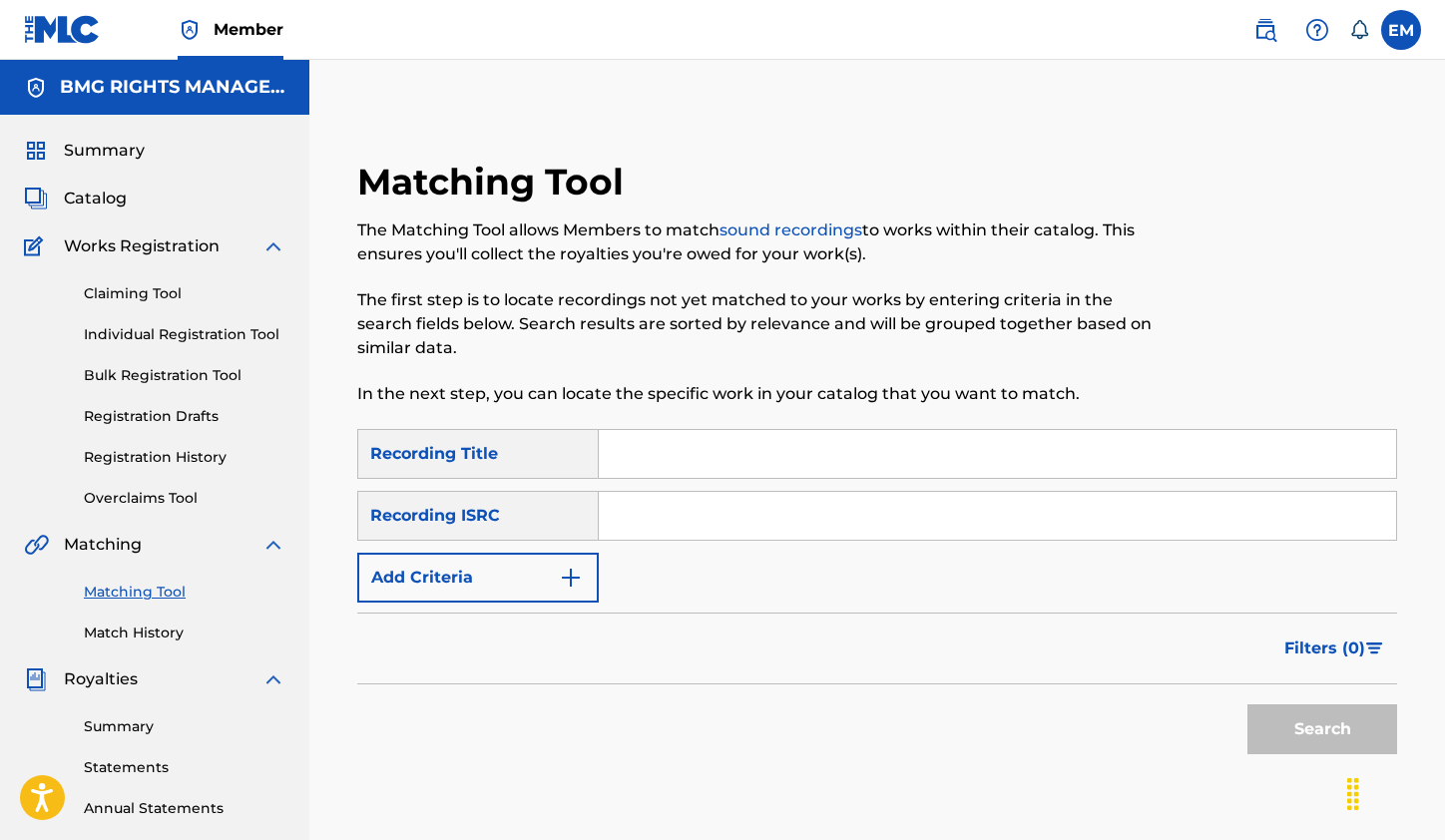 scroll, scrollTop: 0, scrollLeft: 0, axis: both 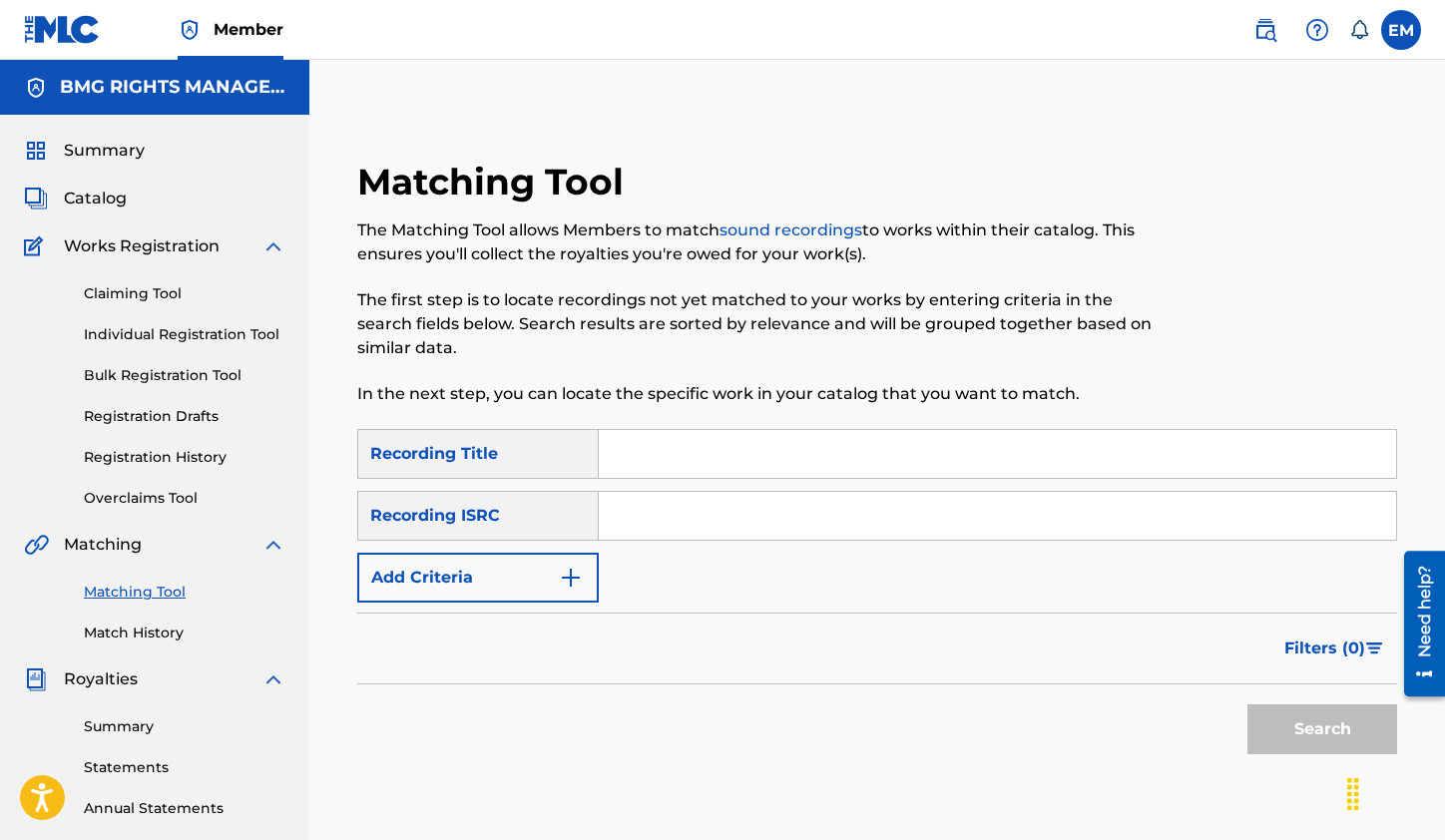 click at bounding box center [997, 516] 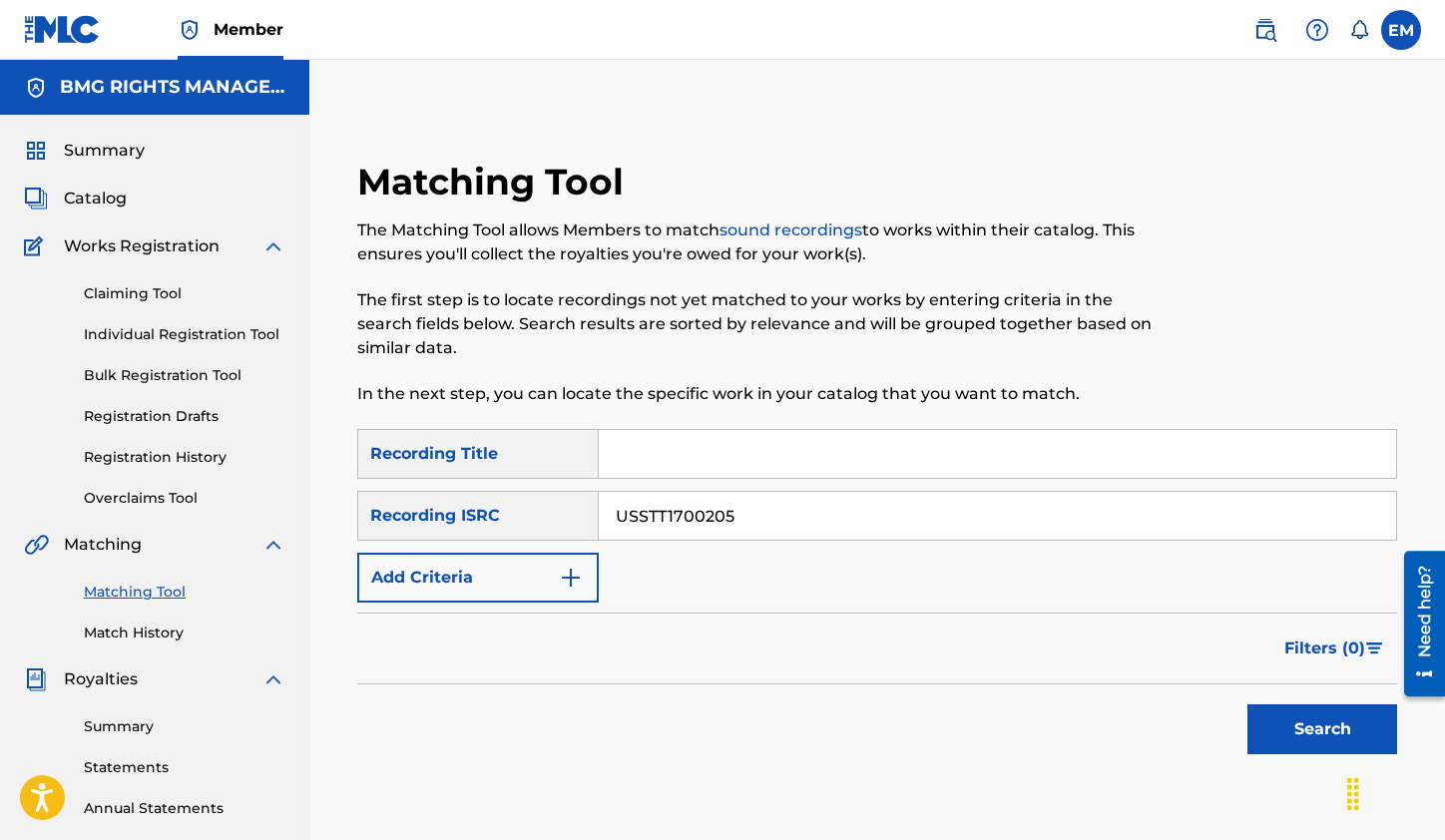 click on "Search" at bounding box center (1322, 729) 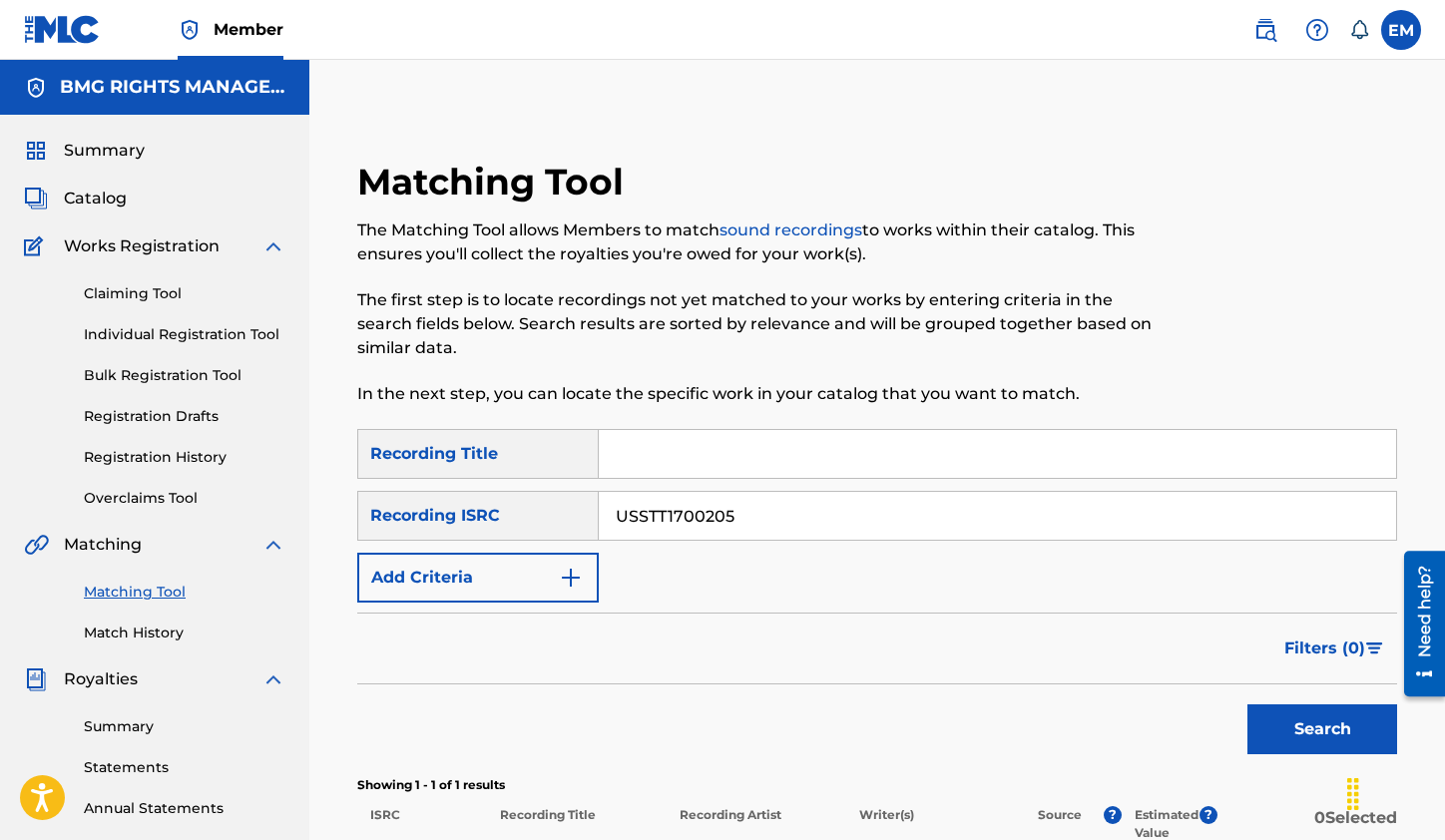 scroll, scrollTop: 356, scrollLeft: 0, axis: vertical 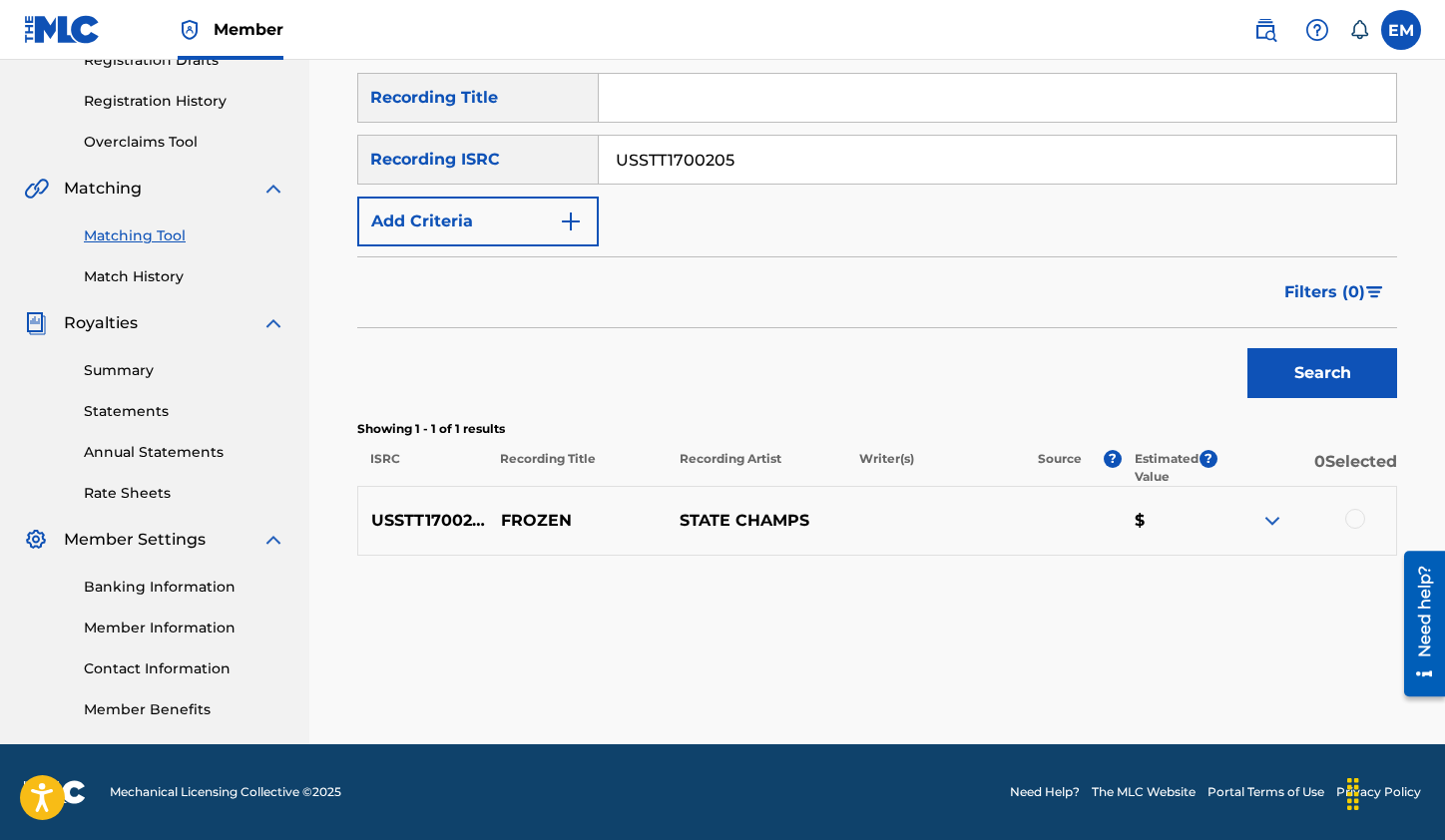 click at bounding box center [1355, 519] 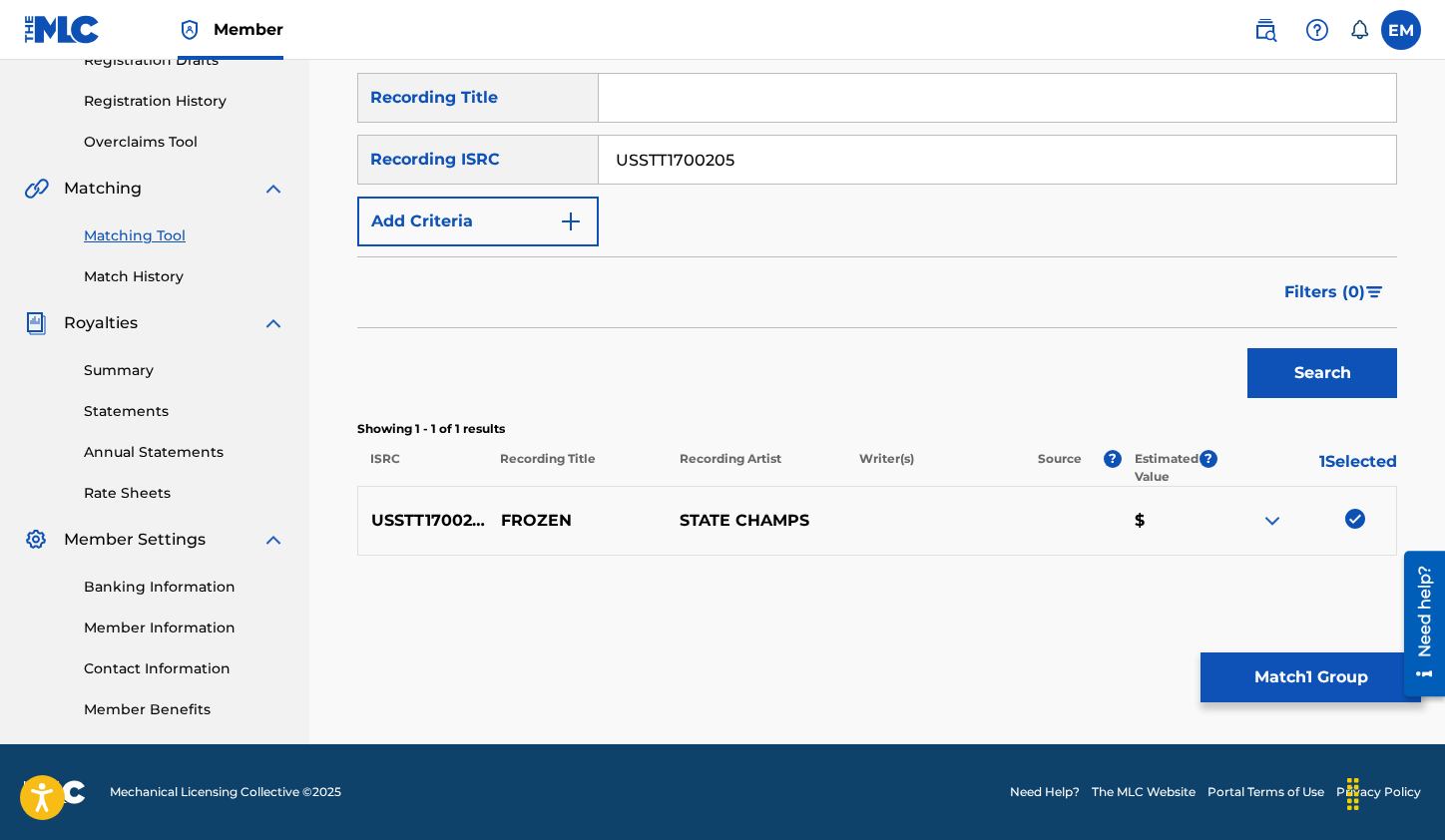 drag, startPoint x: 779, startPoint y: 168, endPoint x: 513, endPoint y: 178, distance: 266.1879 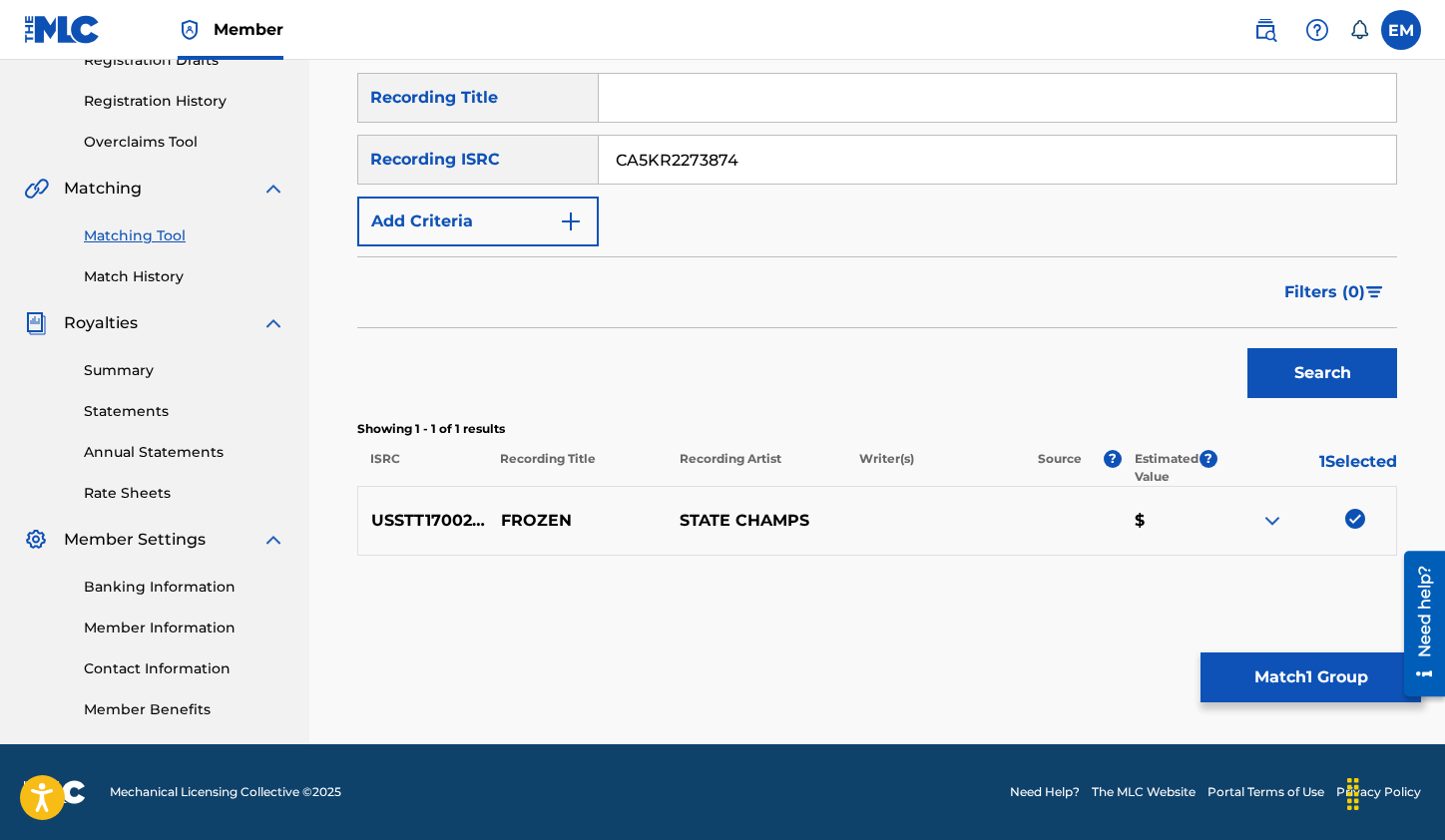 click on "Search" at bounding box center (1322, 373) 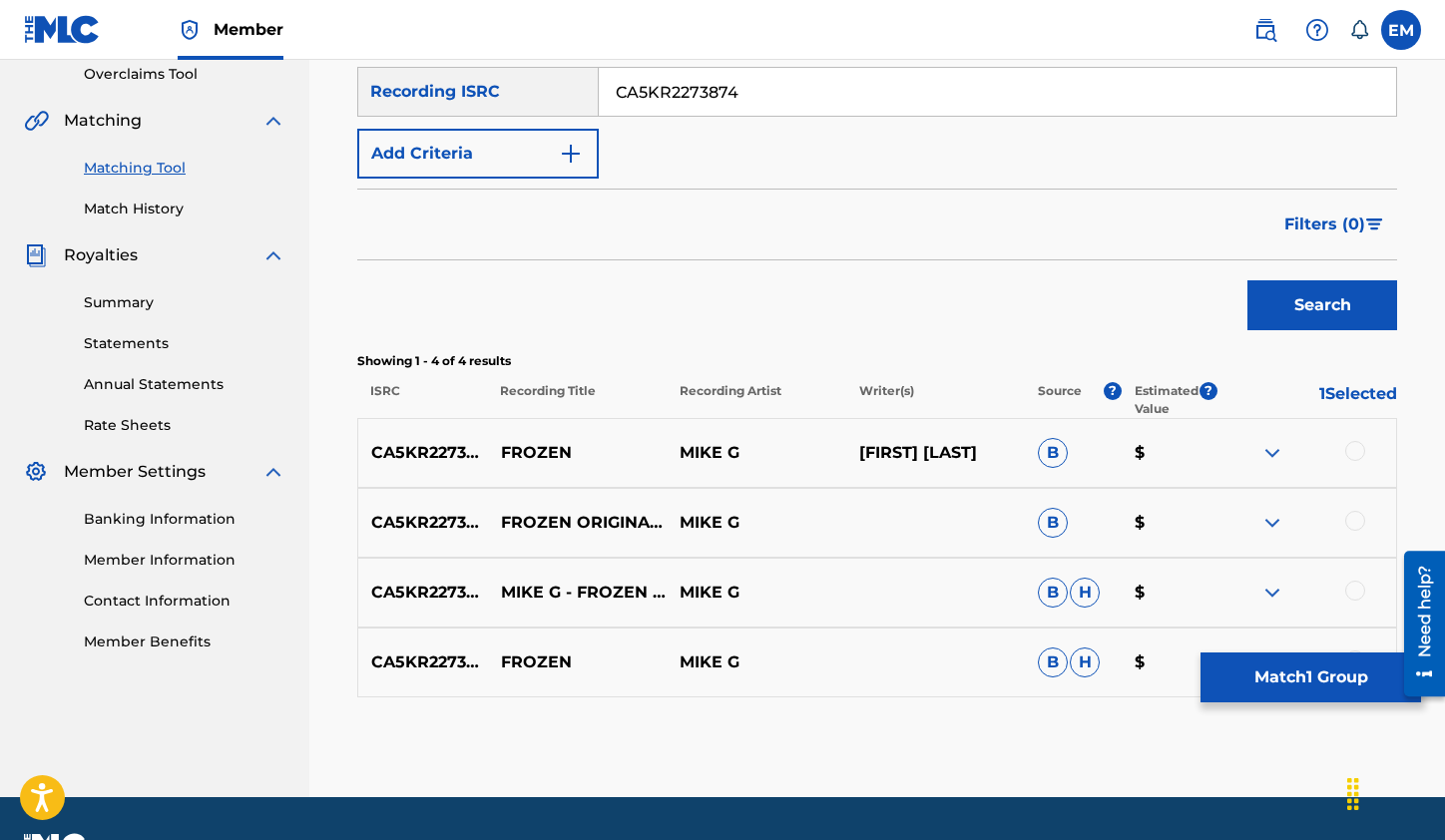 scroll, scrollTop: 456, scrollLeft: 0, axis: vertical 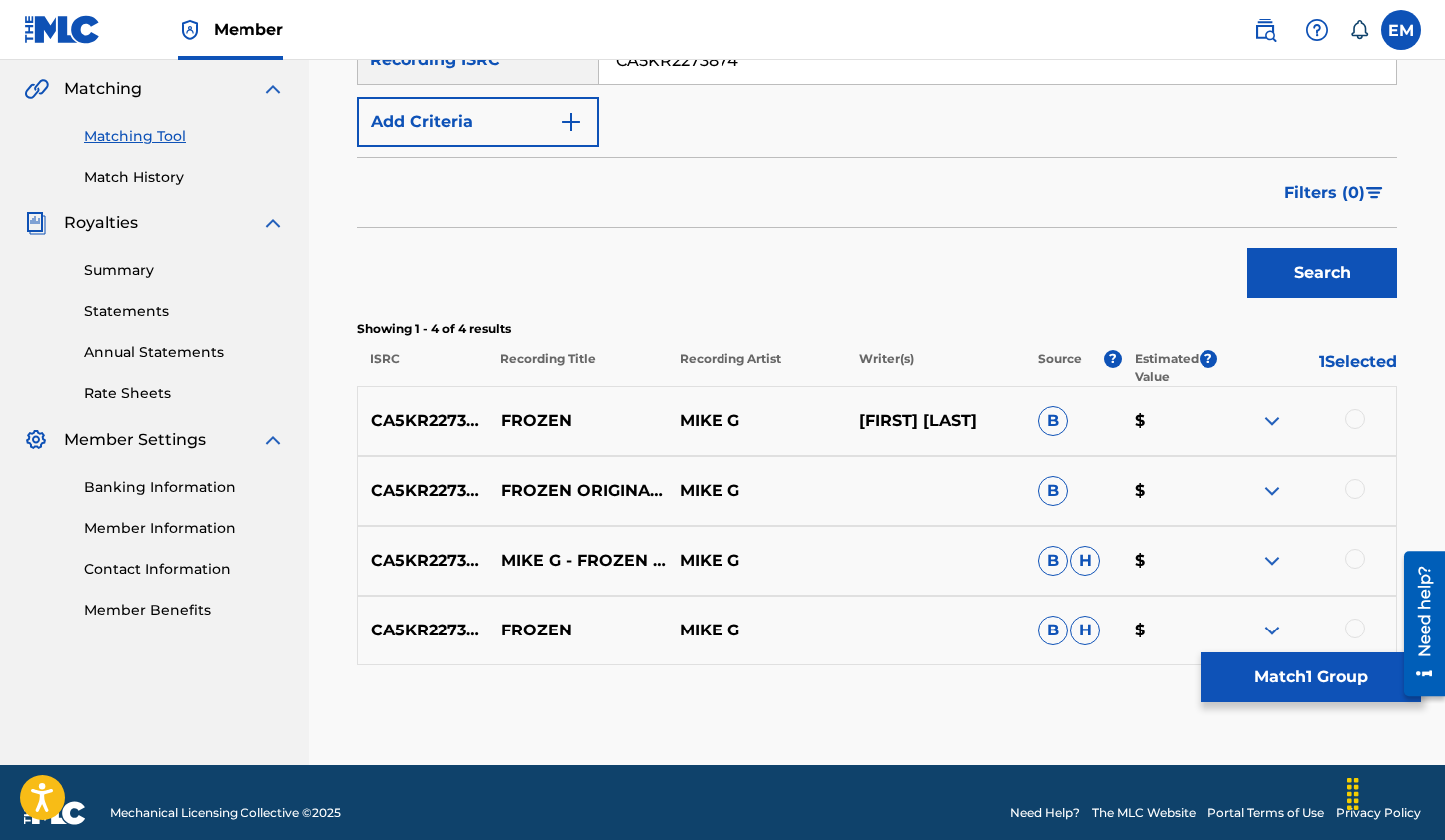 click at bounding box center (1355, 419) 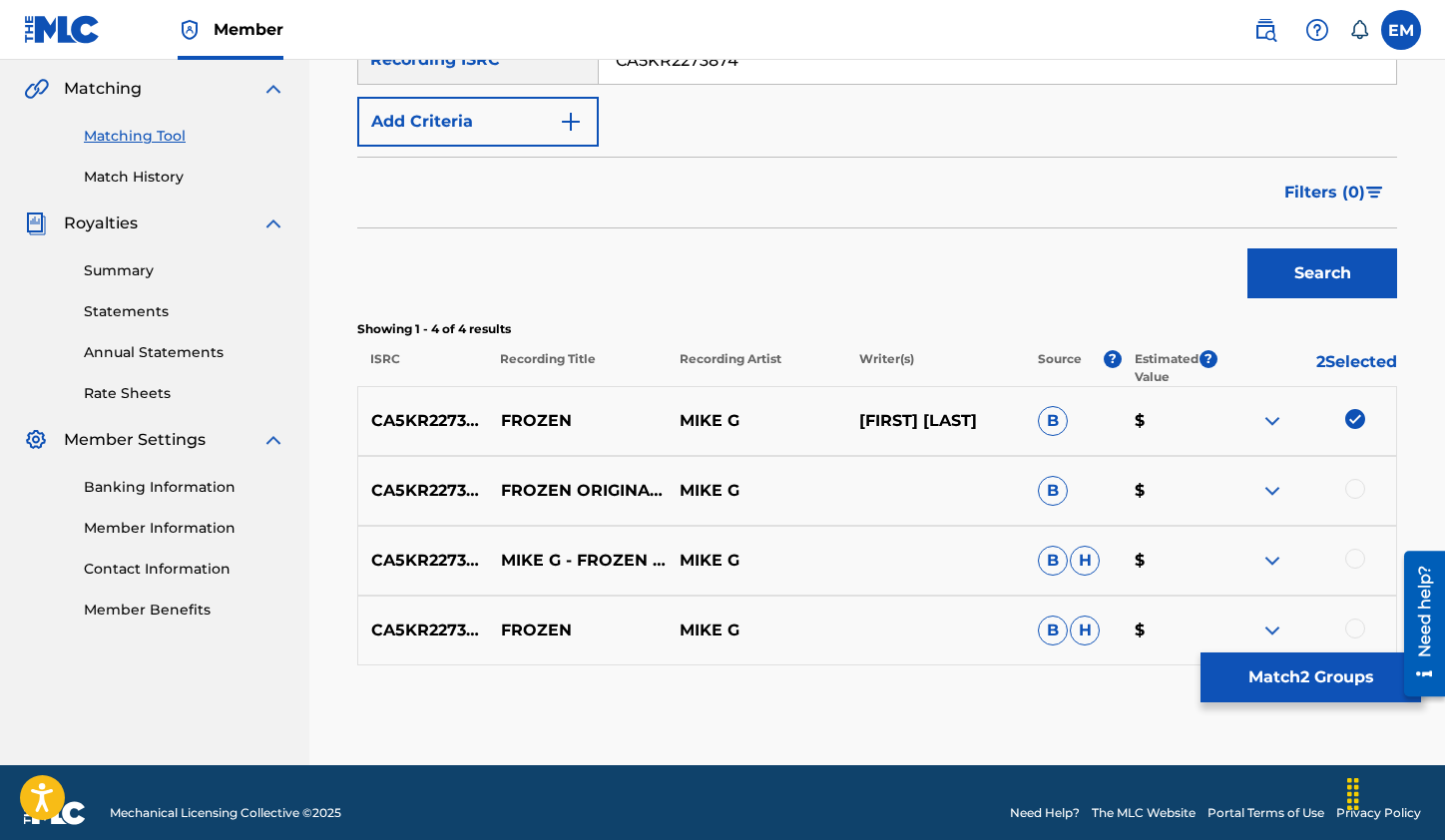 click at bounding box center [1355, 489] 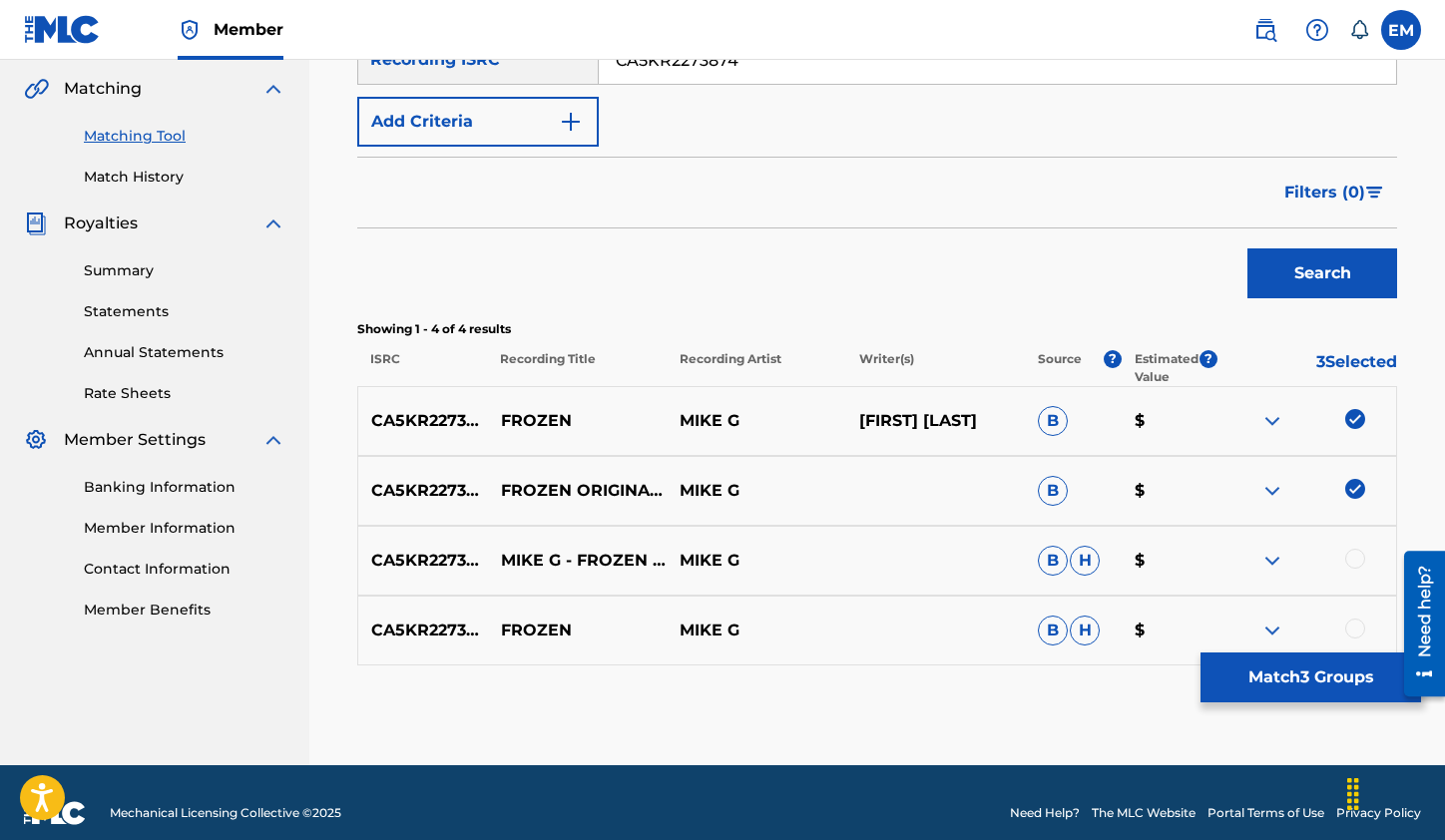 click at bounding box center (1355, 559) 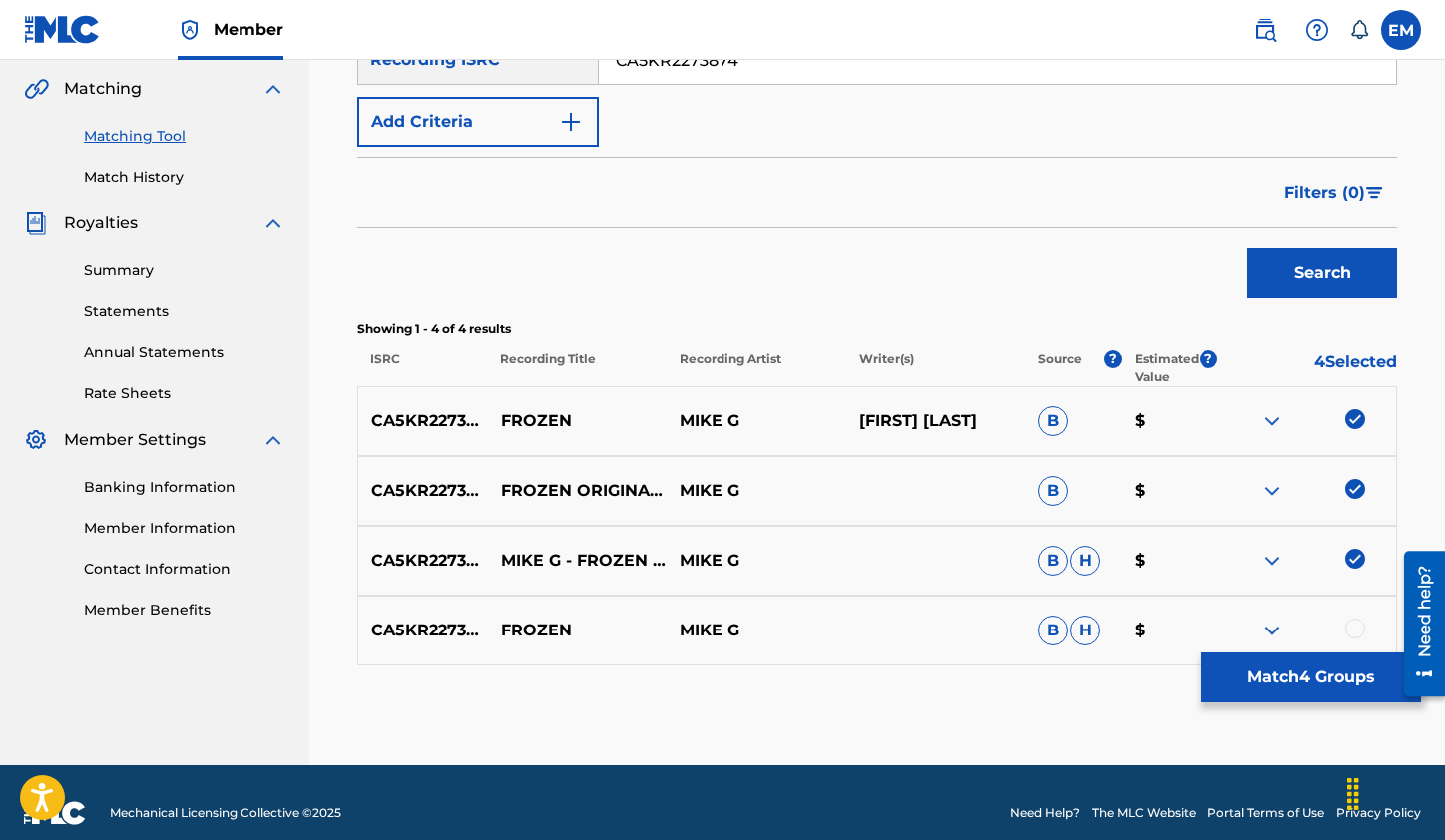click at bounding box center (1355, 629) 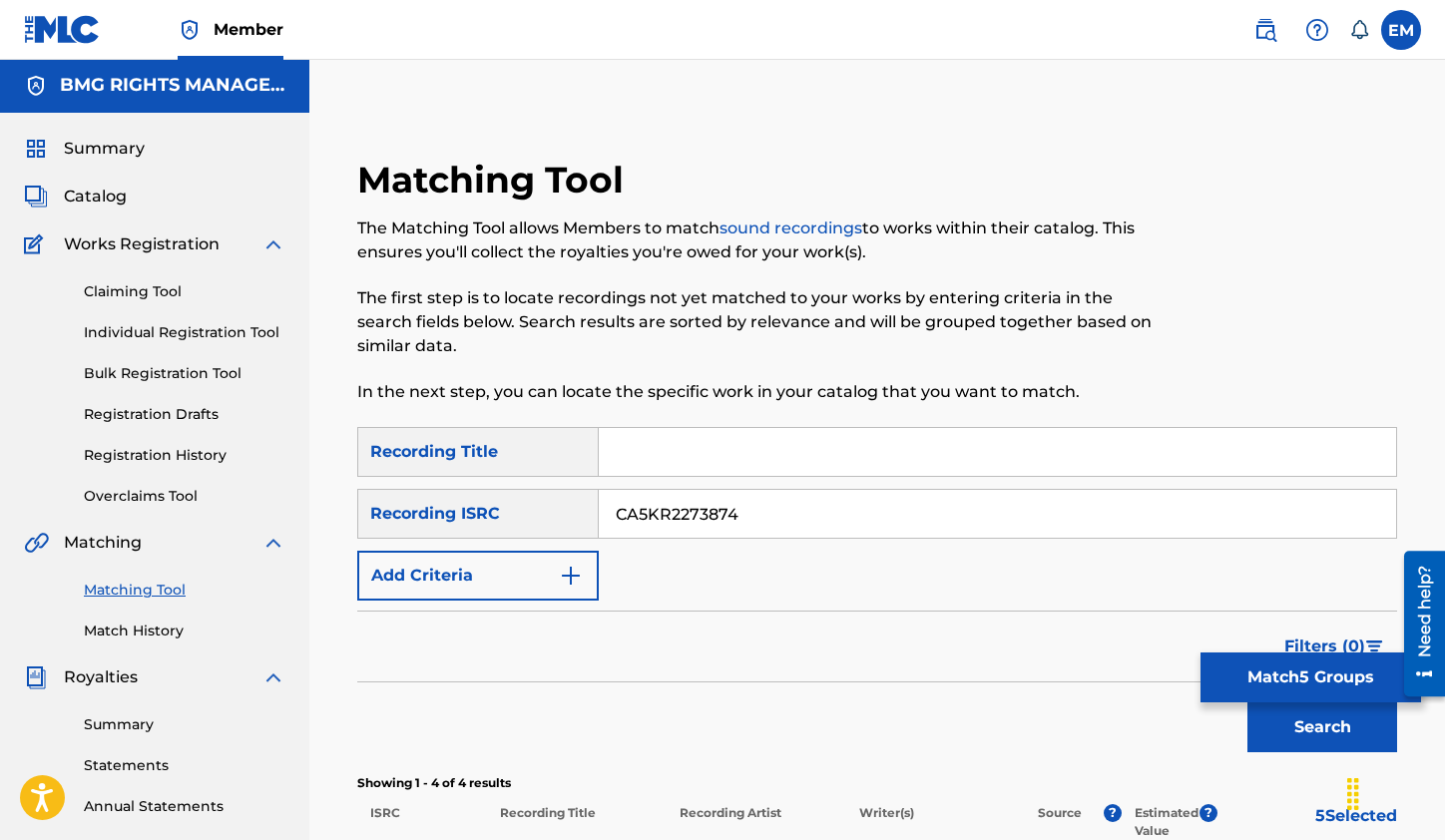scroll, scrollTop: 0, scrollLeft: 0, axis: both 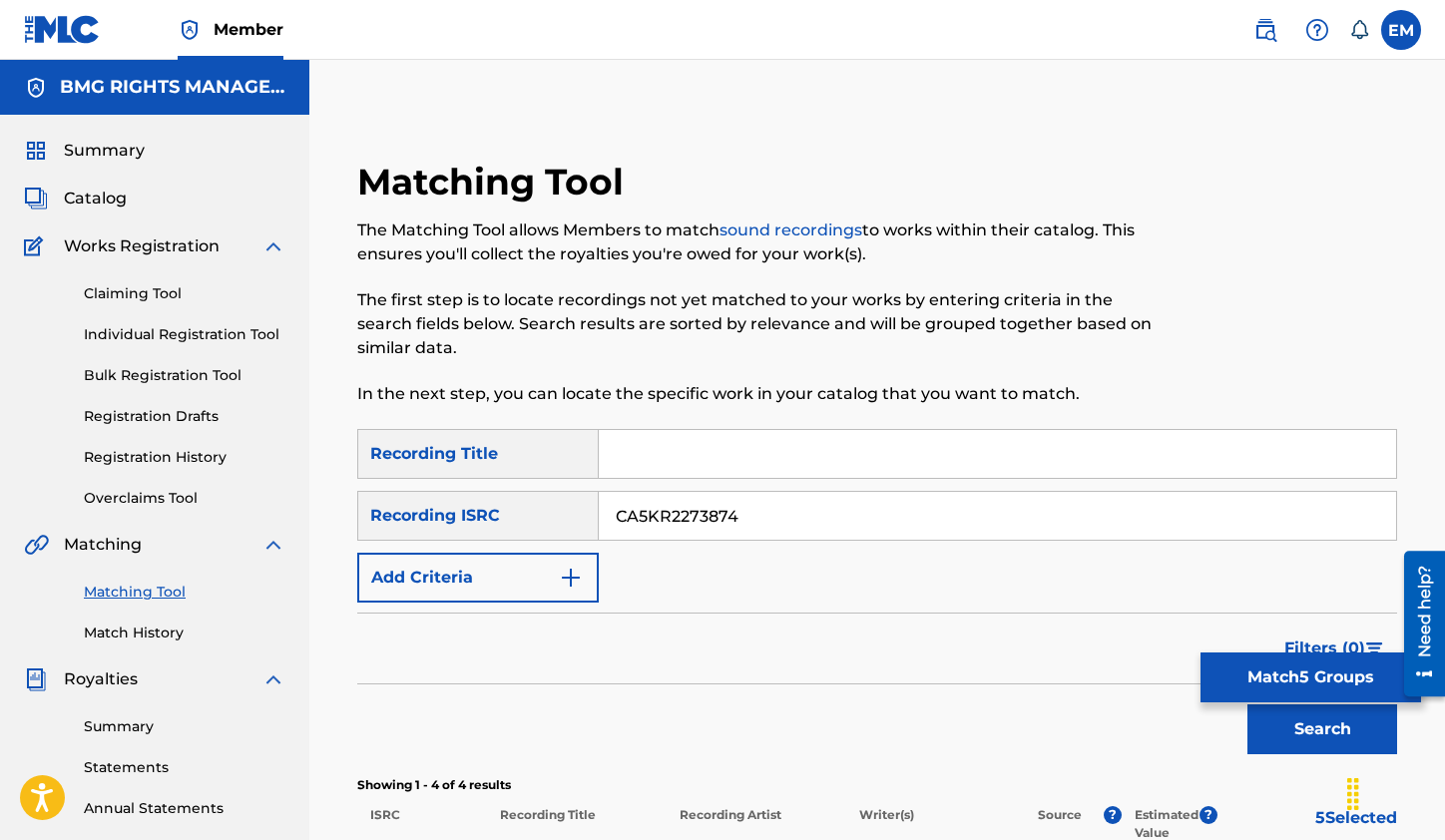 drag, startPoint x: 783, startPoint y: 523, endPoint x: 527, endPoint y: 526, distance: 256.01758 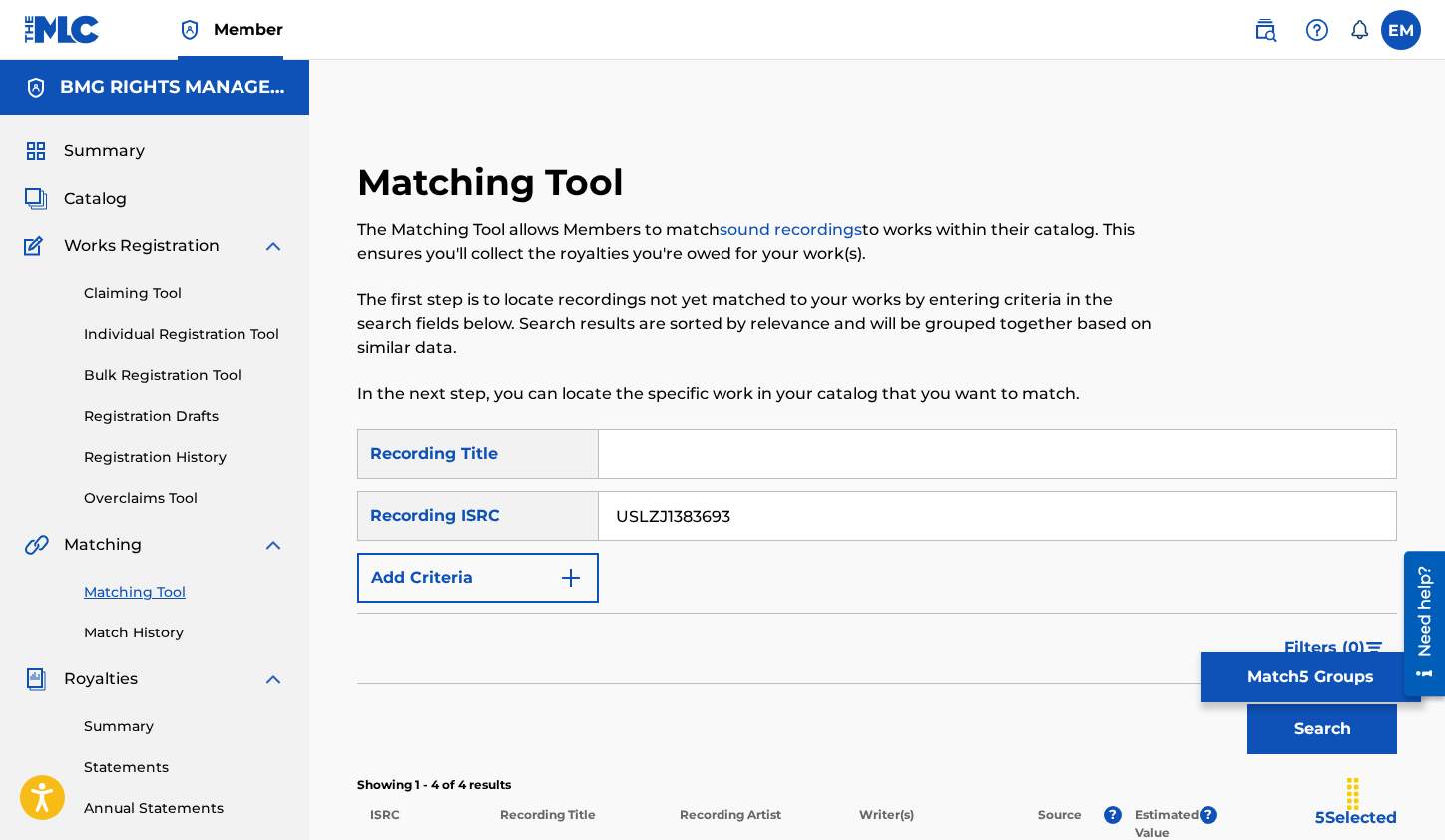 click on "Search" at bounding box center (1322, 729) 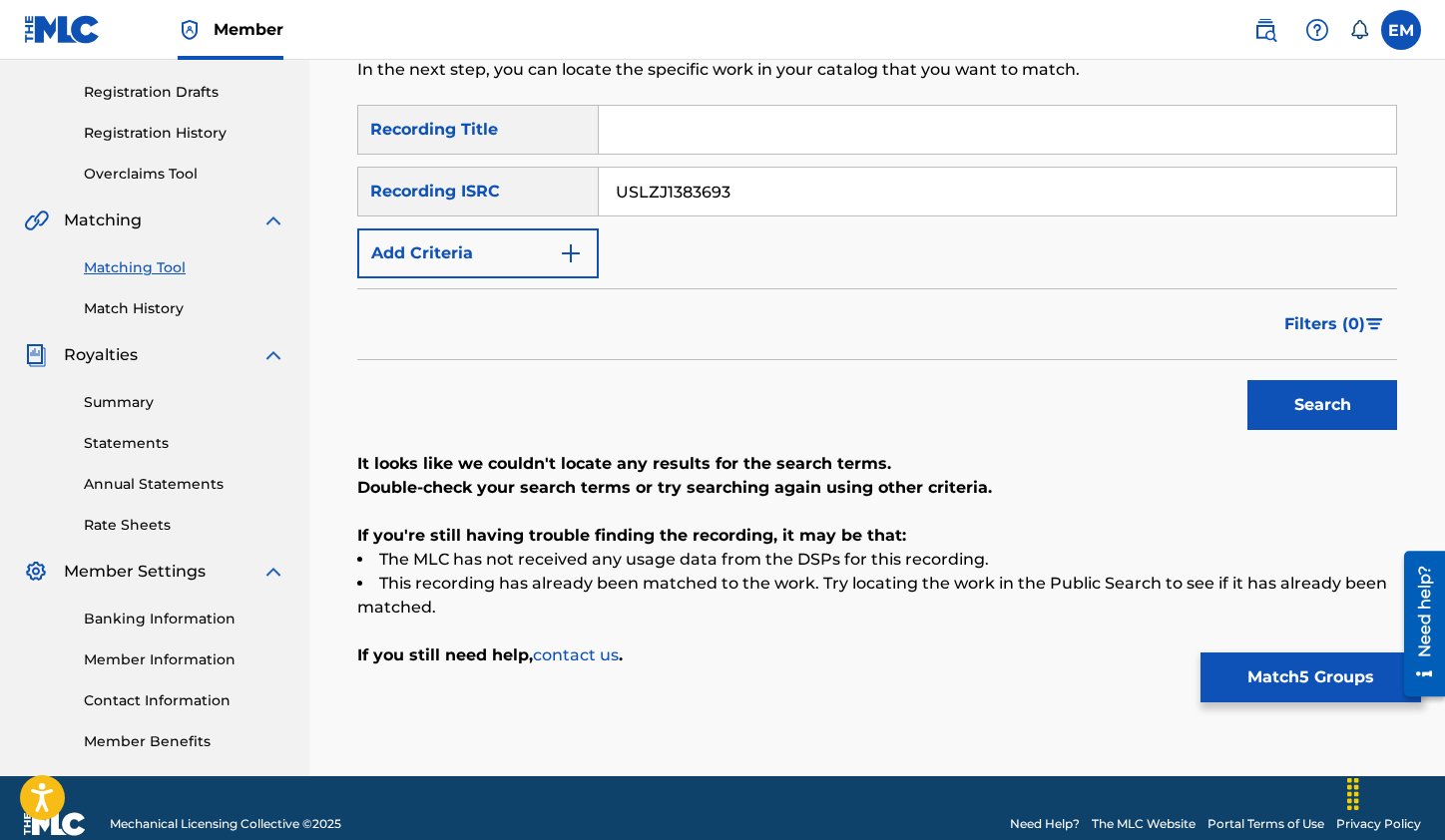 scroll, scrollTop: 356, scrollLeft: 0, axis: vertical 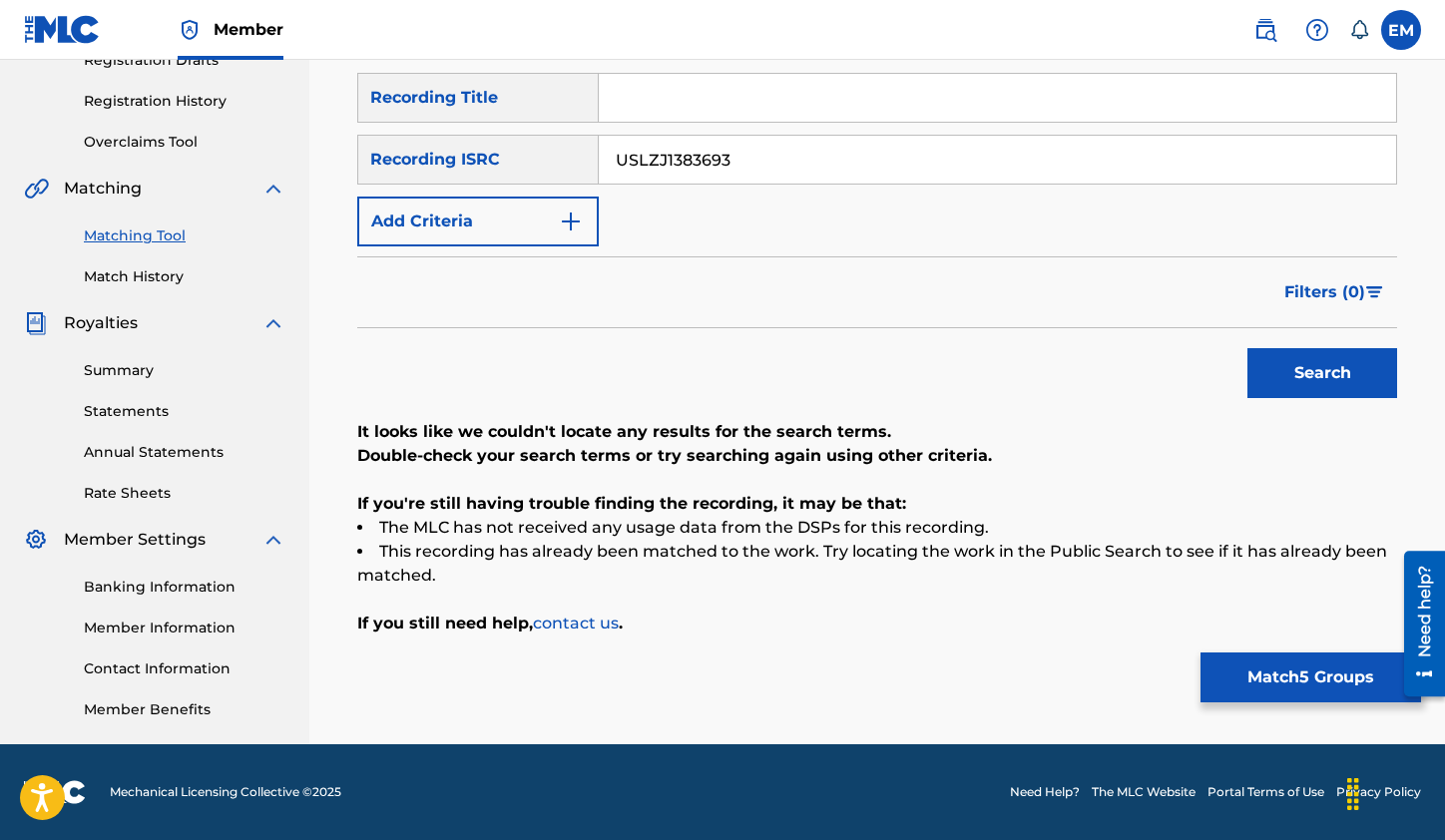drag, startPoint x: 807, startPoint y: 147, endPoint x: 554, endPoint y: 147, distance: 253 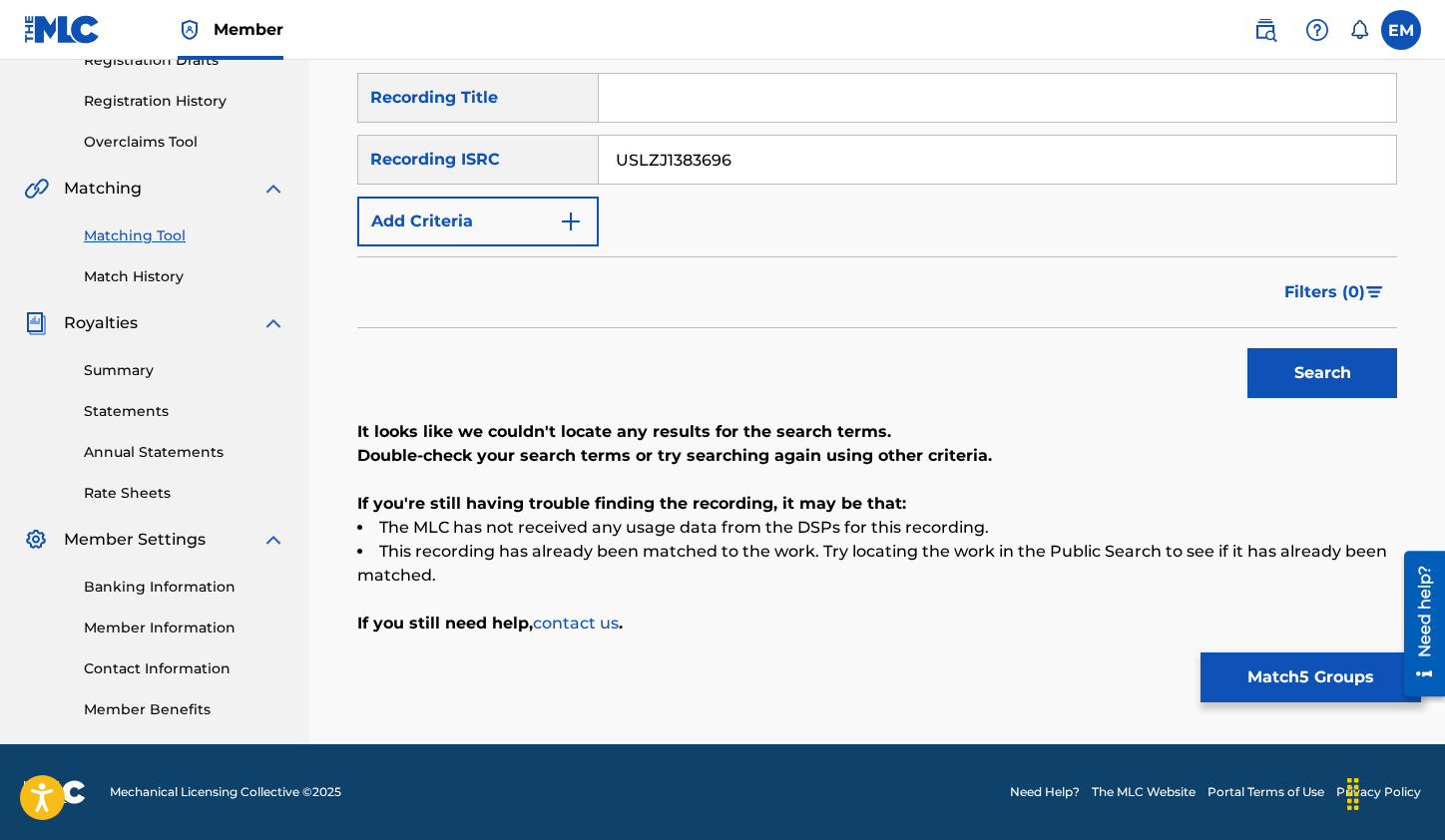 click on "Search" at bounding box center [1322, 373] 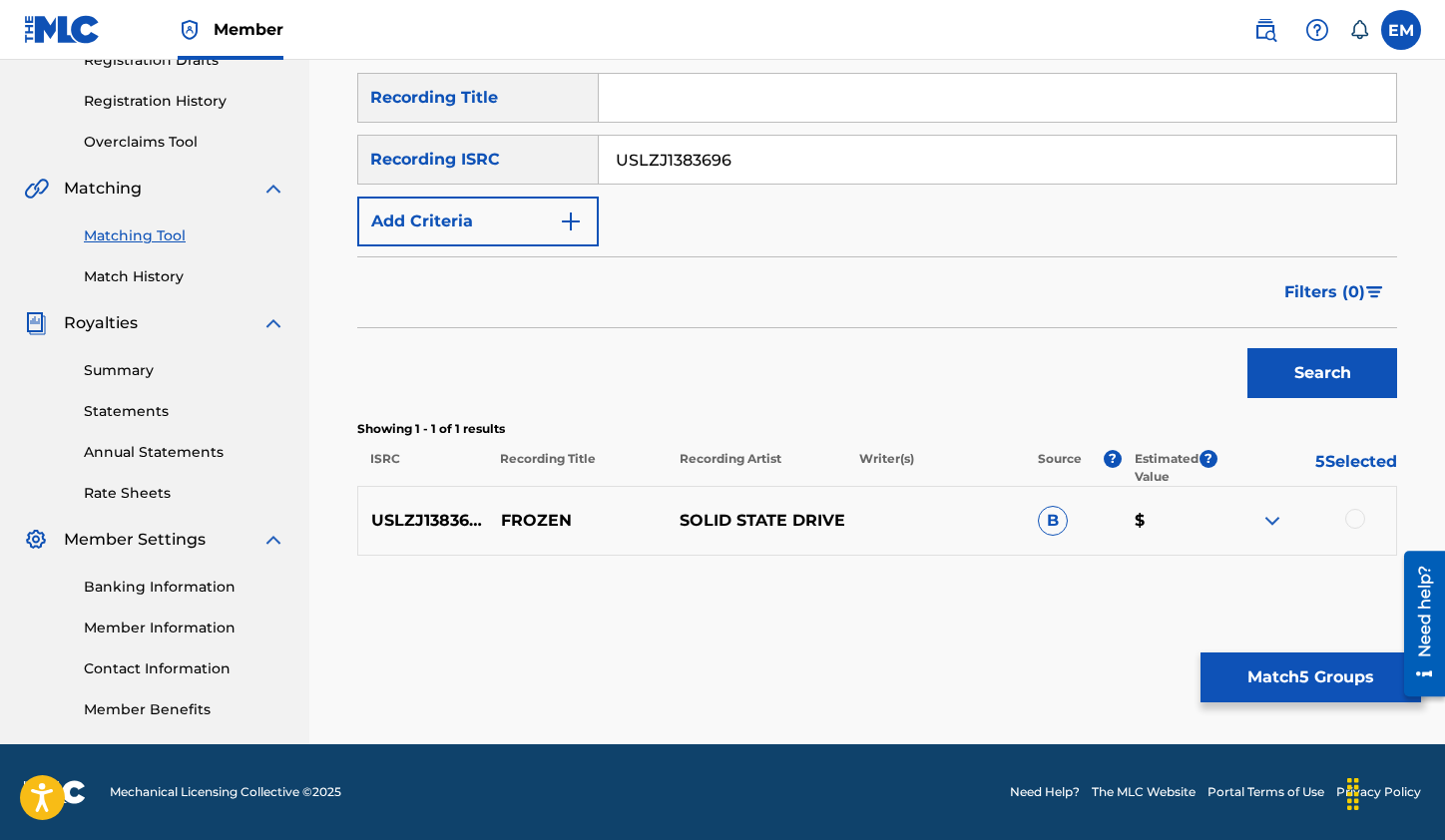 click on "USLZJ1383696 FROZEN SOLID STATE DRIVE B $" at bounding box center [877, 521] 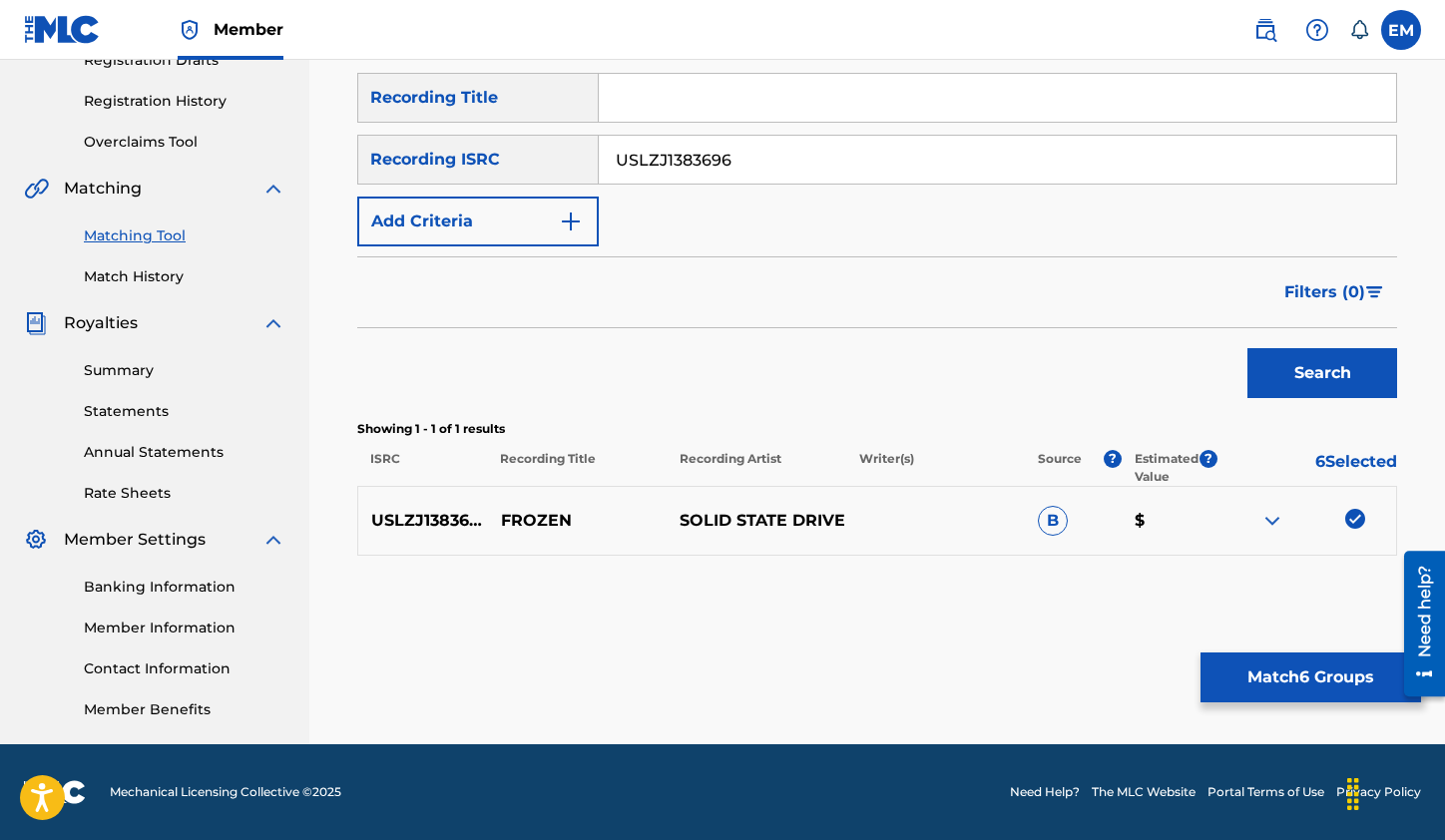 drag, startPoint x: 727, startPoint y: 164, endPoint x: 549, endPoint y: 167, distance: 178.02528 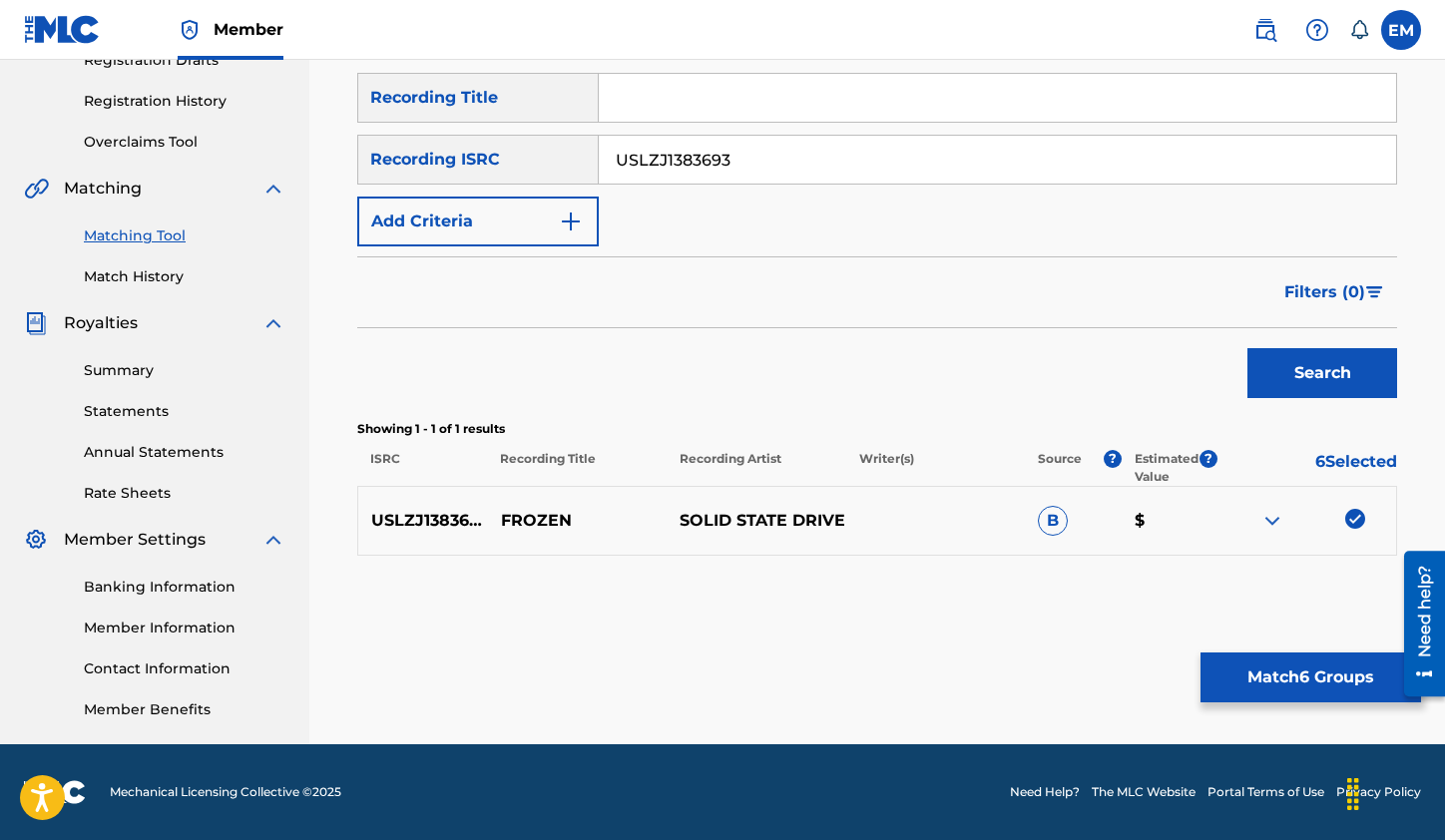 type on "USLZJ1383693" 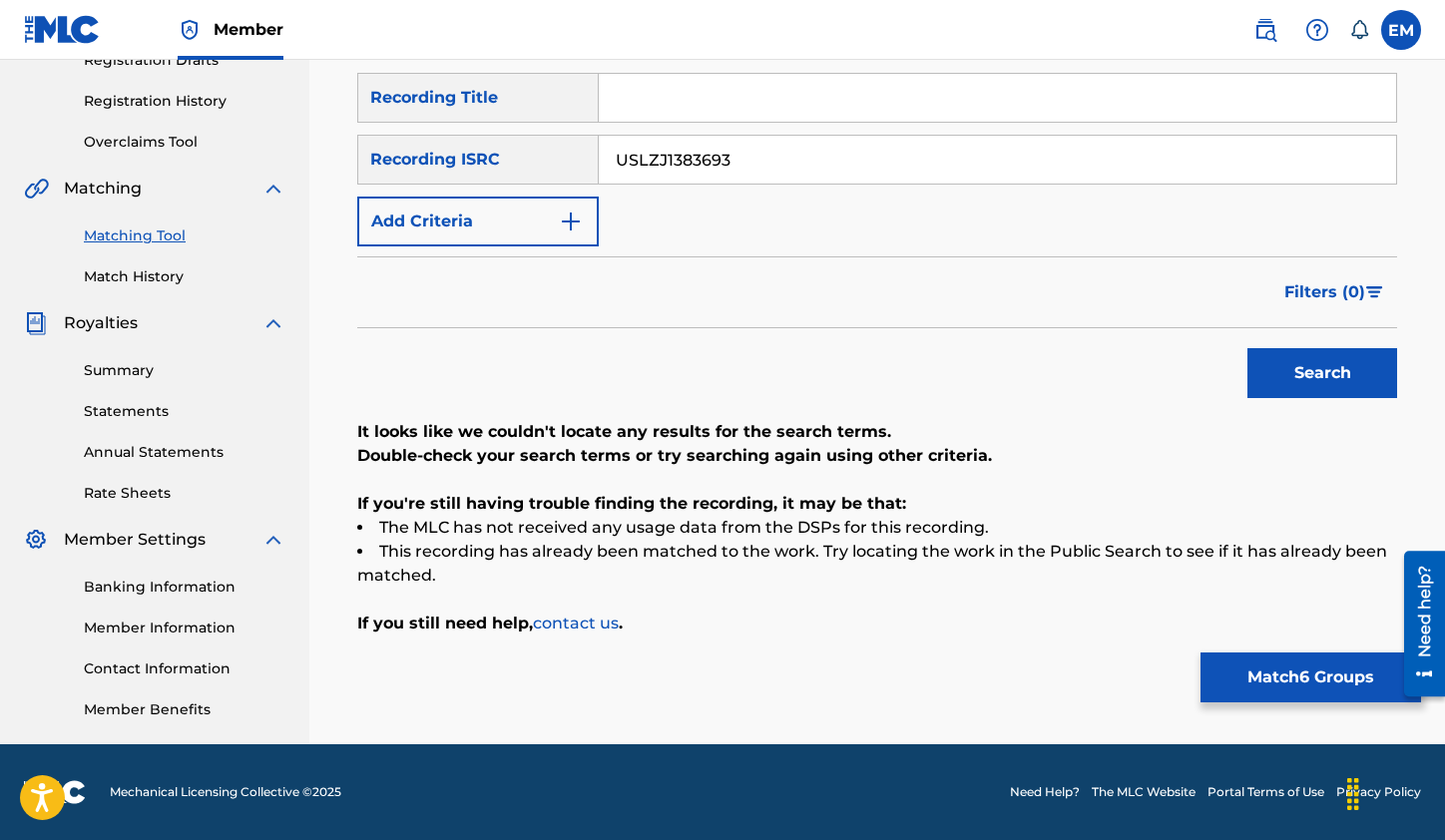 click on "Match  6 Groups" at bounding box center [1310, 677] 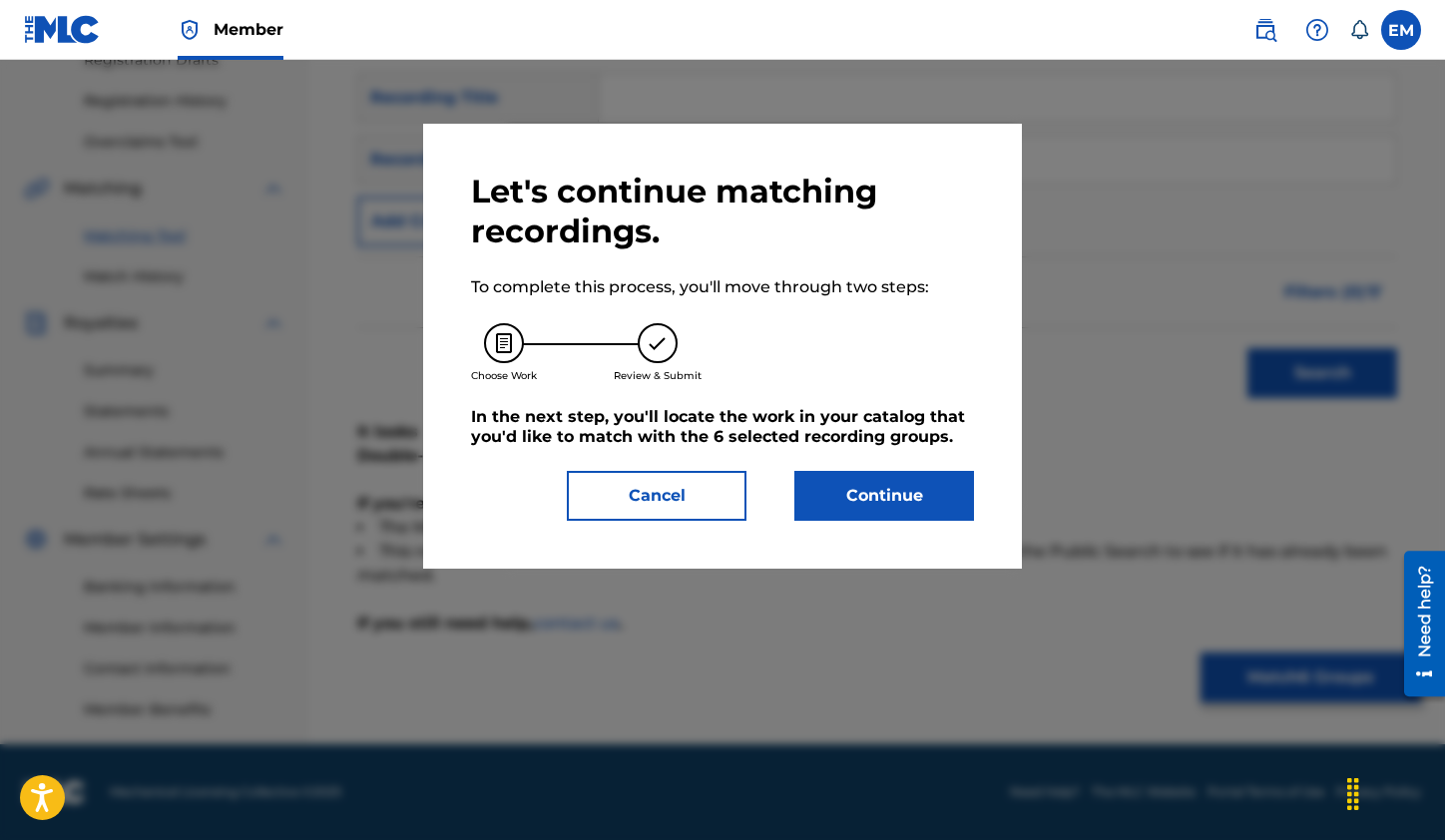click on "Continue" at bounding box center [884, 496] 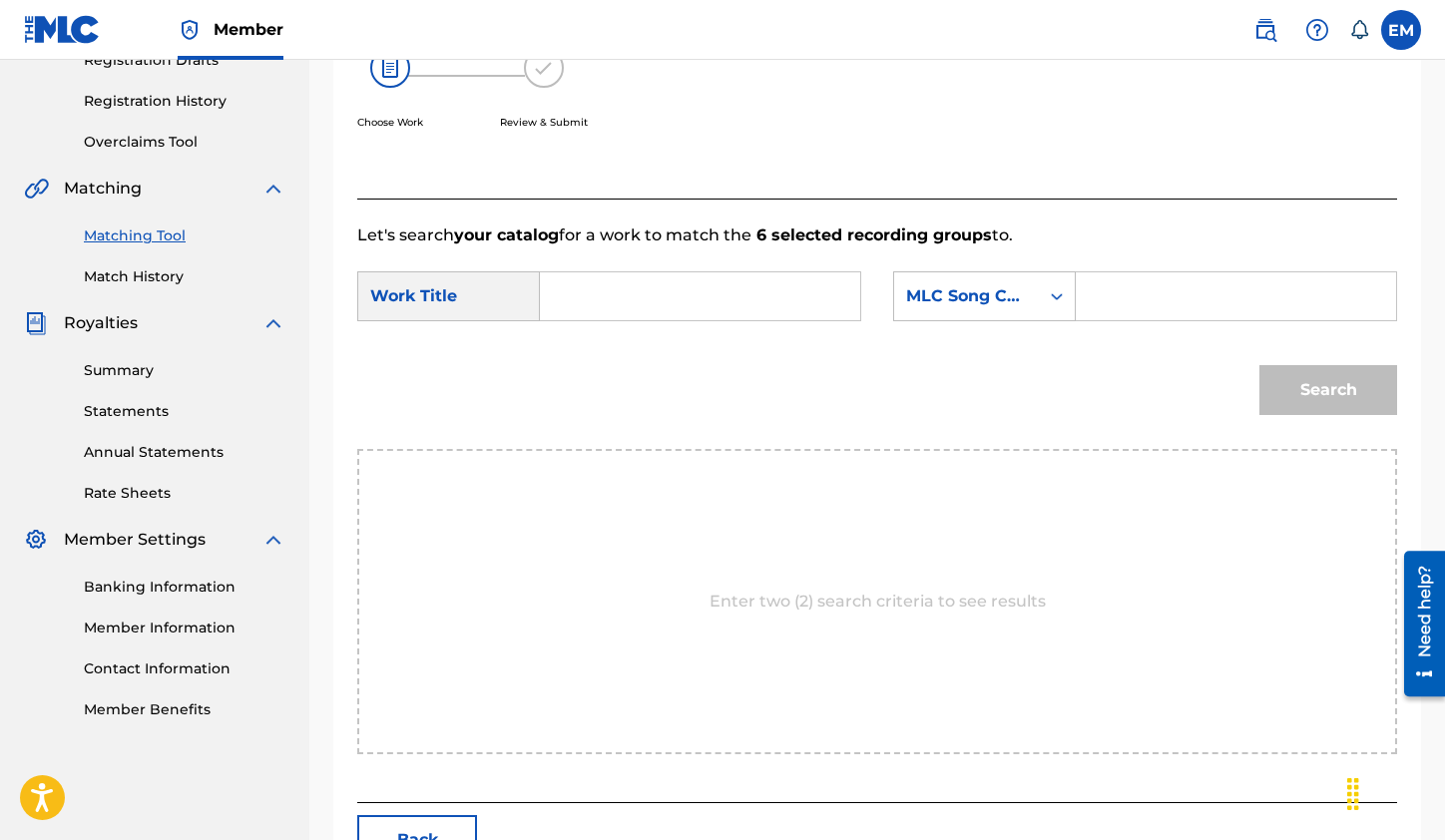 click at bounding box center (700, 296) 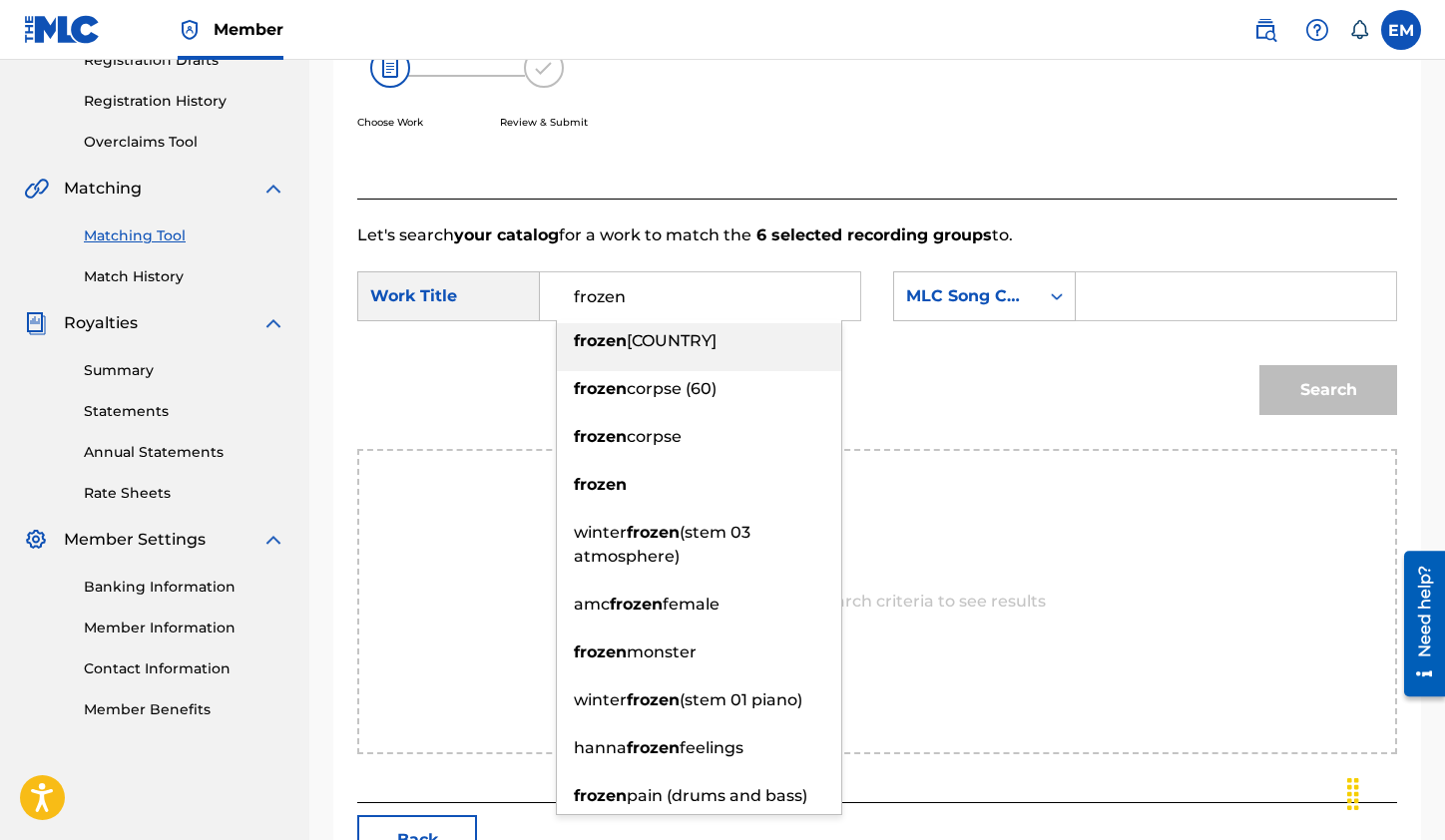 type on "frozen" 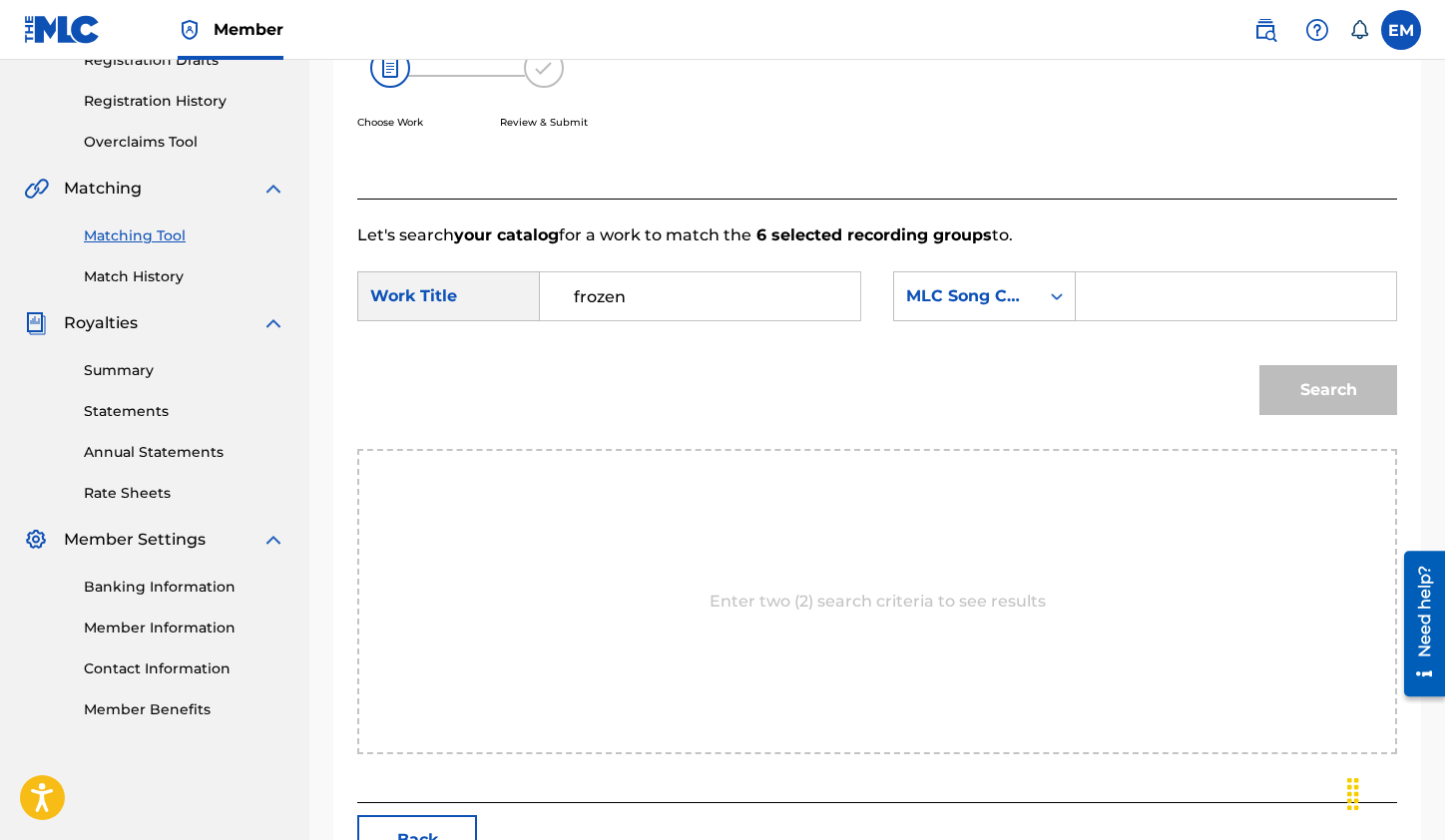 click at bounding box center (1235, 296) 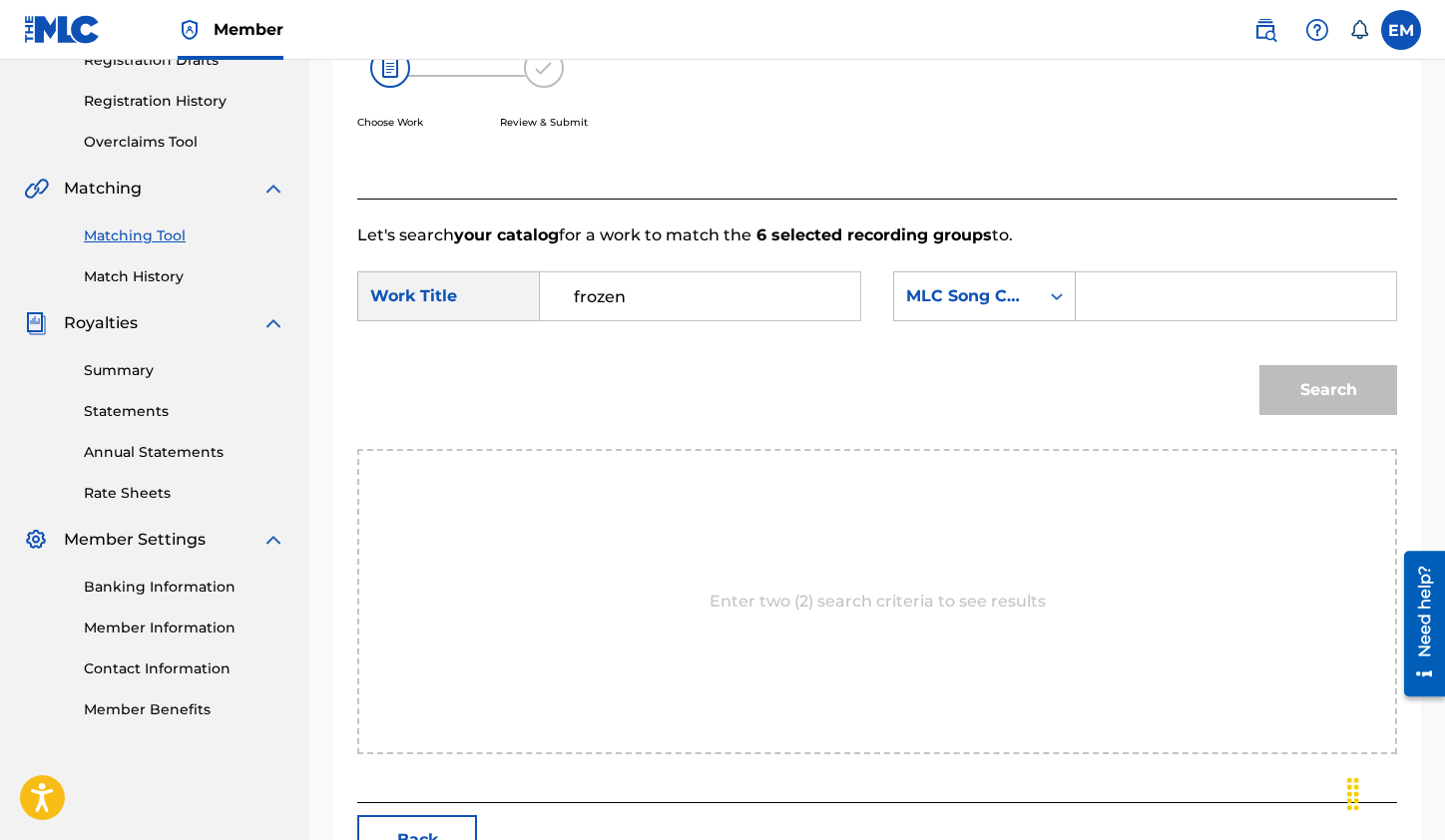 click at bounding box center (1235, 296) 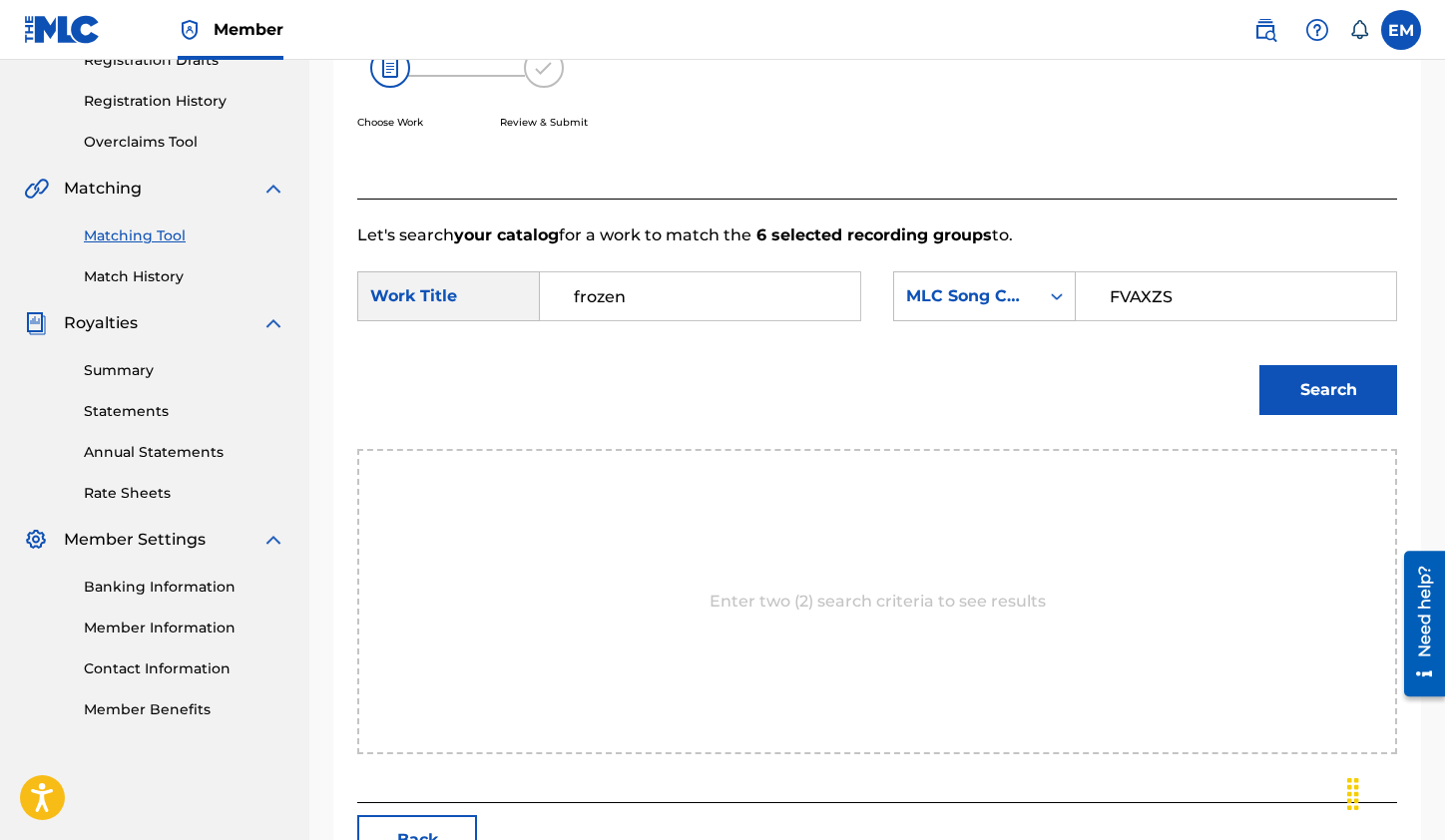 type on "FVAXZS" 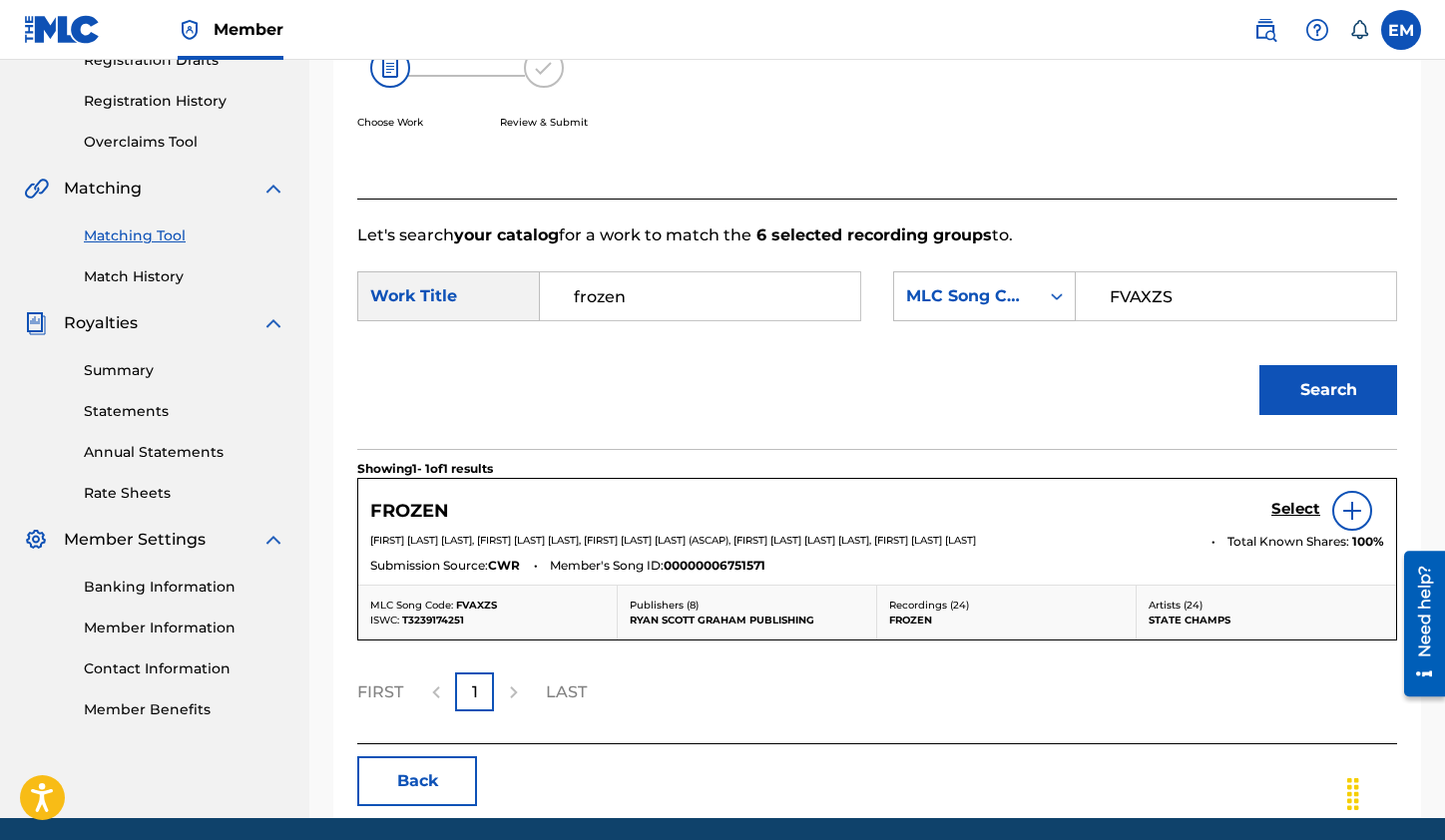 click on "Select" at bounding box center [1295, 509] 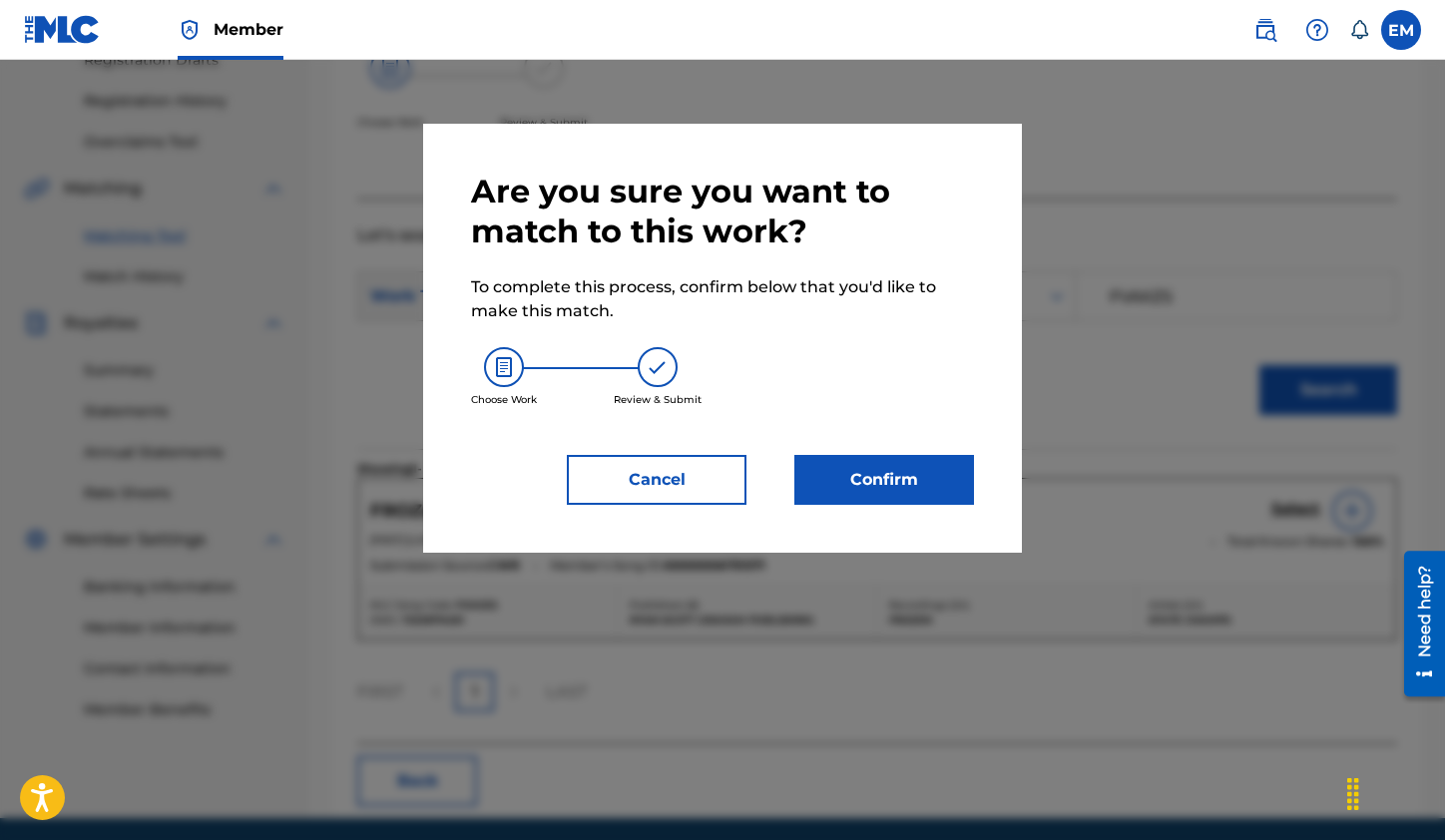 click on "Confirm" at bounding box center (884, 480) 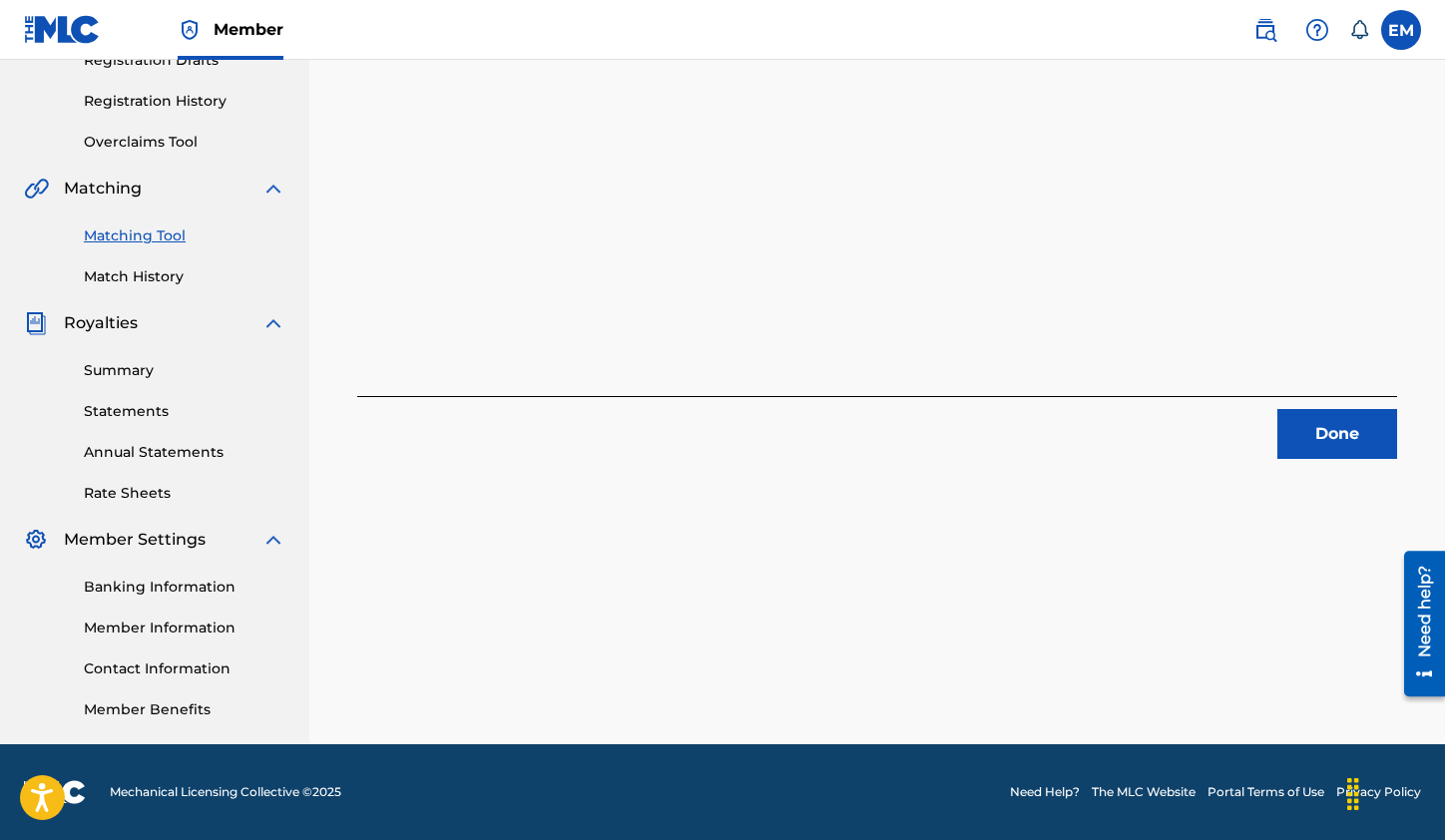 click on "Done" at bounding box center (1337, 434) 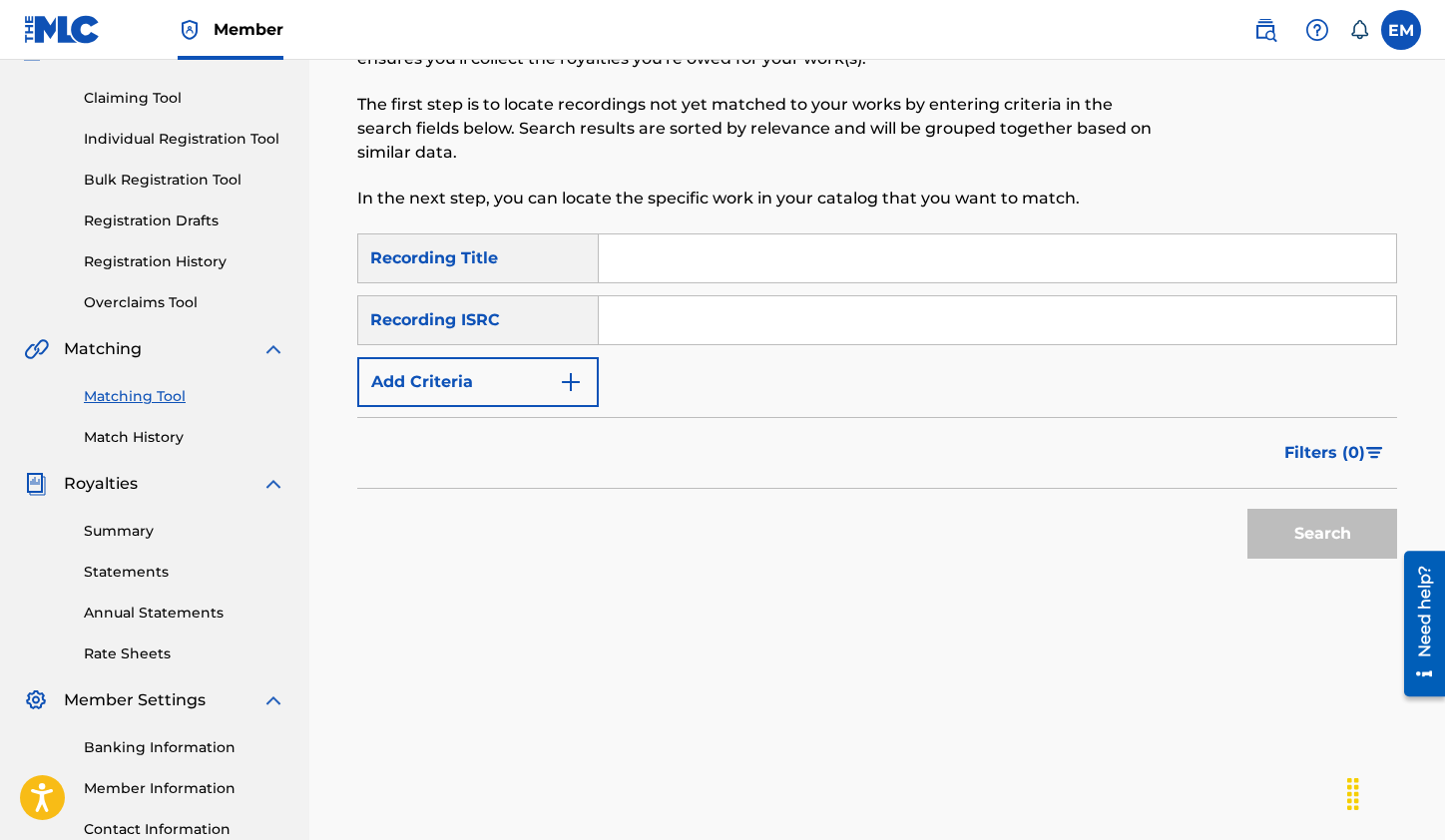 scroll, scrollTop: 57, scrollLeft: 0, axis: vertical 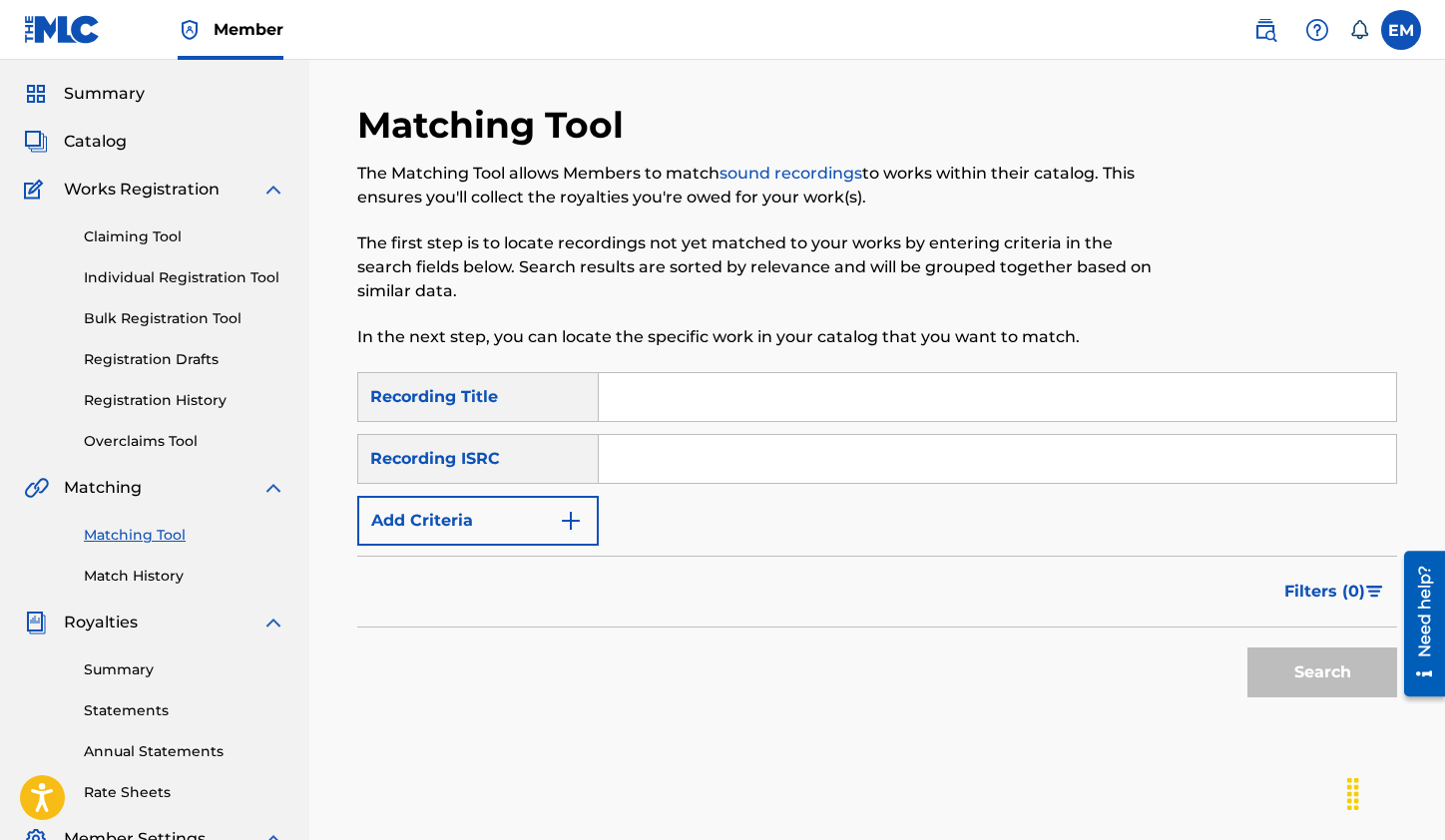 click at bounding box center (997, 459) 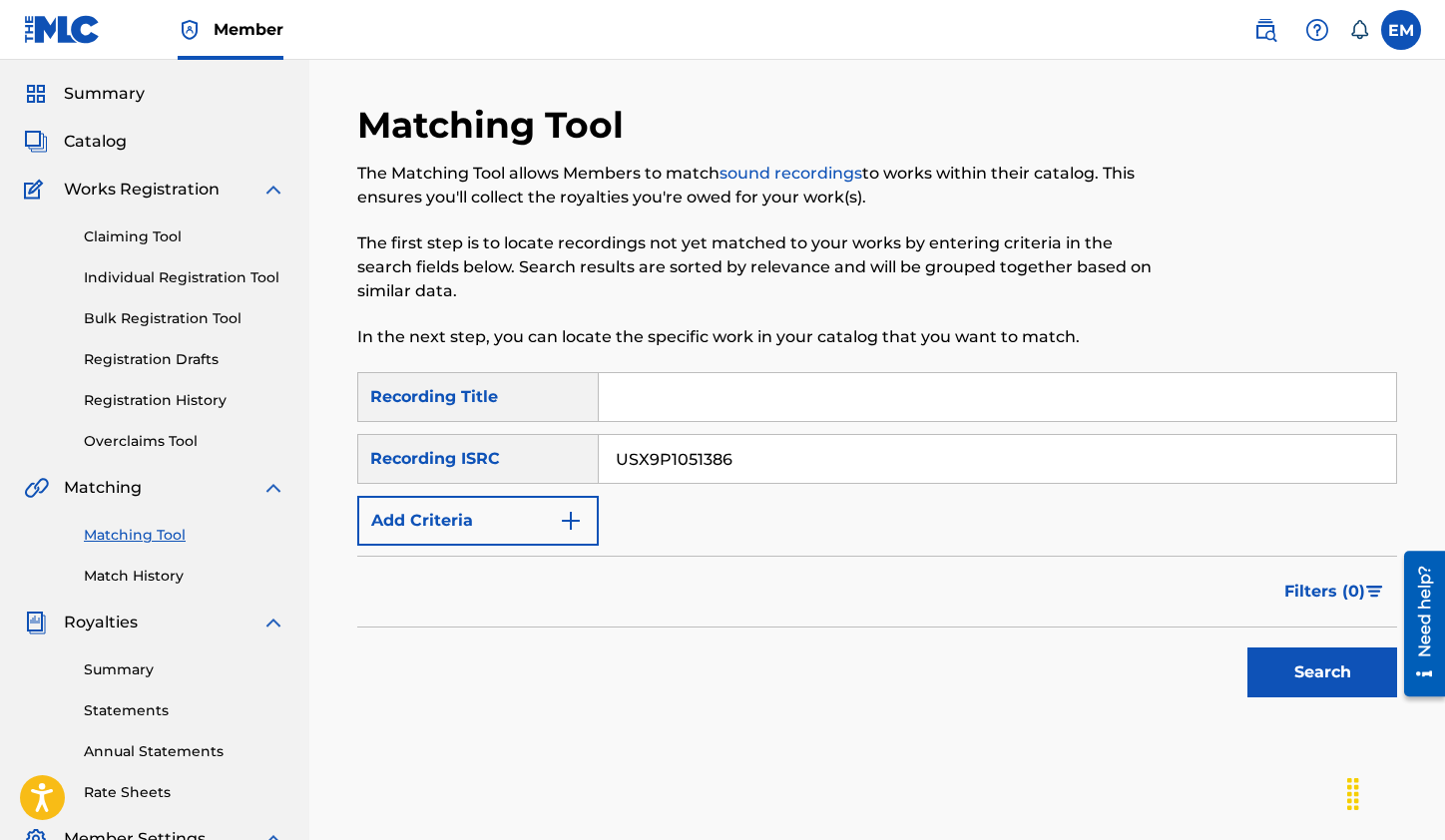click on "Search" at bounding box center (1322, 672) 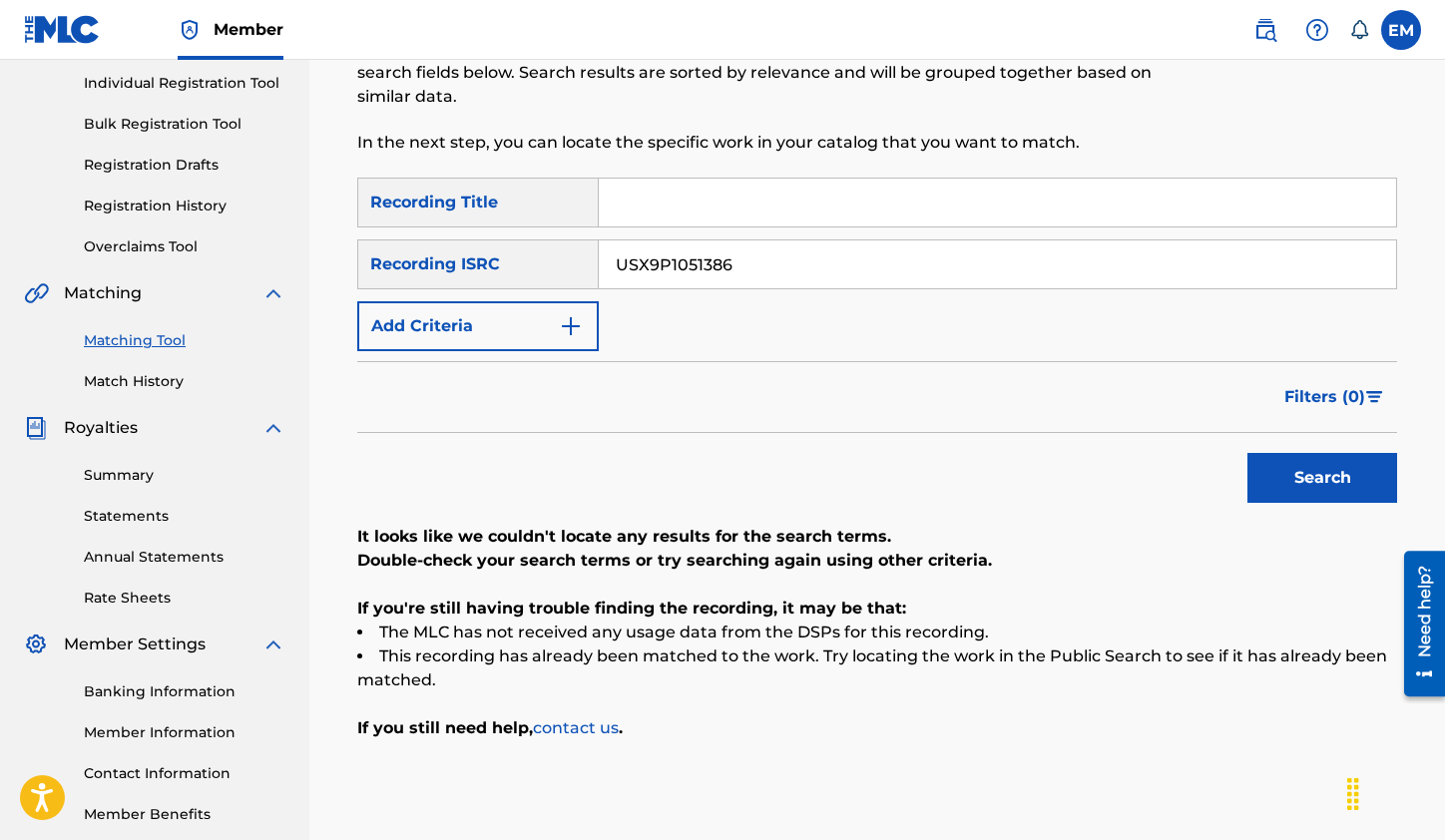 scroll, scrollTop: 157, scrollLeft: 0, axis: vertical 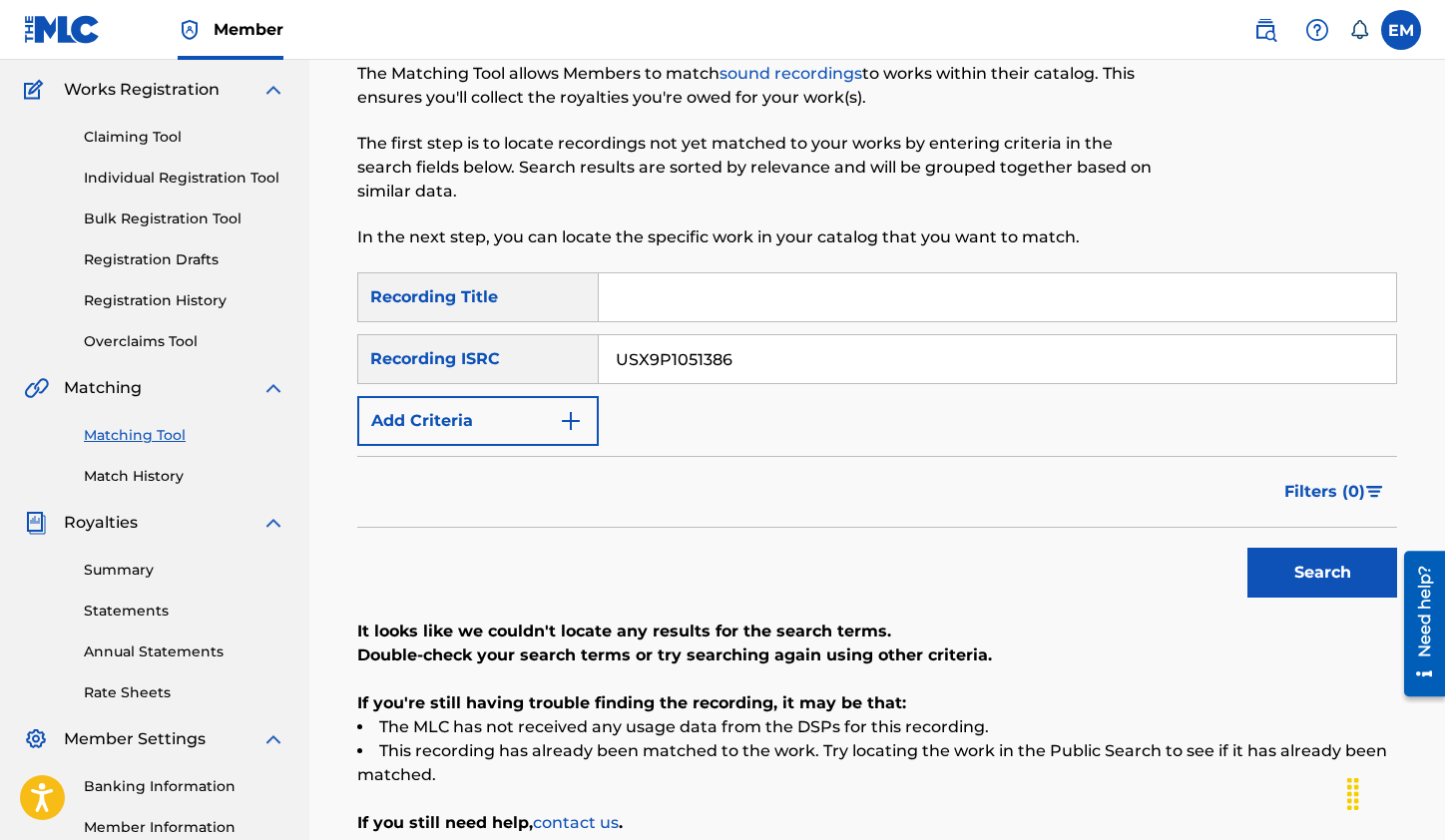 drag, startPoint x: 807, startPoint y: 356, endPoint x: 544, endPoint y: 369, distance: 263.3211 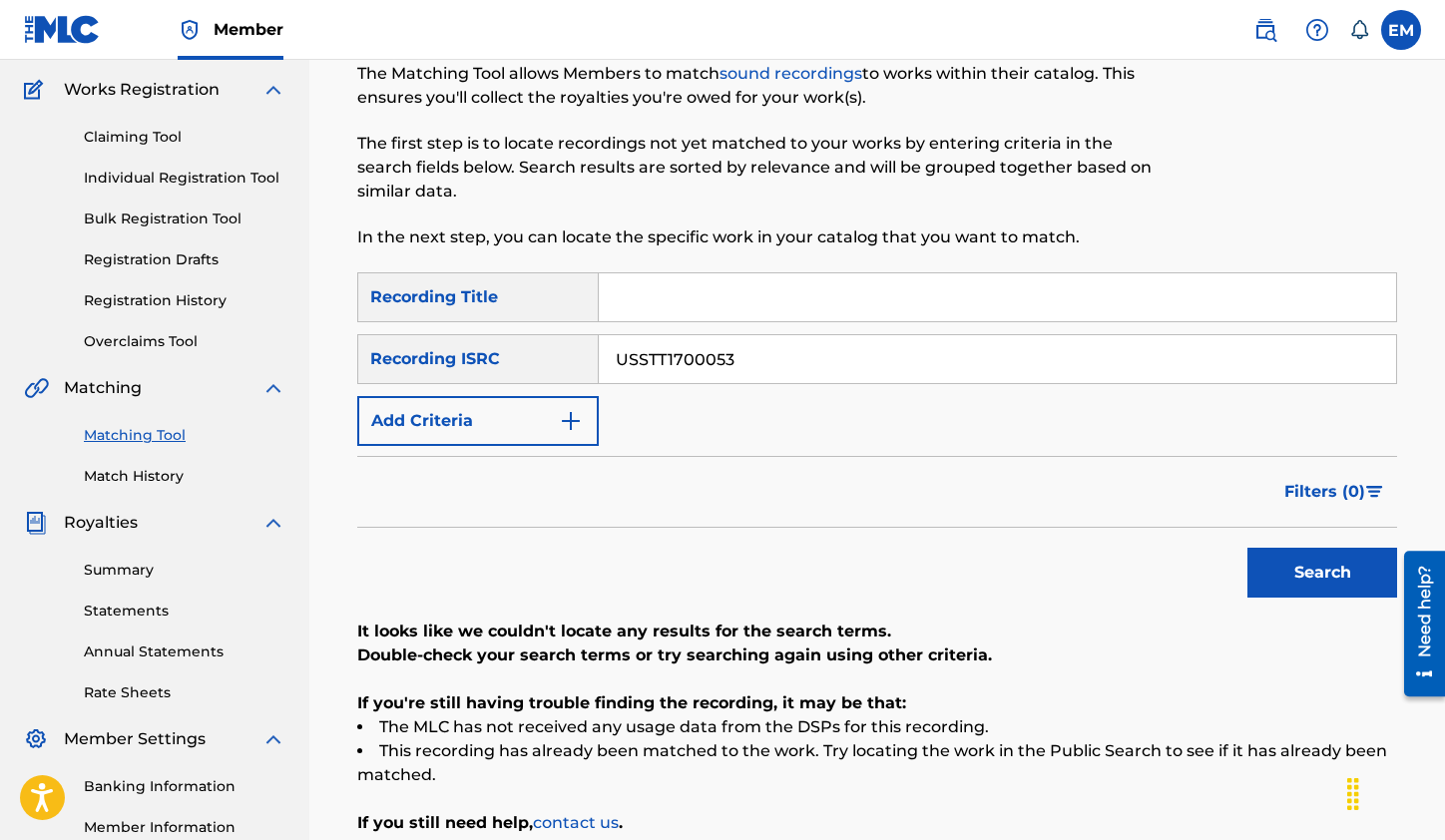 type on "USSTT1700053" 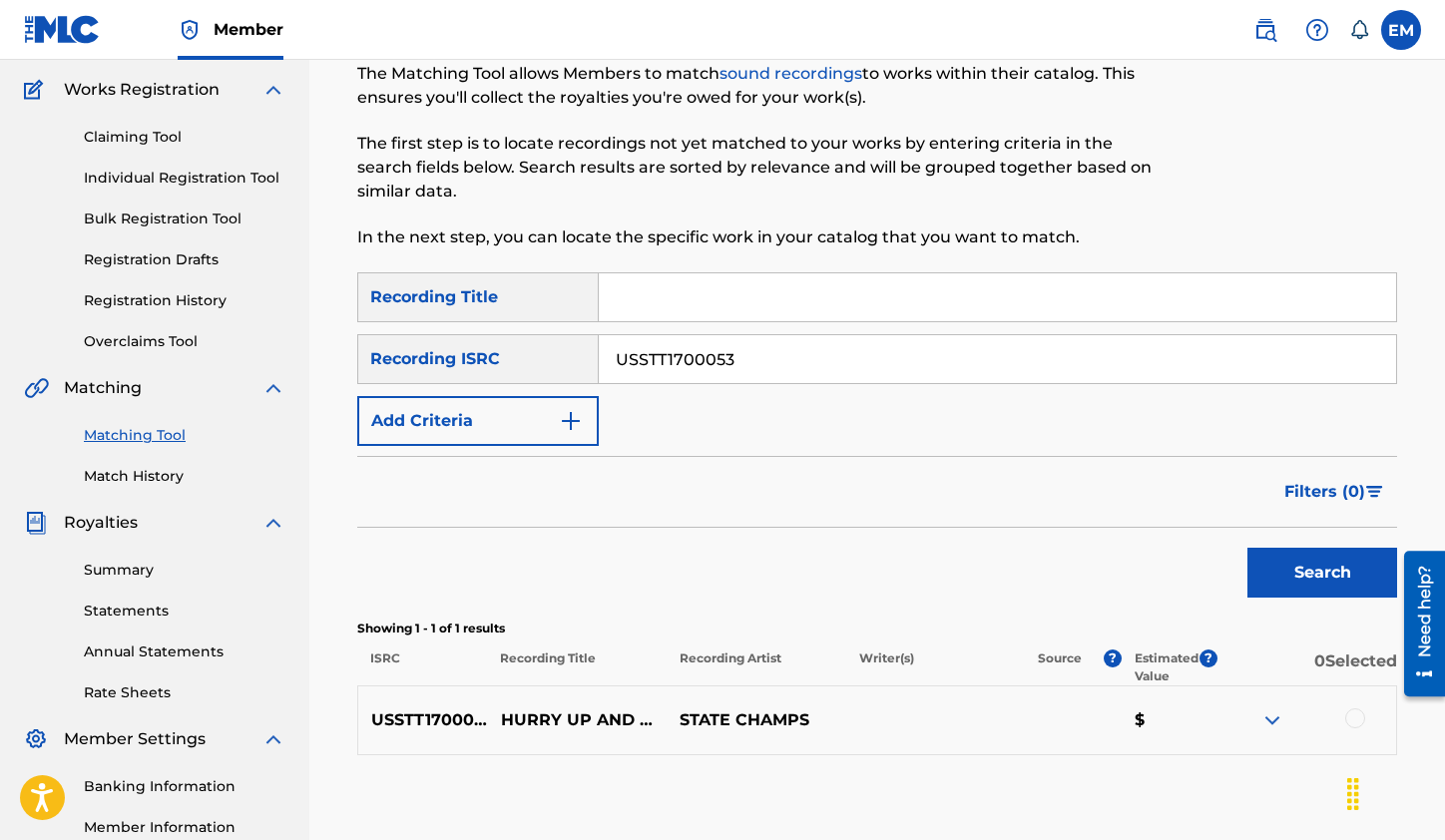 click at bounding box center (1355, 718) 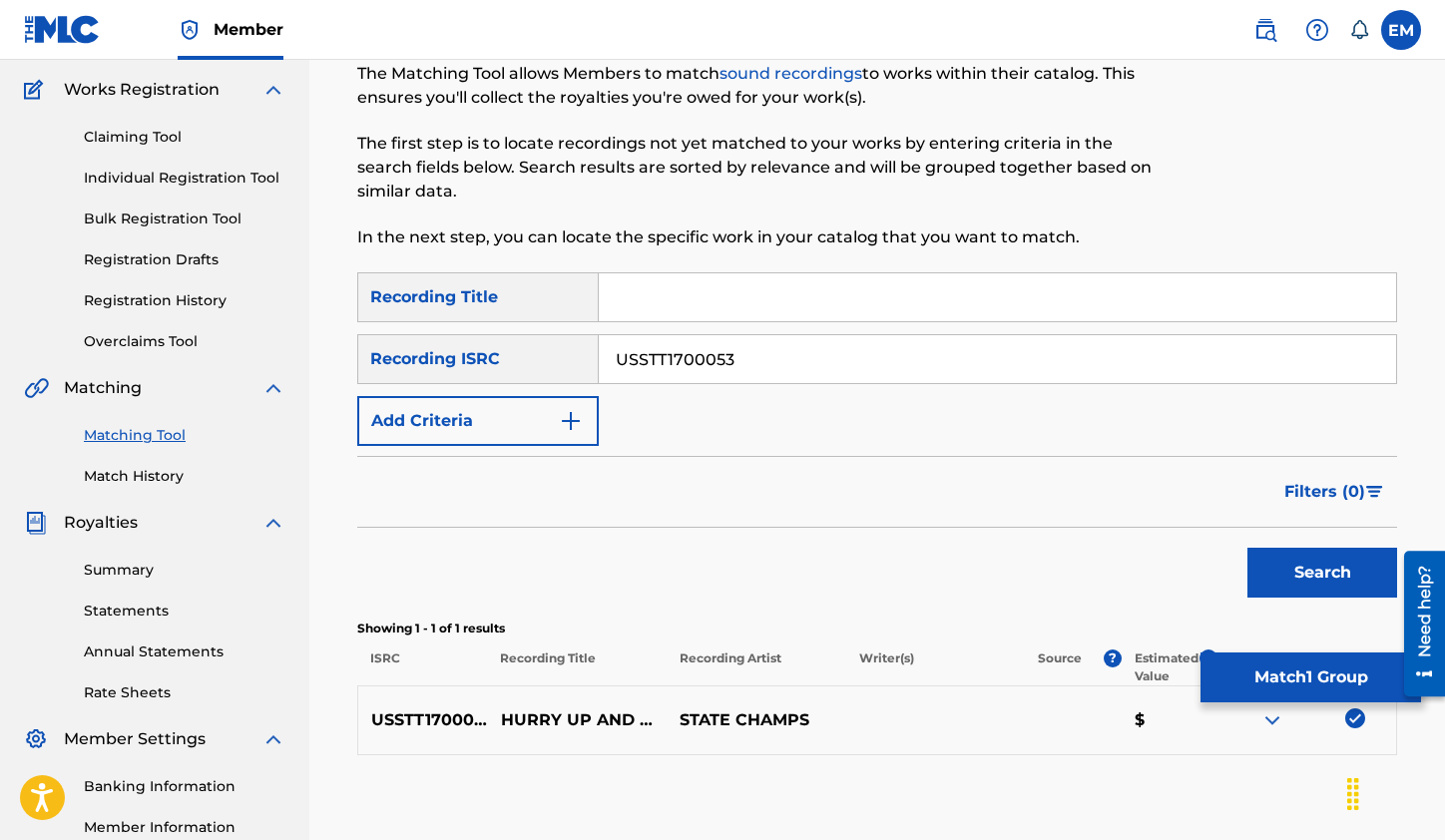click on "Match  1 Group" at bounding box center (1310, 677) 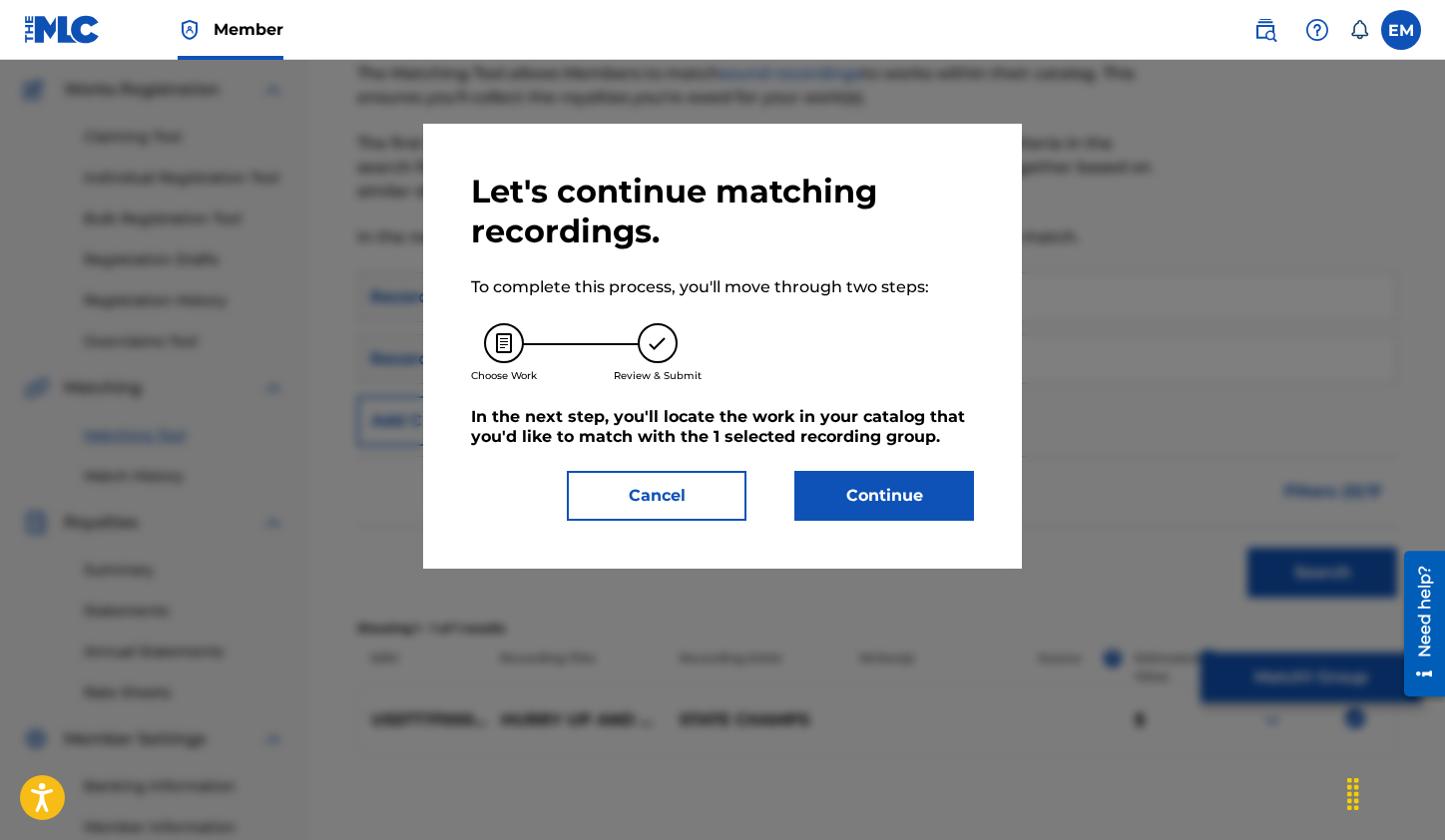 click on "Continue" at bounding box center (884, 496) 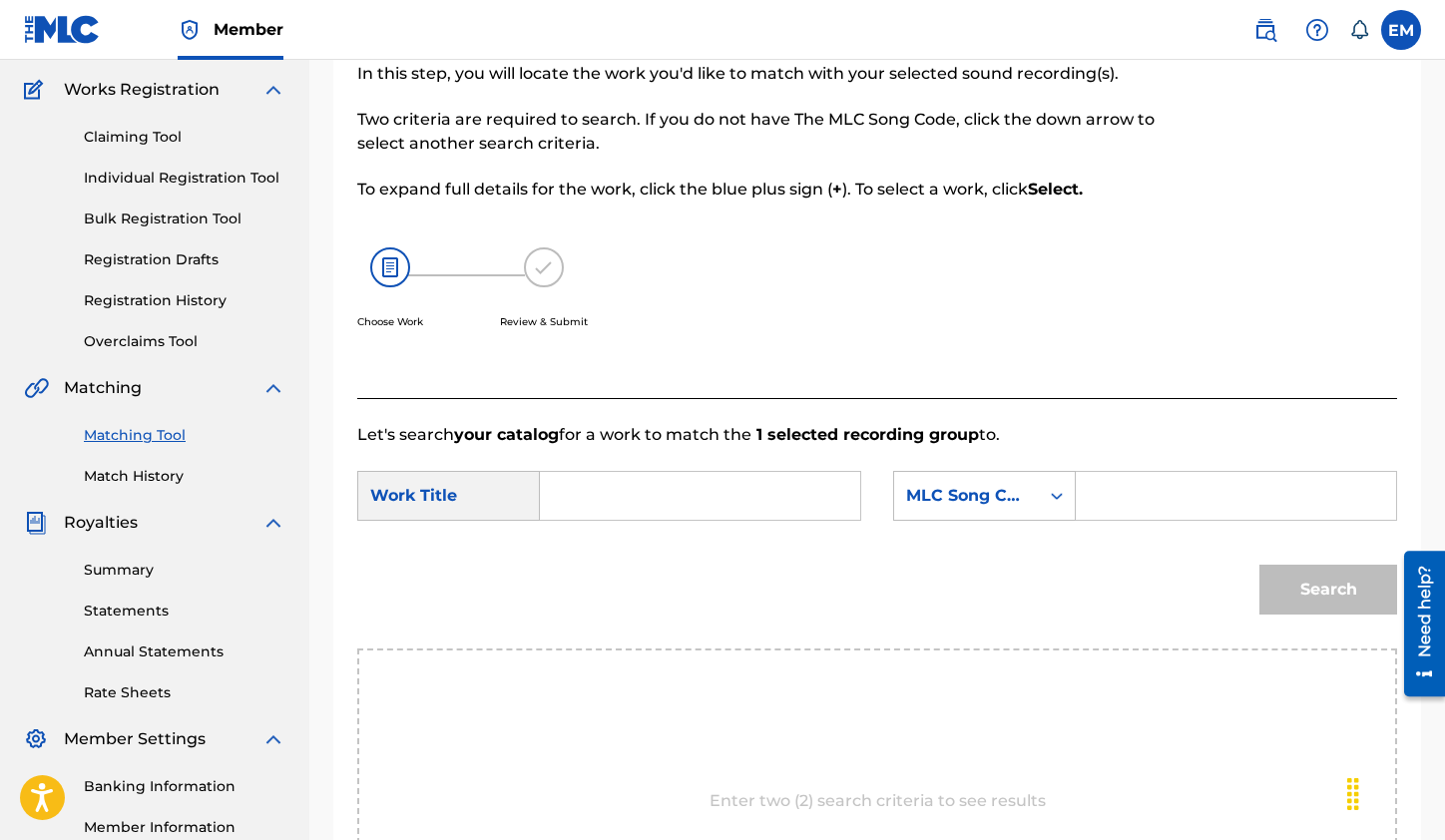 click at bounding box center [700, 496] 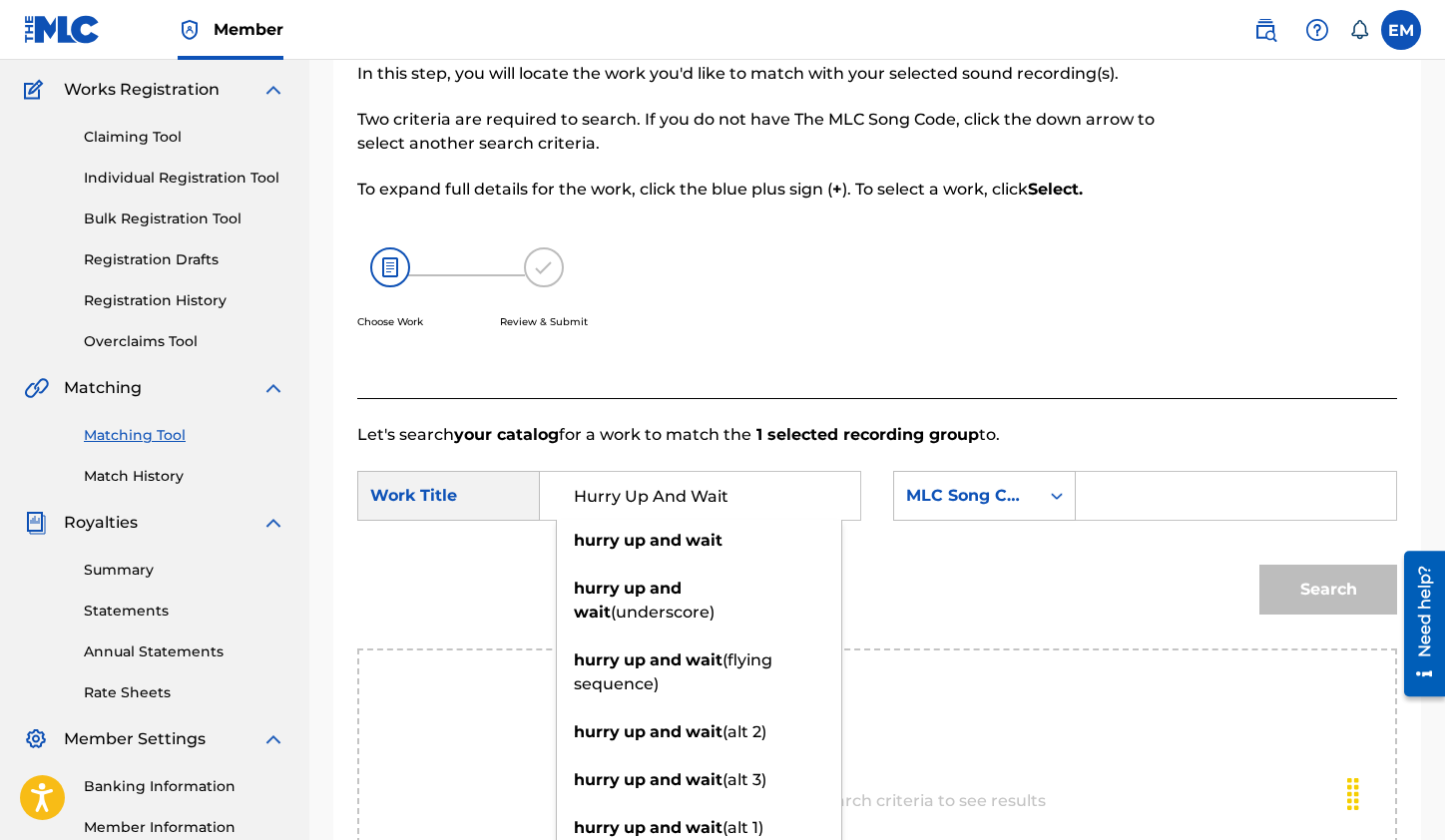 type on "Hurry Up And Wait" 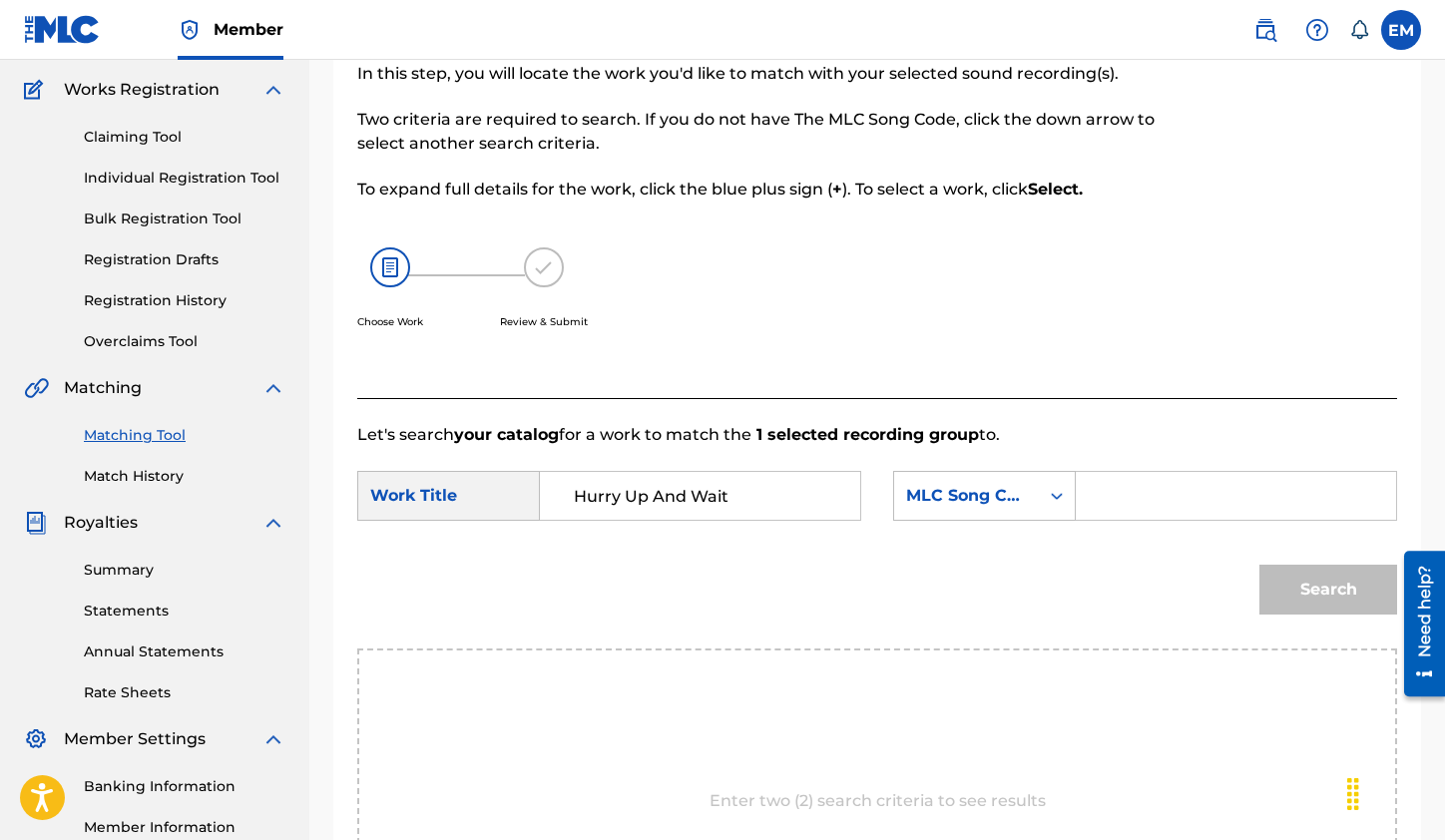 click at bounding box center [1235, 496] 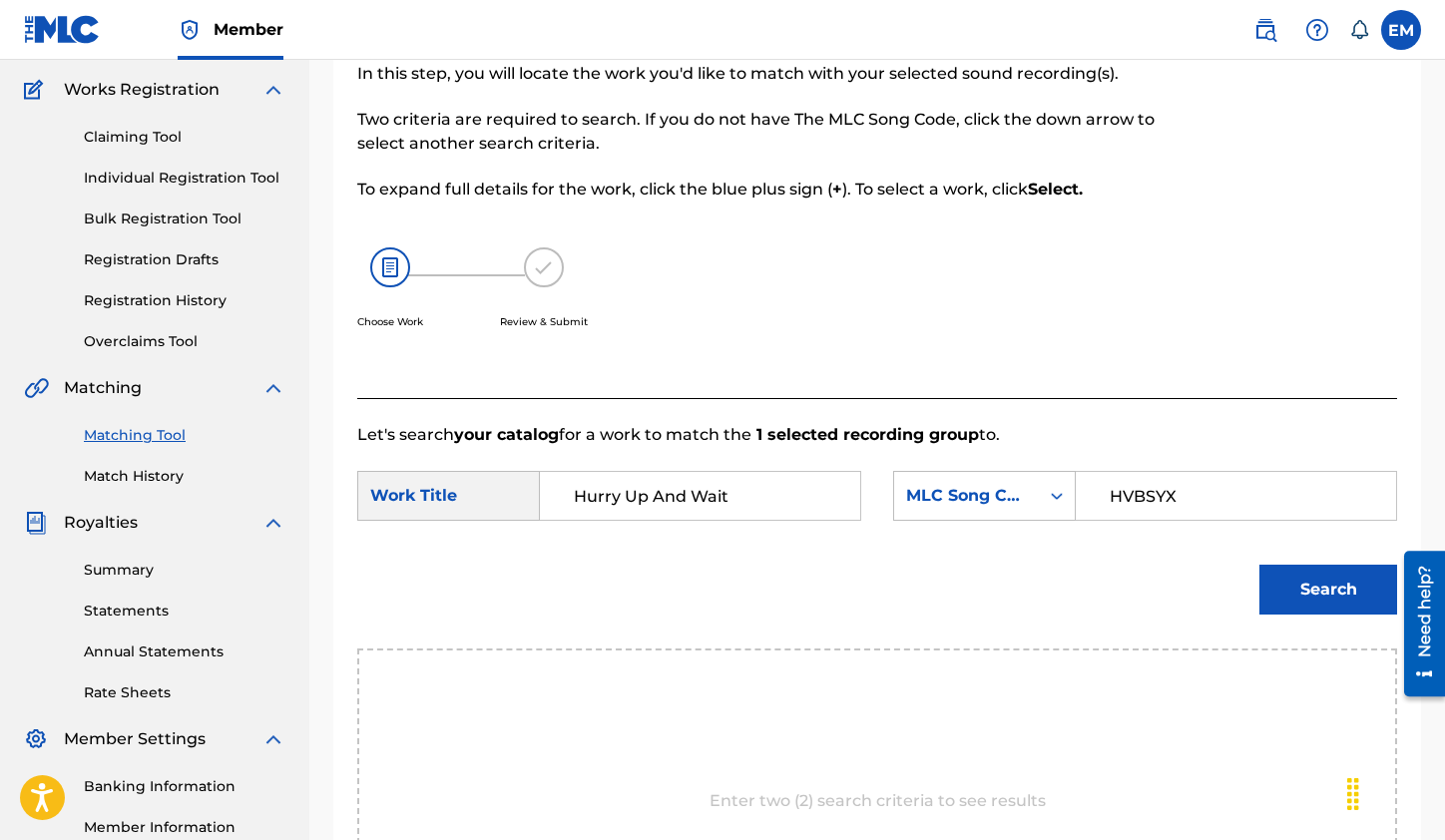 type on "HVBSYX" 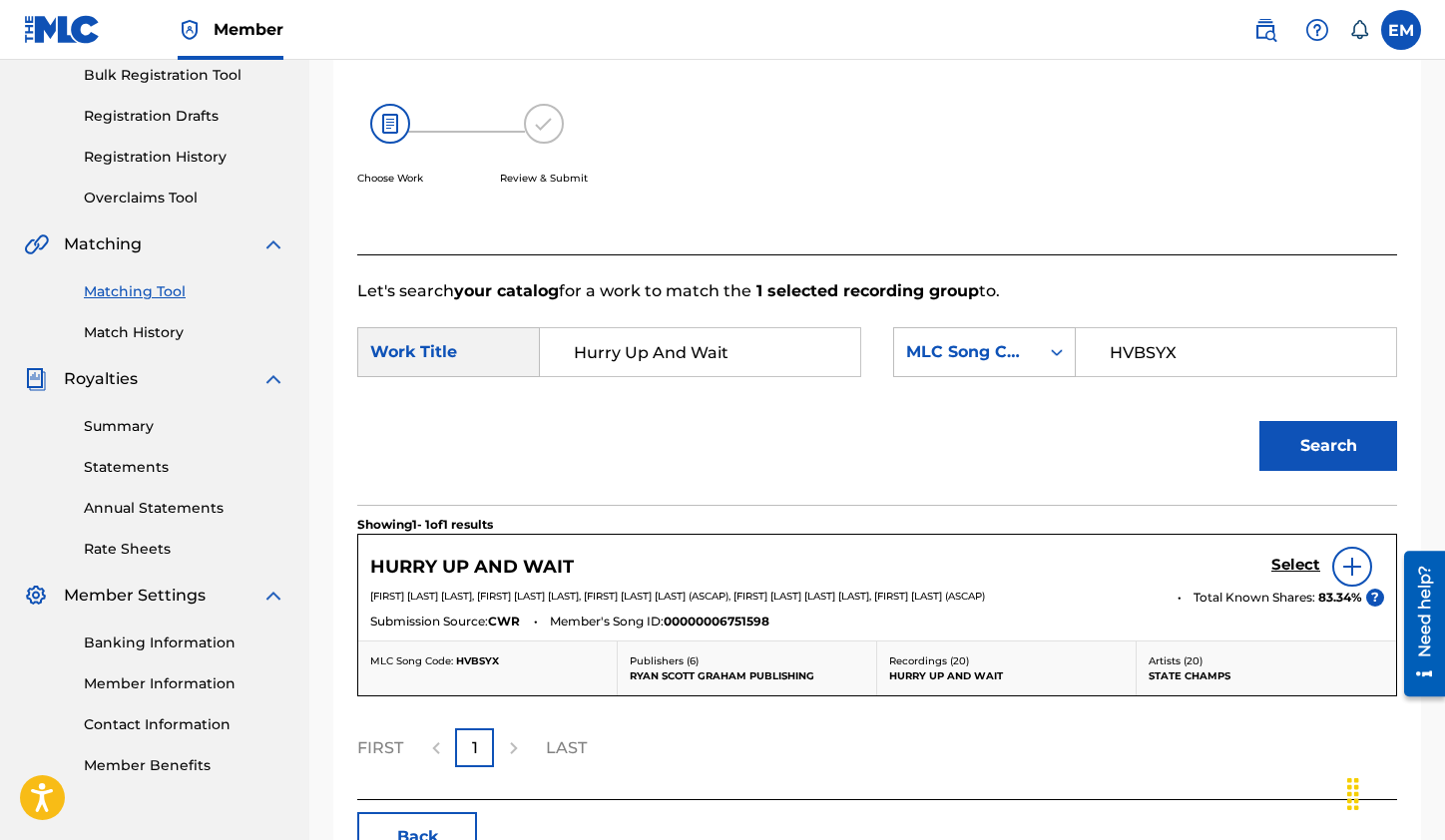 scroll, scrollTop: 442, scrollLeft: 0, axis: vertical 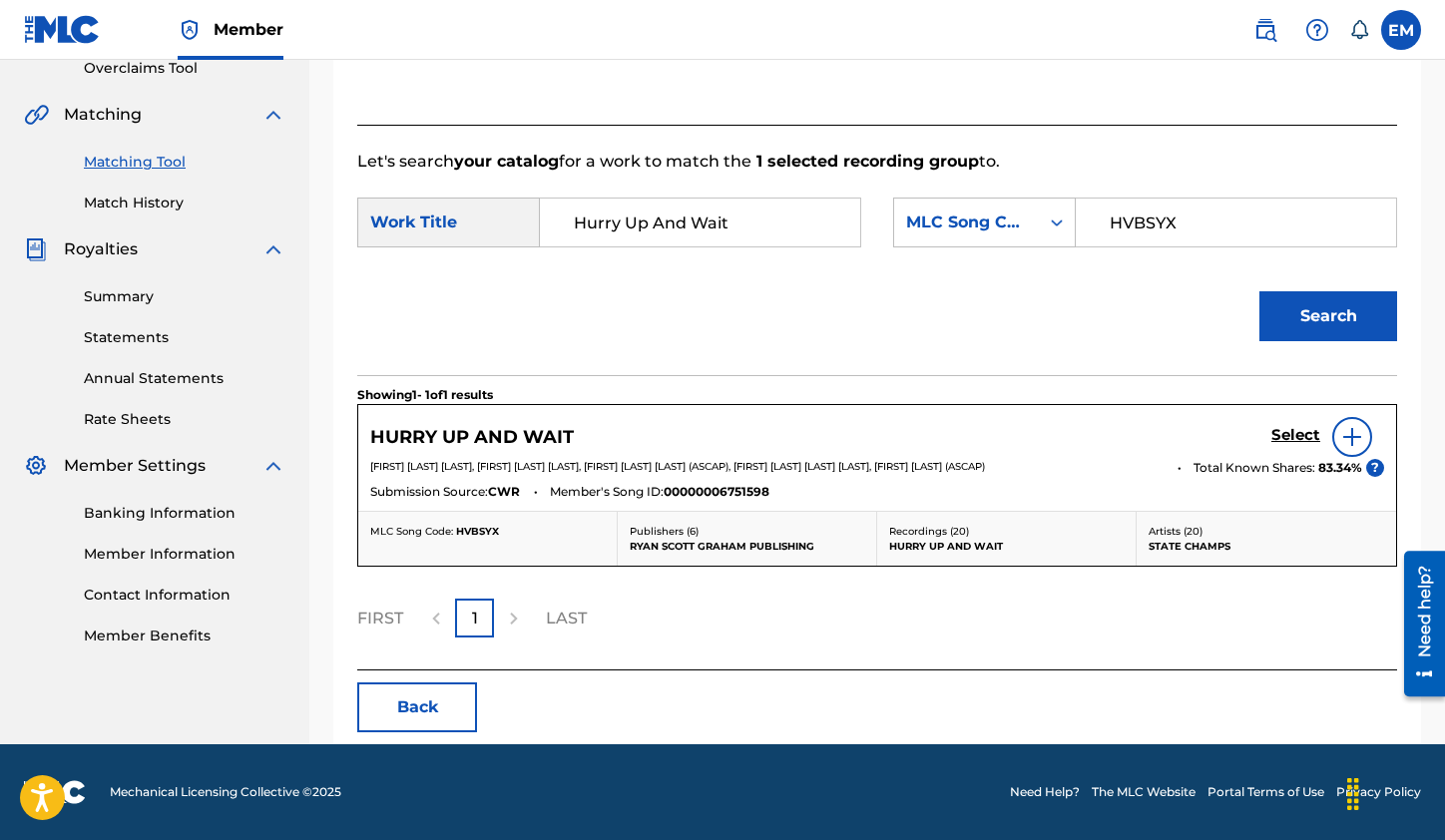 click on "Select" at bounding box center [1295, 435] 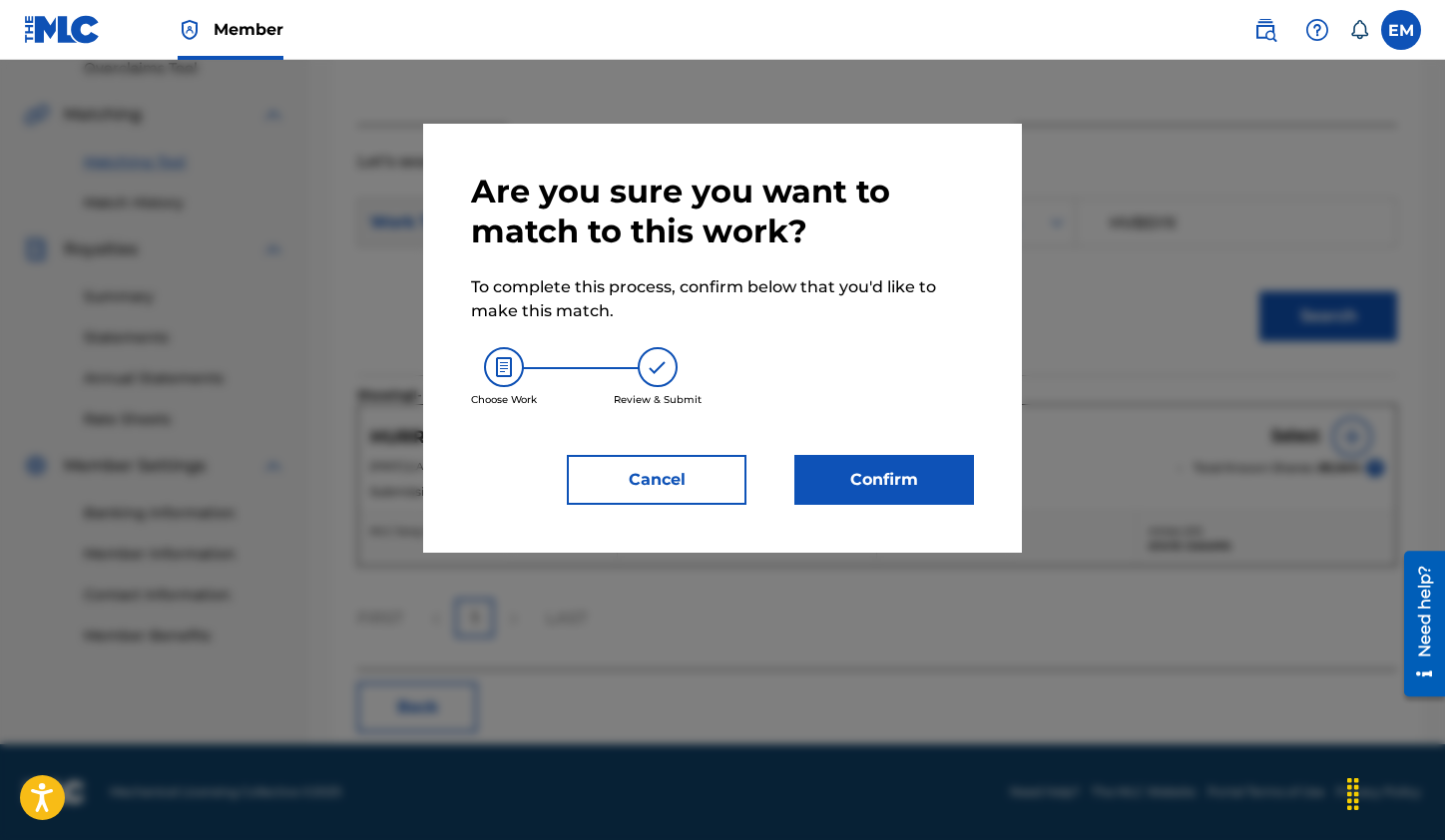 click on "Confirm" at bounding box center (884, 480) 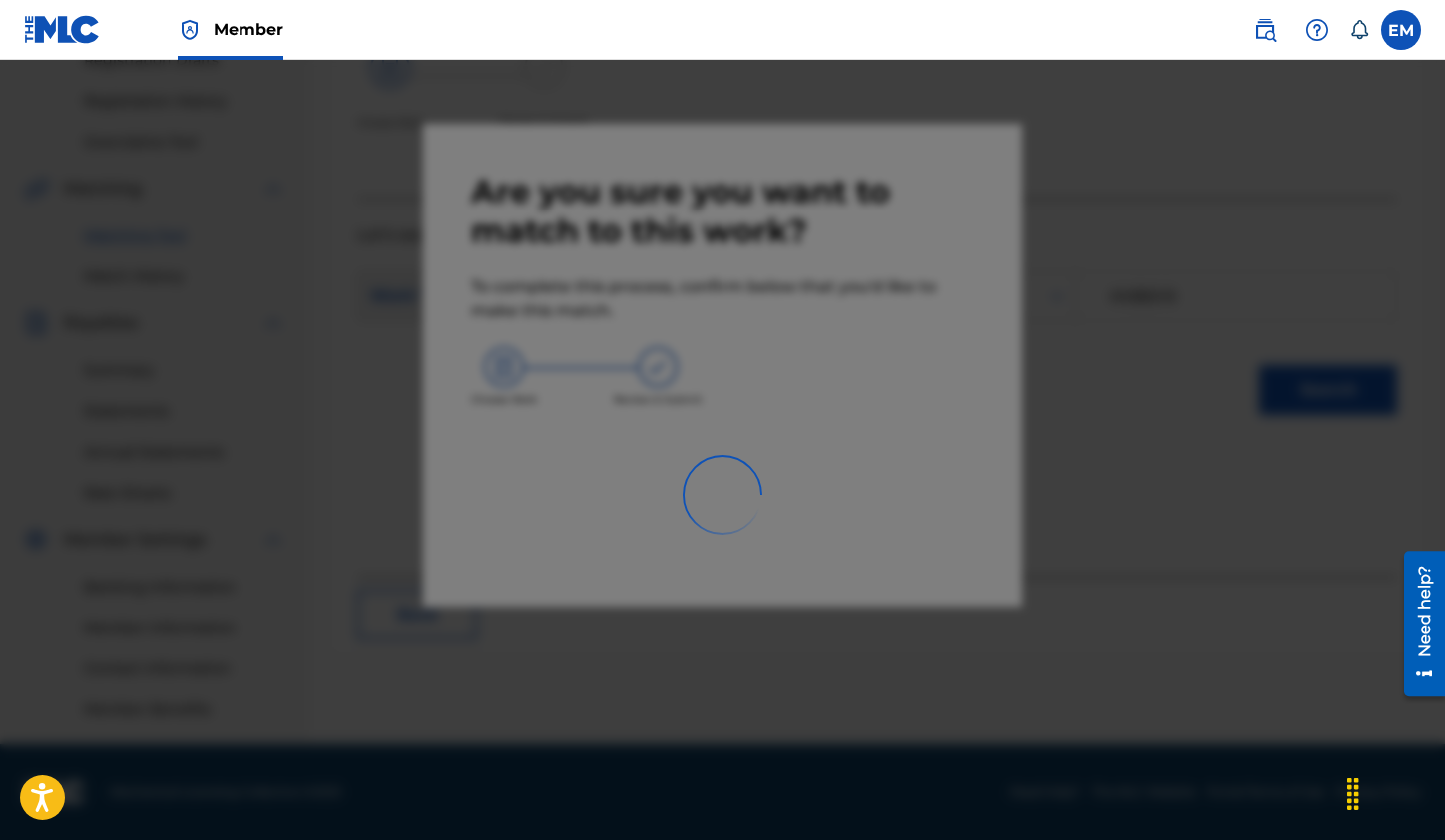 scroll, scrollTop: 356, scrollLeft: 0, axis: vertical 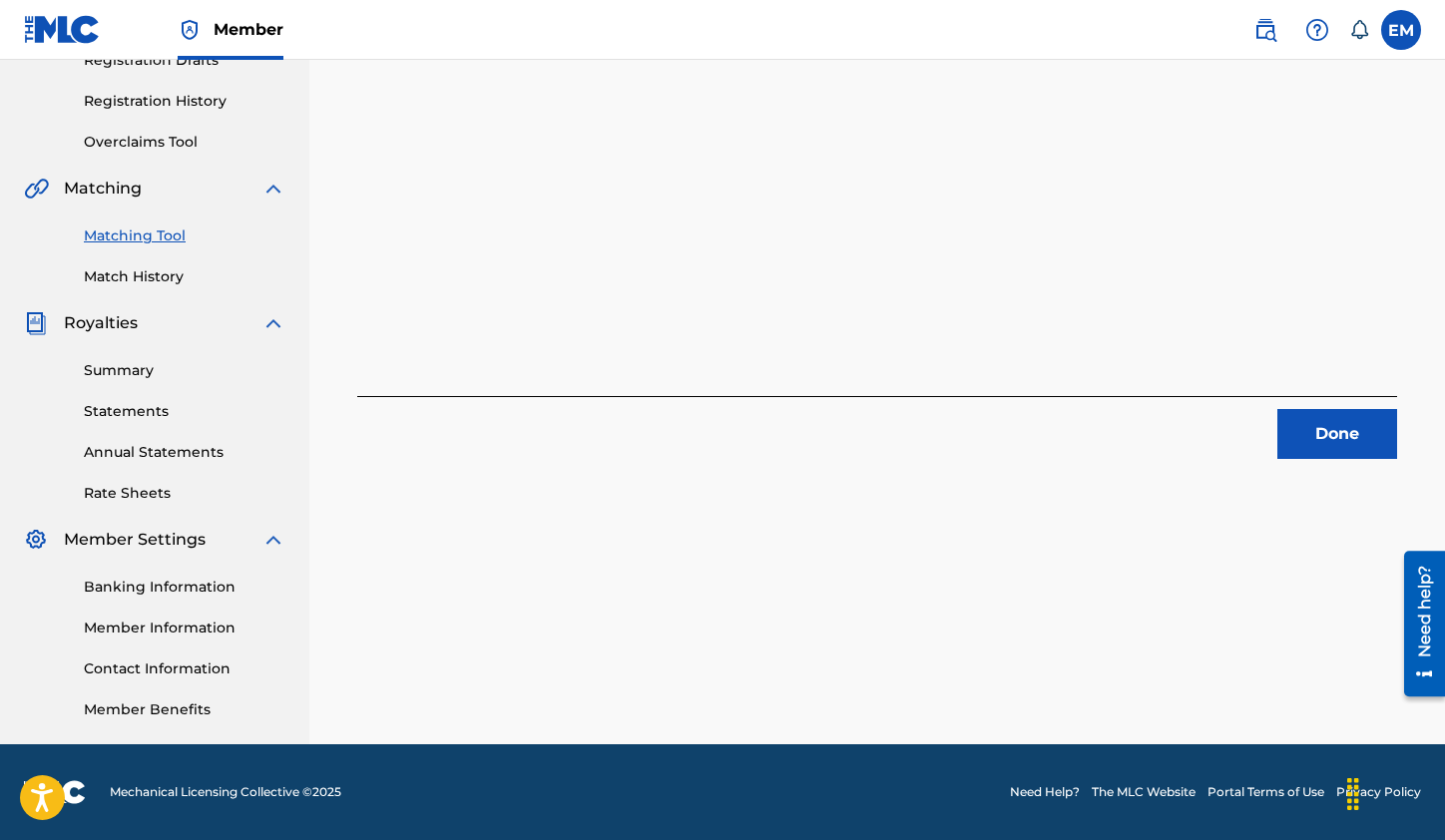 click on "Done" at bounding box center [1337, 434] 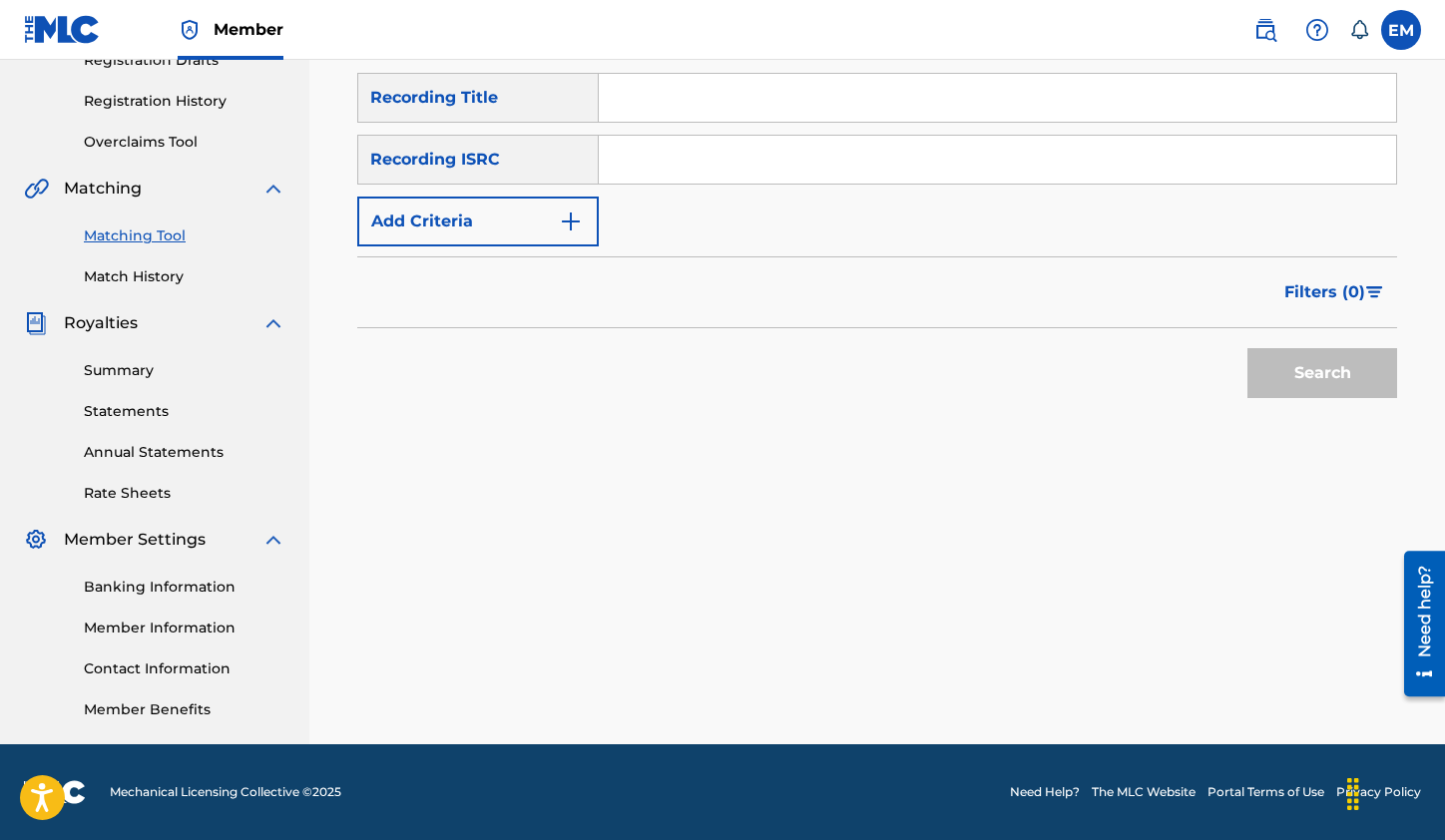 click at bounding box center (997, 160) 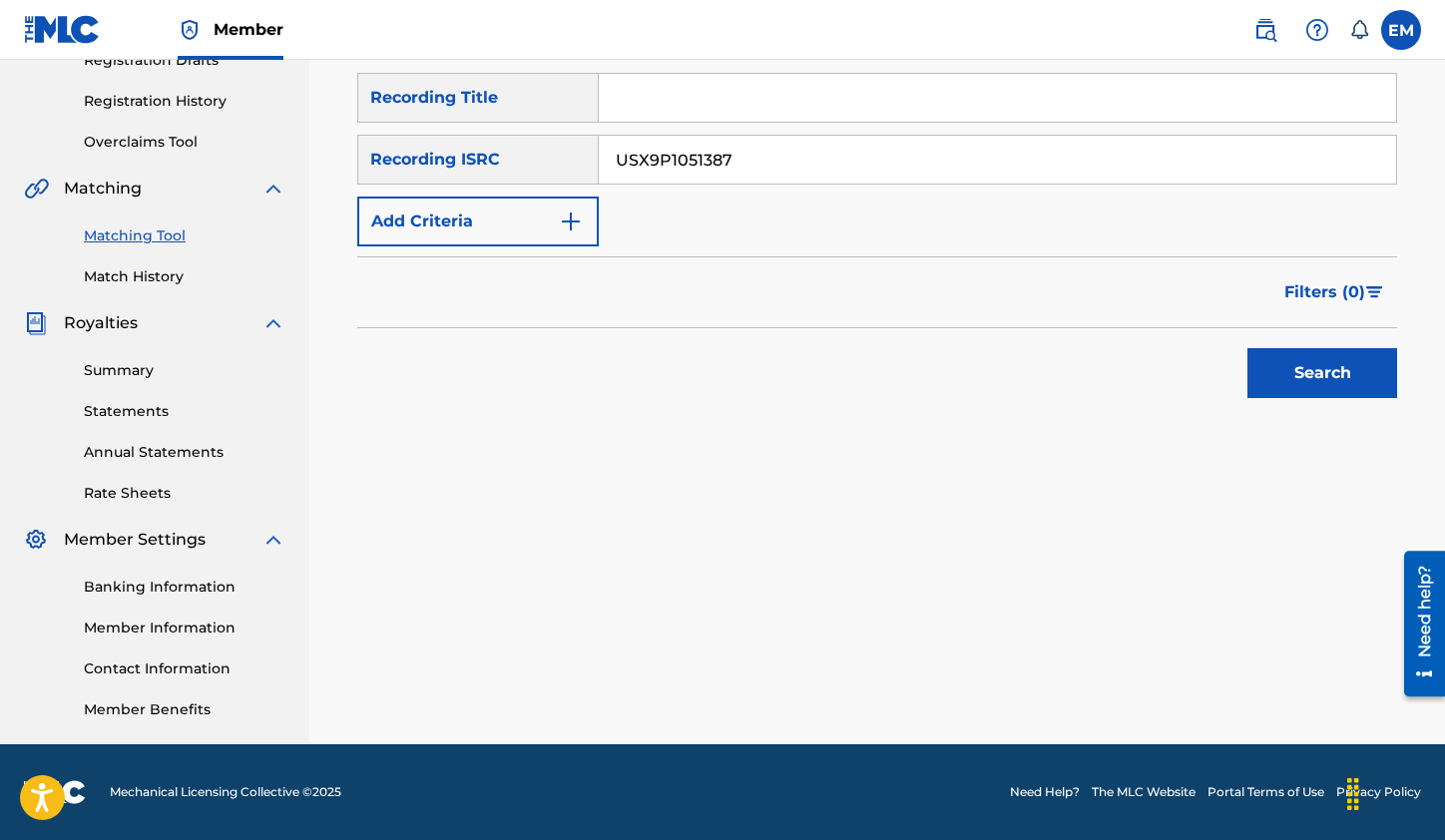 type on "USX9P1051387" 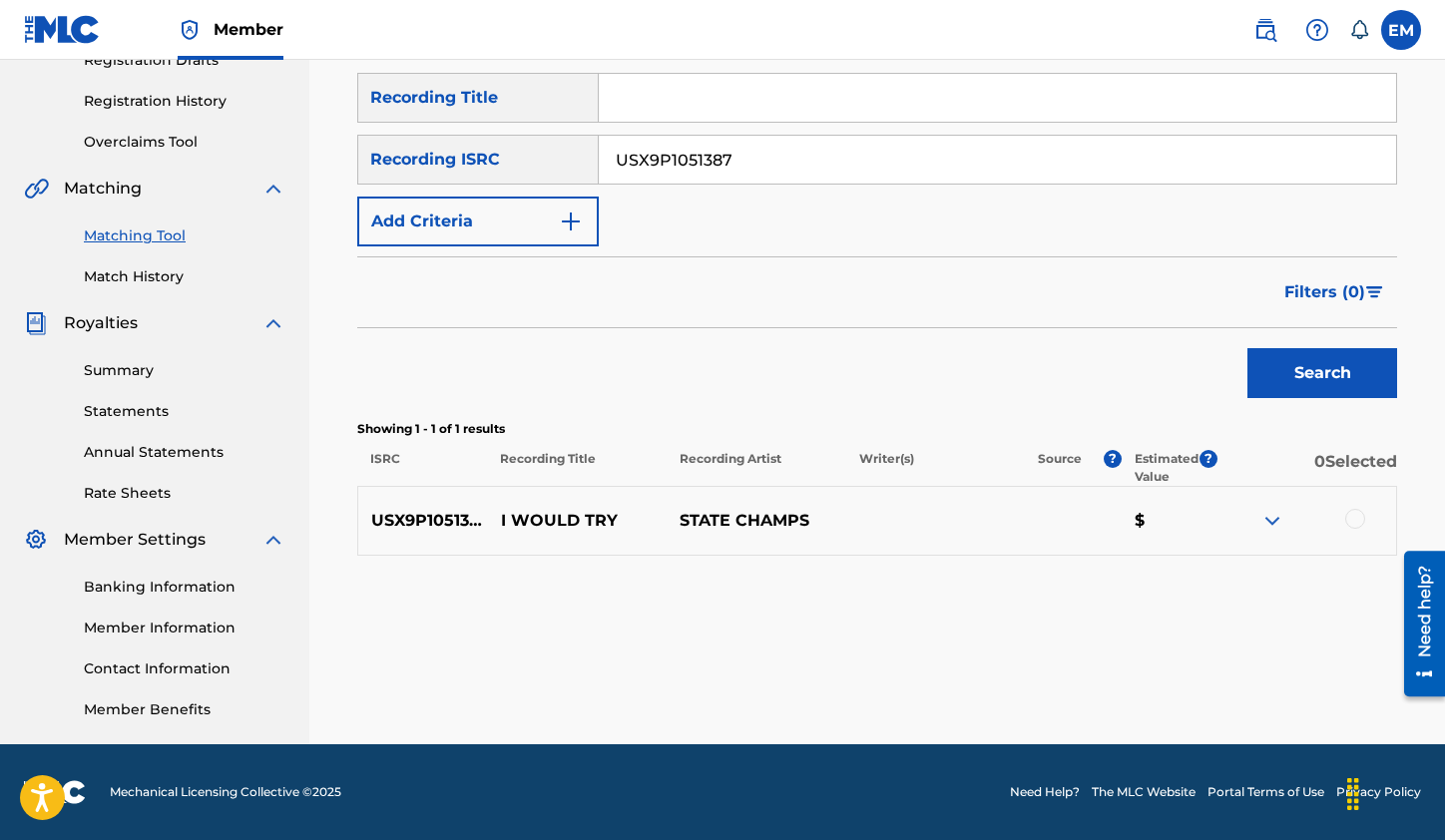 click at bounding box center [1355, 519] 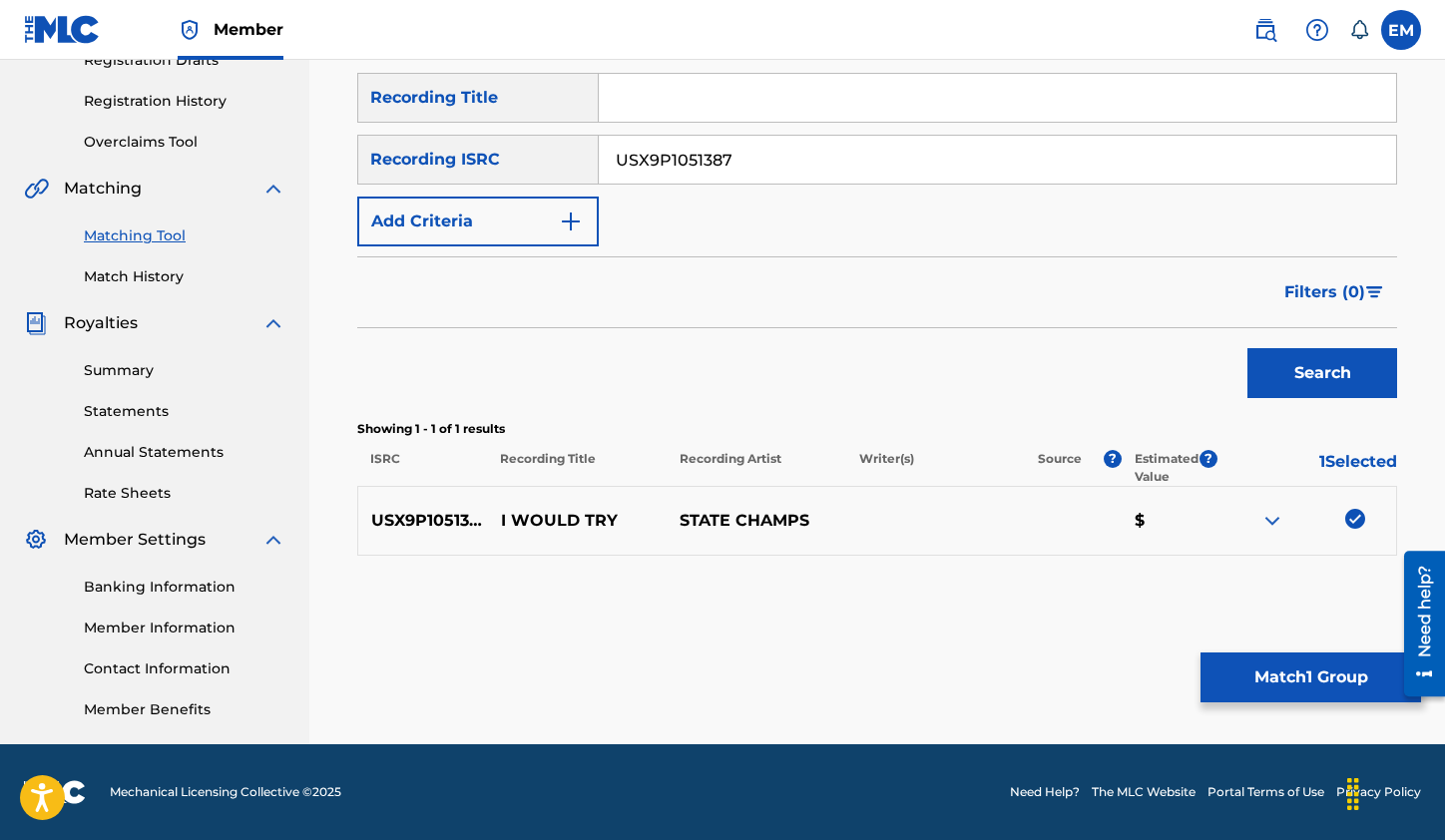 click on "Match  1 Group" at bounding box center (1310, 677) 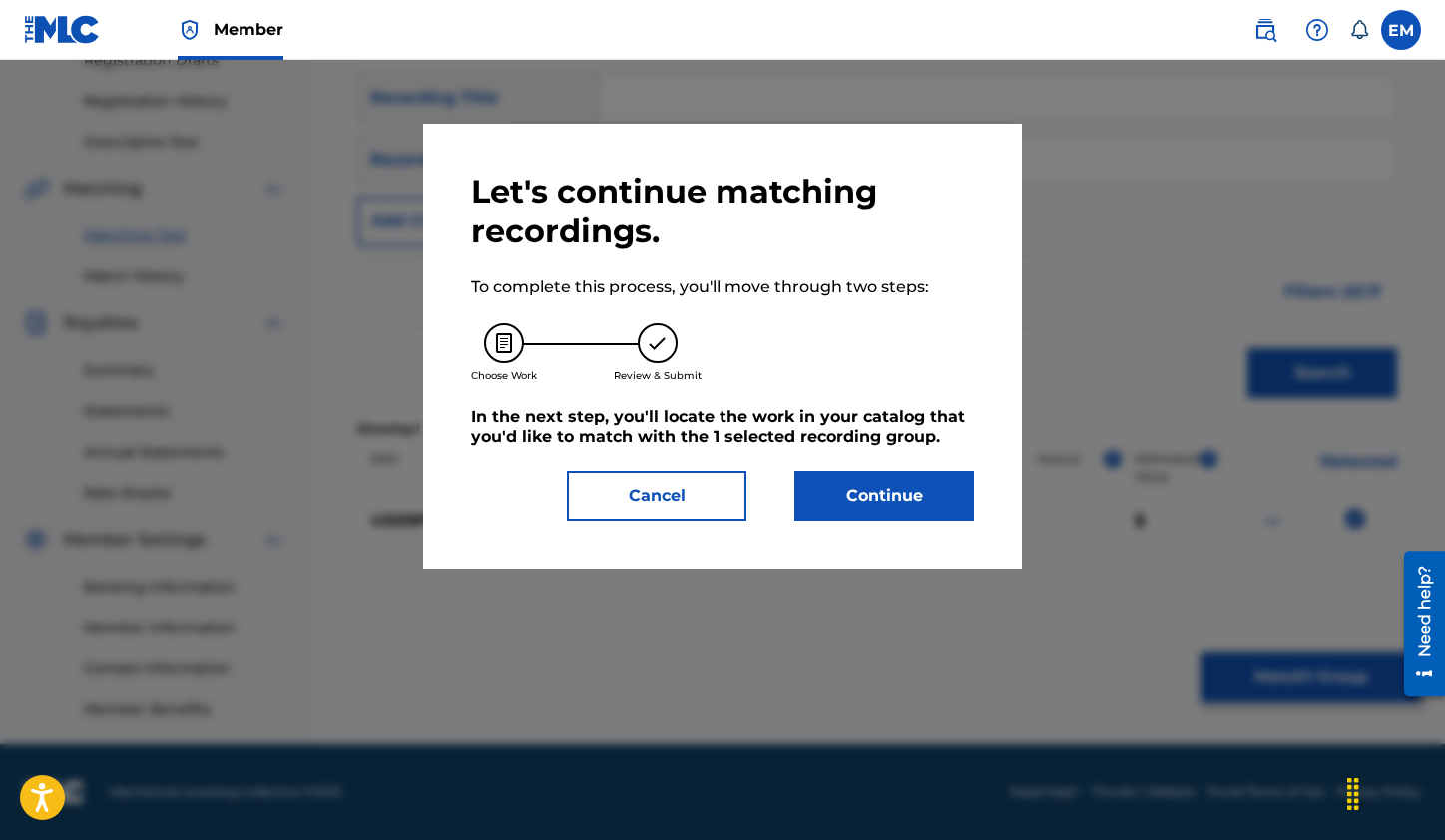 click on "Continue" at bounding box center (884, 496) 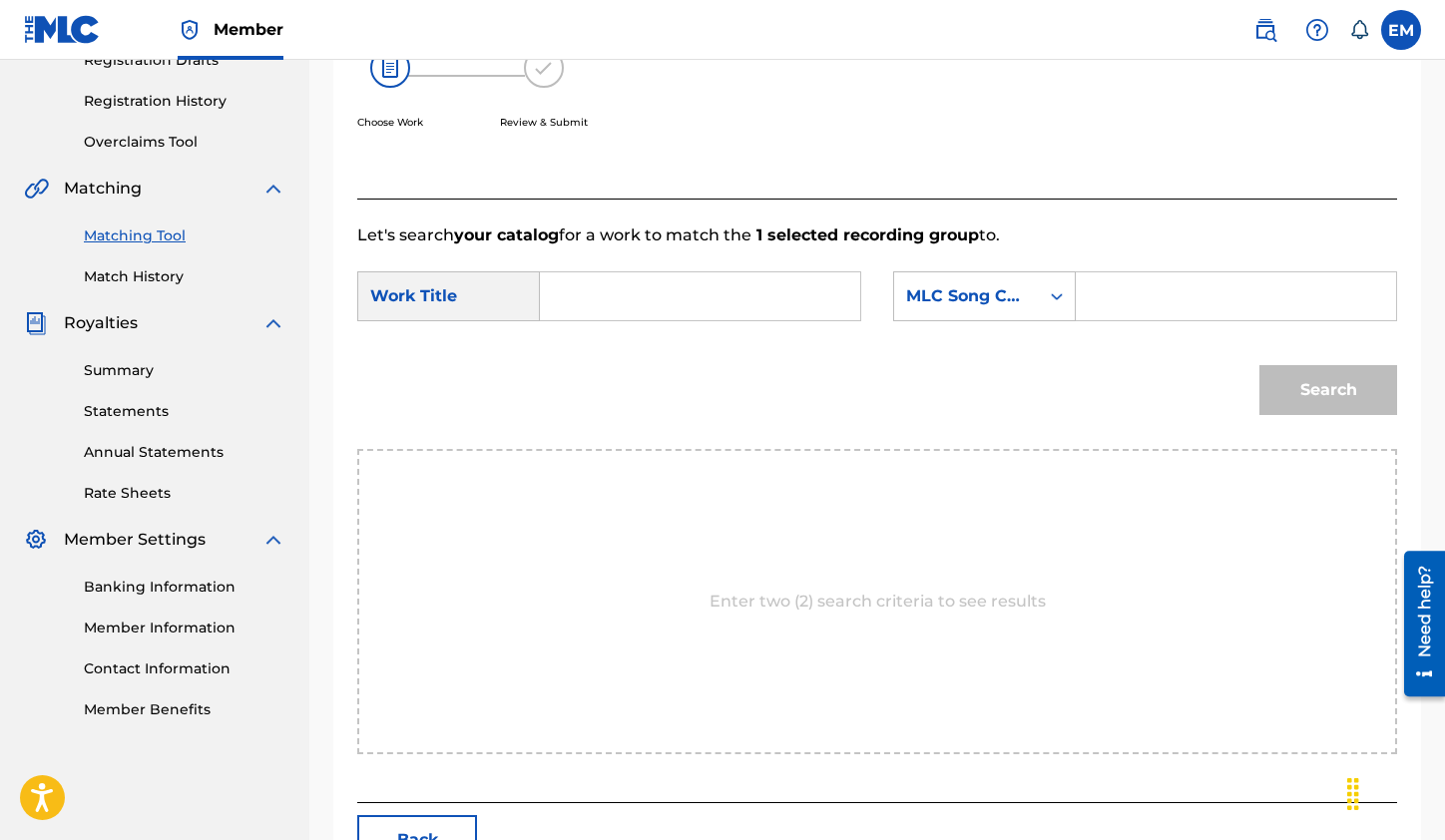 click at bounding box center (700, 296) 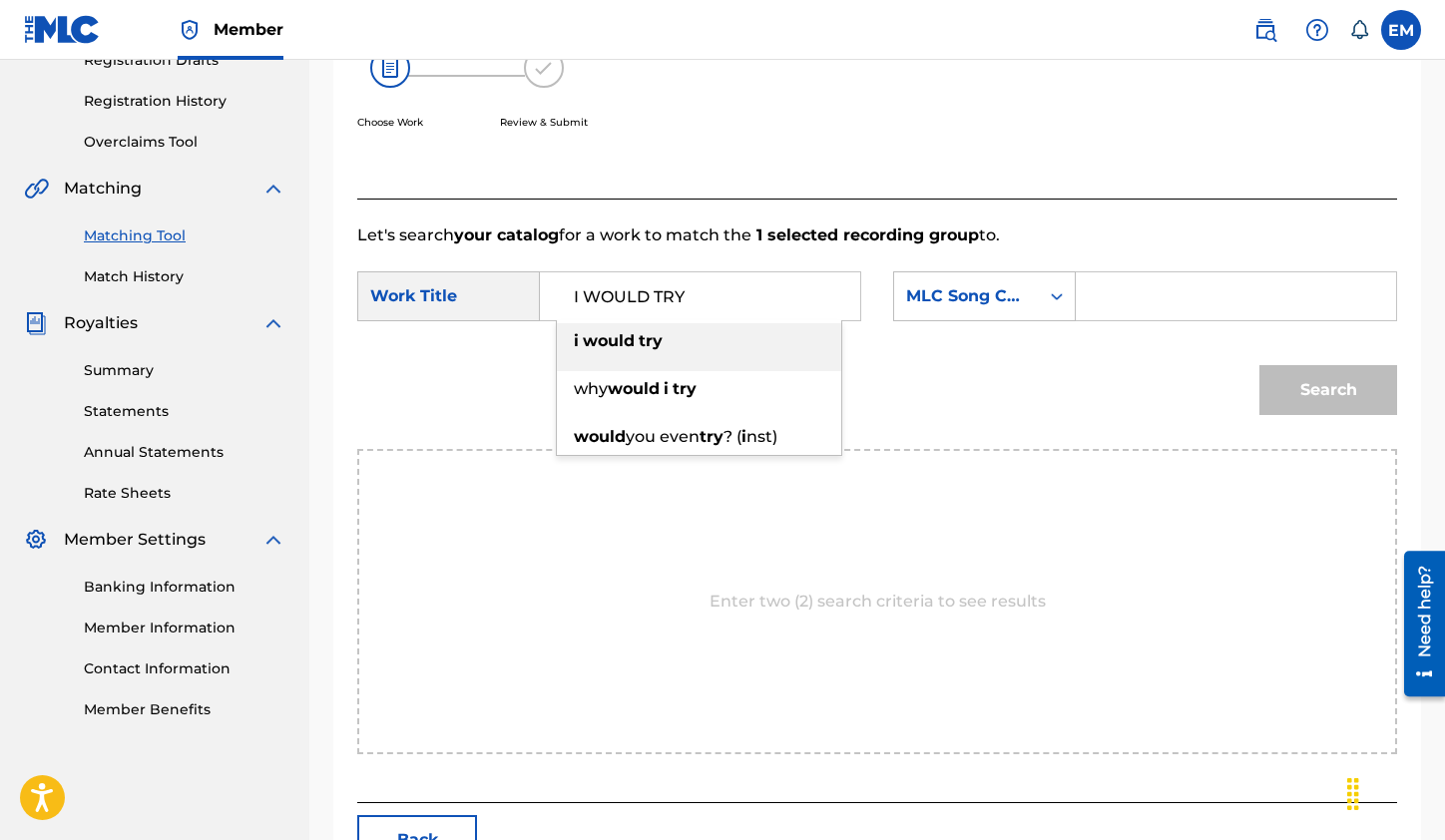 type on "I WOULD TRY" 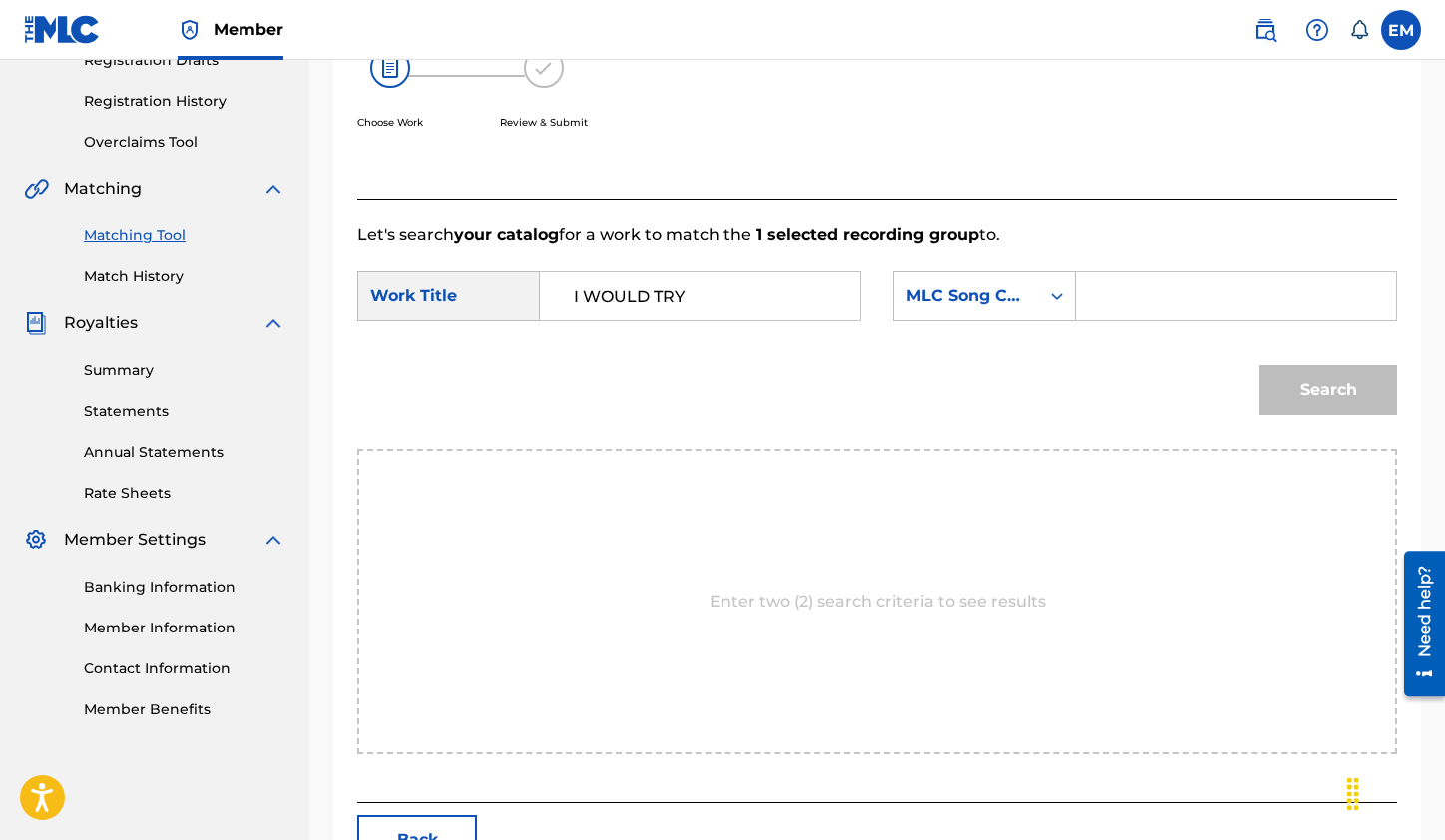 drag, startPoint x: 1142, startPoint y: 299, endPoint x: 1148, endPoint y: 282, distance: 18.027756 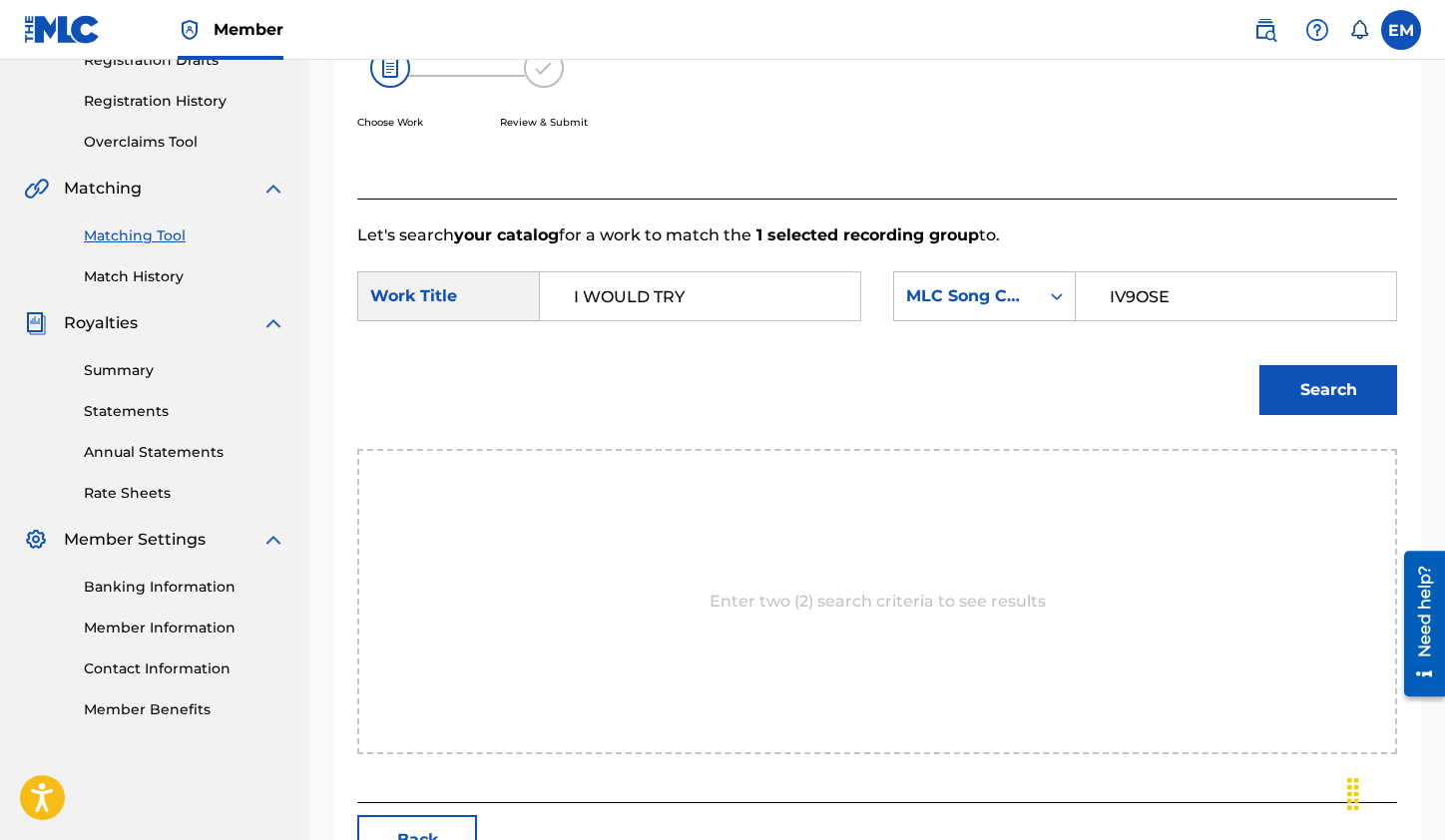 type on "IV9OSE" 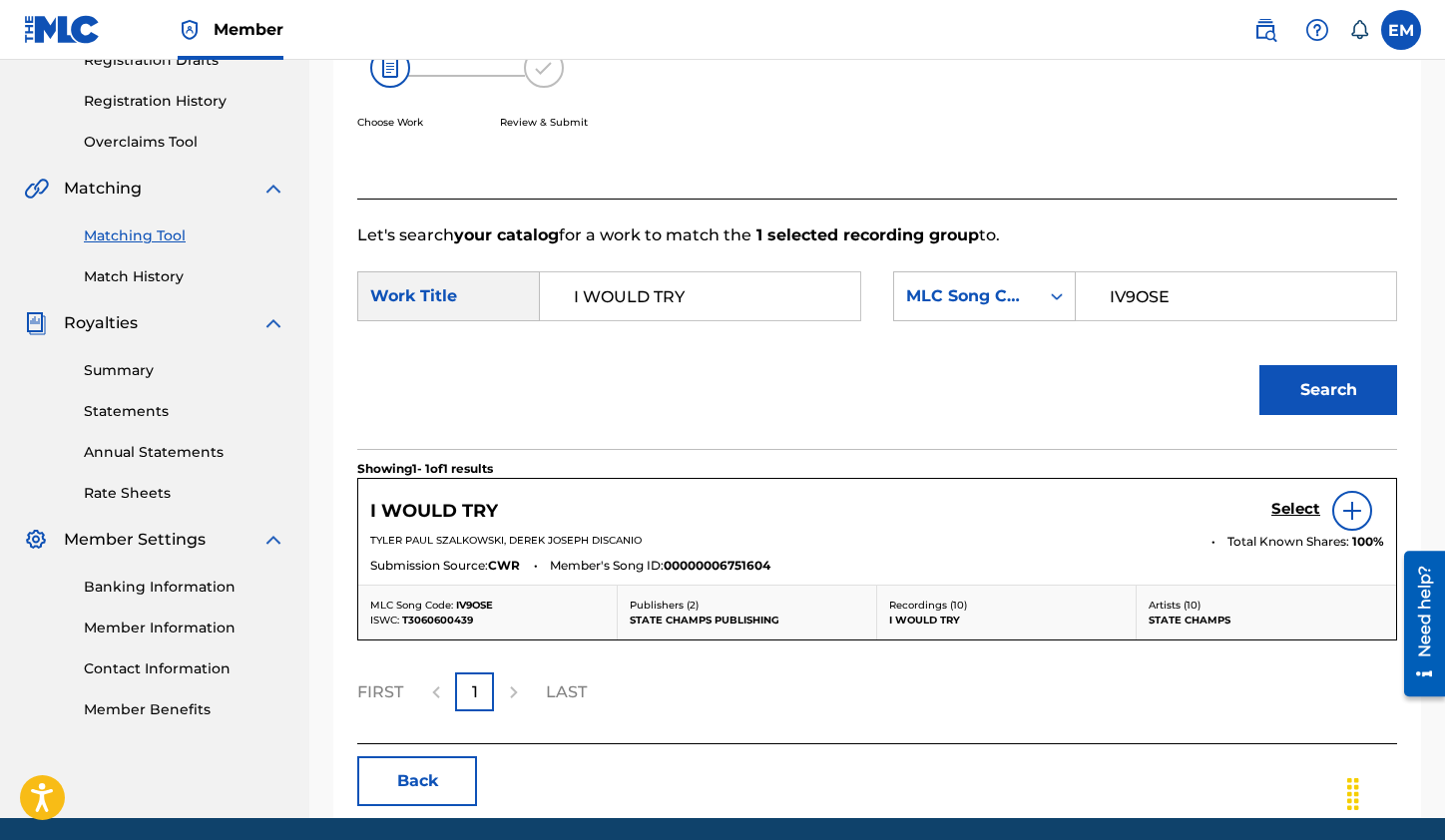 click on "Select" at bounding box center (1295, 509) 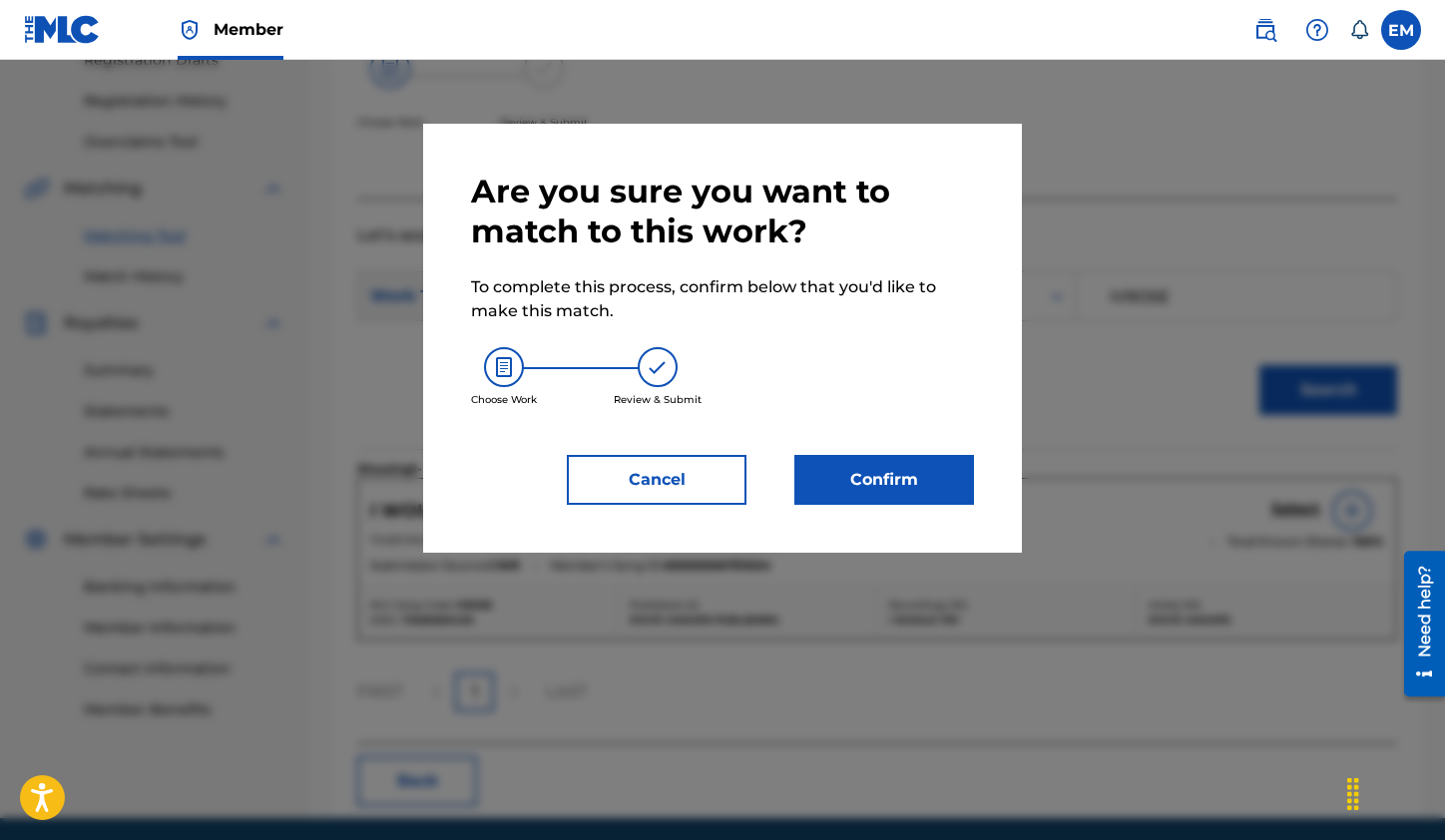 drag, startPoint x: 860, startPoint y: 454, endPoint x: 865, endPoint y: 471, distance: 17.720045 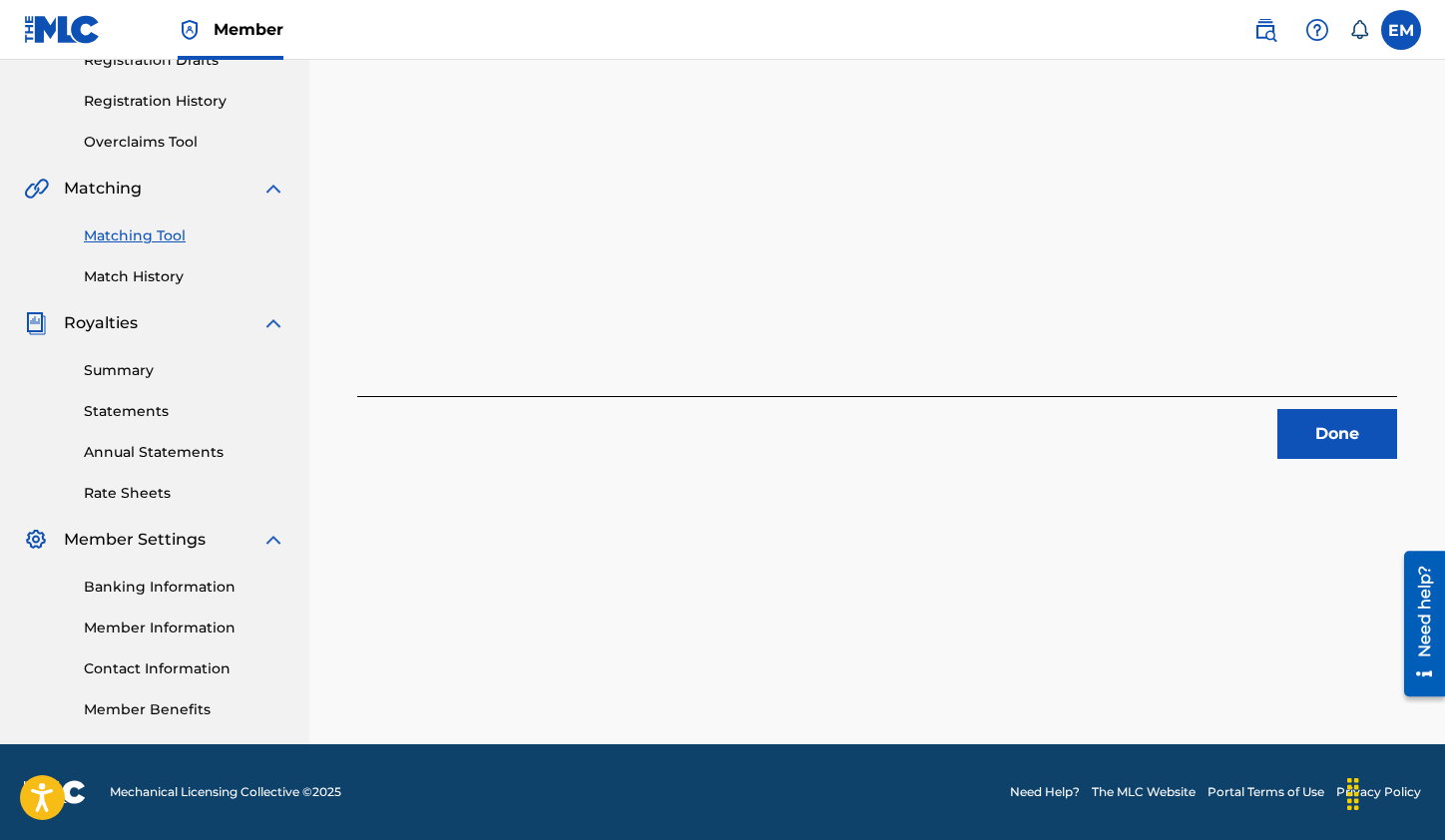 click on "Done" at bounding box center [1337, 434] 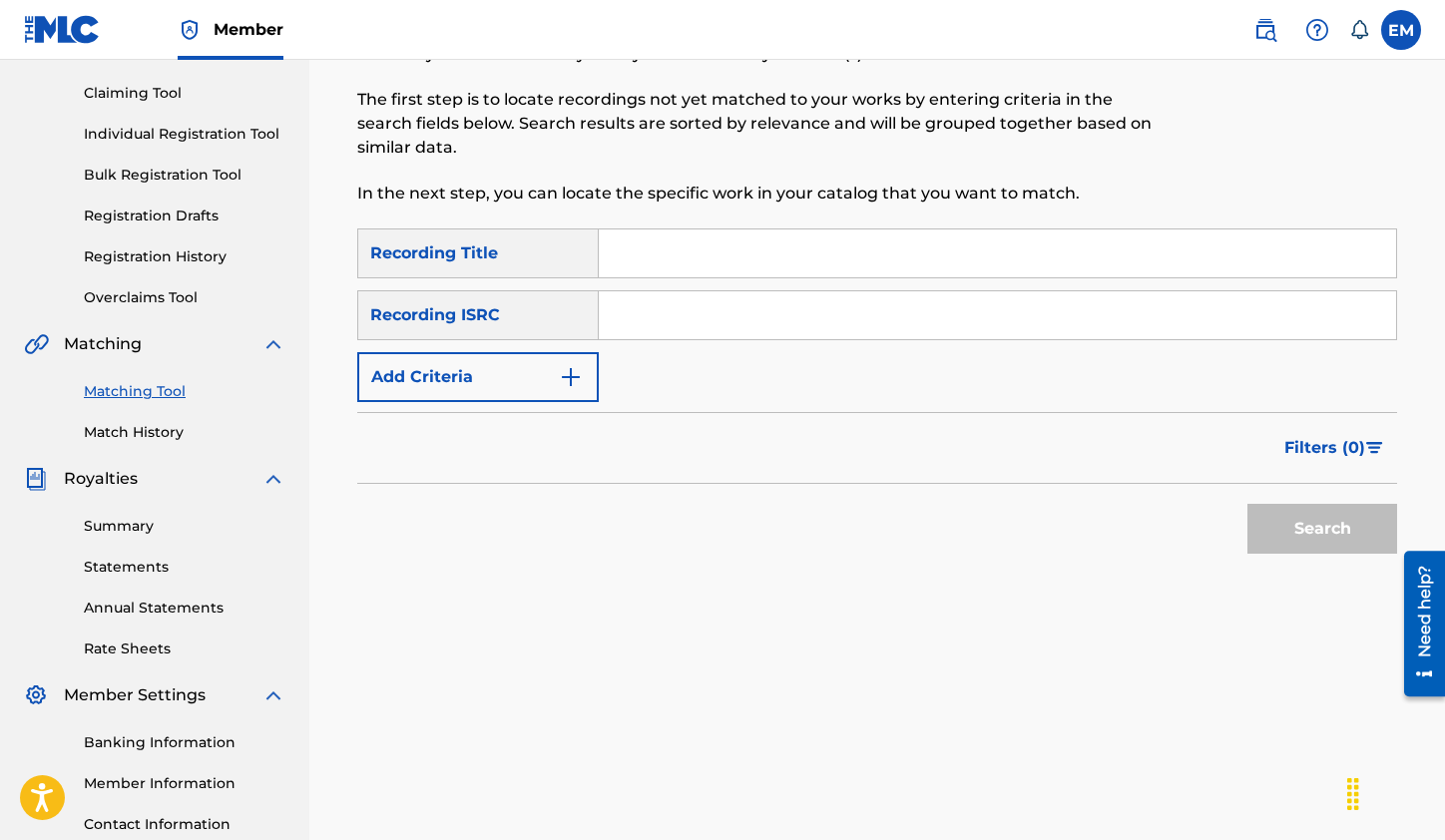 scroll, scrollTop: 0, scrollLeft: 0, axis: both 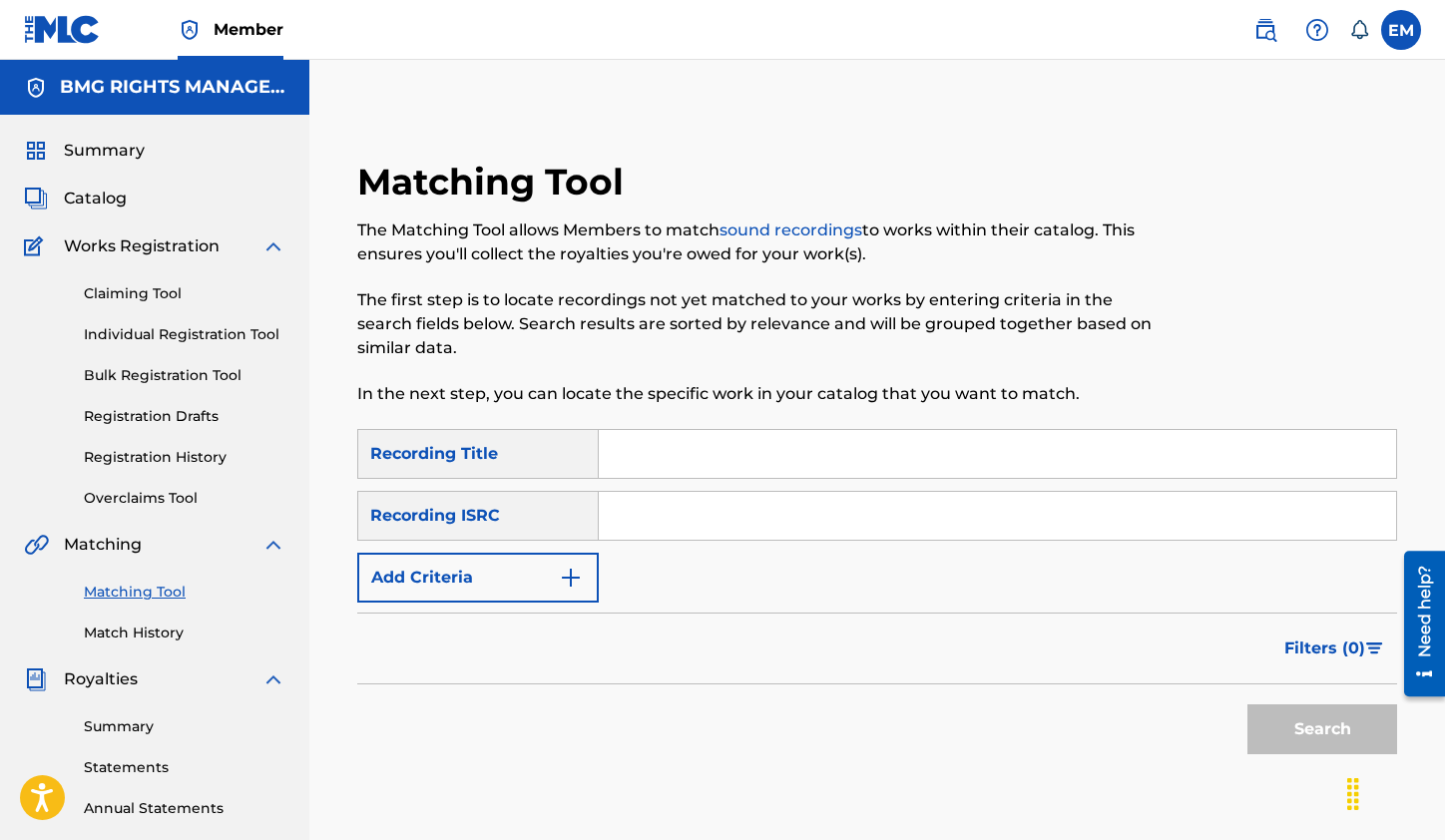 click at bounding box center (997, 516) 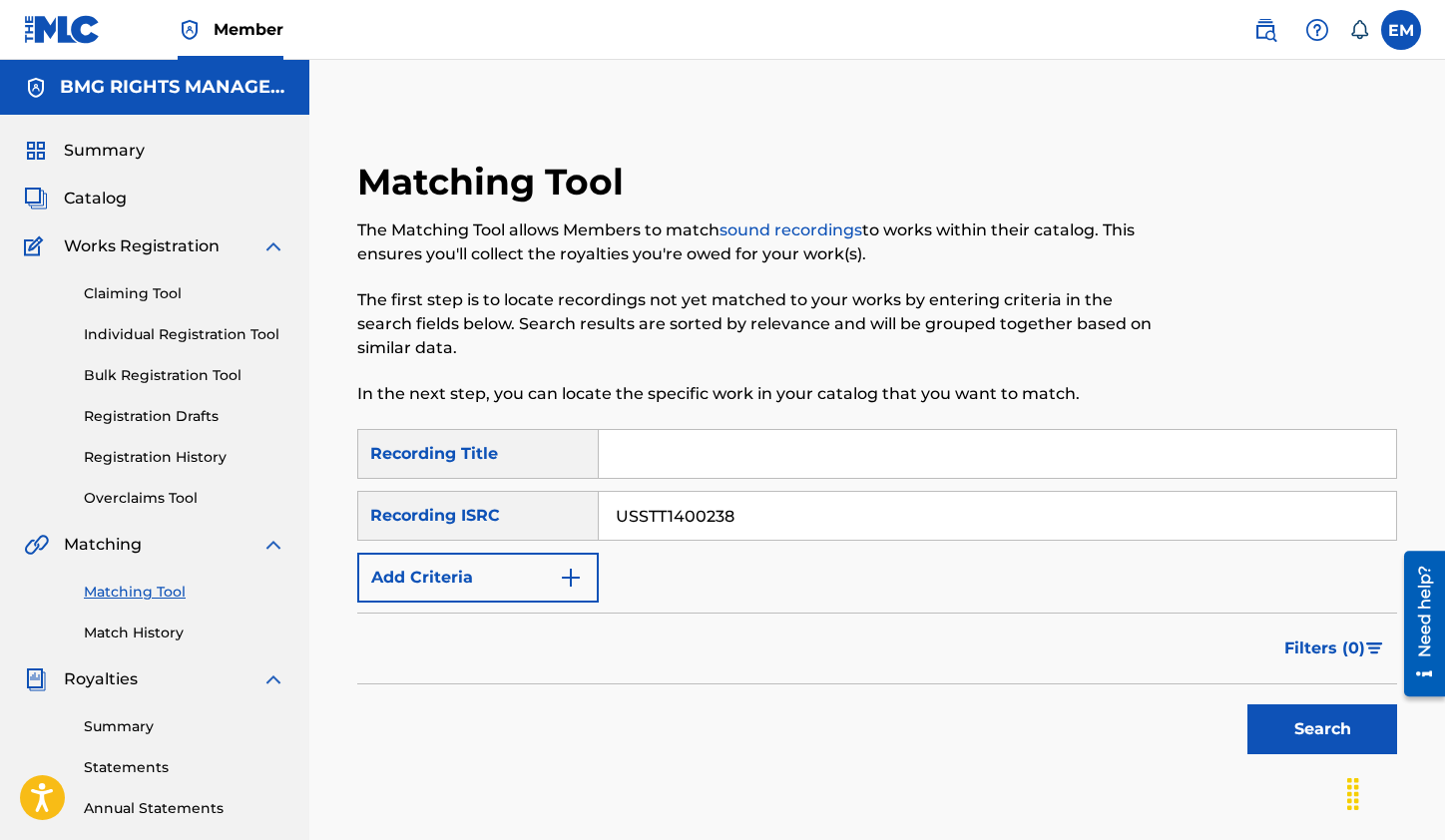 click on "Search" at bounding box center [1322, 729] 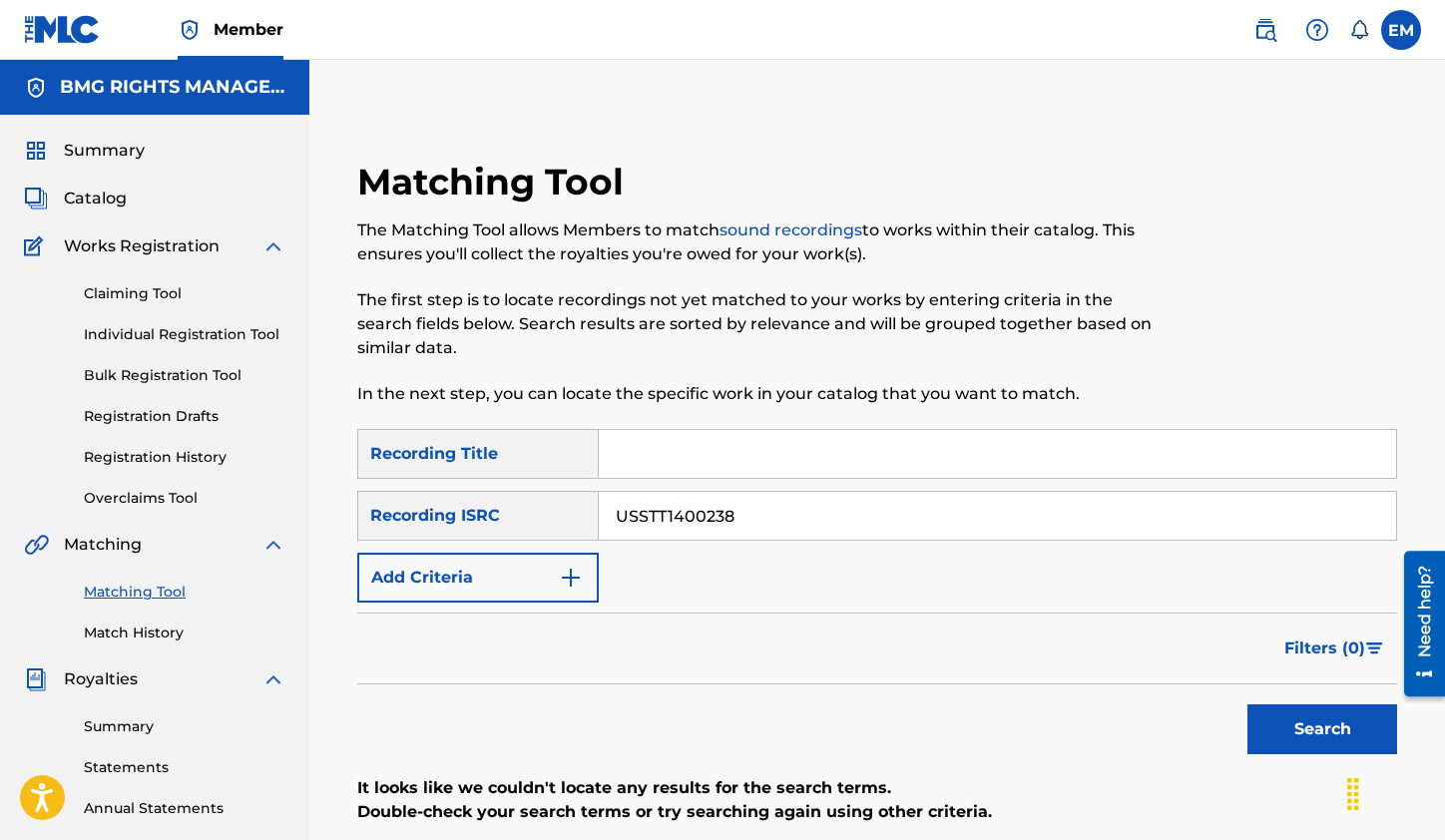 drag, startPoint x: 1151, startPoint y: 520, endPoint x: 404, endPoint y: 518, distance: 747.0027 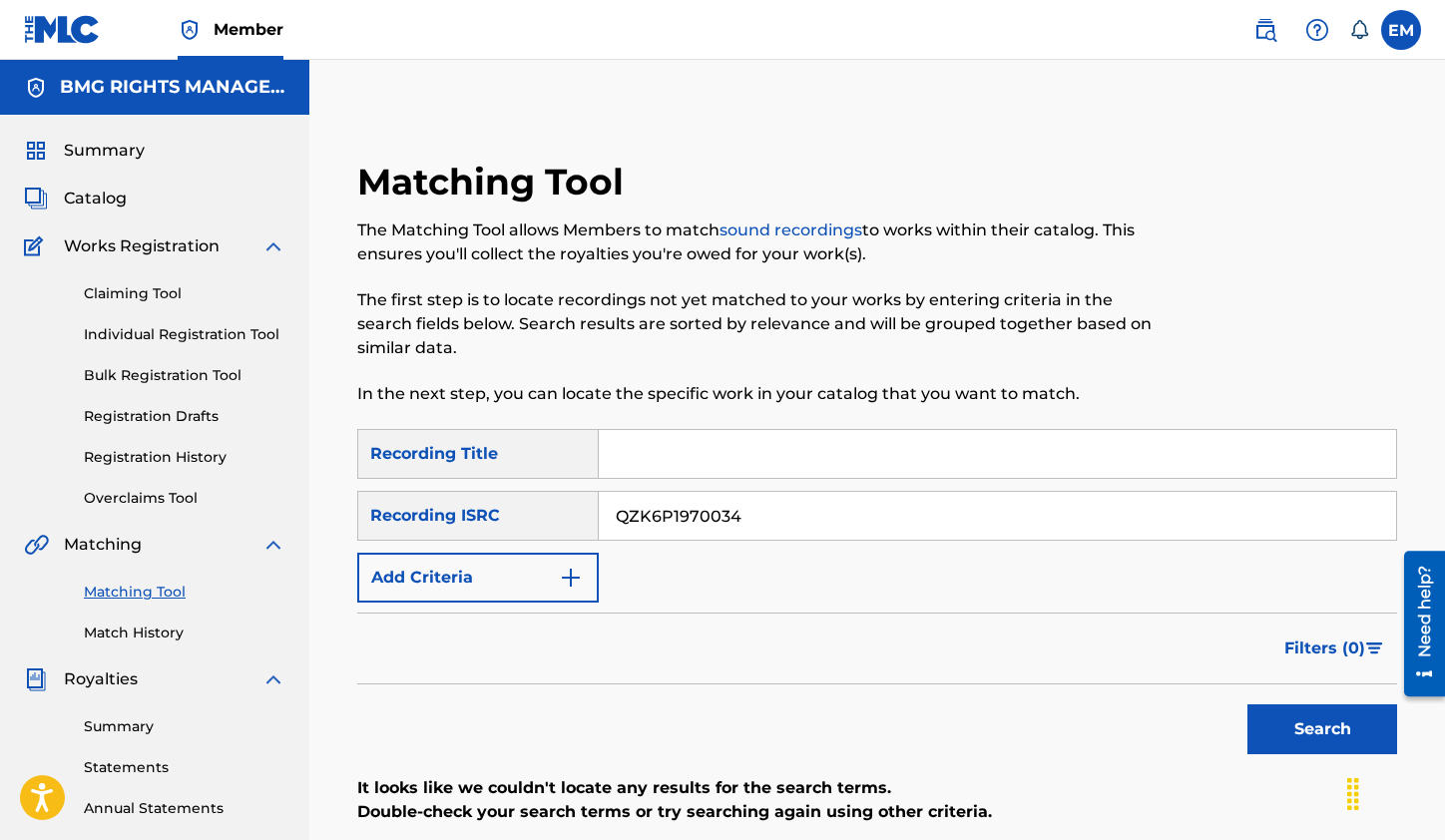 click on "SearchWithCriteria6fbf0762-20b4-4c49-b578-80e1a4f1b764 Recording Title SearchWithCriteria7ff59d79-36b2-49d0-83ef-44c7052744a5 Recording ISRC QZK6P1970034 Add Criteria" at bounding box center (877, 516) 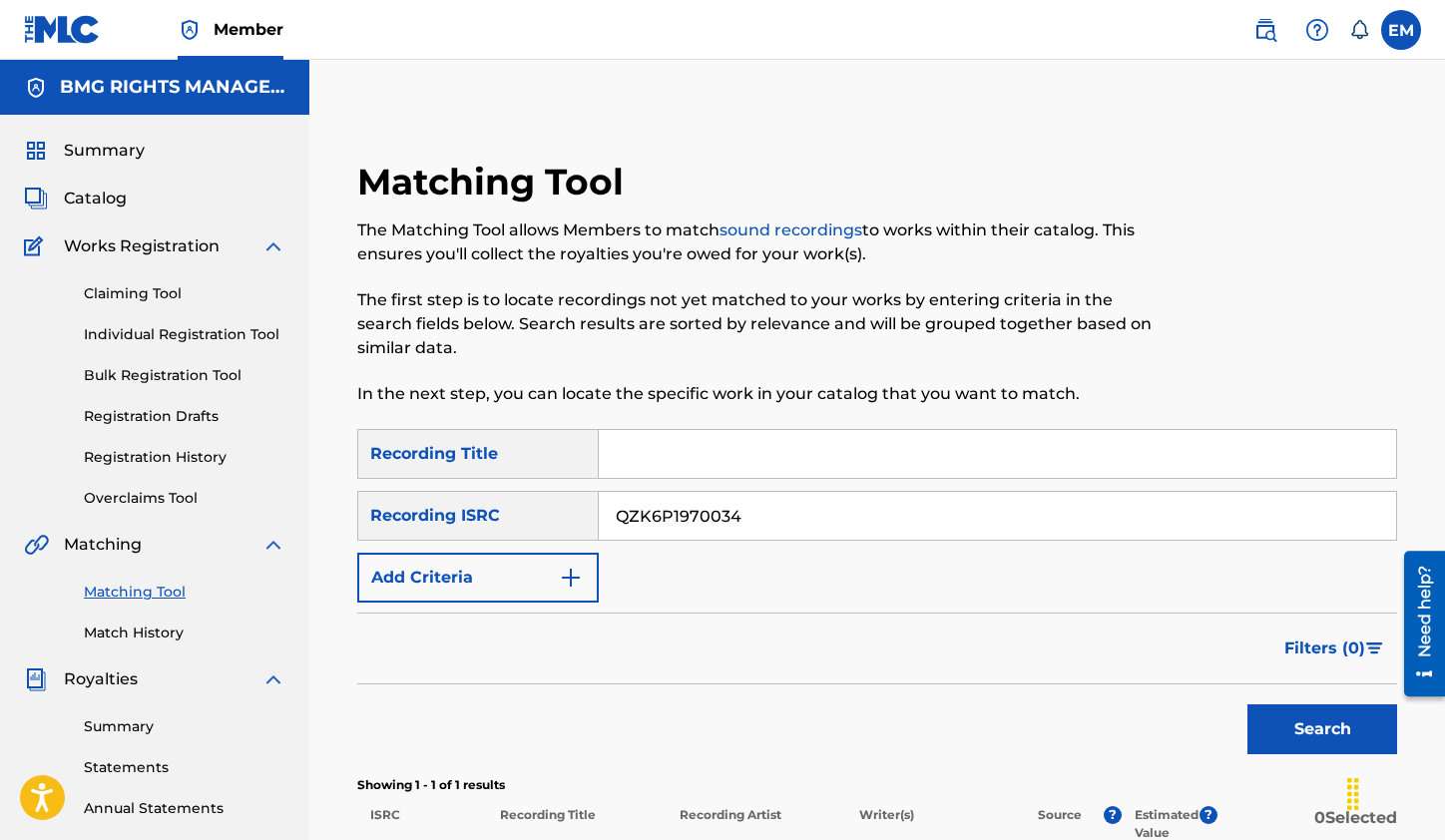 scroll, scrollTop: 200, scrollLeft: 0, axis: vertical 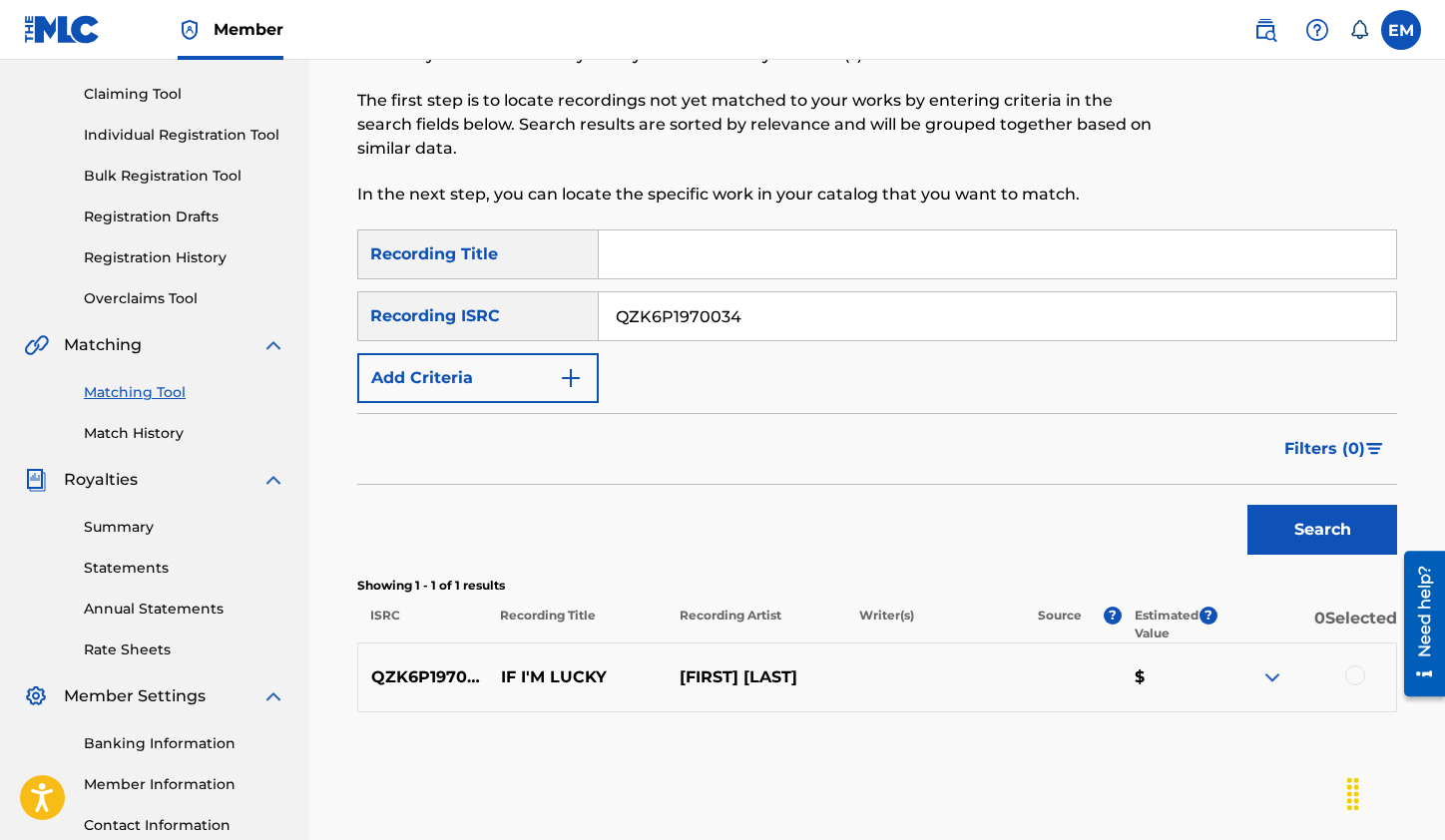 click at bounding box center (1355, 675) 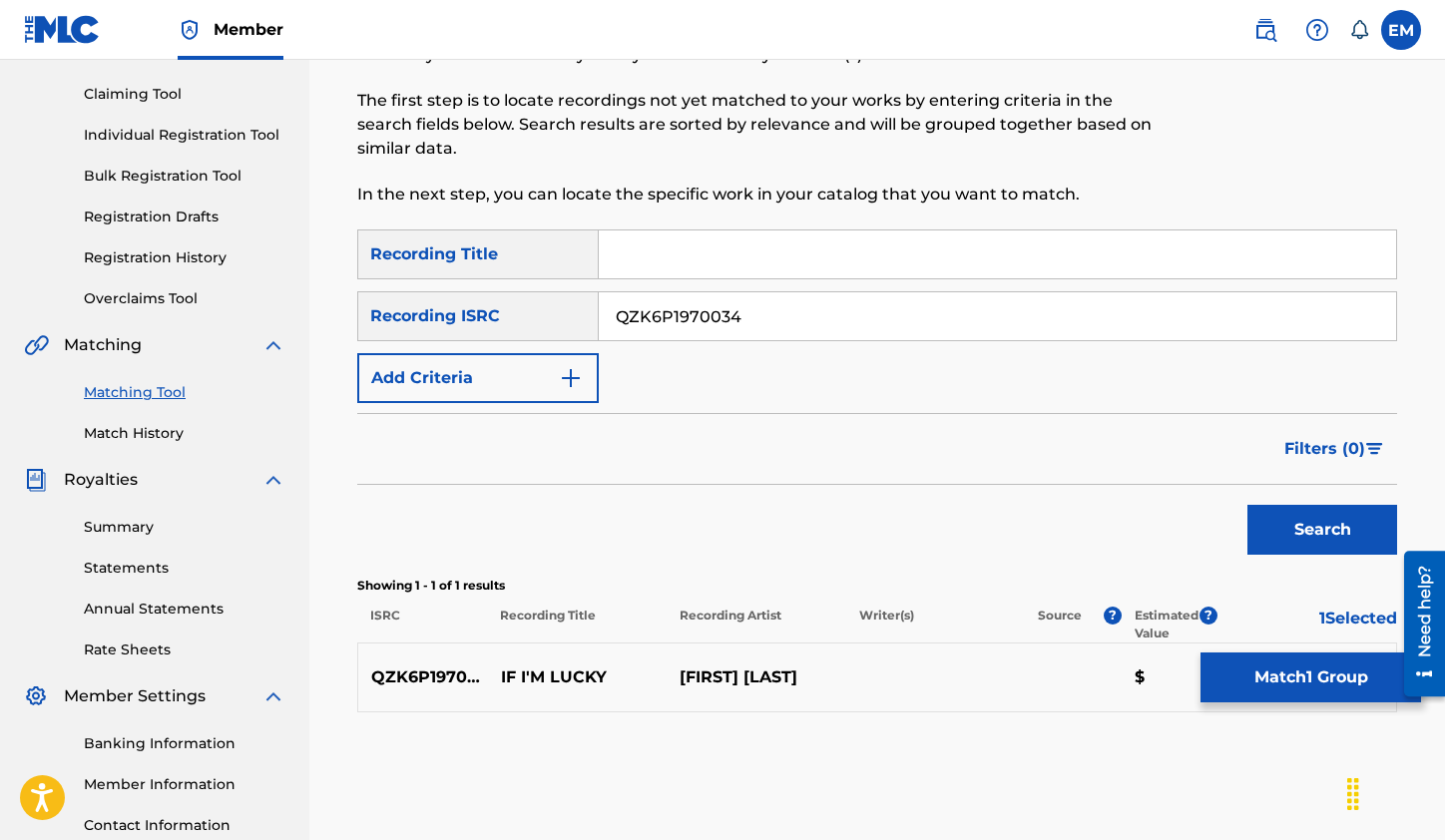 drag, startPoint x: 775, startPoint y: 301, endPoint x: 550, endPoint y: 308, distance: 225.10886 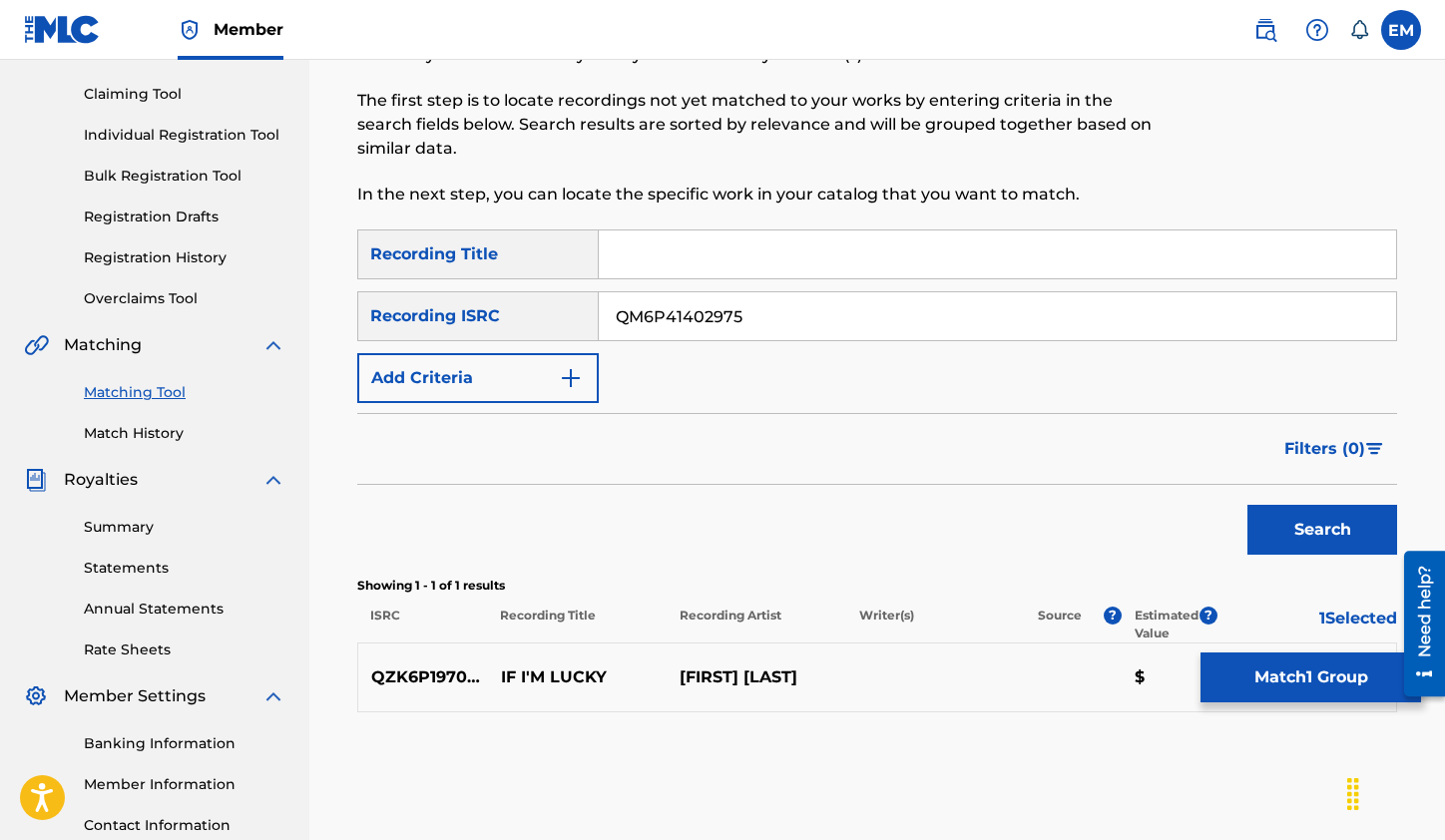 type on "QM6P41402975" 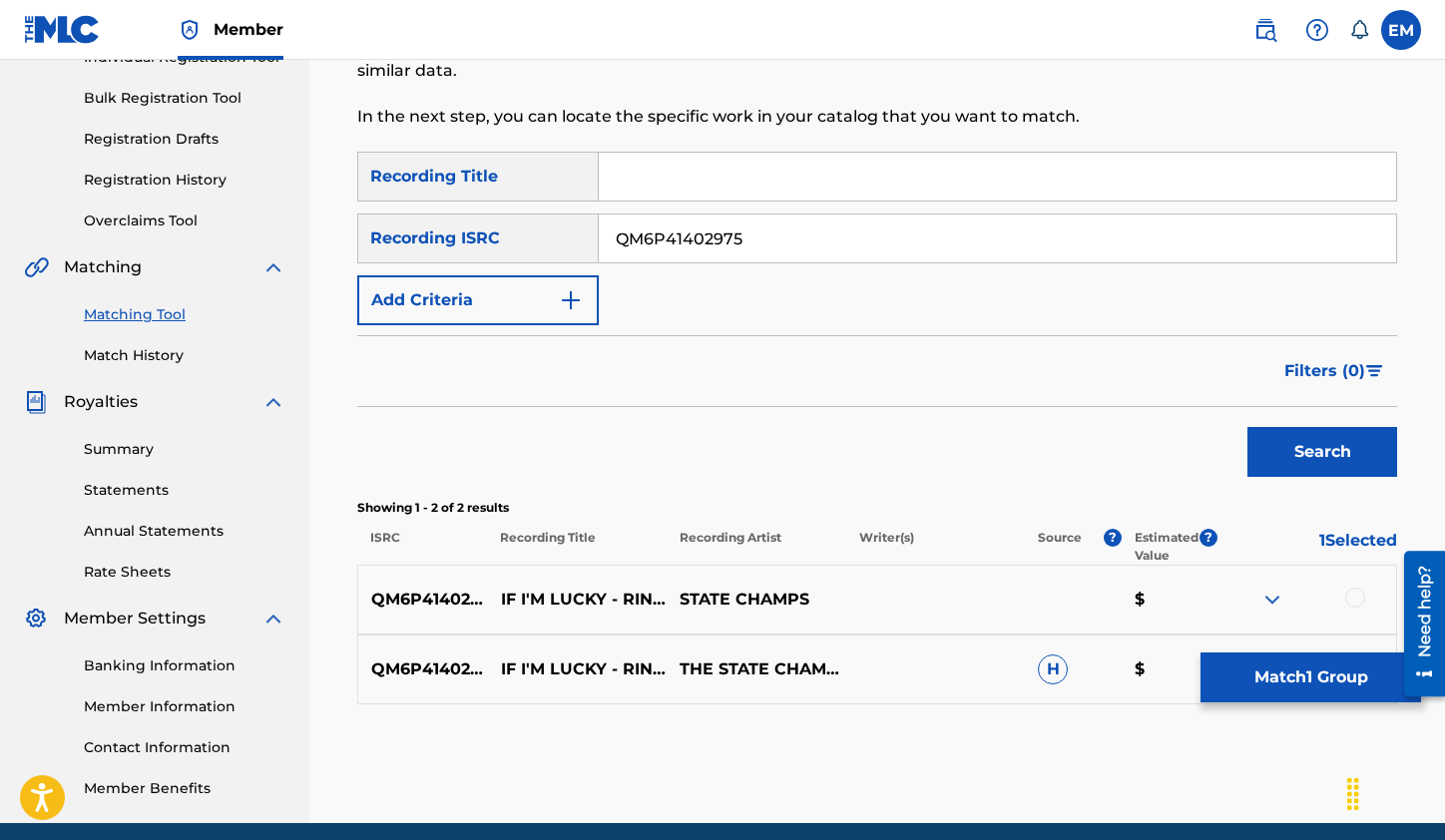 scroll, scrollTop: 356, scrollLeft: 0, axis: vertical 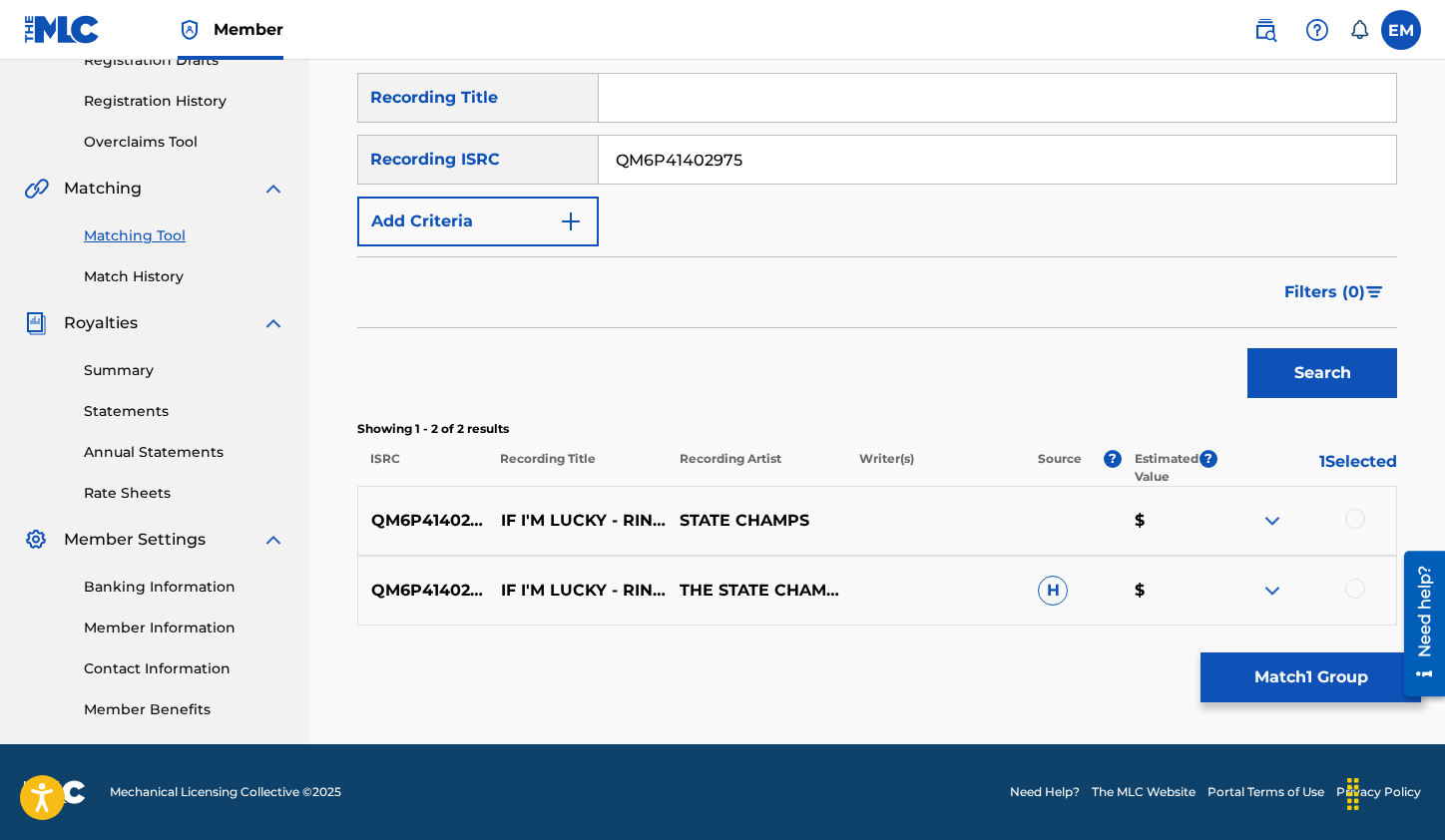 click at bounding box center (1306, 521) 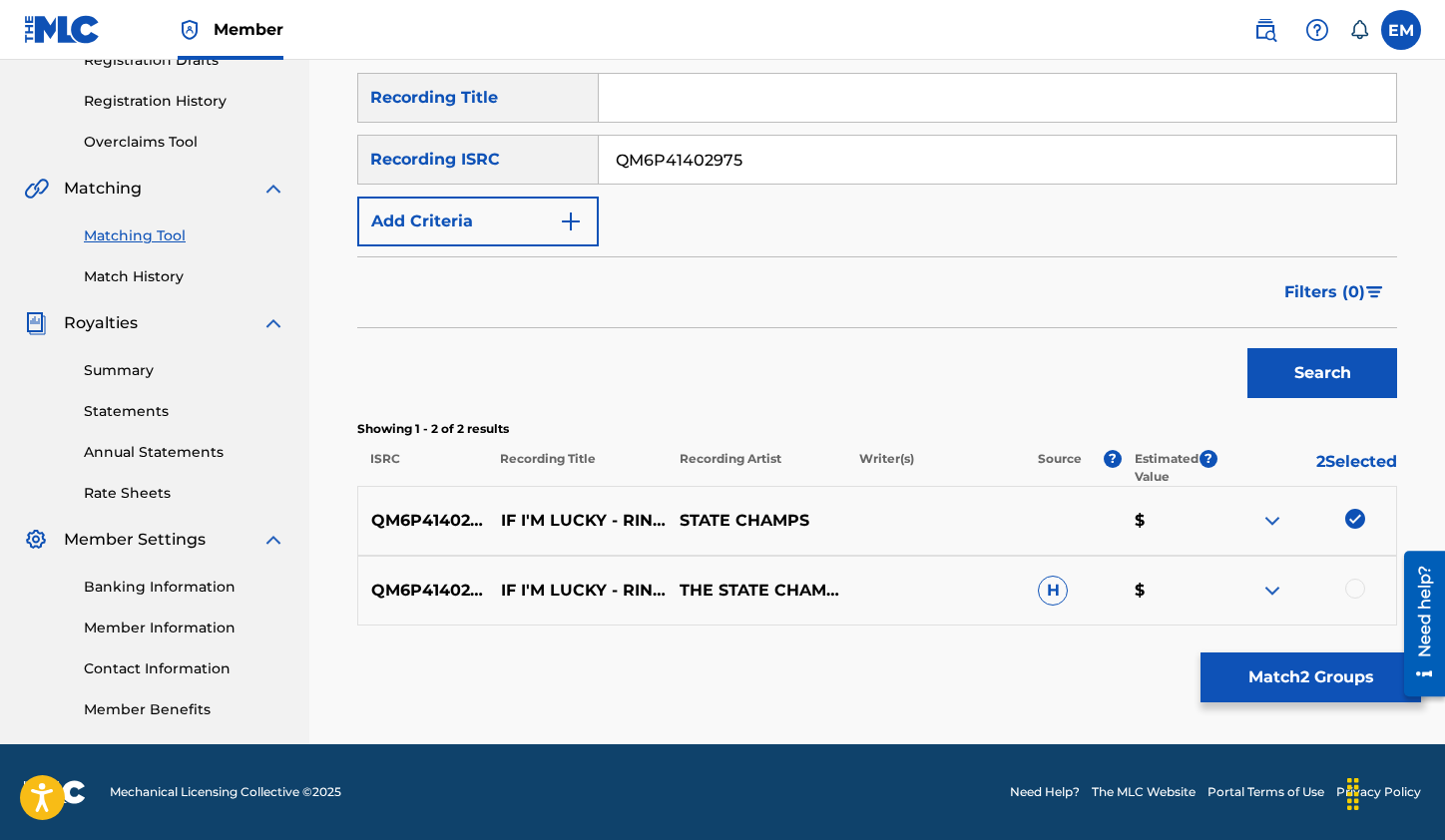 click at bounding box center [1355, 589] 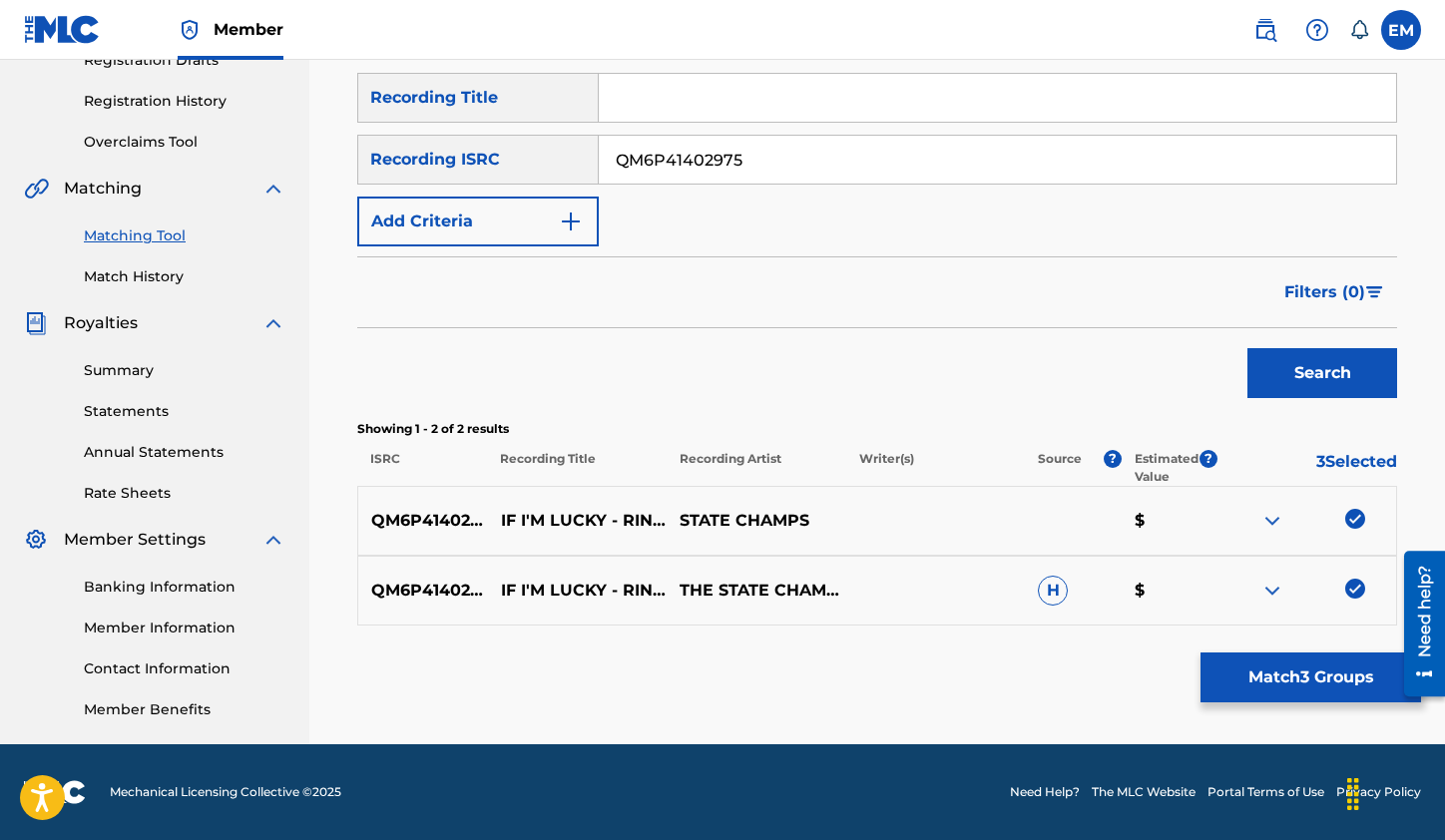 click on "Match  3 Groups" at bounding box center (1310, 677) 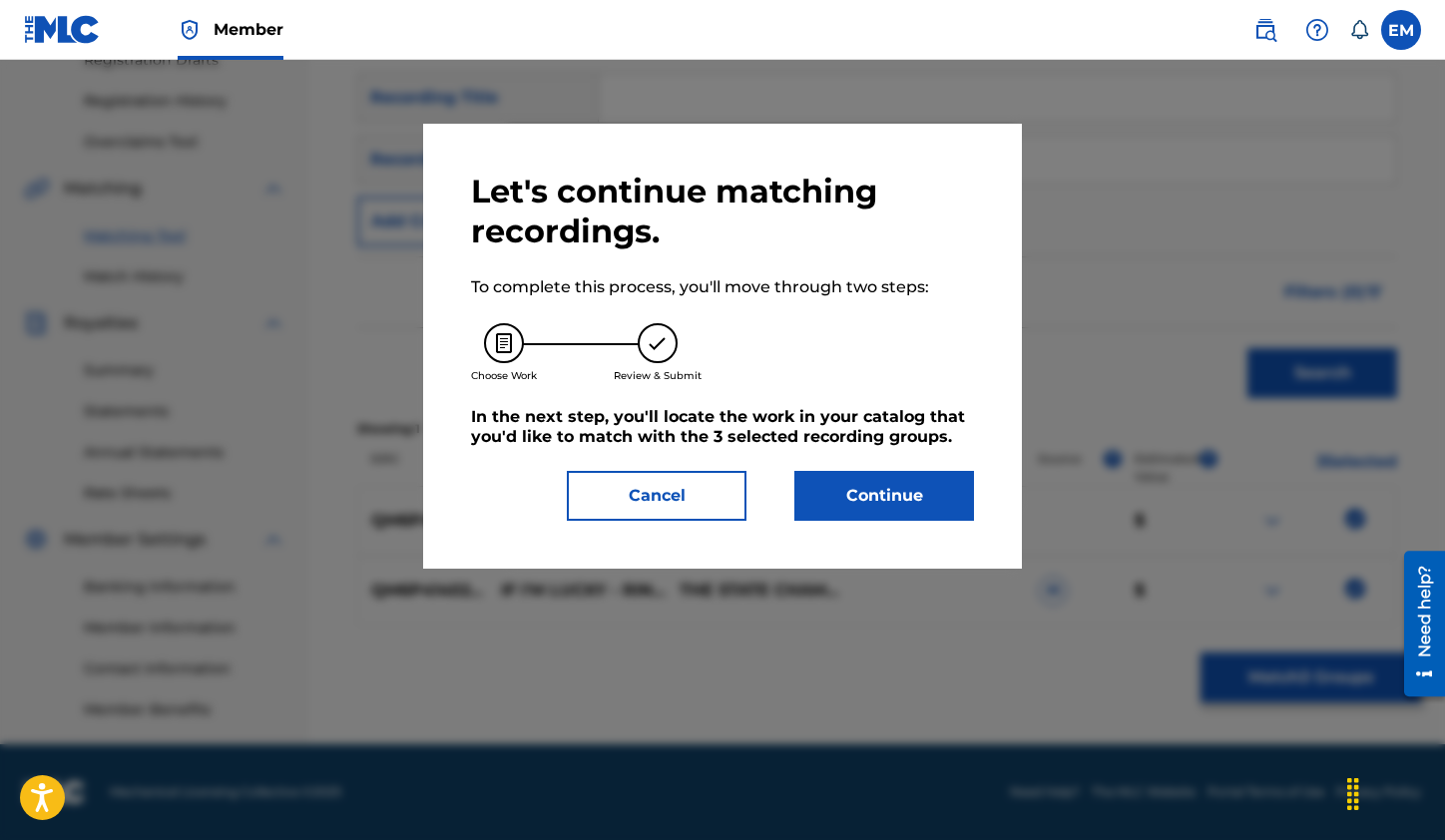click on "Continue" at bounding box center [884, 496] 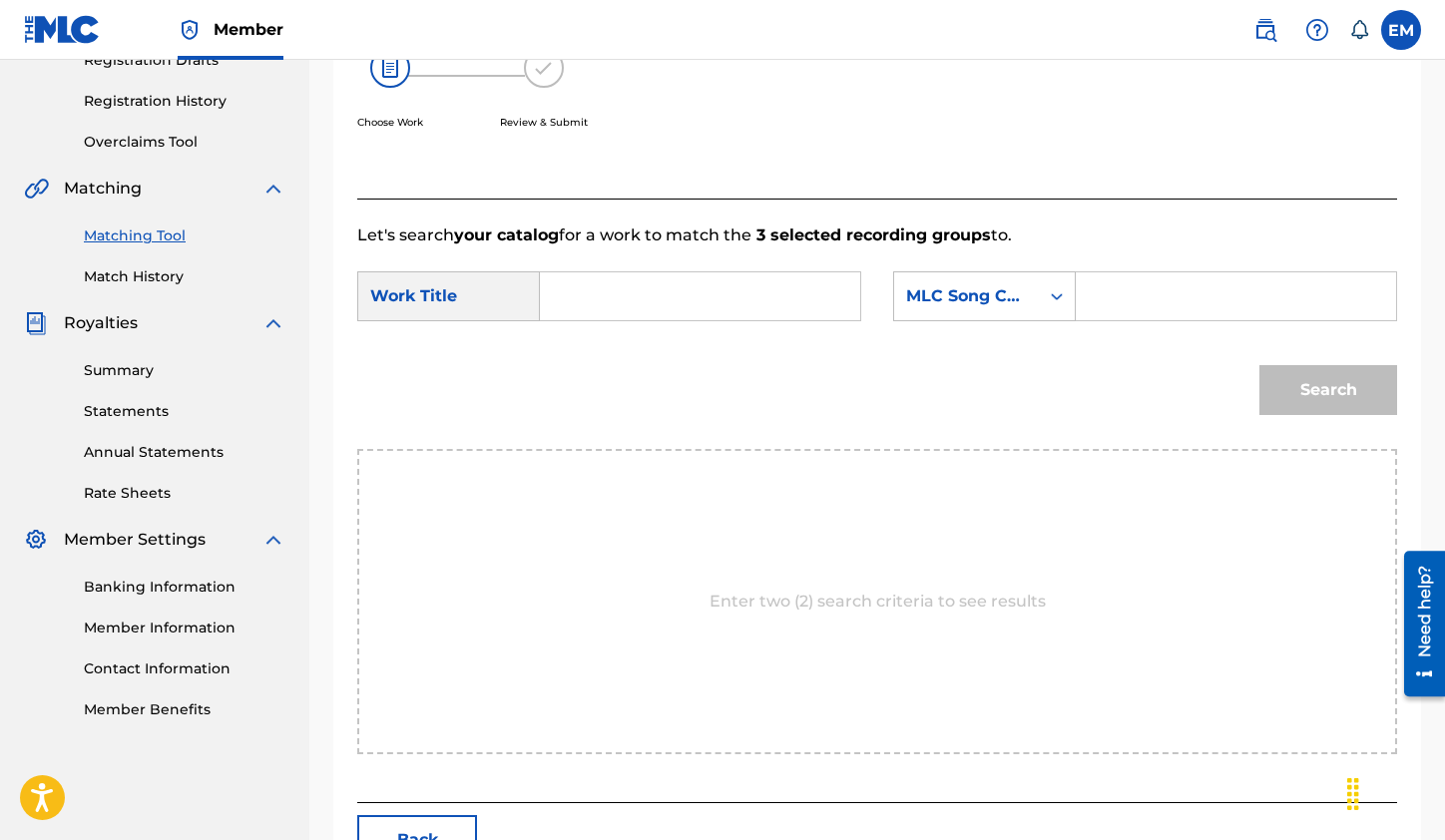 click at bounding box center [700, 296] 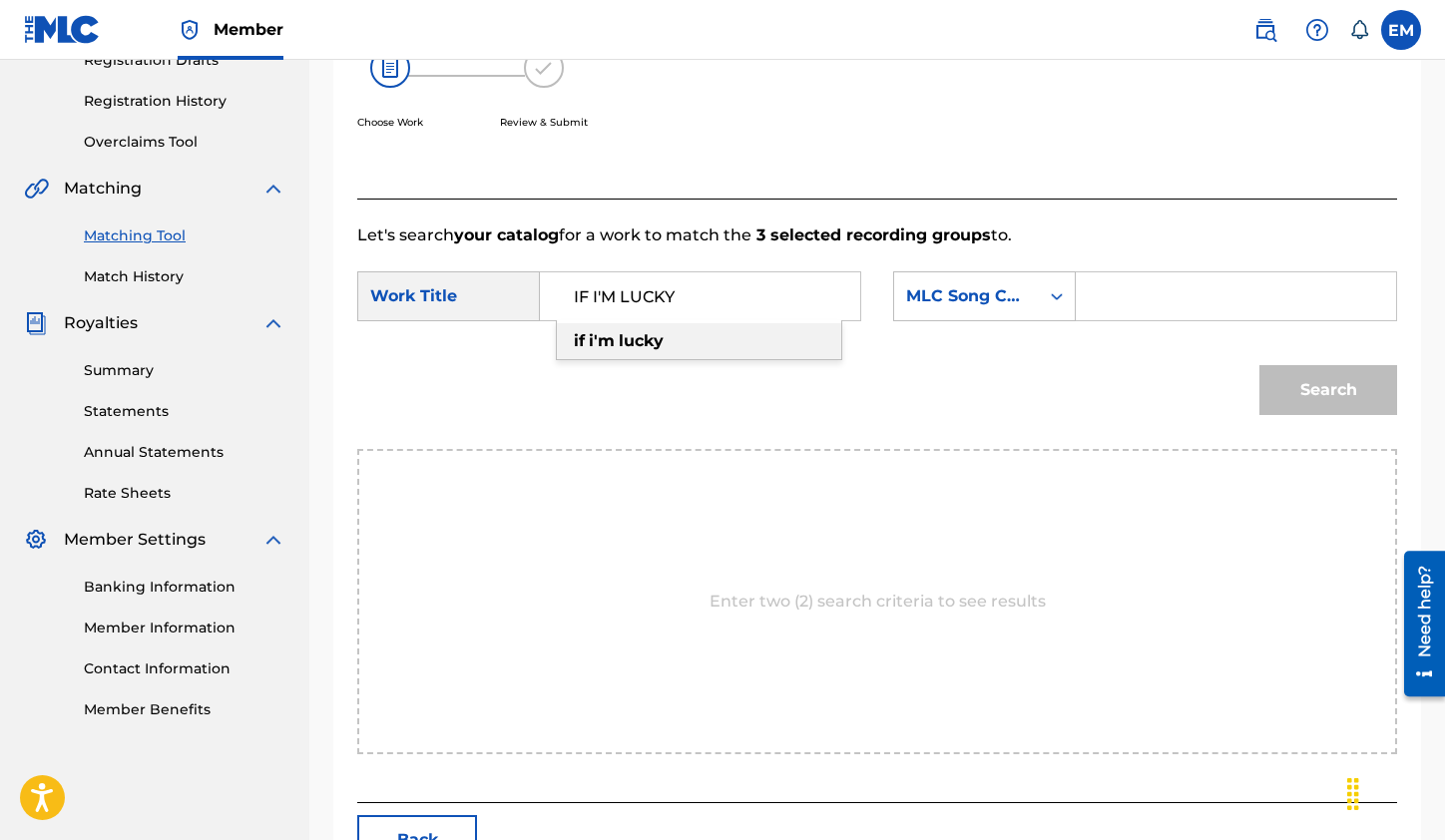 type on "IF I'M LUCKY" 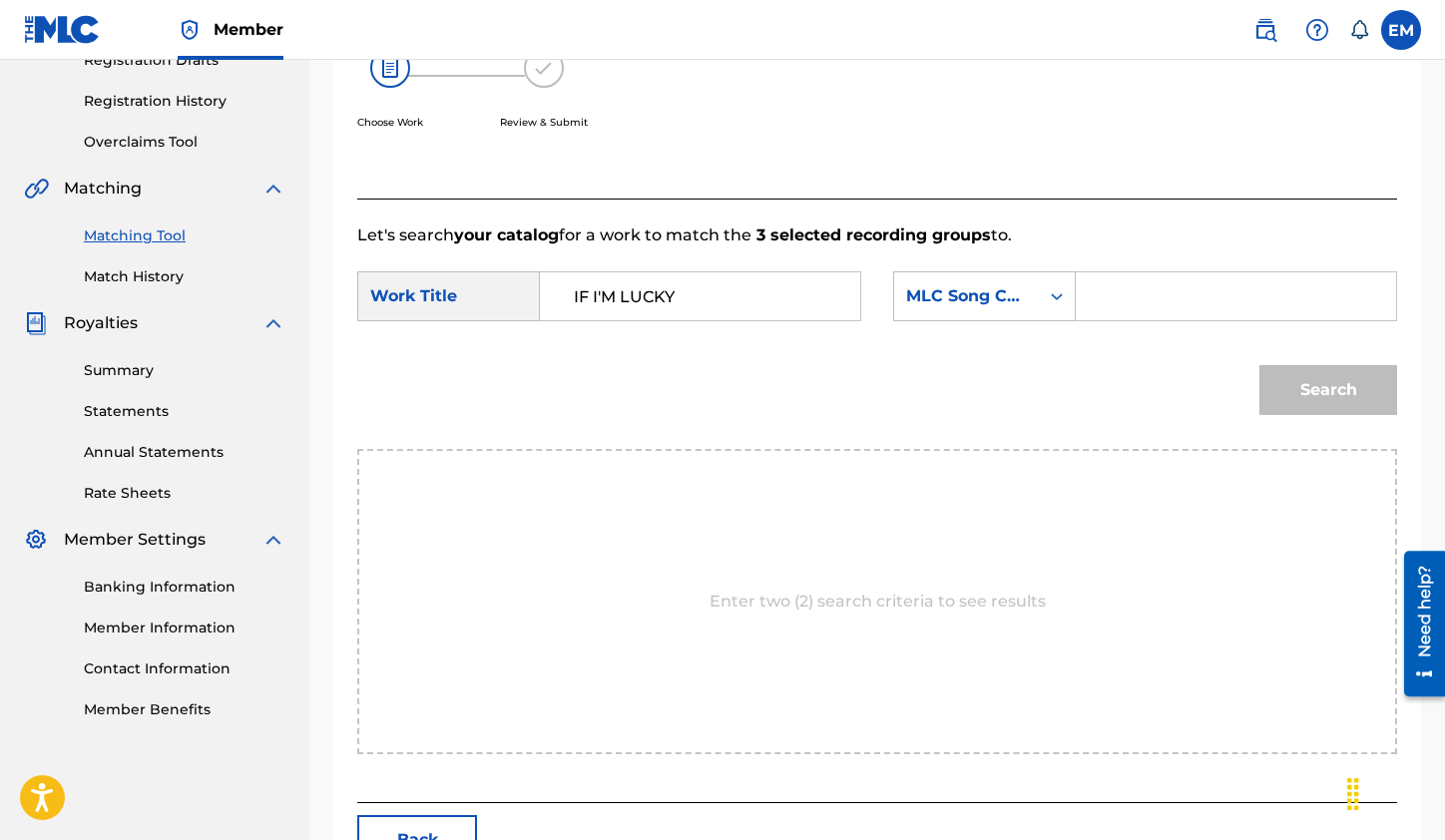 drag, startPoint x: 1305, startPoint y: 296, endPoint x: 1274, endPoint y: 306, distance: 32.572995 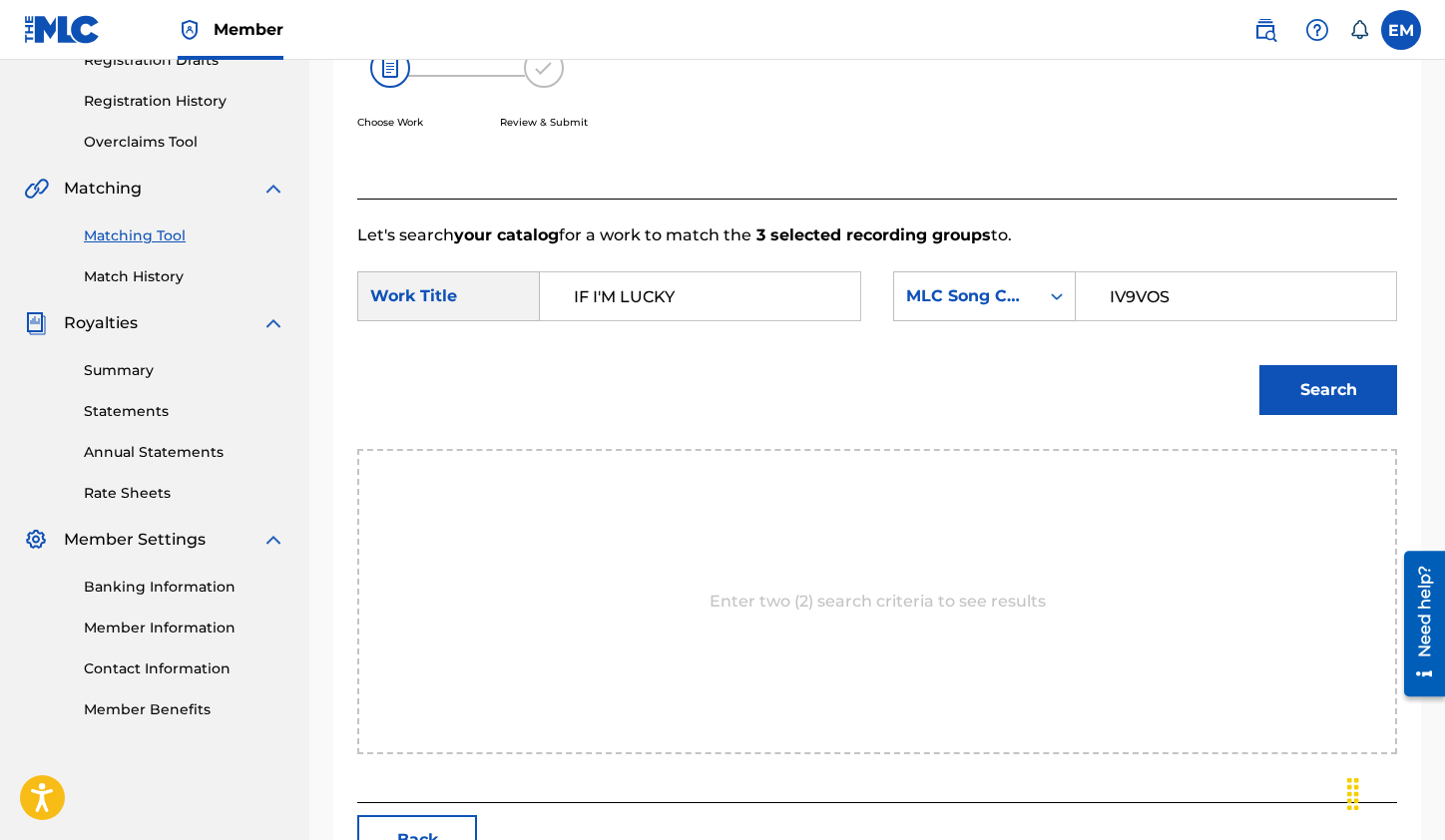 type on "IV9VOS" 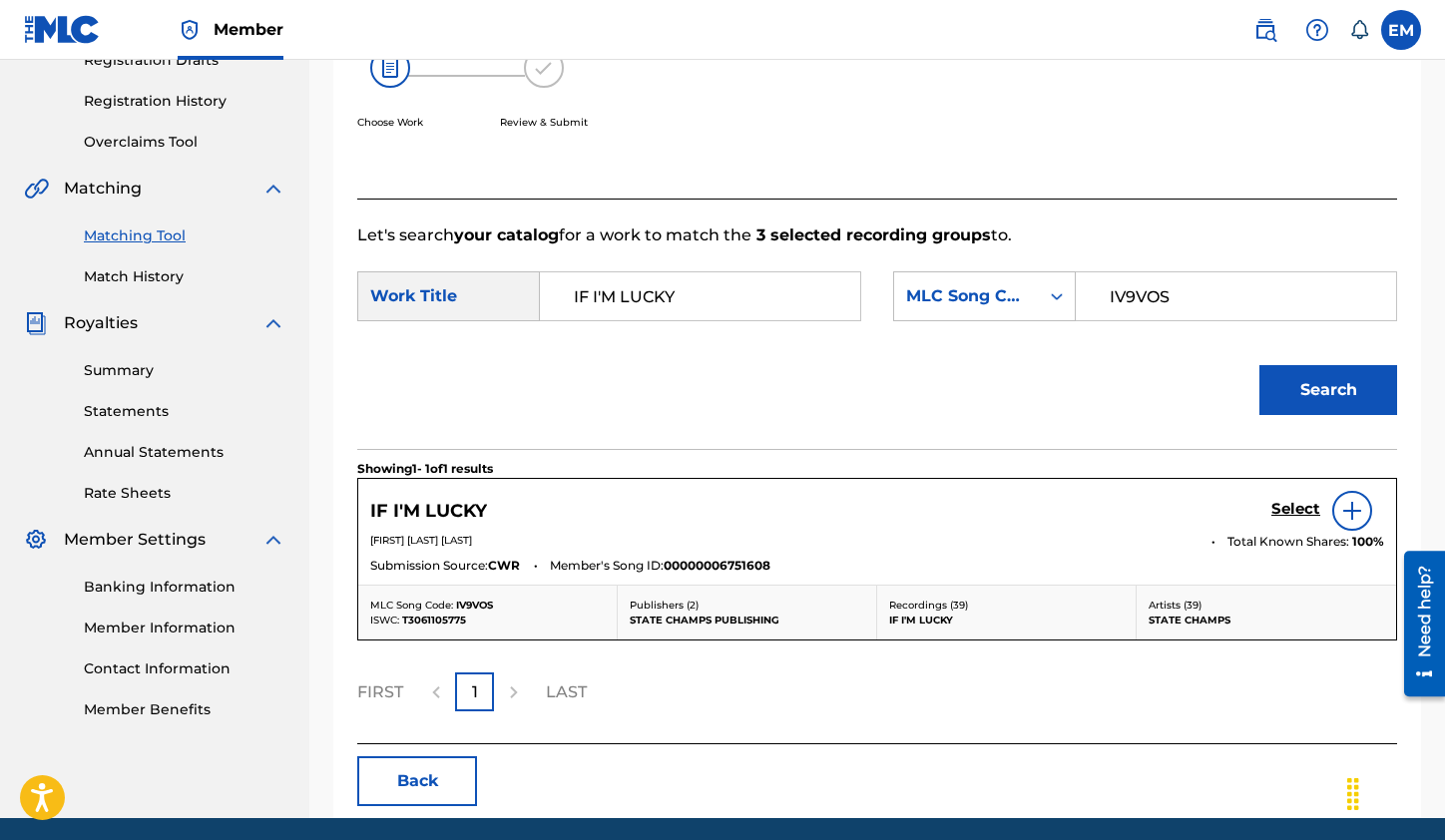 click on "Select" at bounding box center [1295, 509] 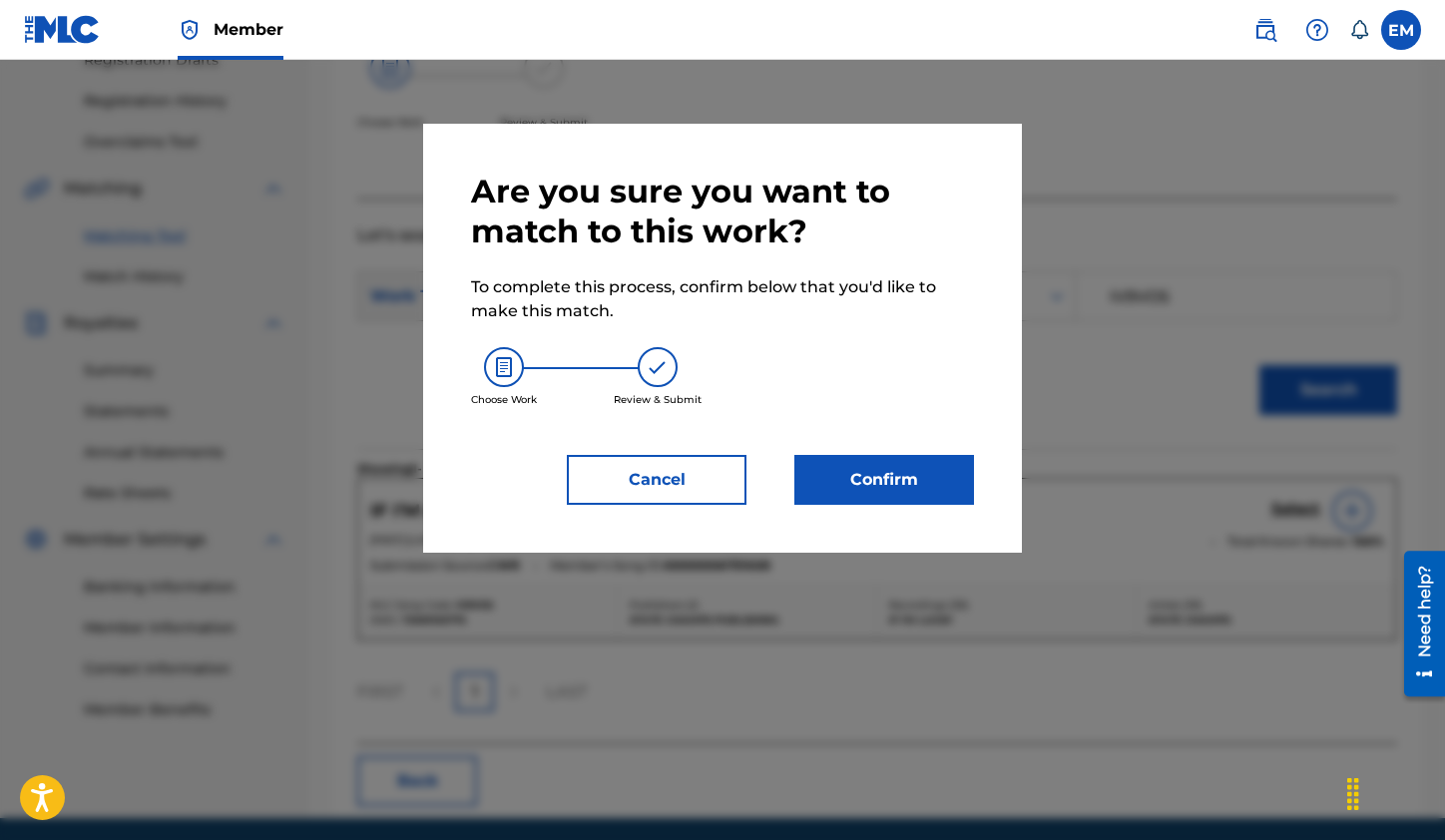 click on "Confirm" at bounding box center [884, 480] 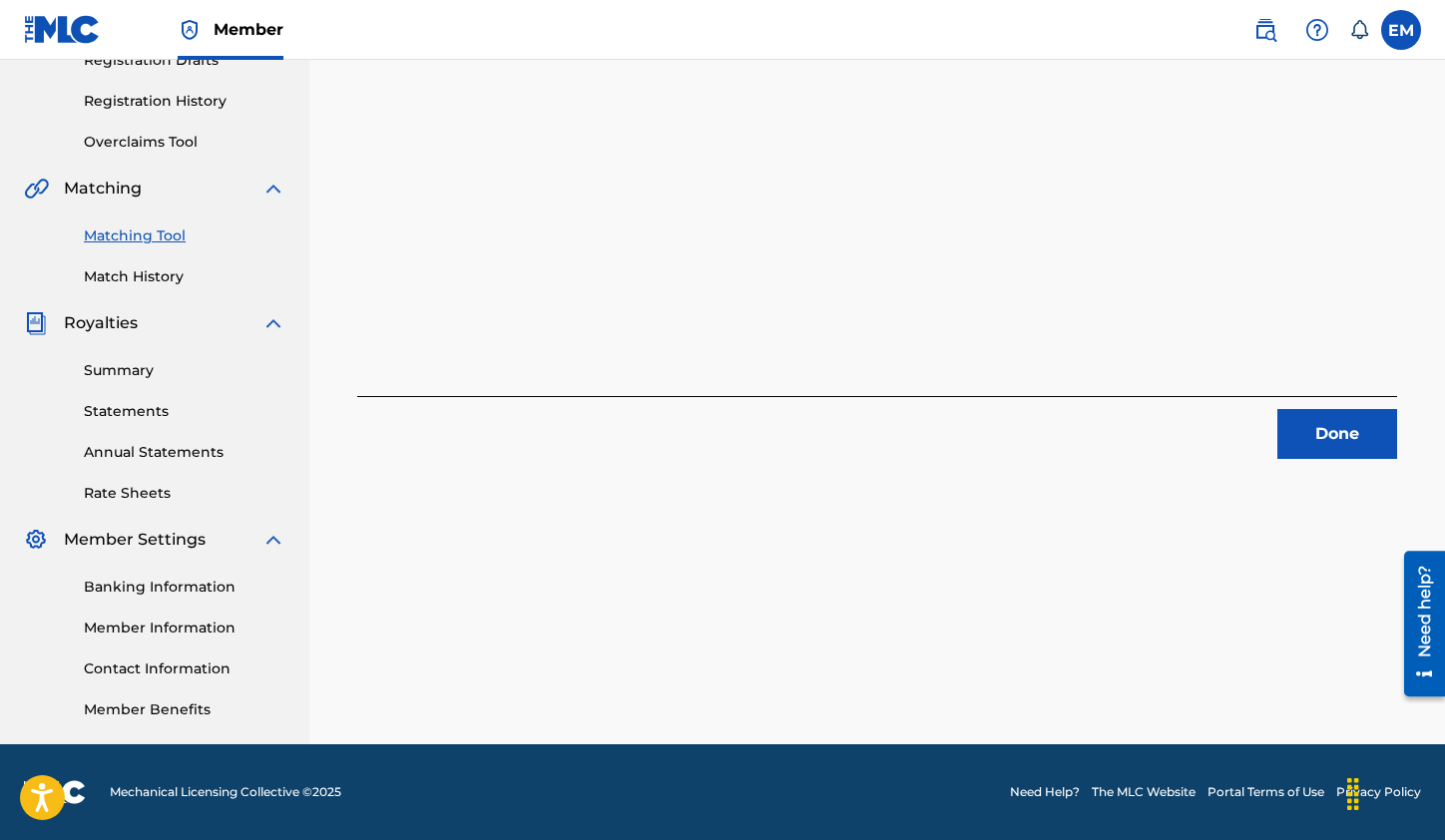 click on "Done" at bounding box center (1337, 434) 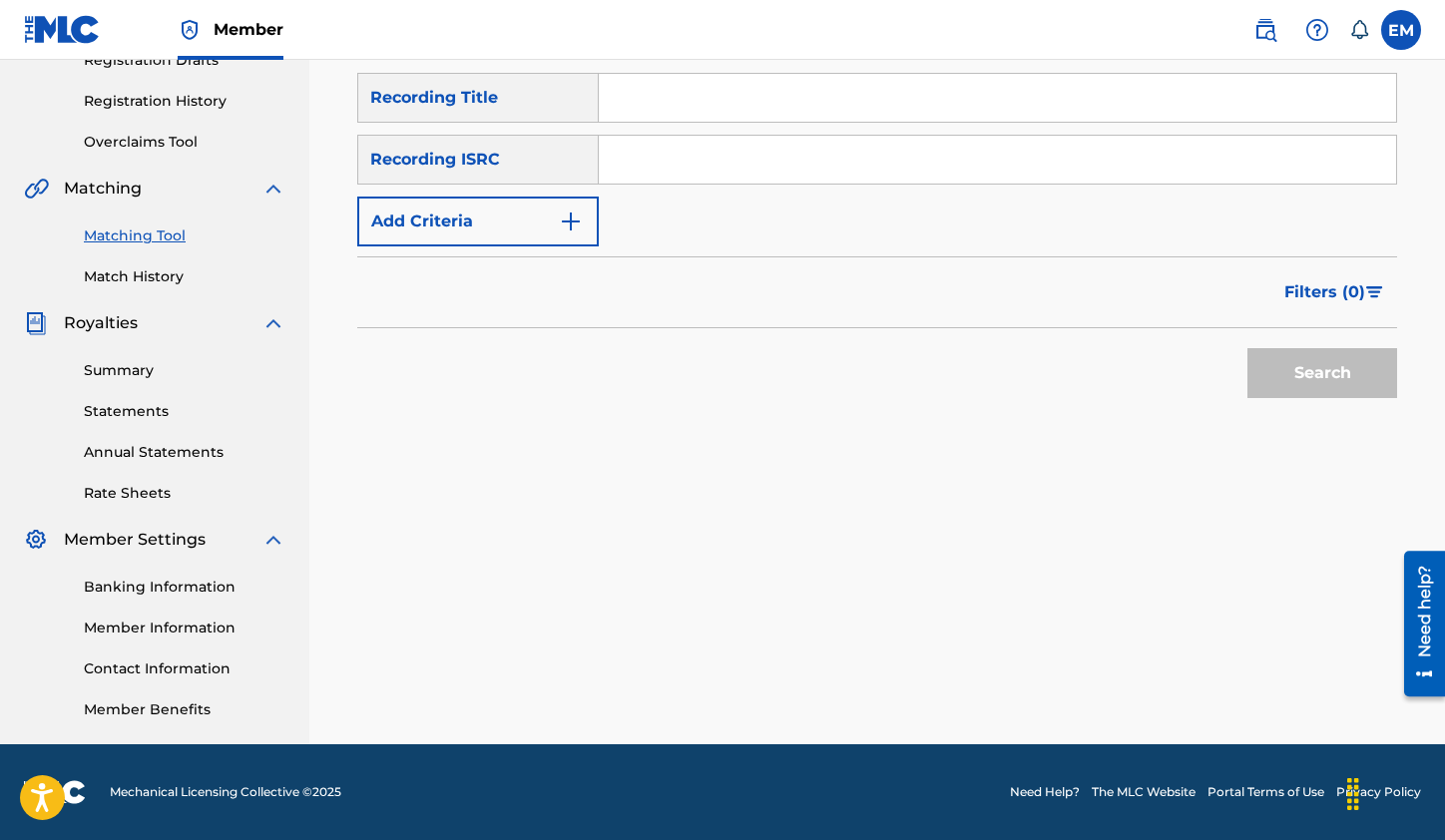 click at bounding box center [997, 160] 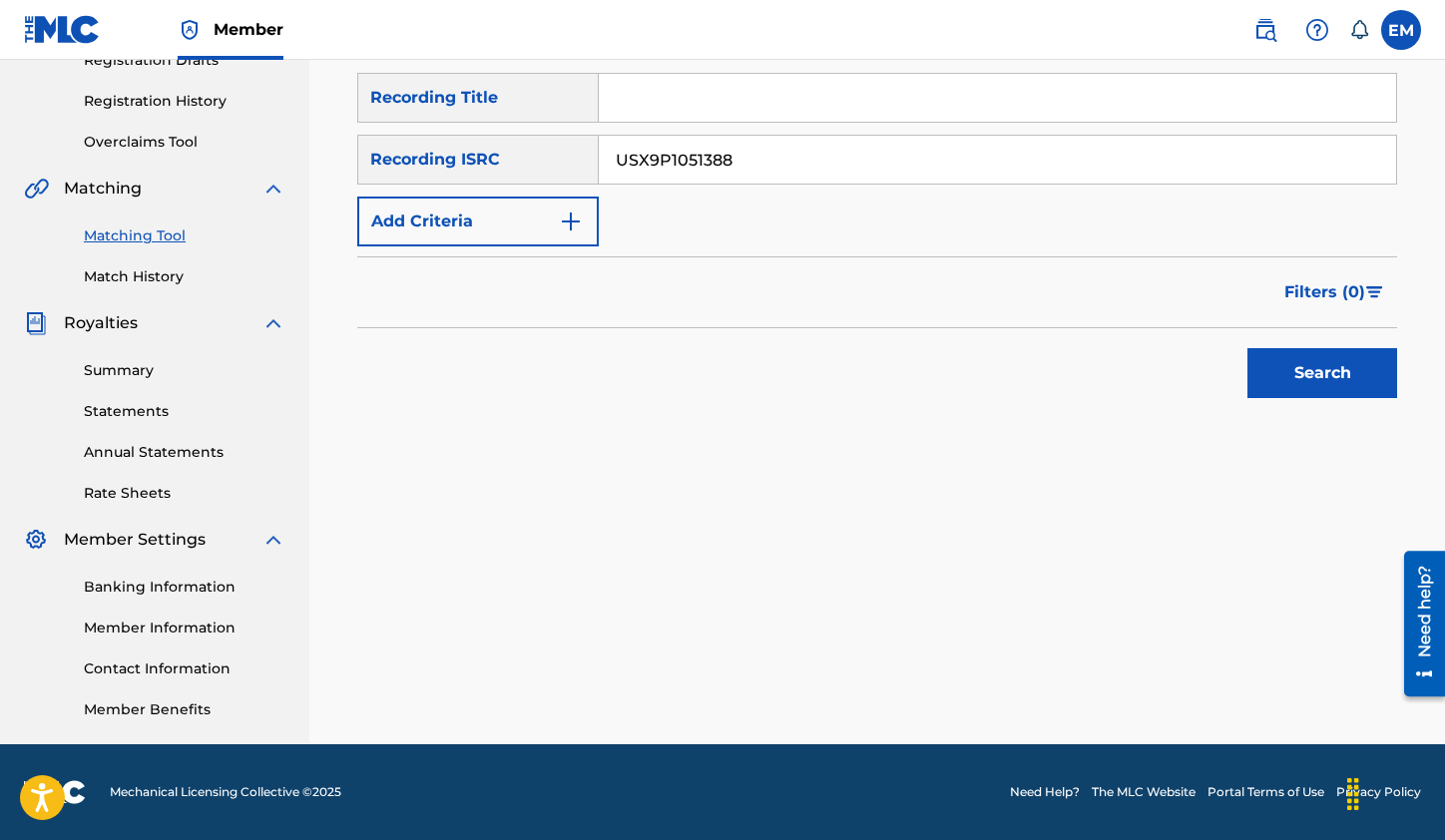 type on "USX9P1051388" 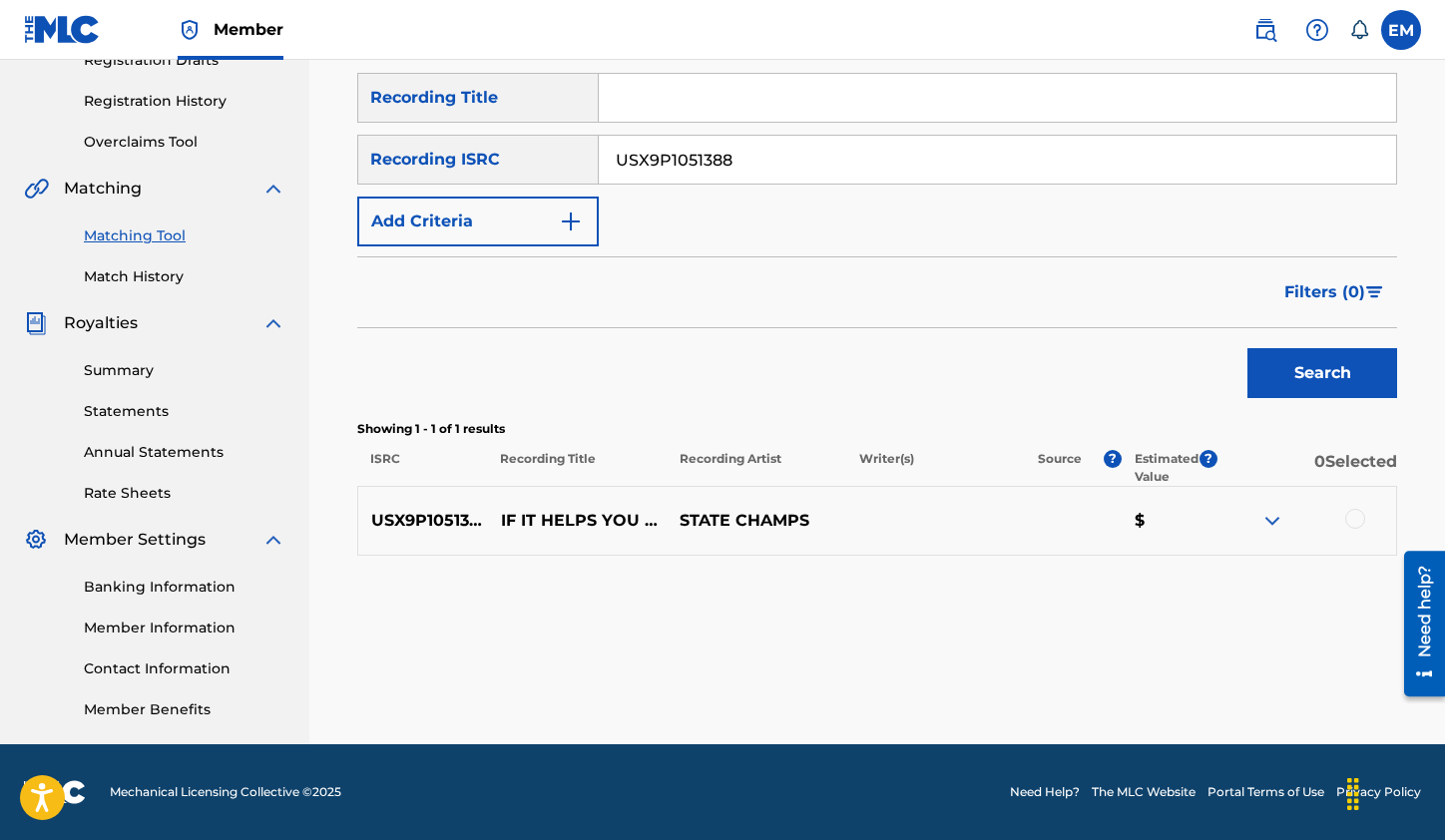 click at bounding box center (1355, 519) 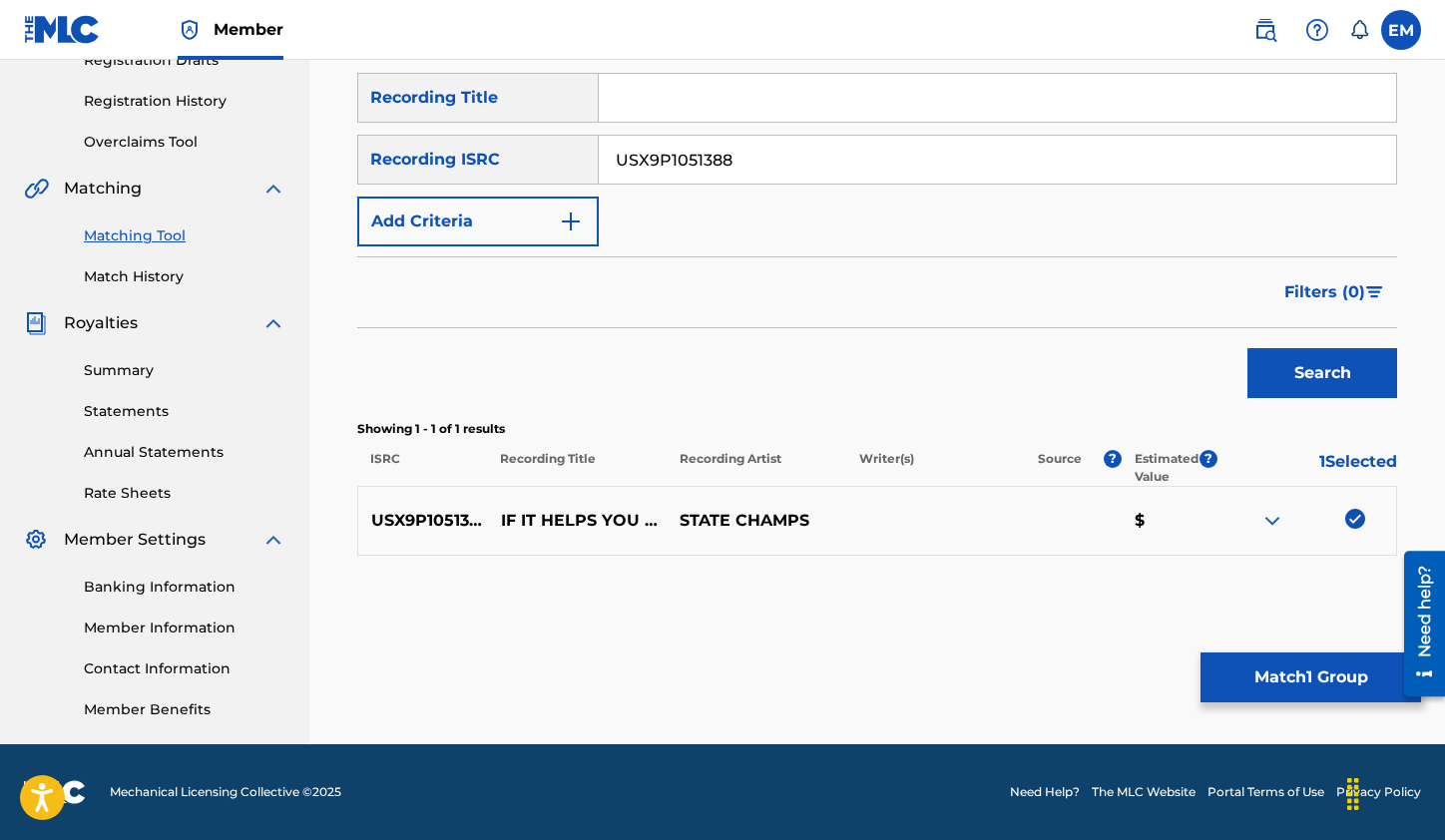 click on "Match  1 Group" at bounding box center [1310, 677] 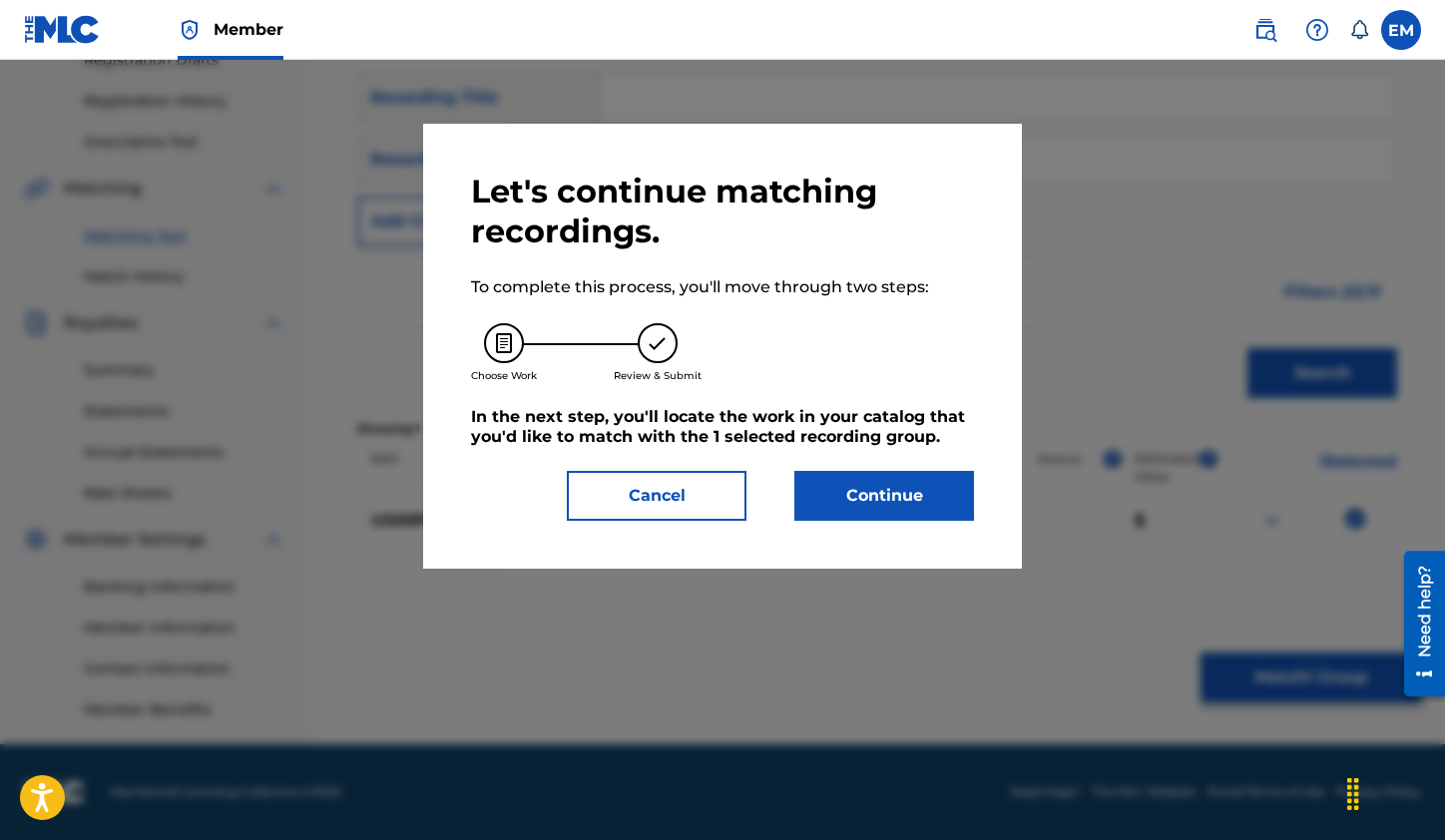 click on "Continue" at bounding box center [884, 496] 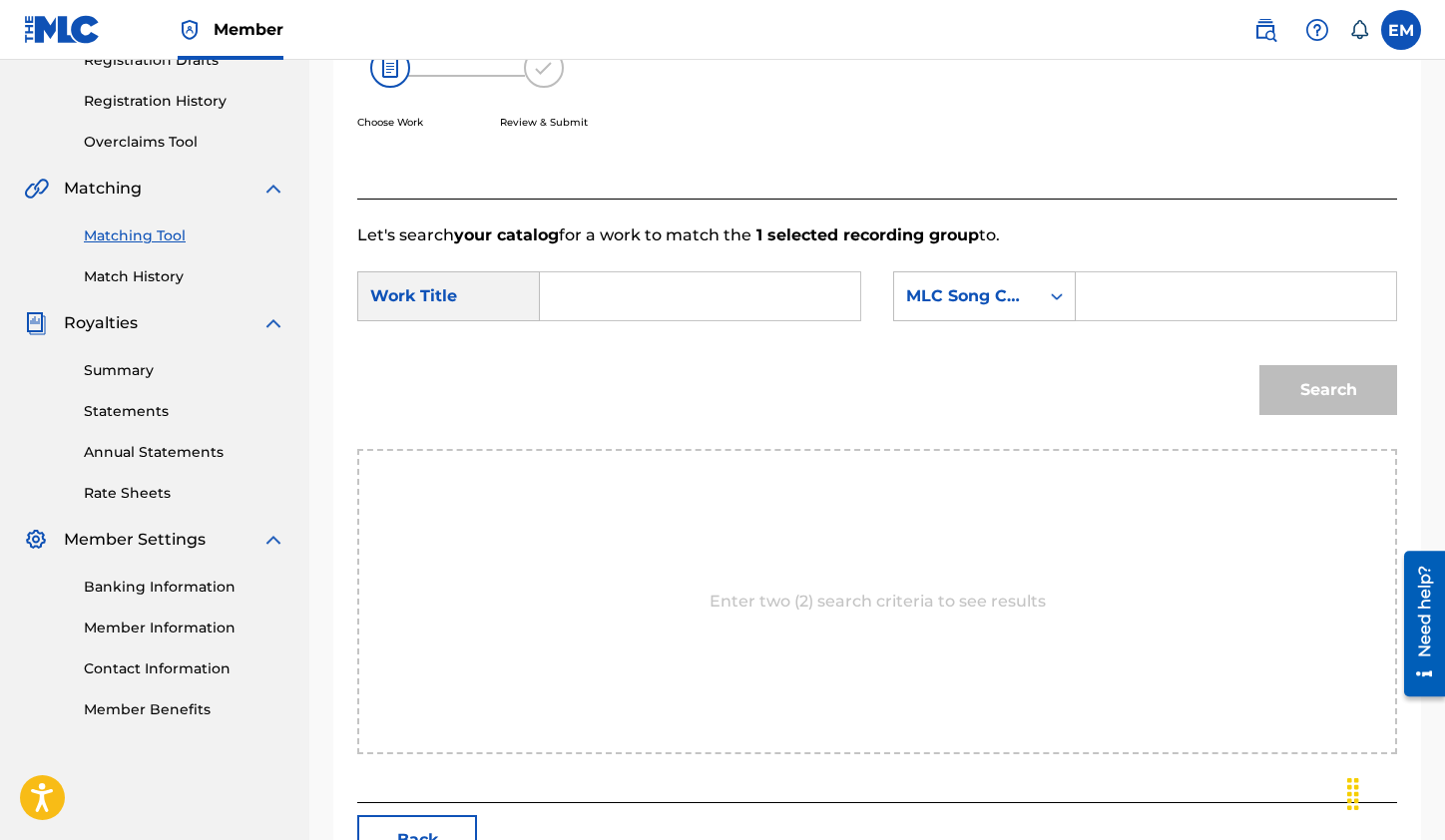 click at bounding box center [700, 296] 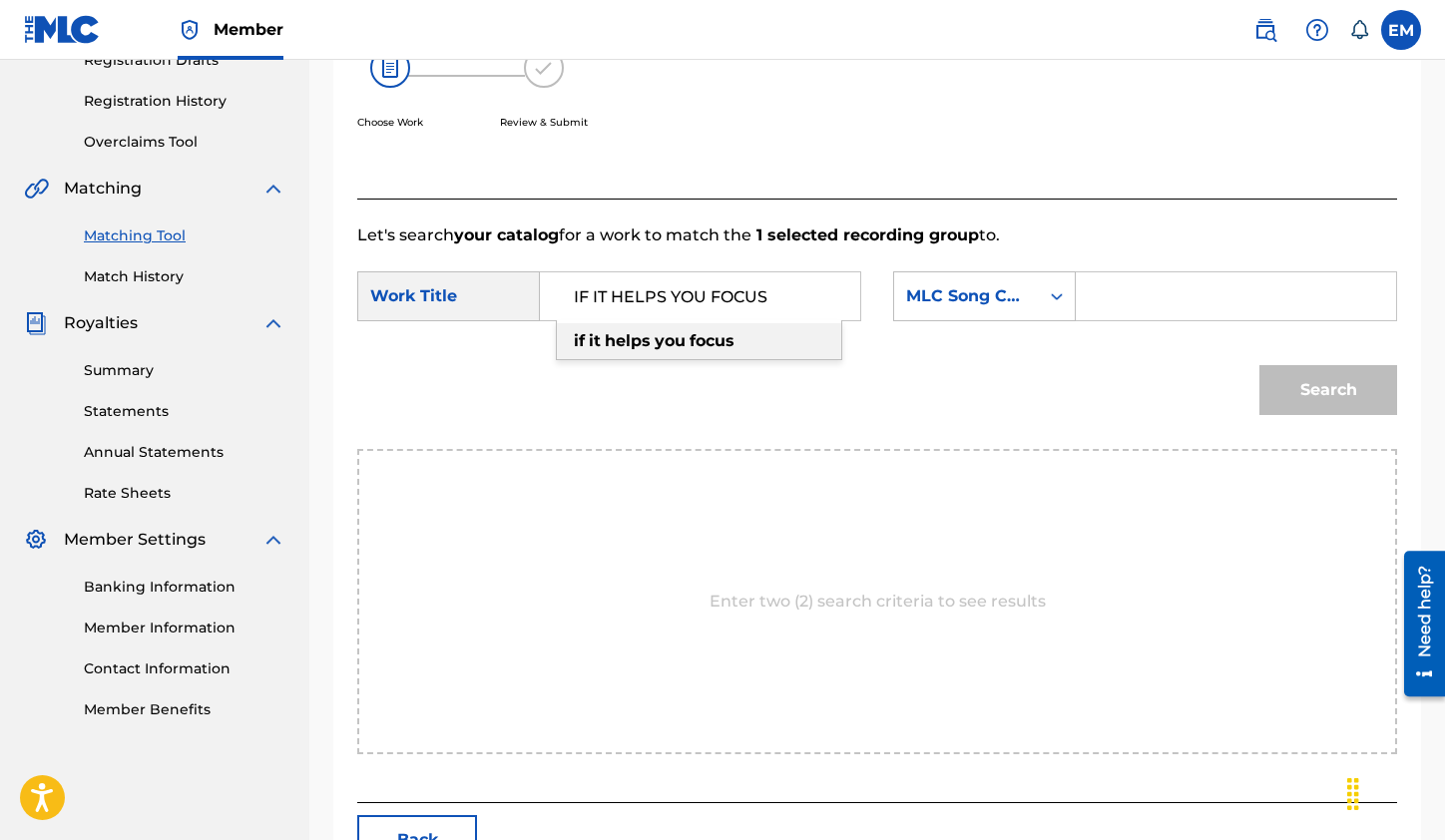 type on "IF IT HELPS YOU FOCUS" 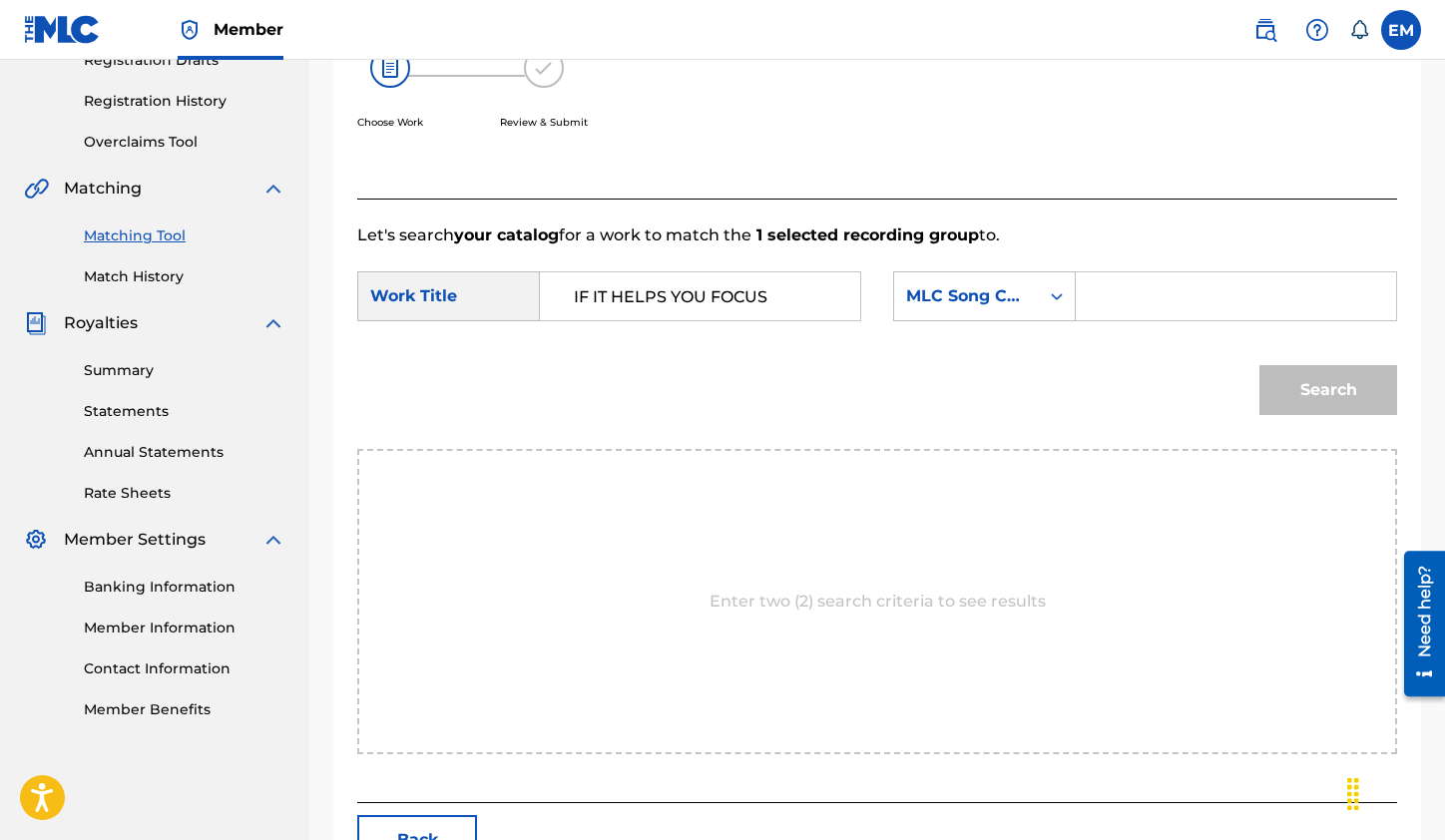 click at bounding box center (1235, 296) 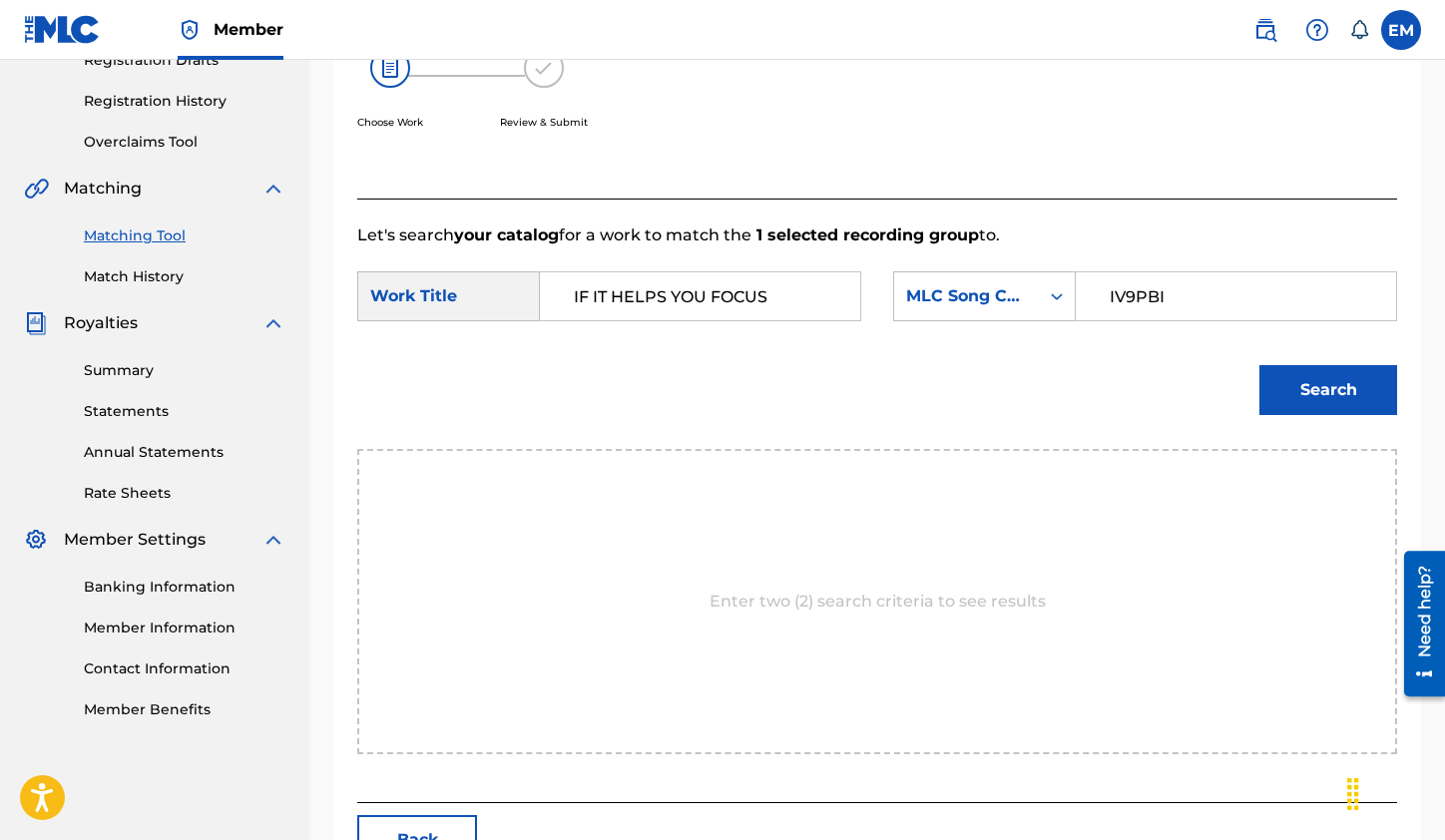 type on "IV9PBI" 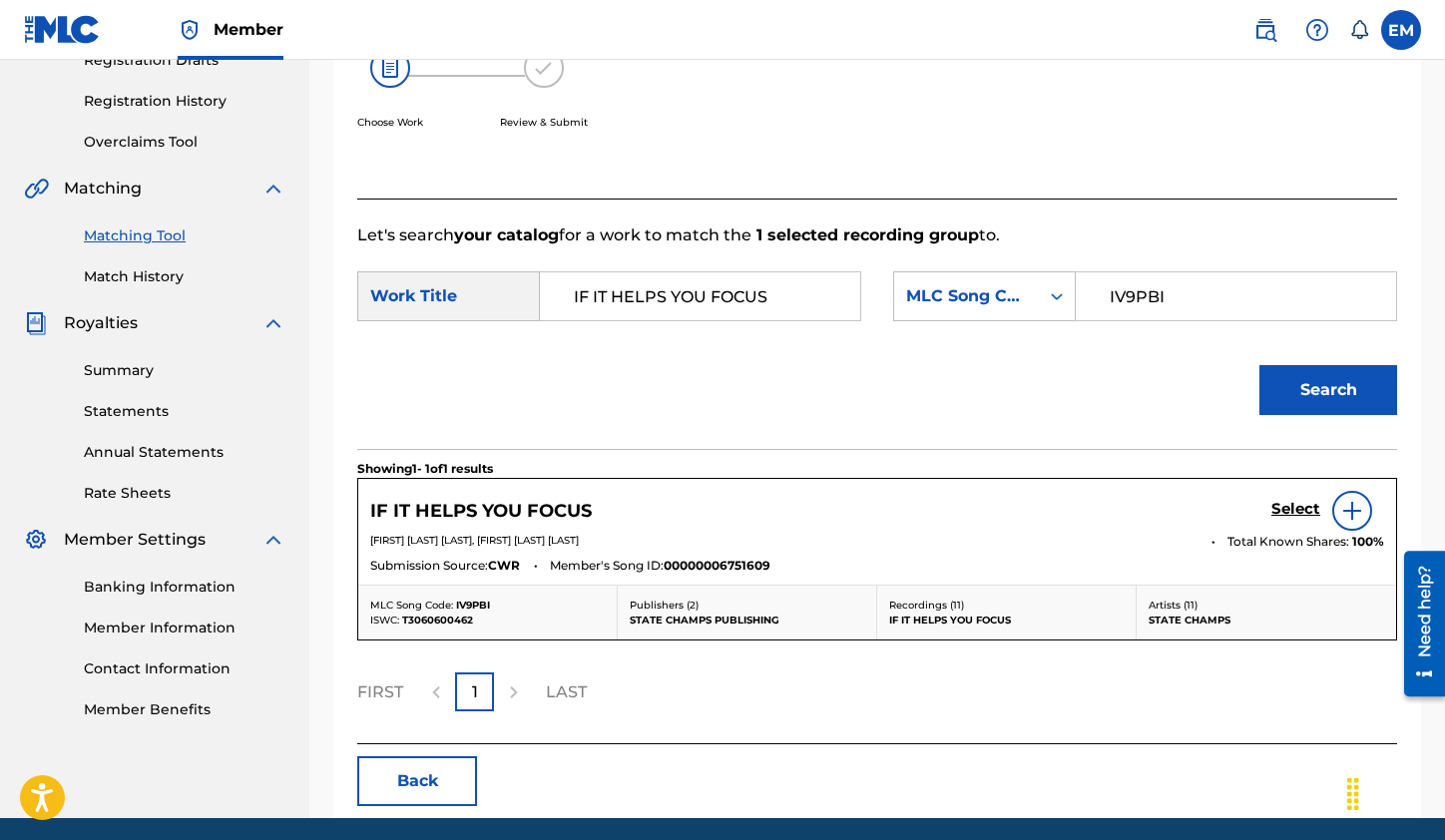 click on "Select" at bounding box center (1295, 509) 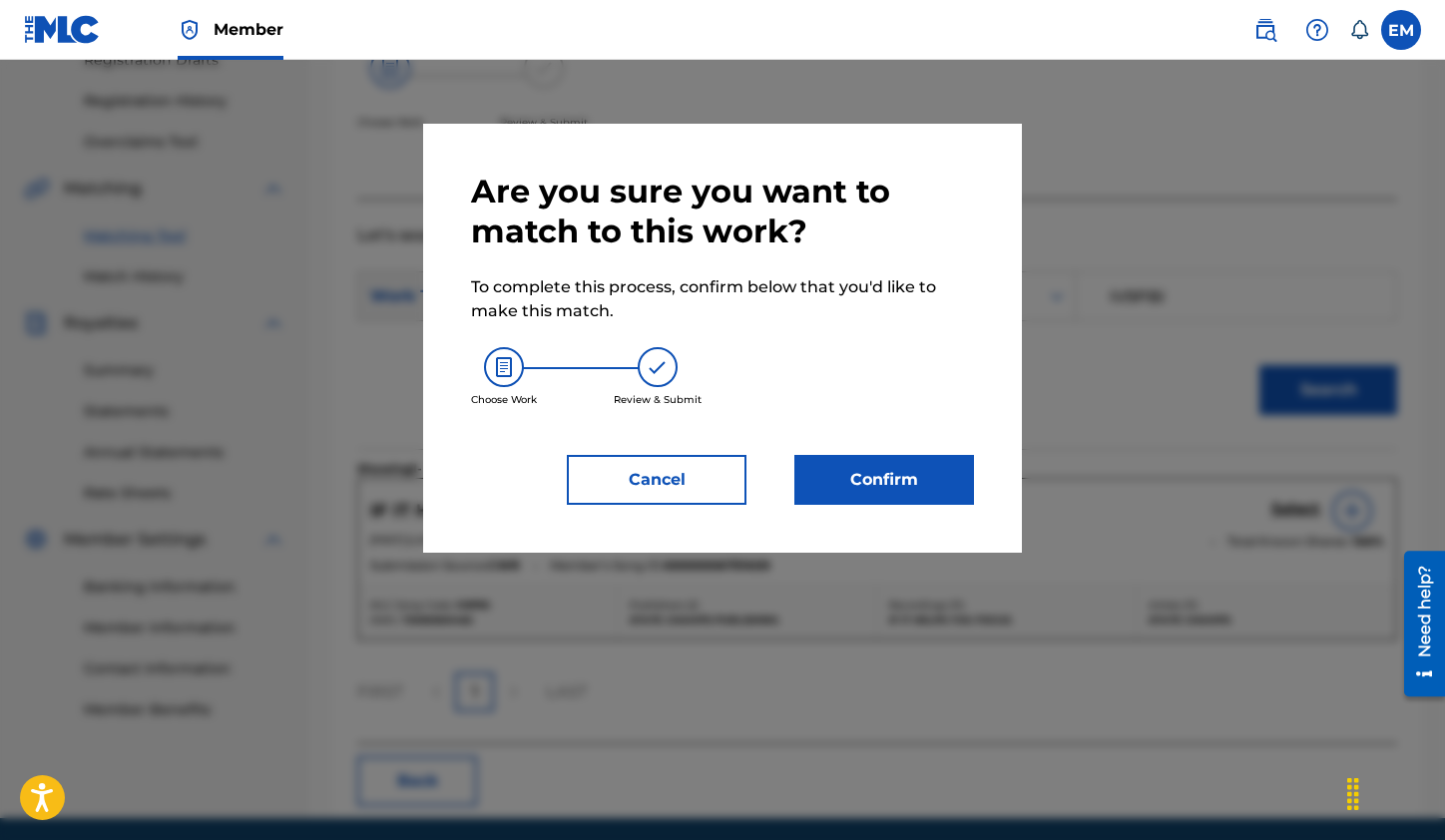click on "Confirm" at bounding box center [884, 480] 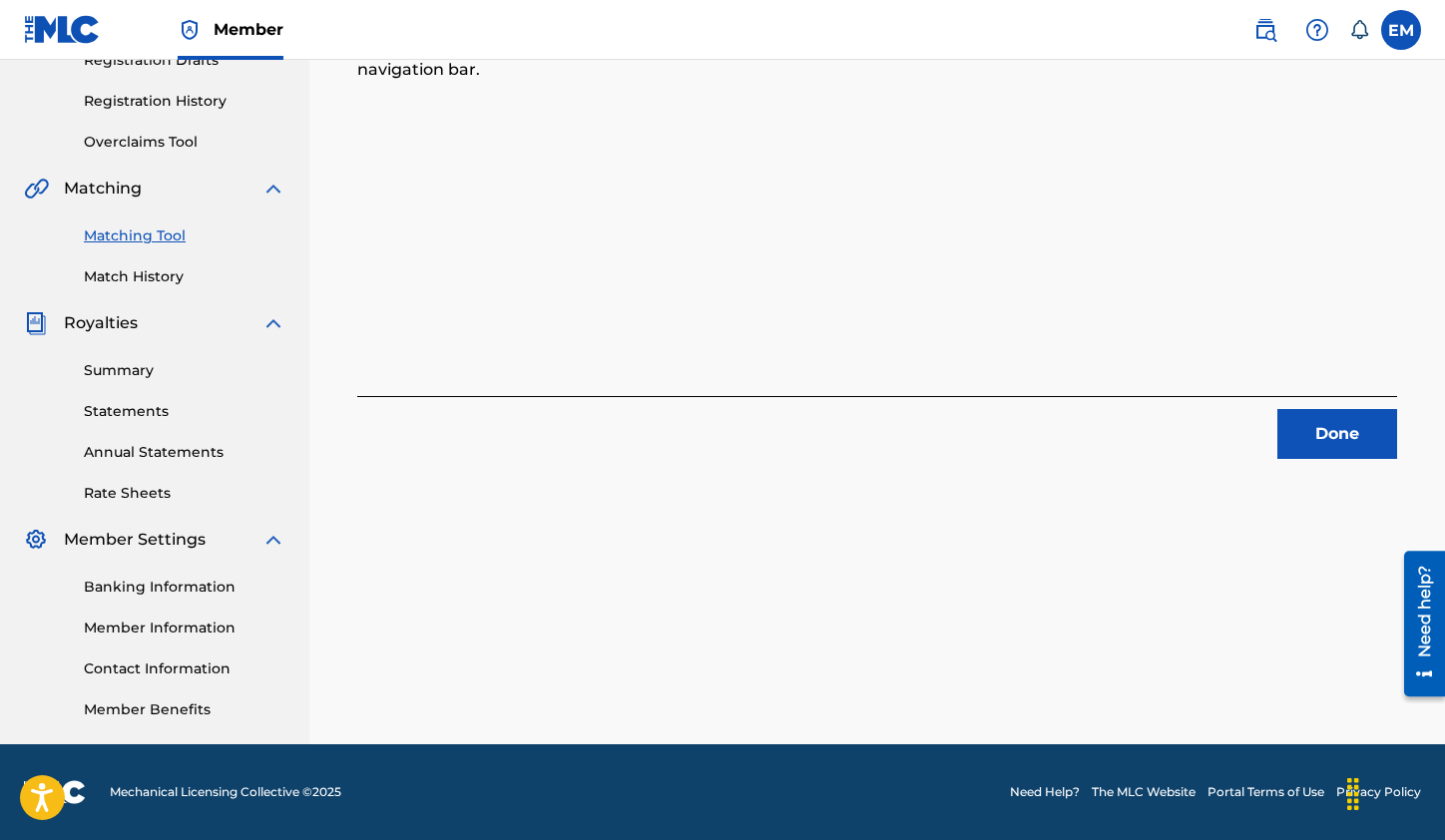 click on "Done" at bounding box center (1337, 434) 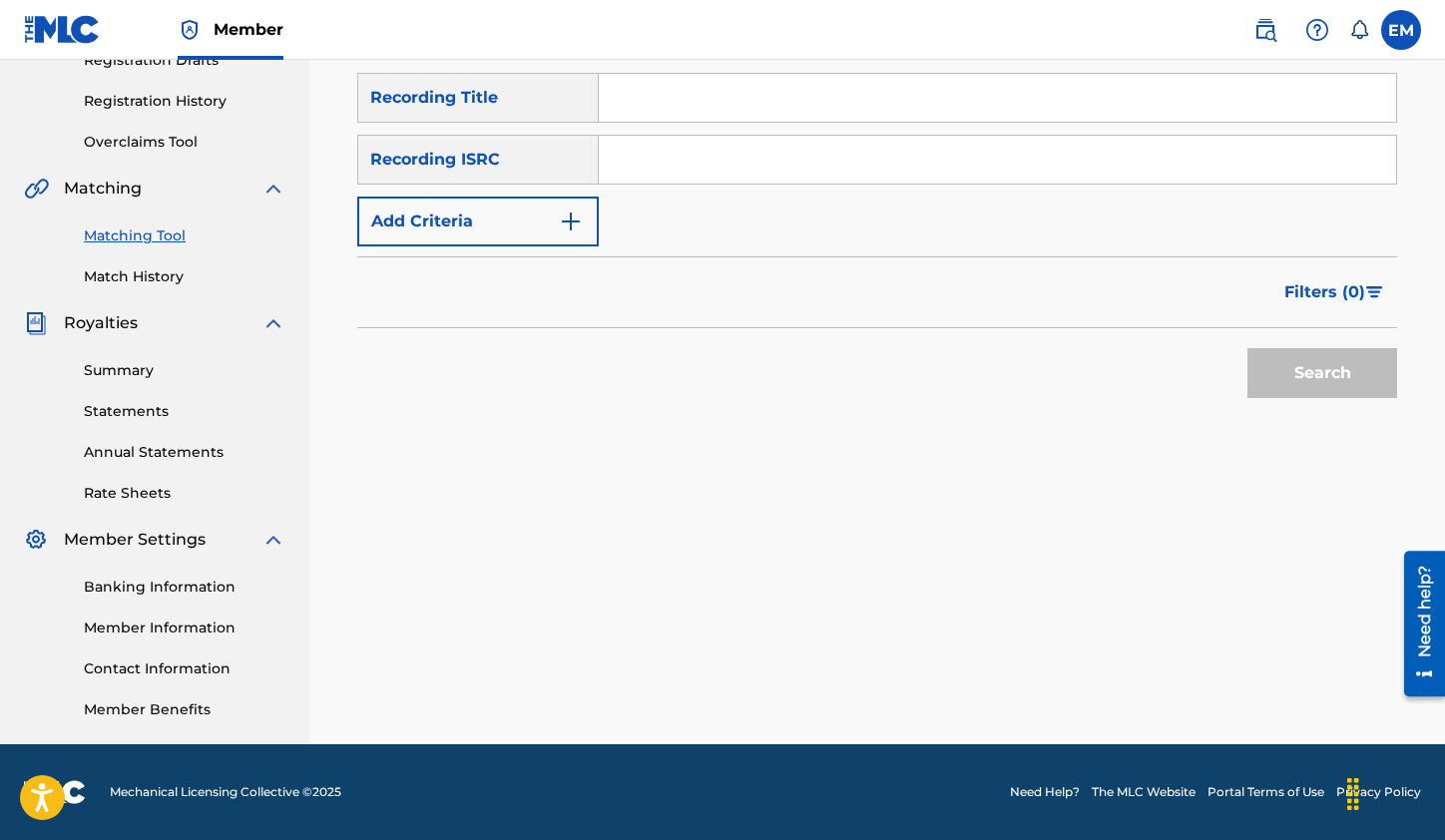 click at bounding box center (997, 160) 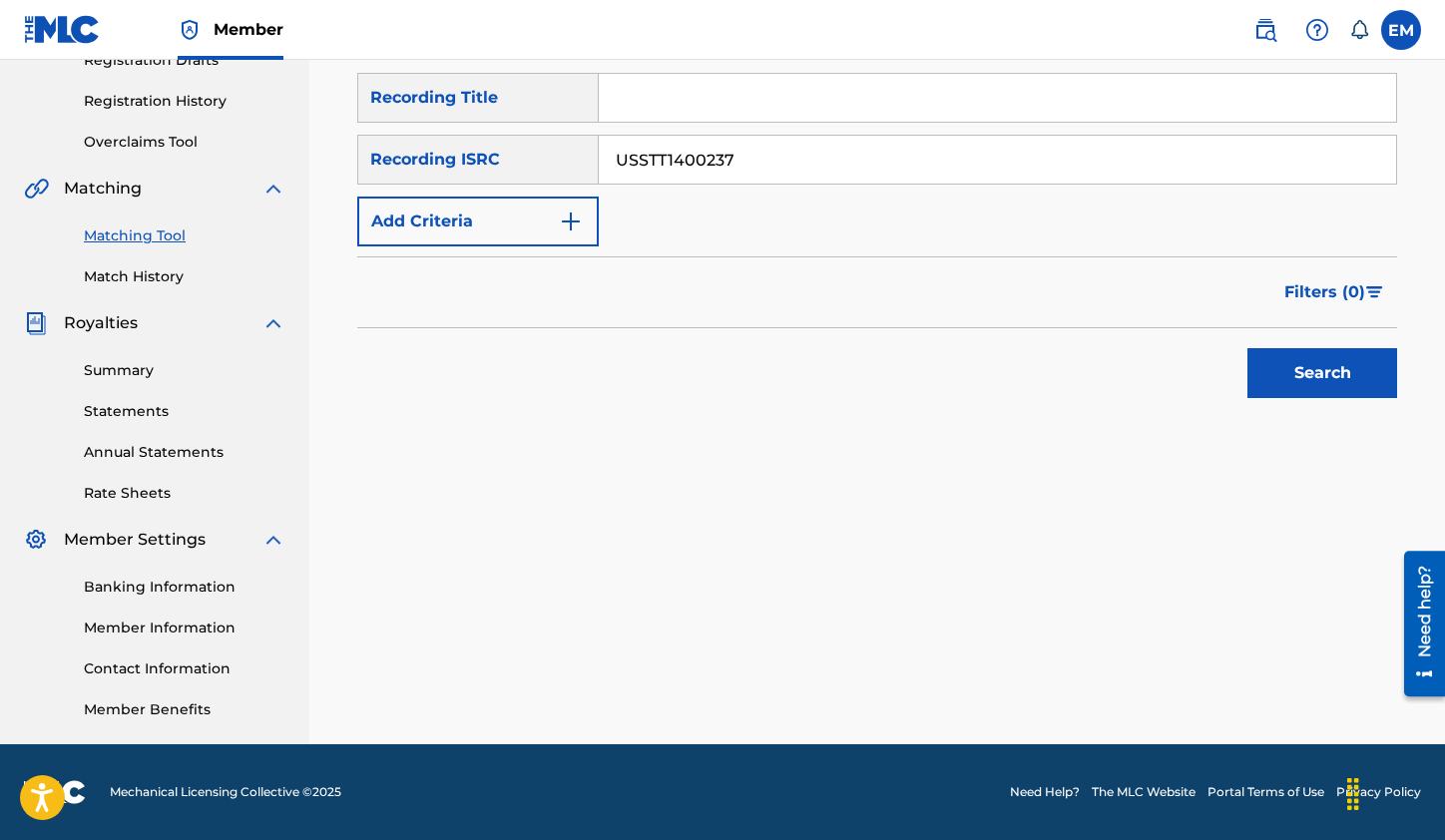 click on "Search" at bounding box center [1322, 373] 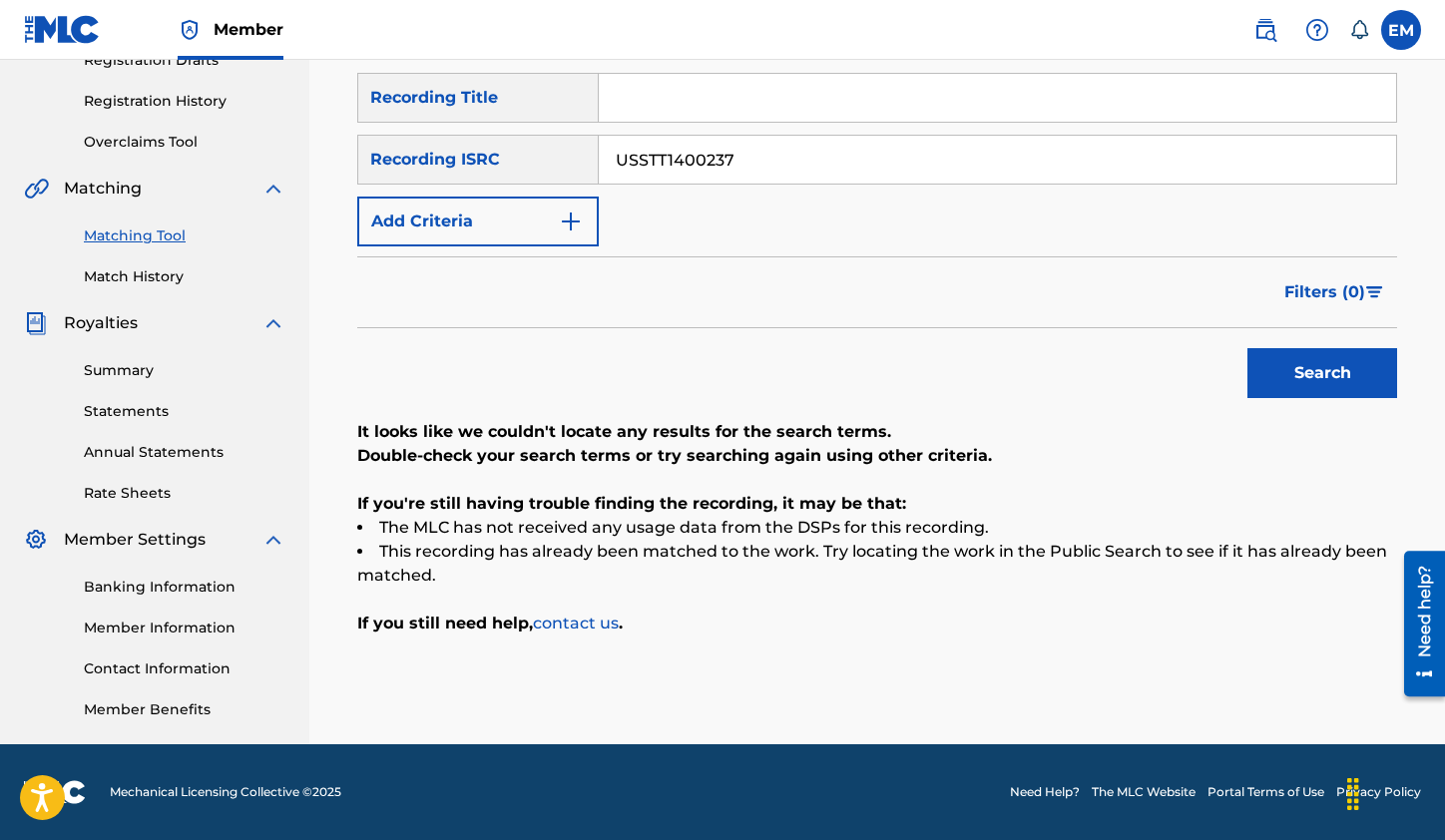 drag, startPoint x: 751, startPoint y: 170, endPoint x: 558, endPoint y: 153, distance: 193.74726 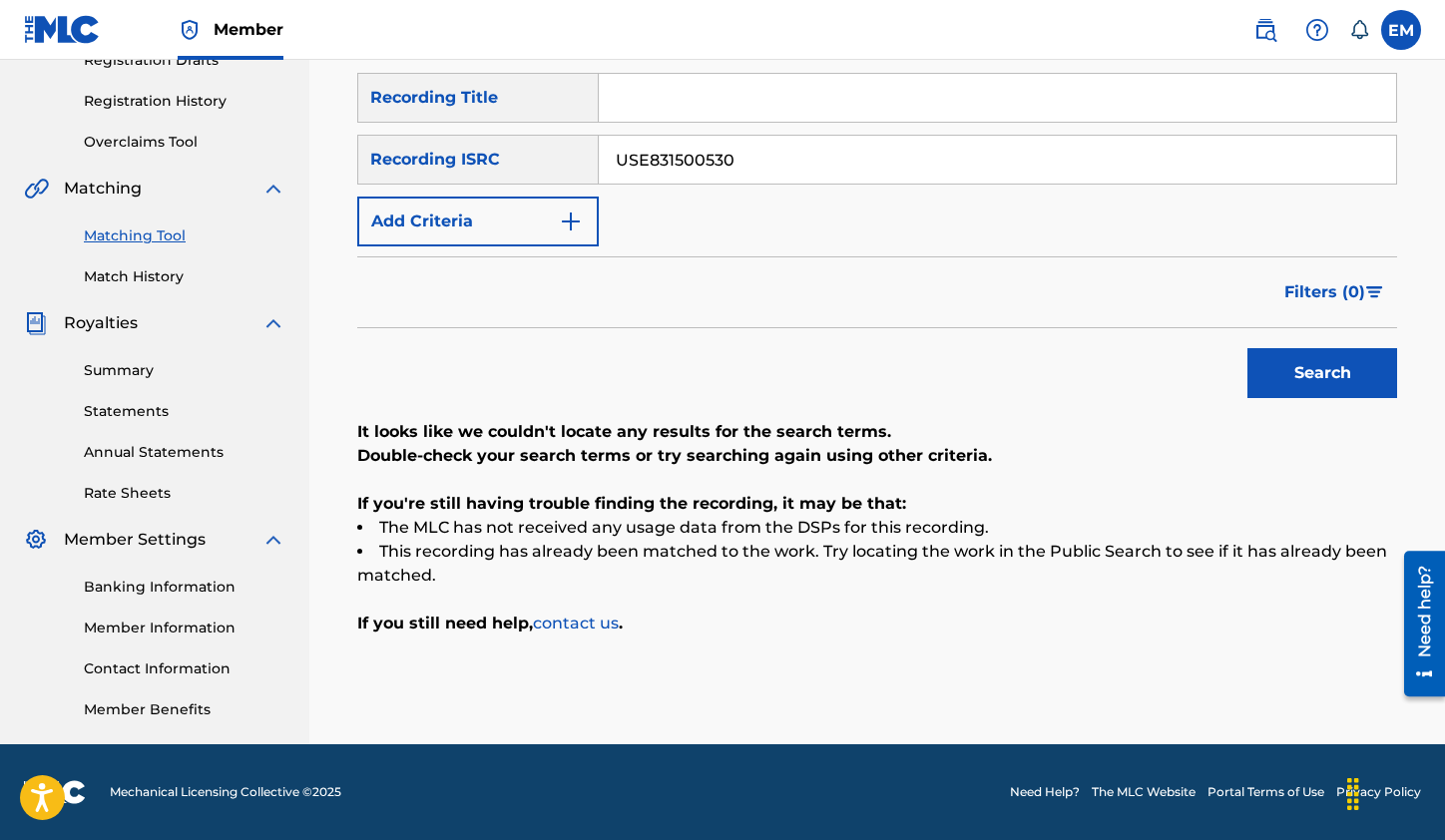 type on "USE831500530" 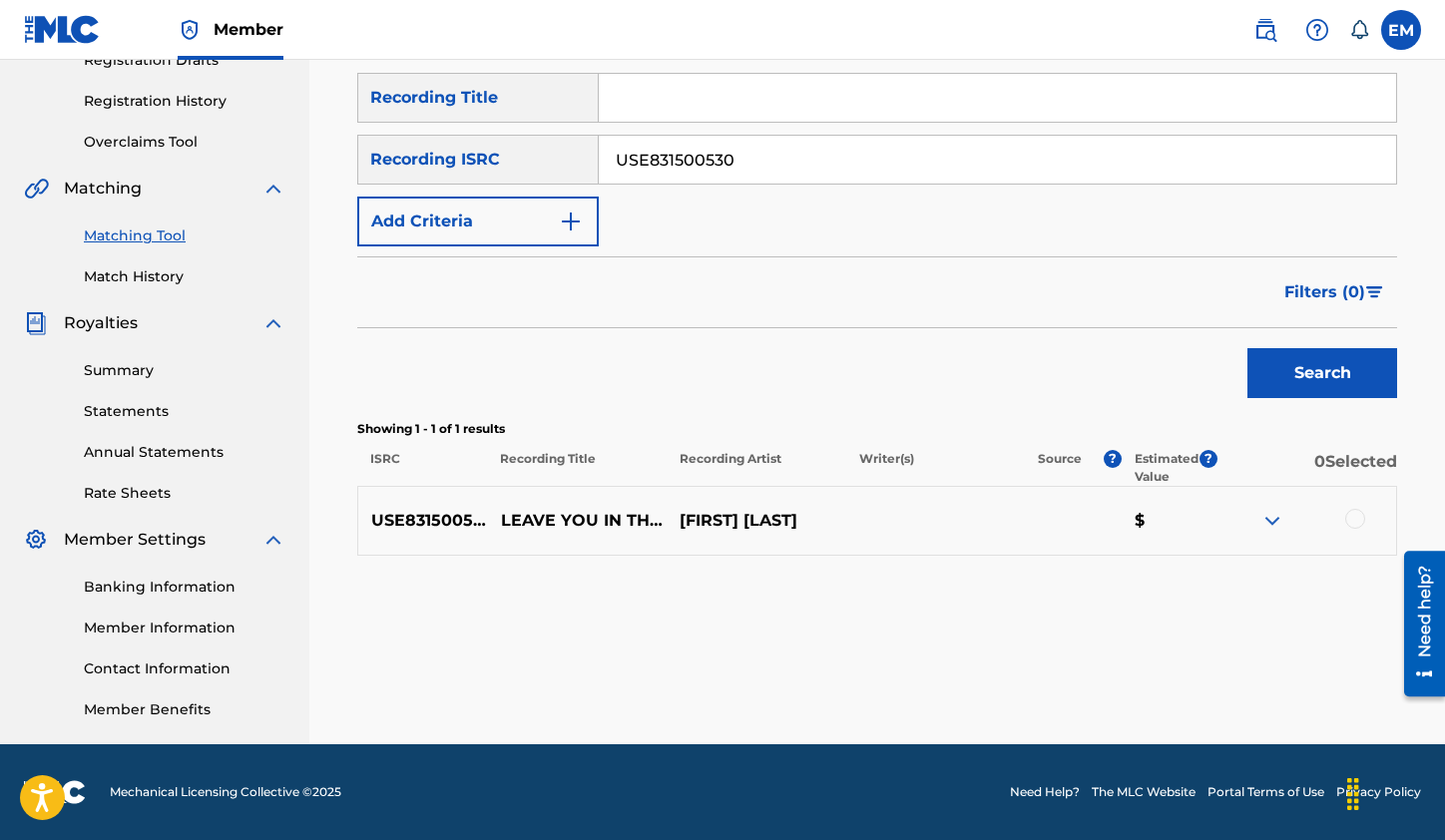 click at bounding box center [1355, 519] 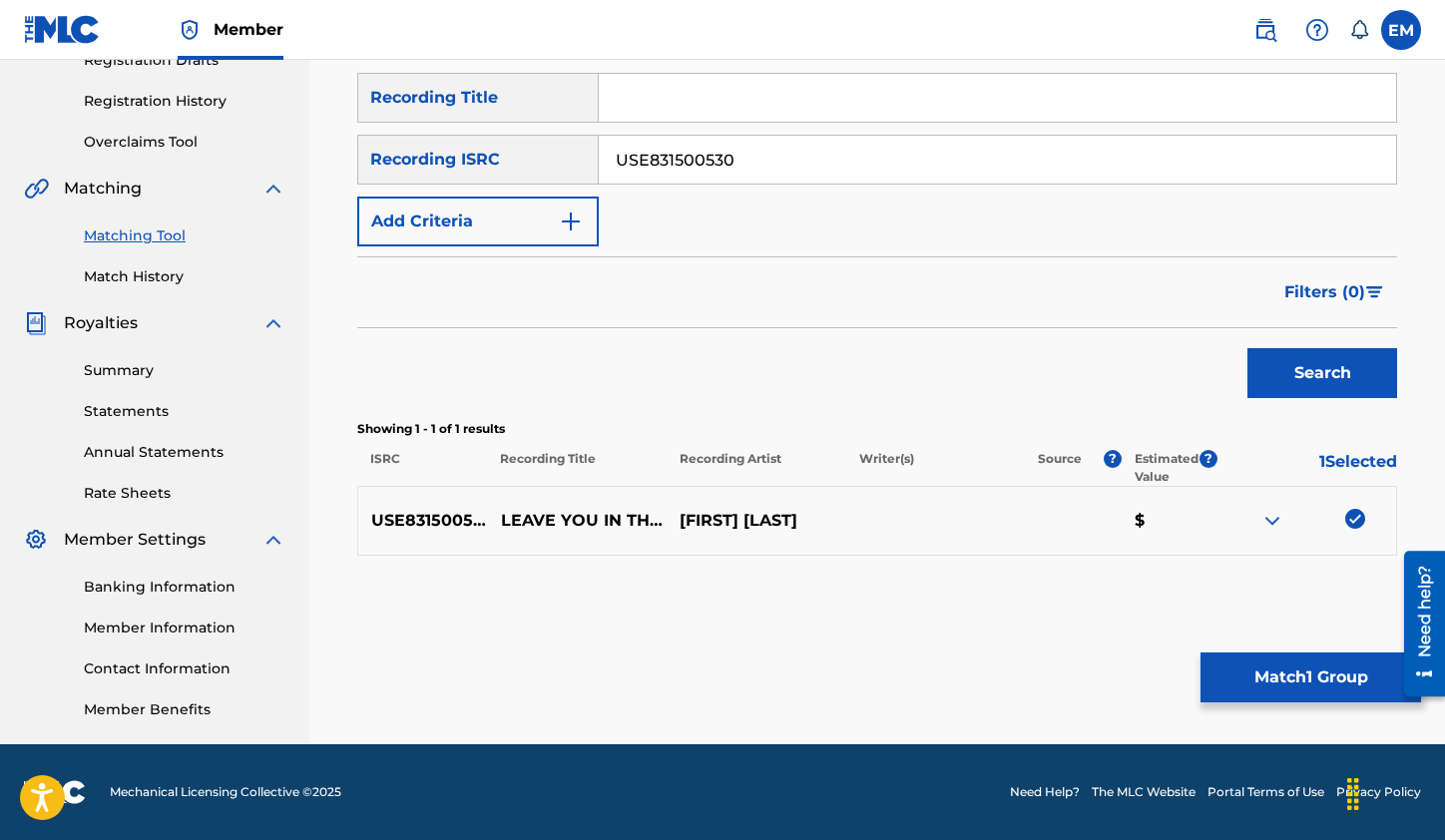 click on "Match  1 Group" at bounding box center [1310, 677] 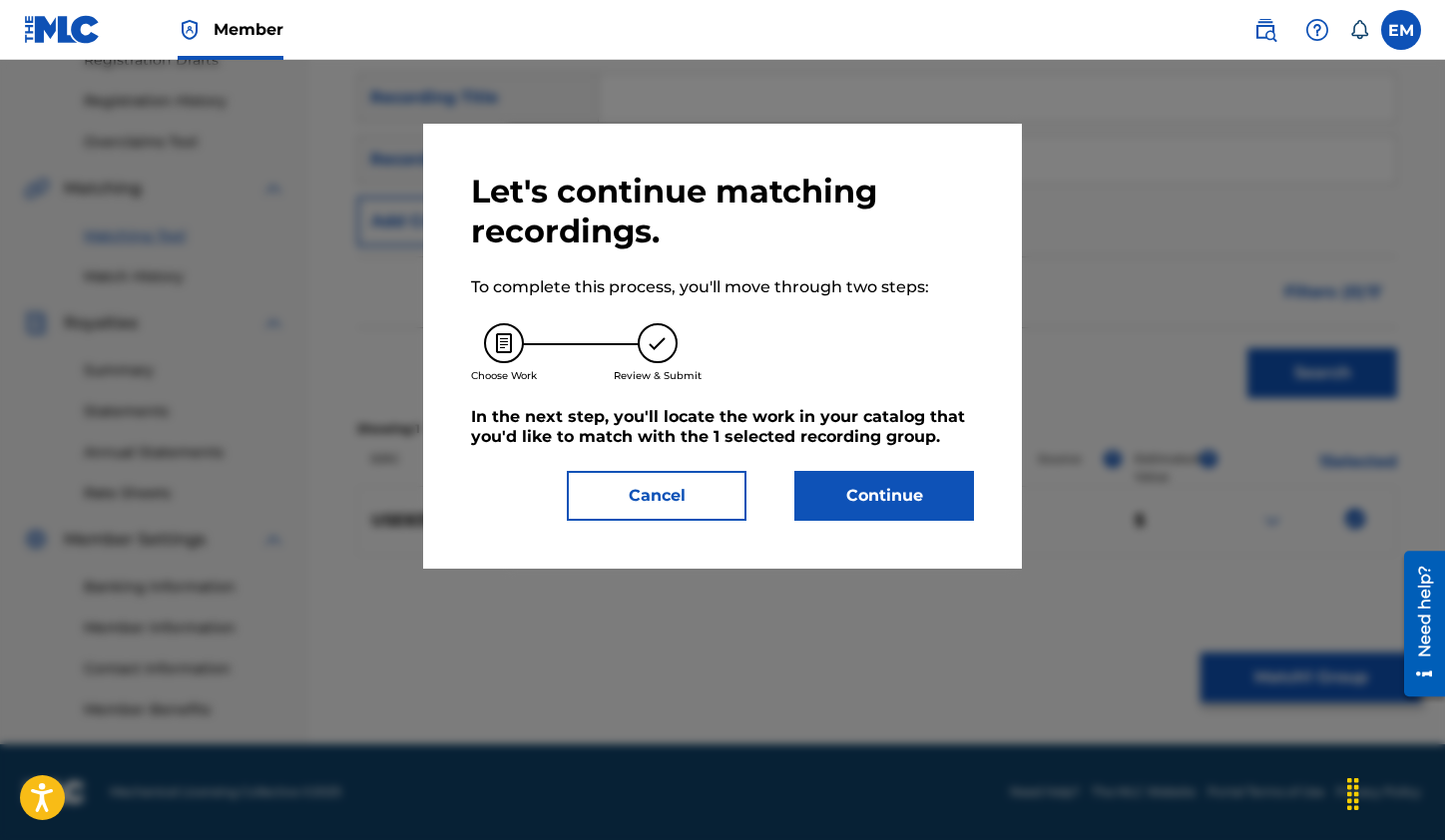 click on "Continue" at bounding box center (884, 496) 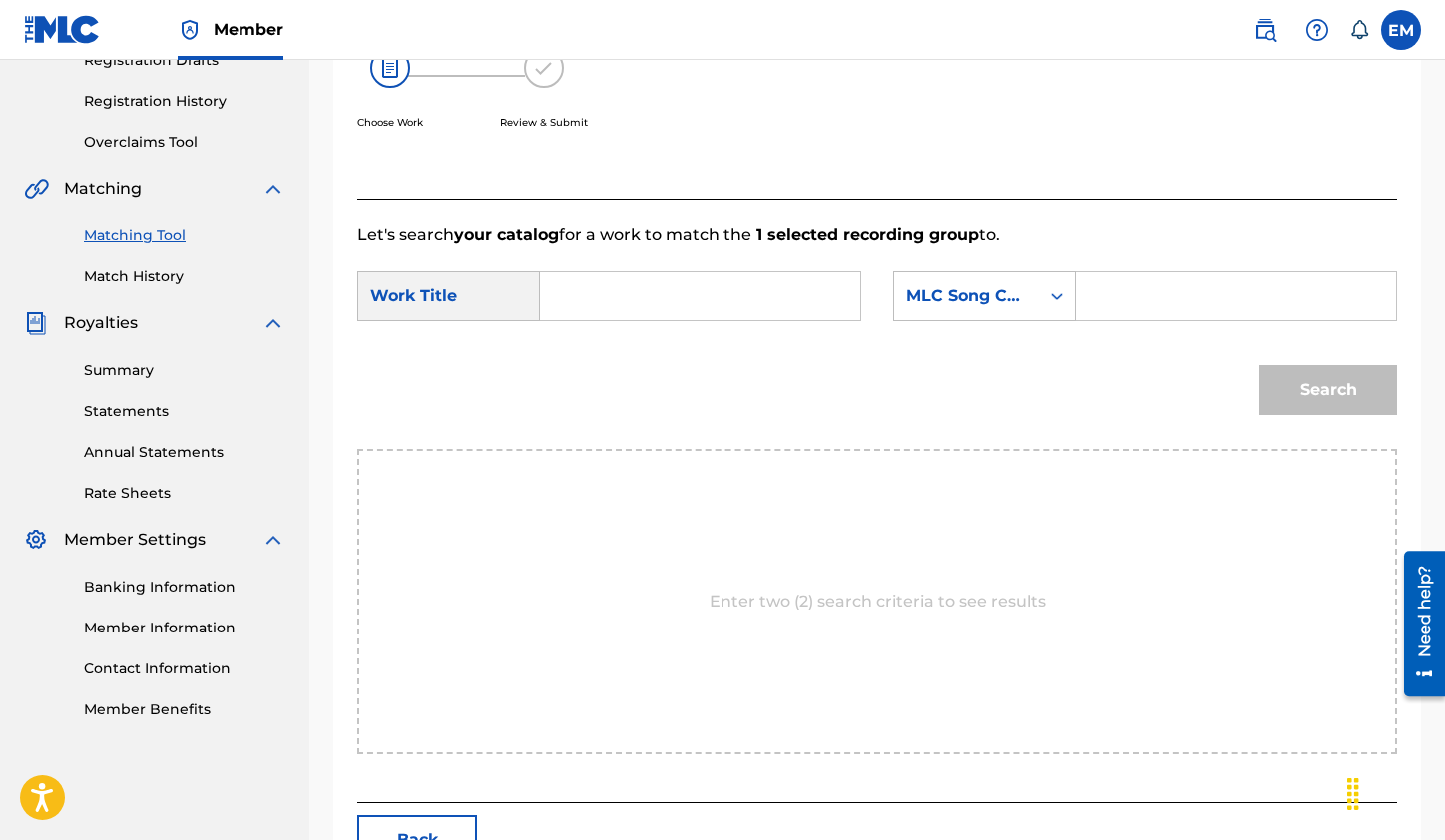 click at bounding box center (700, 296) 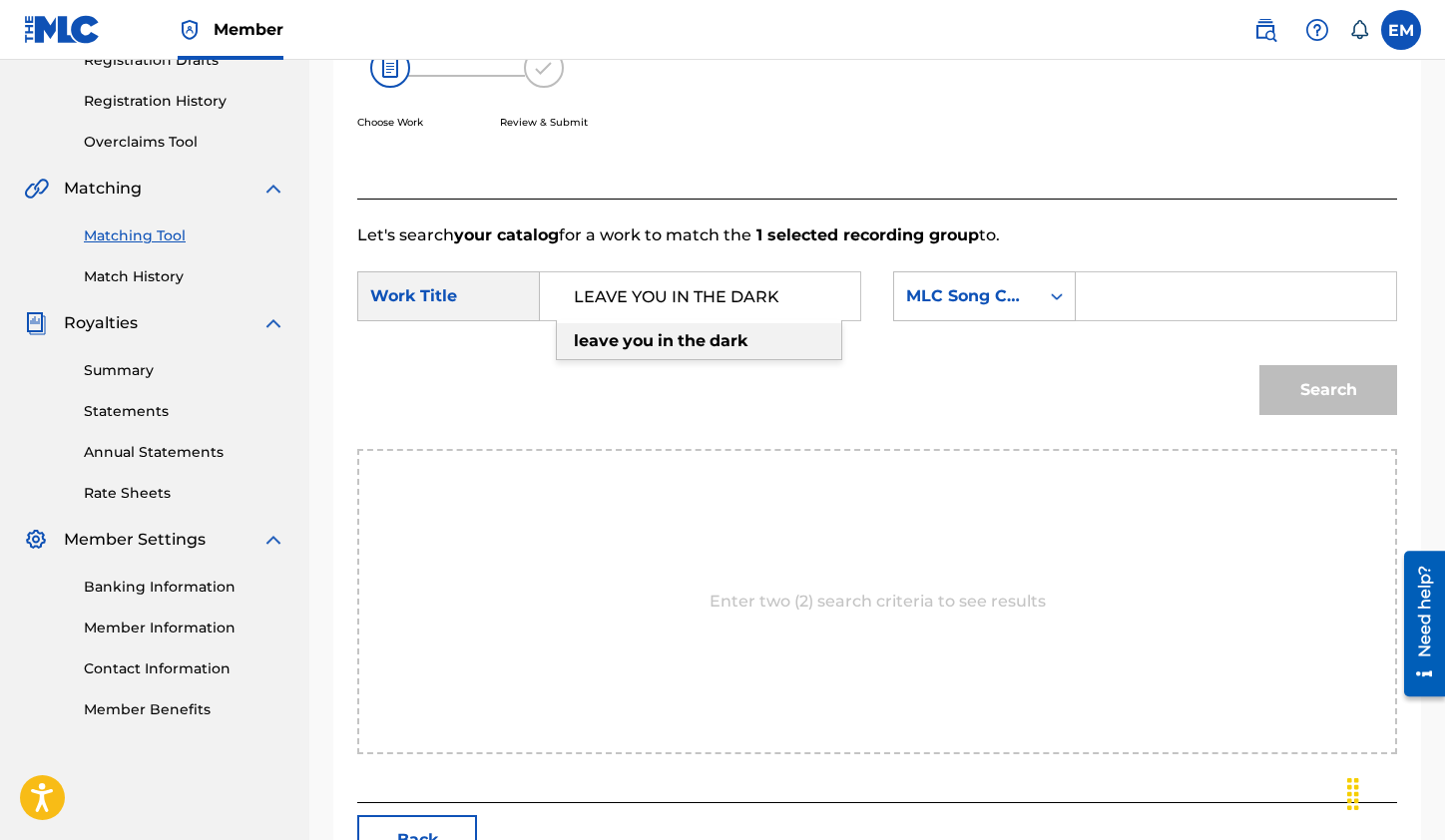 type on "LEAVE YOU IN THE DARK" 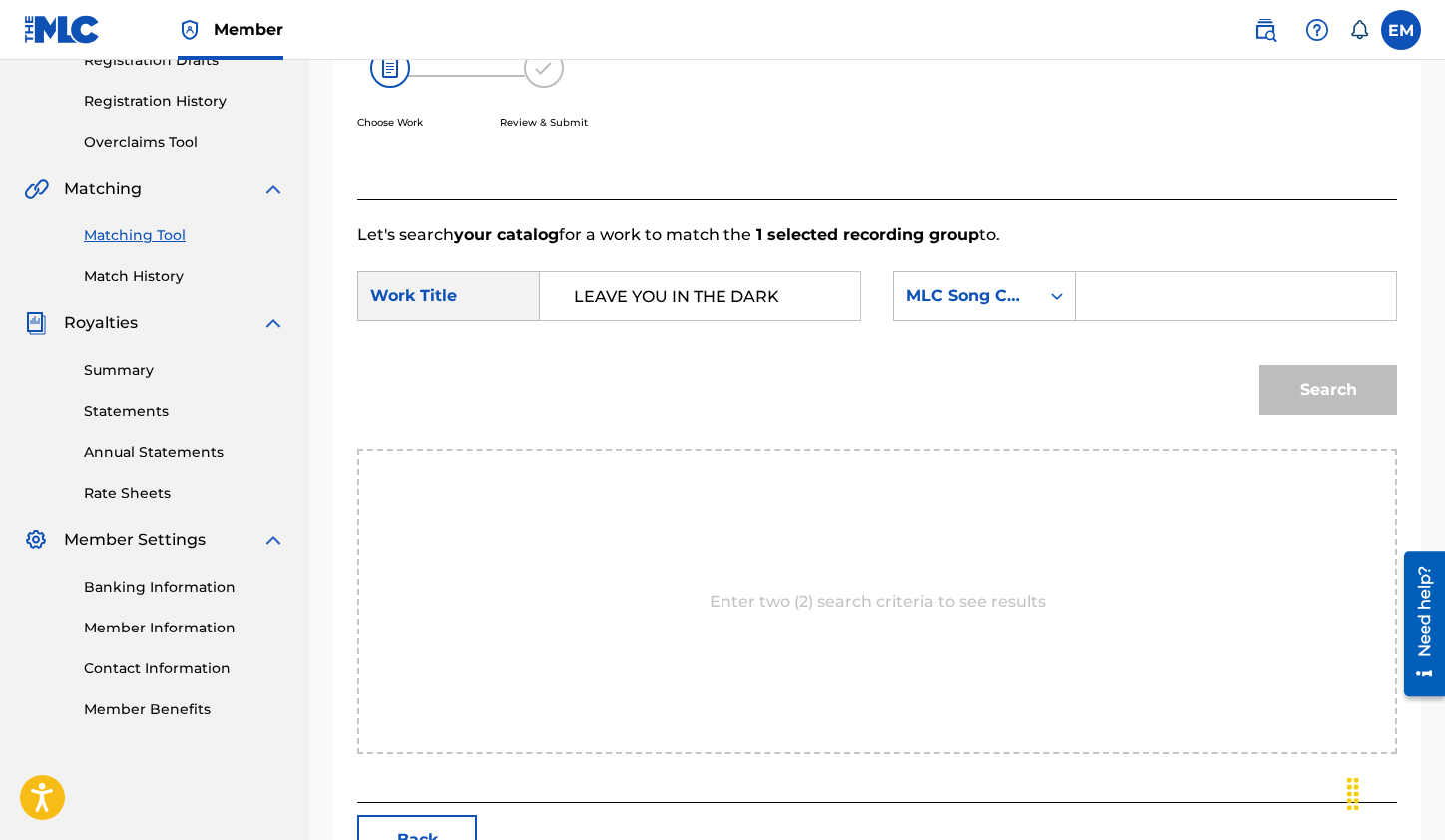 click at bounding box center (1235, 296) 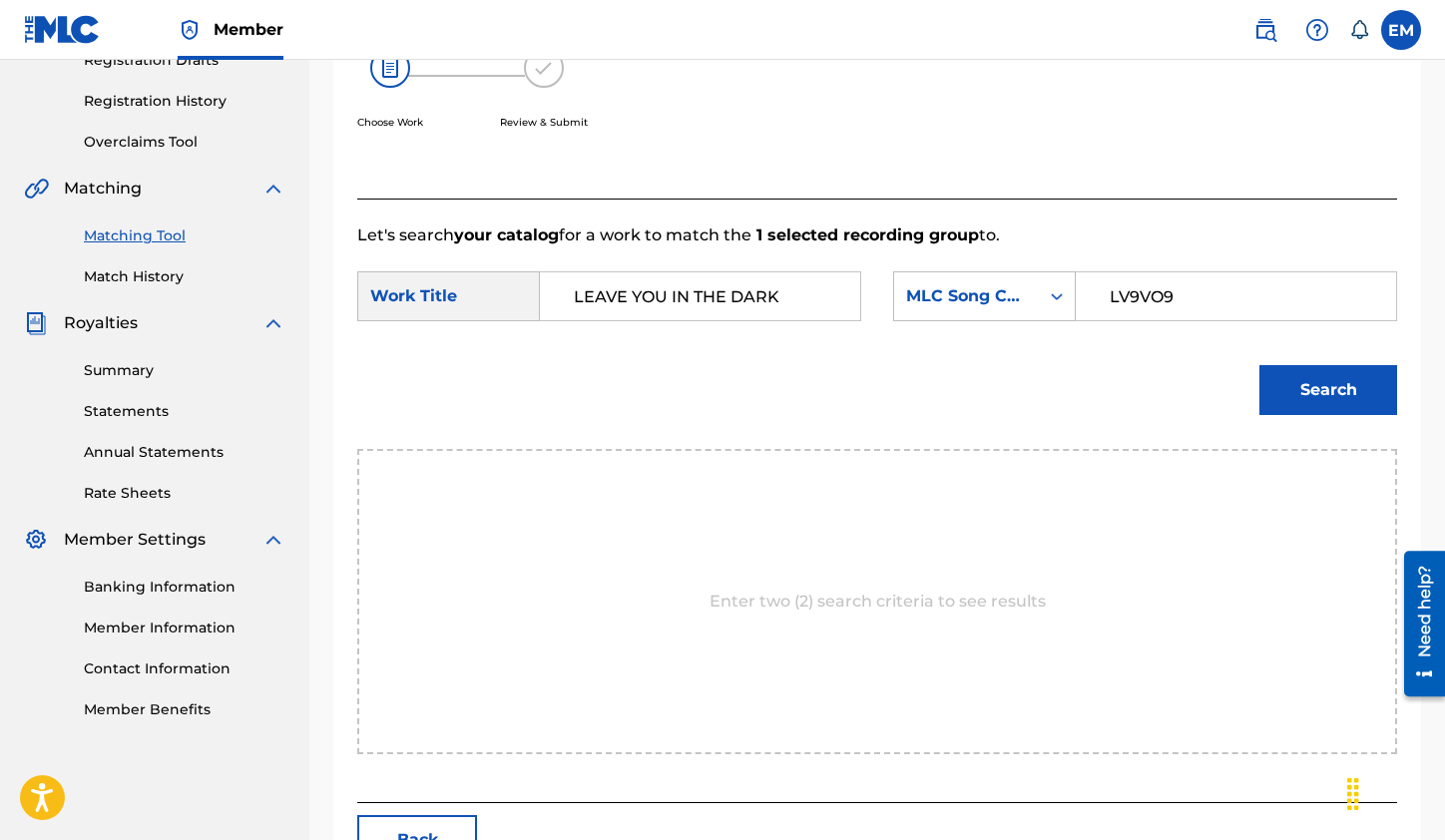 type on "LV9VO9" 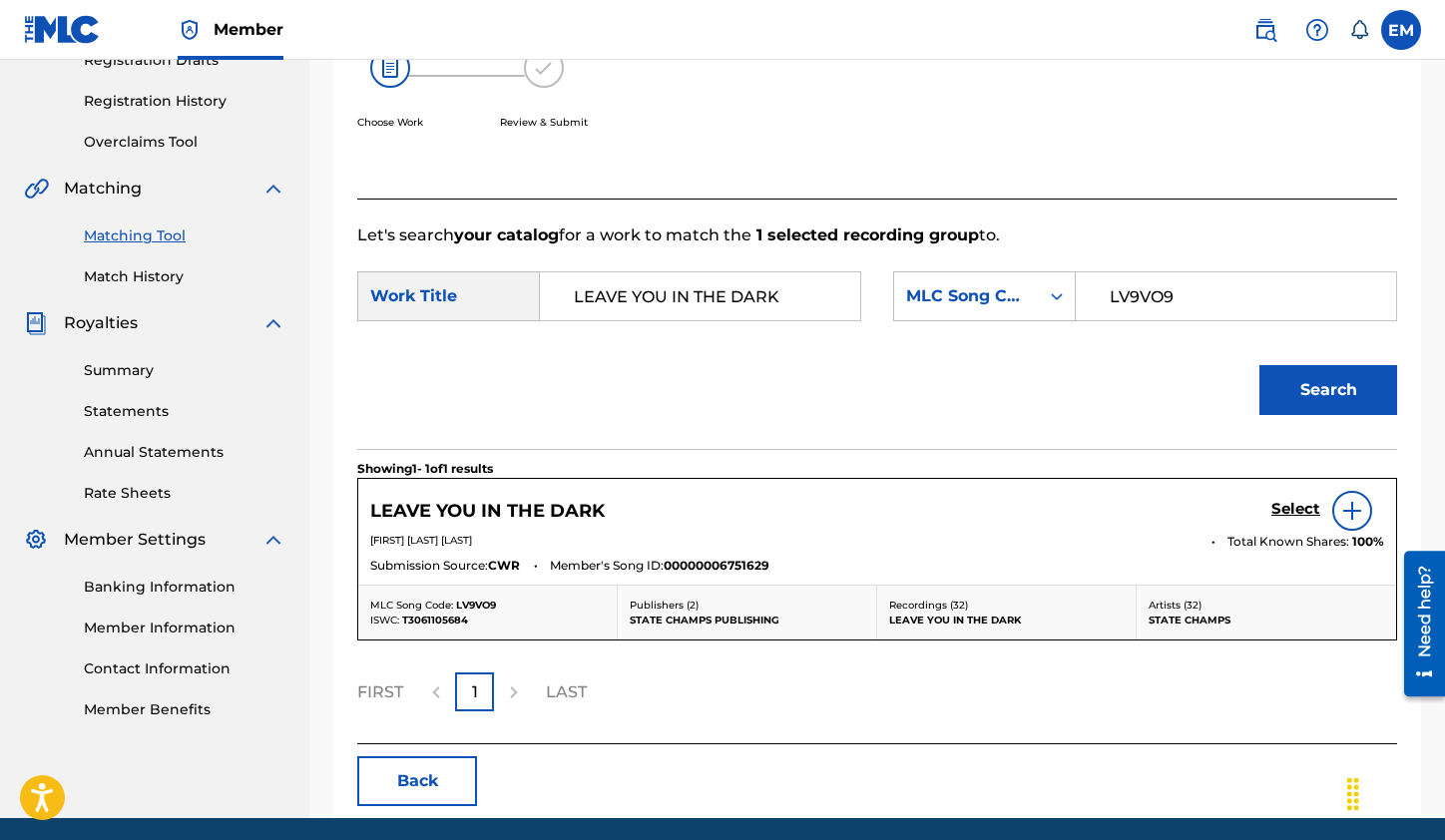 click on "Select" at bounding box center (1295, 509) 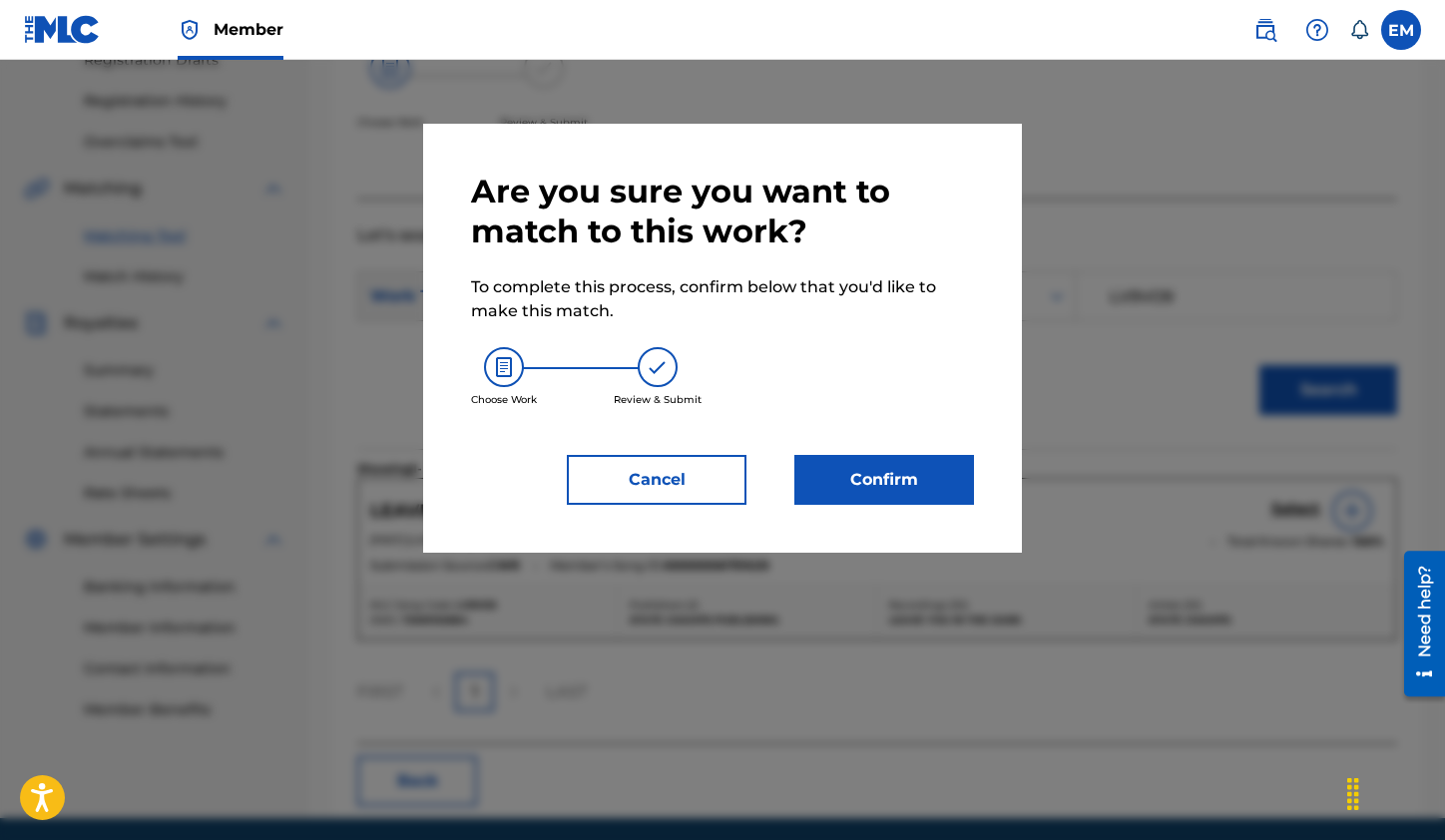 click on "Confirm" at bounding box center [884, 480] 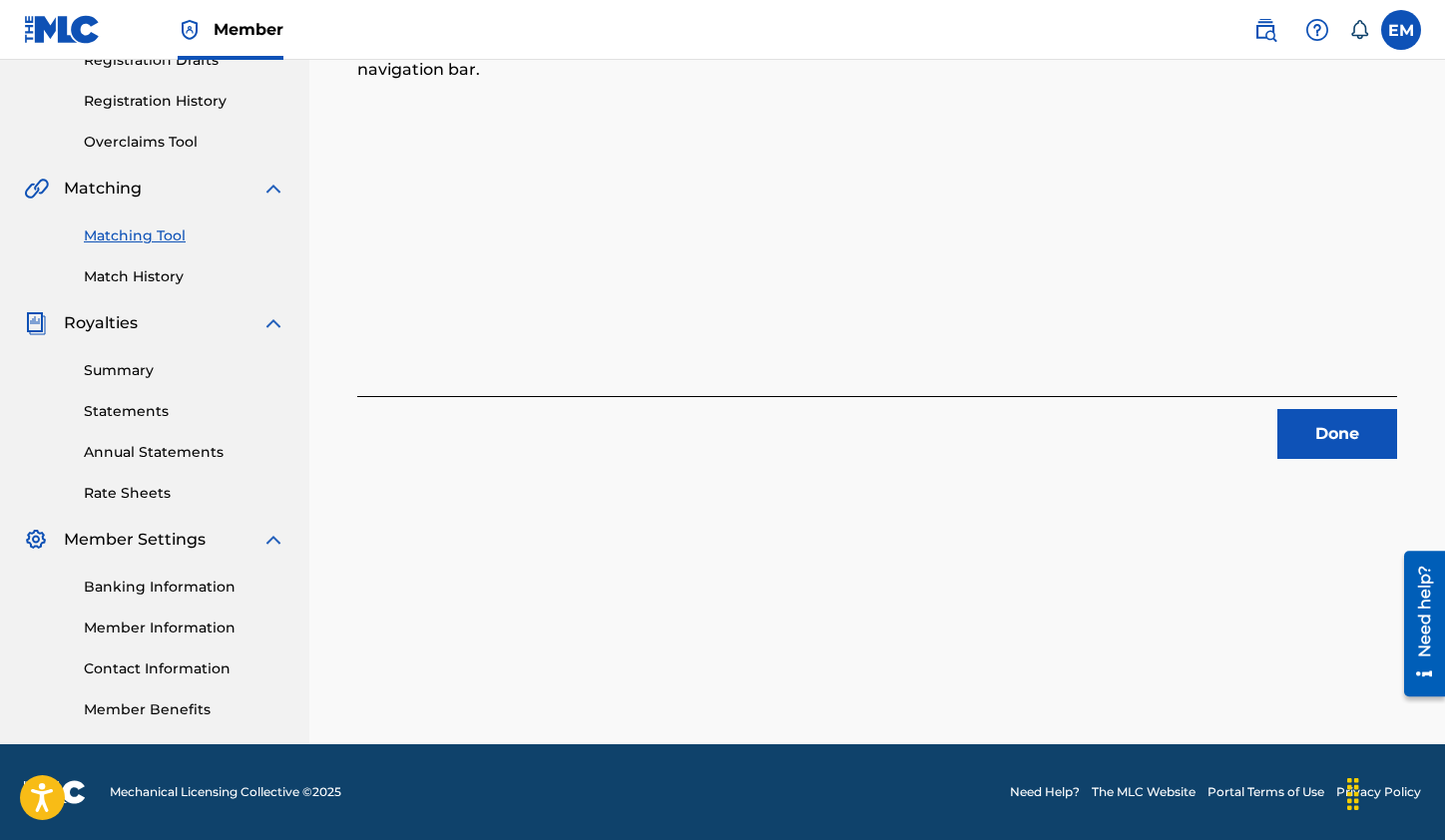 click on "Done" at bounding box center [1337, 434] 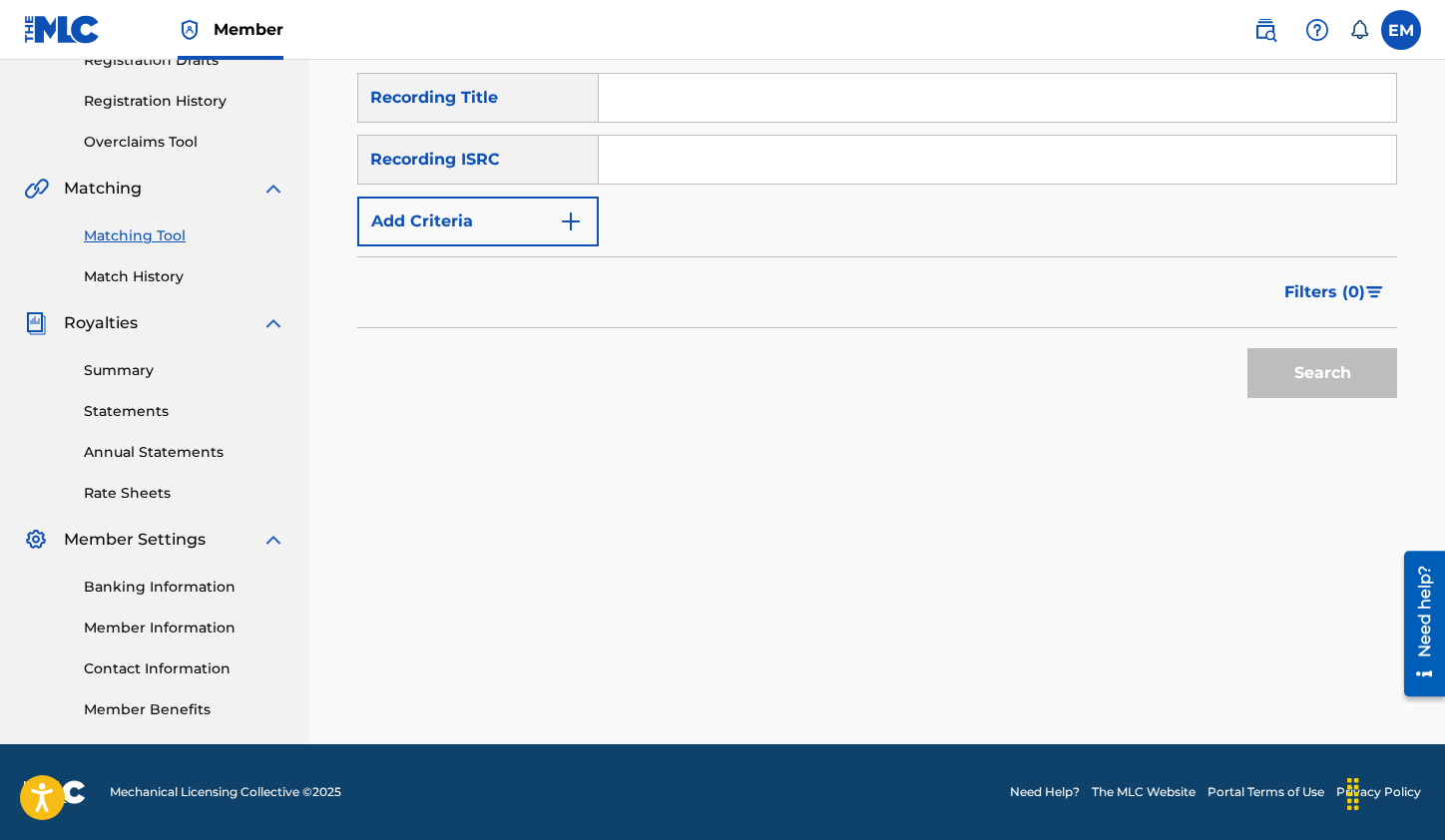 click on "SearchWithCriteria6fbf0762-20b4-4c49-b578-80e1a4f1b764 Recording Title SearchWithCriteria7ff59d79-36b2-49d0-83ef-44c7052744a5 Recording ISRC Add Criteria" at bounding box center [877, 160] 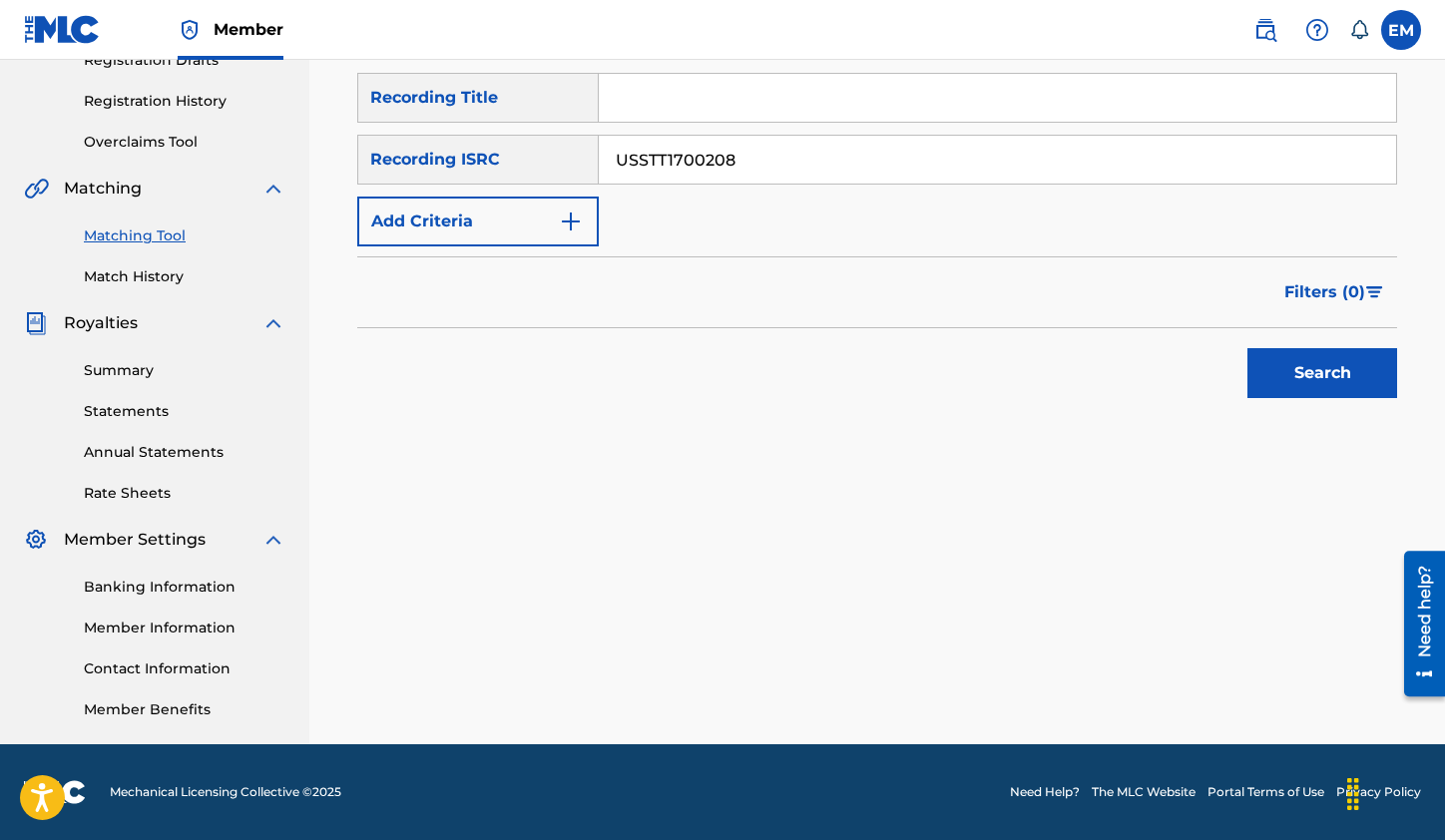 type on "USSTT1700208" 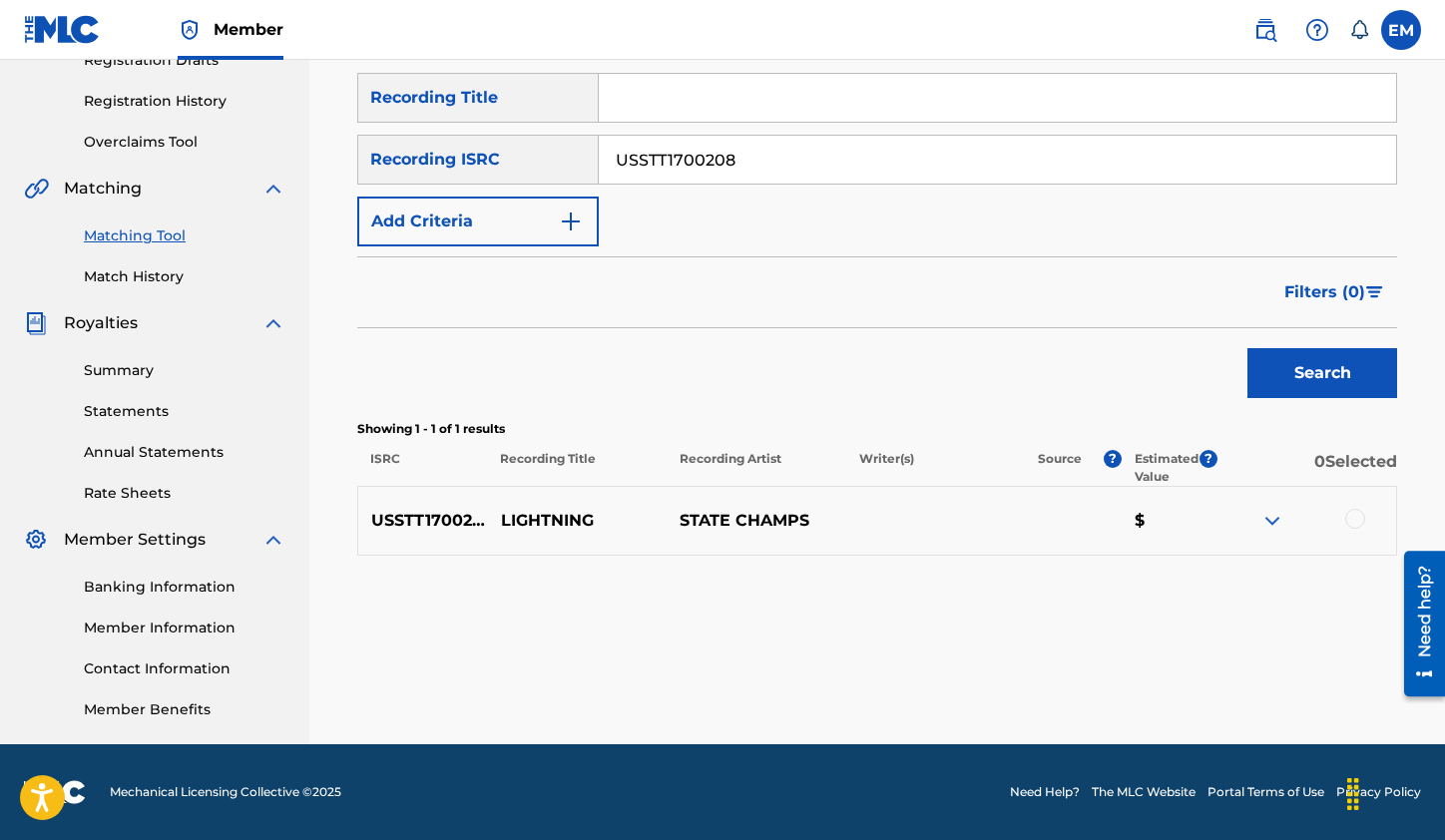 click at bounding box center (1355, 519) 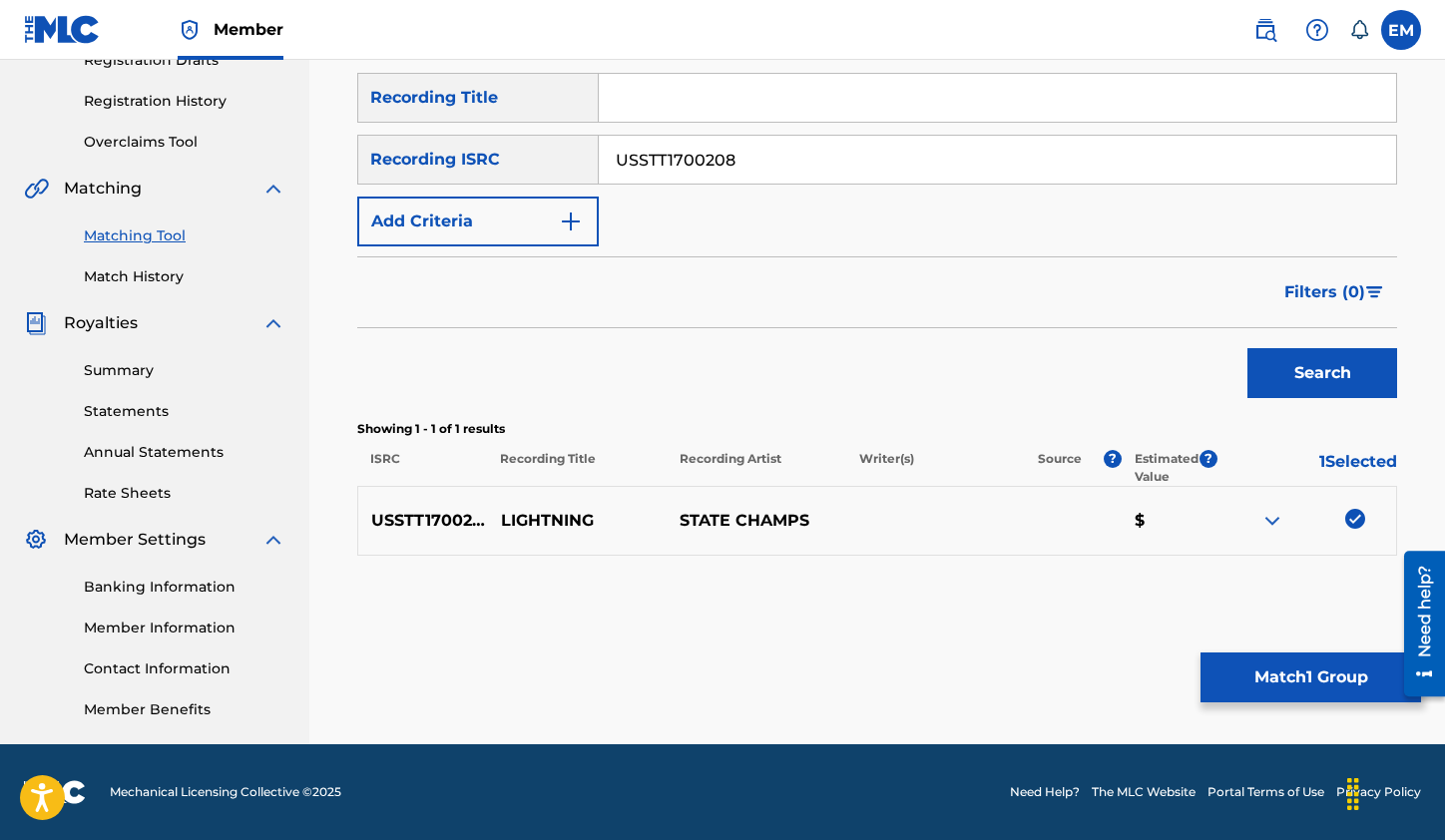 click on "Match  1 Group" at bounding box center (1310, 677) 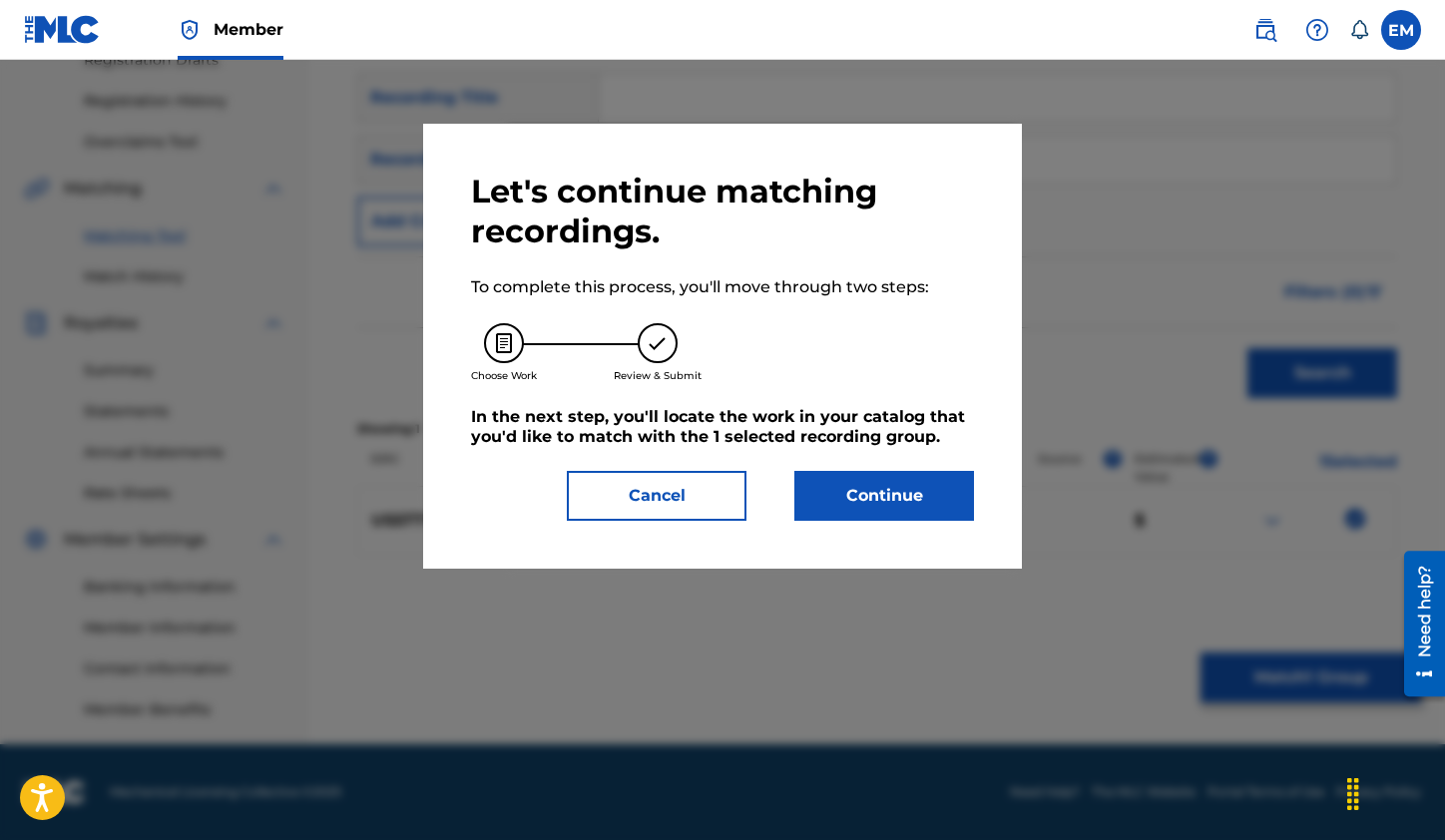 click on "Continue" at bounding box center (884, 496) 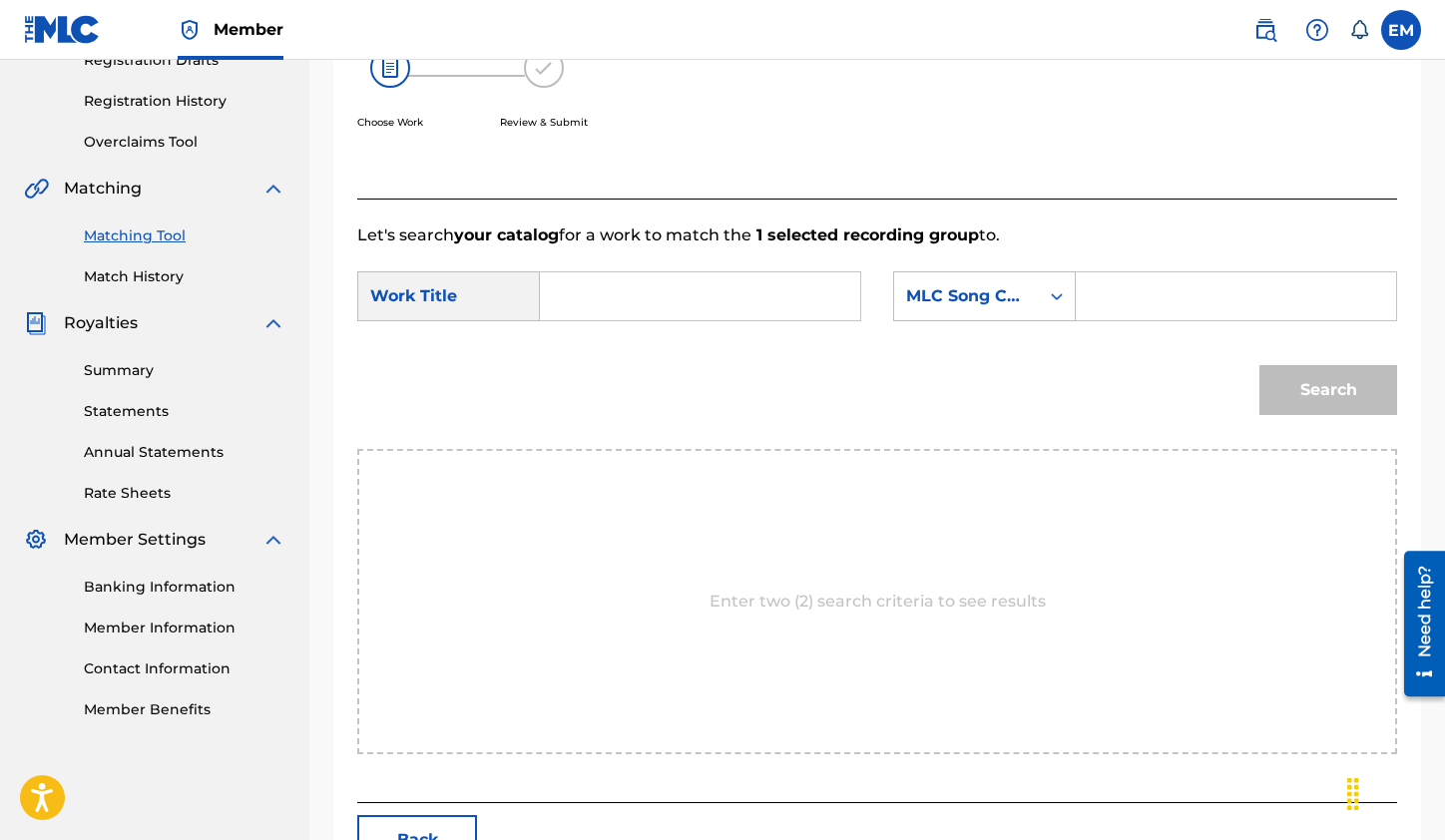 click at bounding box center (700, 296) 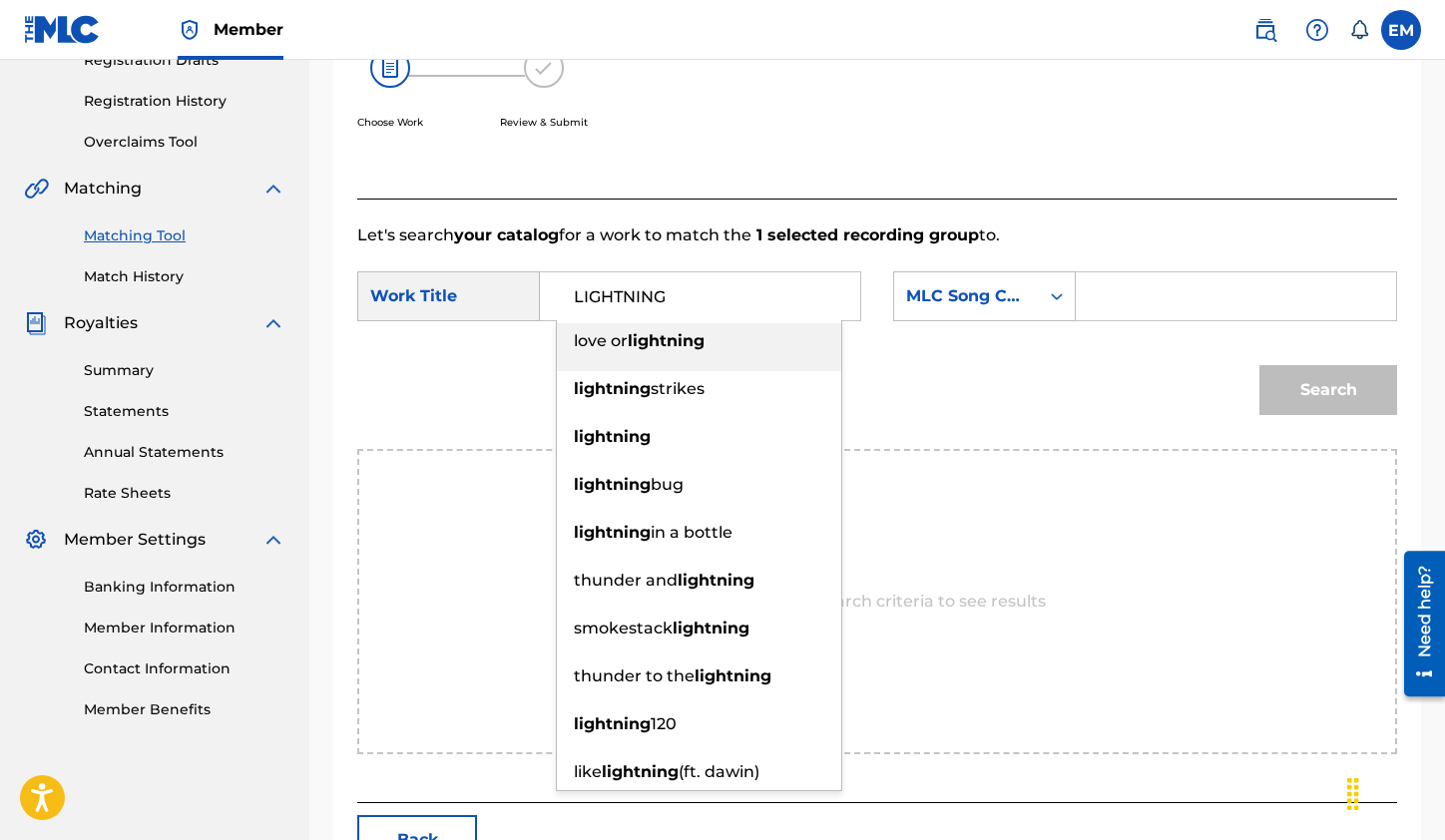type on "LIGHTNING" 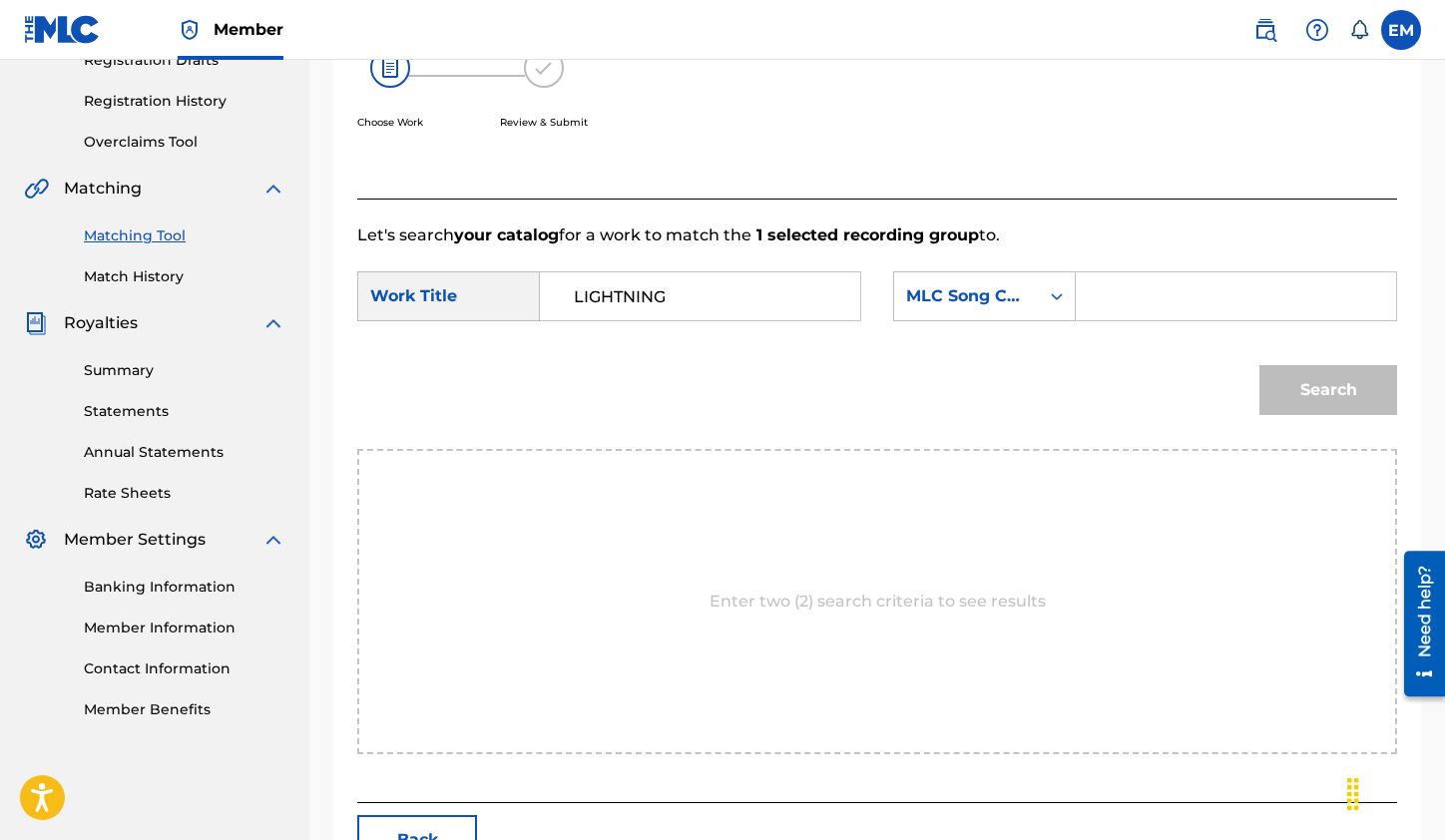 click at bounding box center (1235, 296) 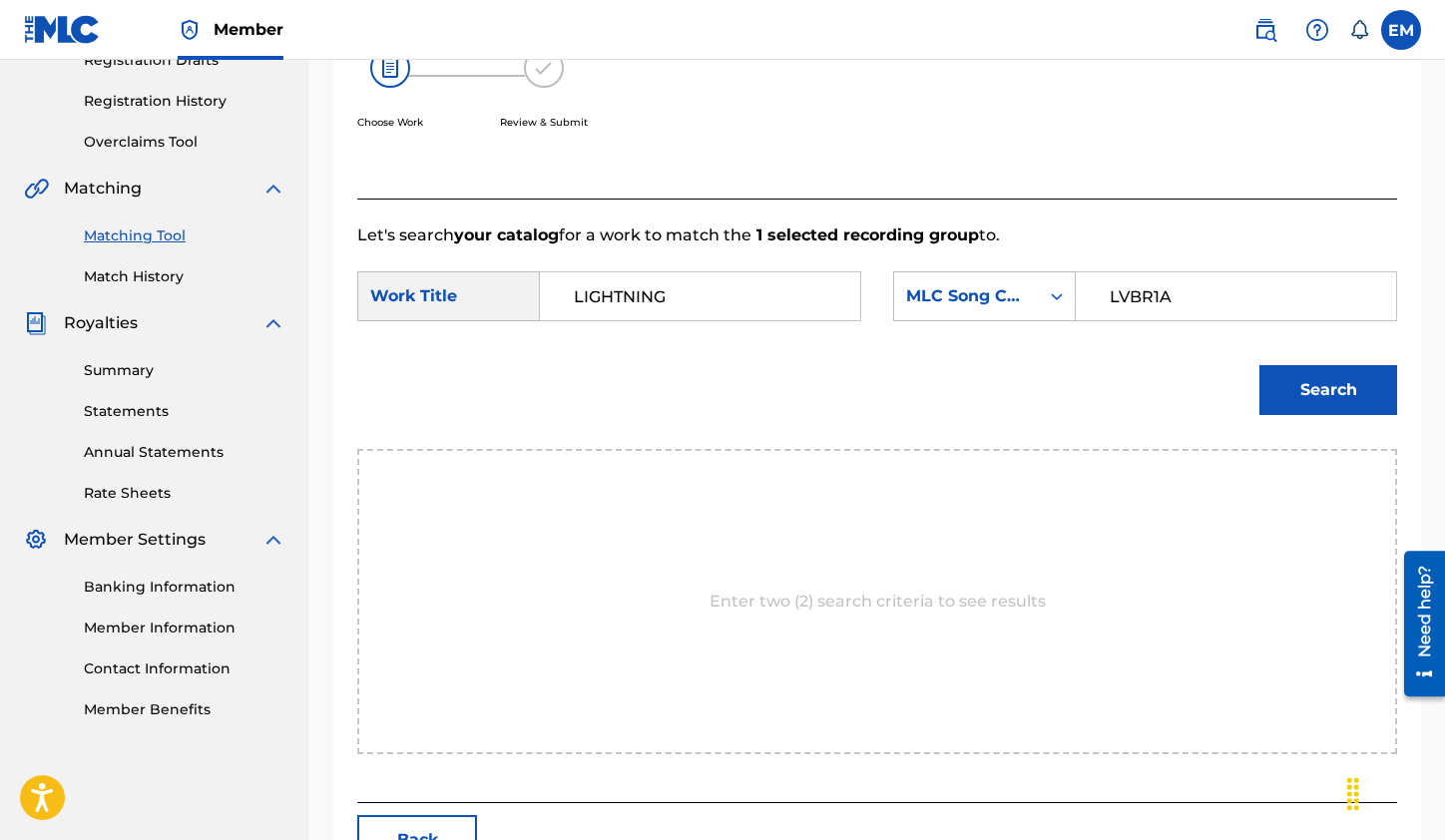 type on "LVBR1A" 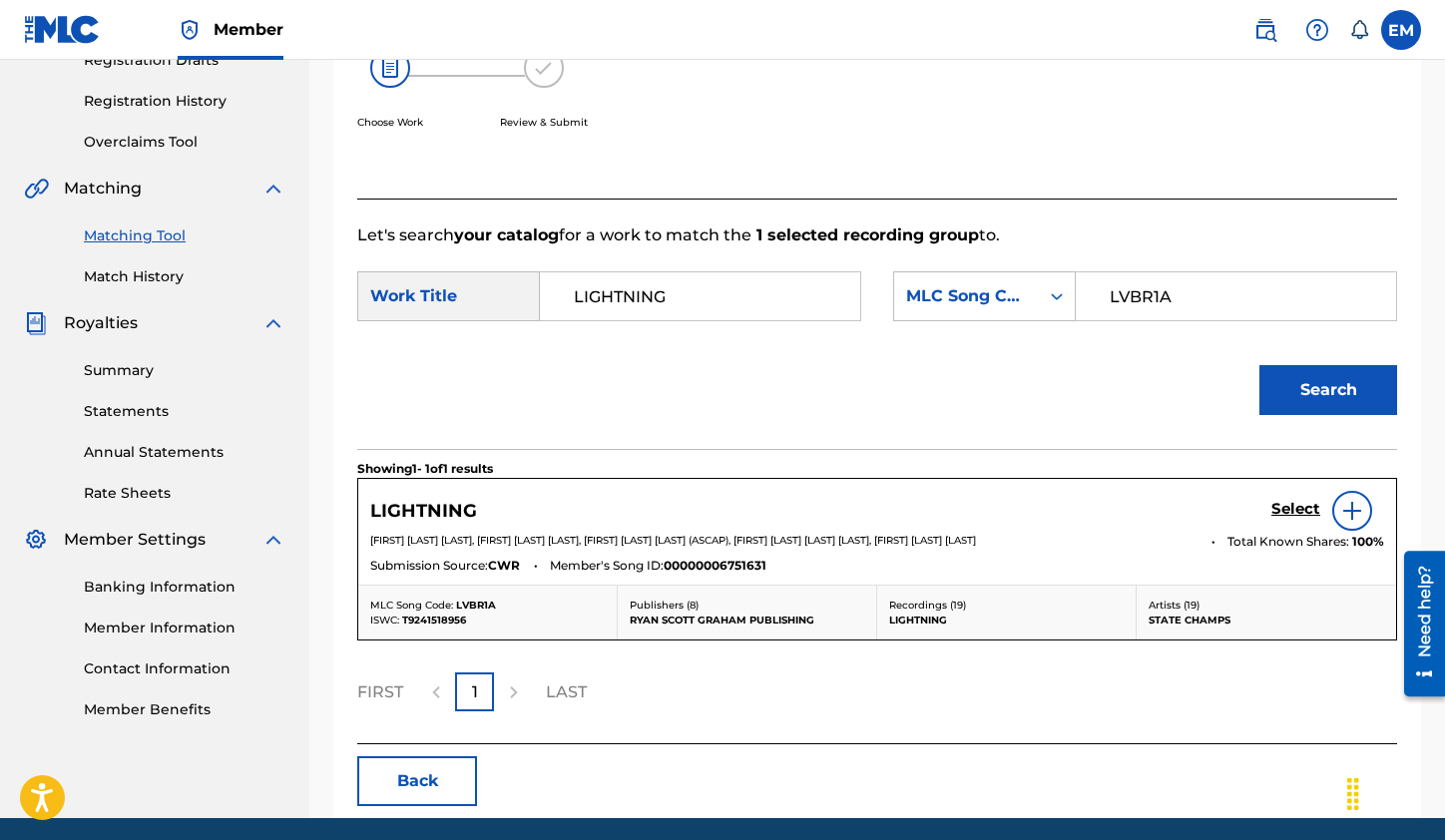 click on "Select" at bounding box center (1295, 509) 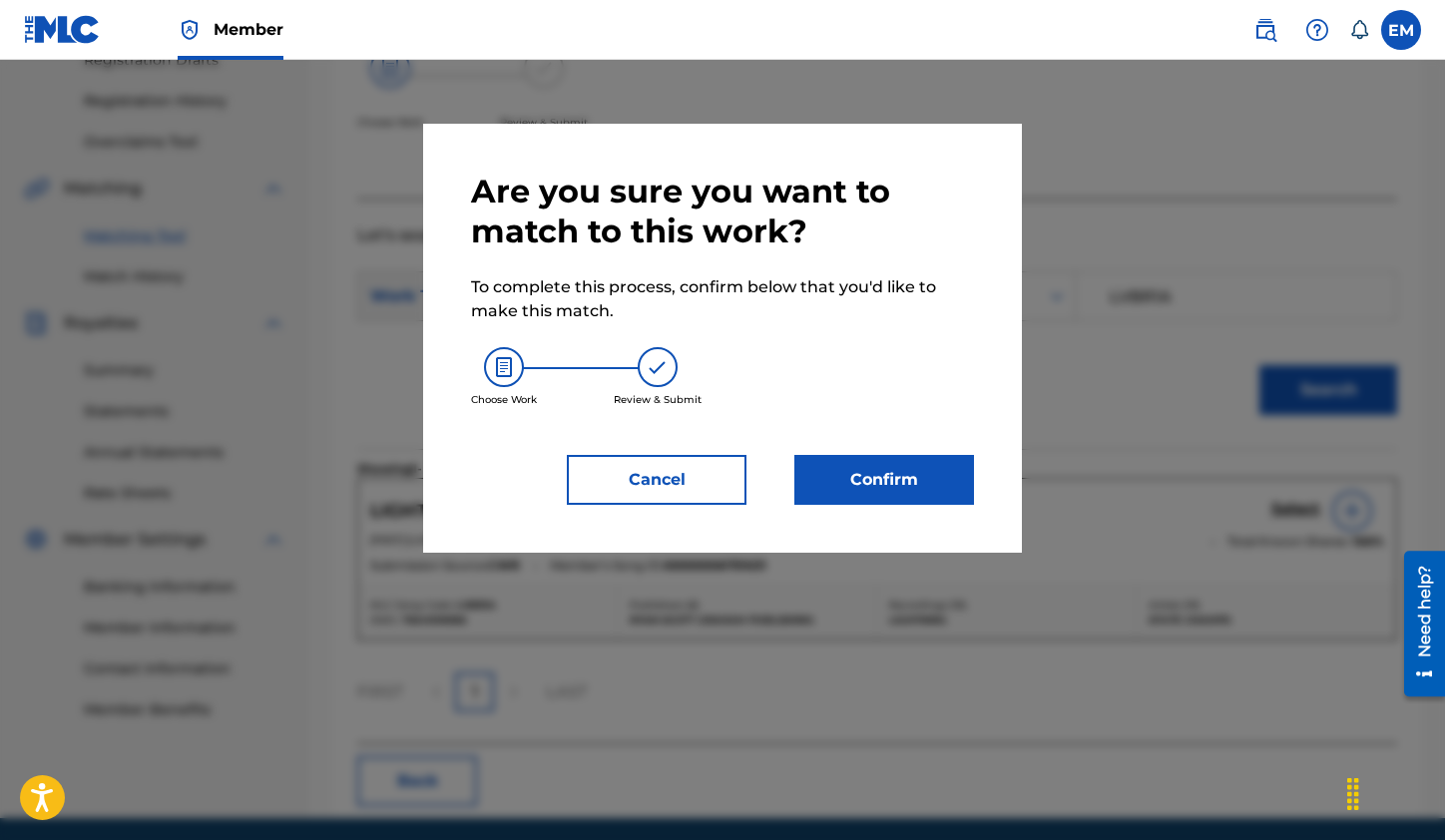 click on "Confirm" at bounding box center (884, 480) 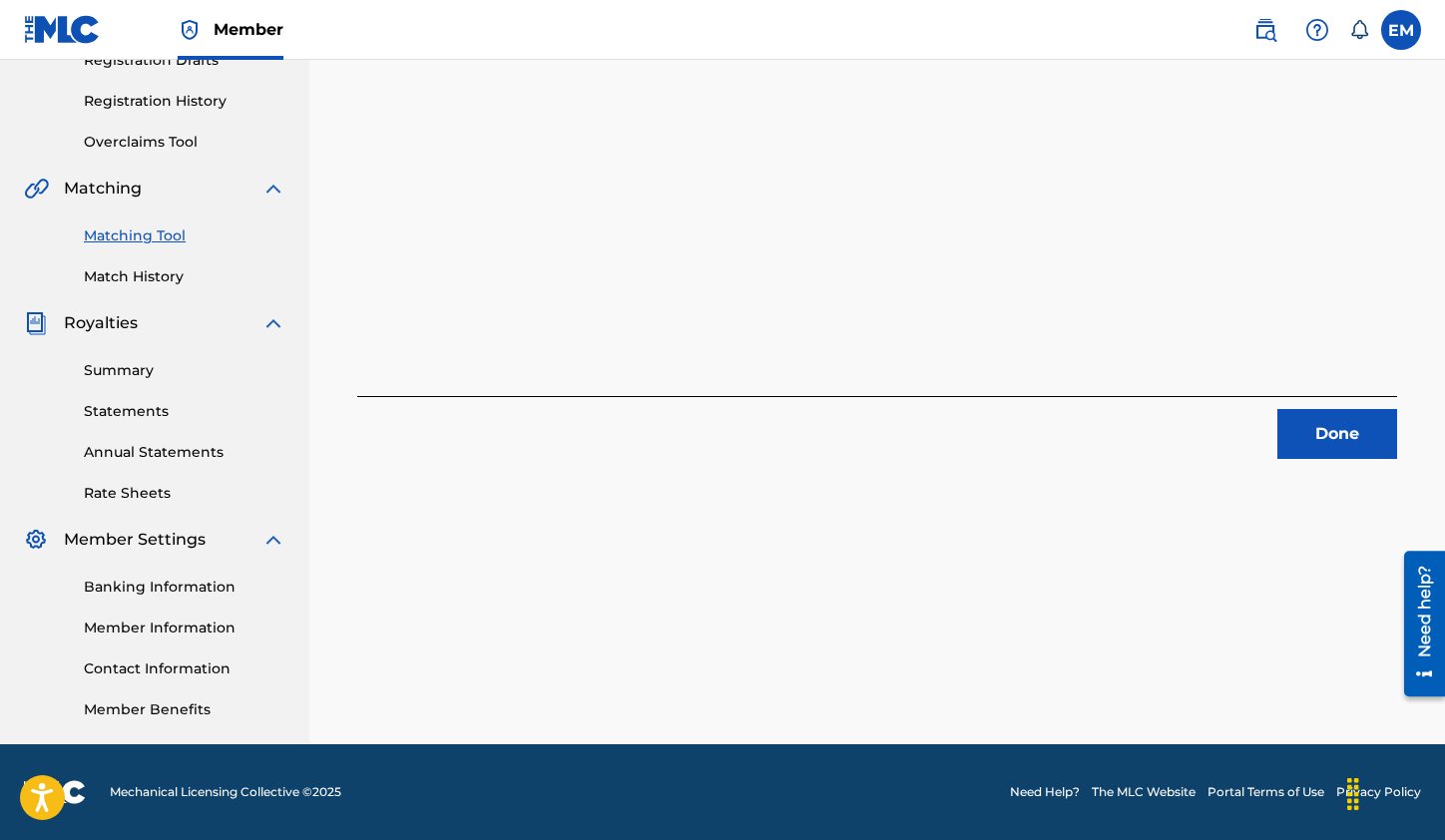 click on "Done" at bounding box center [1337, 434] 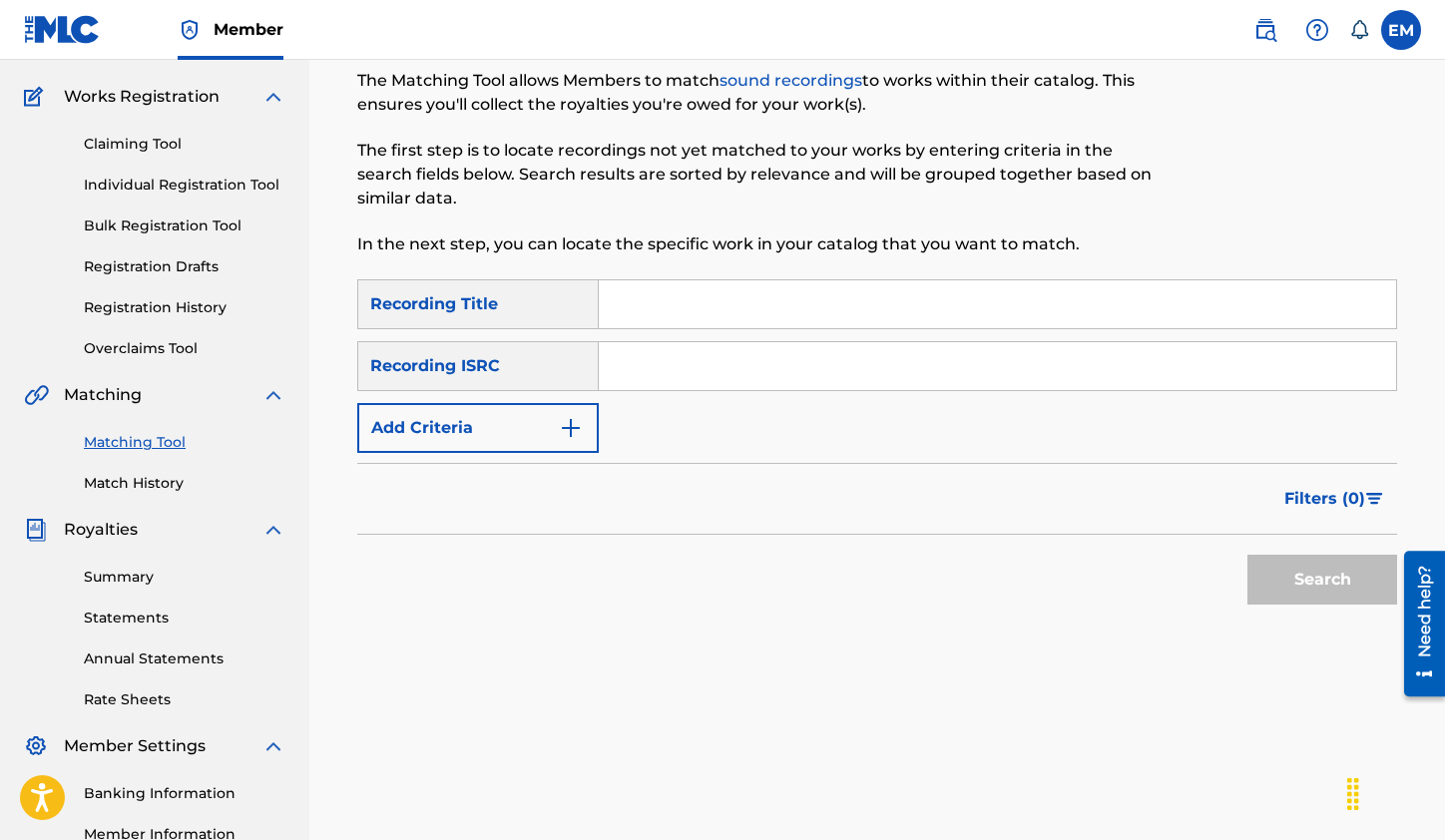 scroll, scrollTop: 0, scrollLeft: 0, axis: both 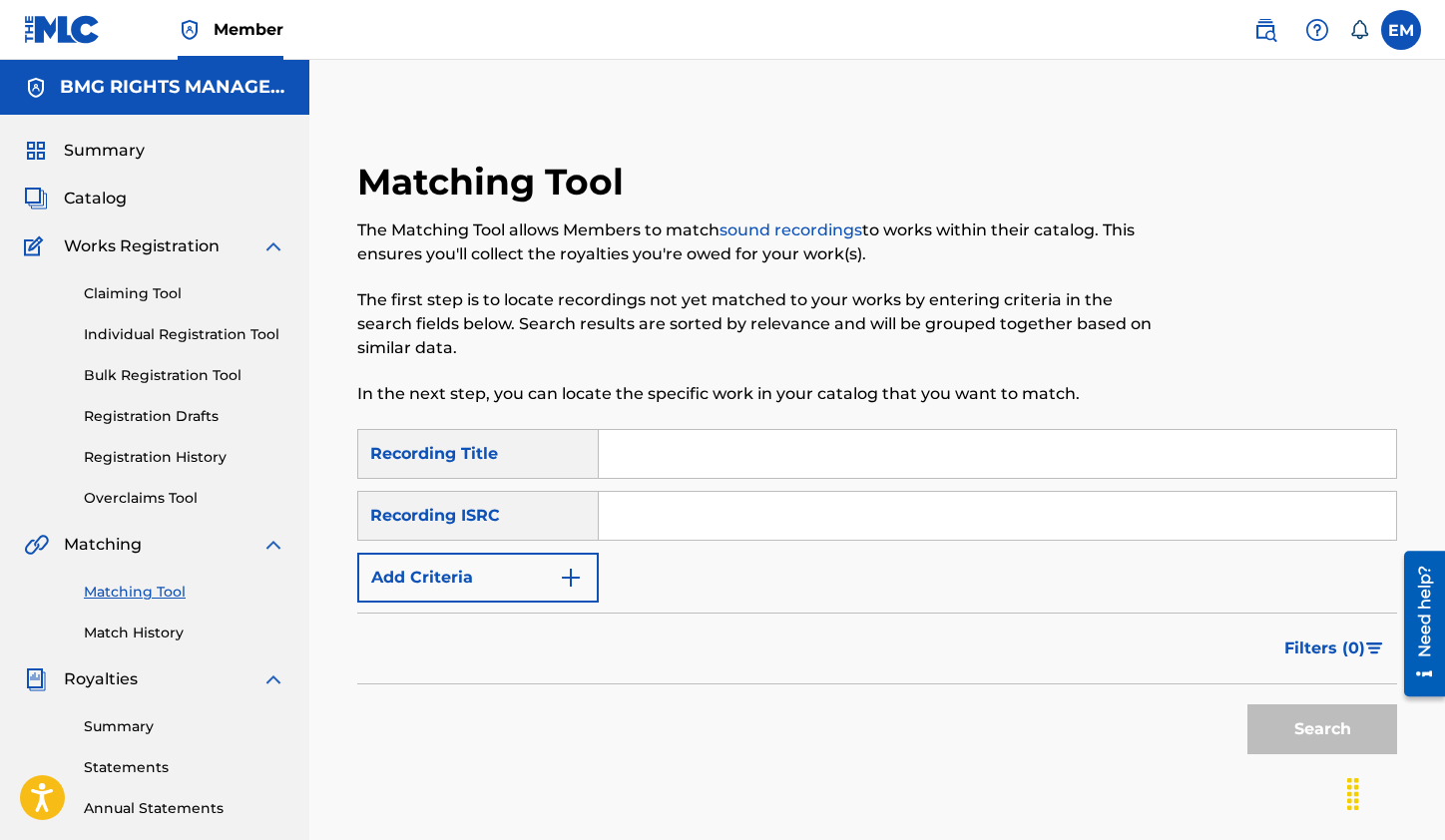 drag, startPoint x: 709, startPoint y: 521, endPoint x: 731, endPoint y: 509, distance: 25.059928 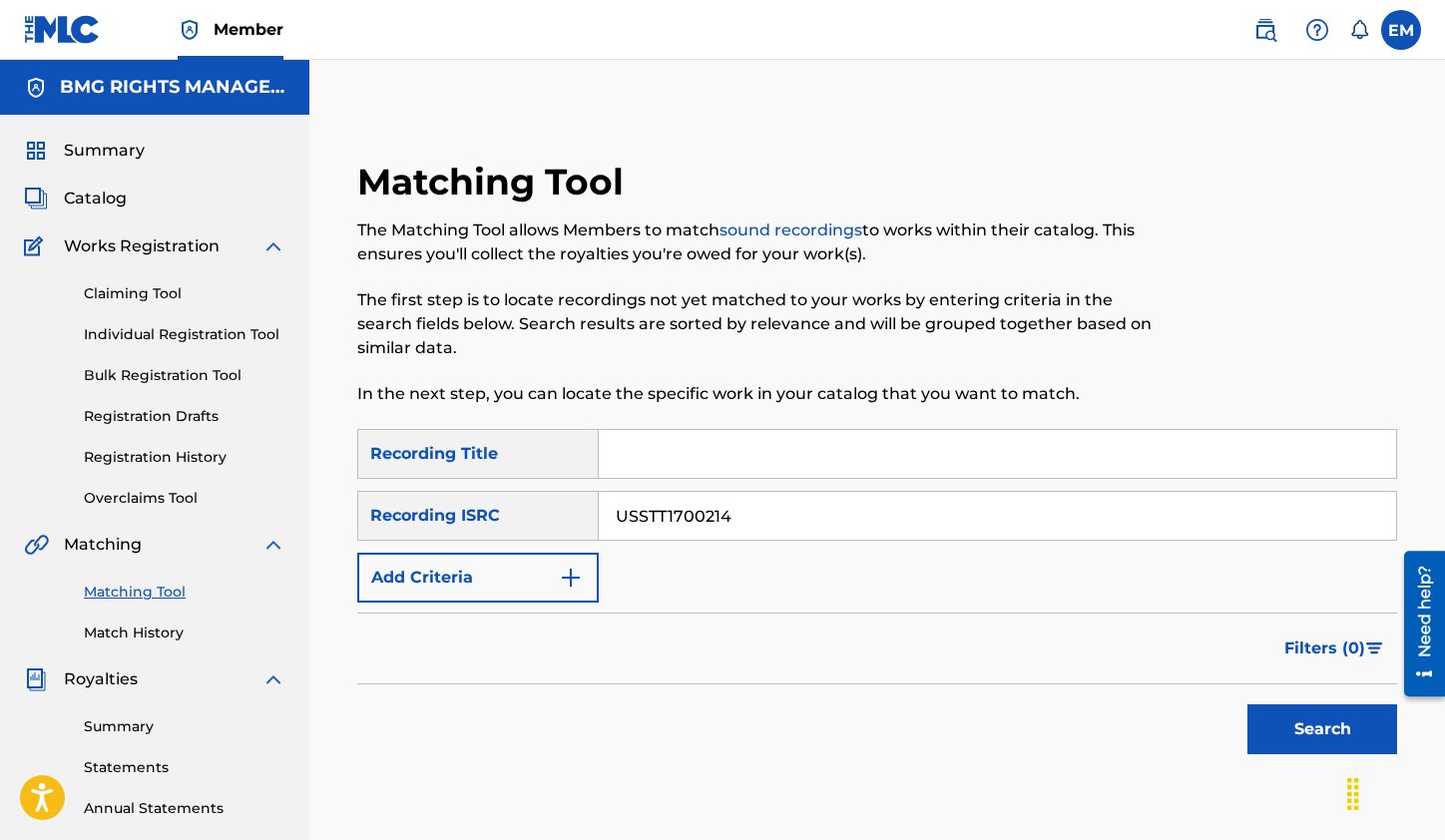 click on "The Matching Tool allows Members to match  sound recordings  to works within their catalog. This ensures you'll collect the royalties you're owed for your work(s). The first step is to locate recordings not yet matched to your works by entering criteria in the search fields below. Search results are sorted by relevance and will be grouped together based on similar data. In the next step, you can locate the specific work in your catalog that you want to match." at bounding box center [757, 312] 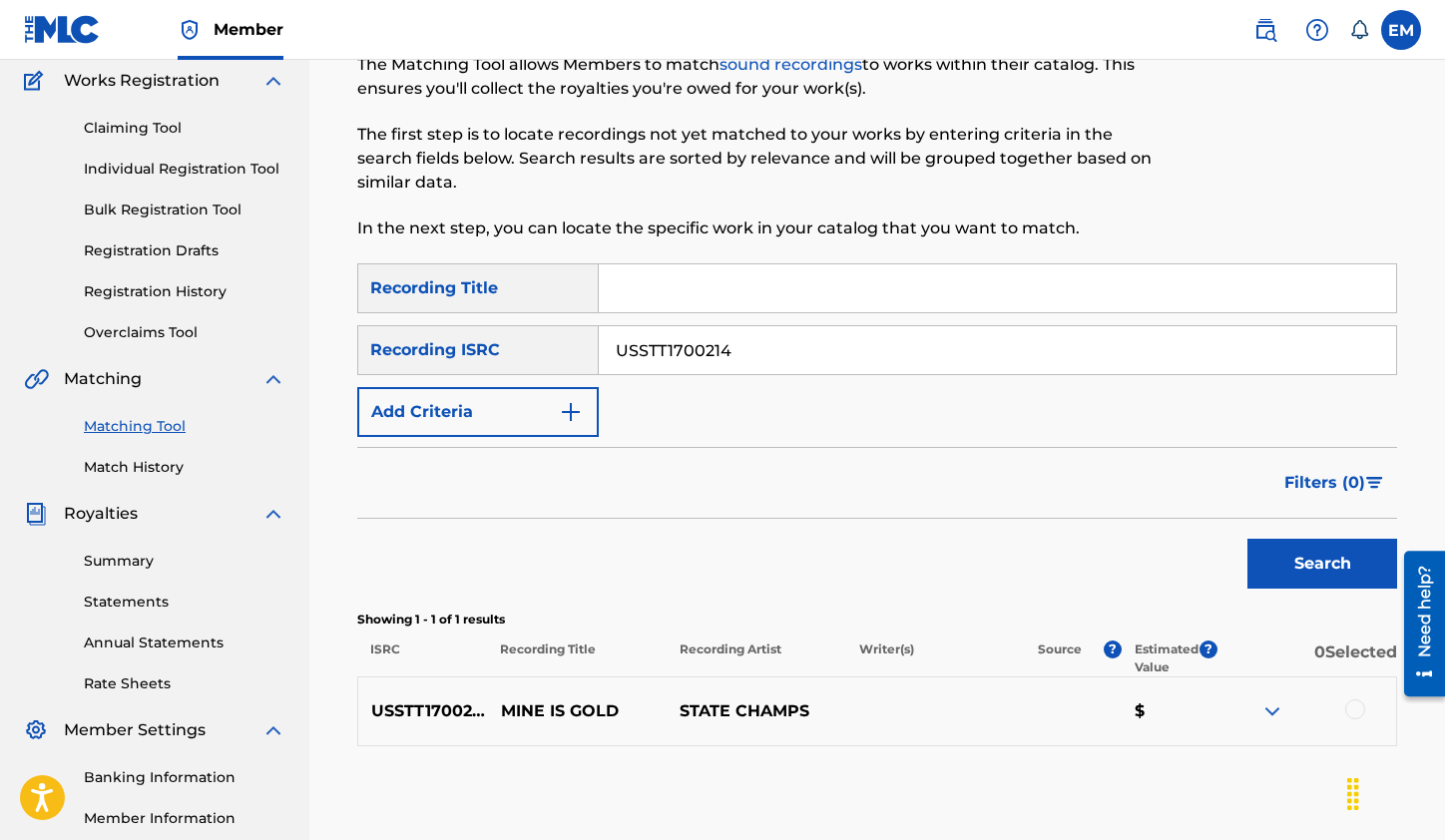 scroll, scrollTop: 356, scrollLeft: 0, axis: vertical 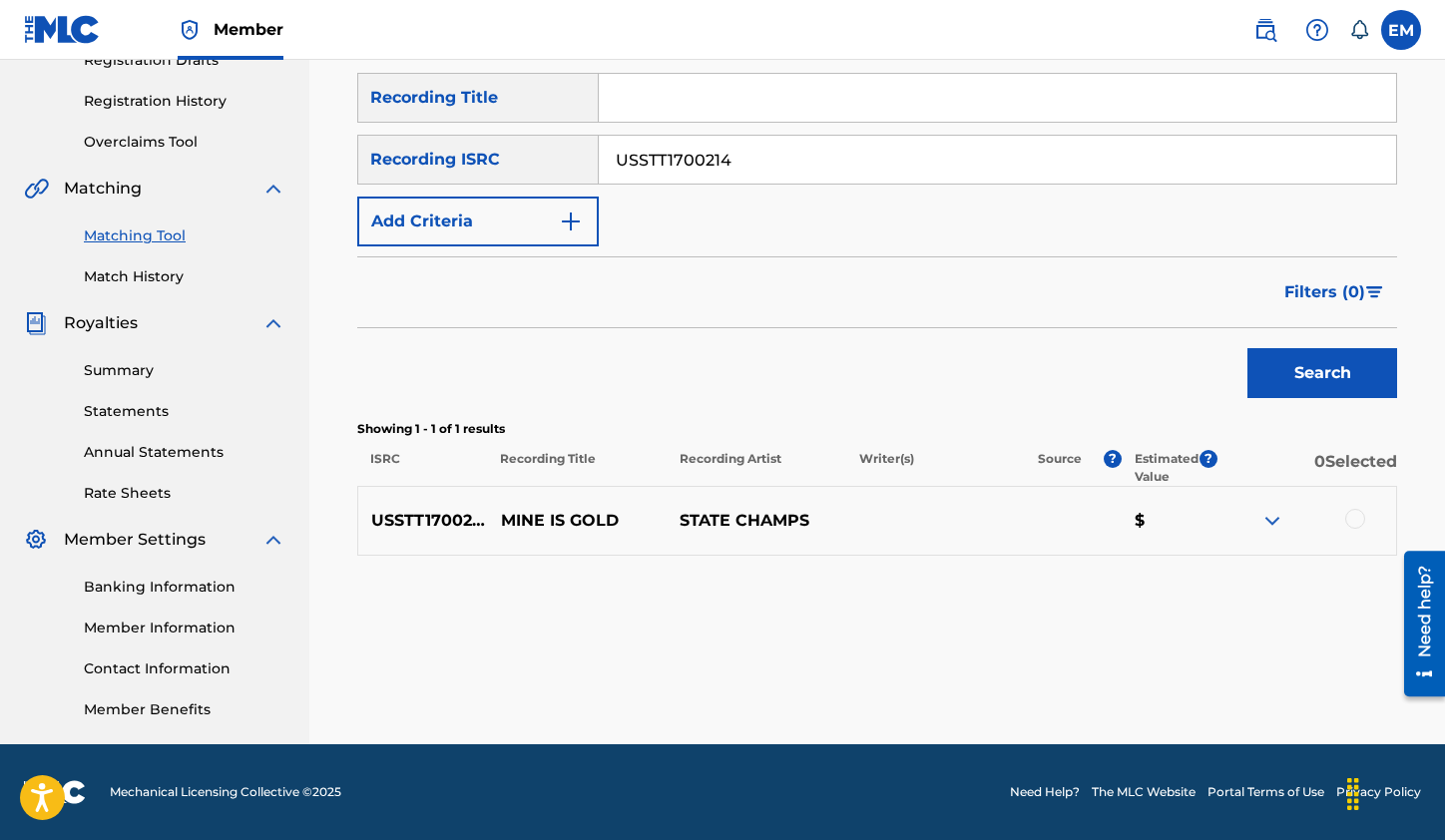 click at bounding box center (1355, 519) 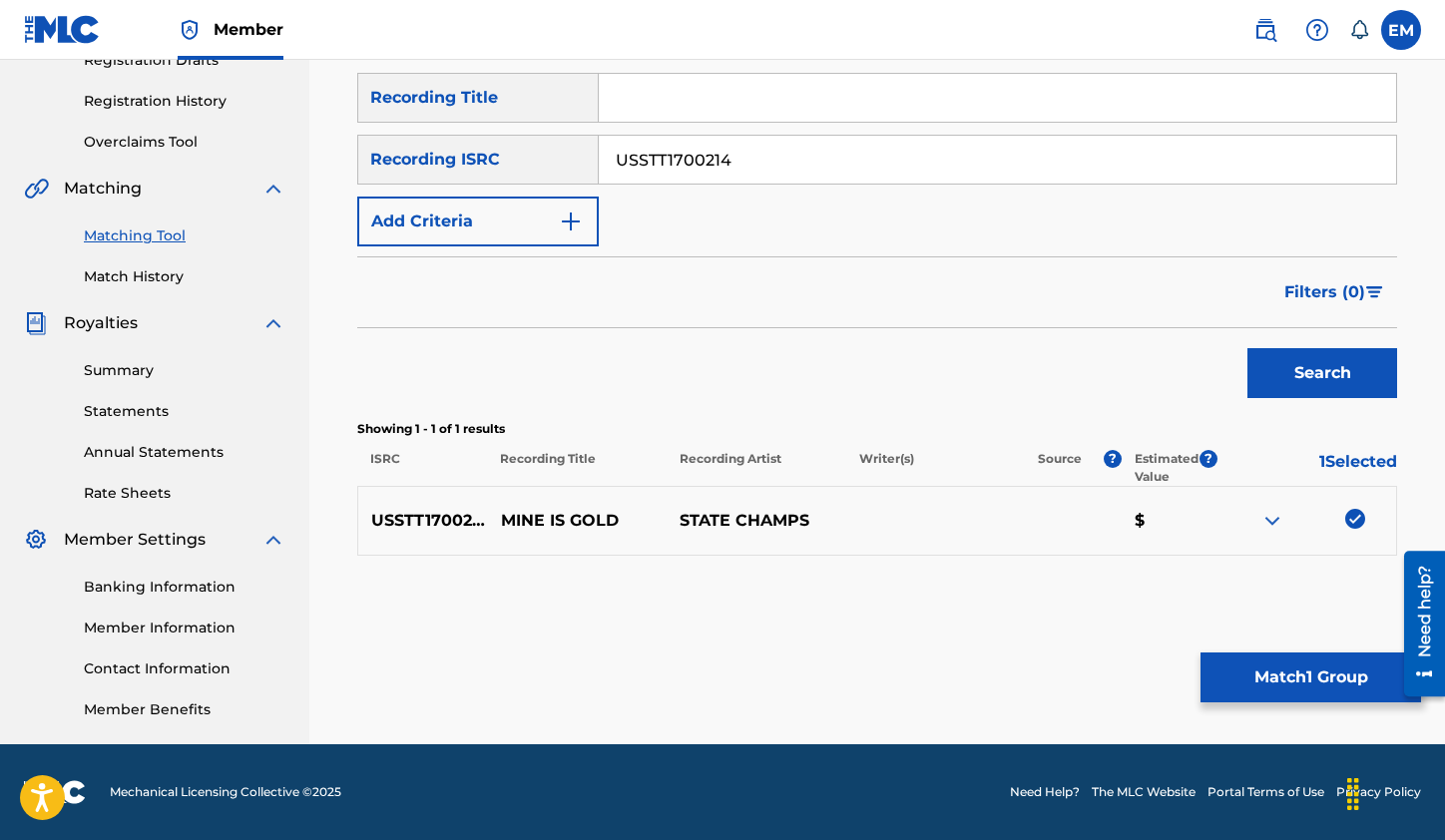 drag, startPoint x: 733, startPoint y: 160, endPoint x: 590, endPoint y: 159, distance: 143.0035 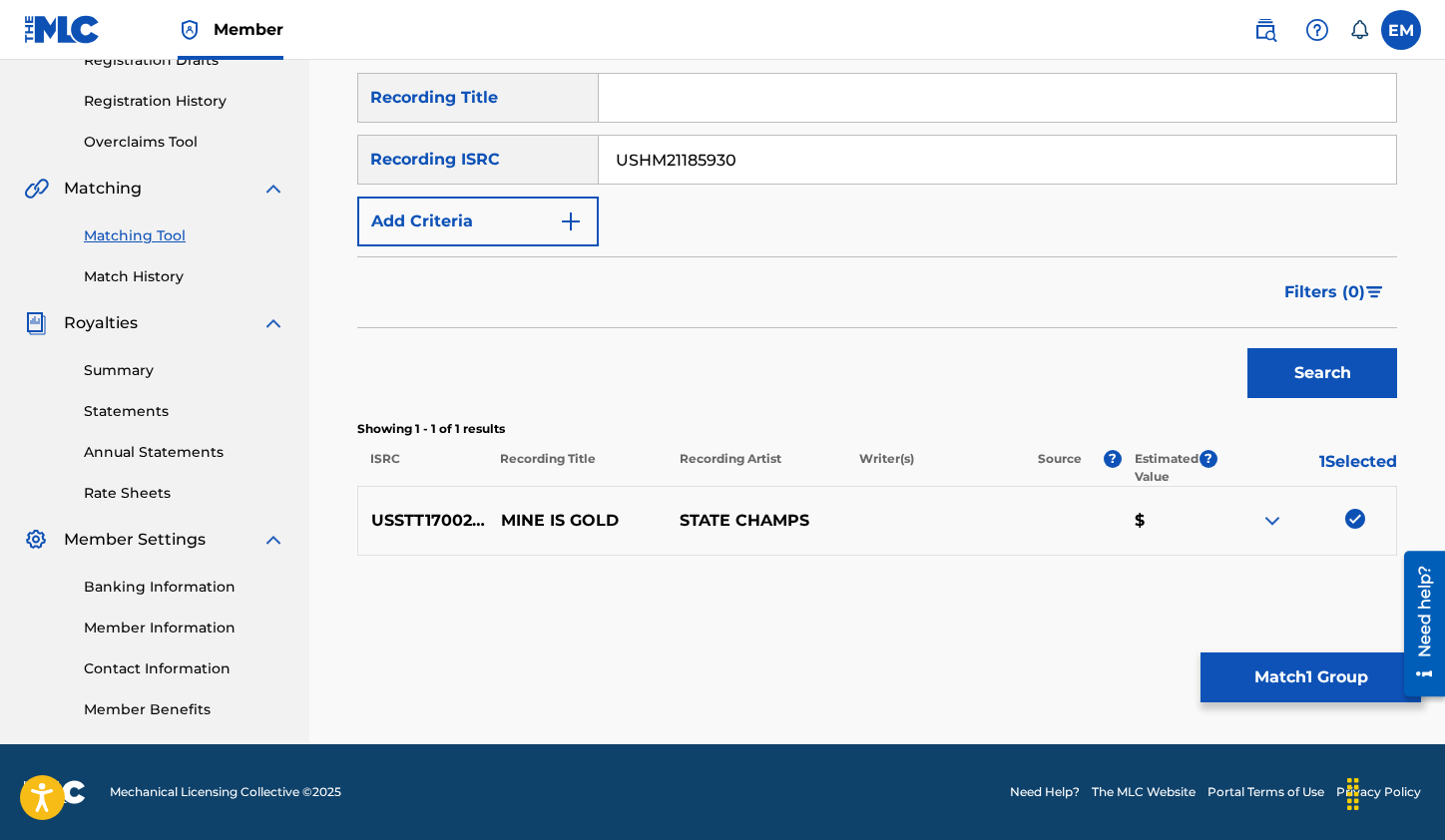 type on "USHM21185930" 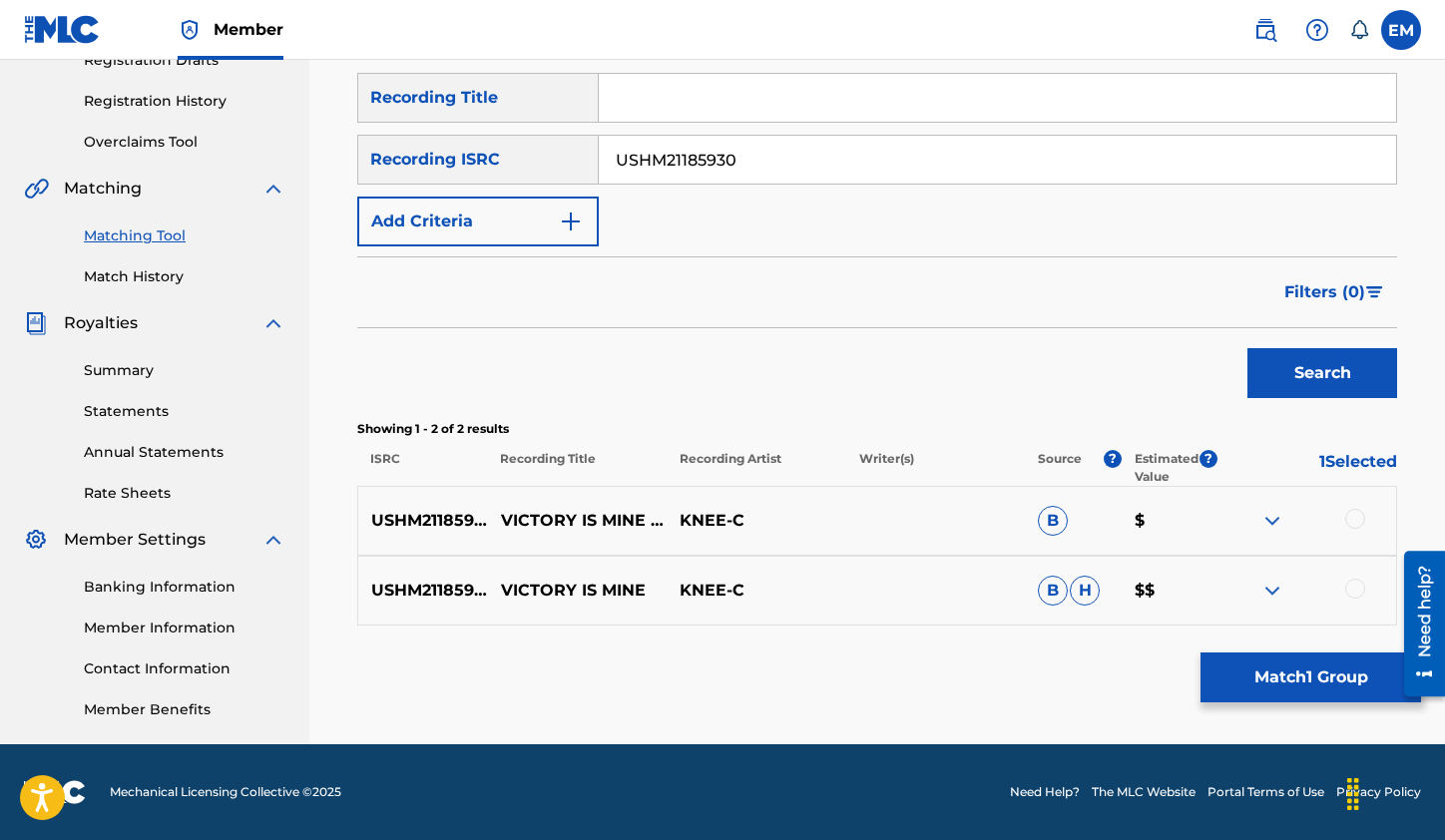 click on "Match  1 Group" at bounding box center (1310, 677) 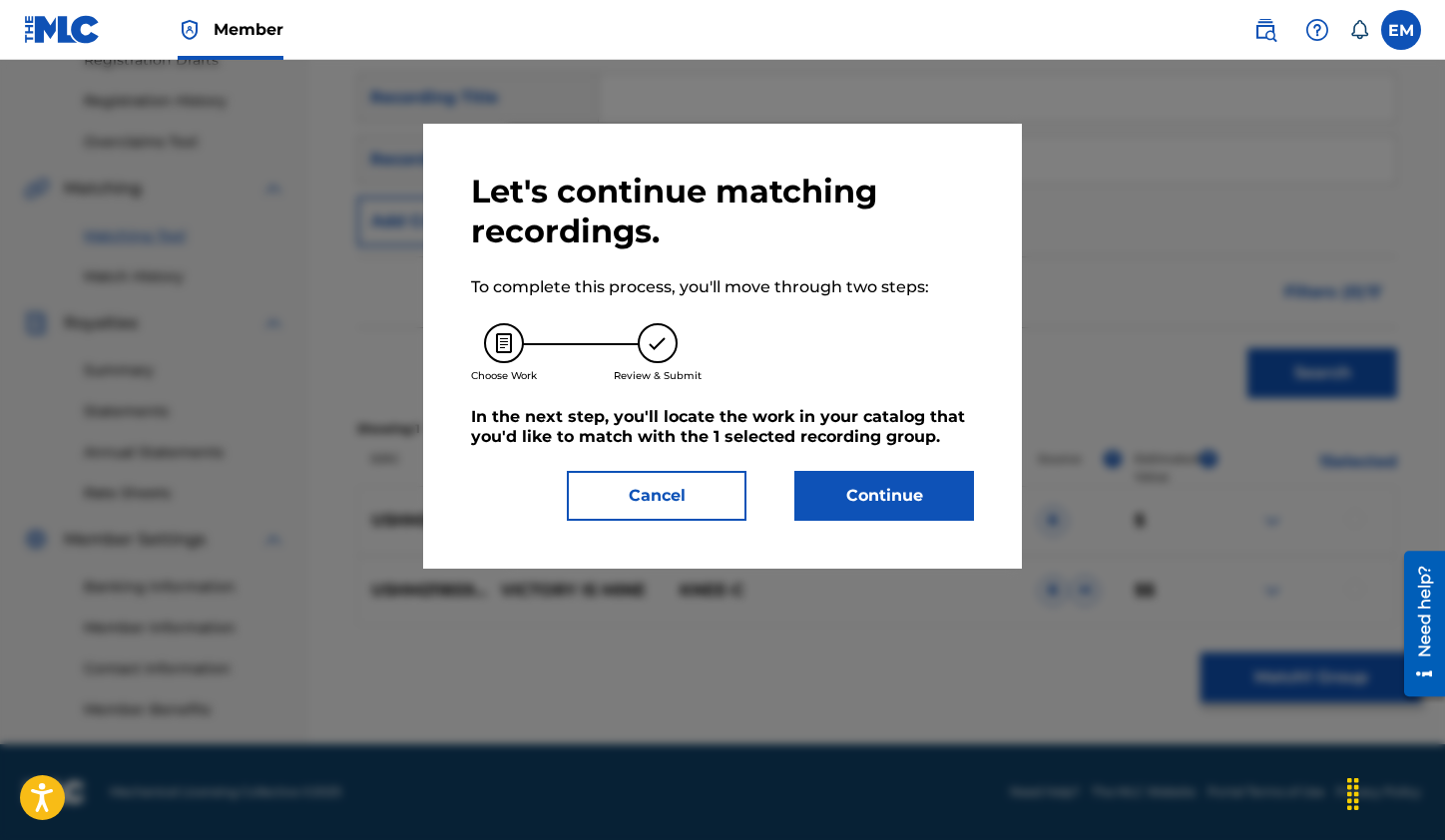 click on "Continue" at bounding box center (884, 496) 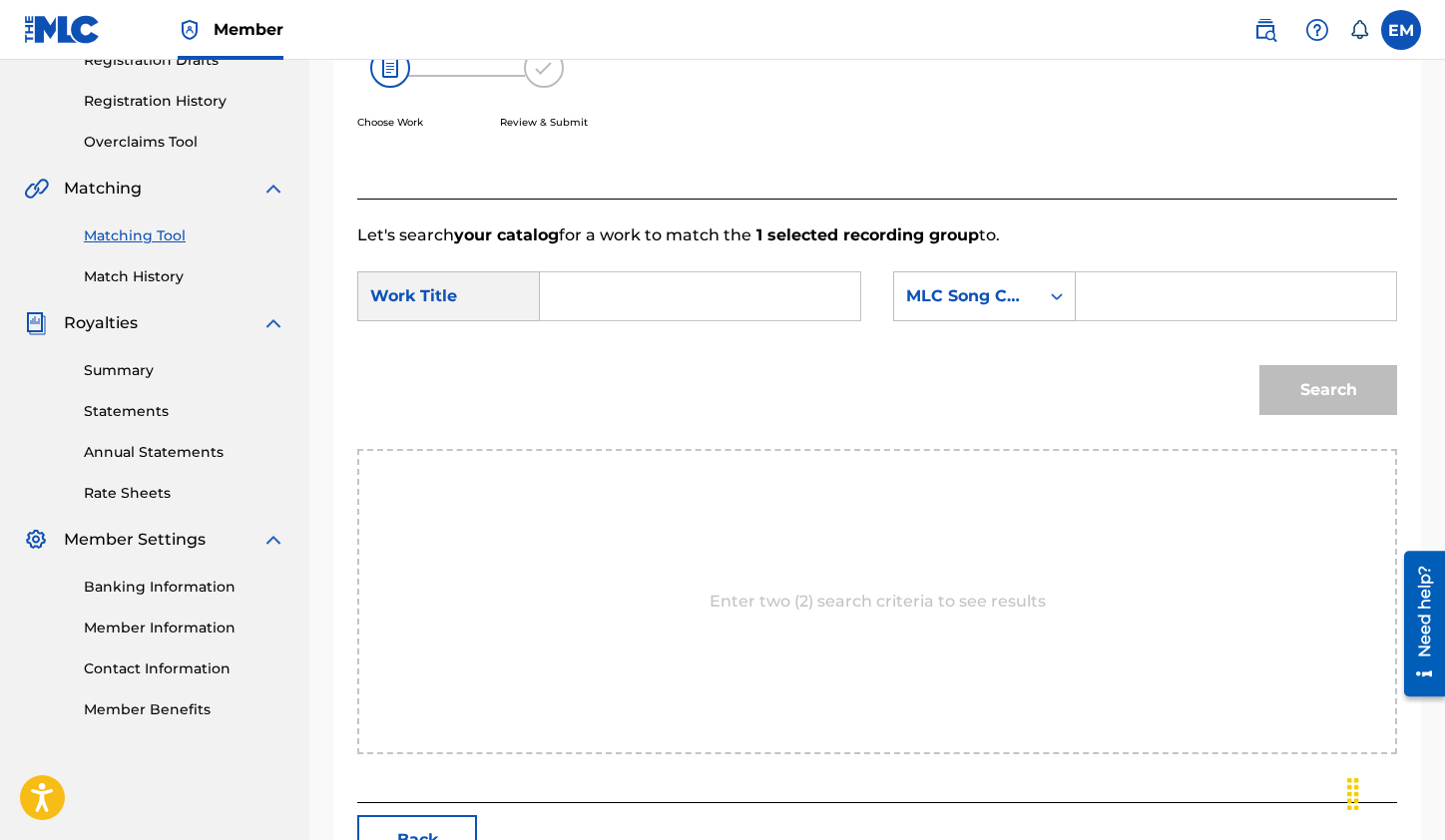 click at bounding box center [700, 296] 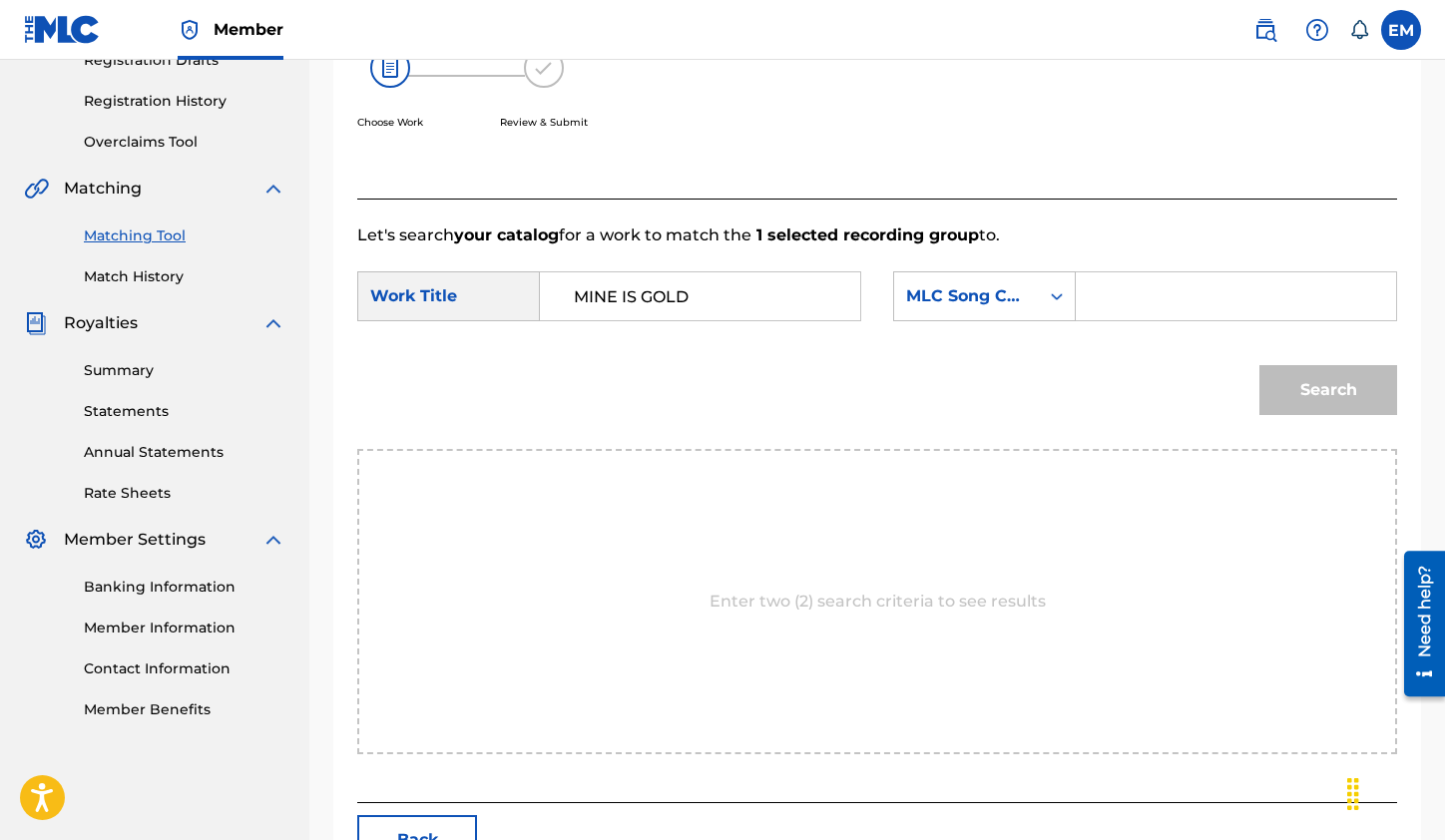 type on "MINE IS GOLD" 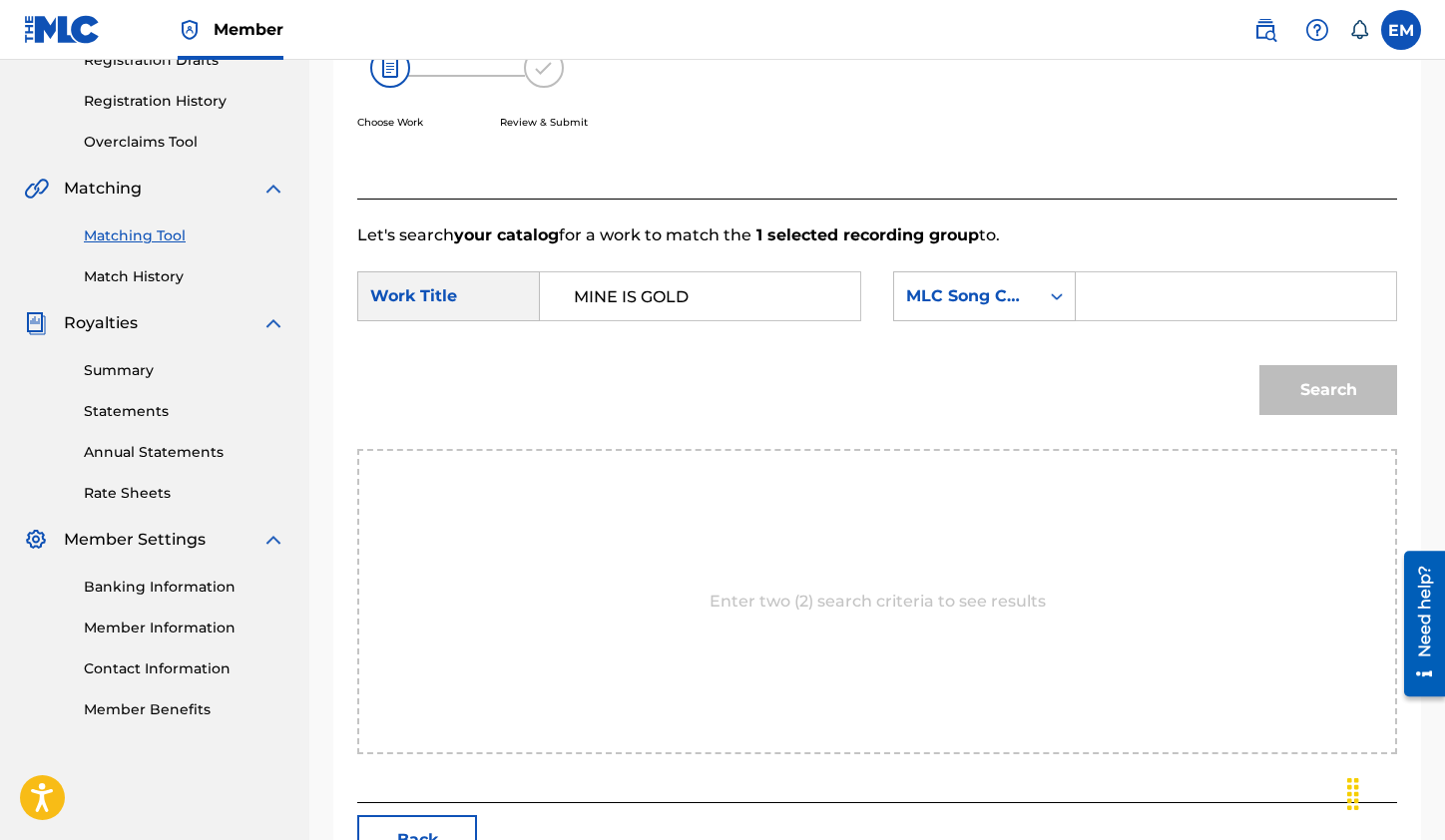 click on "SearchWithCriteria53404914-df6e-4314-a6bb-f3864a13a796 Work Title MINE IS GOLD SearchWithCriteriaa69d8104-f138-4e0a-bb04-03d5fab91c73 MLC Song Code" at bounding box center [877, 302] 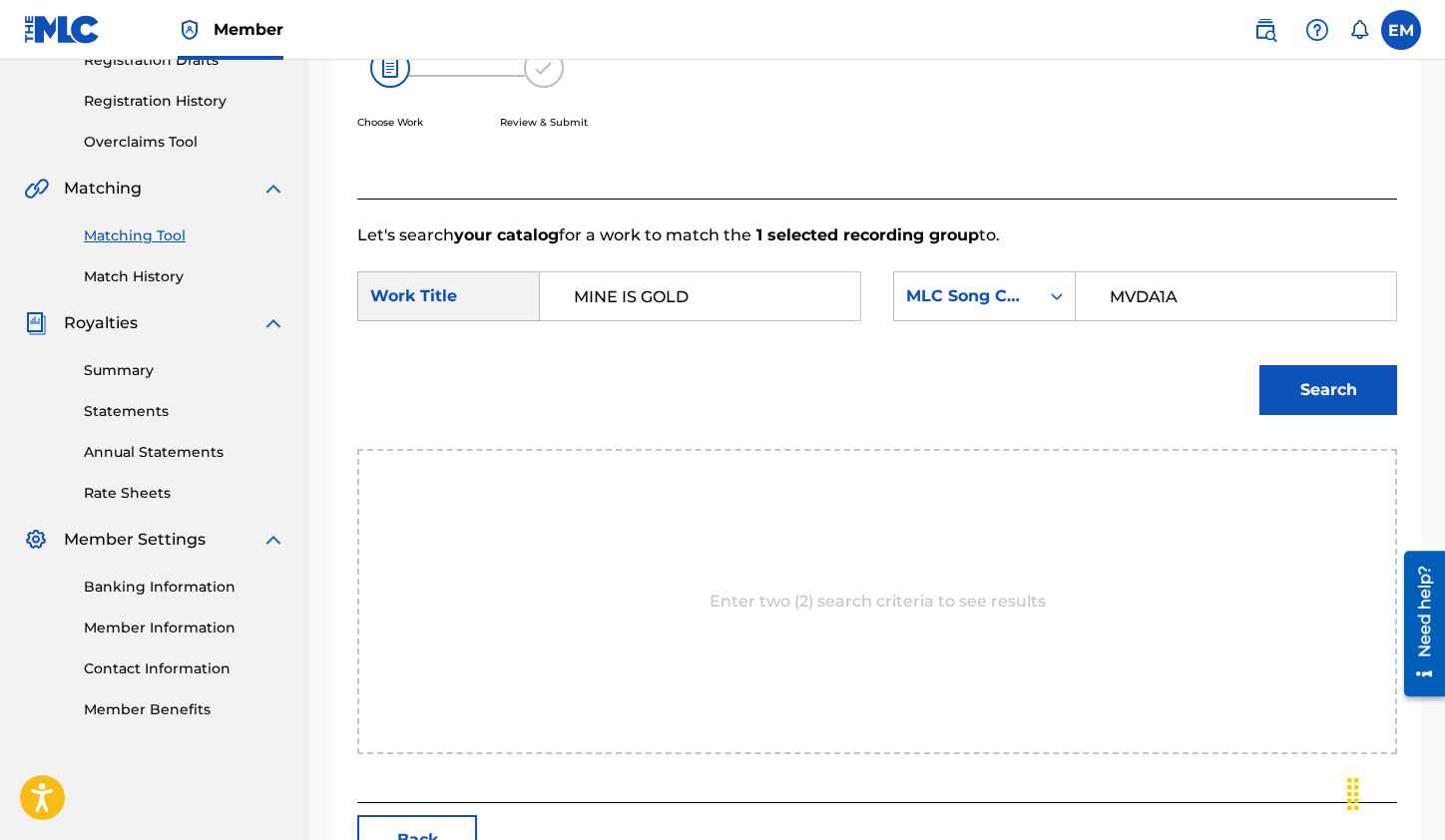type on "MVDA1A" 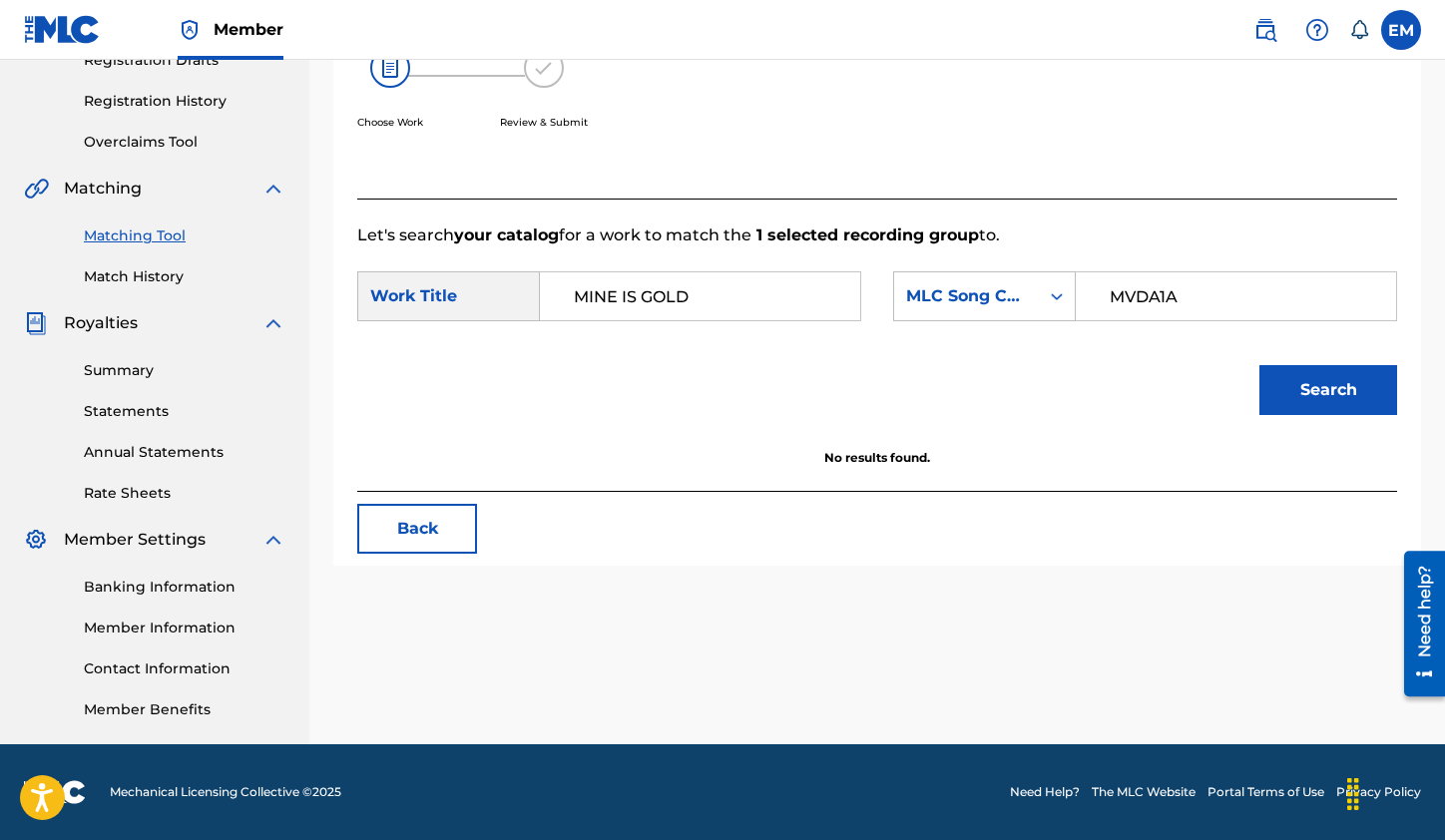 click on "Search" at bounding box center (877, 397) 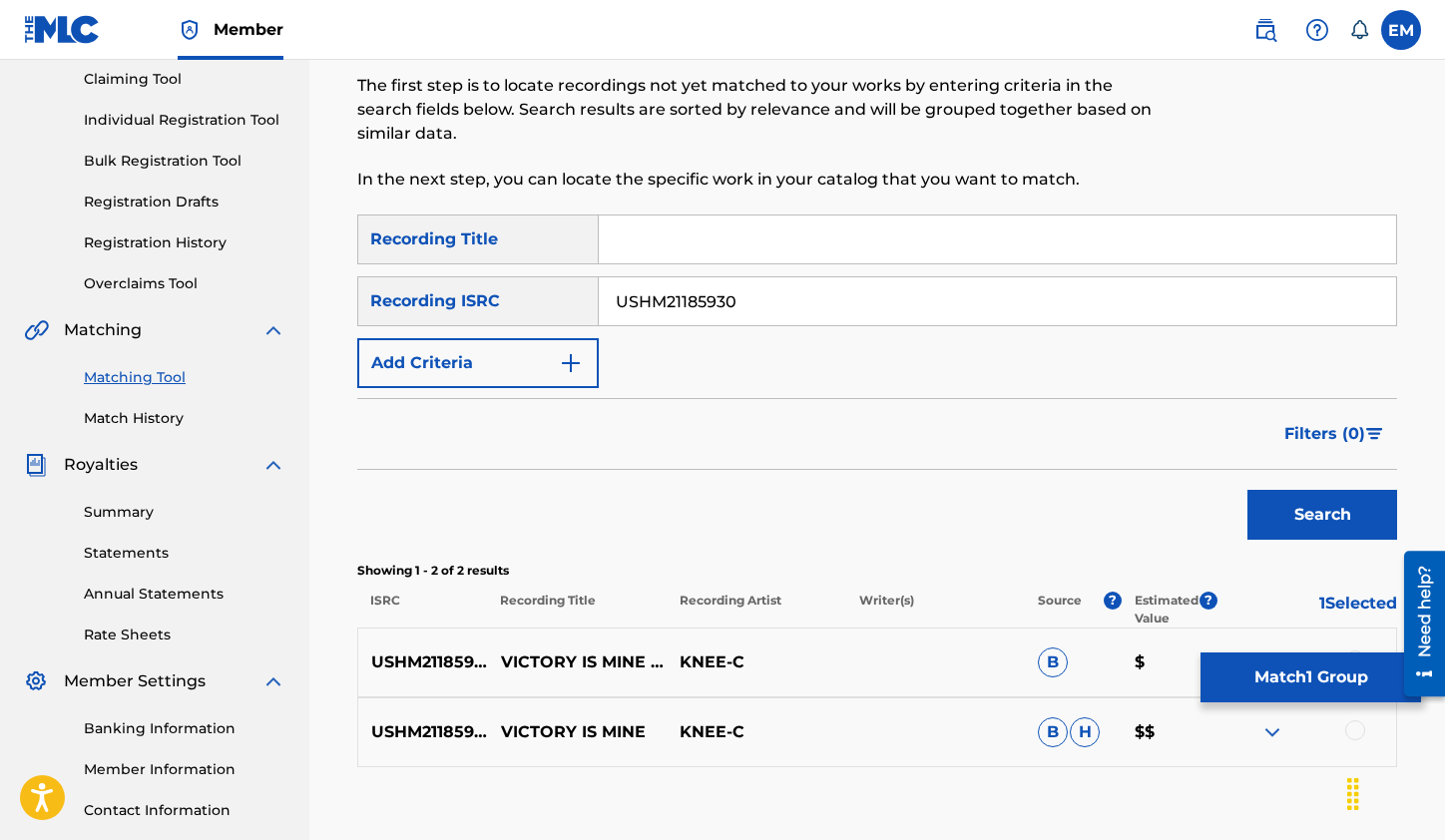 scroll, scrollTop: 356, scrollLeft: 0, axis: vertical 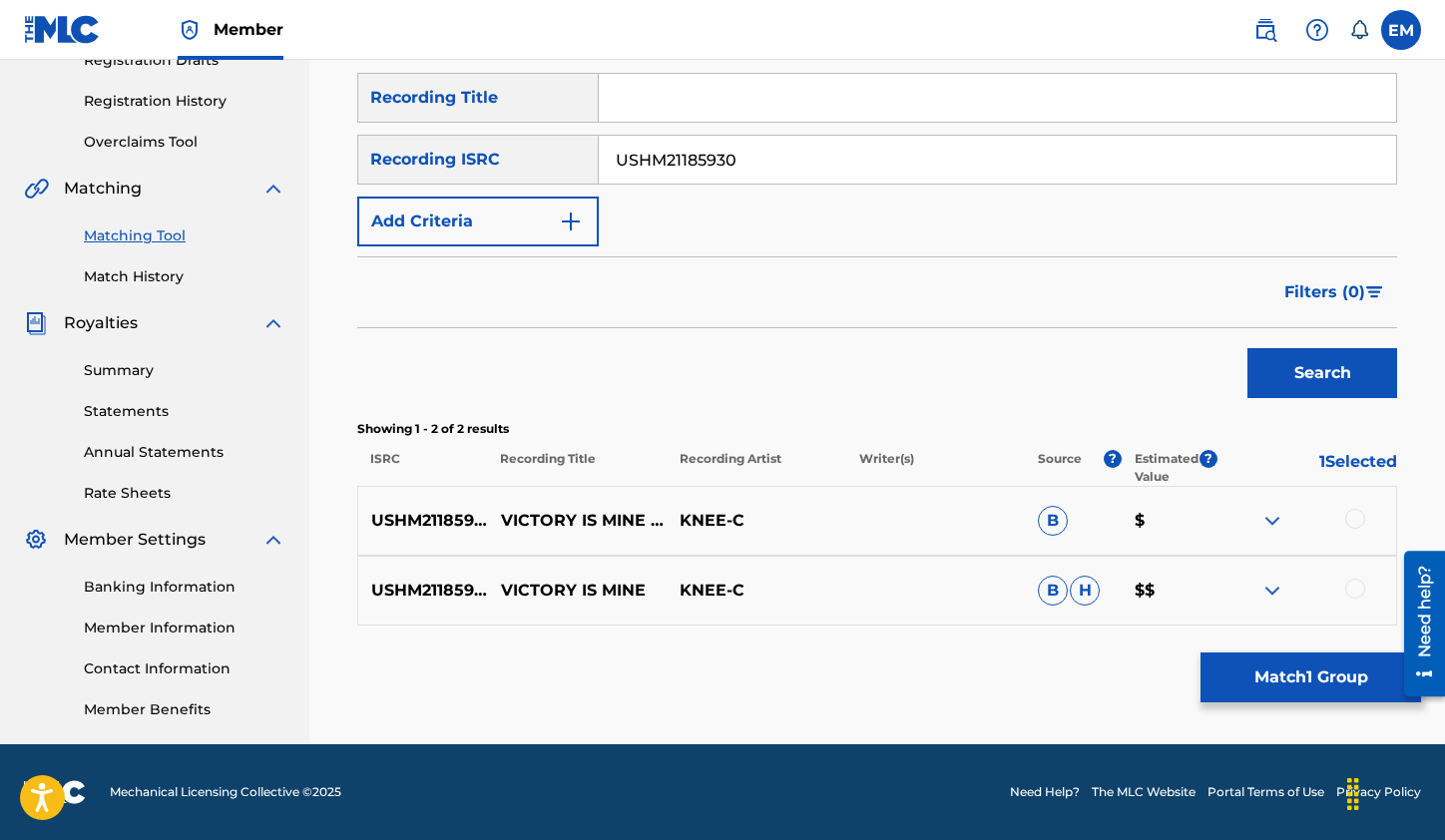 click on "Matching Tool" at bounding box center [185, 235] 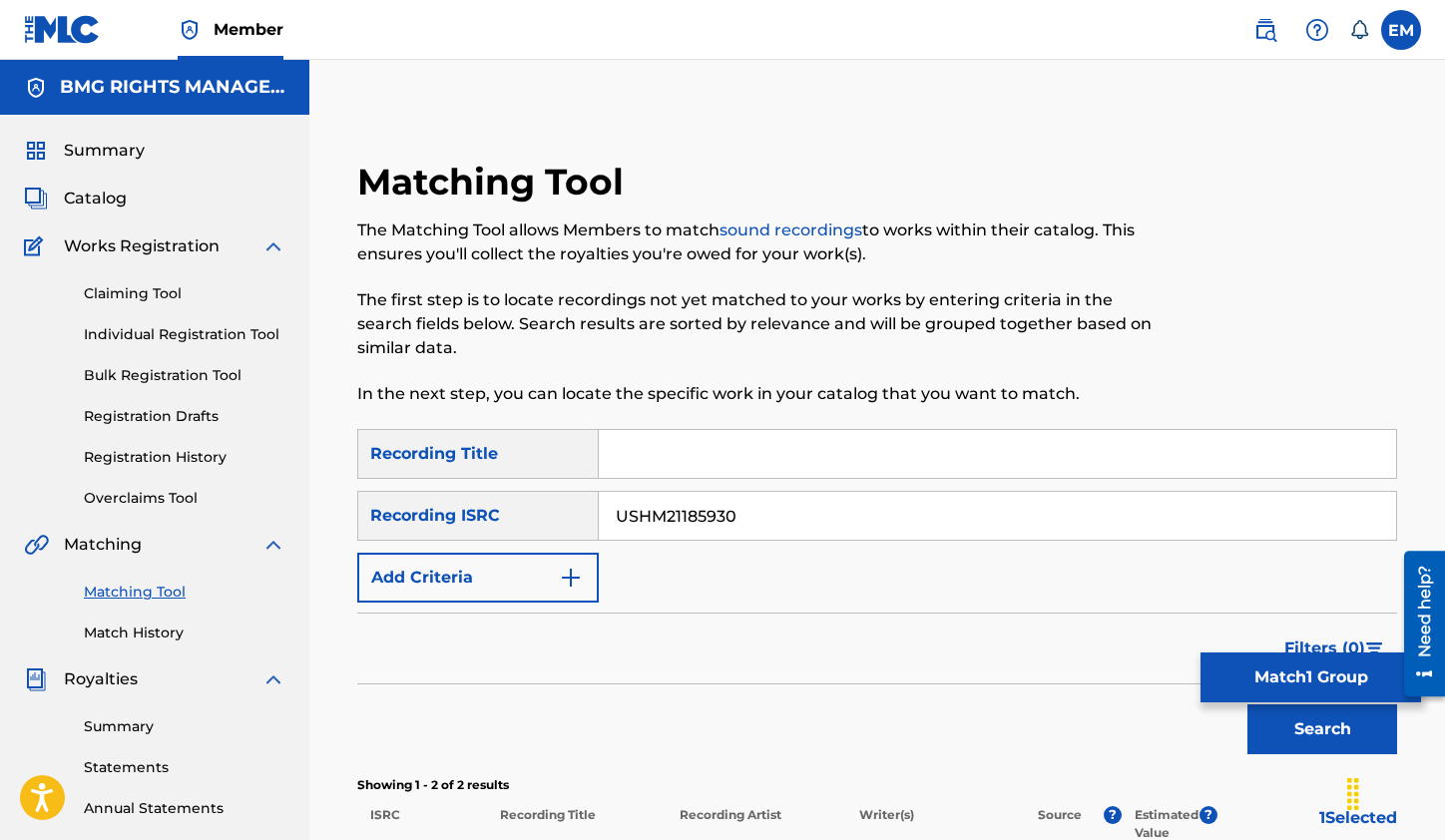 click on "Search" at bounding box center (1322, 729) 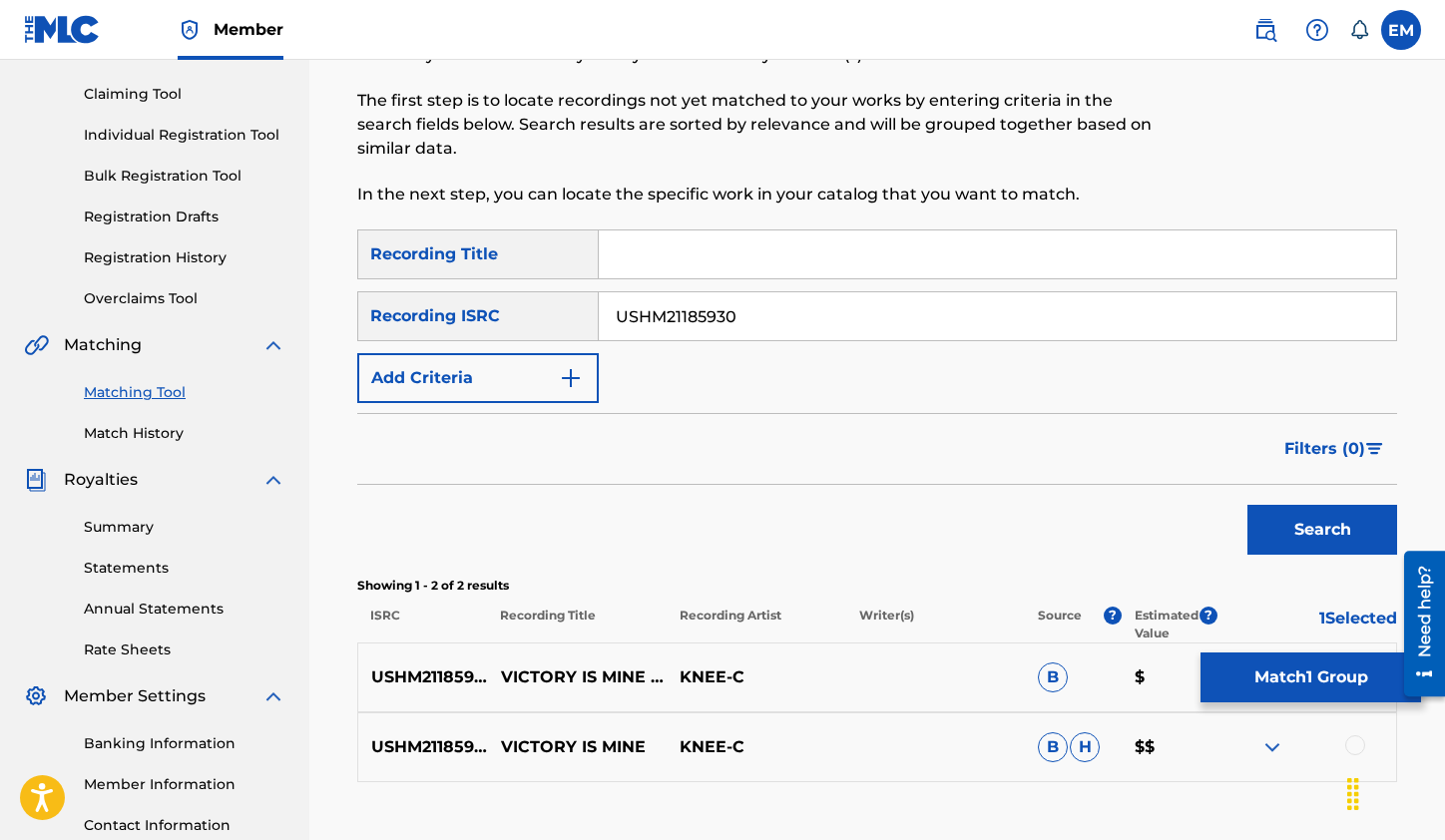 scroll, scrollTop: 356, scrollLeft: 0, axis: vertical 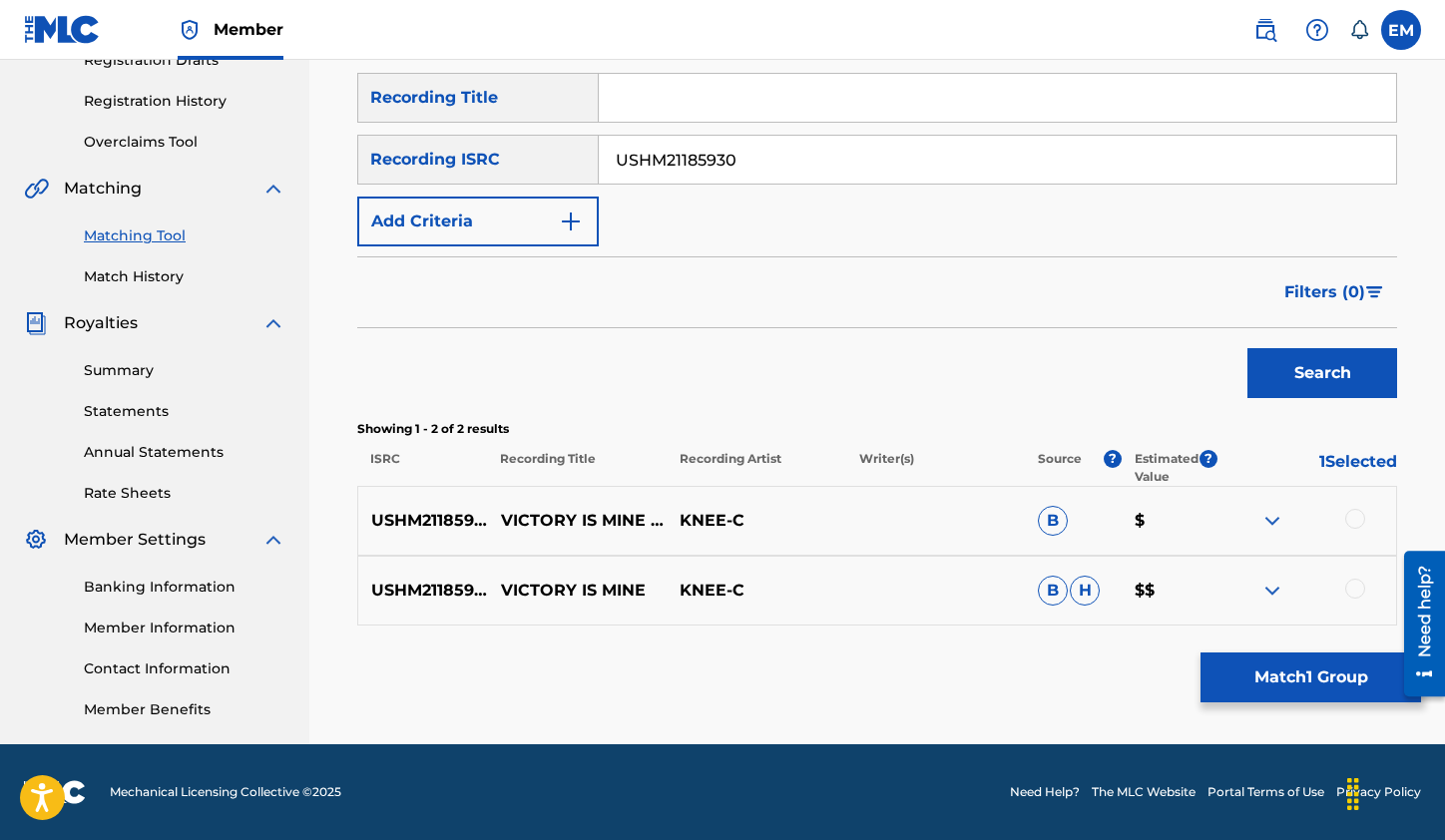 click on "1  Selected" at bounding box center (1307, 468) 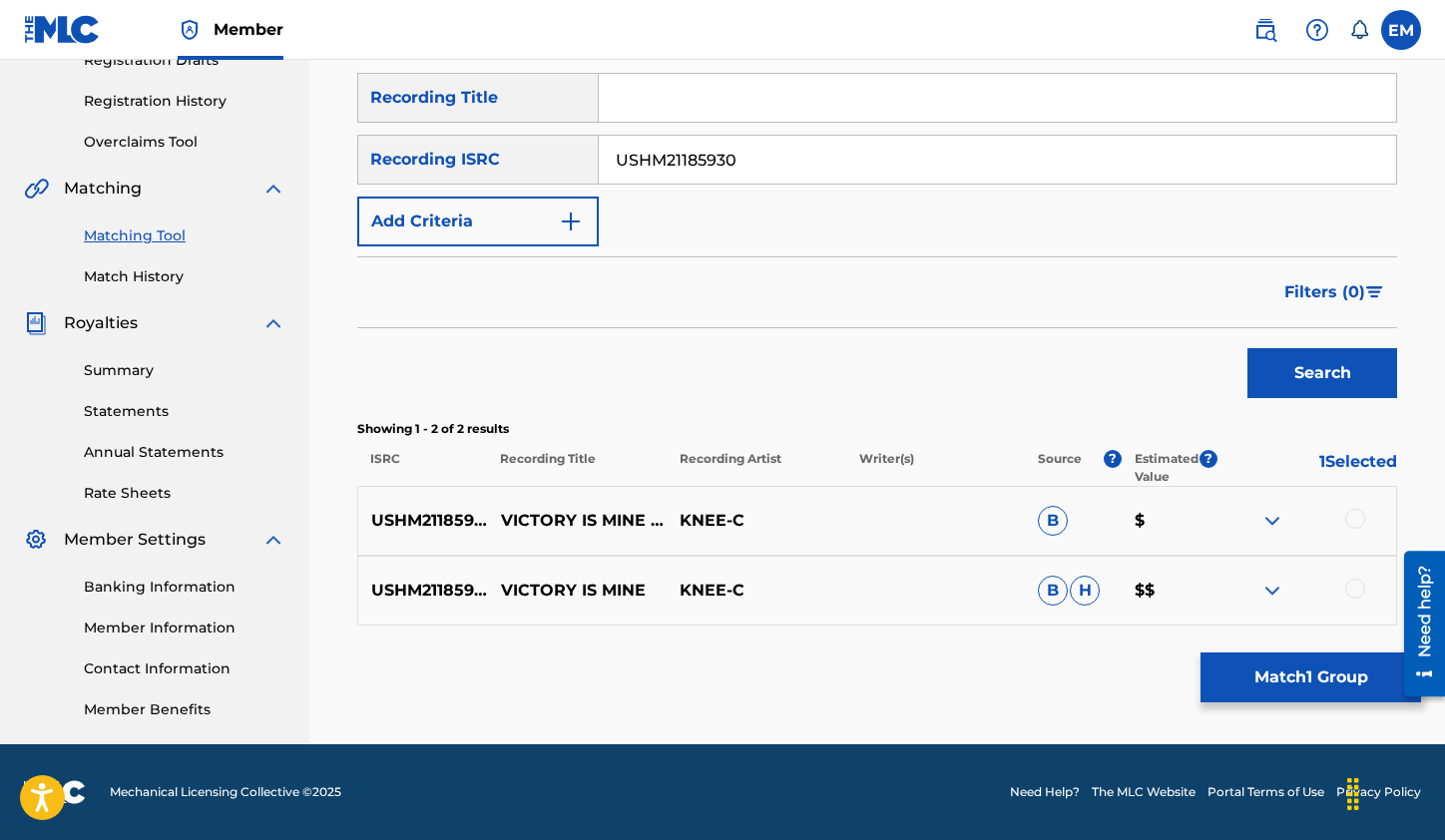 click on "Match  1 Group" at bounding box center [1310, 677] 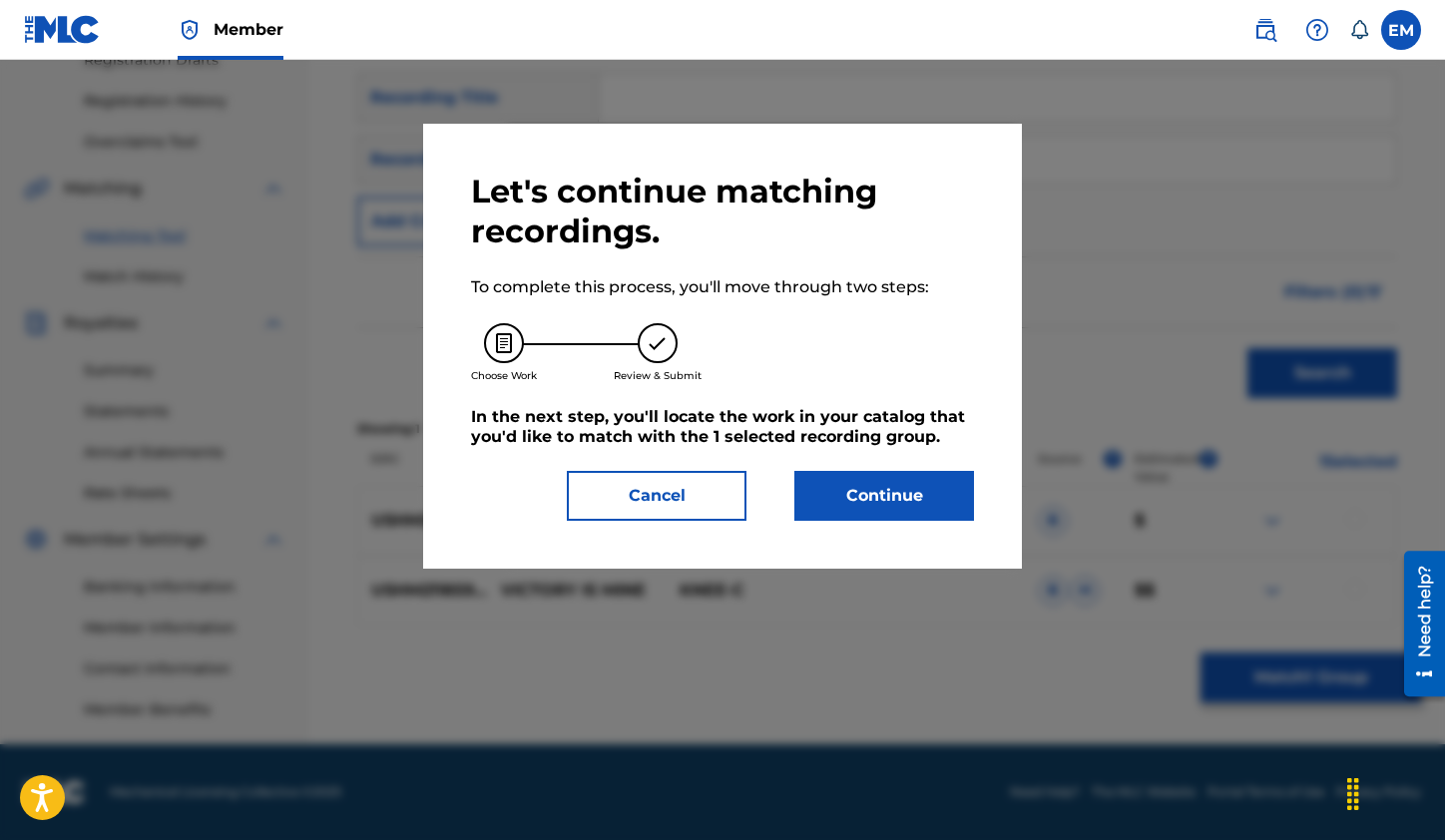click on "Continue" at bounding box center (884, 496) 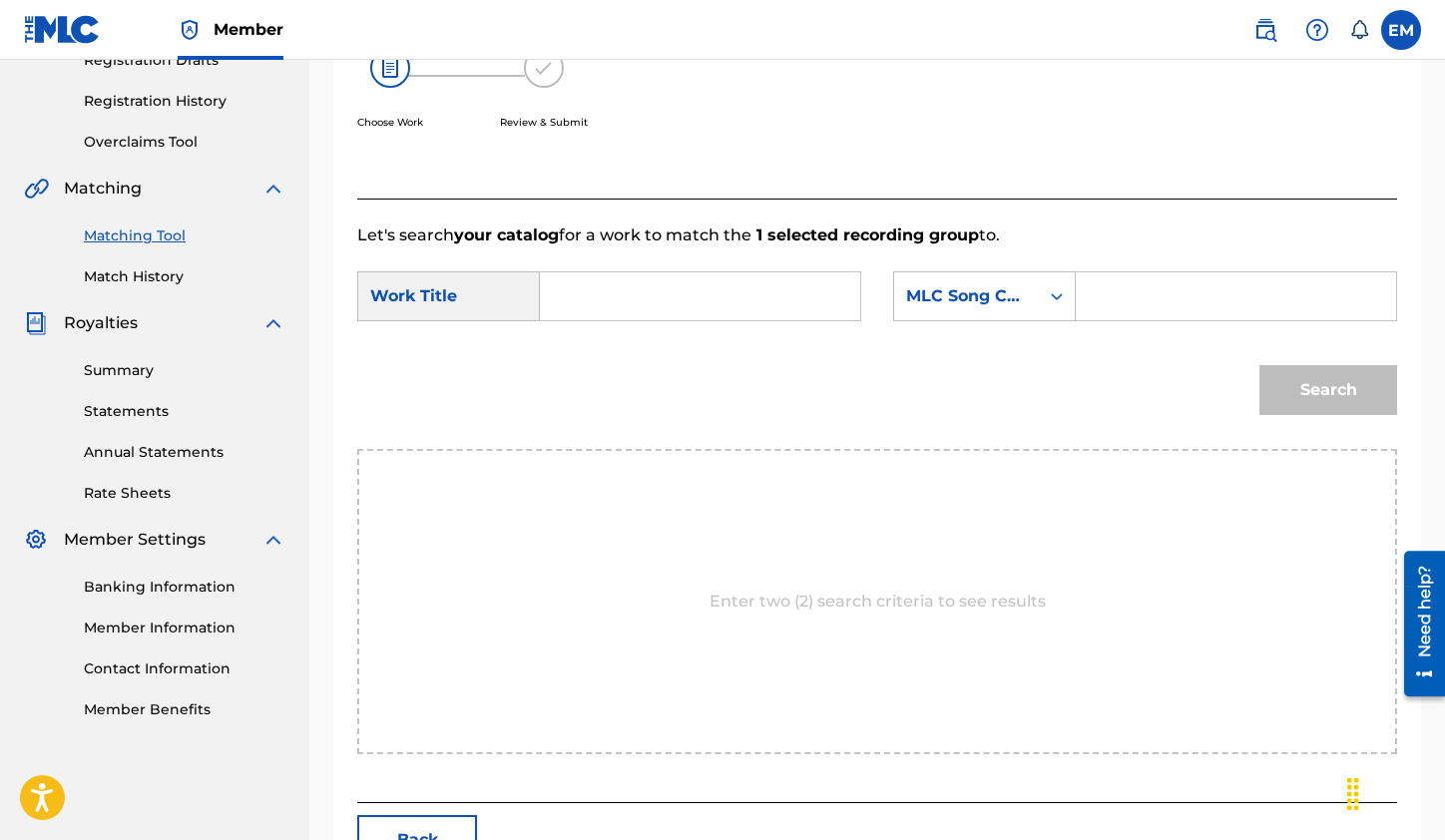 drag, startPoint x: 1266, startPoint y: 379, endPoint x: 1205, endPoint y: 383, distance: 61.13101 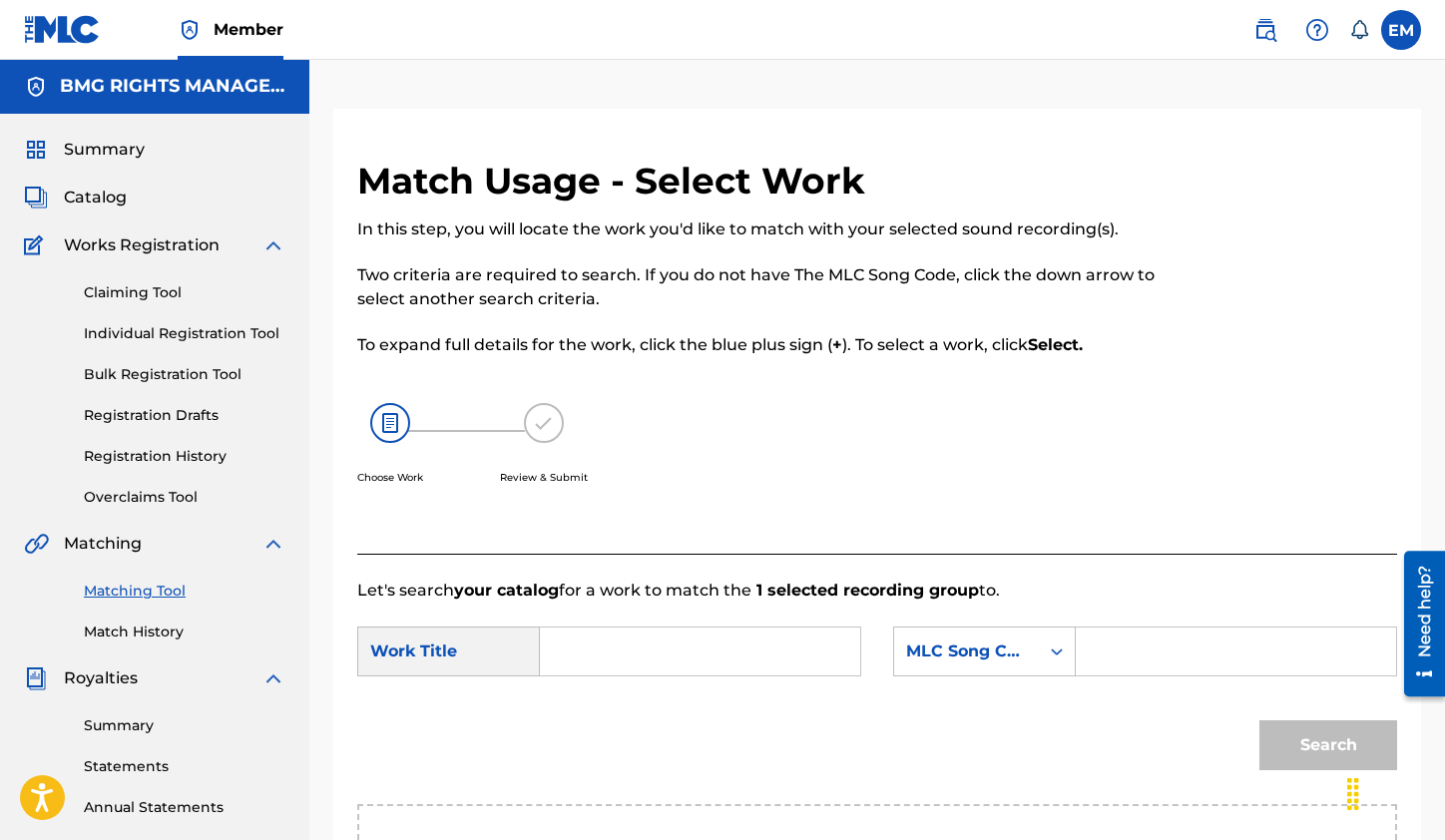 scroll, scrollTop: 0, scrollLeft: 0, axis: both 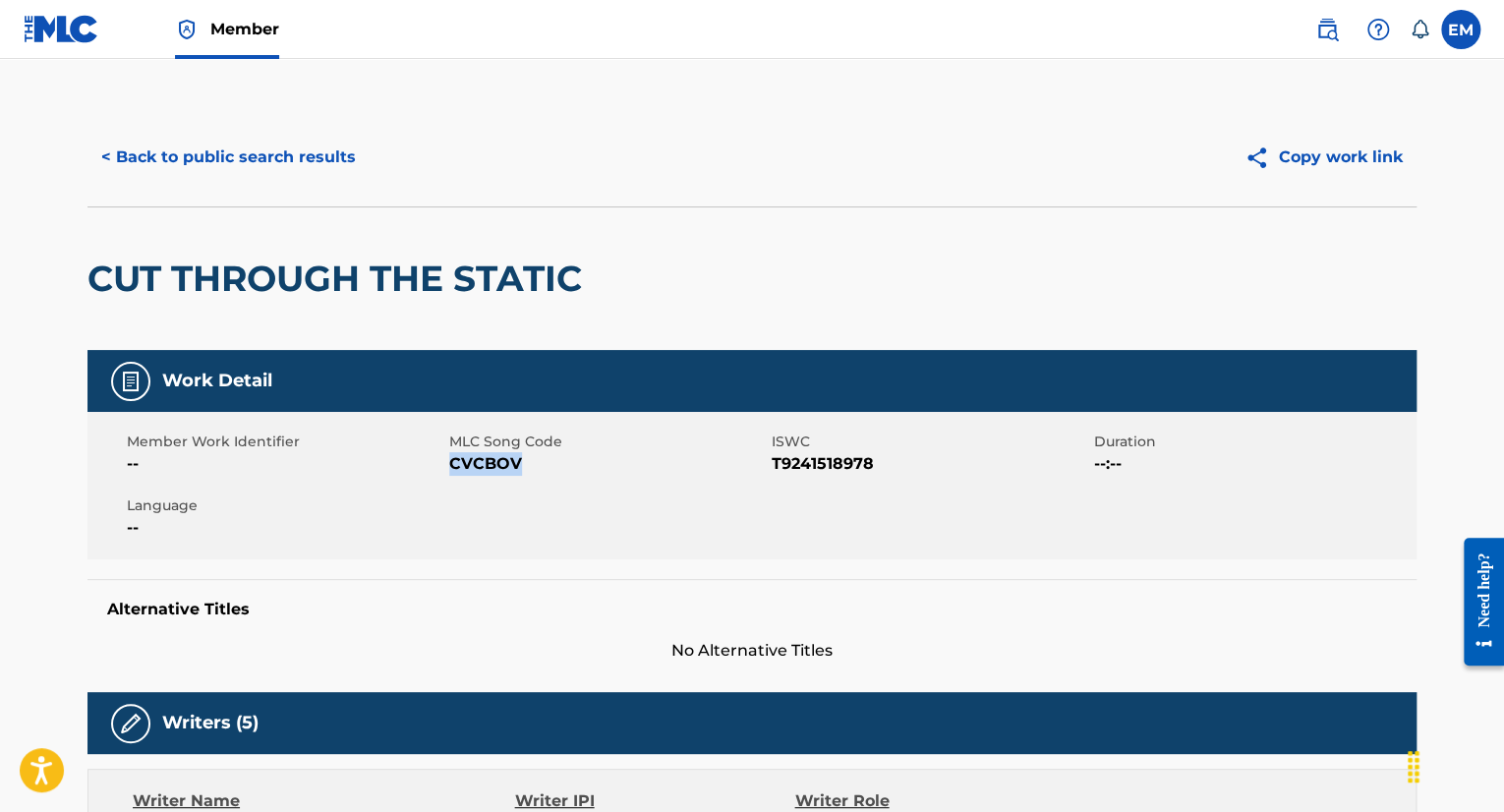 click on "< Back to public search results" at bounding box center [228, 157] 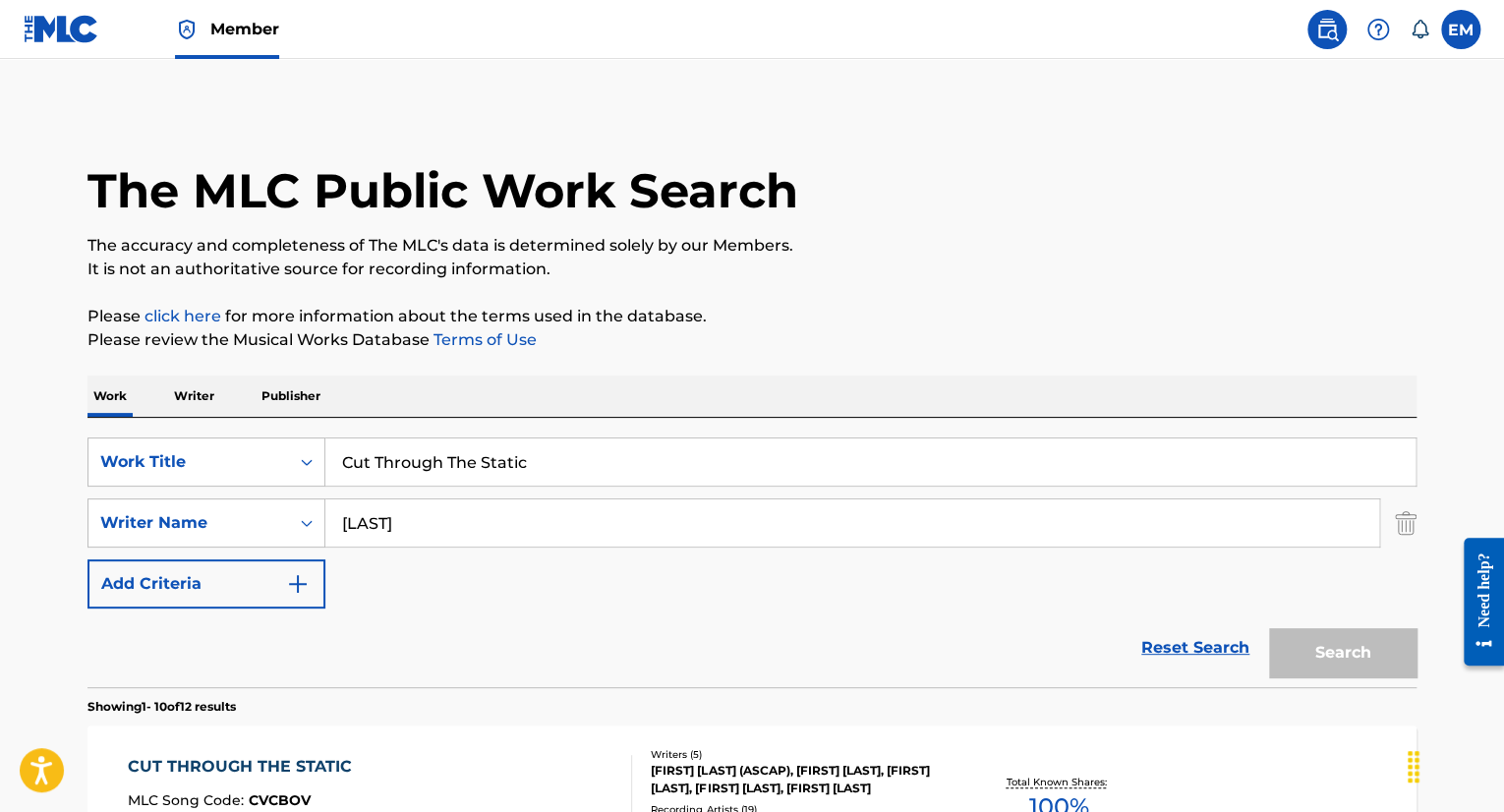 scroll, scrollTop: 145, scrollLeft: 0, axis: vertical 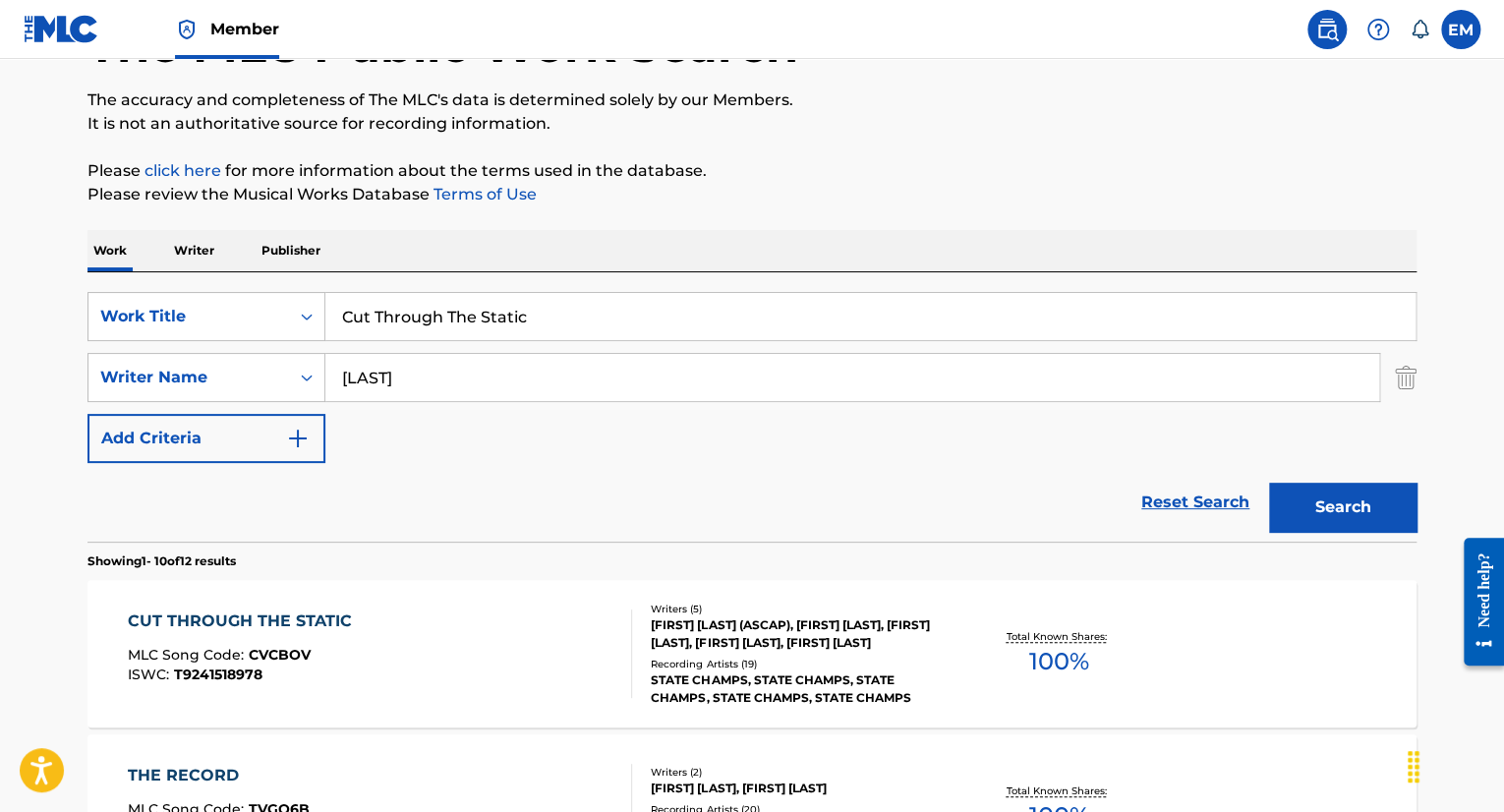 click on "Cut Through The Static" at bounding box center [870, 317] 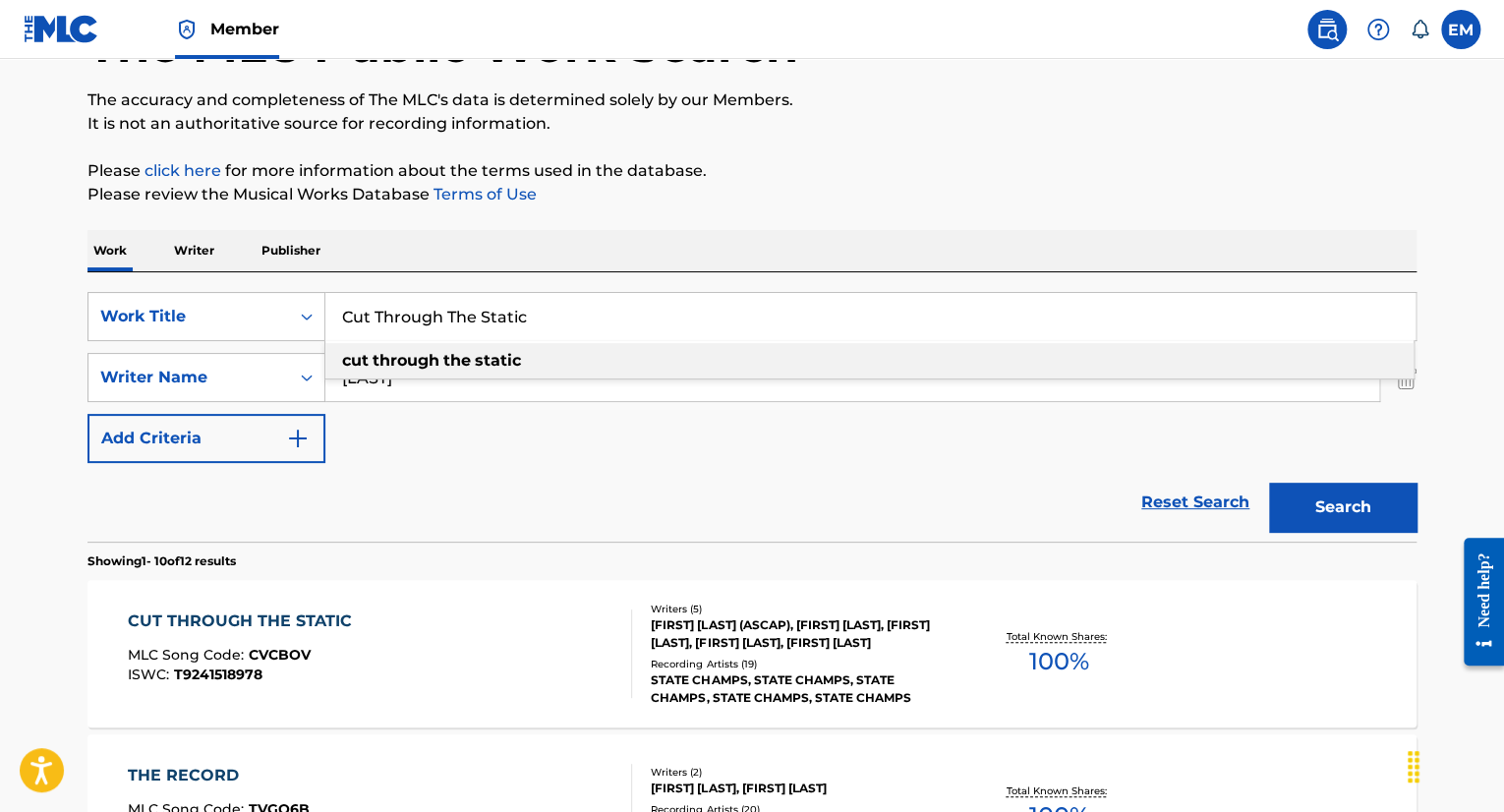 click on "Cut Through The Static" at bounding box center (870, 317) 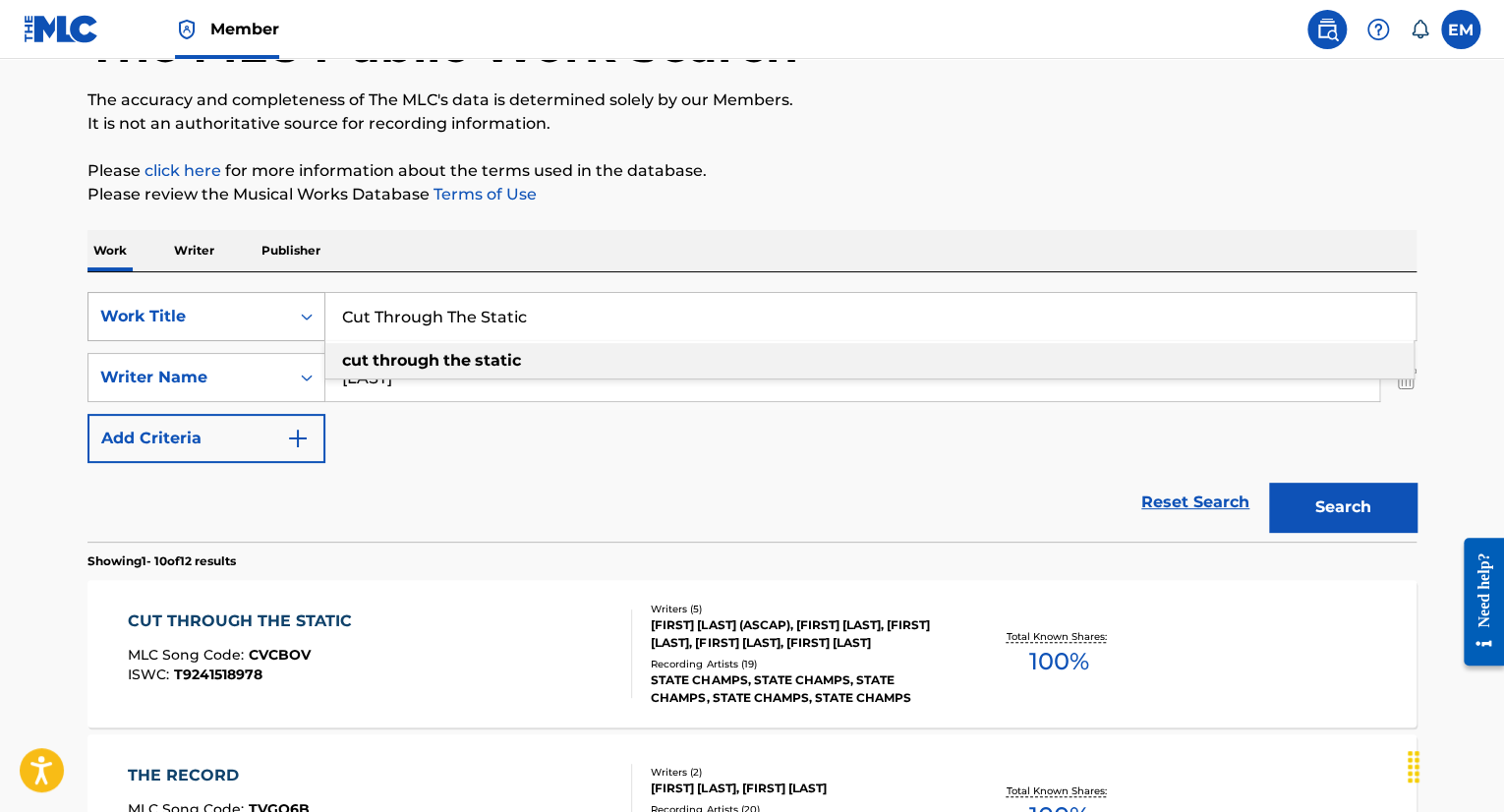 drag, startPoint x: 545, startPoint y: 312, endPoint x: 306, endPoint y: 308, distance: 239.03347 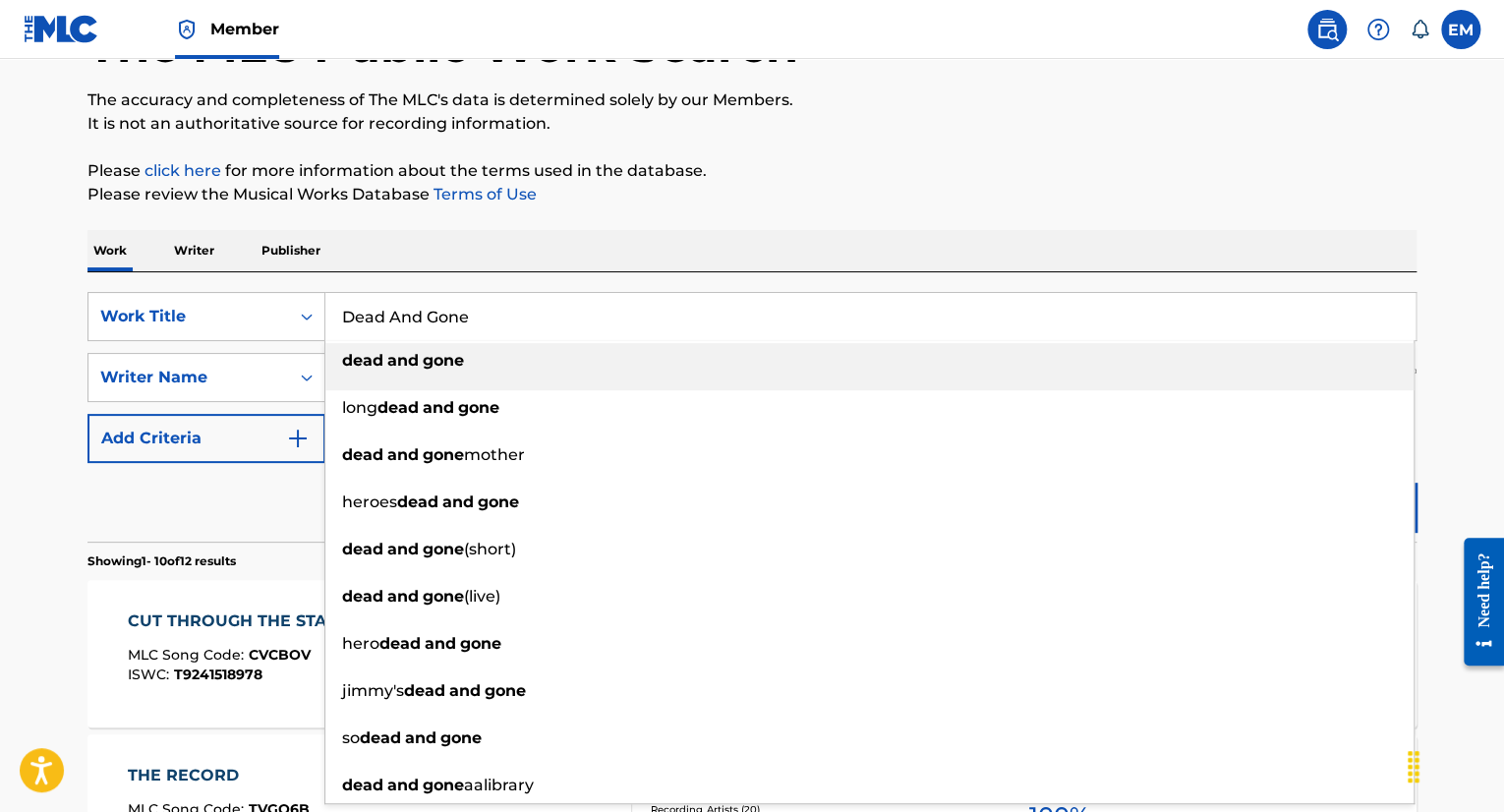 type on "Dead And Gone" 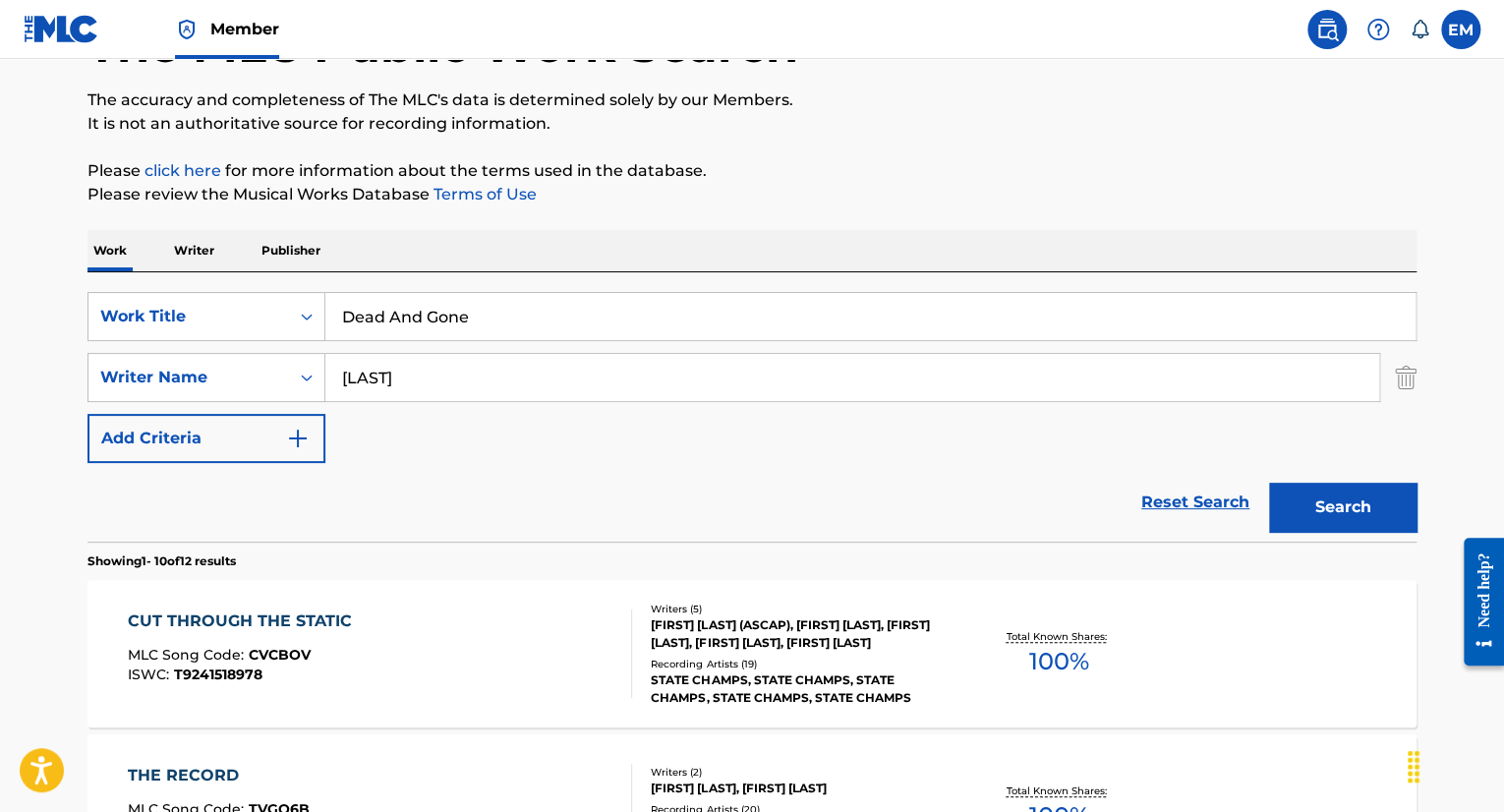 click on "Search" at bounding box center [1343, 507] 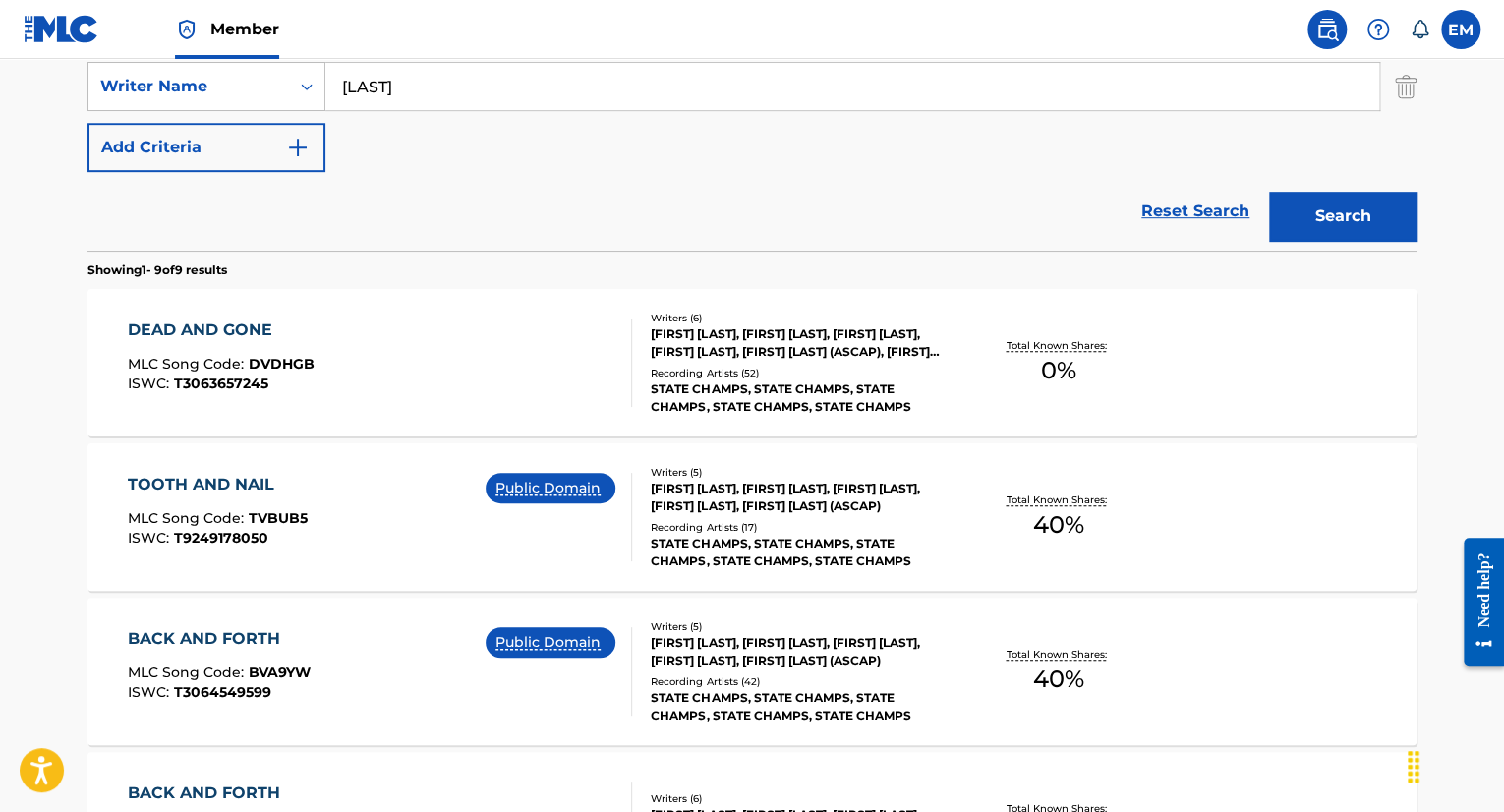 scroll, scrollTop: 440, scrollLeft: 0, axis: vertical 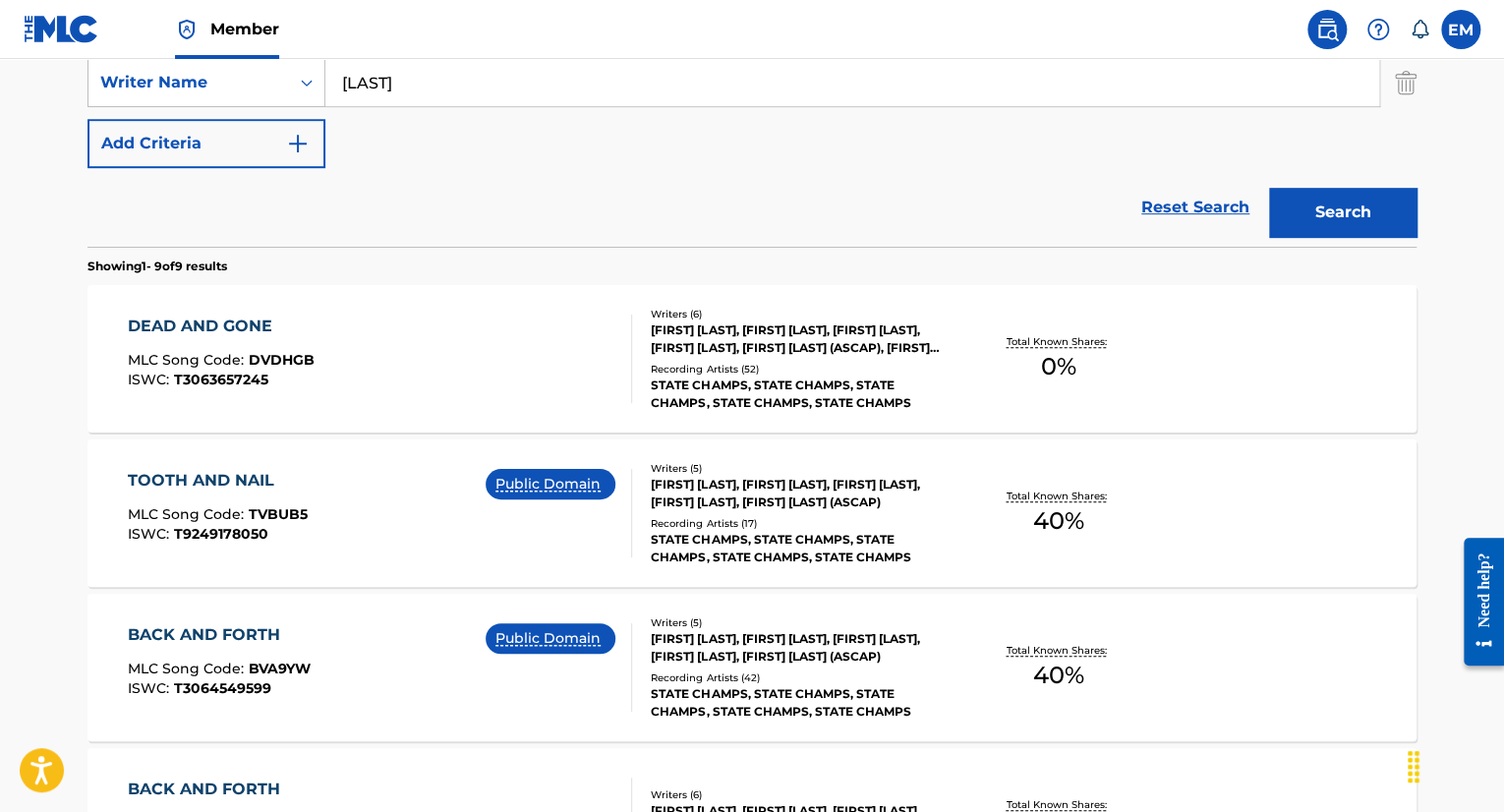 click on "DEAD AND GONE MLC Song Code : DVDHGB ISWC : T3063657245 Writers ( 6 ) [FIRST] [LAST], [FIRST] [LAST], [FIRST] [LAST] [LAST], [FIRST] [LAST], [FIRST] [LAST] (ASCAP), [FIRST] [LAST] Recording Artists ( 52 ) STATE CHAMPS, STATE CHAMPS, STATE CHAMPS, STATE CHAMPS, STATE CHAMPS Total Known Shares: 0 %" at bounding box center [752, 359] 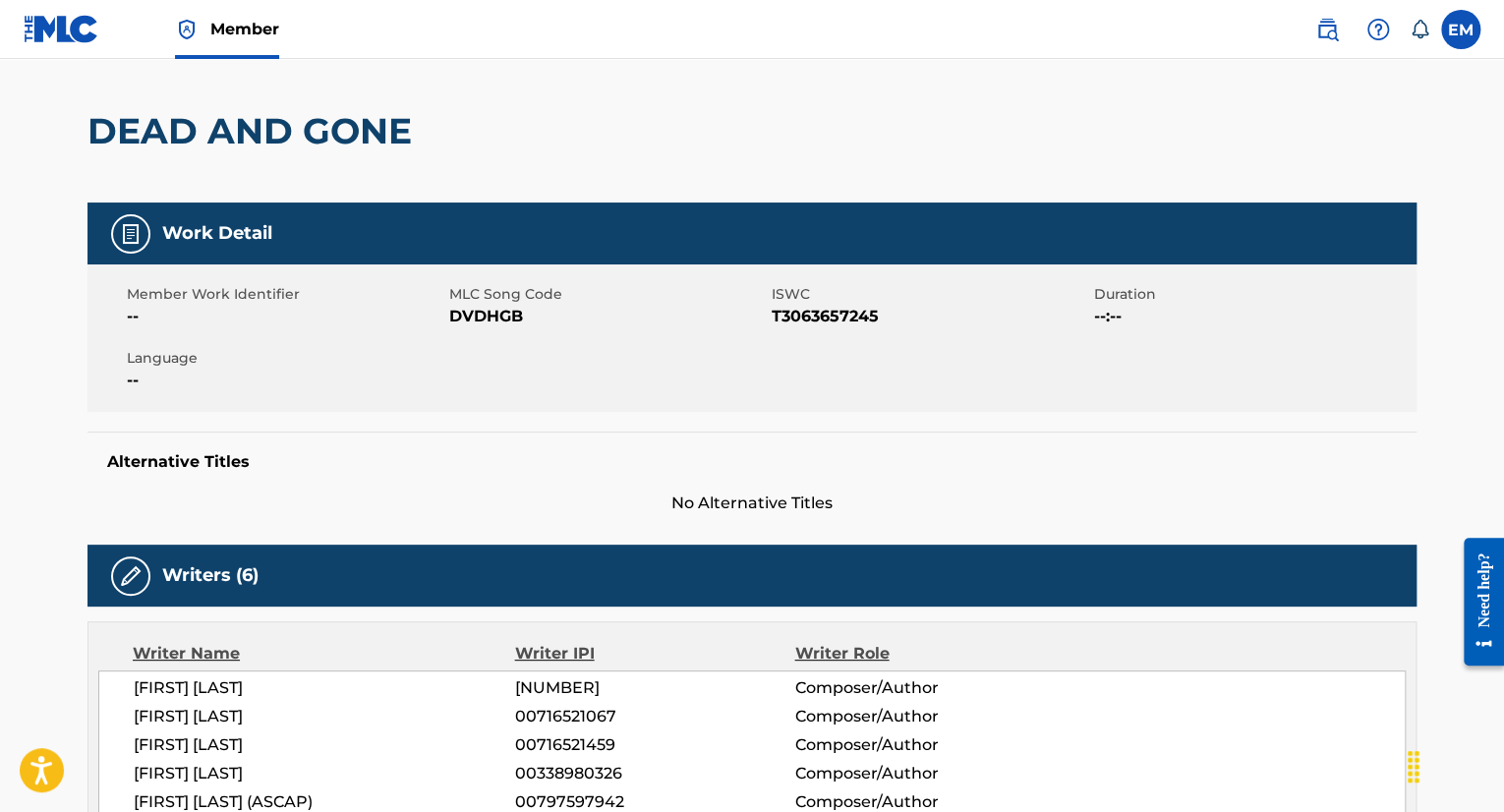scroll, scrollTop: 0, scrollLeft: 0, axis: both 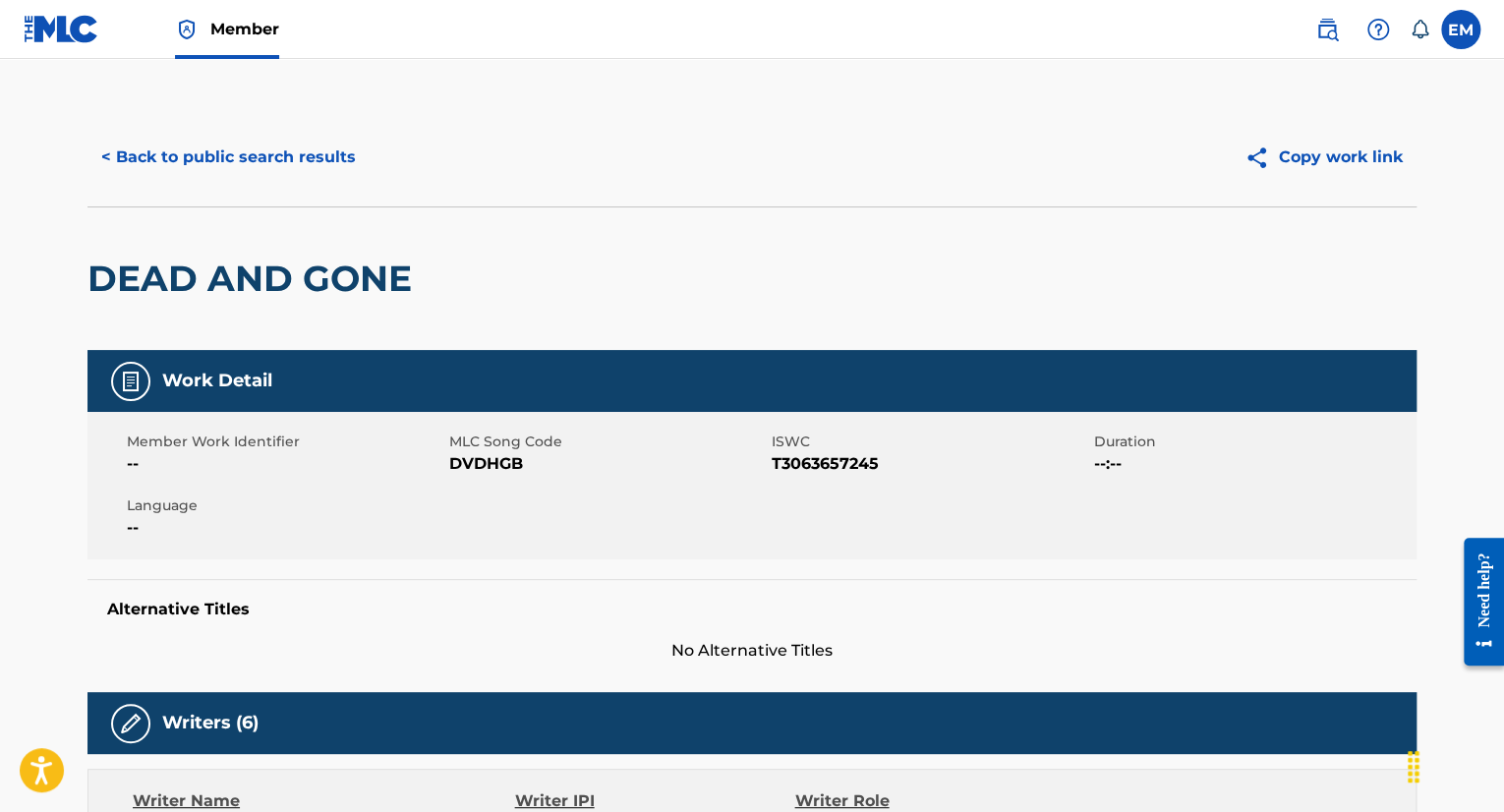 click on "< Back to public search results" at bounding box center [228, 157] 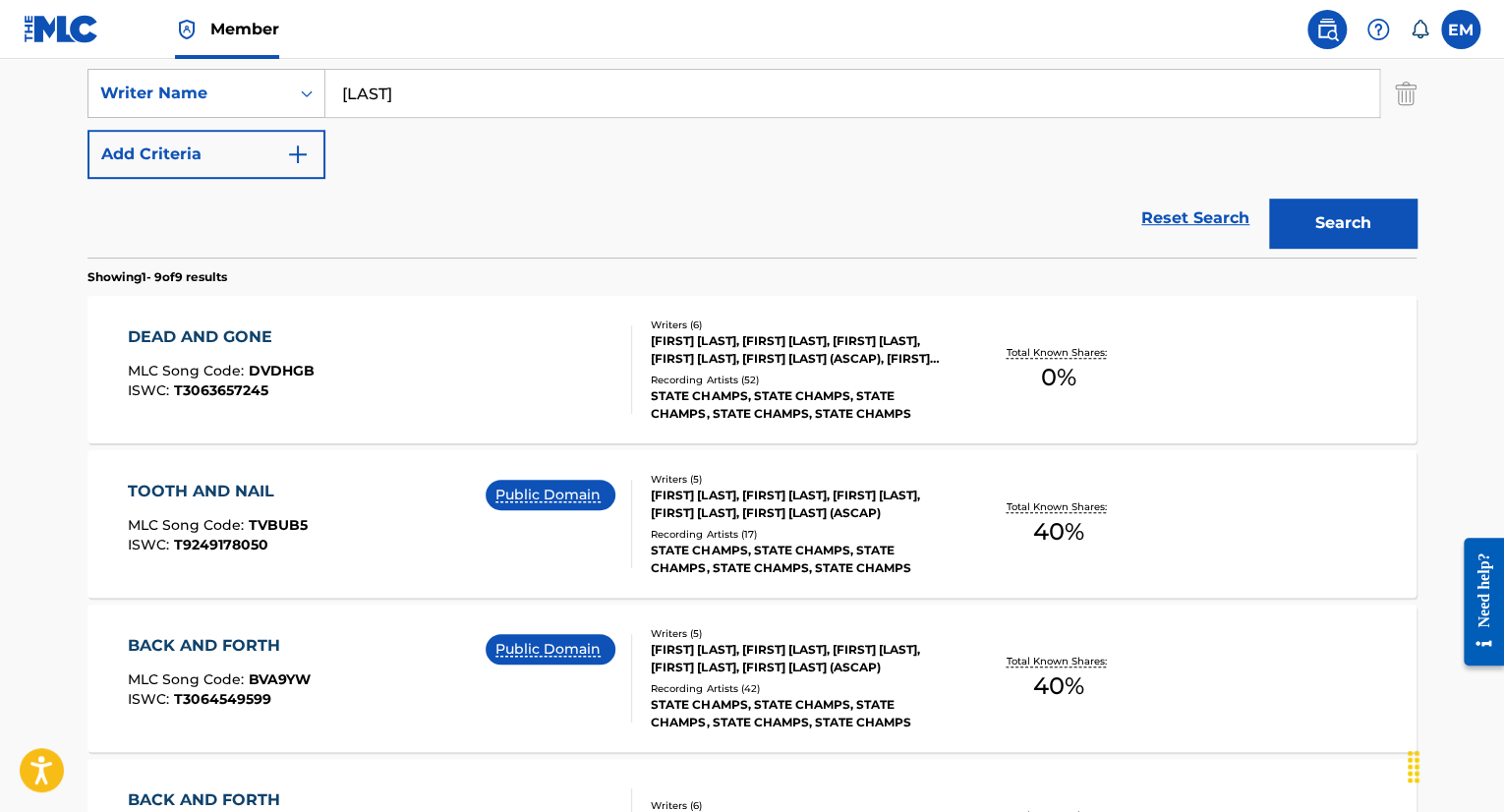 click on "[LAST]" at bounding box center [852, 93] 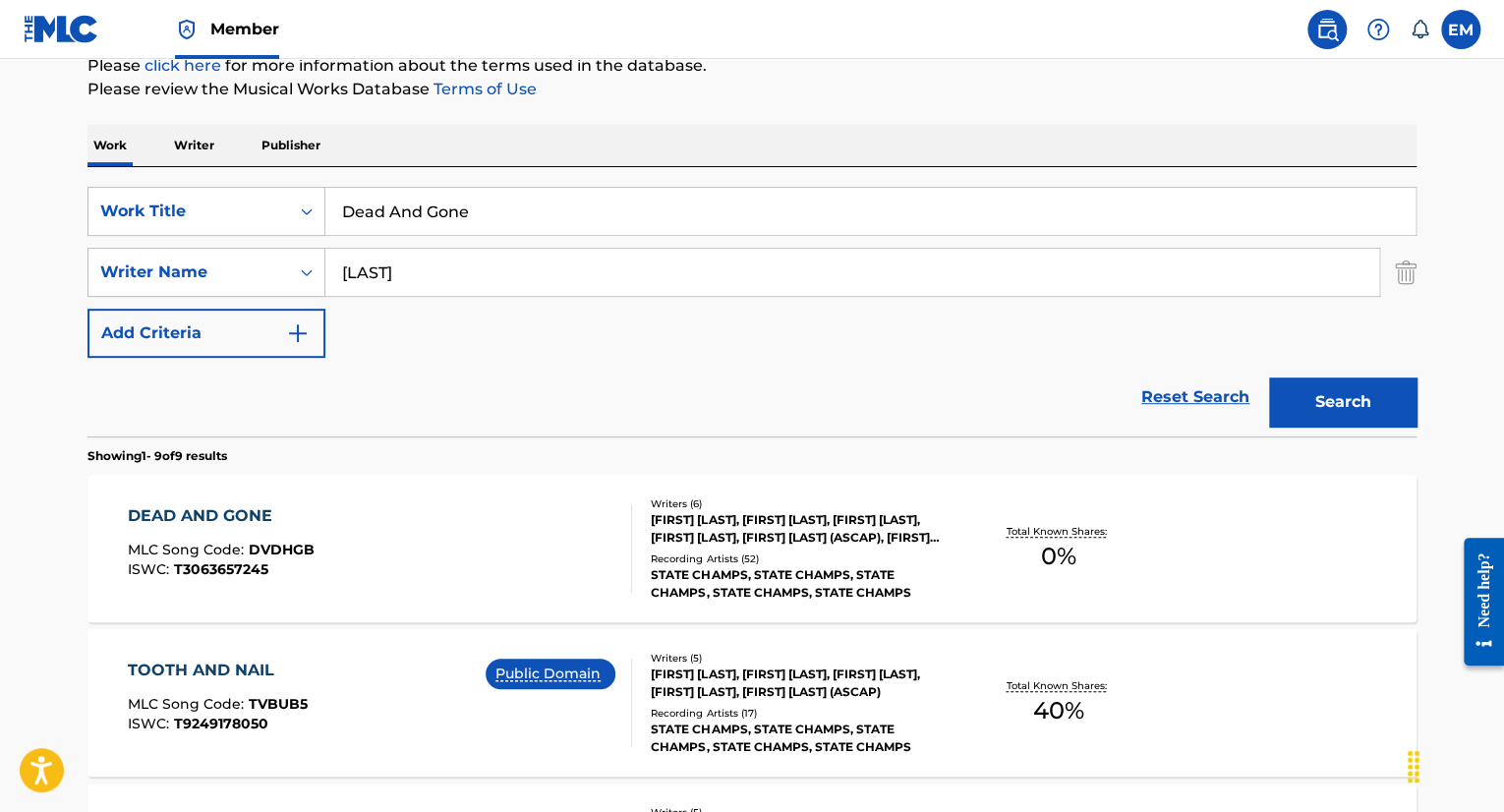 scroll, scrollTop: 36, scrollLeft: 0, axis: vertical 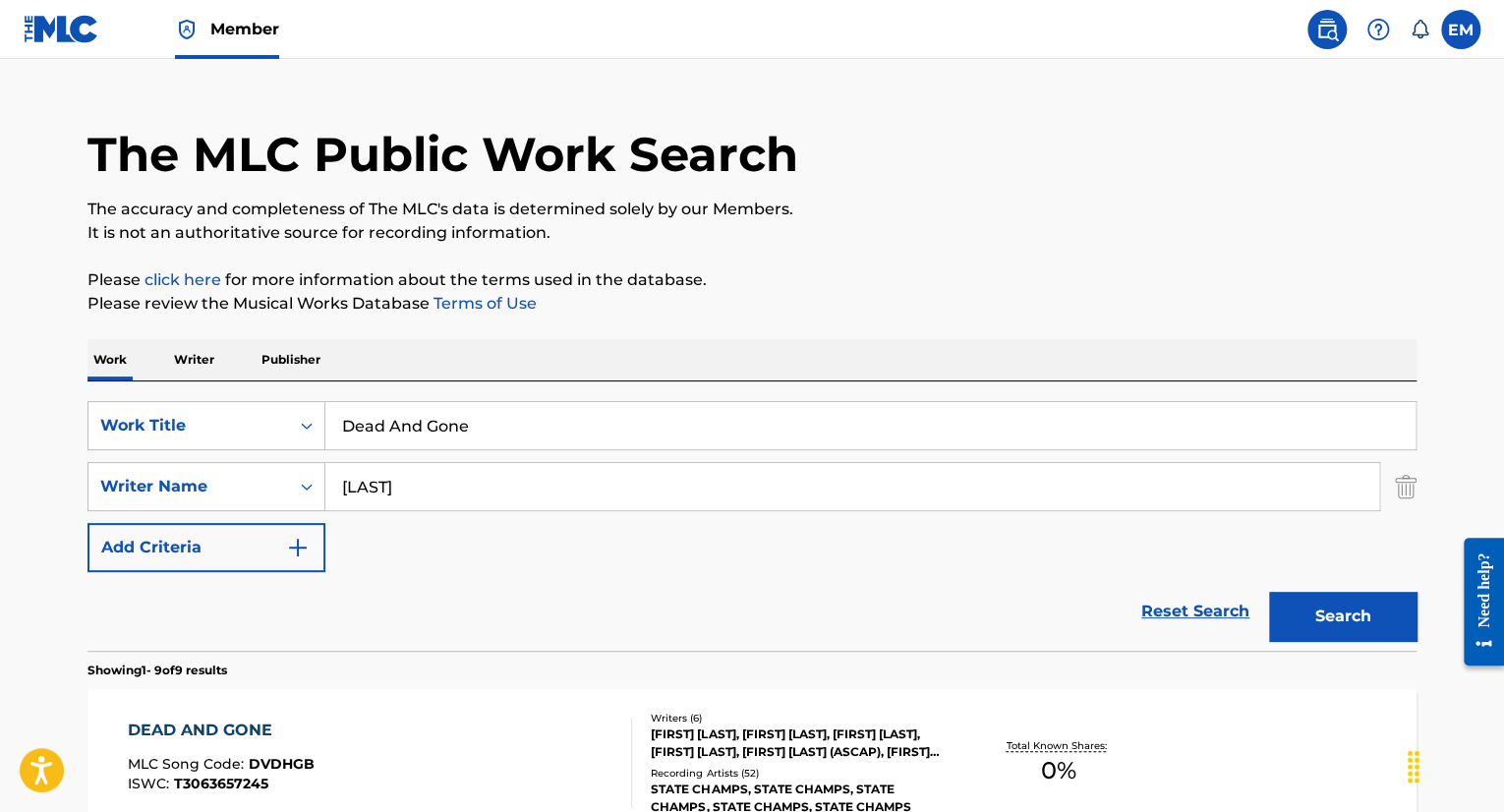 click on "Dead And Gone" at bounding box center (870, 426) 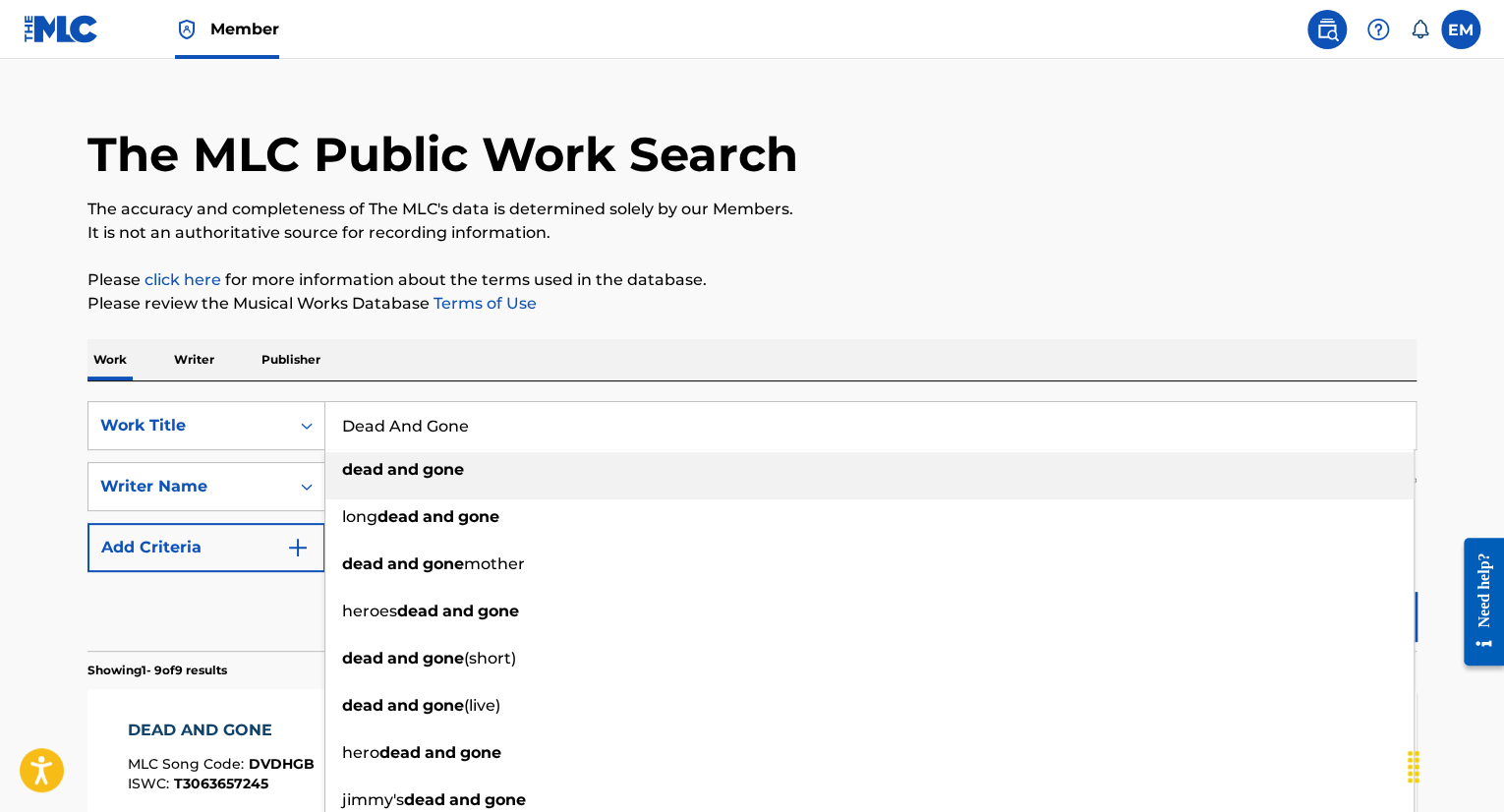 paste on "Frozen" 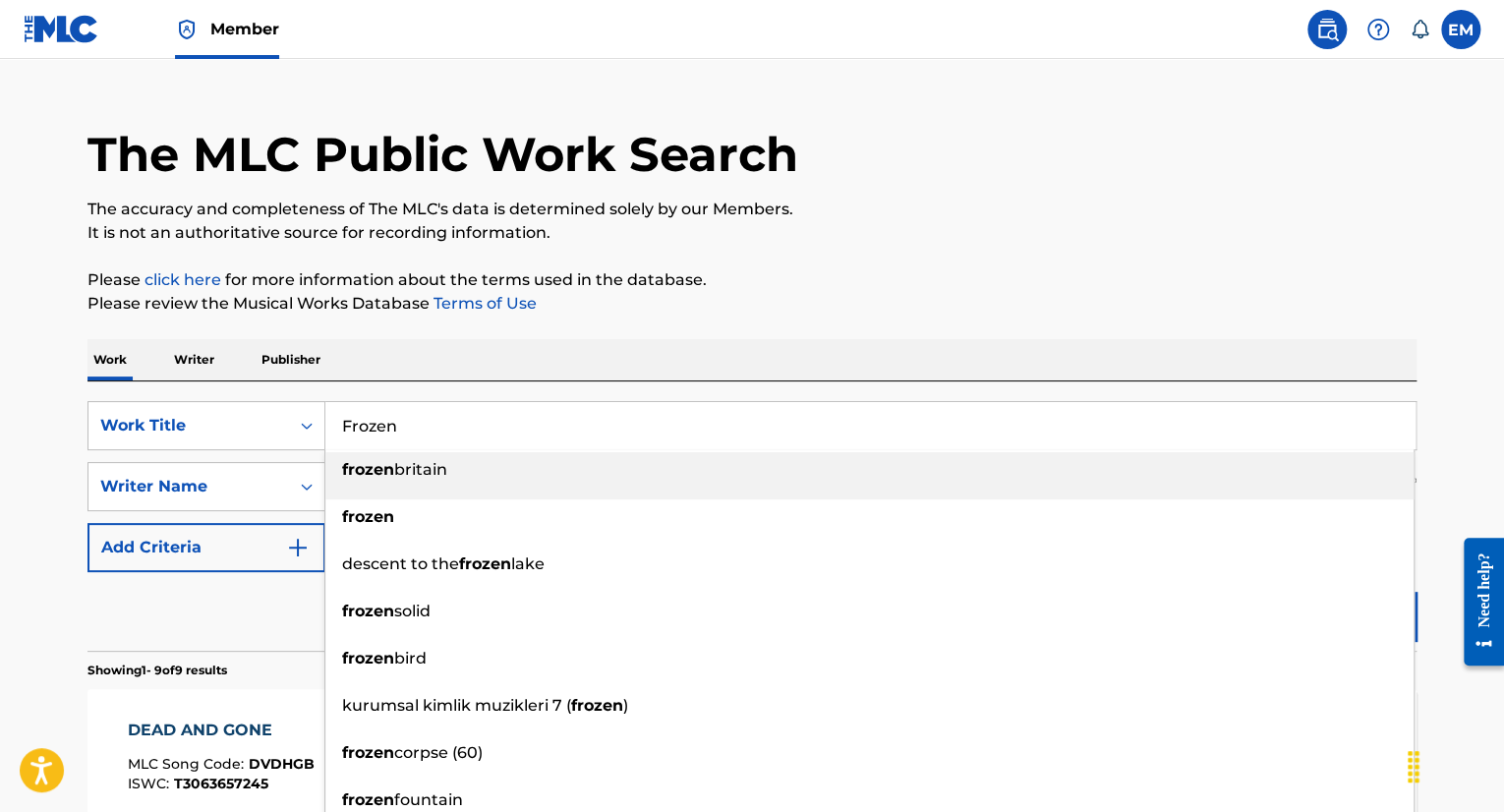 type on "Frozen" 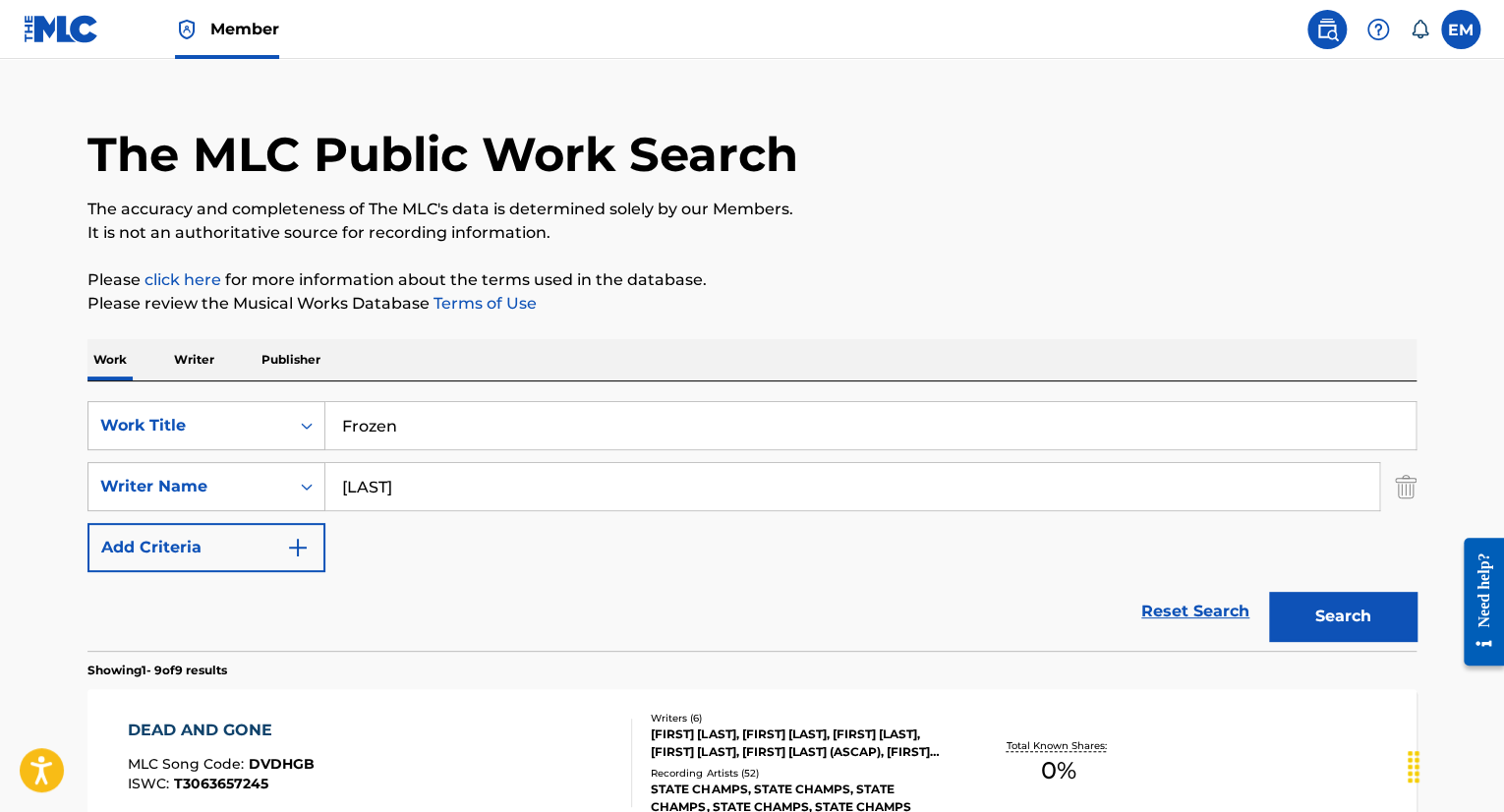 click on "The MLC Public Work Search The accuracy and completeness of The MLC's data is determined solely by our Members. It is not an authoritative source for recording information. Please   click here   for more information about the terms used in the database. Please review the Musical Works Database   Terms of Use Work Writer Publisher SearchWithCriteria498ddd58-3727-439b-9cd0-0f5f50a8daf3 Work Title Frozen SearchWithCriteriab2170a61-8810-474f-af9e-feb26eabf645 Writer Name [LAST] Add Criteria Reset Search Search Showing  1  -   9  of  9   results   DEAD AND GONE MLC Song Code : DVDHGB ISWC : T3063657245 Writers ( 6 ) [FIRST] [LAST], [FIRST] [LAST], [FIRST] [LAST] [LAST], [FIRST] [LAST], [FIRST] [LAST] (ASCAP), [FIRST] [LAST] Recording Artists ( 52 ) STATE CHAMPS, STATE CHAMPS, STATE CHAMPS, STATE CHAMPS, STATE CHAMPS Total Known Shares: 0 % TOOTH AND NAIL MLC Song Code : TVBUB5 ISWC : T9249178050 Public Domain Writers ( 5 ) Recording Artists ( 17 ) Total Known Shares: 40 % BACK AND FORTH : :" at bounding box center (752, 1118) 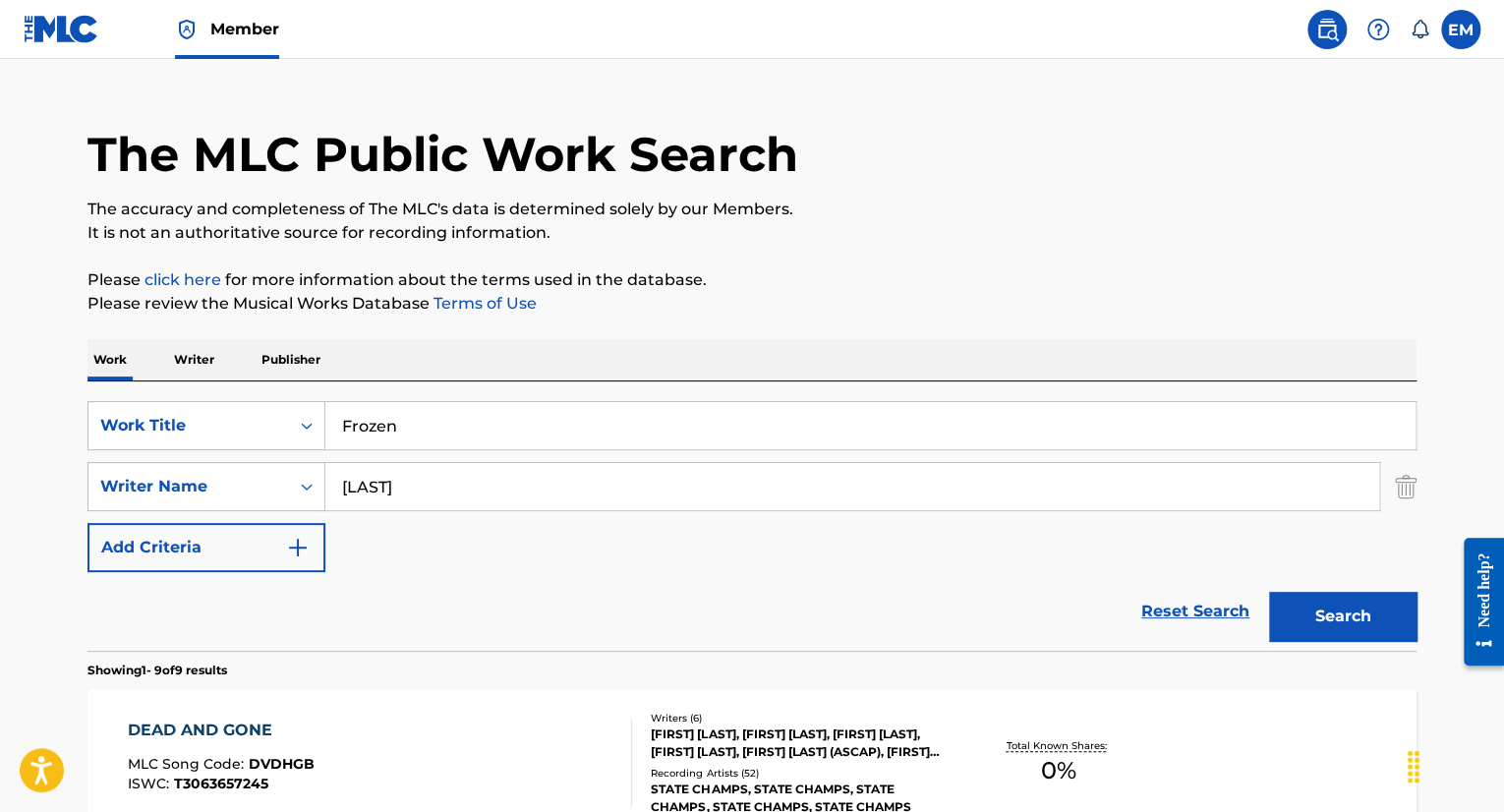 click on "Search" at bounding box center [1343, 616] 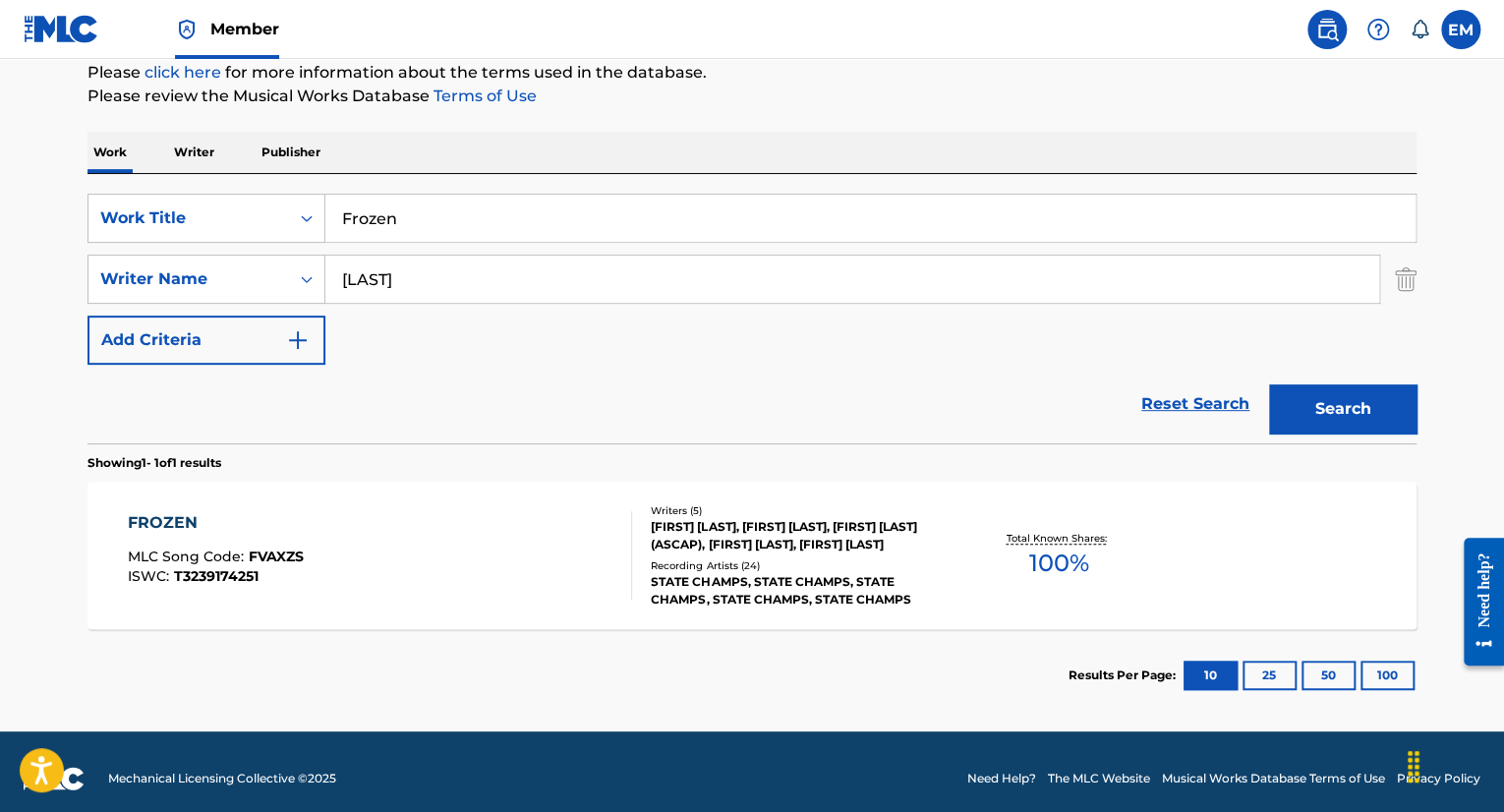 scroll, scrollTop: 258, scrollLeft: 0, axis: vertical 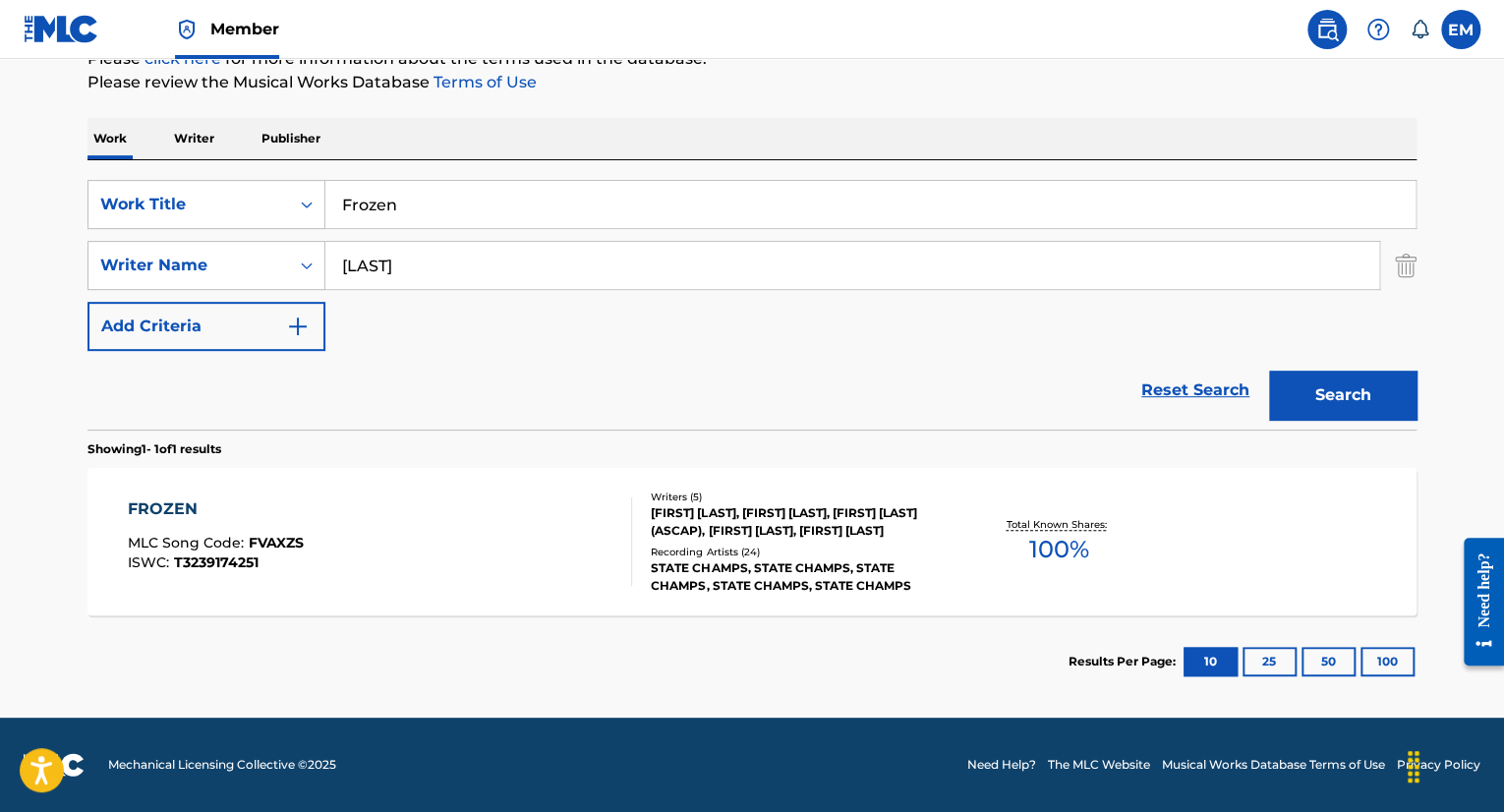 click on "FROZEN MLC Song Code : FVAXZS ISWC : T3239174251" at bounding box center (380, 542) 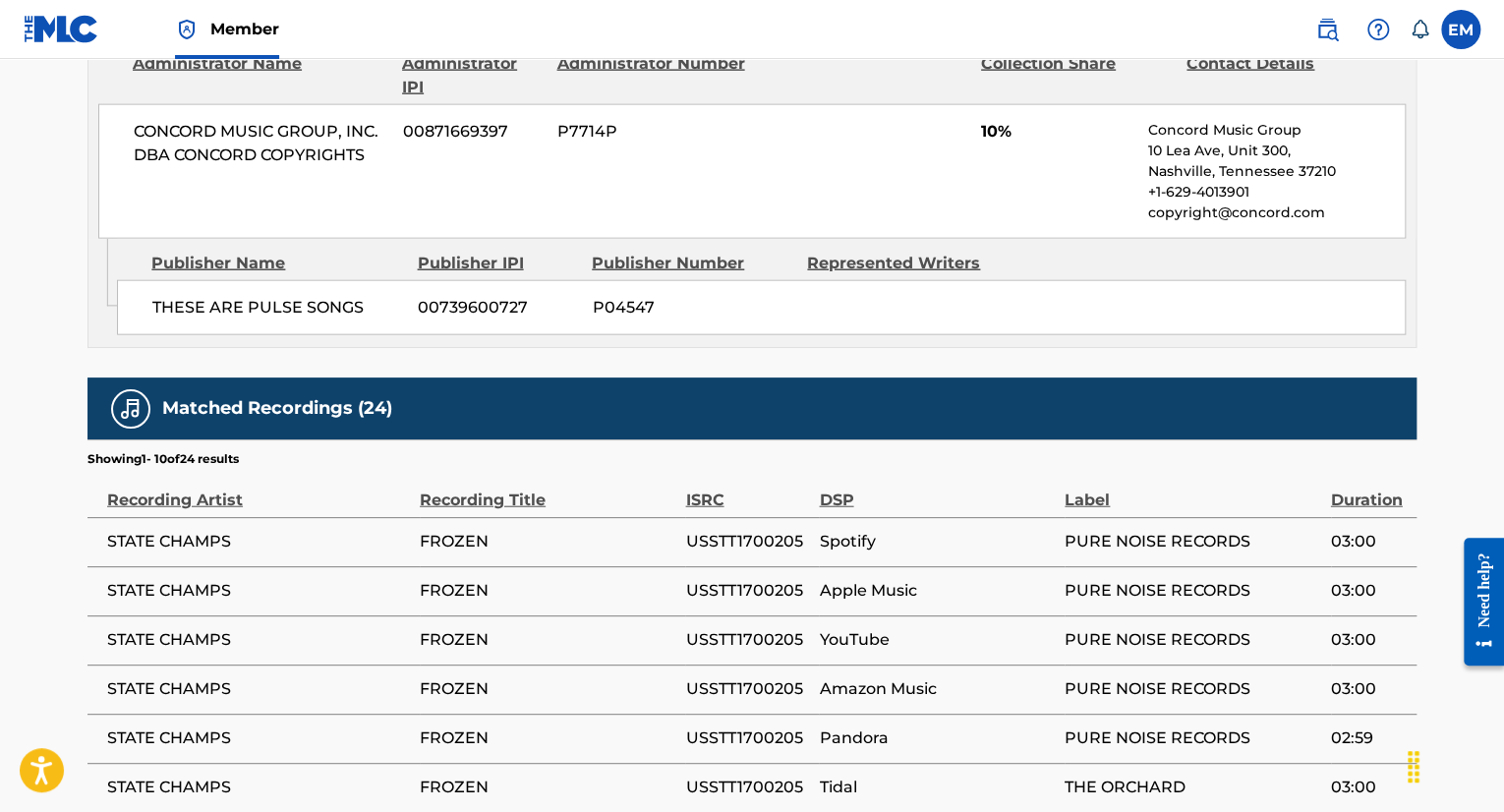 scroll, scrollTop: 2458, scrollLeft: 0, axis: vertical 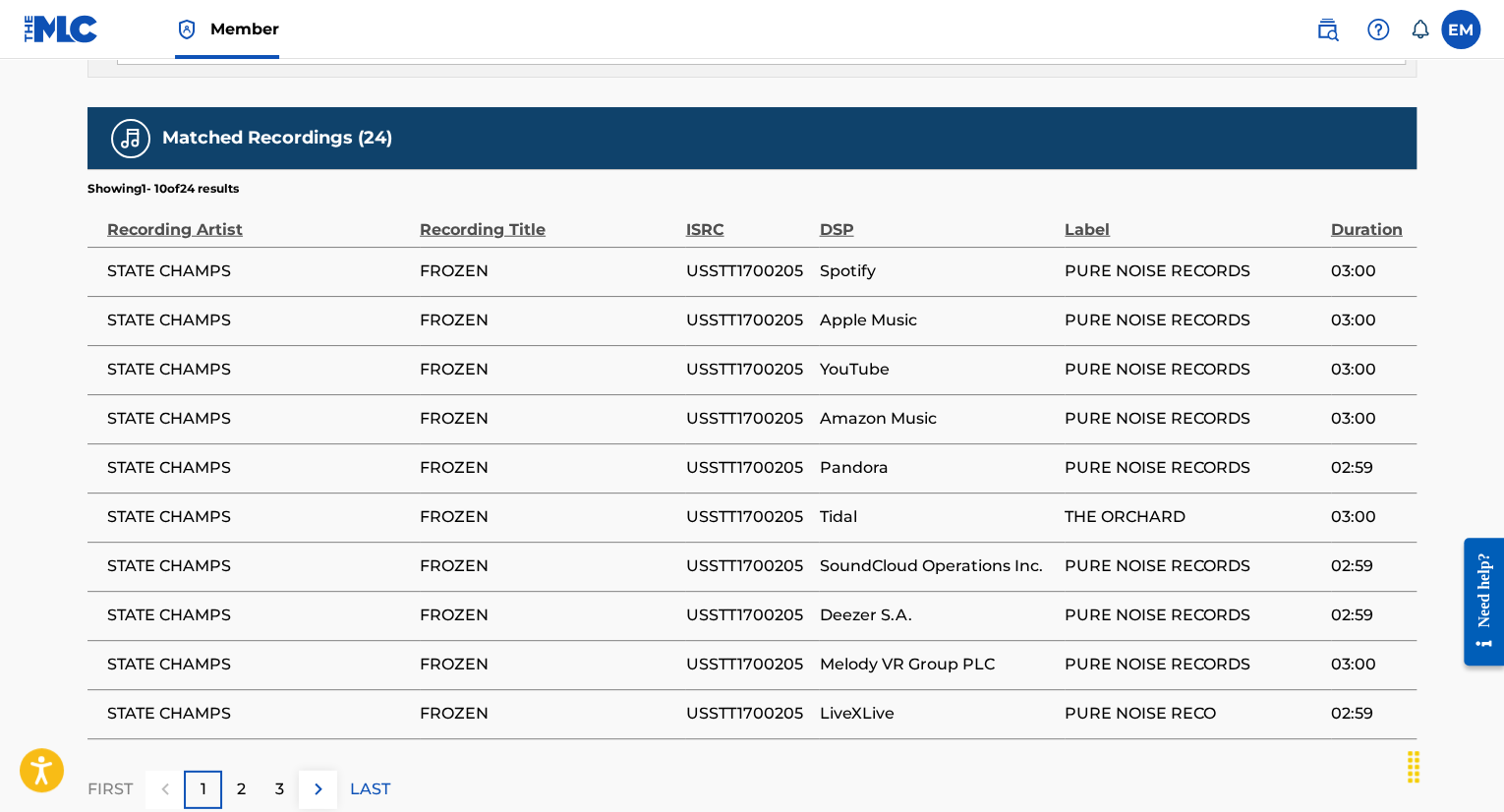 click on "USSTT1700205" at bounding box center (747, 271) 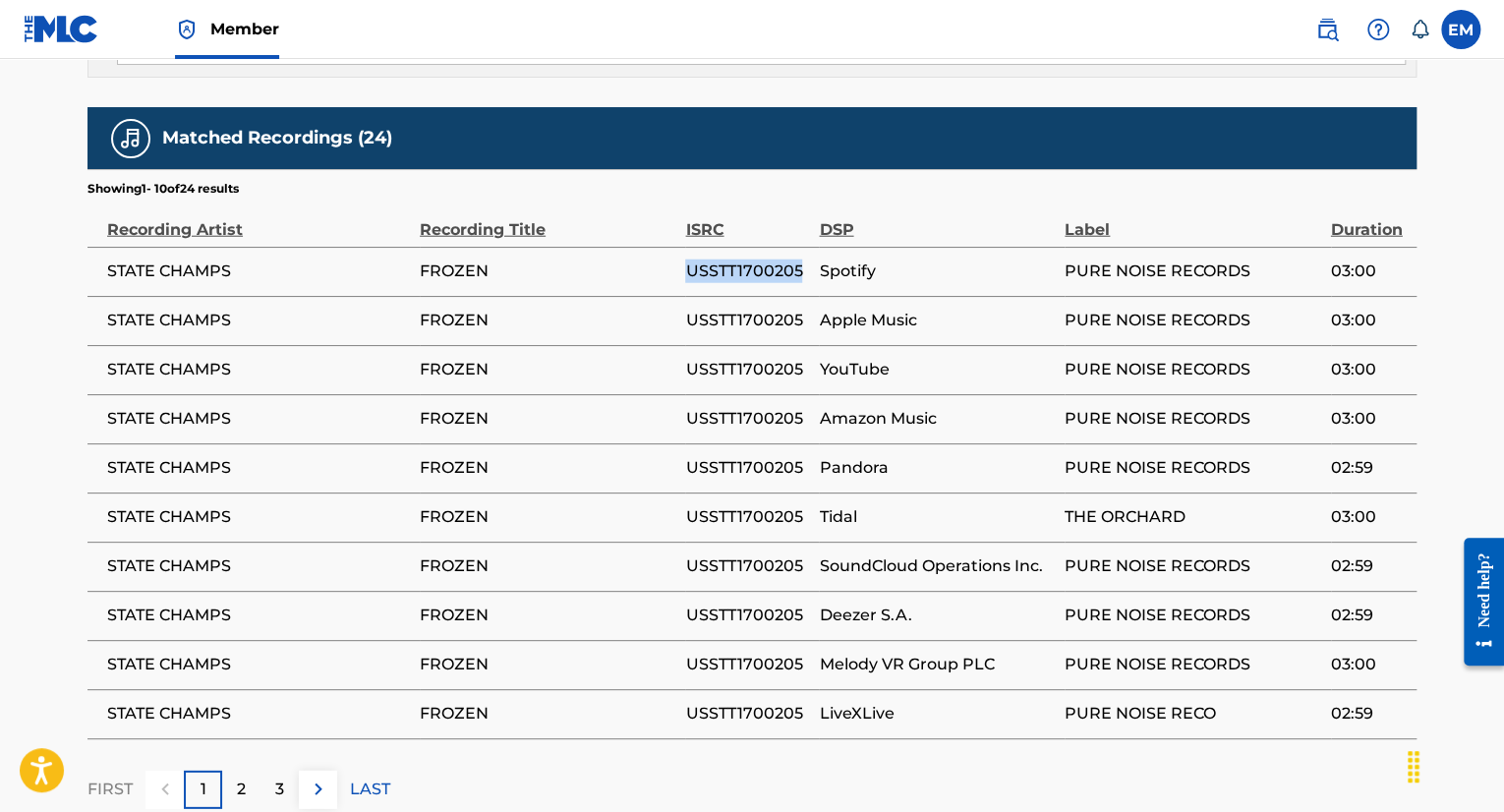 click on "USSTT1700205" at bounding box center [747, 271] 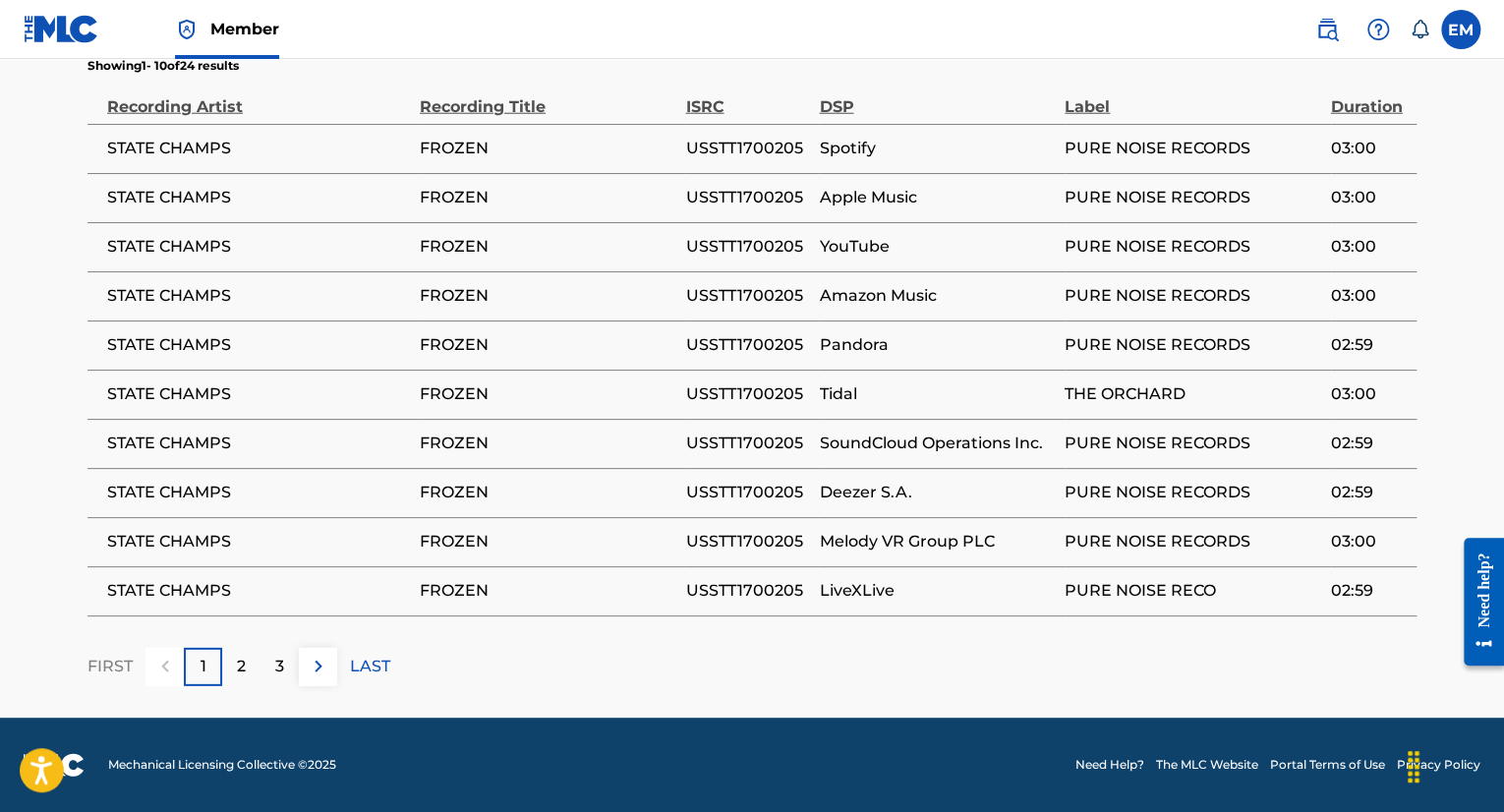 click on "2" at bounding box center (241, 667) 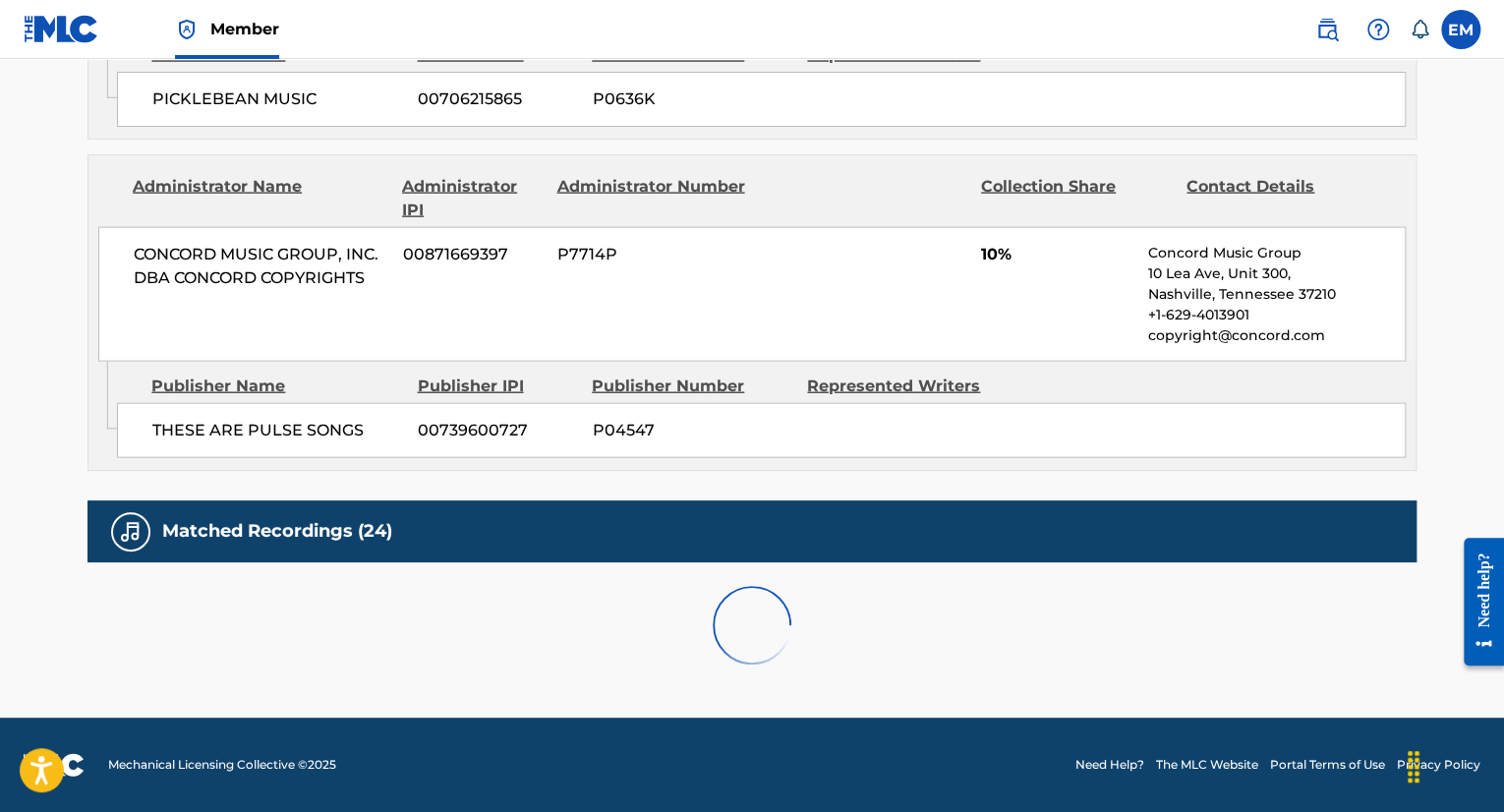 scroll, scrollTop: 2593, scrollLeft: 0, axis: vertical 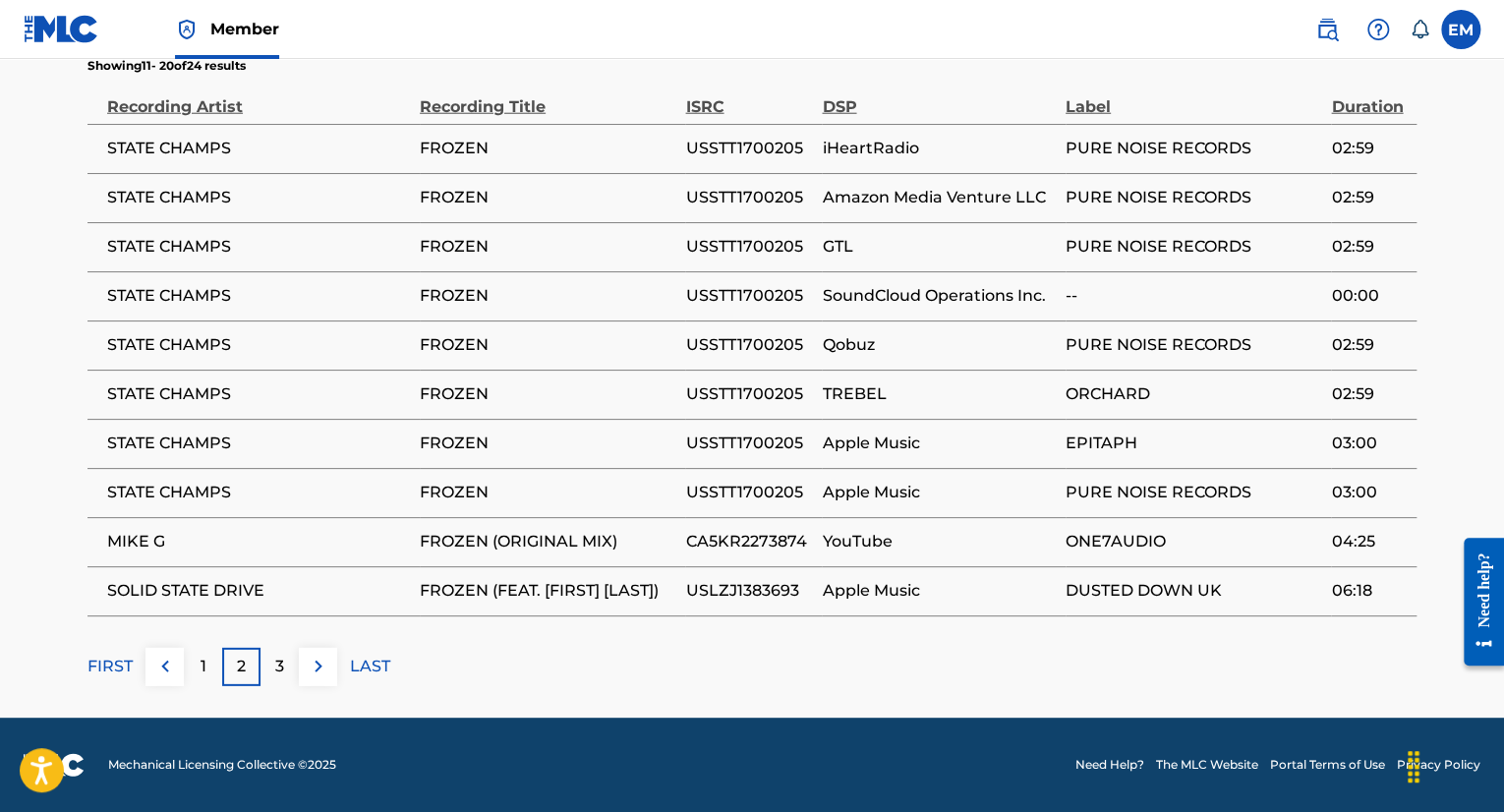 click on "CA5KR2273874" at bounding box center [748, 542] 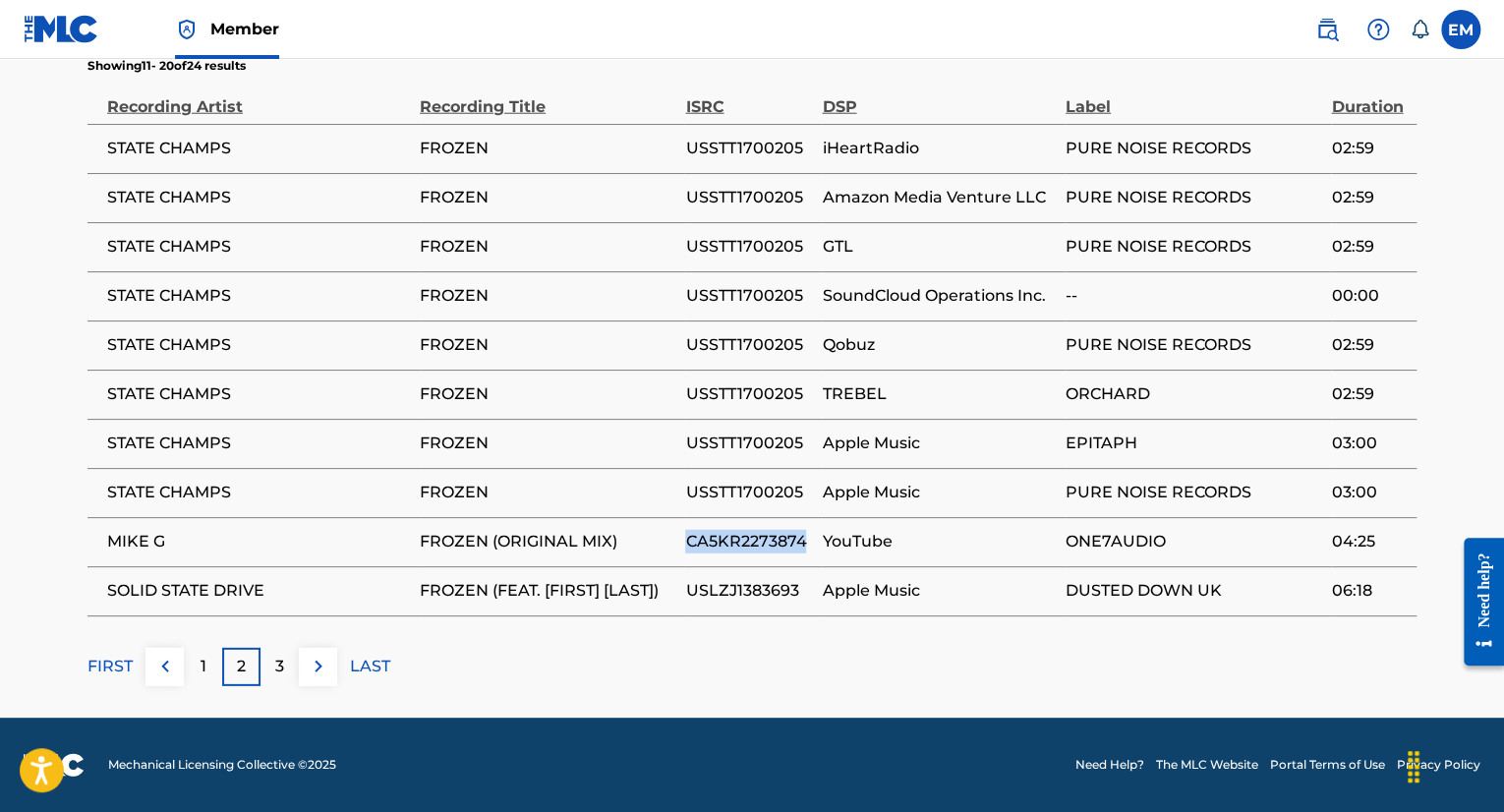 click on "CA5KR2273874" at bounding box center [748, 542] 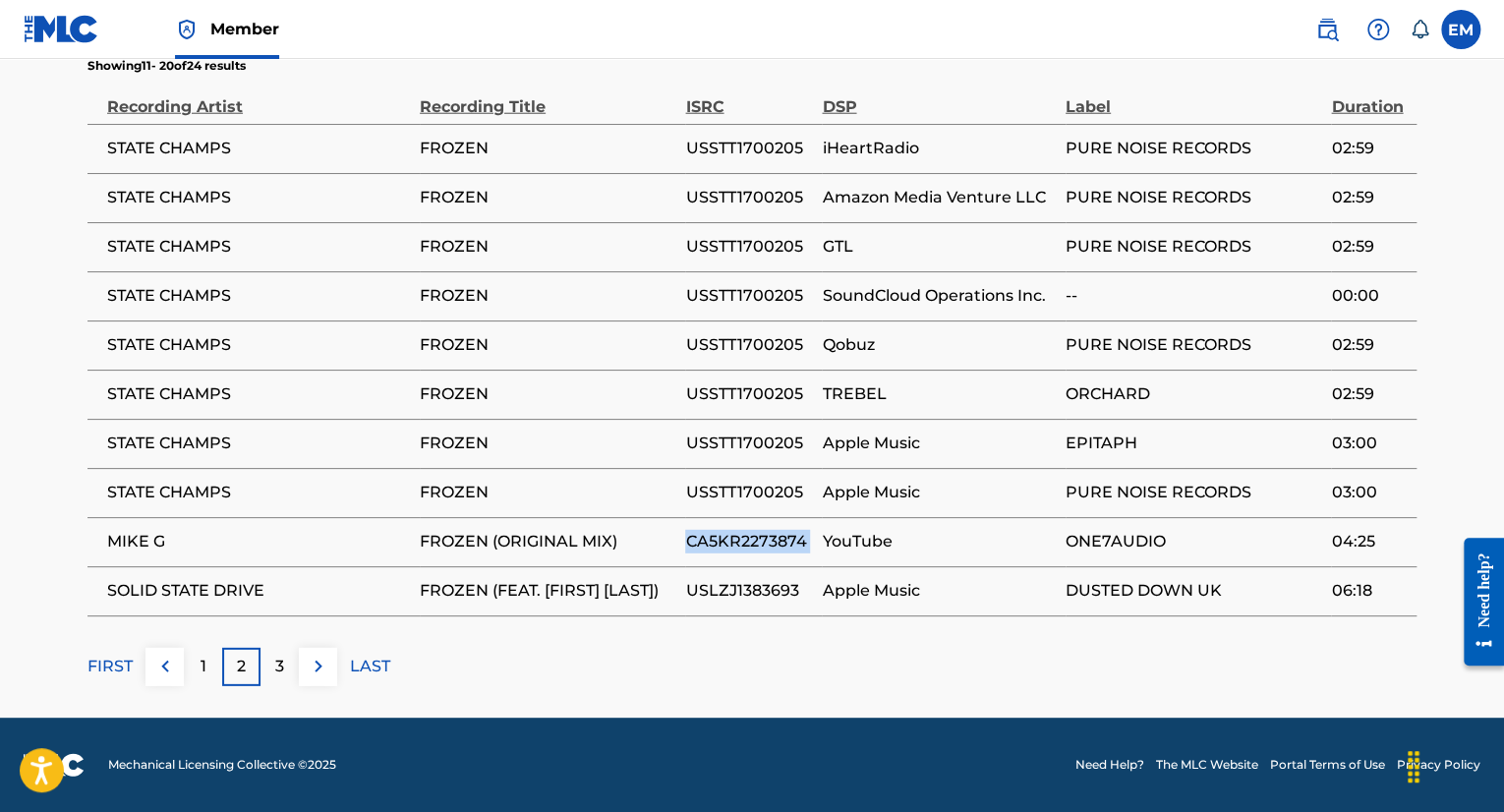click on "CA5KR2273874" at bounding box center [748, 542] 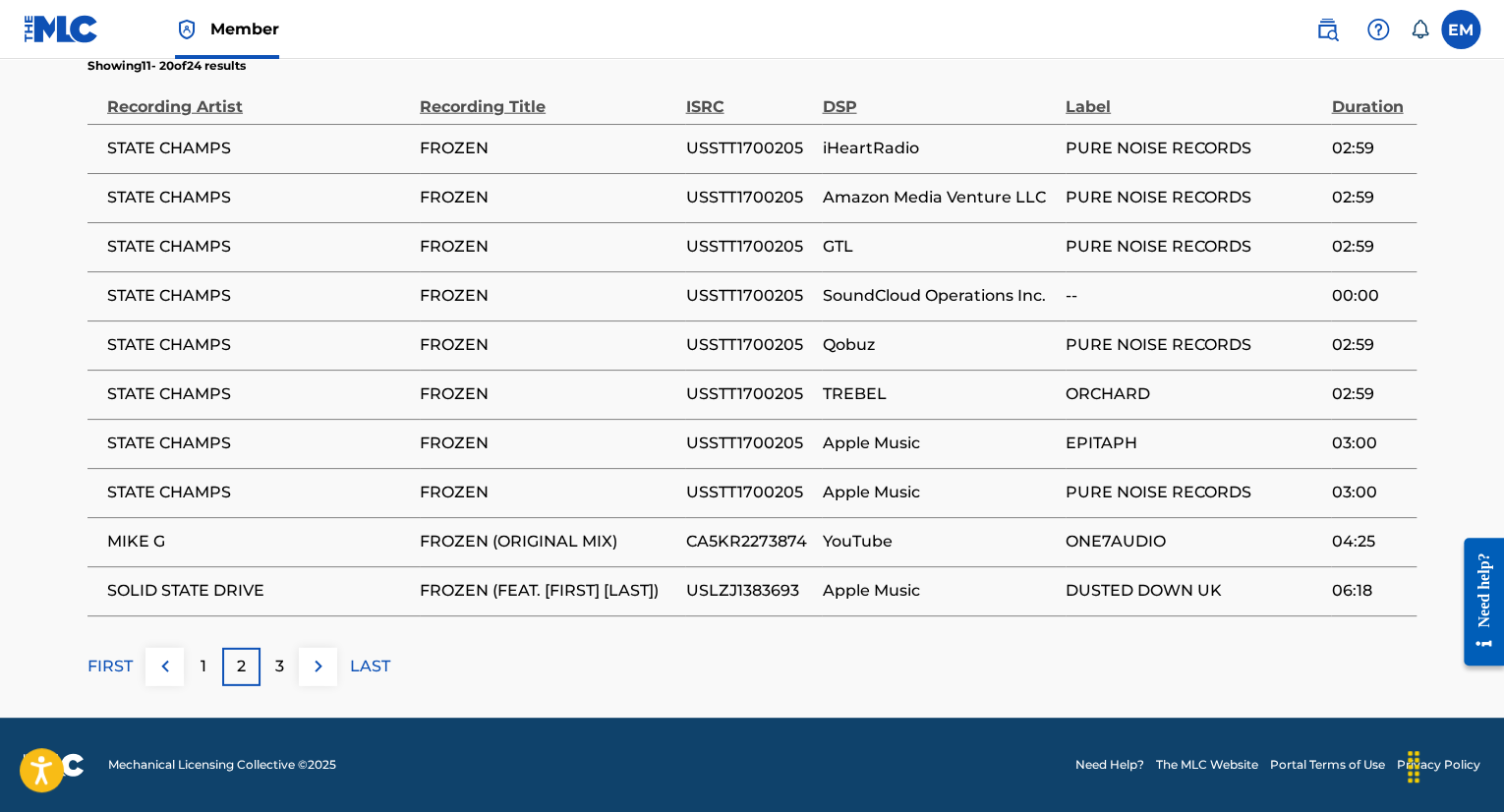 click on "USLZJ1383693" at bounding box center (748, 591) 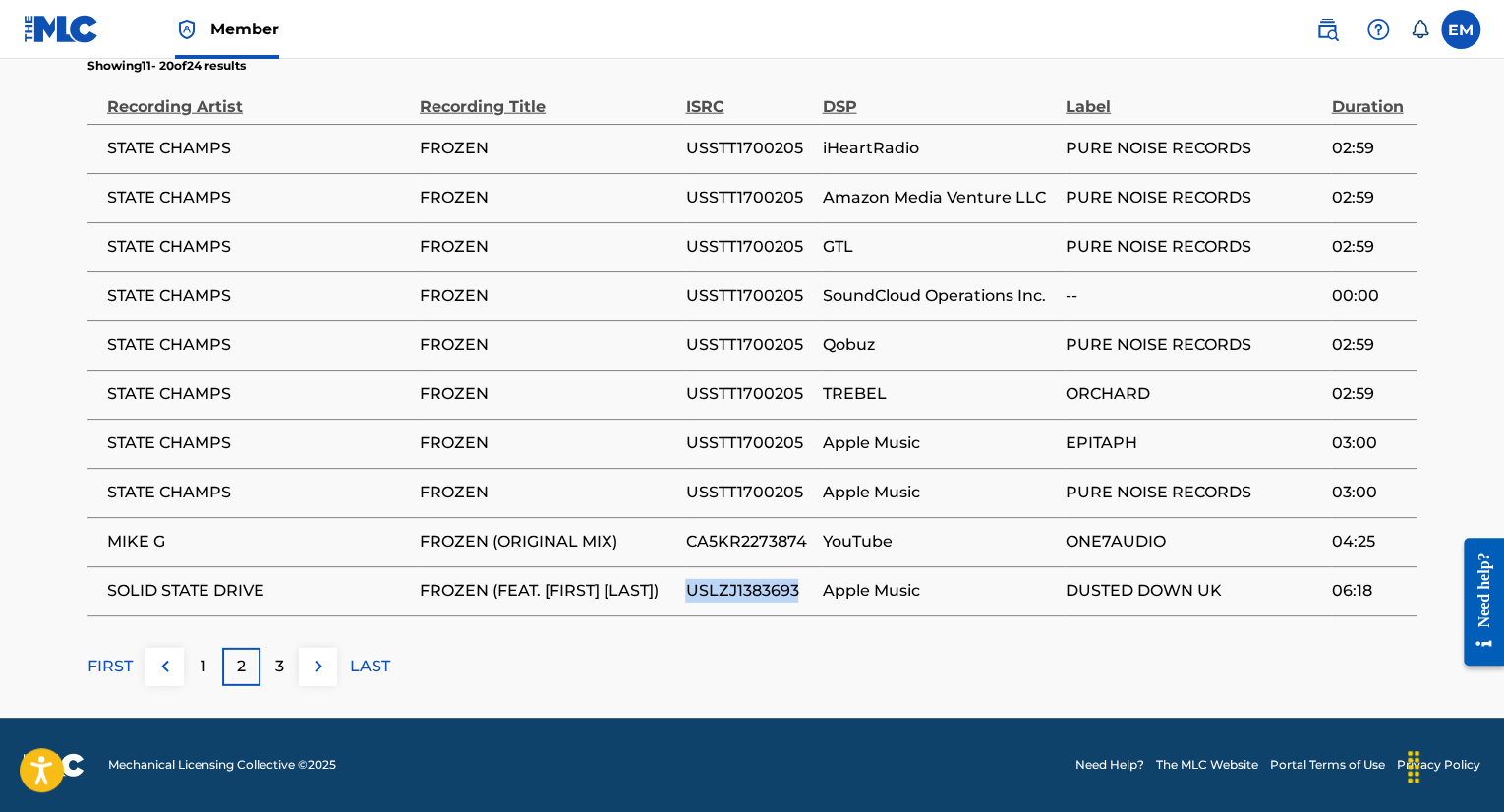 click on "USLZJ1383693" at bounding box center [748, 591] 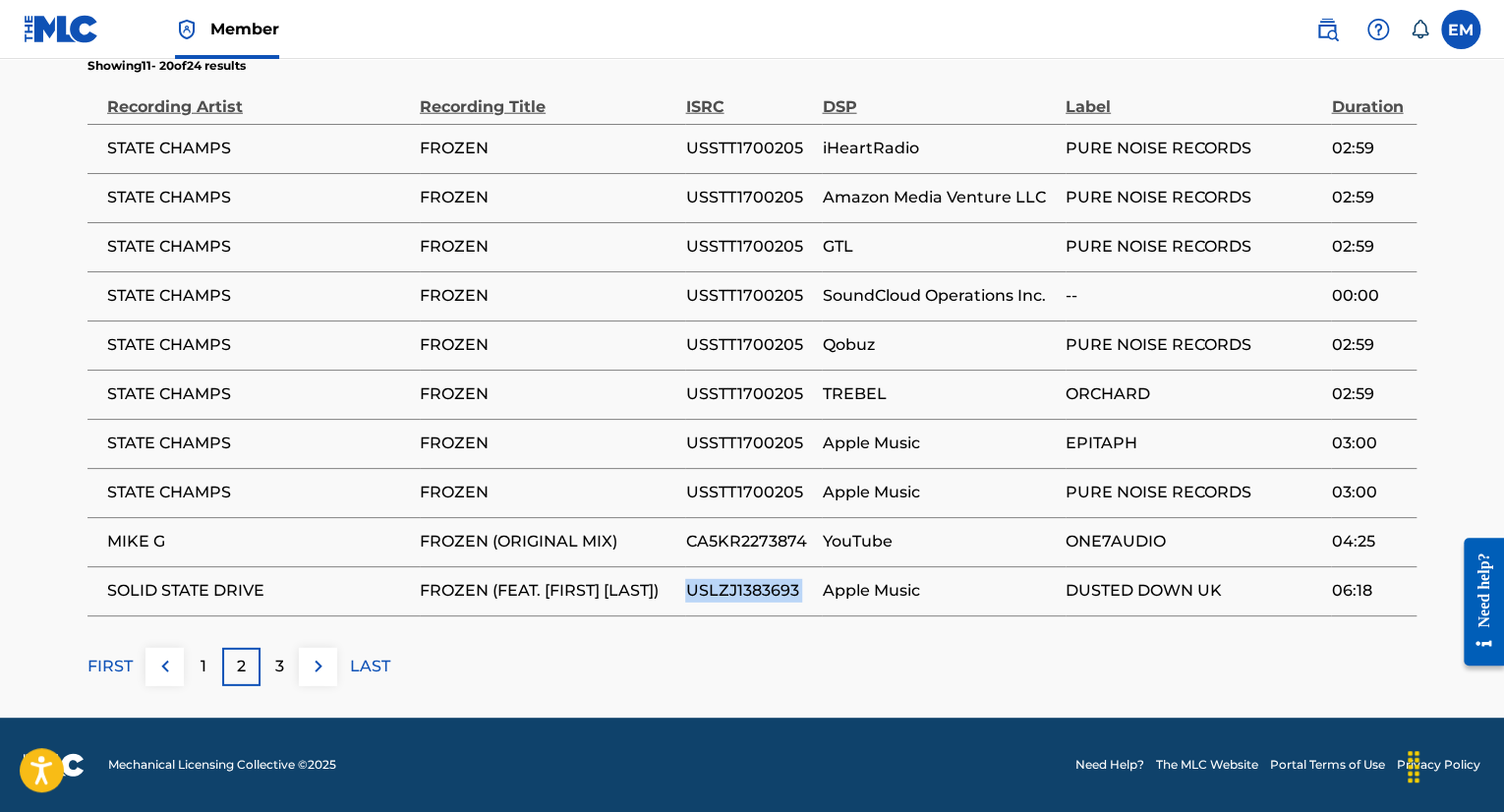 click on "USLZJ1383693" at bounding box center [748, 591] 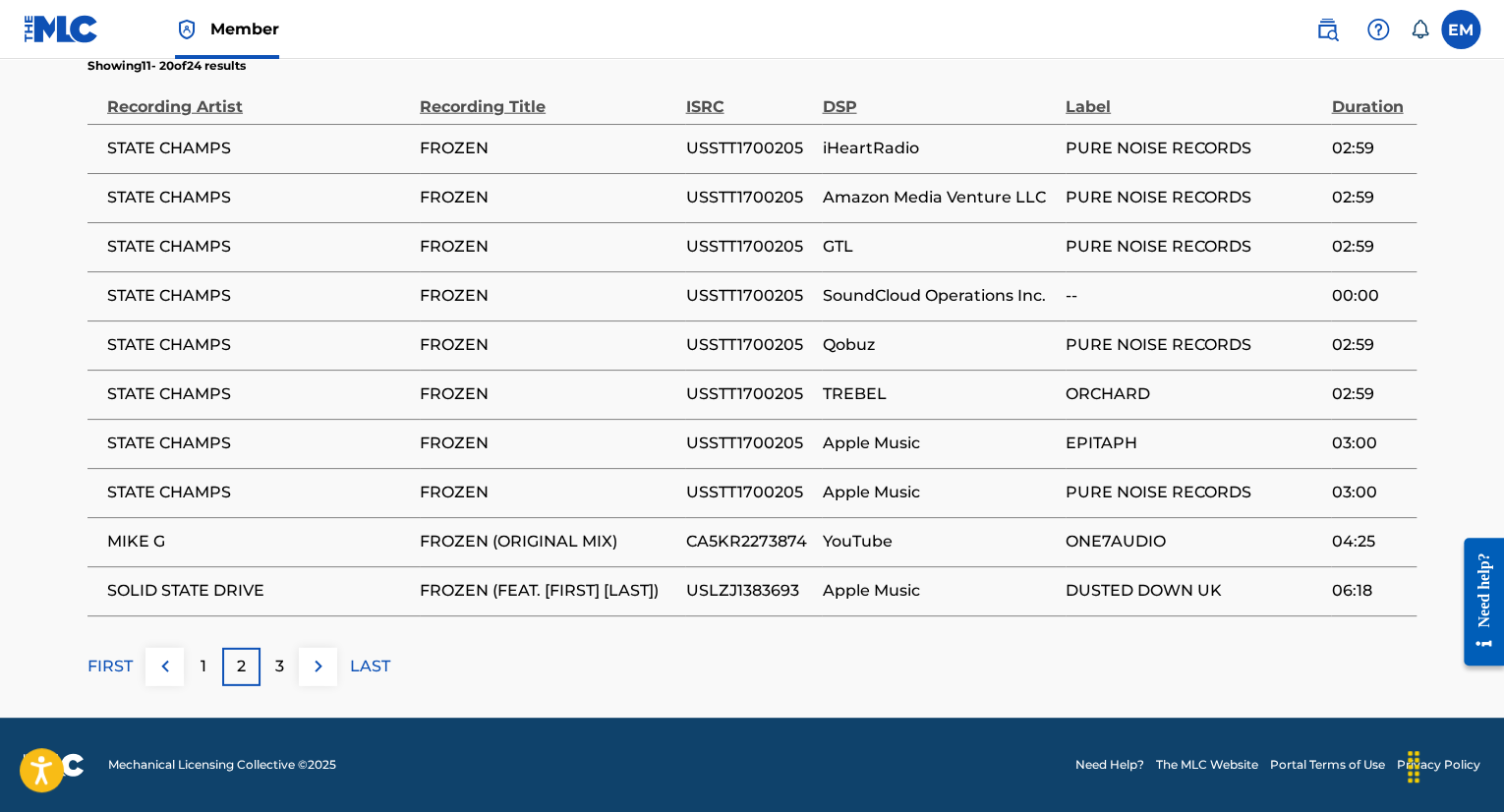 click on "3" at bounding box center [279, 667] 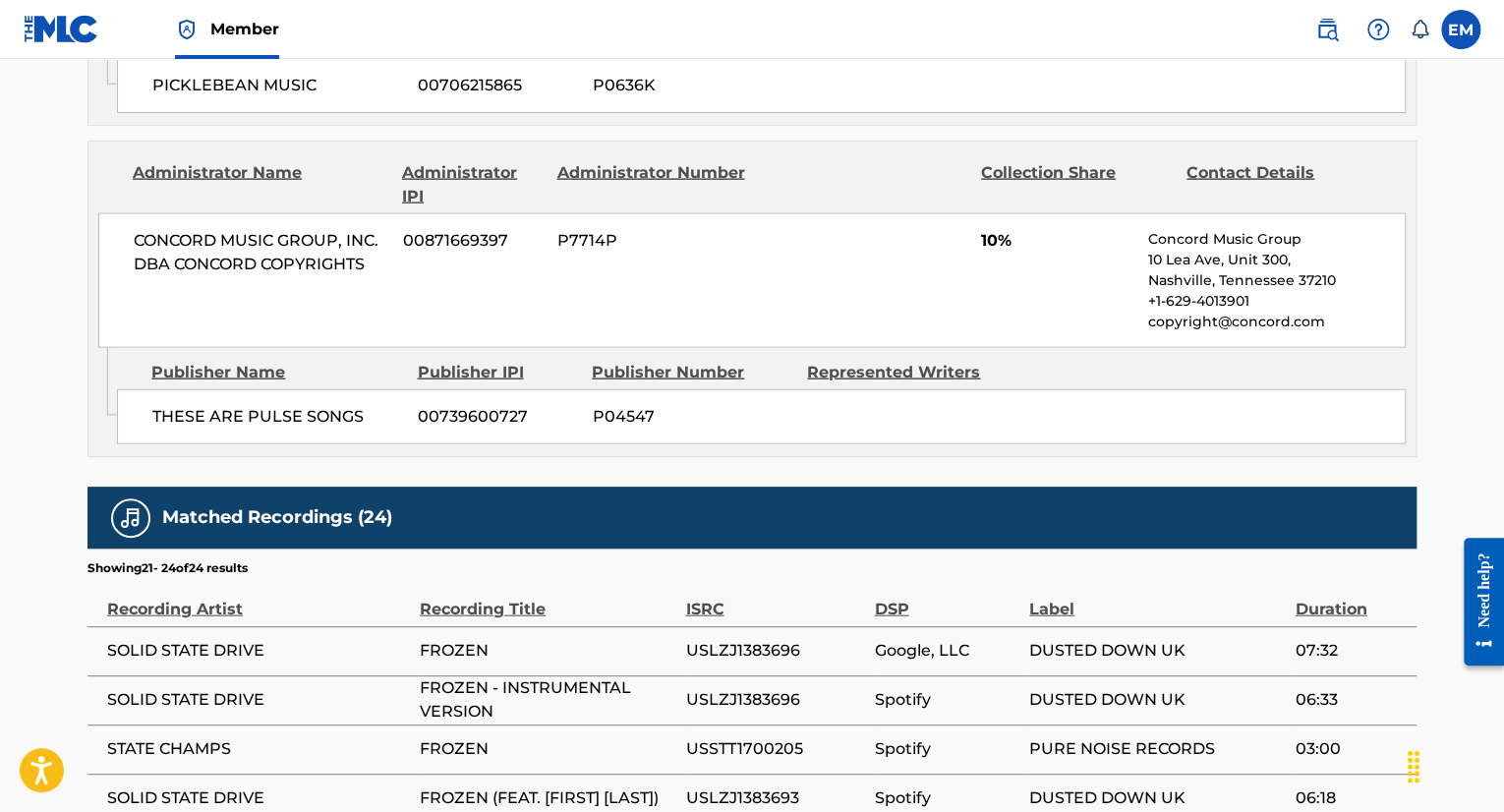 scroll, scrollTop: 2298, scrollLeft: 0, axis: vertical 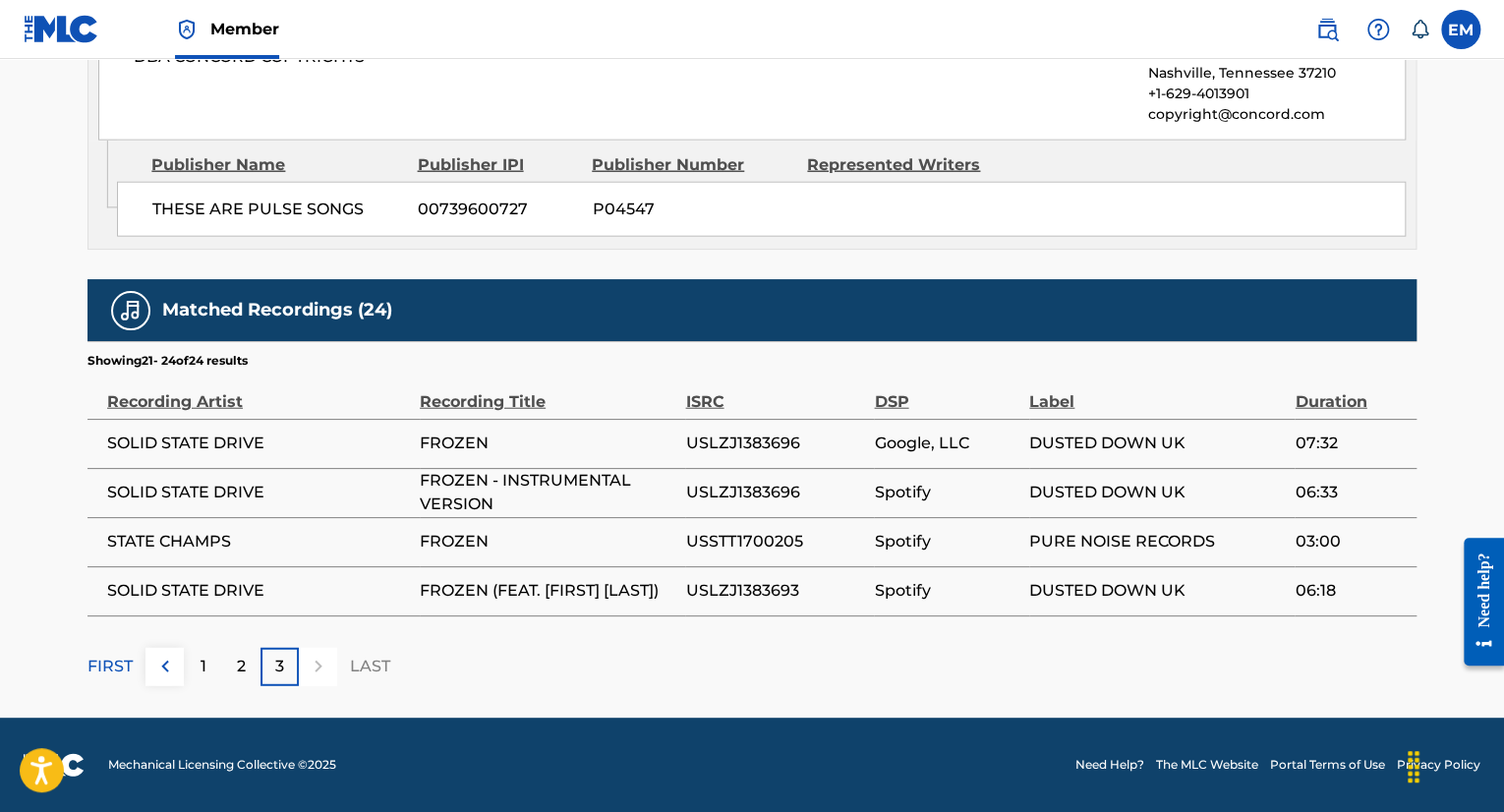 click on "USLZJ1383696" at bounding box center (775, 443) 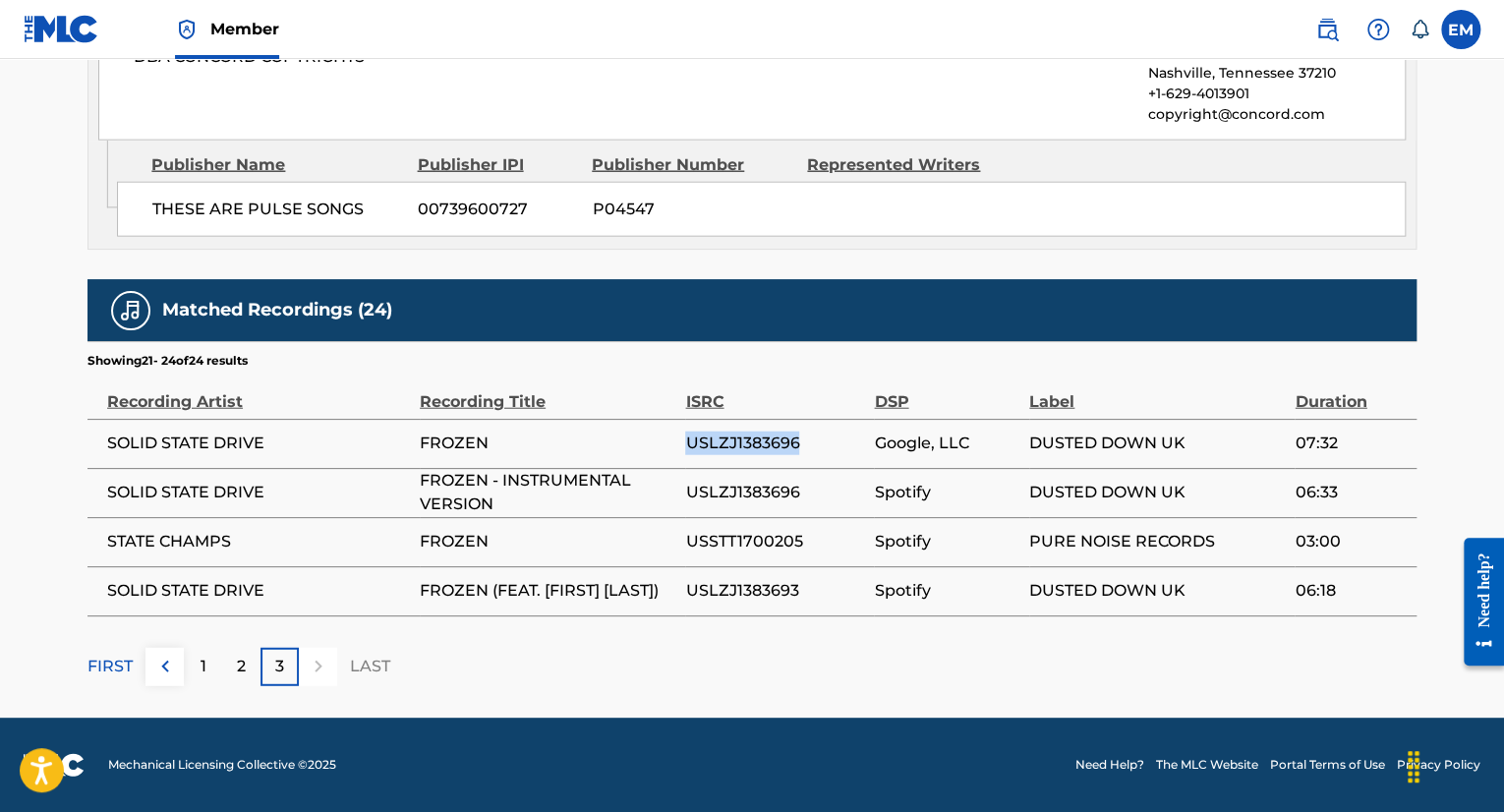 click on "USLZJ1383696" at bounding box center [775, 443] 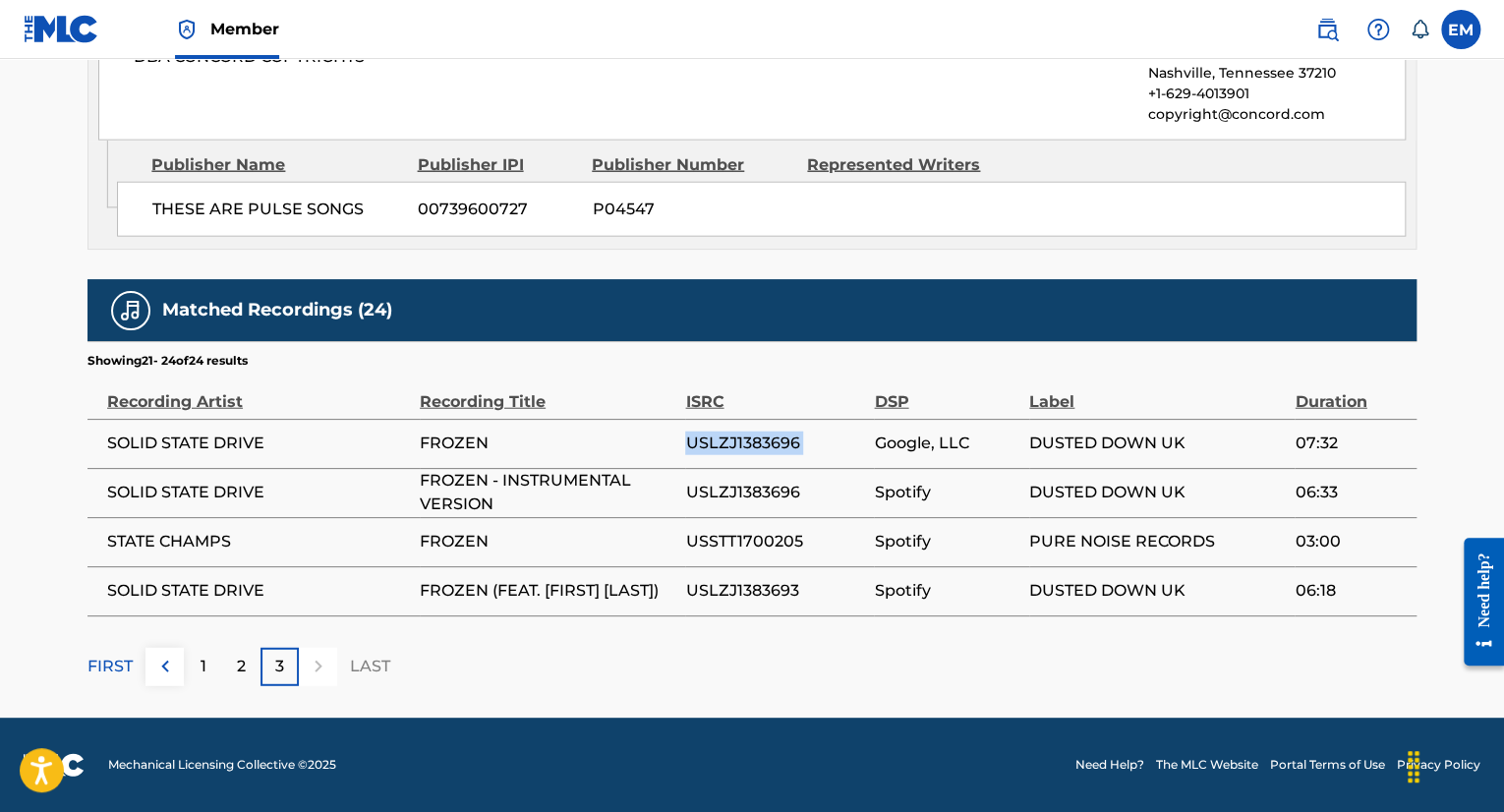 click on "USLZJ1383696" at bounding box center (775, 443) 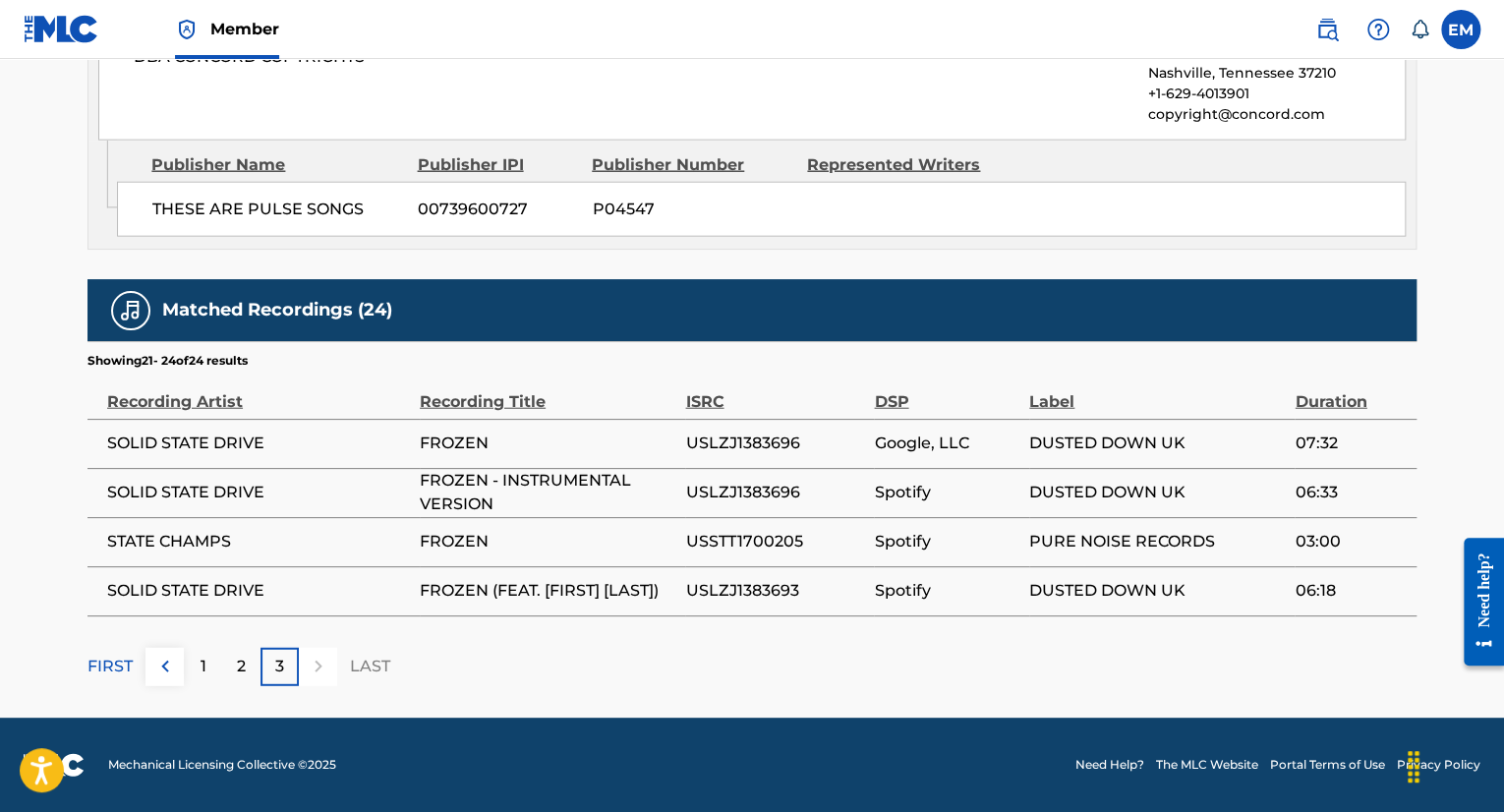 click on "USLZJ1383693" at bounding box center [775, 591] 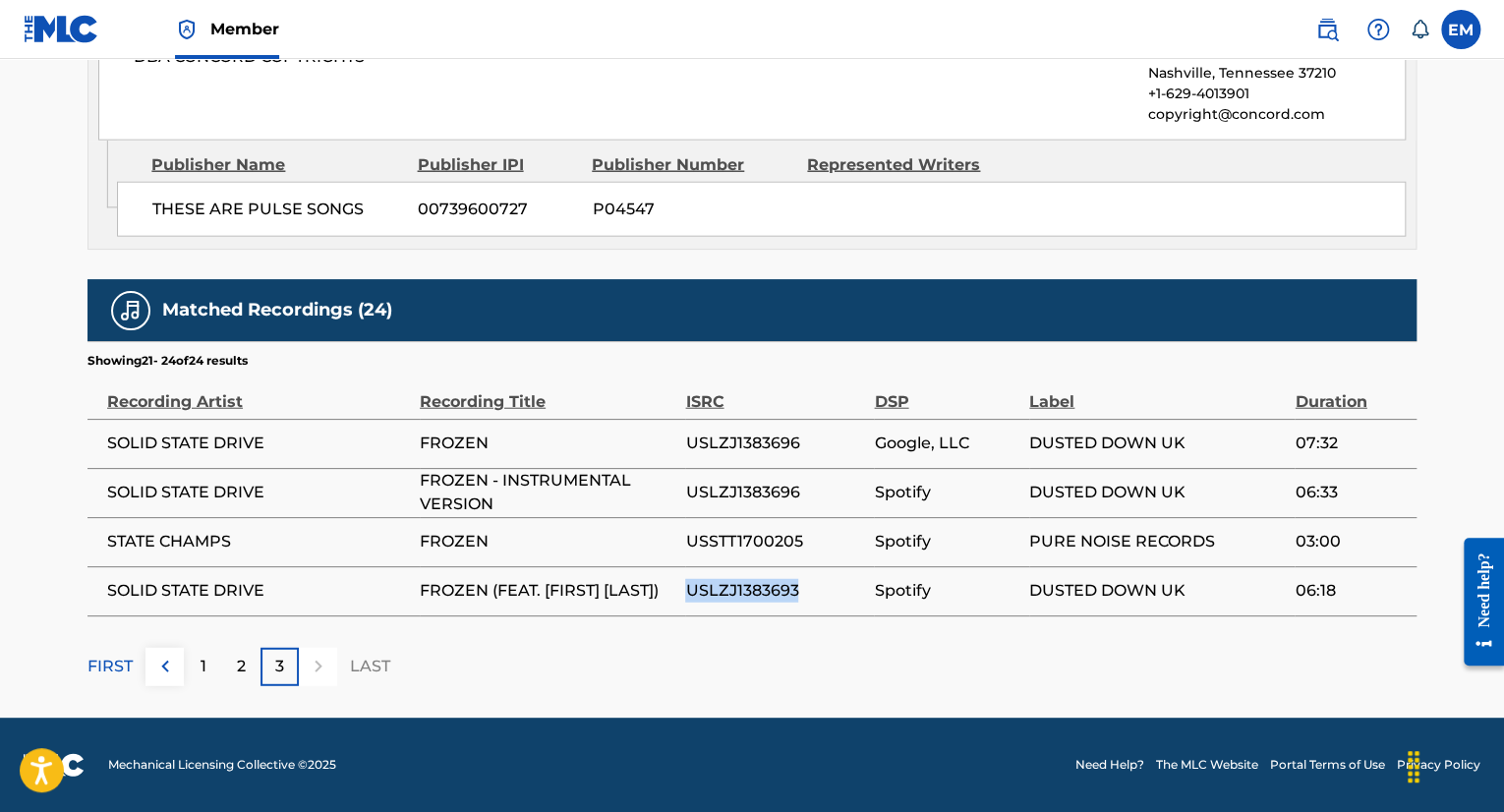click on "USLZJ1383693" at bounding box center (775, 591) 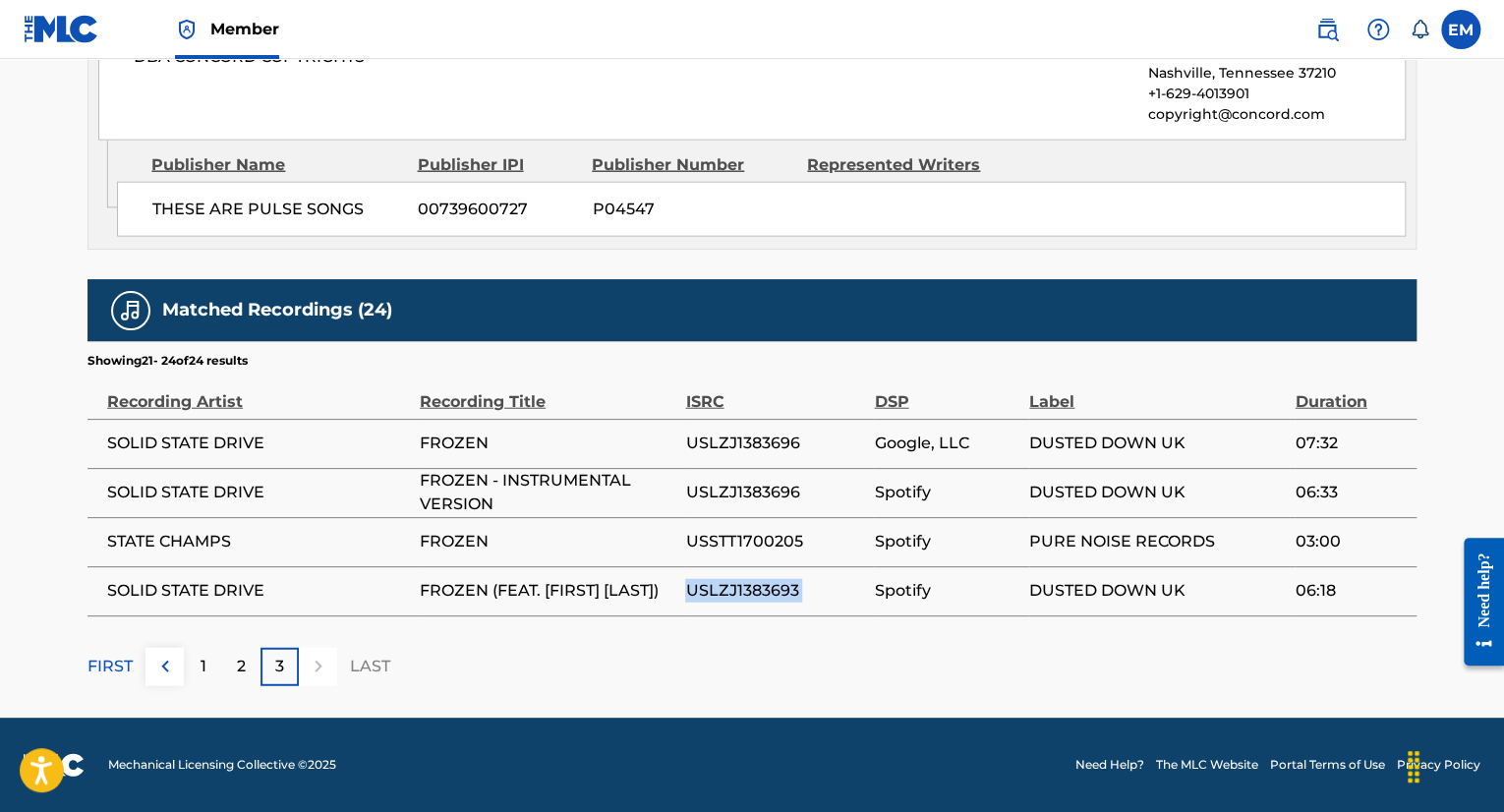 click on "USLZJ1383693" at bounding box center (775, 591) 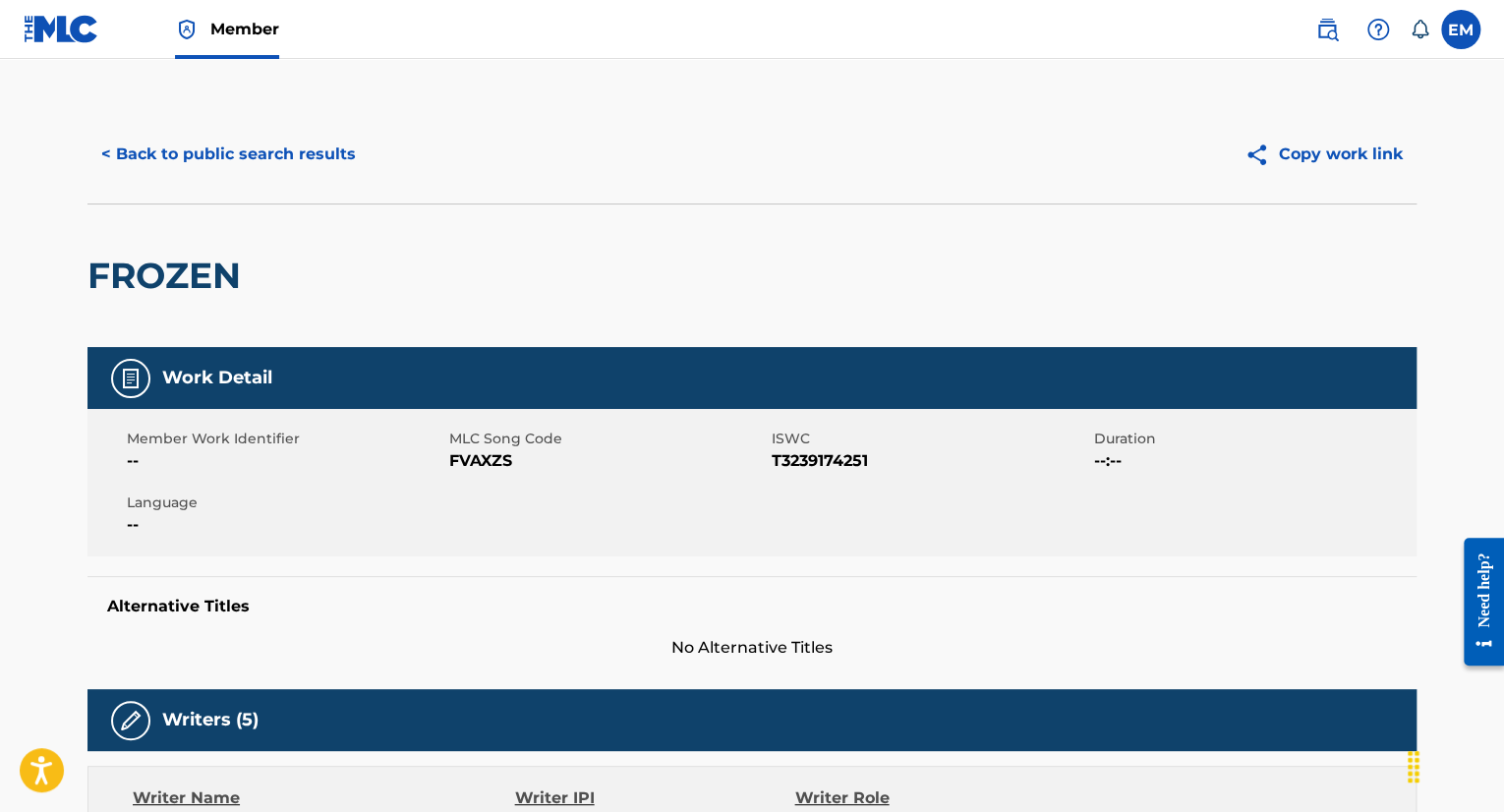 scroll, scrollTop: 0, scrollLeft: 0, axis: both 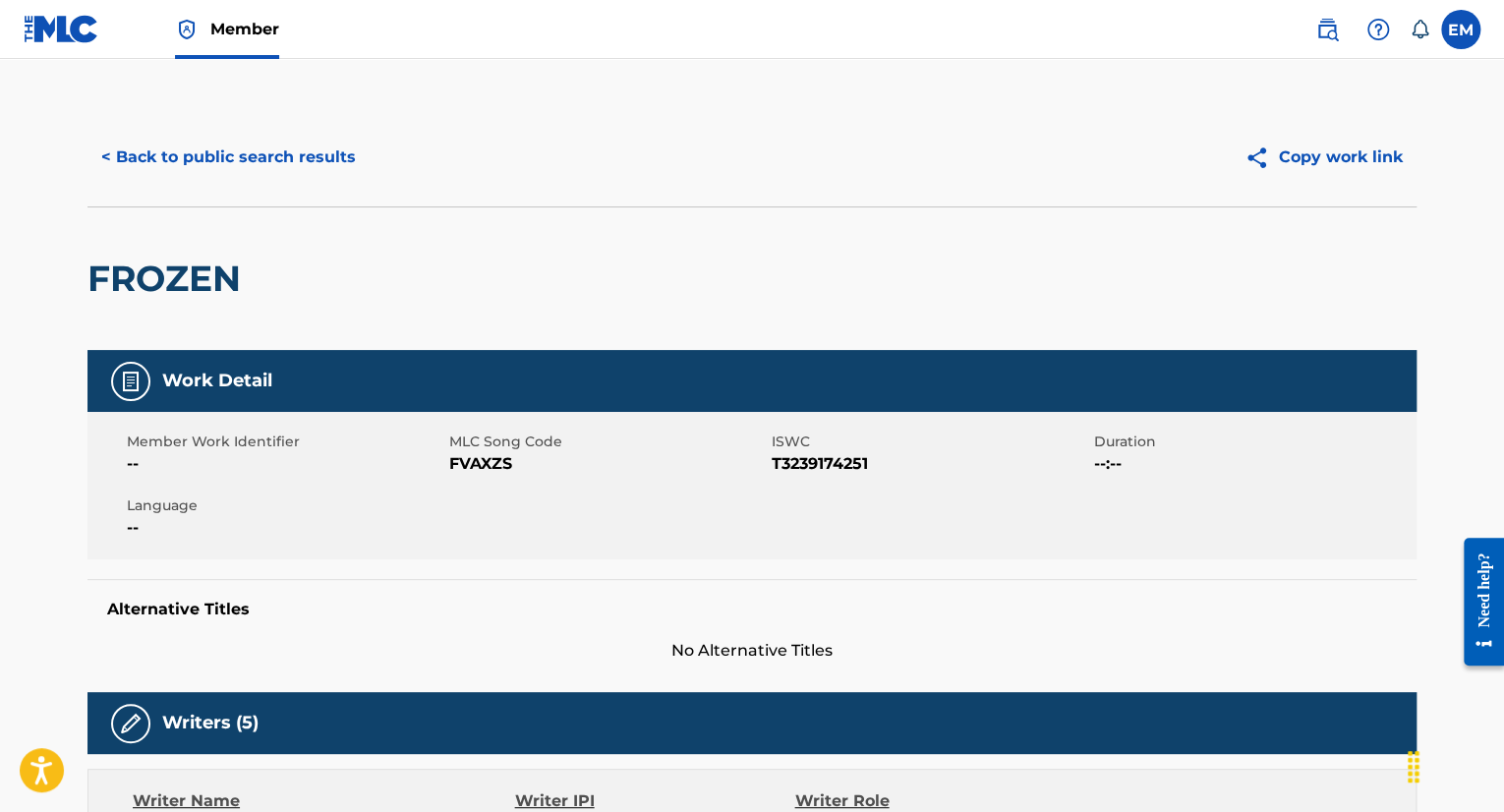 click on "FVAXZS" at bounding box center [607, 464] 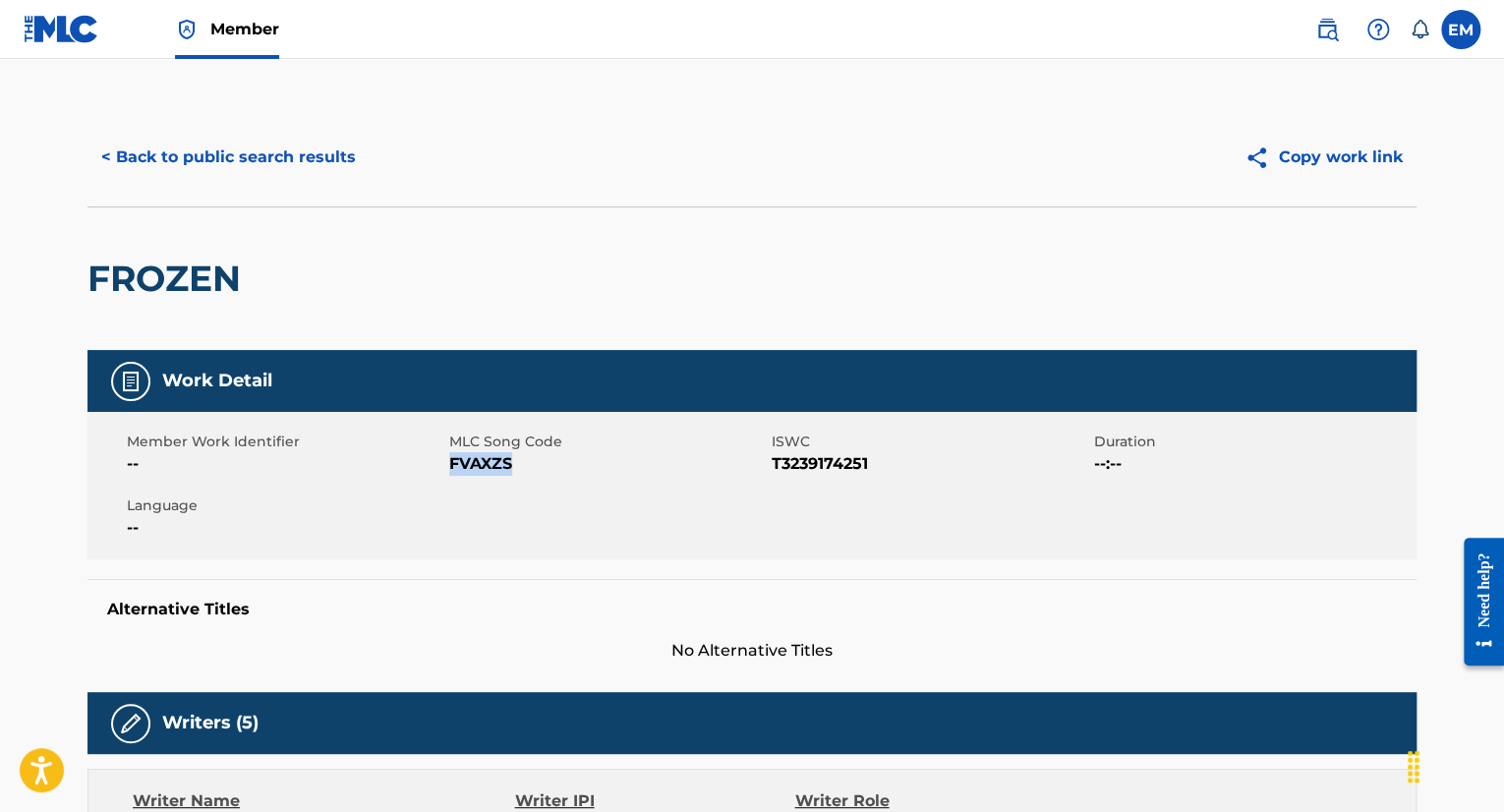click on "FVAXZS" at bounding box center [607, 464] 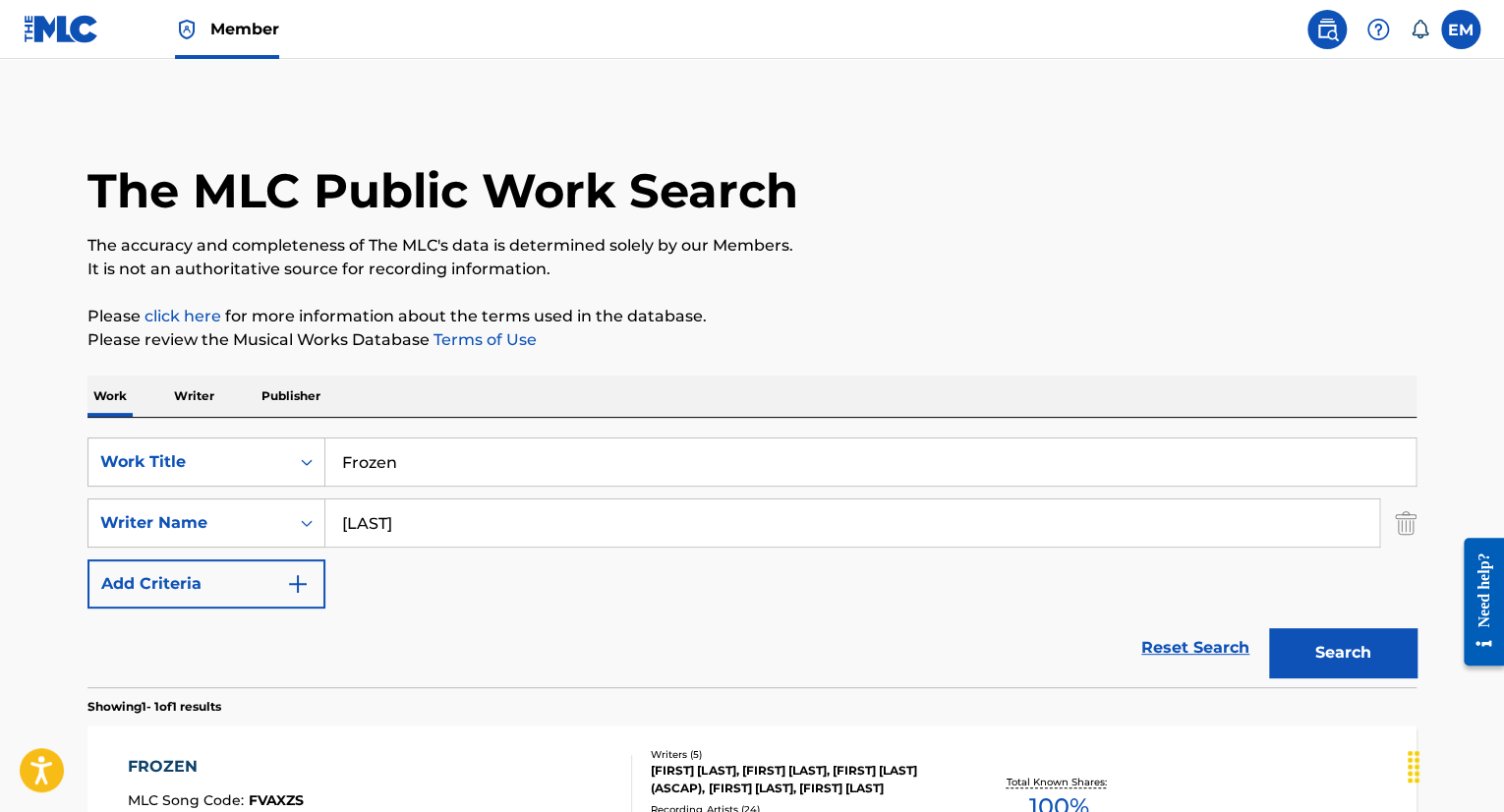 scroll, scrollTop: 145, scrollLeft: 0, axis: vertical 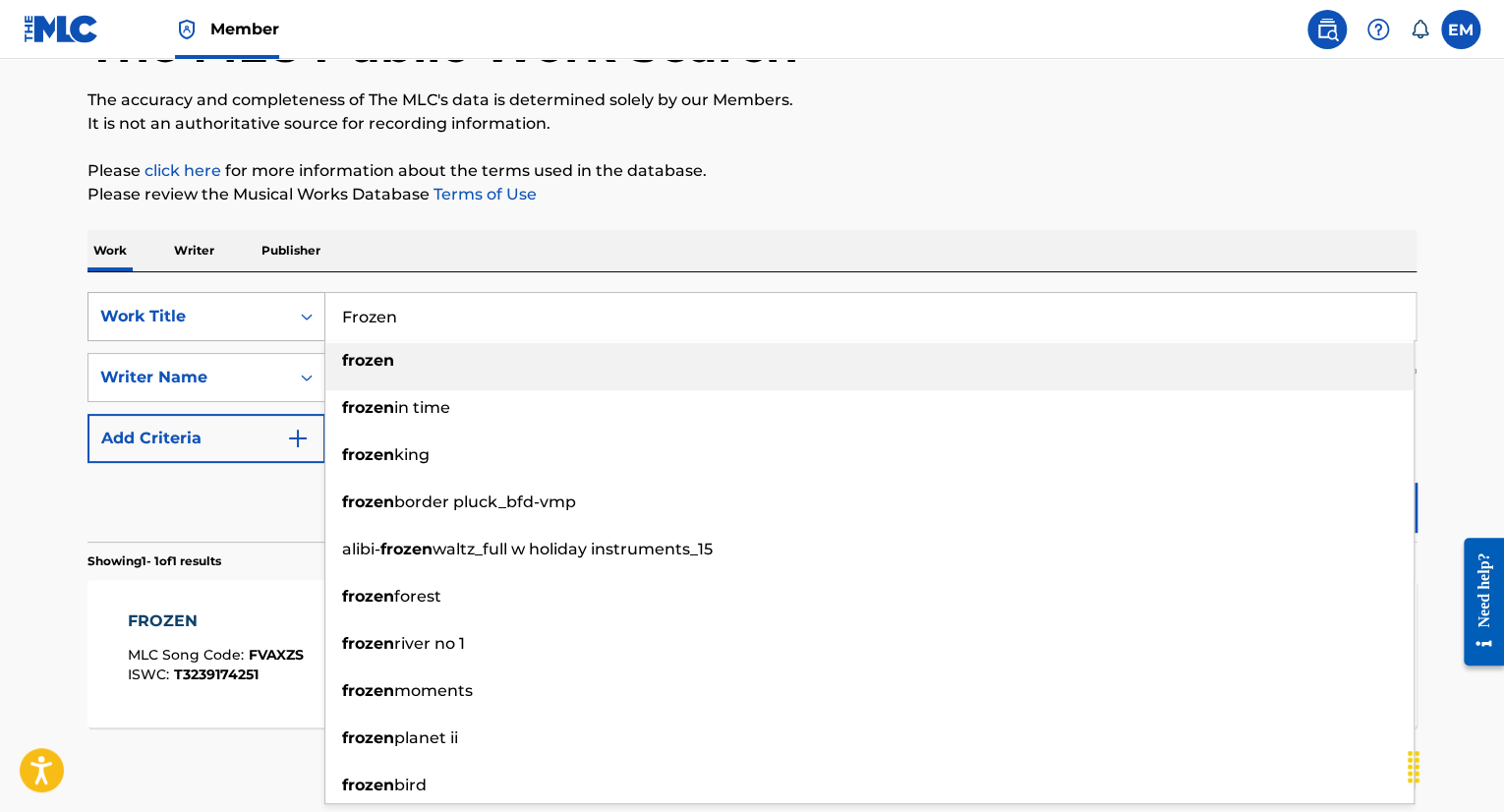 drag, startPoint x: 504, startPoint y: 320, endPoint x: 267, endPoint y: 314, distance: 237.07594 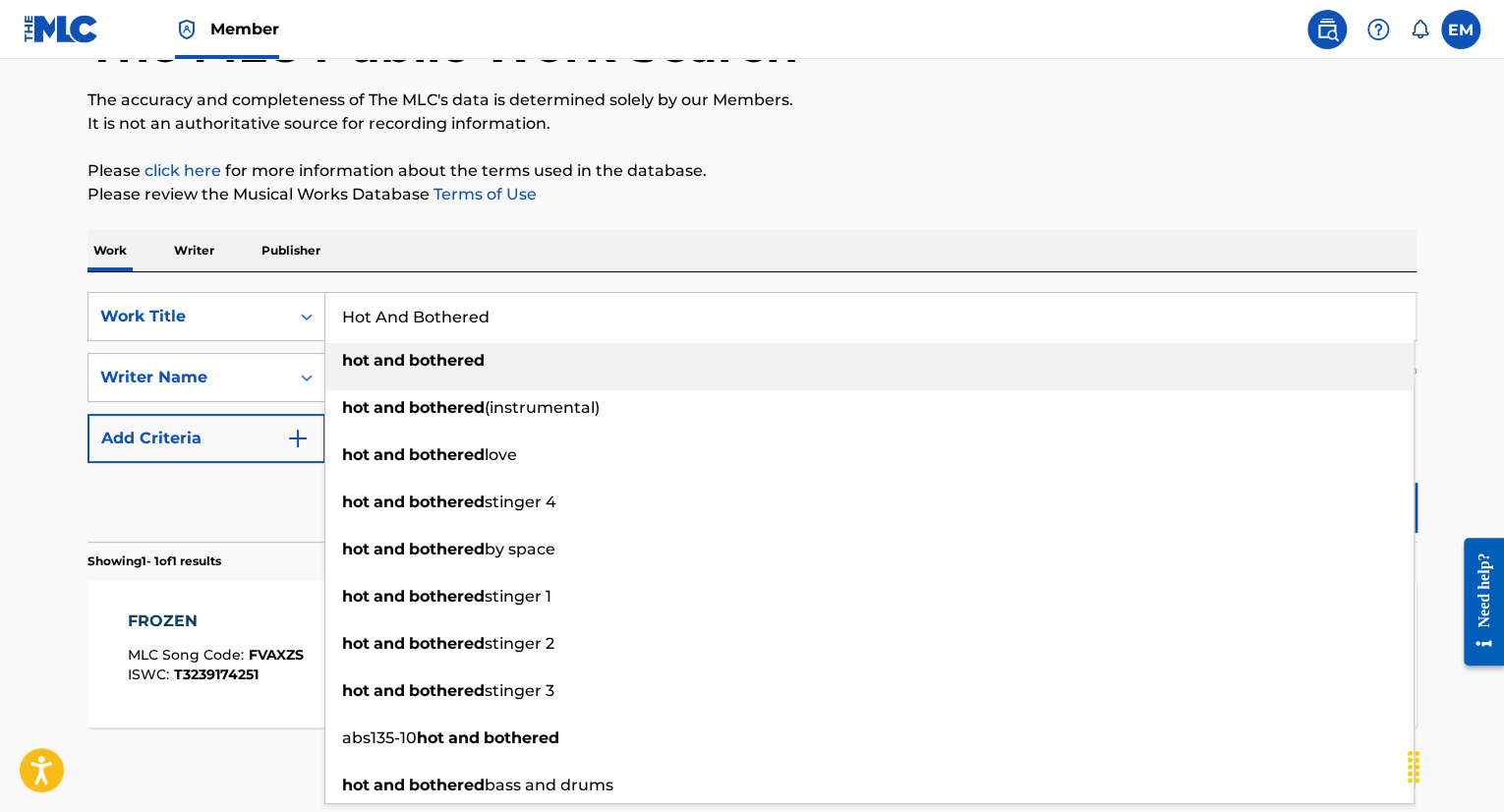 type on "Hot And Bothered" 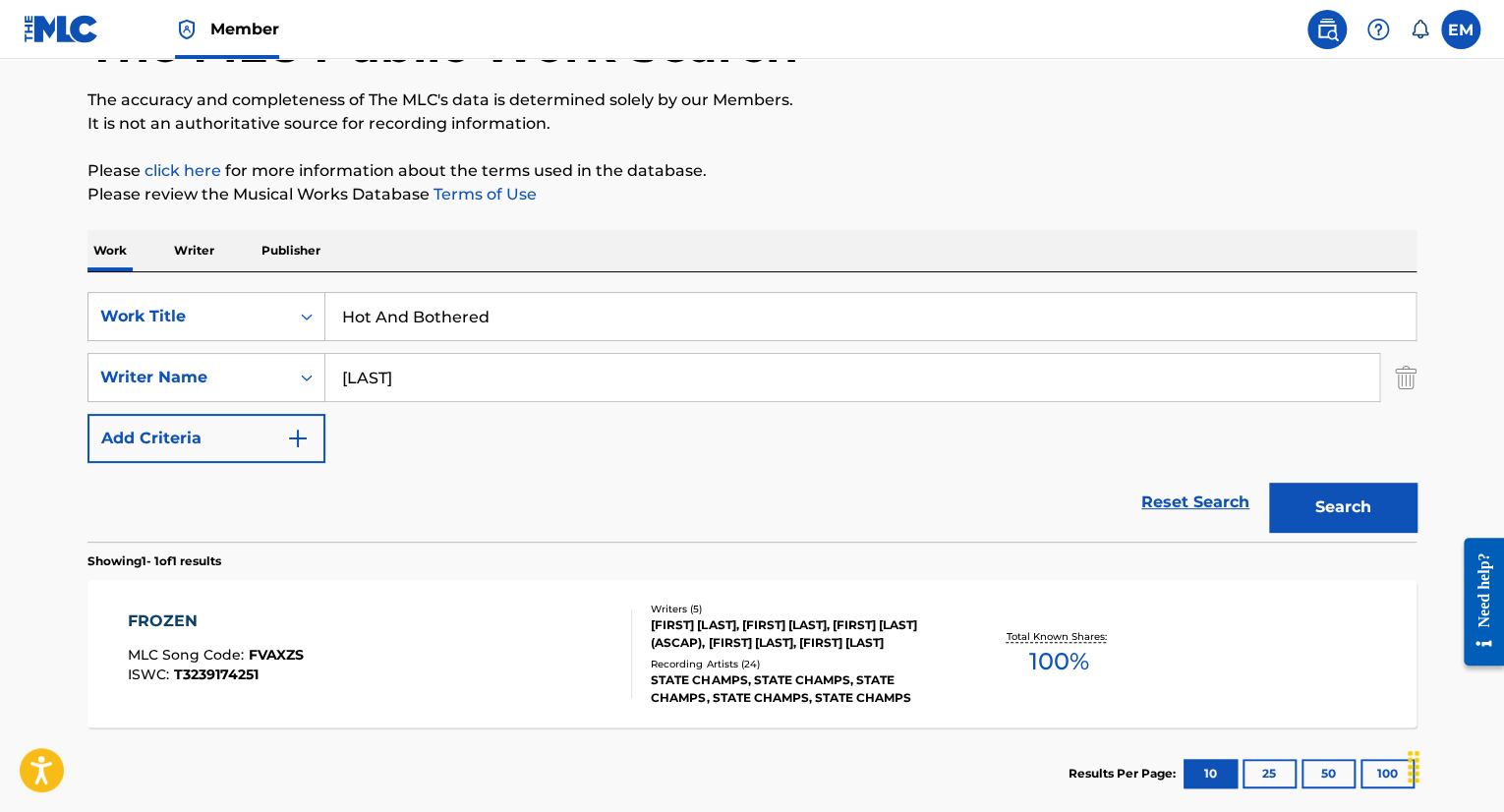 click on "Search" at bounding box center [1343, 507] 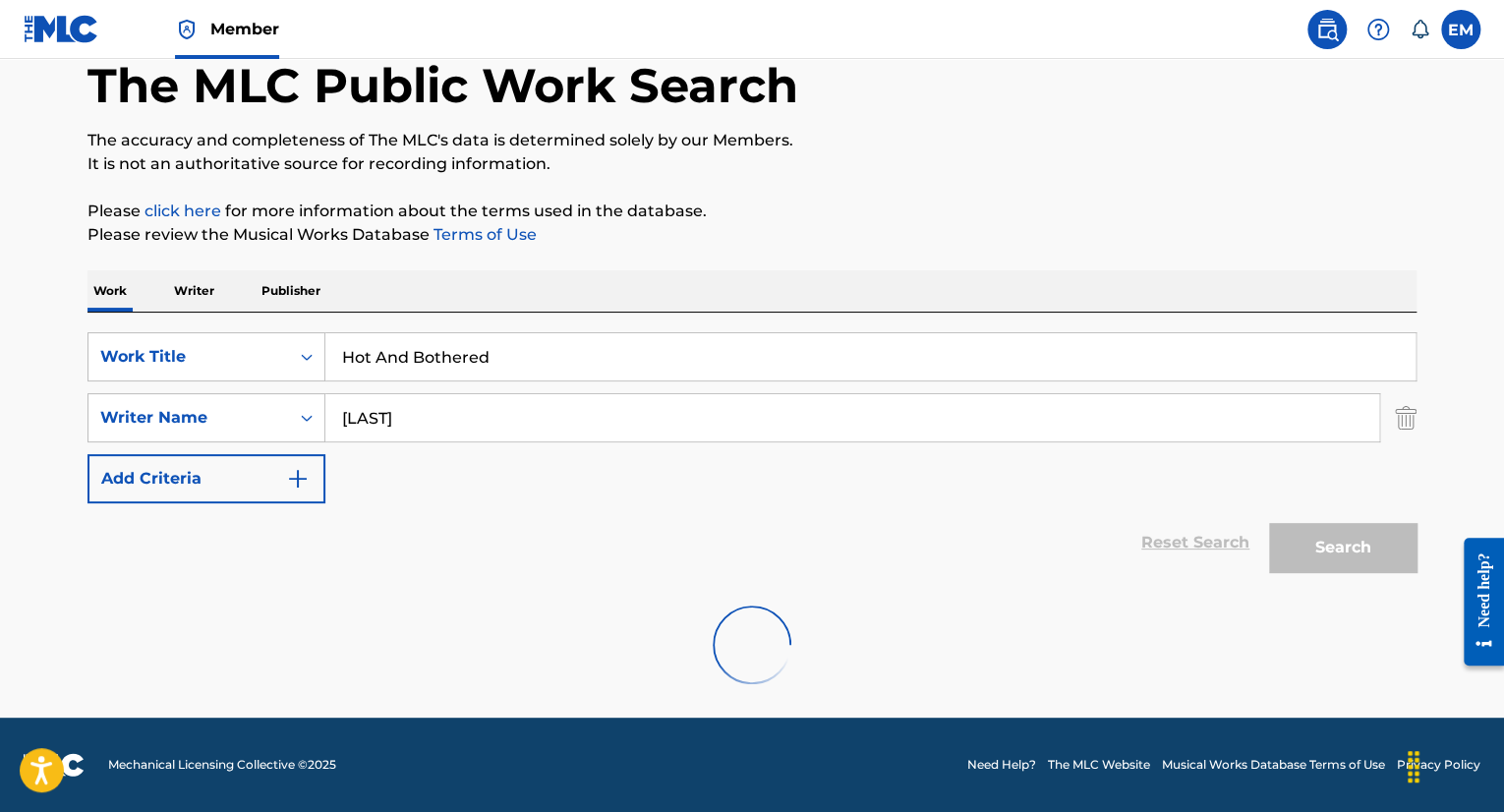 scroll, scrollTop: 145, scrollLeft: 0, axis: vertical 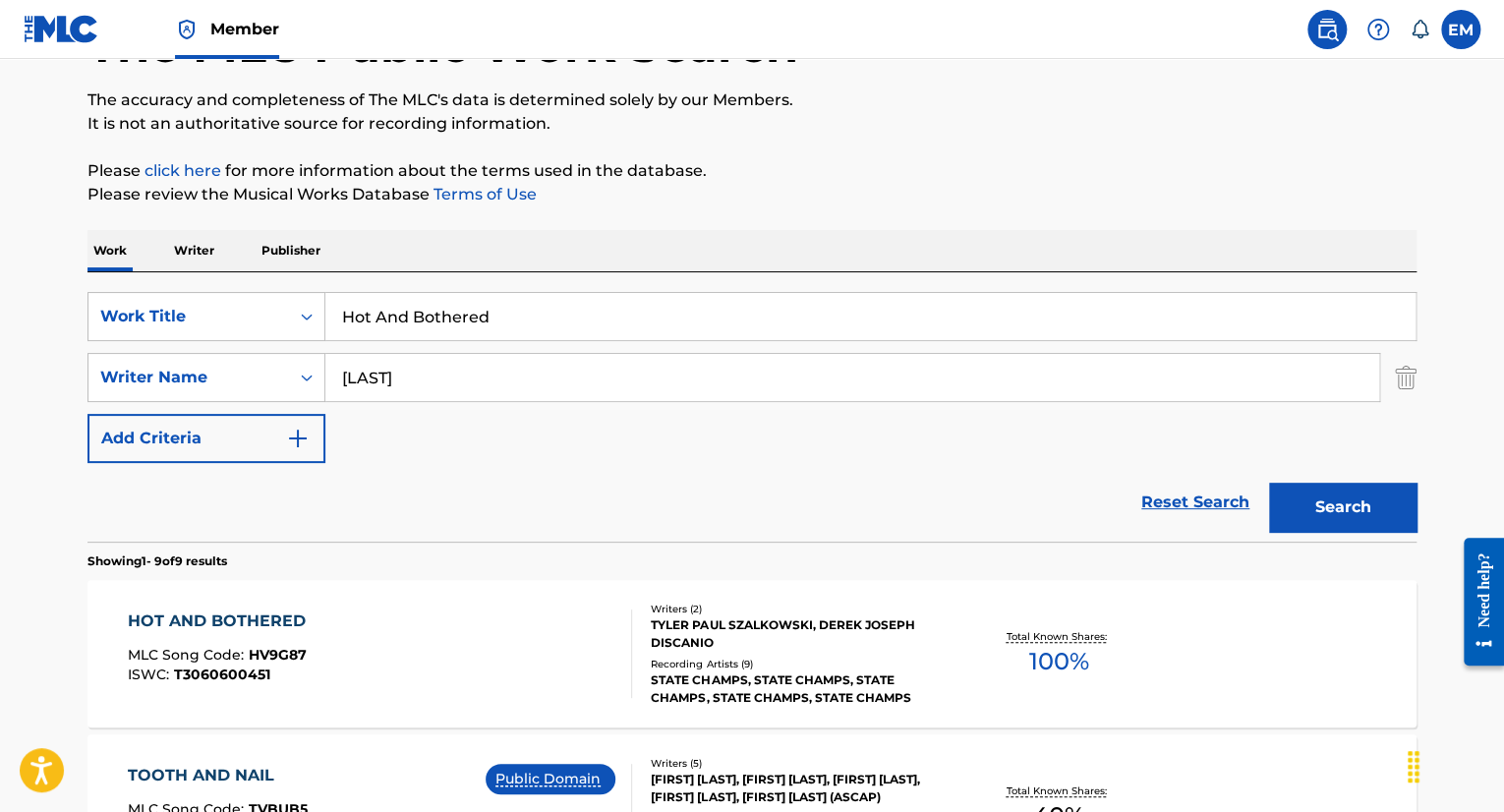 click on "HOT AND BOTHERED MLC Song Code : HV9G87 ISWC : T3060600451" at bounding box center (380, 654) 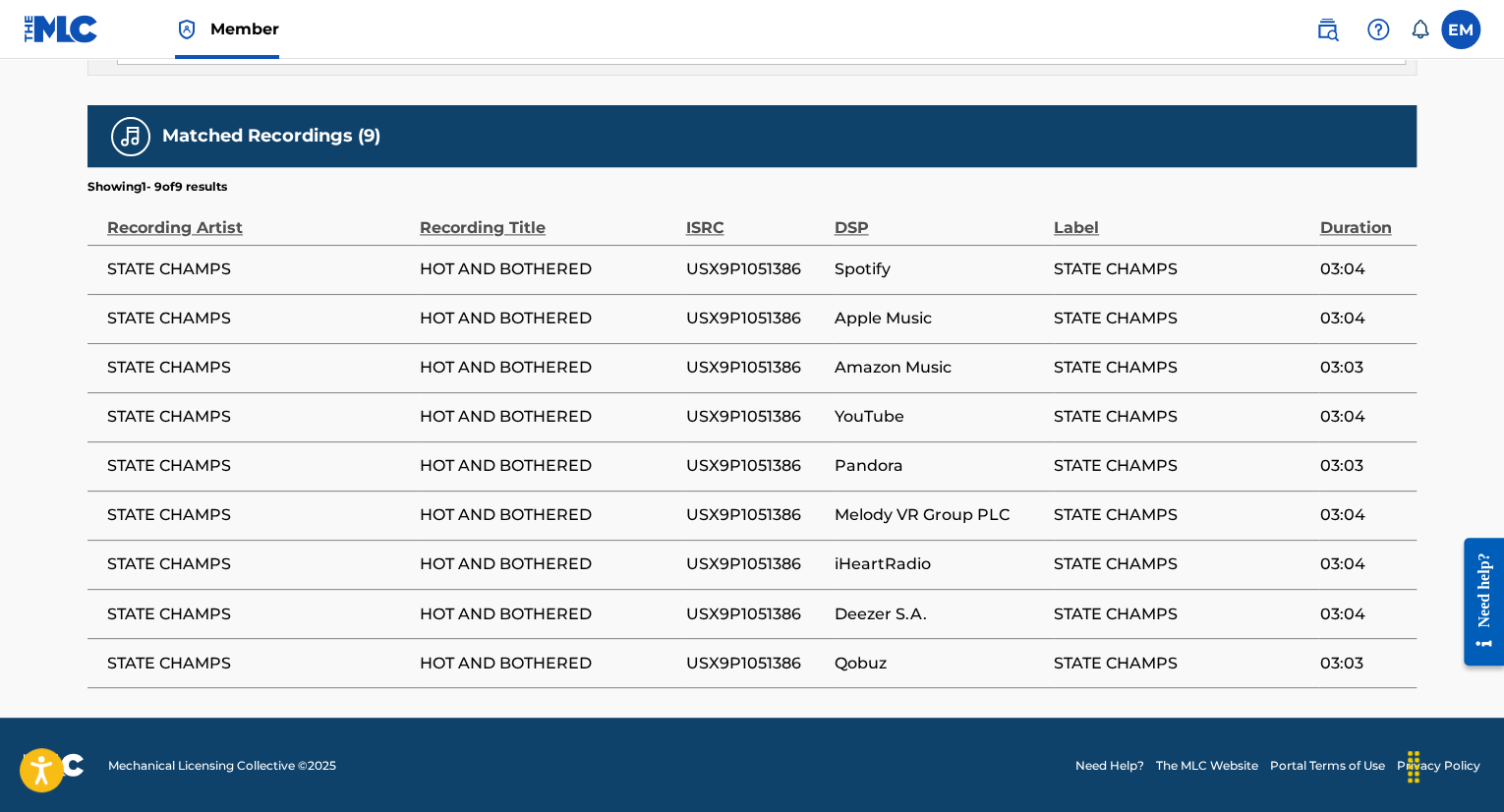 scroll, scrollTop: 1309, scrollLeft: 0, axis: vertical 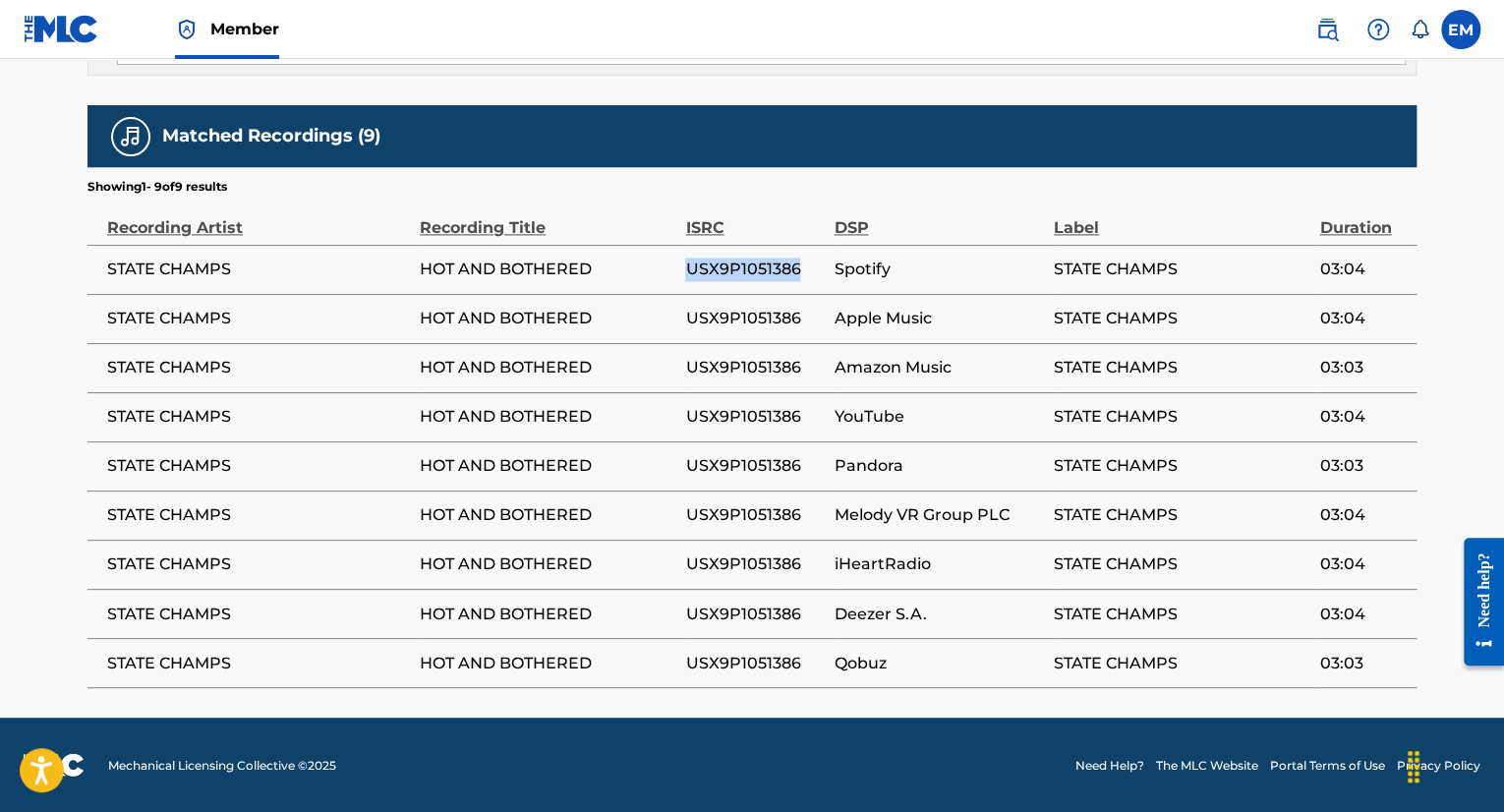 click on "USX9P1051386" at bounding box center [754, 269] 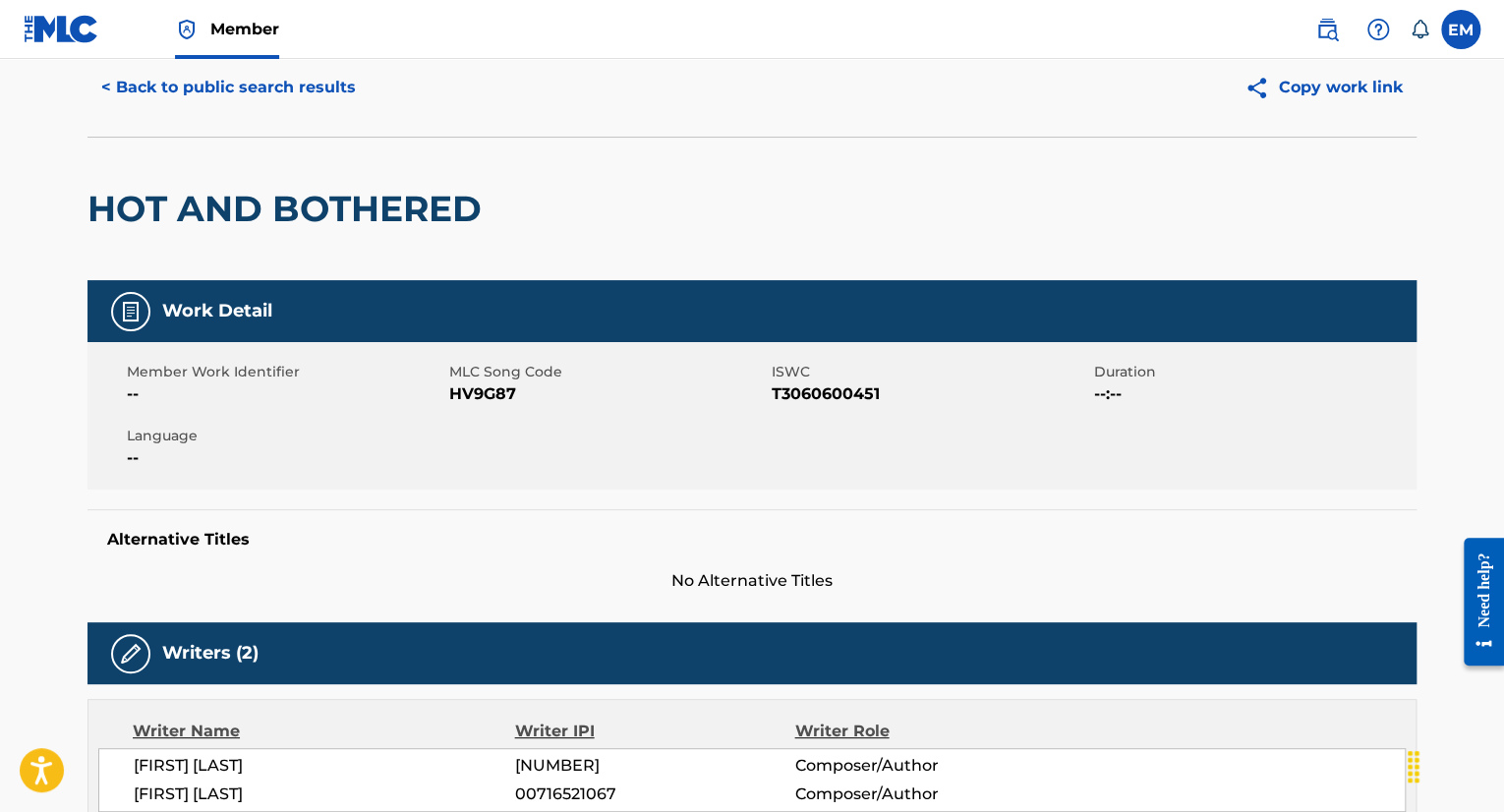 scroll, scrollTop: 0, scrollLeft: 0, axis: both 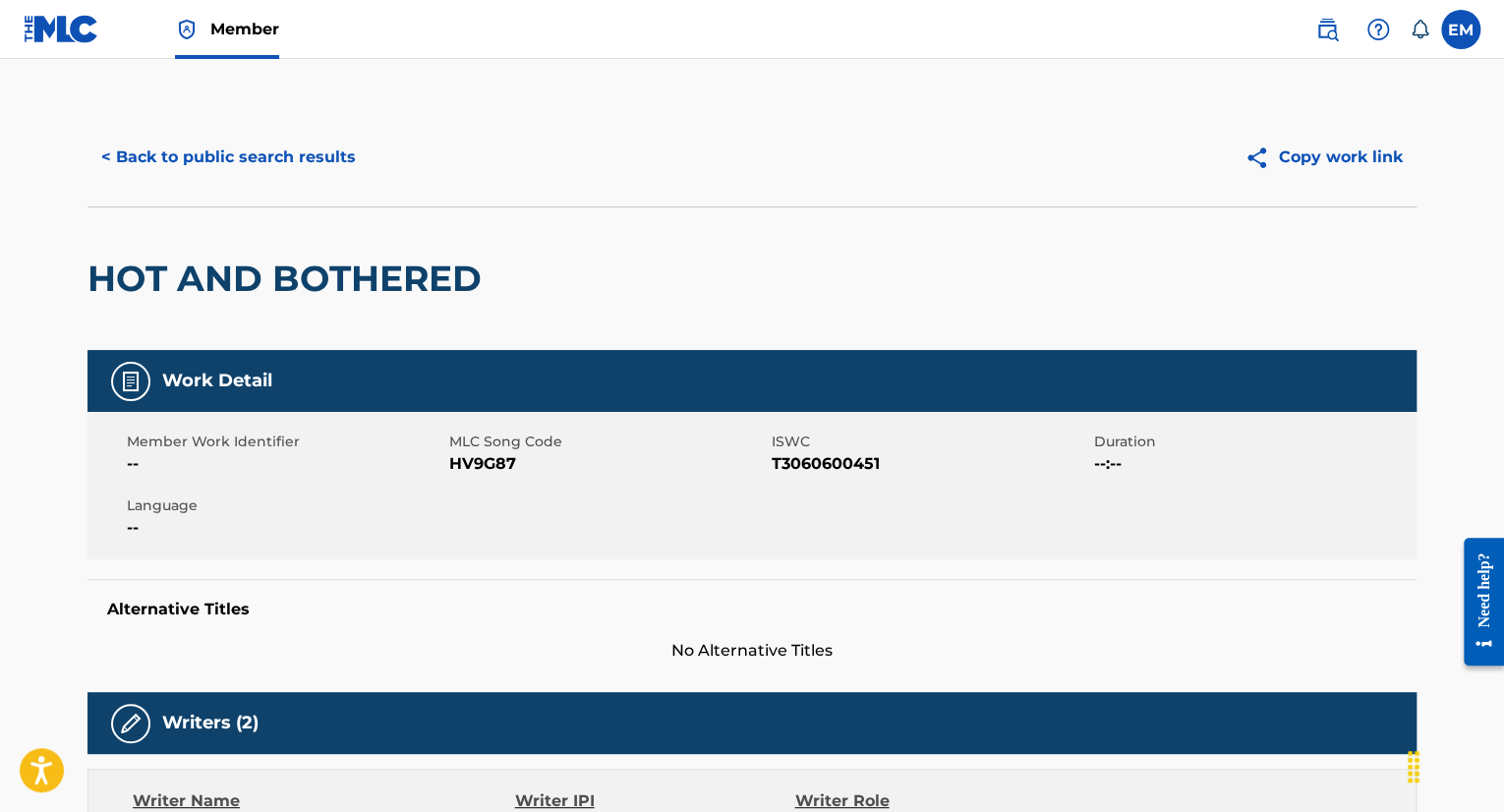 click on "< Back to public search results" at bounding box center (228, 157) 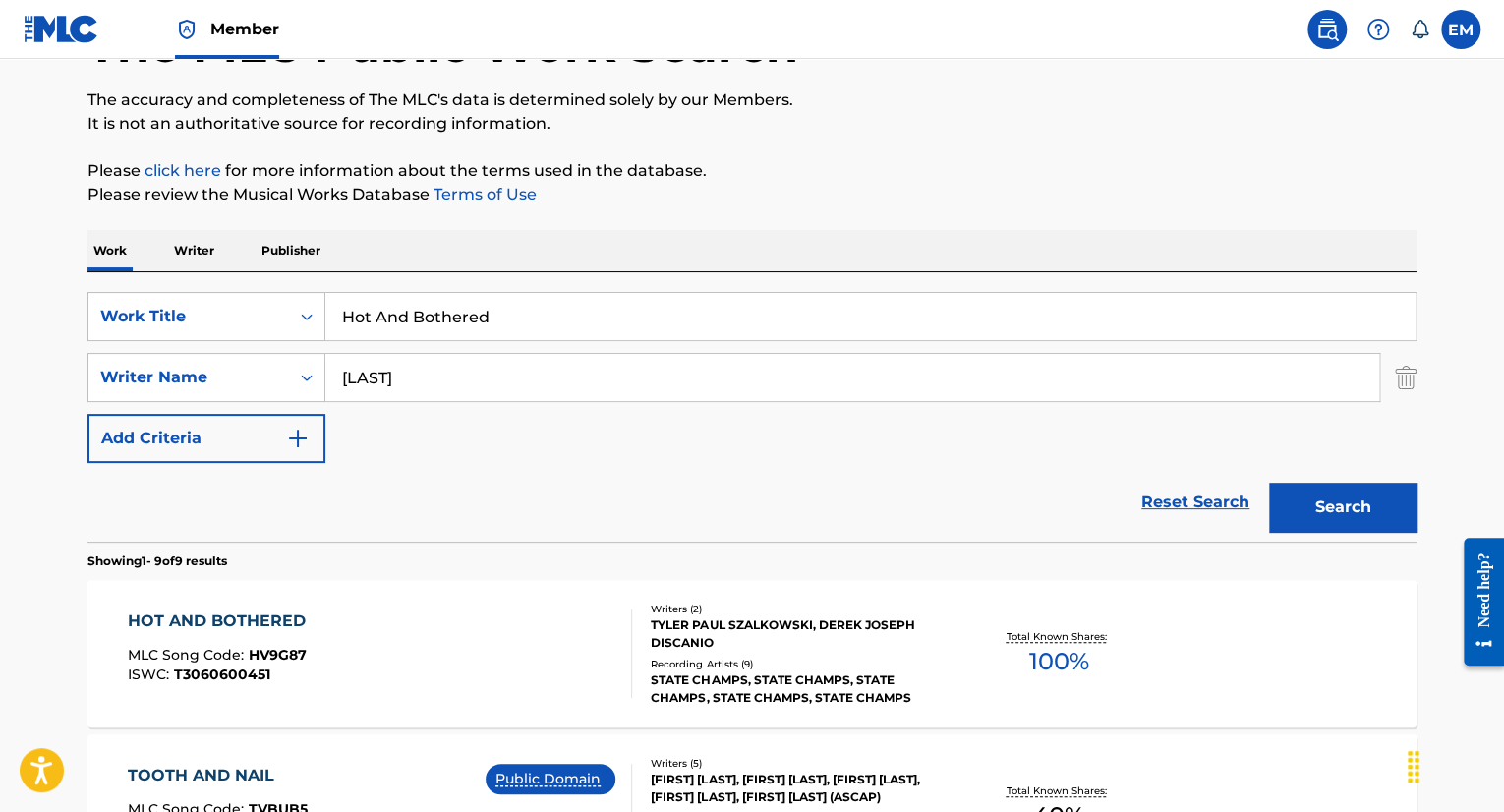 click on "[LAST]" at bounding box center (852, 377) 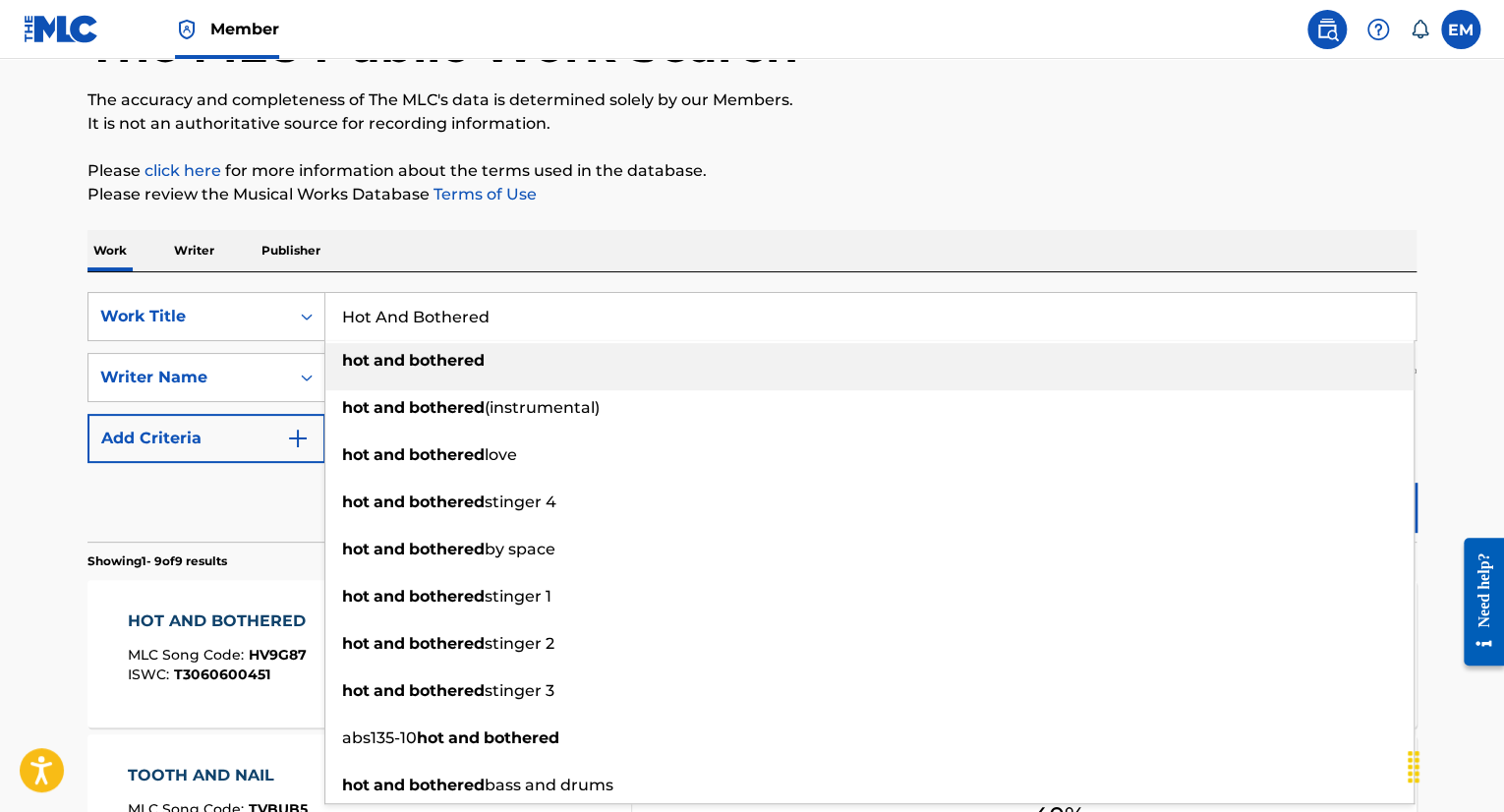 click on "Hot And Bothered" at bounding box center (870, 317) 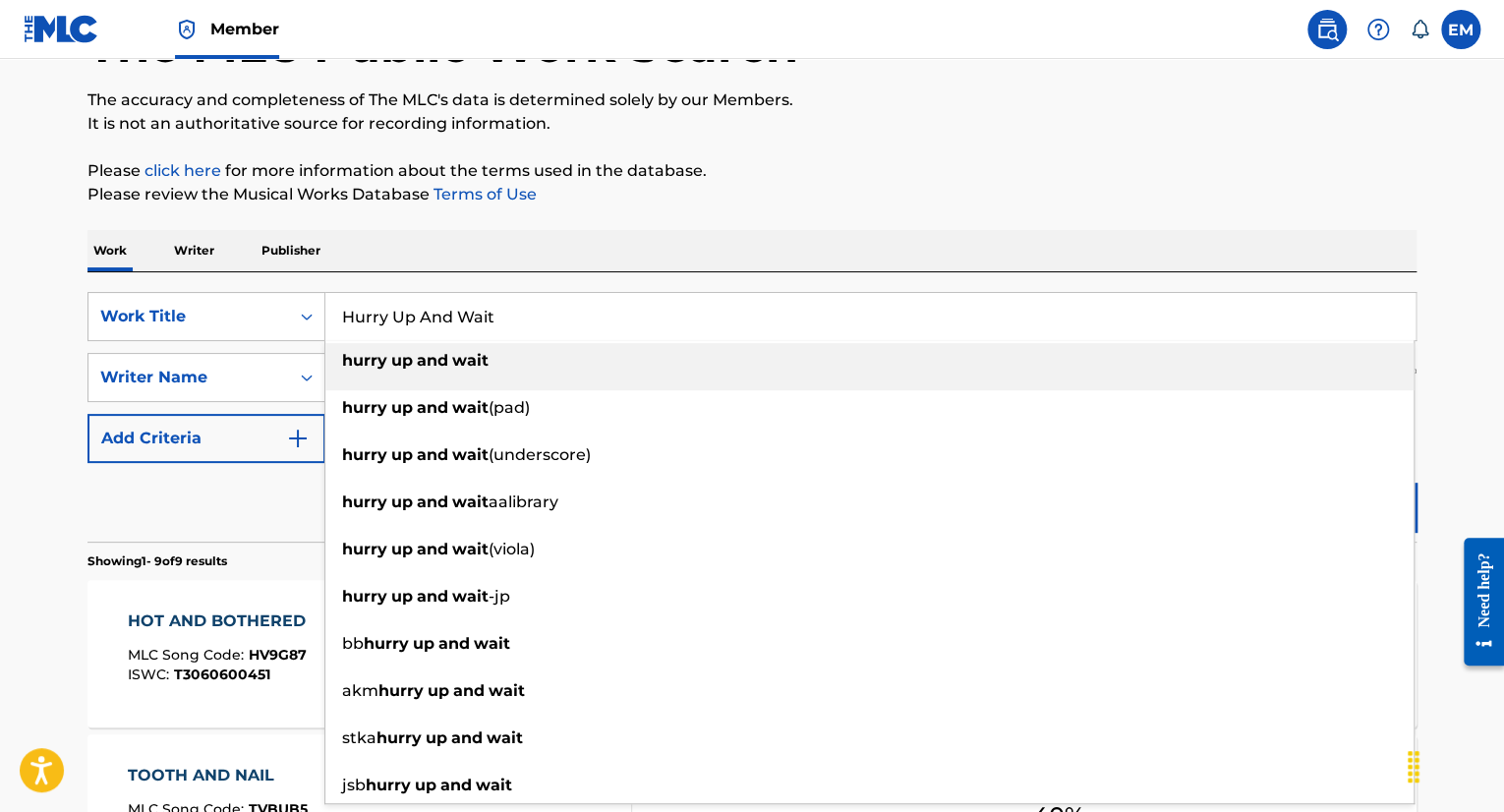 type on "Hurry Up And Wait" 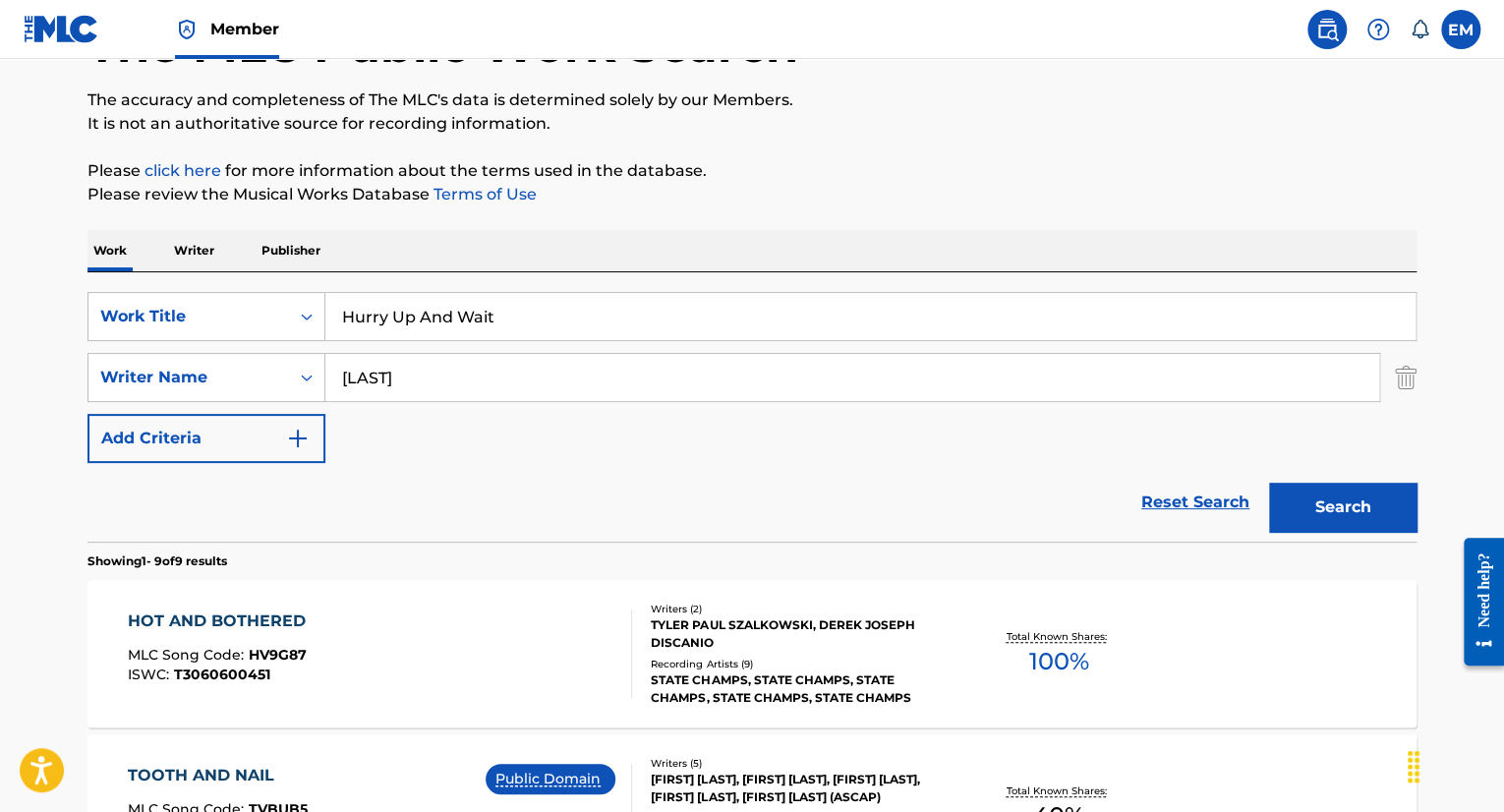 click on "Search" at bounding box center (1343, 507) 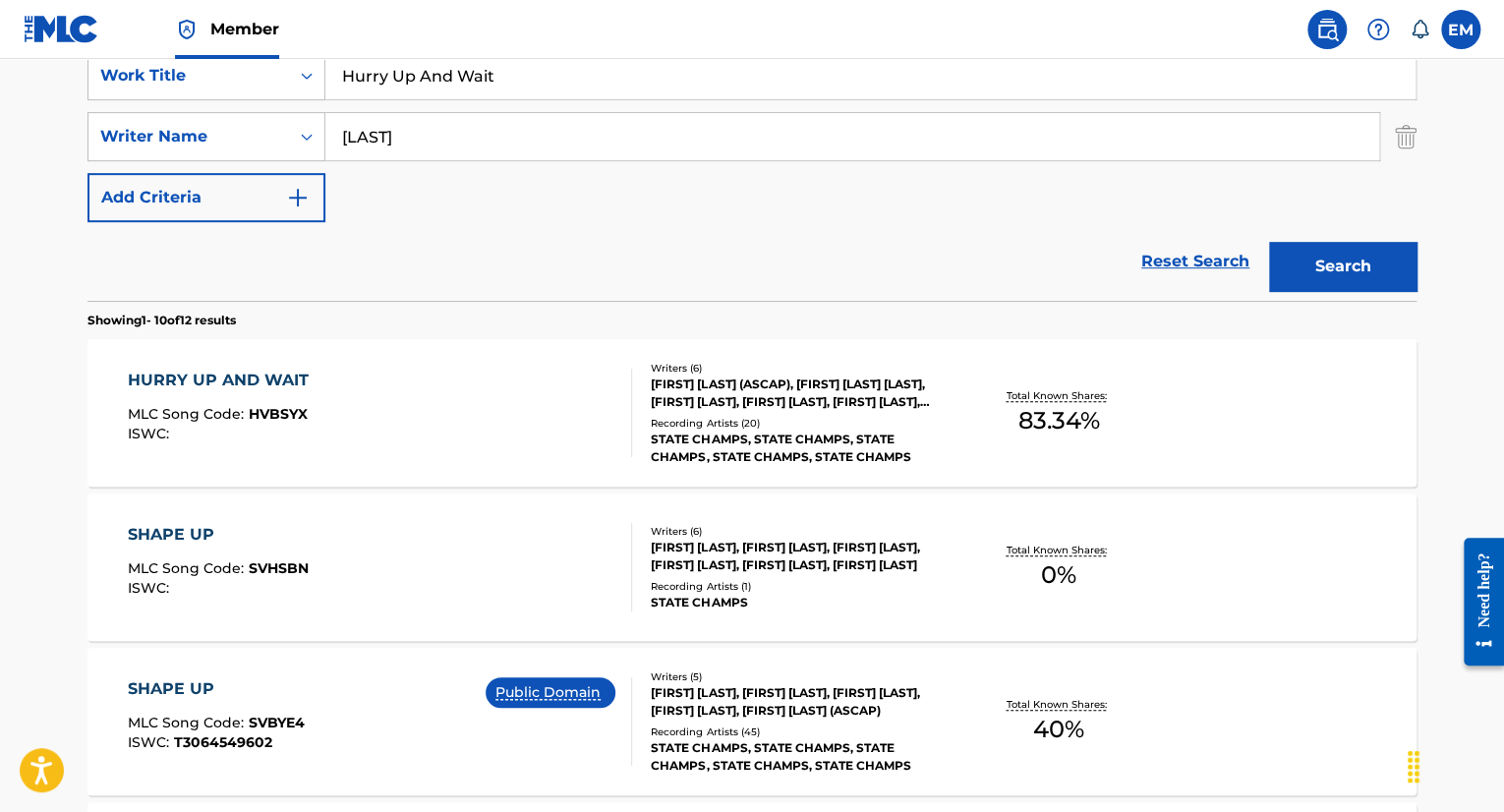 scroll, scrollTop: 539, scrollLeft: 0, axis: vertical 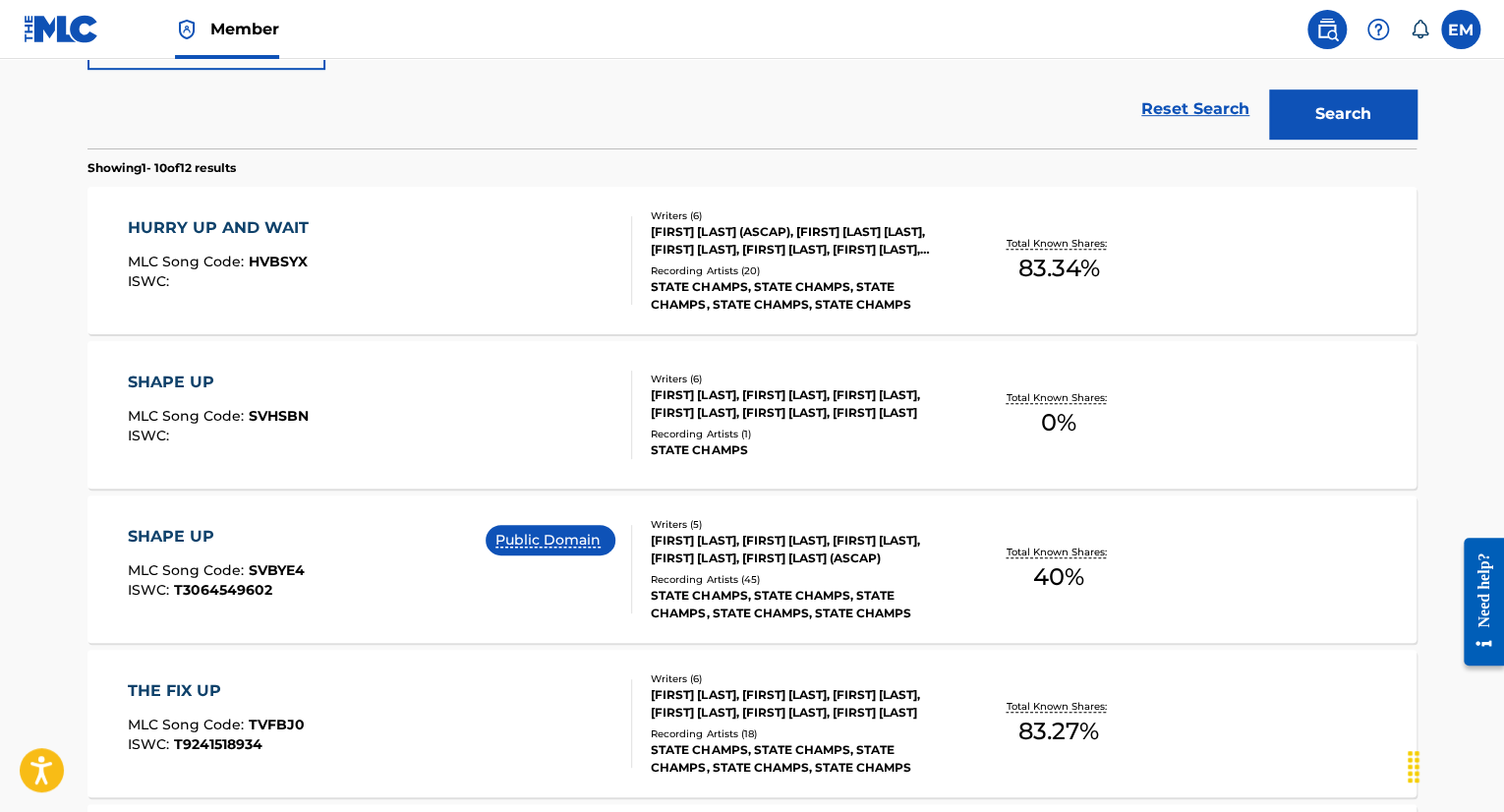 click on "HURRY UP AND WAIT MLC Song Code : HVBSYX ISWC :" at bounding box center (380, 261) 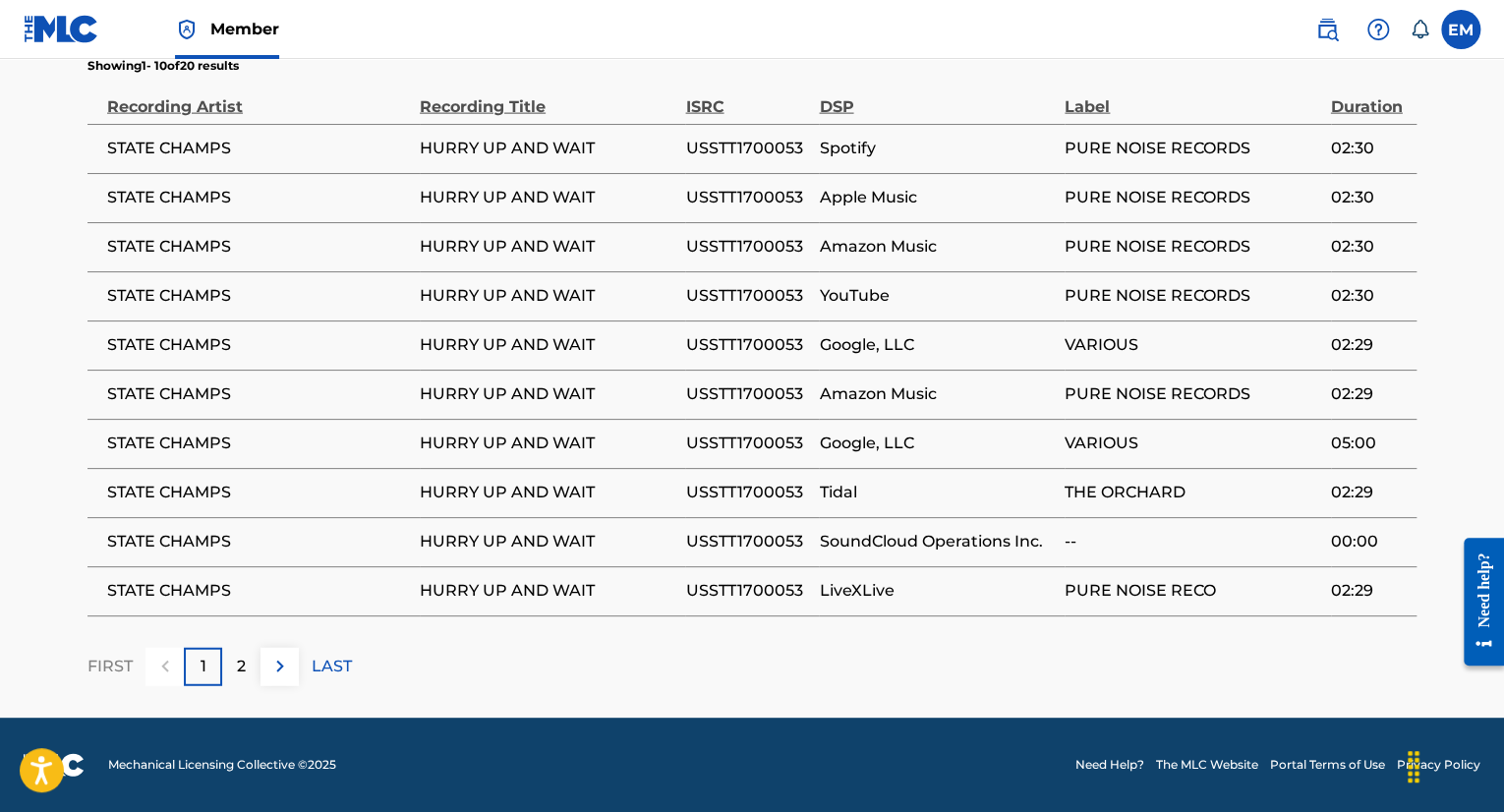 scroll, scrollTop: 2371, scrollLeft: 0, axis: vertical 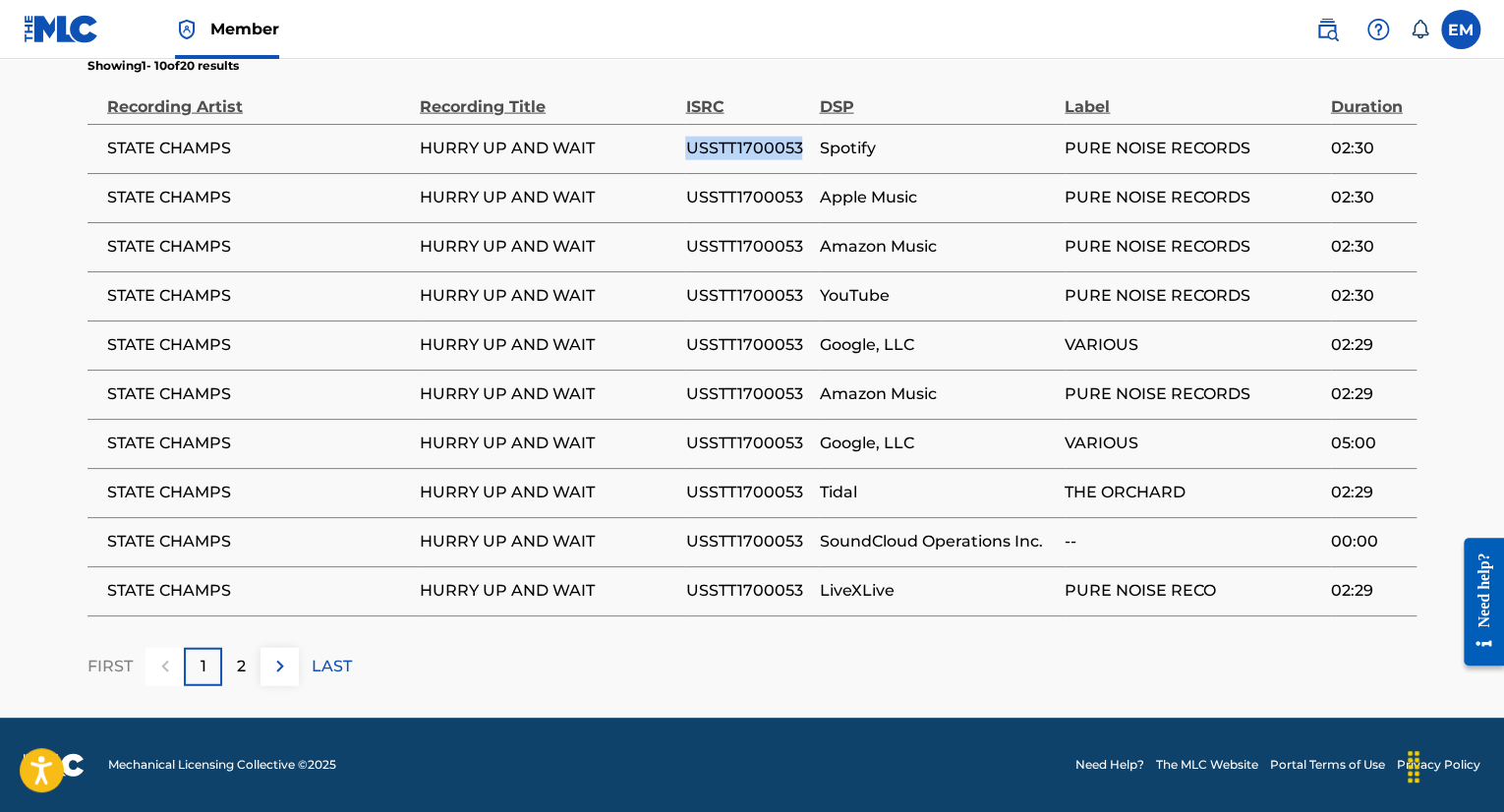click on "USSTT1700053" at bounding box center (747, 148) 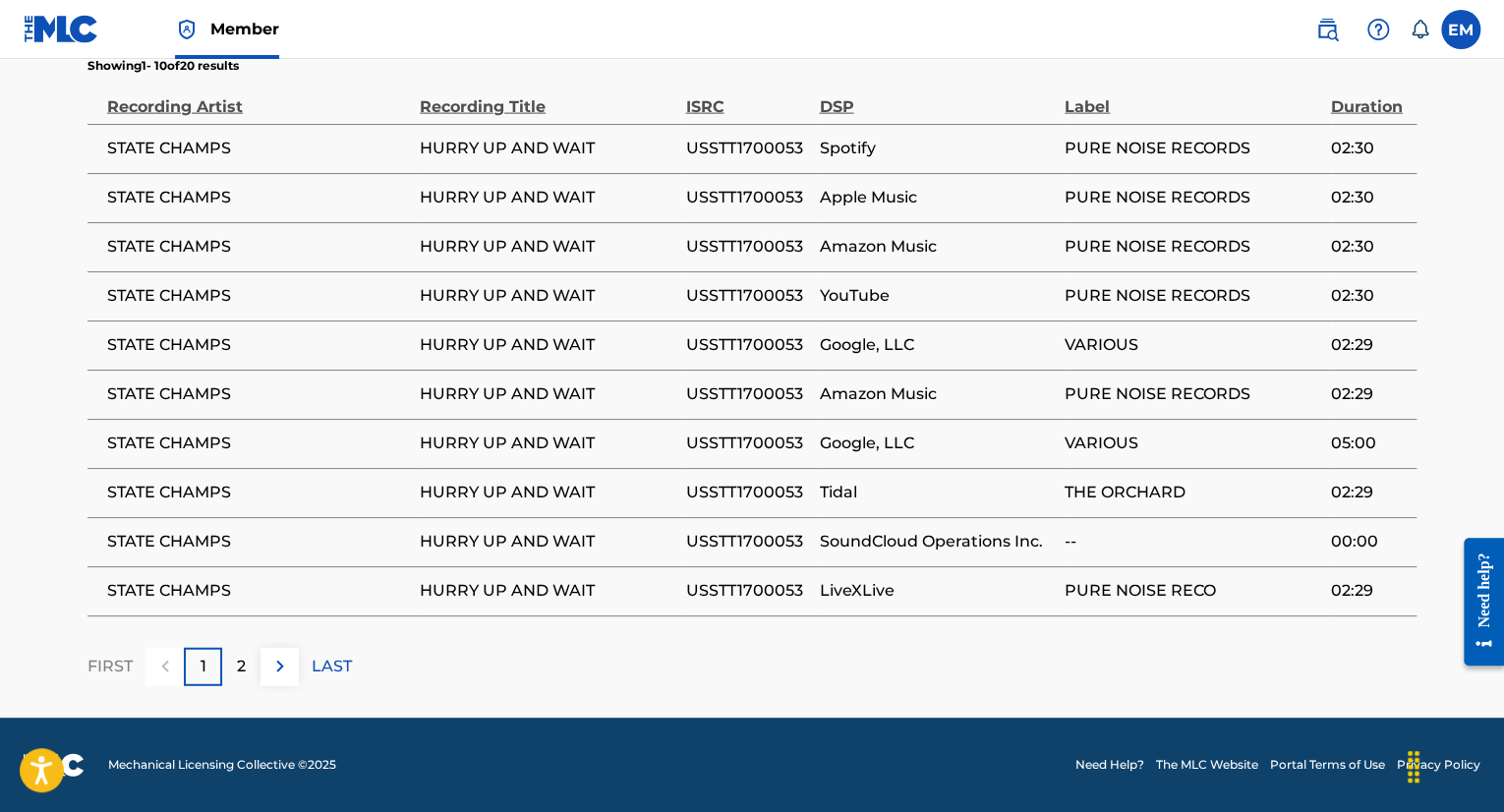 click on "2" at bounding box center [241, 667] 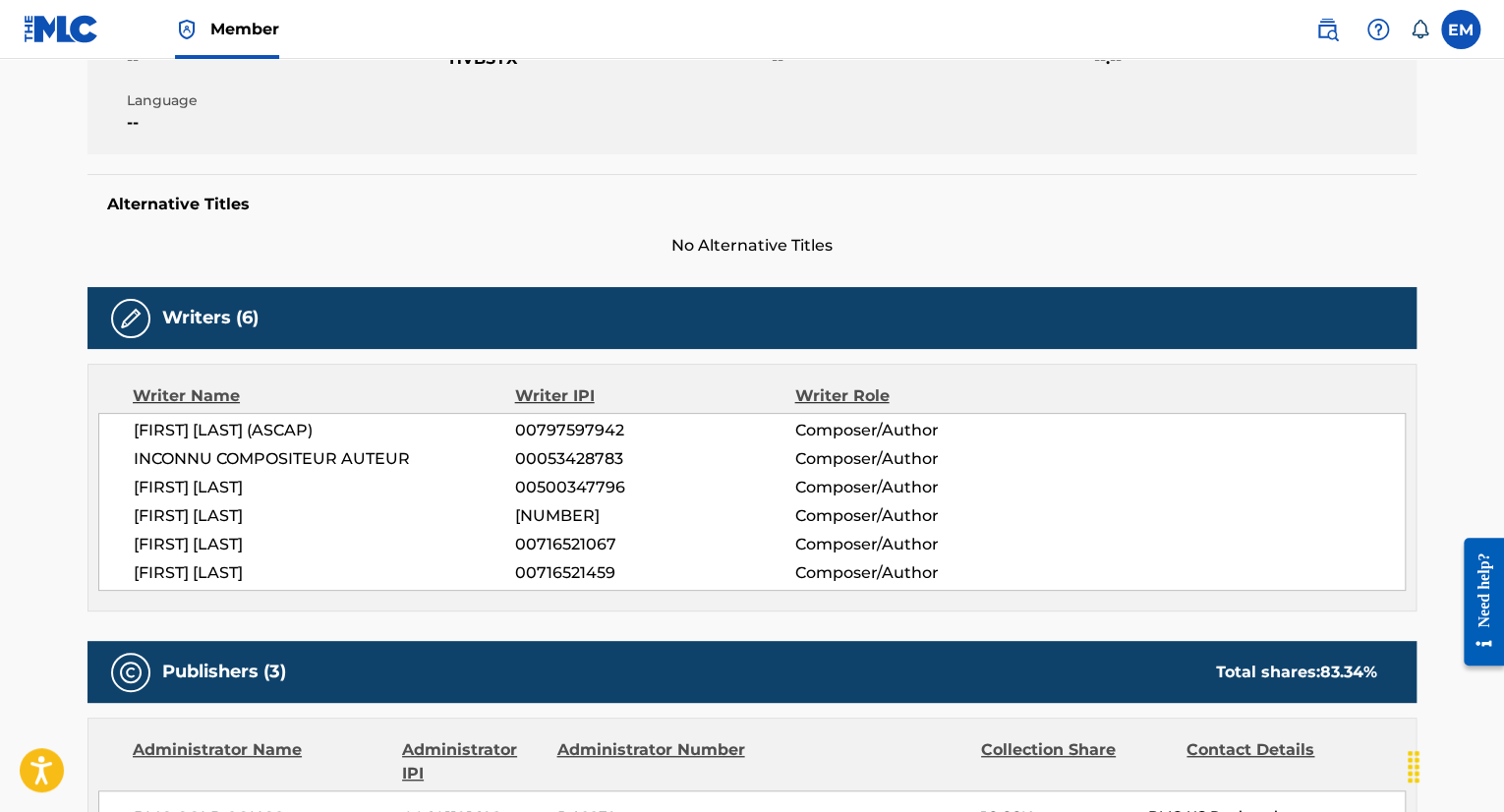 scroll, scrollTop: 0, scrollLeft: 0, axis: both 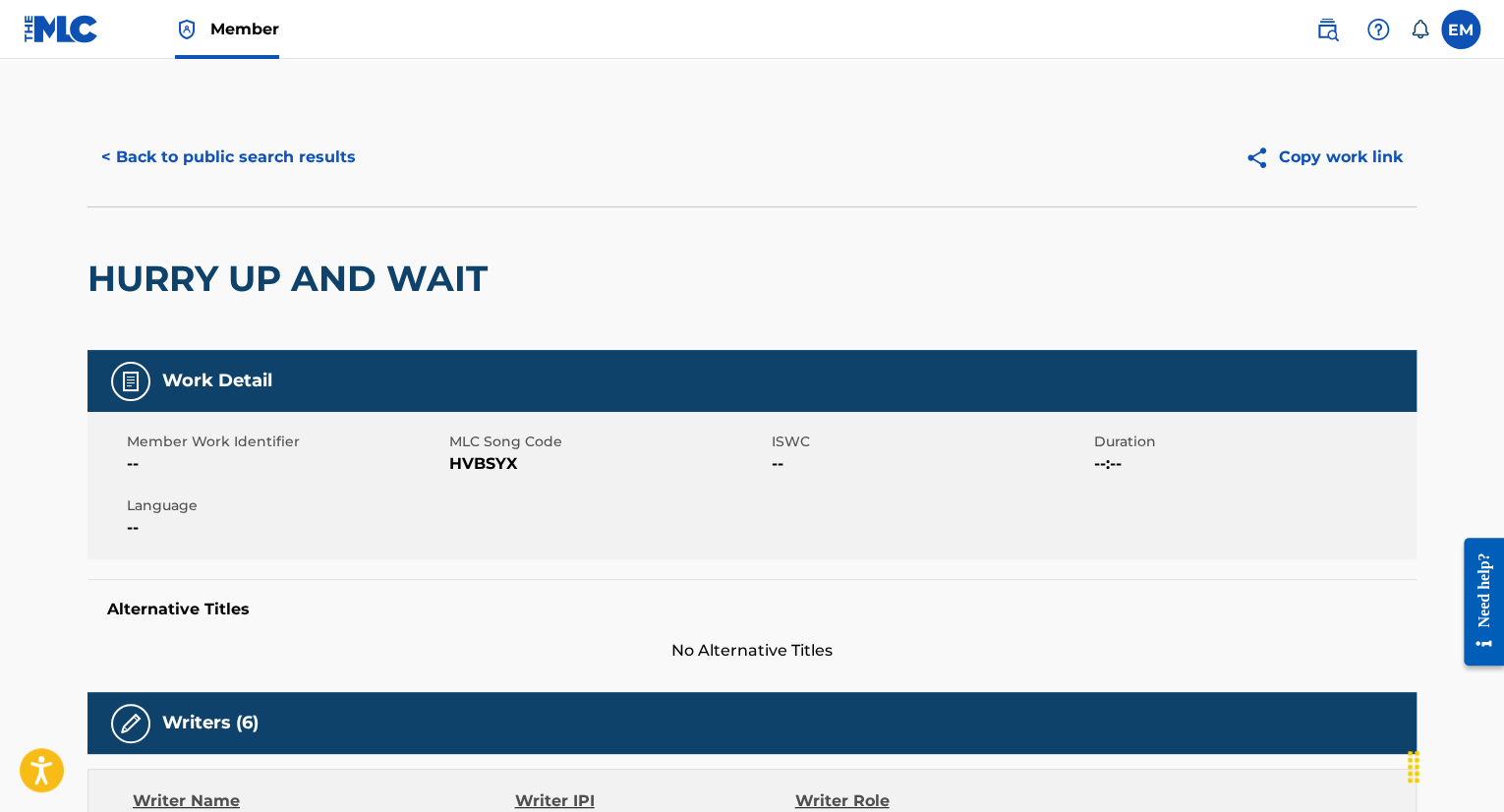 click on "HVBSYX" at bounding box center [607, 464] 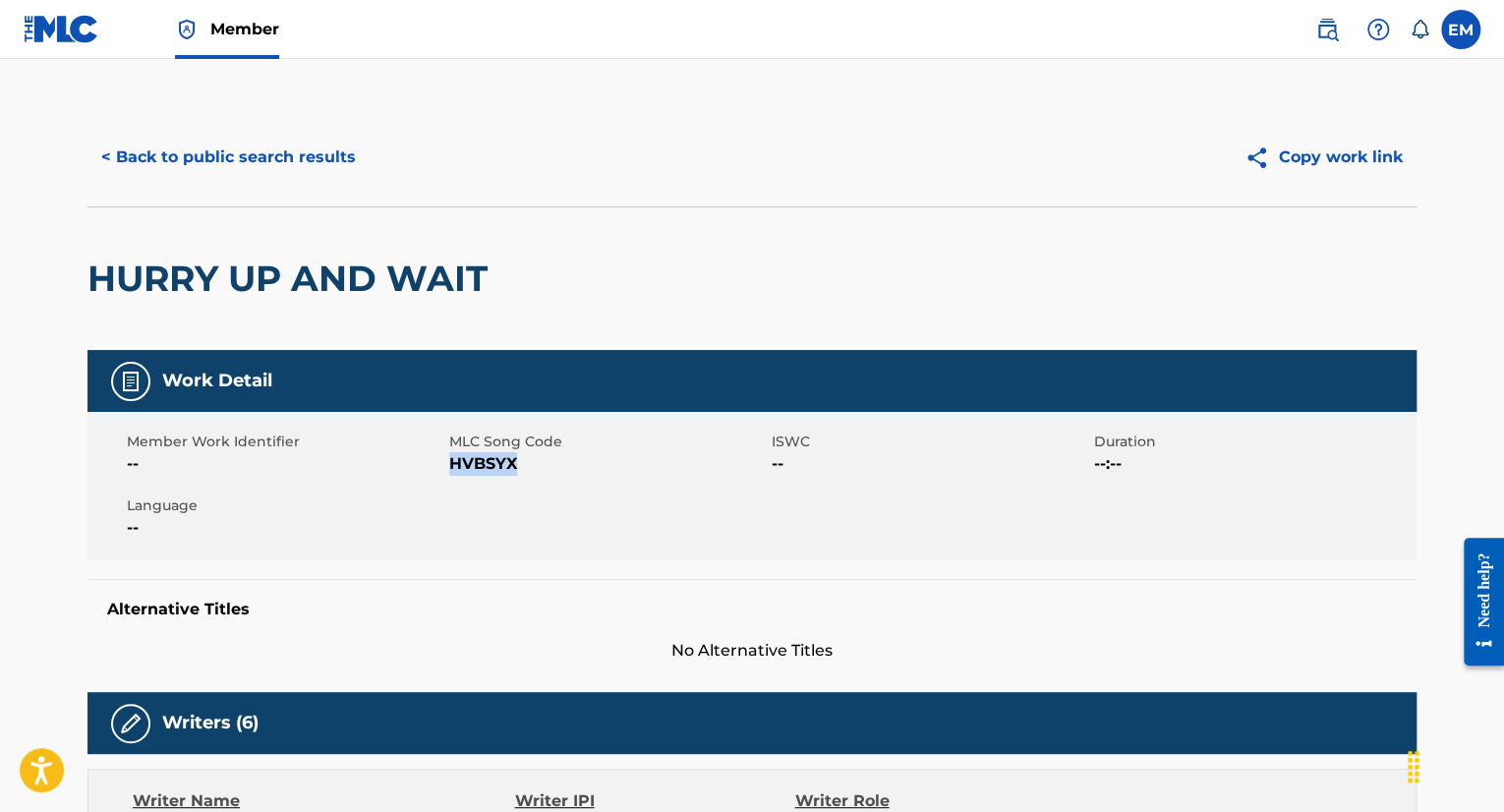 click on "HVBSYX" at bounding box center [607, 464] 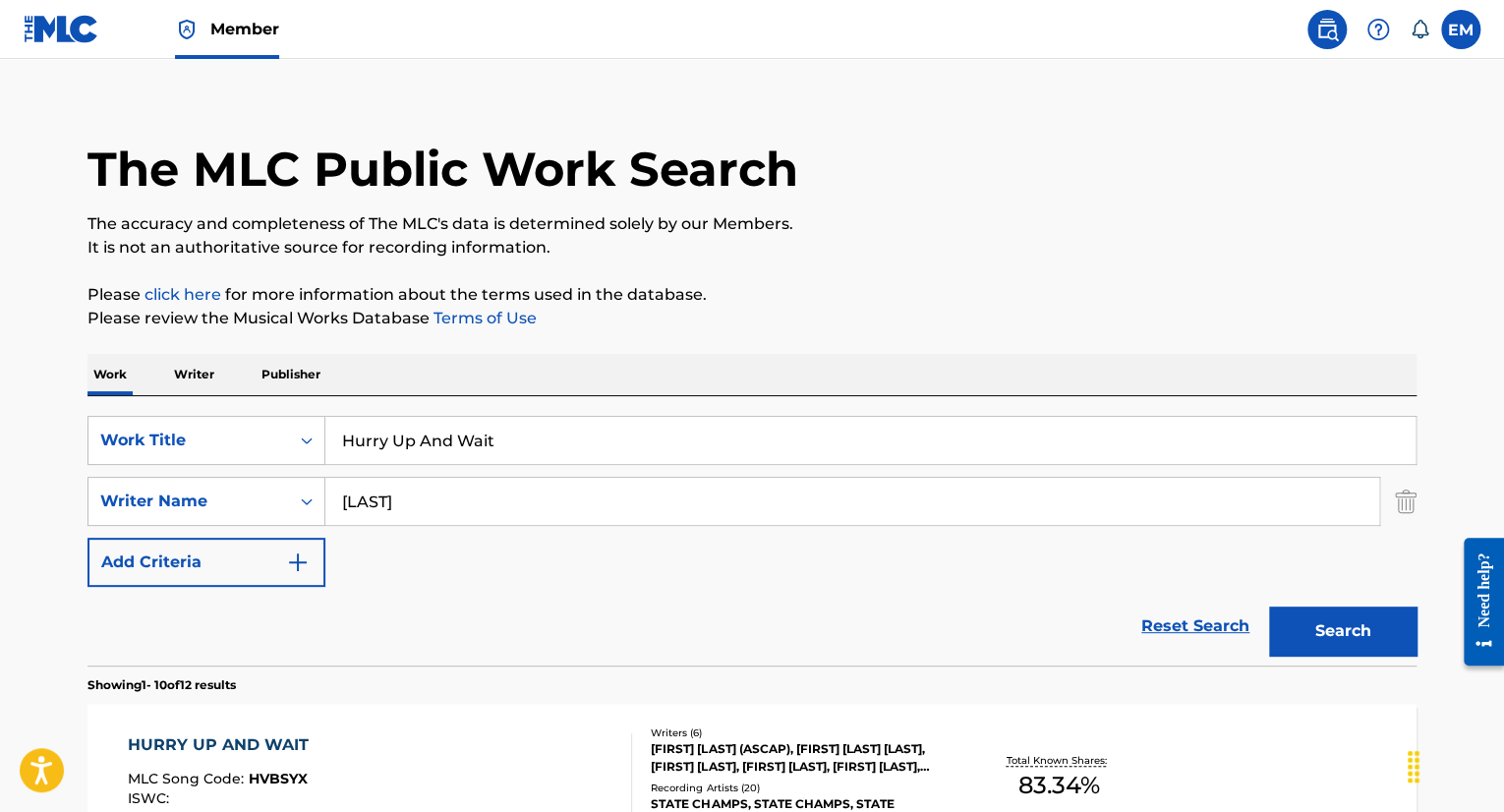 scroll, scrollTop: 0, scrollLeft: 0, axis: both 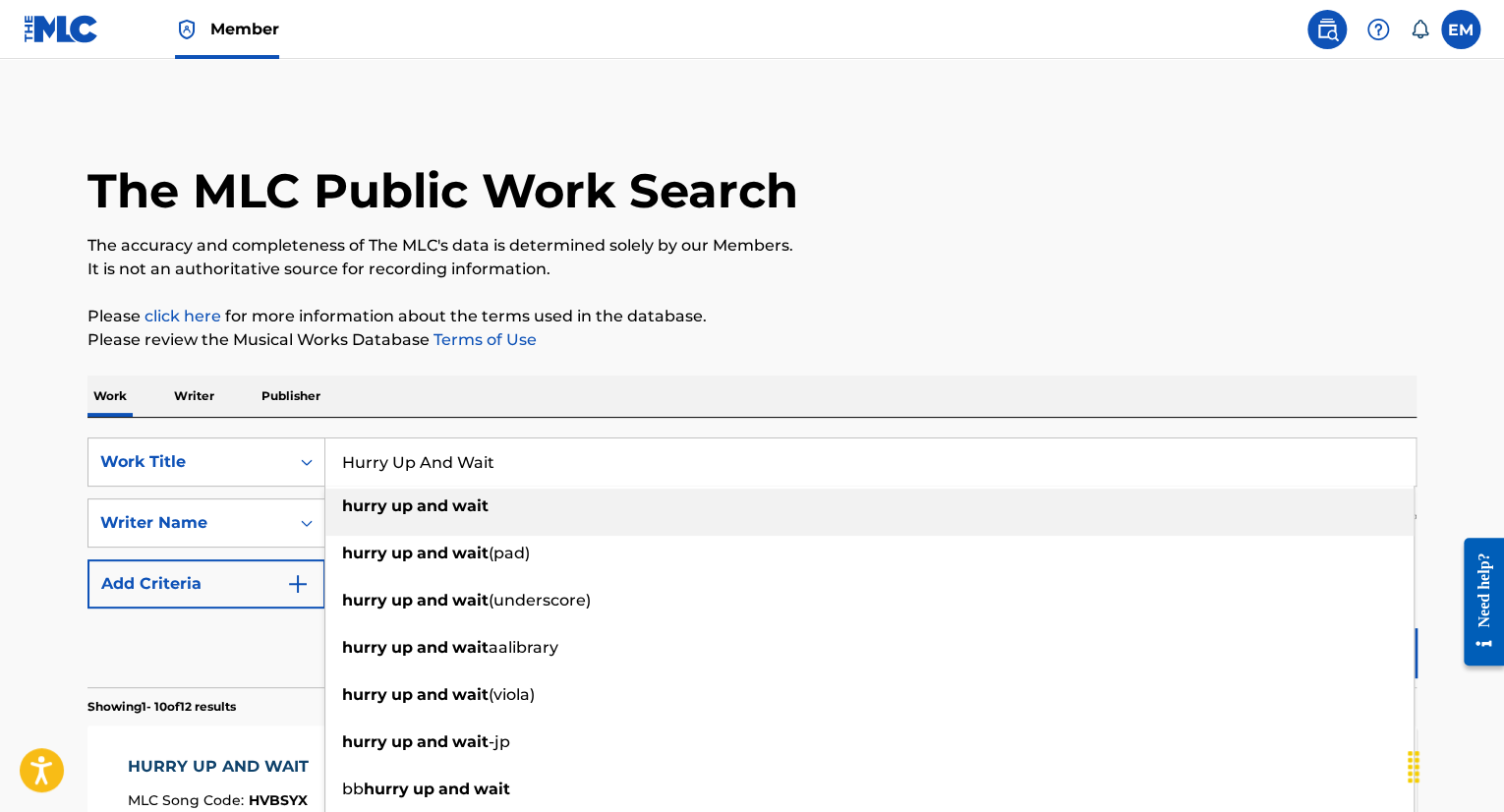 drag, startPoint x: 579, startPoint y: 468, endPoint x: 201, endPoint y: 420, distance: 381.03543 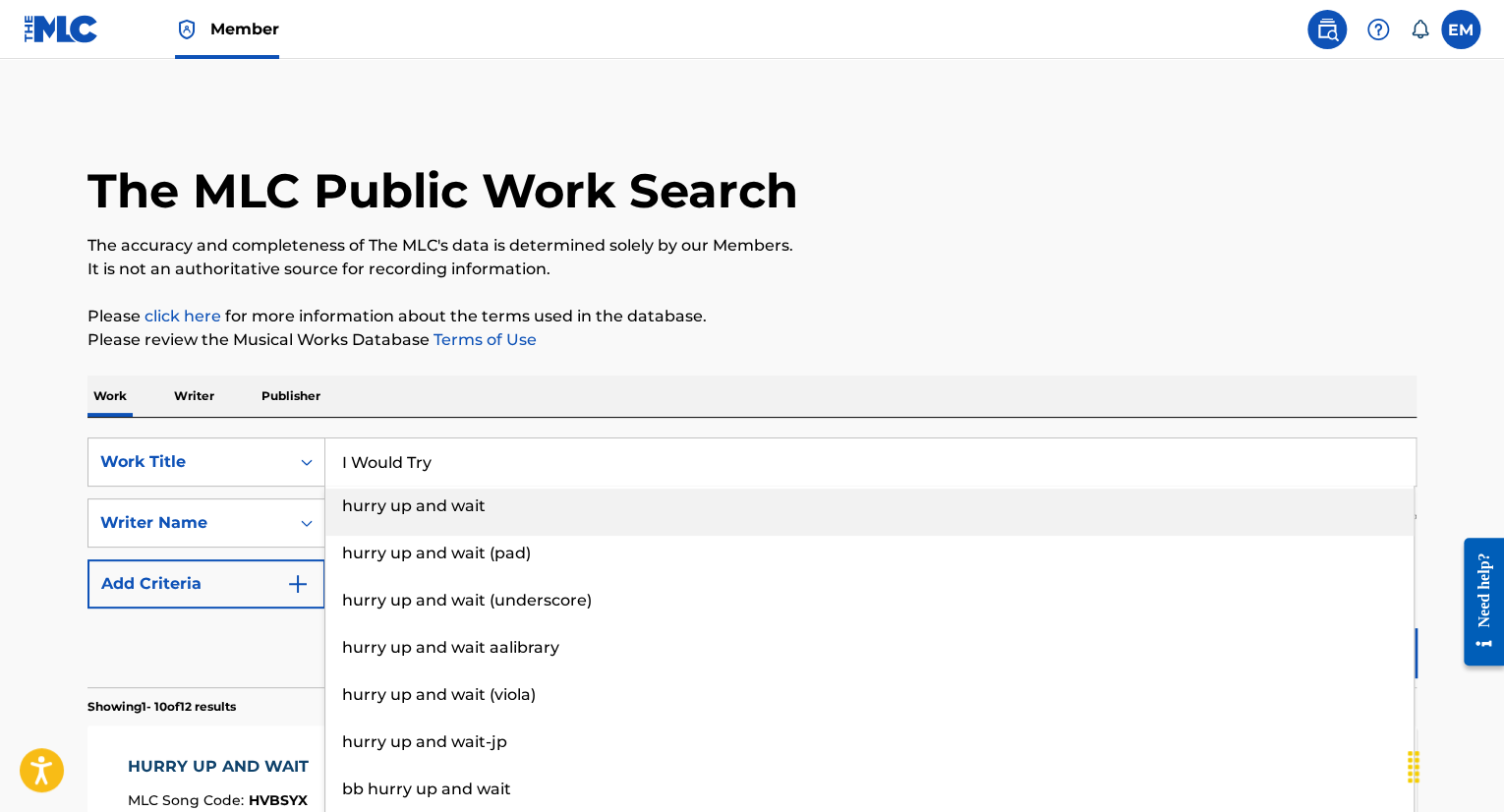 type on "I Would Try" 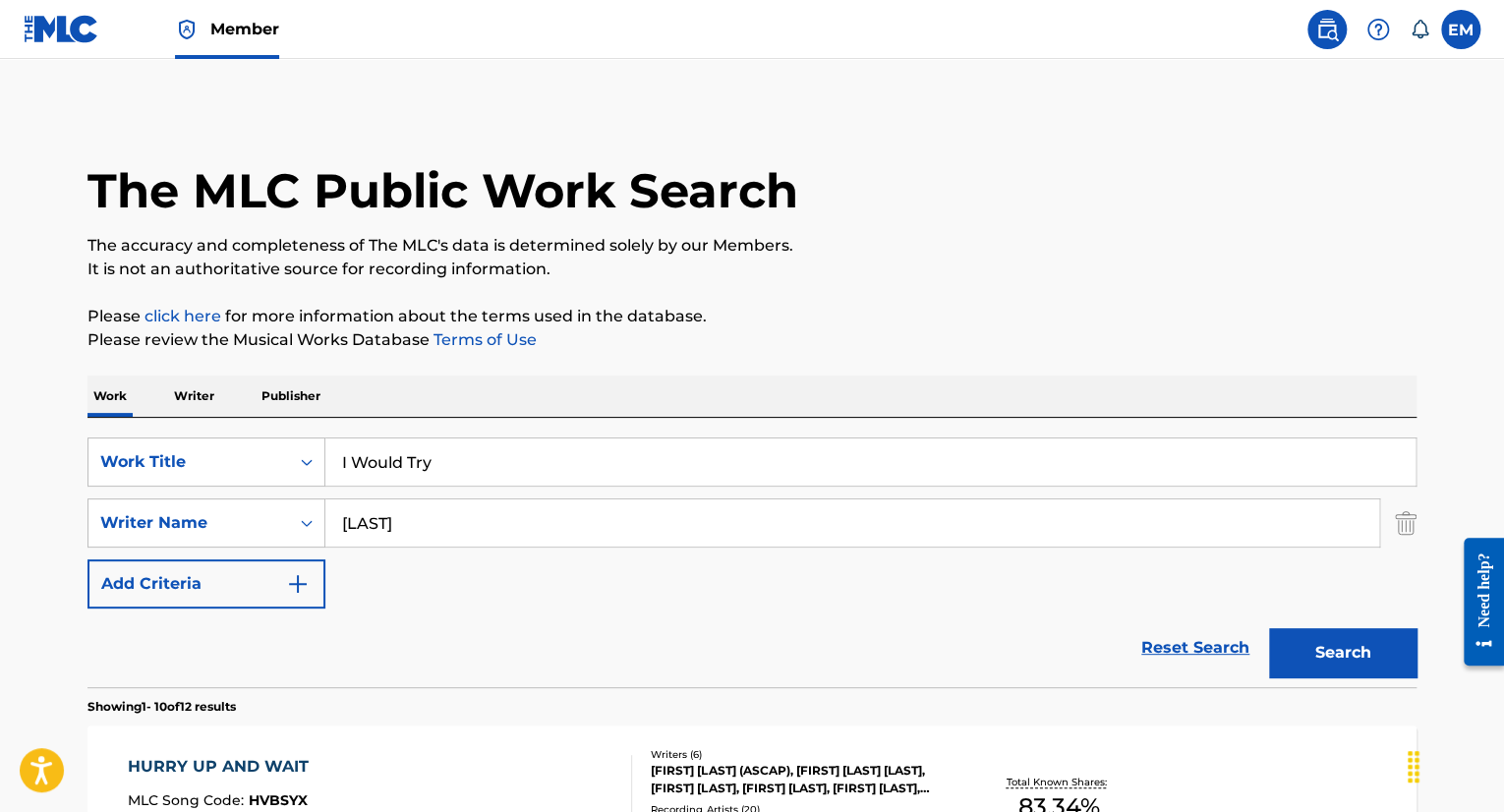 click on "Search" at bounding box center [1343, 653] 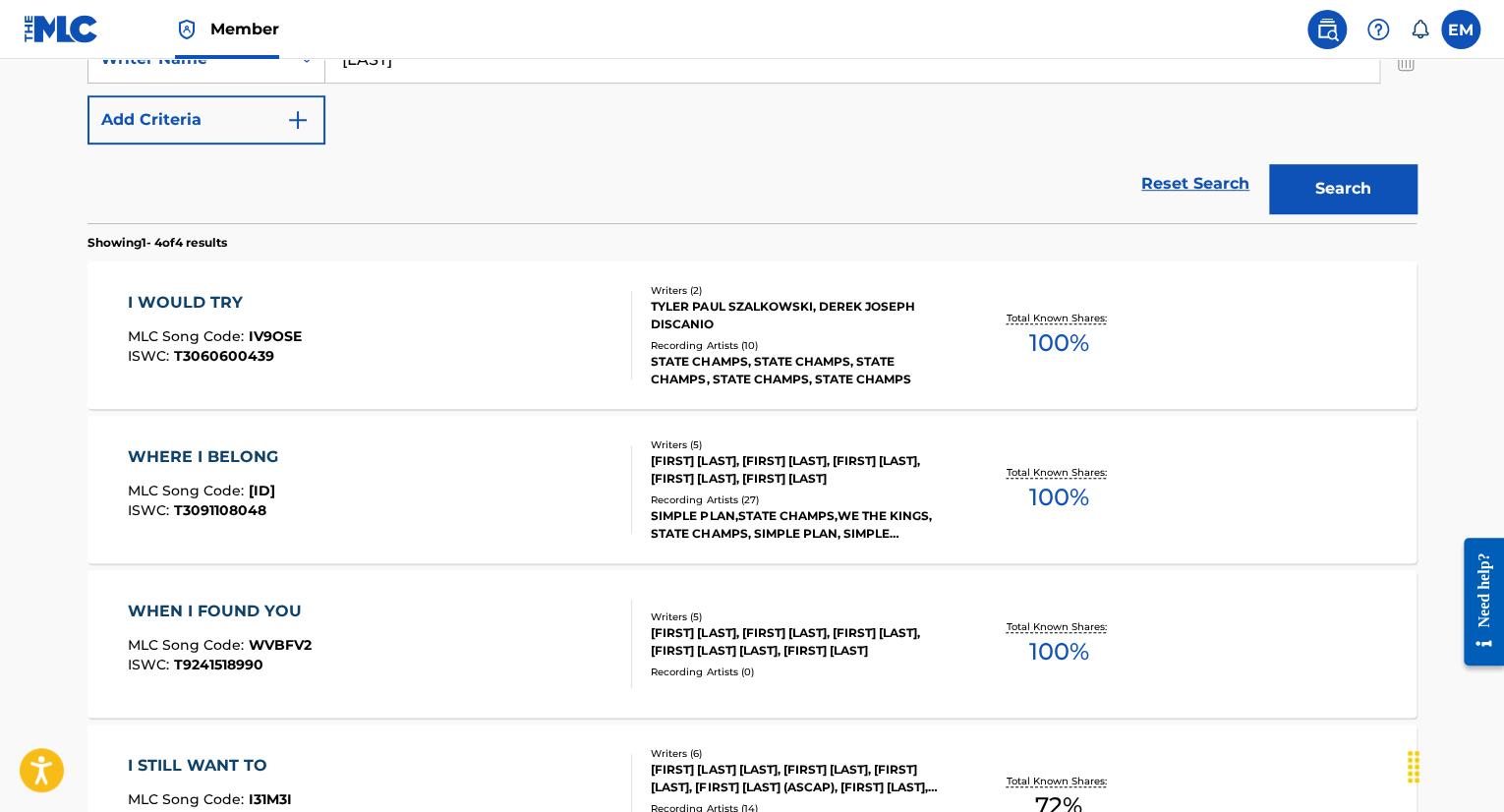 scroll, scrollTop: 492, scrollLeft: 0, axis: vertical 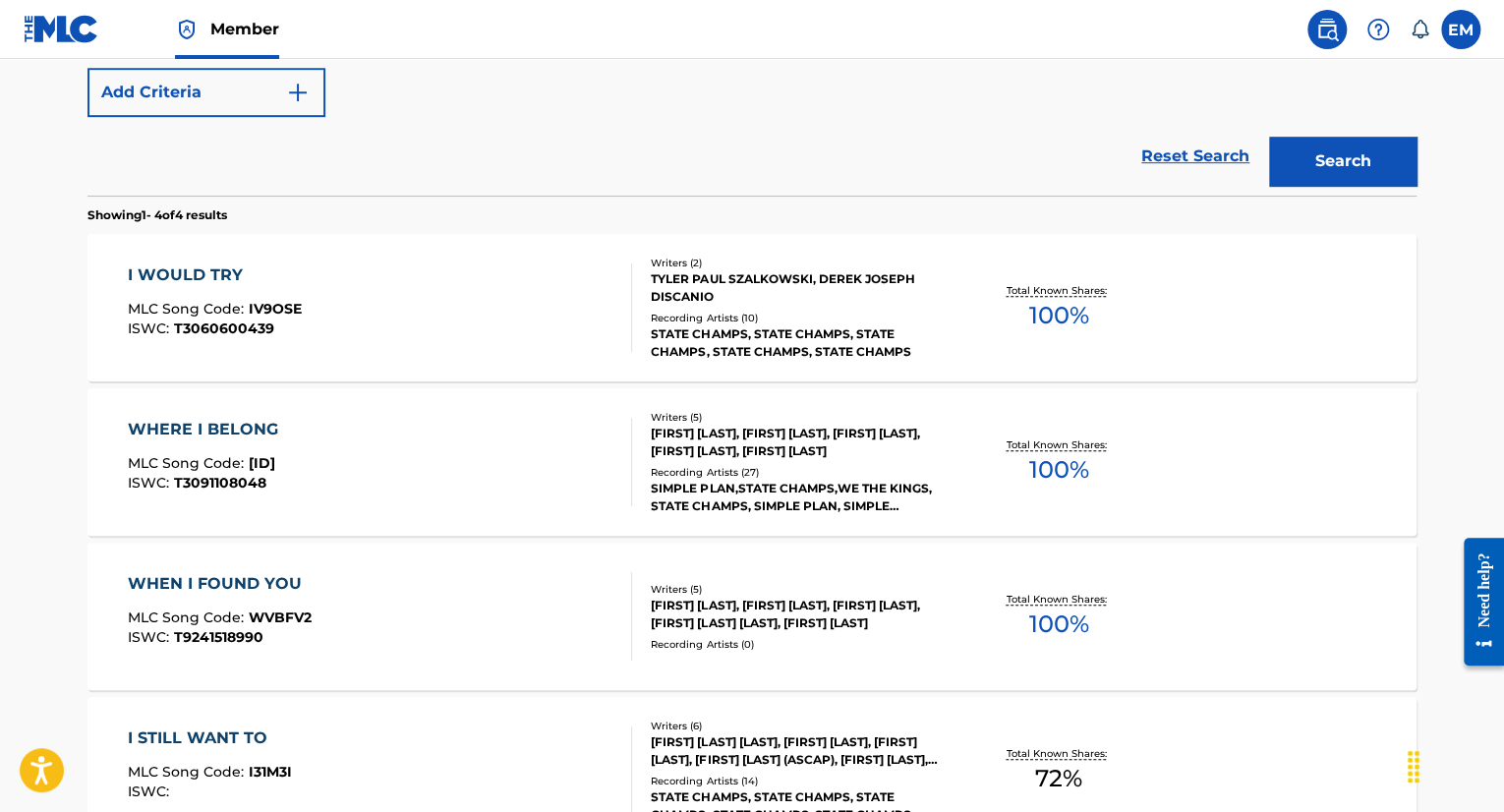 click on "I WOULD TRY MLC Song Code : IV9OSE ISWC : T3060600439" at bounding box center (380, 308) 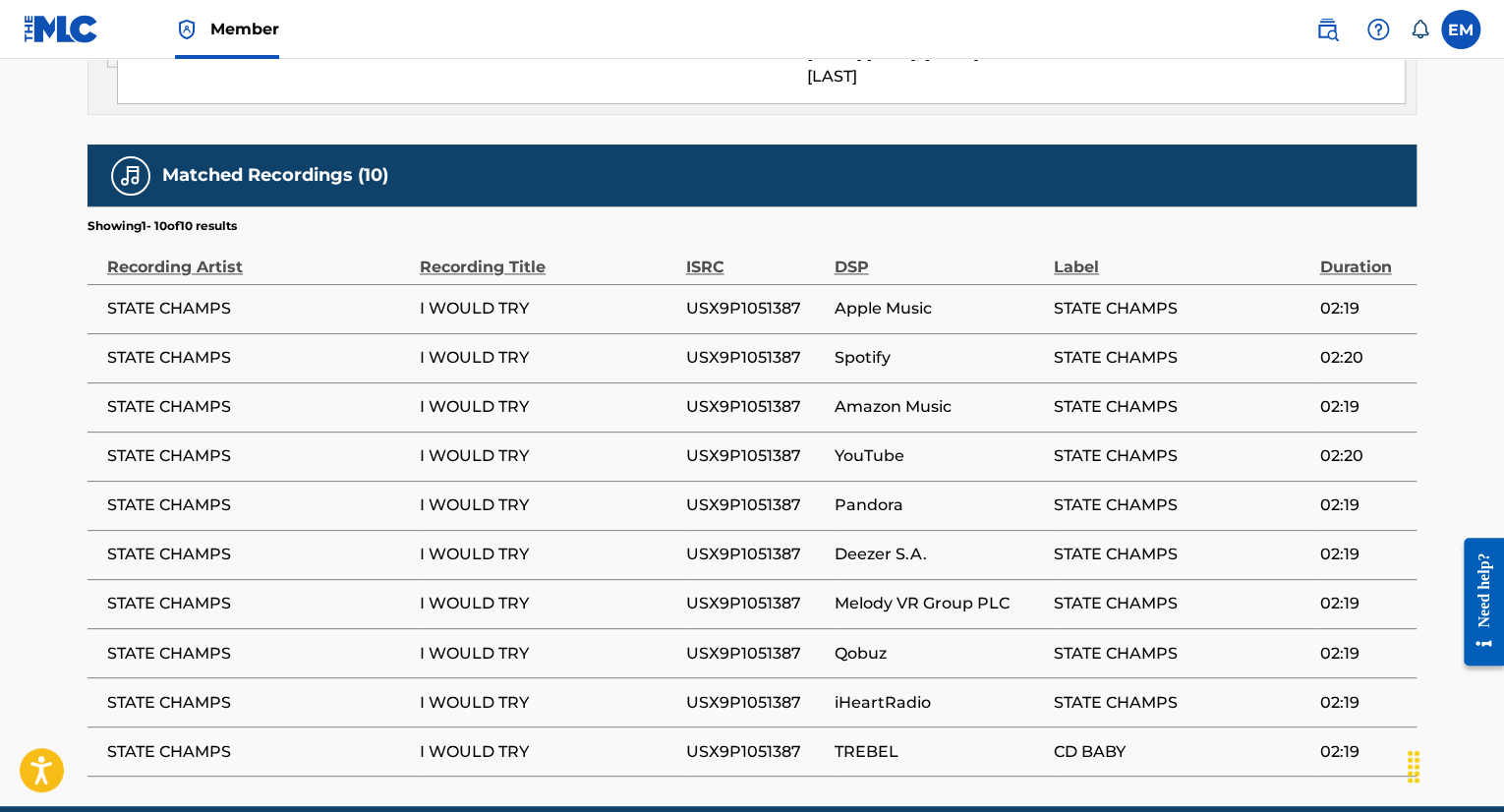 scroll, scrollTop: 1359, scrollLeft: 0, axis: vertical 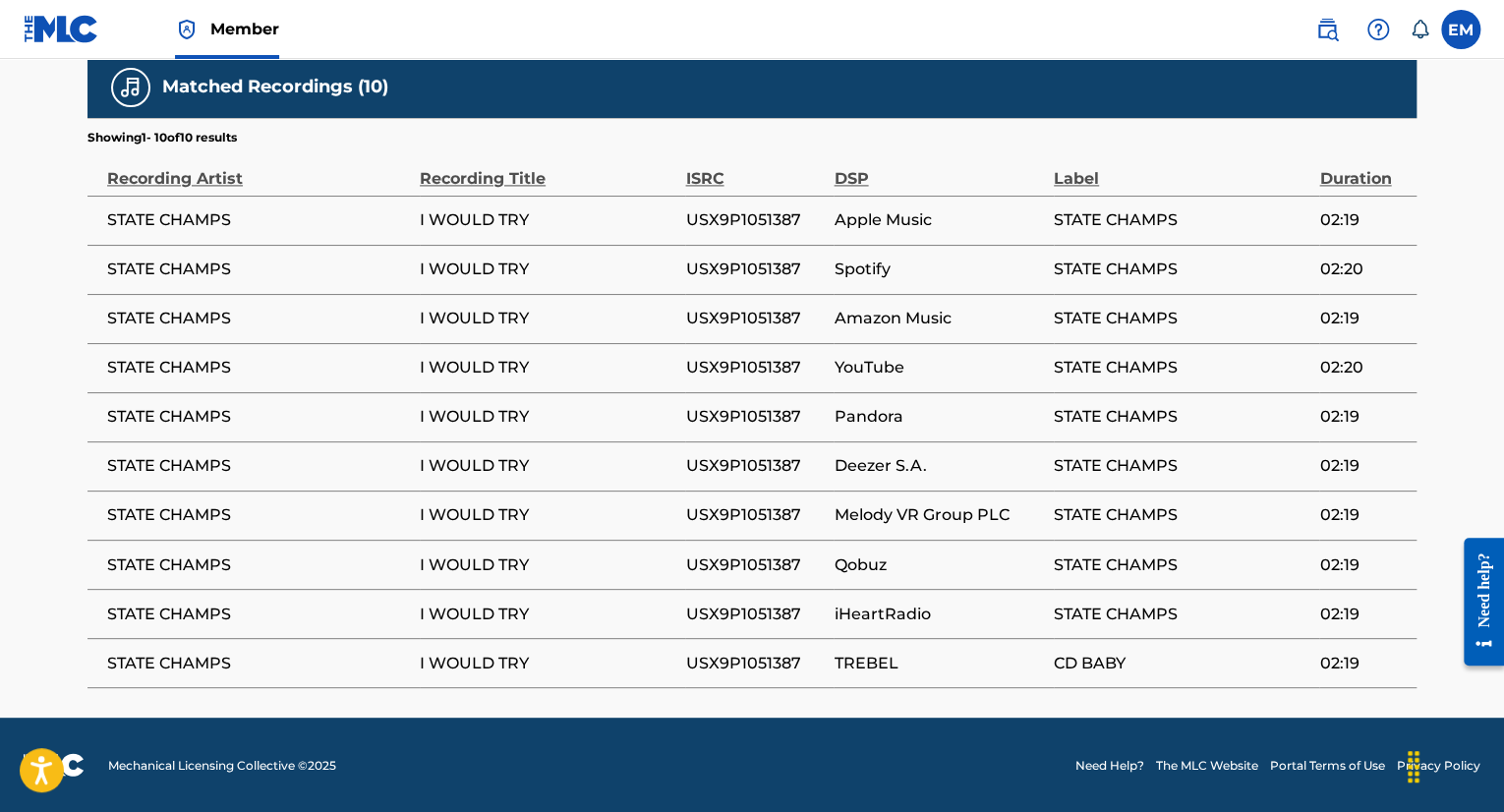 click on "USX9P1051387" at bounding box center [754, 220] 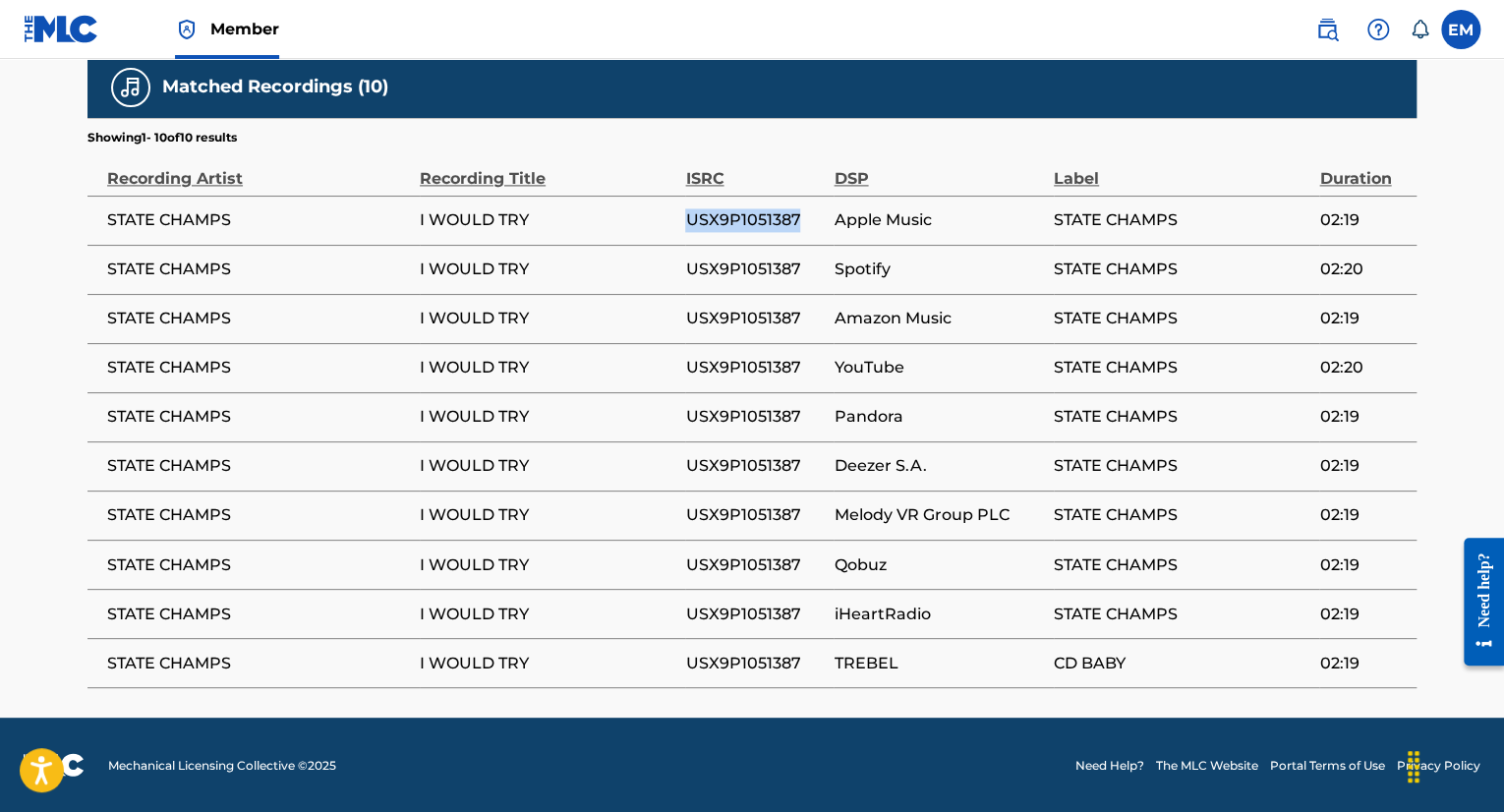 click on "USX9P1051387" at bounding box center [754, 220] 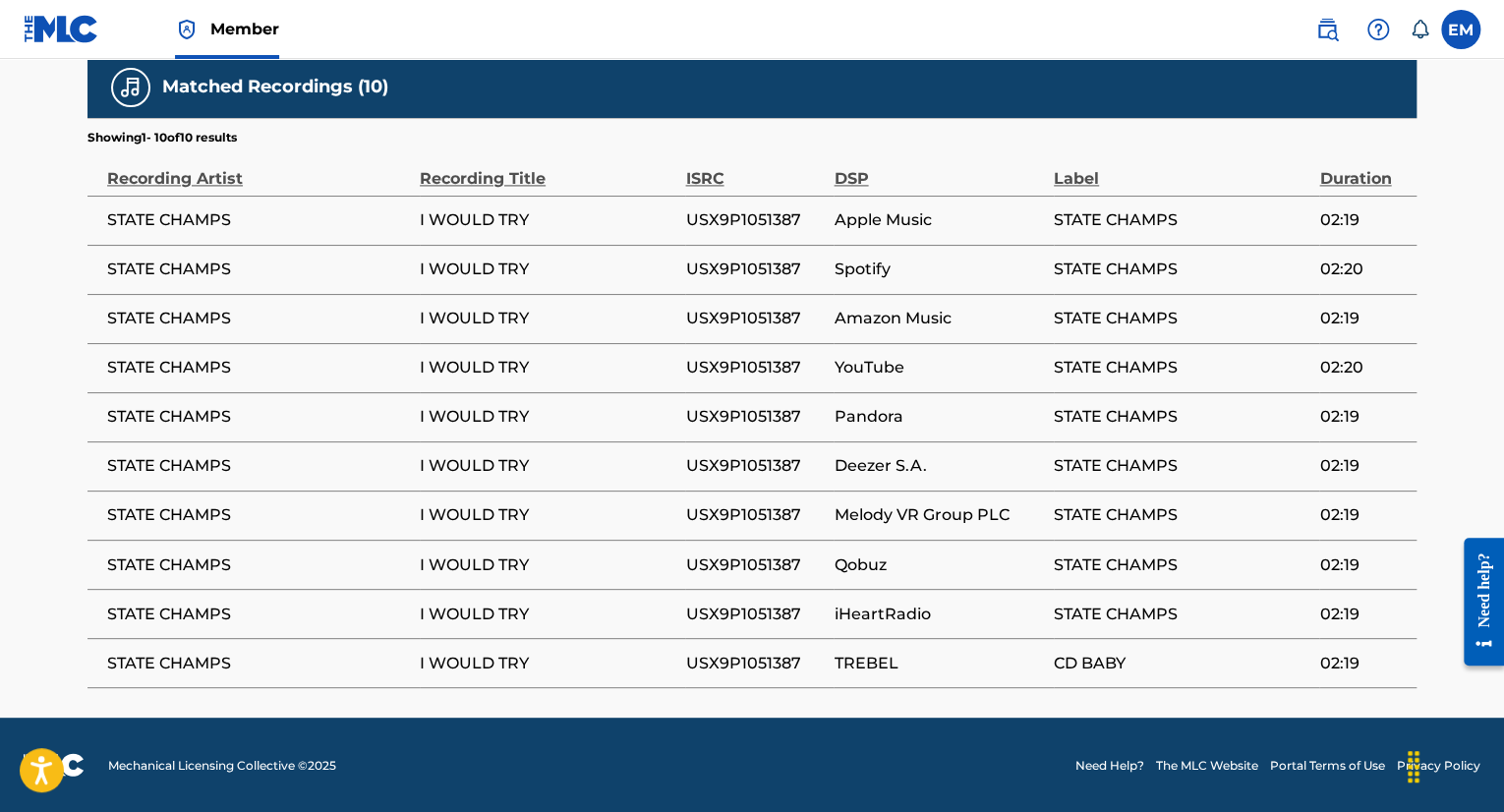 click on "I WOULD TRY" at bounding box center (548, 417) 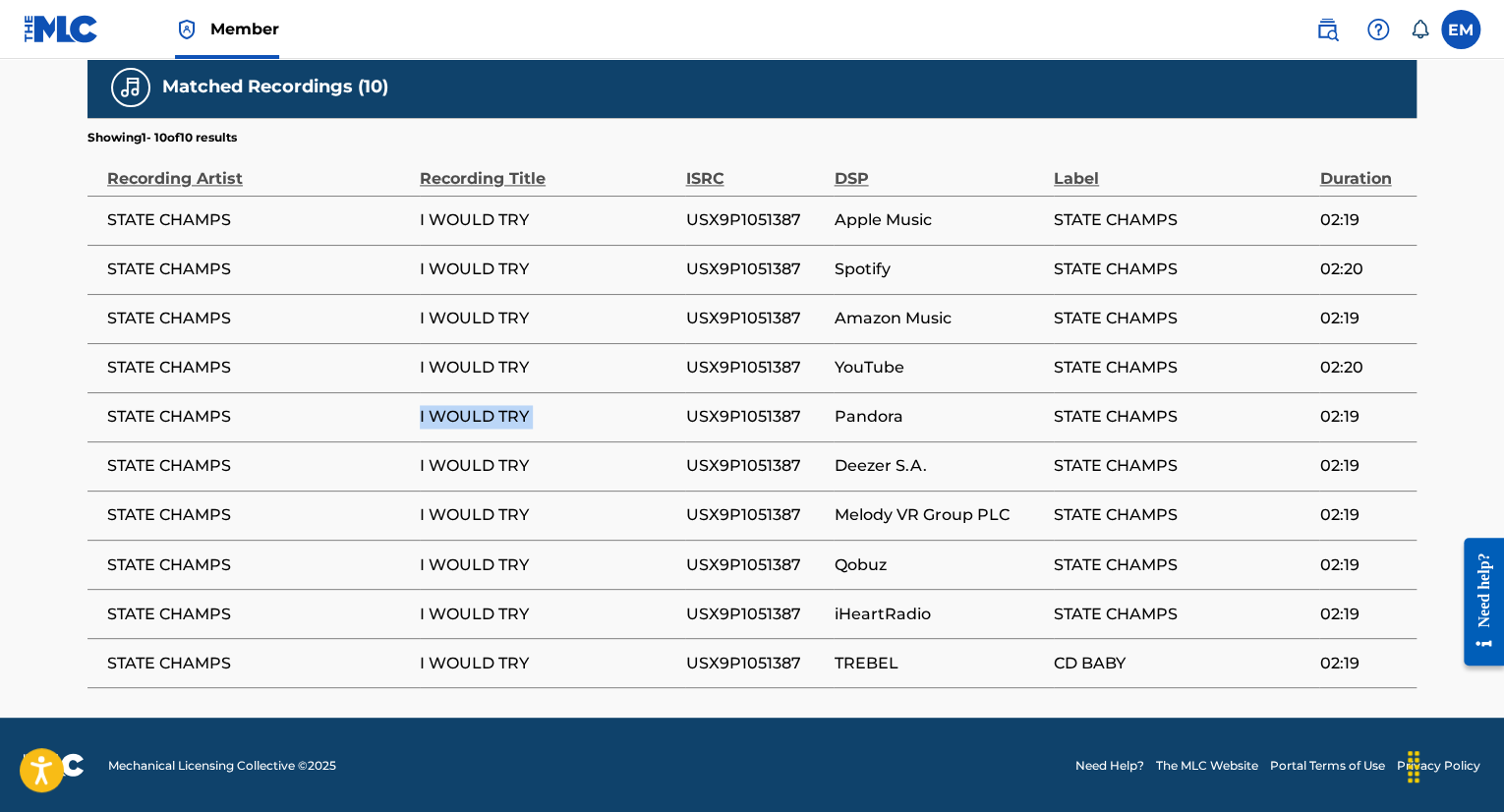 click on "I WOULD TRY" at bounding box center (548, 417) 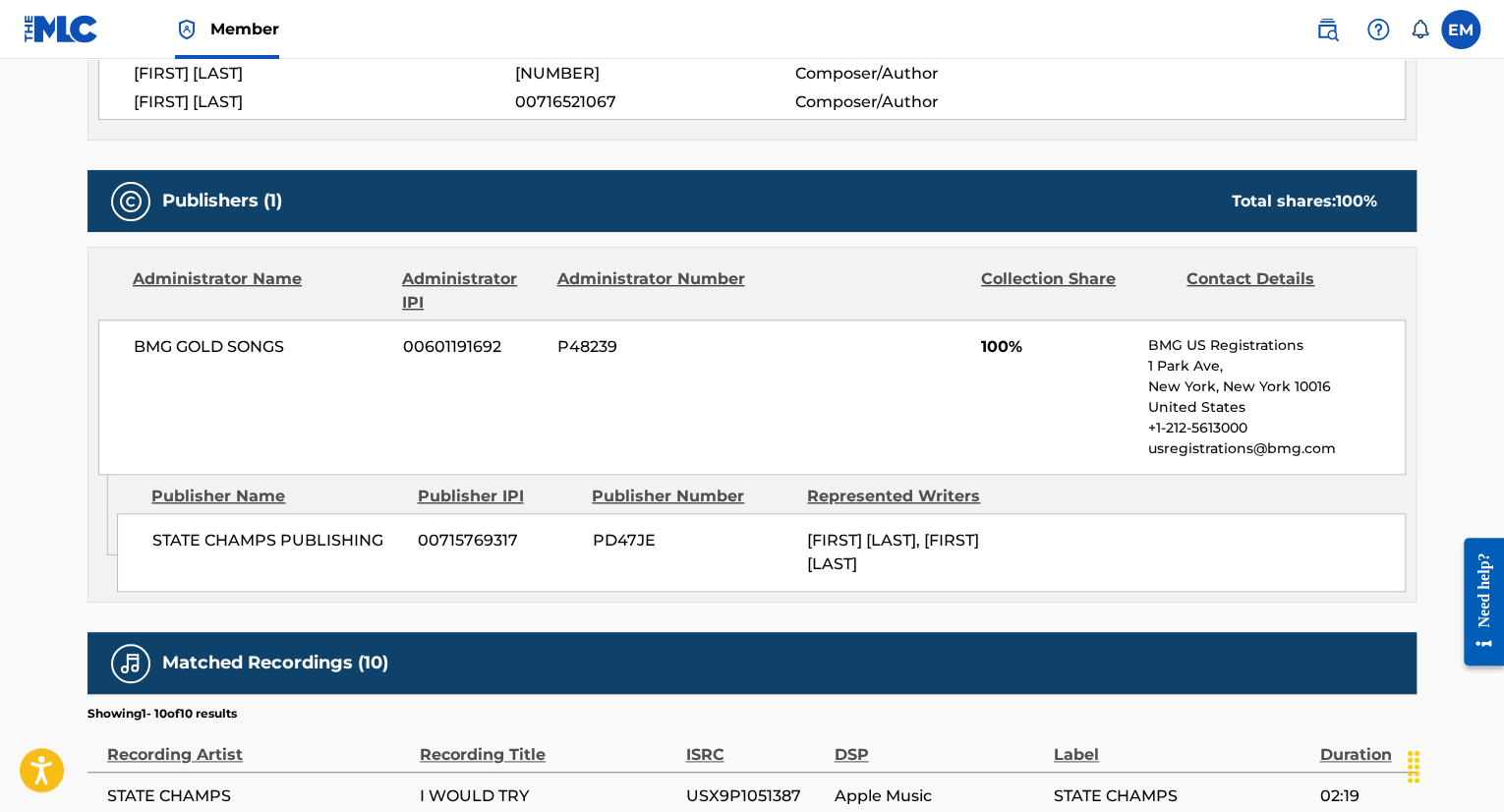scroll, scrollTop: 769, scrollLeft: 0, axis: vertical 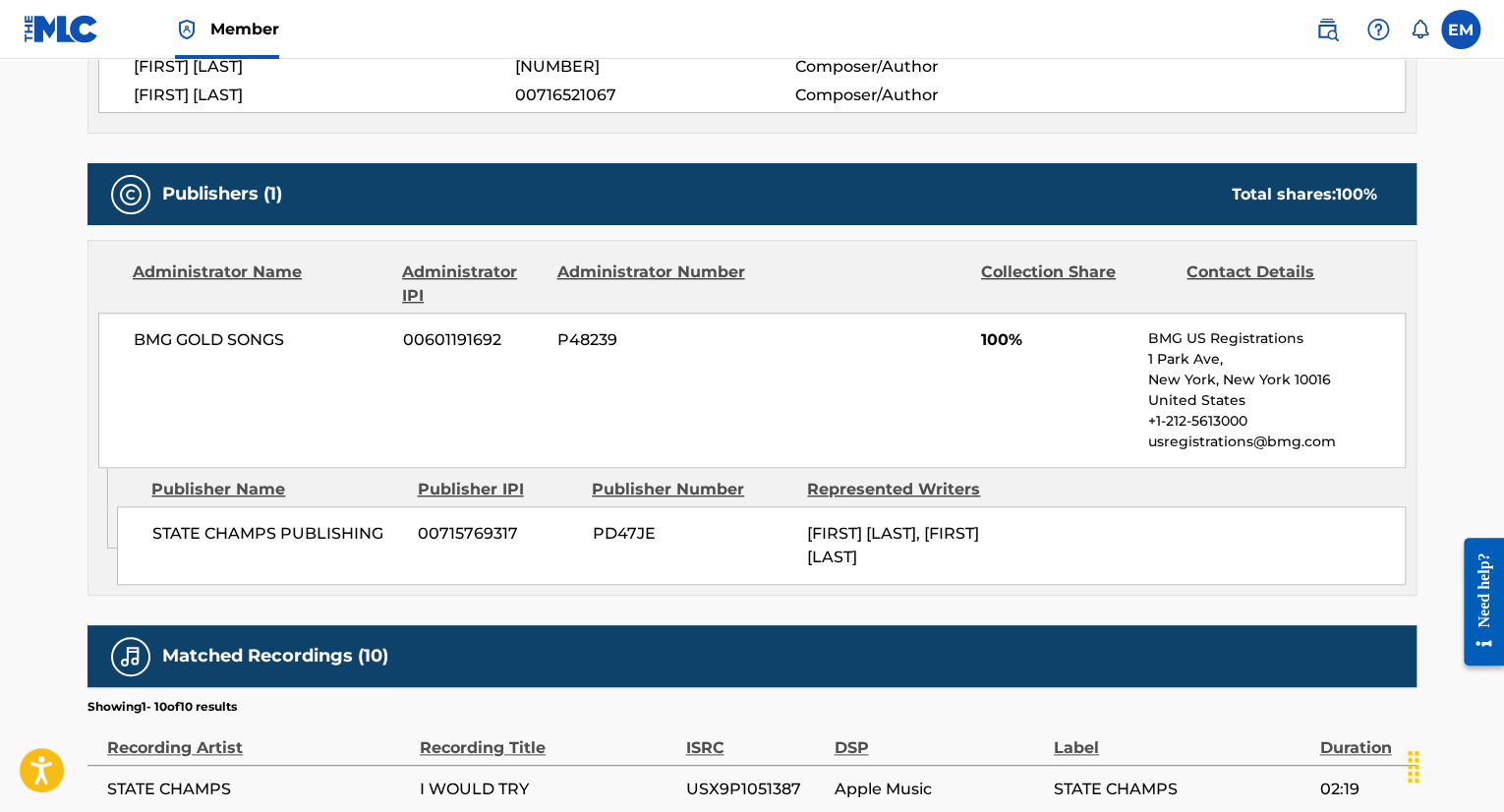 click on "Administrator Name Administrator IPI Administrator Number Collection Share Contact Details BMG GOLD SONGS 00601191692 P48239 100% BMG US Registrations 1 Park Ave,  New York, New York 10016 United States +1-212-5613000 usregistrations@bmg.com" at bounding box center [752, 354] 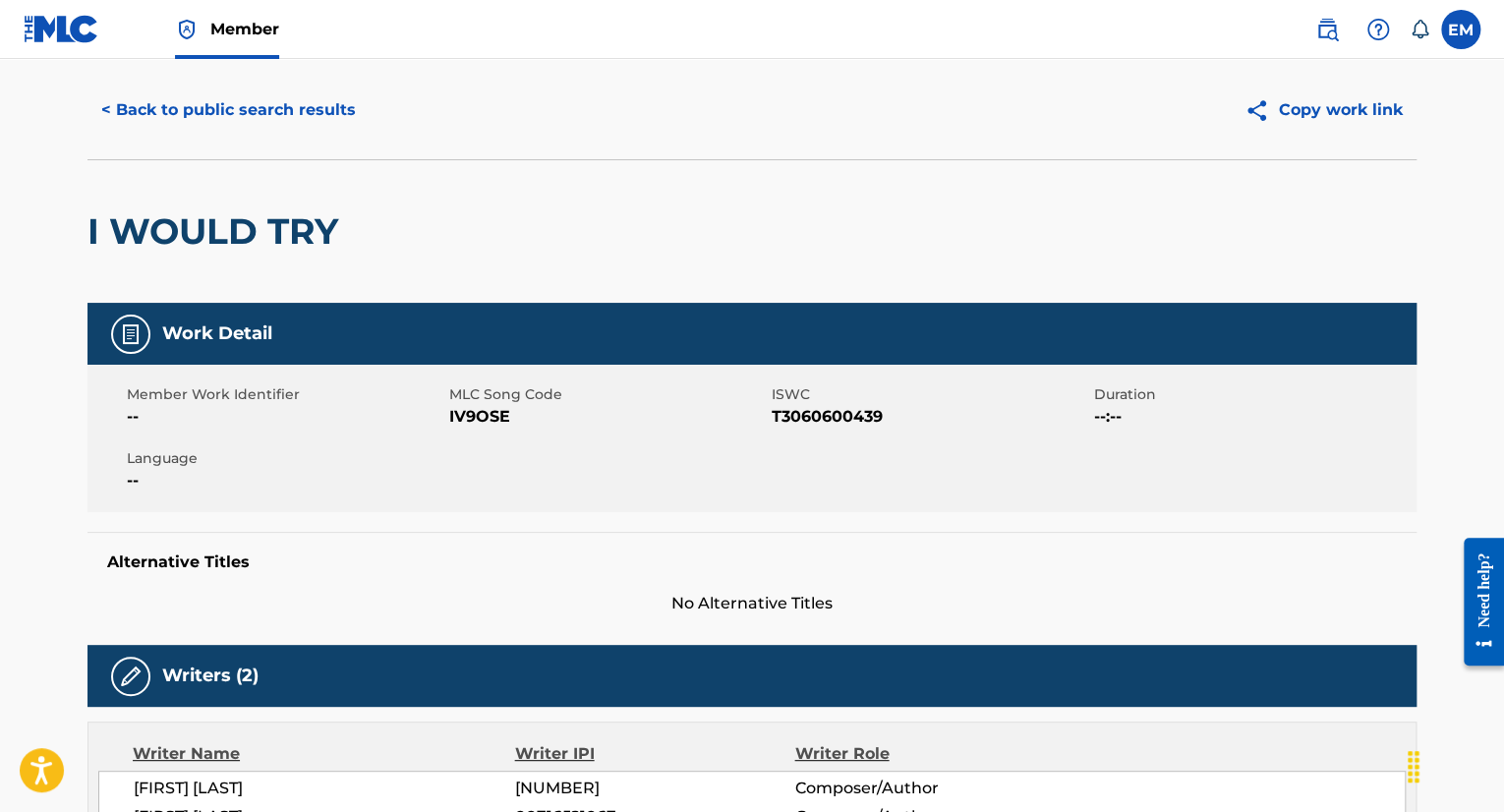 scroll, scrollTop: 0, scrollLeft: 0, axis: both 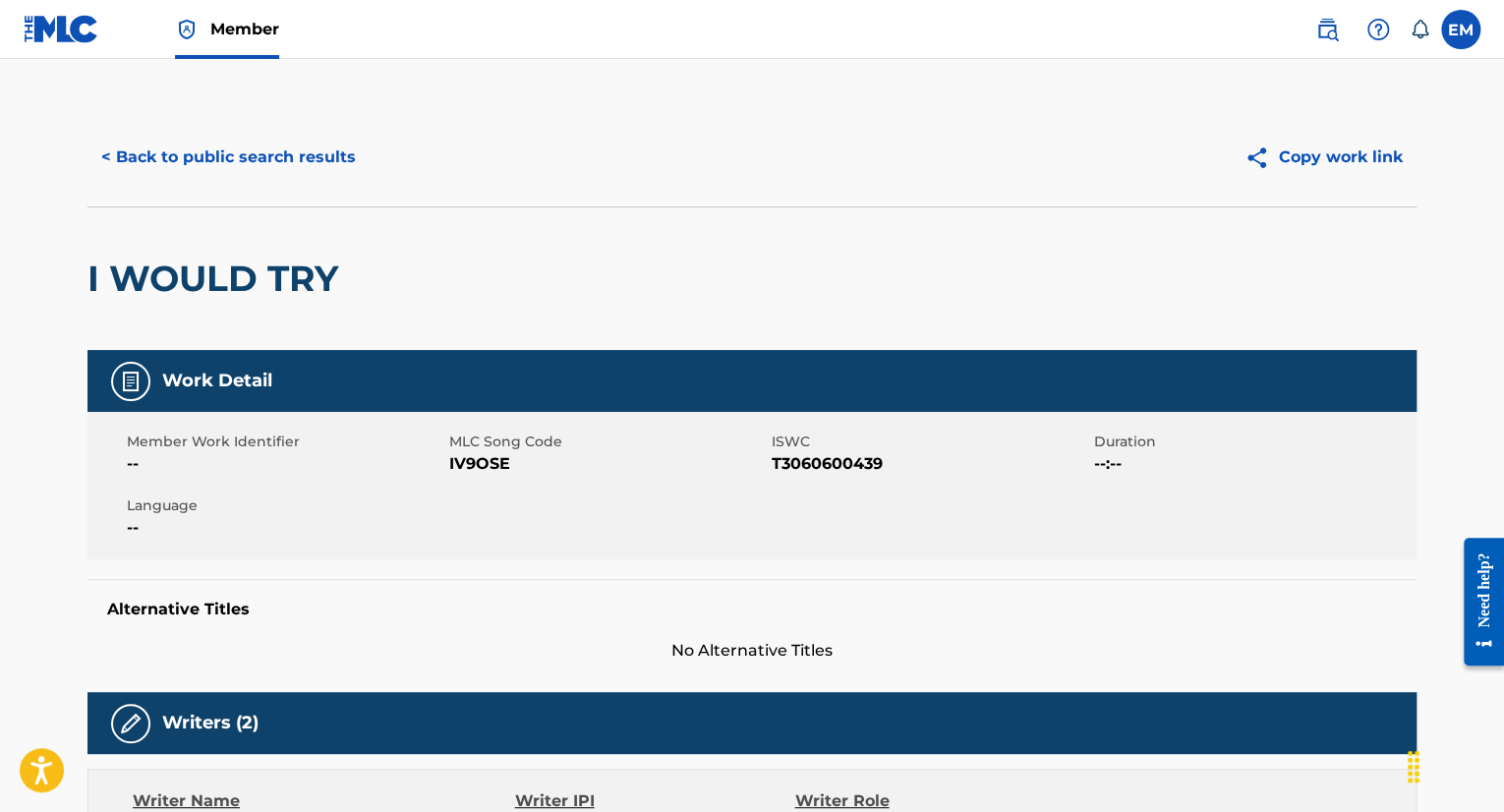 click on "< Back to public search results" at bounding box center [228, 157] 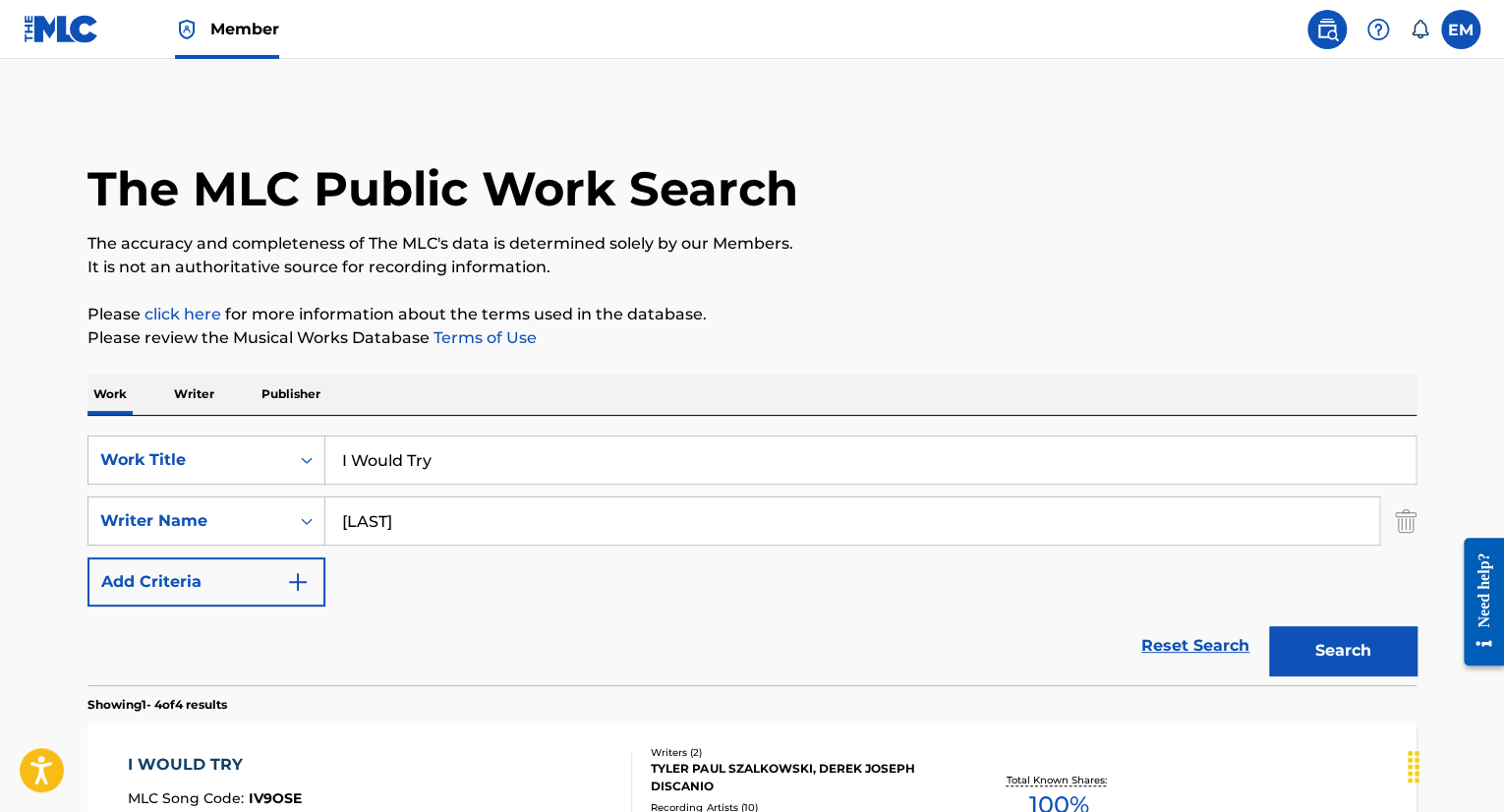 scroll, scrollTop: 0, scrollLeft: 0, axis: both 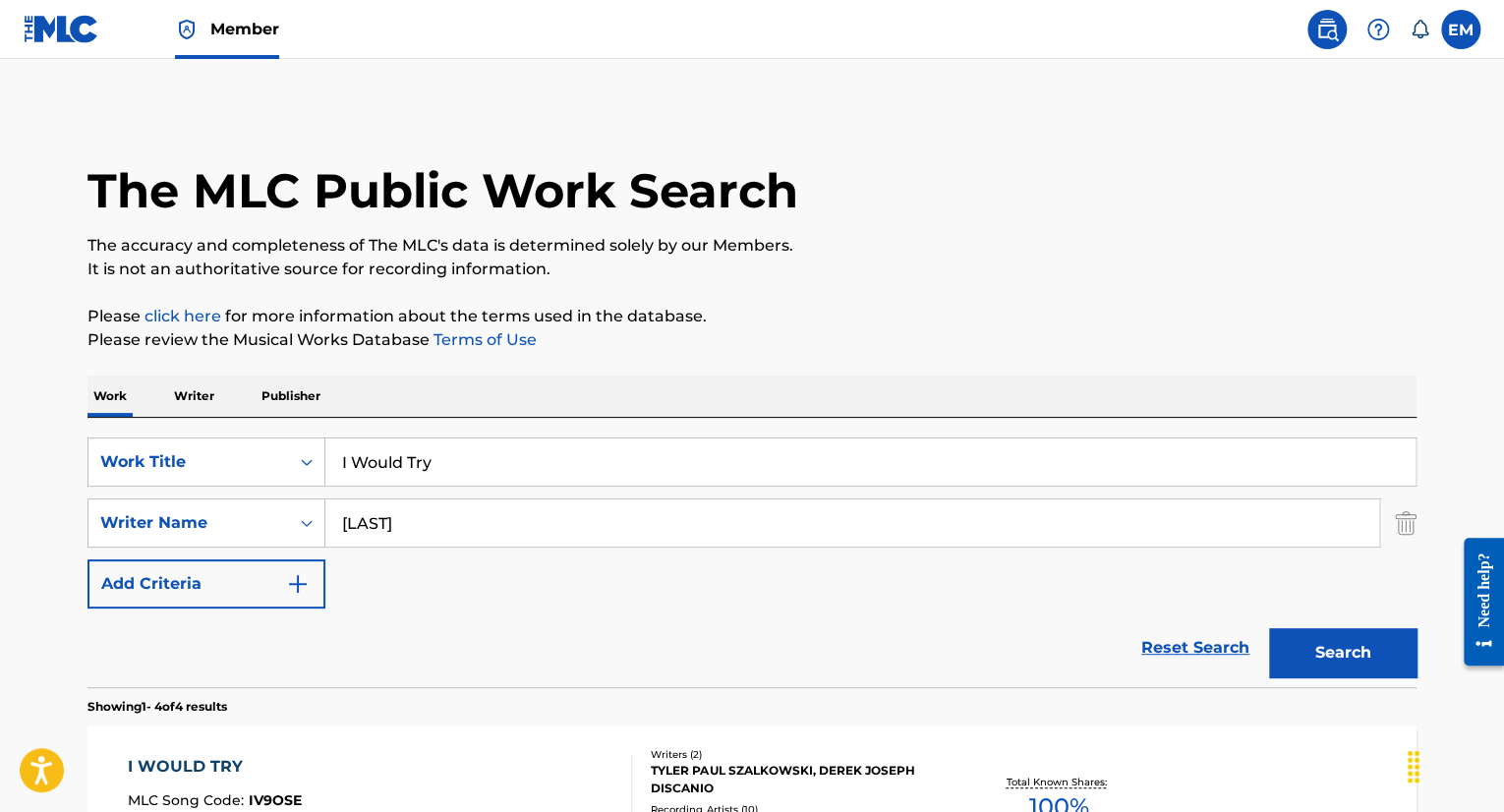 click on "I Would Try" at bounding box center [870, 462] 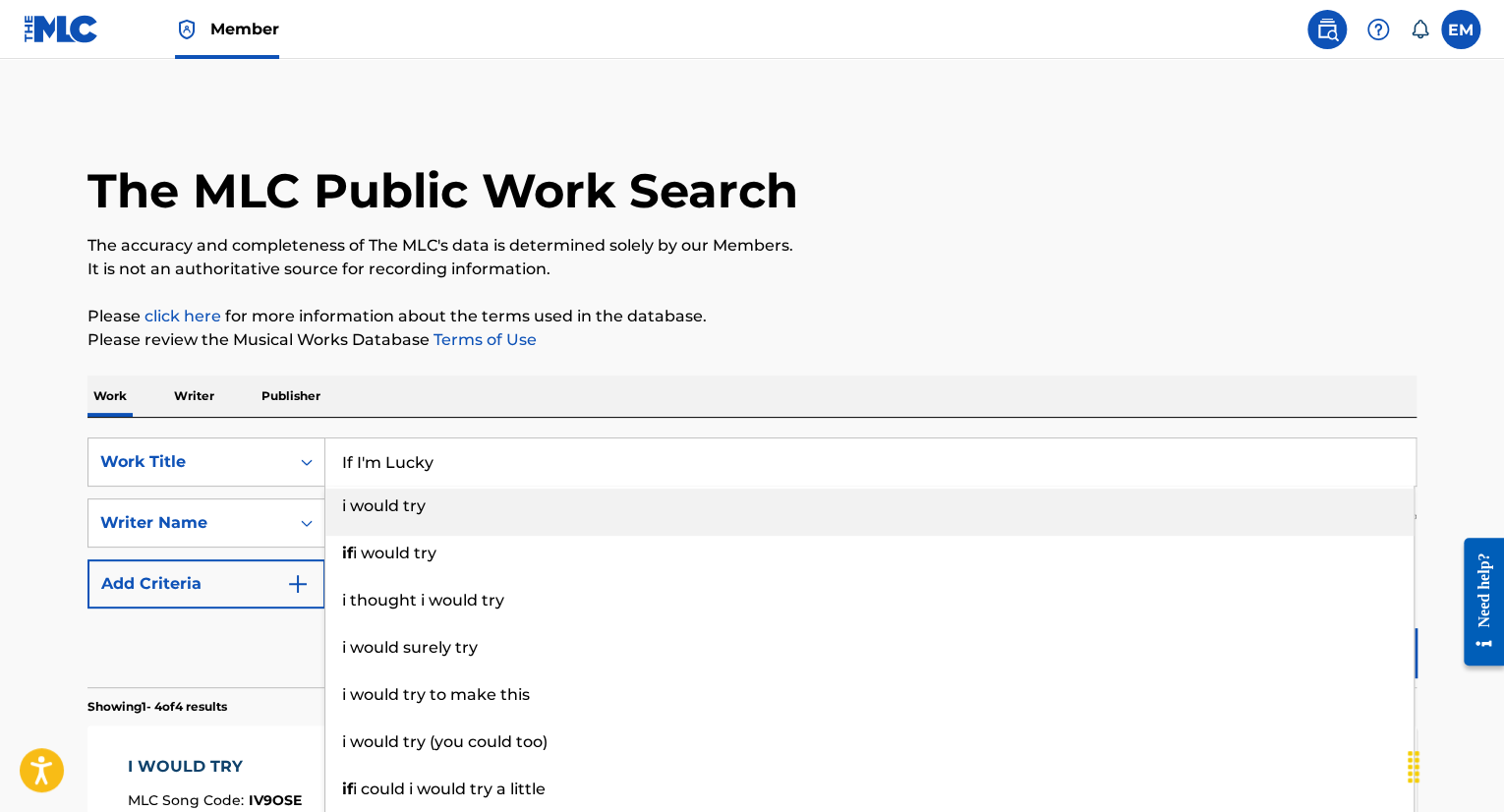 type on "If I'm Lucky" 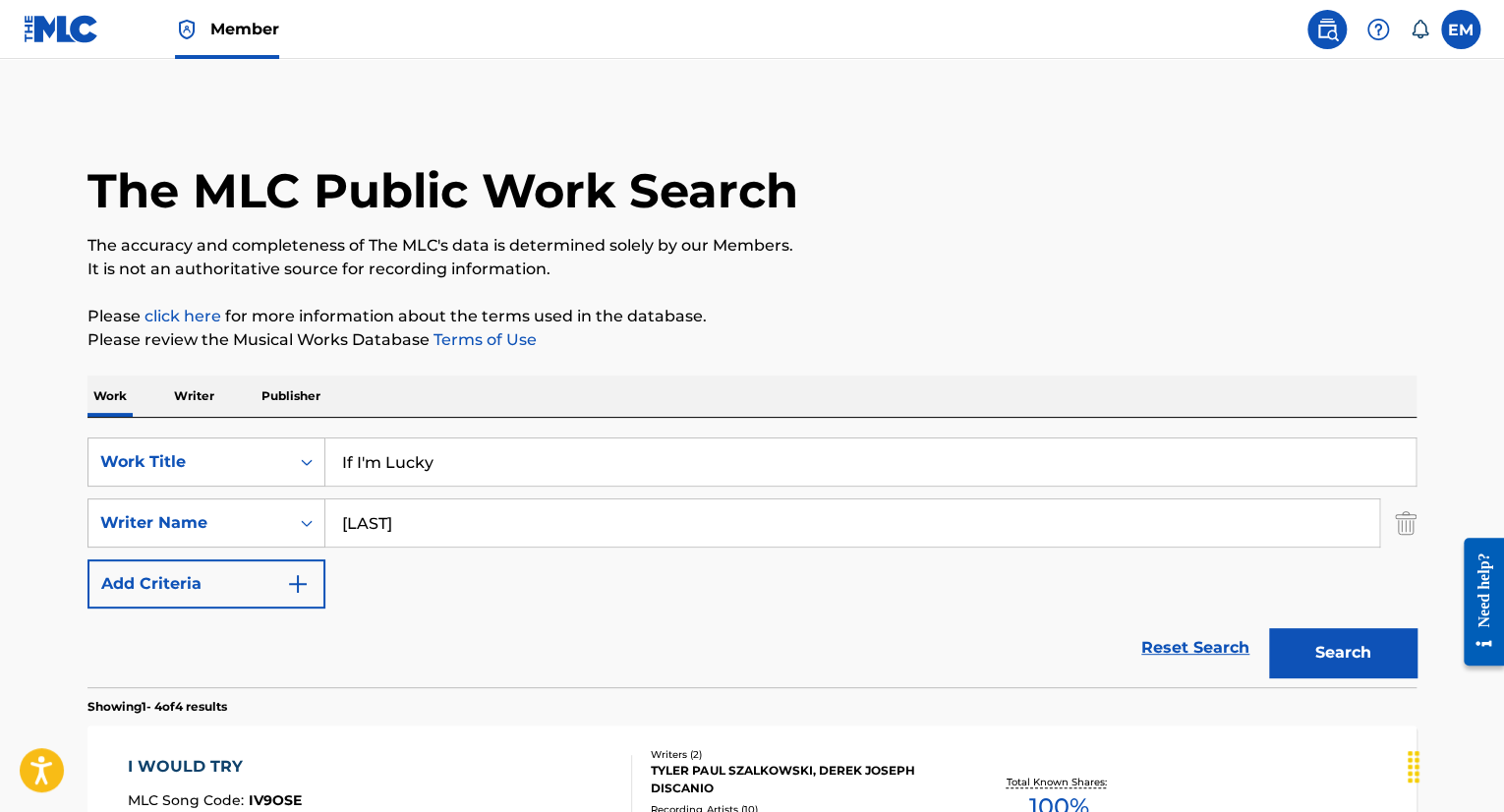 drag, startPoint x: 817, startPoint y: 324, endPoint x: 874, endPoint y: 280, distance: 72.006944 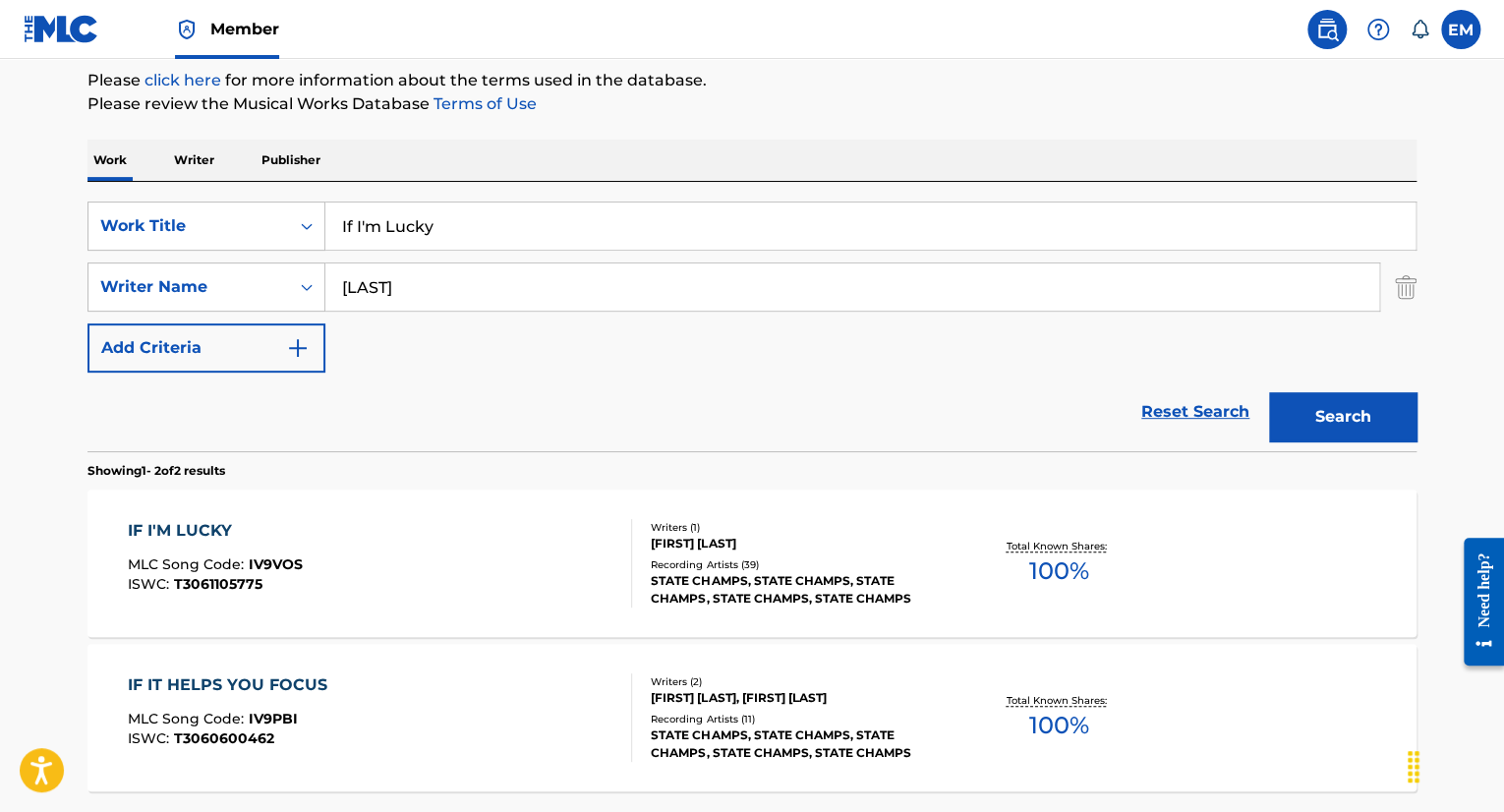 scroll, scrollTop: 393, scrollLeft: 0, axis: vertical 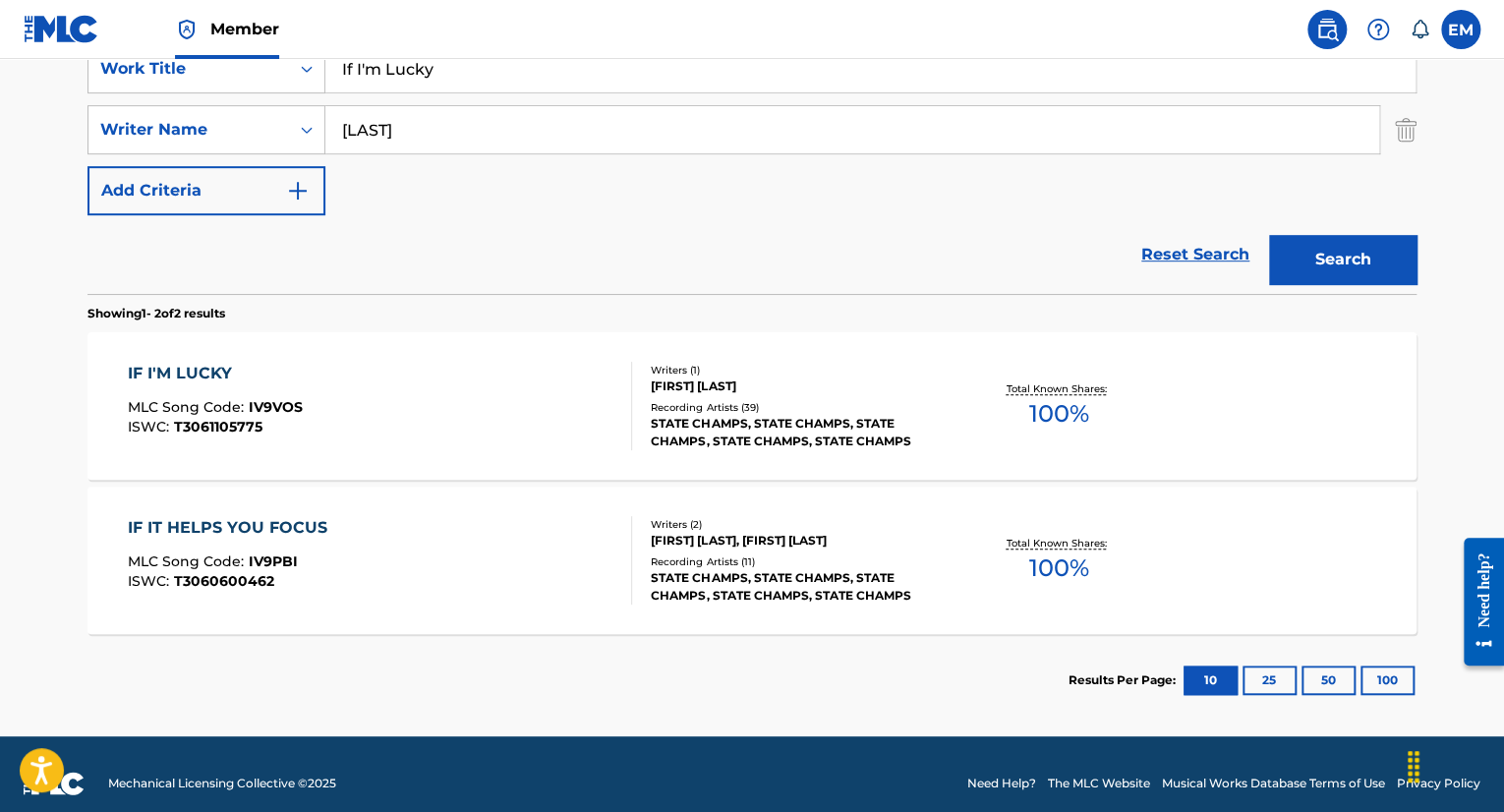 click on "IF I'M LUCKY MLC Song Code : IV9VOS ISWC : T3061105775" at bounding box center [380, 406] 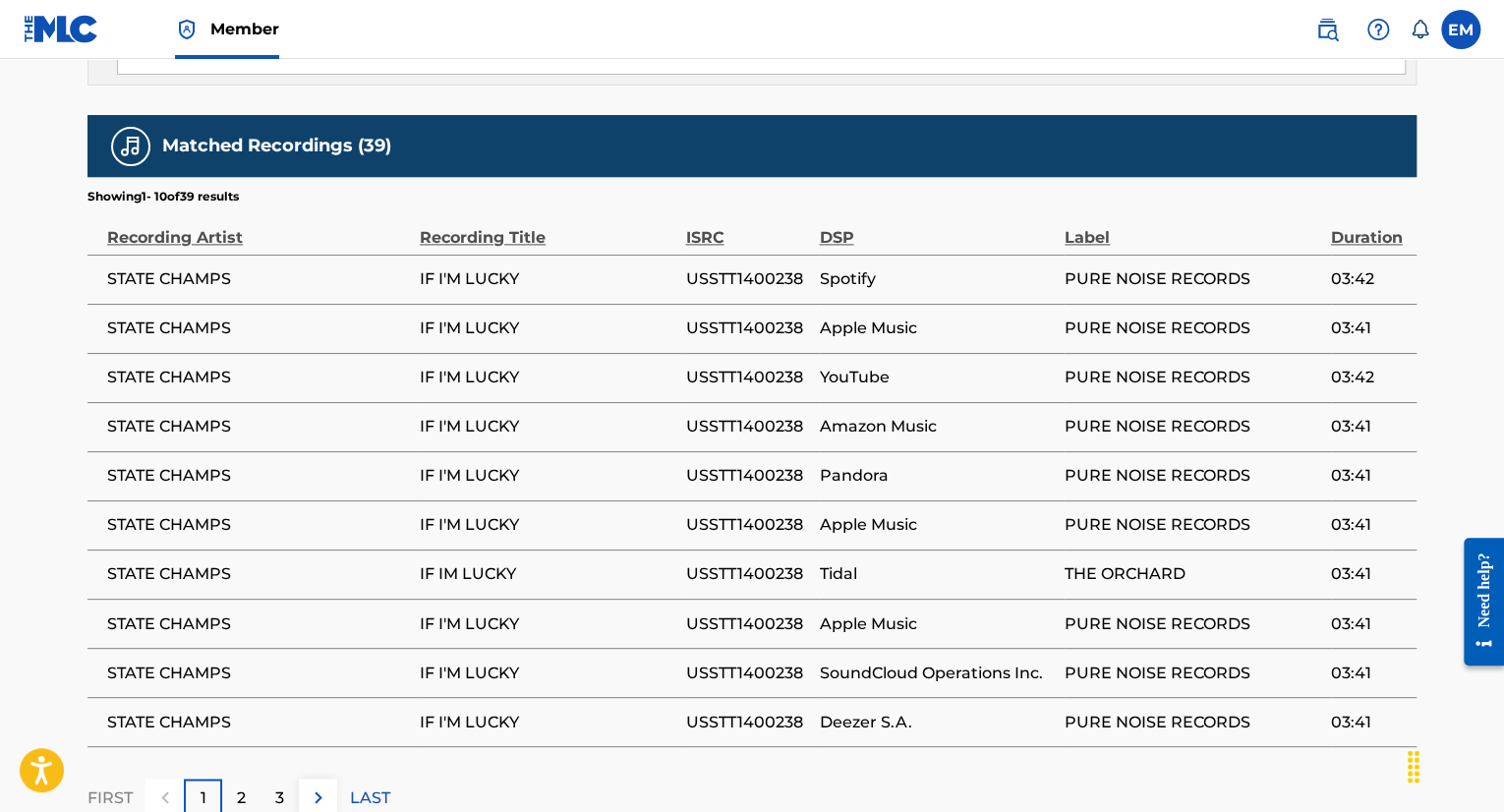 scroll, scrollTop: 1416, scrollLeft: 0, axis: vertical 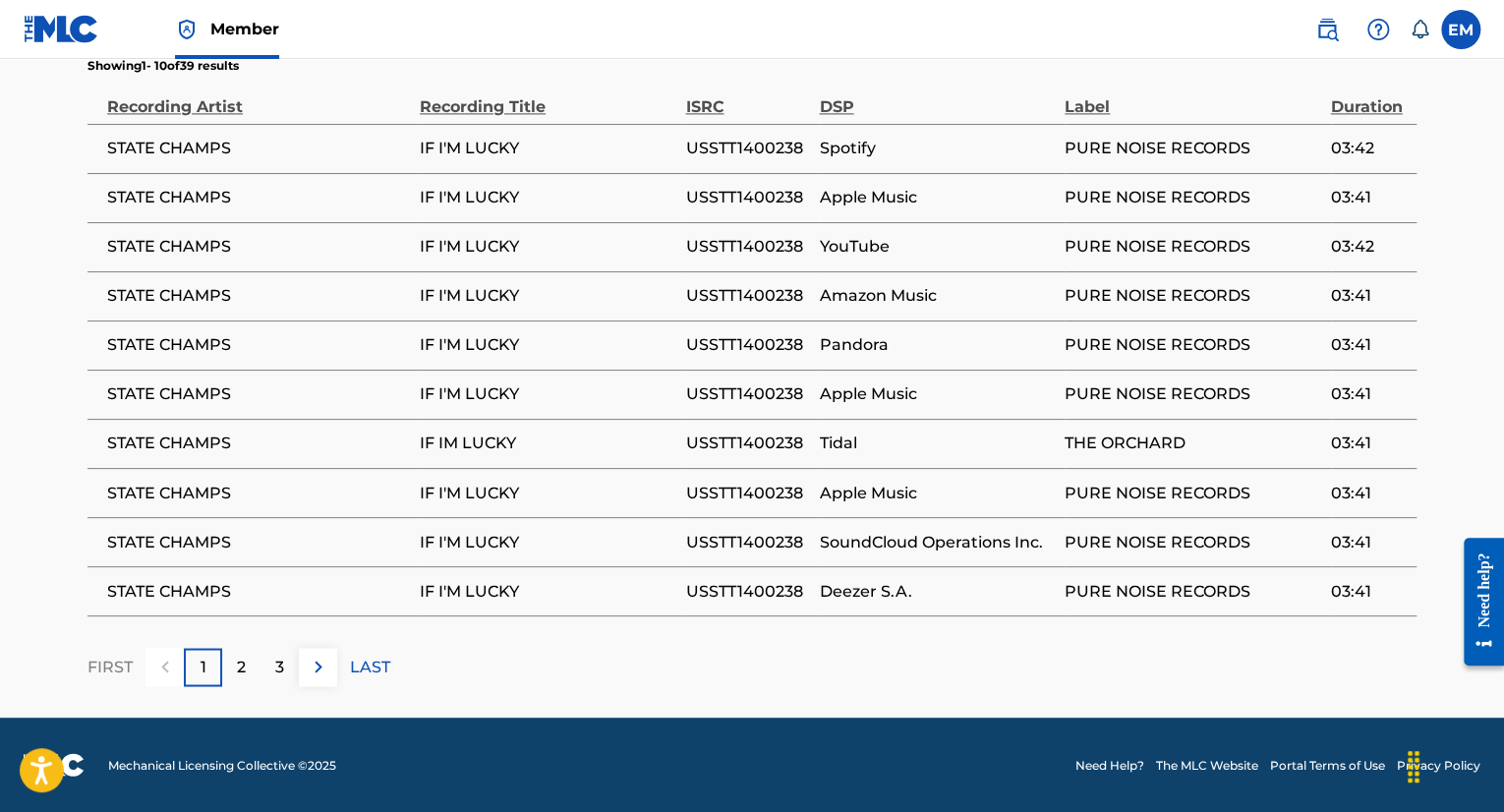 click on "USSTT1400238" at bounding box center (747, 148) 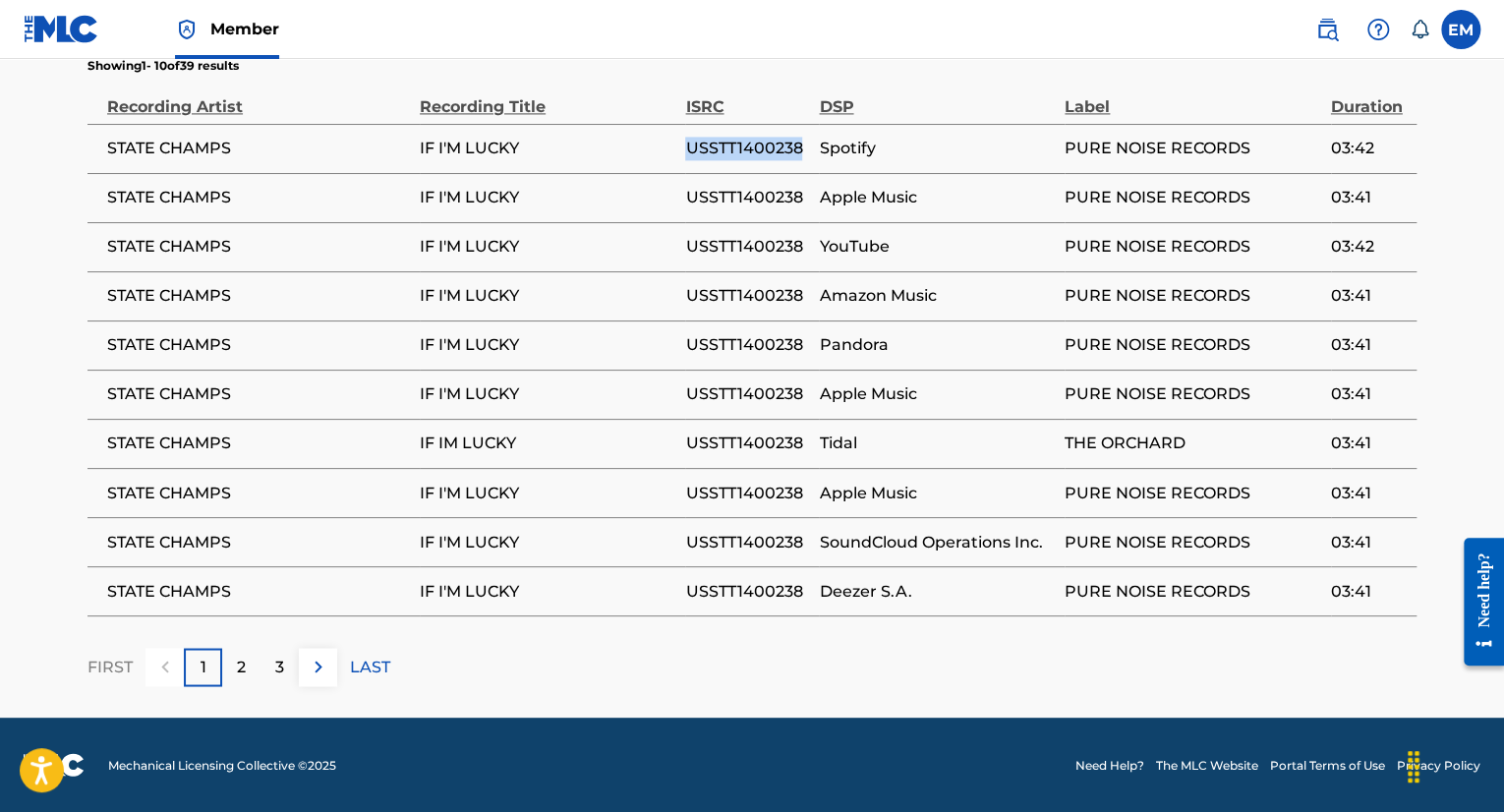 click on "USSTT1400238" at bounding box center (747, 148) 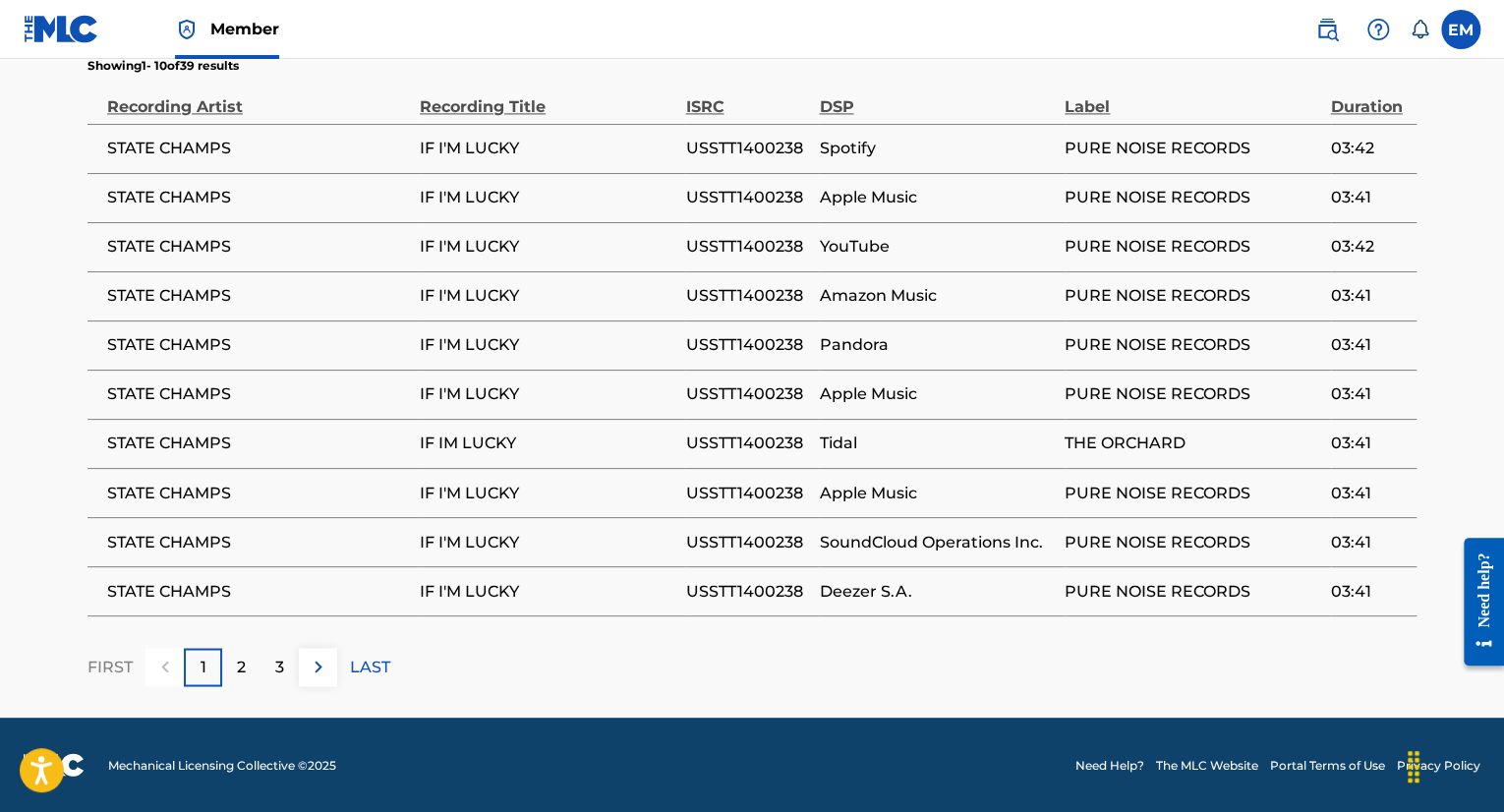 click on "2" at bounding box center [241, 667] 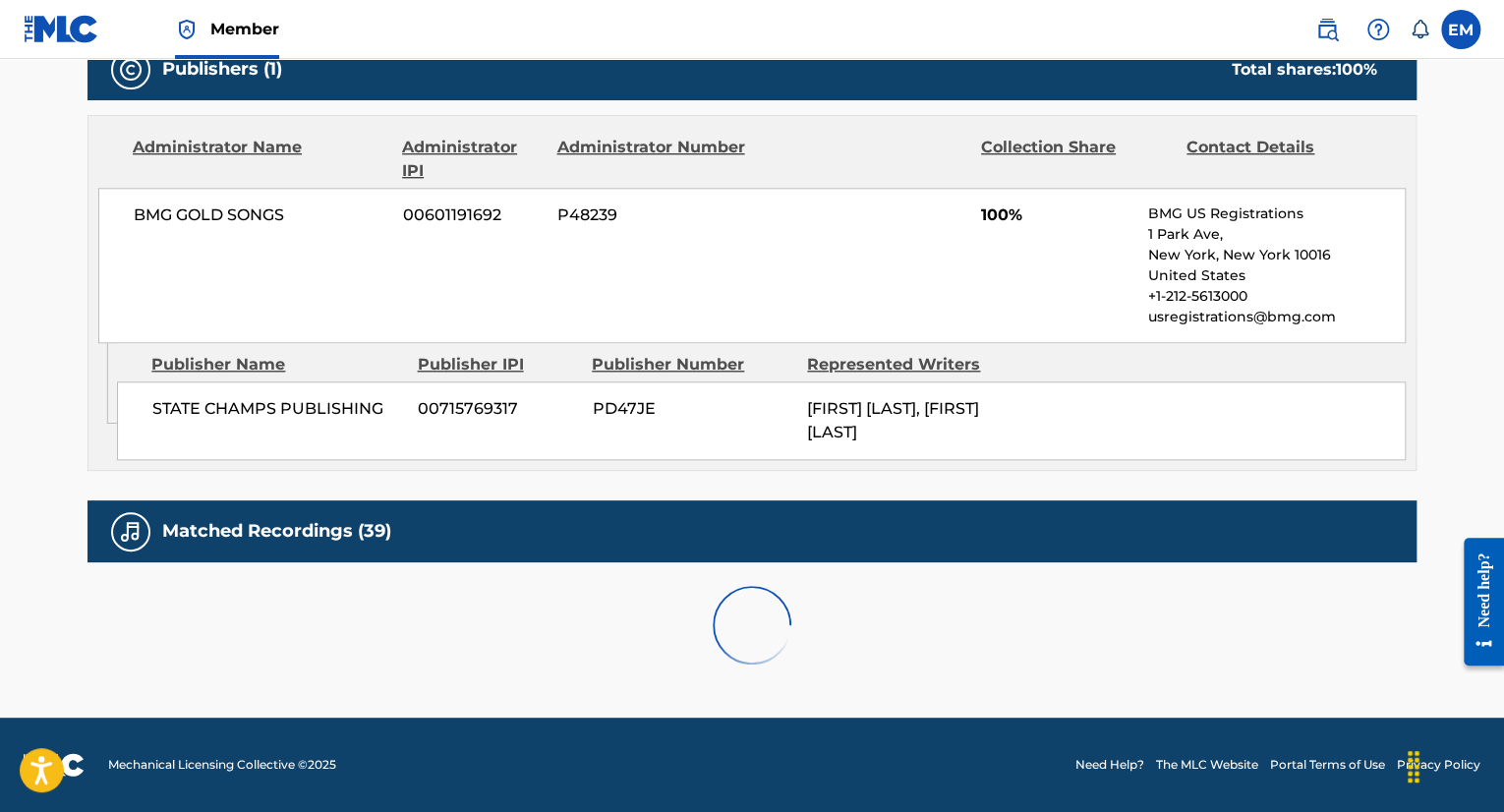 scroll, scrollTop: 1416, scrollLeft: 0, axis: vertical 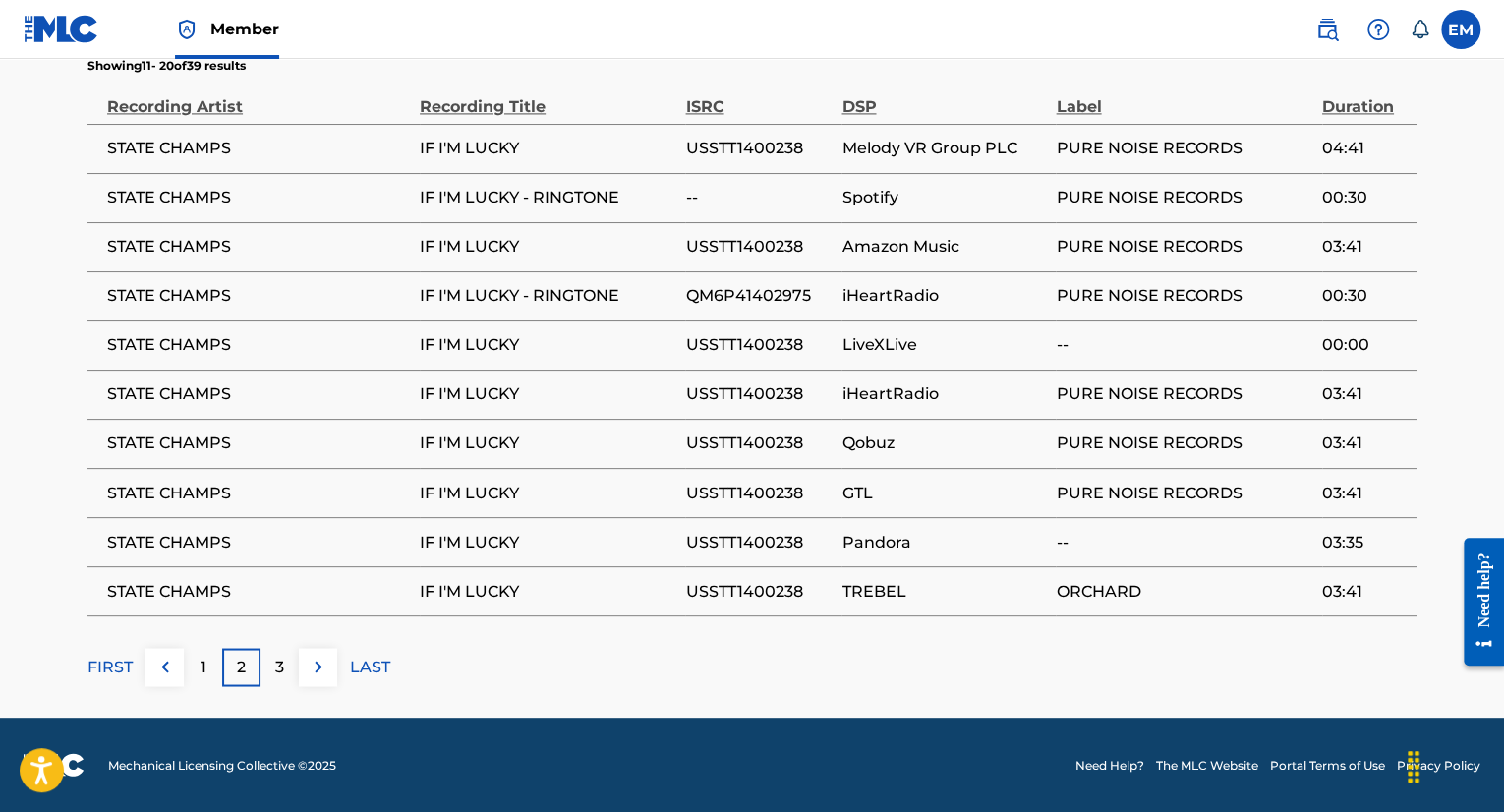 click on "3" at bounding box center (279, 667) 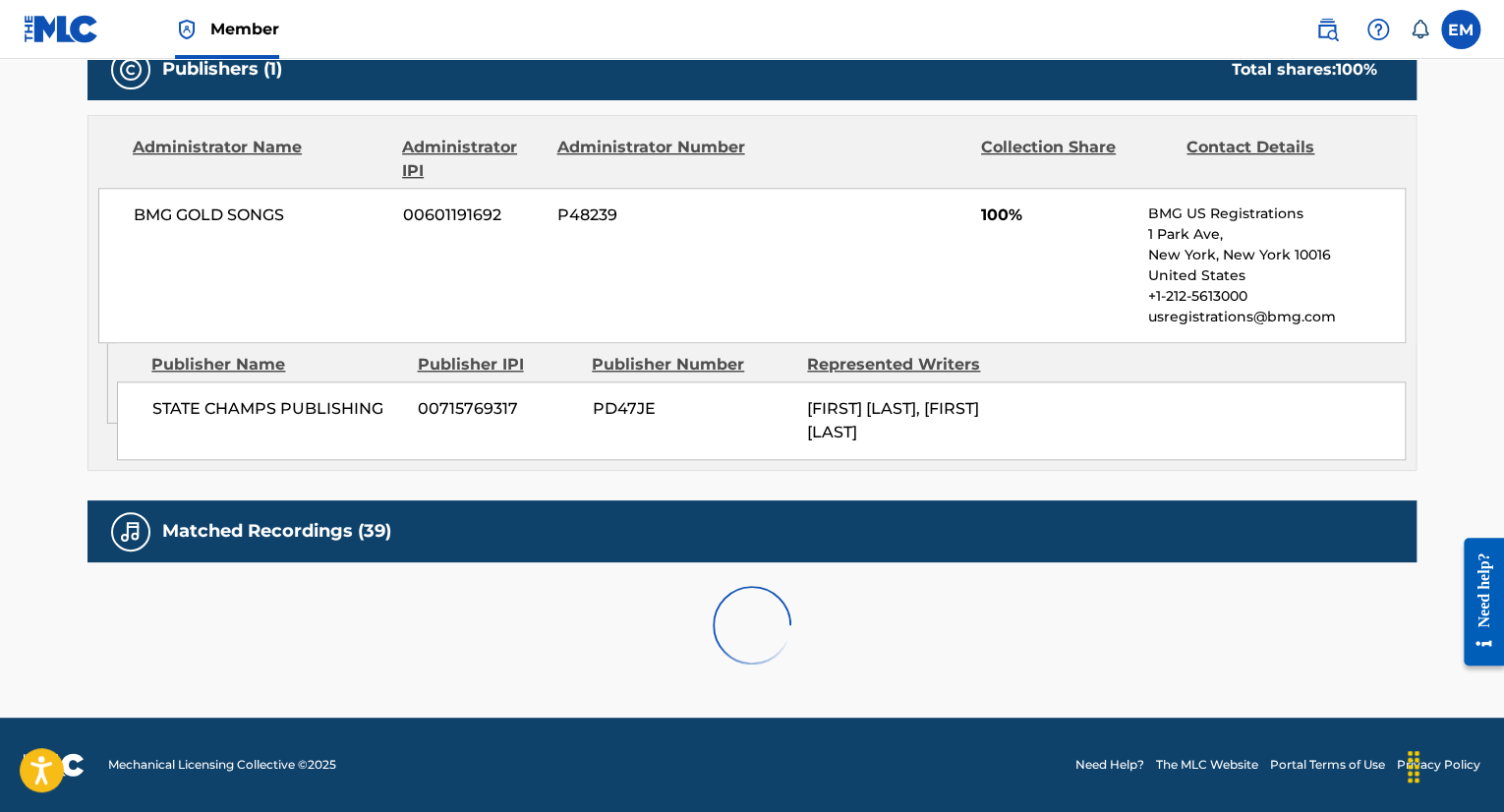 scroll, scrollTop: 1416, scrollLeft: 0, axis: vertical 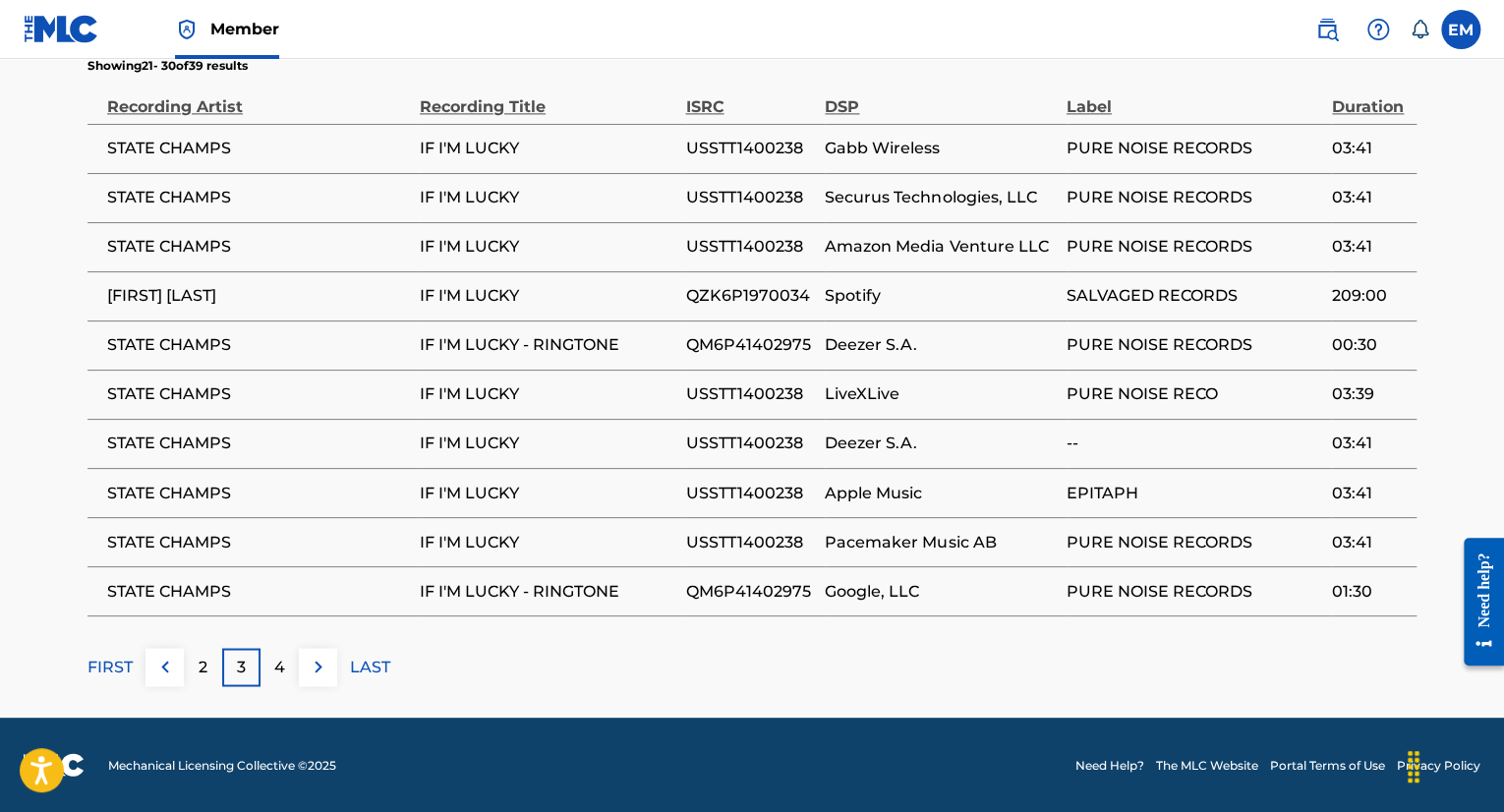 click on "QZK6P1970034" at bounding box center (750, 296) 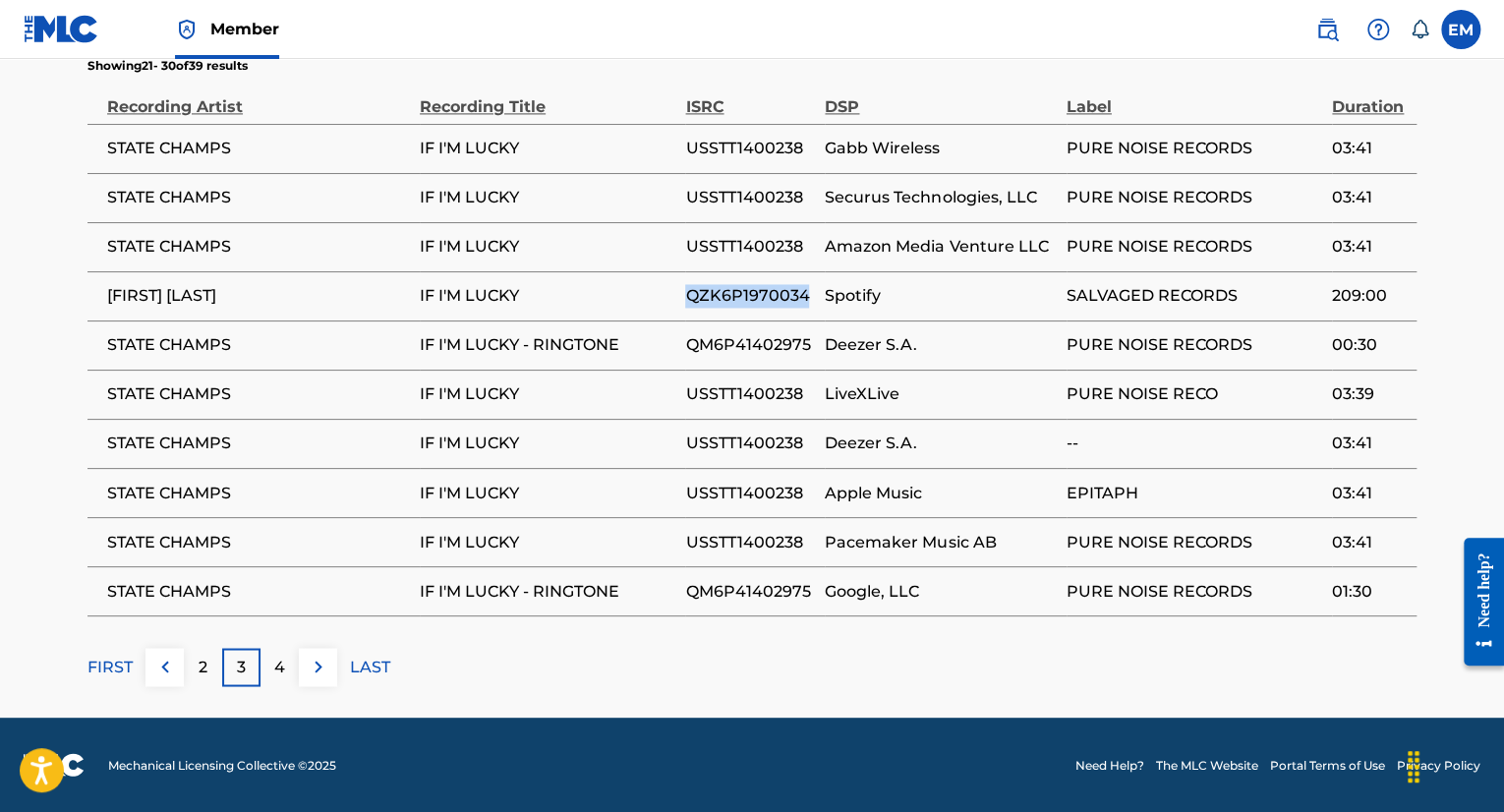 click on "QZK6P1970034" at bounding box center [750, 296] 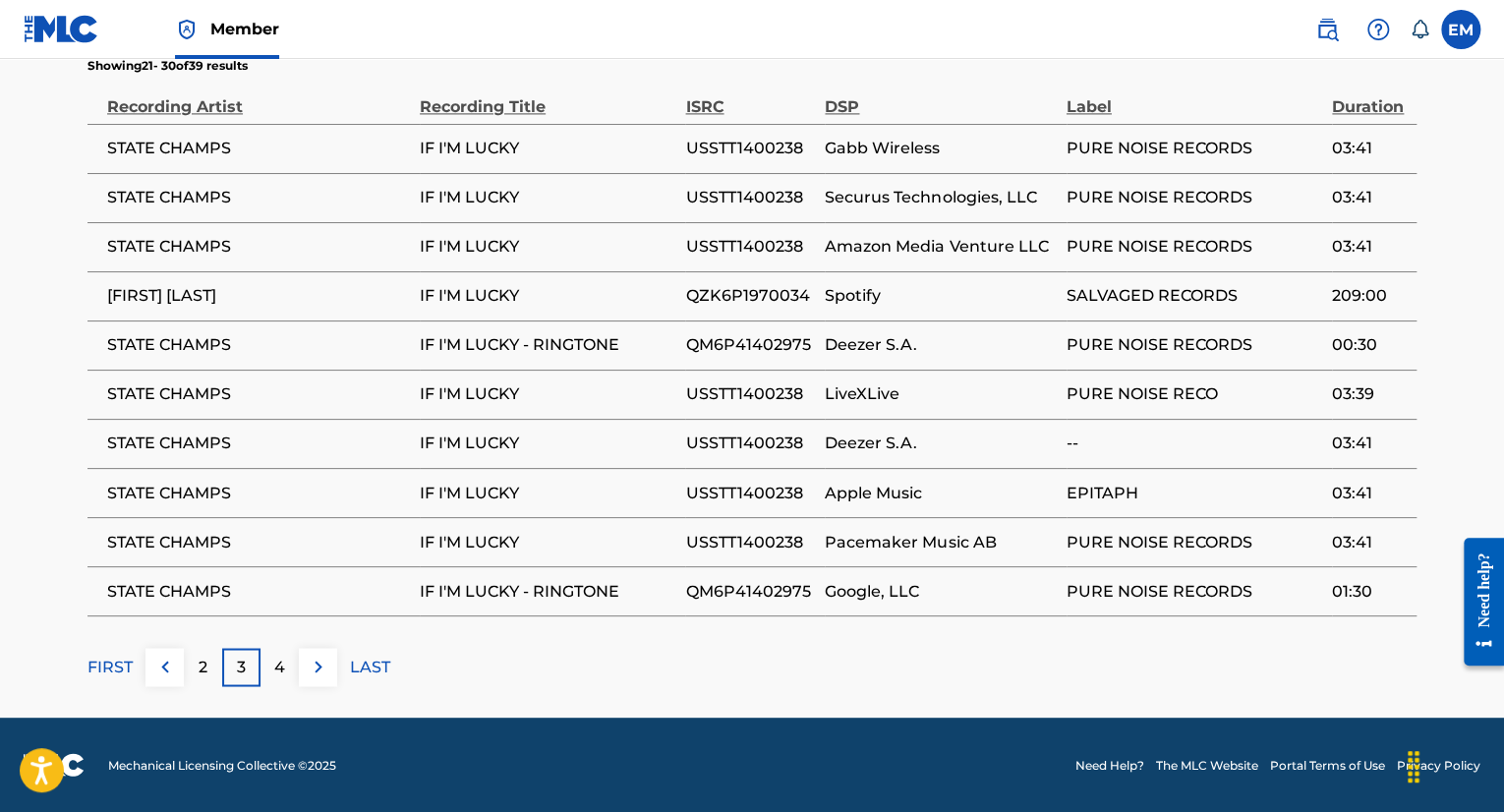 click on "QM6P41402975" at bounding box center (750, 345) 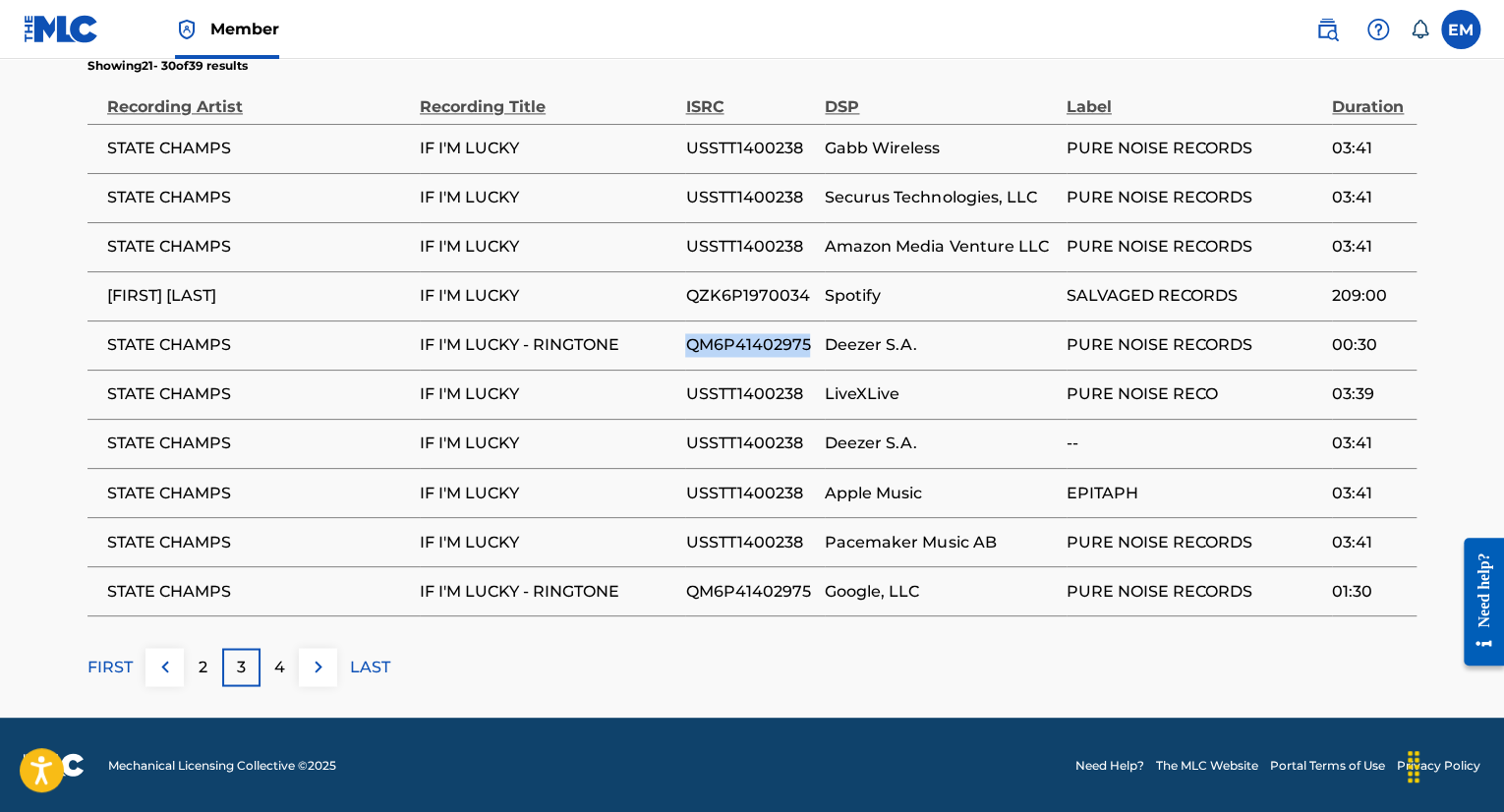 click on "QM6P41402975" at bounding box center (750, 345) 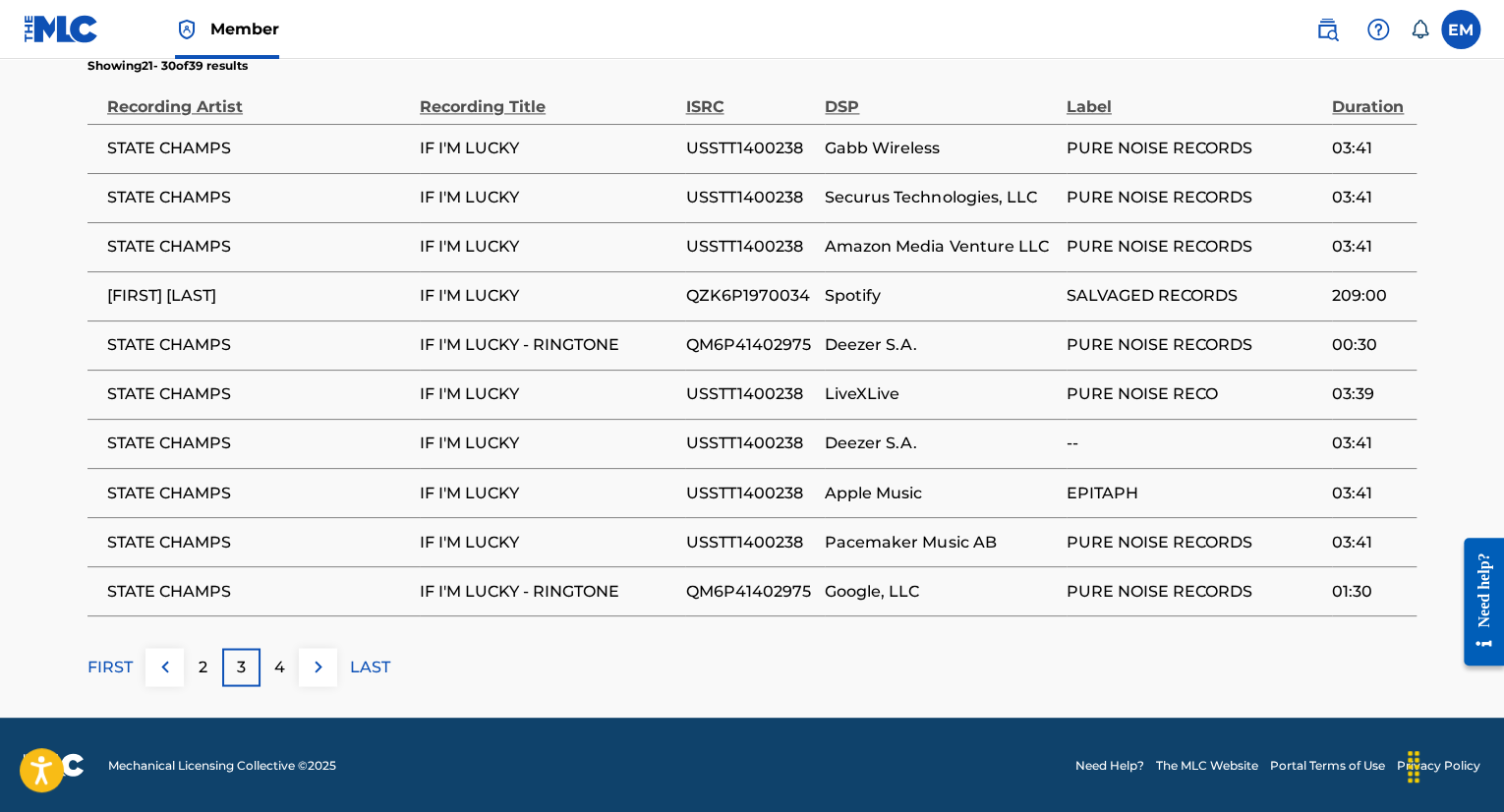 click on "QM6P41402975" at bounding box center (755, 591) 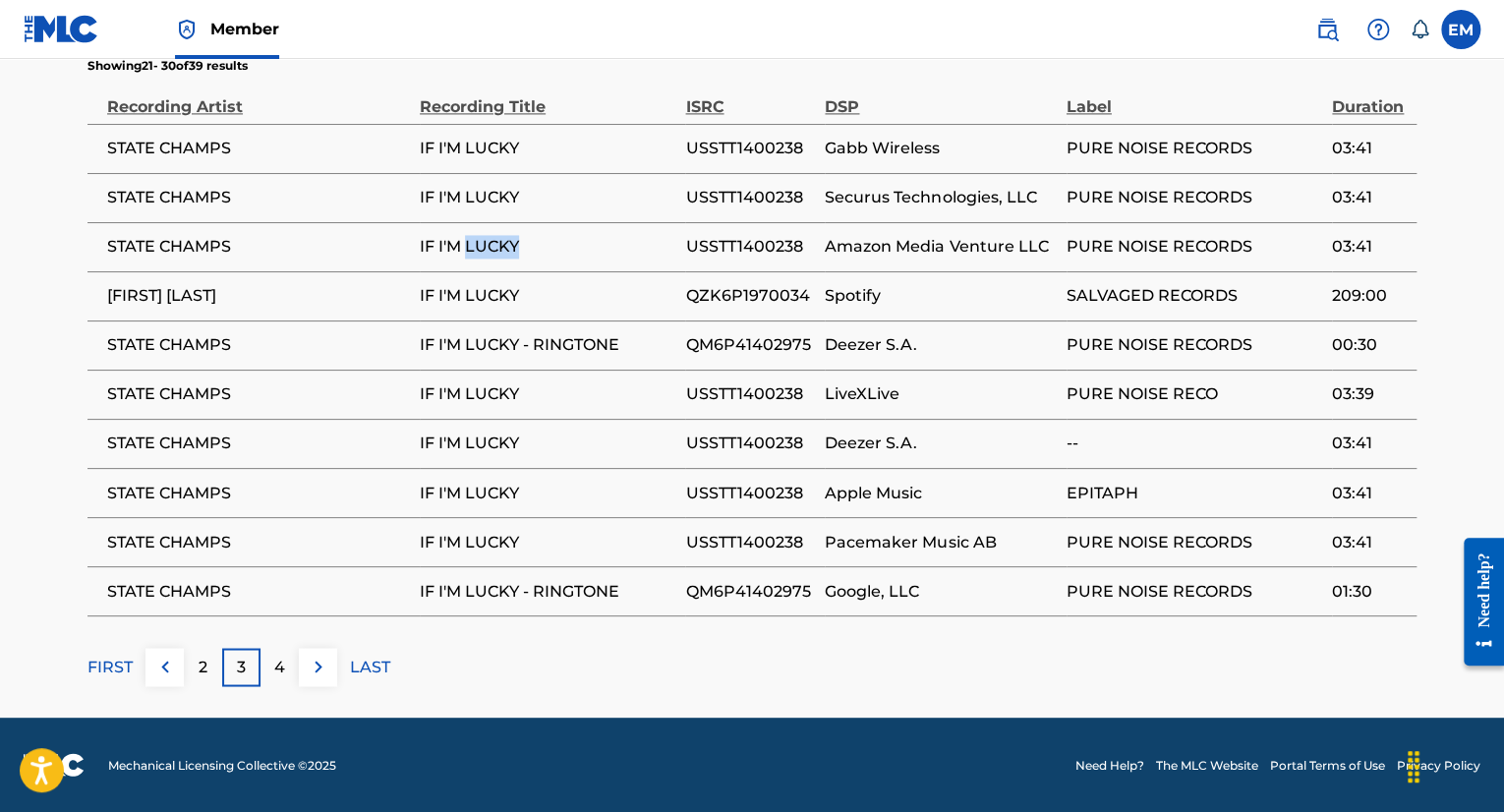 click on "IF I'M LUCKY" at bounding box center [548, 247] 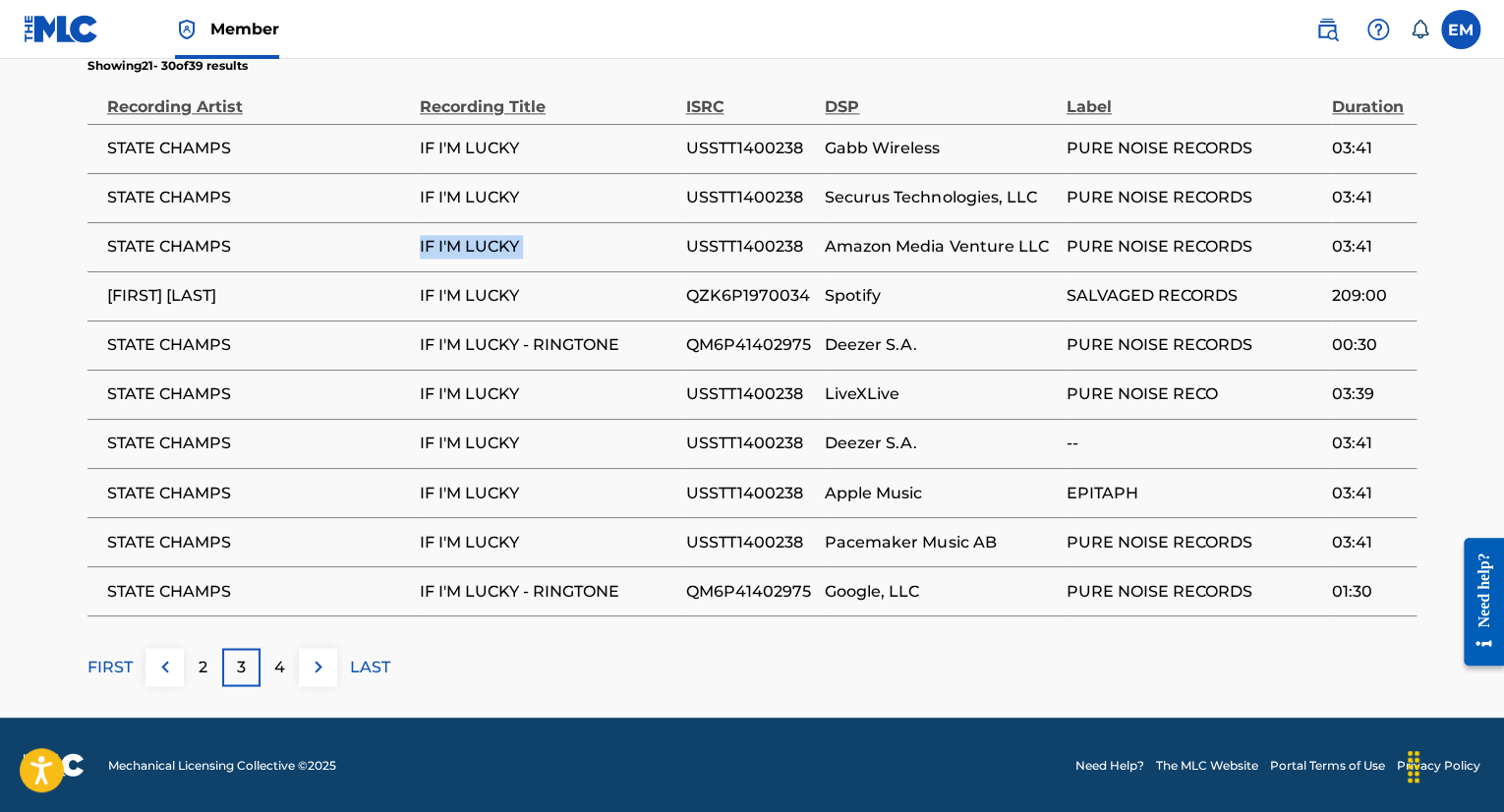 click on "IF I'M LUCKY" at bounding box center [548, 247] 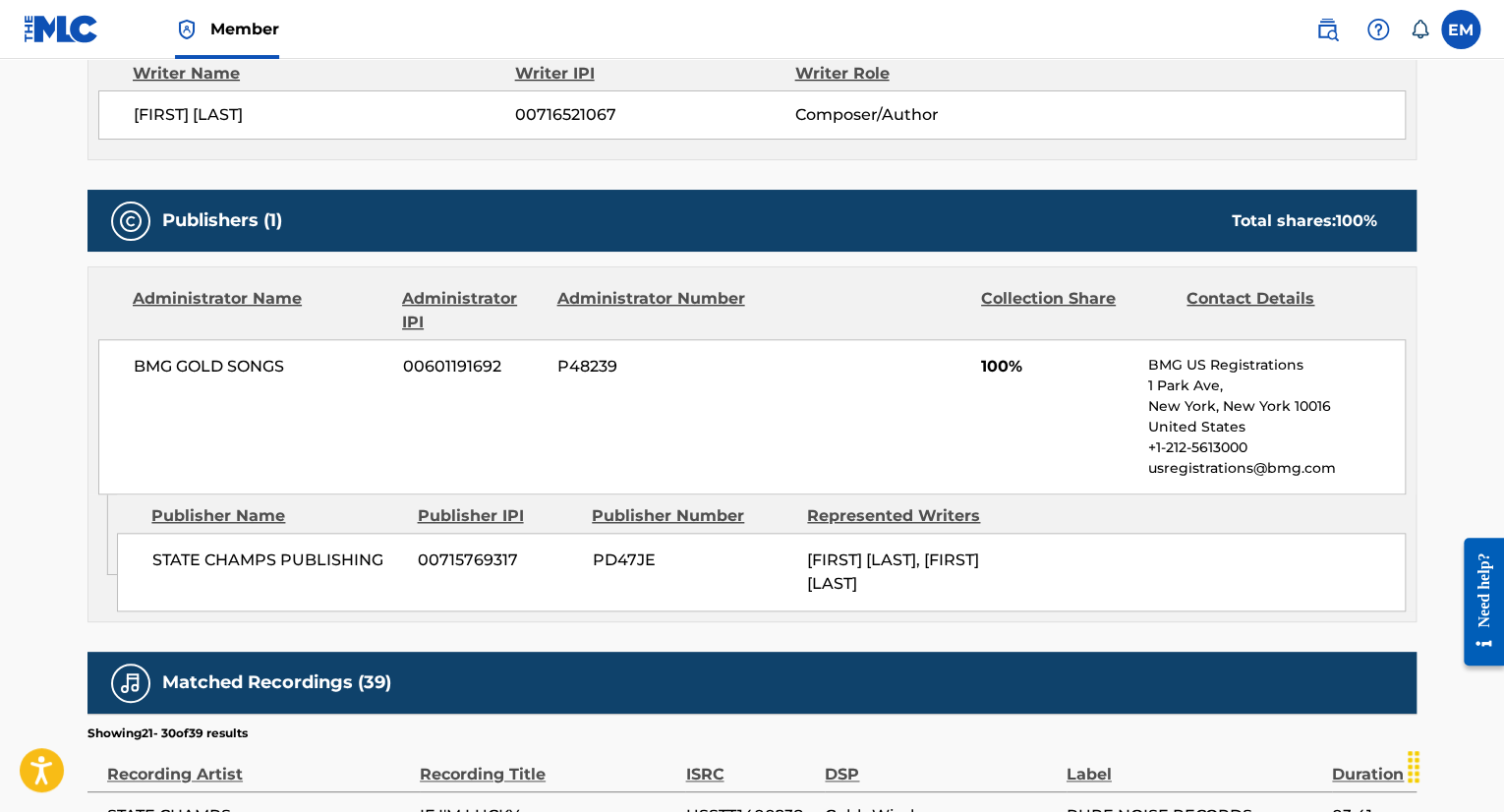 scroll, scrollTop: 0, scrollLeft: 0, axis: both 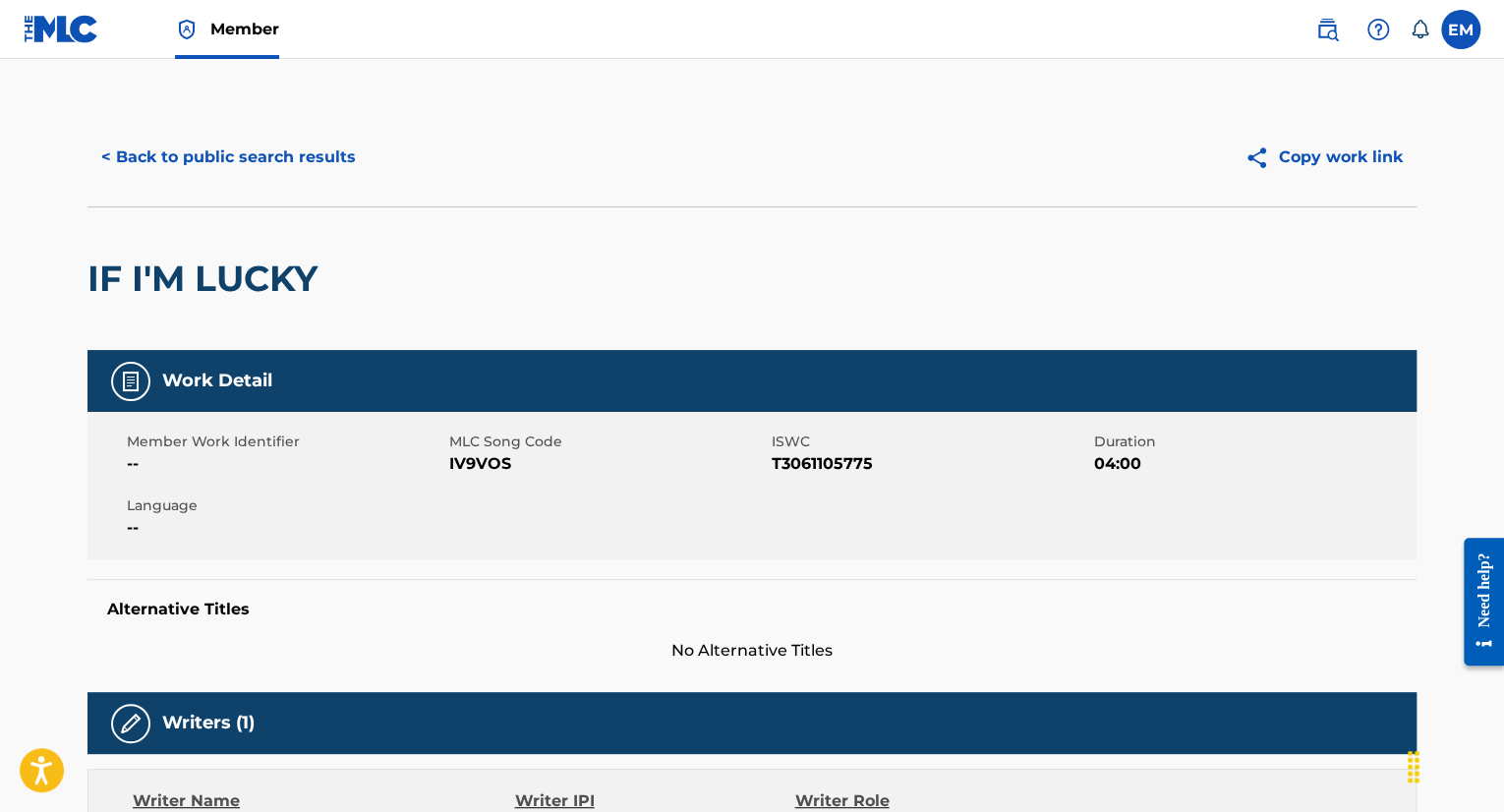 click on "IV9VOS" at bounding box center [607, 464] 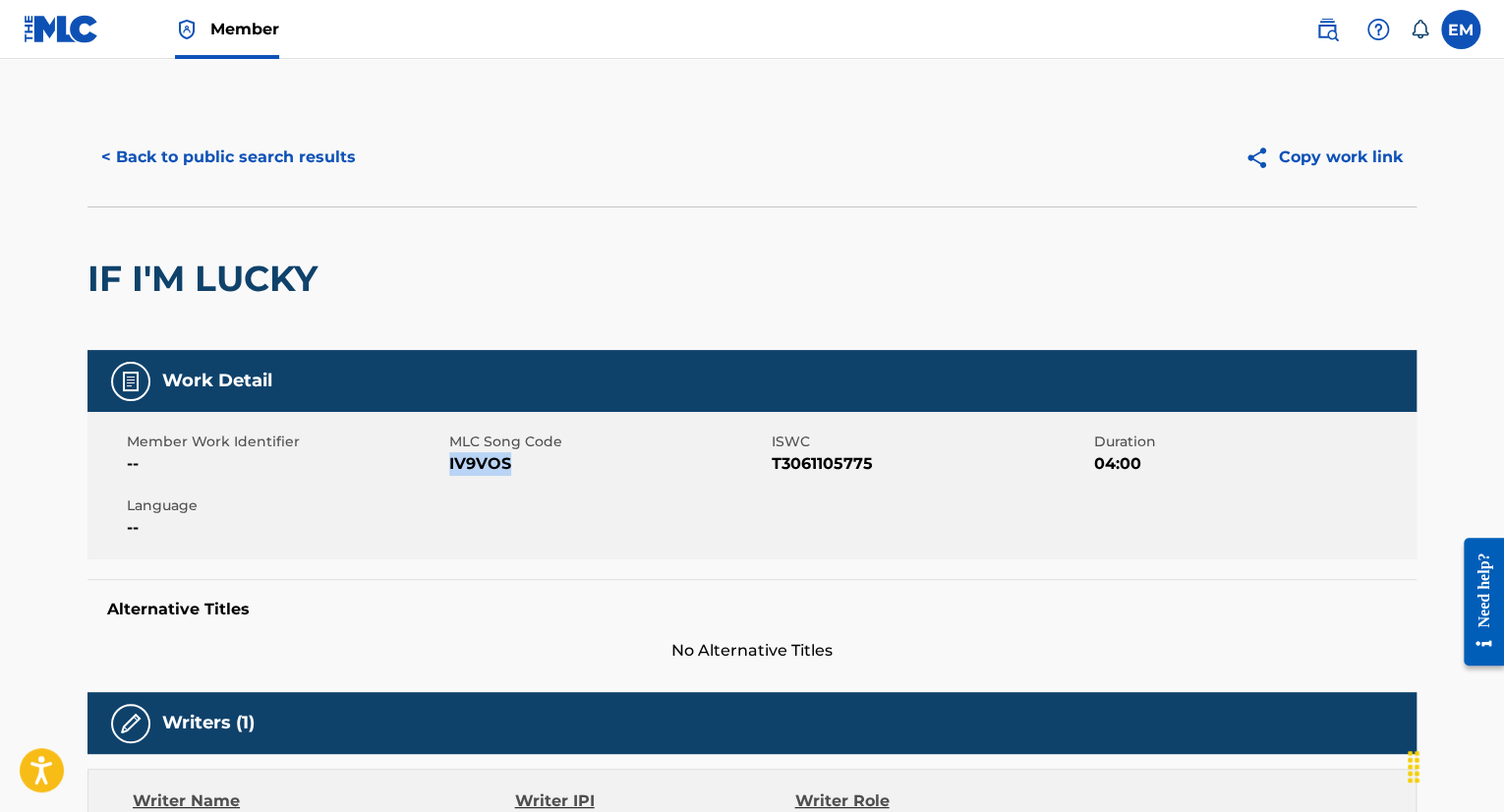 click on "IV9VOS" at bounding box center [607, 464] 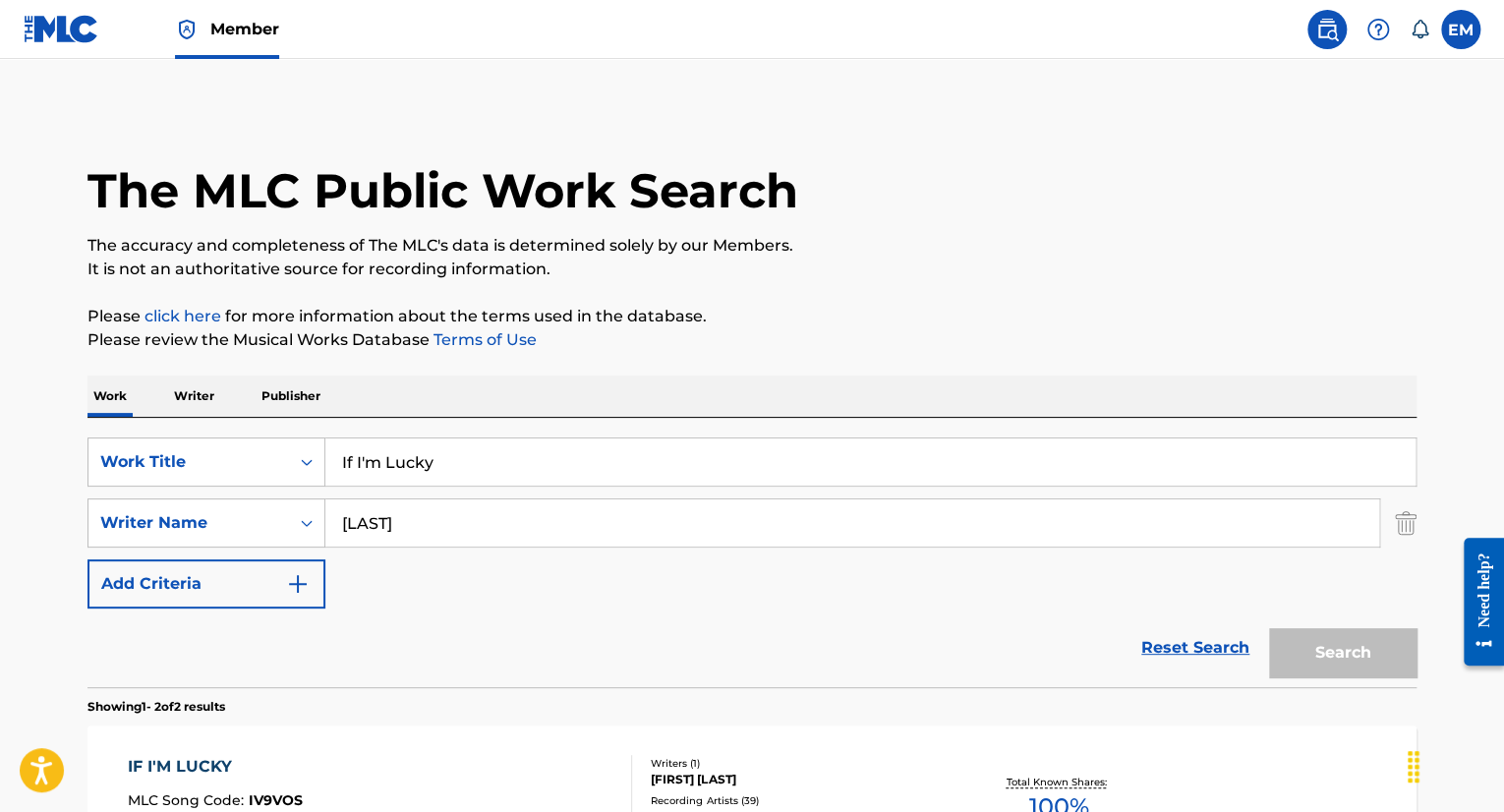 scroll, scrollTop: 299, scrollLeft: 0, axis: vertical 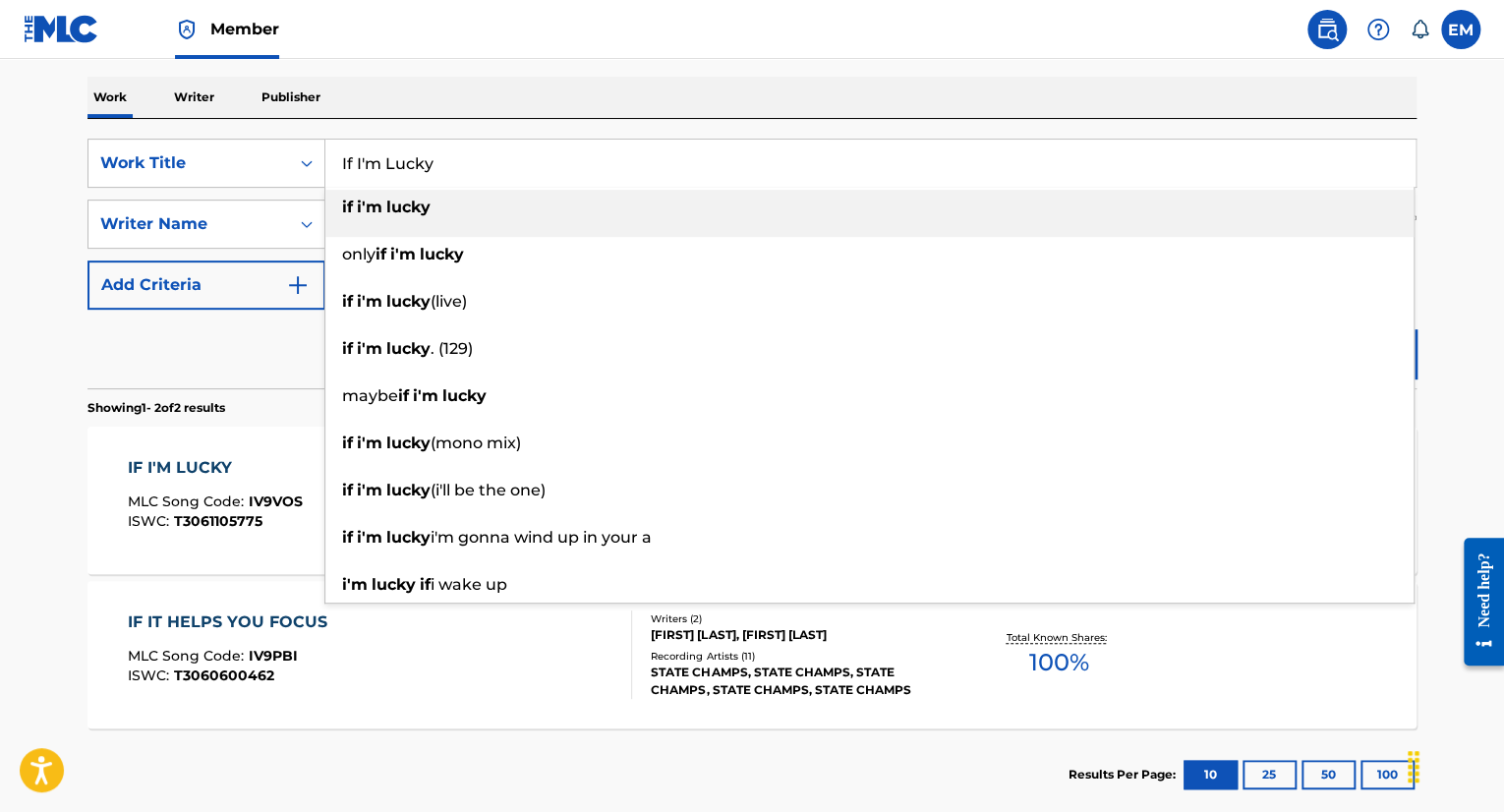 drag, startPoint x: 516, startPoint y: 160, endPoint x: 273, endPoint y: 123, distance: 245.80073 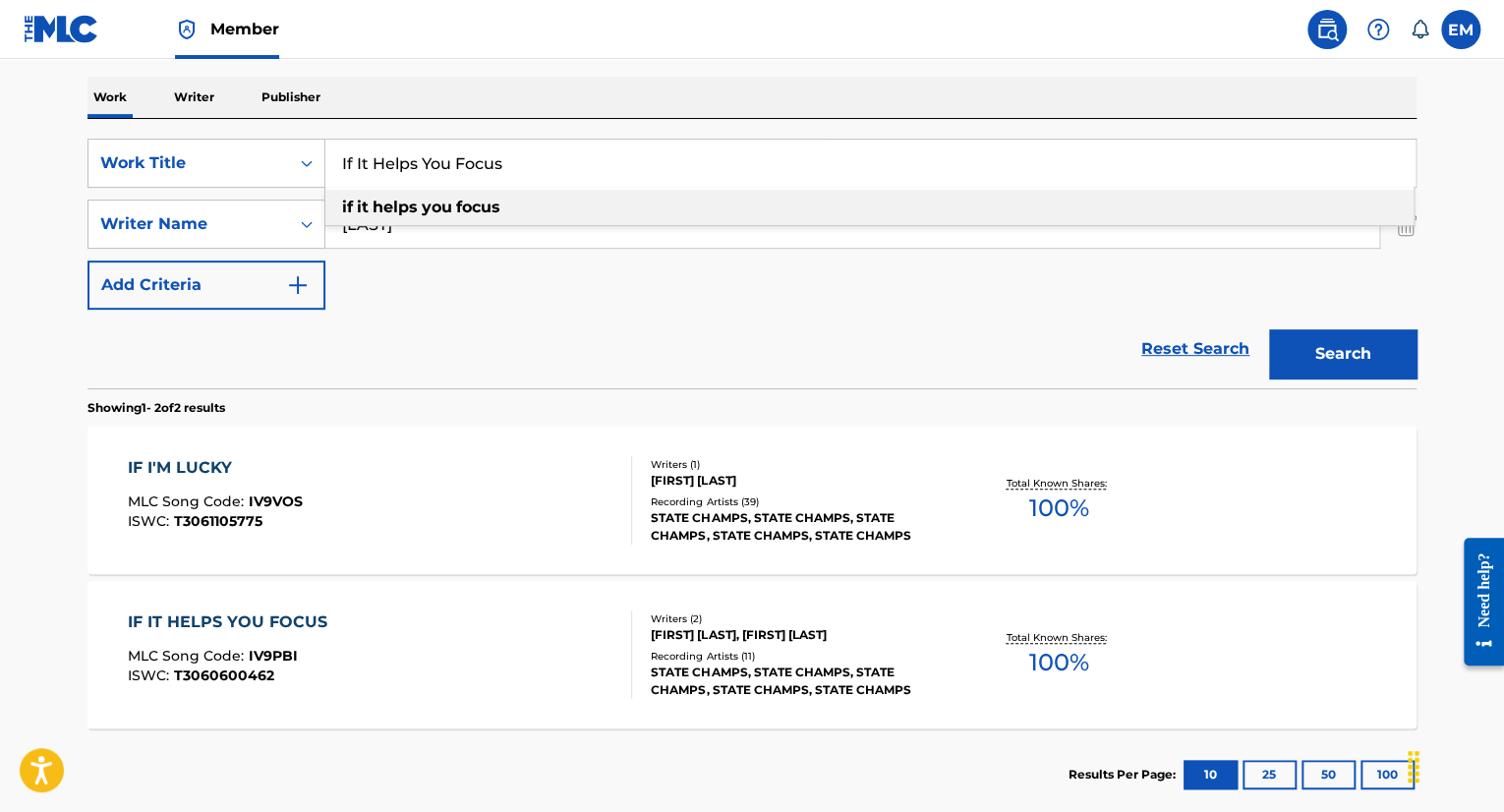 type on "If It Helps You Focus" 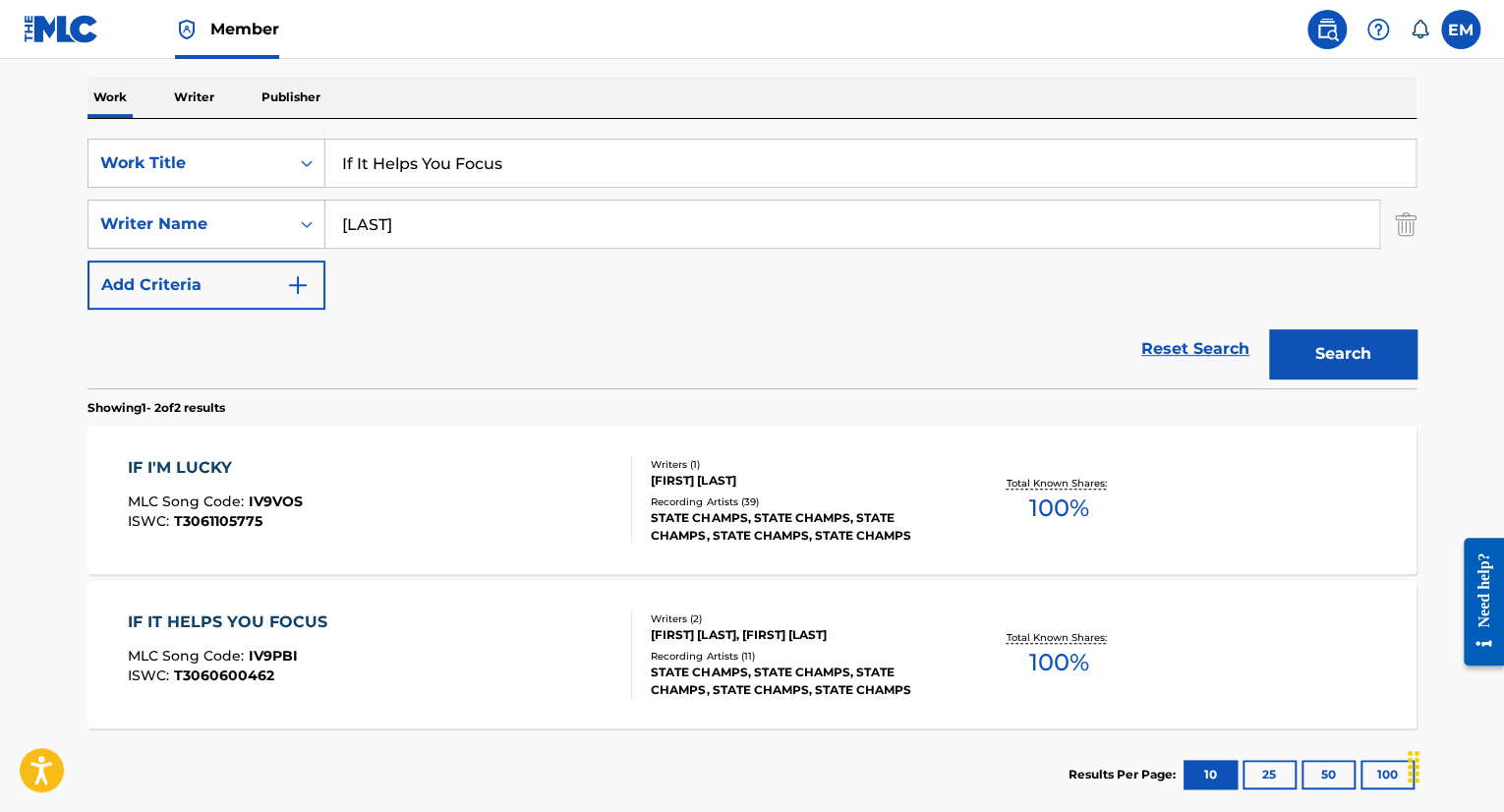 click on "Search" at bounding box center (1343, 354) 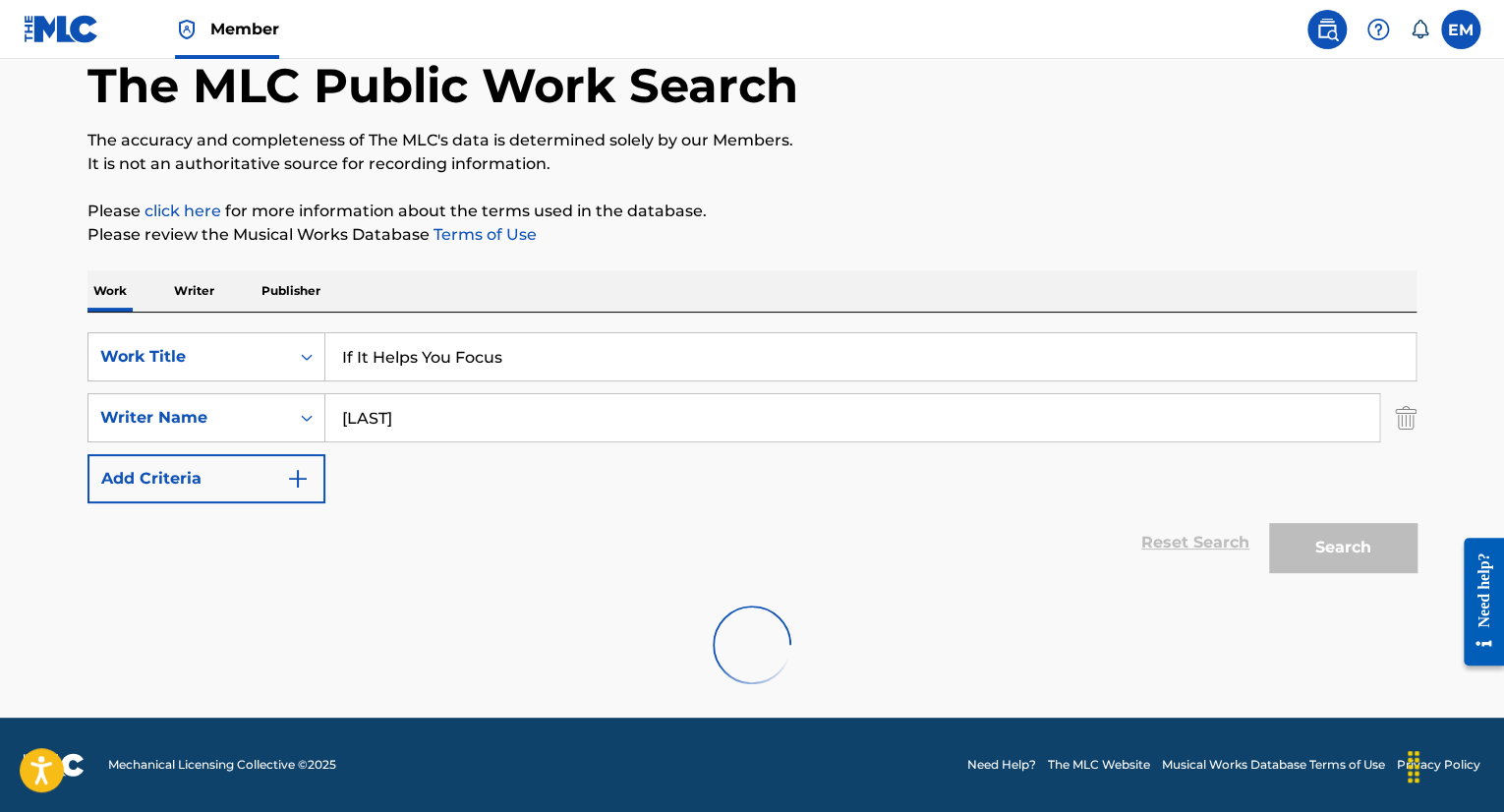scroll, scrollTop: 299, scrollLeft: 0, axis: vertical 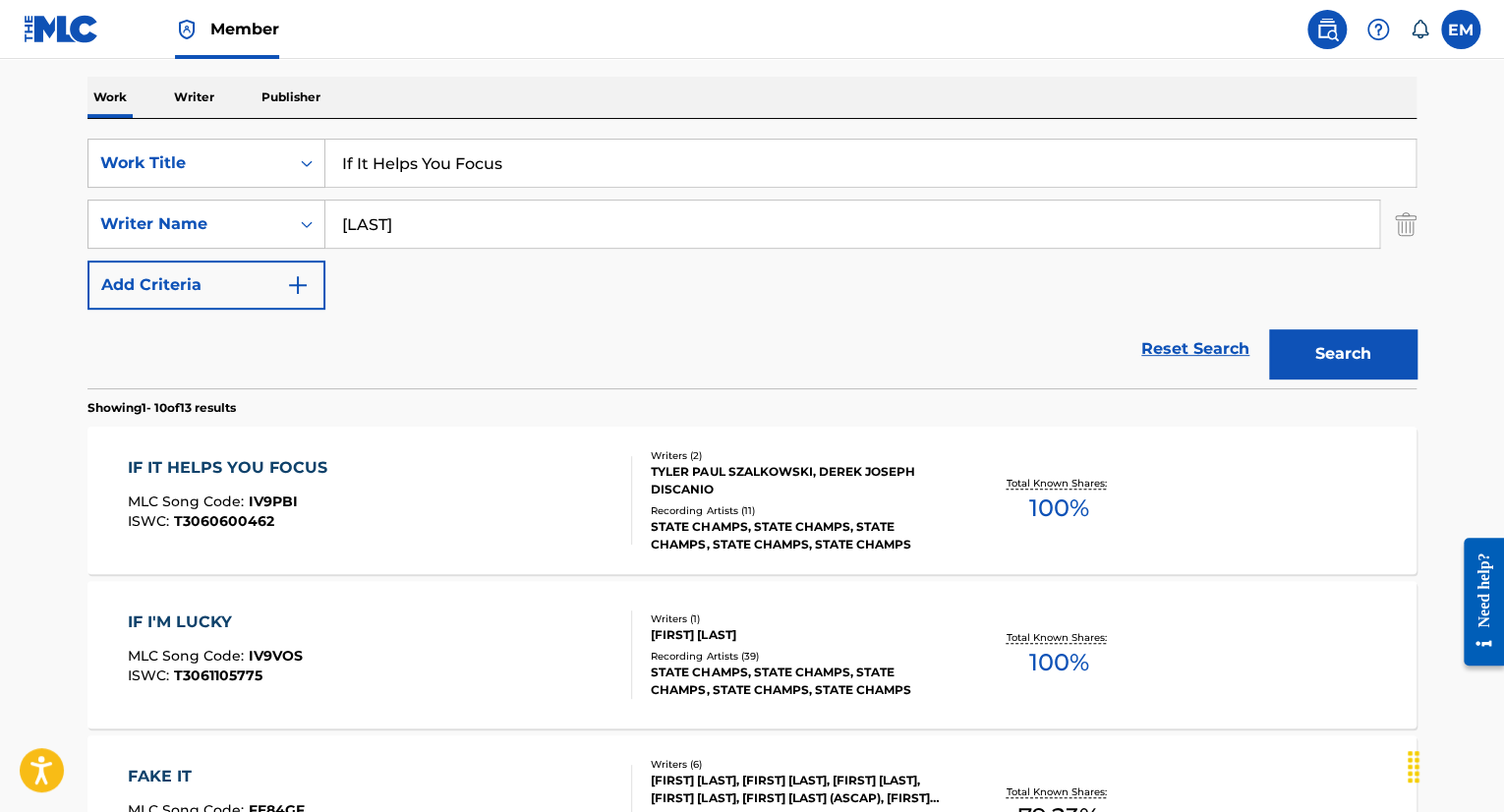 click on "IF IT HELPS YOU FOCUS MLC Song Code : IV9PBI ISWC : T3060600462" at bounding box center [380, 500] 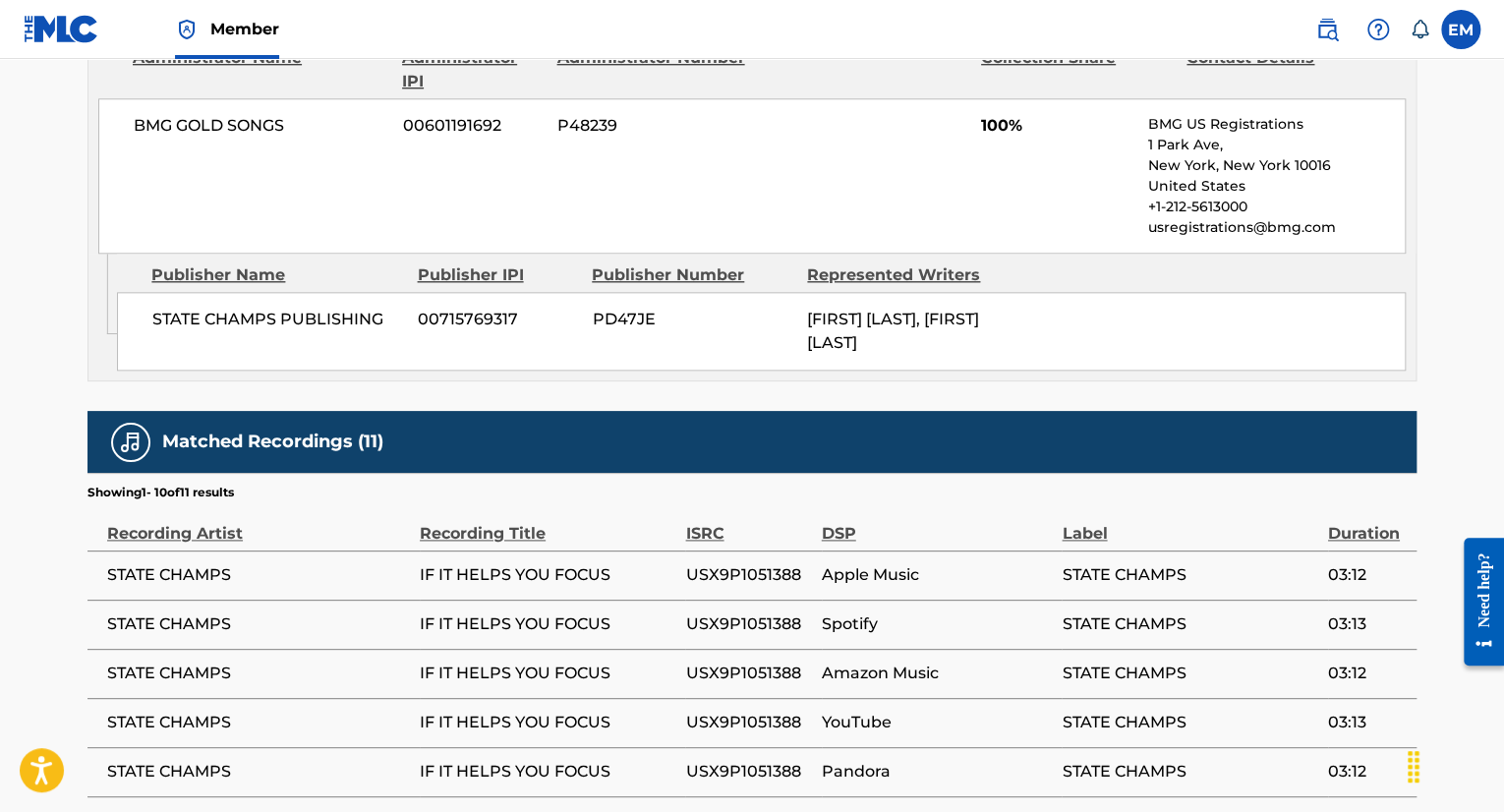 scroll, scrollTop: 1430, scrollLeft: 0, axis: vertical 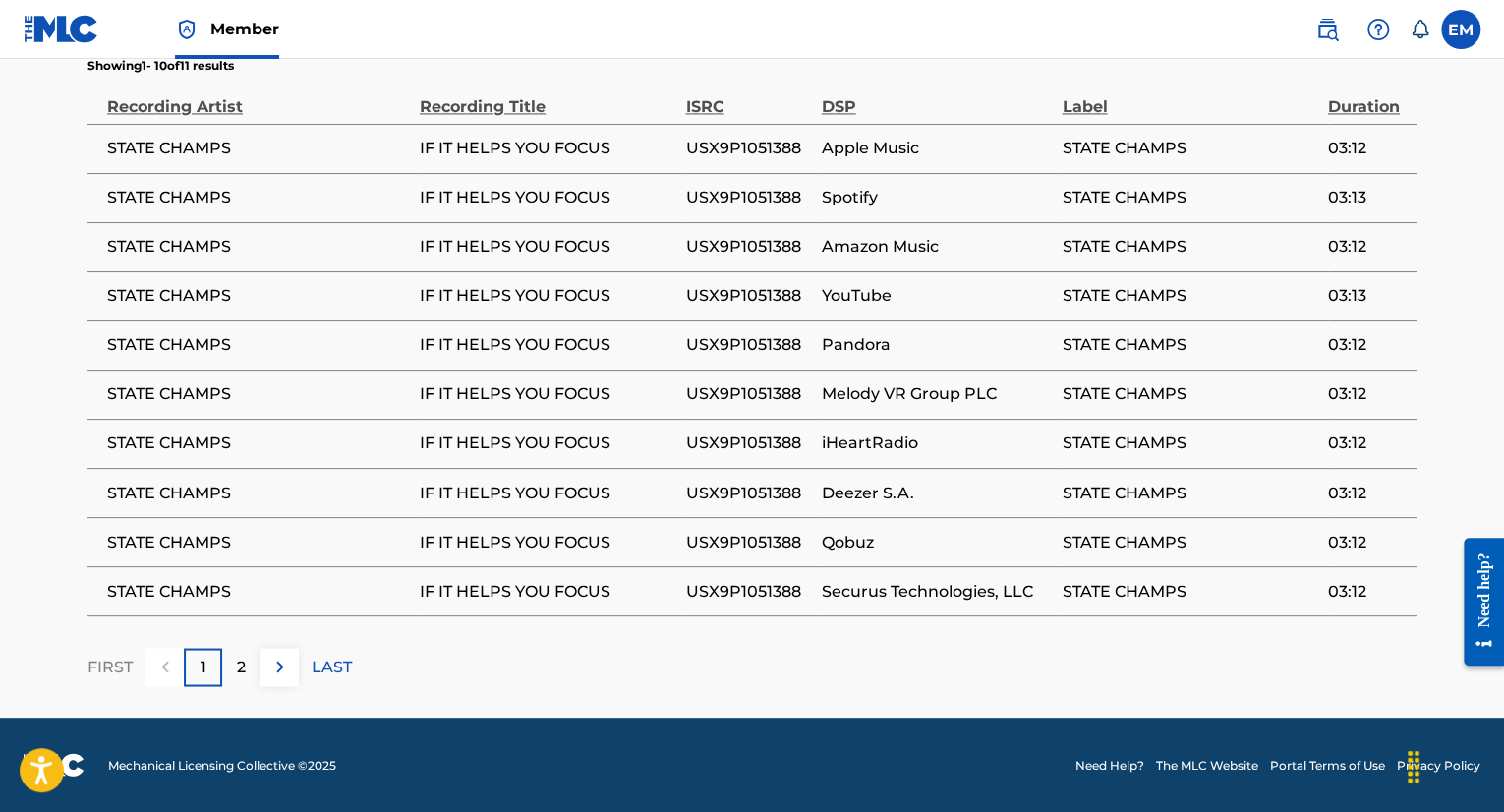 click on "USX9P1051388" at bounding box center (748, 148) 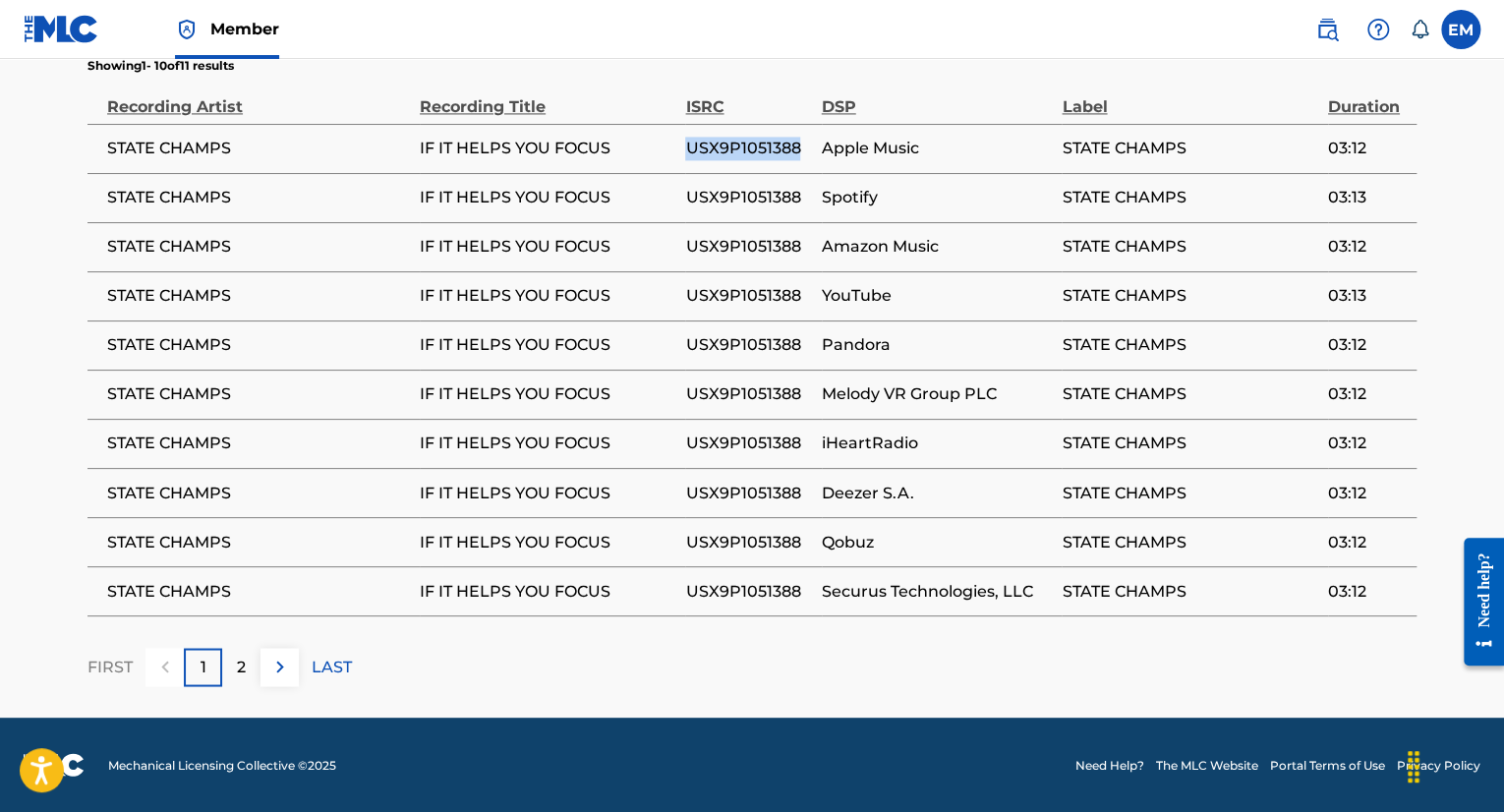 click on "USX9P1051388" at bounding box center [748, 148] 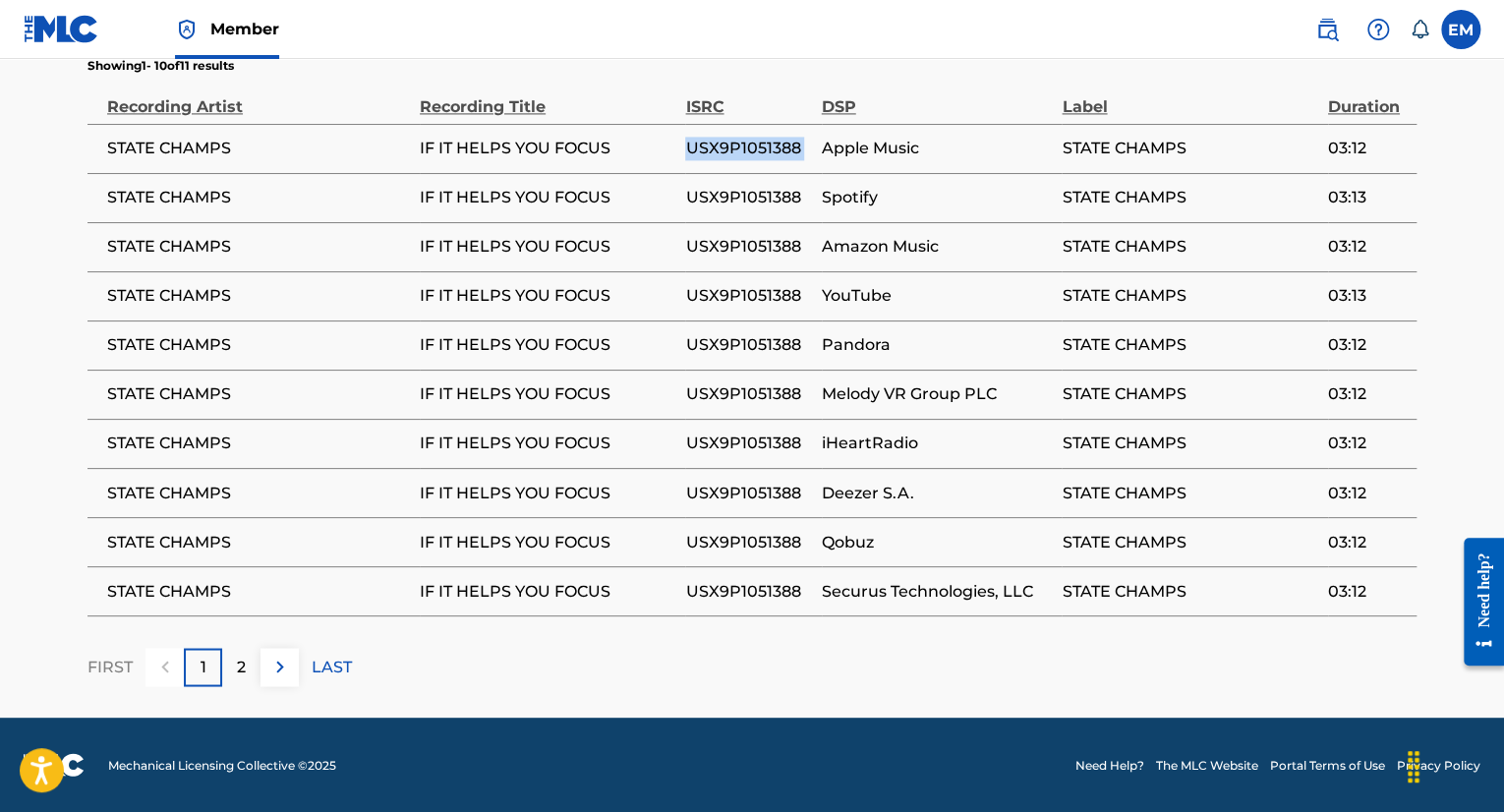 click on "USX9P1051388" at bounding box center (748, 148) 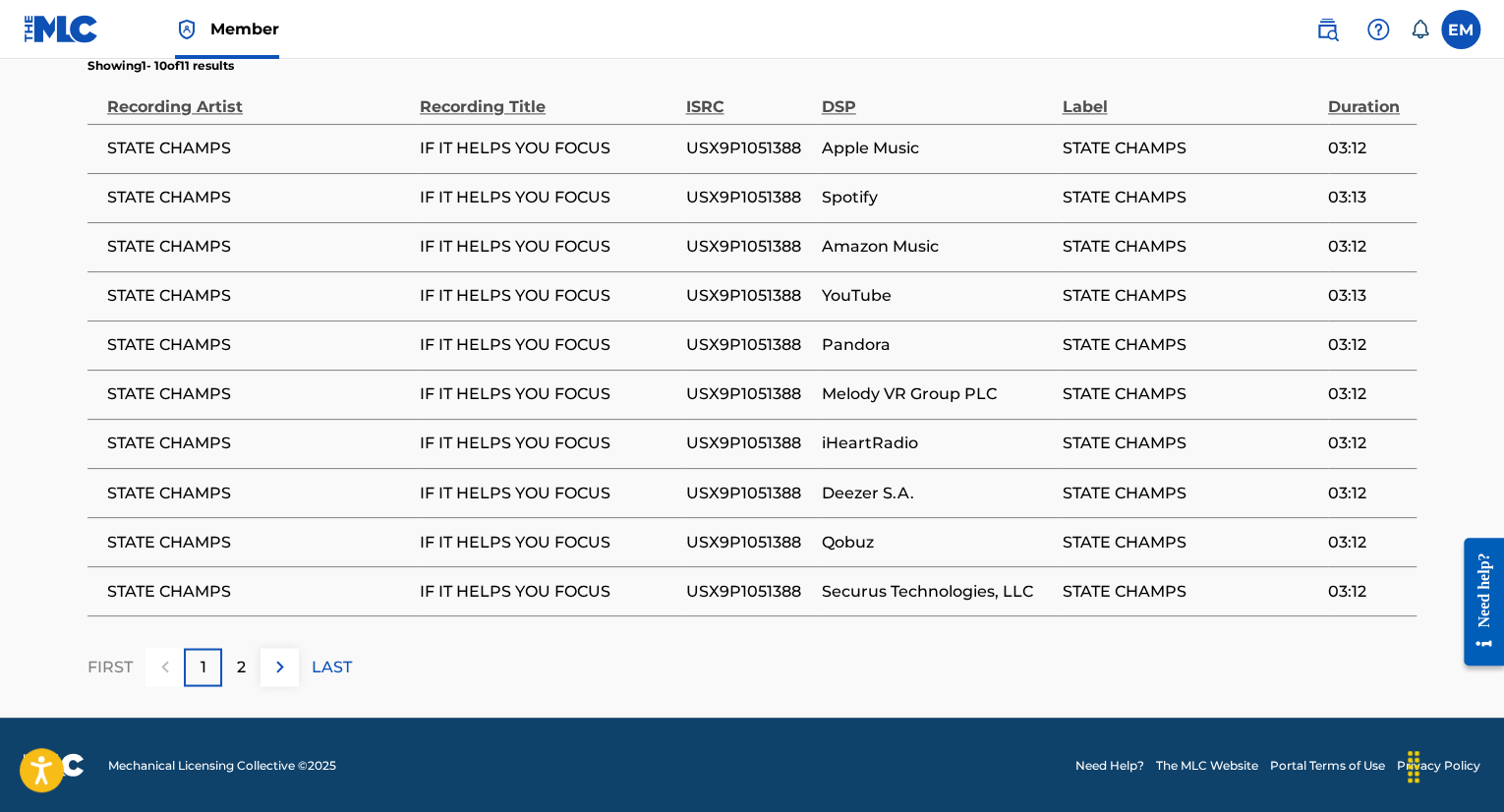 click on "2" at bounding box center (241, 667) 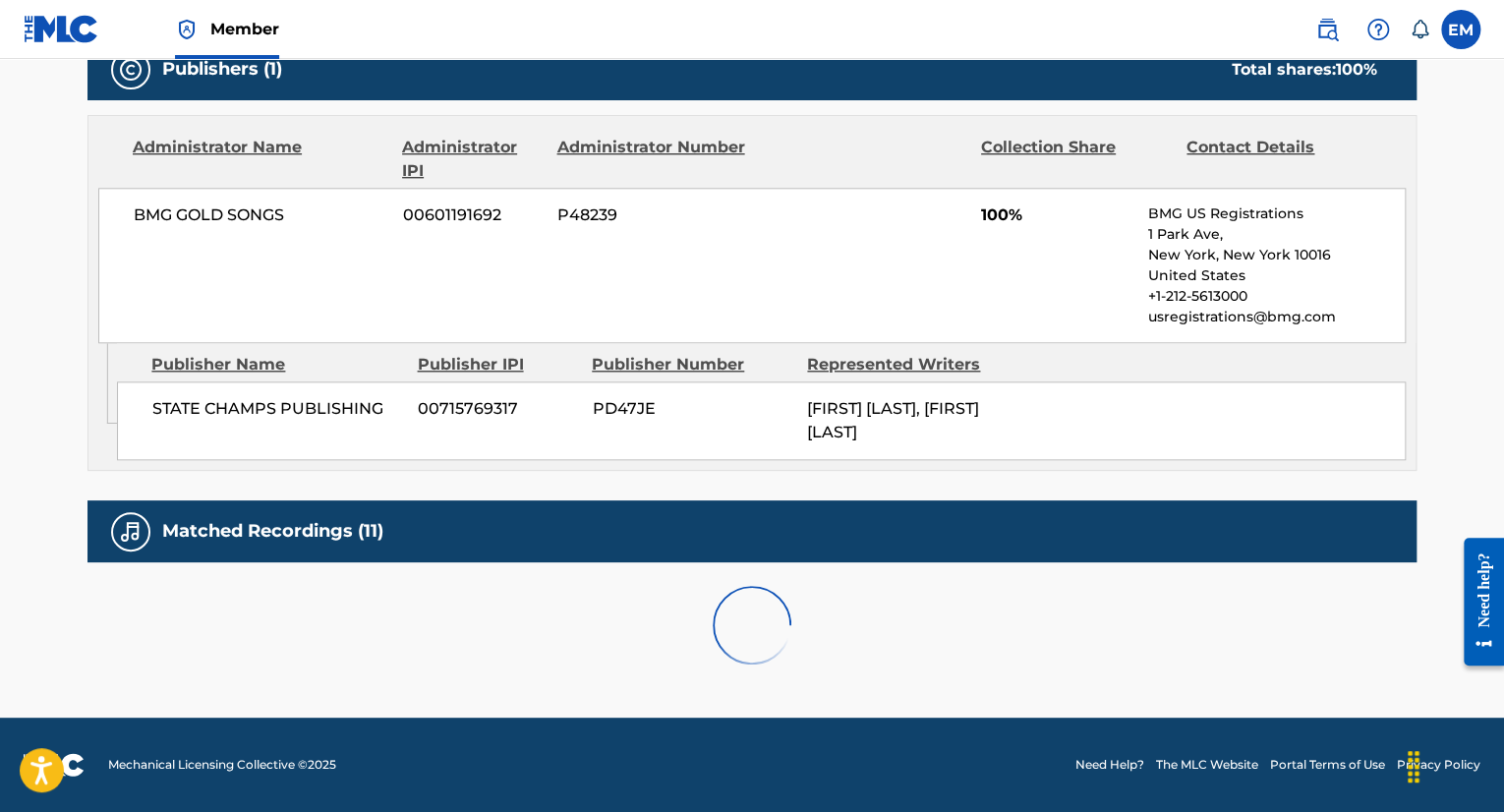 scroll, scrollTop: 988, scrollLeft: 0, axis: vertical 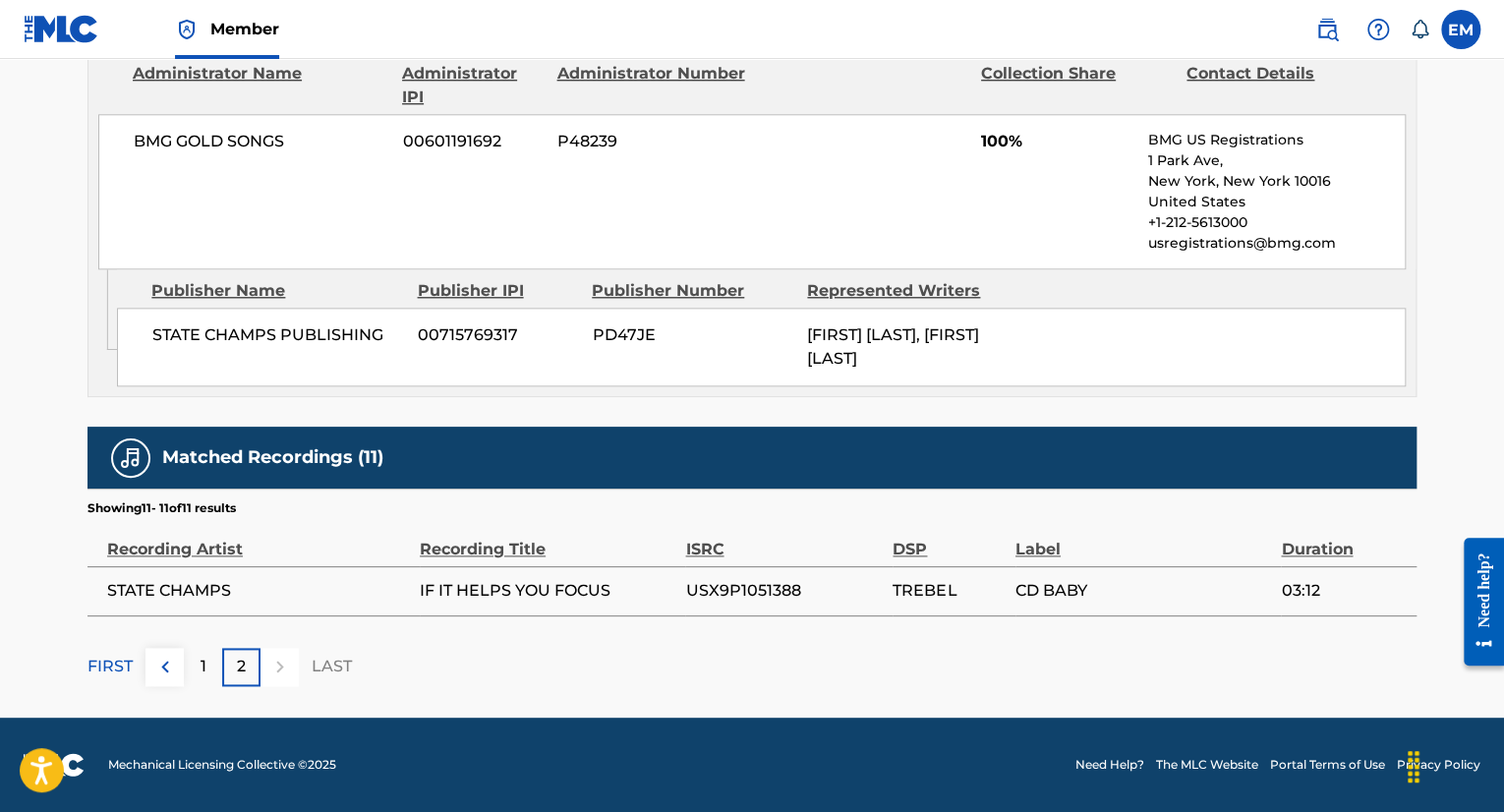 click on "IF IT HELPS YOU FOCUS" at bounding box center (548, 591) 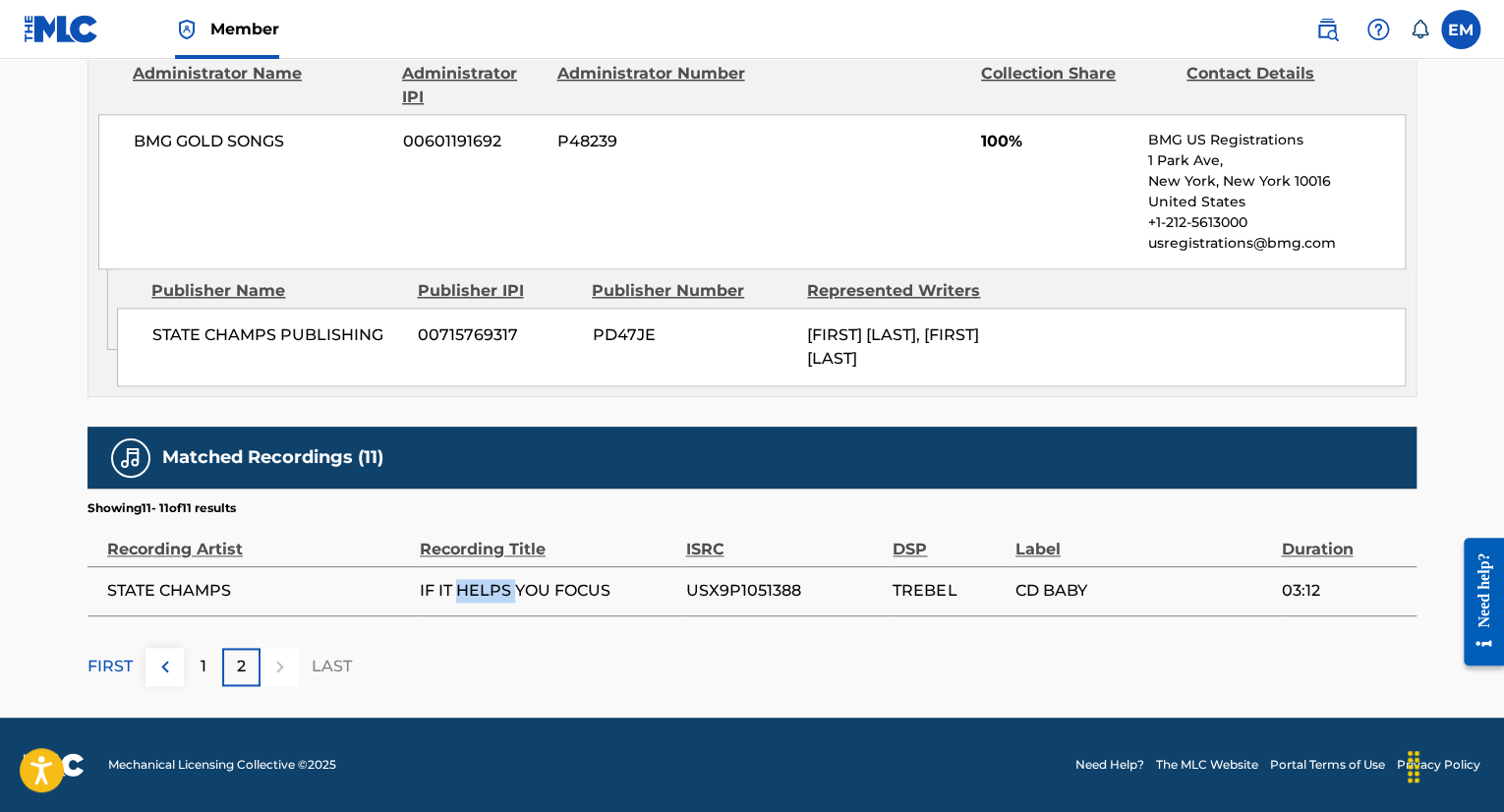 click on "IF IT HELPS YOU FOCUS" at bounding box center (548, 591) 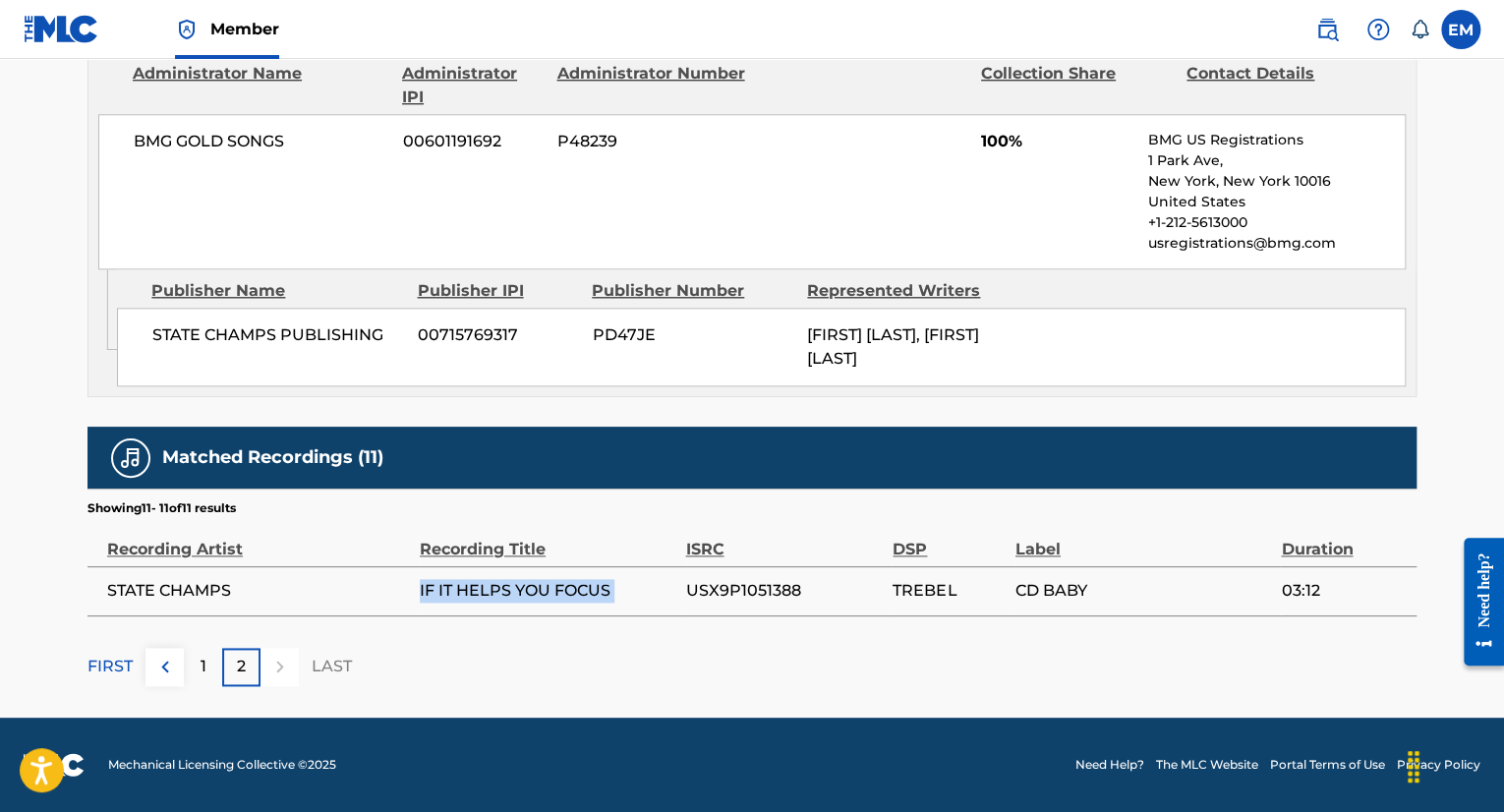 click on "IF IT HELPS YOU FOCUS" at bounding box center (548, 591) 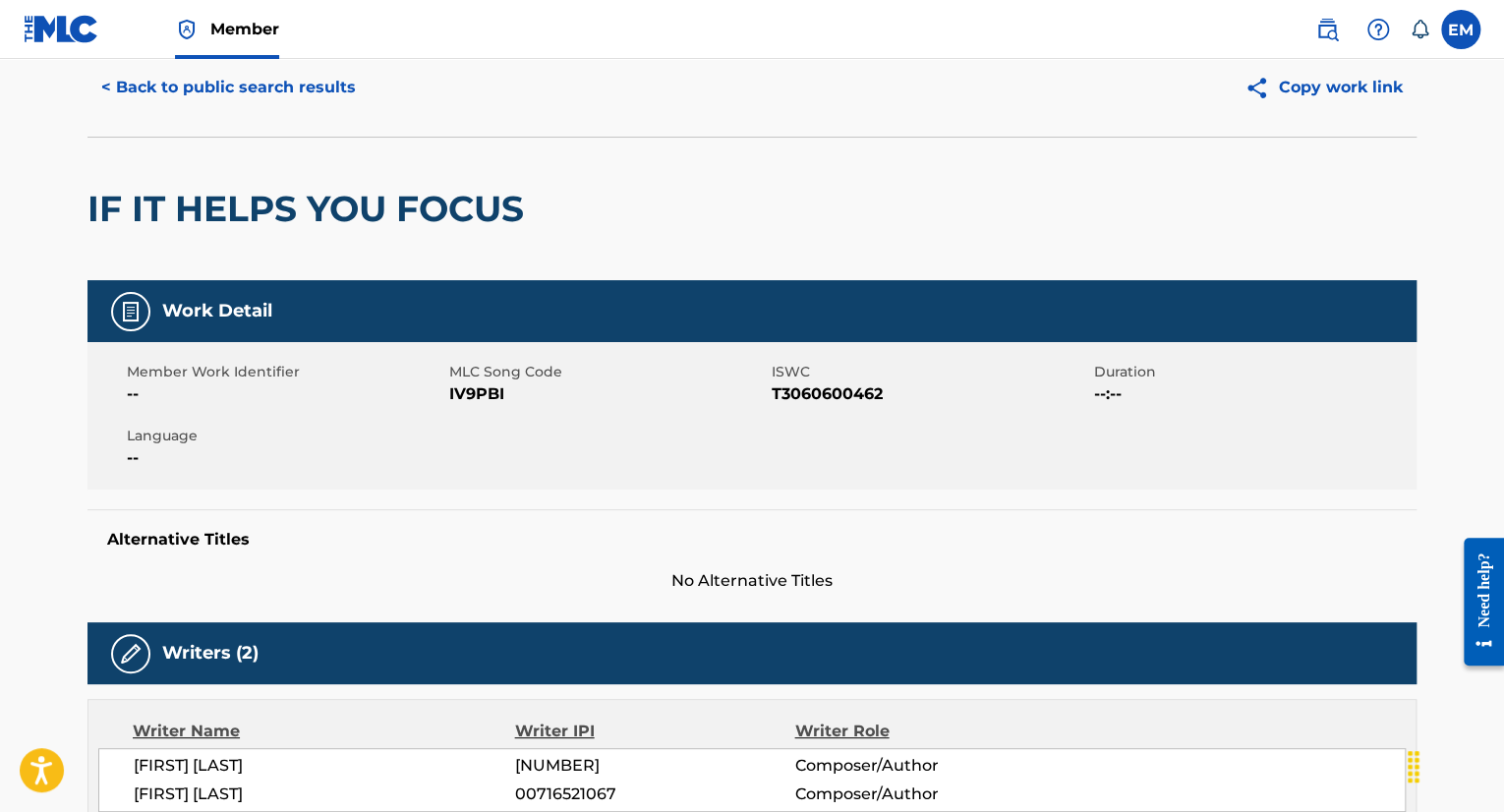 scroll, scrollTop: 0, scrollLeft: 0, axis: both 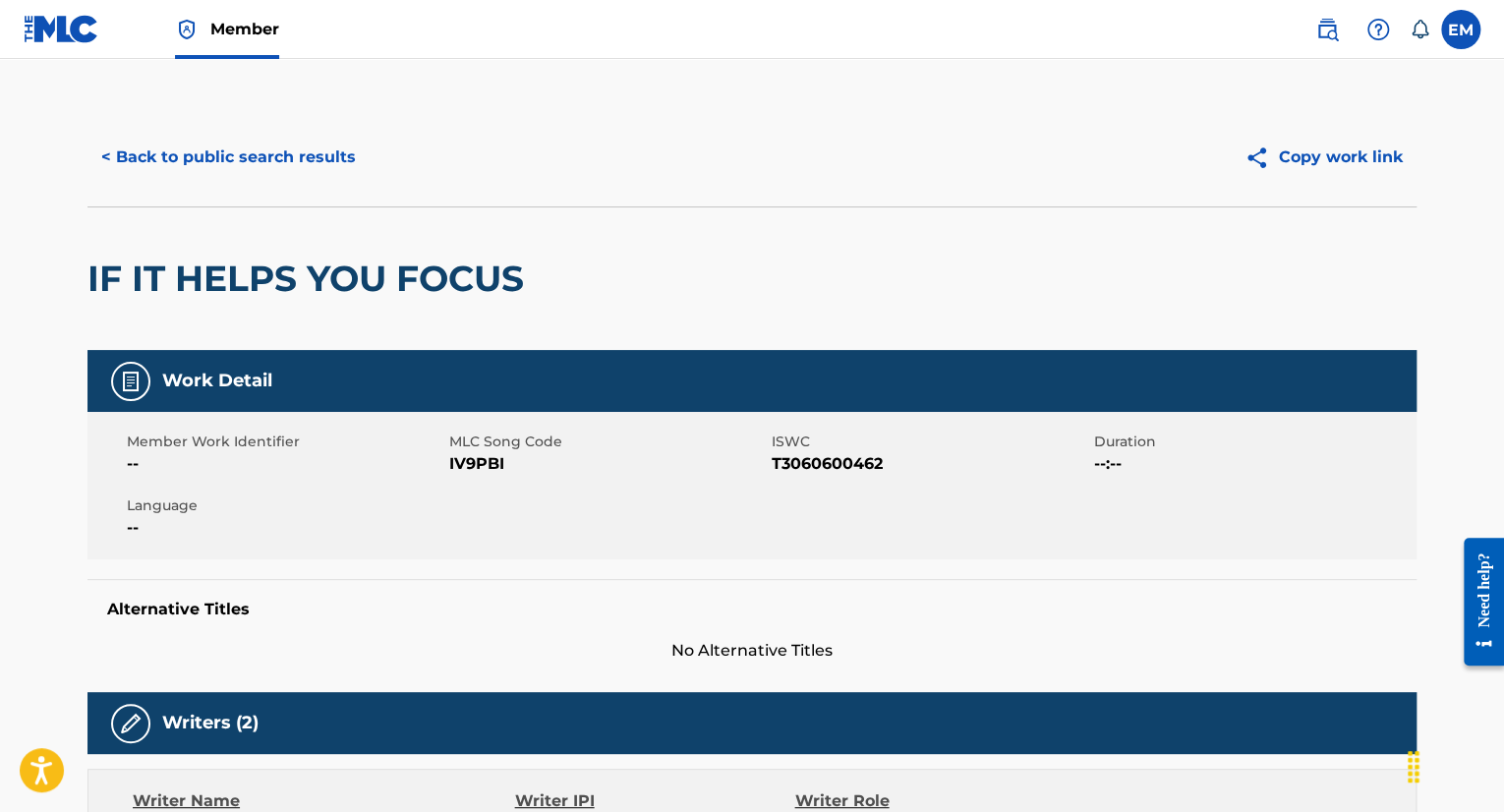 click on "IV9PBI" at bounding box center (607, 464) 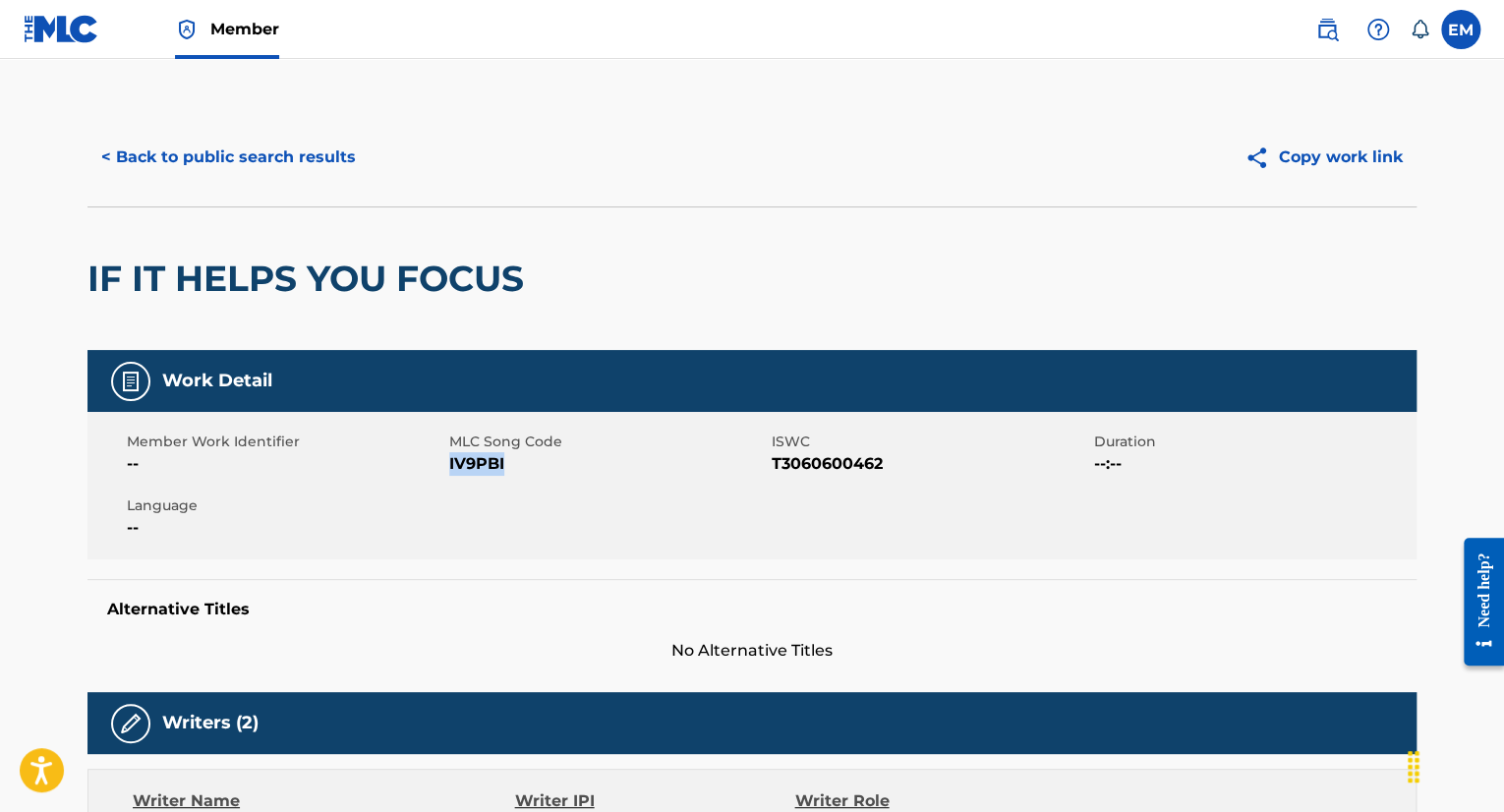 click on "IV9PBI" at bounding box center (607, 464) 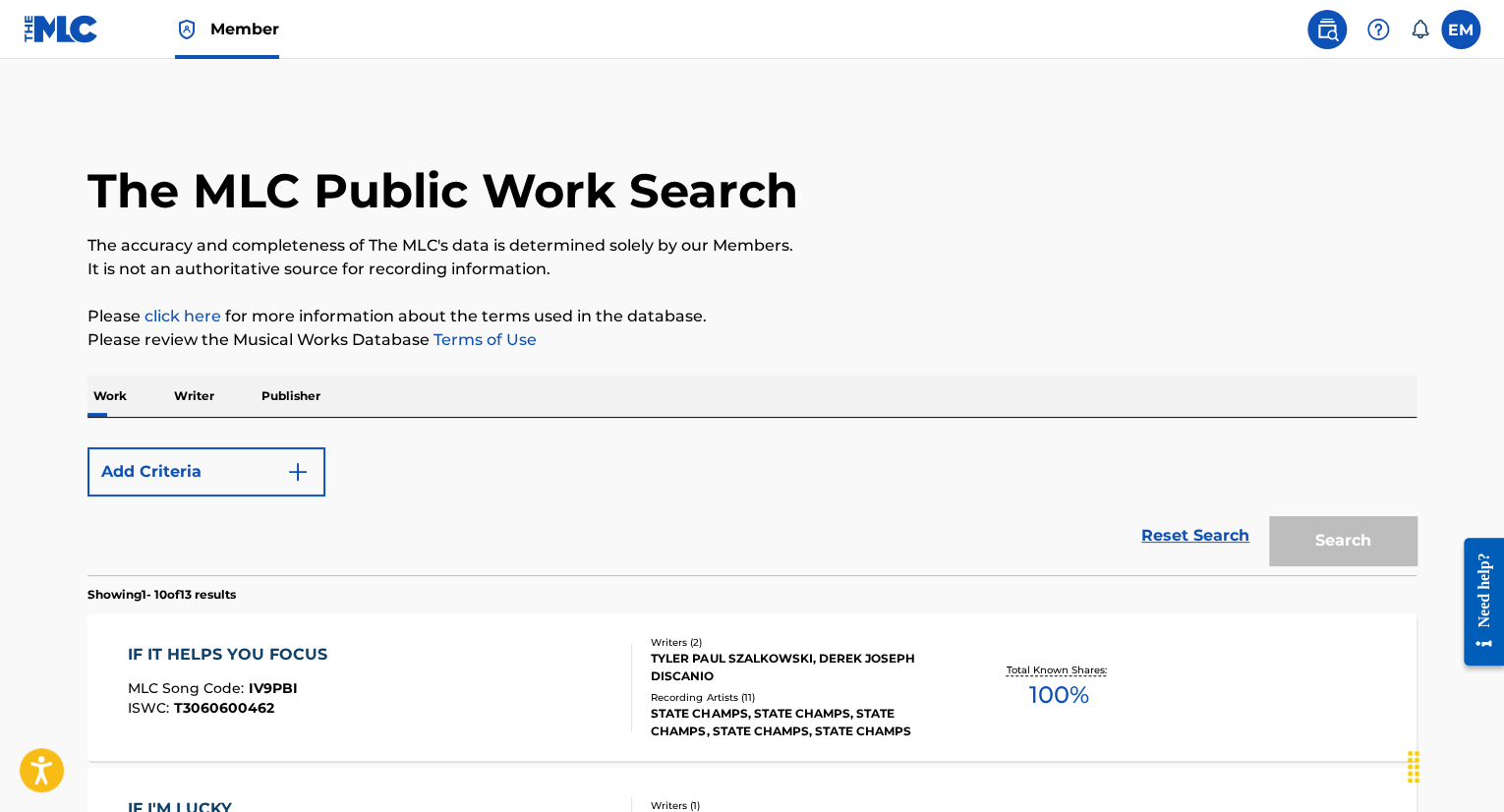 scroll, scrollTop: 299, scrollLeft: 0, axis: vertical 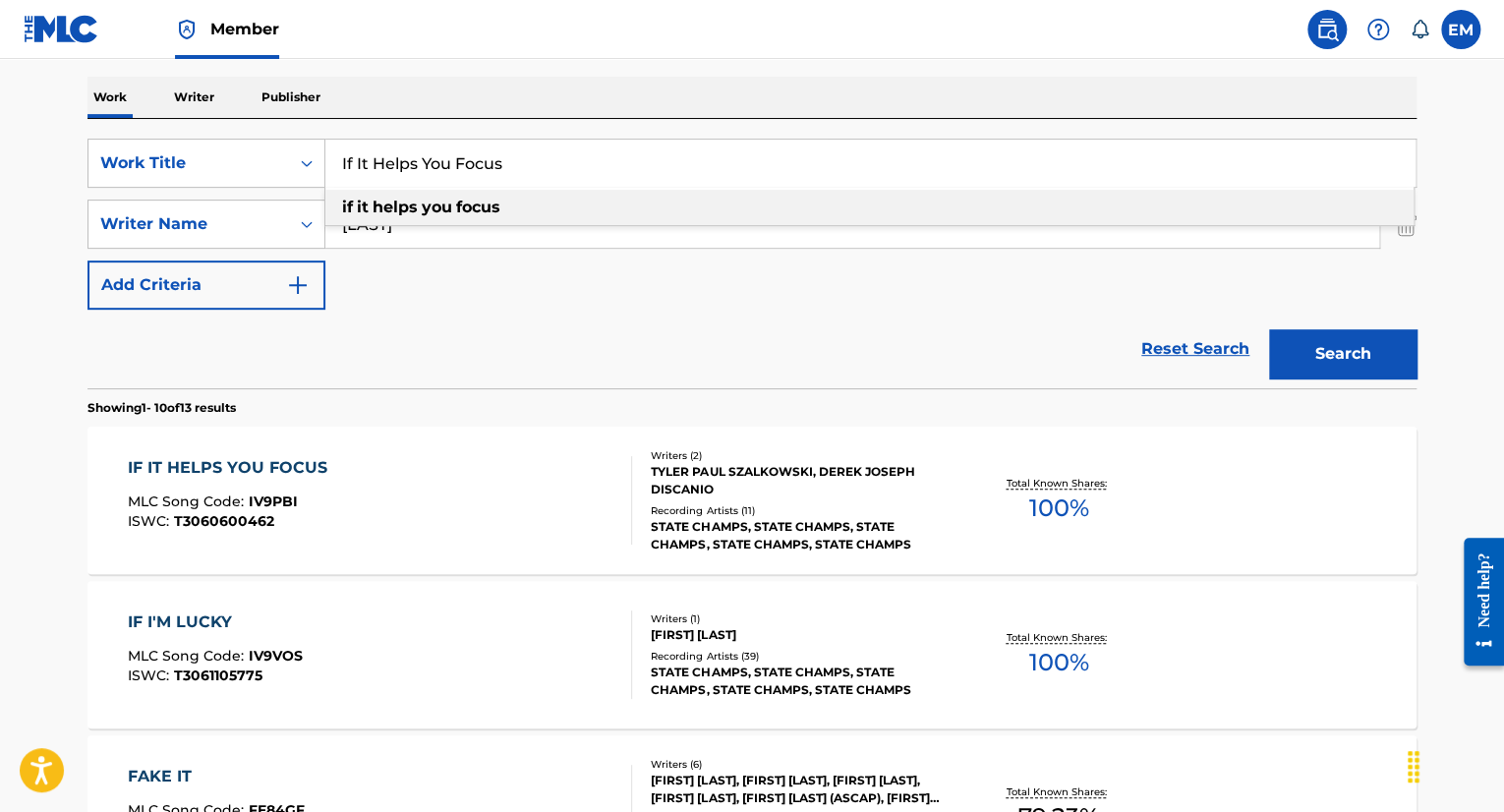 drag, startPoint x: 556, startPoint y: 158, endPoint x: 335, endPoint y: 157, distance: 221.00226 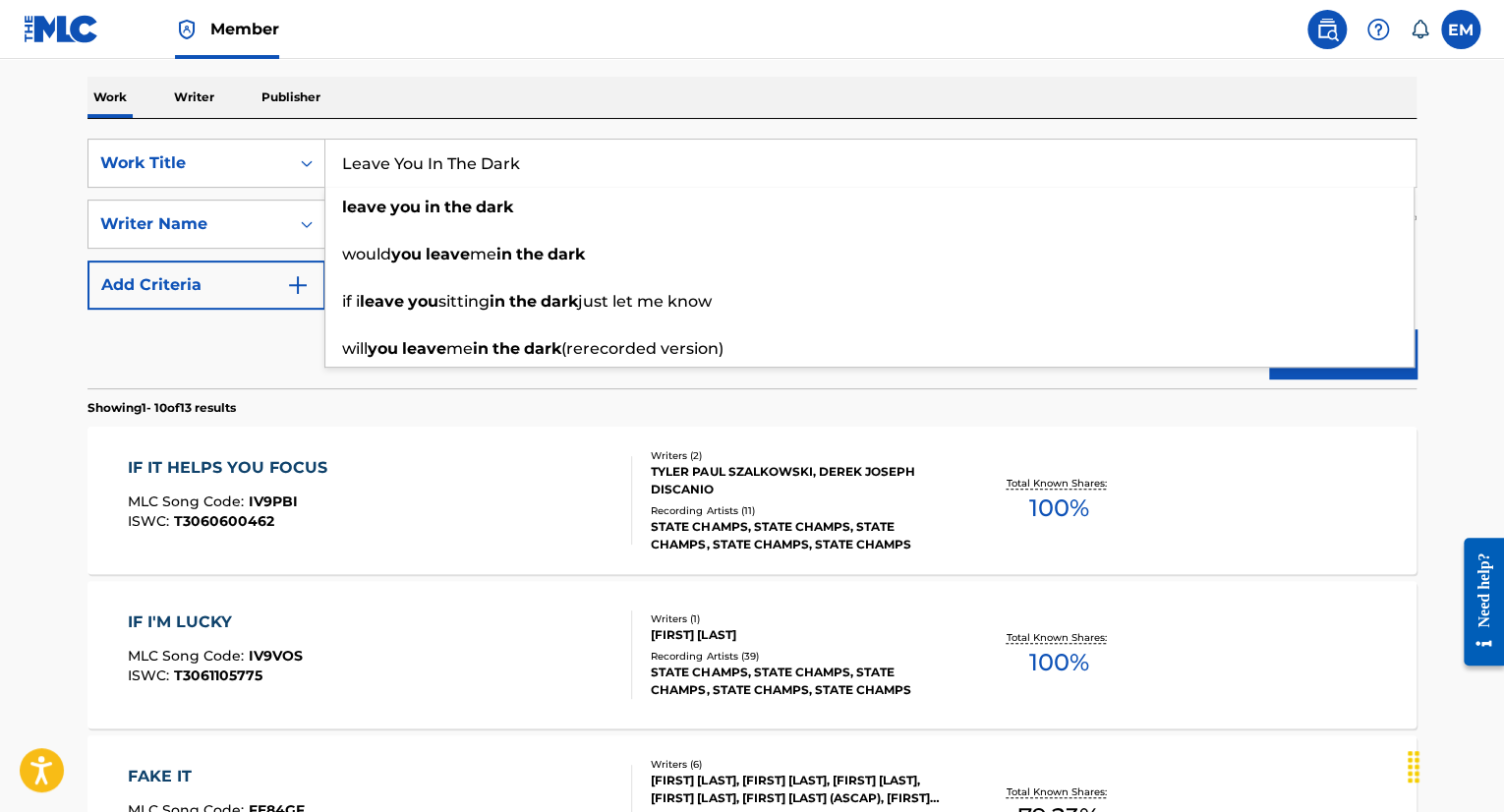type on "Leave You In The Dark" 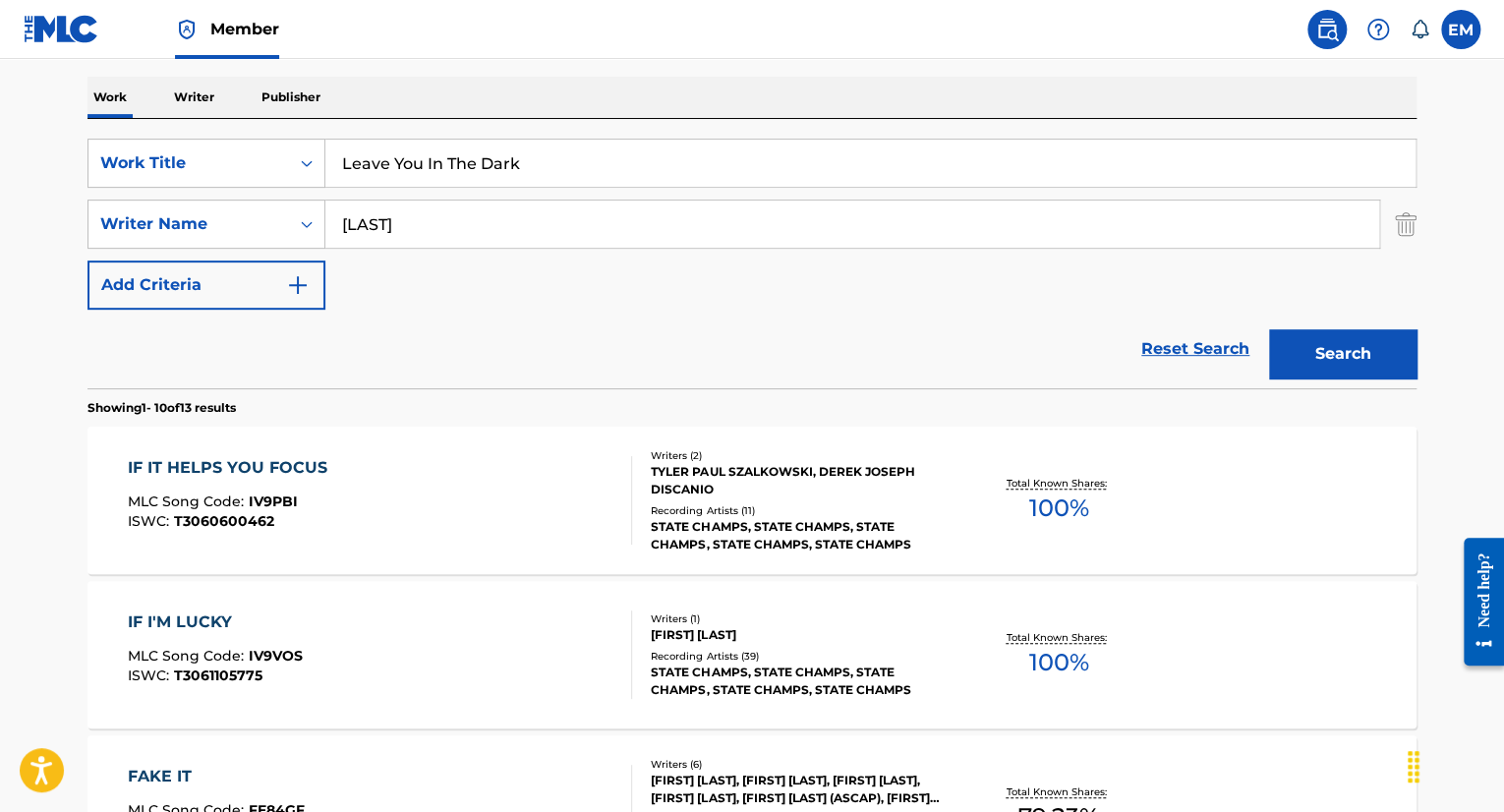 click on "SearchWithCriteria498ddd58-3727-439b-9cd0-0f5f50a8daf3 Work Title Leave You In The Dark SearchWithCriteriab2170a61-8810-474f-af9e-feb26eabf645 Writer Name DiScanio Add Criteria Reset Search Search" at bounding box center [752, 254] 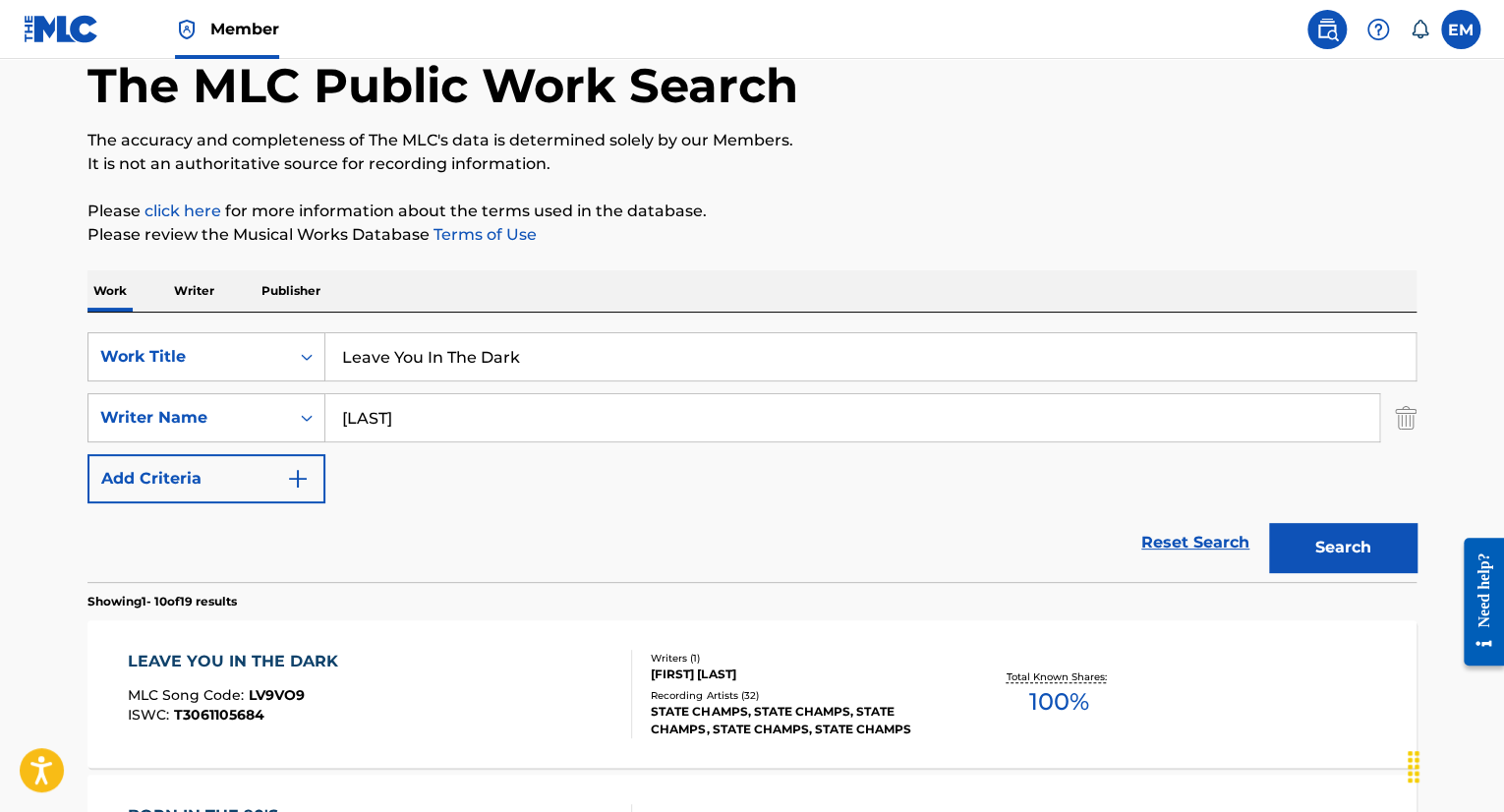 scroll, scrollTop: 299, scrollLeft: 0, axis: vertical 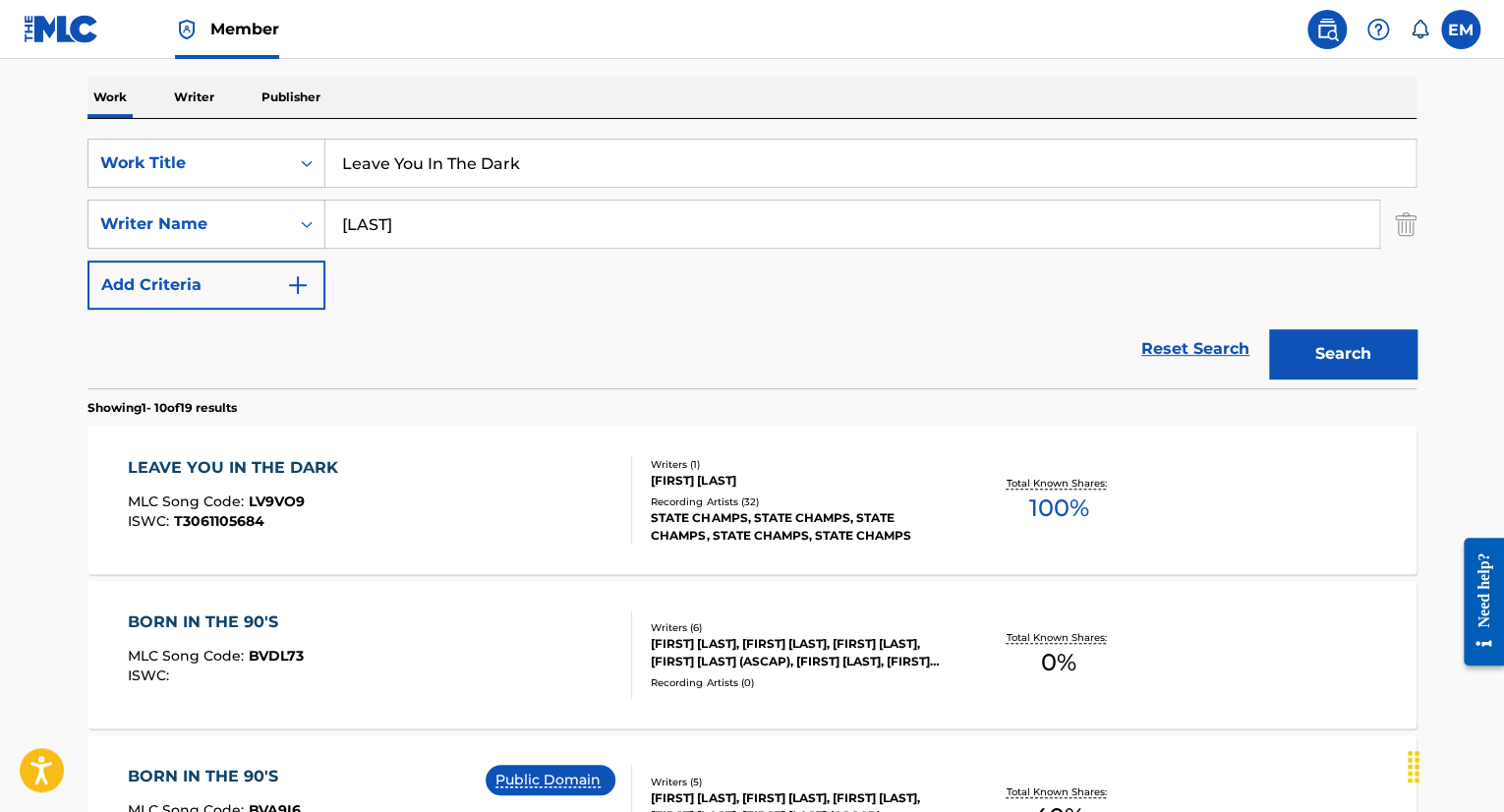 click on "LEAVE YOU IN THE DARK MLC Song Code : LV9VO9 ISWC : T3061105684" at bounding box center [380, 500] 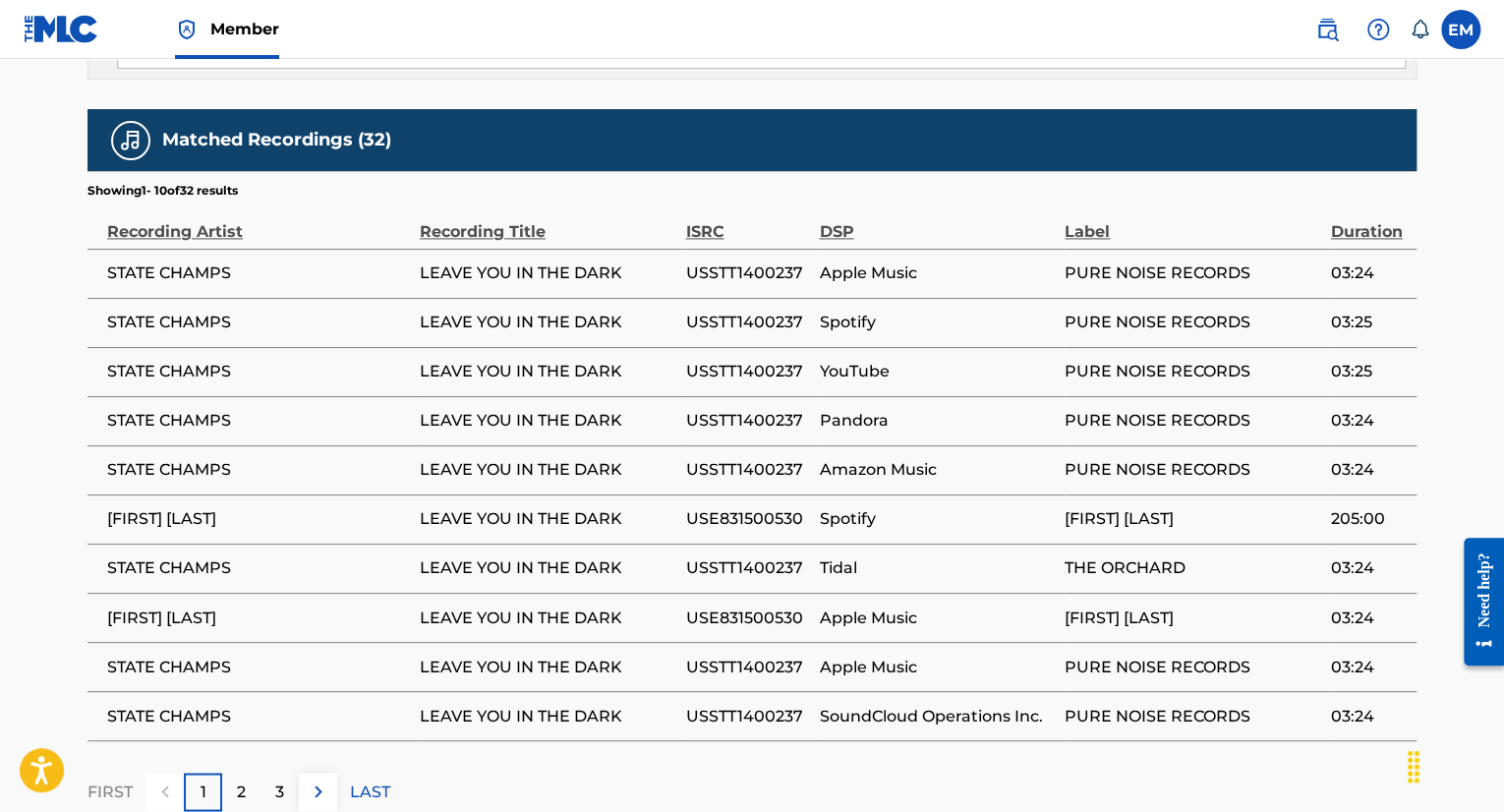 scroll, scrollTop: 1416, scrollLeft: 0, axis: vertical 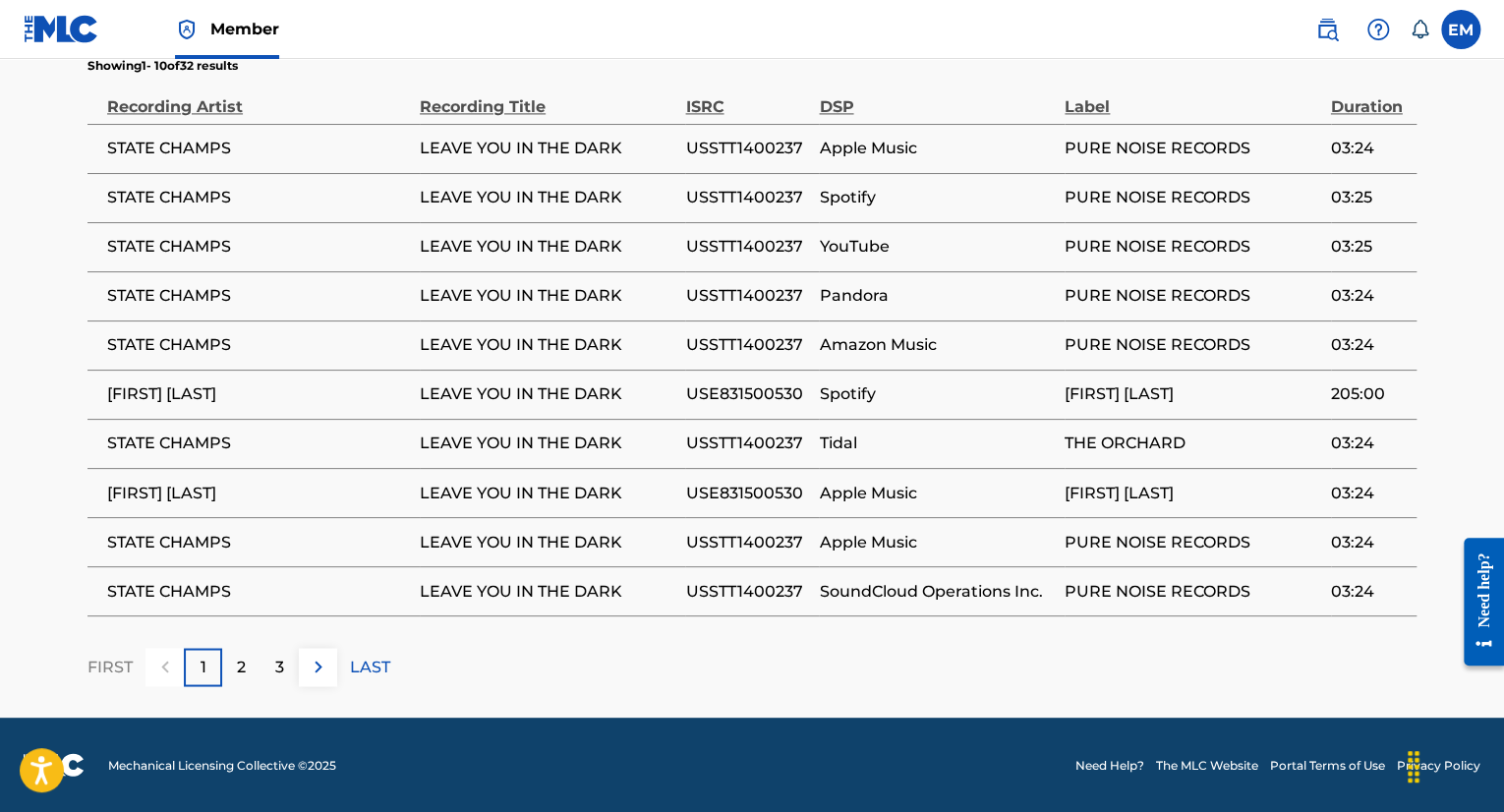 click on "USSTT1400237" at bounding box center (747, 148) 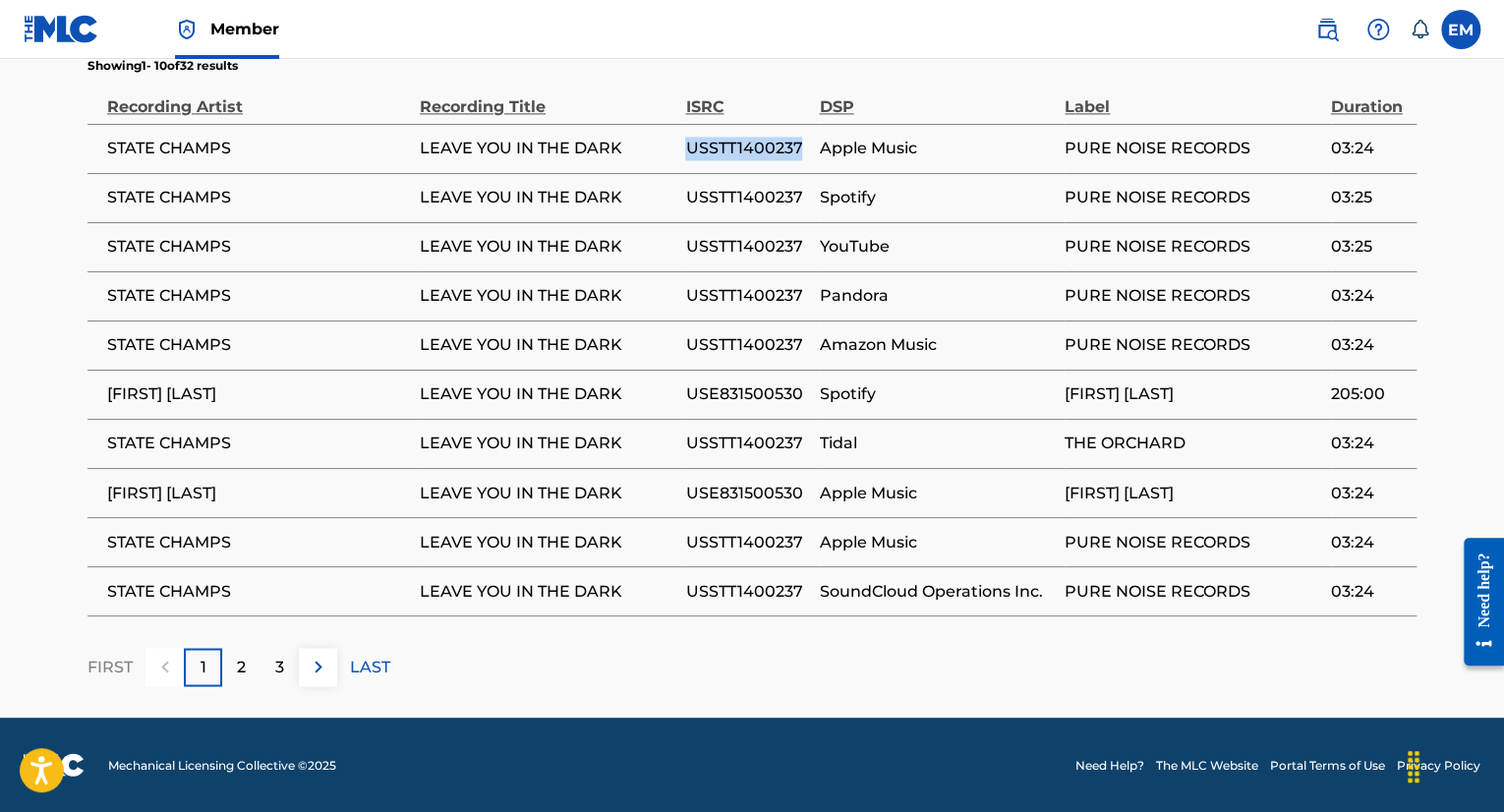 click on "USSTT1400237" at bounding box center [747, 148] 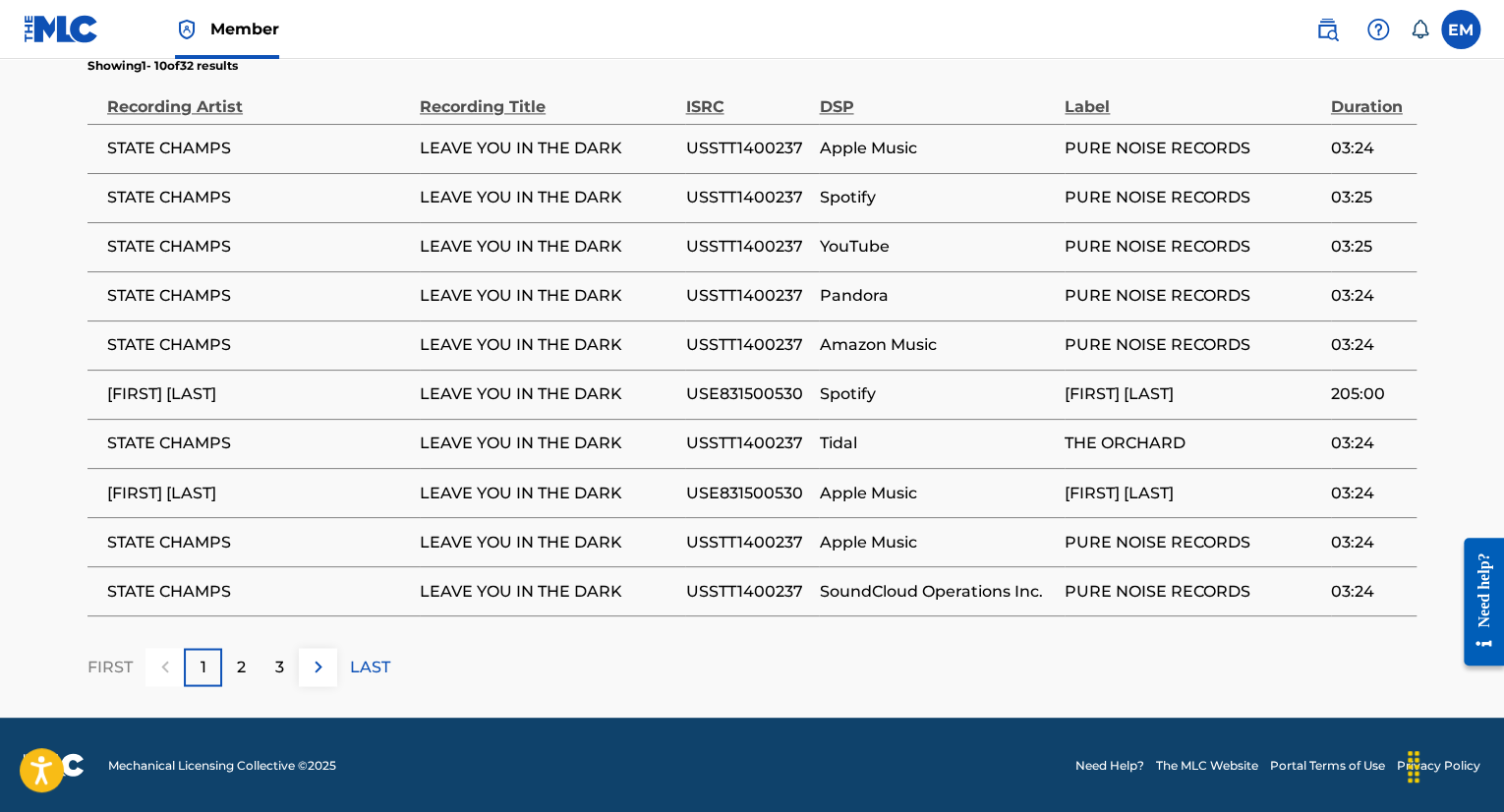 click on "USE831500530" at bounding box center (747, 493) 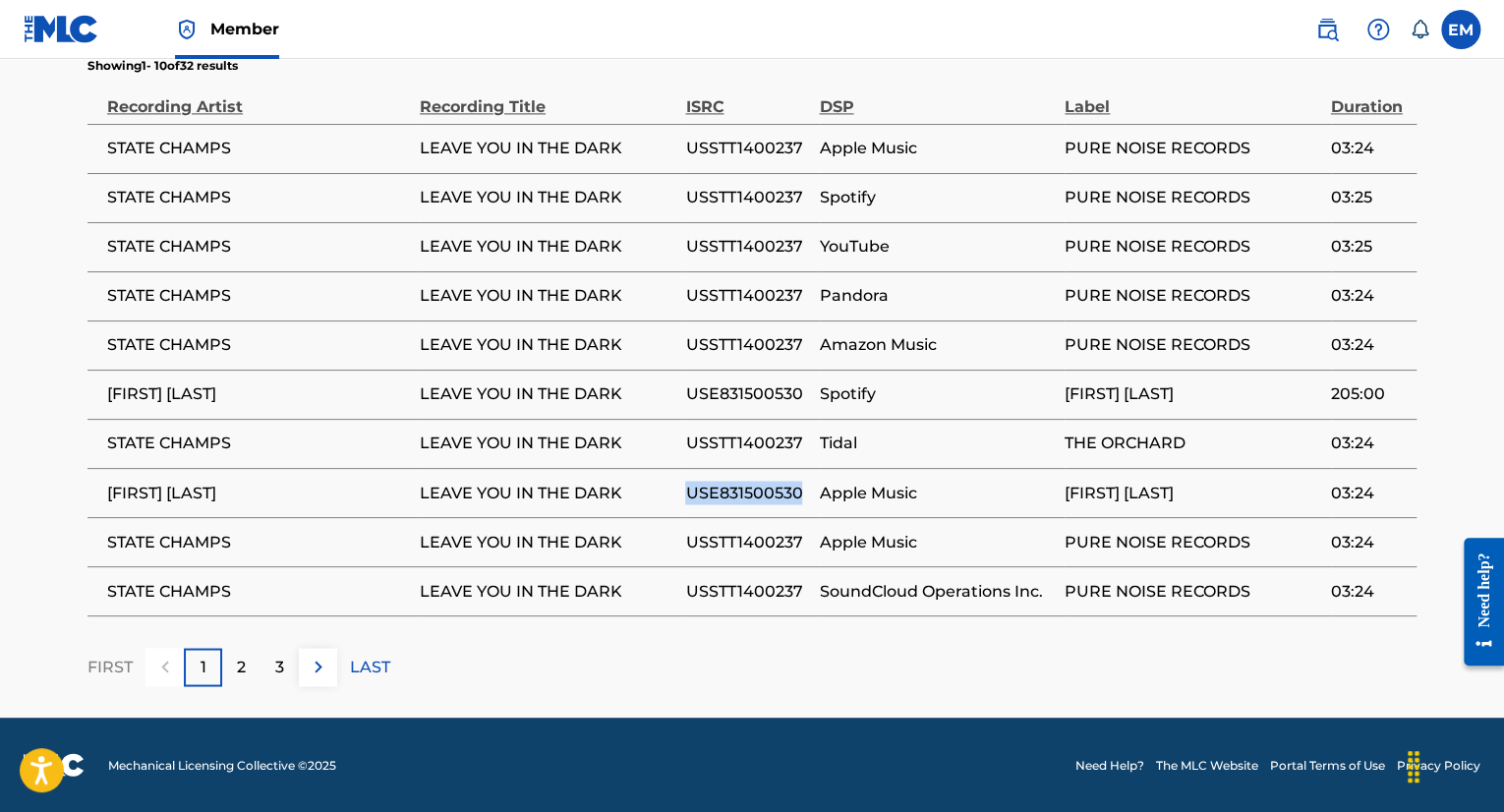 click on "USE831500530" at bounding box center [747, 493] 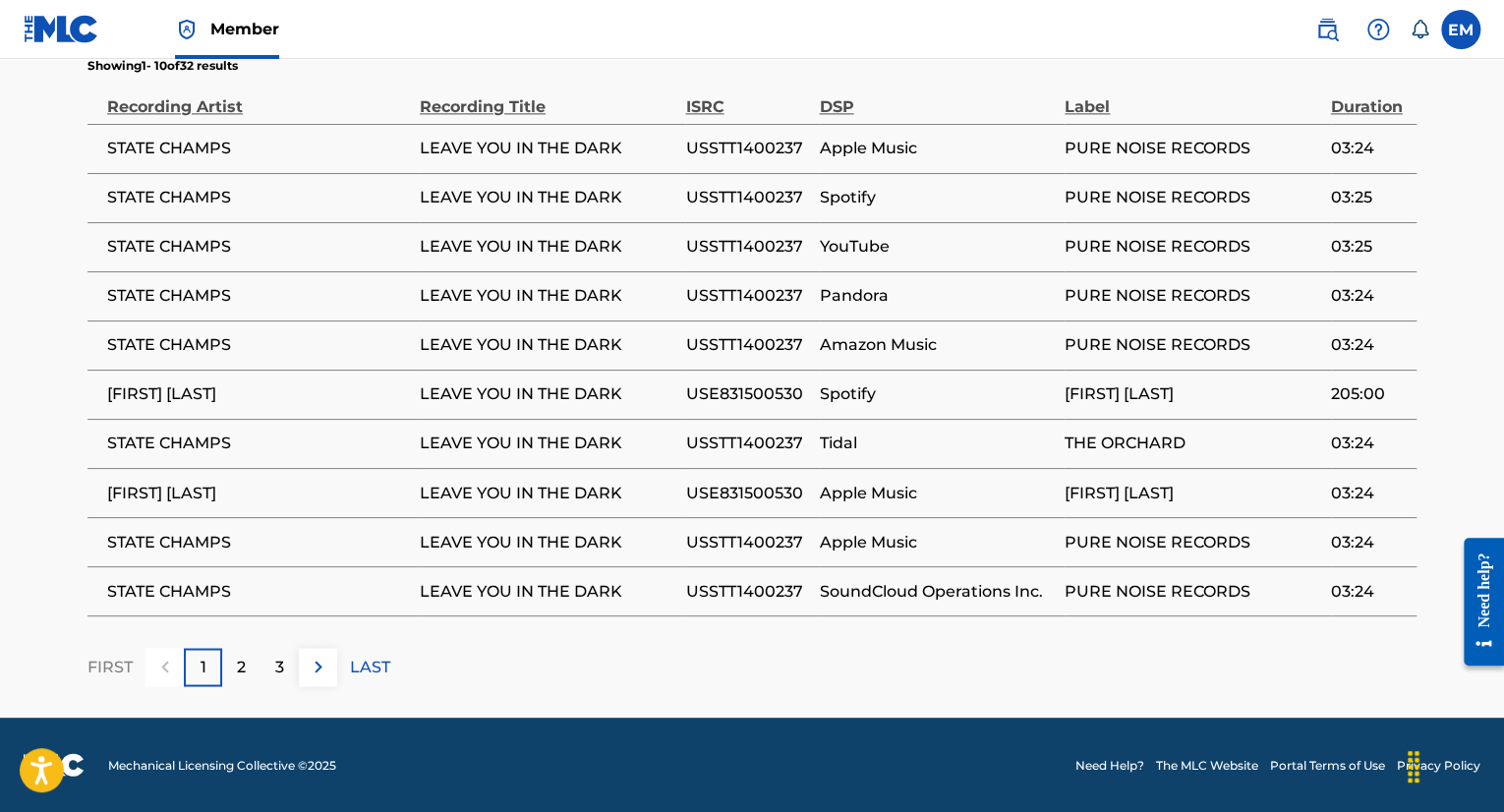 click on "2" at bounding box center (241, 667) 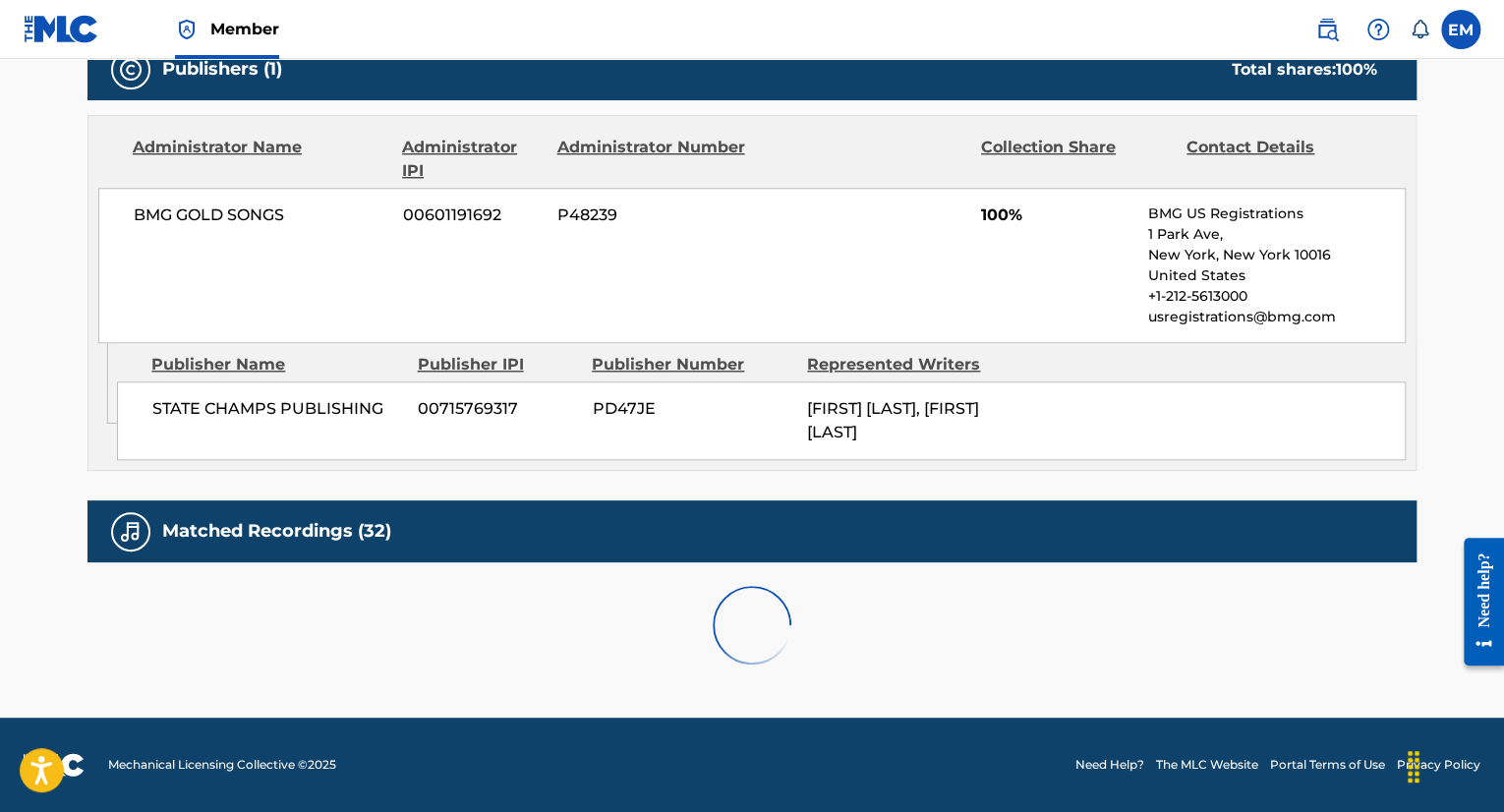 scroll, scrollTop: 1416, scrollLeft: 0, axis: vertical 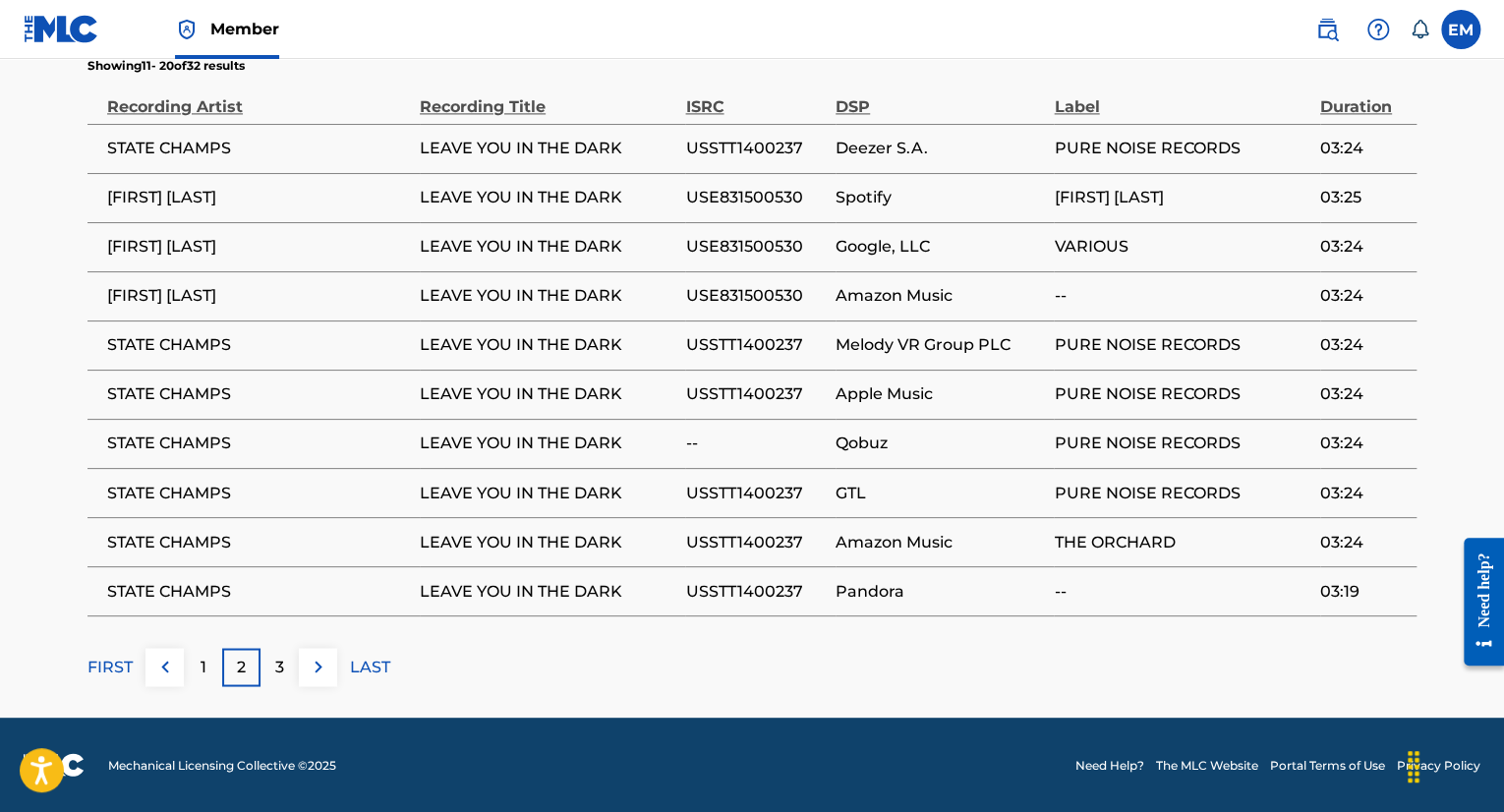click on "3" at bounding box center [279, 667] 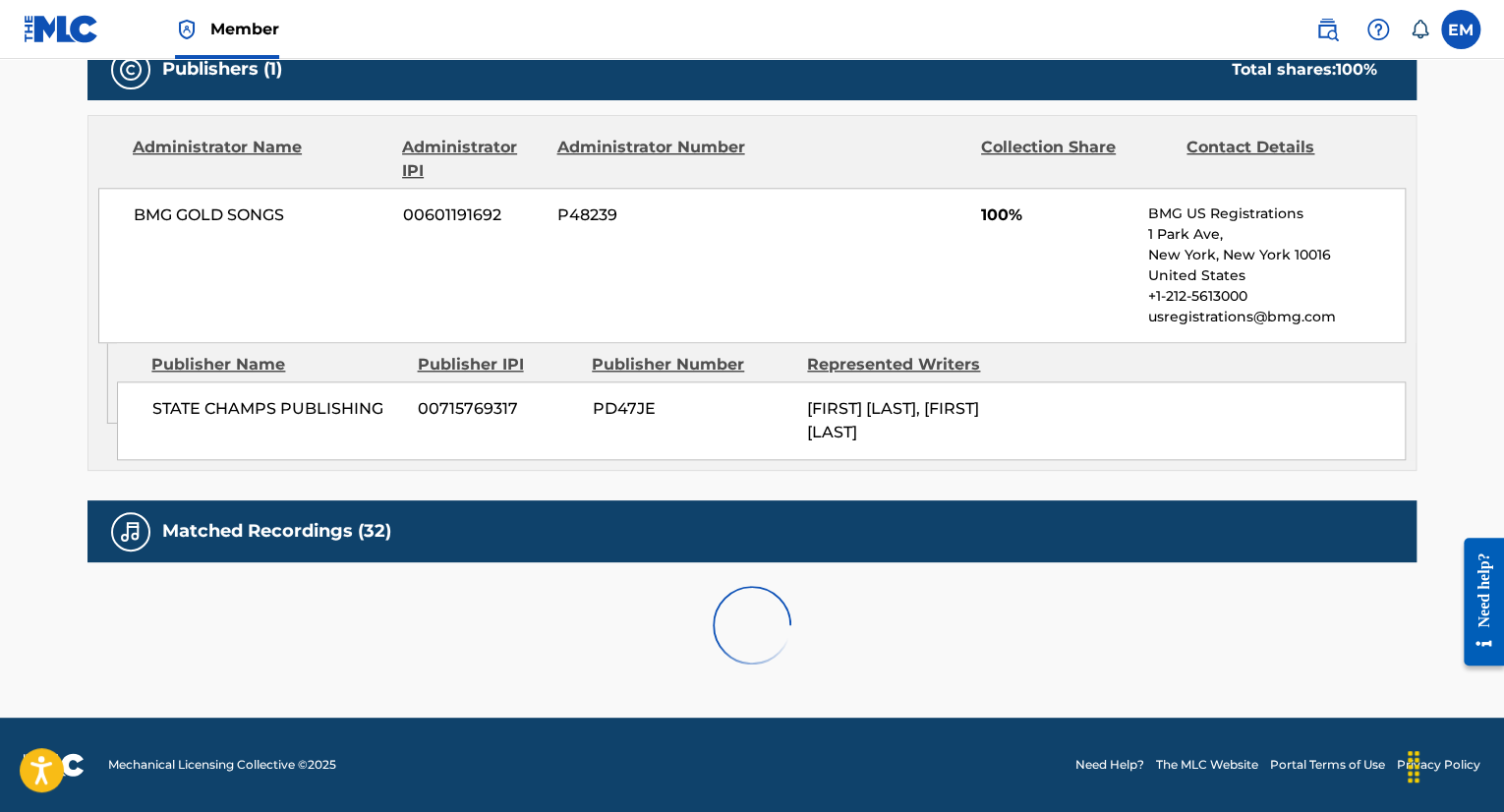 scroll, scrollTop: 1416, scrollLeft: 0, axis: vertical 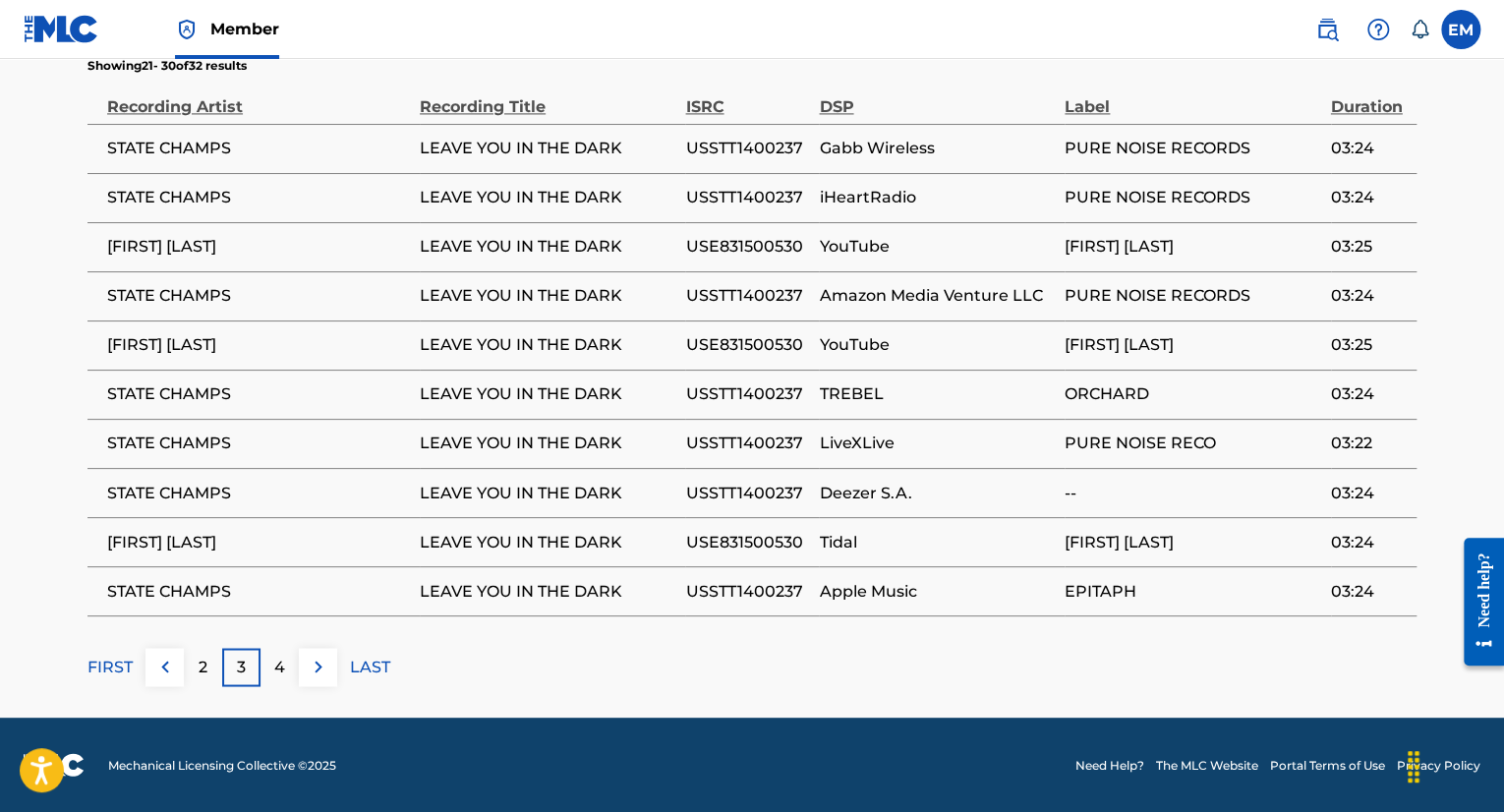 click on "LEAVE YOU IN THE DARK" at bounding box center [552, 296] 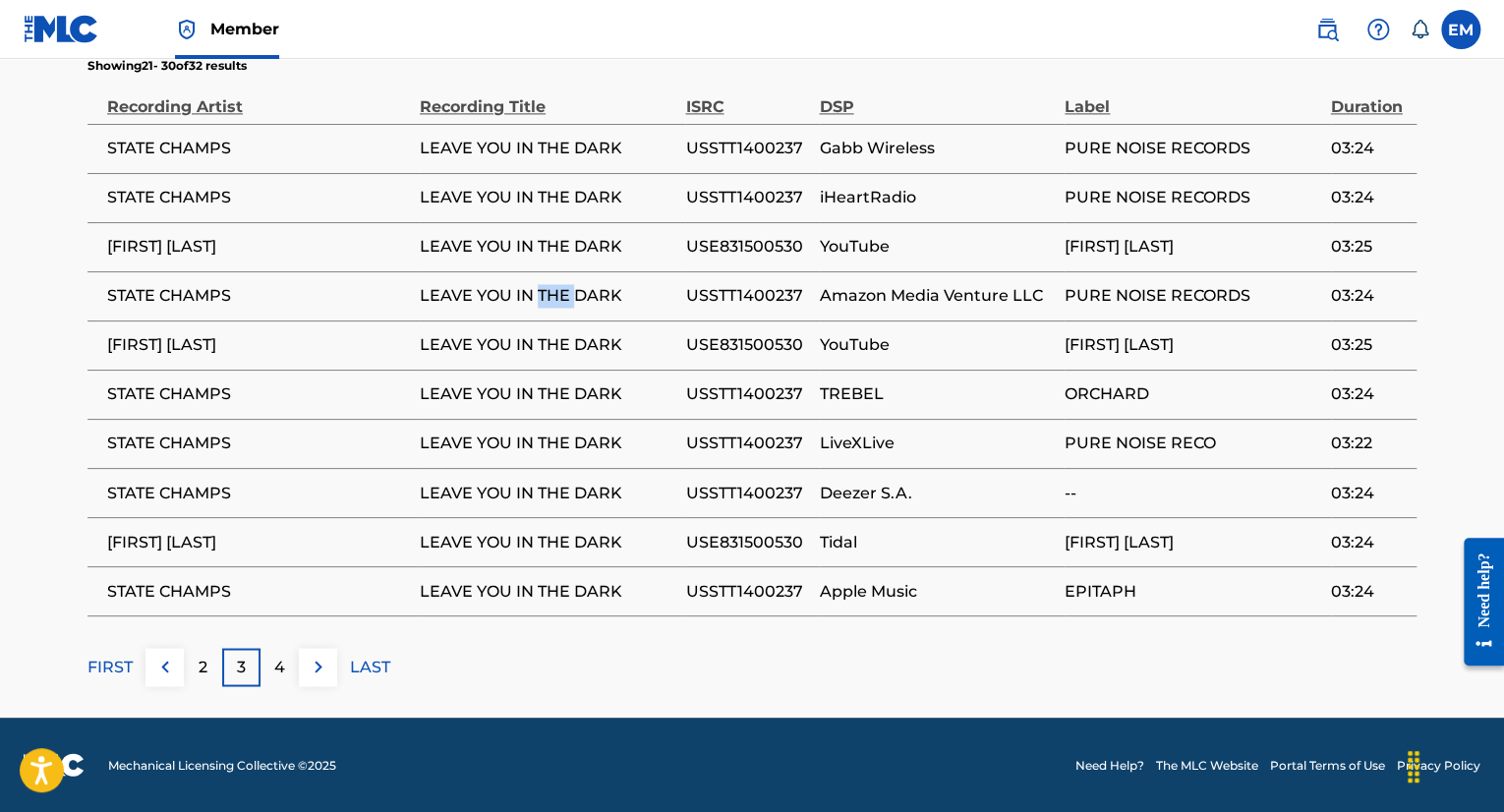 click on "LEAVE YOU IN THE DARK" at bounding box center [552, 296] 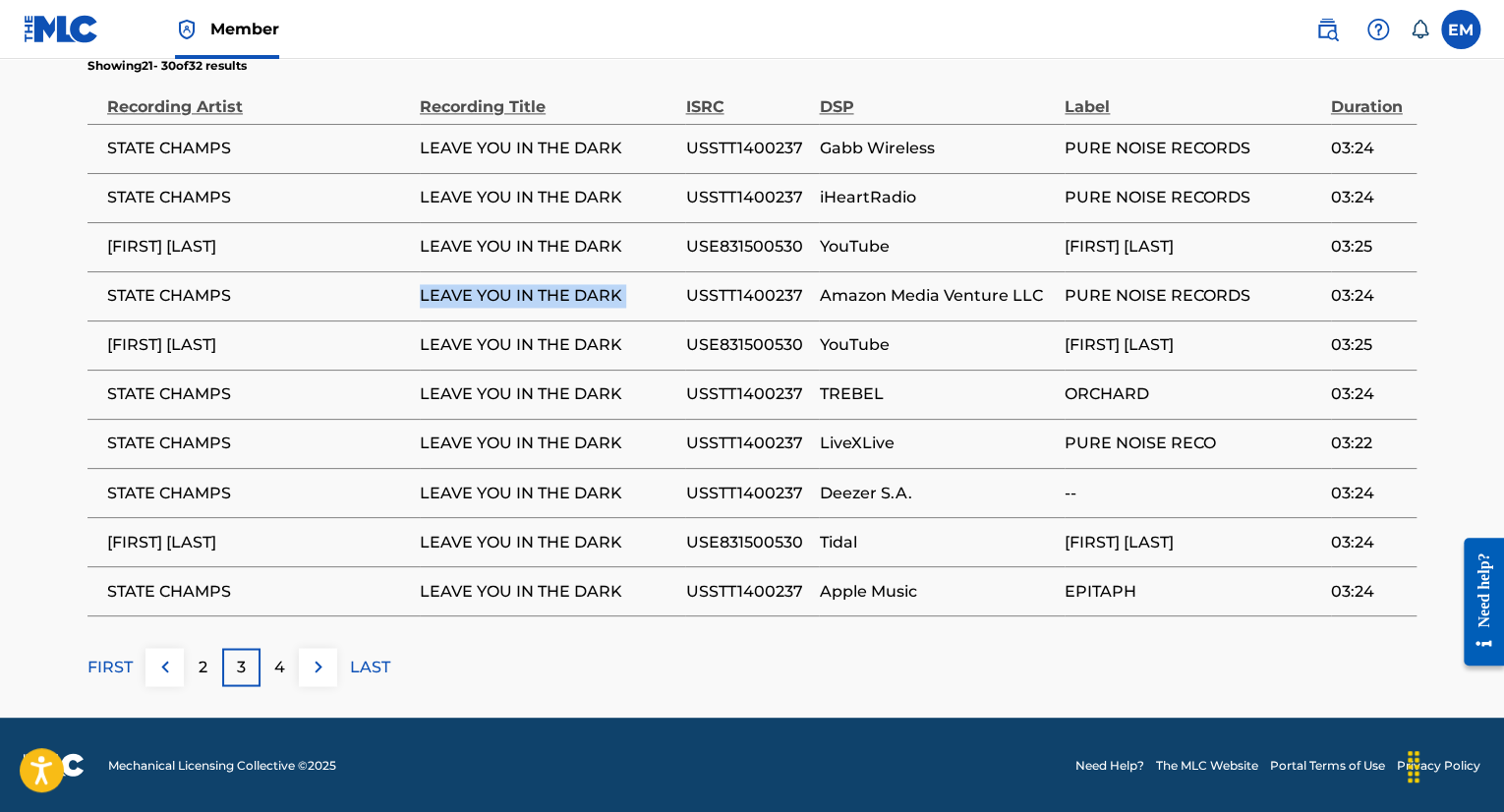 click on "LEAVE YOU IN THE DARK" at bounding box center [552, 296] 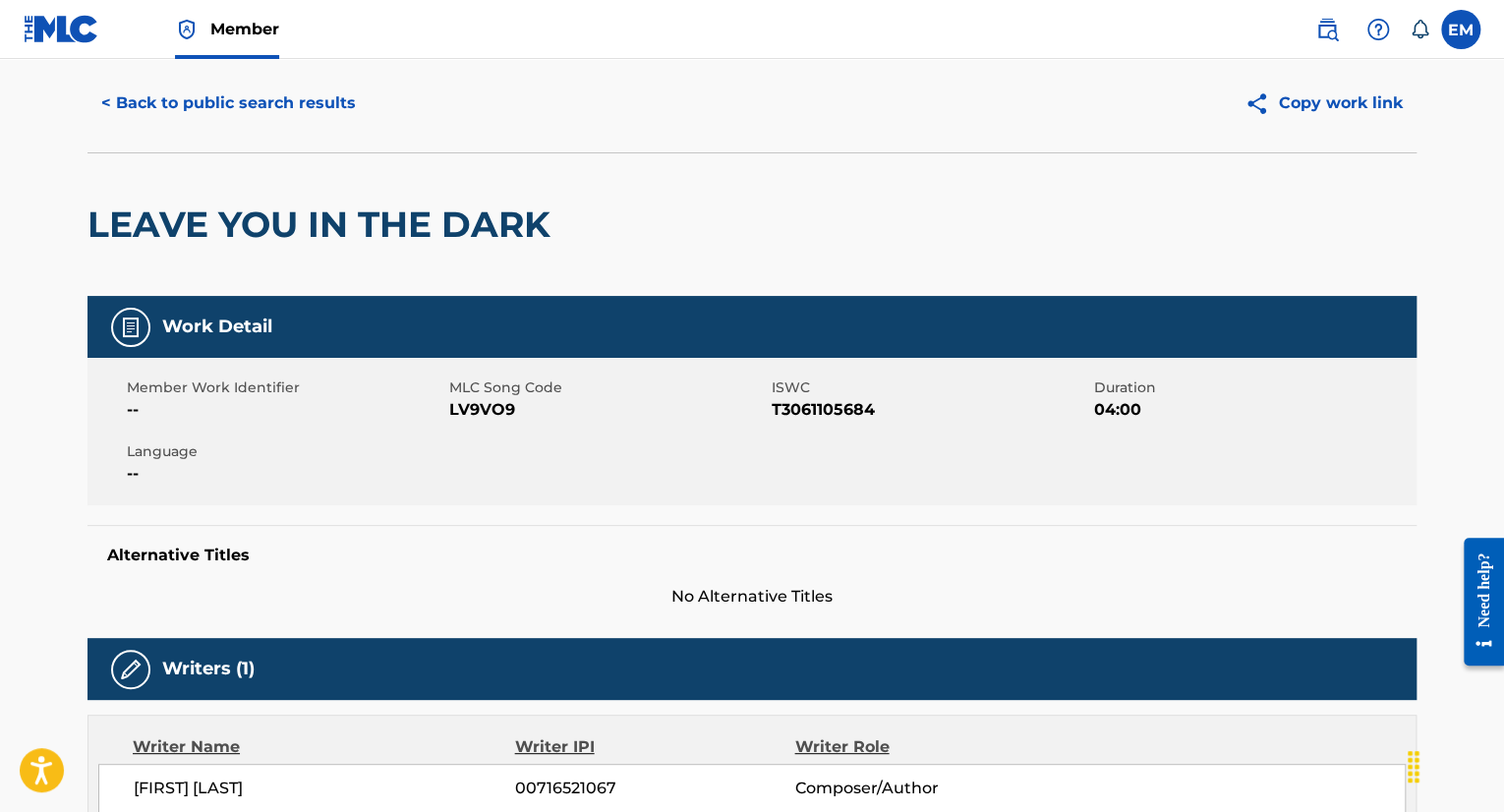 scroll, scrollTop: 0, scrollLeft: 0, axis: both 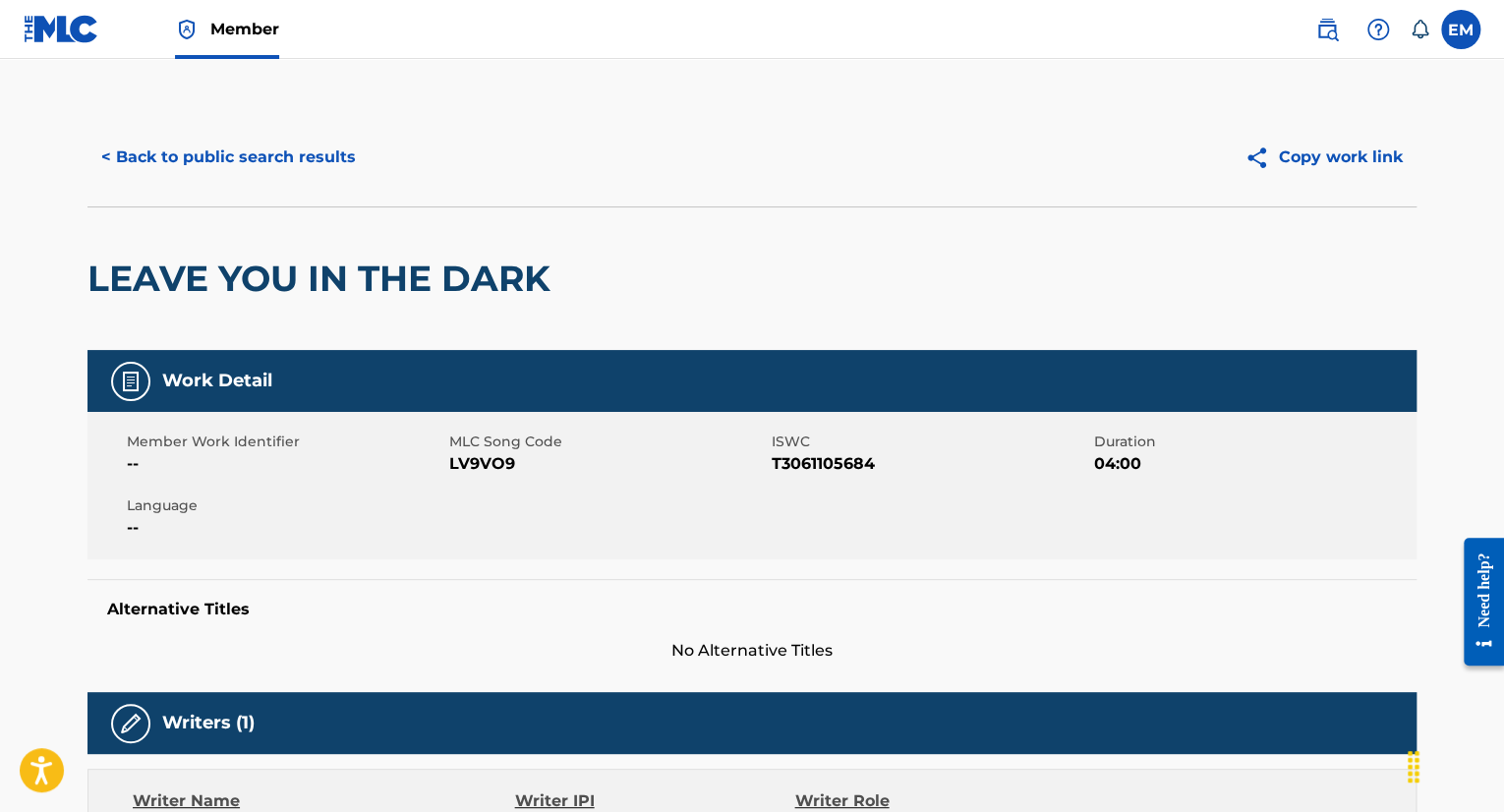 click on "LV9VO9" at bounding box center (607, 464) 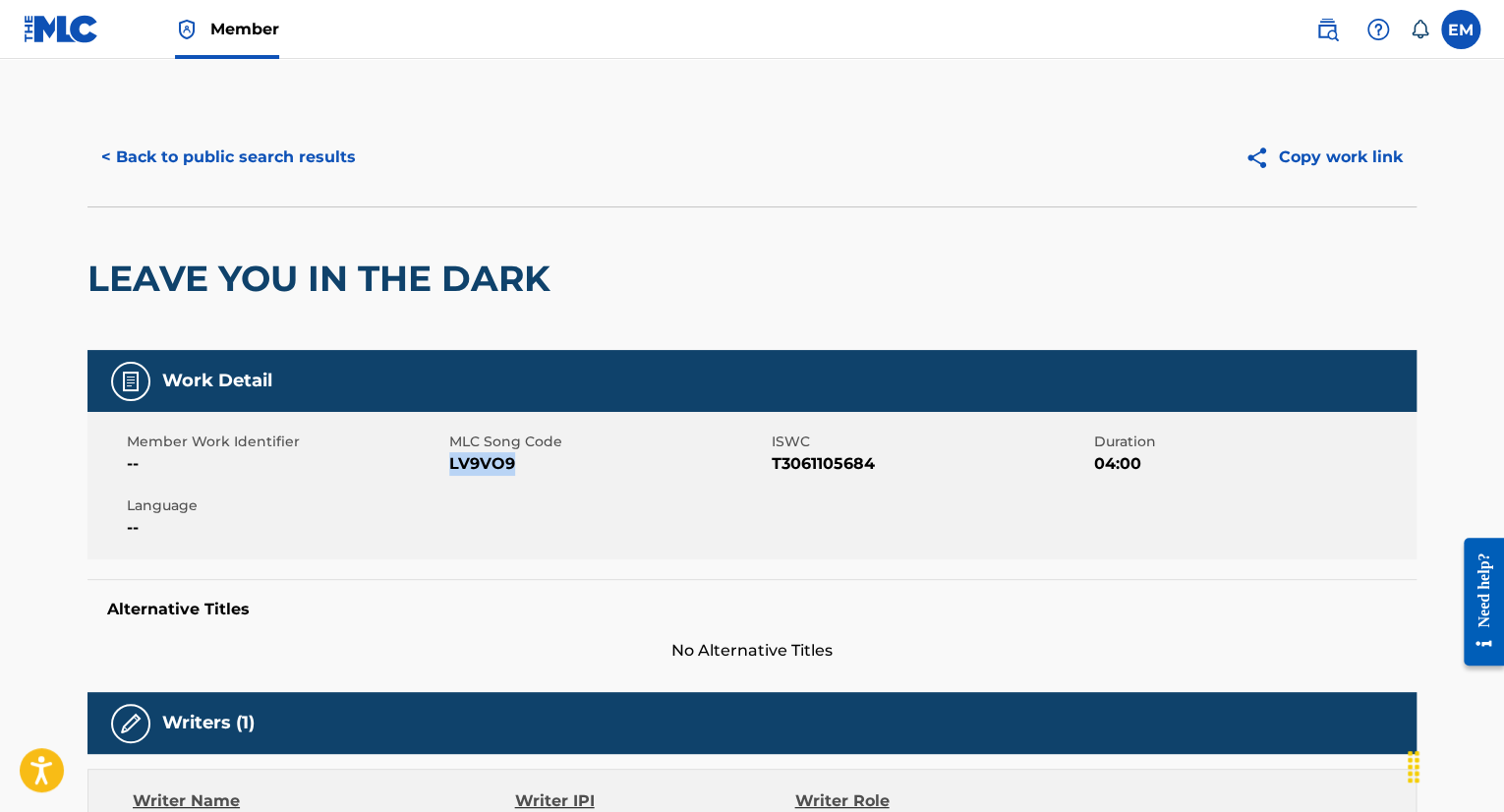 click on "LV9VO9" at bounding box center (607, 464) 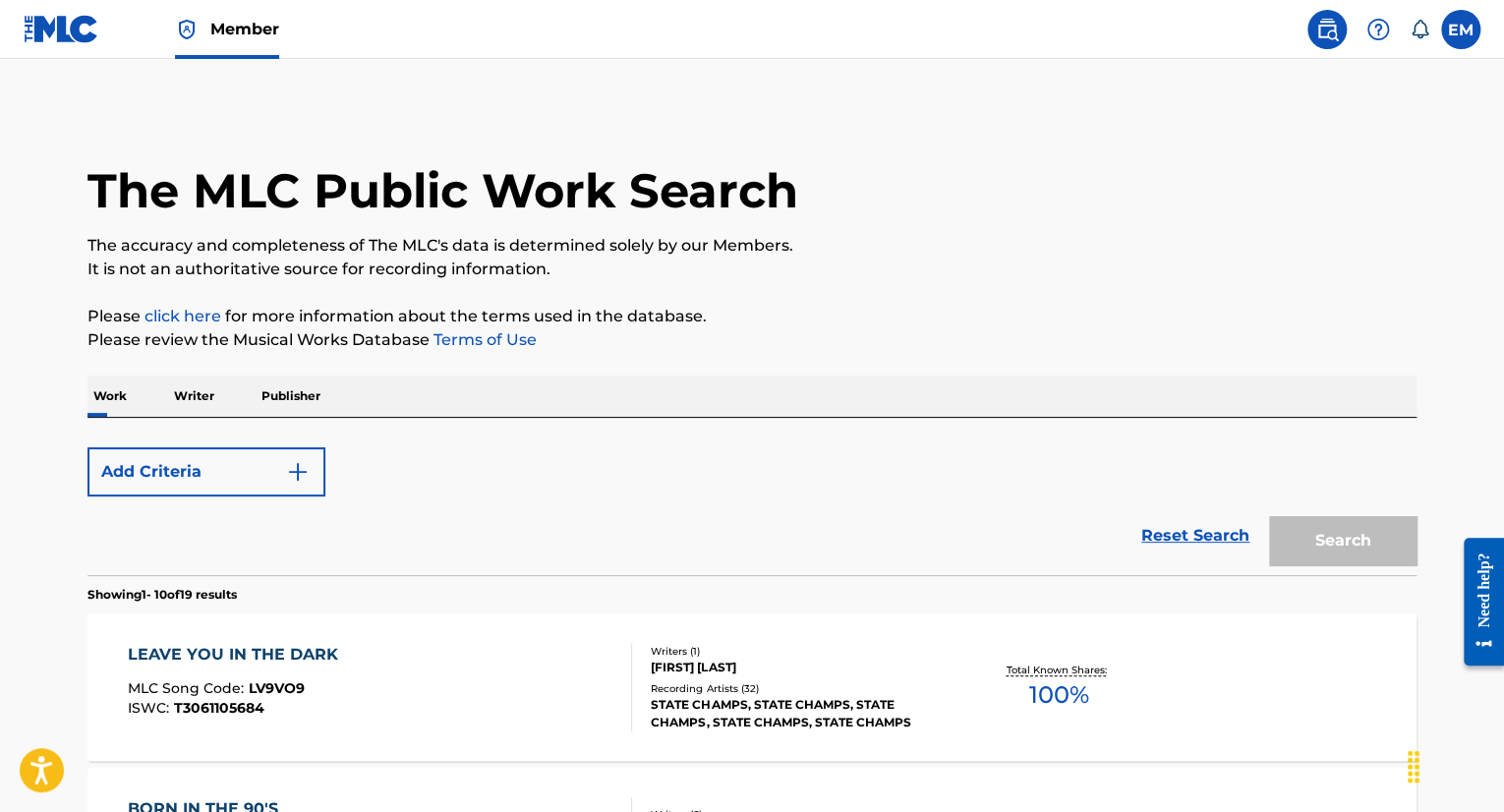 scroll, scrollTop: 299, scrollLeft: 0, axis: vertical 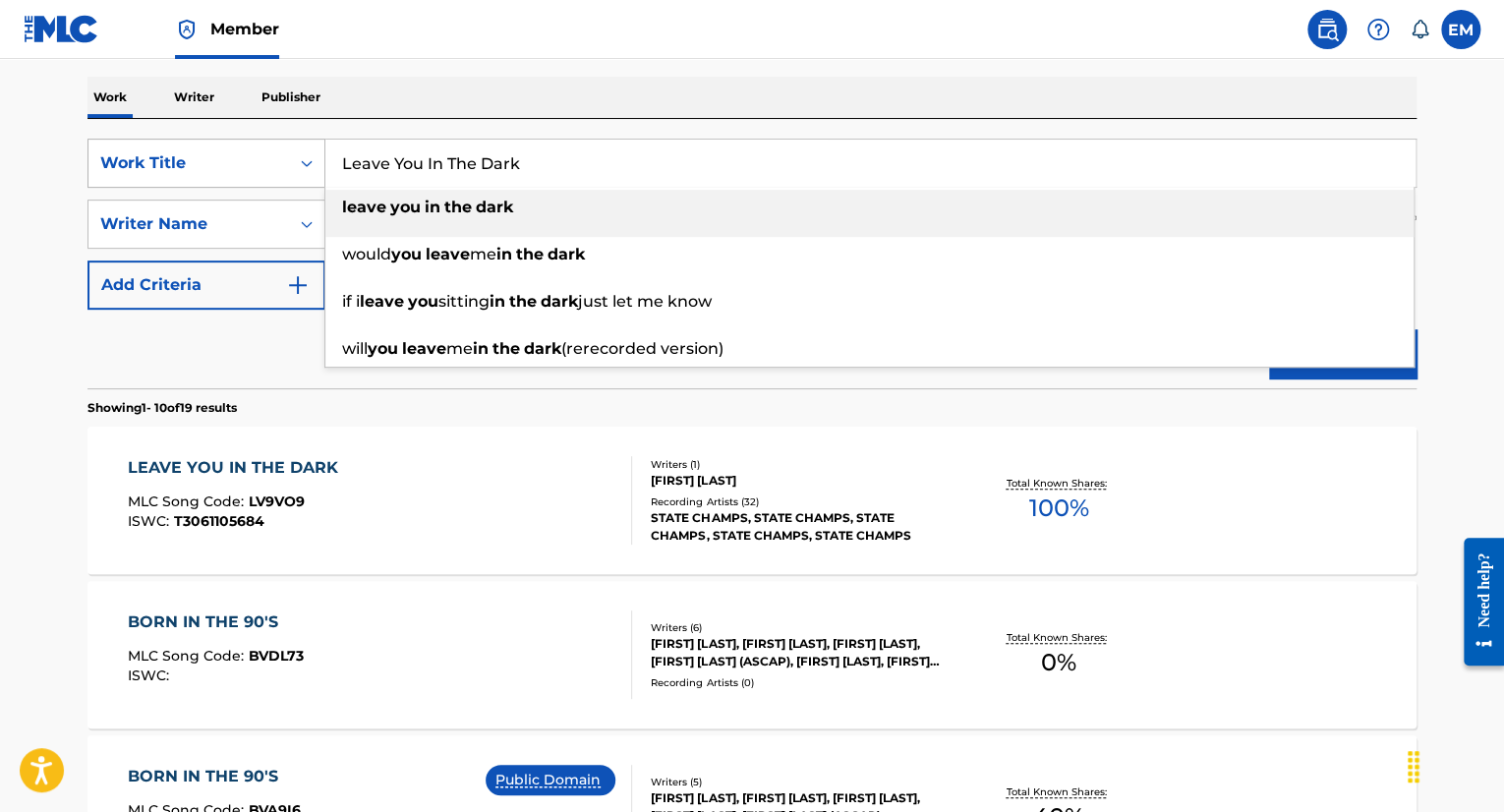 drag, startPoint x: 580, startPoint y: 167, endPoint x: 208, endPoint y: 146, distance: 372.5923 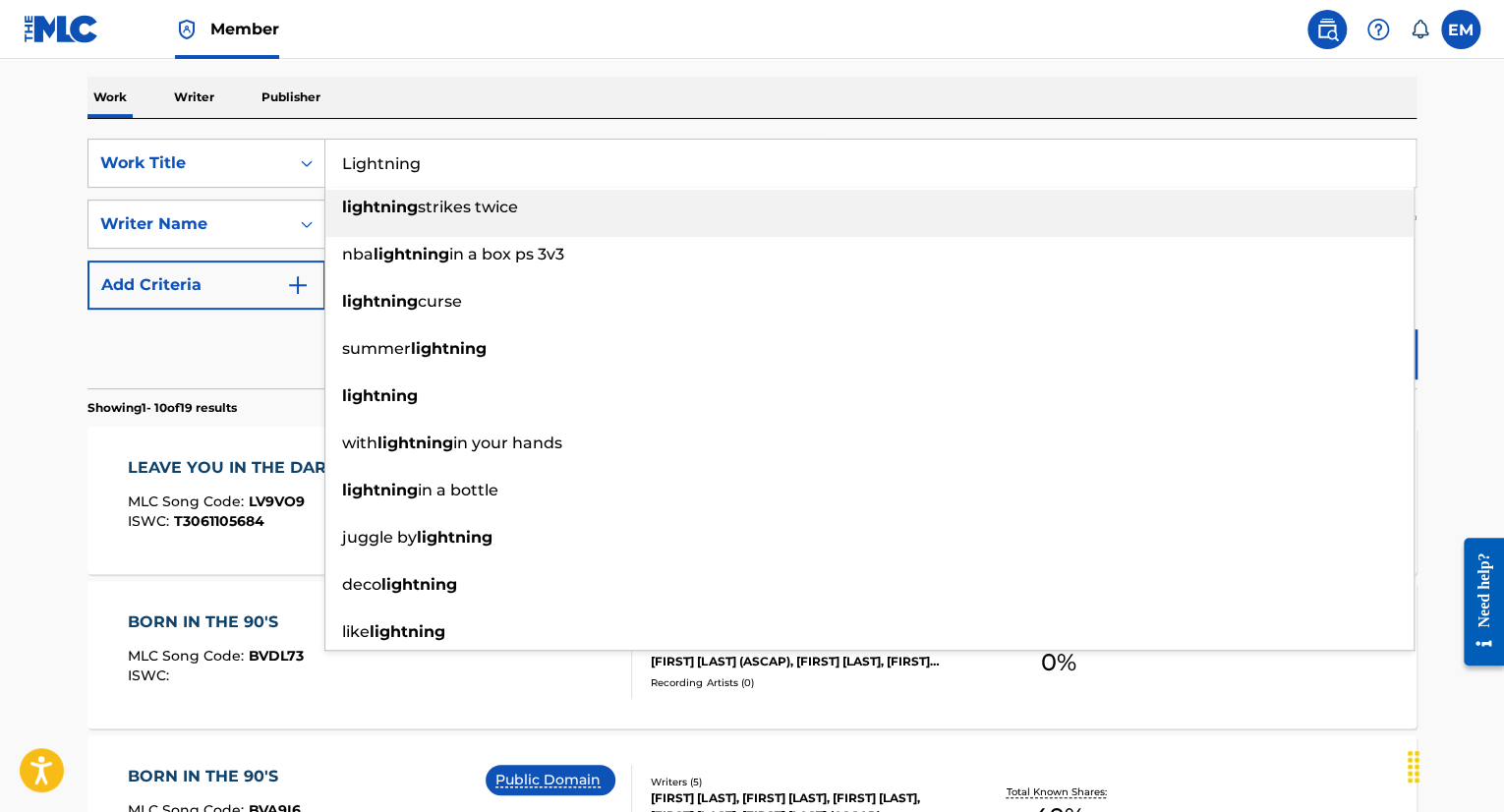 type on "Lightning" 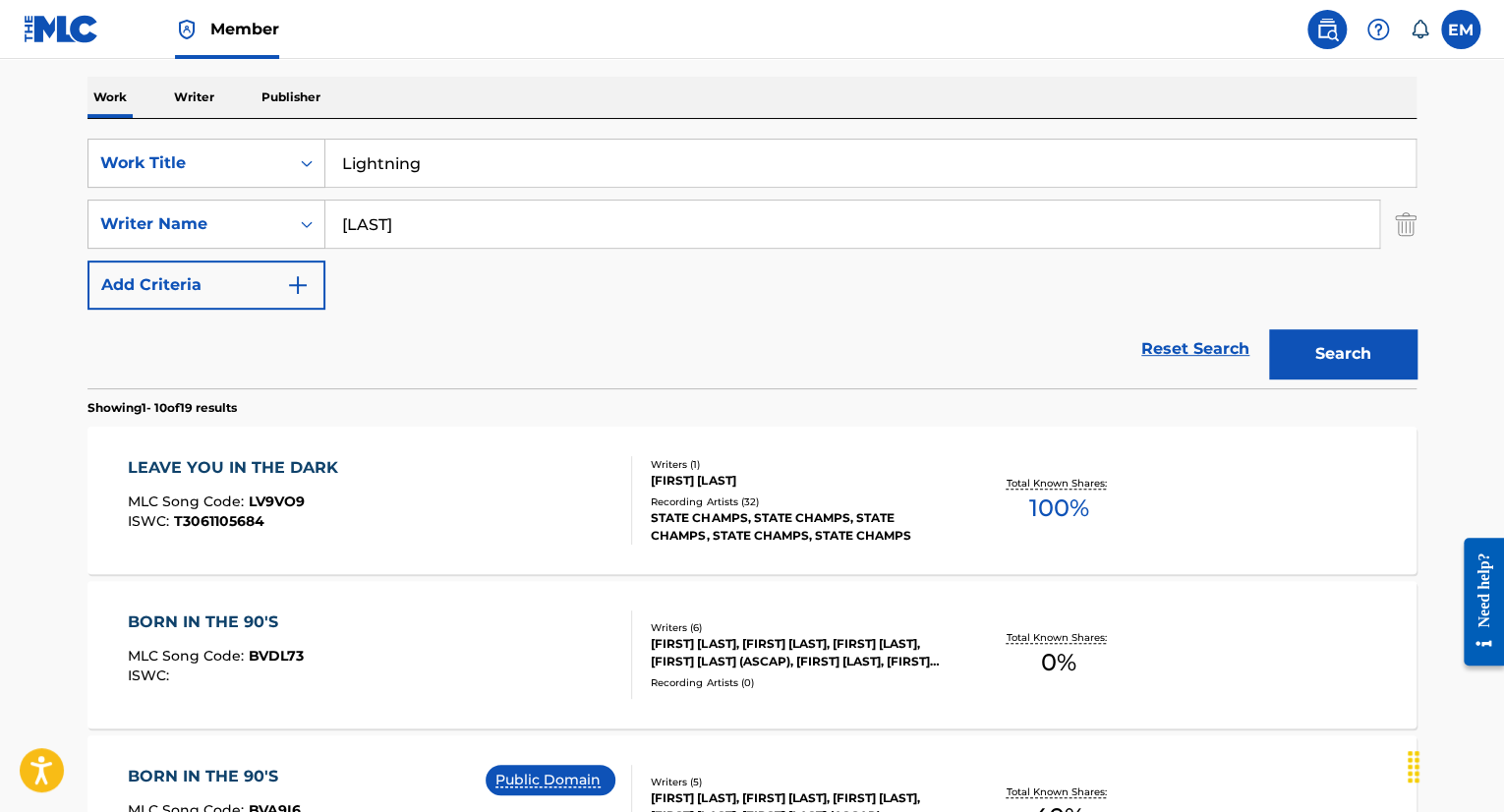 click on "Search" at bounding box center (1343, 354) 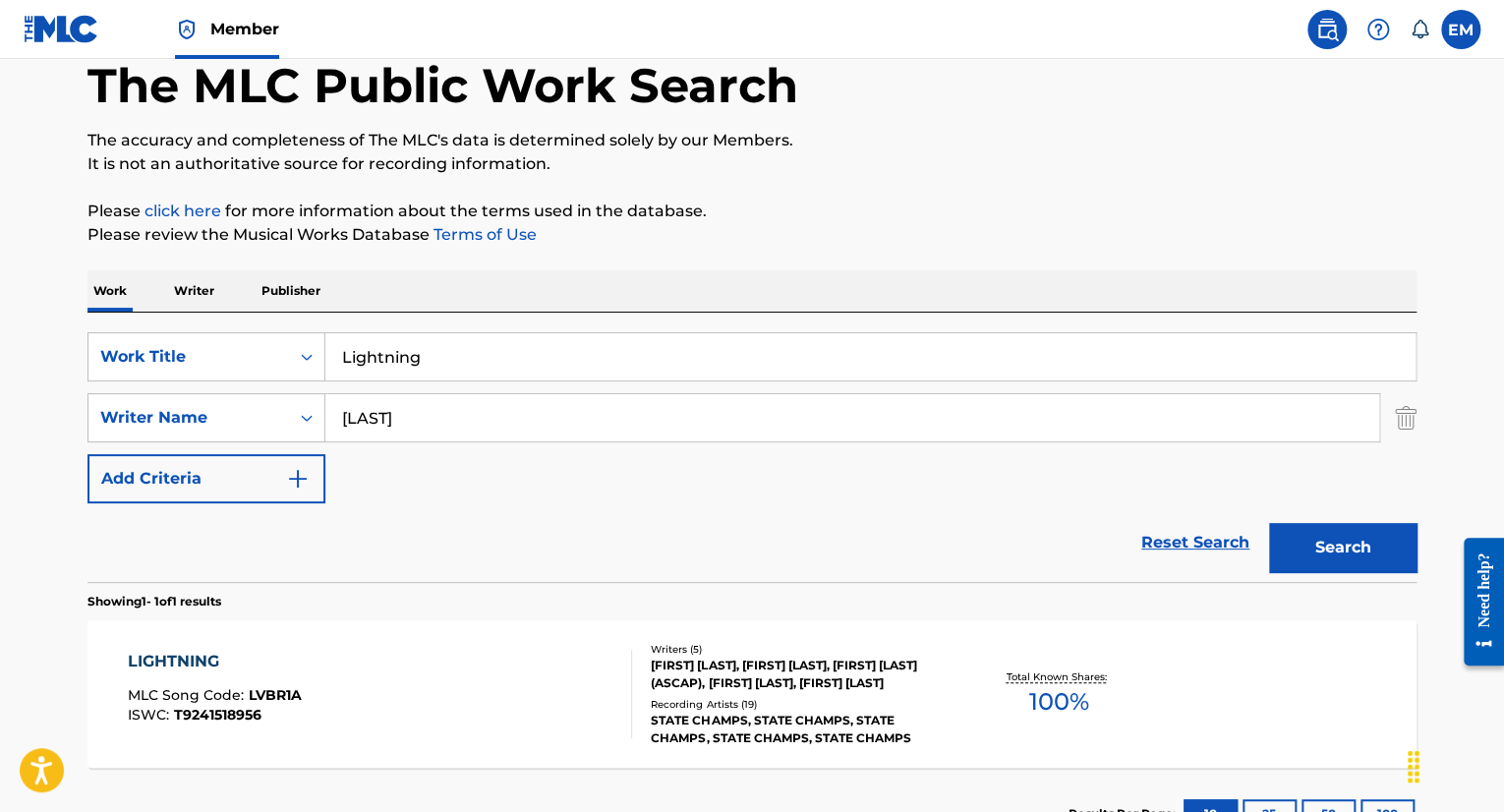 scroll, scrollTop: 258, scrollLeft: 0, axis: vertical 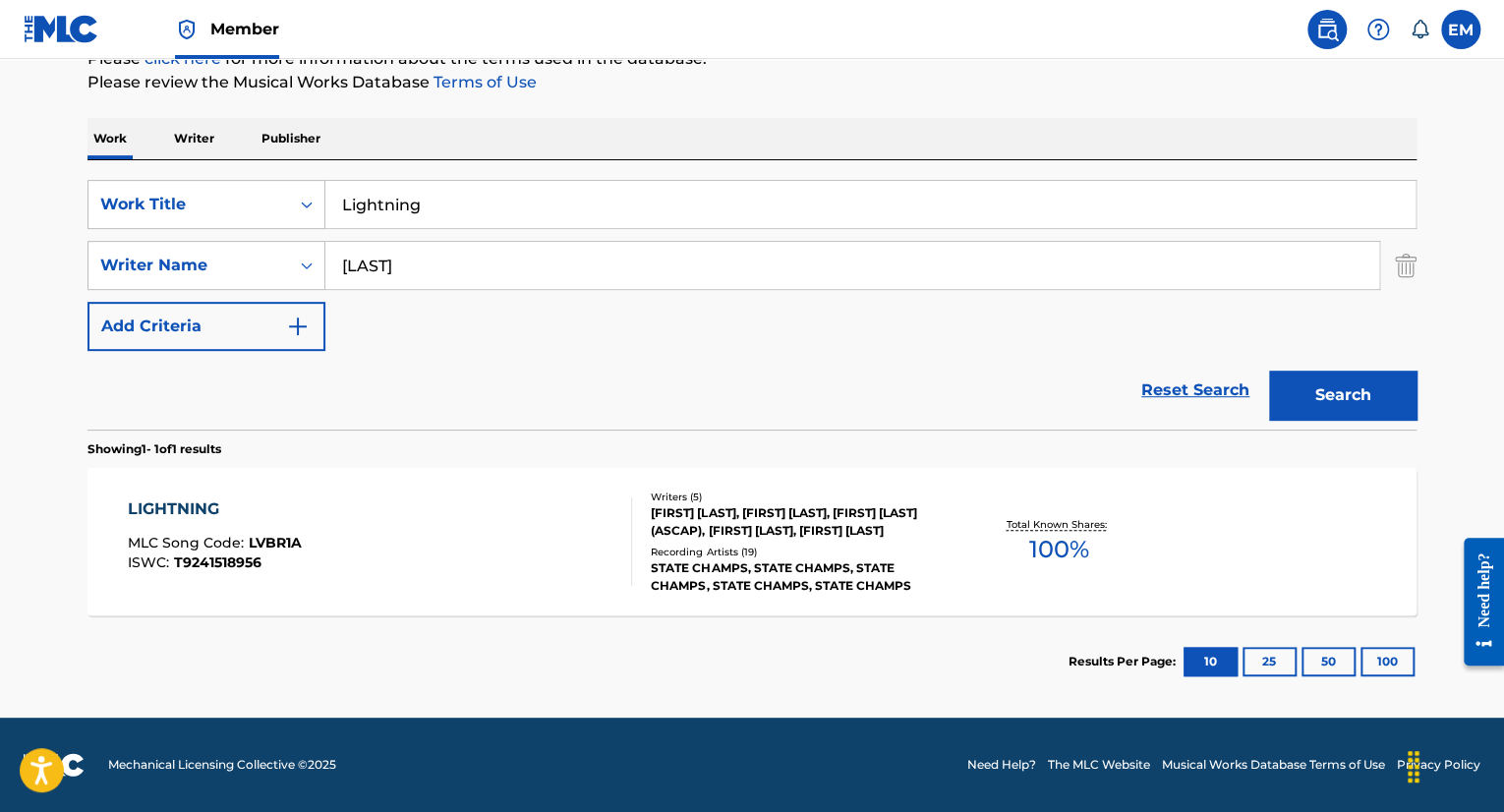 click at bounding box center [623, 542] 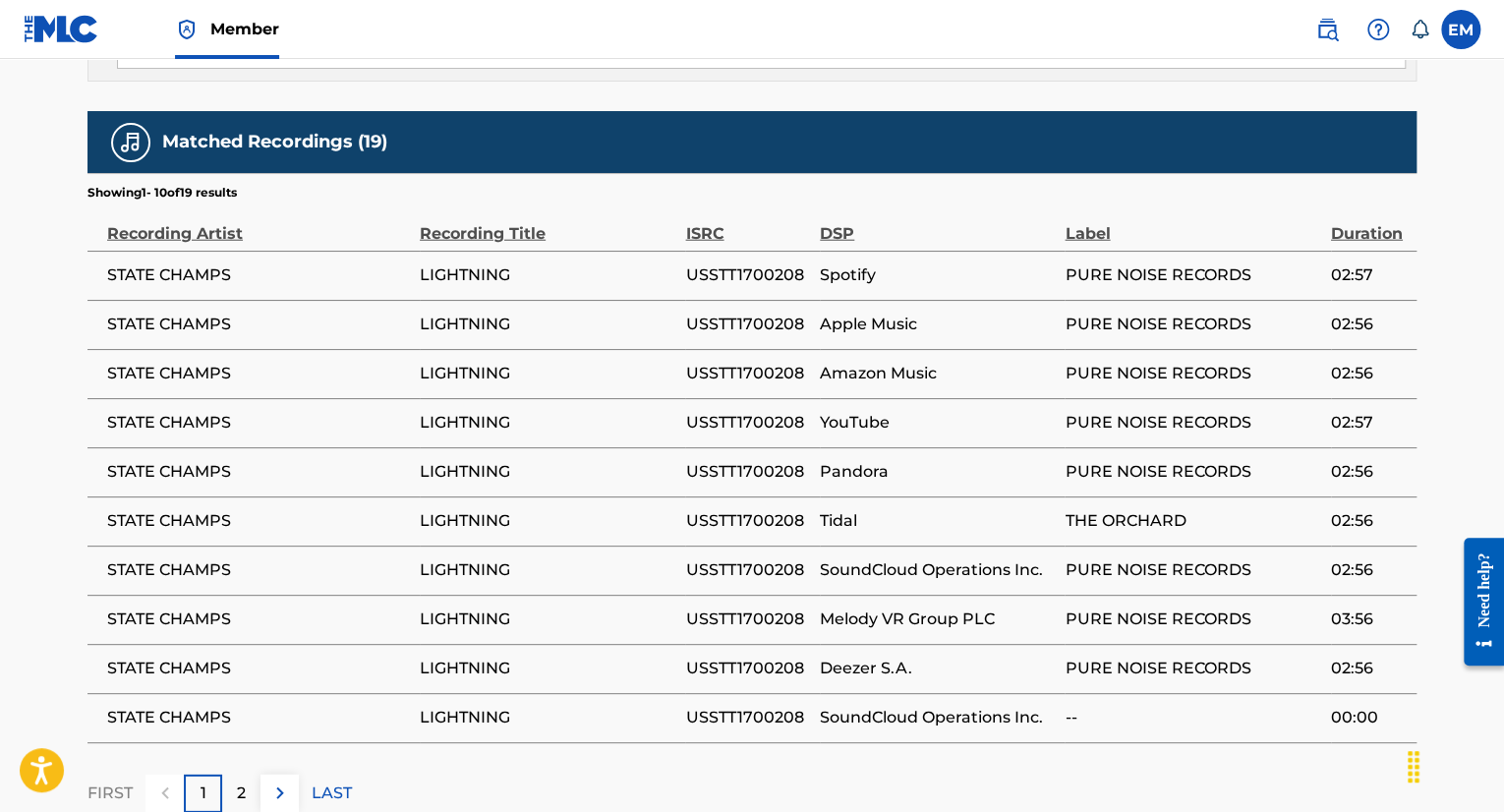 scroll, scrollTop: 2593, scrollLeft: 0, axis: vertical 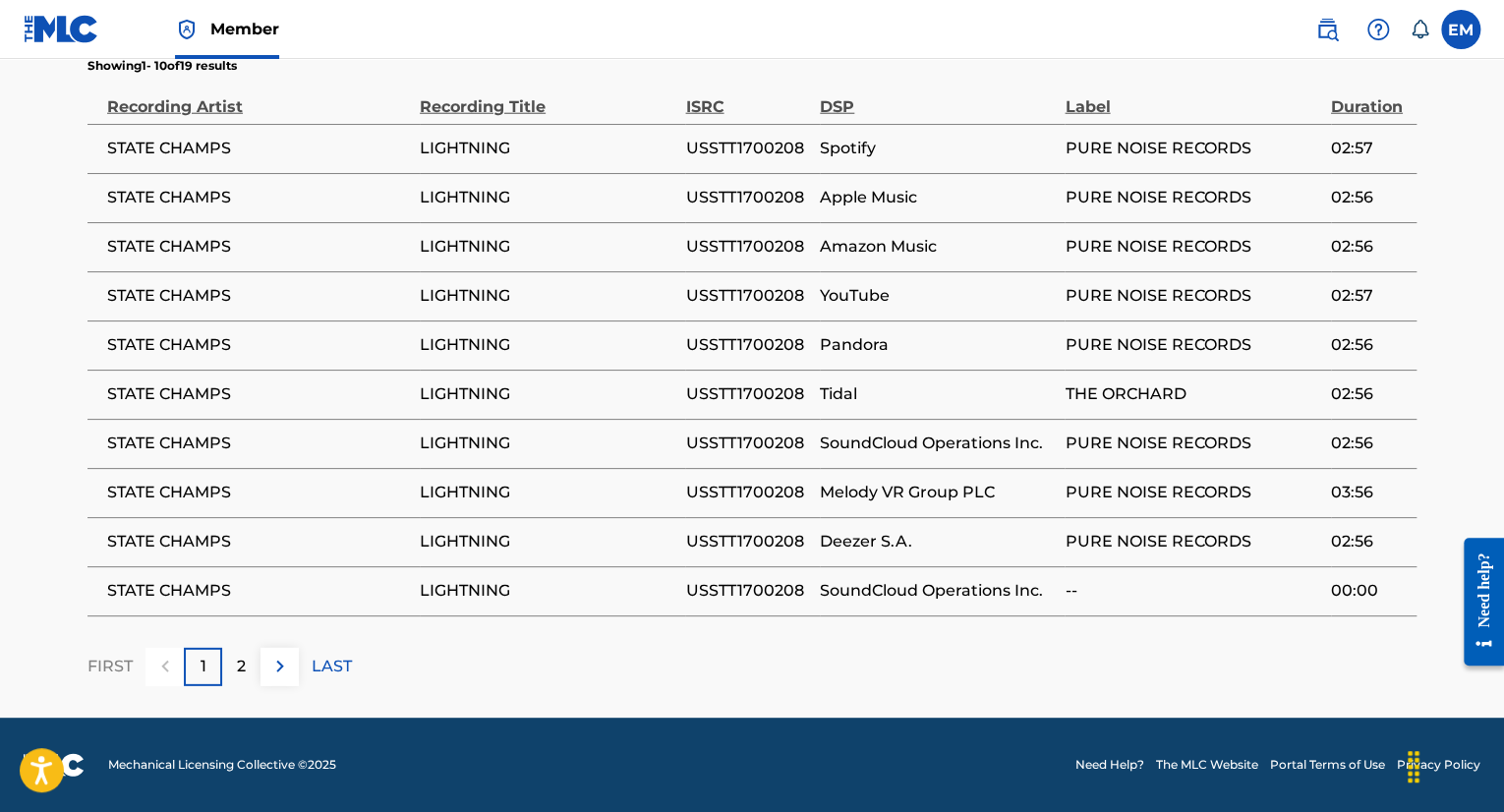 click on "USSTT1700208" at bounding box center [747, 148] 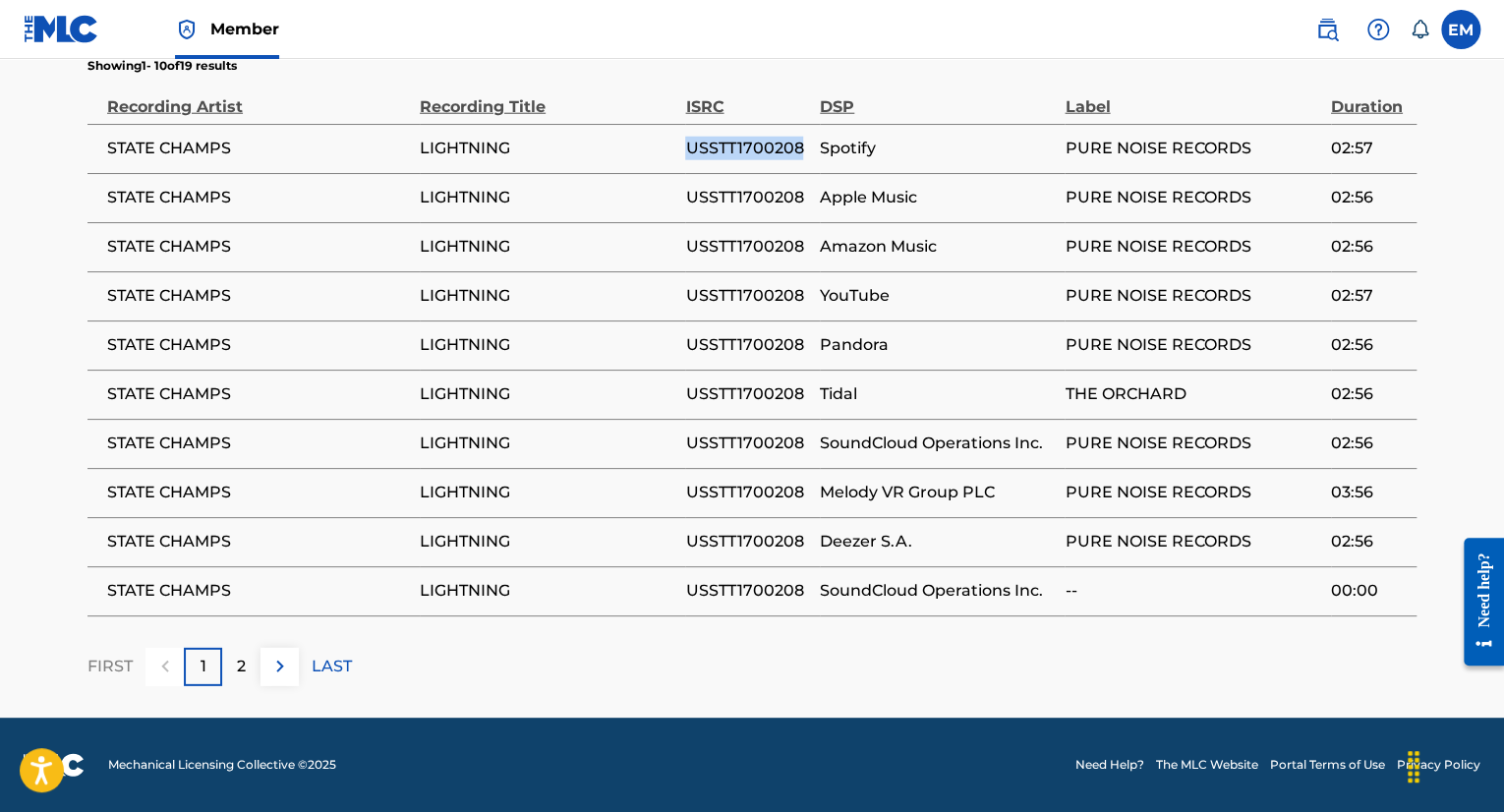 click on "USSTT1700208" at bounding box center [747, 148] 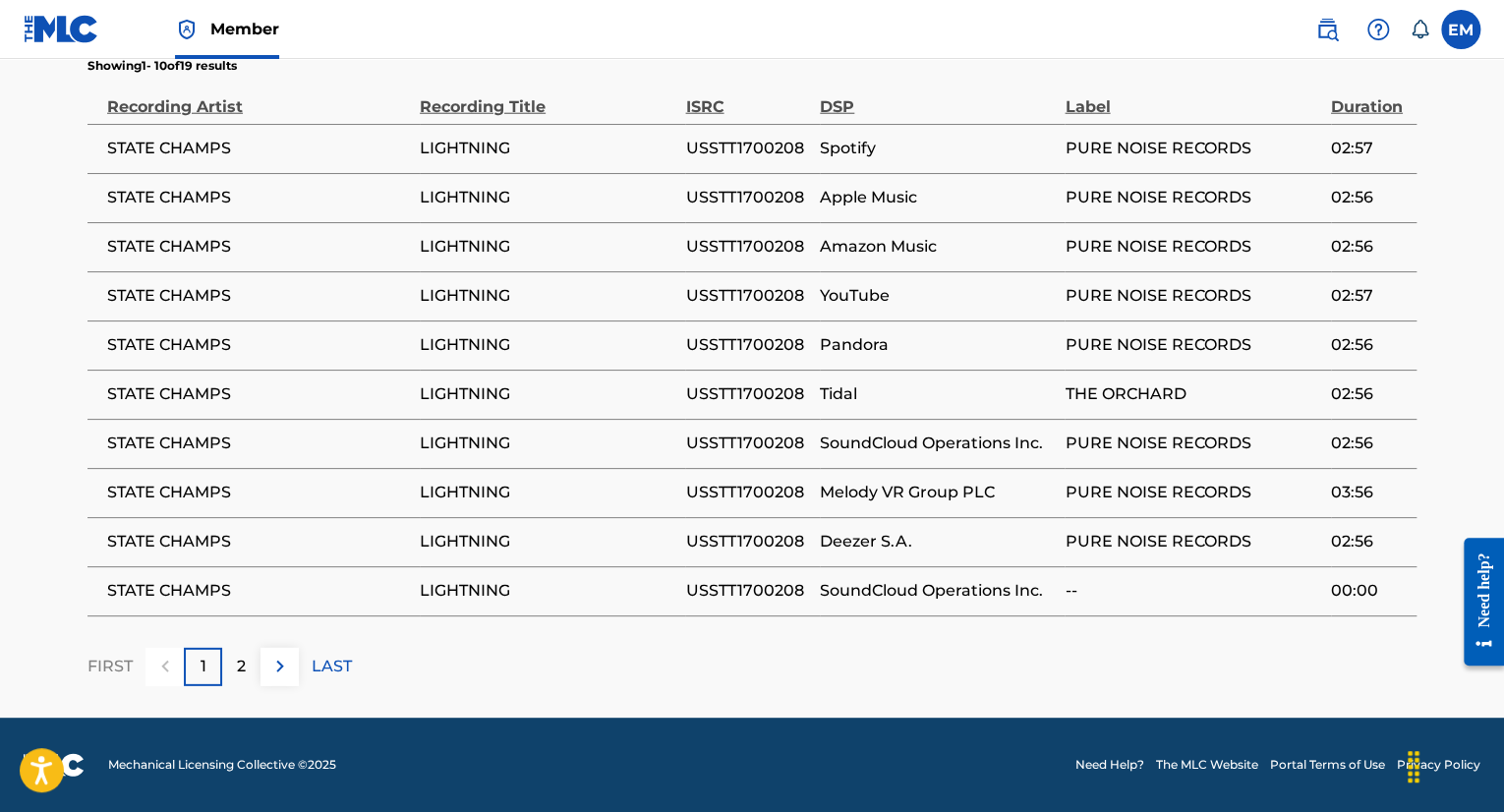 click on "2" at bounding box center (241, 667) 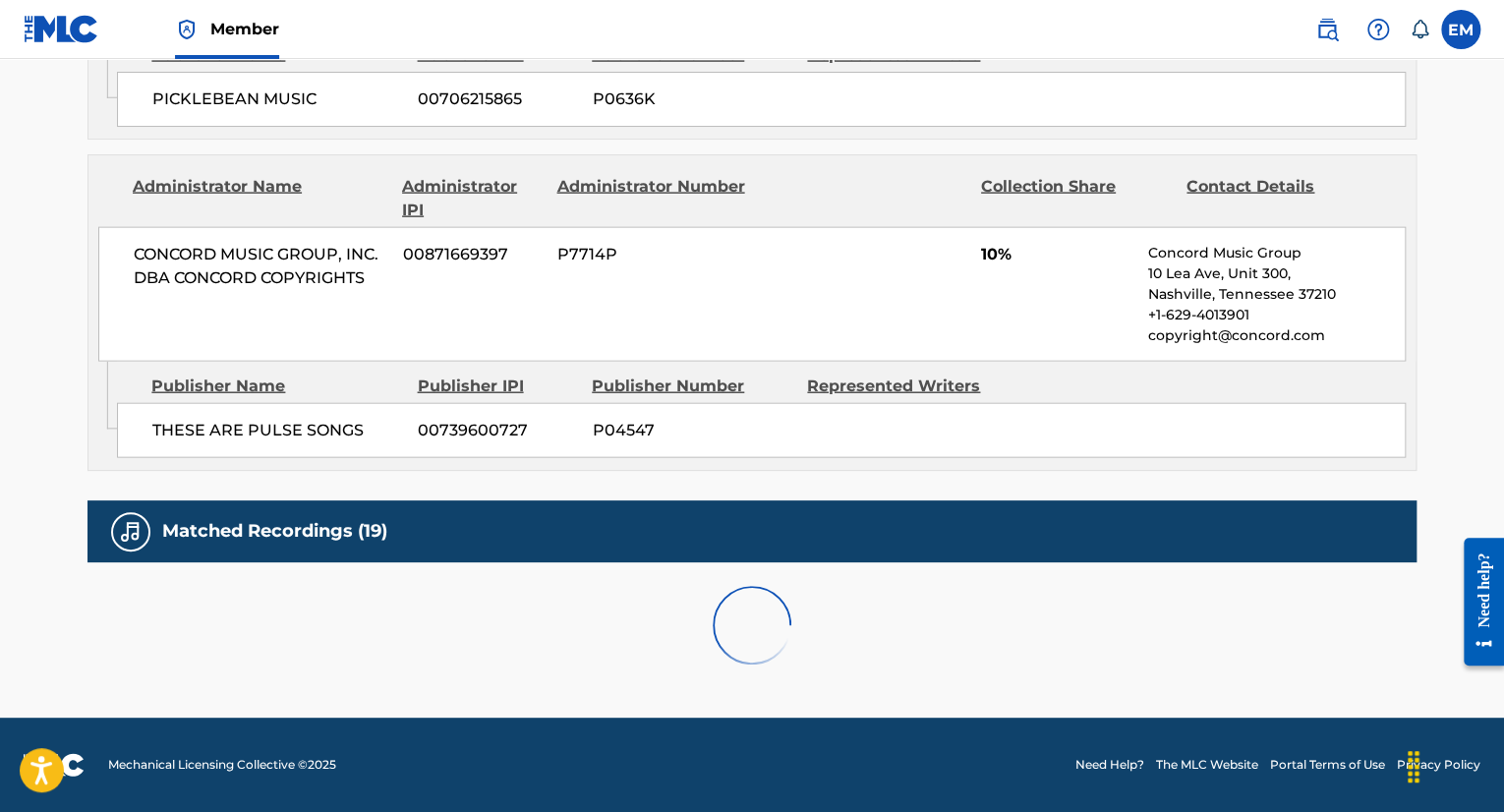 scroll, scrollTop: 2544, scrollLeft: 0, axis: vertical 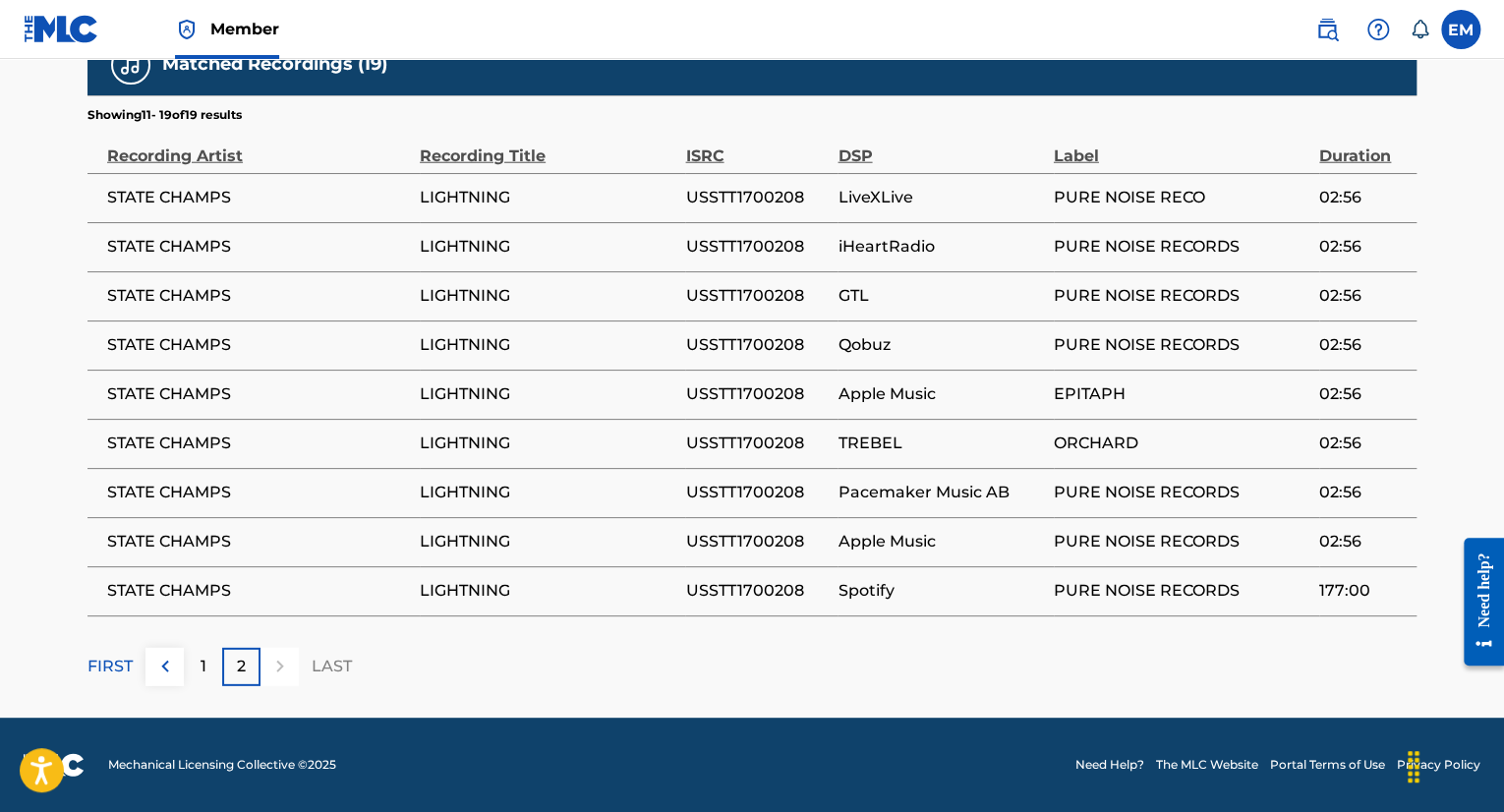click on "LIGHTNING" at bounding box center [548, 247] 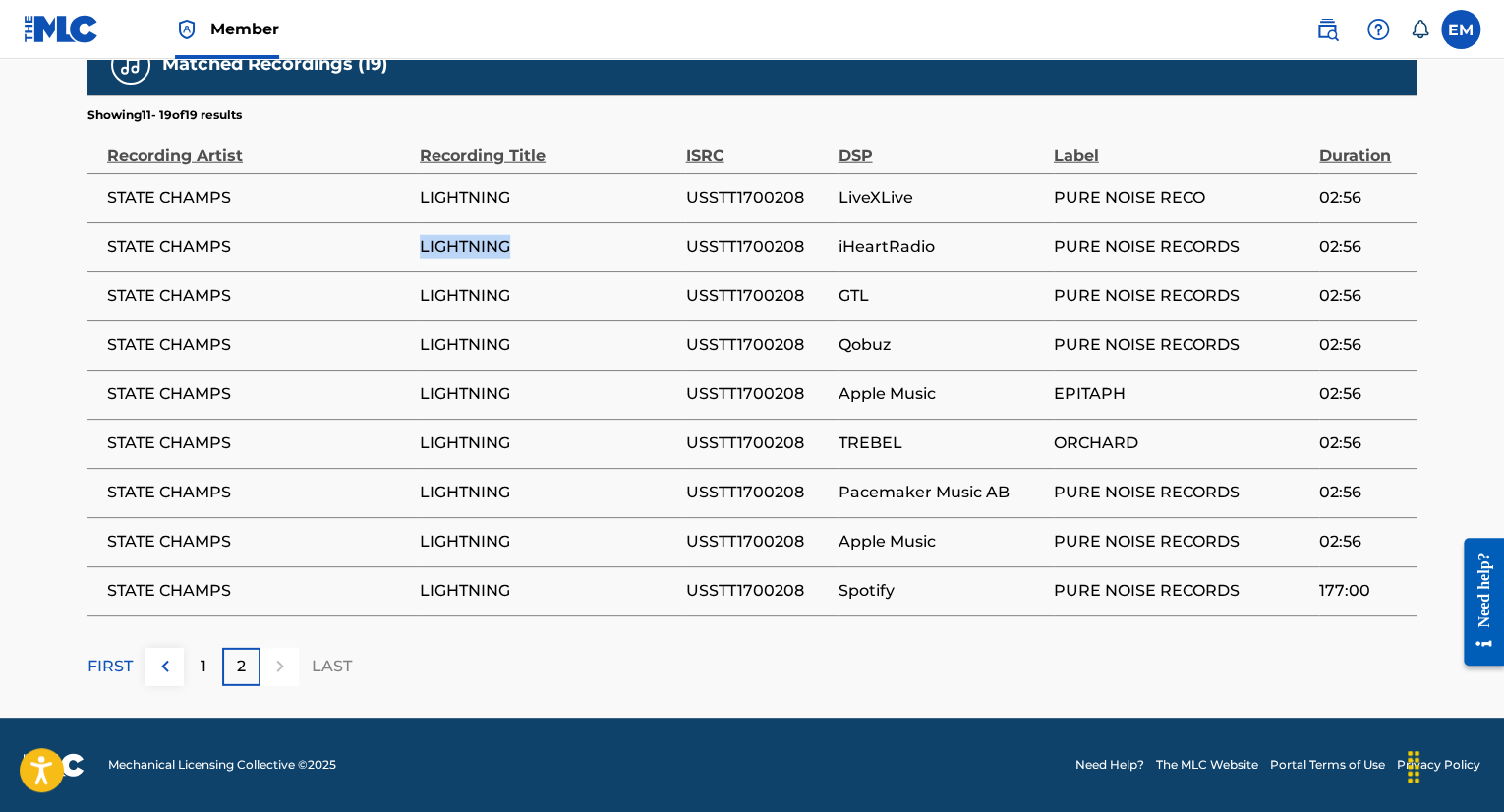 click on "LIGHTNING" at bounding box center (548, 247) 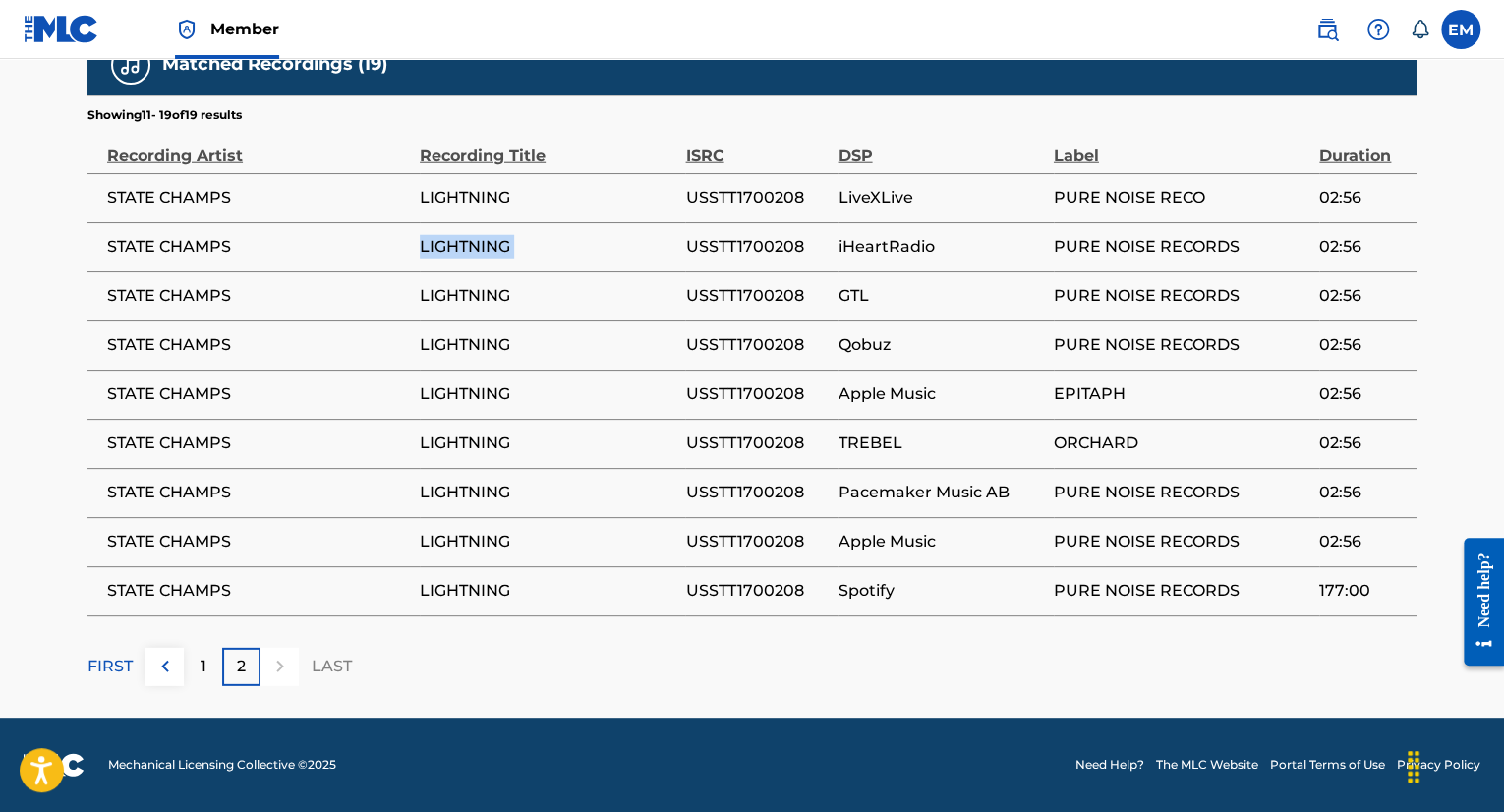 click on "LIGHTNING" at bounding box center (548, 247) 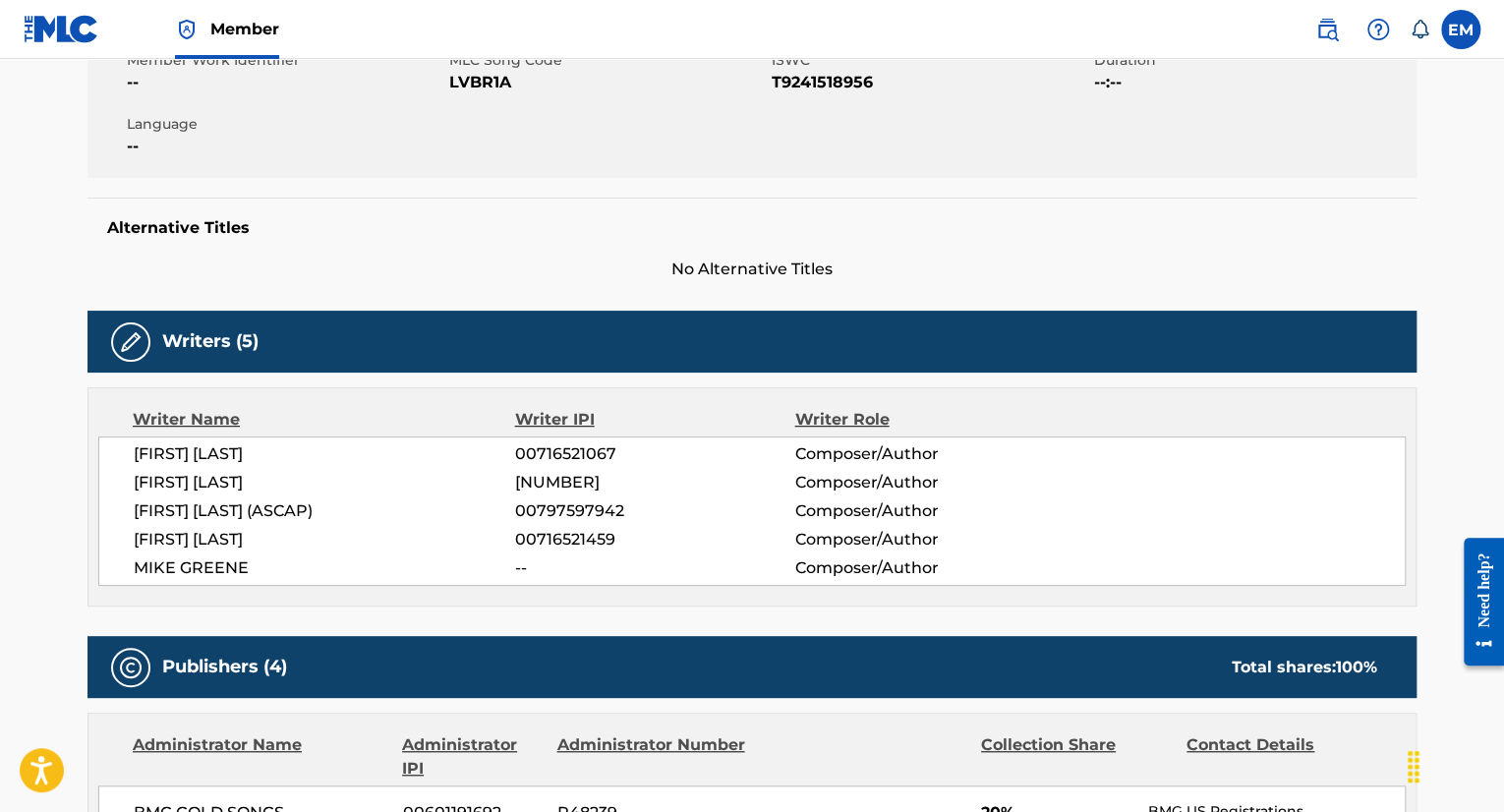 scroll, scrollTop: 283, scrollLeft: 0, axis: vertical 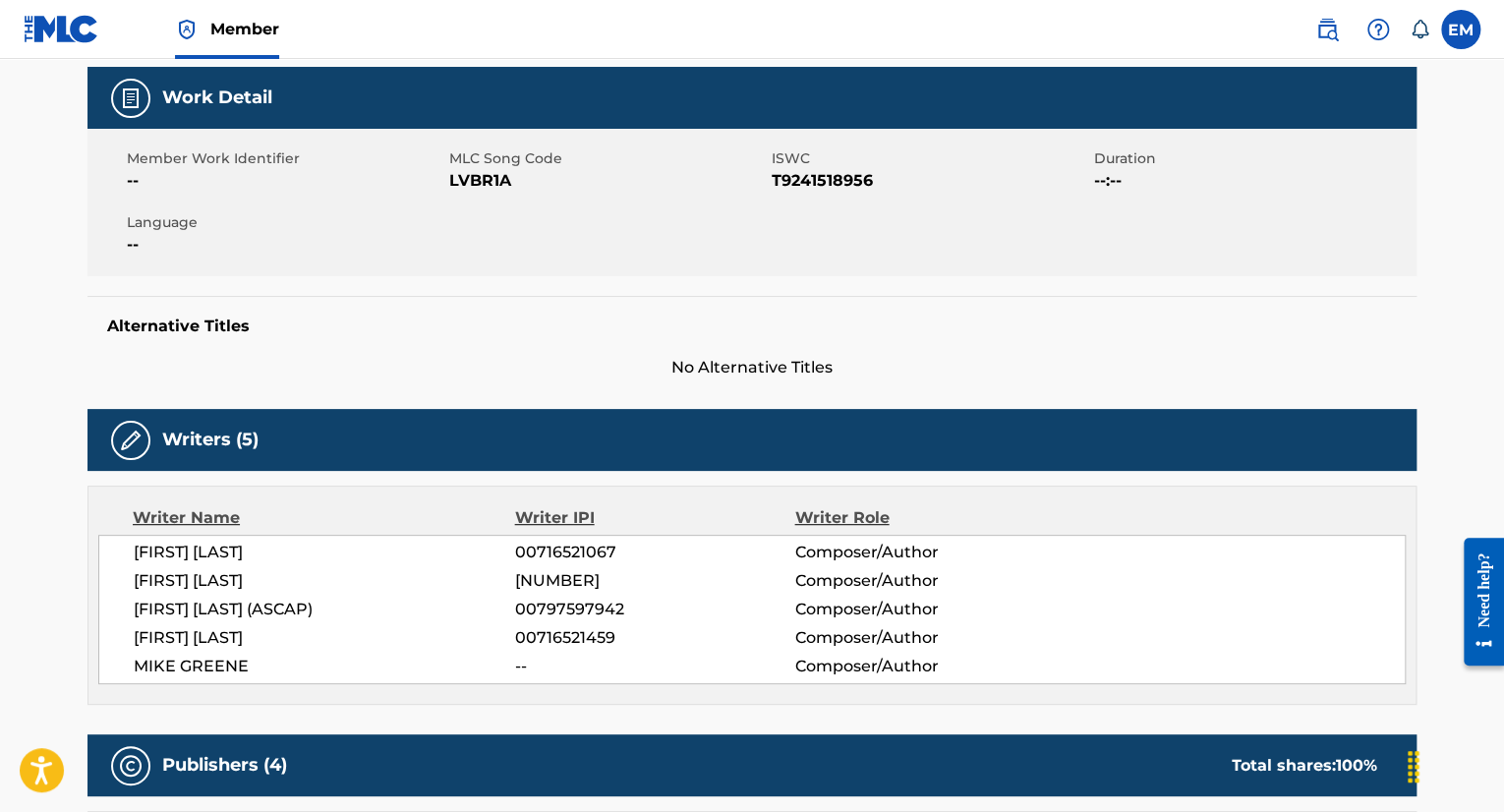 click on "LVBR1A" at bounding box center [607, 181] 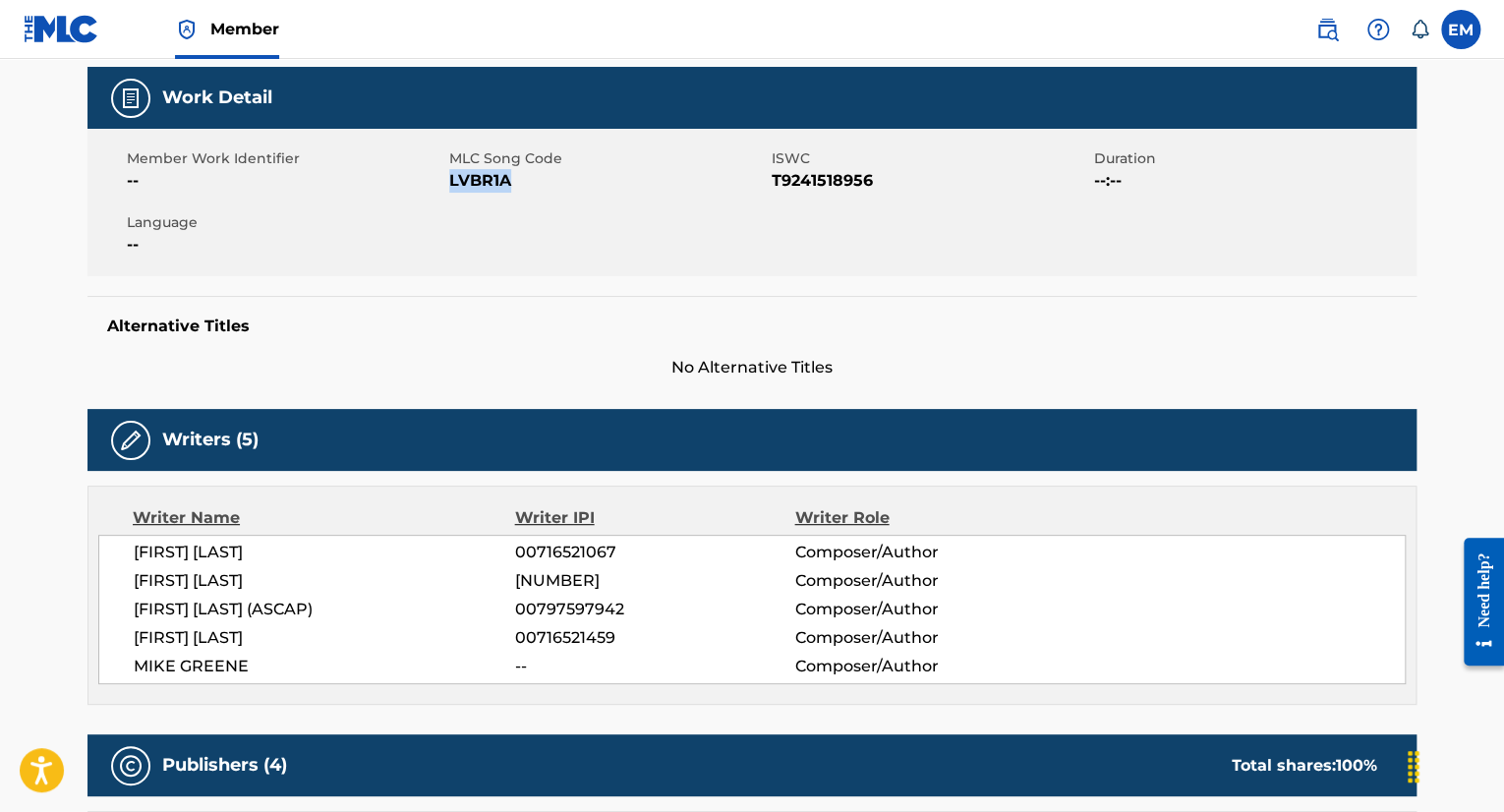 click on "LVBR1A" at bounding box center [607, 181] 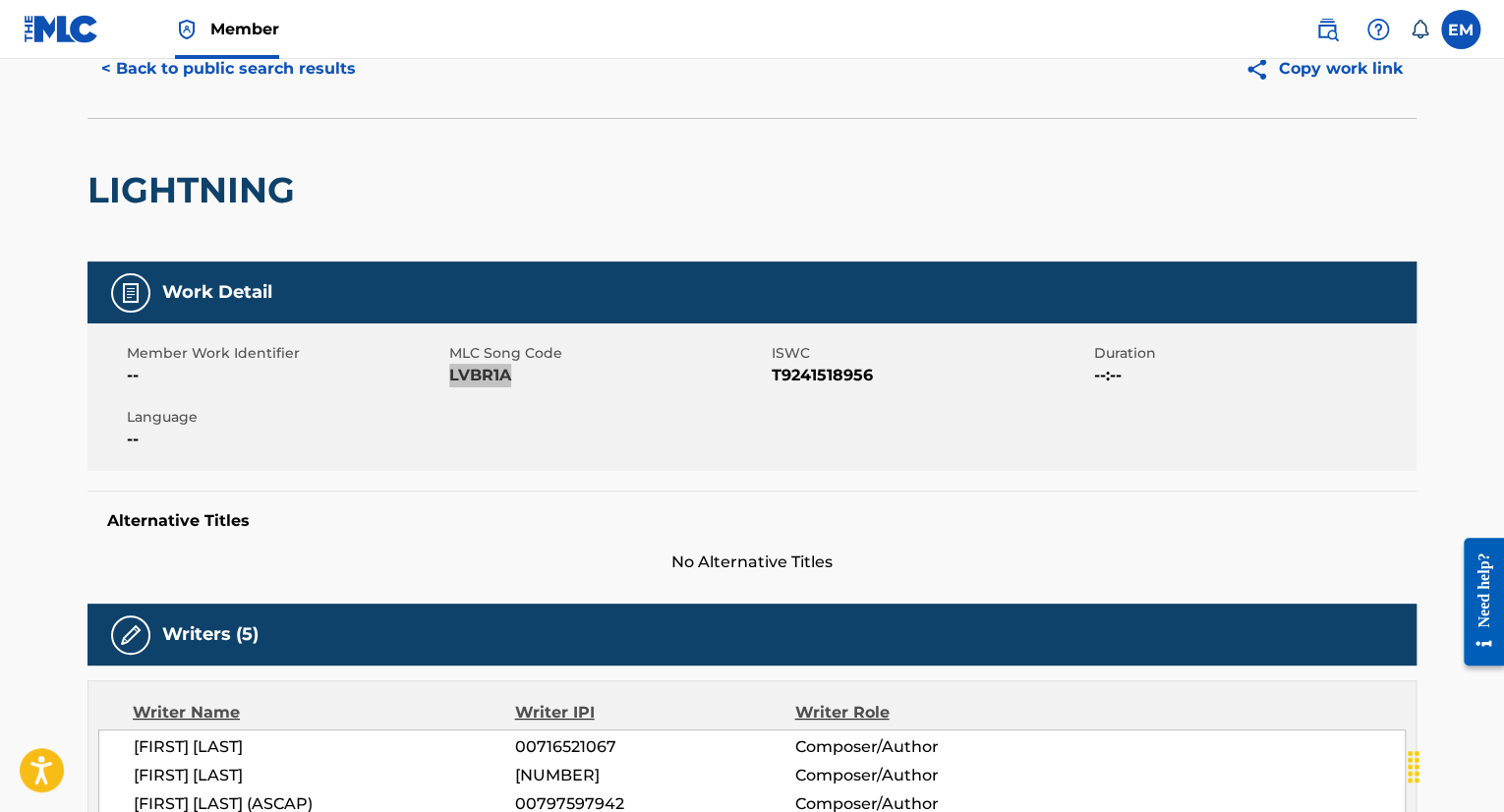 scroll, scrollTop: 0, scrollLeft: 0, axis: both 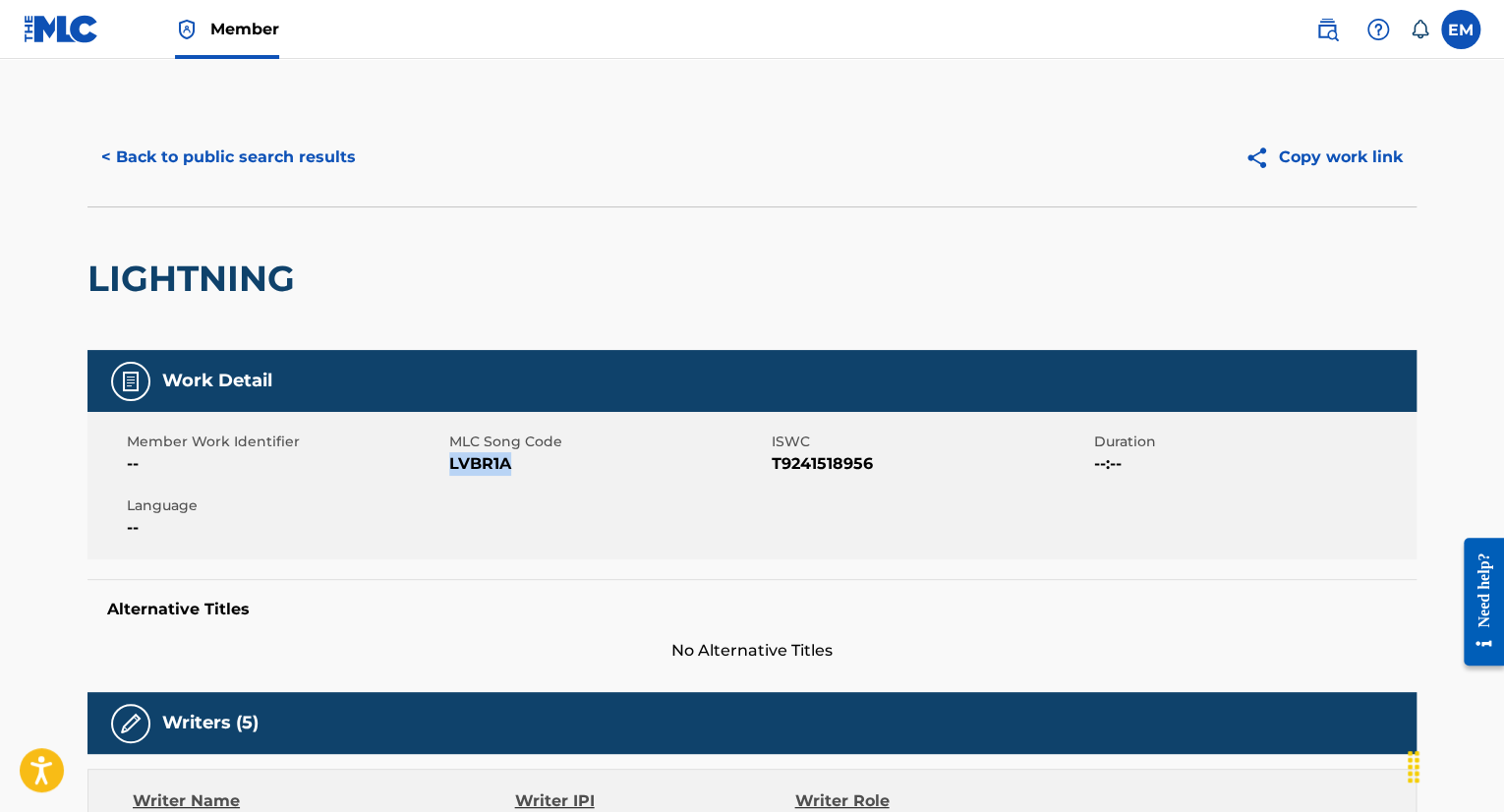 click on "< Back to public search results" at bounding box center [228, 157] 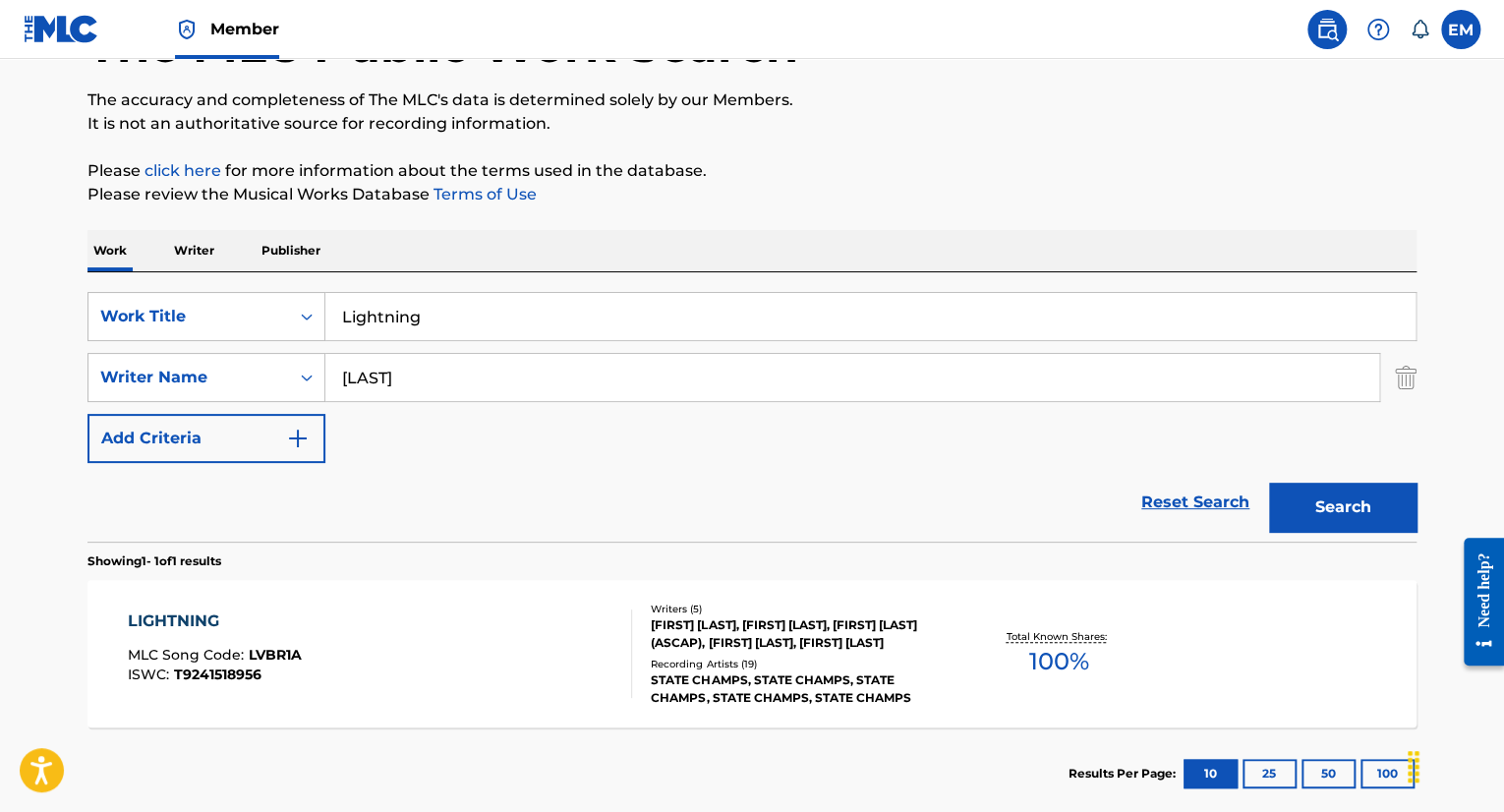 click on "Lightning" at bounding box center (870, 317) 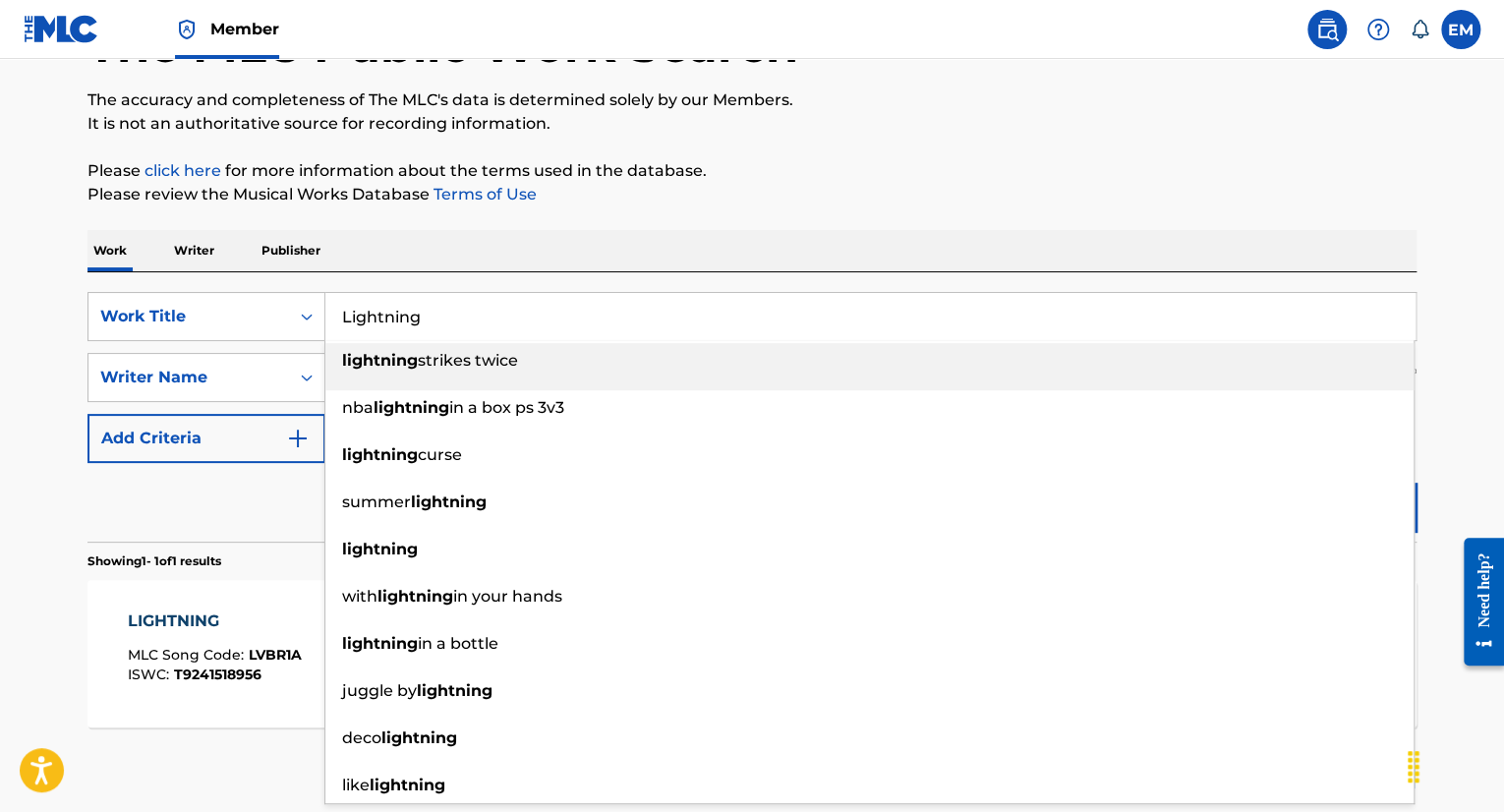 click on "Lightning" at bounding box center (870, 317) 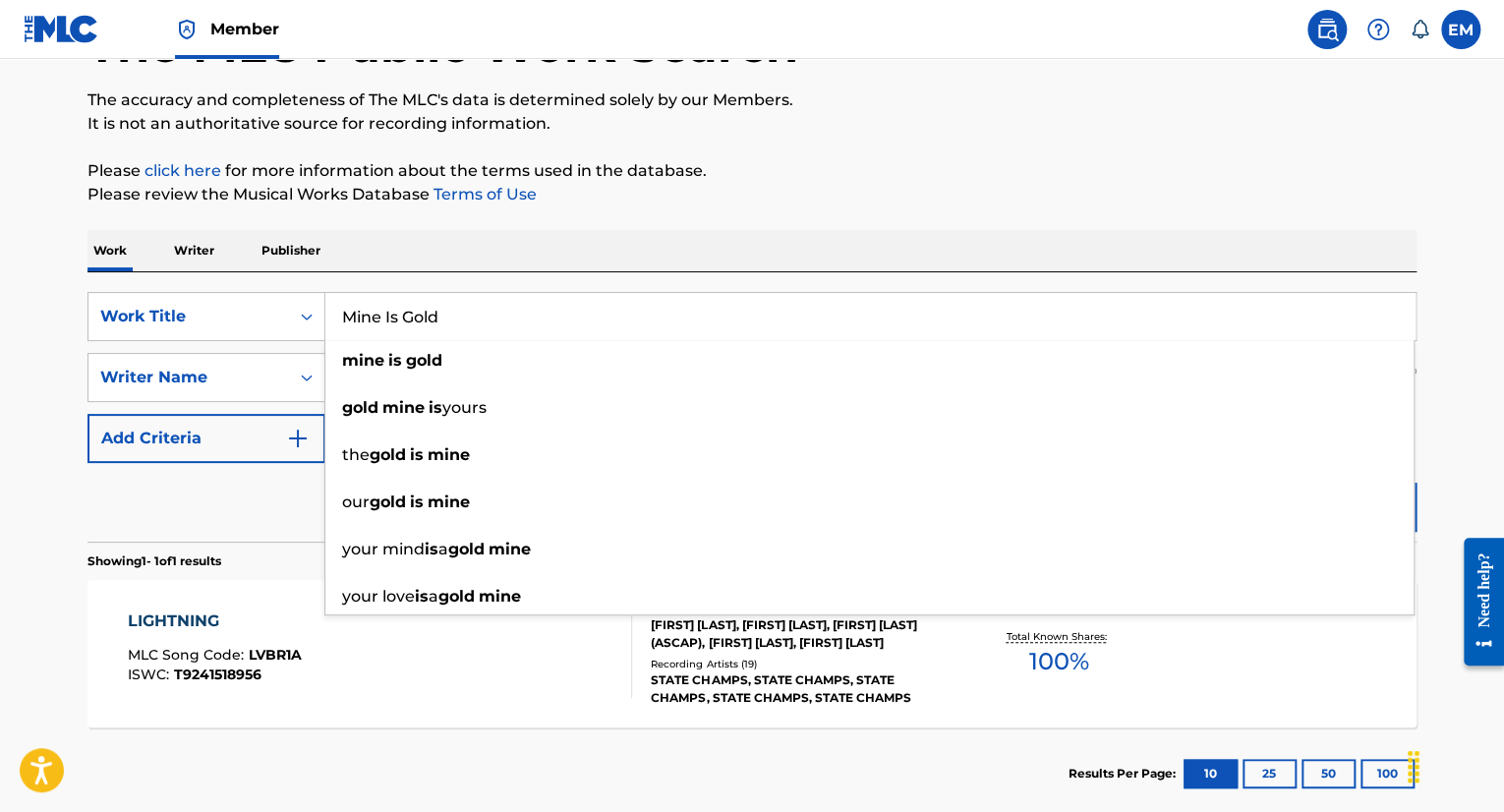 type on "Mine Is Gold" 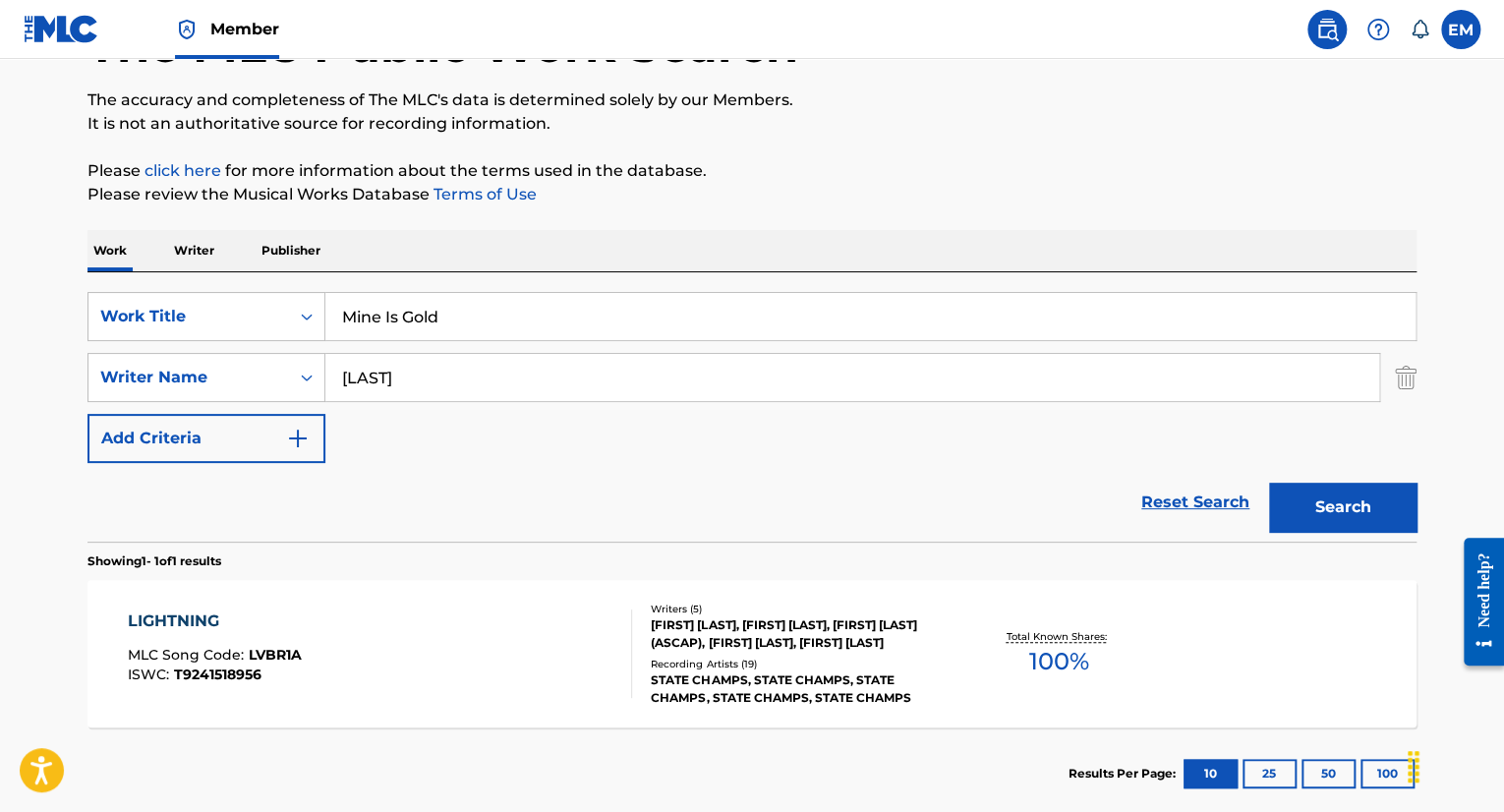 click on "Search" at bounding box center (1343, 507) 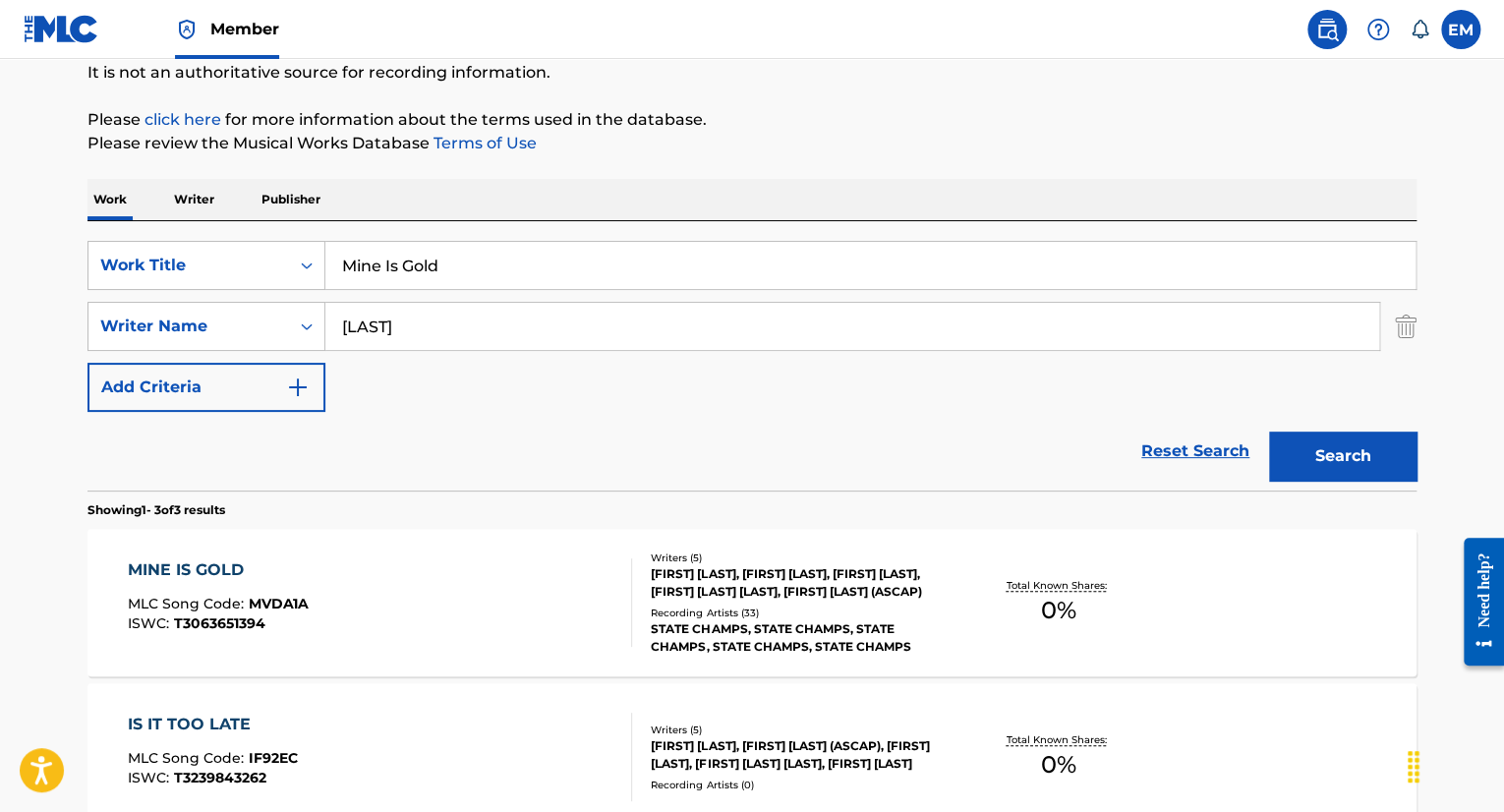 scroll, scrollTop: 244, scrollLeft: 0, axis: vertical 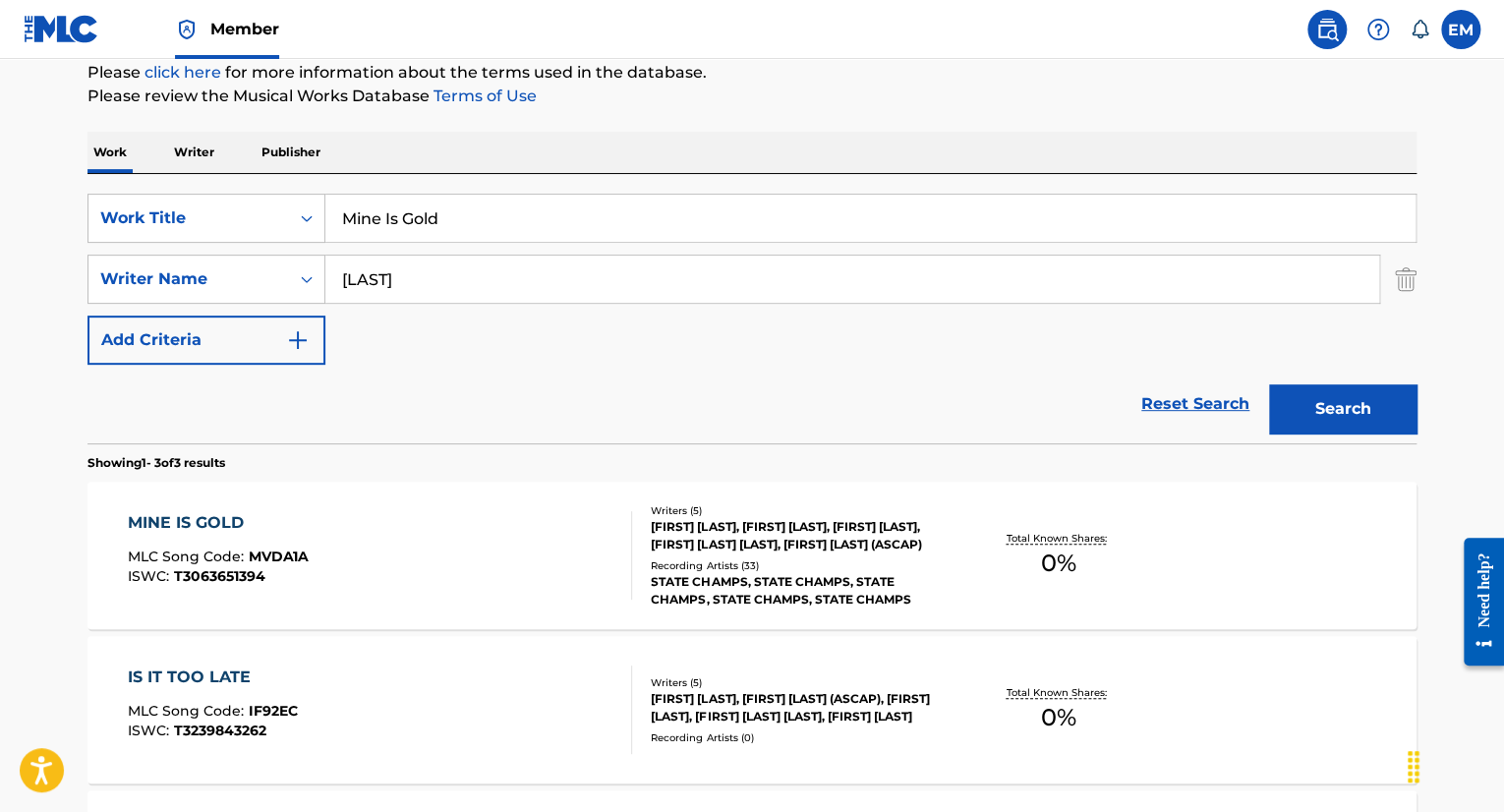 click on "MINE IS GOLD MLC Song Code : MVDA1A ISWC : T3063651394 Writers ( 5 ) [FIRST] [LAST], [FIRST] [LAST], [FIRST] [LAST], [FIRST] [LAST], [FIRST] [LAST] (ASCAP) Recording Artists ( 33 ) STATE CHAMPS, STATE CHAMPS, STATE CHAMPS, STATE CHAMPS, STATE CHAMPS Total Known Shares: 0 %" at bounding box center (752, 555) 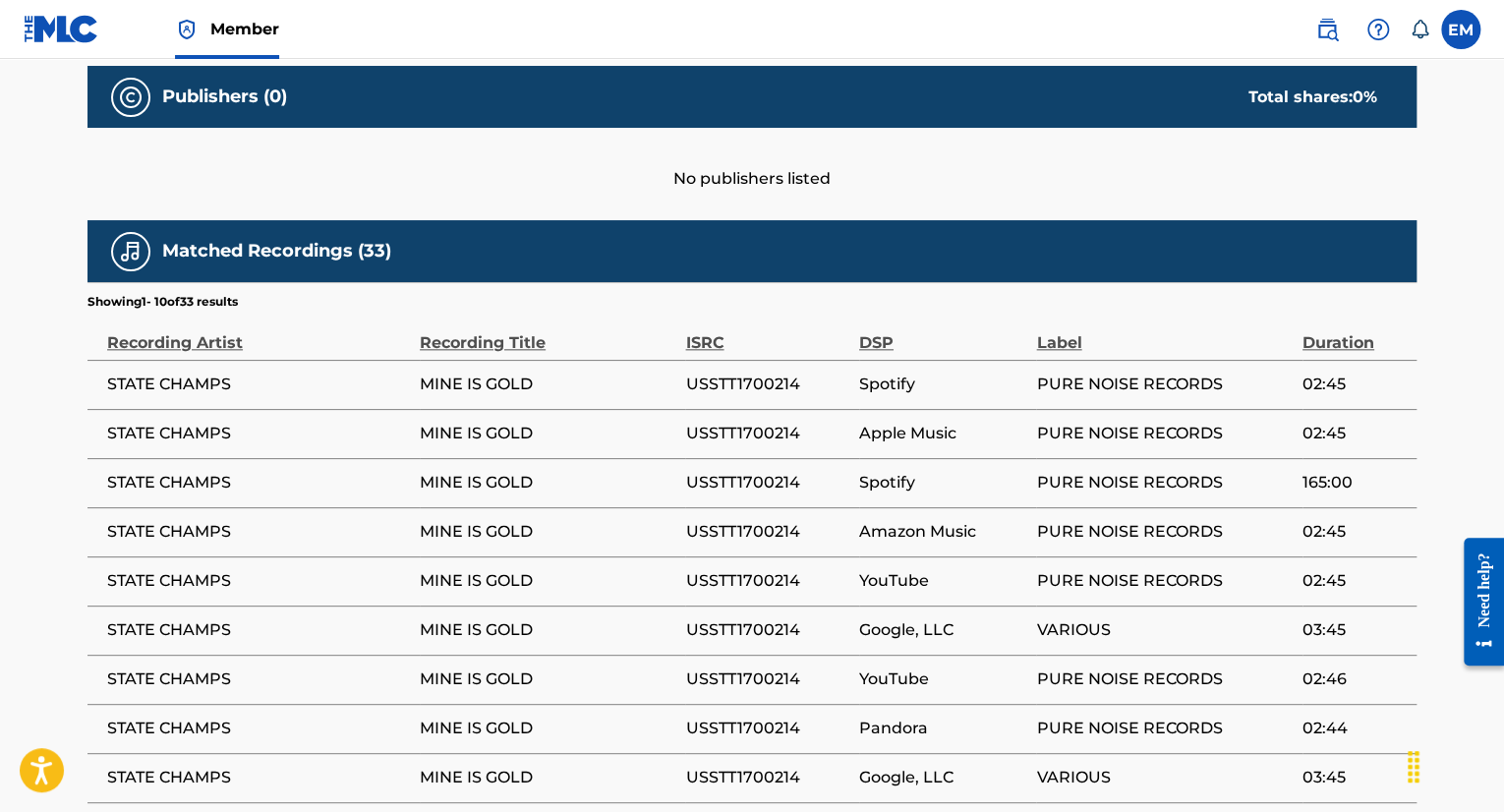 scroll, scrollTop: 1081, scrollLeft: 0, axis: vertical 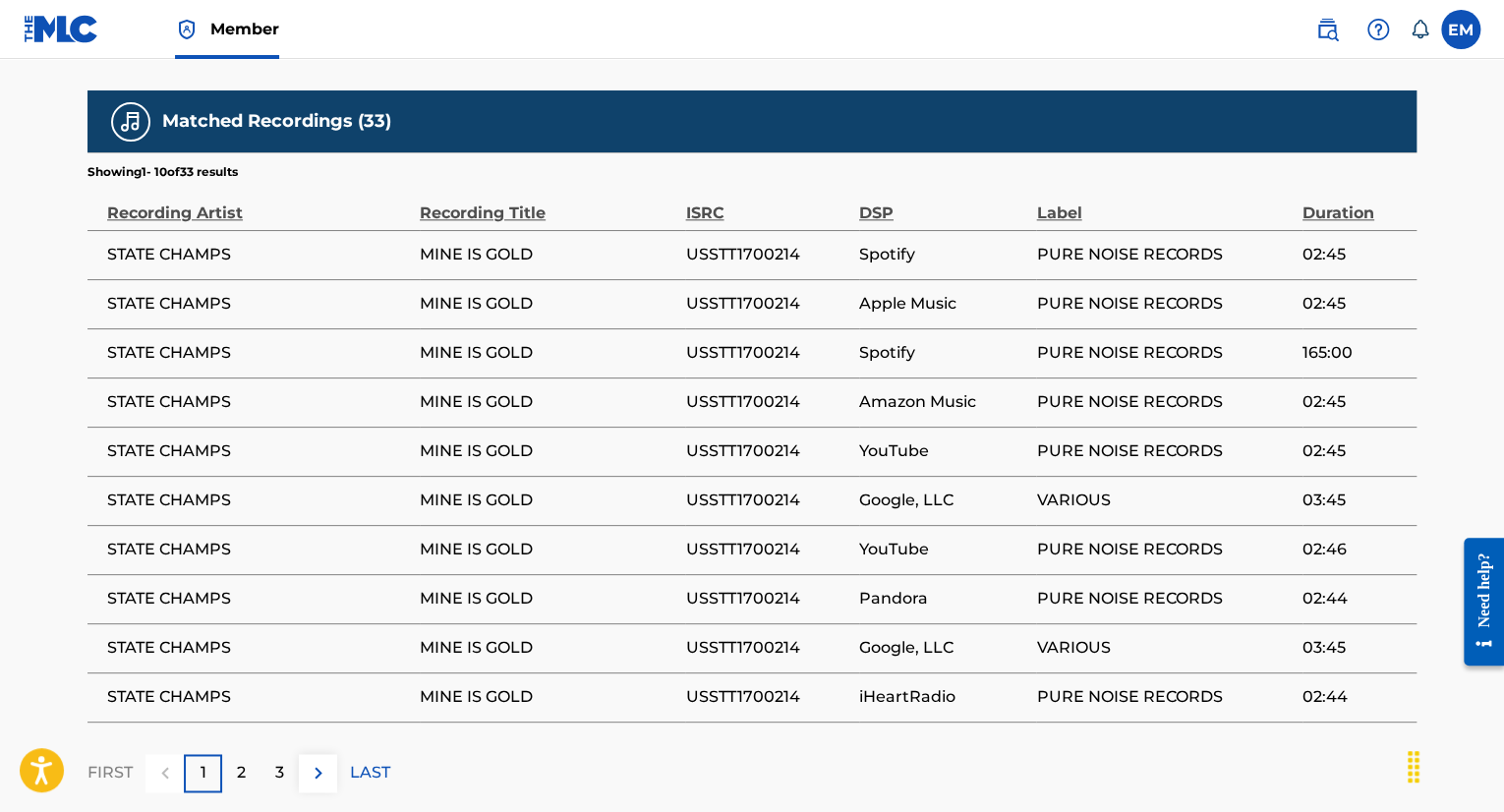 click on "MINE IS GOLD" at bounding box center [548, 255] 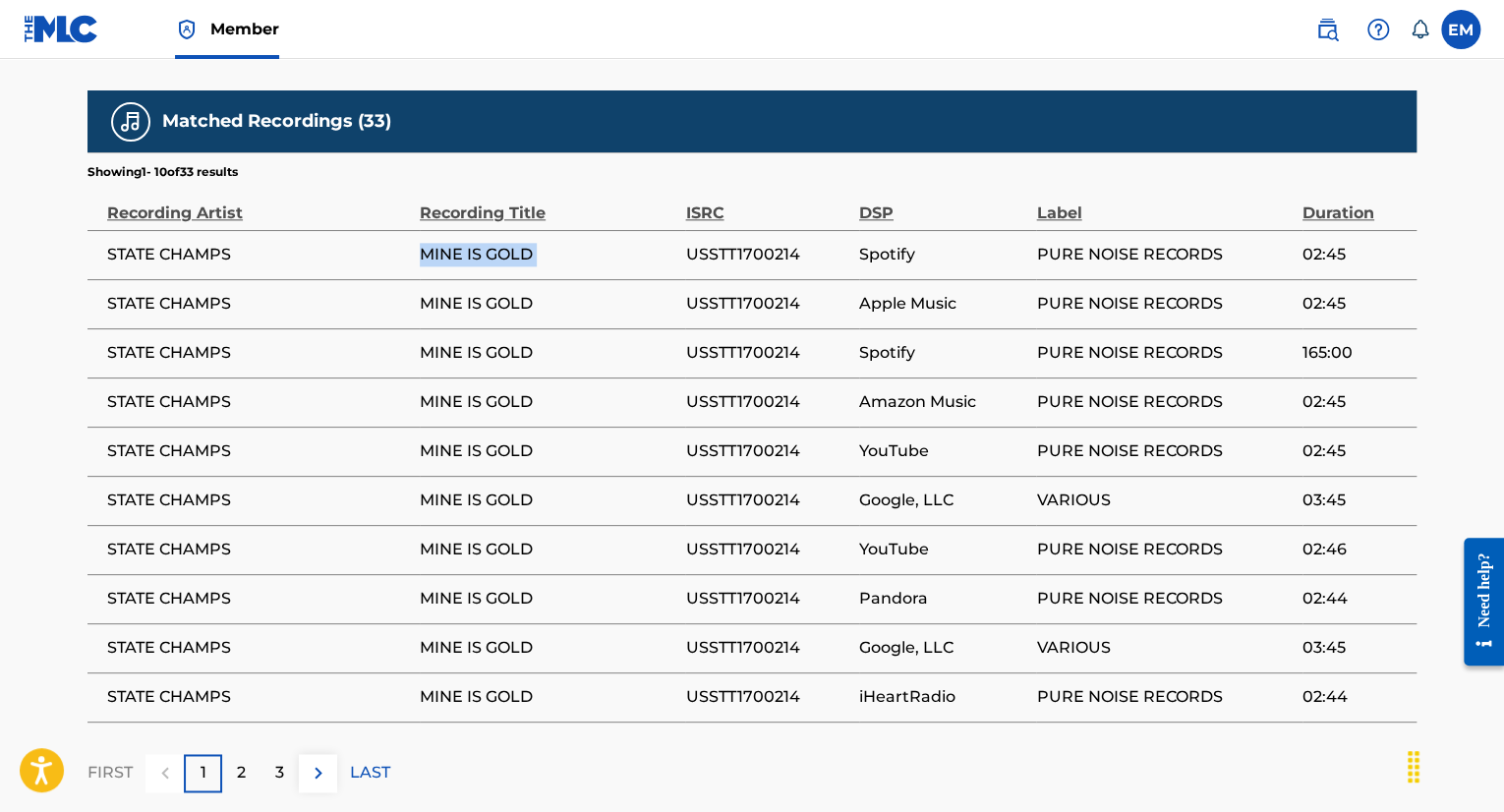 click on "MINE IS GOLD" at bounding box center (548, 255) 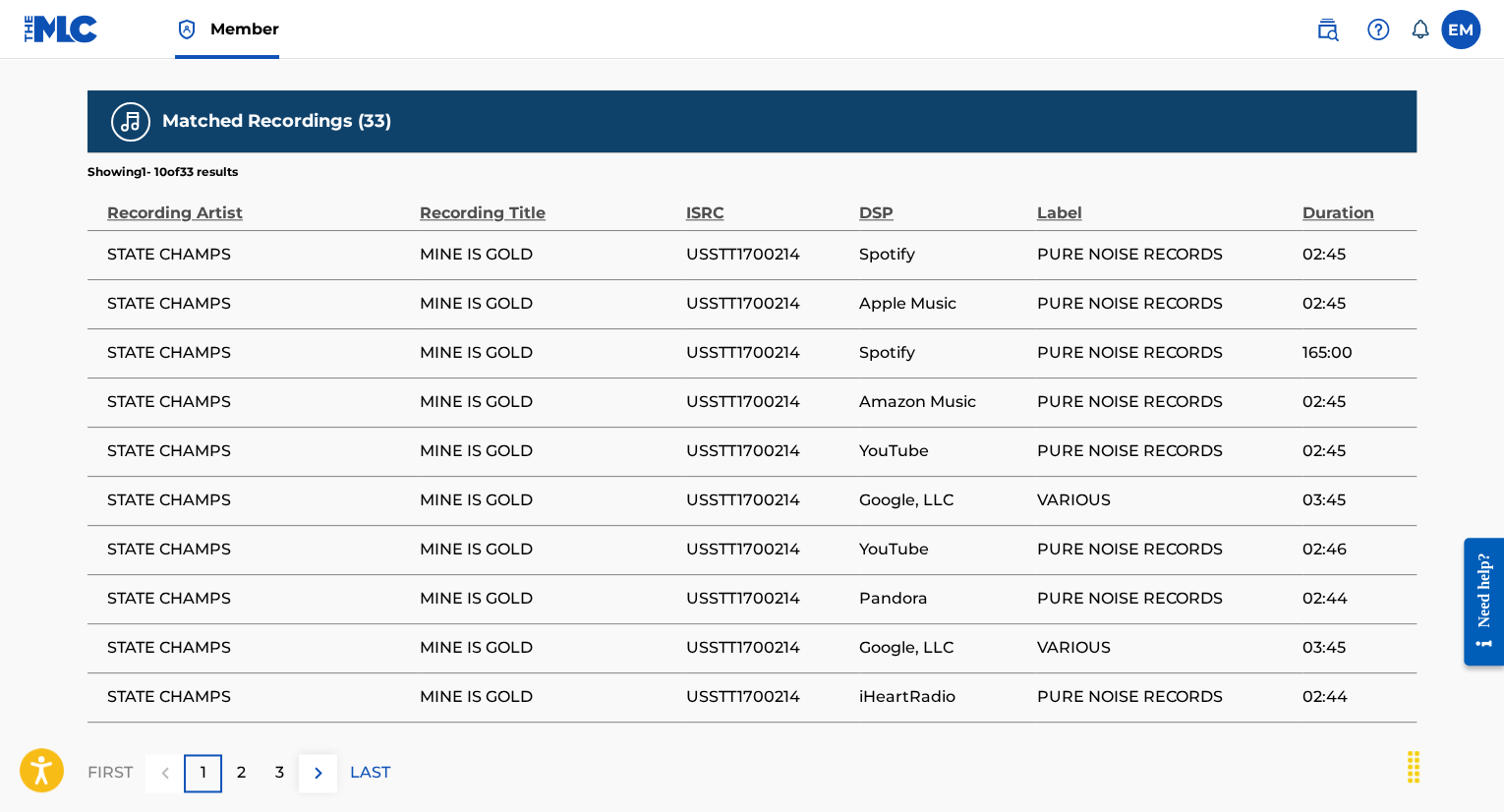 click on "USSTT1700214" at bounding box center [767, 255] 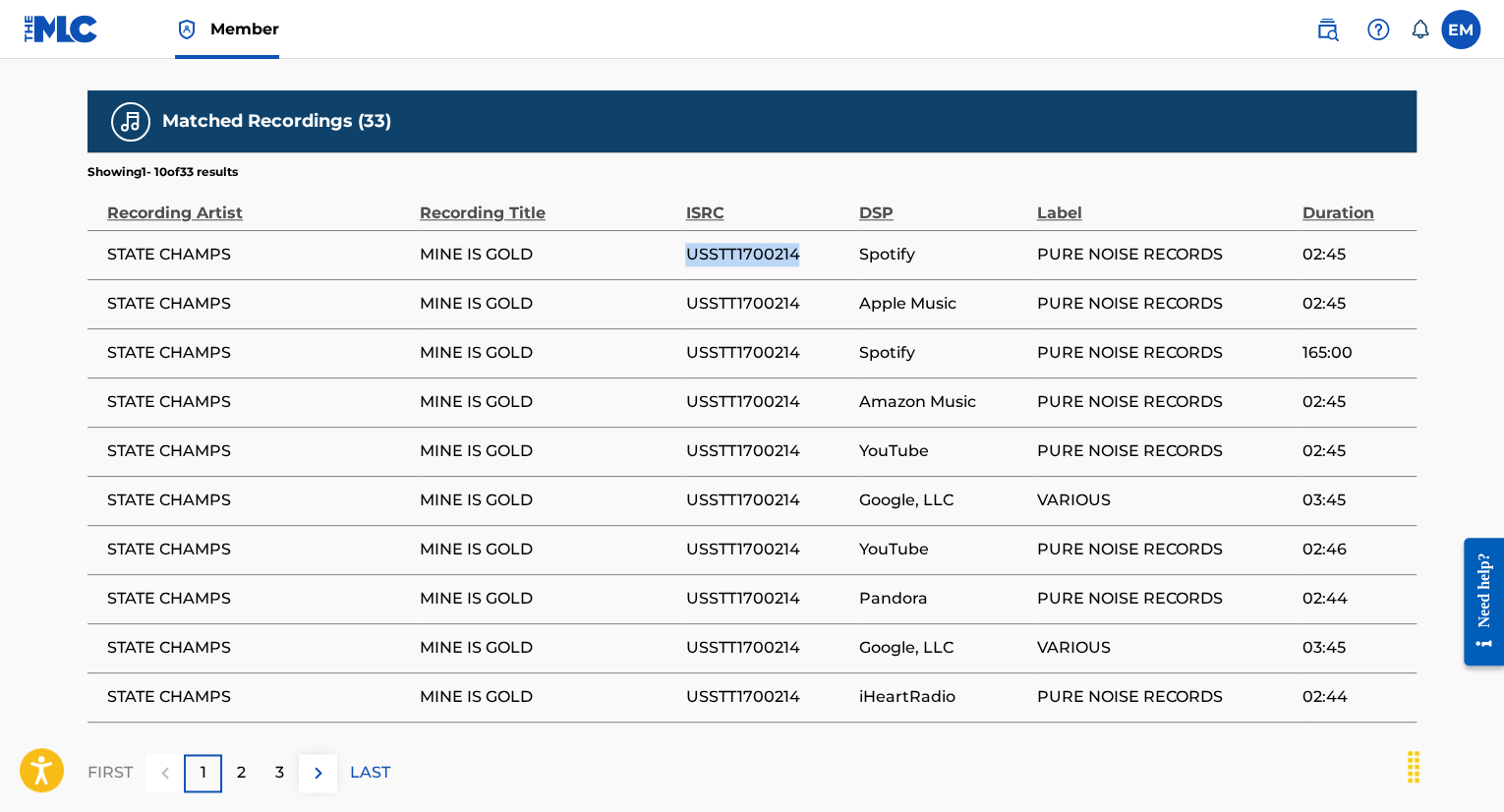 click on "USSTT1700214" at bounding box center (767, 255) 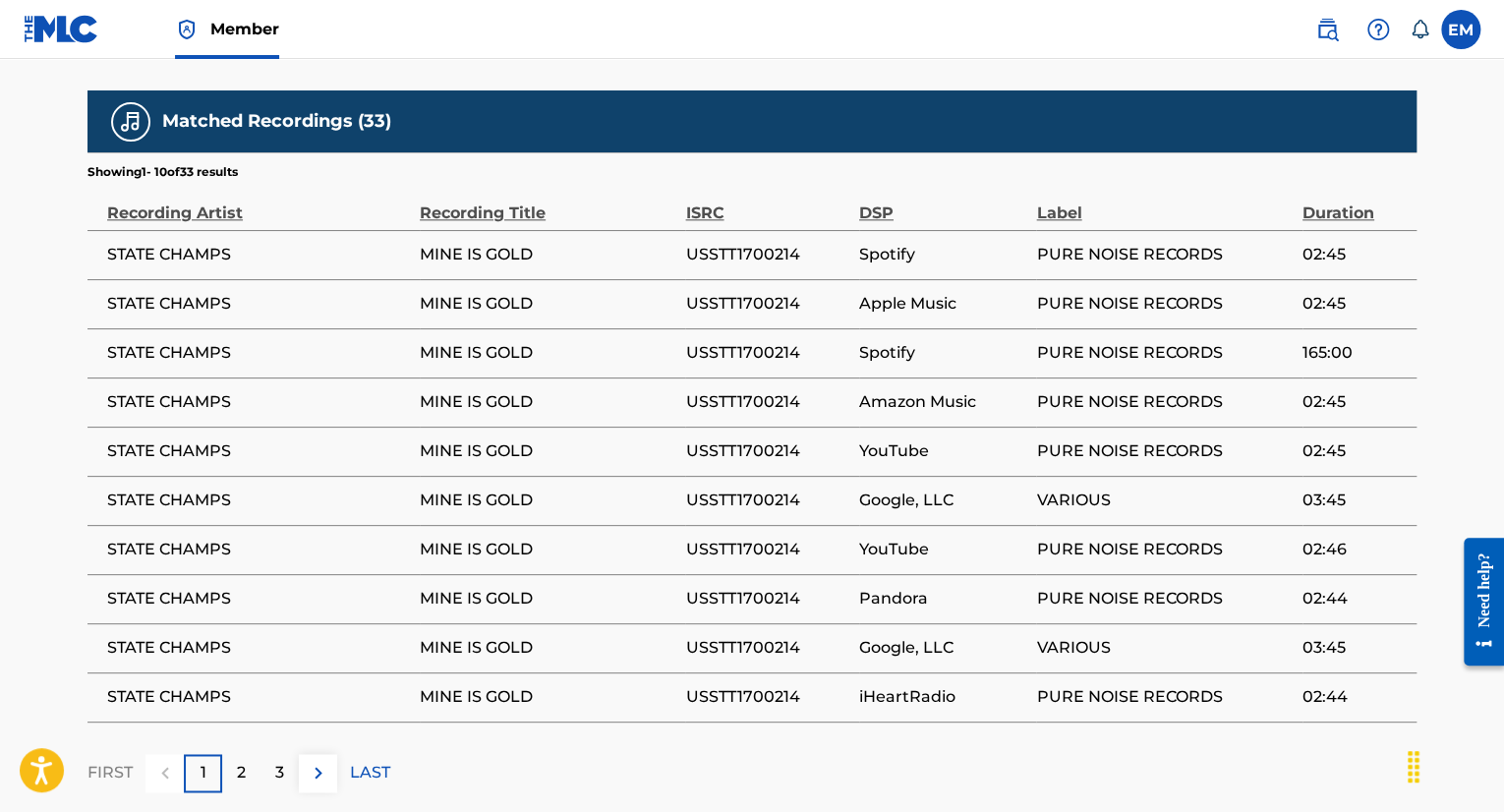 click on "2" at bounding box center [241, 773] 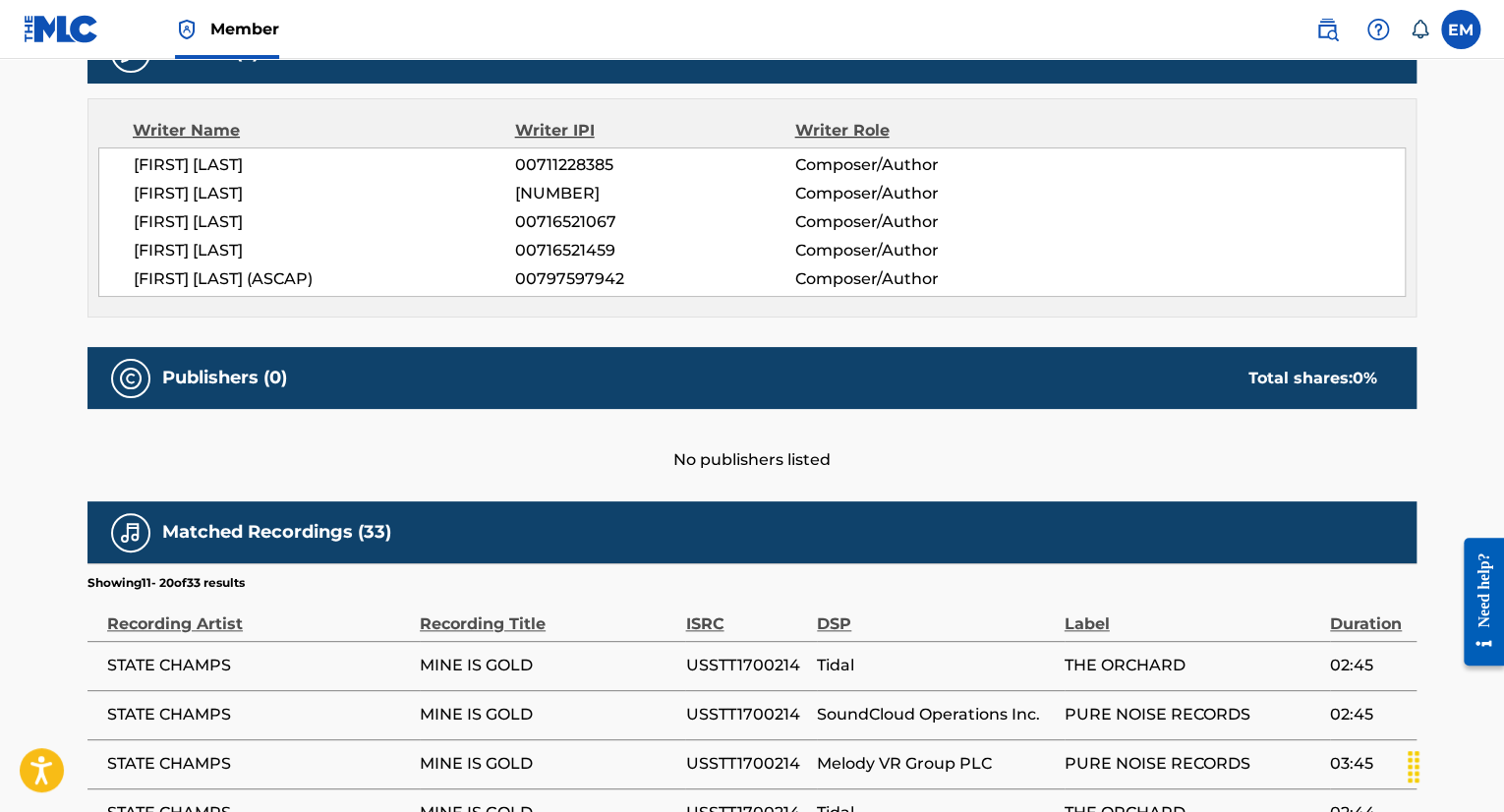 scroll, scrollTop: 1081, scrollLeft: 0, axis: vertical 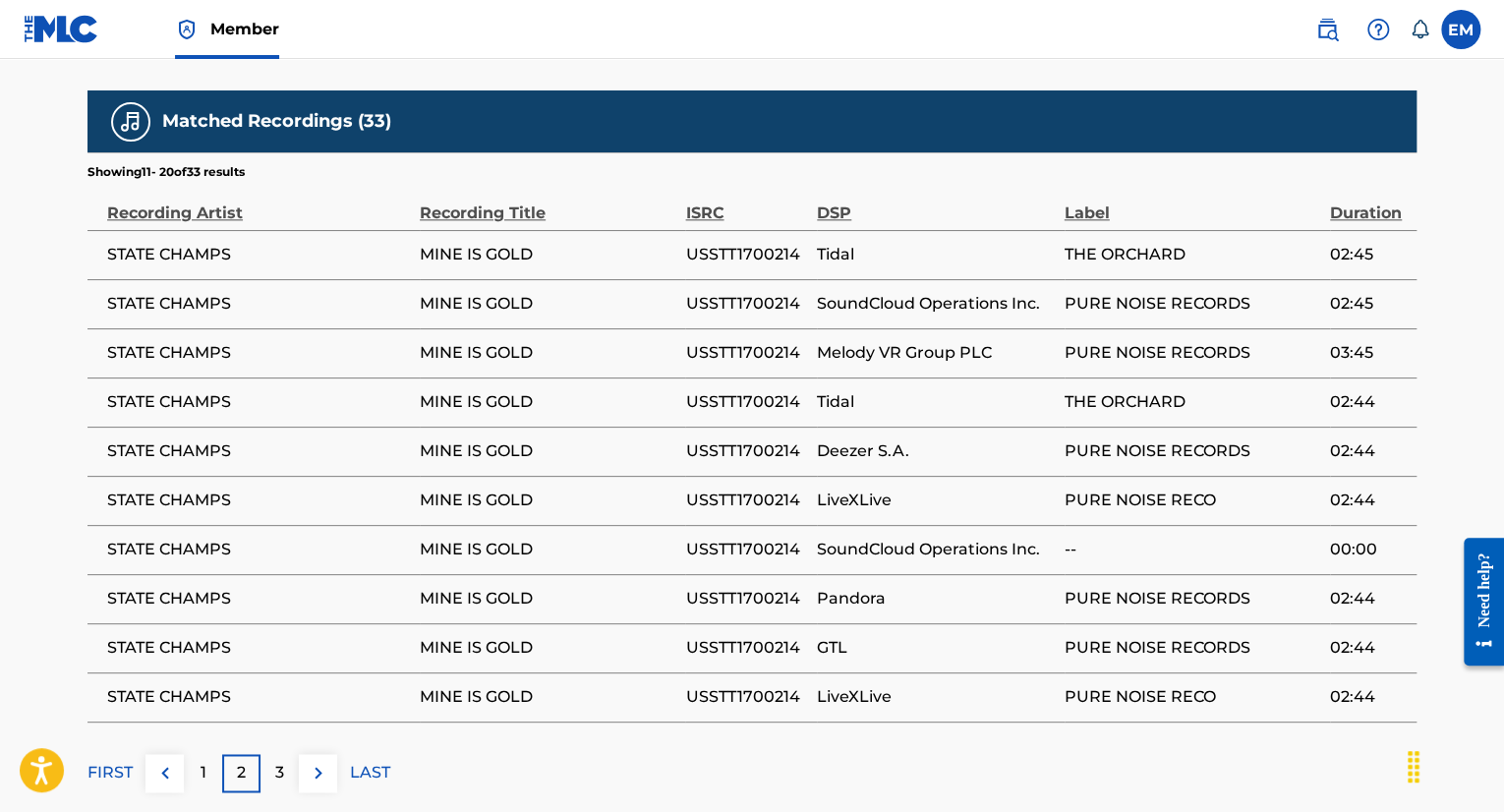 click on "3" at bounding box center (279, 773) 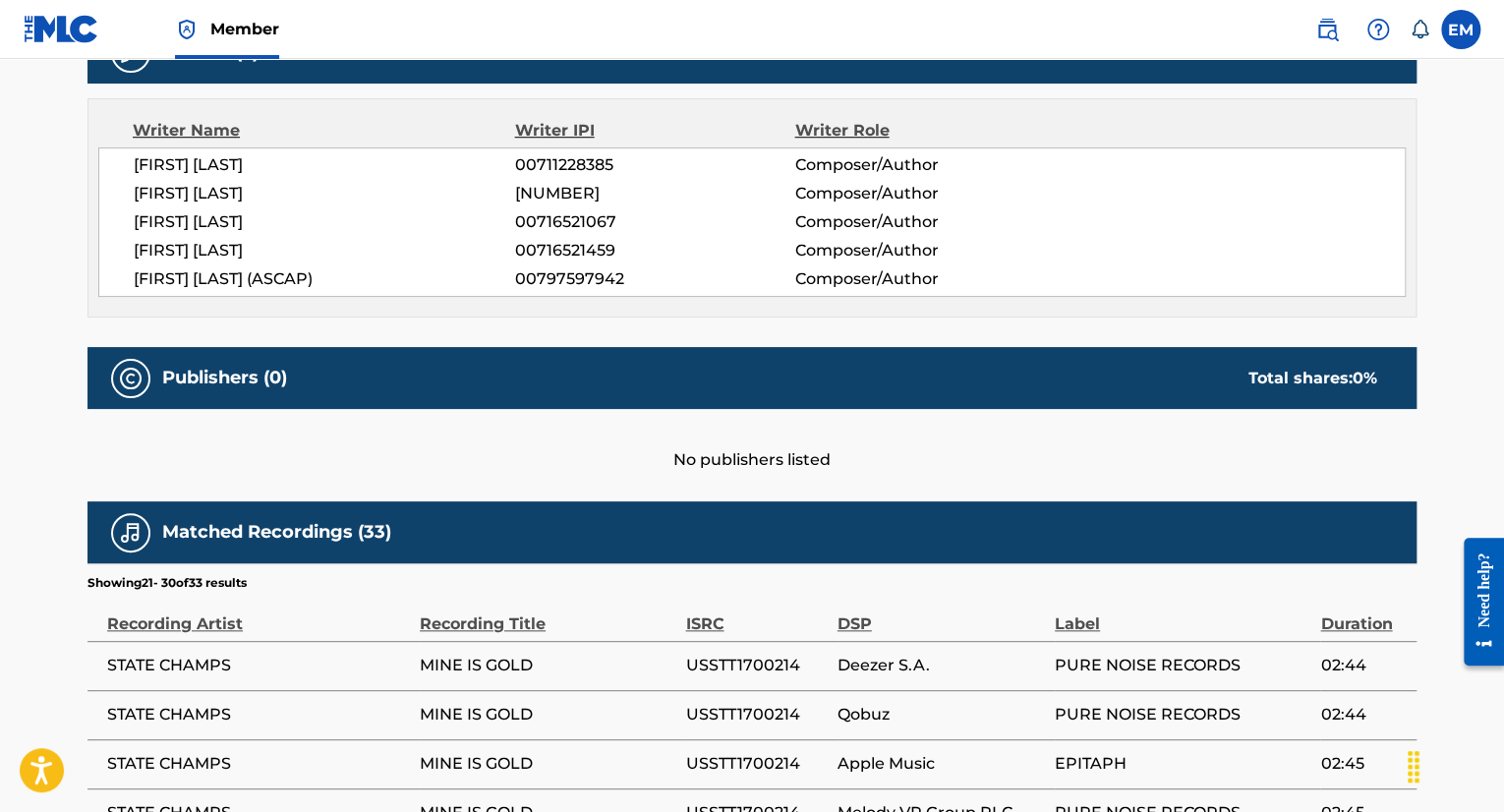 scroll, scrollTop: 1081, scrollLeft: 0, axis: vertical 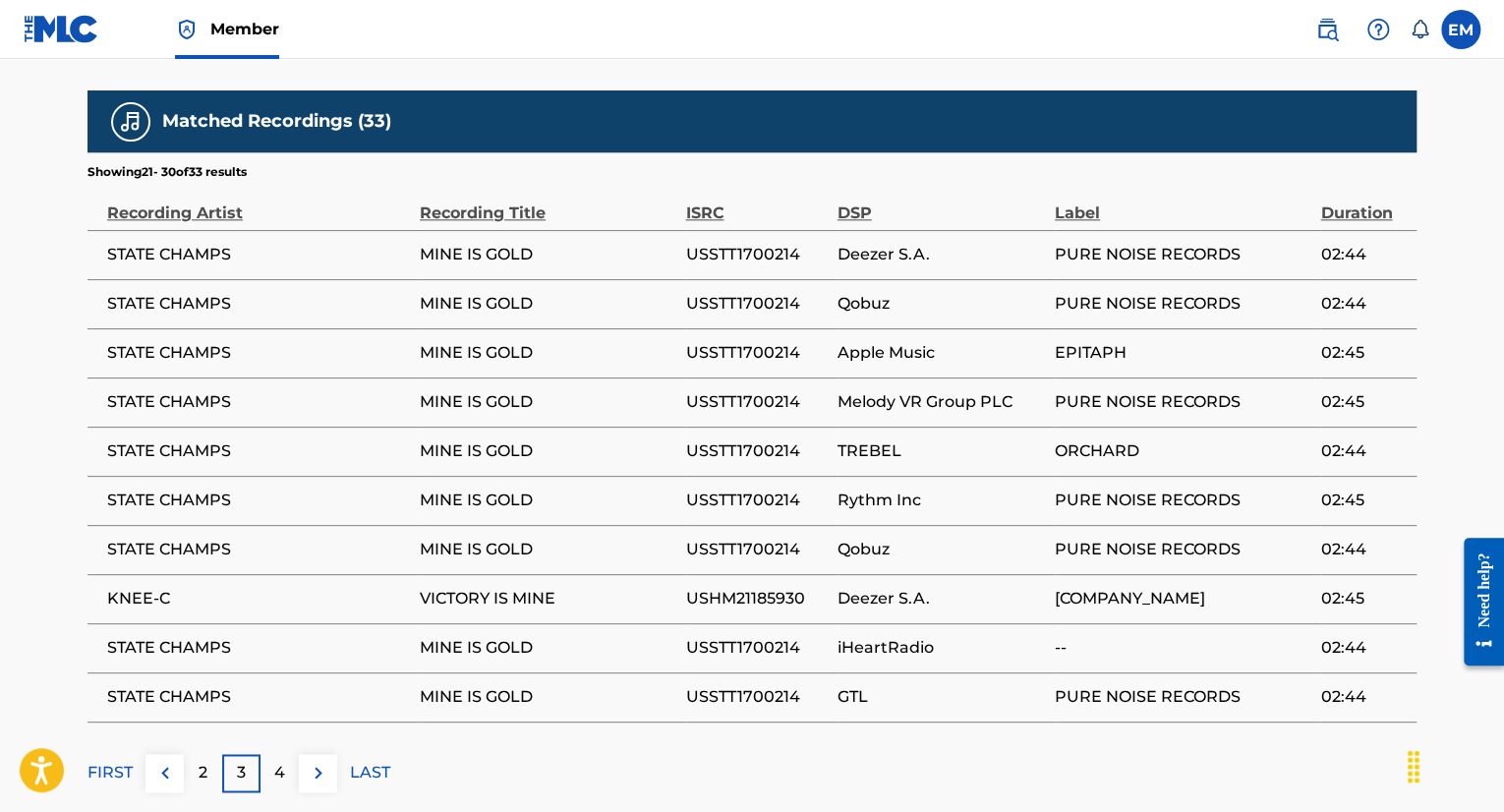 click on "USHM21185930" at bounding box center [756, 599] 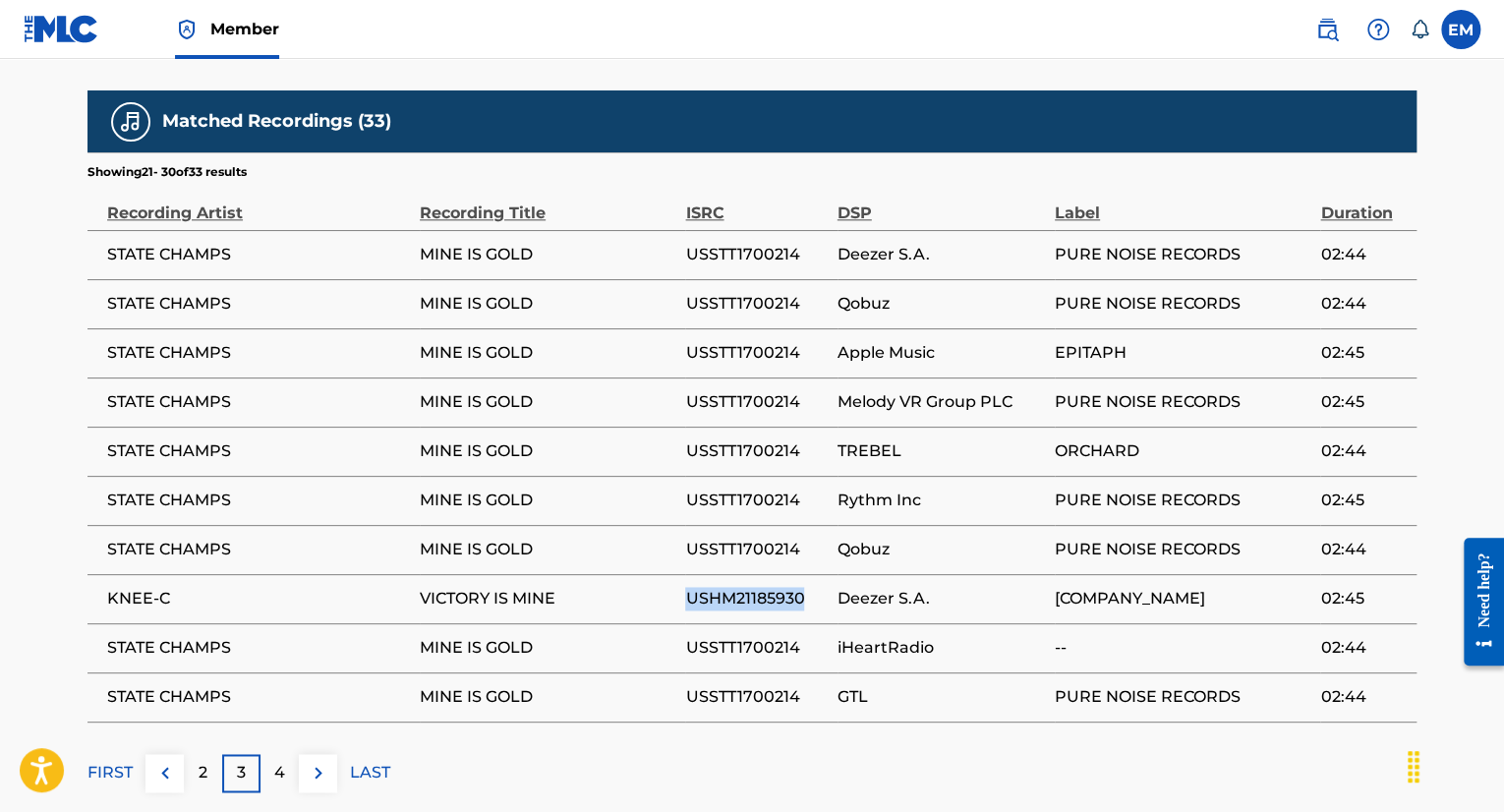 click on "USHM21185930" at bounding box center (756, 599) 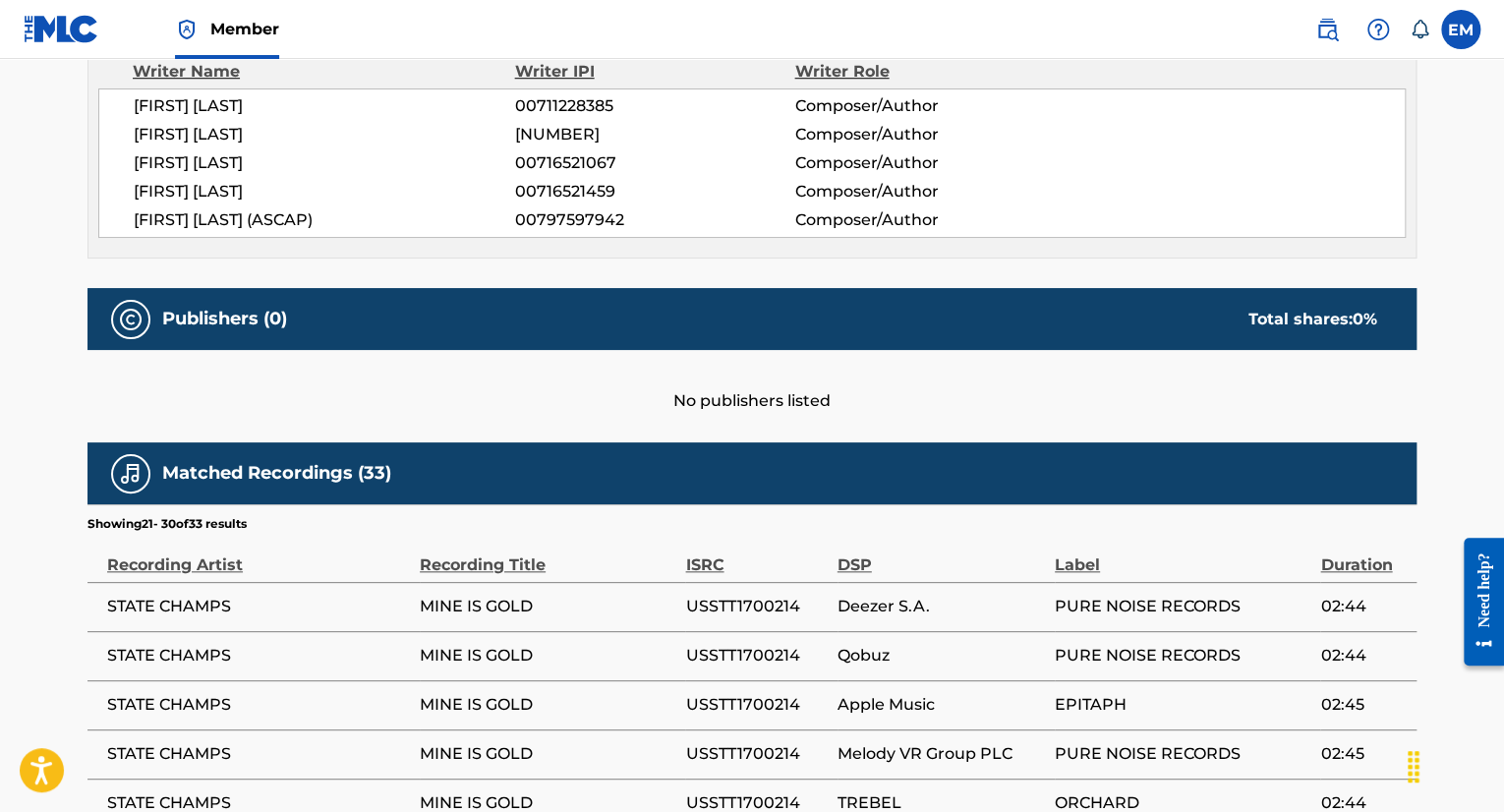 scroll, scrollTop: 1081, scrollLeft: 0, axis: vertical 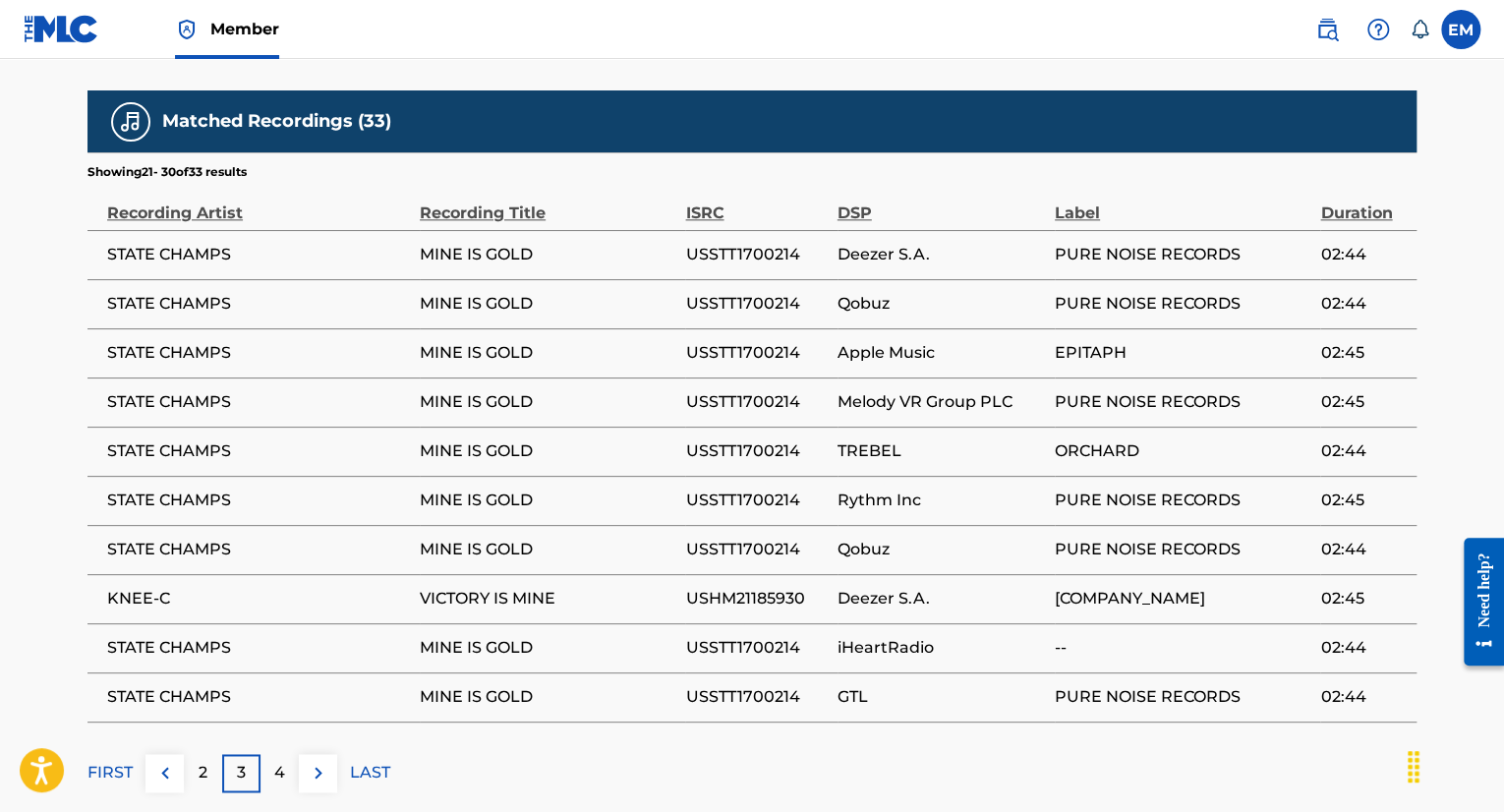 click on "MINE IS GOLD" at bounding box center (552, 304) 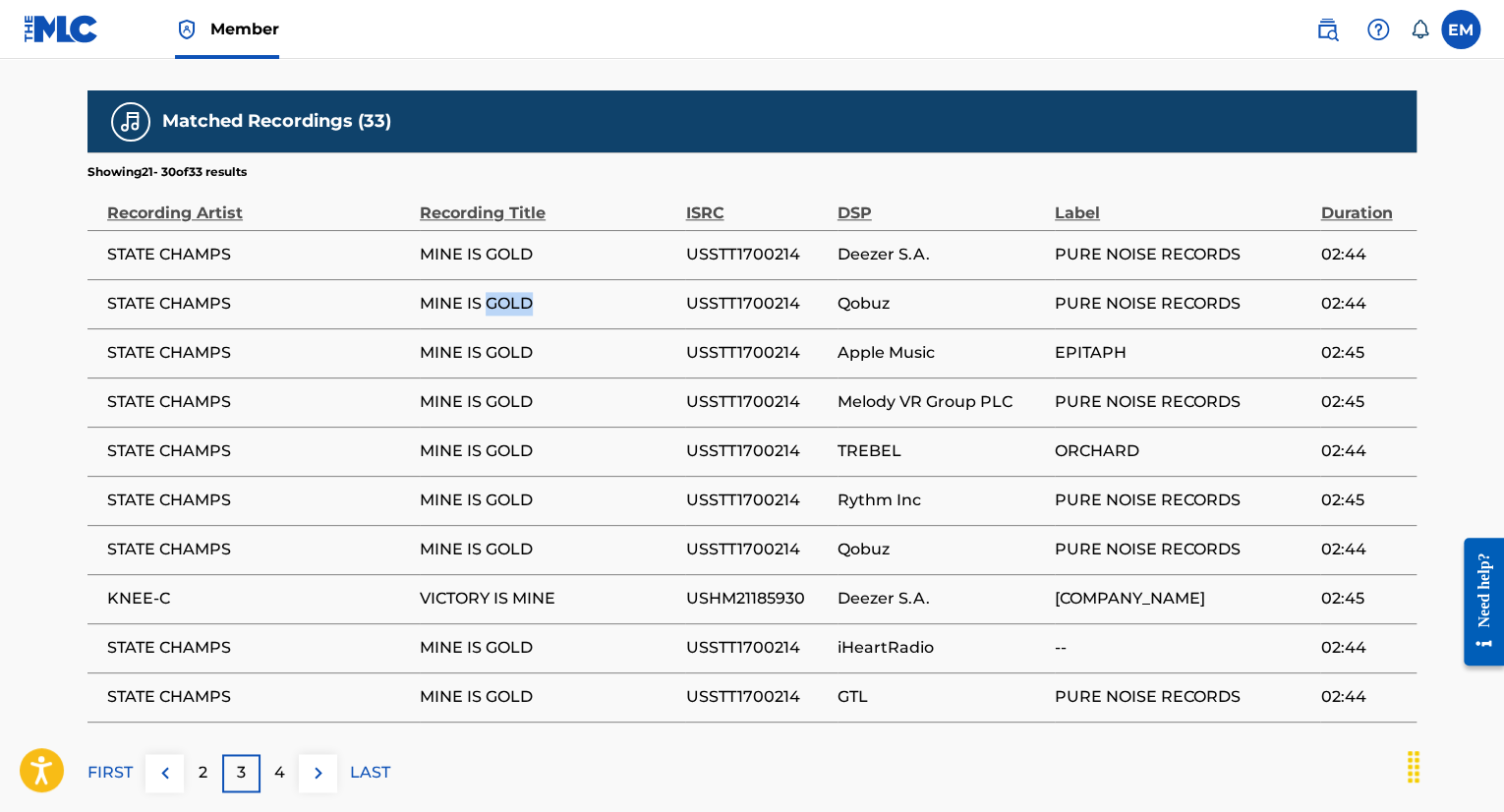 click on "MINE IS GOLD" at bounding box center [548, 304] 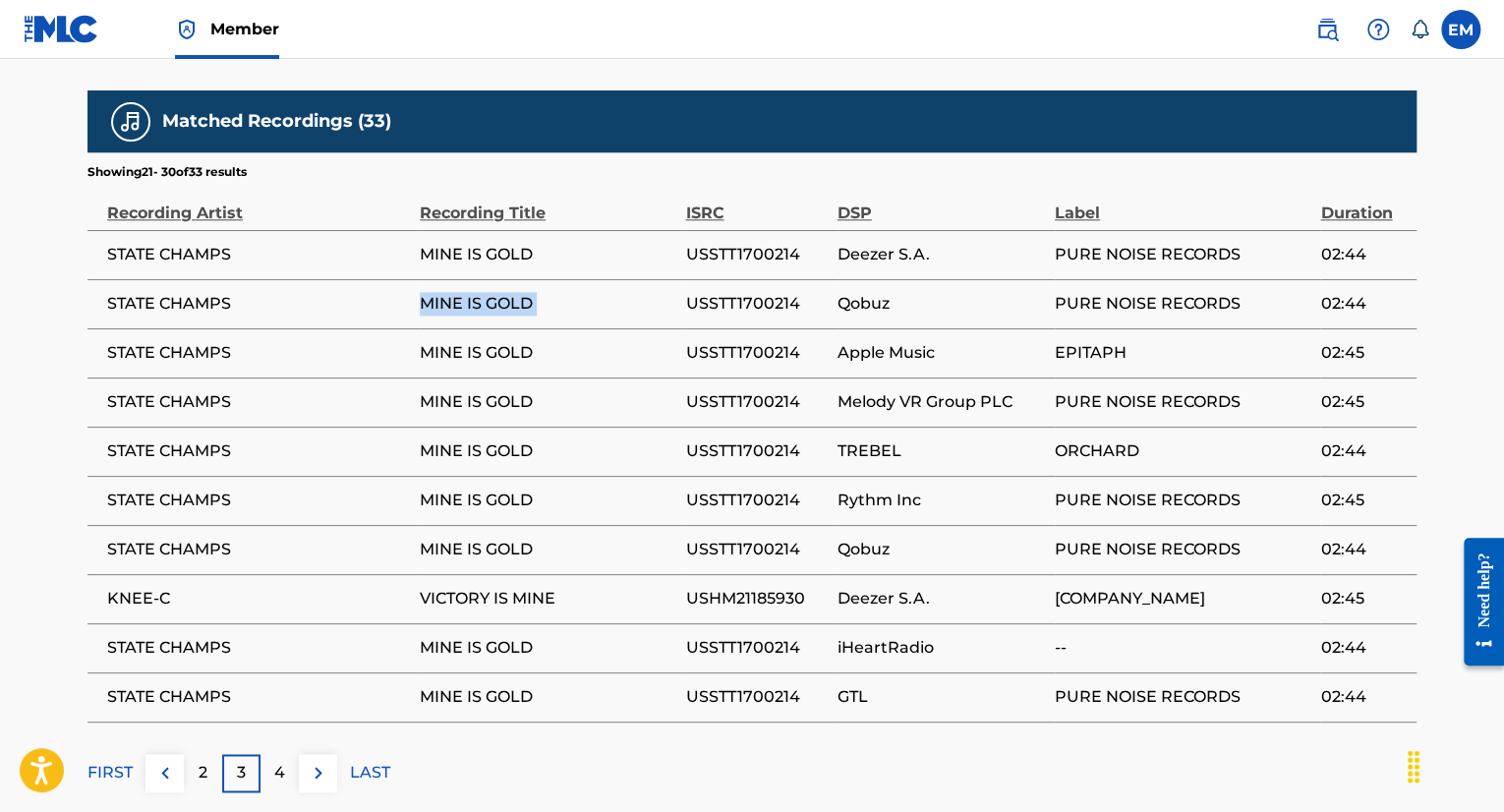 click on "MINE IS GOLD" at bounding box center (548, 304) 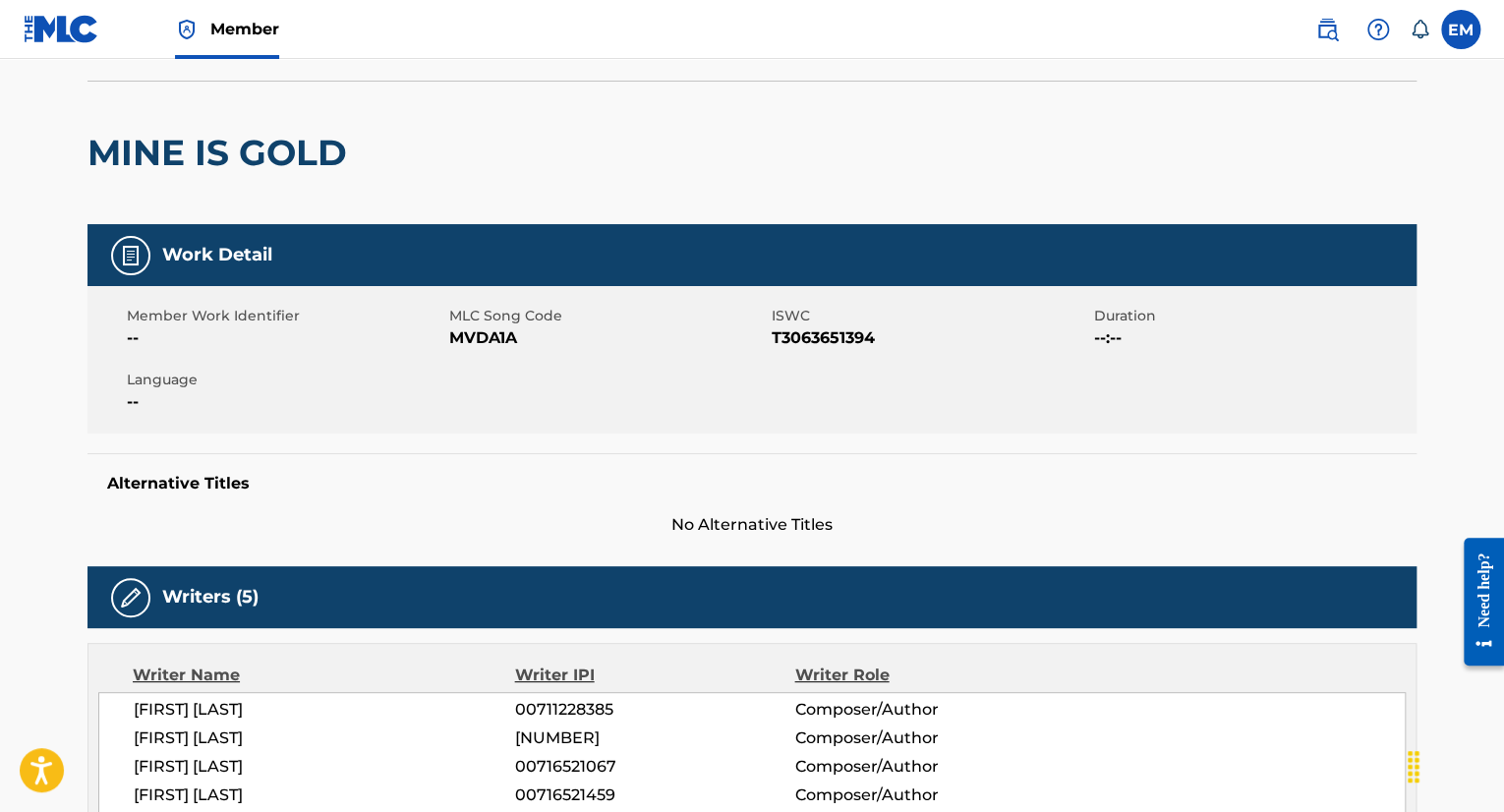 scroll, scrollTop: 0, scrollLeft: 0, axis: both 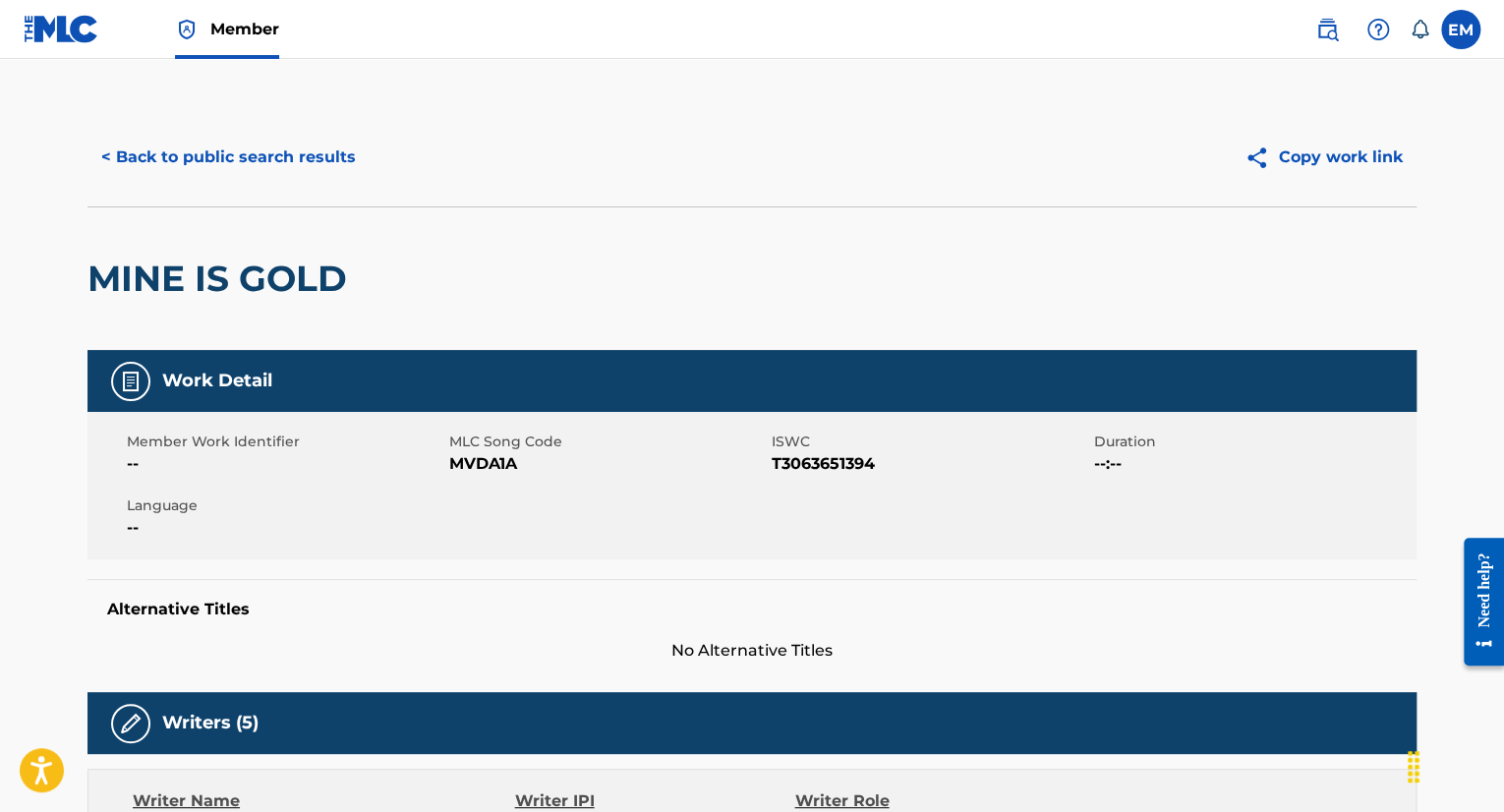 click on "MVDA1A" at bounding box center [607, 464] 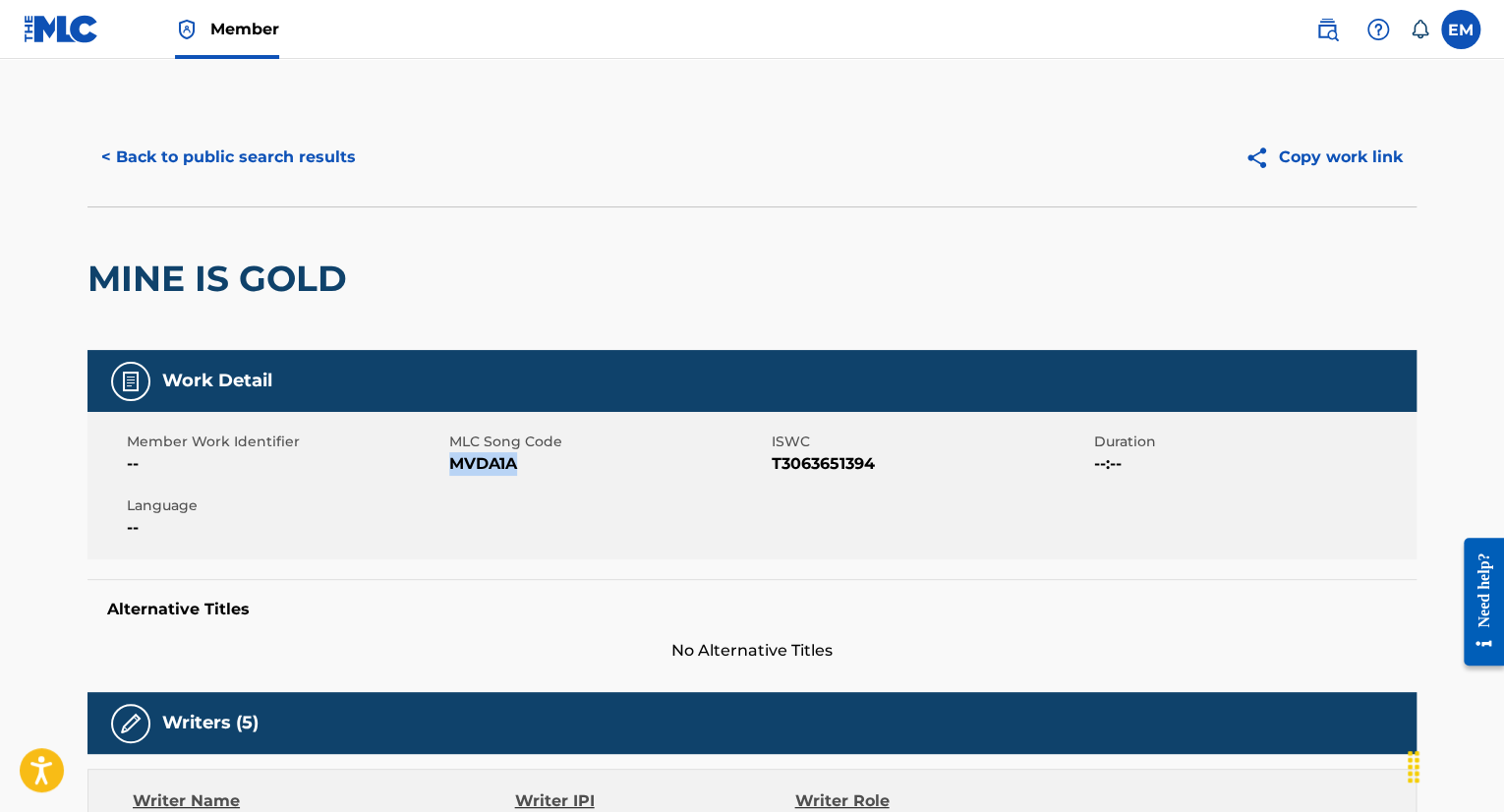 click on "MVDA1A" at bounding box center (607, 464) 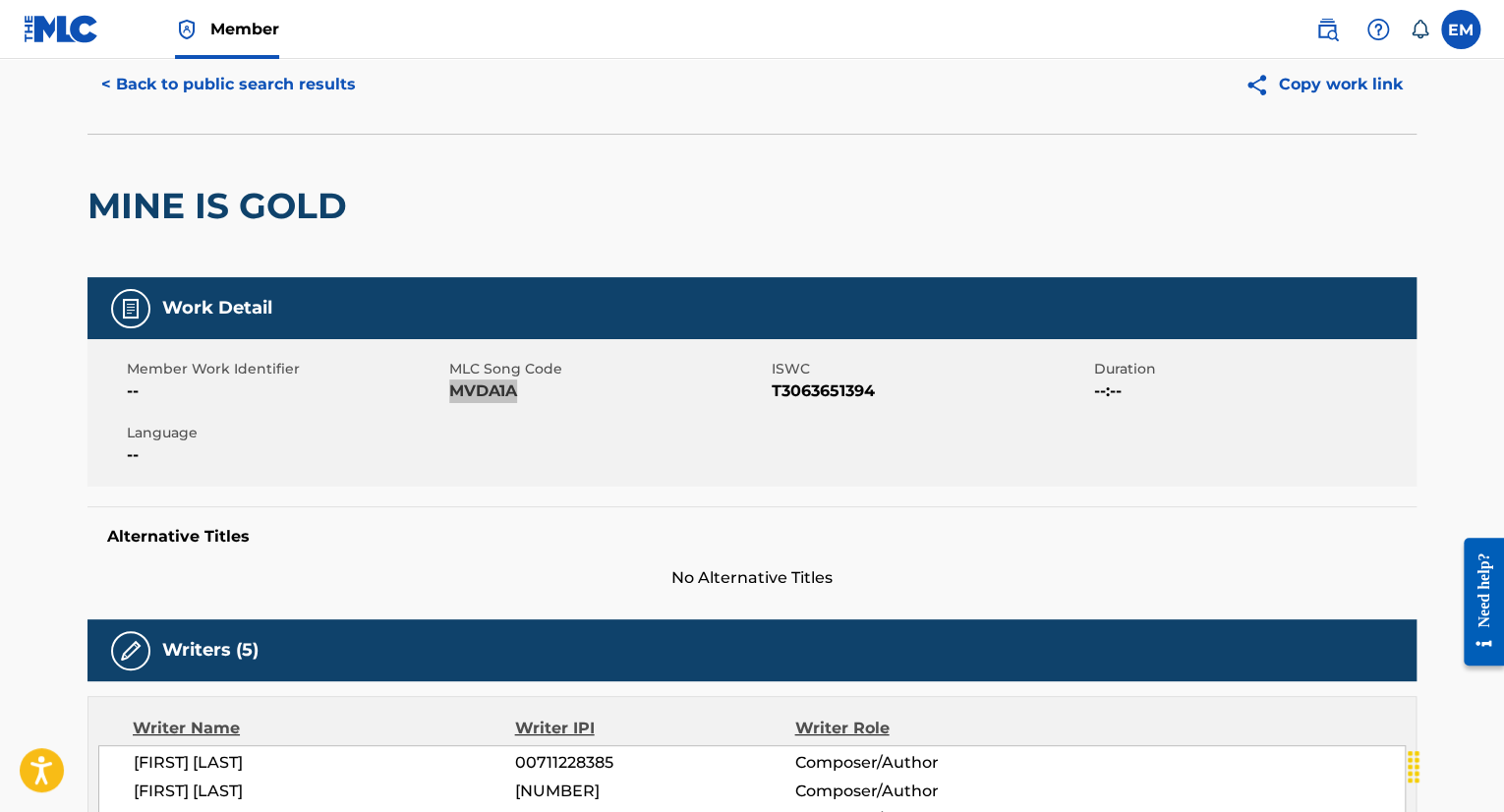 scroll, scrollTop: 0, scrollLeft: 0, axis: both 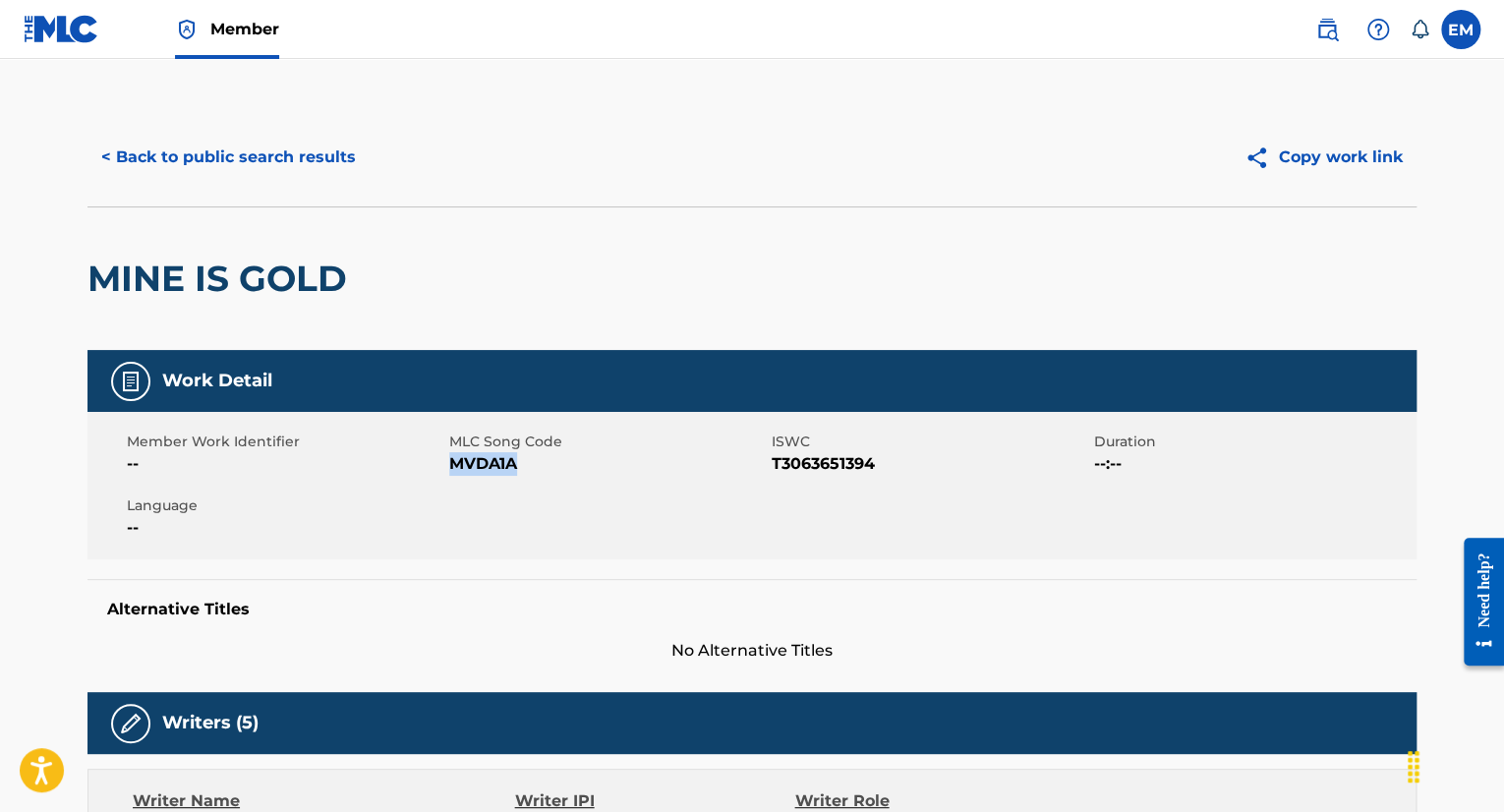 click on "< Back to public search results" at bounding box center (228, 157) 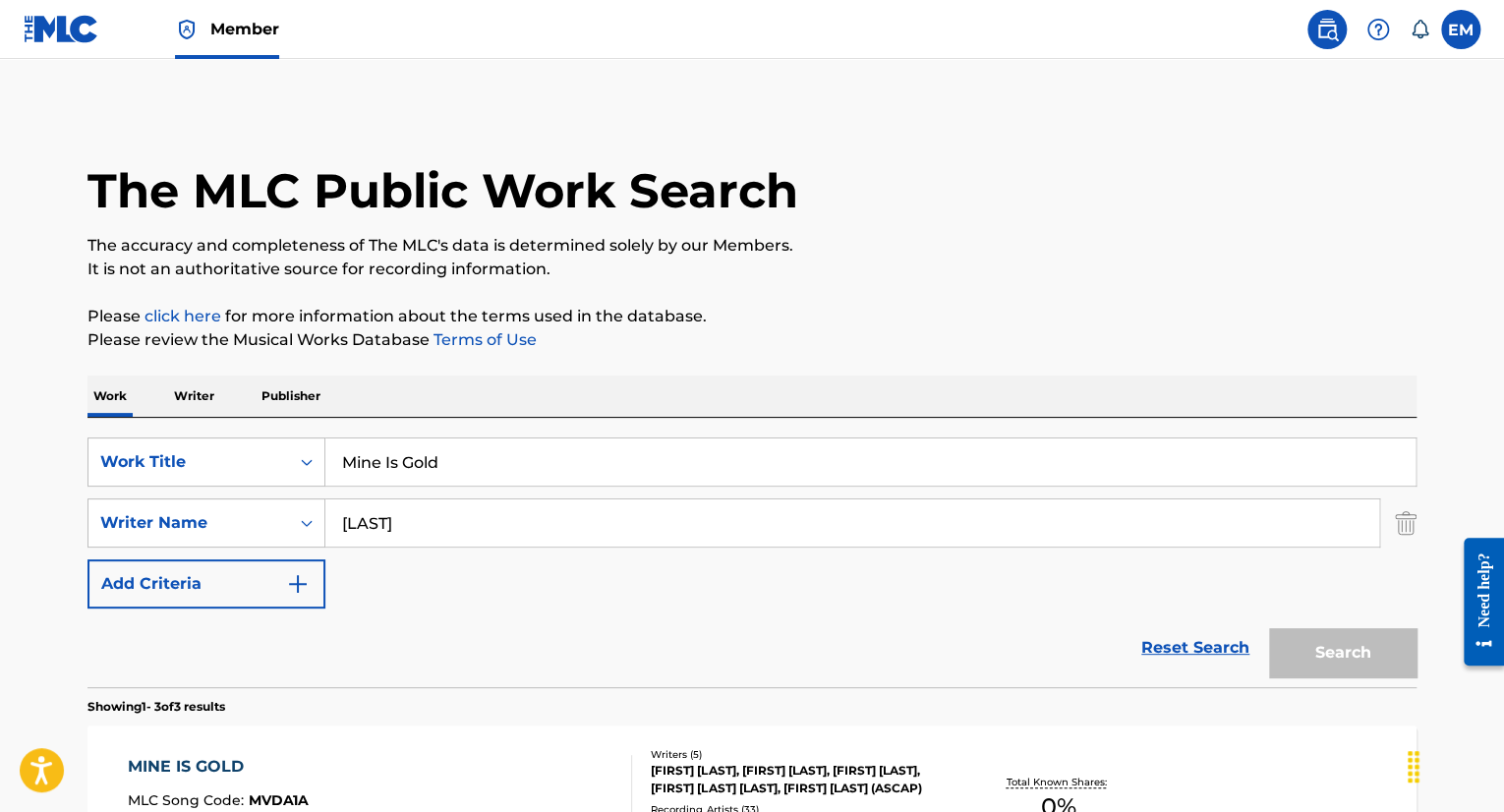 scroll, scrollTop: 244, scrollLeft: 0, axis: vertical 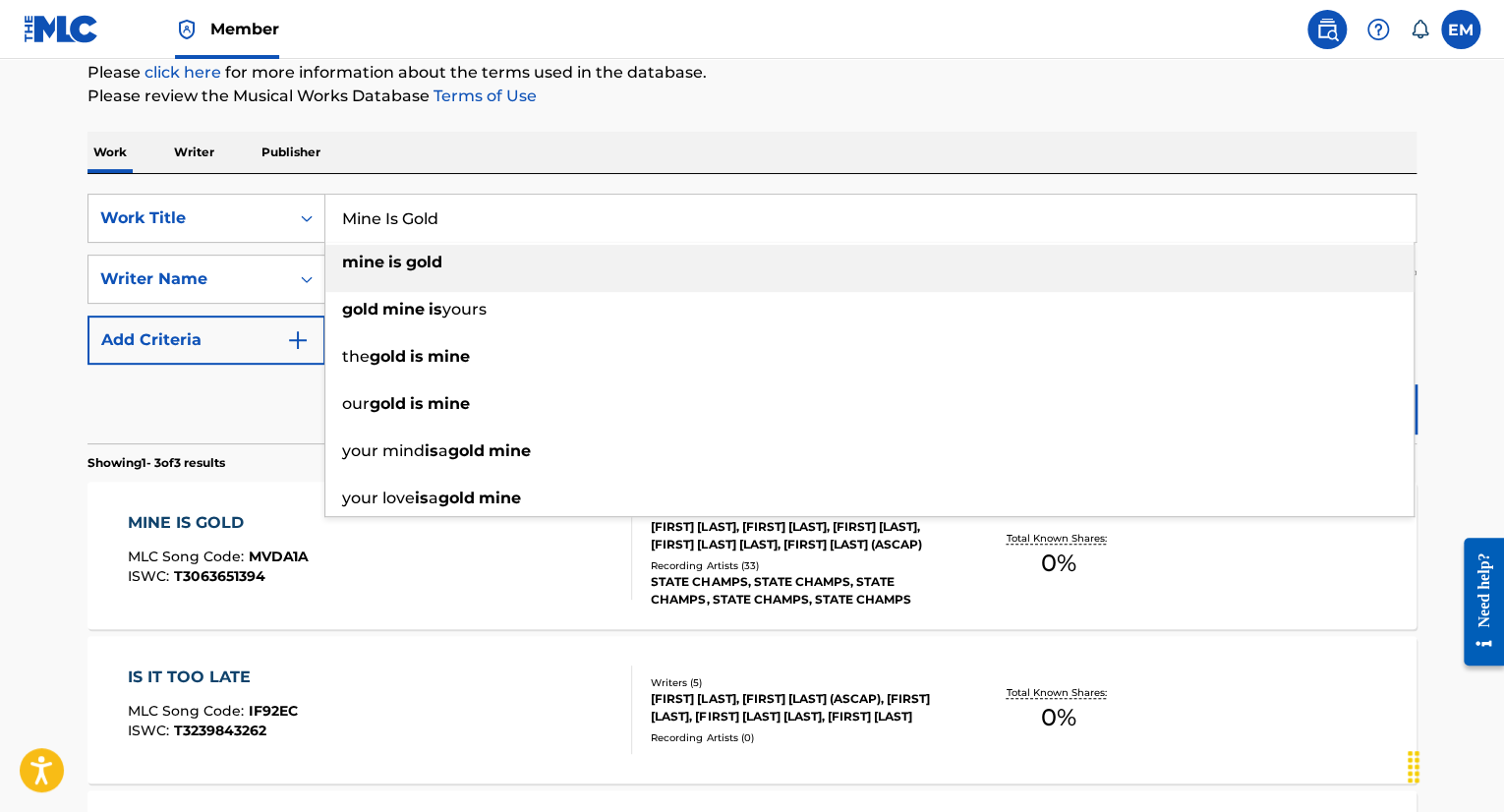 drag, startPoint x: 492, startPoint y: 209, endPoint x: 340, endPoint y: 210, distance: 152.00329 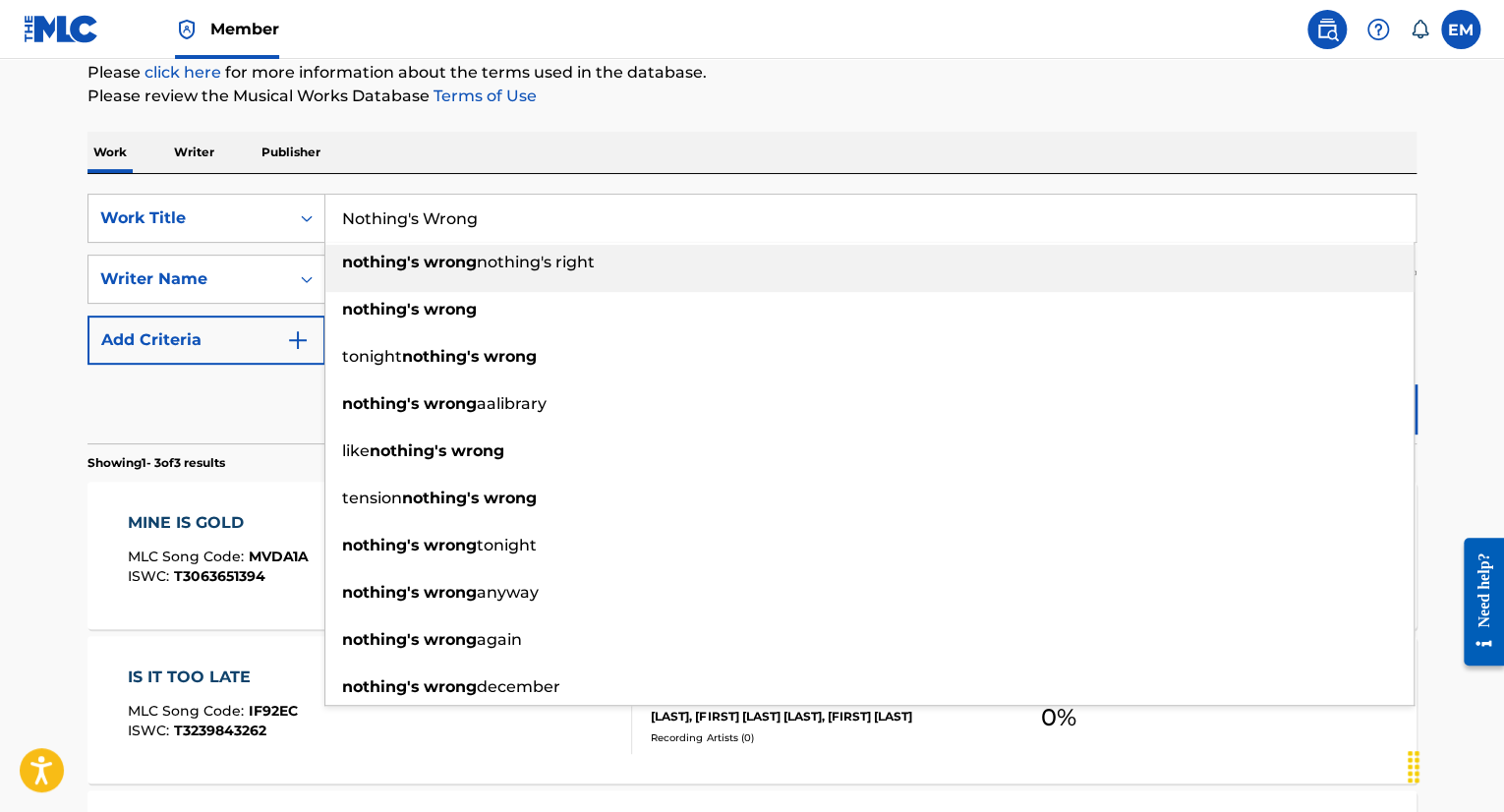 type on "Nothing's Wrong" 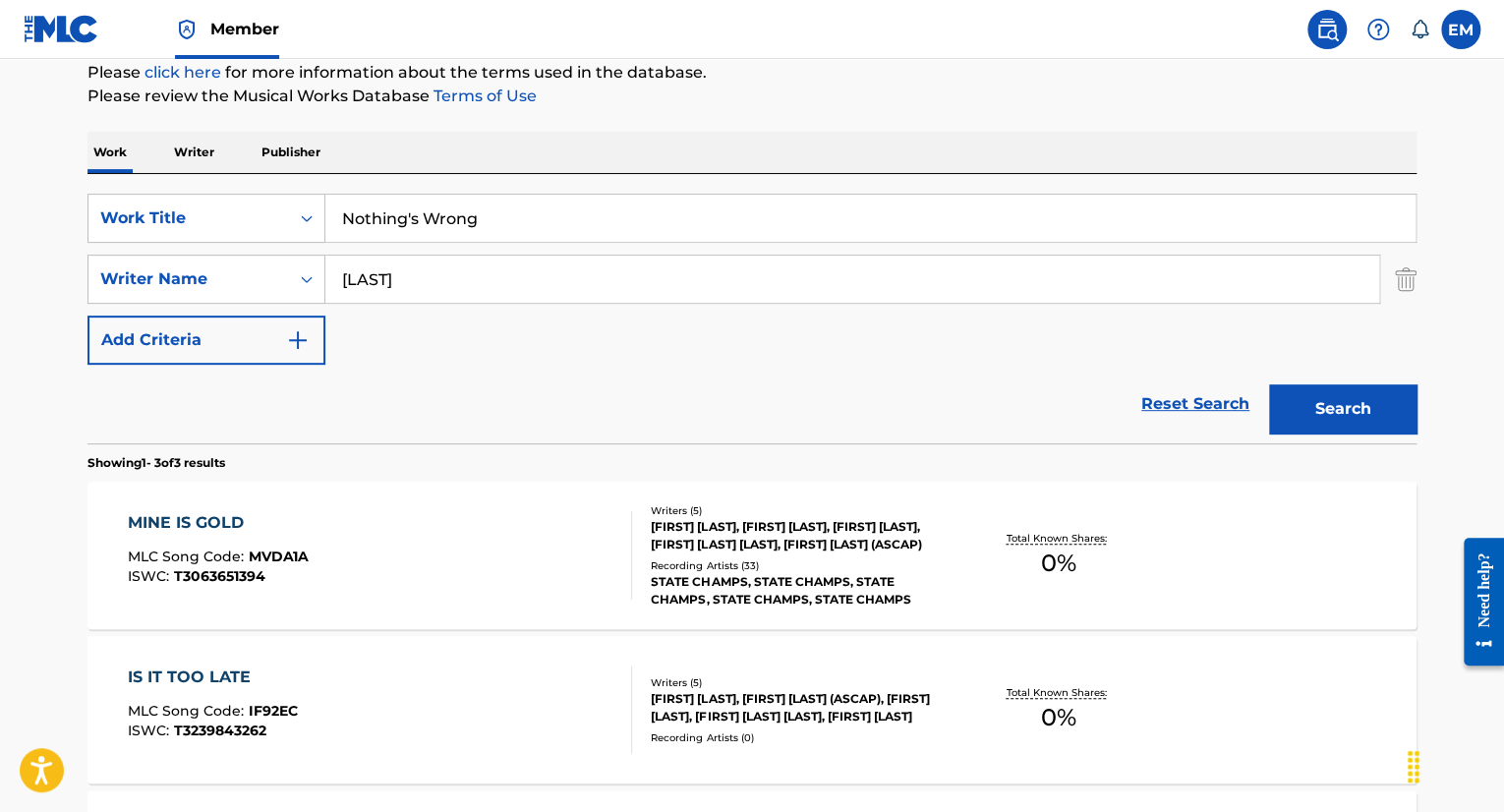 click on "Search" at bounding box center [1343, 409] 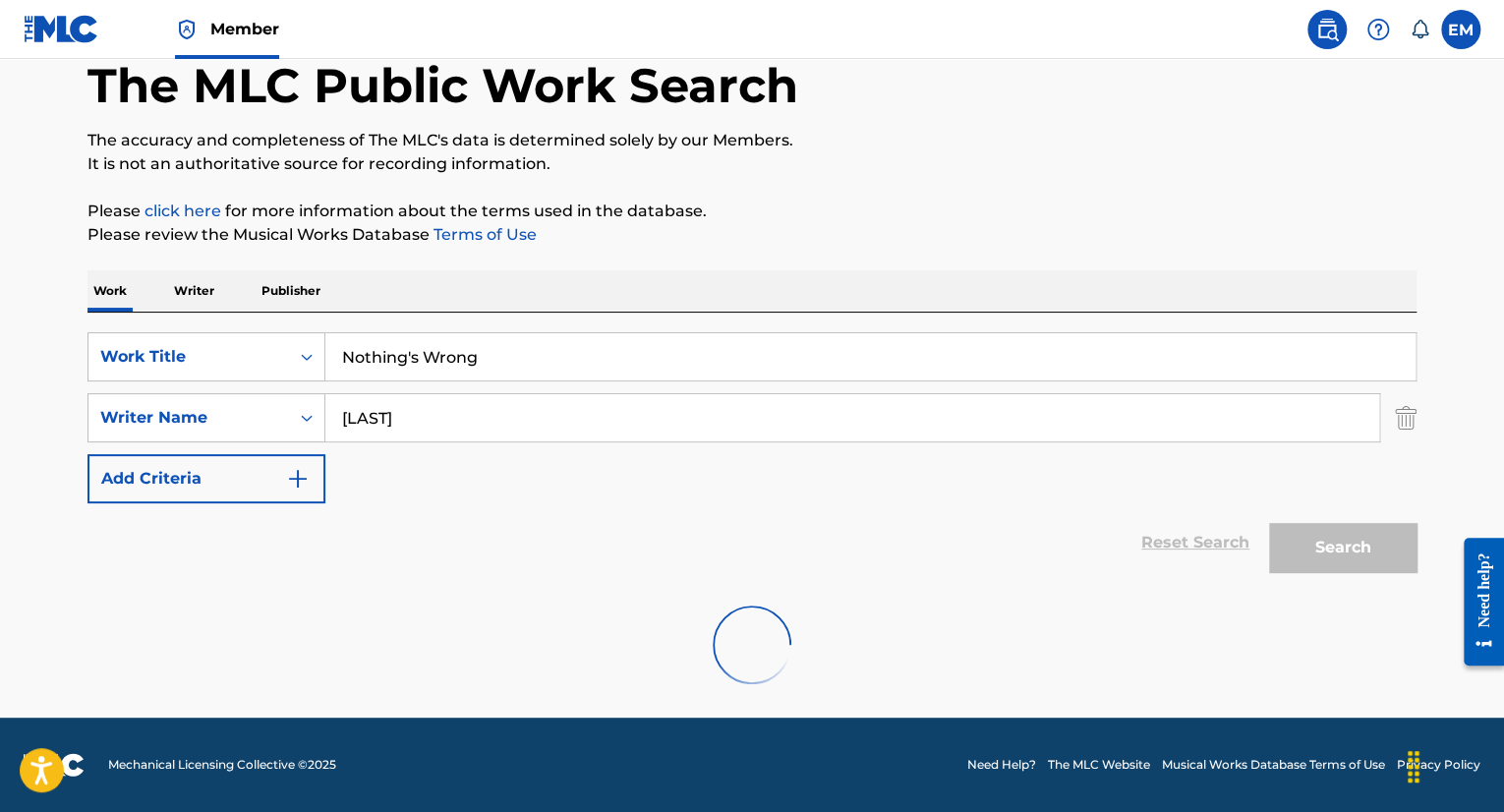 scroll, scrollTop: 244, scrollLeft: 0, axis: vertical 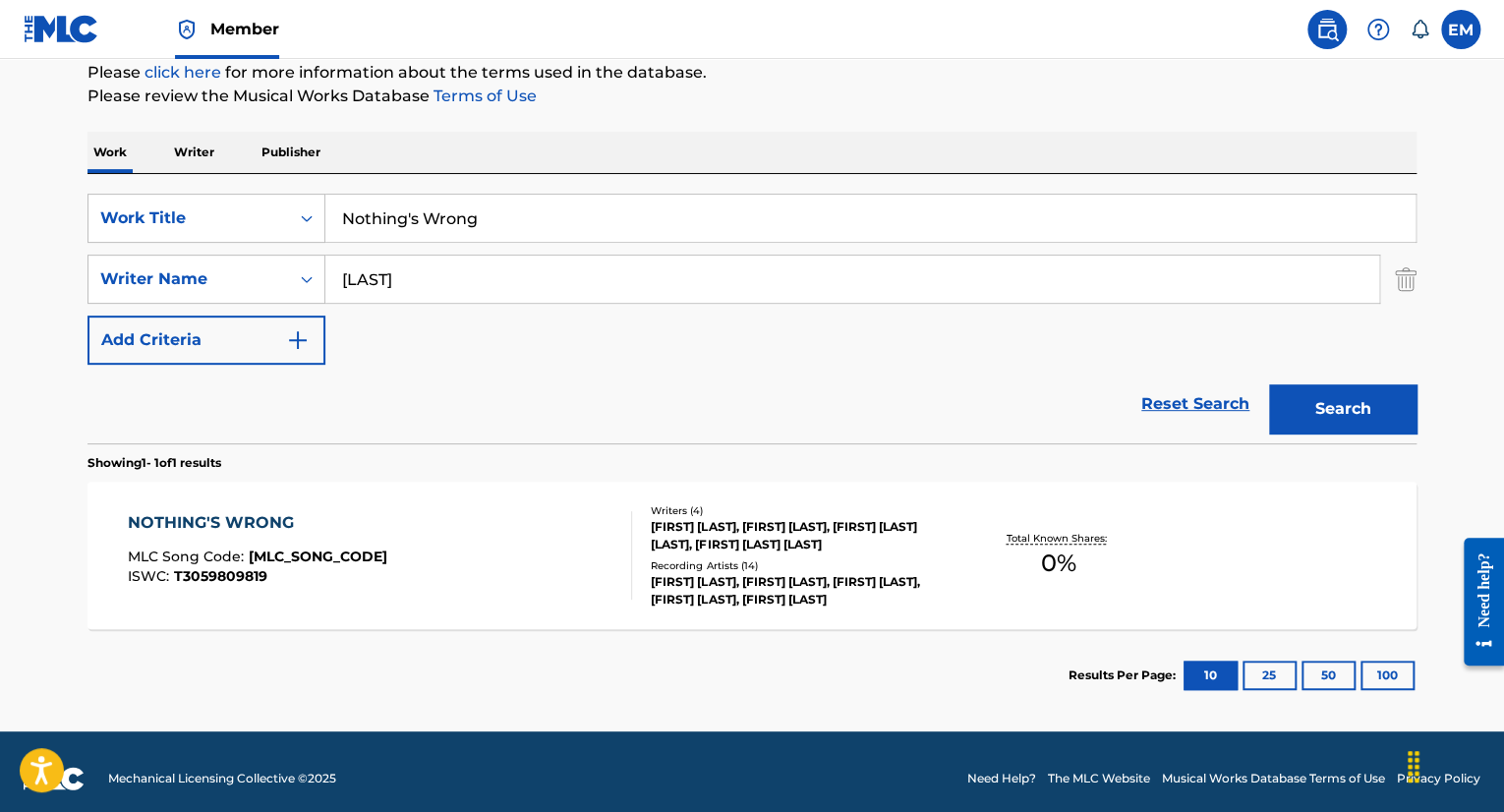 click on "NOTHING'S WRONG MLC Song Code : NVD633 ISWC : T3059809819" at bounding box center [380, 555] 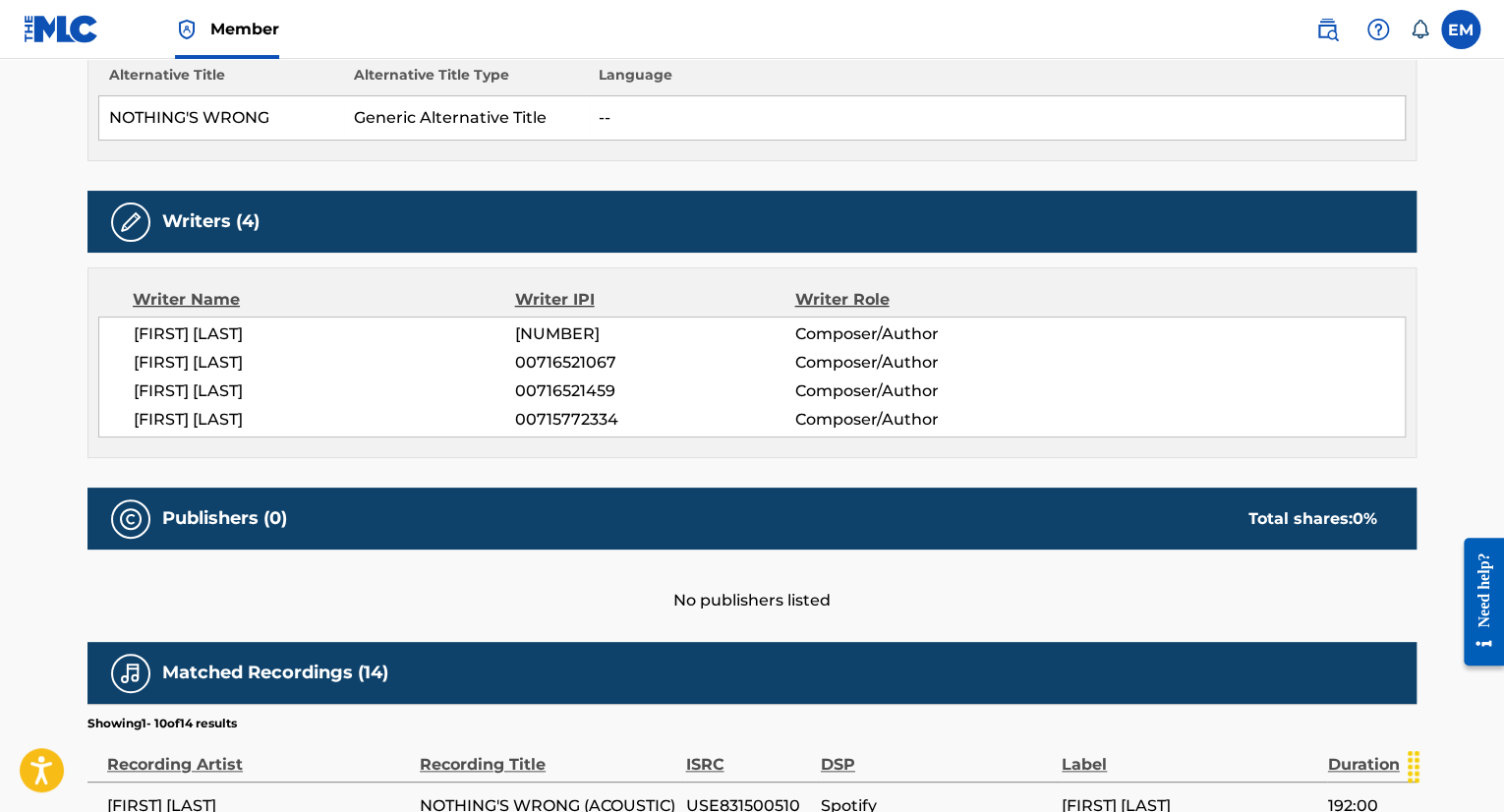 scroll, scrollTop: 0, scrollLeft: 0, axis: both 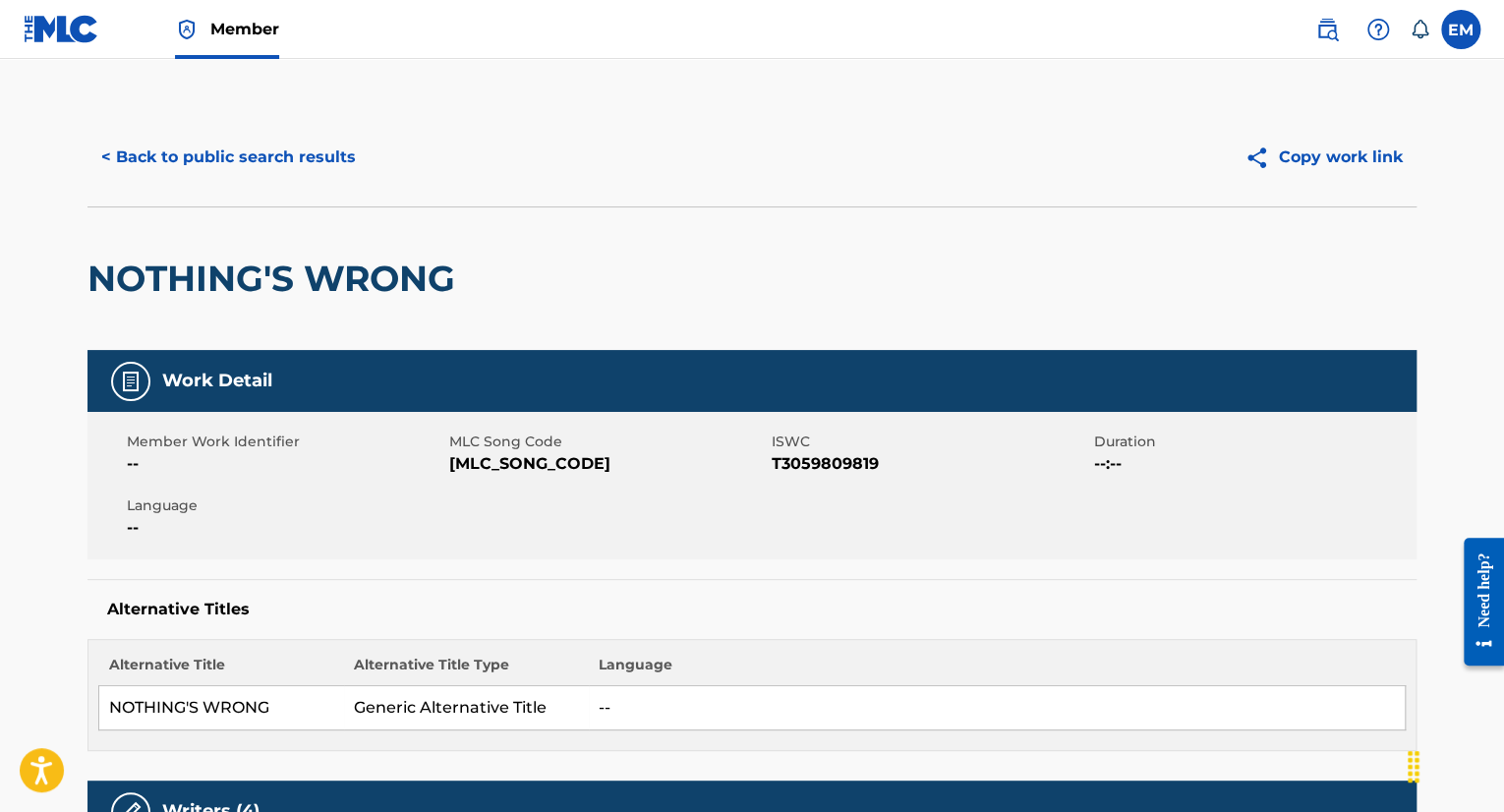 click on "< Back to public search results" at bounding box center (228, 157) 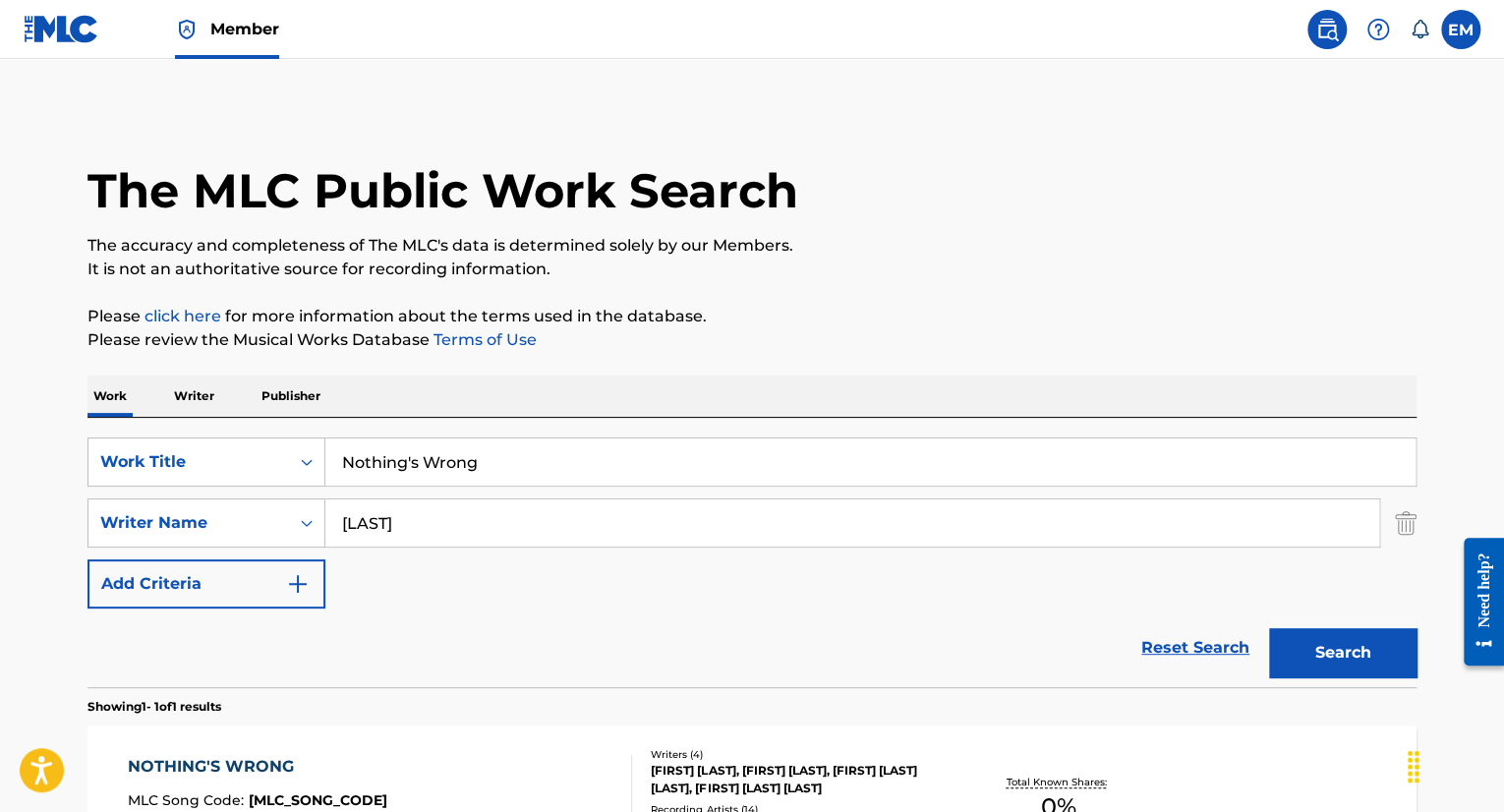 scroll, scrollTop: 145, scrollLeft: 0, axis: vertical 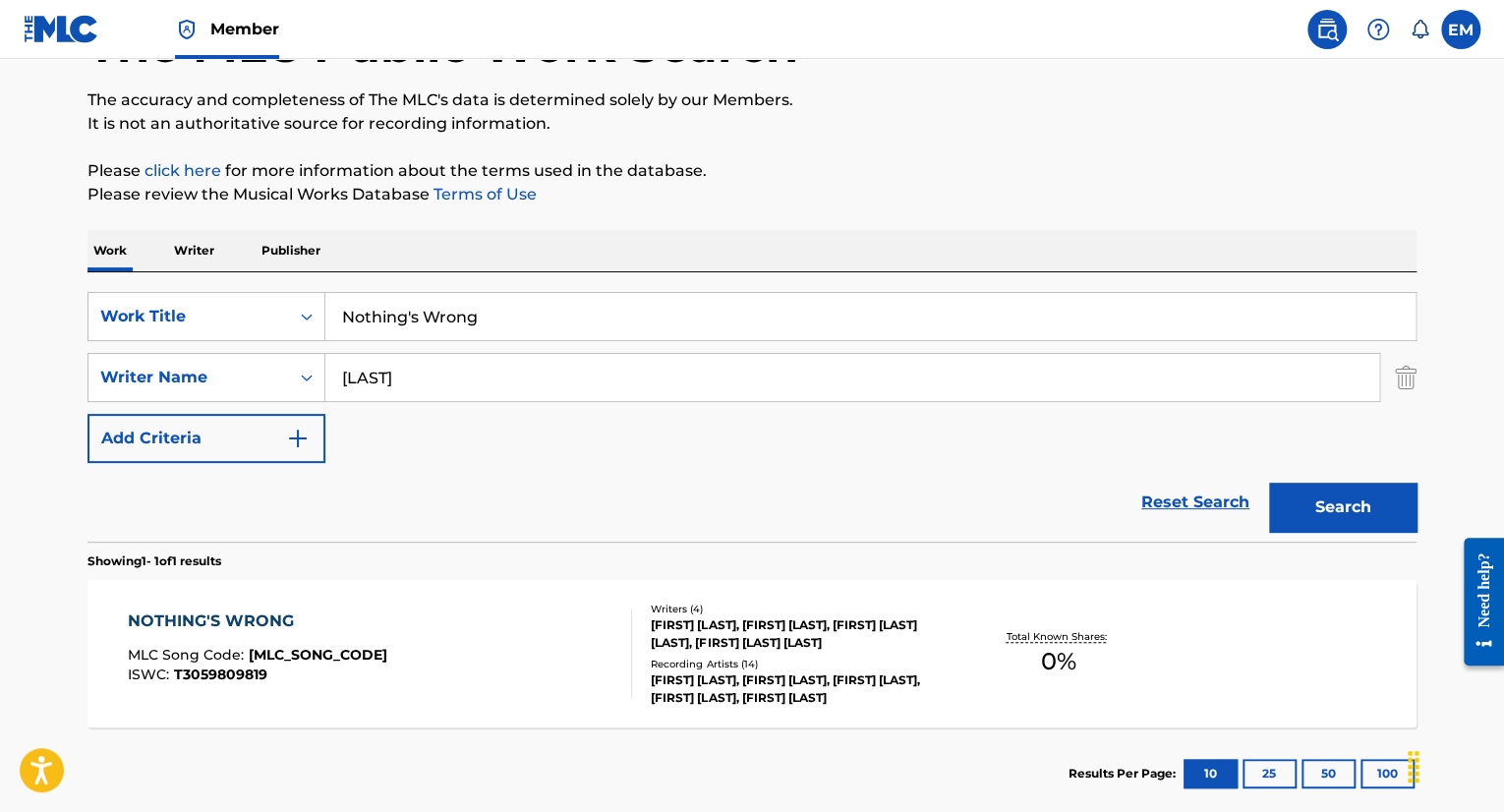 drag, startPoint x: 548, startPoint y: 317, endPoint x: 263, endPoint y: 288, distance: 286.4716 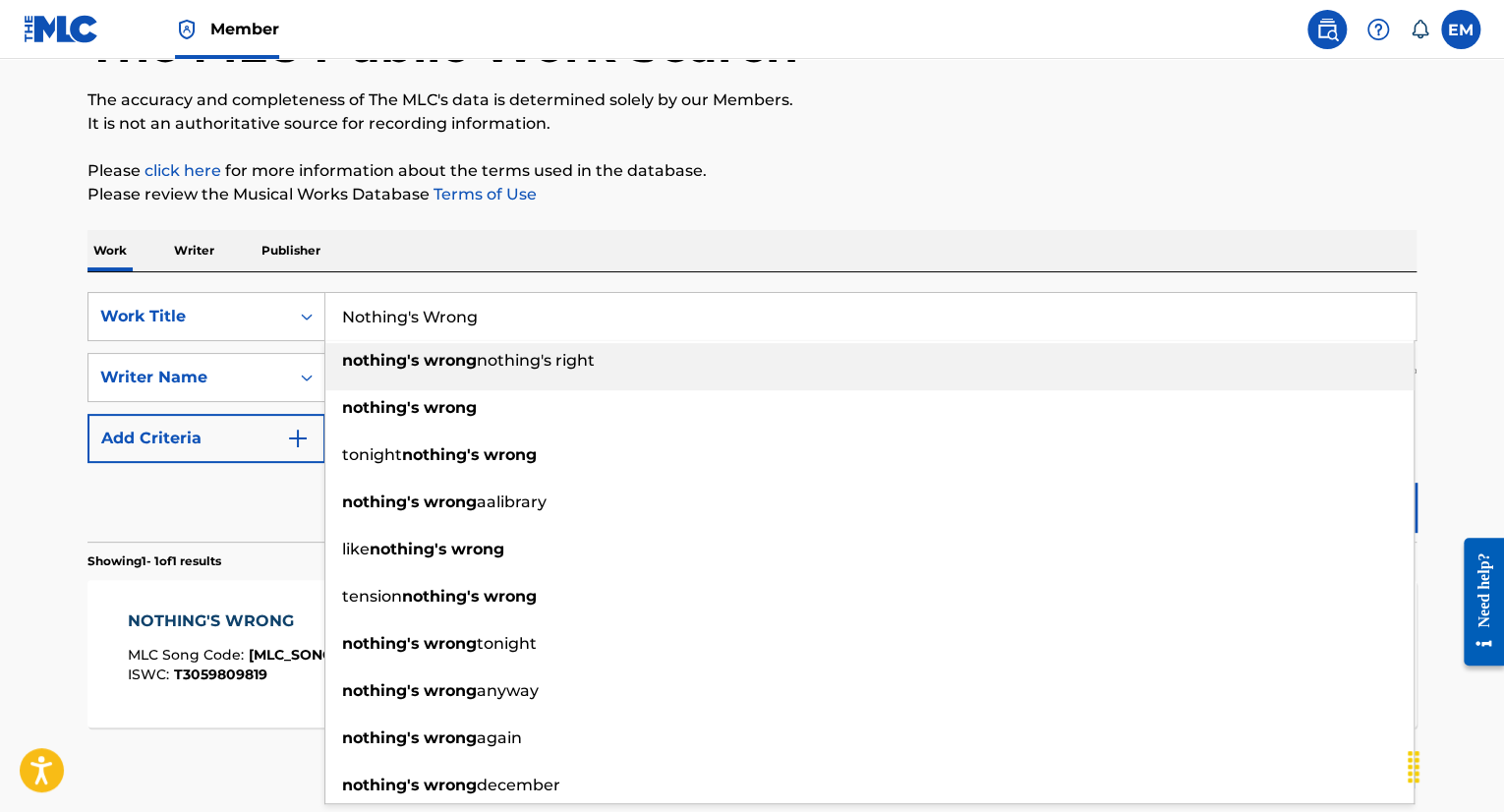 paste on "Our Time To Go" 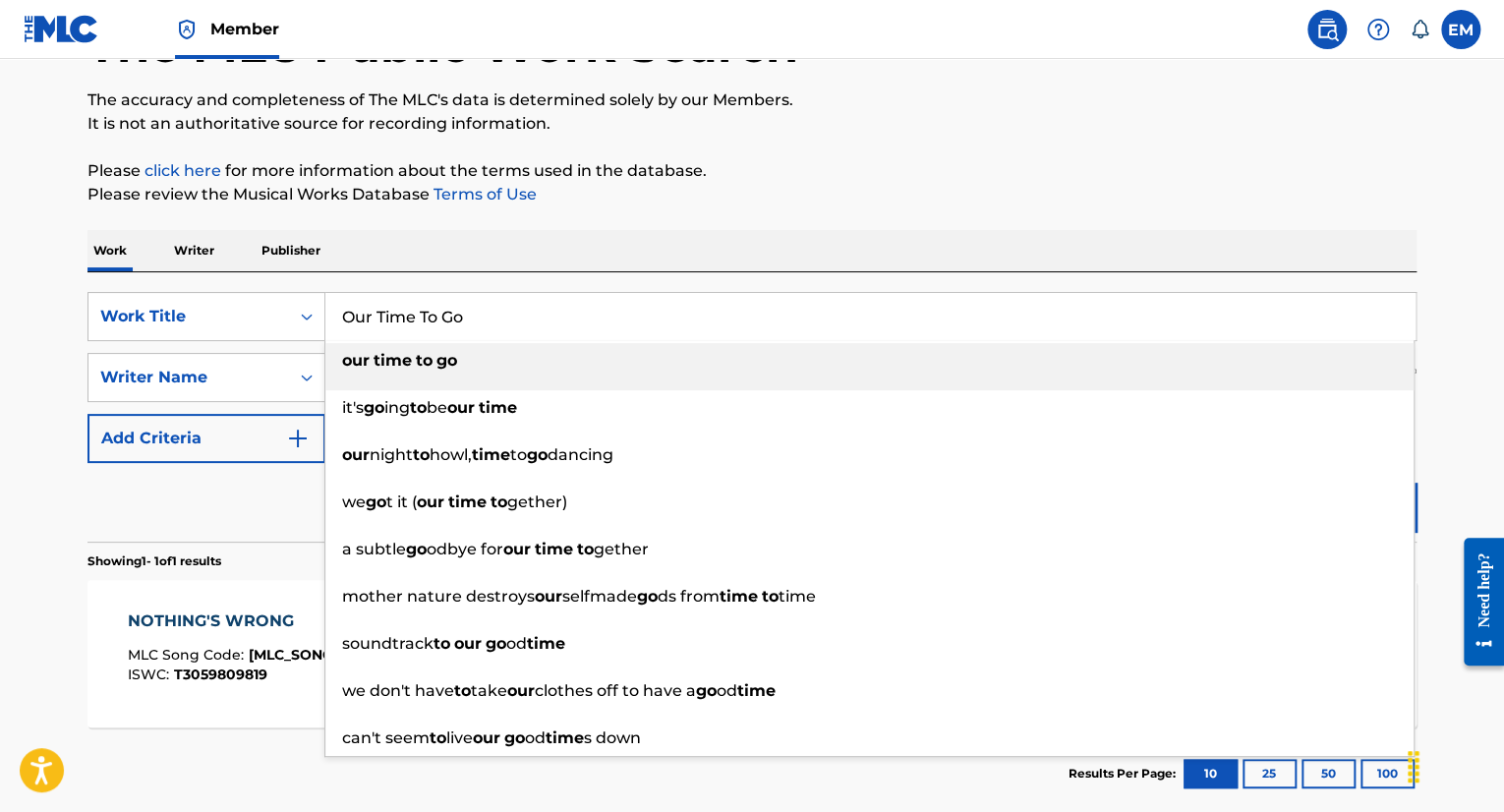 type on "Our Time To Go" 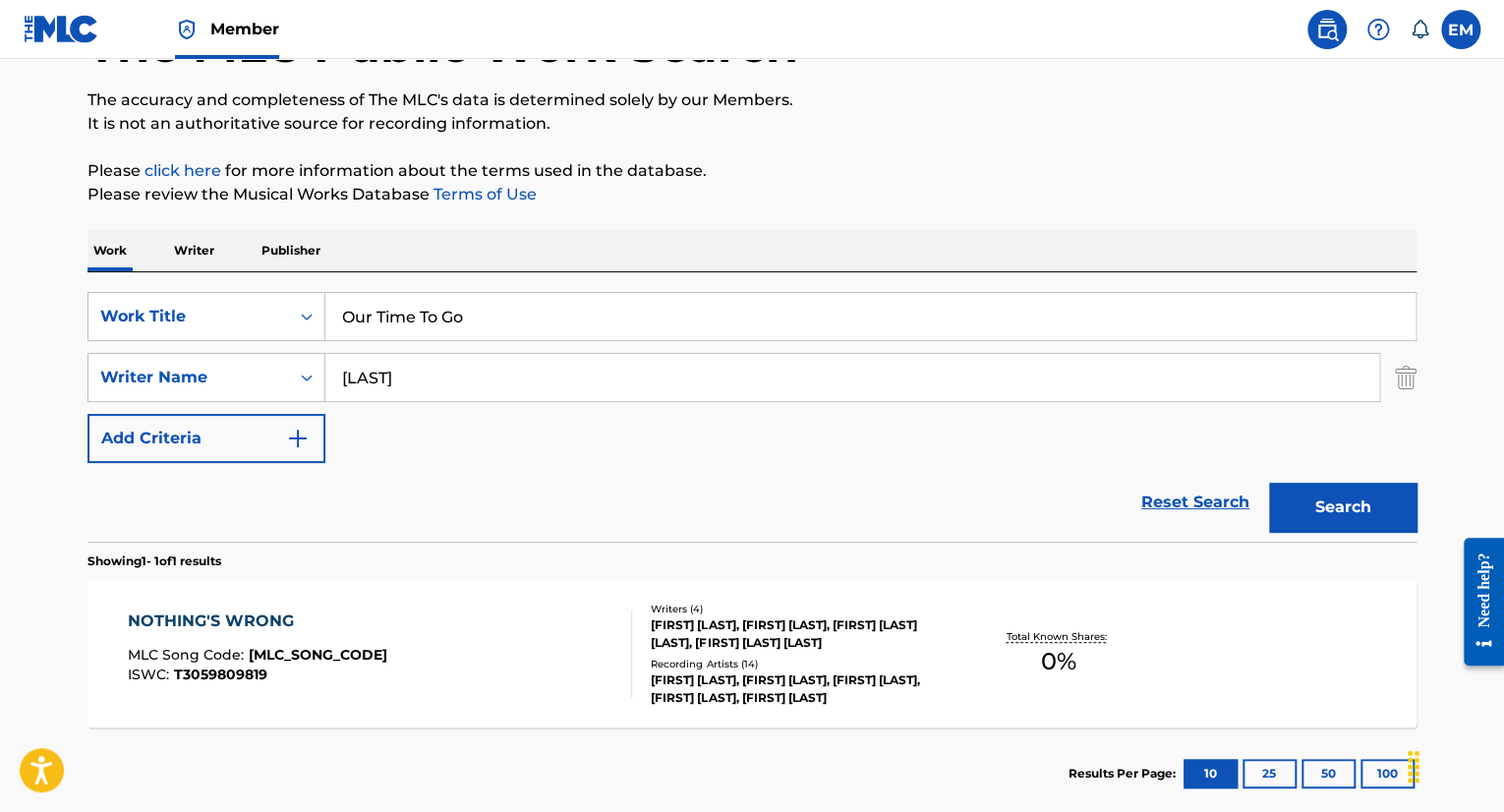 click on "Search" at bounding box center [1343, 507] 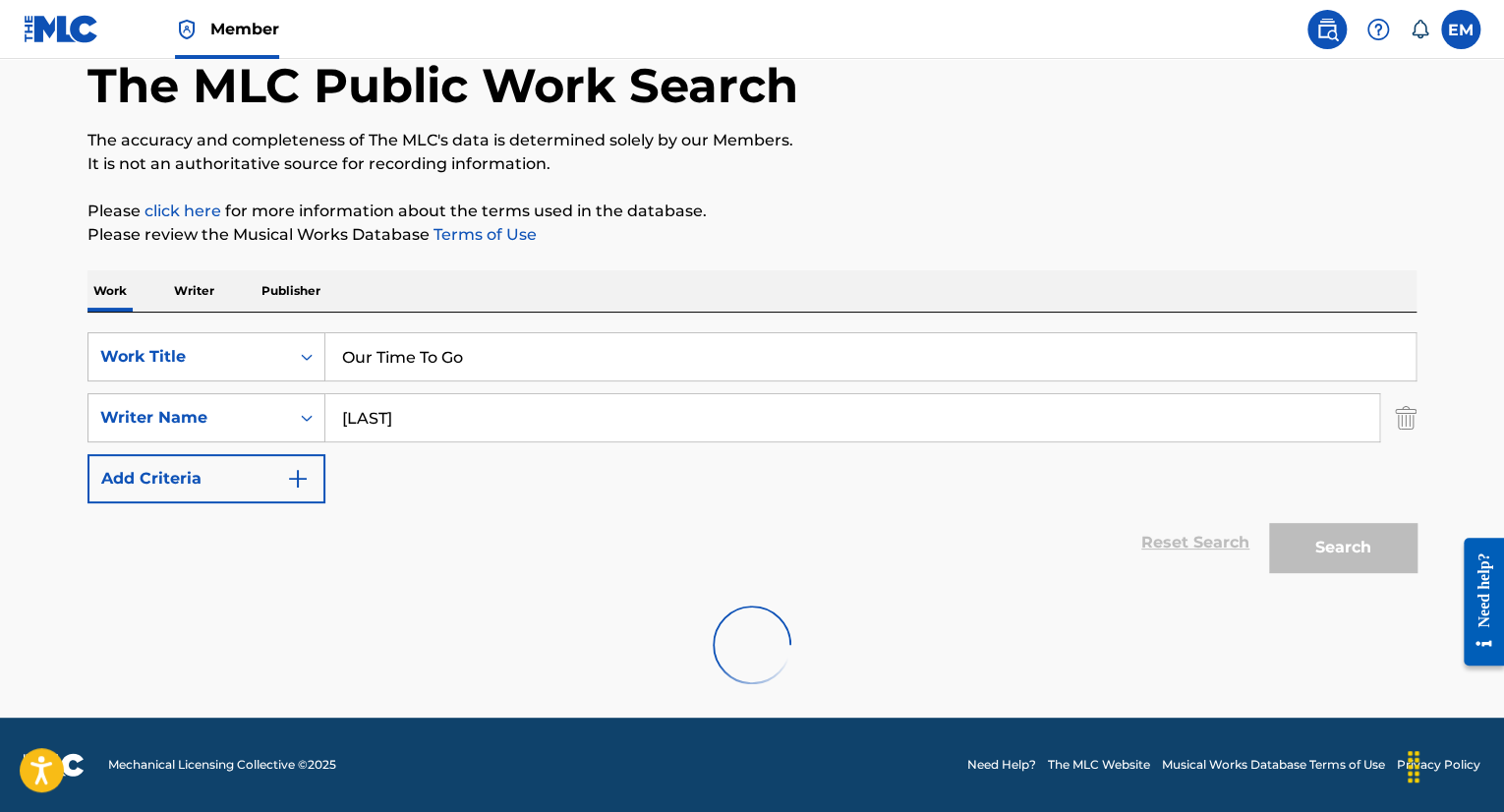 scroll, scrollTop: 145, scrollLeft: 0, axis: vertical 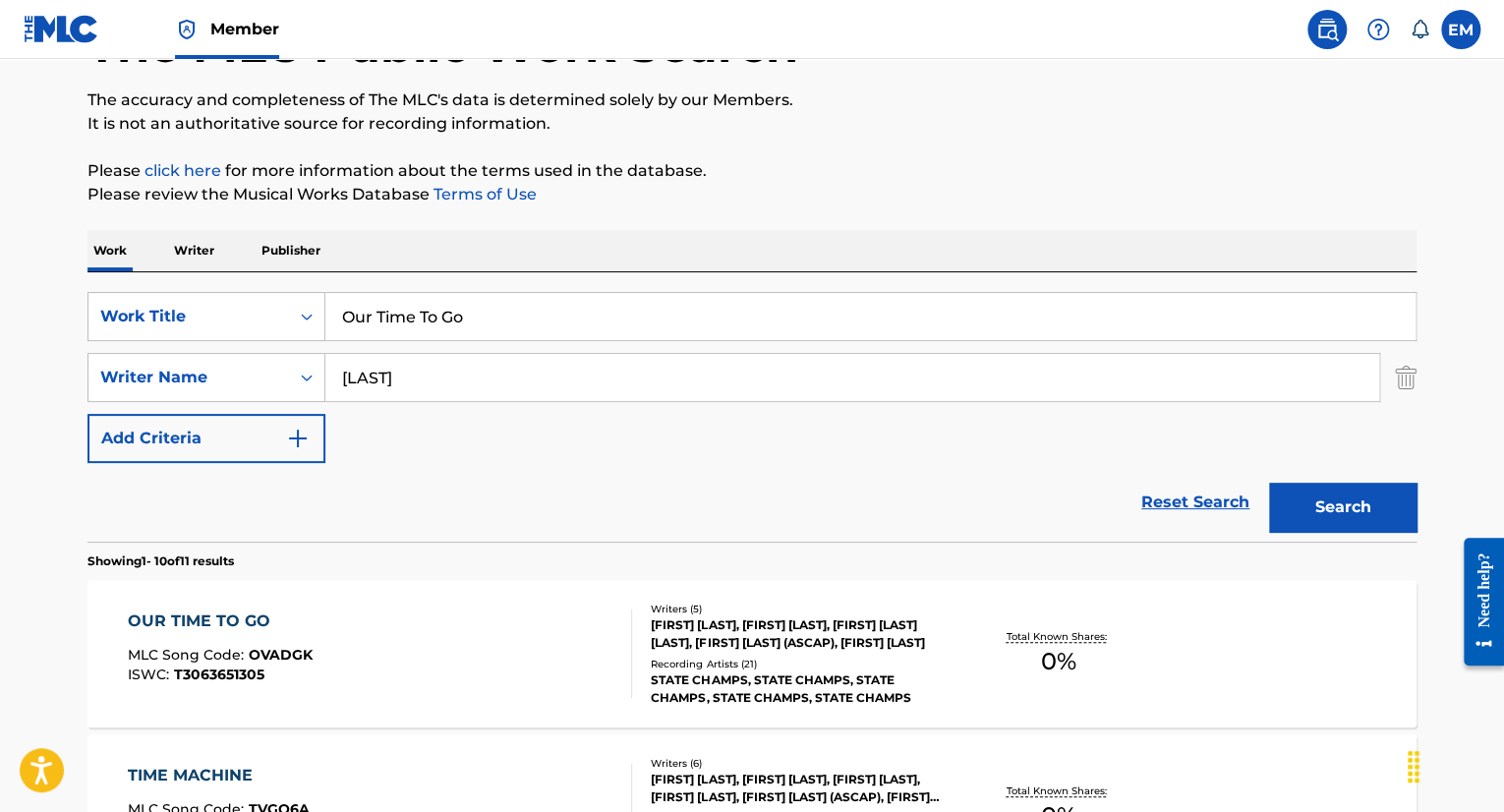 click on "OUR TIME TO GO MLC Song Code : OVADGK ISWC : T3063651305" at bounding box center (380, 654) 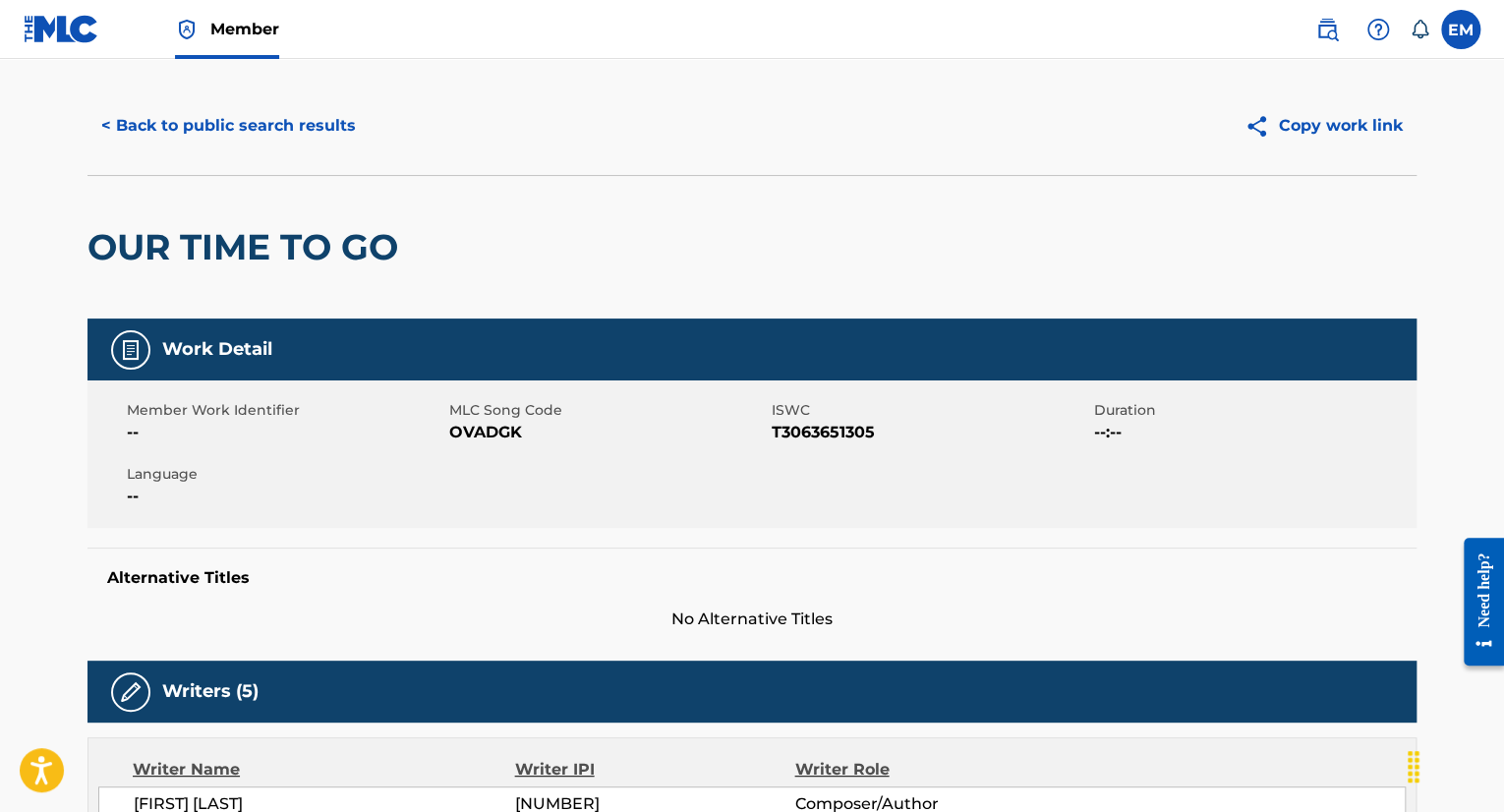 scroll, scrollTop: 0, scrollLeft: 0, axis: both 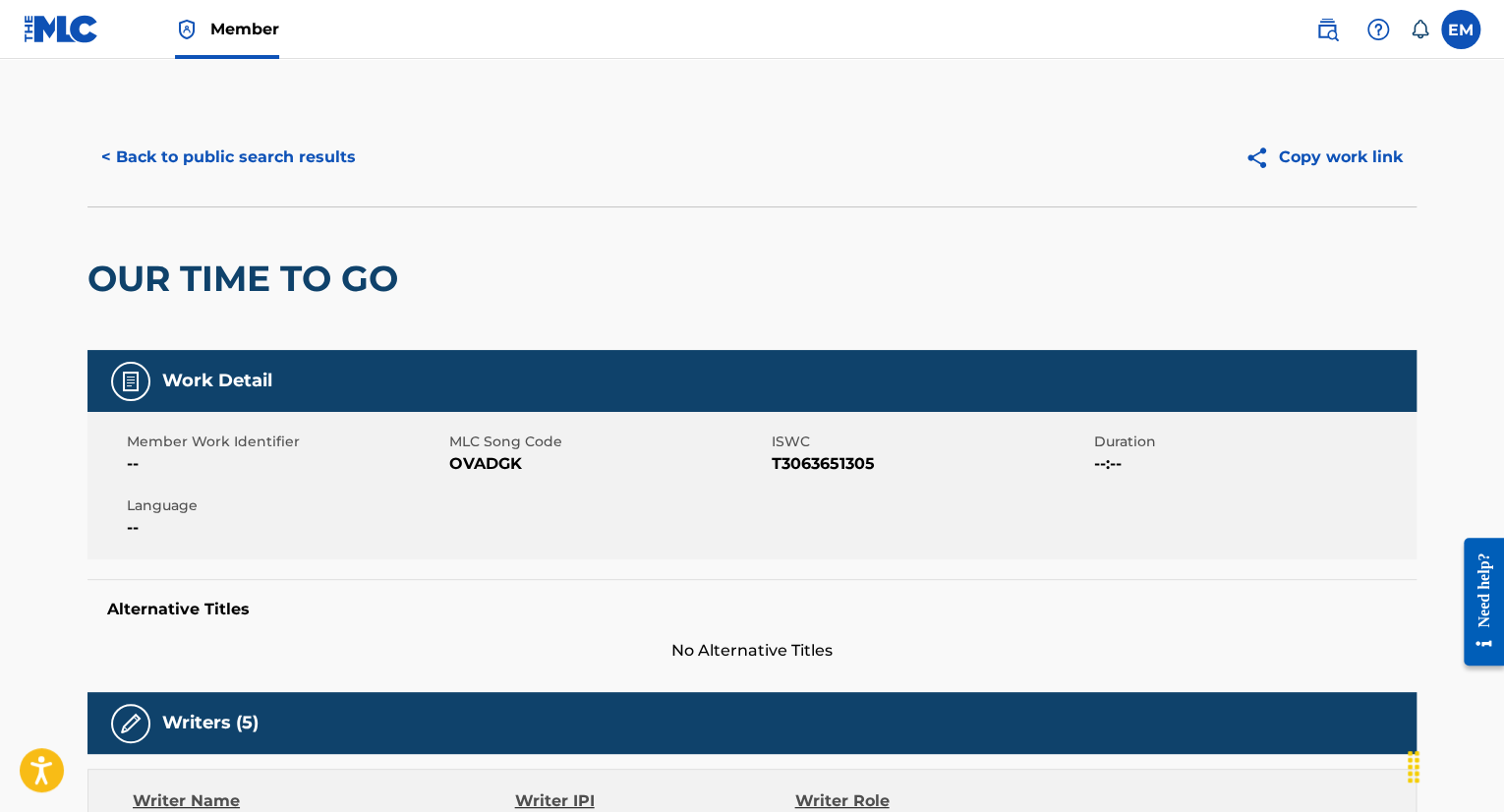 click on "< Back to public search results" at bounding box center [228, 157] 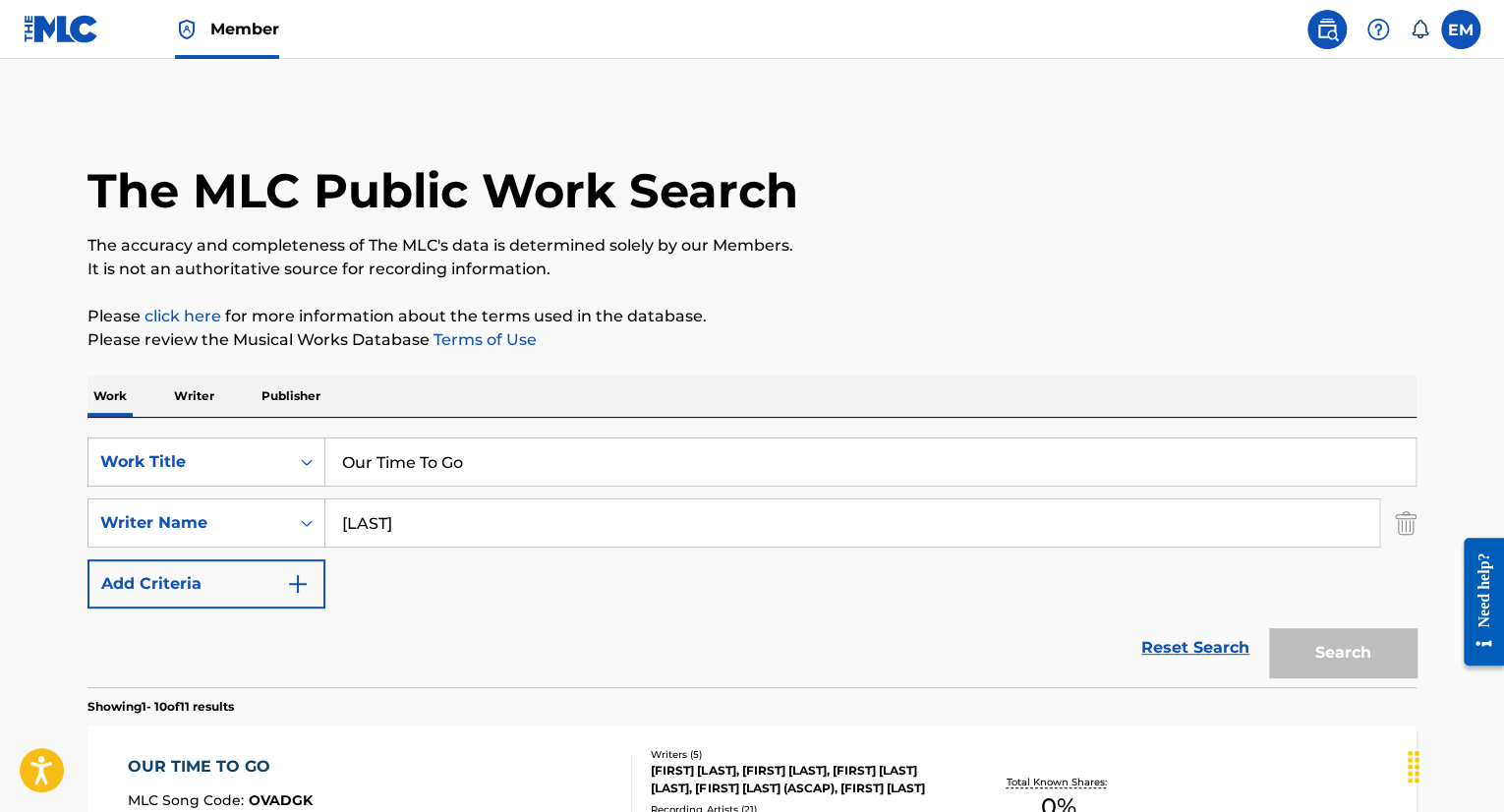 scroll, scrollTop: 145, scrollLeft: 0, axis: vertical 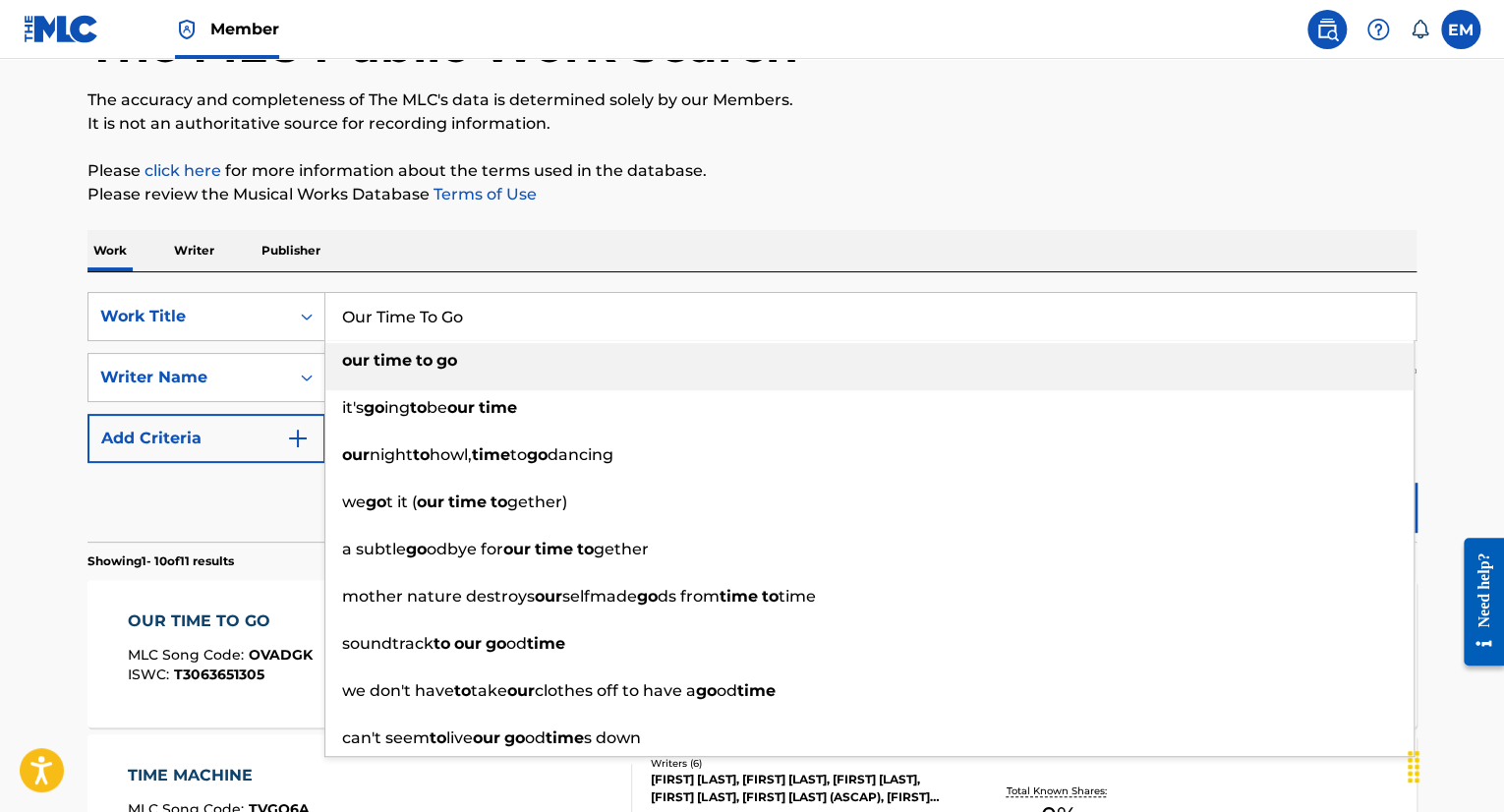 drag, startPoint x: 570, startPoint y: 300, endPoint x: 240, endPoint y: 285, distance: 330.34073 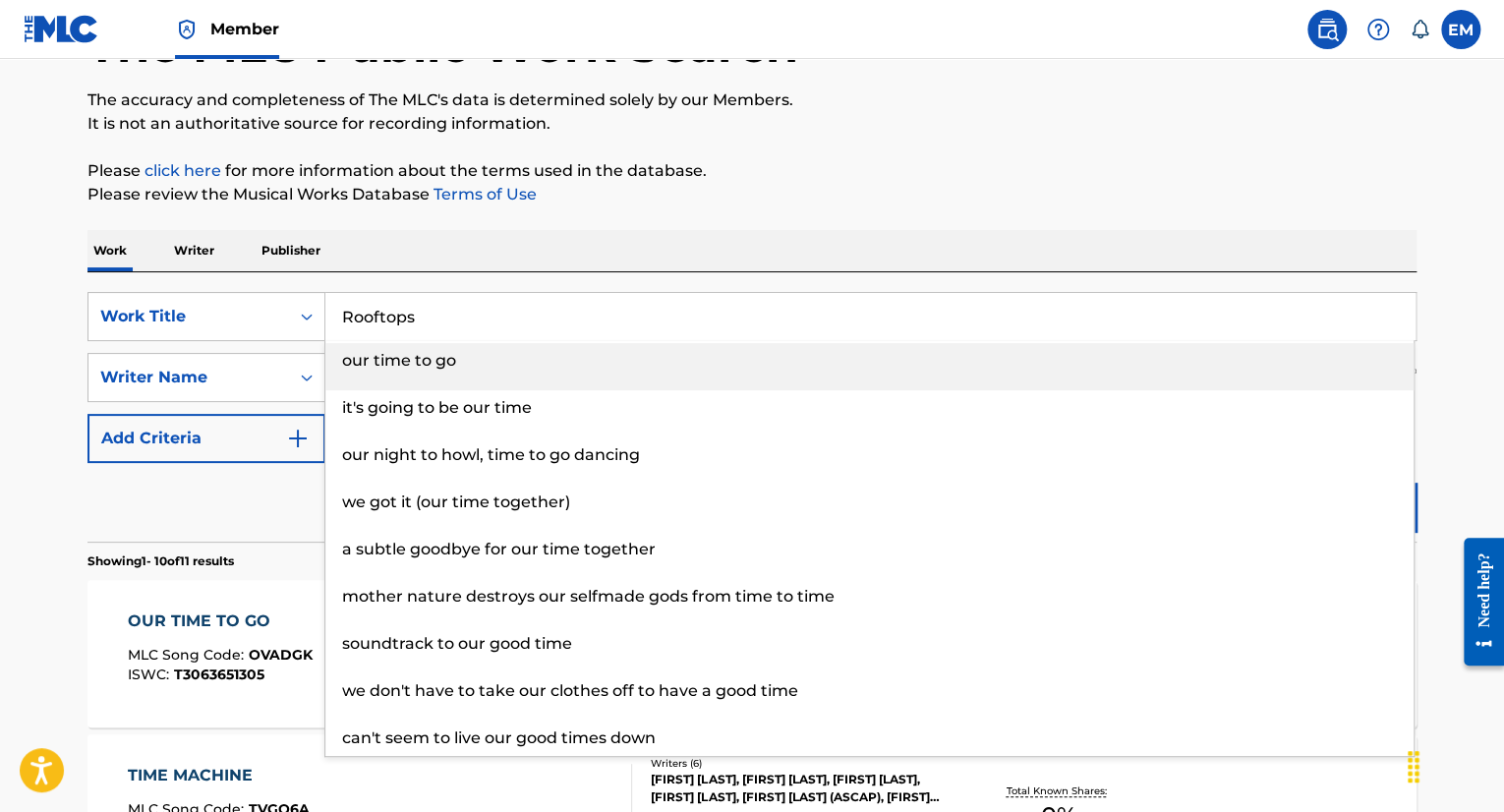 type on "Rooftops" 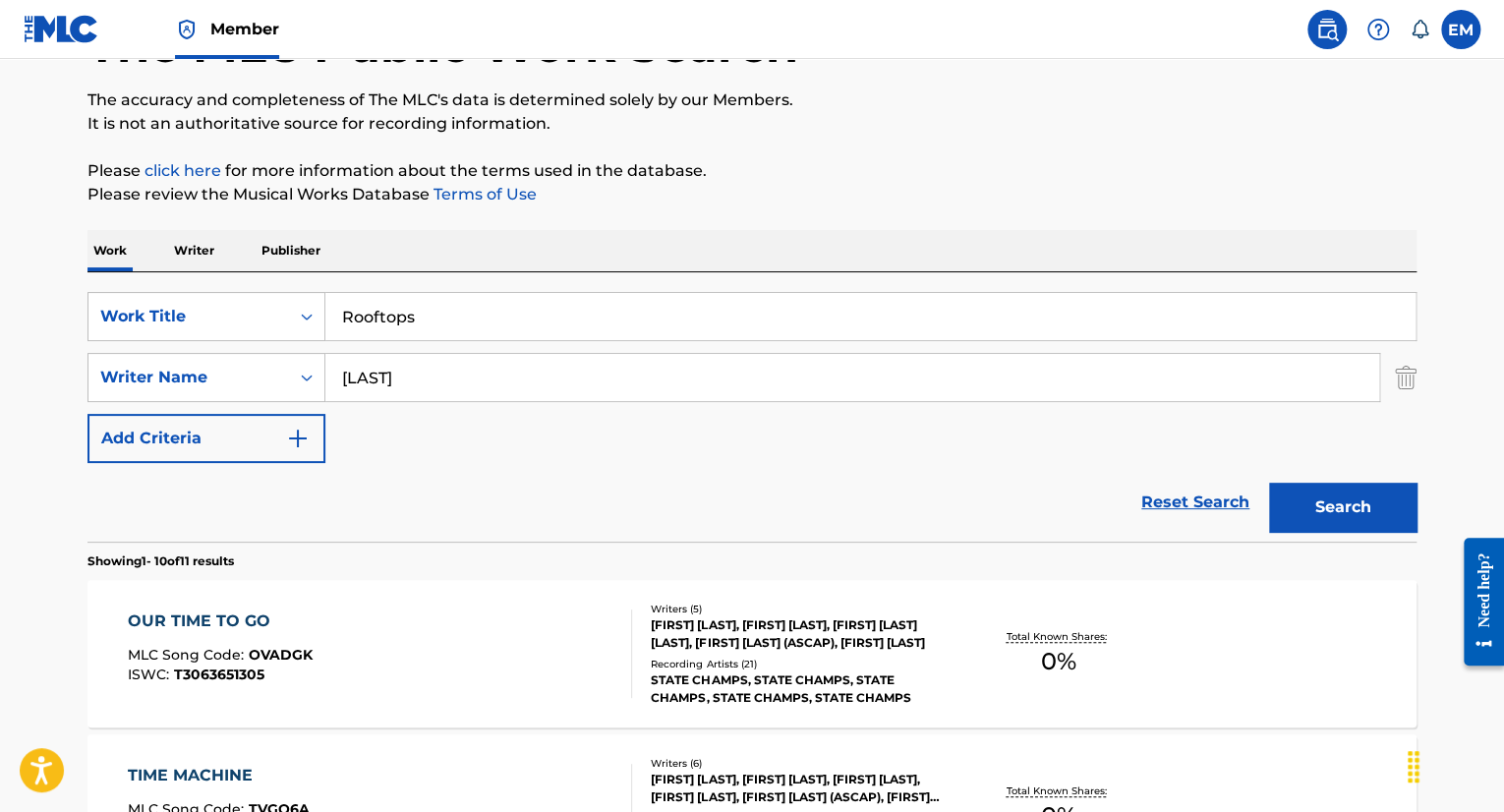 drag, startPoint x: 1307, startPoint y: 490, endPoint x: 1294, endPoint y: 484, distance: 14.317821 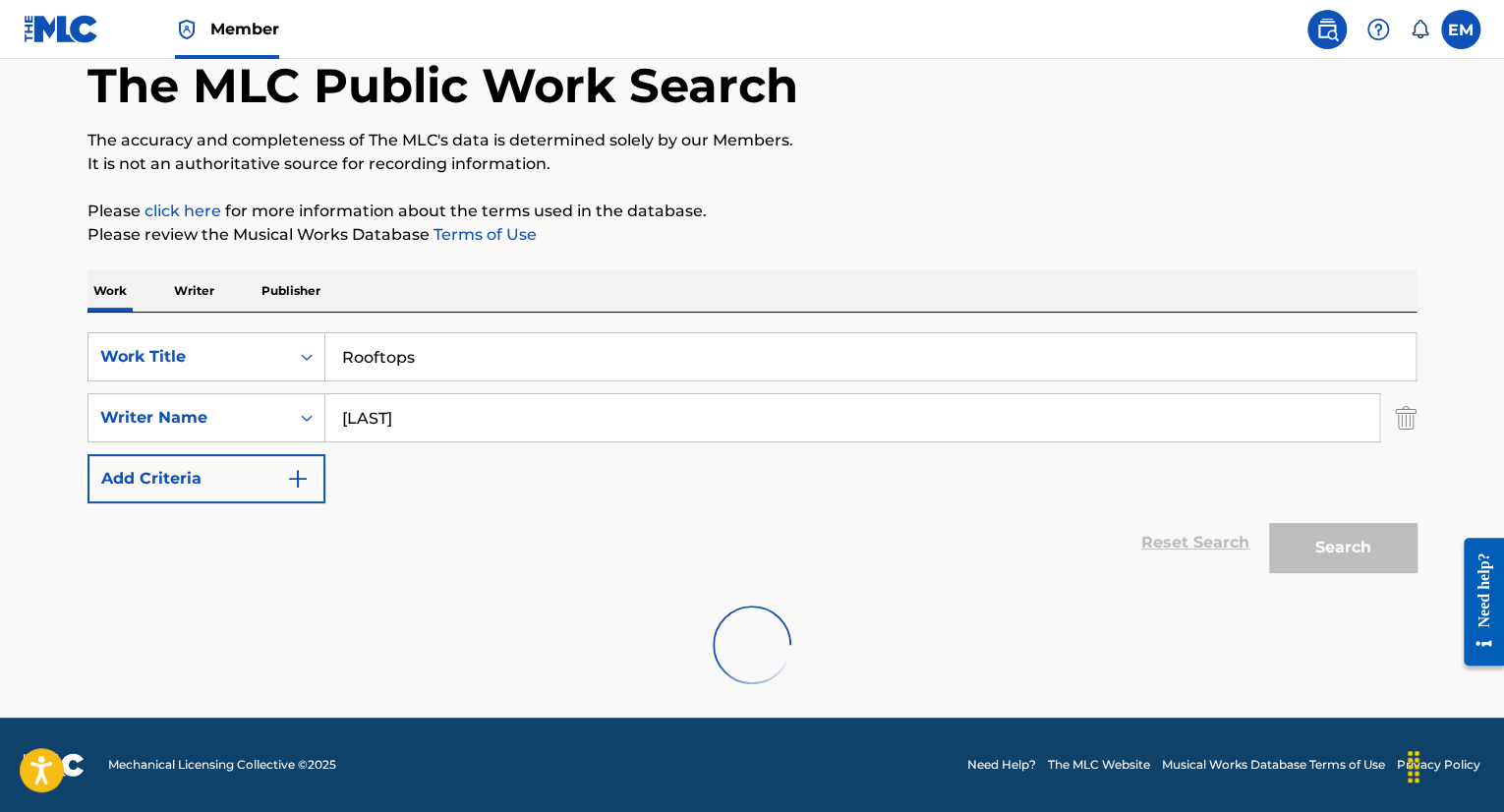 scroll, scrollTop: 145, scrollLeft: 0, axis: vertical 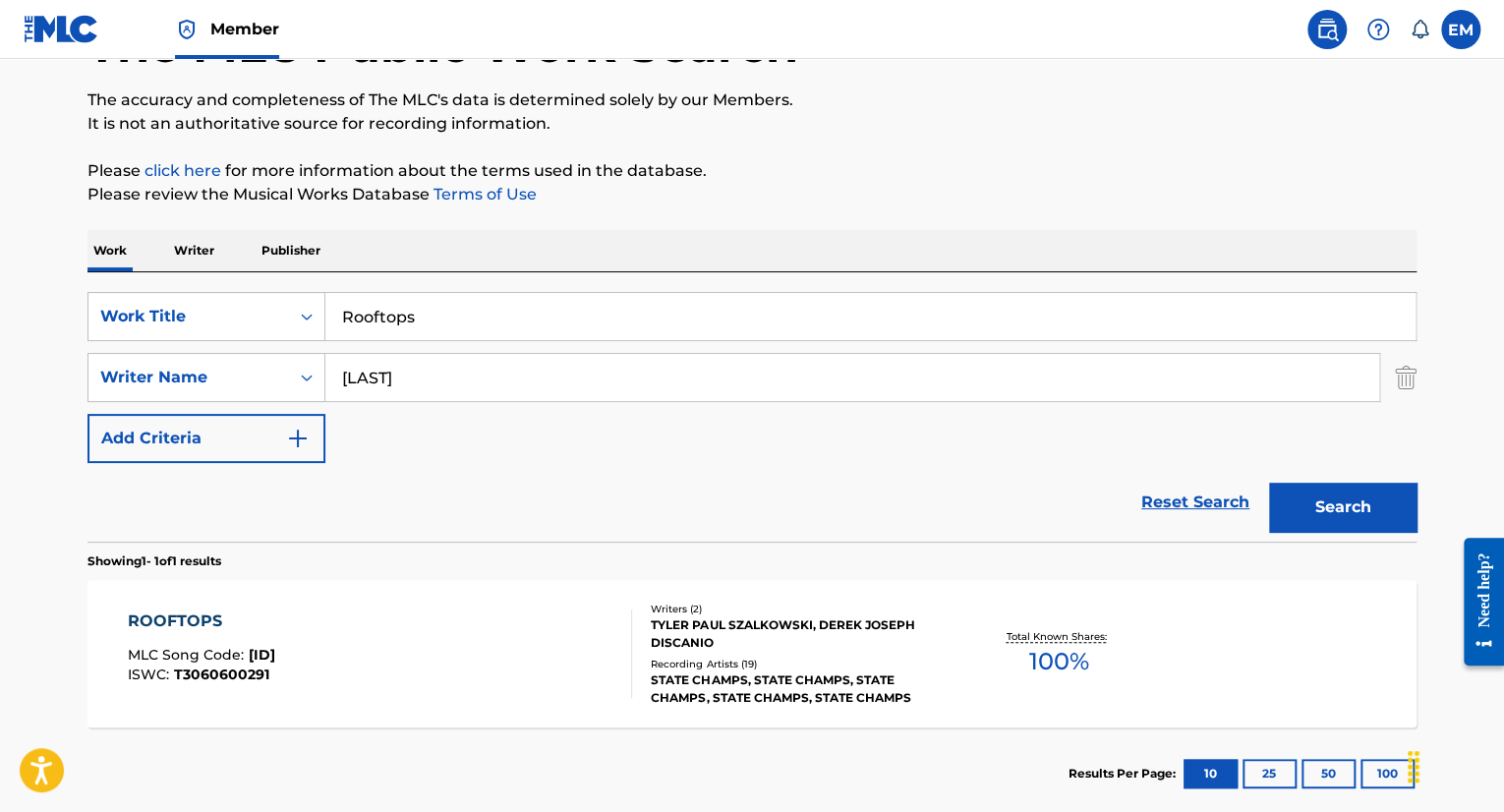 click on "ROOFTOPS MLC Song Code : RV95DR ISWC : T3060600291" at bounding box center [380, 654] 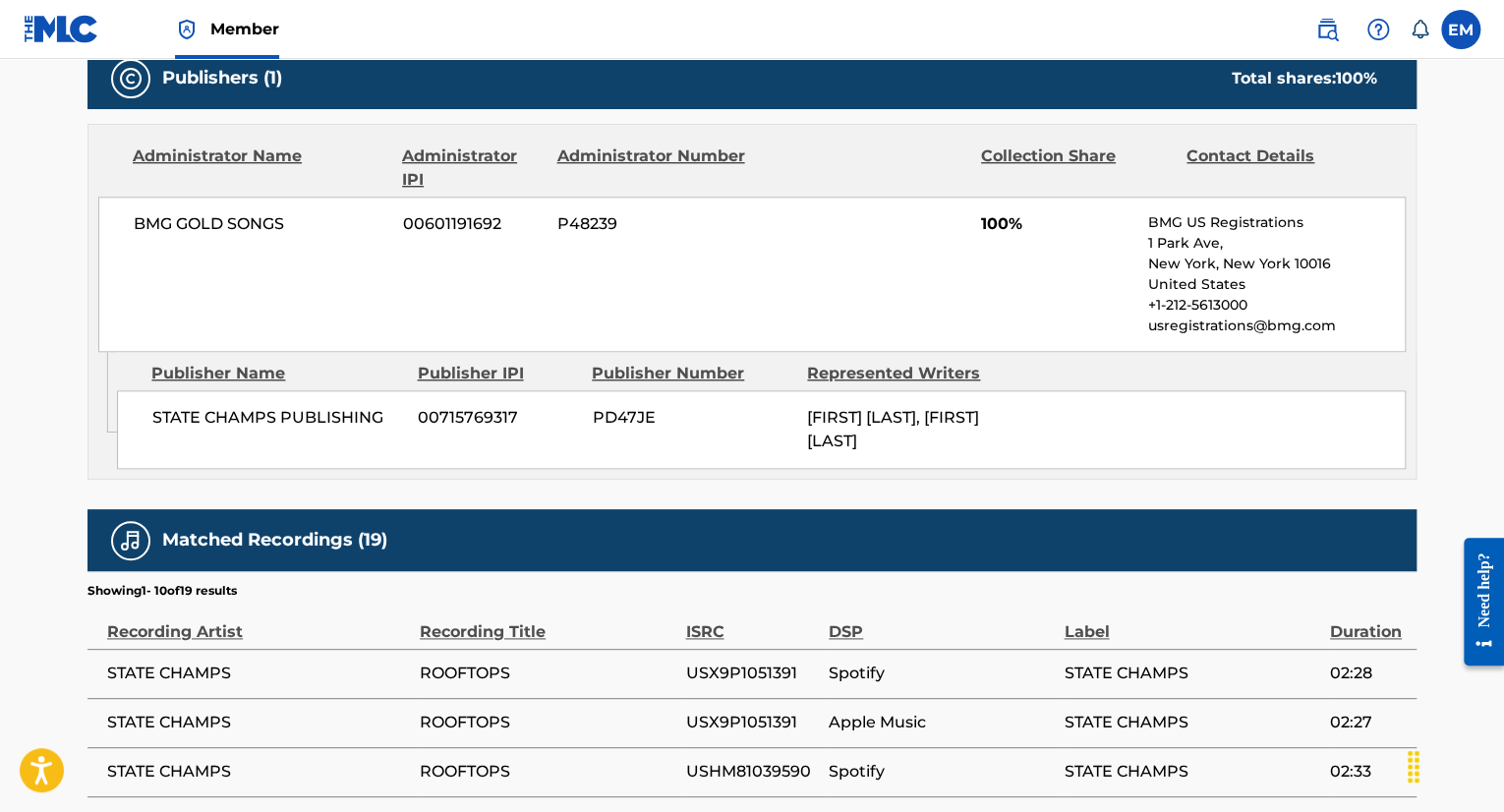 scroll, scrollTop: 1430, scrollLeft: 0, axis: vertical 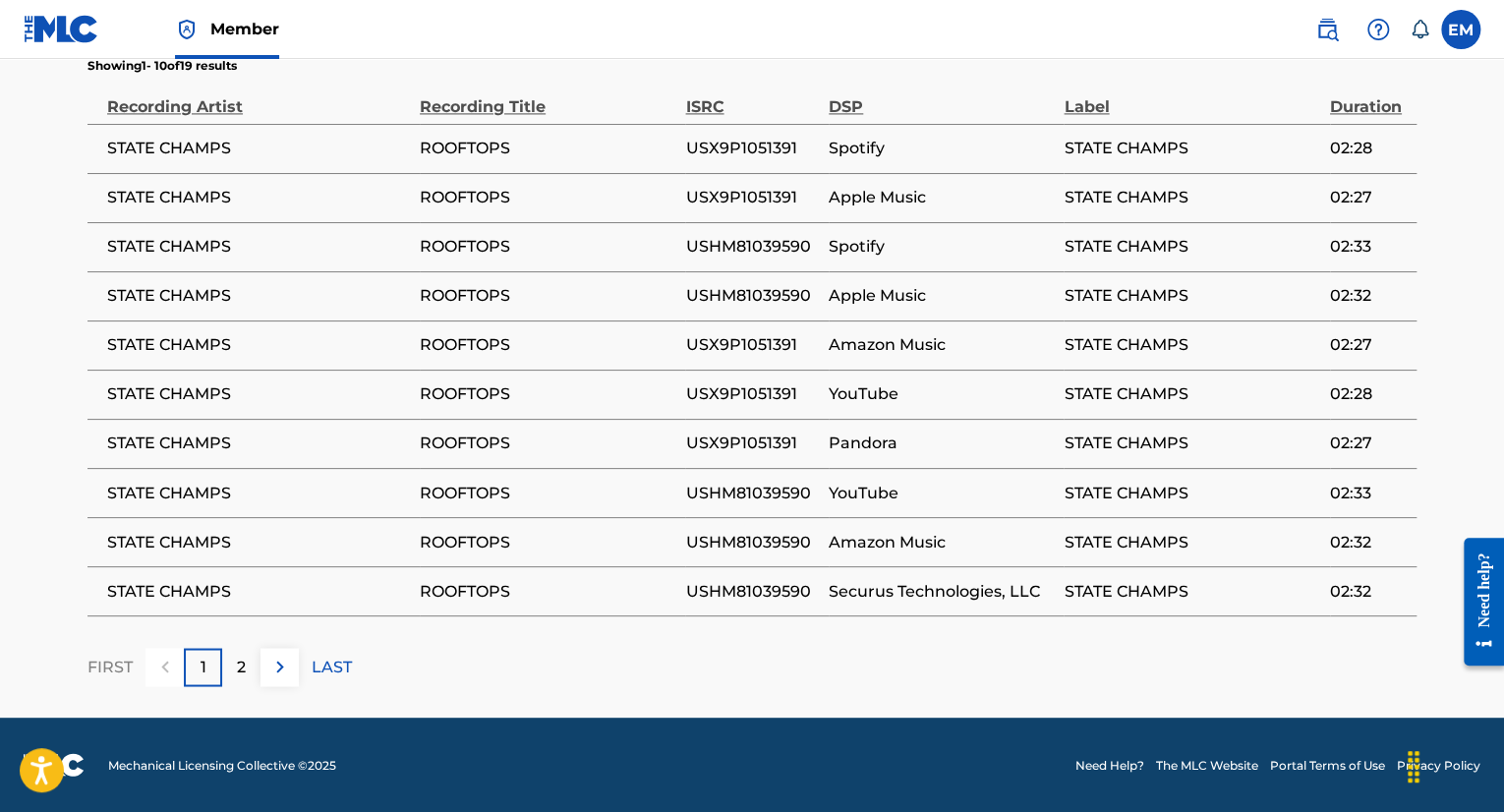 click on "USX9P1051391" at bounding box center [752, 148] 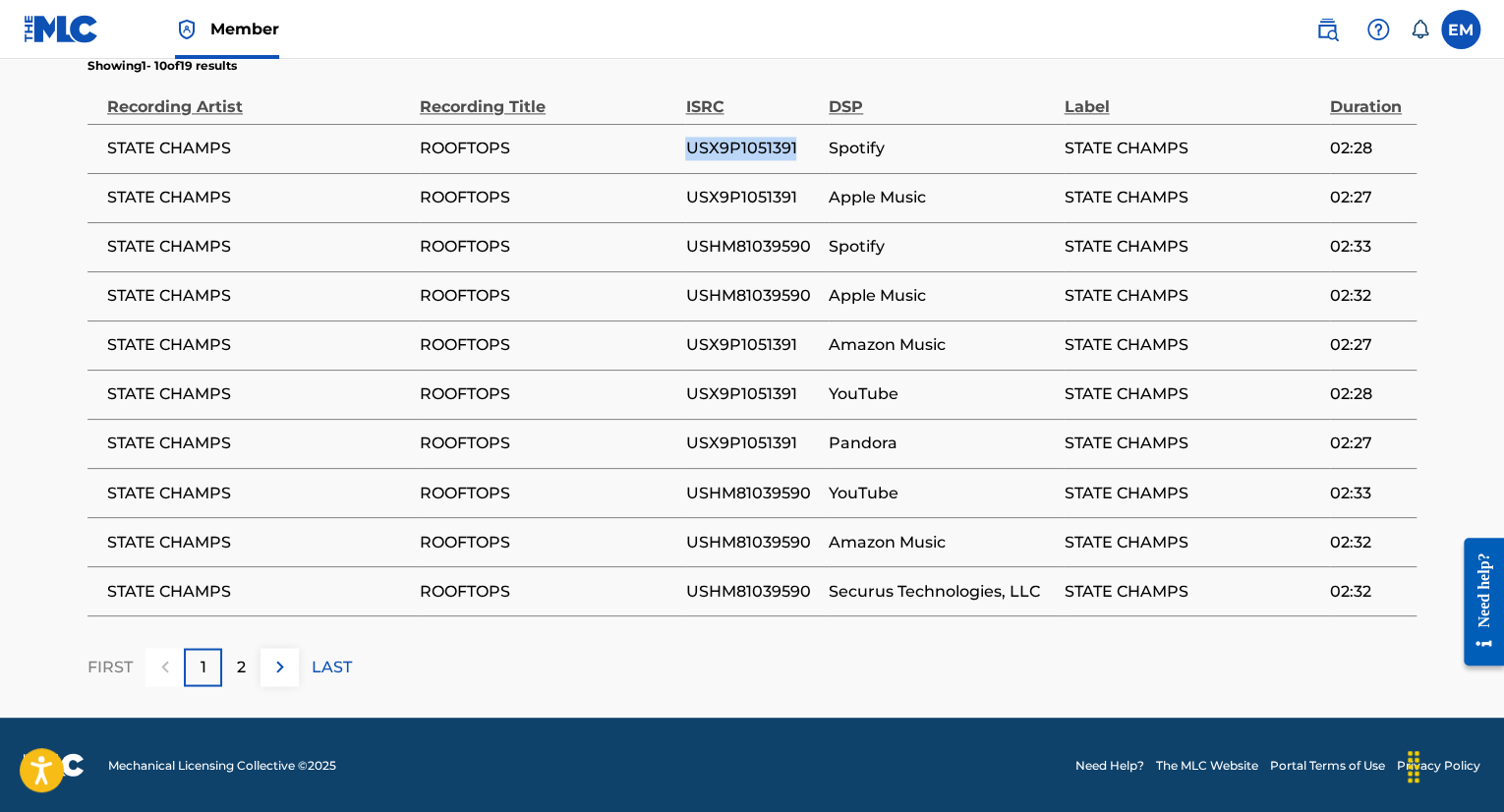 click on "USX9P1051391" at bounding box center [752, 148] 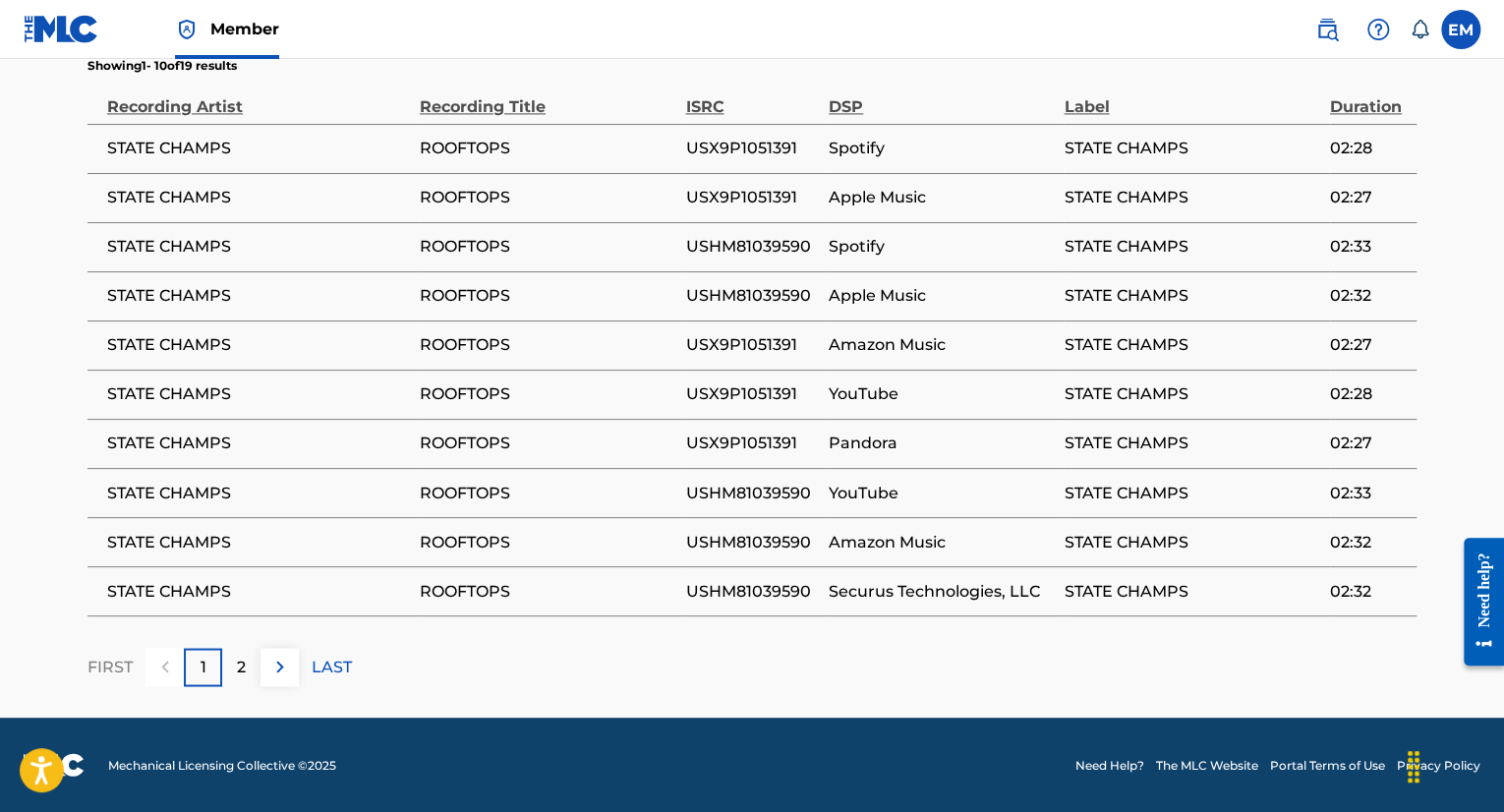 click on "USHM81039590" at bounding box center [752, 247] 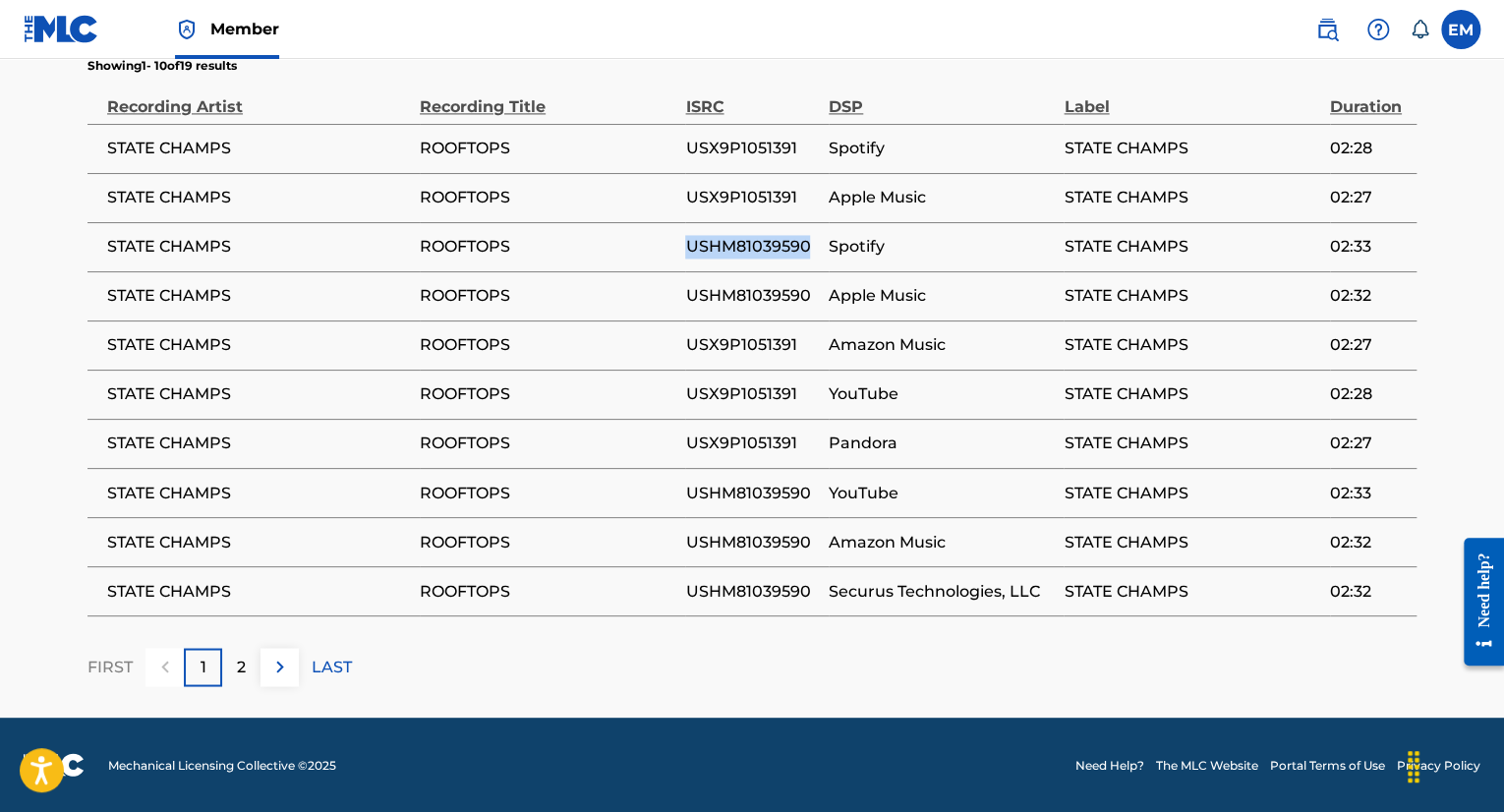 click on "USHM81039590" at bounding box center (752, 247) 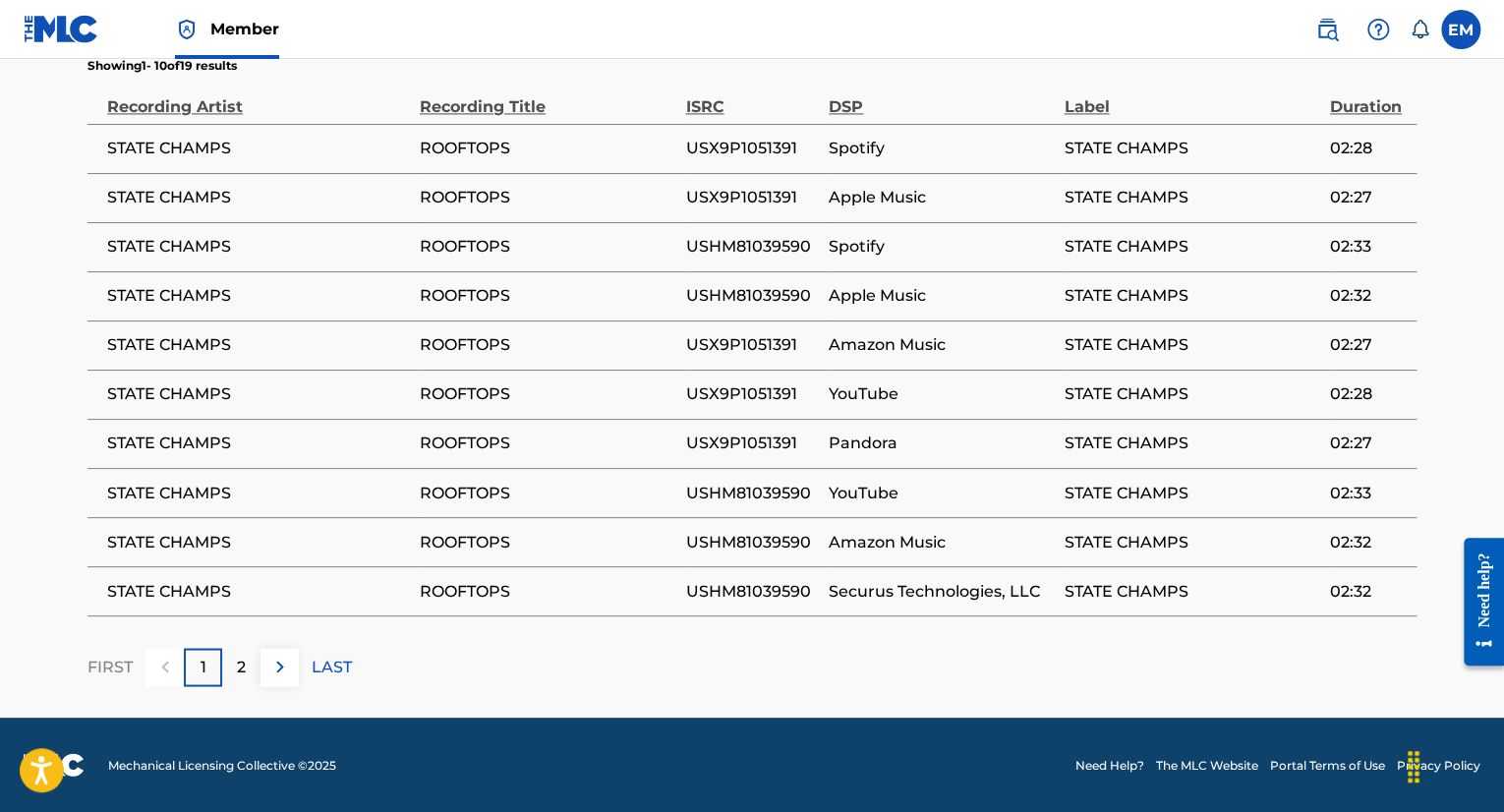click on "2" at bounding box center (241, 667) 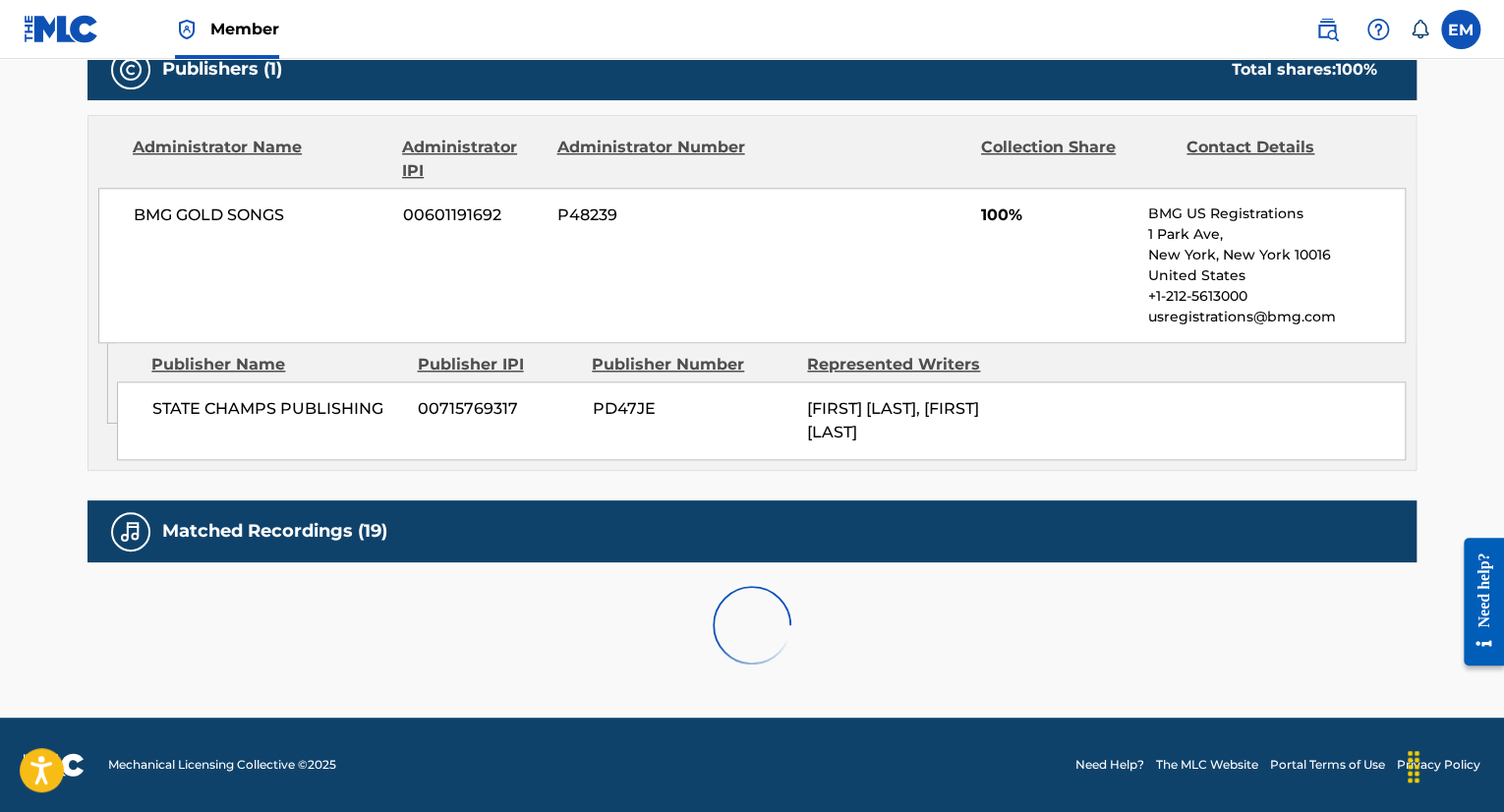 scroll, scrollTop: 1381, scrollLeft: 0, axis: vertical 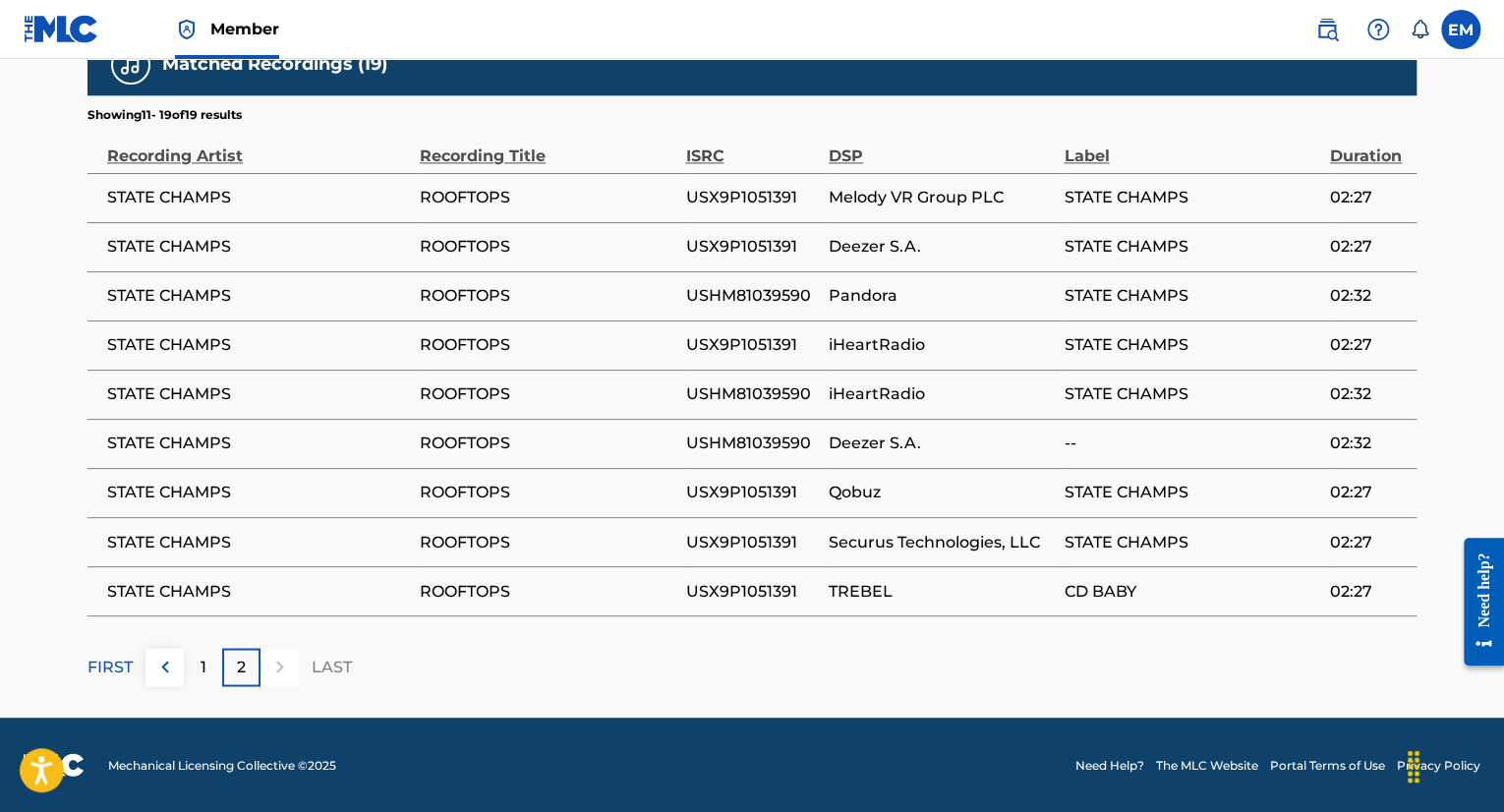 click on "ROOFTOPS" at bounding box center [548, 345] 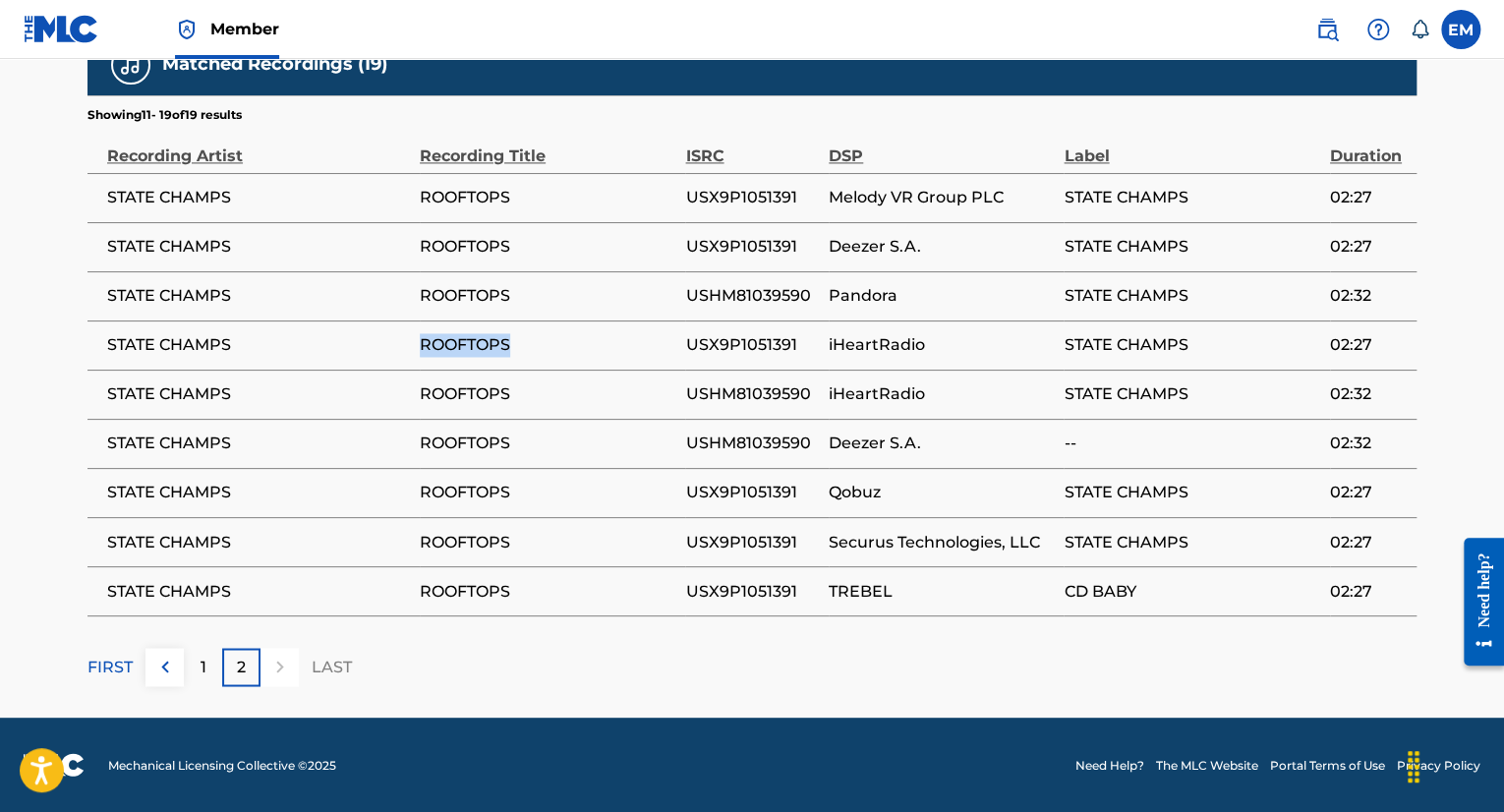 click on "ROOFTOPS" at bounding box center (548, 345) 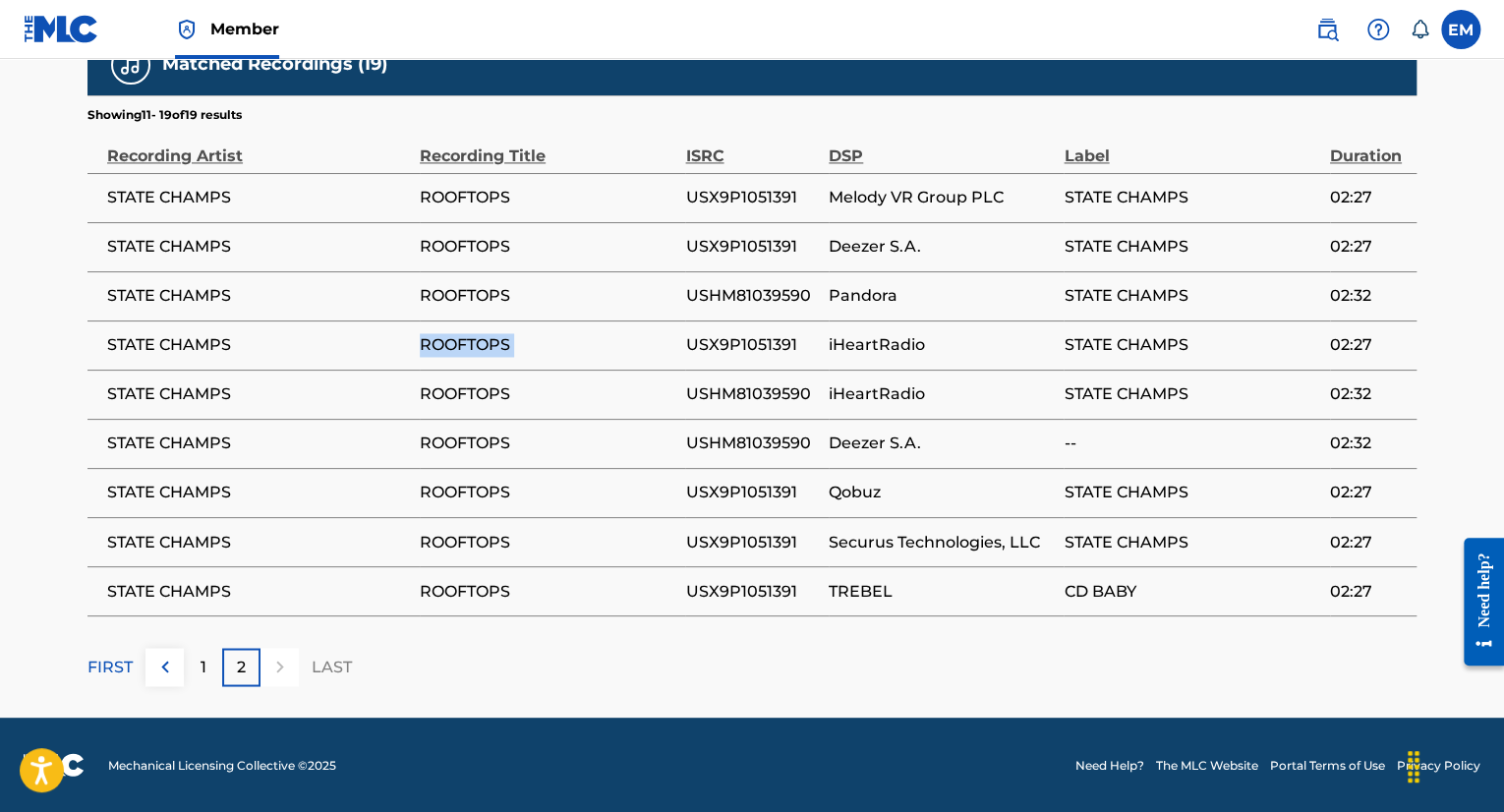 click on "ROOFTOPS" at bounding box center [548, 345] 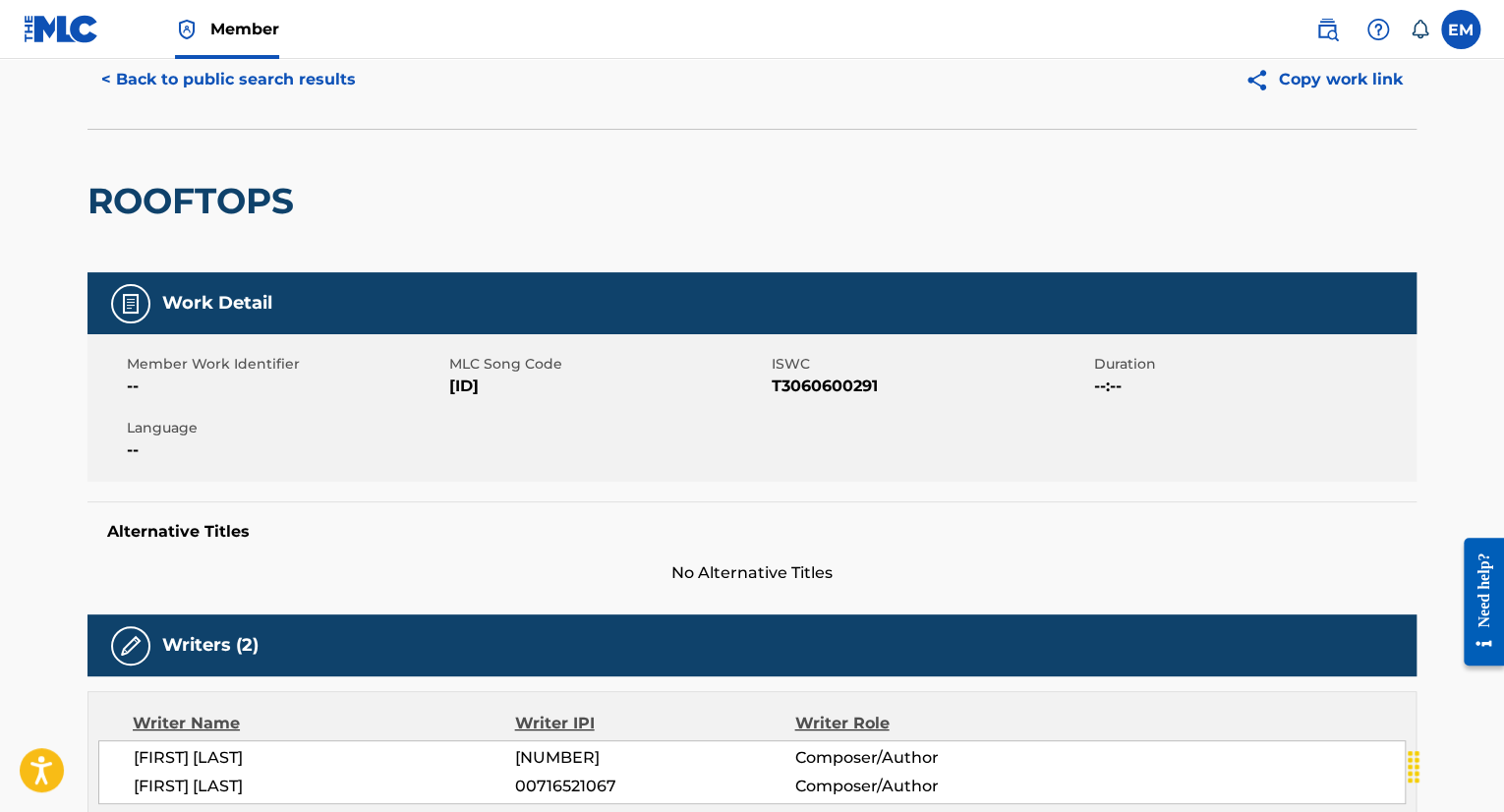 scroll, scrollTop: 0, scrollLeft: 0, axis: both 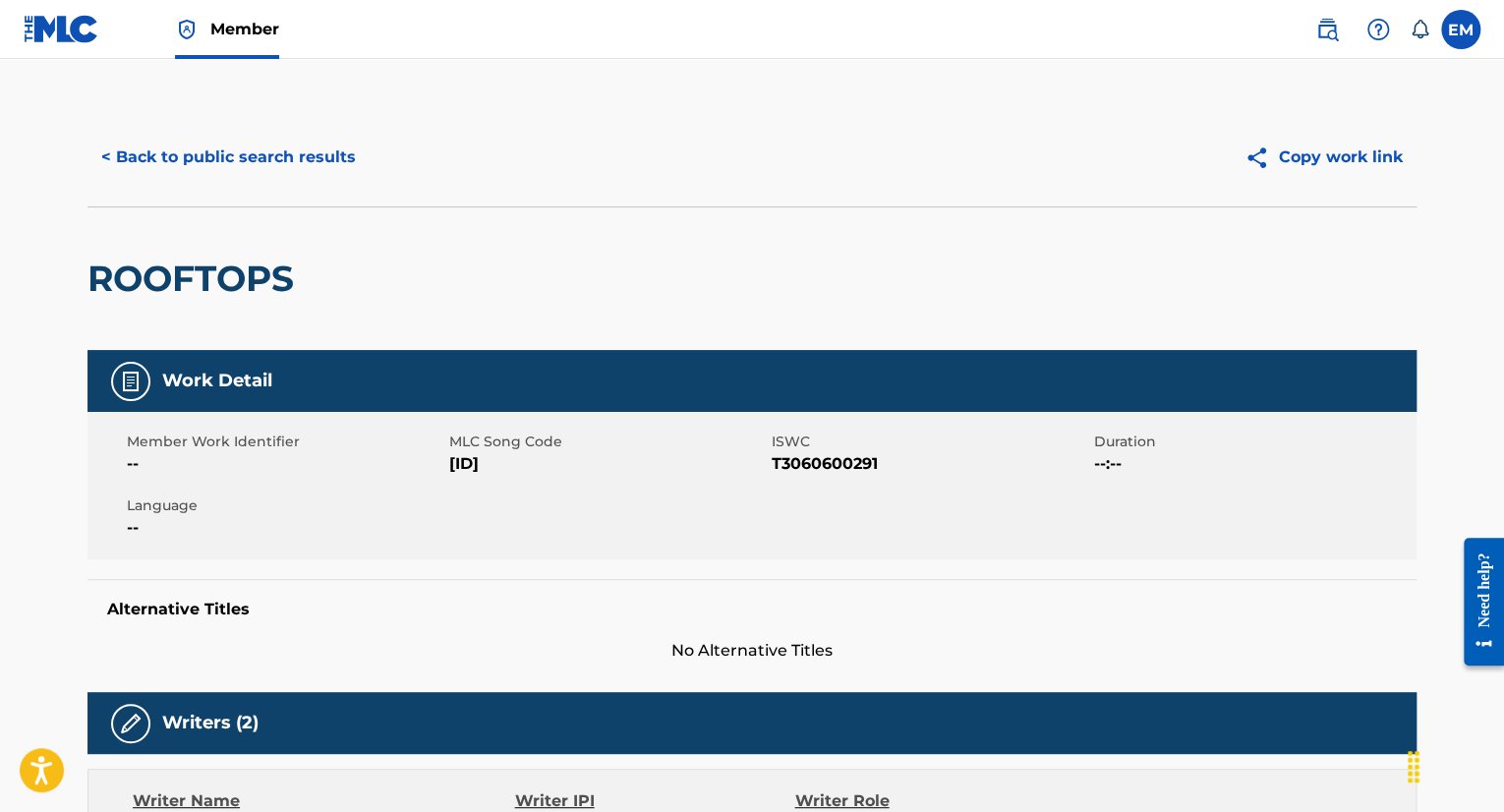 click on "[ID]" at bounding box center [607, 464] 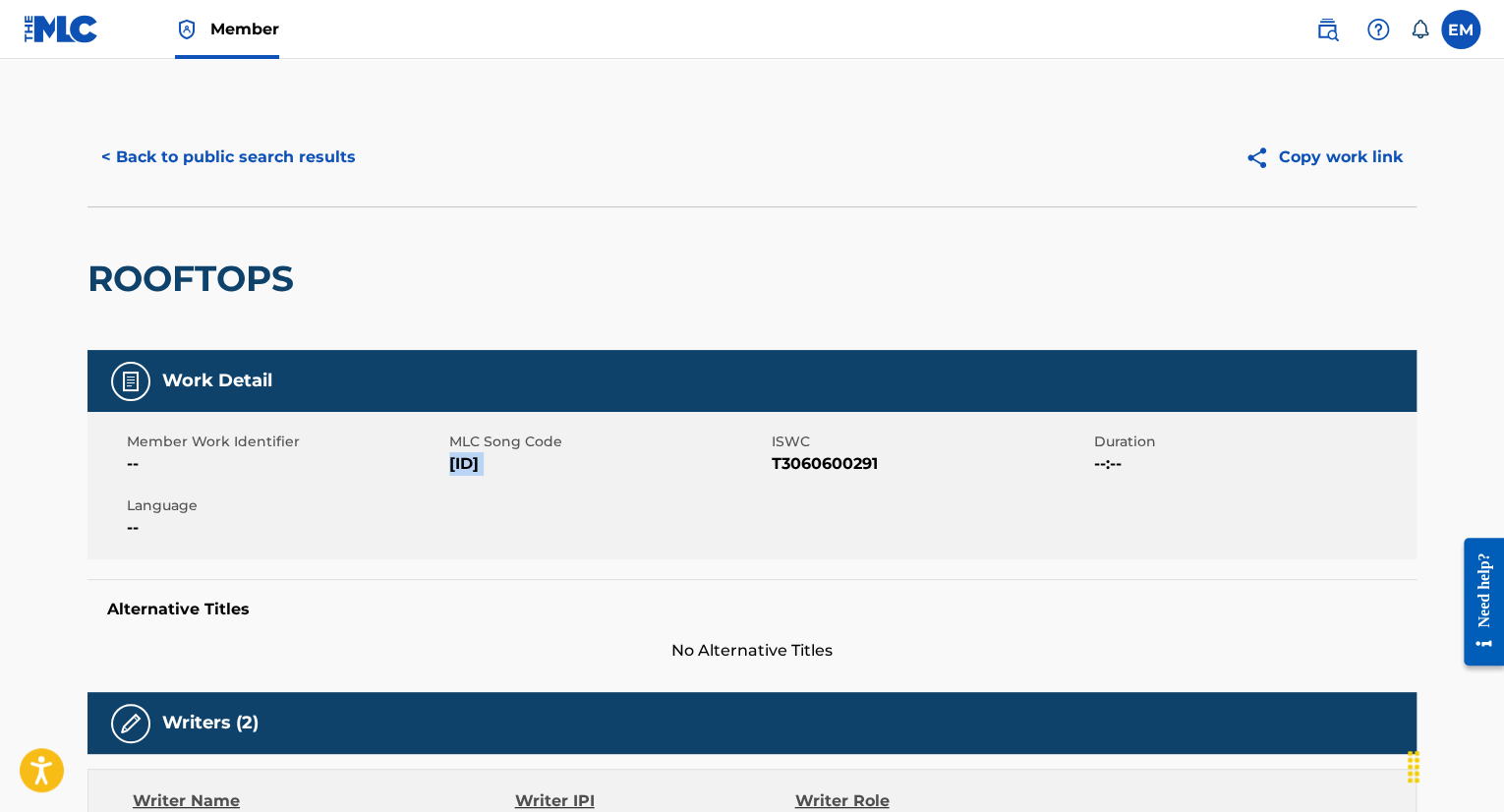 click on "[ID]" at bounding box center (607, 464) 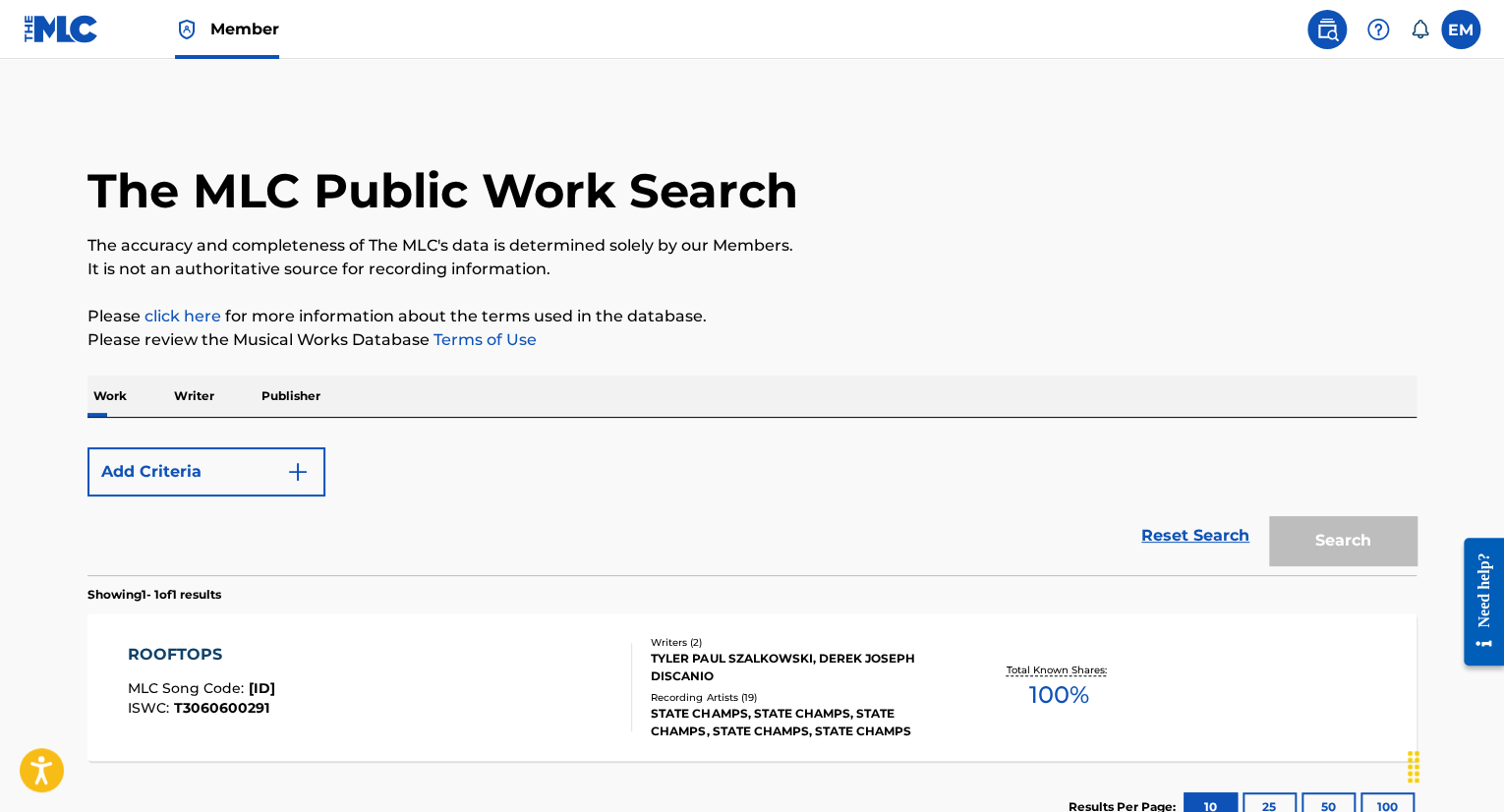 scroll, scrollTop: 145, scrollLeft: 0, axis: vertical 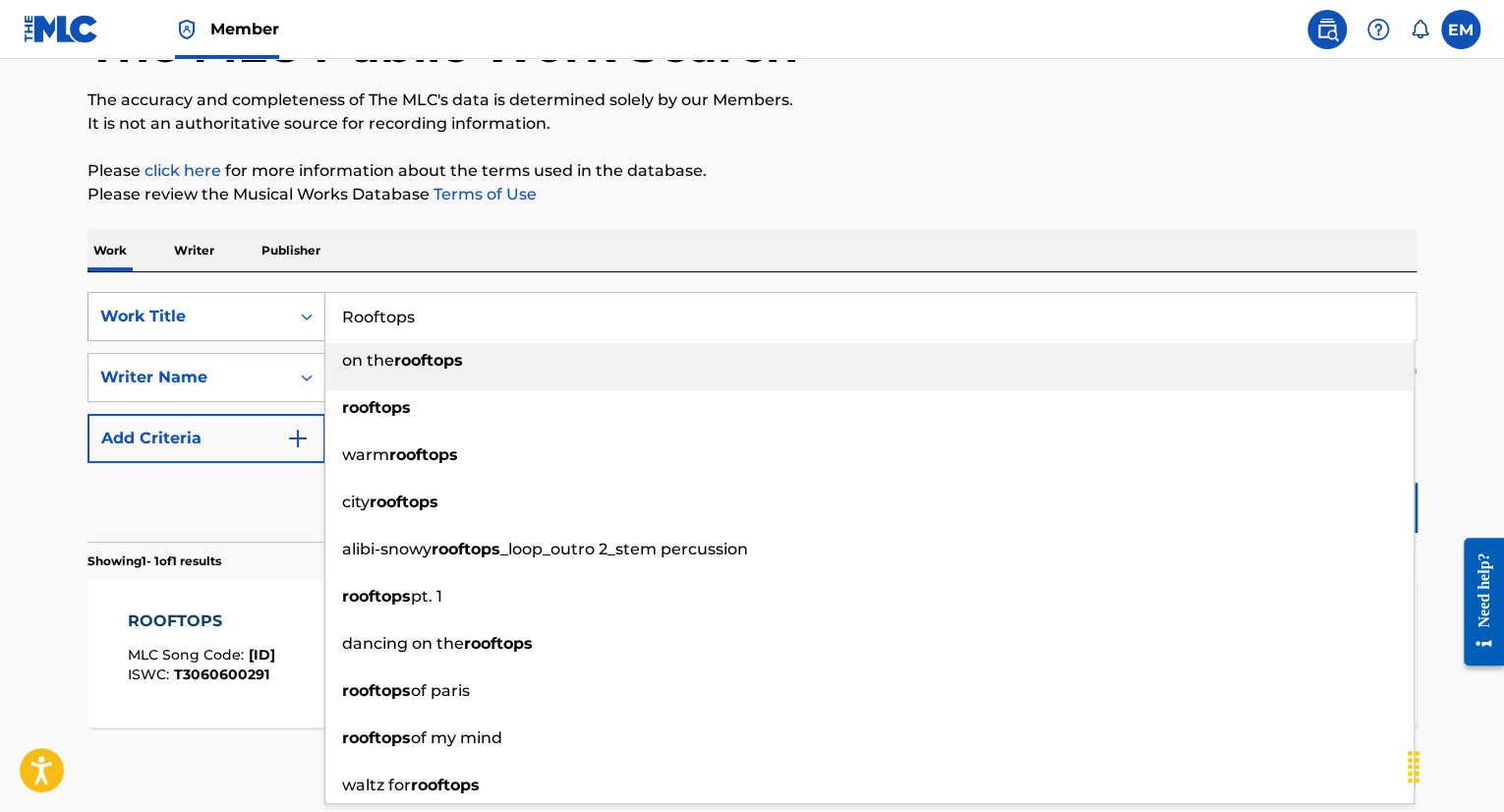 drag, startPoint x: 449, startPoint y: 335, endPoint x: 305, endPoint y: 294, distance: 149.72308 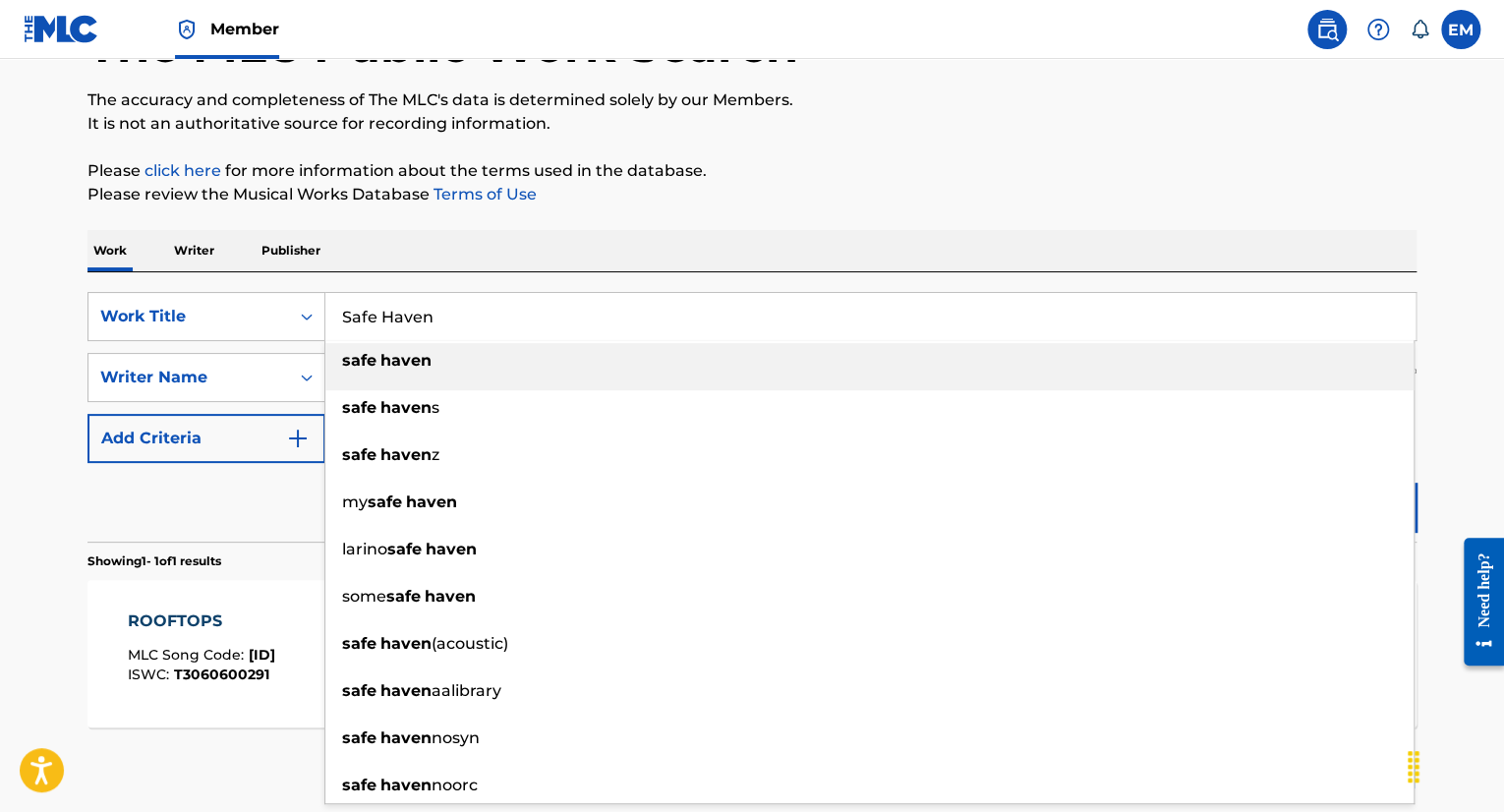 type on "Safe Haven" 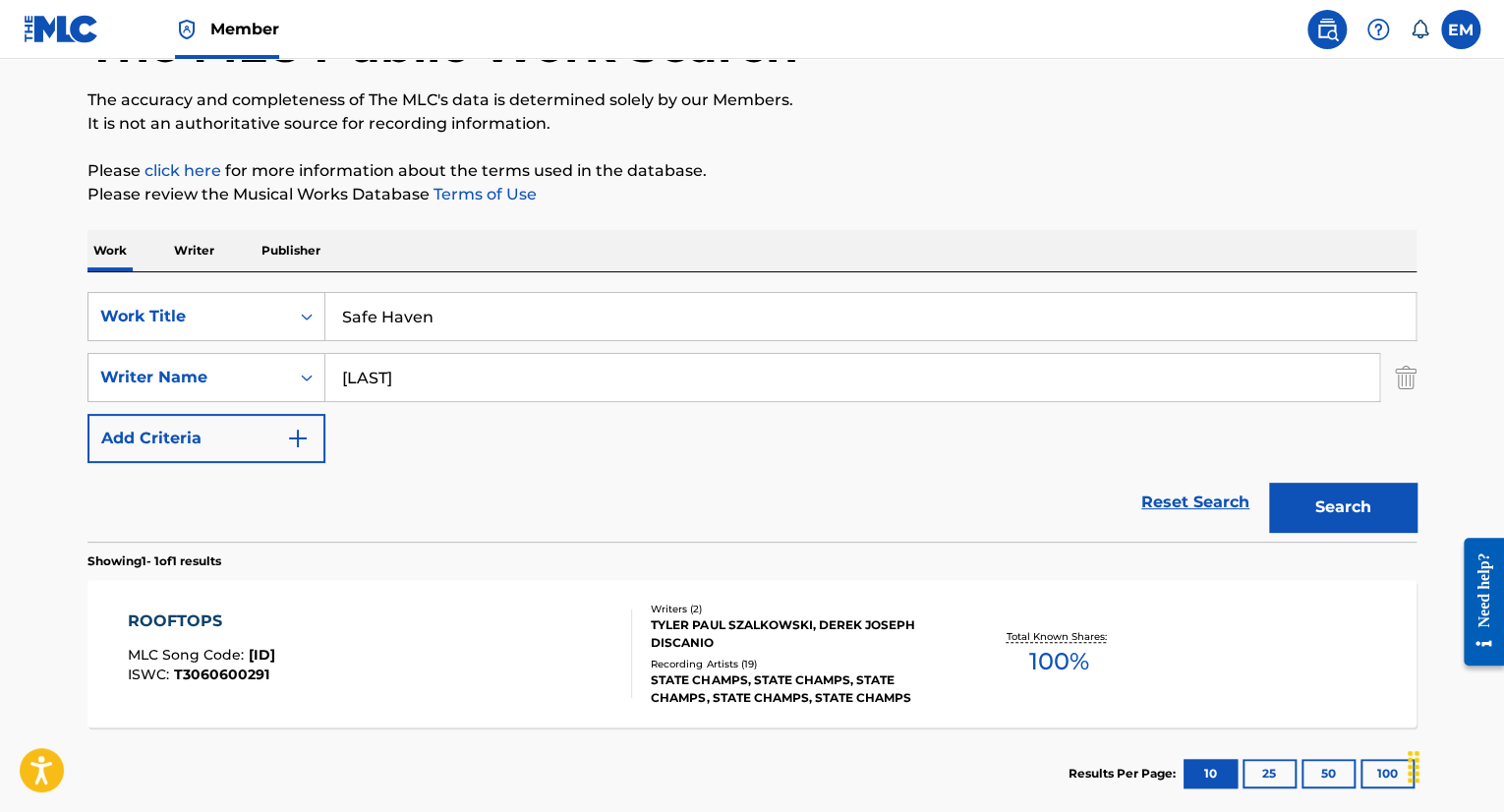 click on "Search" at bounding box center [1343, 507] 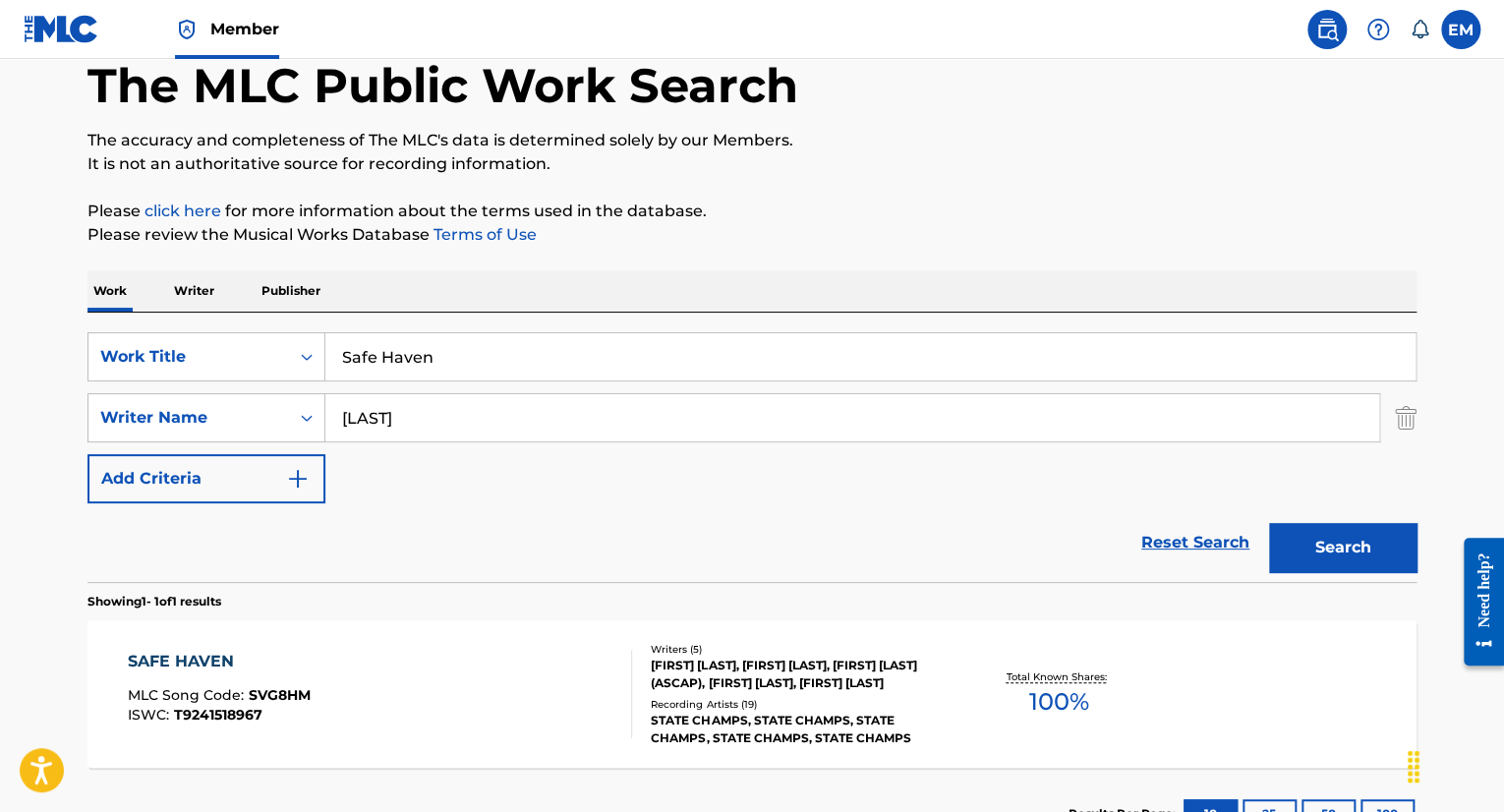 scroll, scrollTop: 145, scrollLeft: 0, axis: vertical 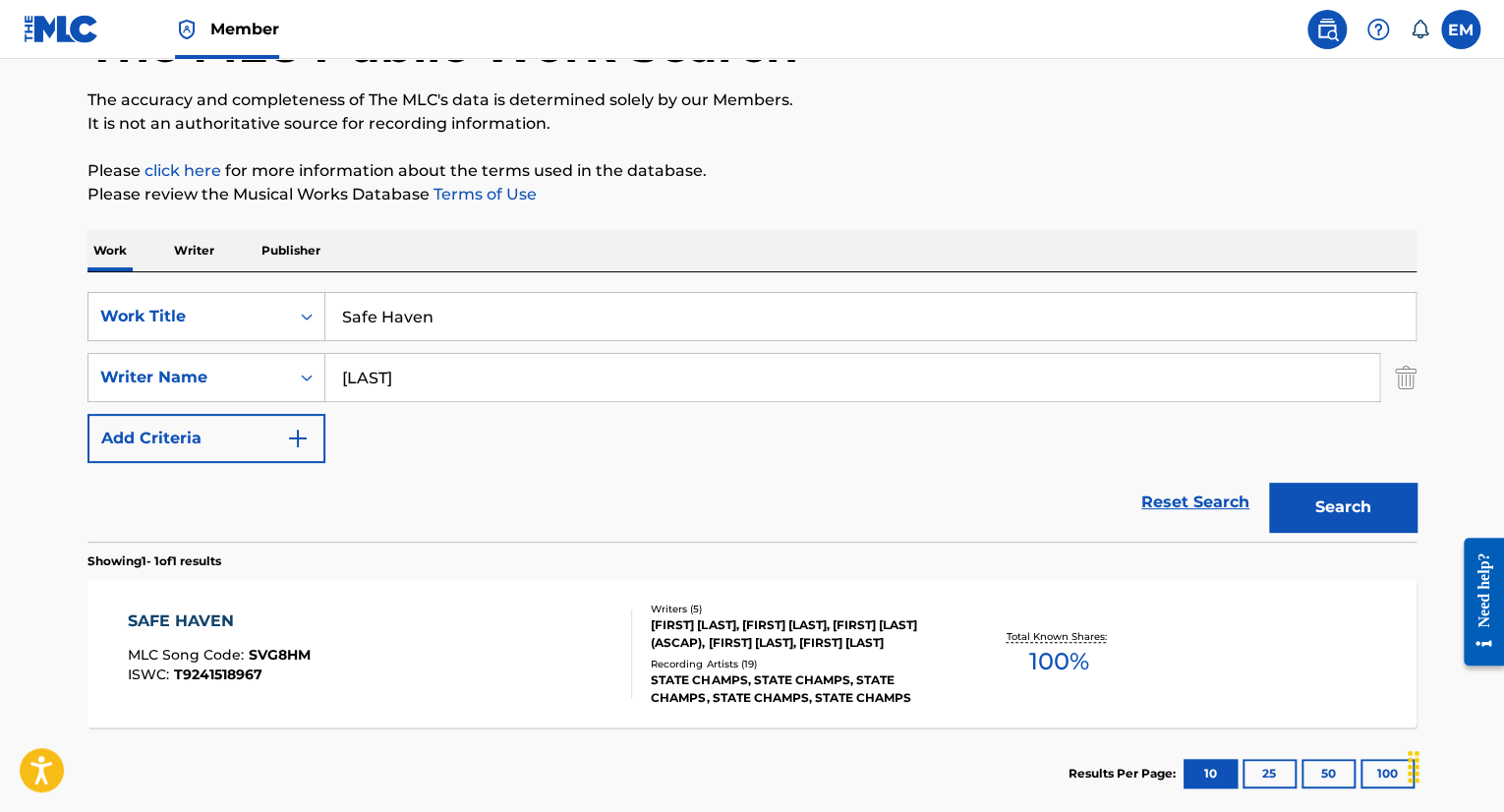 click on "SAFE HAVEN MLC Song Code : SVG8HM ISWC : T9241518967" at bounding box center [380, 654] 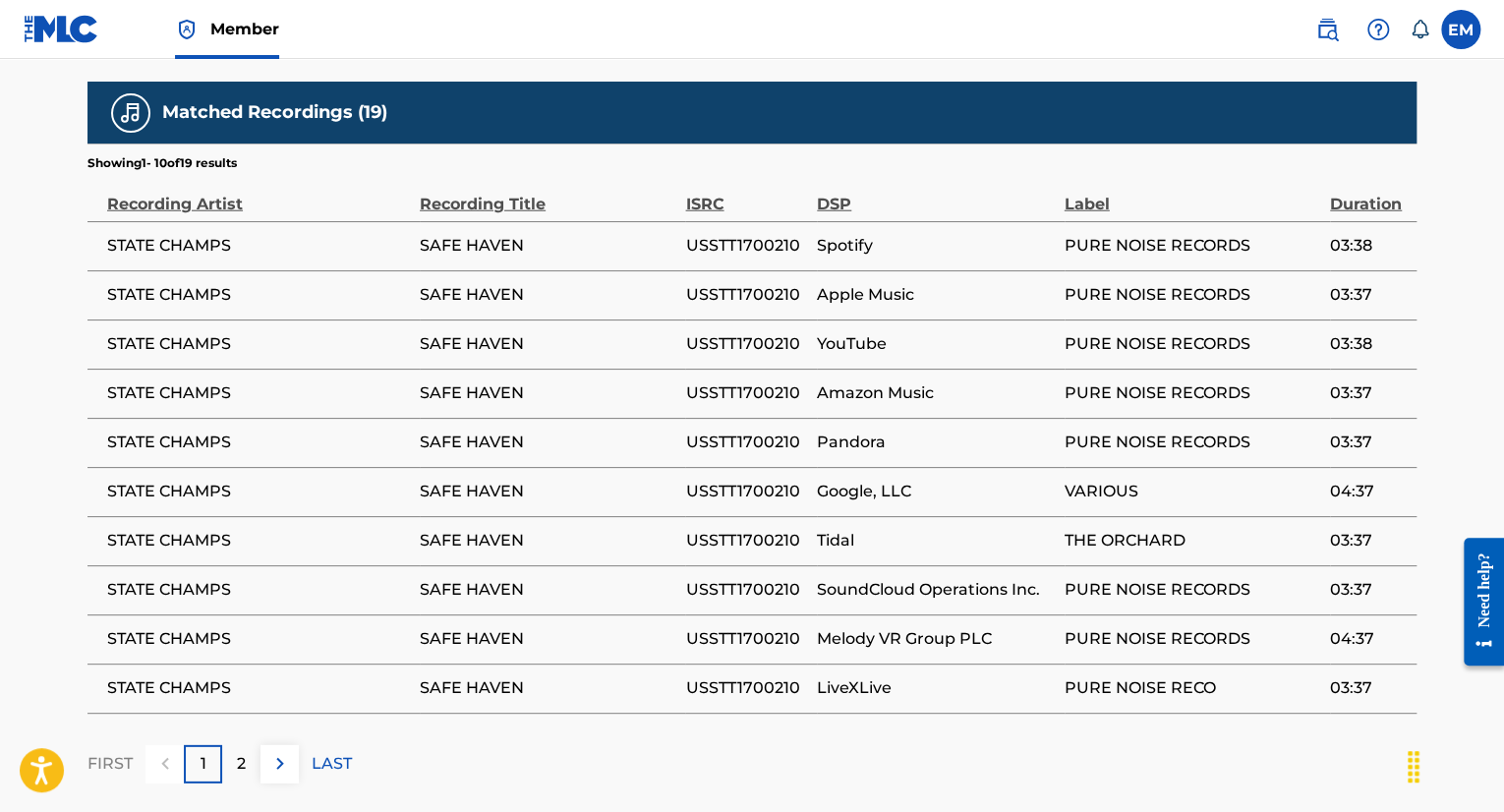 scroll, scrollTop: 2593, scrollLeft: 0, axis: vertical 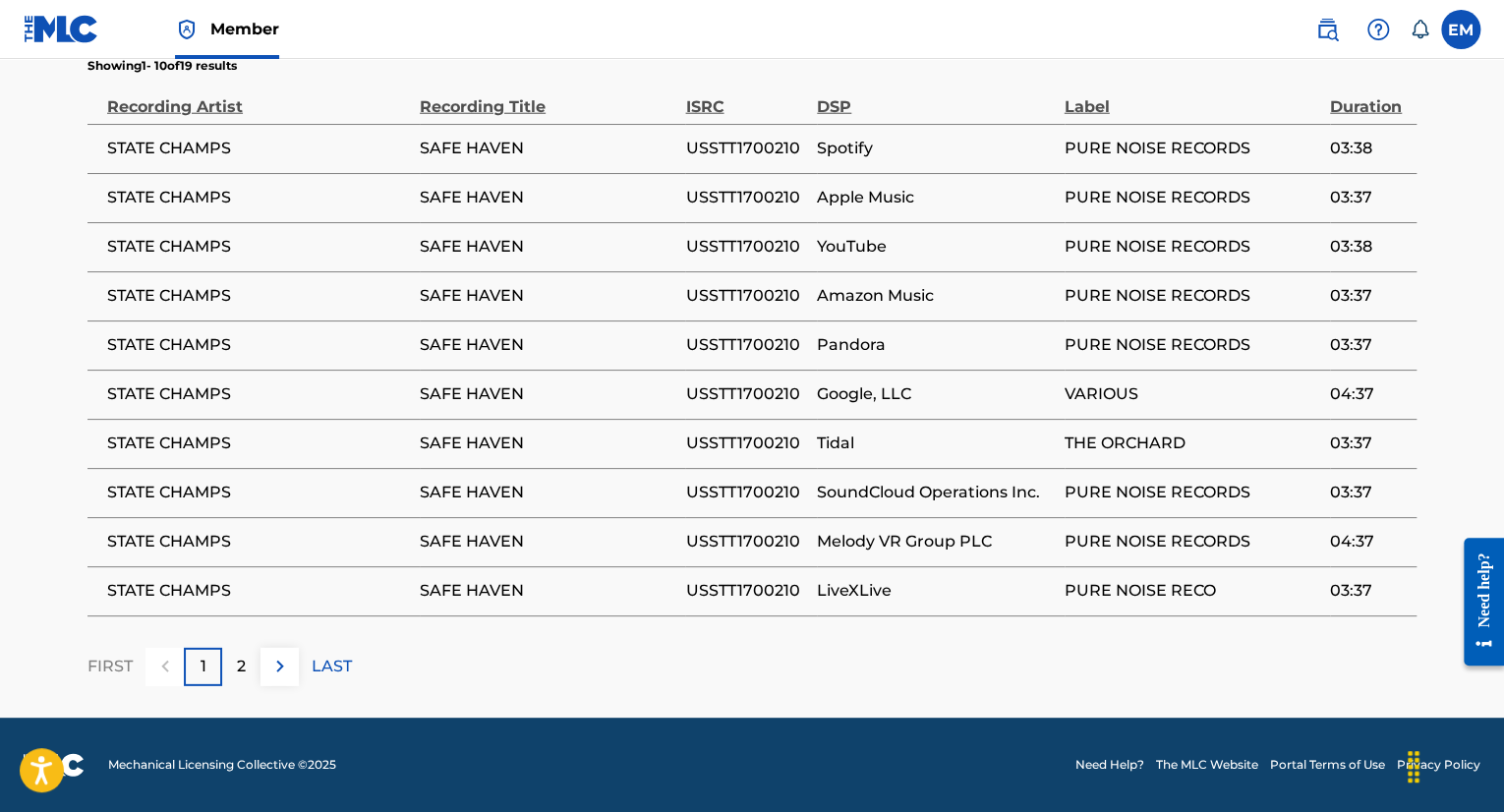 click on "USSTT1700210" at bounding box center [746, 148] 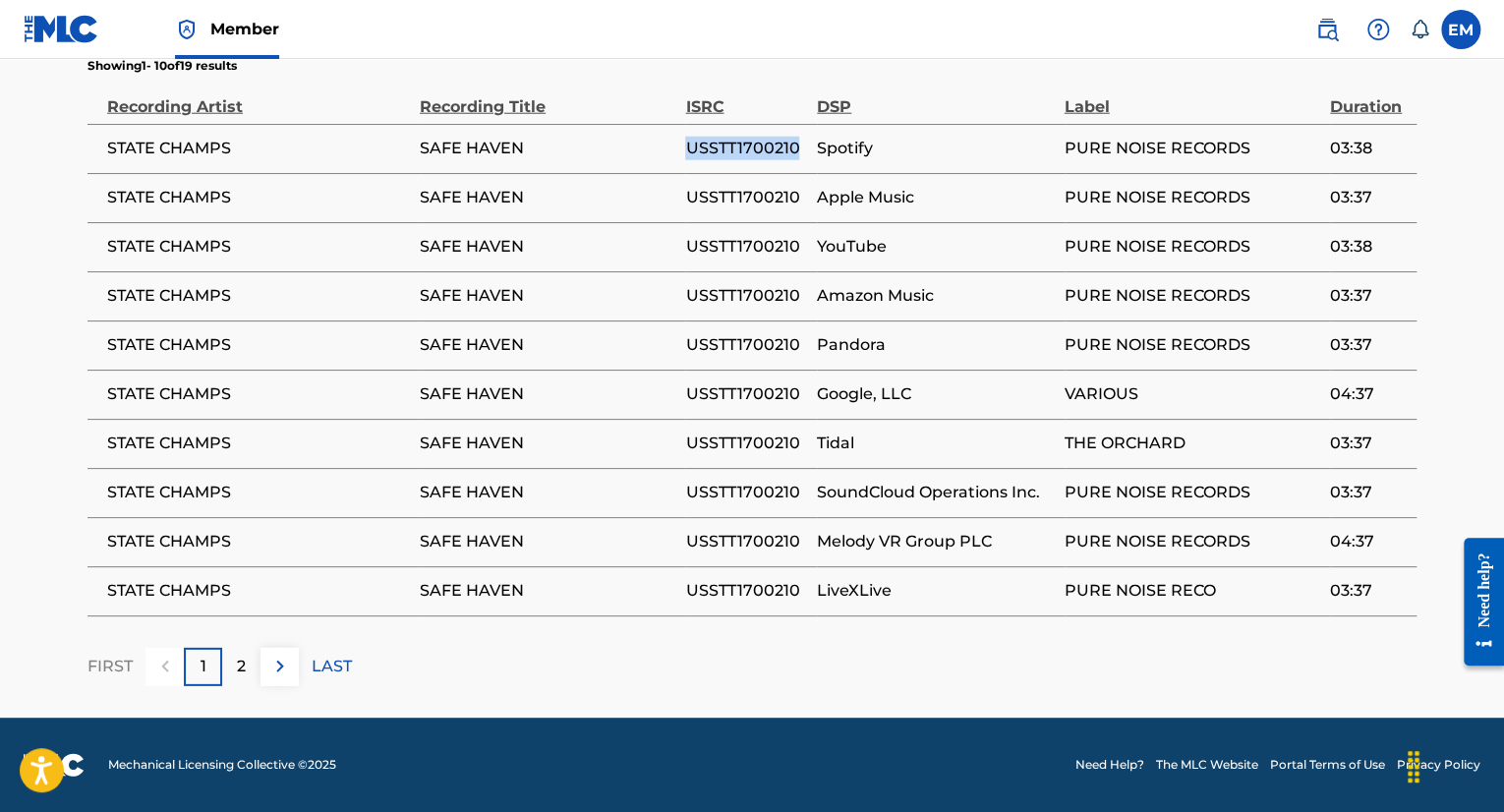 click on "USSTT1700210" at bounding box center [746, 148] 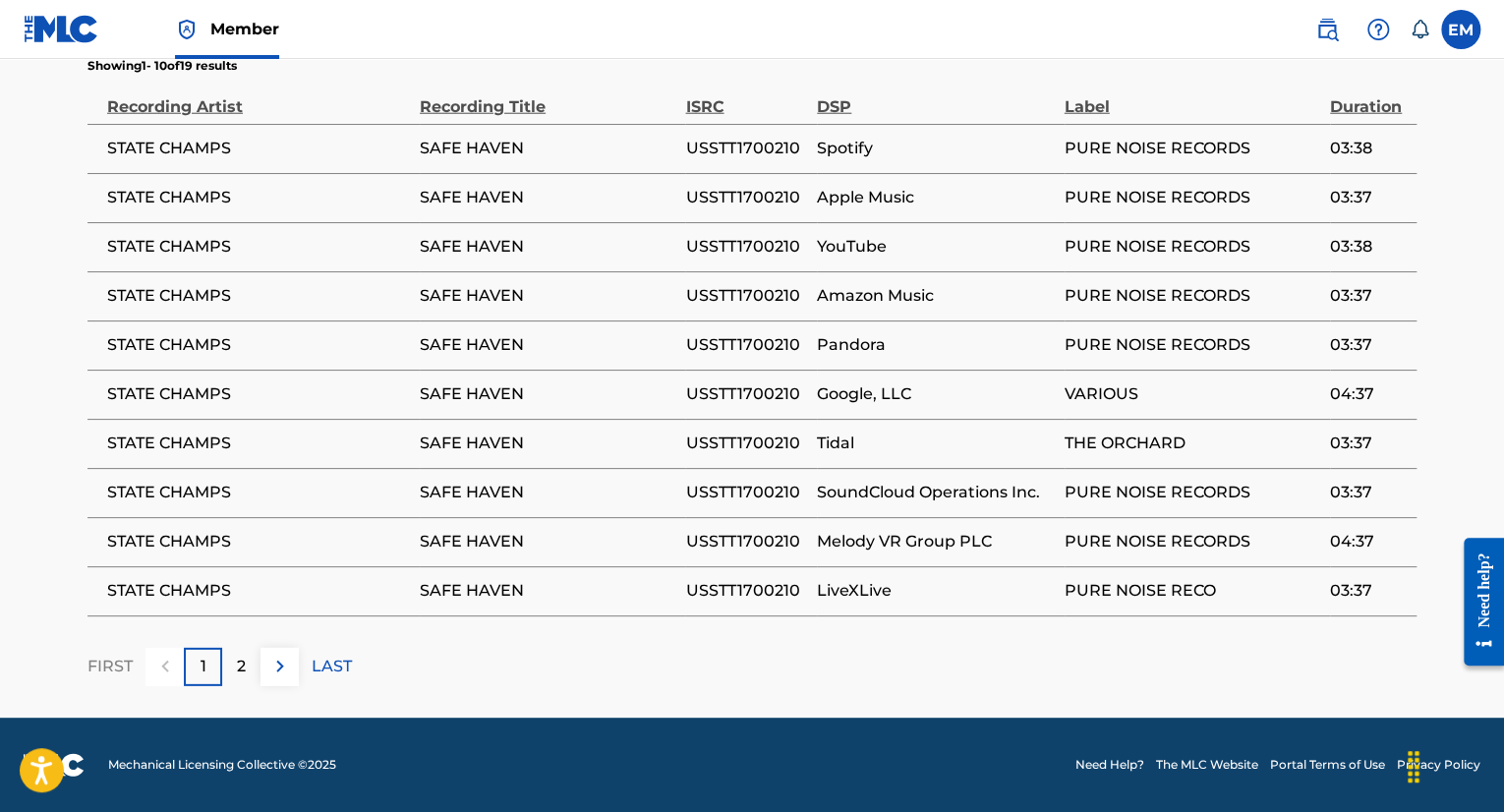 click on "2" at bounding box center [241, 667] 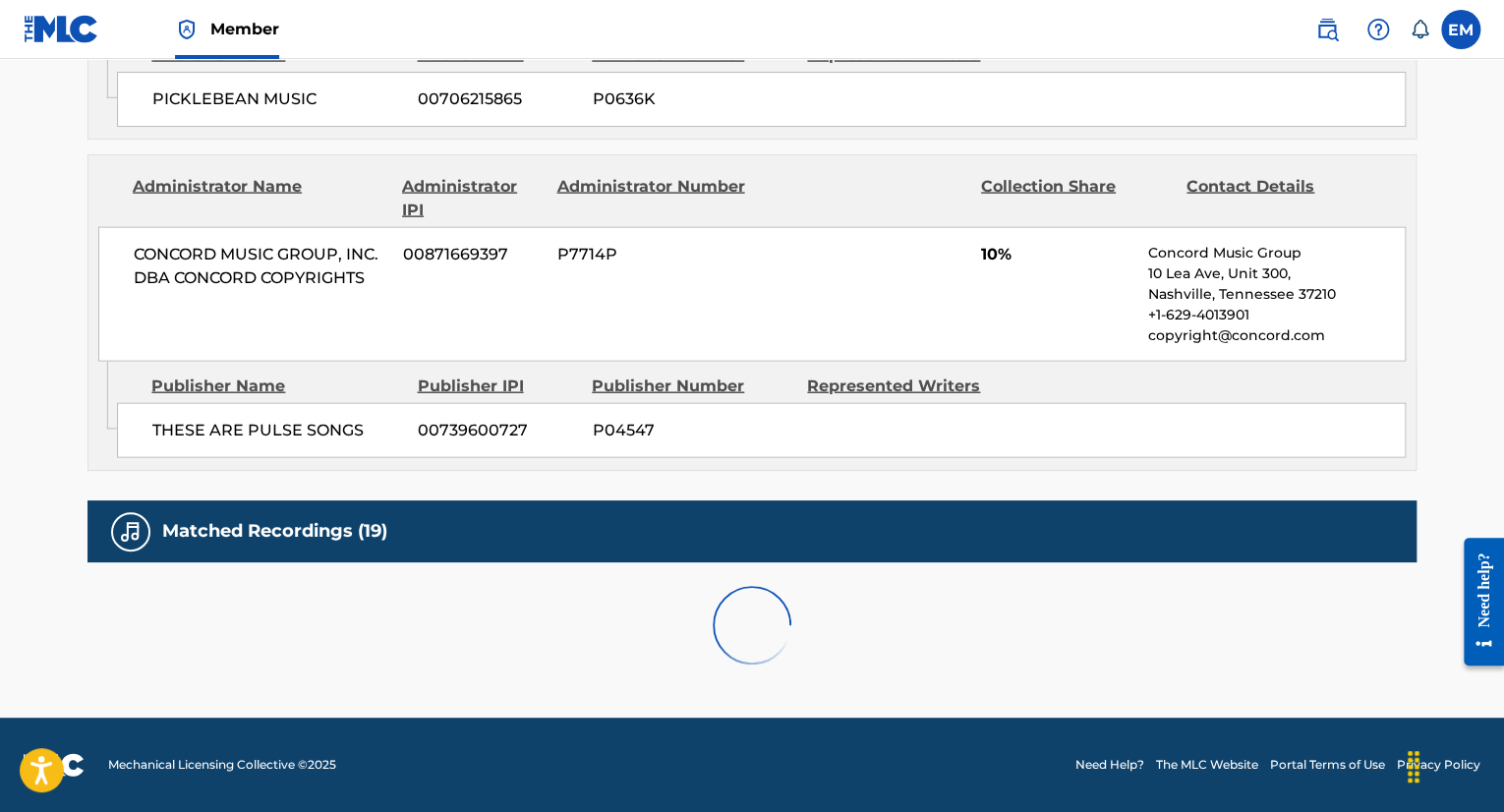 scroll, scrollTop: 2544, scrollLeft: 0, axis: vertical 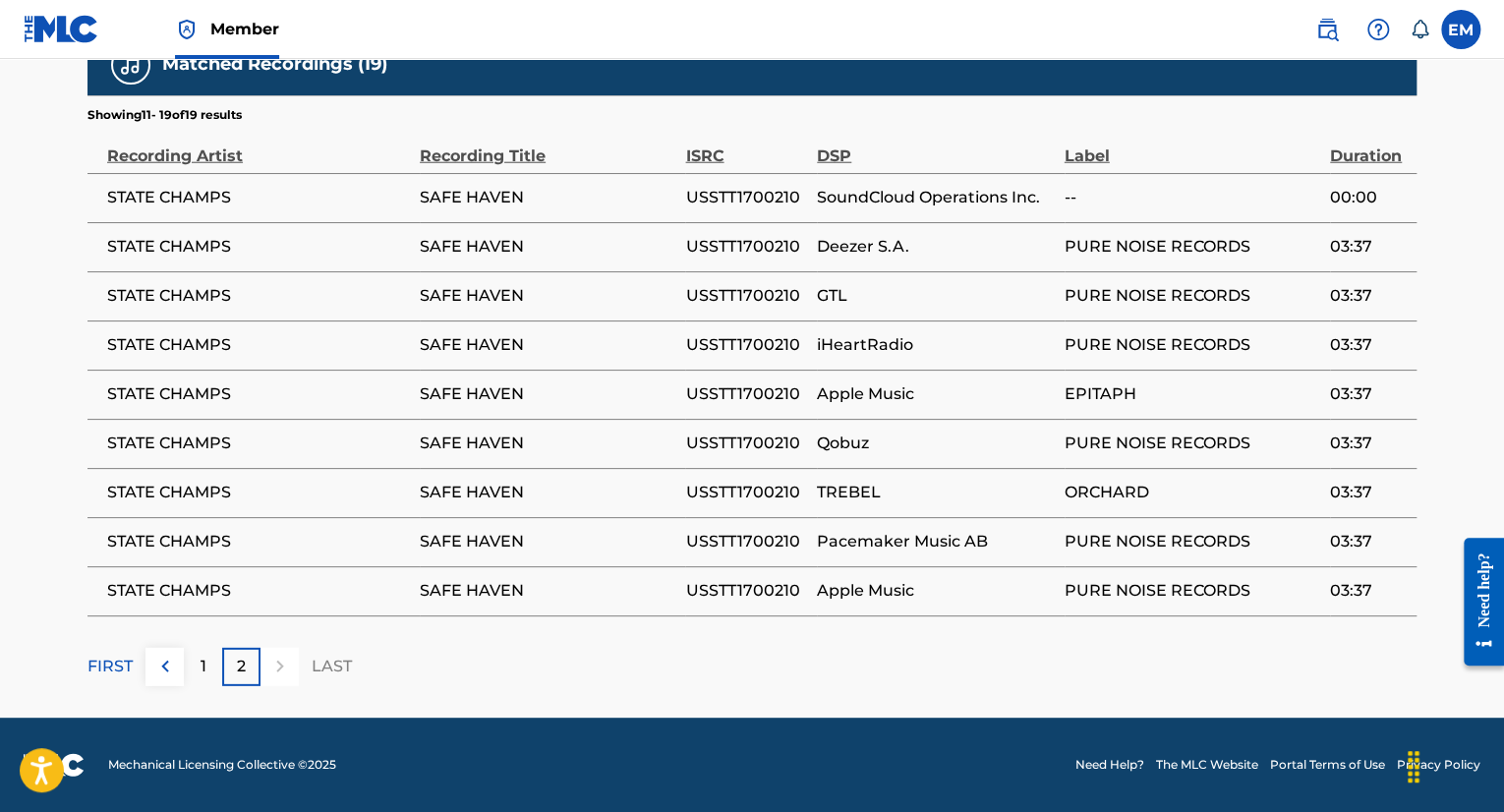 click on "SAFE HAVEN" at bounding box center [552, 345] 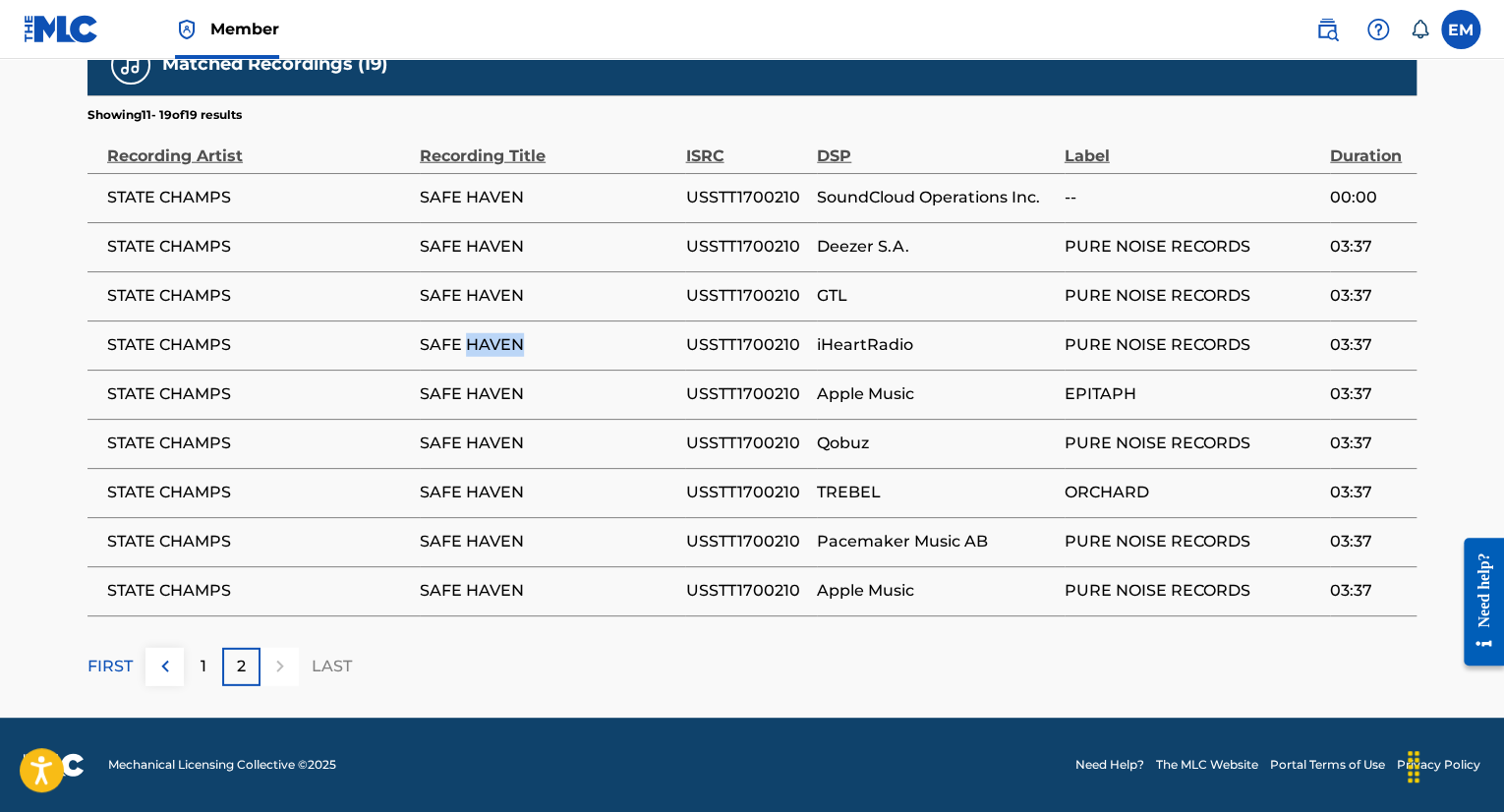 click on "SAFE HAVEN" at bounding box center (552, 345) 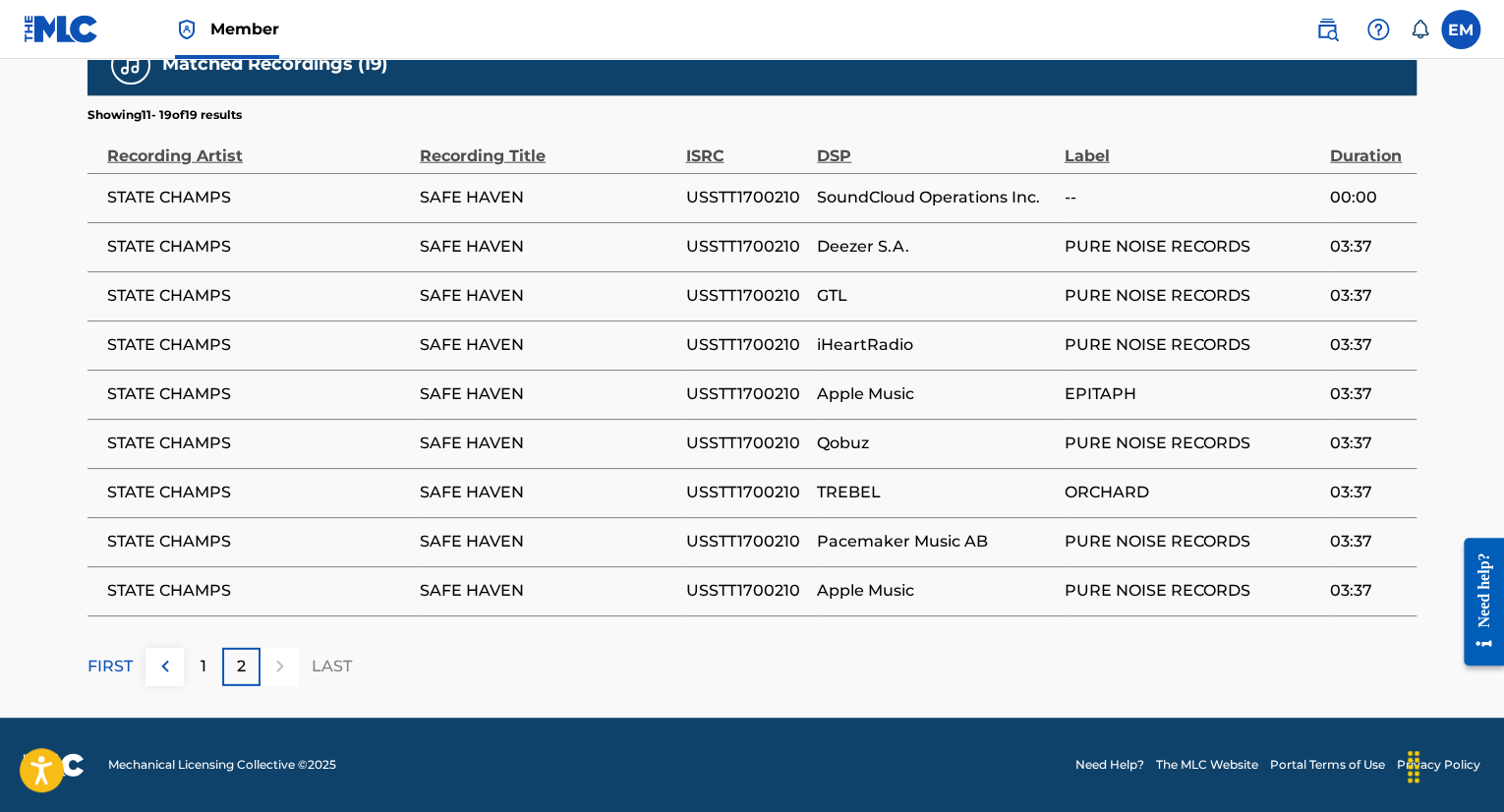 click on "SAFE HAVEN" at bounding box center [548, 296] 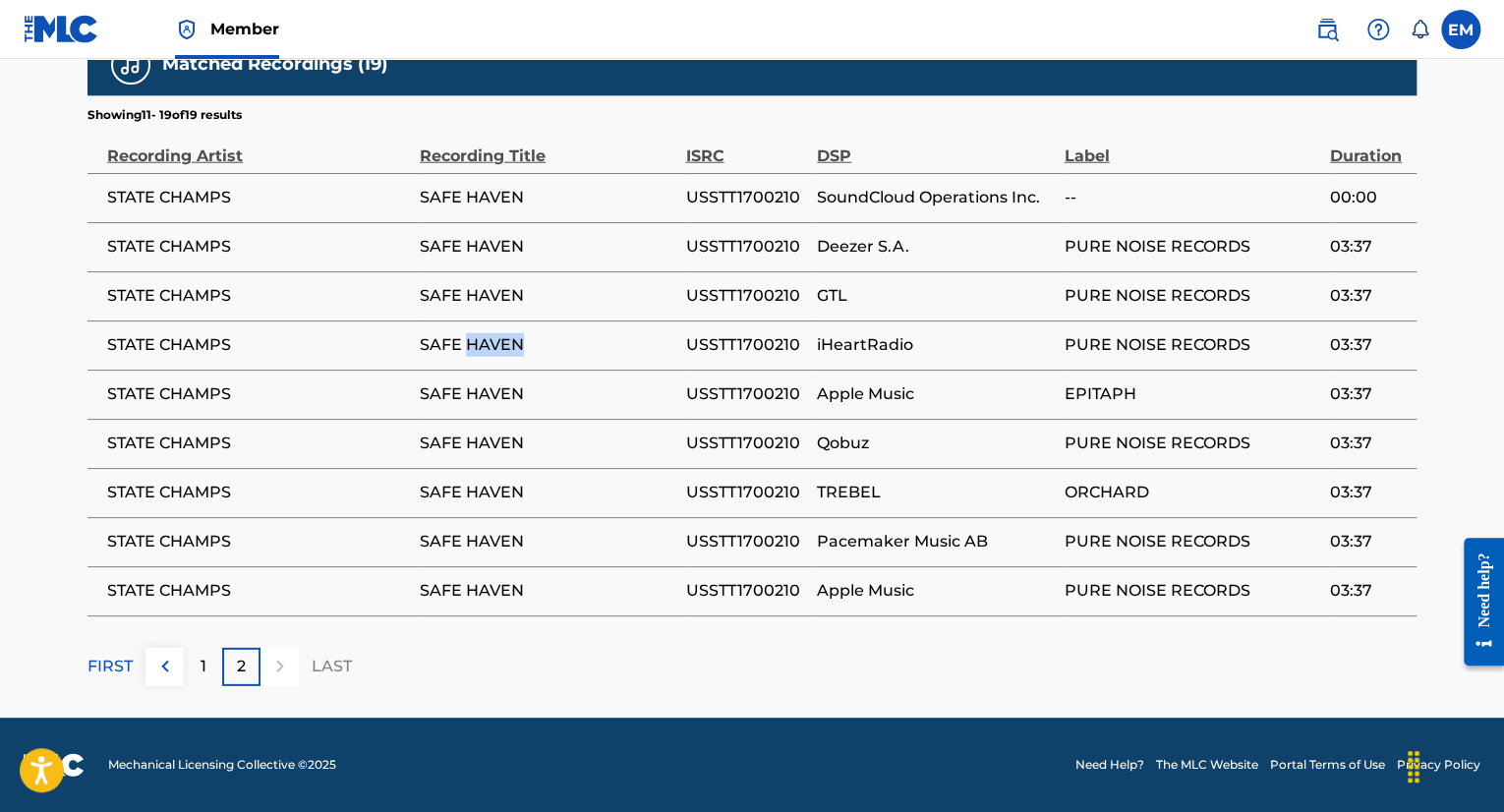 click on "SAFE HAVEN" at bounding box center (548, 345) 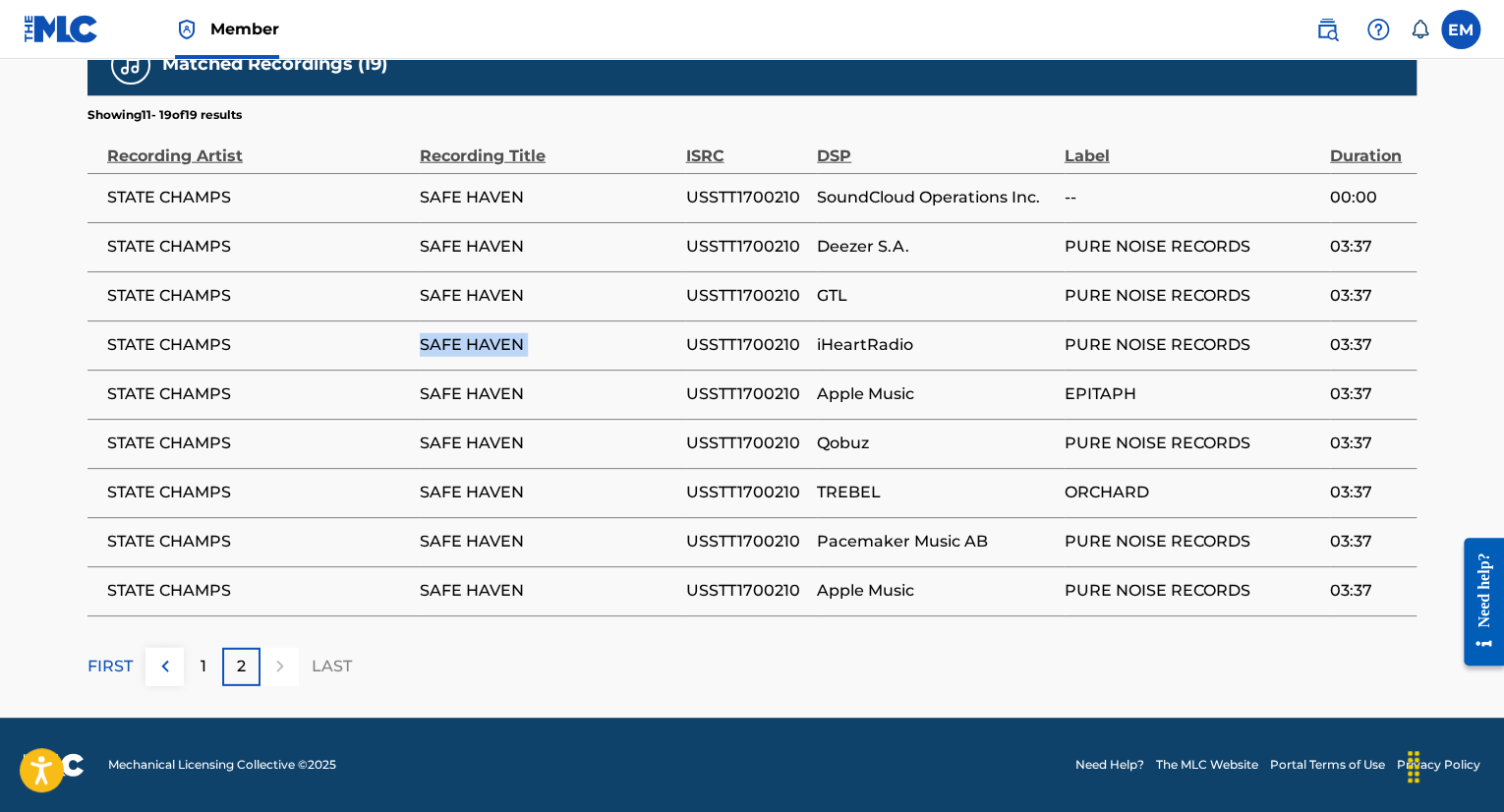 click on "SAFE HAVEN" at bounding box center [548, 345] 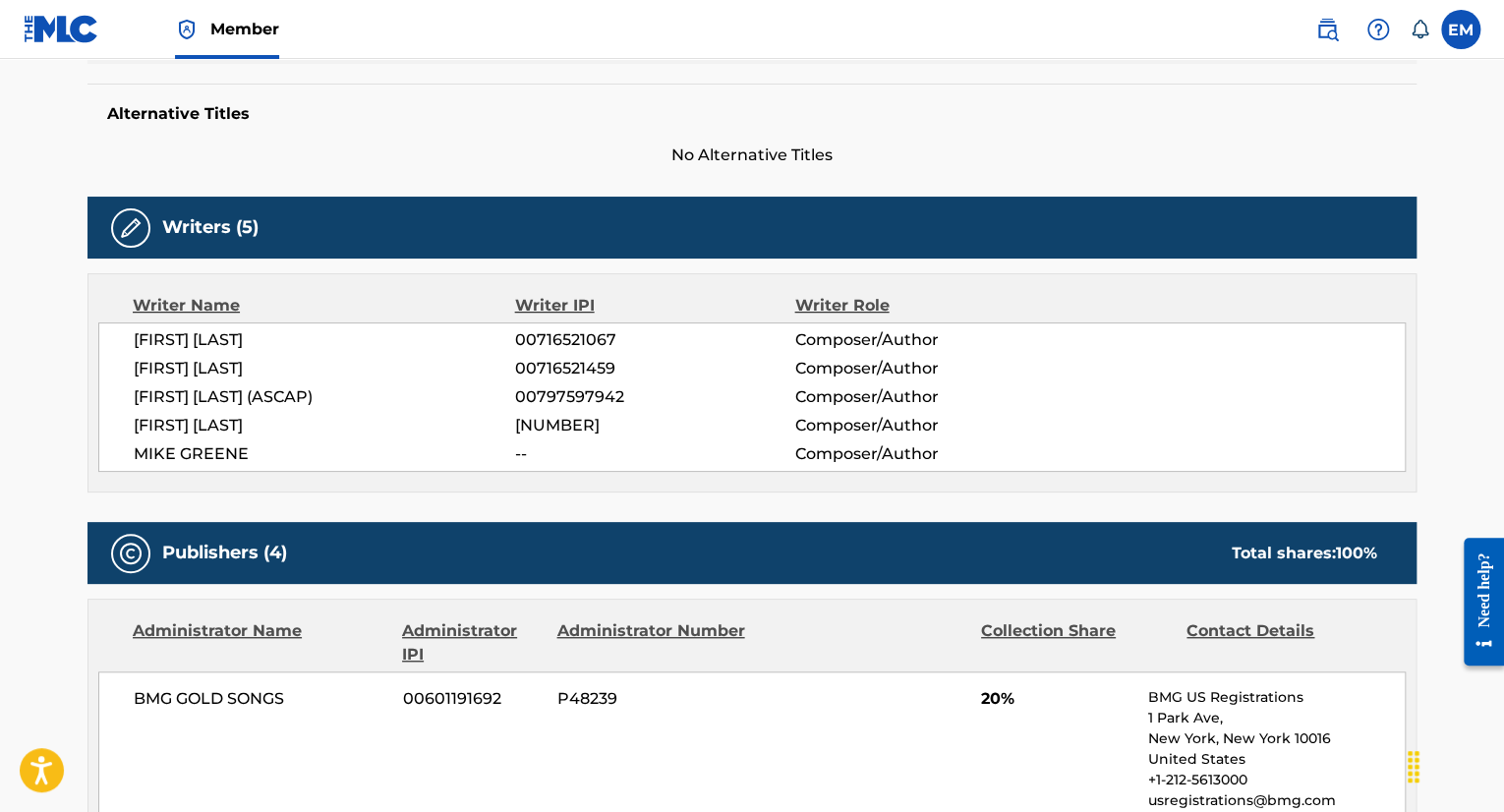scroll, scrollTop: 283, scrollLeft: 0, axis: vertical 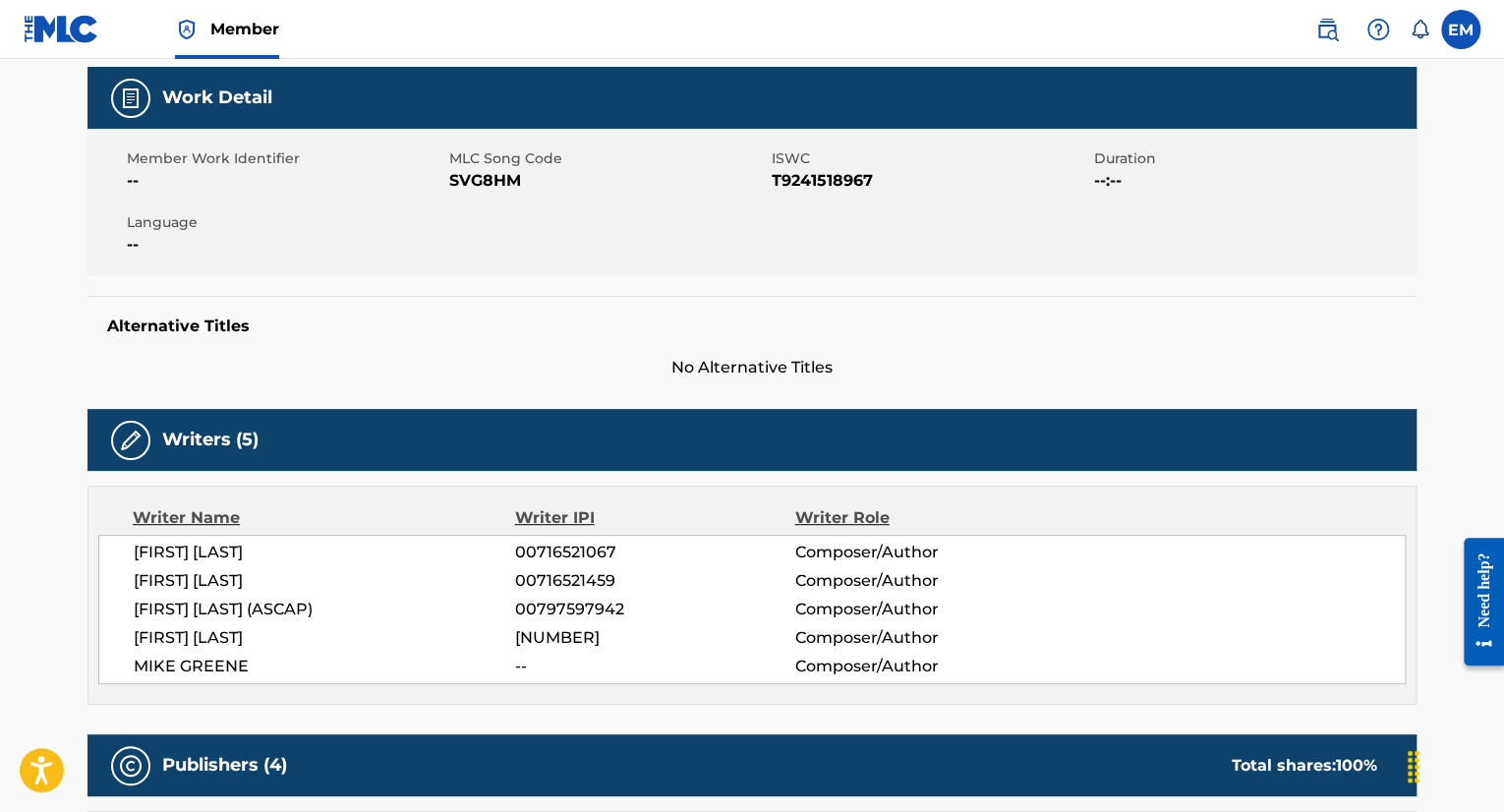 click on "SVG8HM" at bounding box center [607, 181] 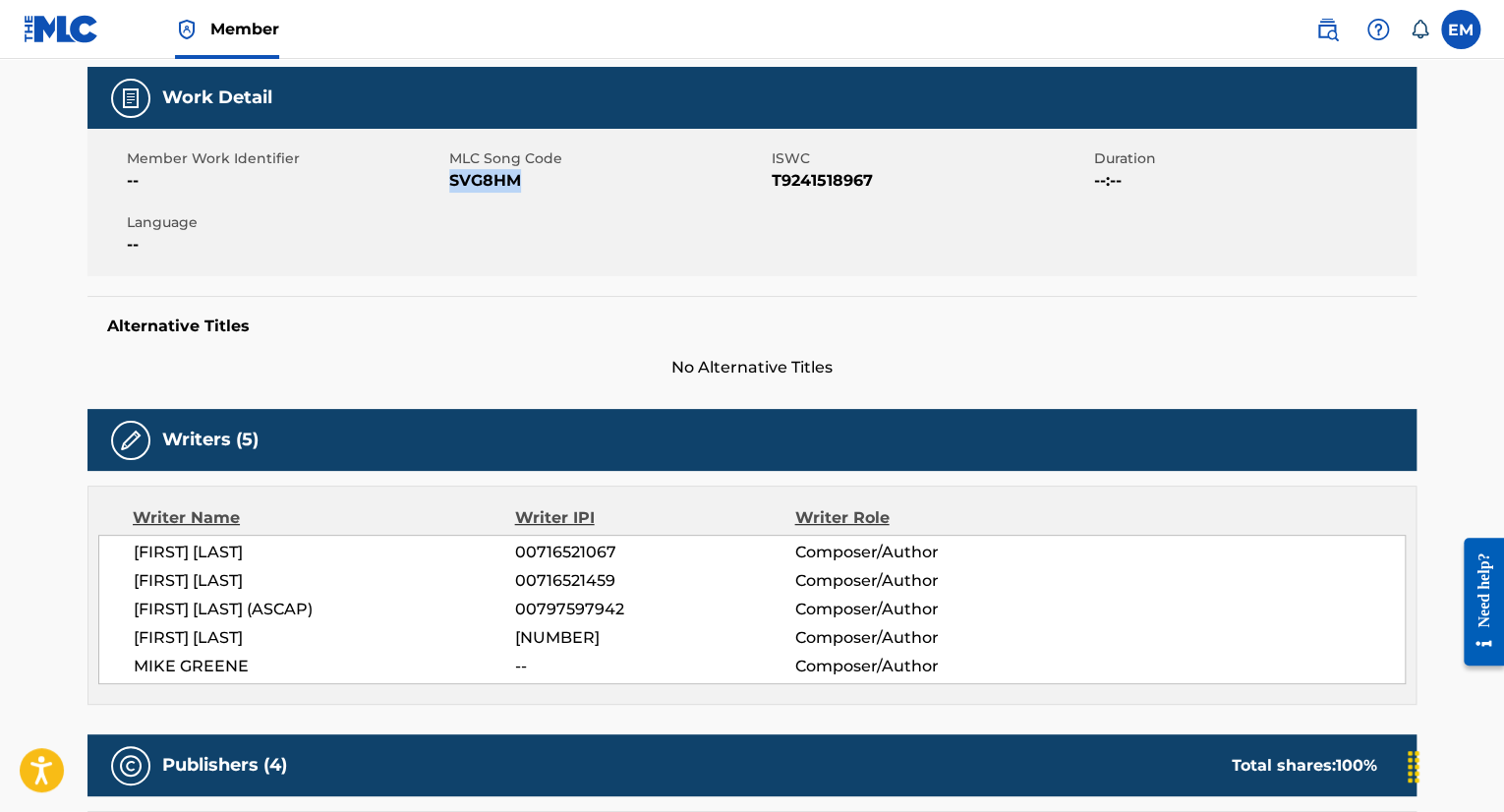 click on "SVG8HM" at bounding box center (607, 181) 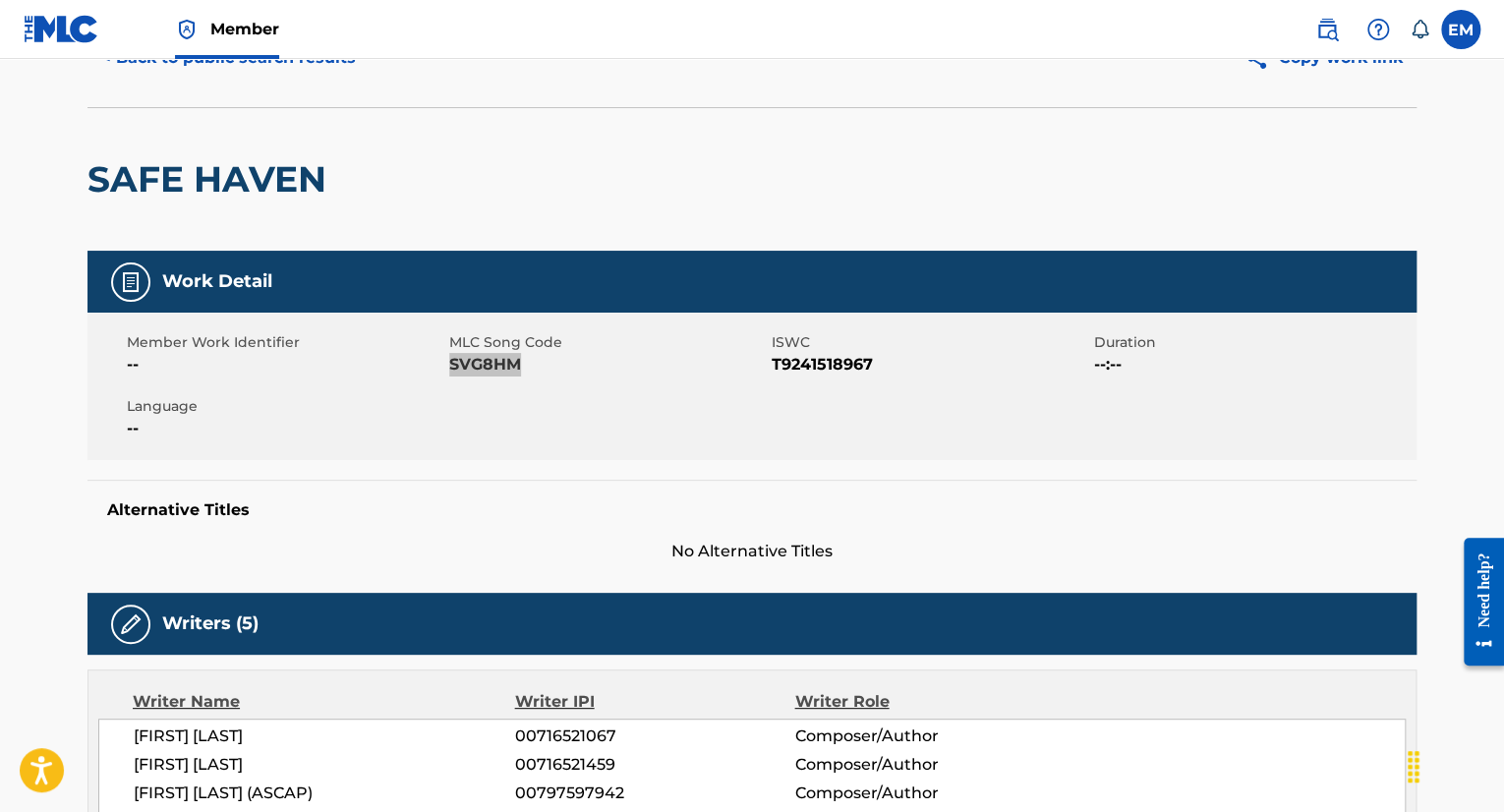 scroll, scrollTop: 0, scrollLeft: 0, axis: both 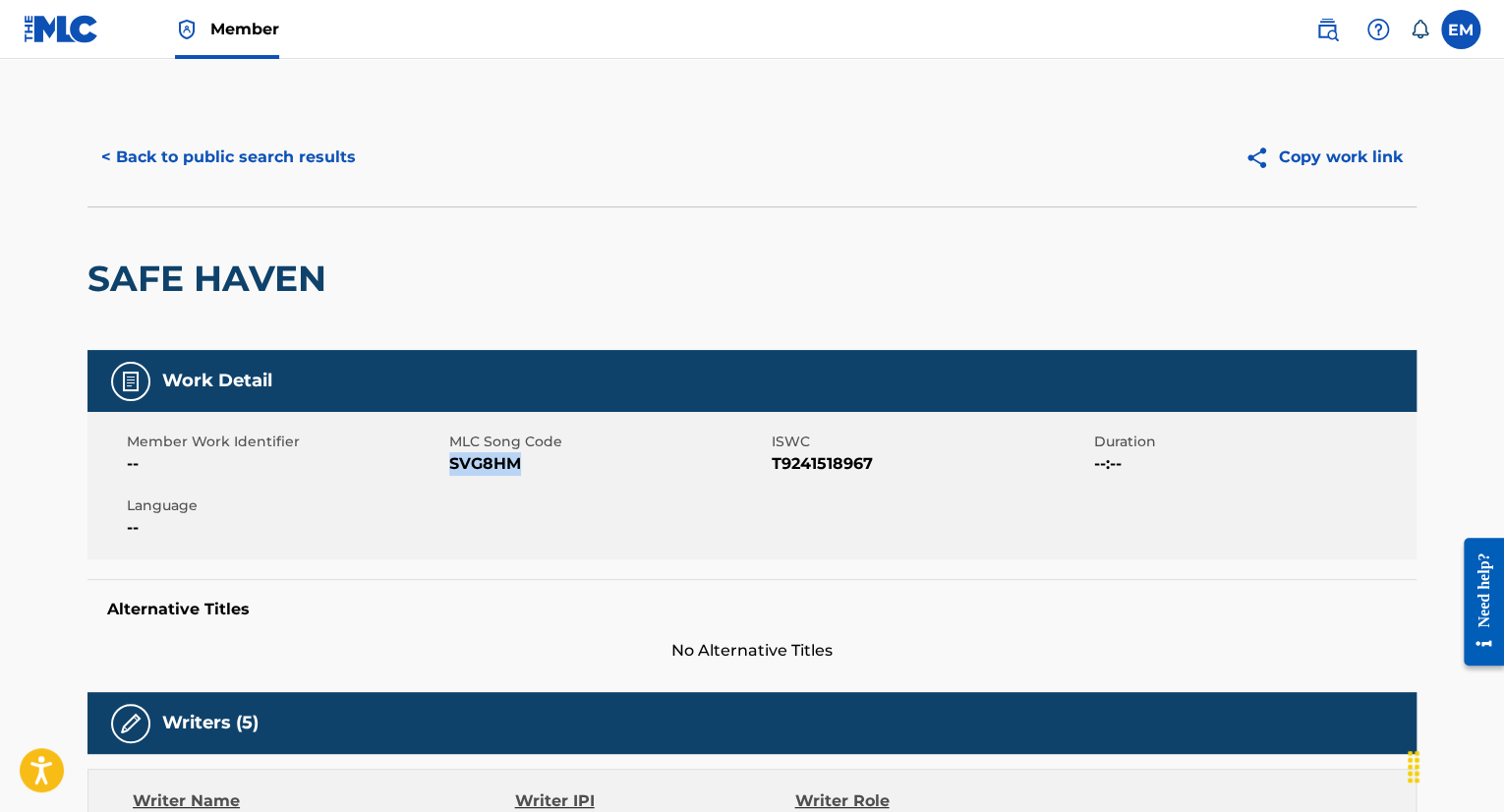 click on "< Back to public search results" at bounding box center [228, 157] 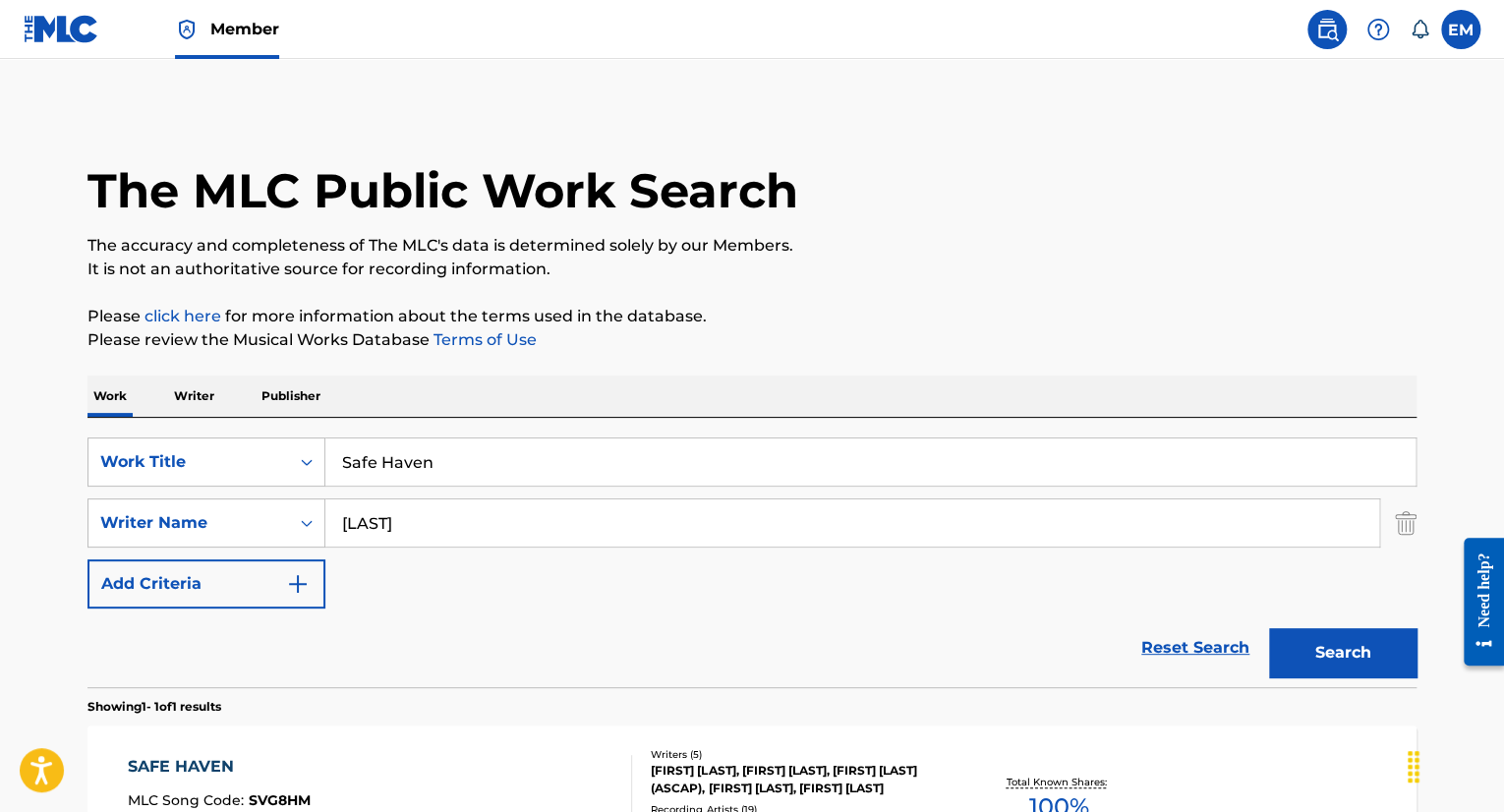 scroll, scrollTop: 145, scrollLeft: 0, axis: vertical 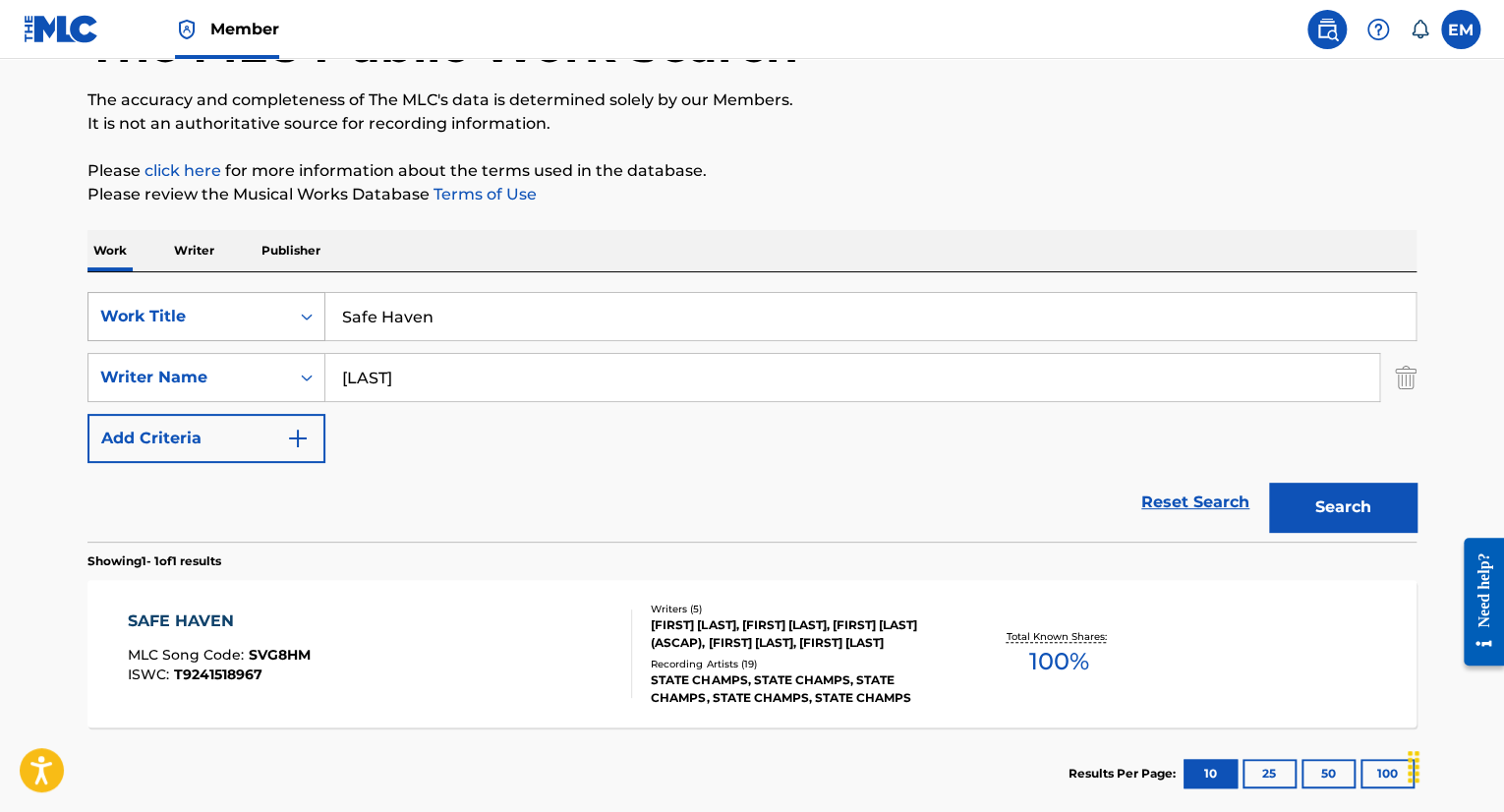 drag, startPoint x: 492, startPoint y: 335, endPoint x: 281, endPoint y: 329, distance: 211.08529 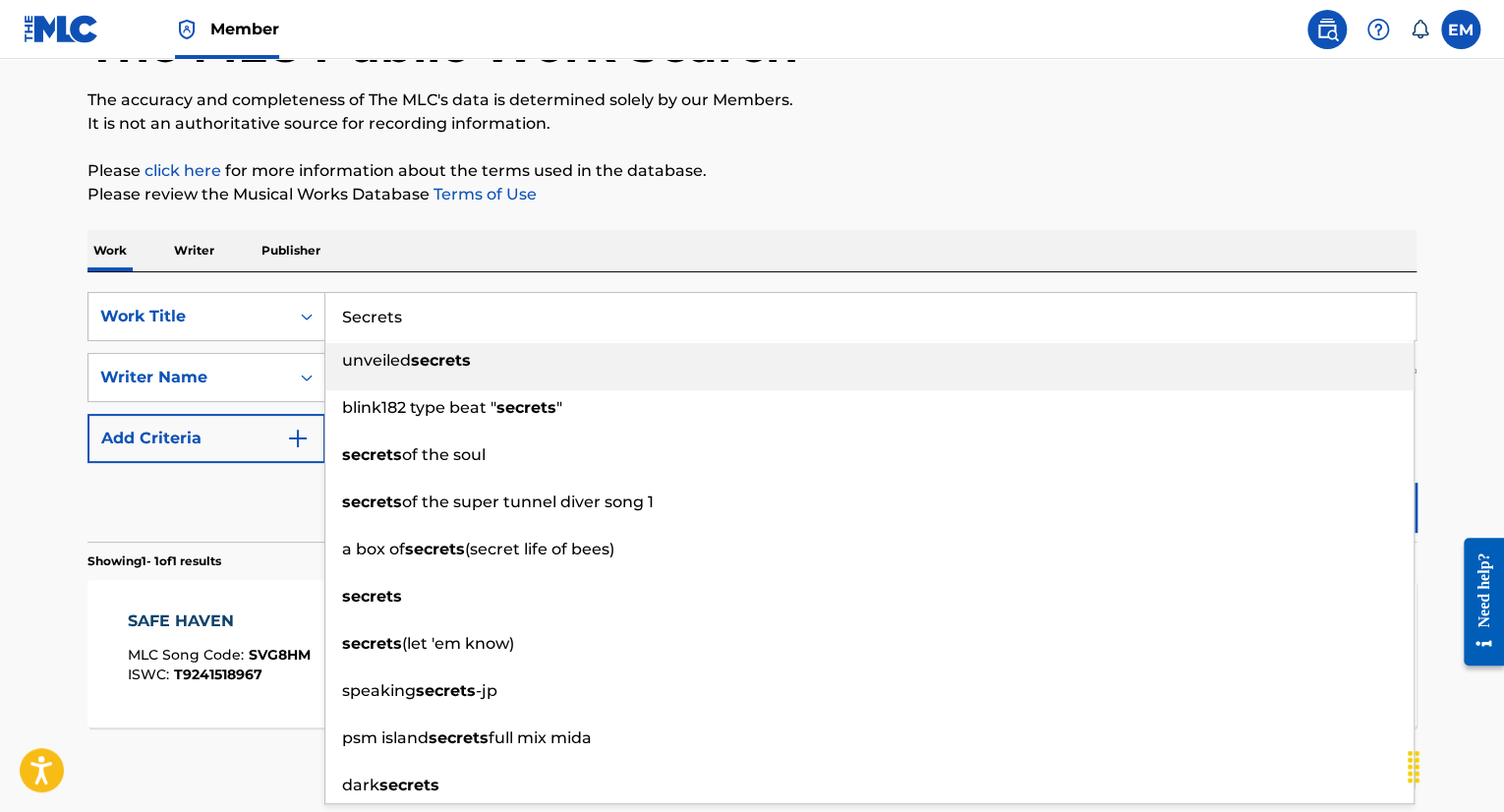 type on "Secrets" 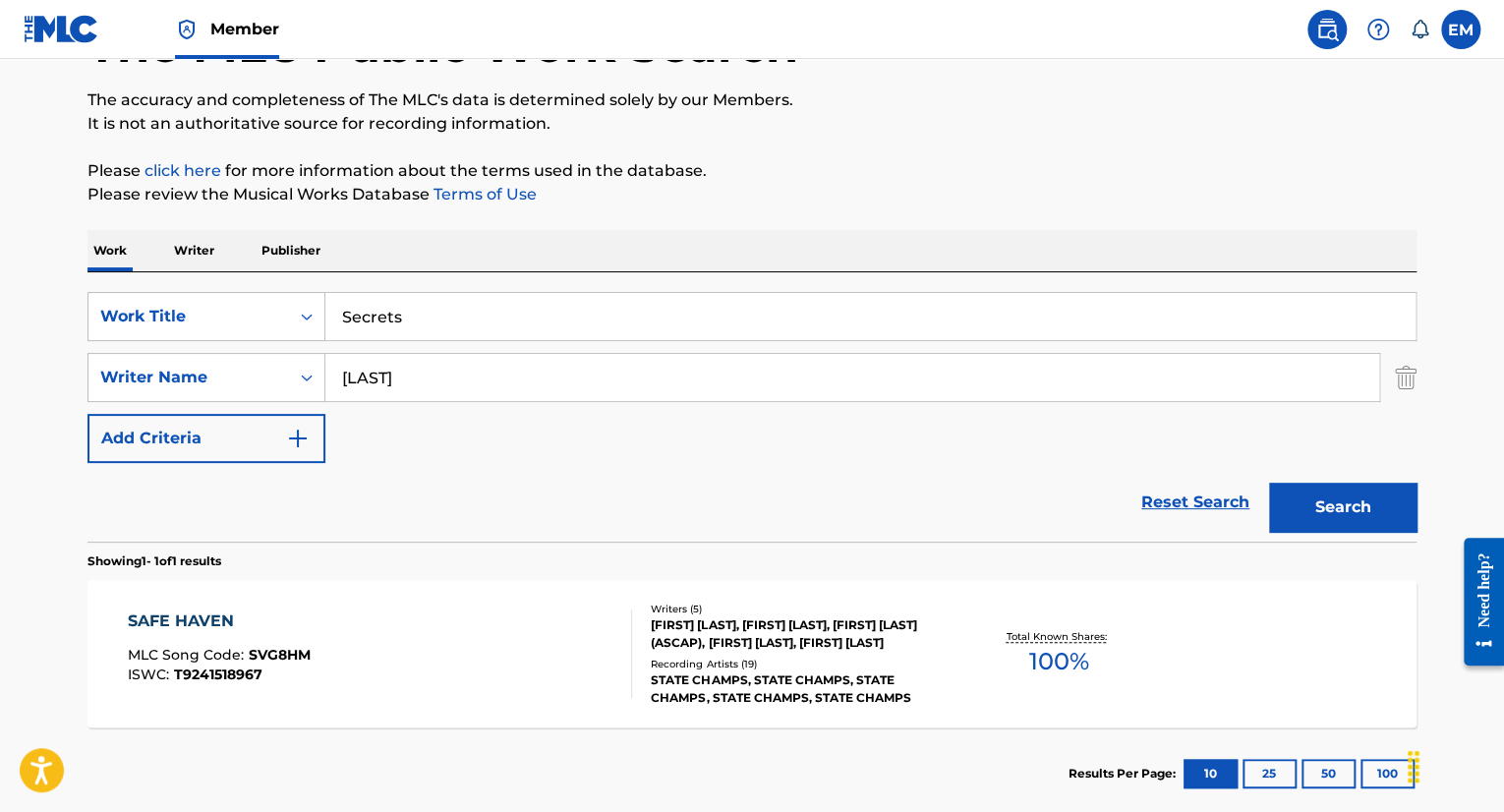 click on "Search" at bounding box center [1343, 507] 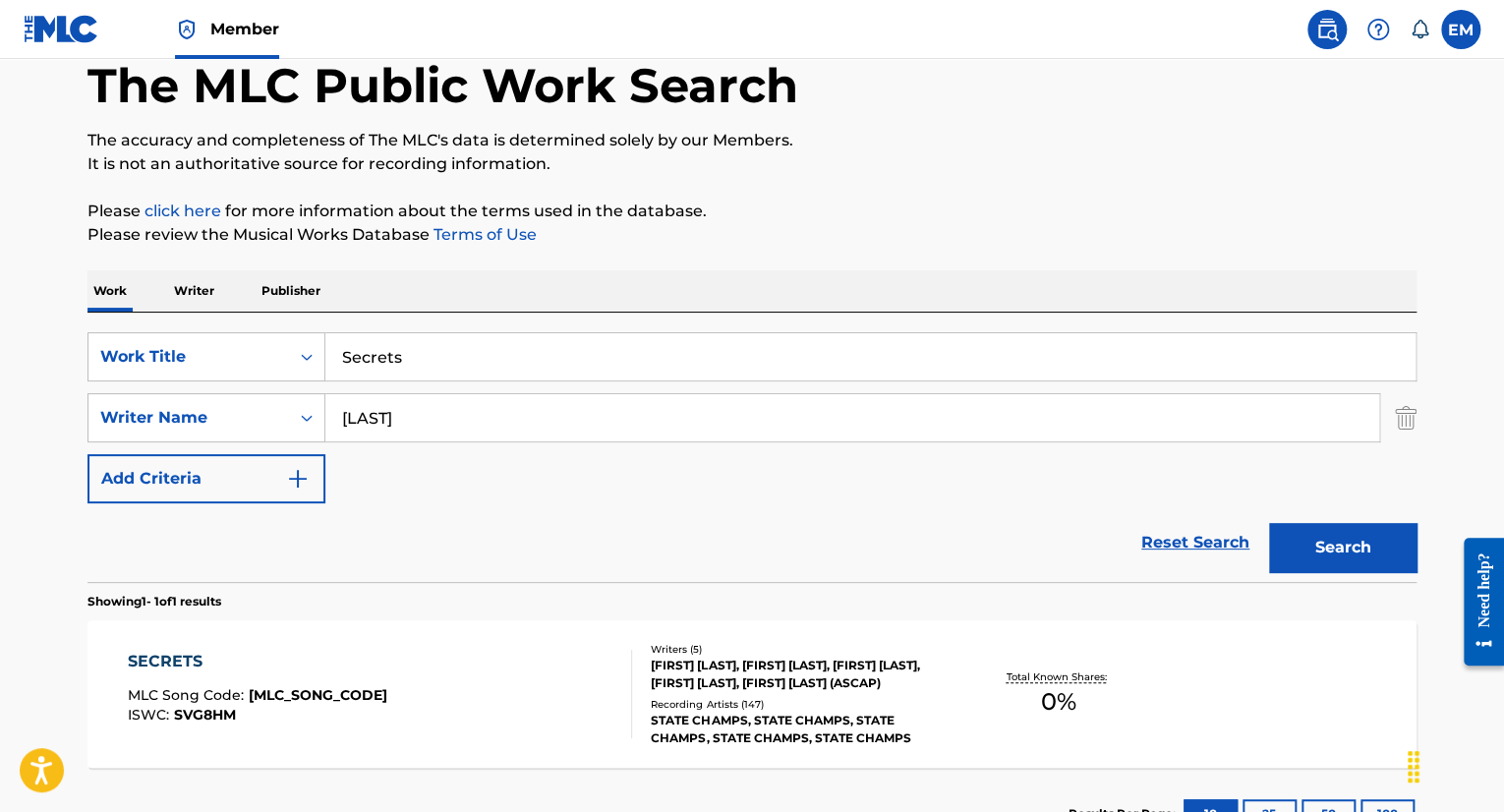 scroll, scrollTop: 145, scrollLeft: 0, axis: vertical 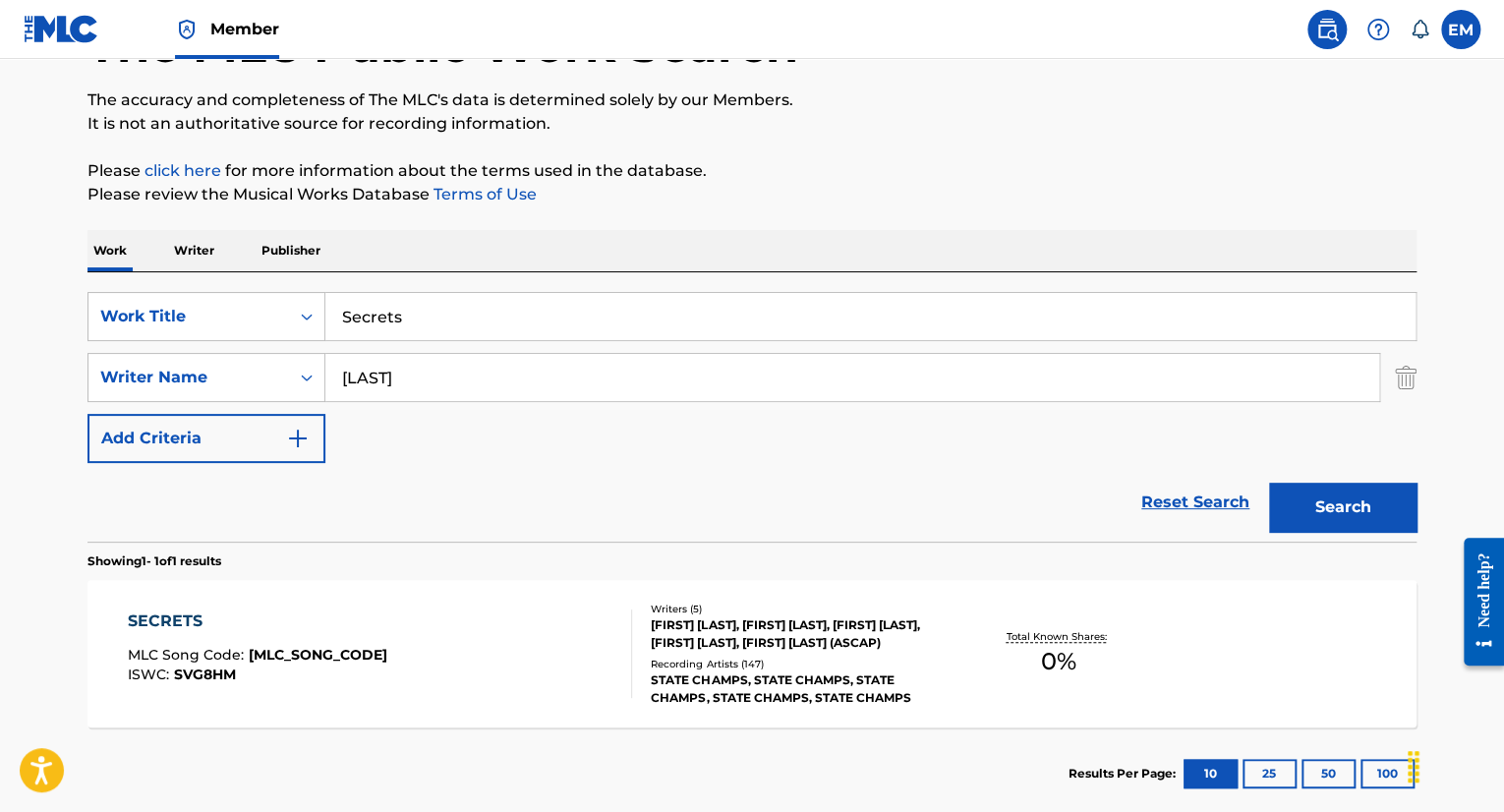 click on "SECRETS MLC Song Code : SVC43J ISWC : T3064549533" at bounding box center [380, 654] 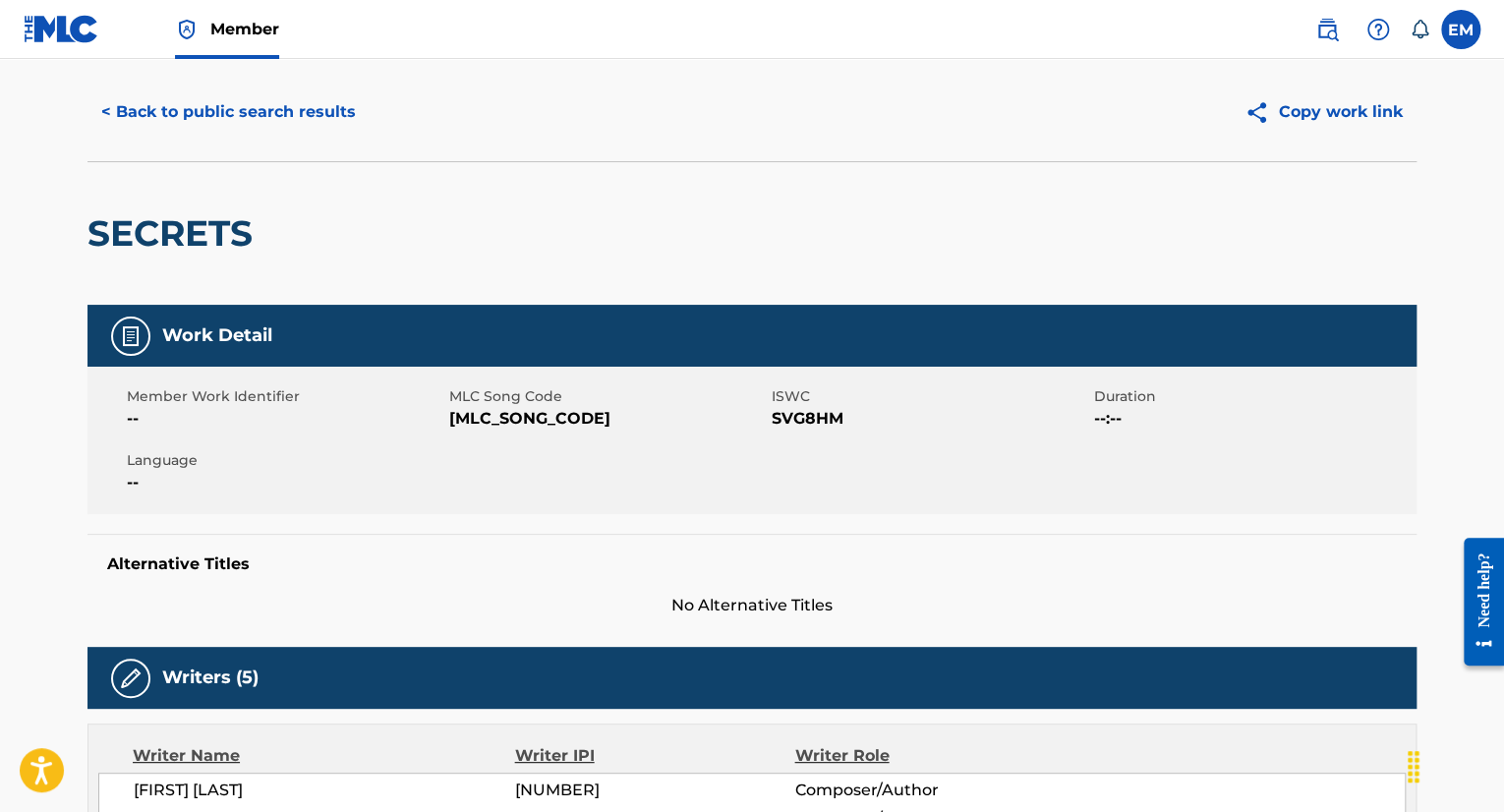scroll, scrollTop: 0, scrollLeft: 0, axis: both 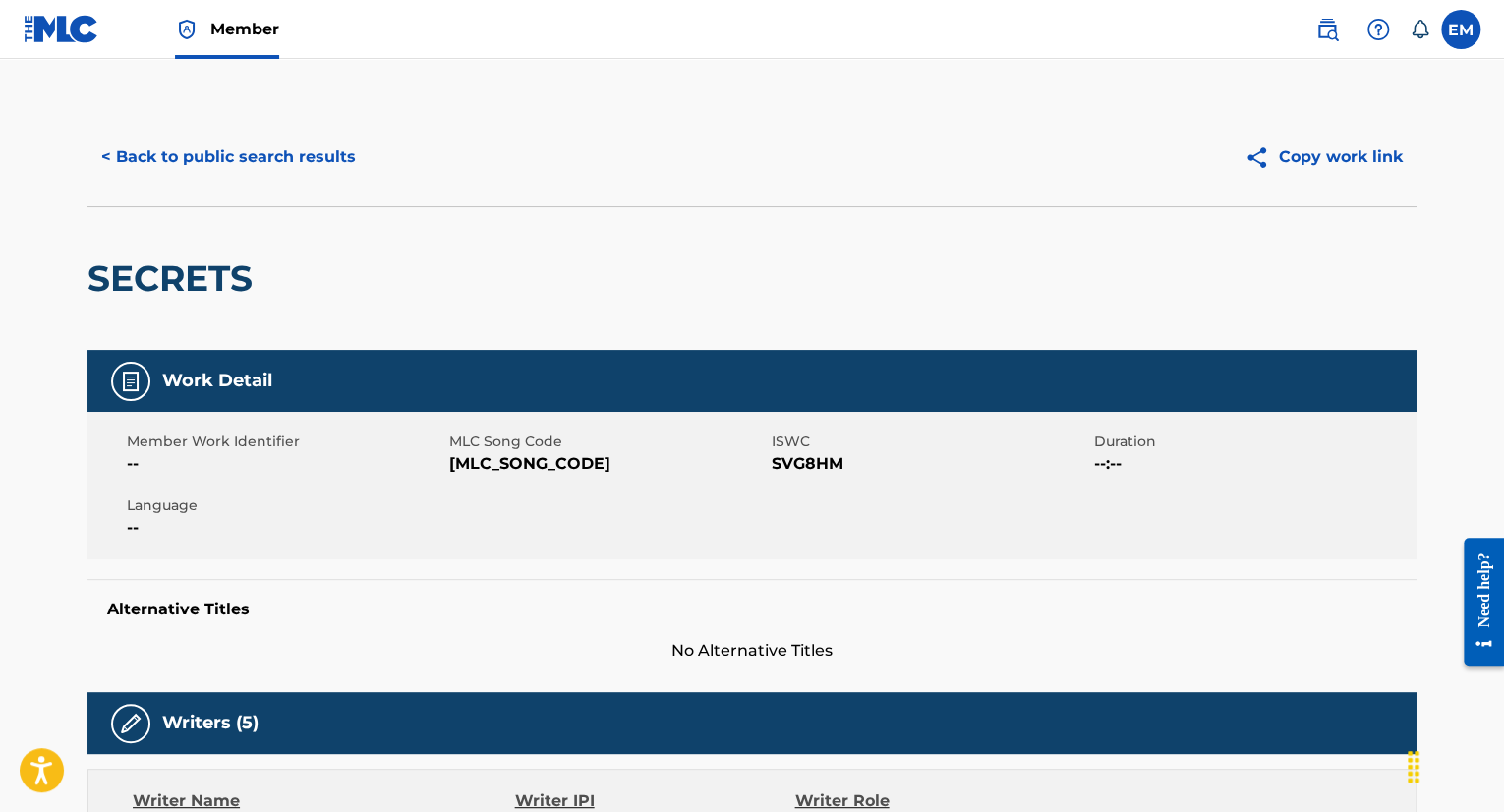 click on "< Back to public search results" at bounding box center (228, 157) 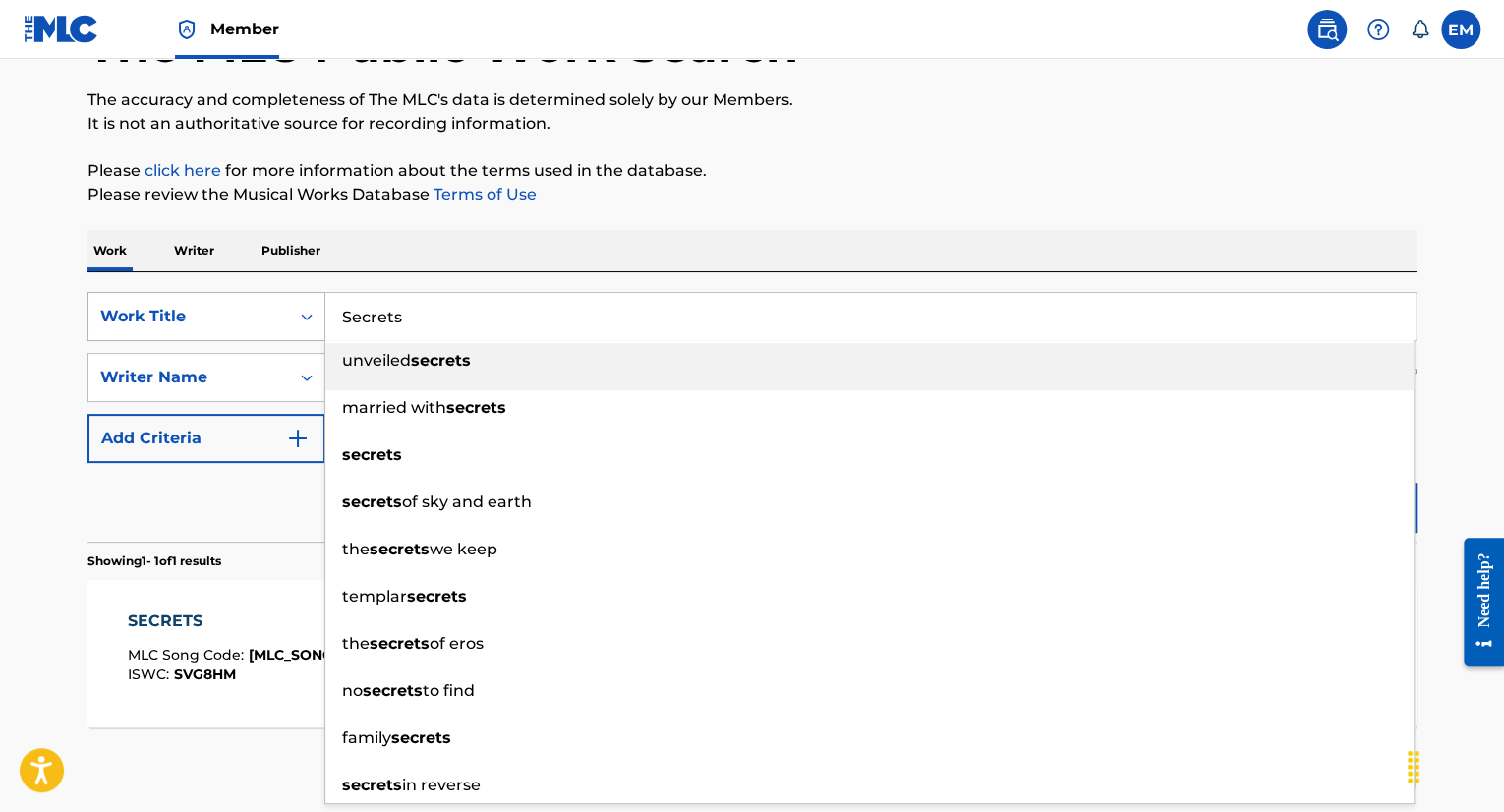 drag, startPoint x: 430, startPoint y: 317, endPoint x: 287, endPoint y: 291, distance: 145.34442 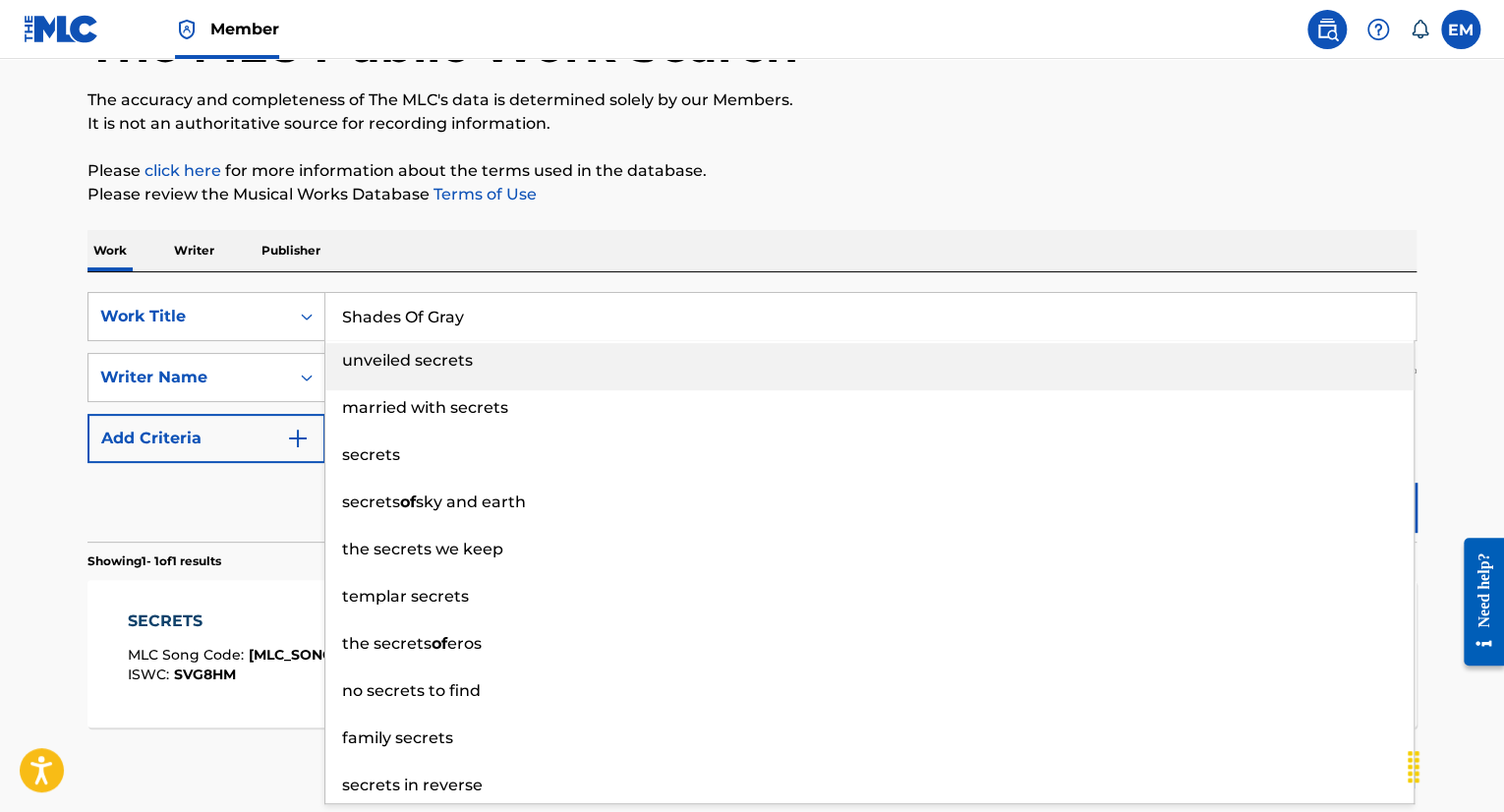 type on "Shades Of Gray" 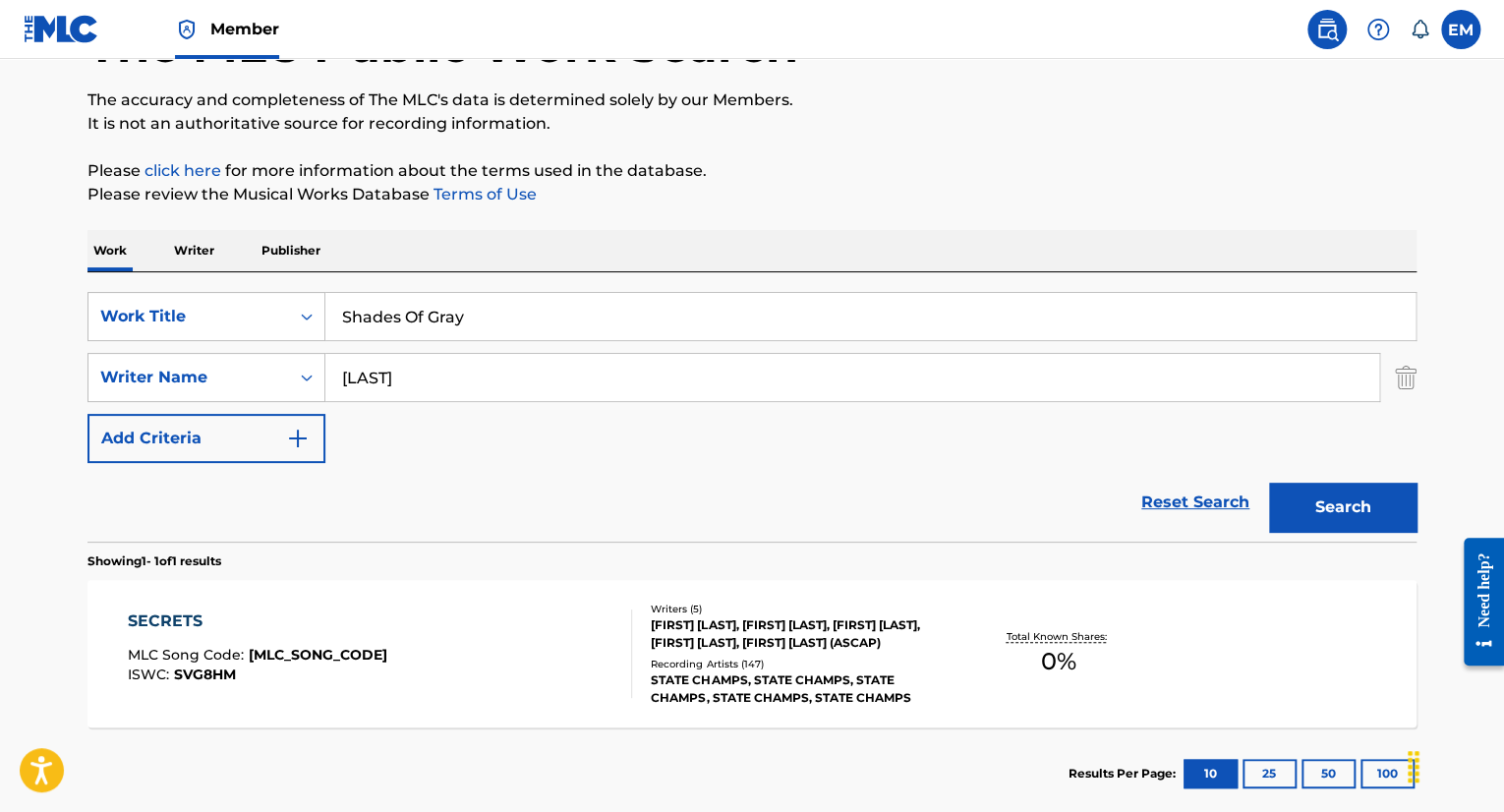 click on "The MLC Public Work Search The accuracy and completeness of The MLC's data is determined solely by our Members. It is not an authoritative source for recording information. Please   click here   for more information about the terms used in the database. Please review the Musical Works Database   Terms of Use Work Writer Publisher SearchWithCriteria498ddd58-3727-439b-9cd0-0f5f50a8daf3 Work Title Shades Of Gray SearchWithCriteriab2170a61-8810-474f-af9e-feb26eabf645 Writer Name [LAST] Add Criteria Reset Search Search Showing  1  -   1  of  1   results   SECRETS MLC Song Code : SVC43J ISWC : T3064549533 Writers ( 5 ) [FIRST] [LAST], [FIRST] [LAST], [FIRST] [LAST] [LAST], [FIRST] [LAST] [LAST], [FIRST] [LAST] (ASCAP) Recording Artists ( 147 ) STATE CHAMPS, STATE CHAMPS, STATE CHAMPS, STATE CHAMPS, STATE CHAMPS Total Known Shares: 0 % Results Per Page: 10 25 50 100" at bounding box center (752, 391) 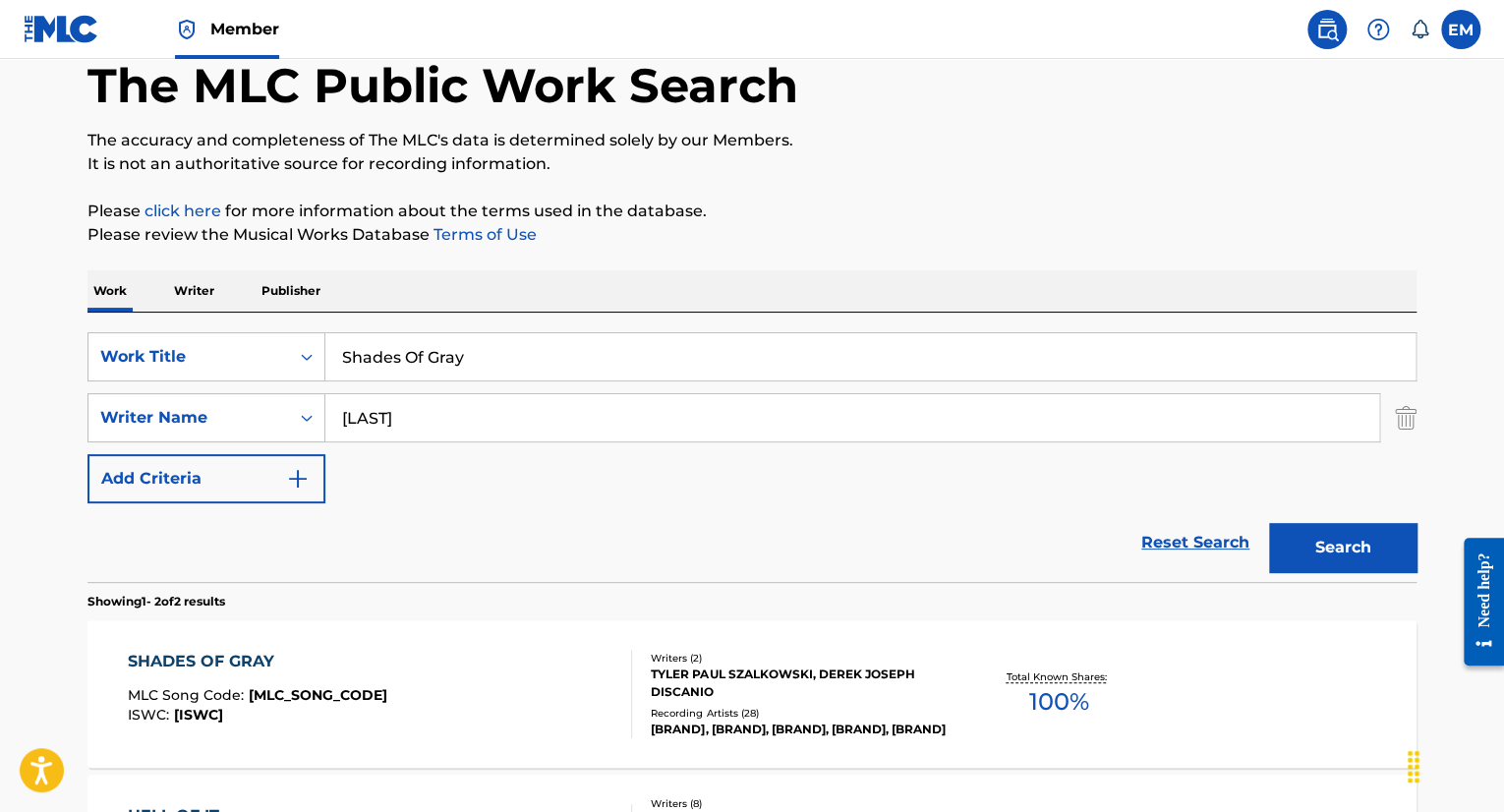 scroll, scrollTop: 145, scrollLeft: 0, axis: vertical 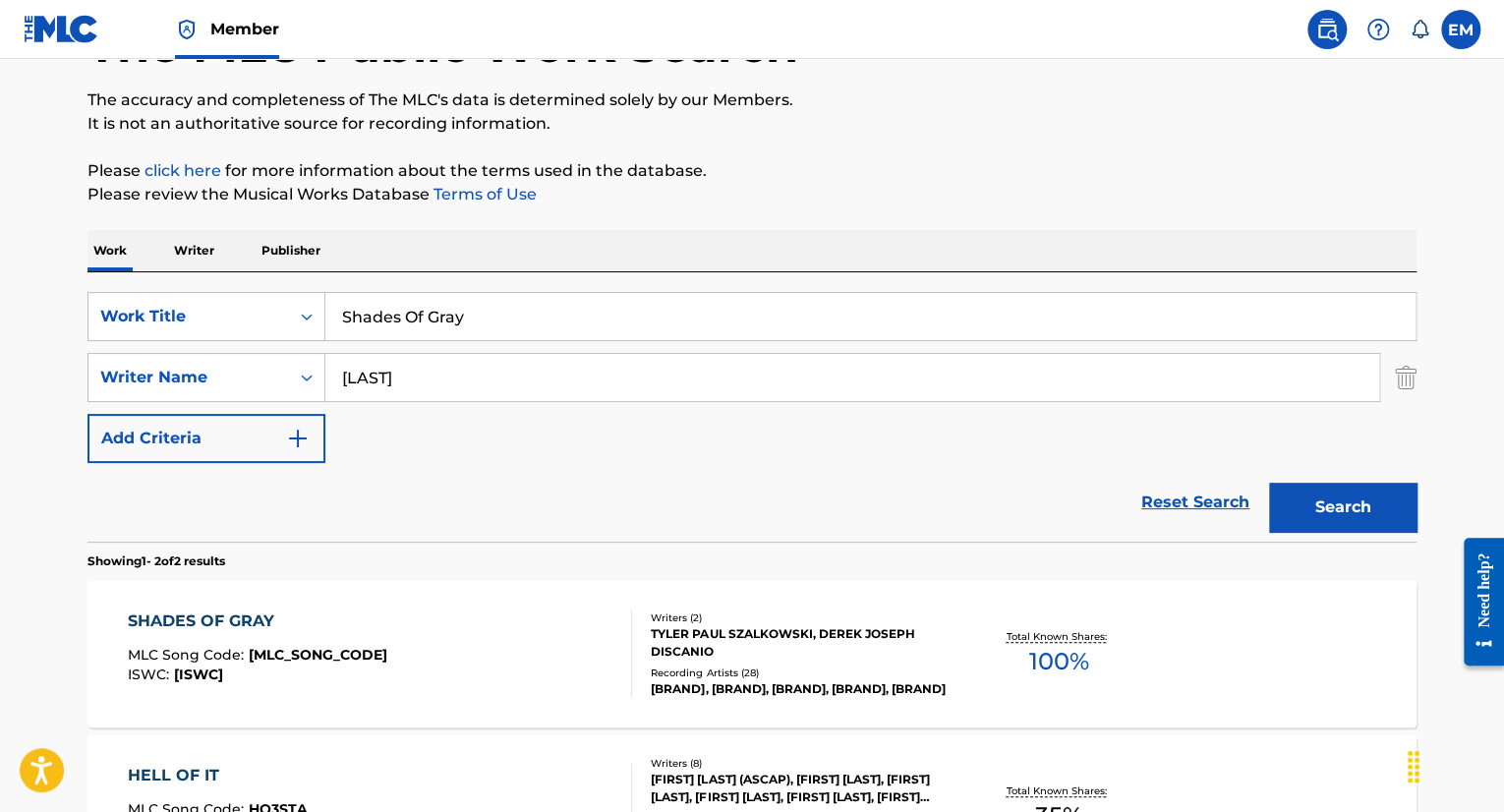 click on "SHADES OF GRAY MLC Song Code : SVCFP8 ISWC : T3060600359" at bounding box center [380, 654] 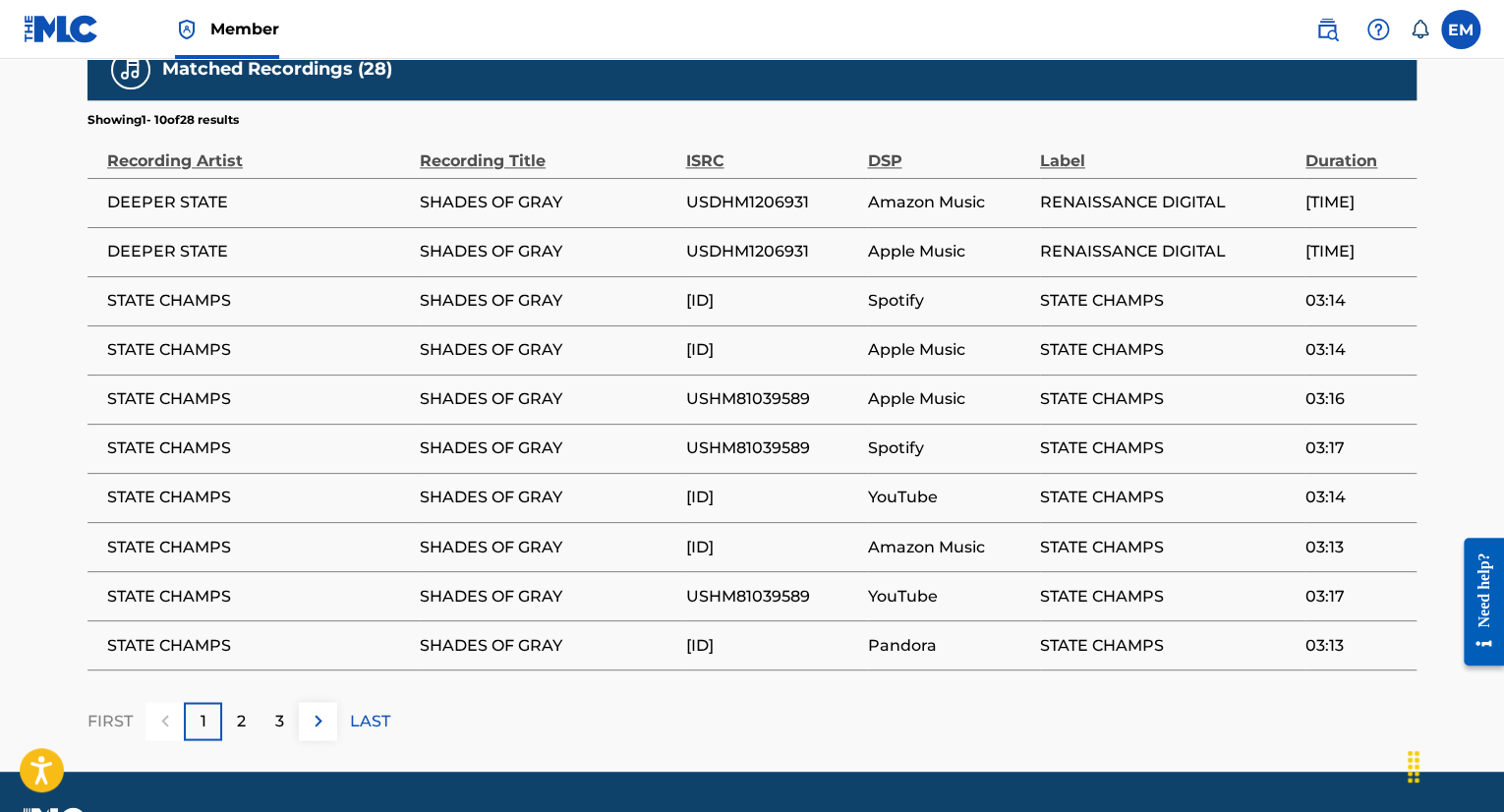 scroll, scrollTop: 1430, scrollLeft: 0, axis: vertical 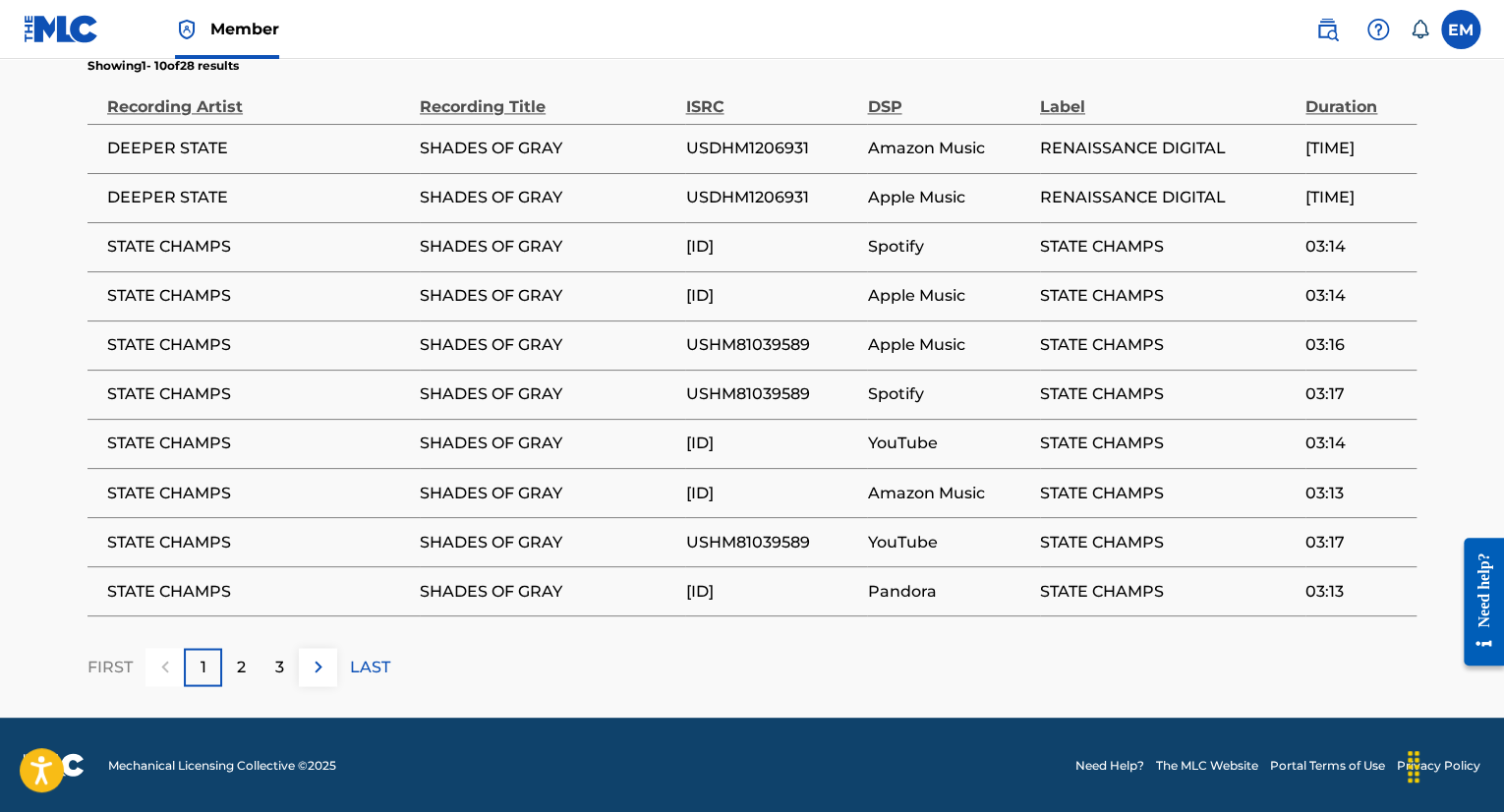 click on "USDHM1206931" at bounding box center (771, 148) 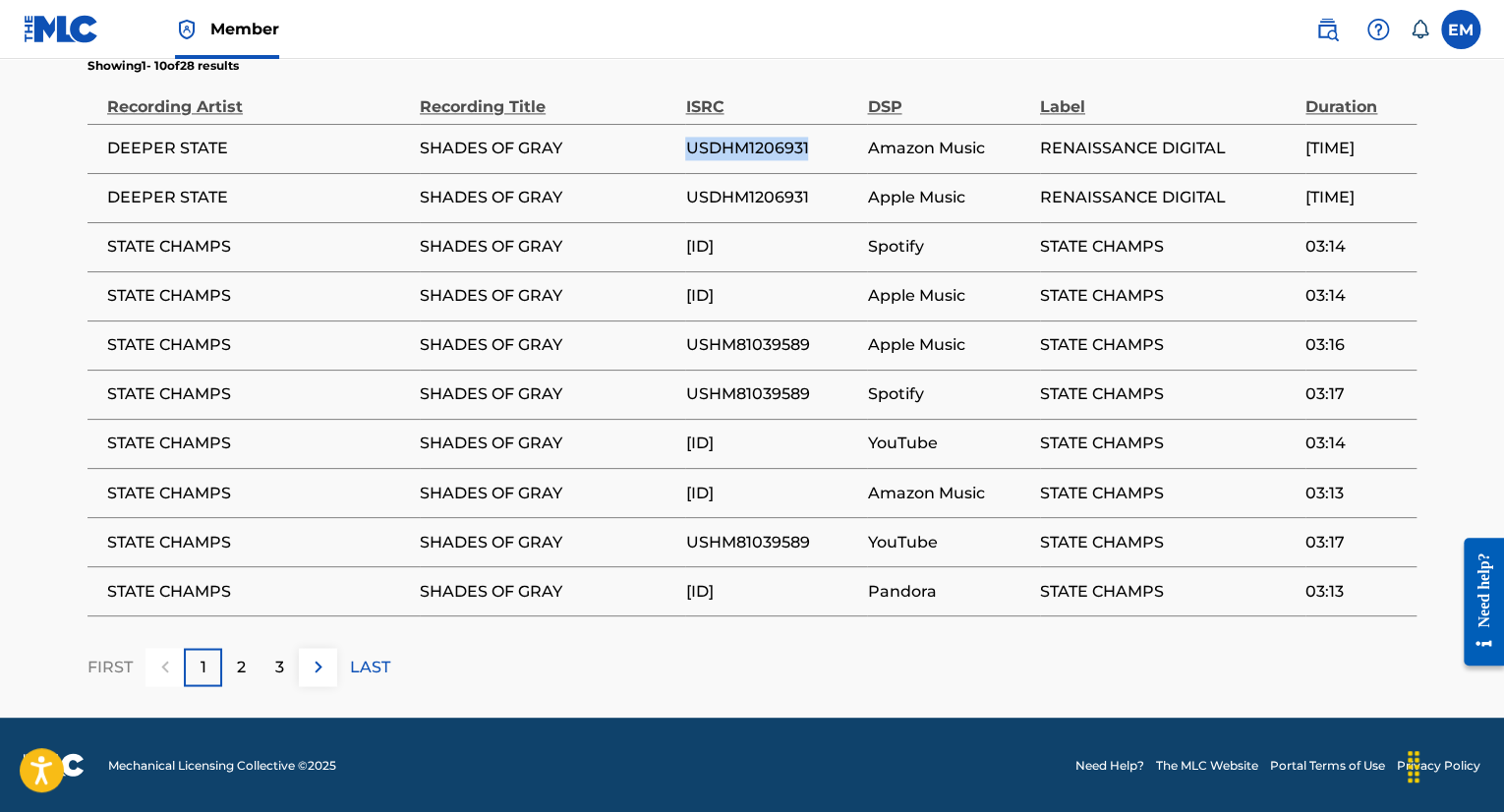 click on "USDHM1206931" at bounding box center [771, 148] 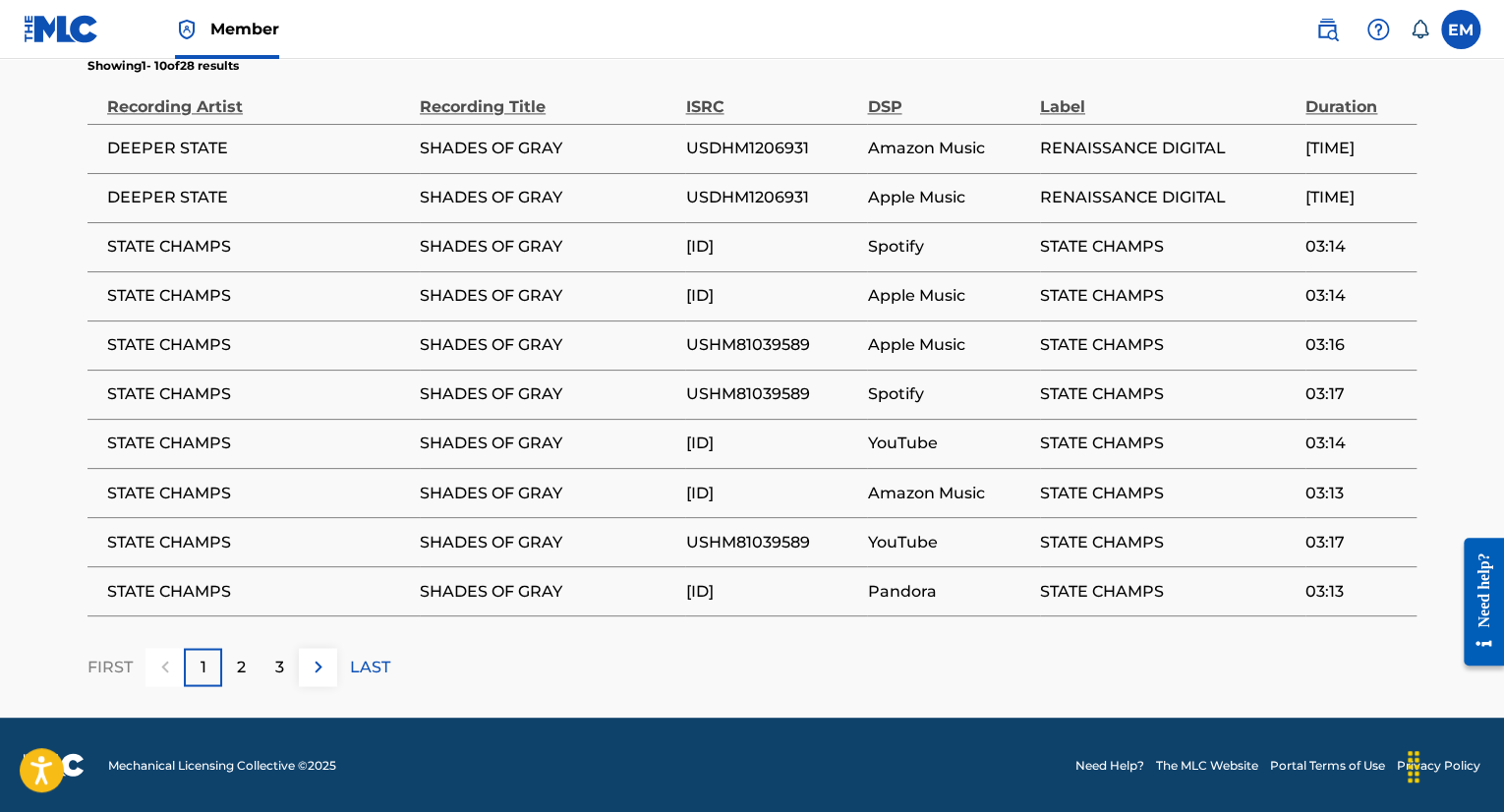click on "[ID]" at bounding box center (771, 247) 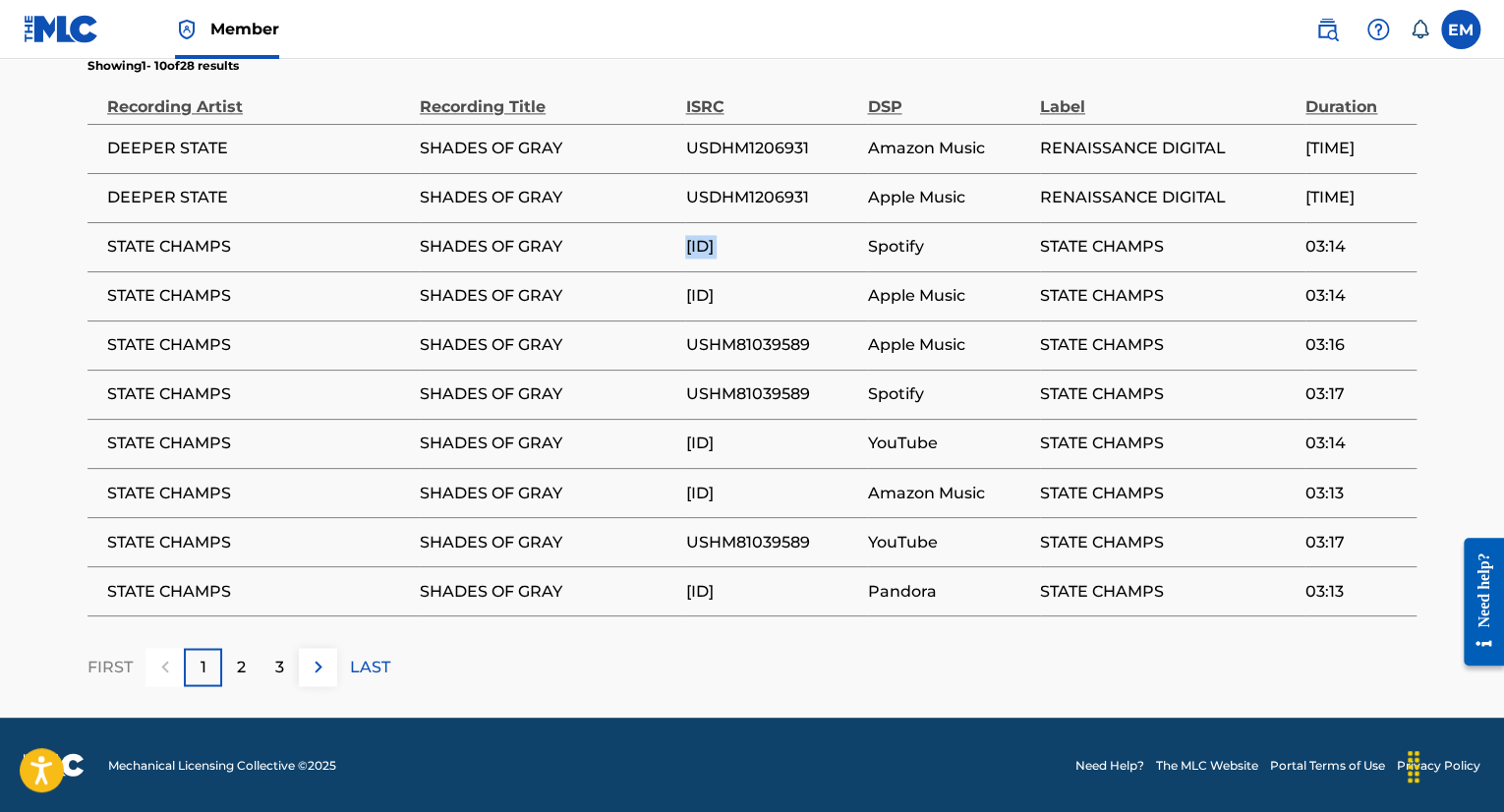 click on "[ID]" at bounding box center [771, 247] 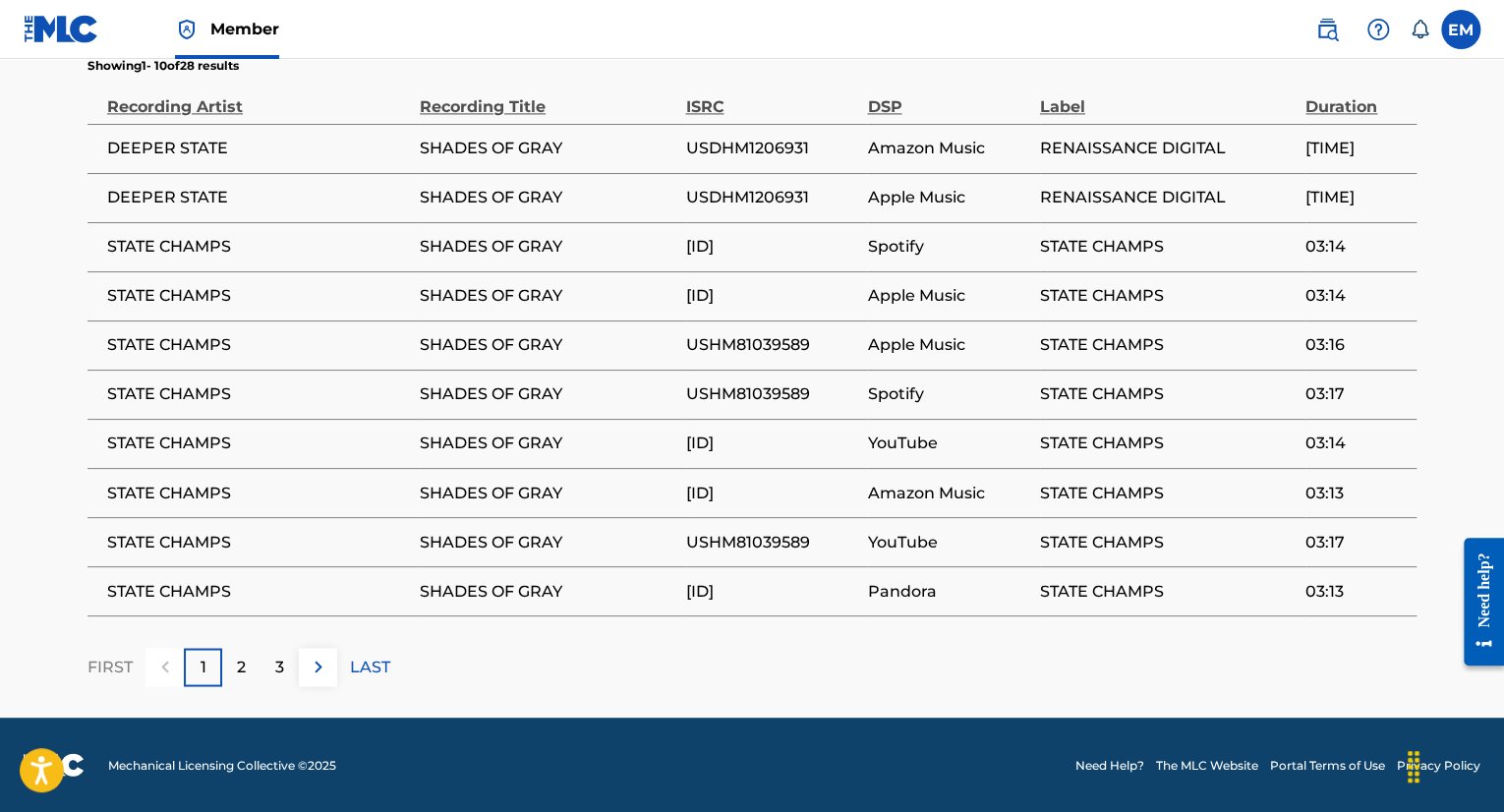 click on "USHM81039589" at bounding box center (771, 345) 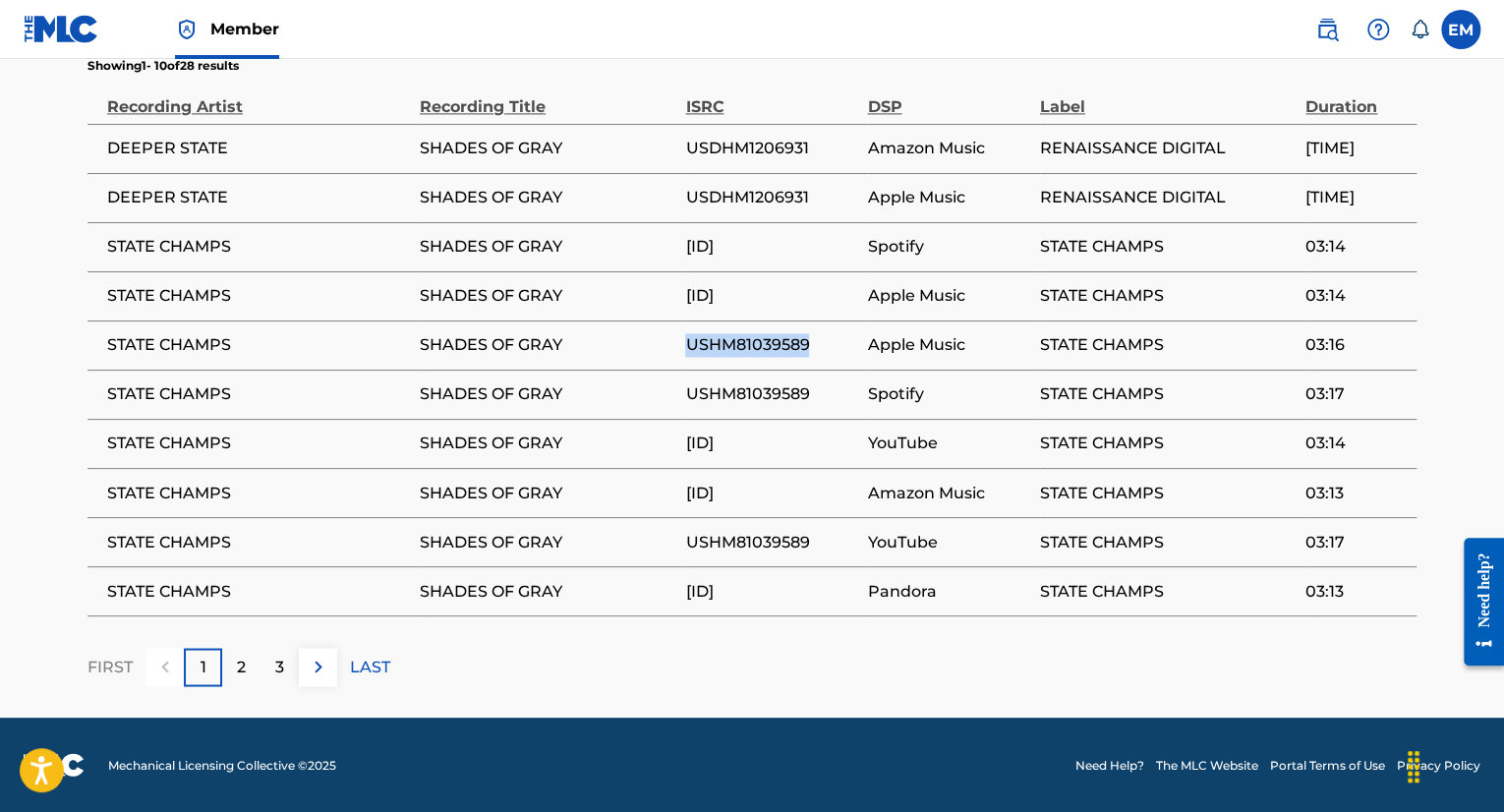 click on "USHM81039589" at bounding box center [771, 345] 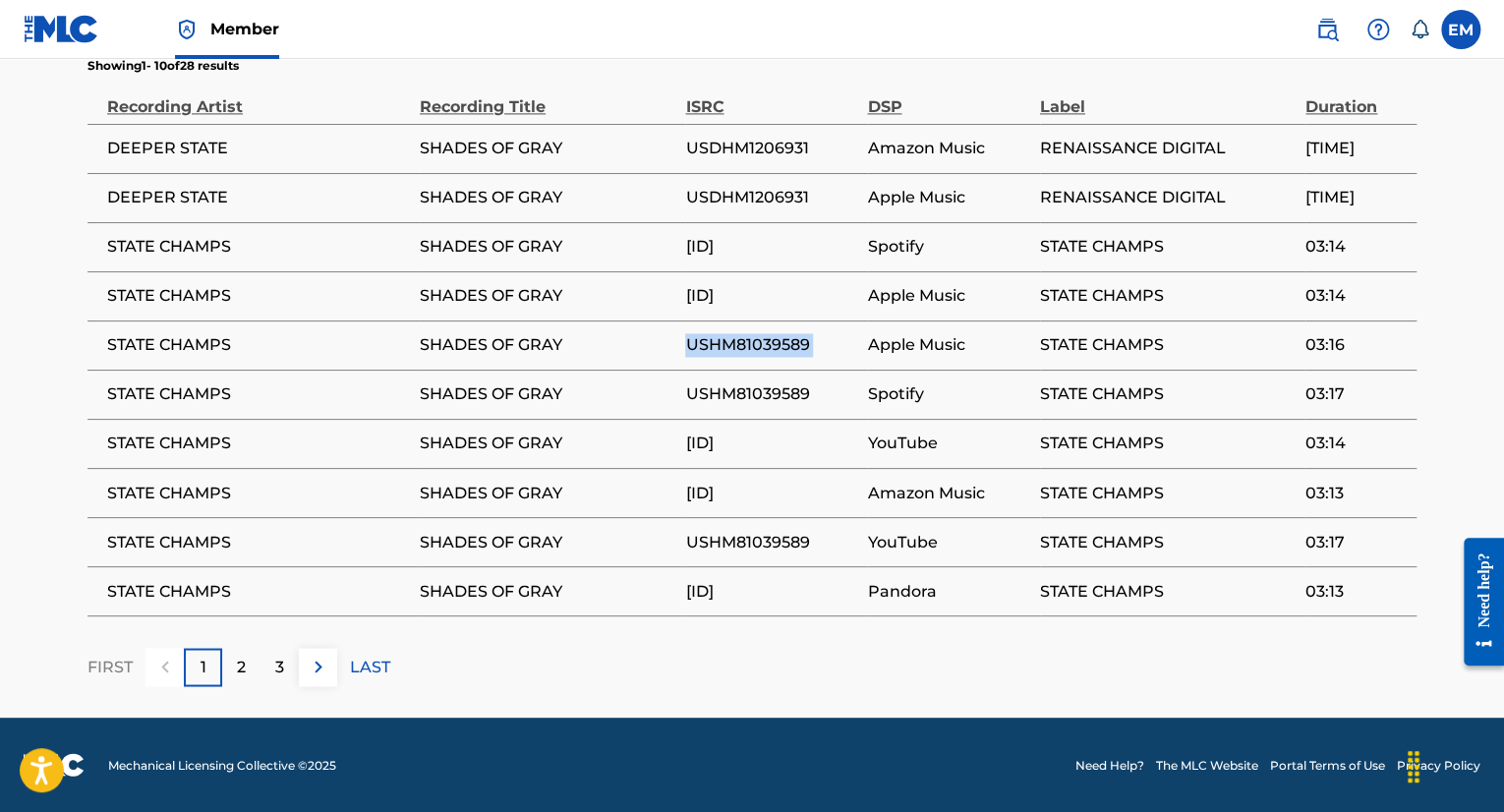 click on "USHM81039589" at bounding box center (771, 345) 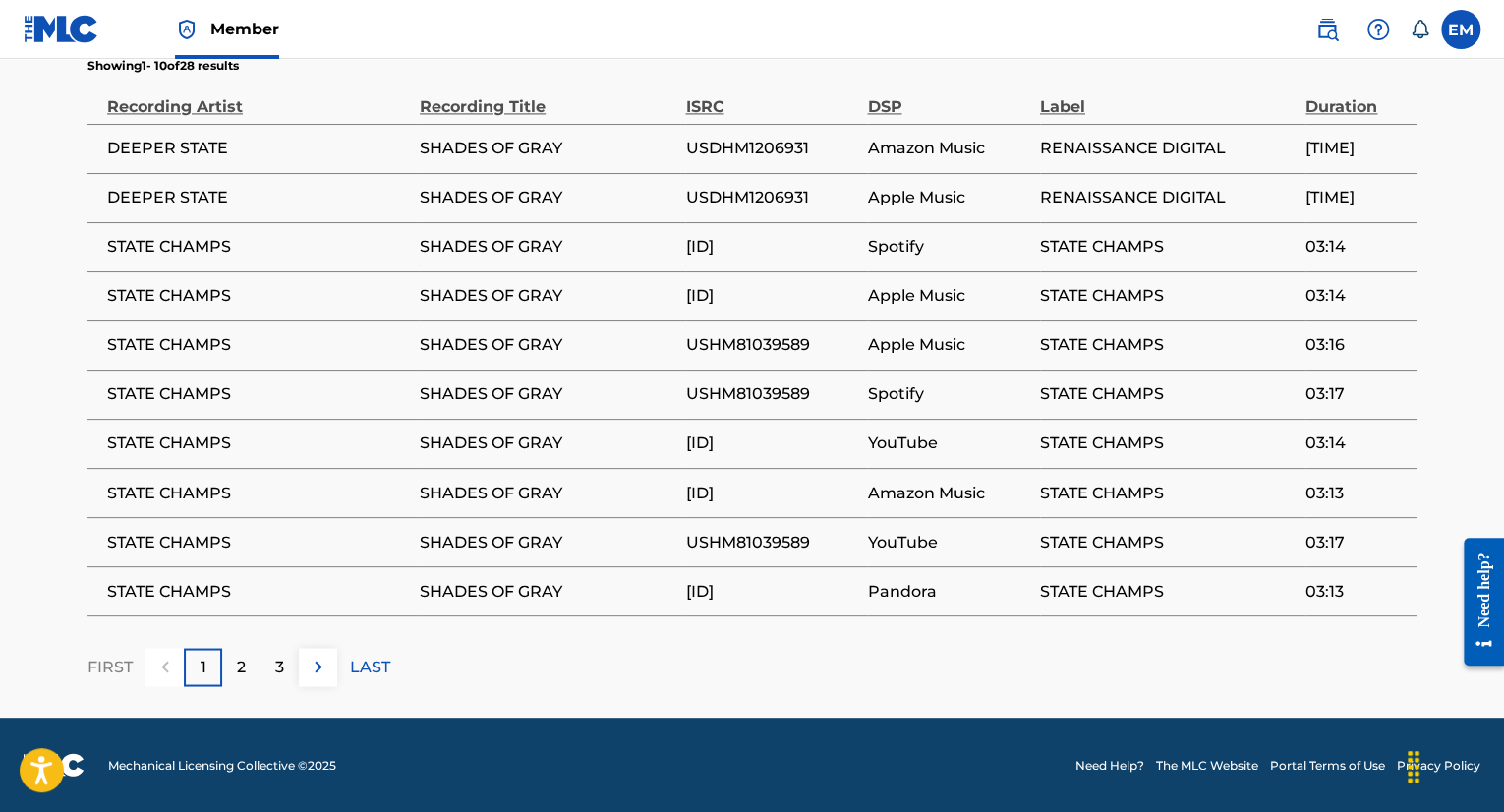 click on "2" at bounding box center [241, 667] 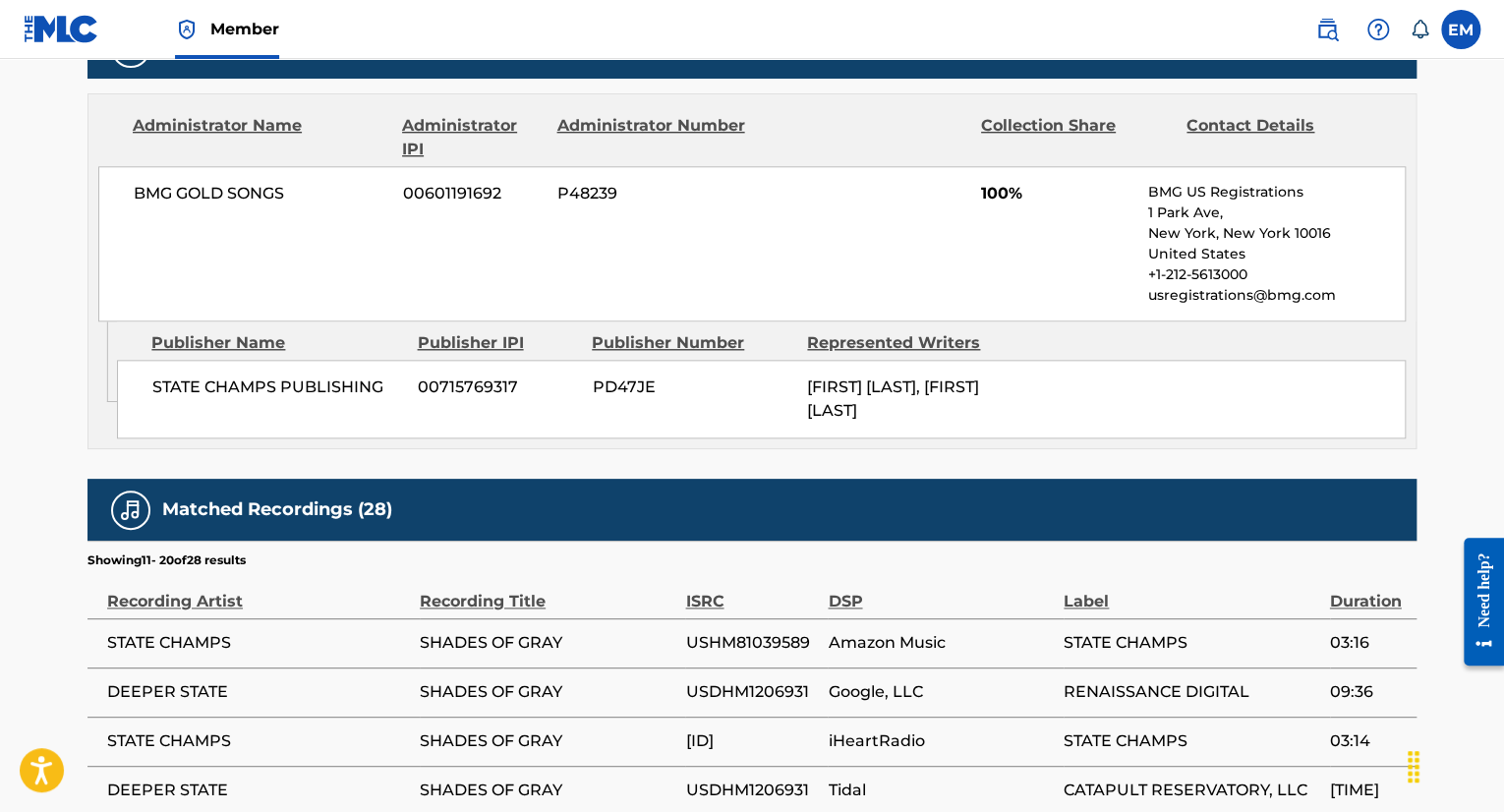 scroll, scrollTop: 1430, scrollLeft: 0, axis: vertical 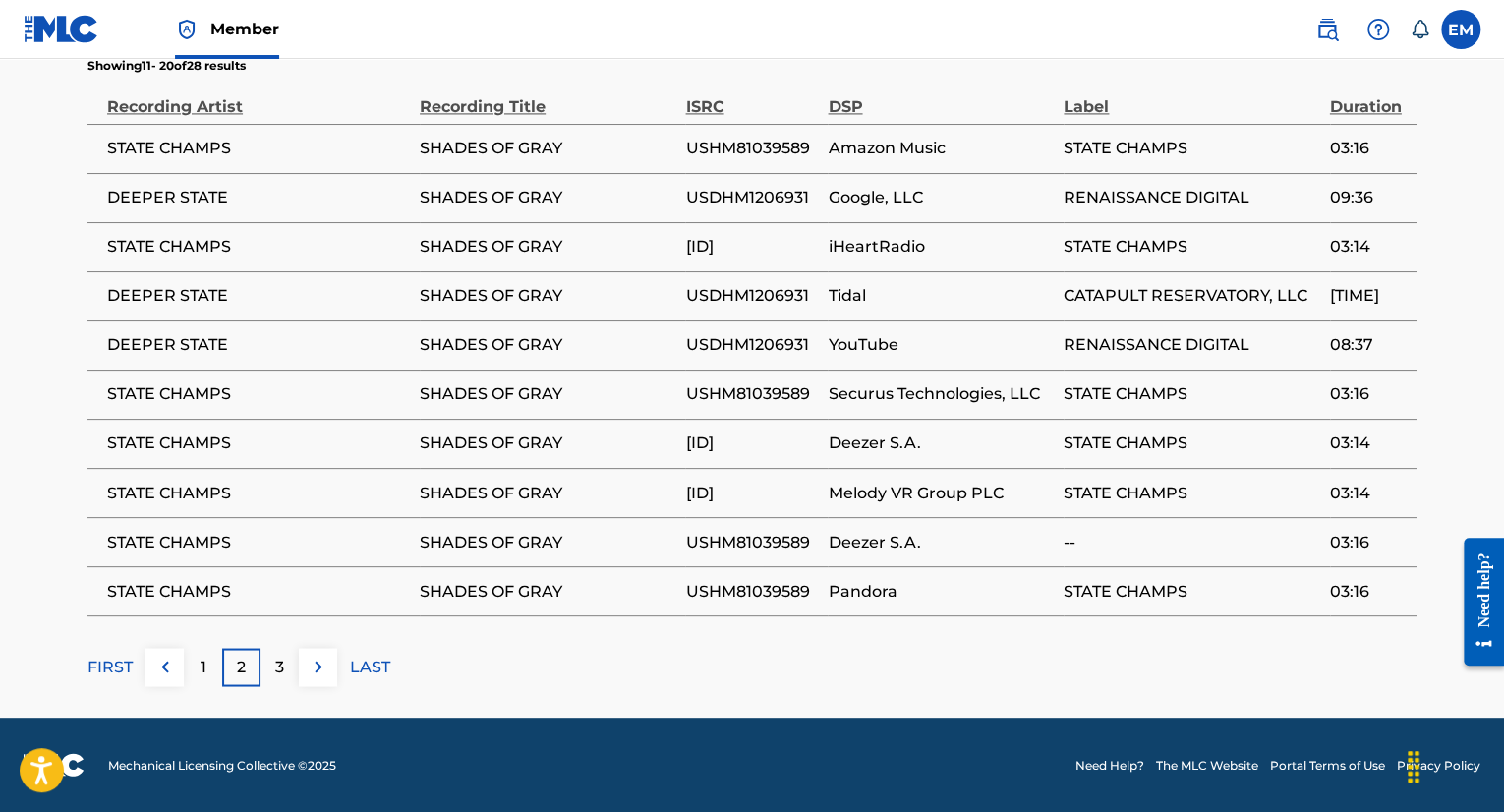 click on "1" at bounding box center [203, 667] 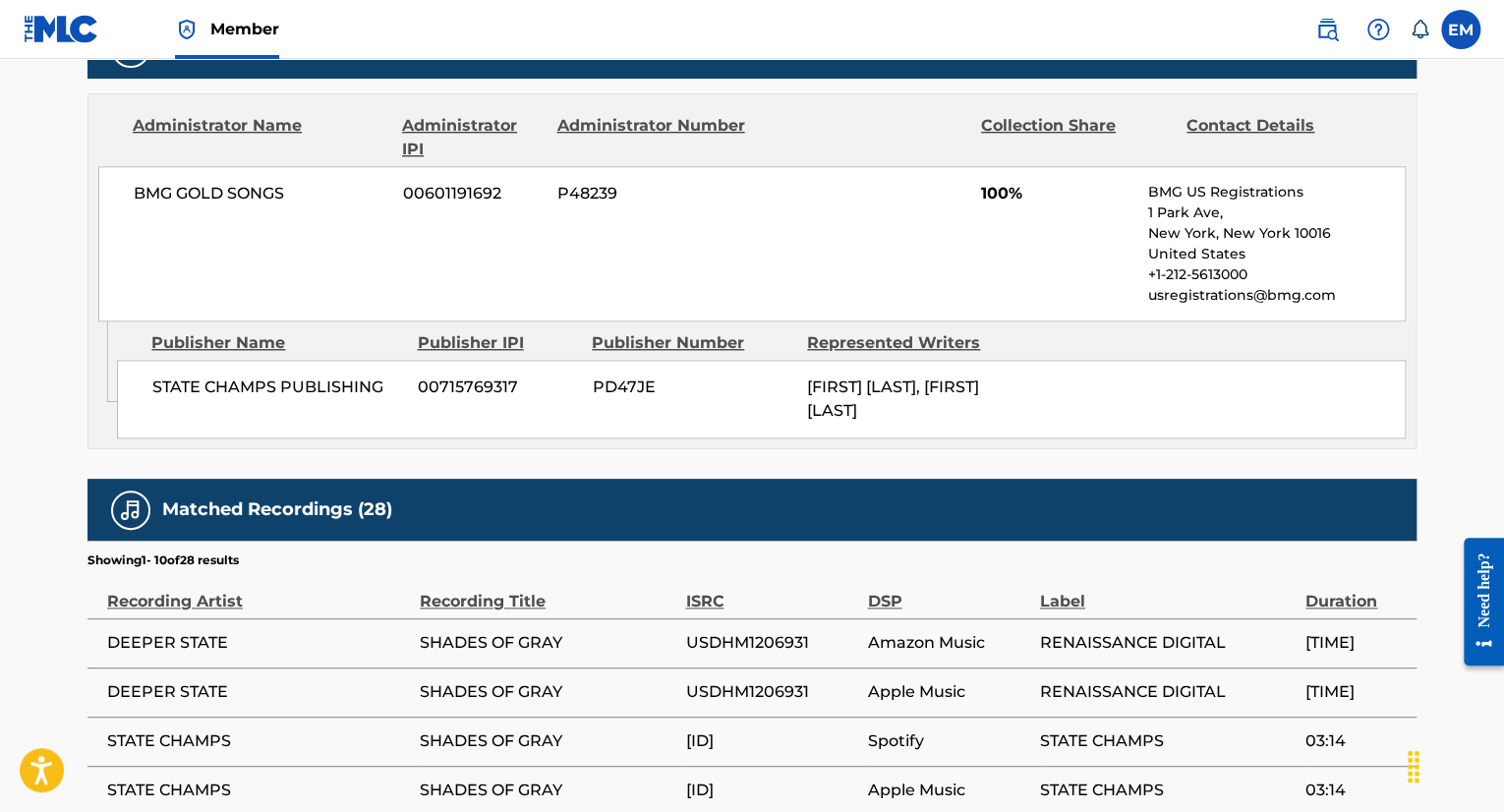 scroll, scrollTop: 1430, scrollLeft: 0, axis: vertical 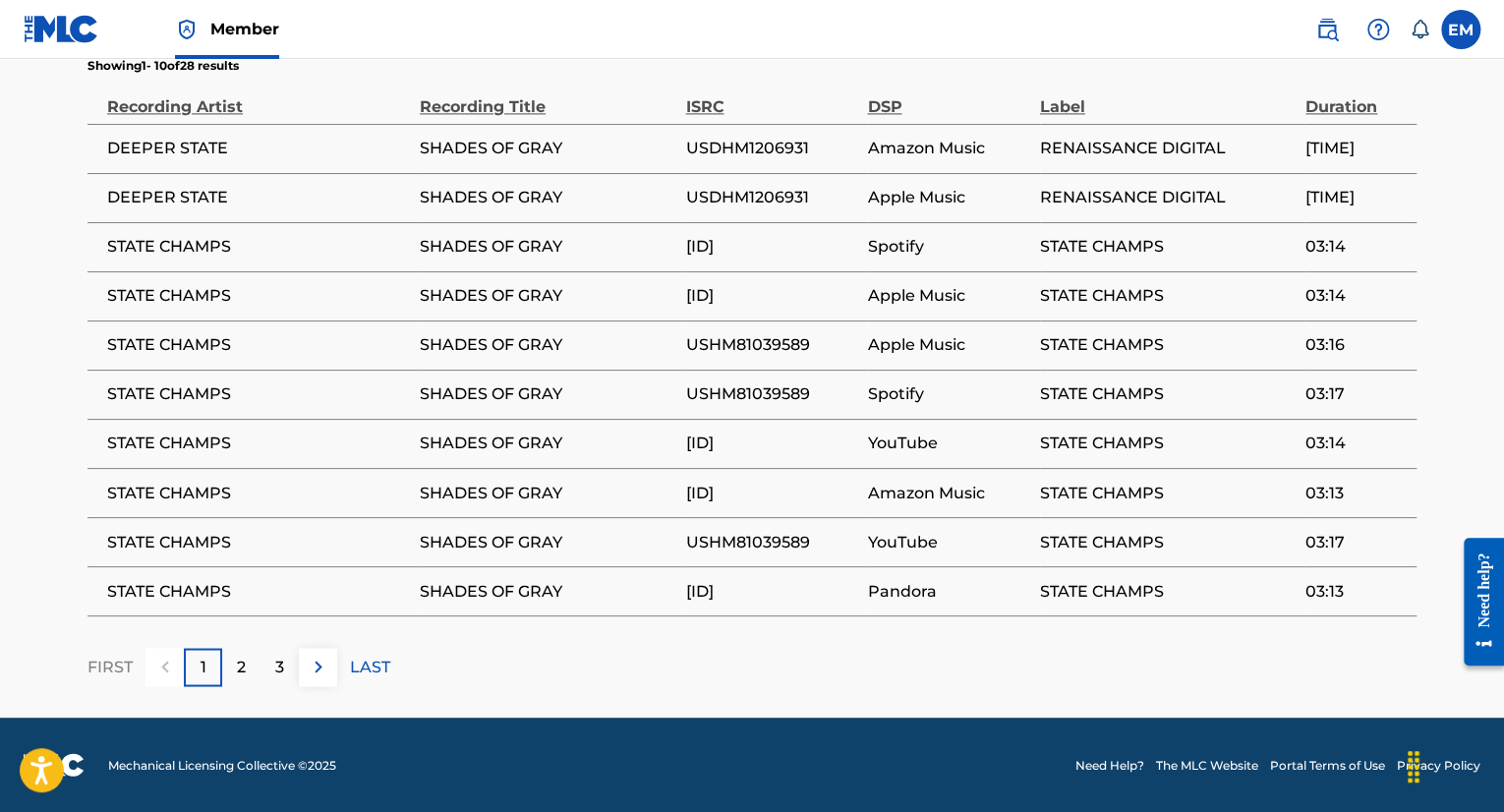 click on "3" at bounding box center [279, 667] 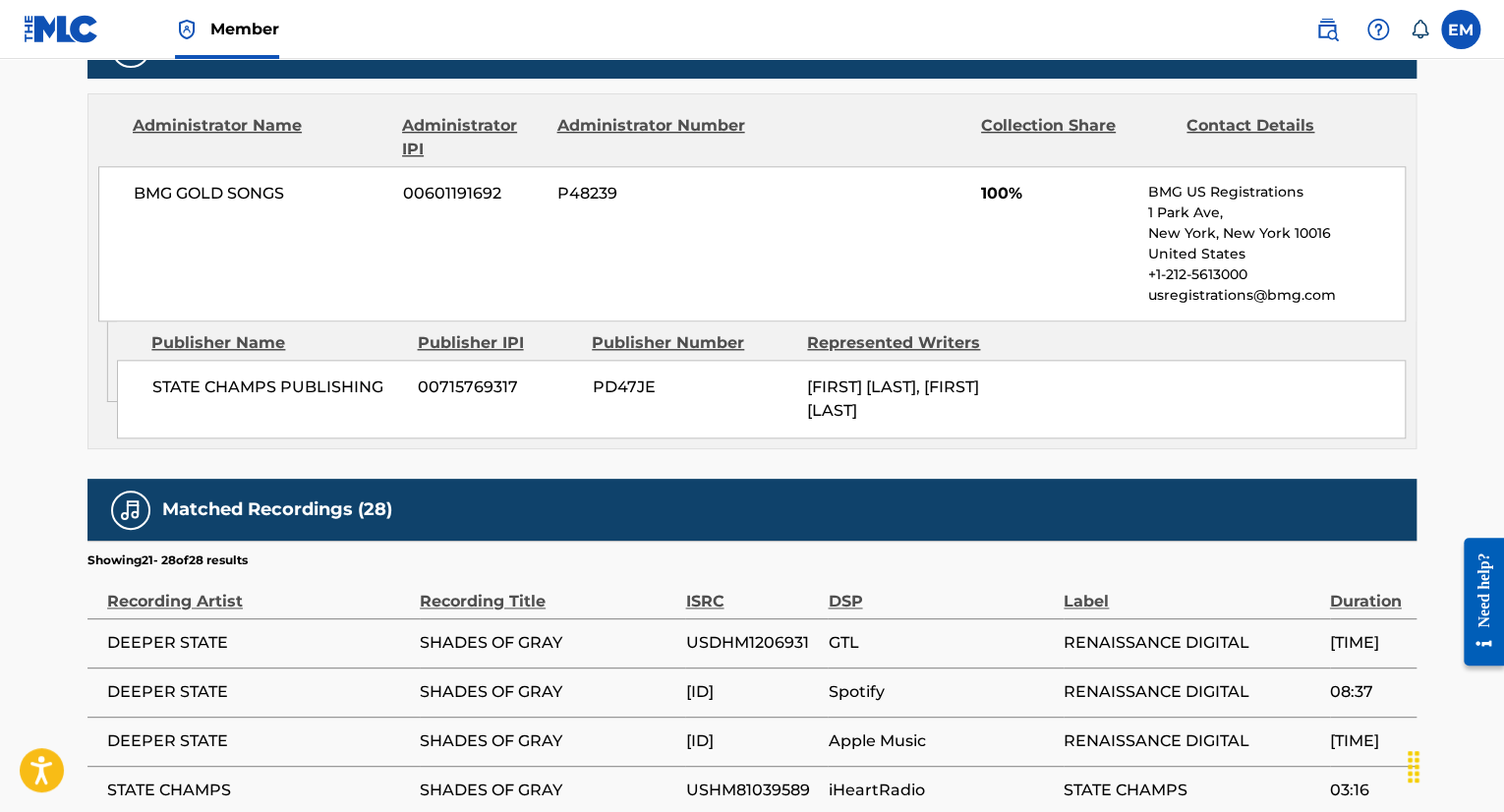 scroll, scrollTop: 1332, scrollLeft: 0, axis: vertical 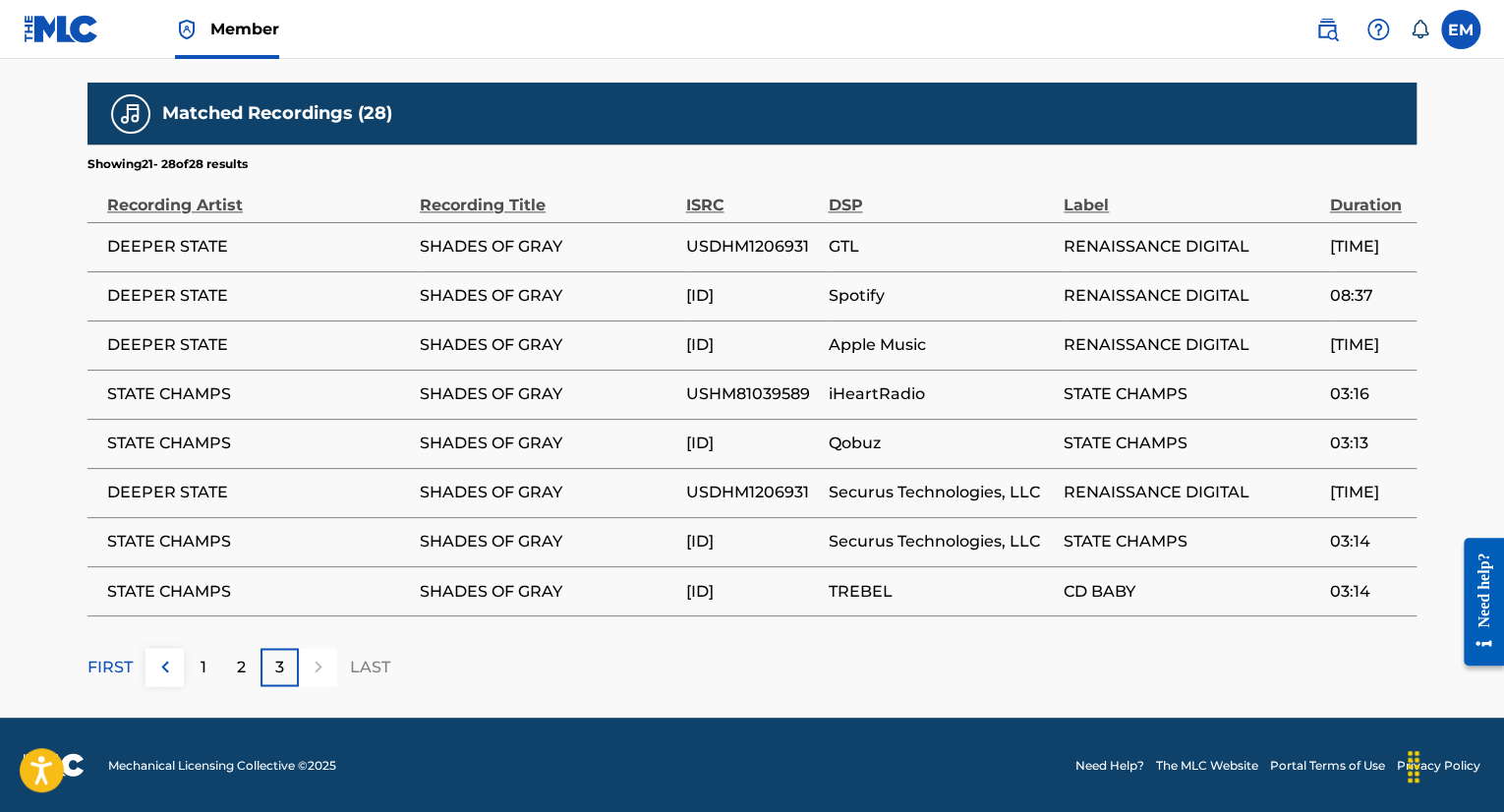 click on "3" at bounding box center [279, 667] 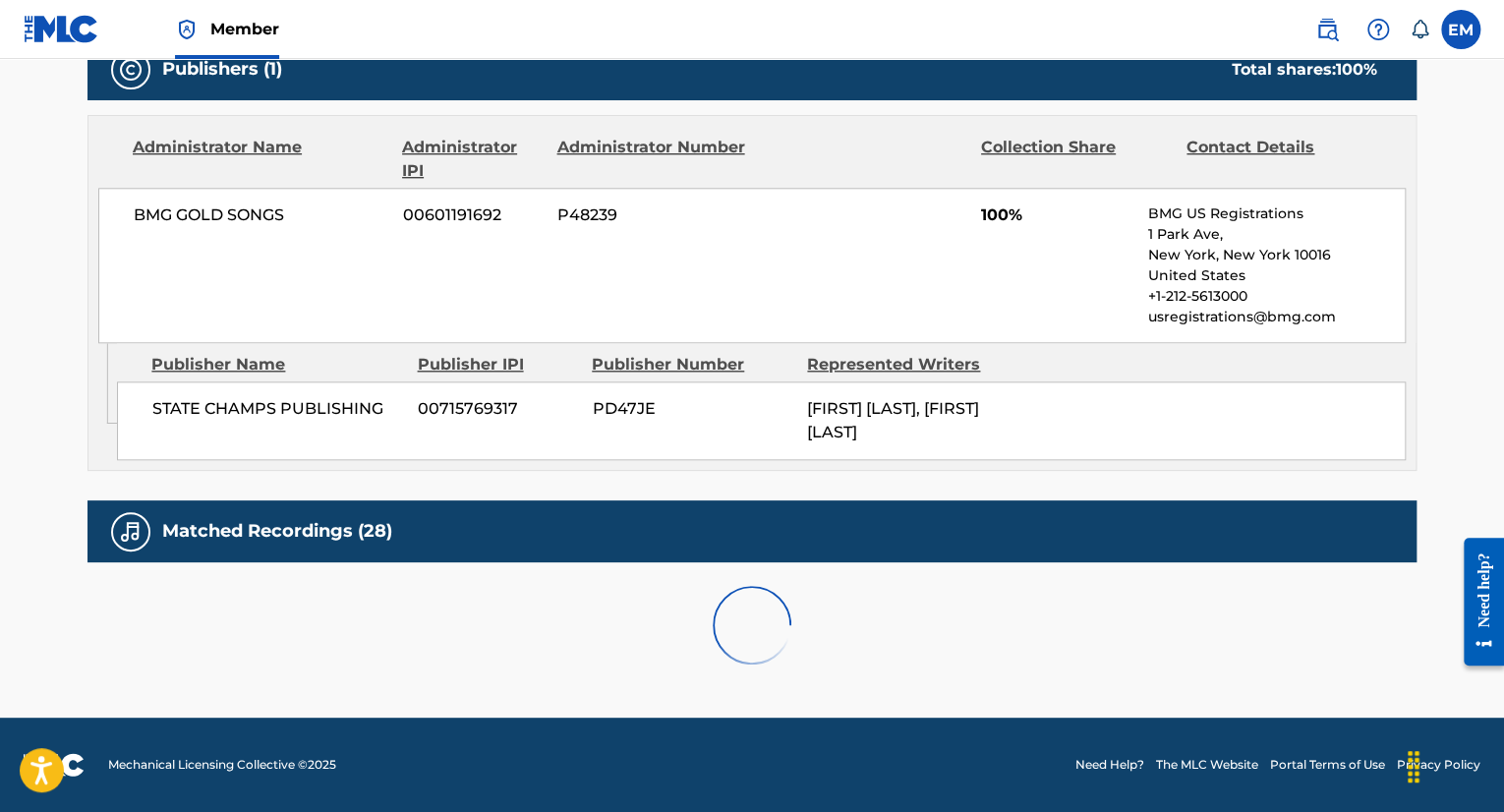 scroll, scrollTop: 1430, scrollLeft: 0, axis: vertical 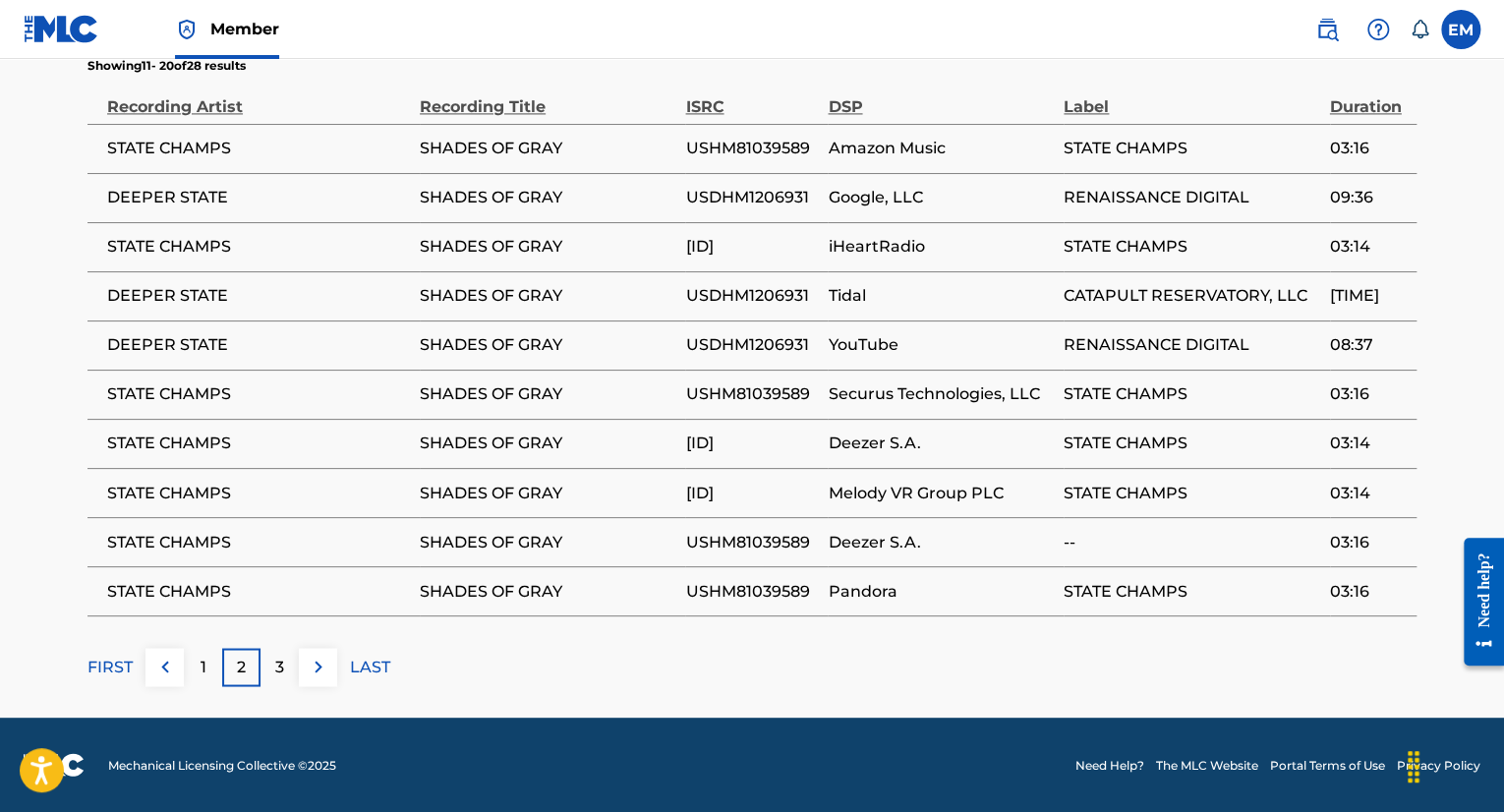 click on "SHADES OF GRAY" at bounding box center (548, 345) 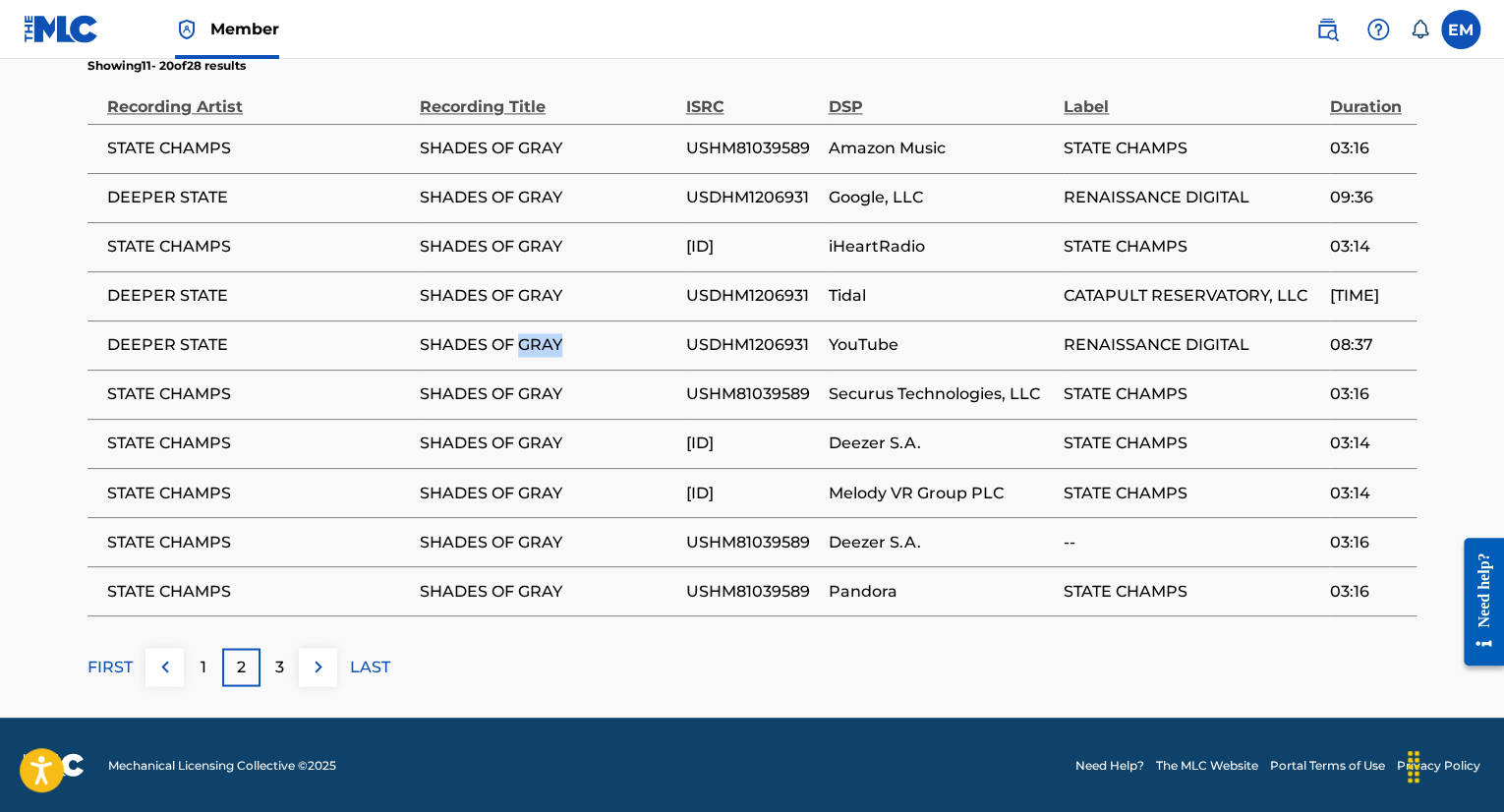 click on "SHADES OF GRAY" at bounding box center (548, 345) 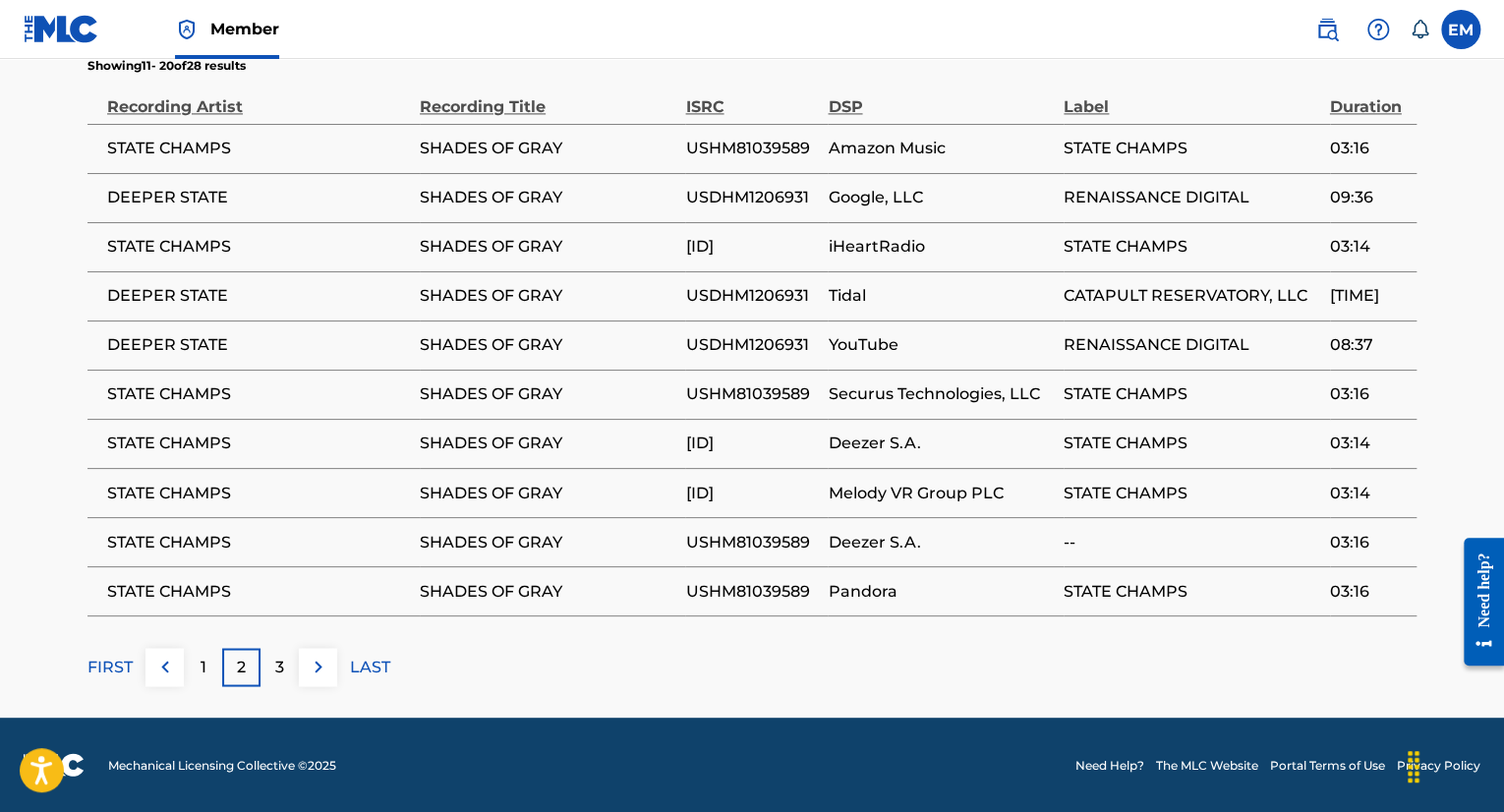 click on "SHADES OF GRAY" at bounding box center [548, 345] 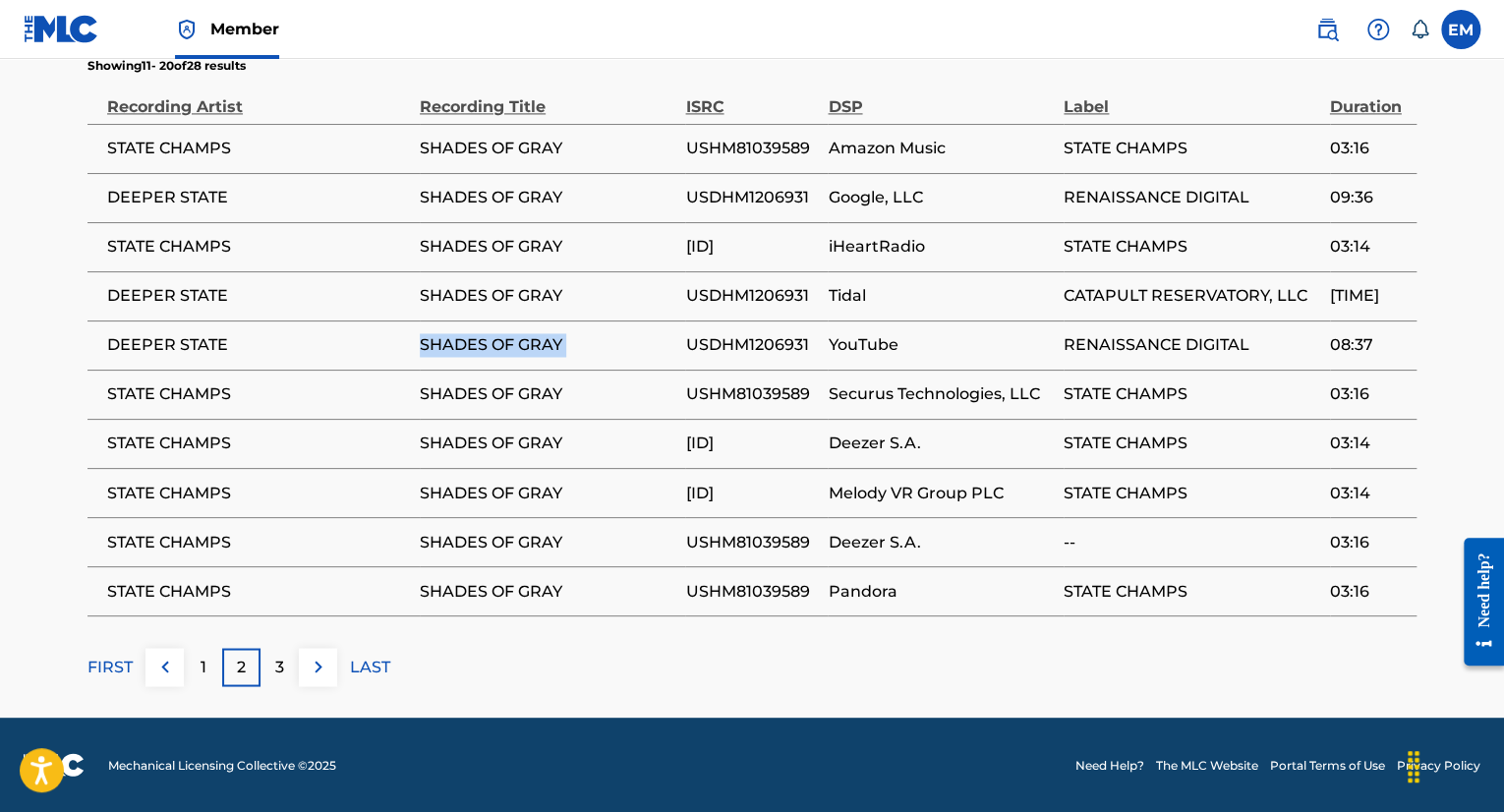 click on "SHADES OF GRAY" at bounding box center [548, 345] 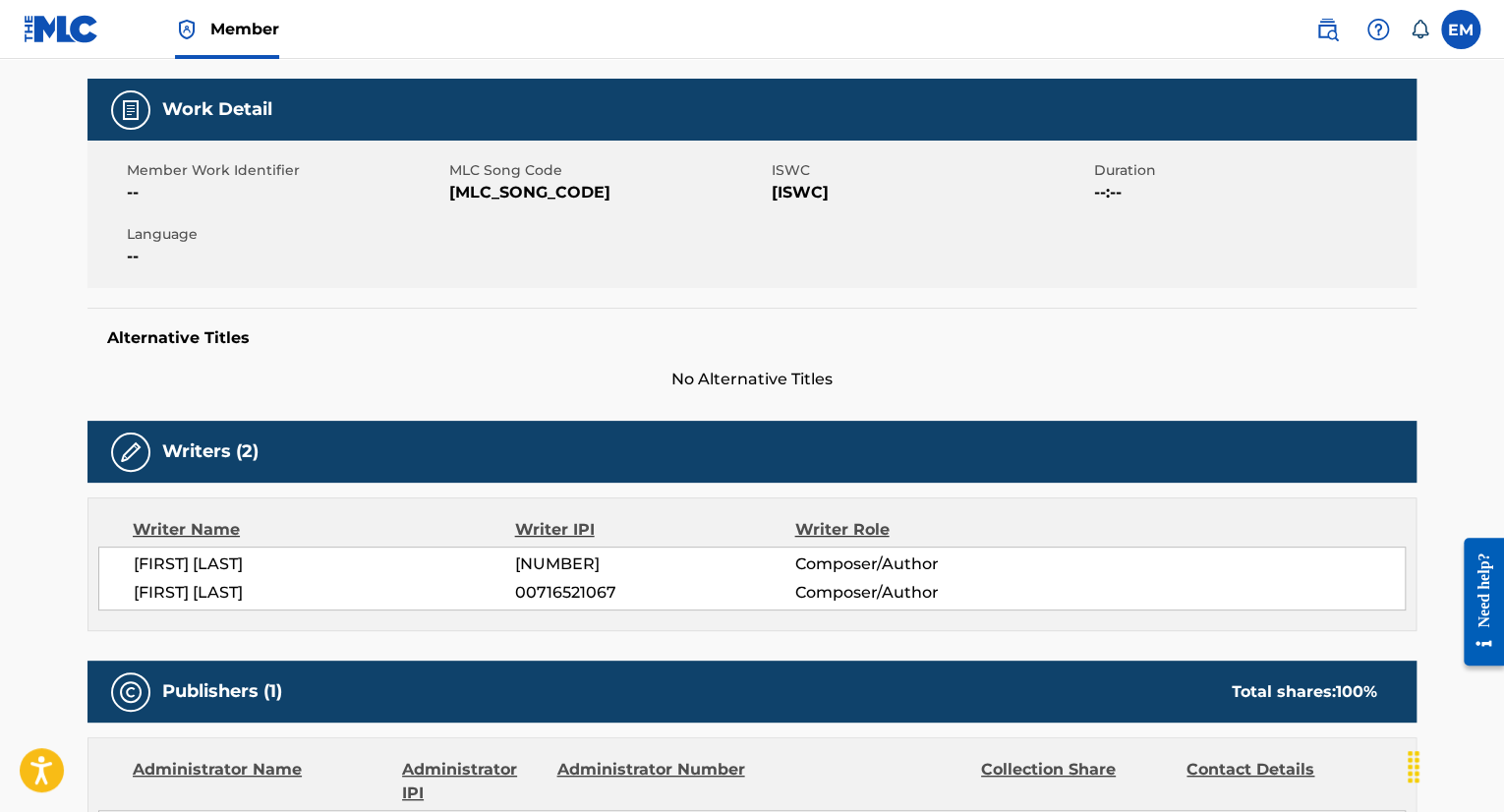 scroll, scrollTop: 152, scrollLeft: 0, axis: vertical 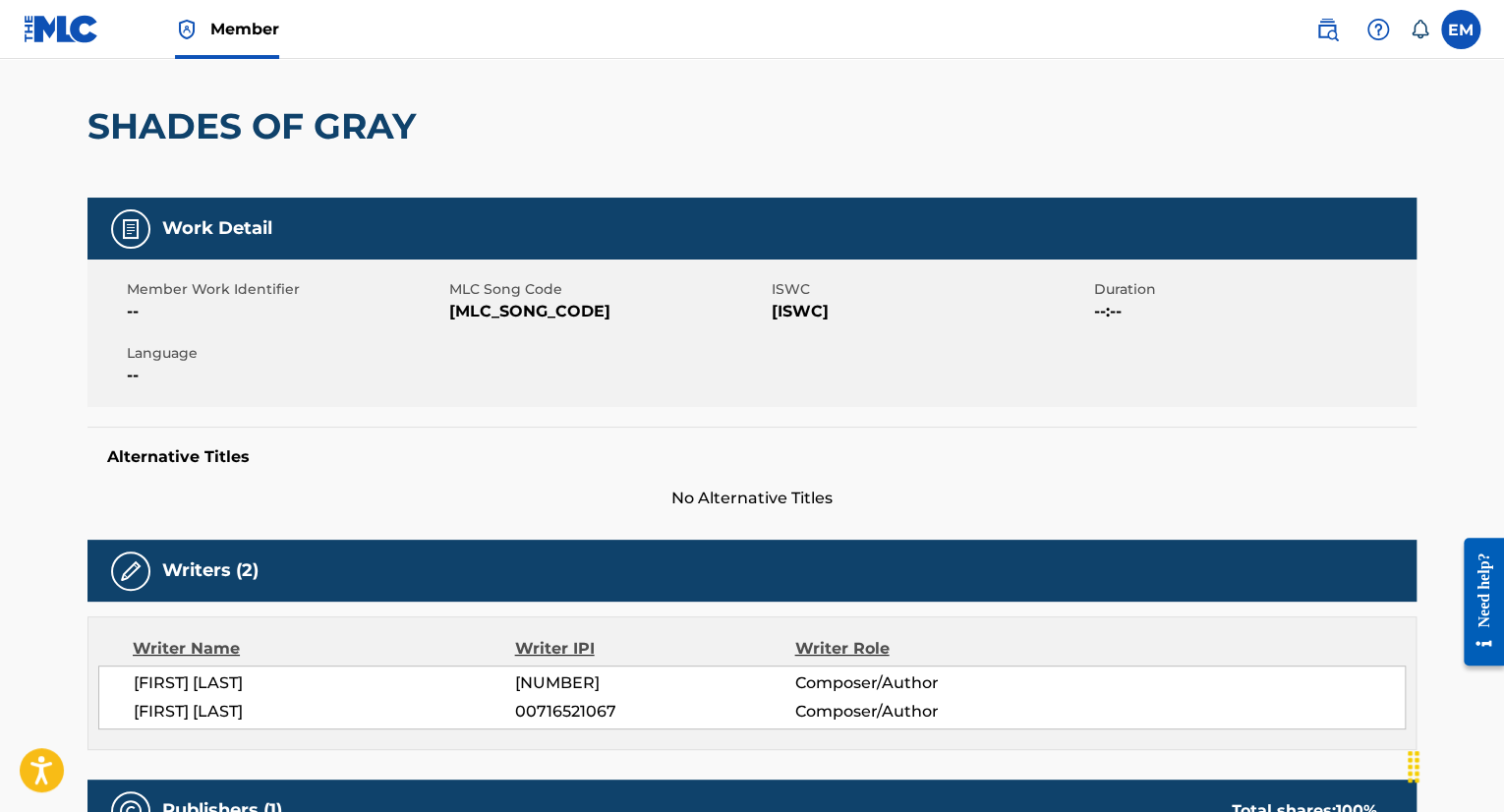 click on "MLC Song Code" at bounding box center [607, 289] 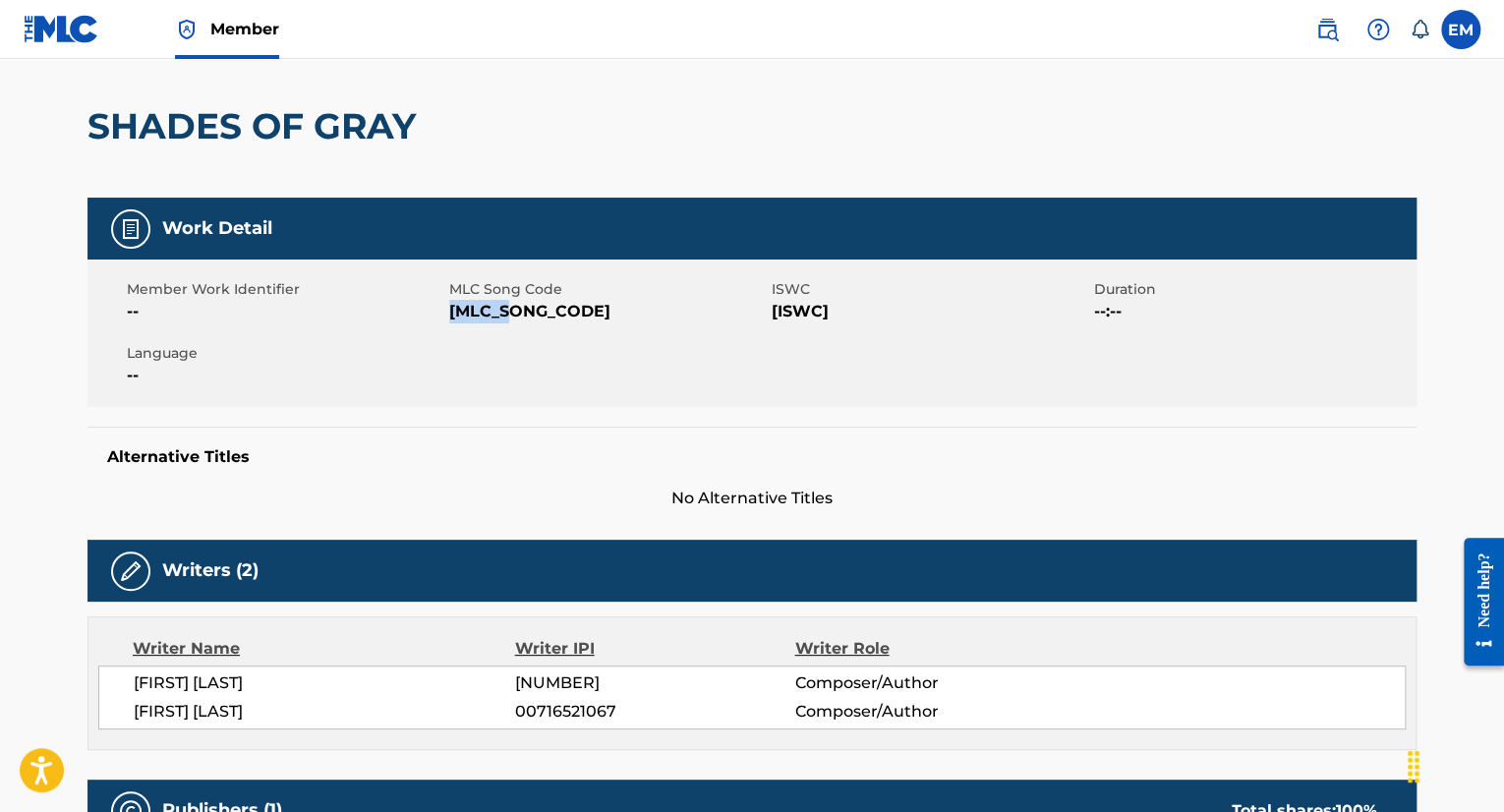 click on "[MLC_SONG_CODE]" at bounding box center (607, 312) 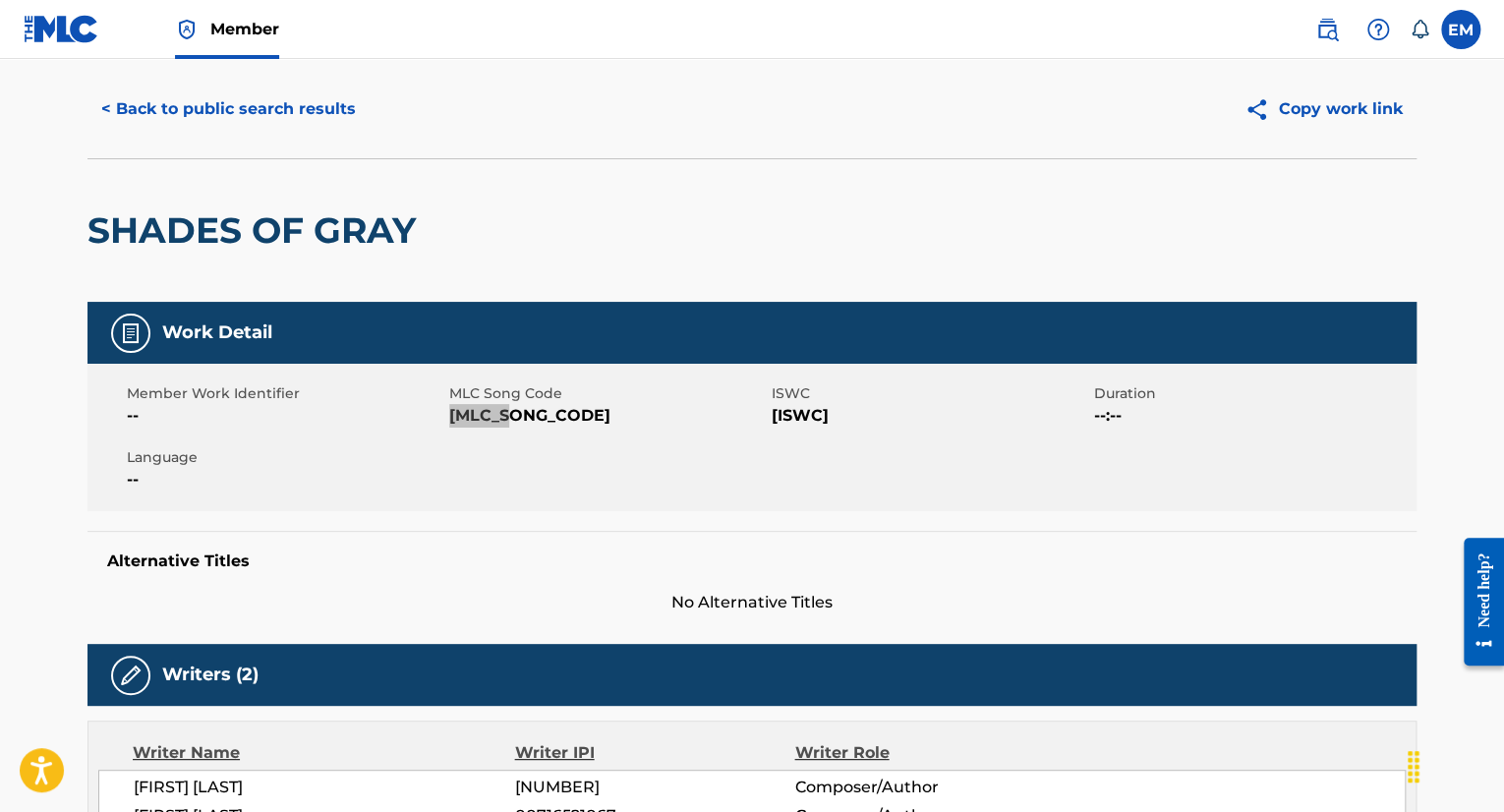 scroll, scrollTop: 0, scrollLeft: 0, axis: both 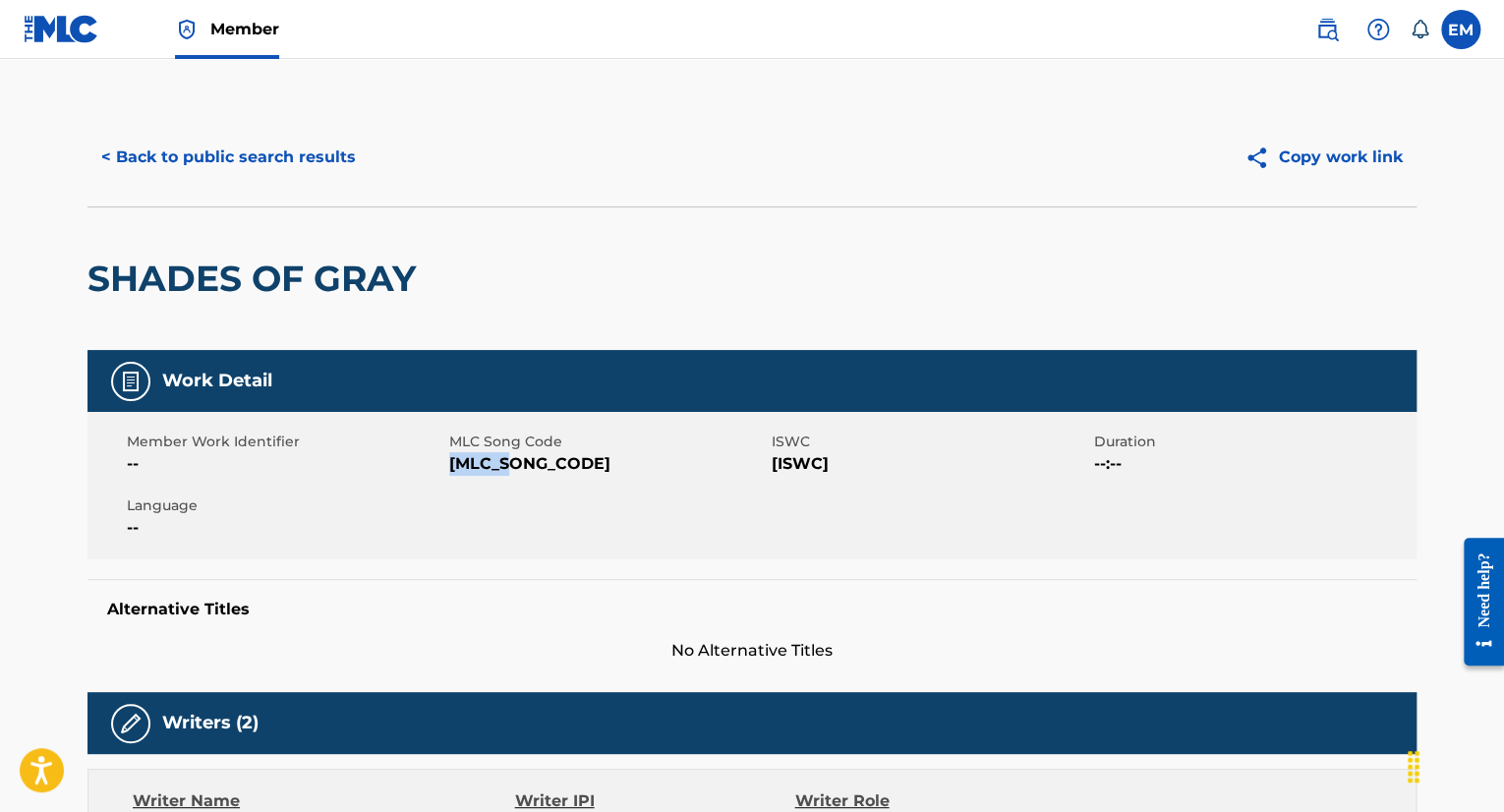 click on "< Back to public search results" at bounding box center [228, 157] 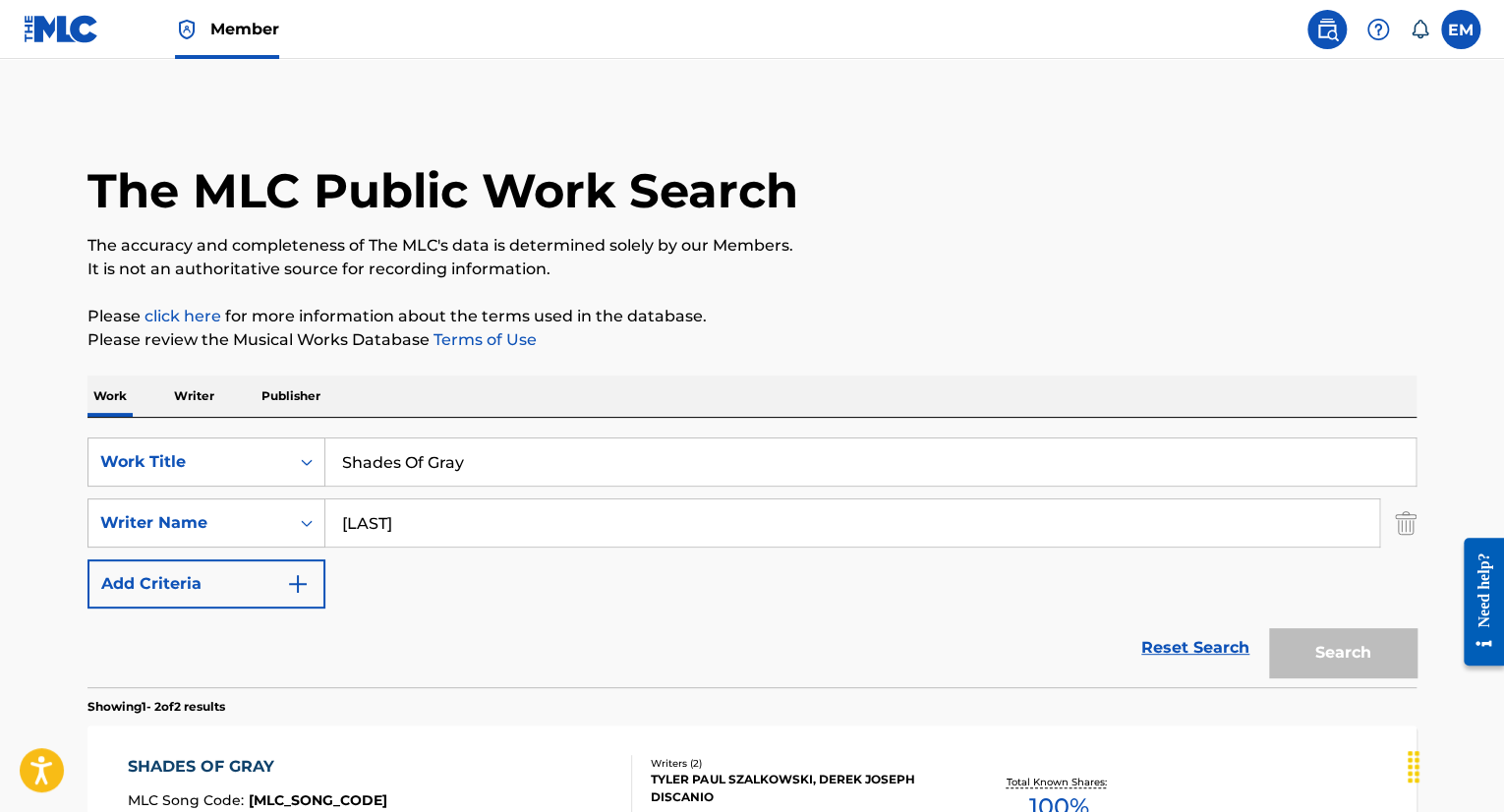 scroll, scrollTop: 145, scrollLeft: 0, axis: vertical 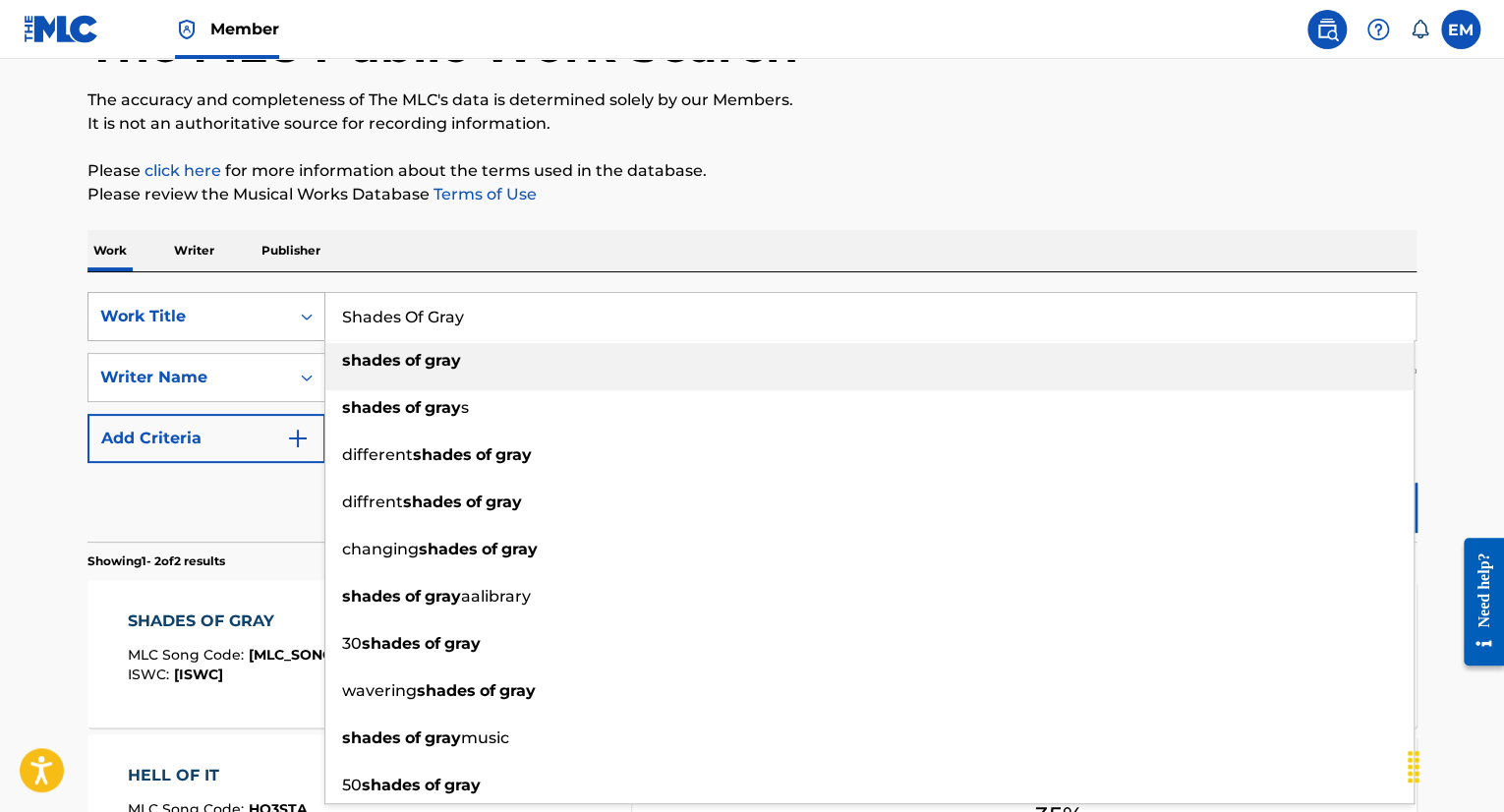 drag, startPoint x: 492, startPoint y: 327, endPoint x: 322, endPoint y: 309, distance: 170.95029 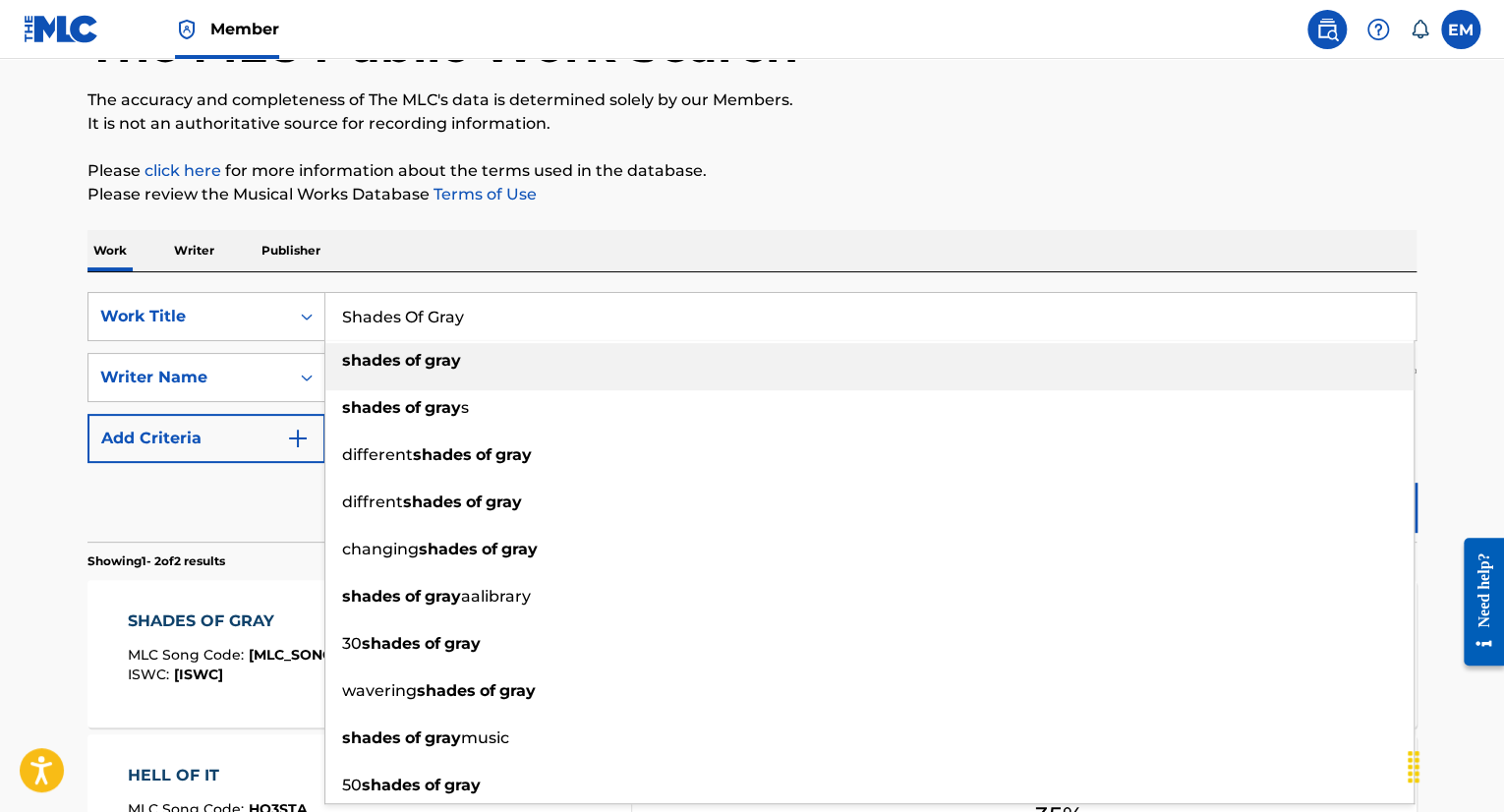 paste on "idelines" 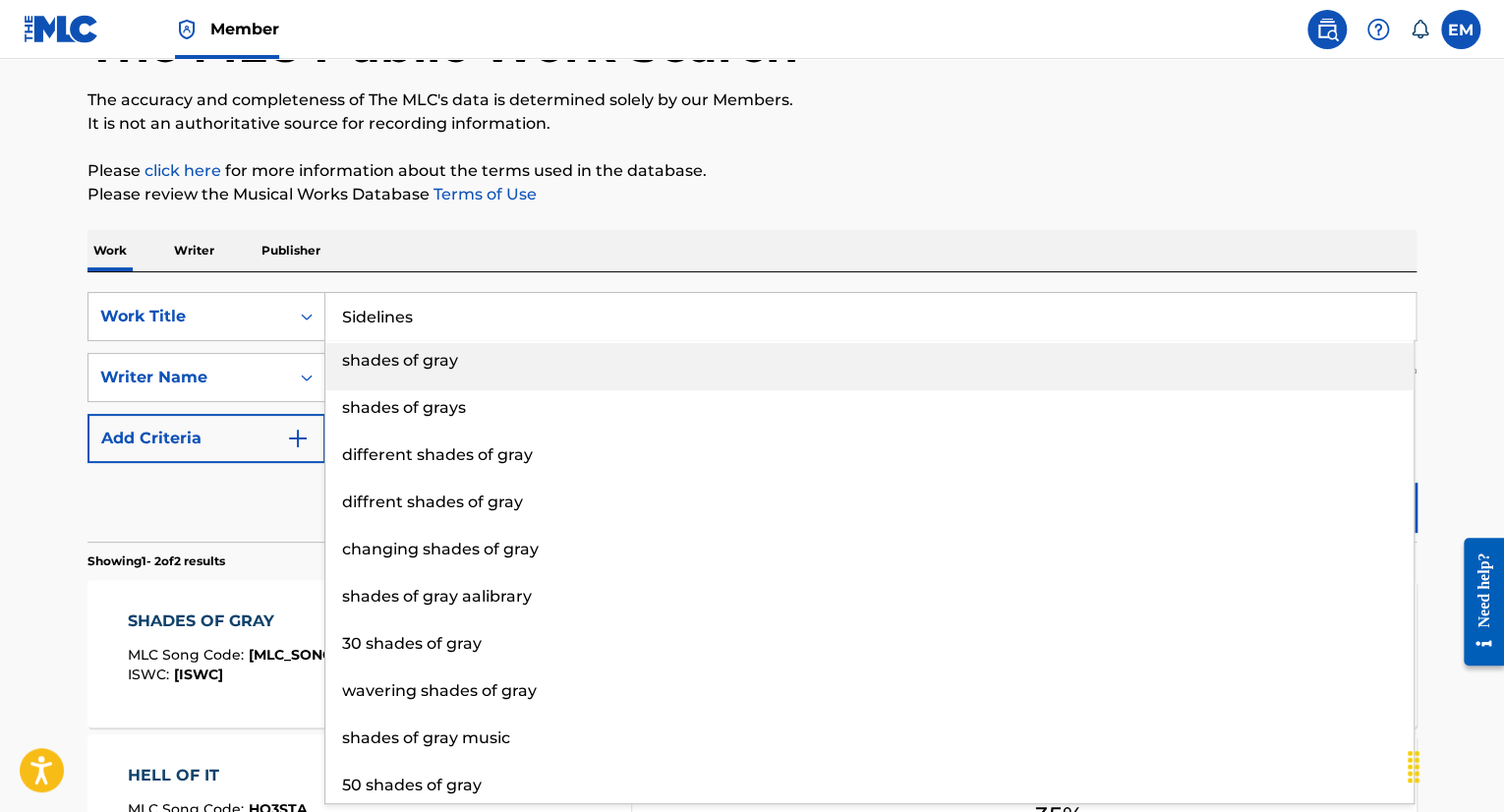 type on "Sidelines" 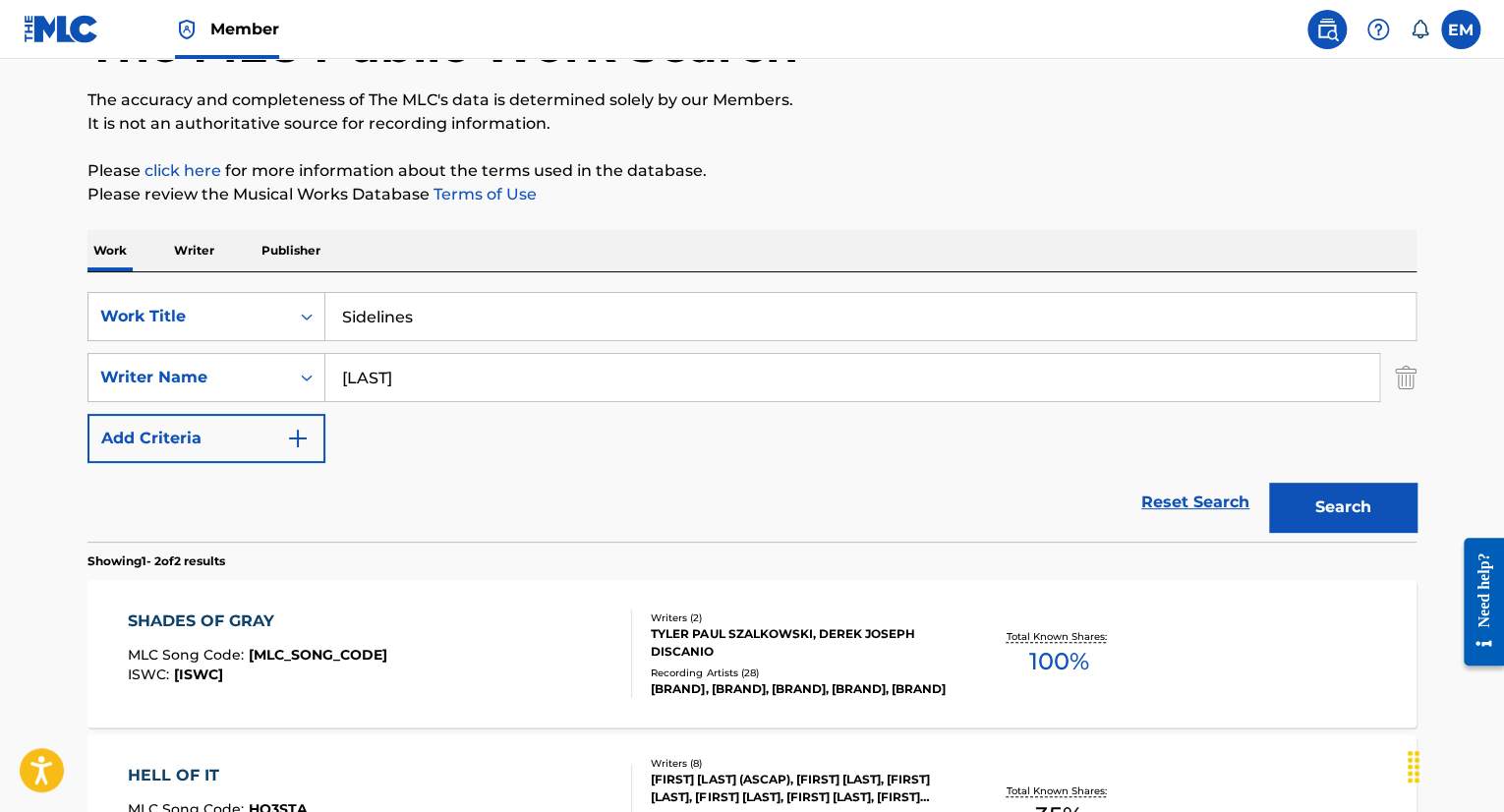 drag, startPoint x: 1274, startPoint y: 482, endPoint x: 1287, endPoint y: 483, distance: 13.038405 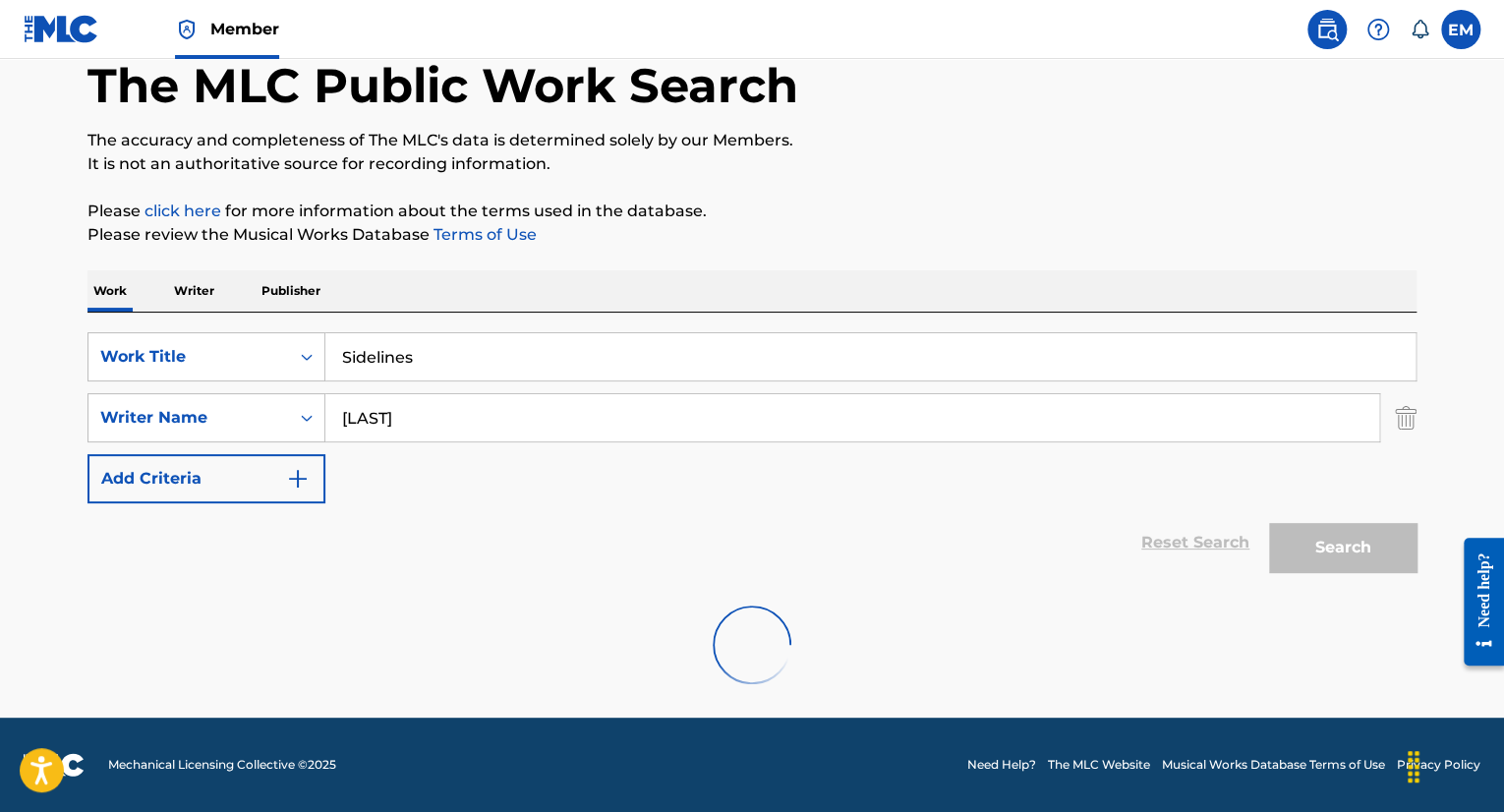 scroll, scrollTop: 145, scrollLeft: 0, axis: vertical 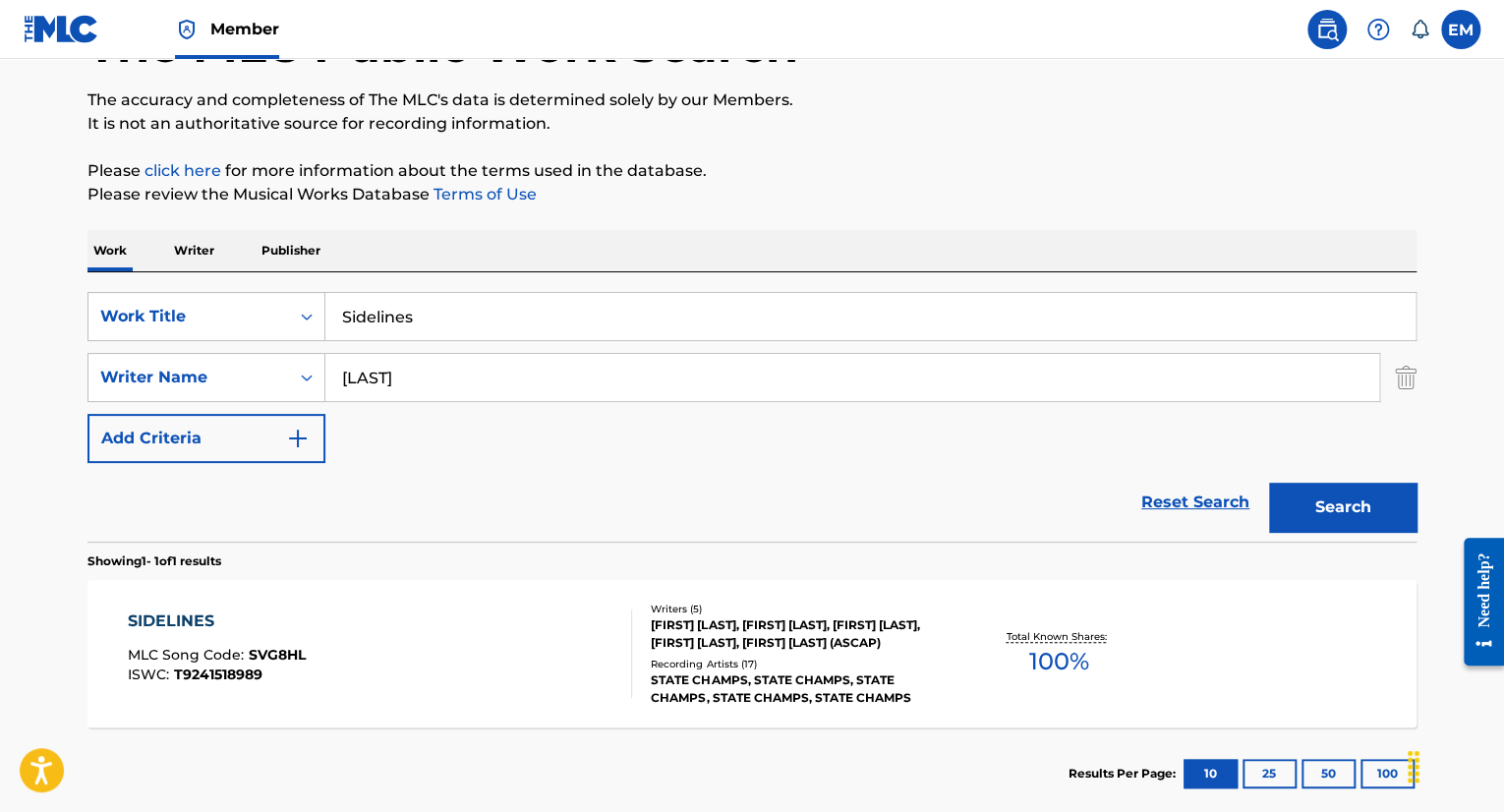 click on "SIDELINES MLC Song Code : SVG8HL ISWC : T9241518989" at bounding box center (380, 654) 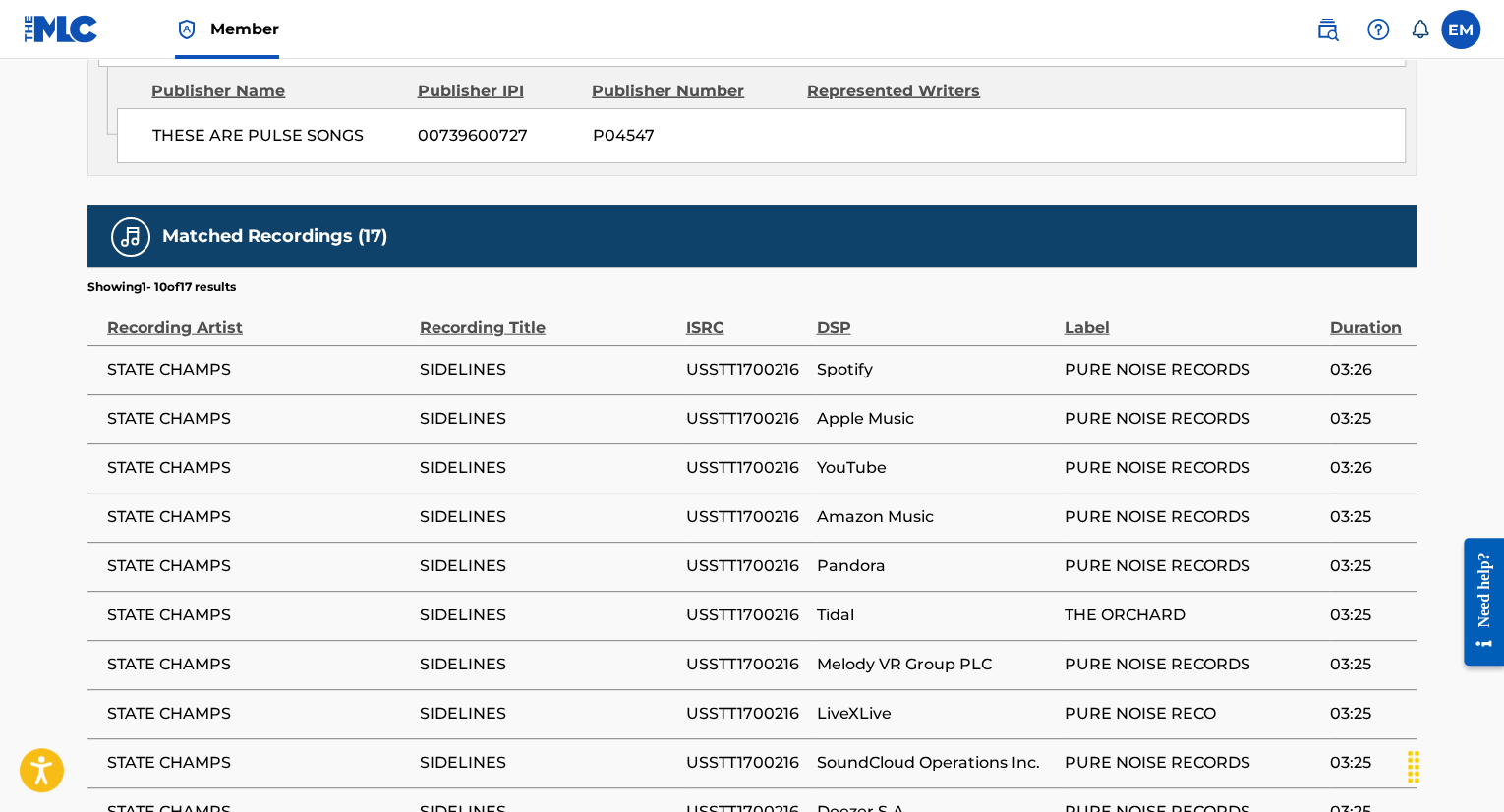 scroll, scrollTop: 2556, scrollLeft: 0, axis: vertical 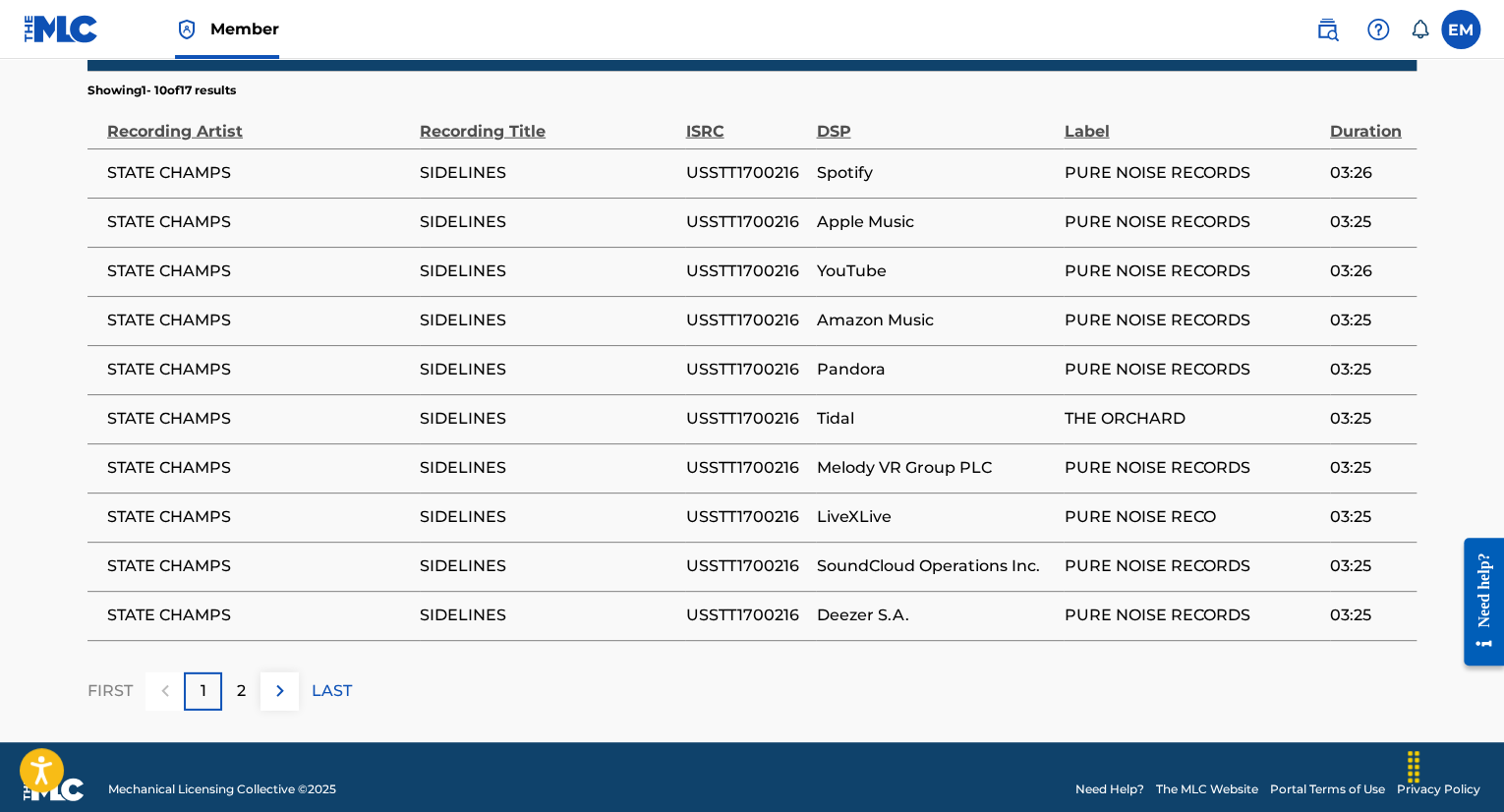 click on "USSTT1700216" at bounding box center (745, 173) 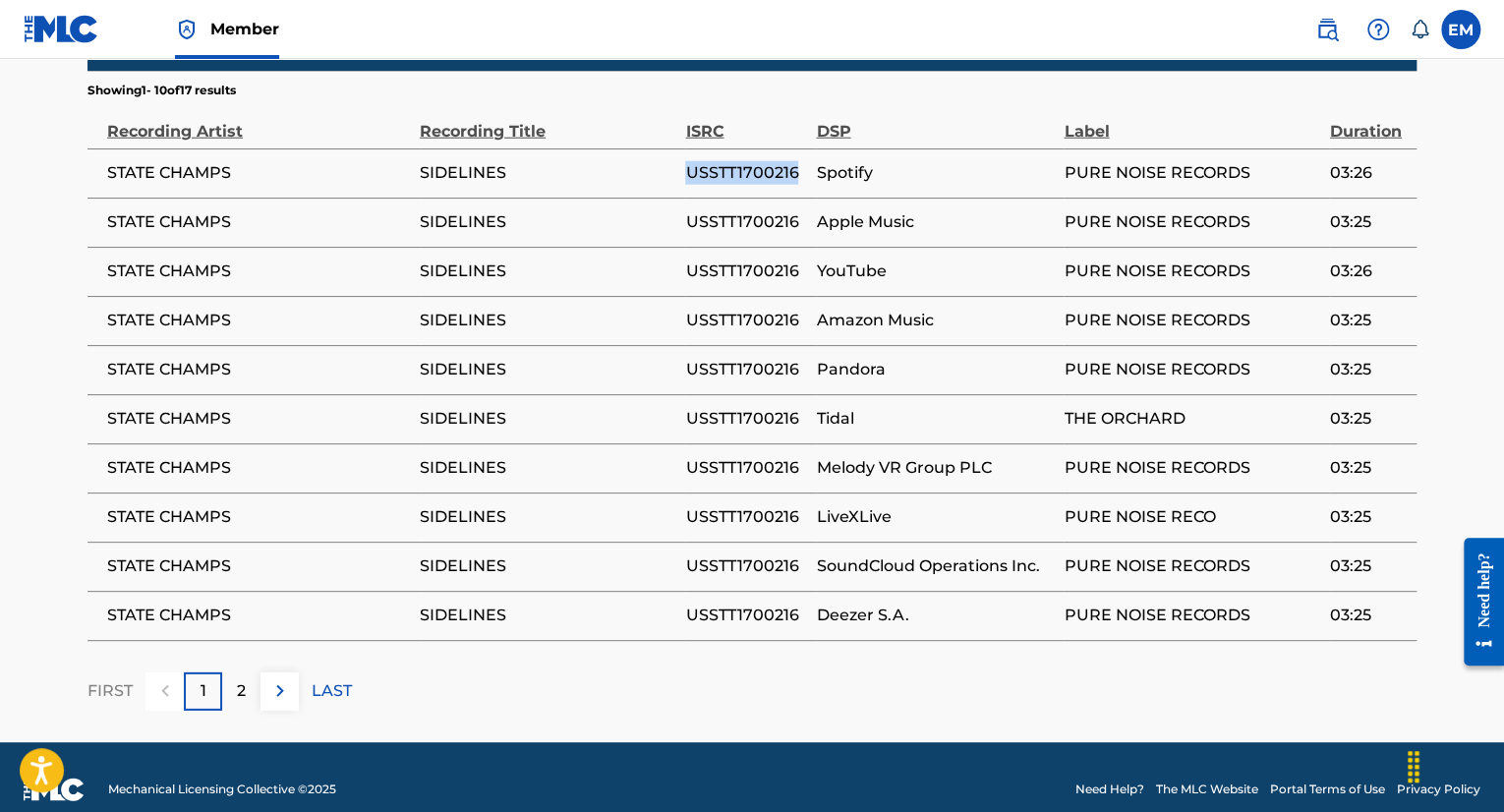 click on "USSTT1700216" at bounding box center (745, 173) 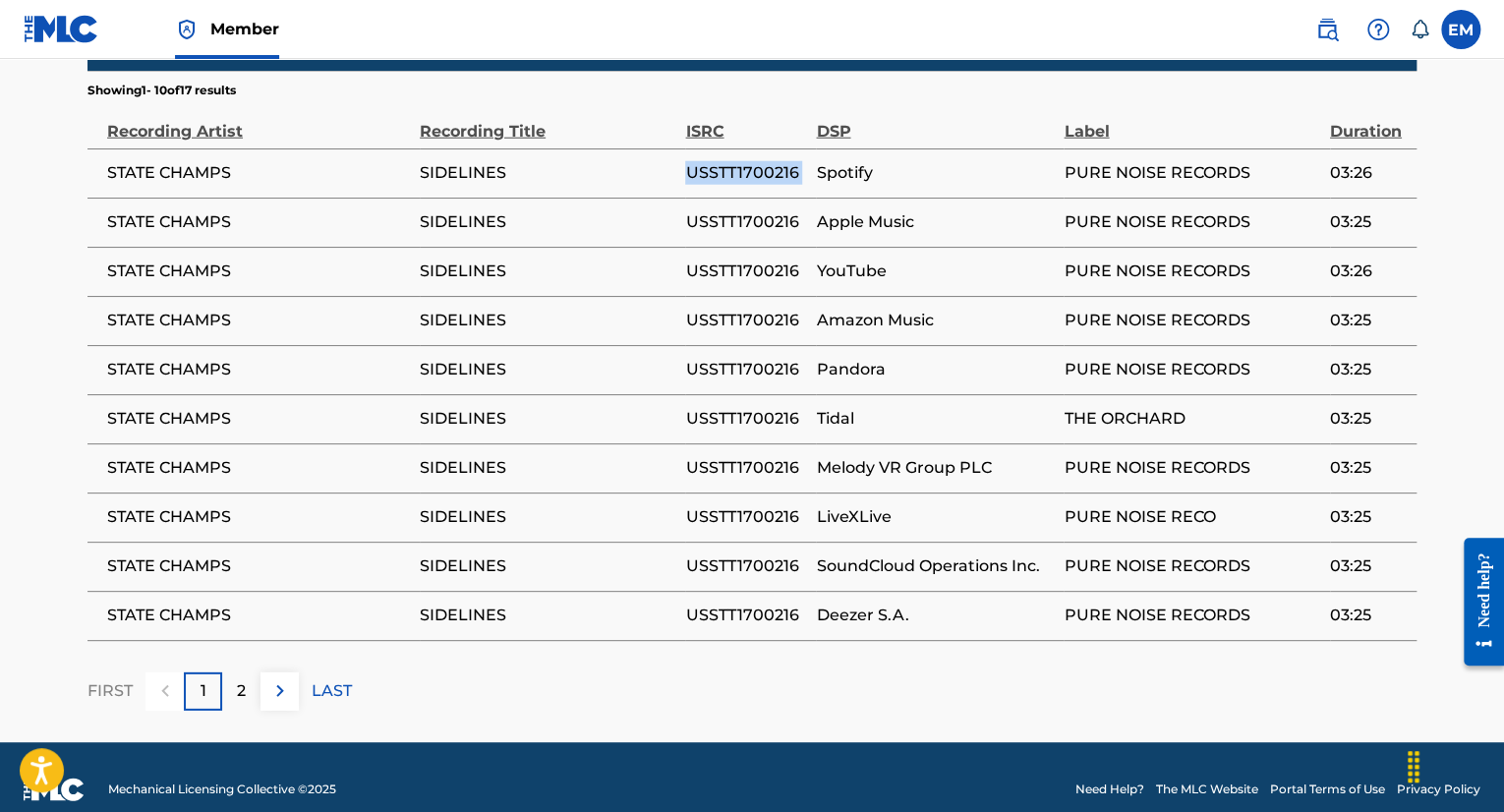 click on "USSTT1700216" at bounding box center (745, 173) 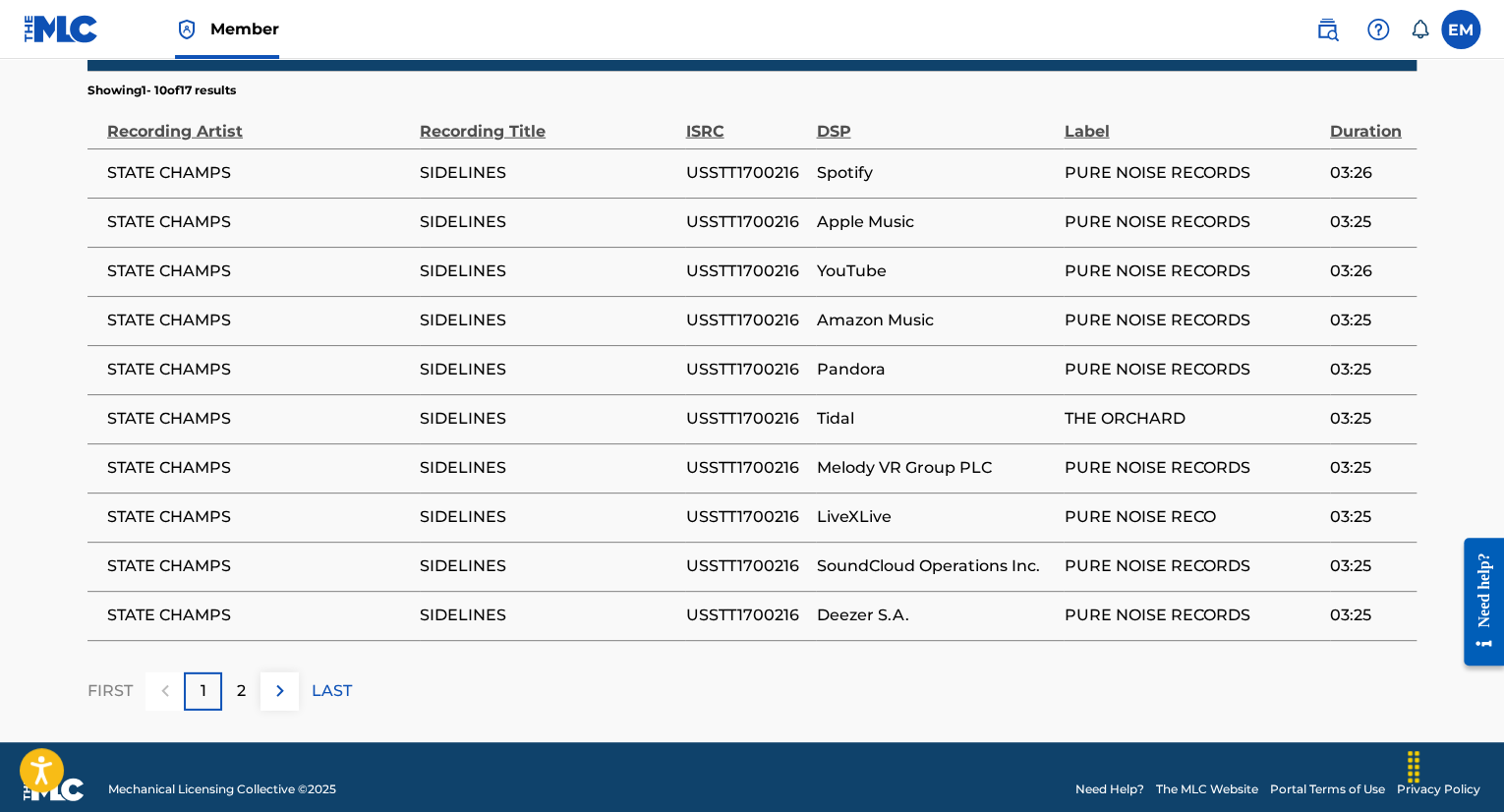 click on "2" at bounding box center (241, 691) 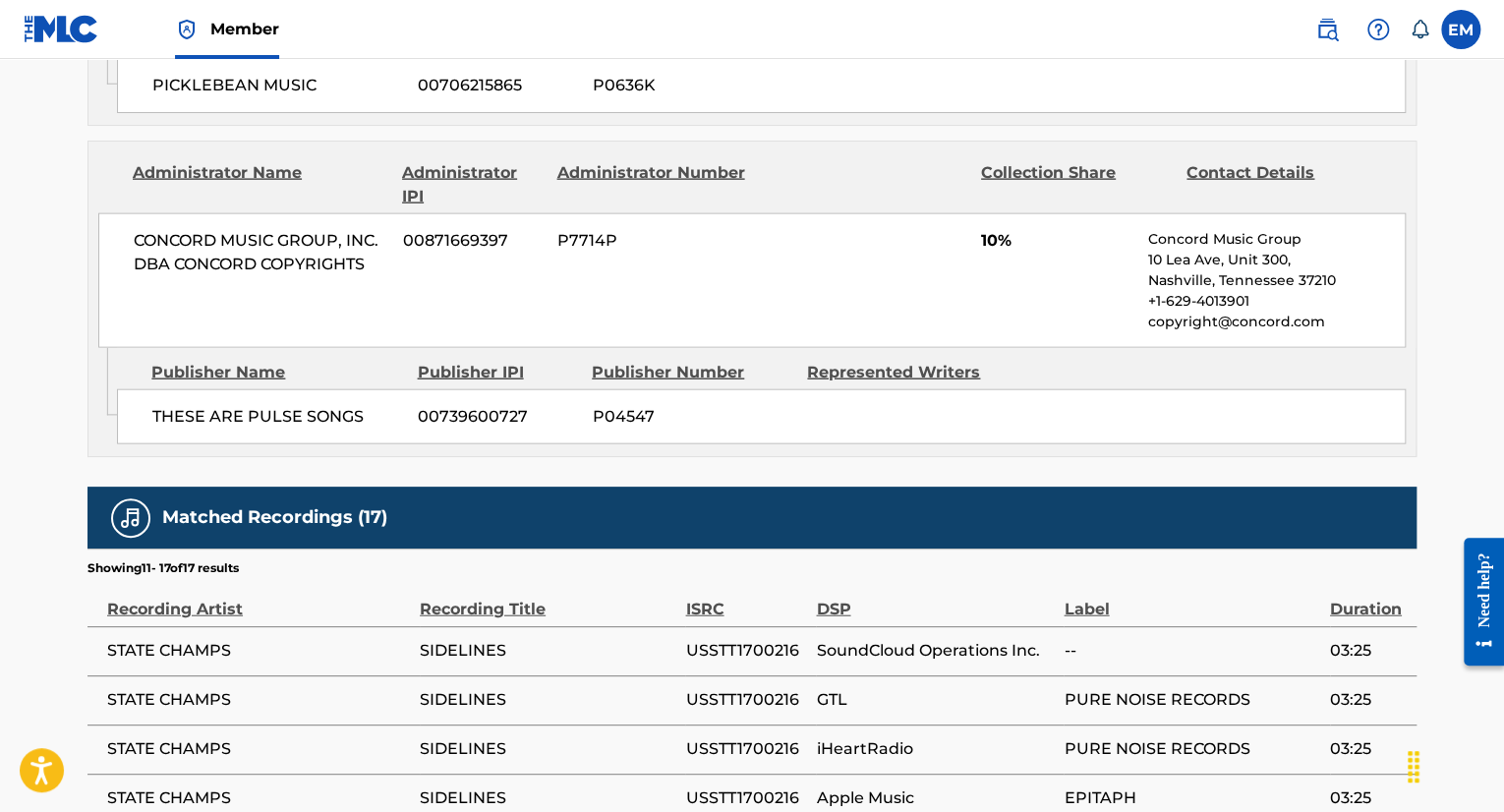 scroll, scrollTop: 2446, scrollLeft: 0, axis: vertical 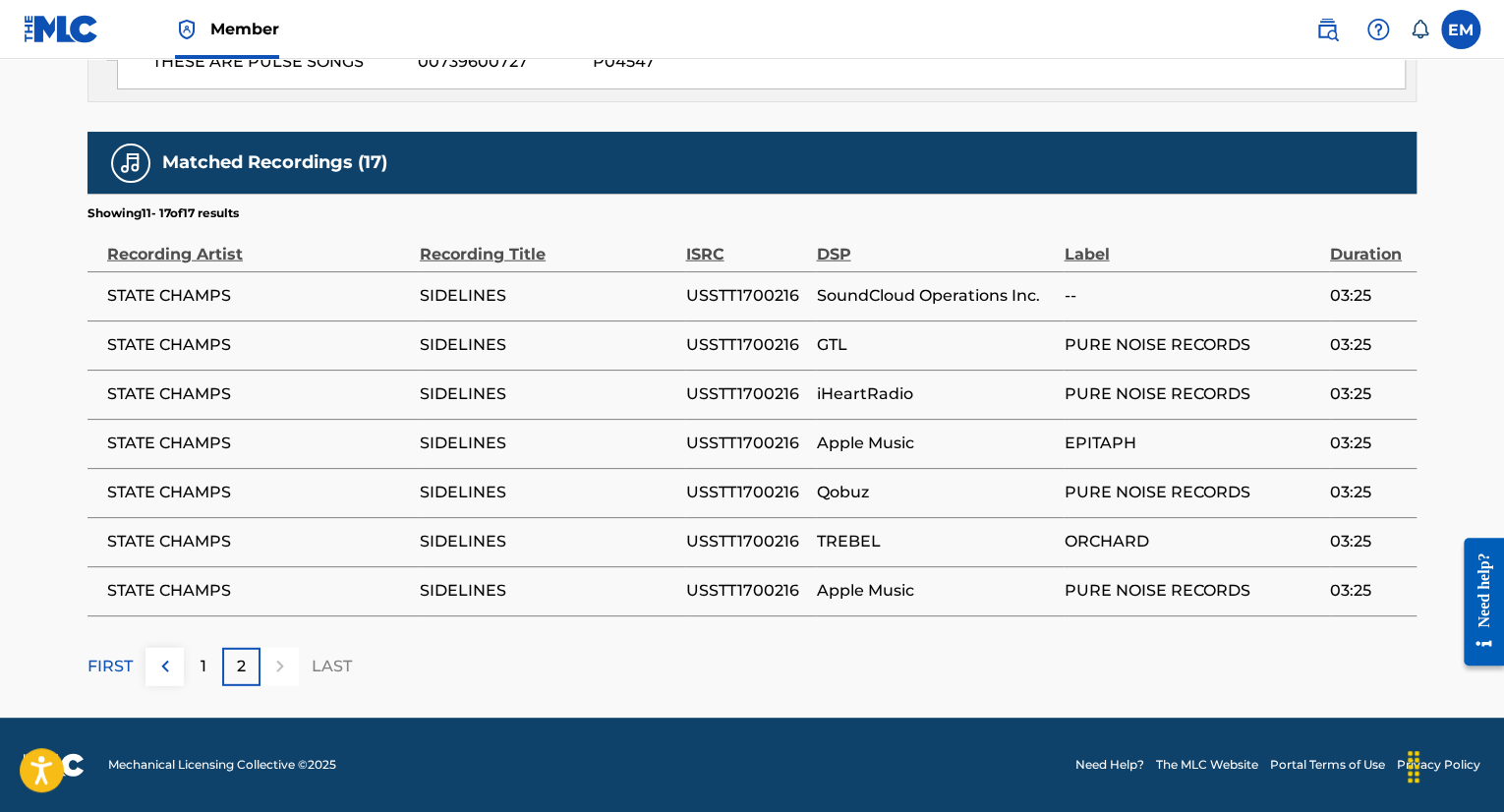 click on "SIDELINES" at bounding box center (548, 394) 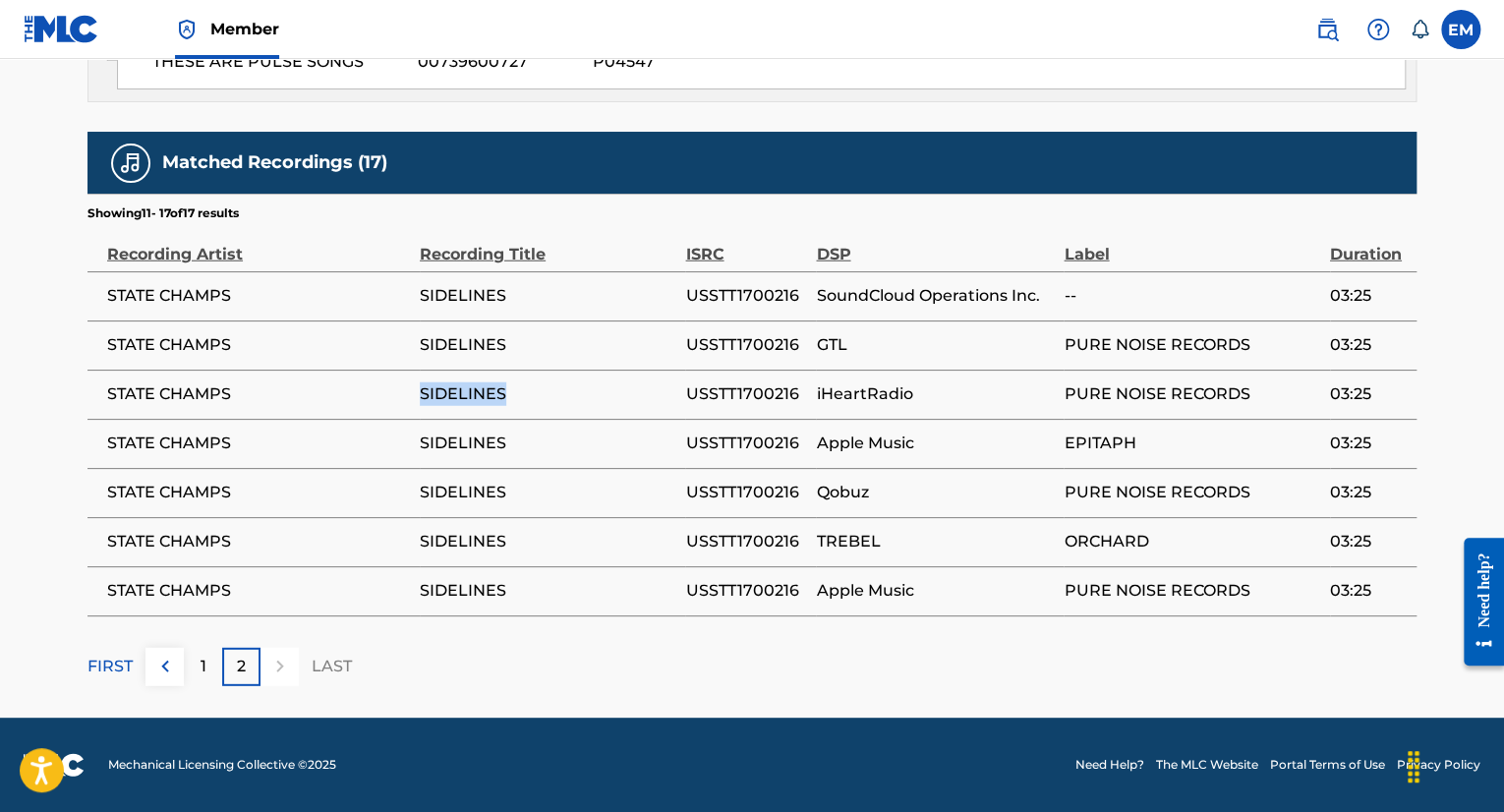 click on "SIDELINES" at bounding box center (548, 394) 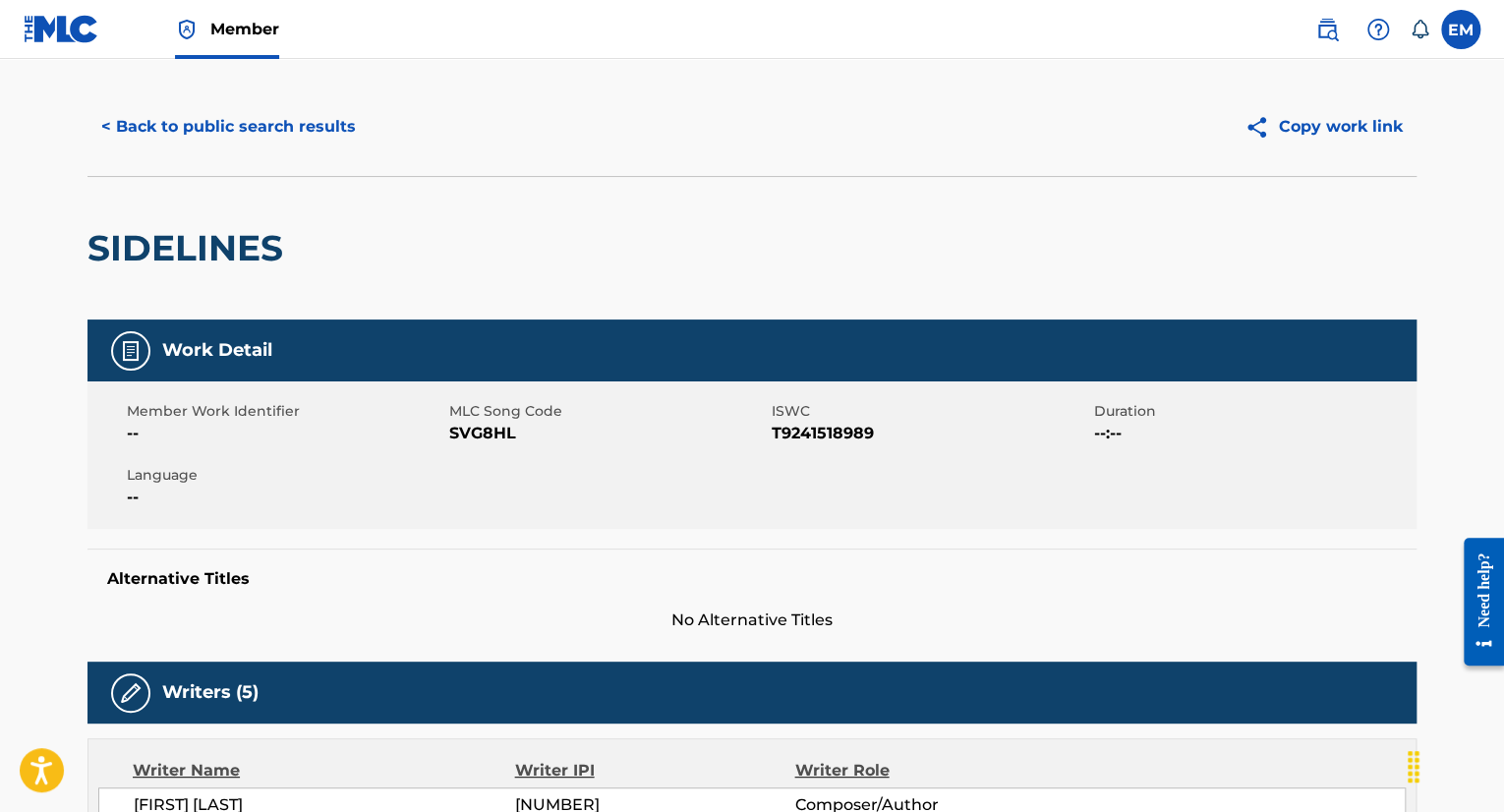 scroll, scrollTop: 0, scrollLeft: 0, axis: both 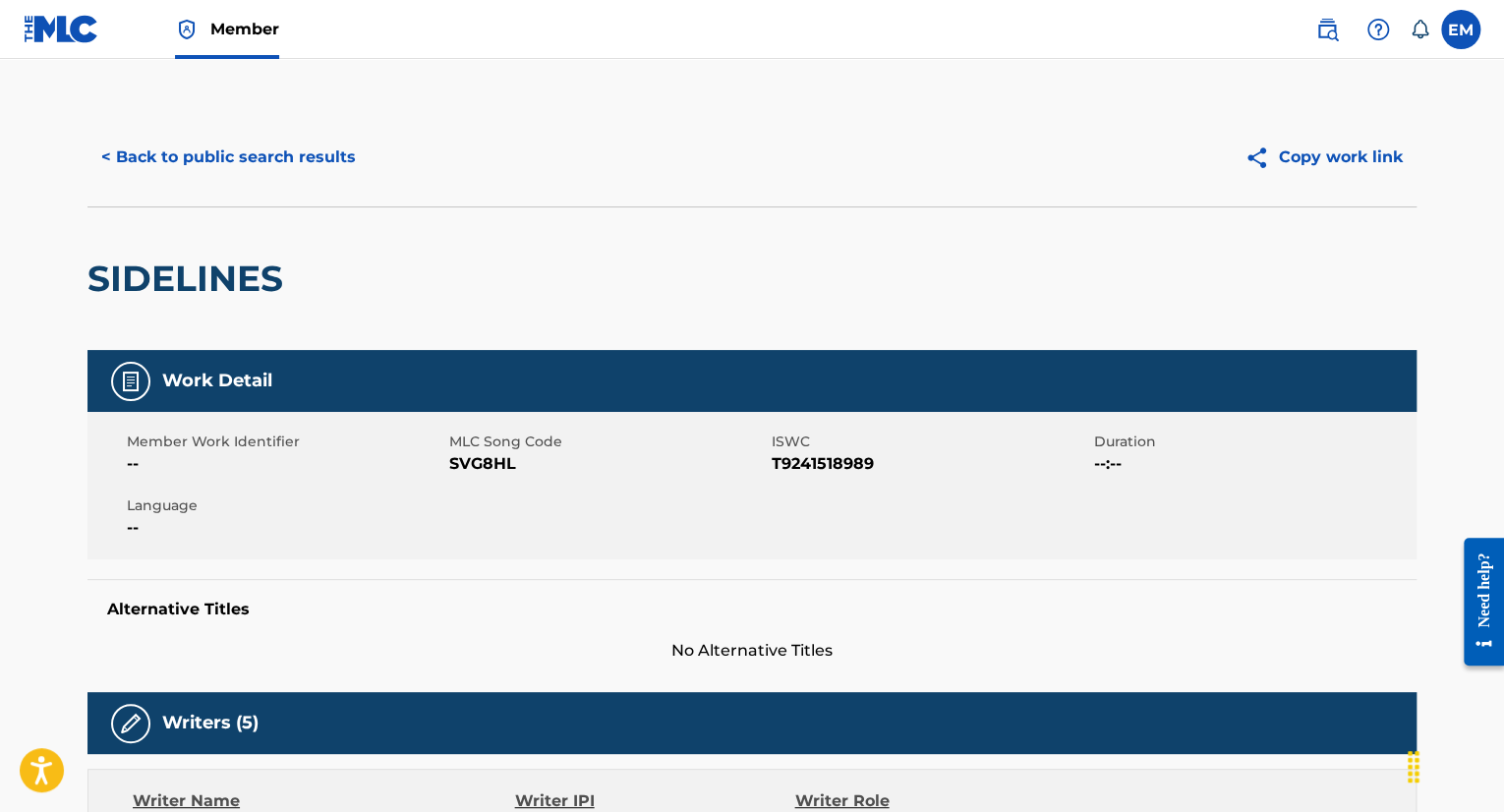 click on "SVG8HL" at bounding box center (607, 464) 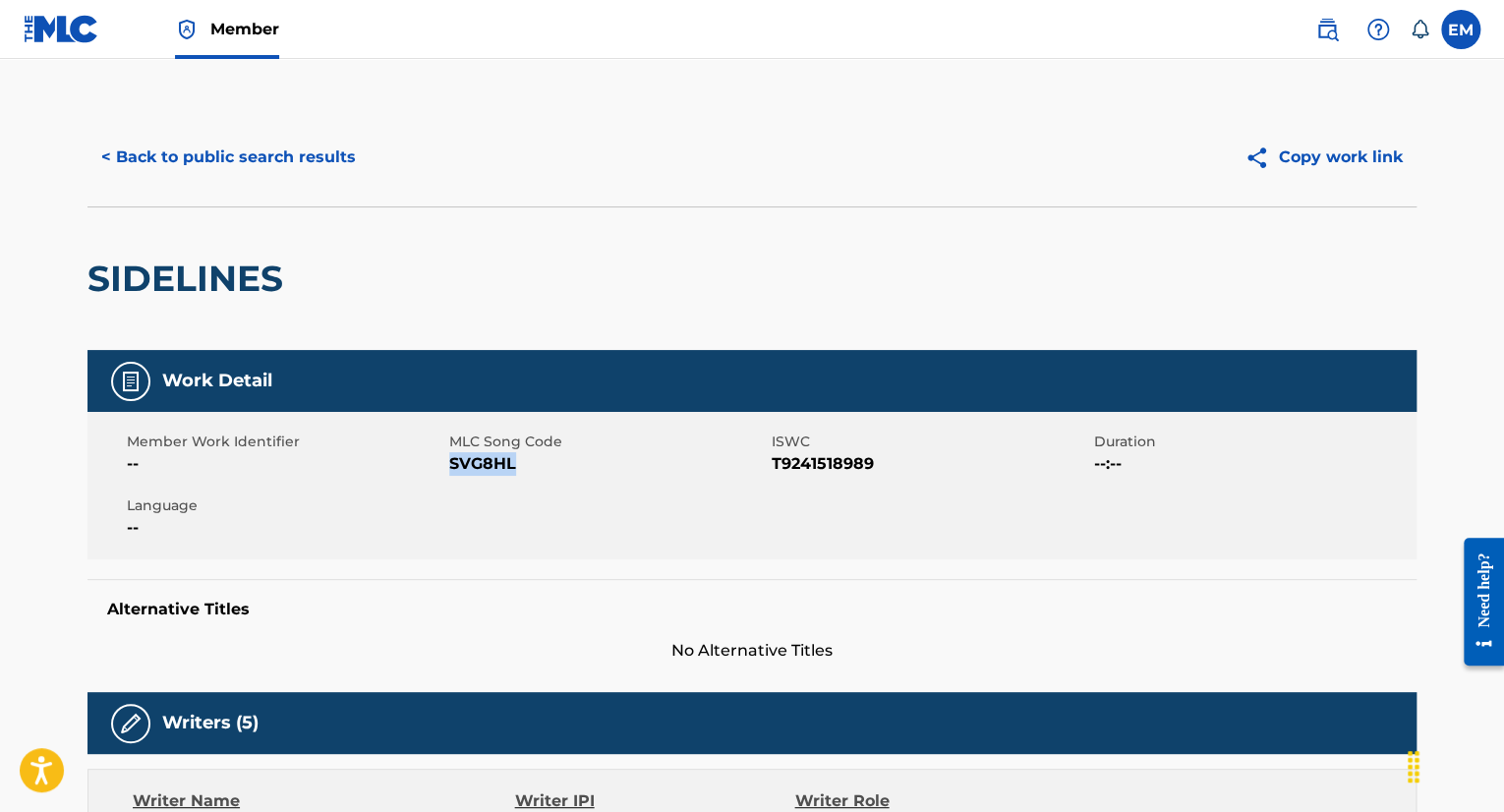 click on "SVG8HL" at bounding box center (607, 464) 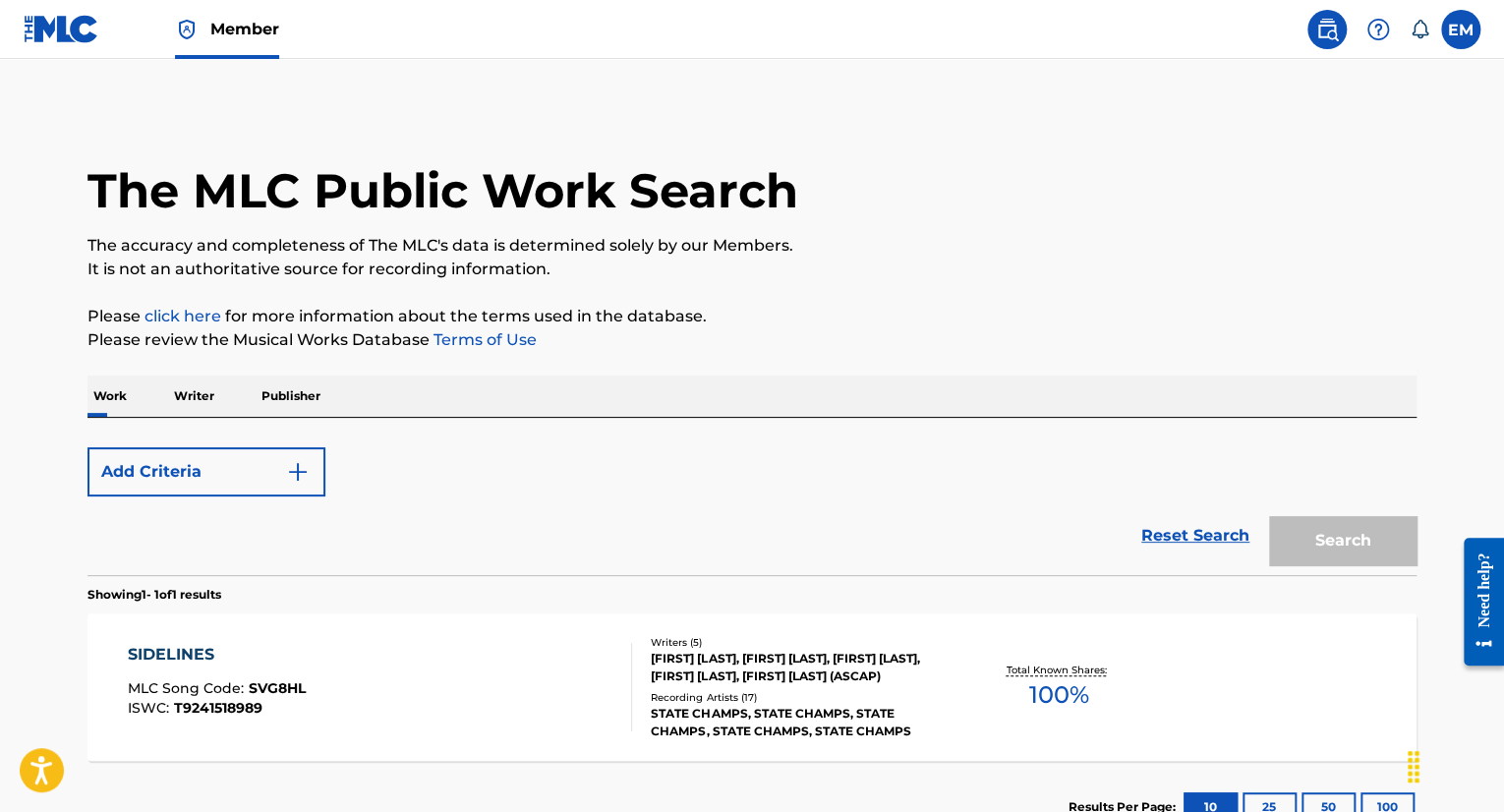 scroll, scrollTop: 145, scrollLeft: 0, axis: vertical 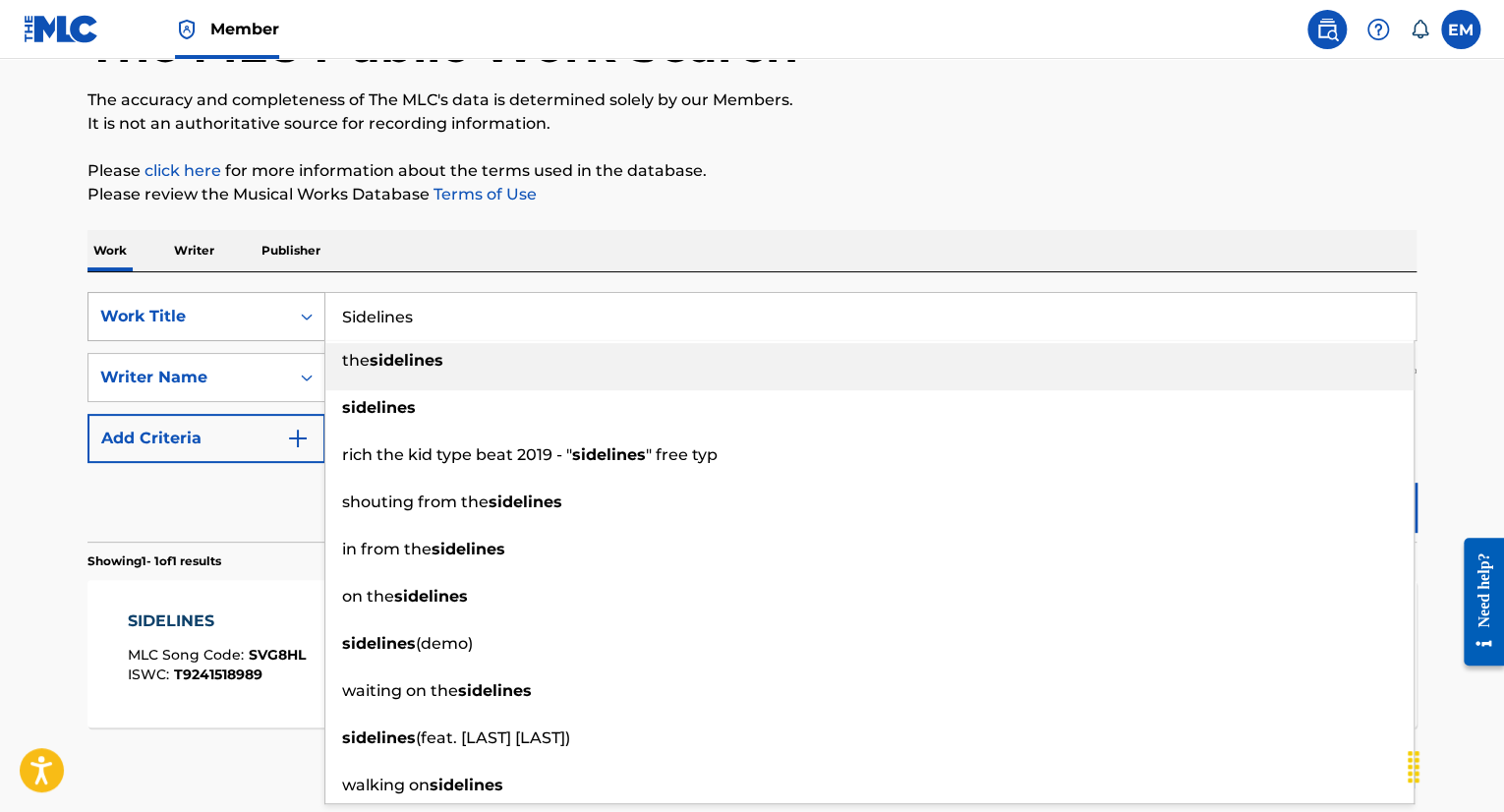 drag, startPoint x: 559, startPoint y: 313, endPoint x: 282, endPoint y: 292, distance: 277.79489 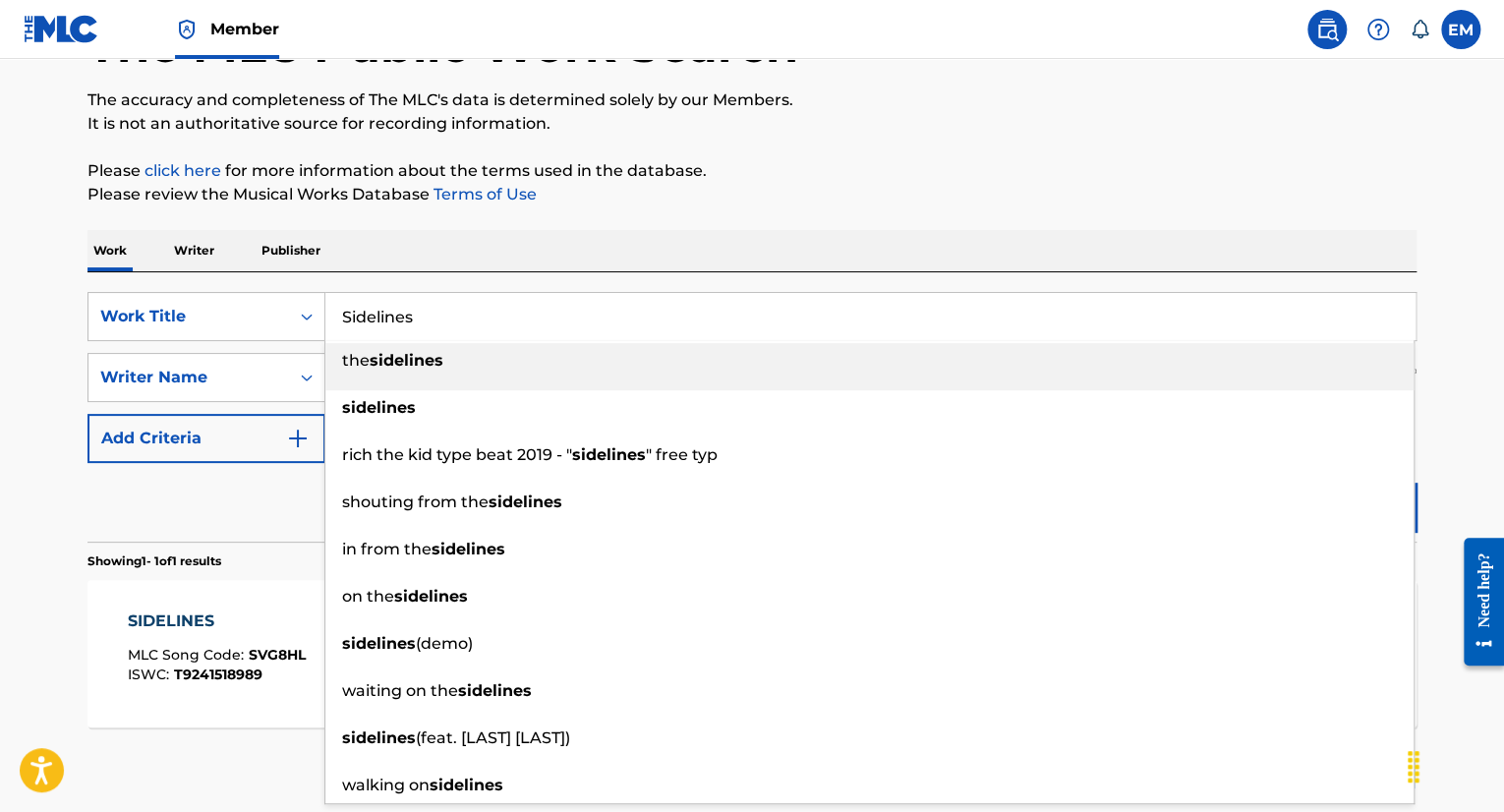 paste on "low Burn" 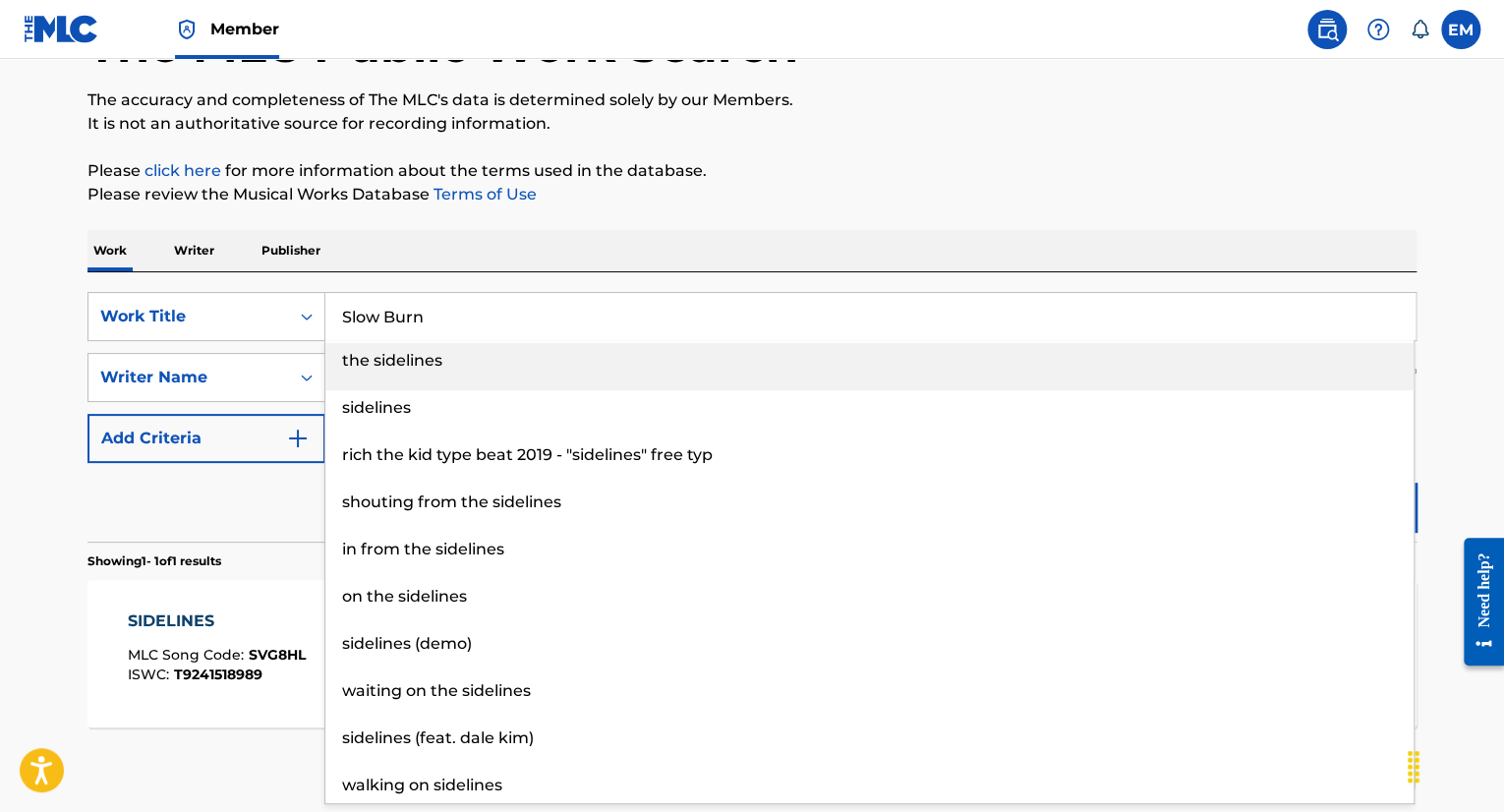 type on "Slow Burn" 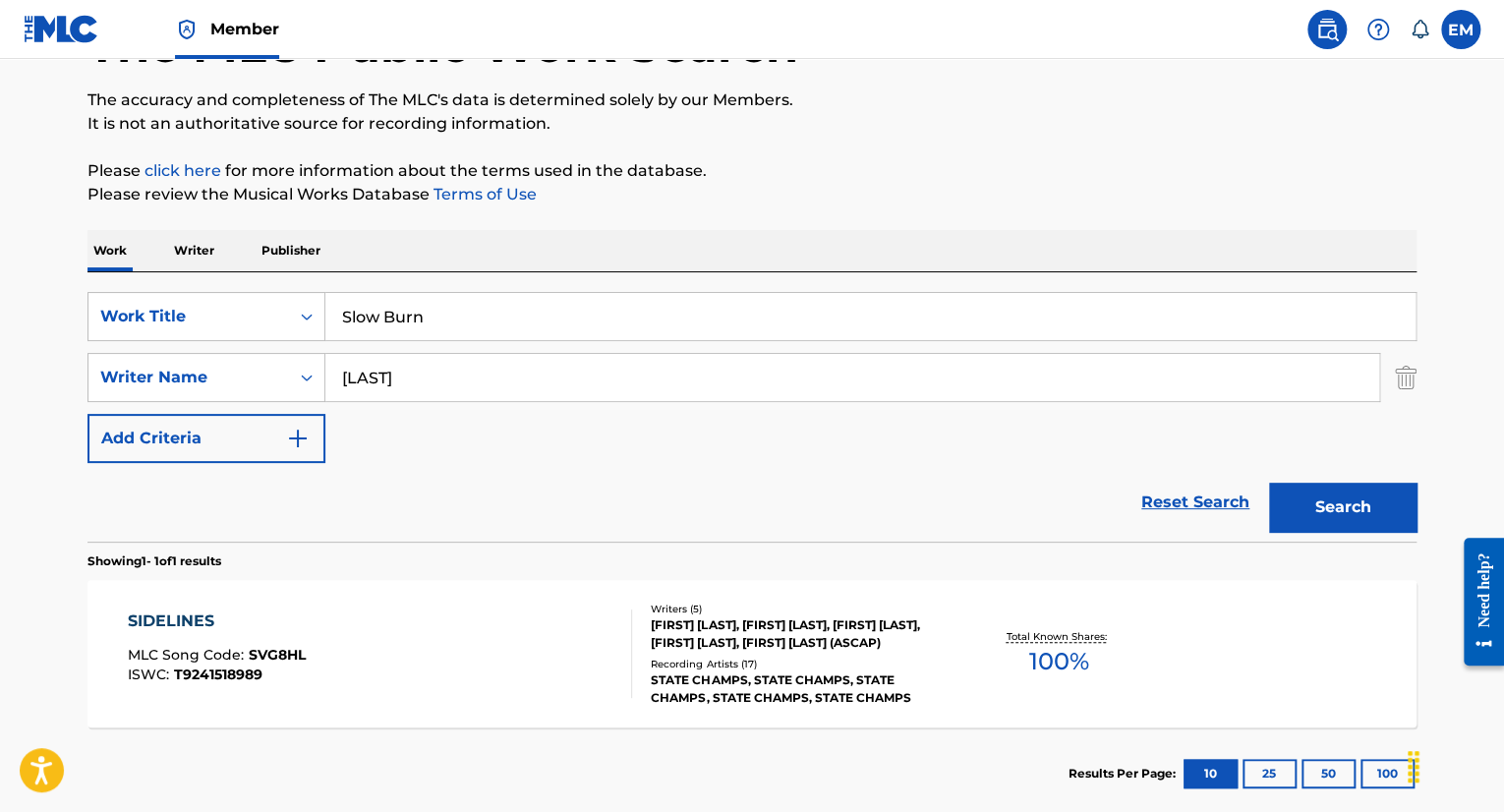 click on "Search" at bounding box center (1343, 507) 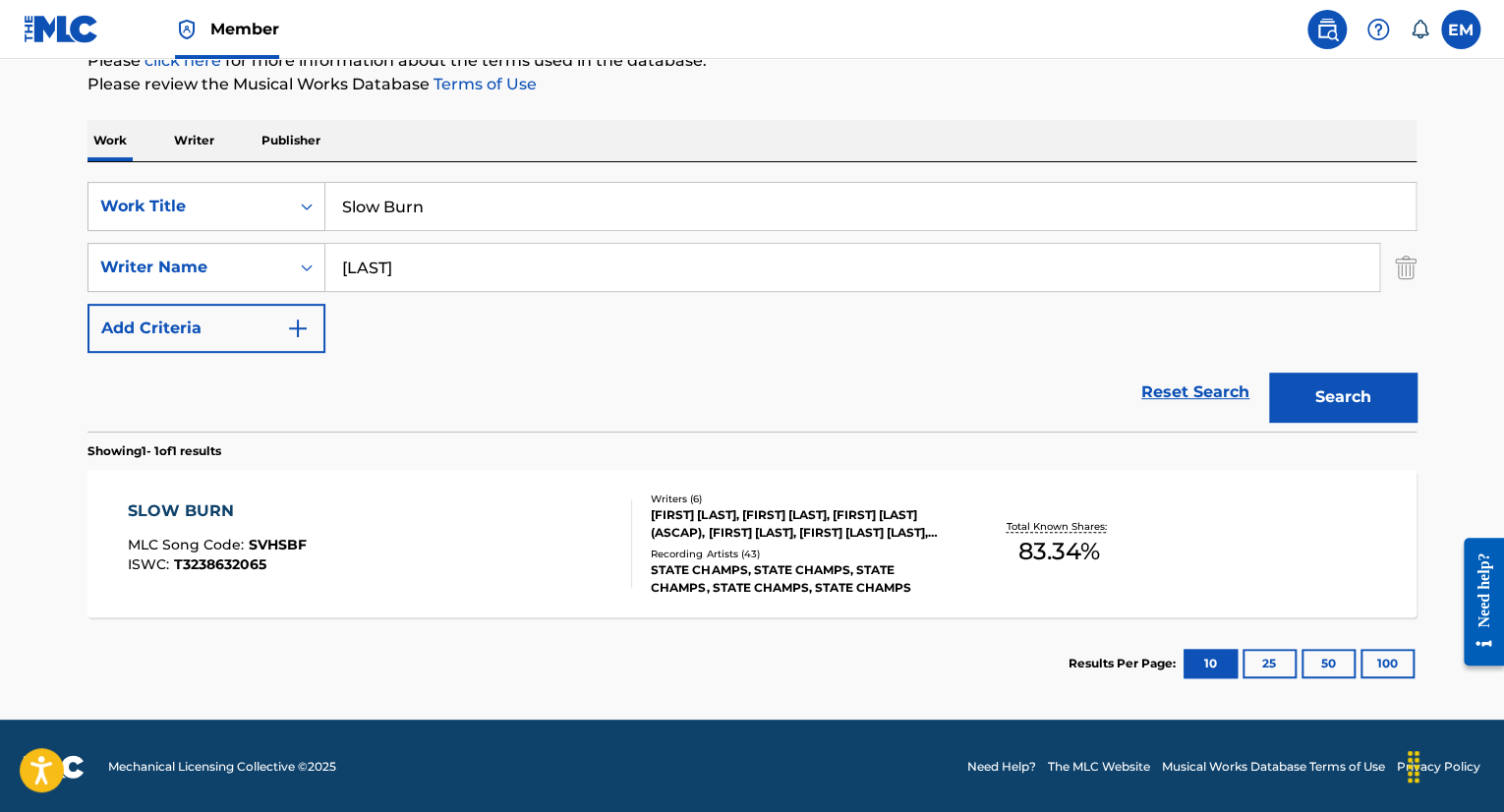 scroll, scrollTop: 258, scrollLeft: 0, axis: vertical 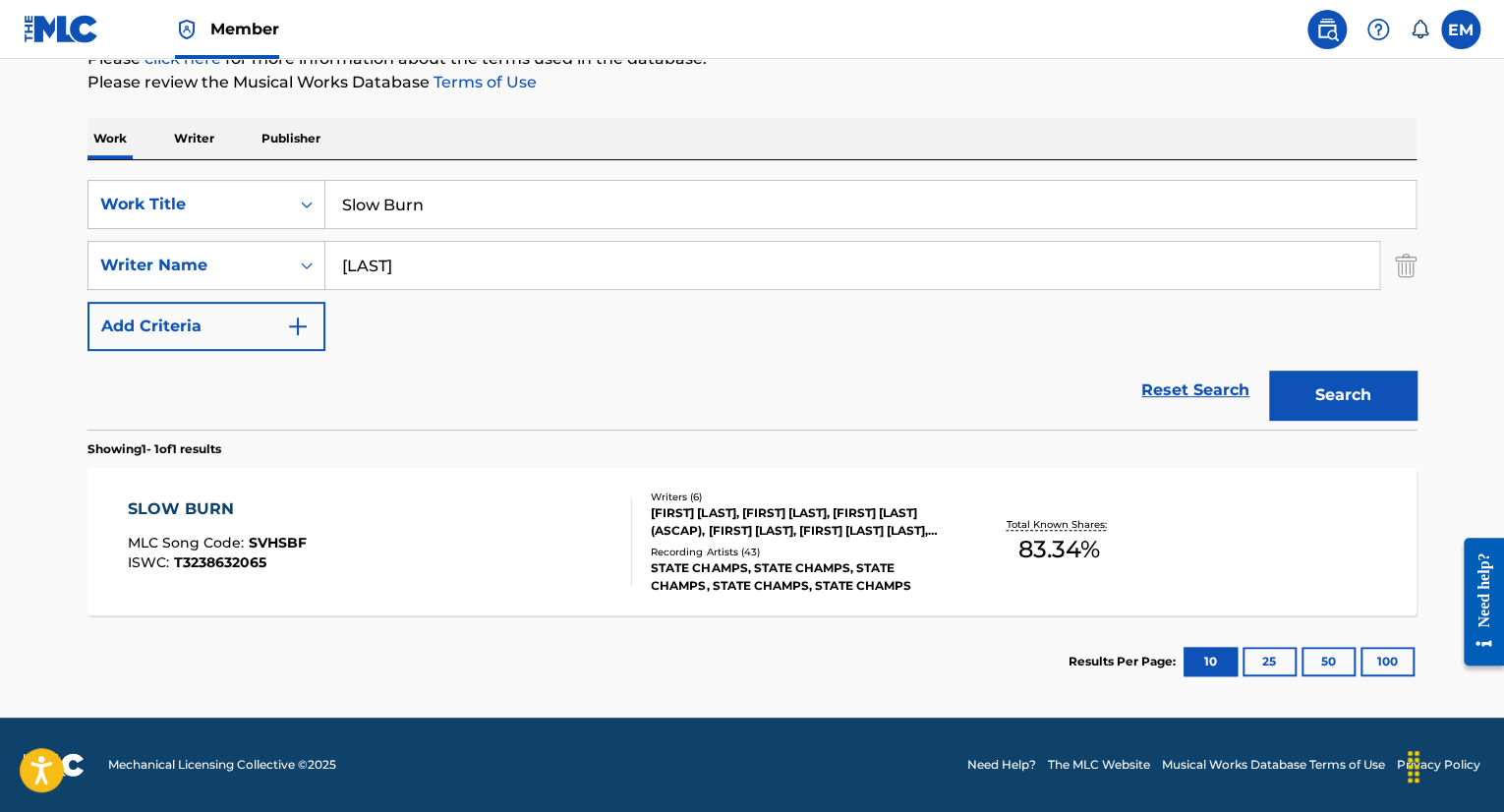 click on "SLOW BURN MLC Song Code : SVHSBF ISWC : T3238632065 Writers ( 6 ) [FIRST] [LAST], [FIRST] [LAST], [FIRST] [LAST] (ASCAP), [FIRST] [LAST], [FIRST] [LAST] [LAST], [FIRST] [LAST] Recording Artists ( 43 ) STATE CHAMPS, STATE CHAMPS, STATE CHAMPS, STATE CHAMPS, STATE CHAMPS Total Known Shares: 83.34 %" at bounding box center (752, 542) 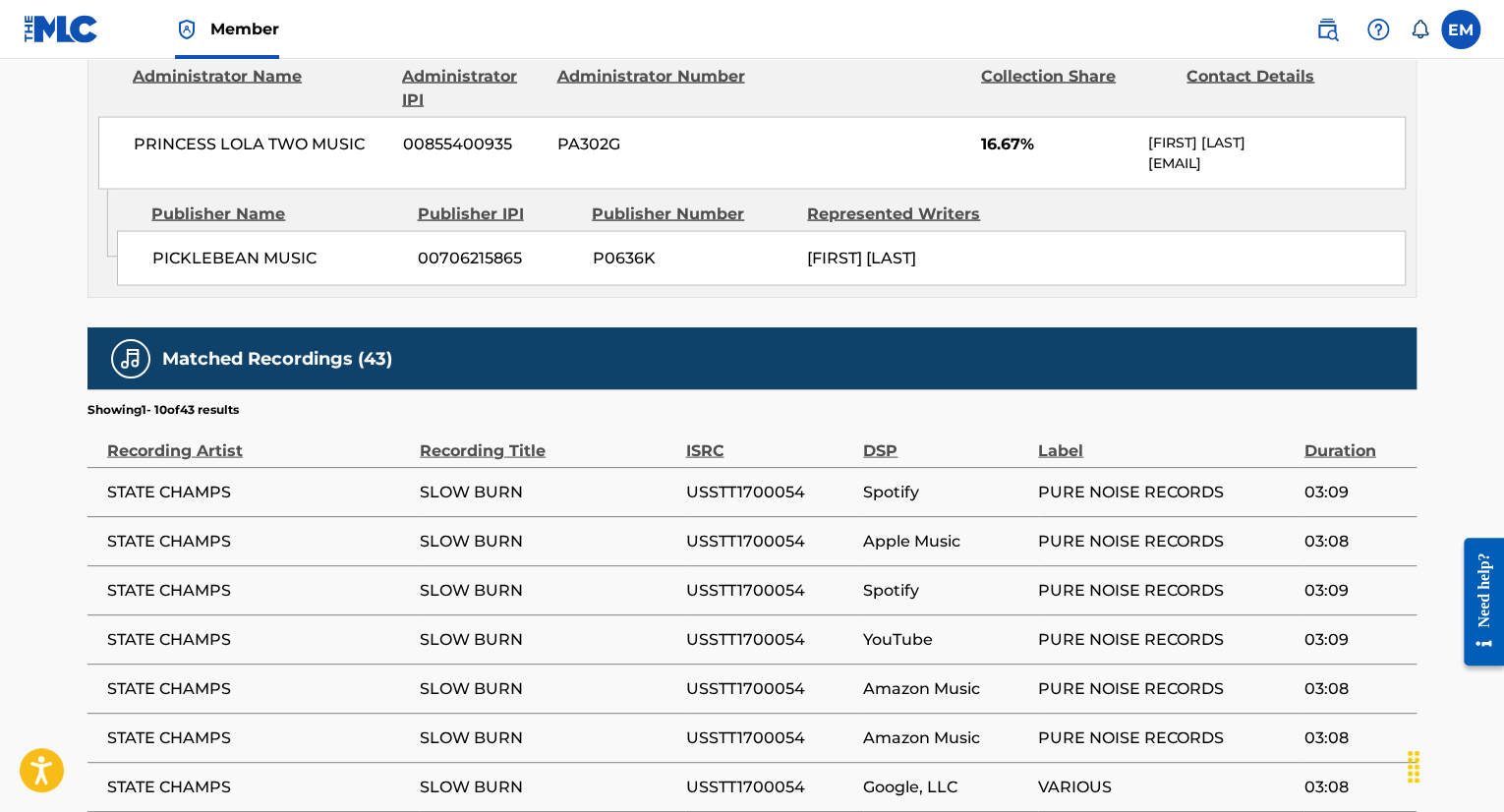scroll, scrollTop: 2359, scrollLeft: 0, axis: vertical 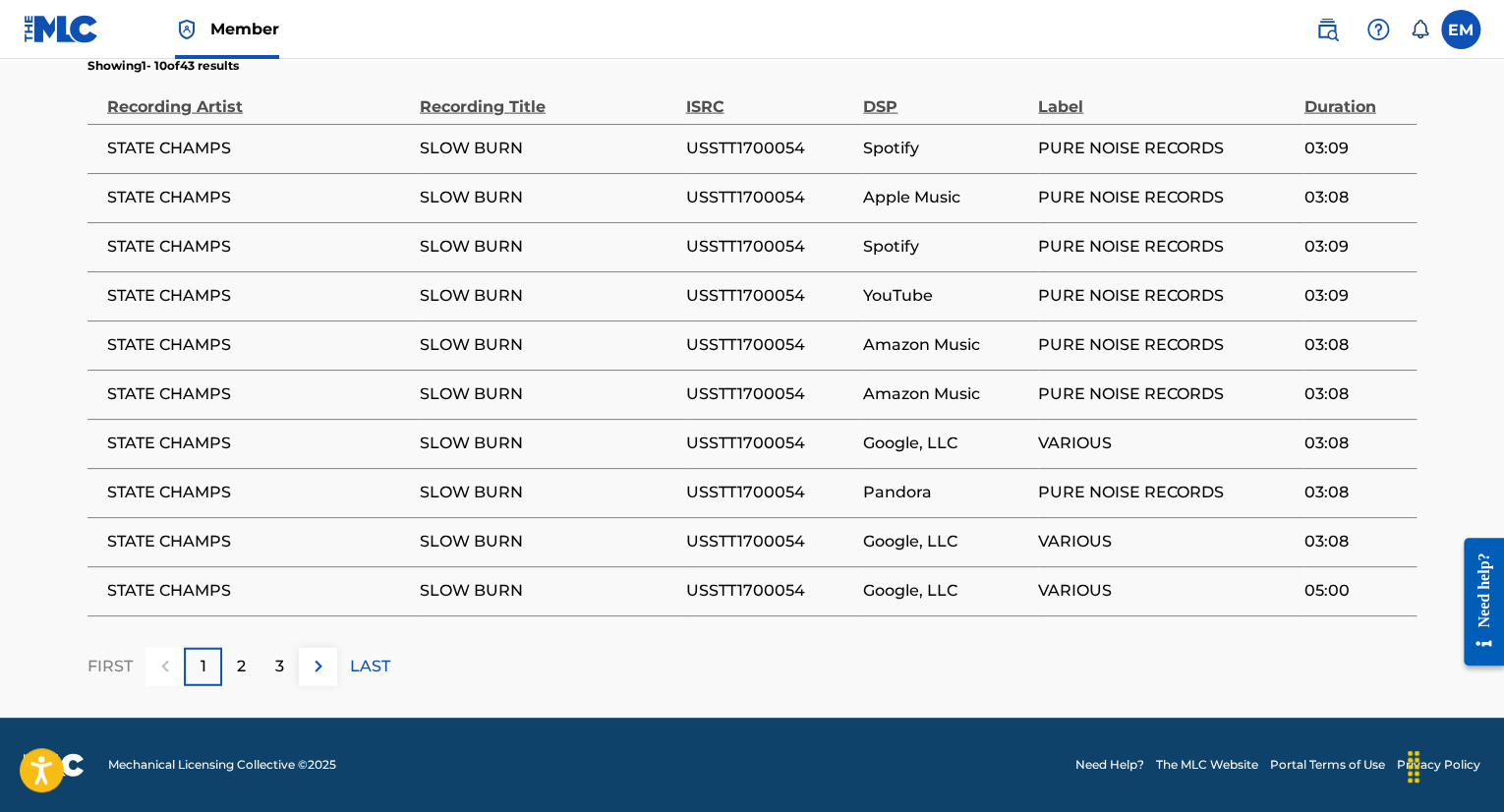 click on "USSTT1700054" at bounding box center [769, 148] 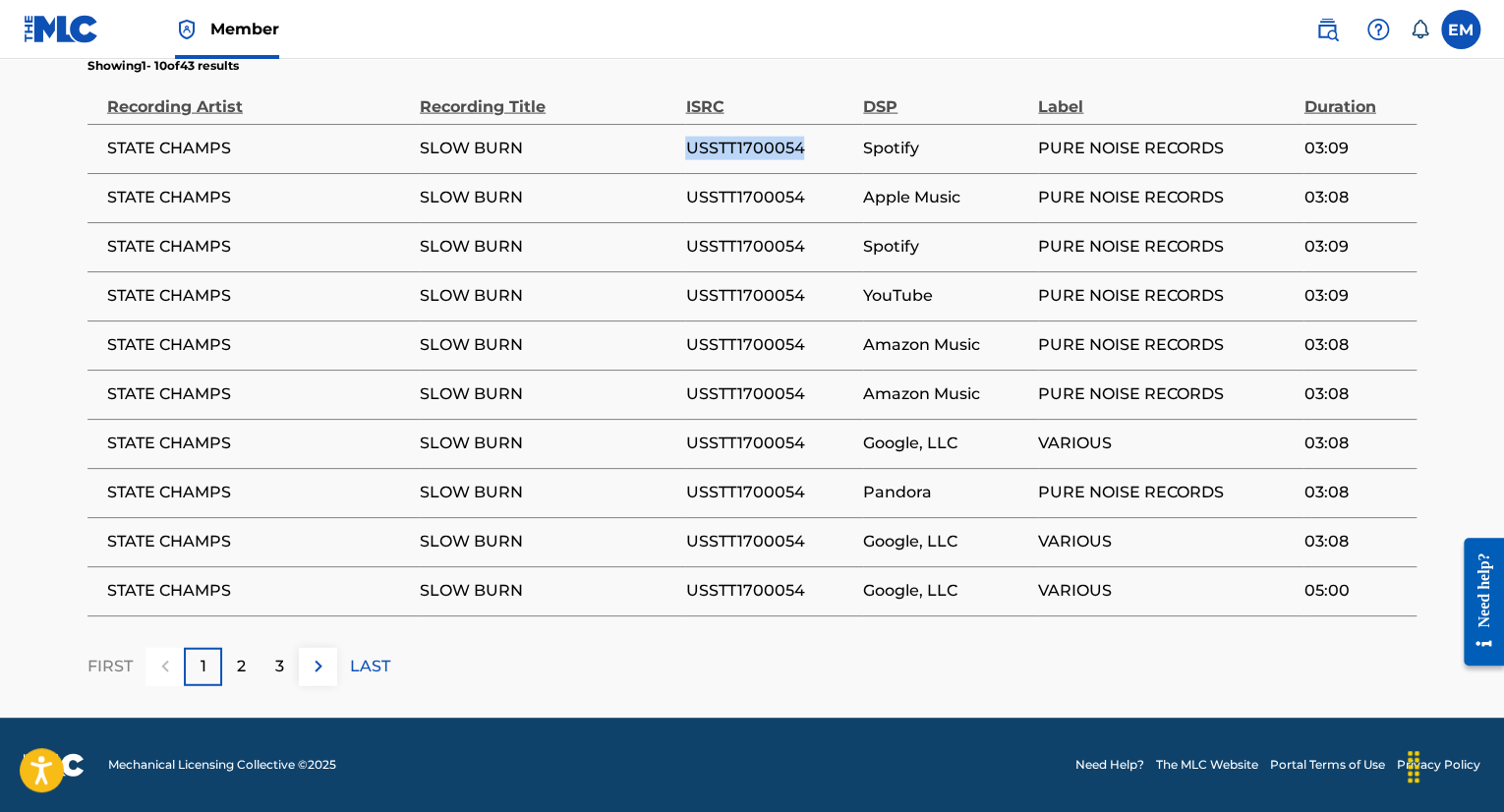 click on "USSTT1700054" at bounding box center [769, 148] 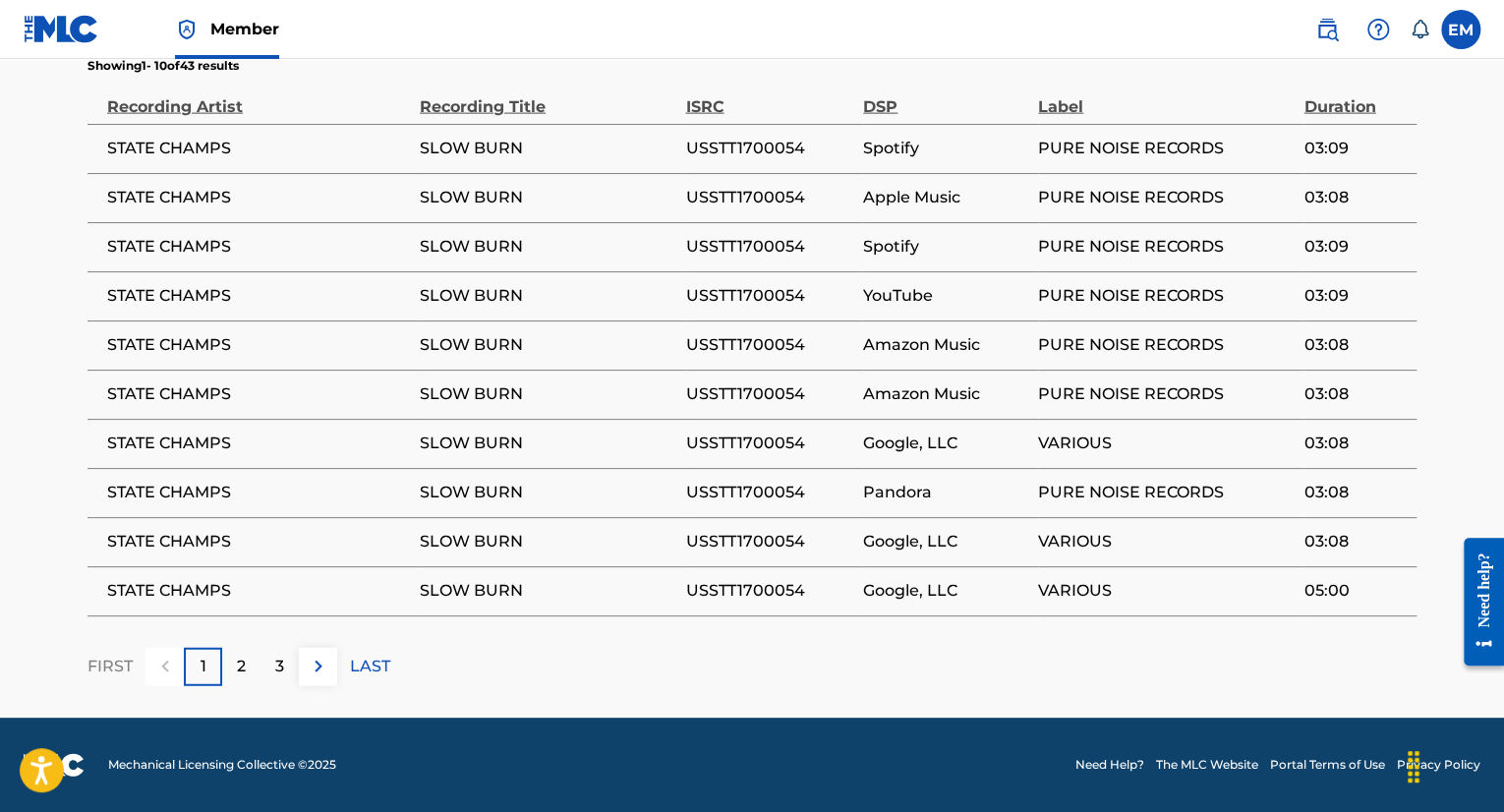 click on "3" at bounding box center (279, 667) 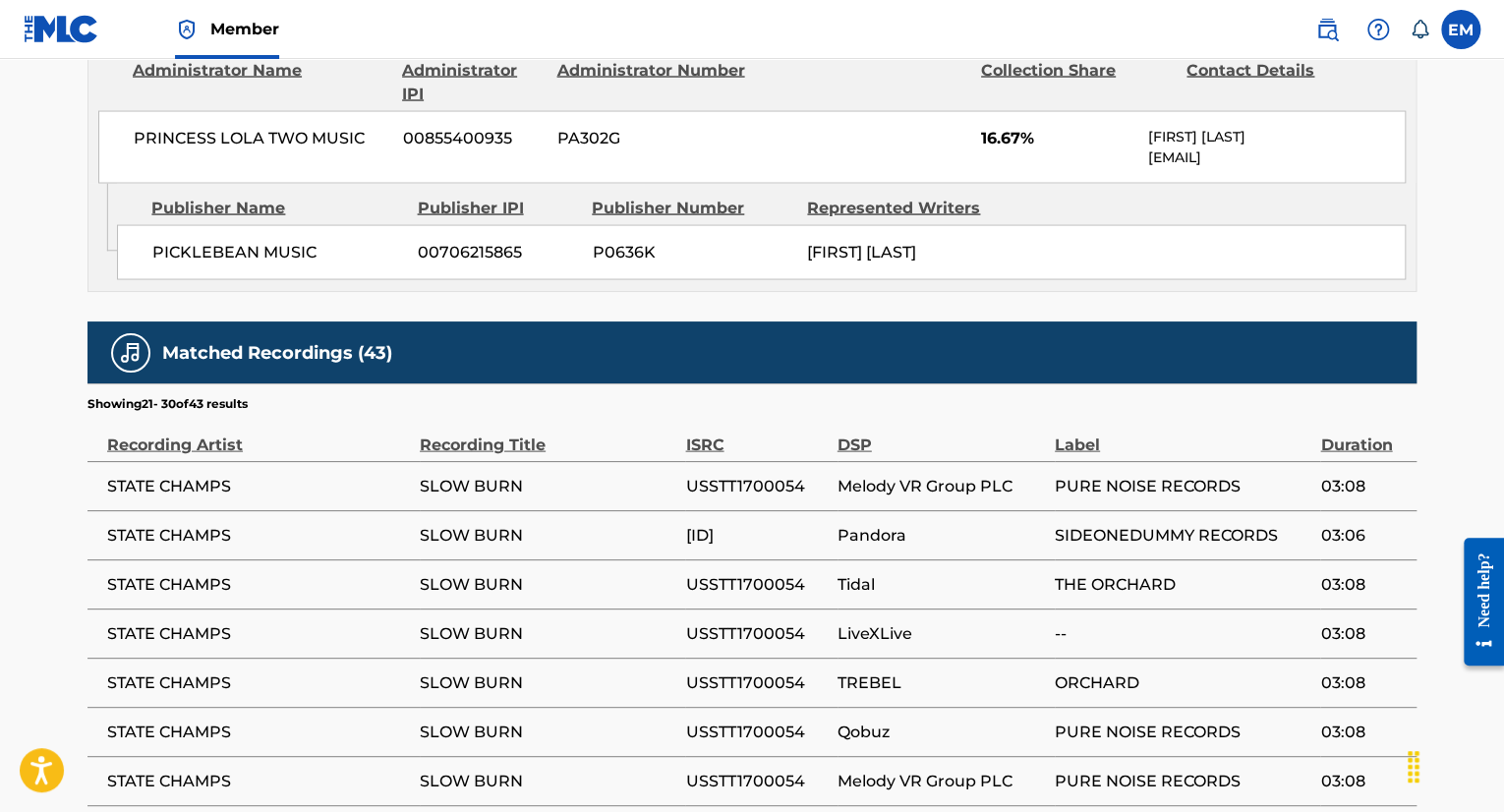 scroll, scrollTop: 2359, scrollLeft: 0, axis: vertical 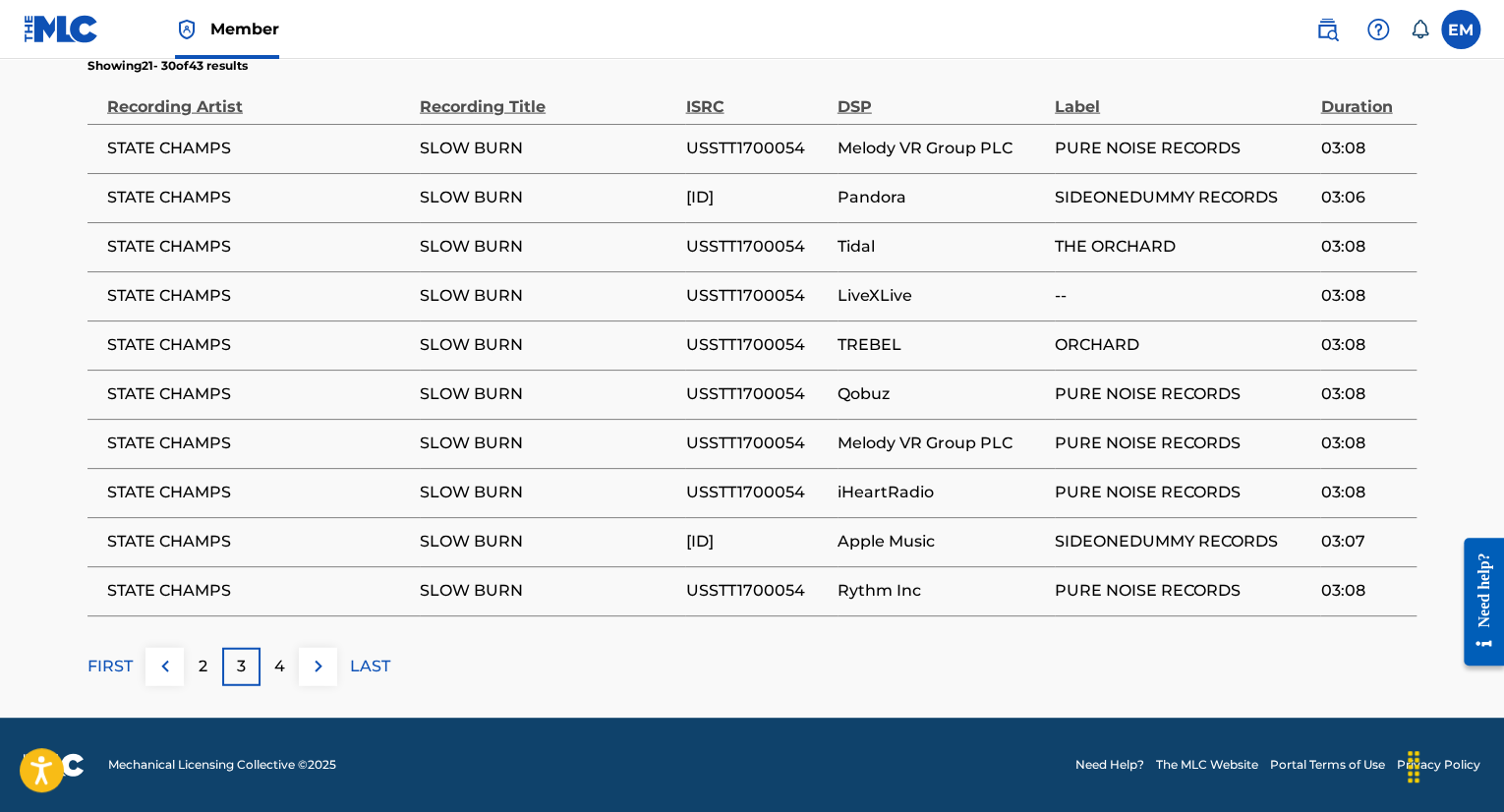 click on "3" at bounding box center [241, 667] 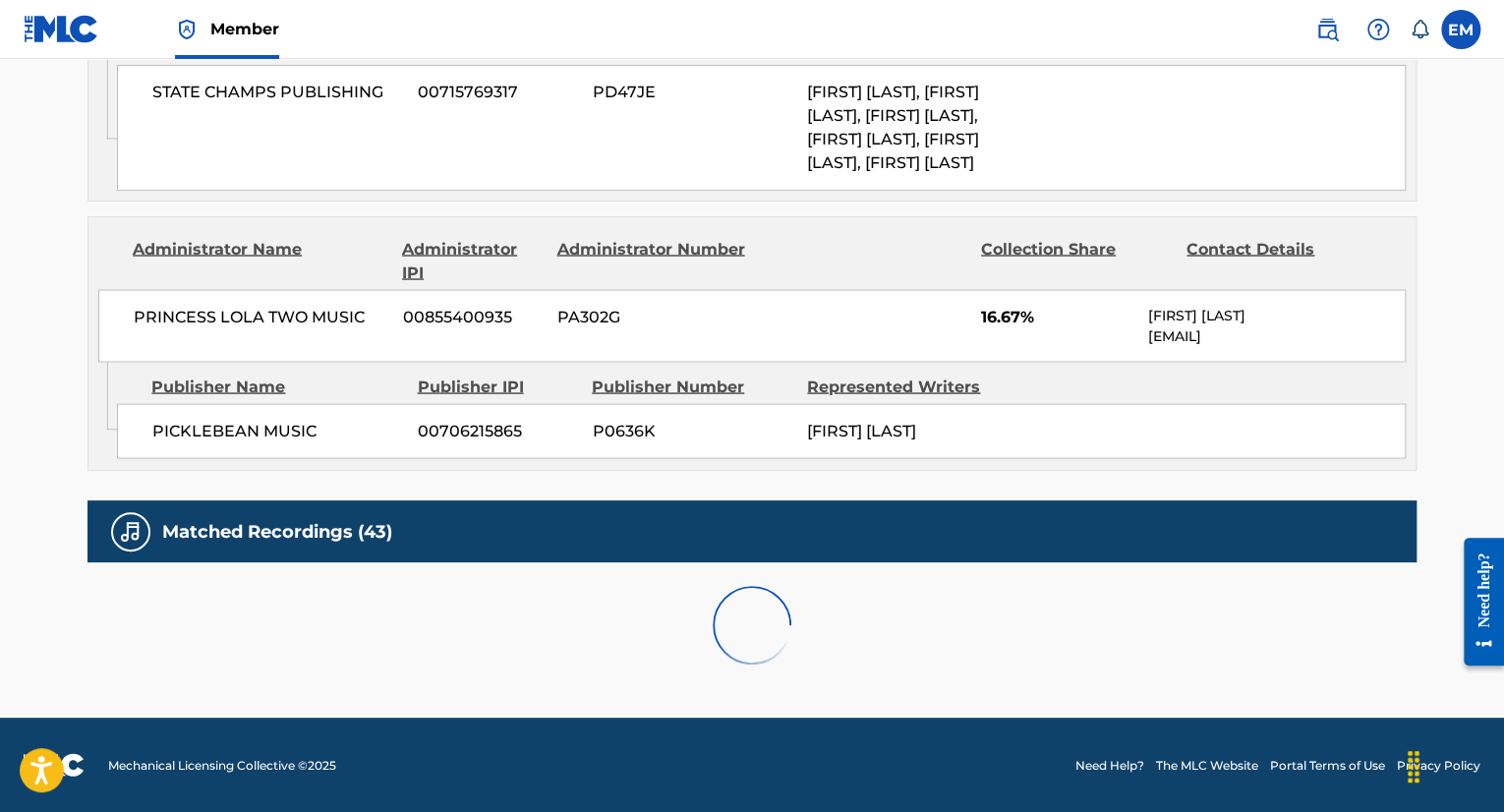 scroll, scrollTop: 2359, scrollLeft: 0, axis: vertical 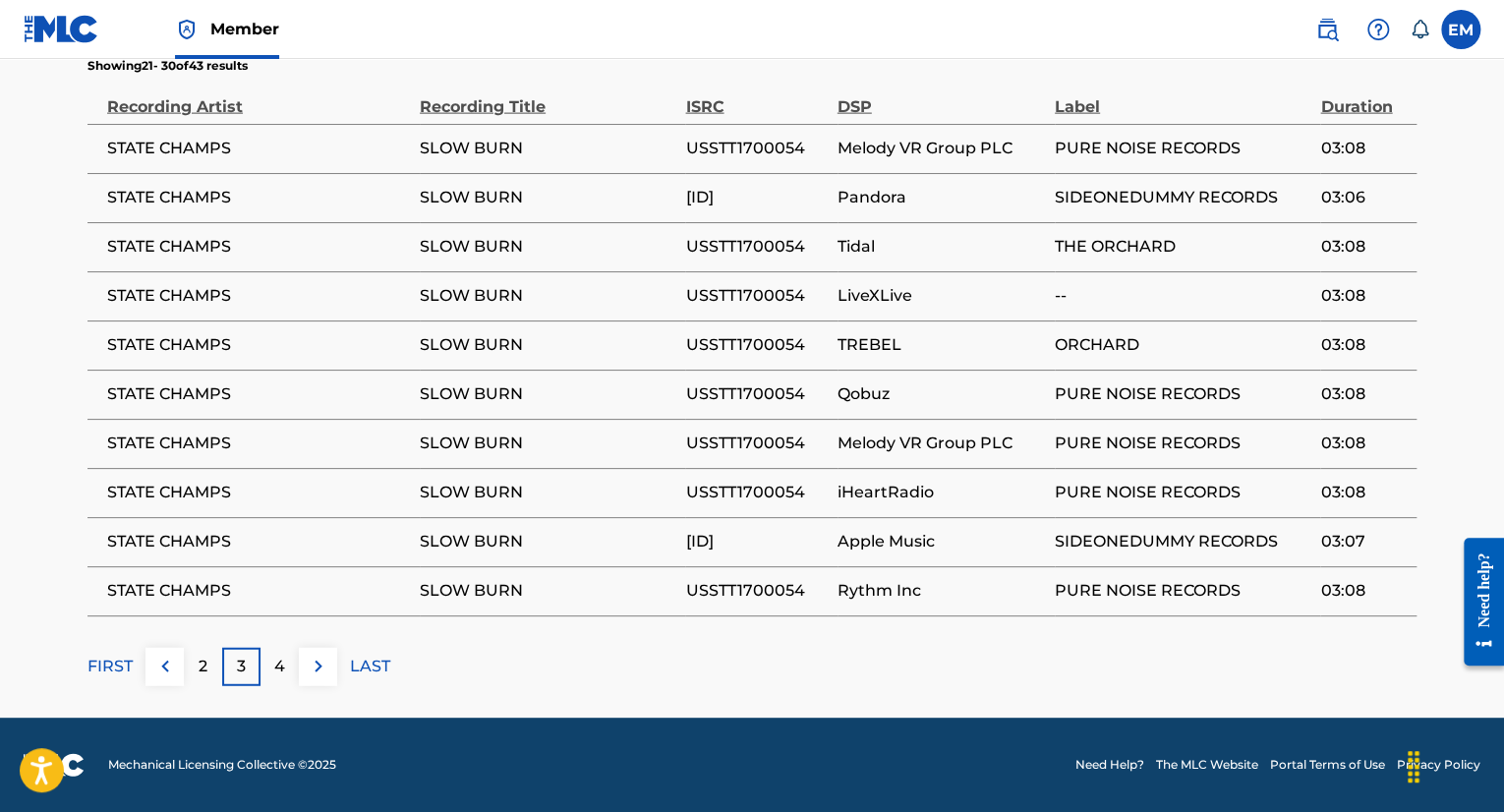 click on "USSTT1700054" at bounding box center [756, 247] 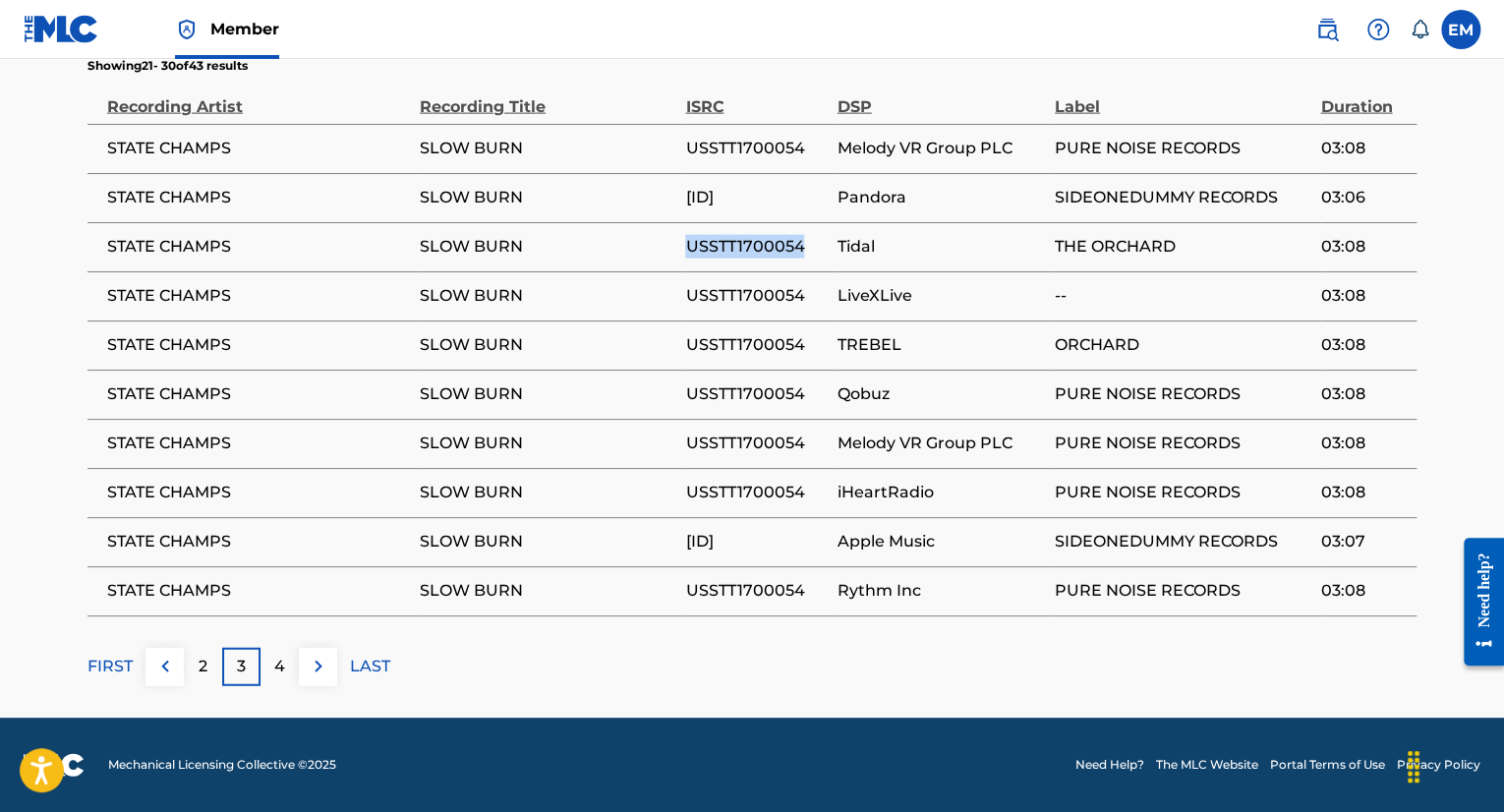 click on "USSTT1700054" at bounding box center [756, 247] 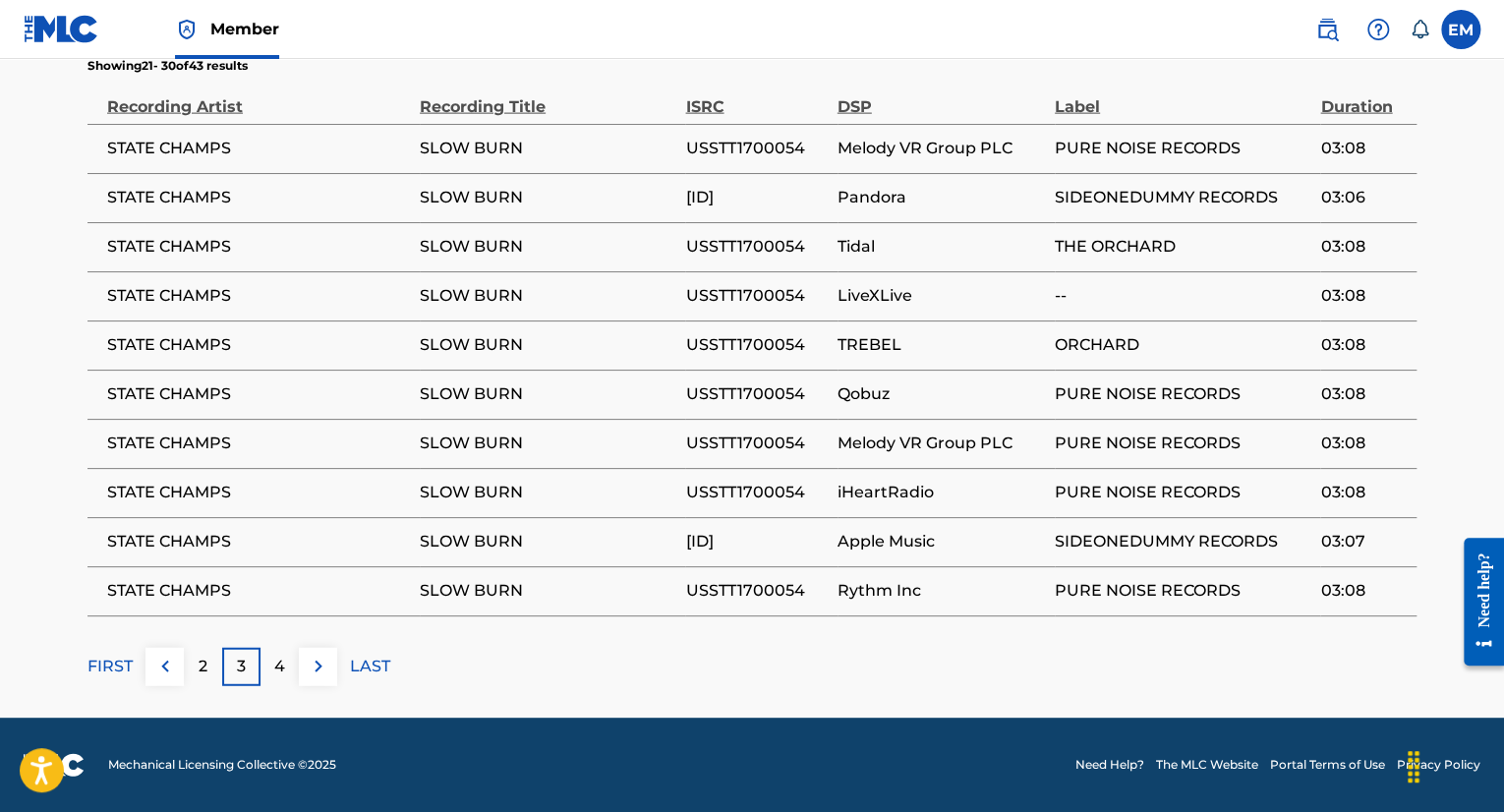 click on "[ID]" at bounding box center (756, 198) 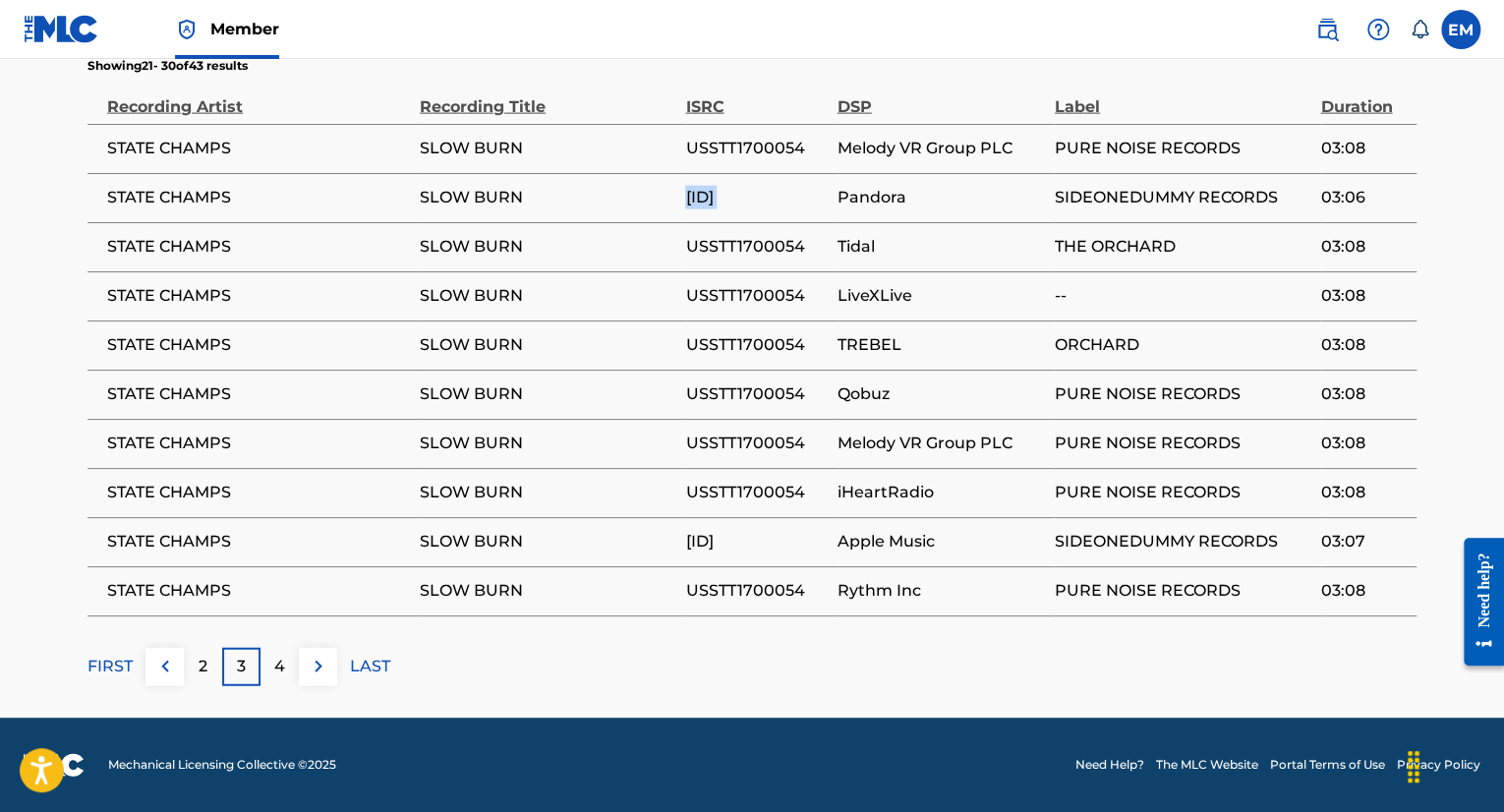 click on "[ID]" at bounding box center [756, 198] 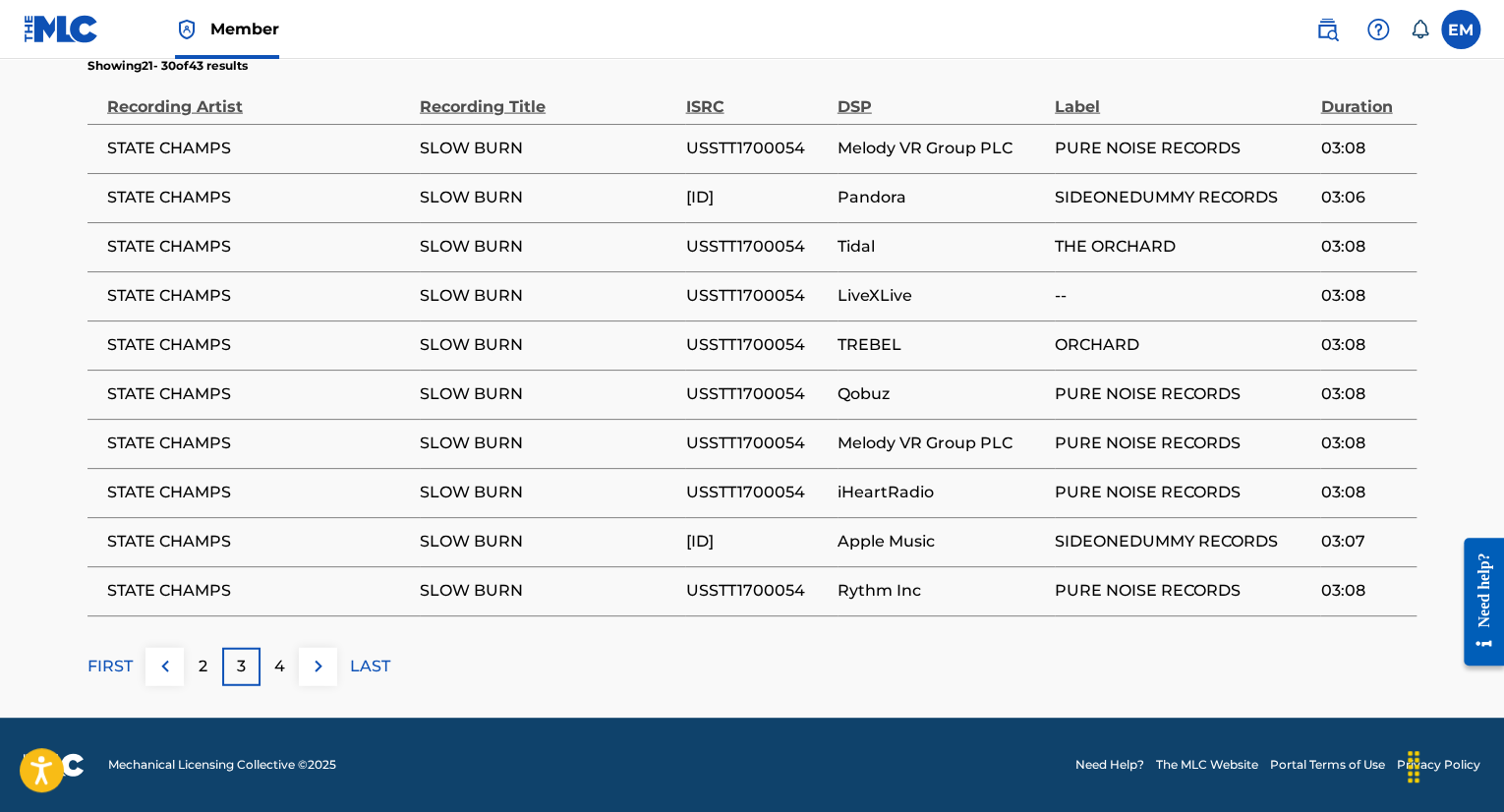 click on "4" at bounding box center (279, 667) 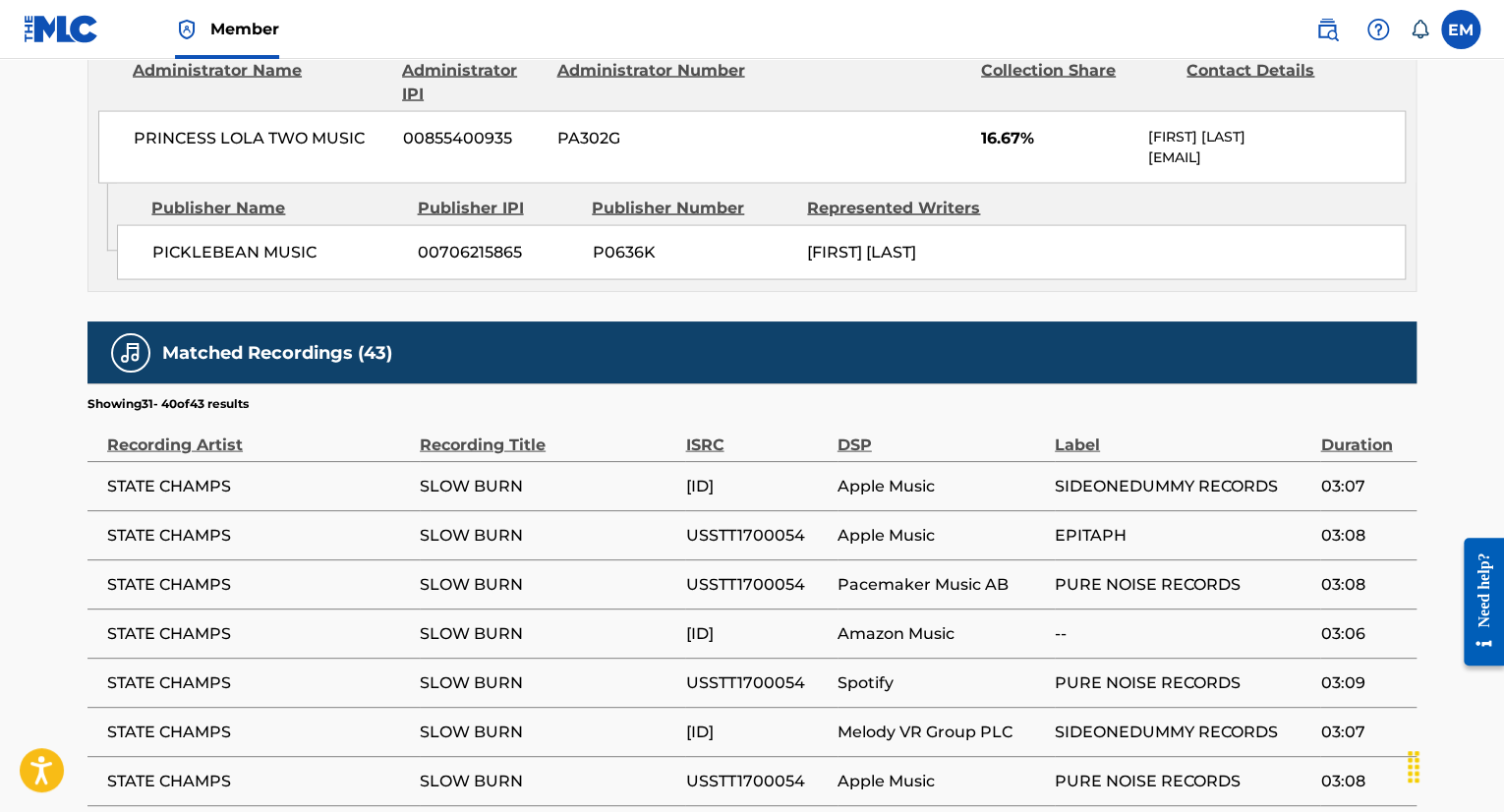 scroll, scrollTop: 2359, scrollLeft: 0, axis: vertical 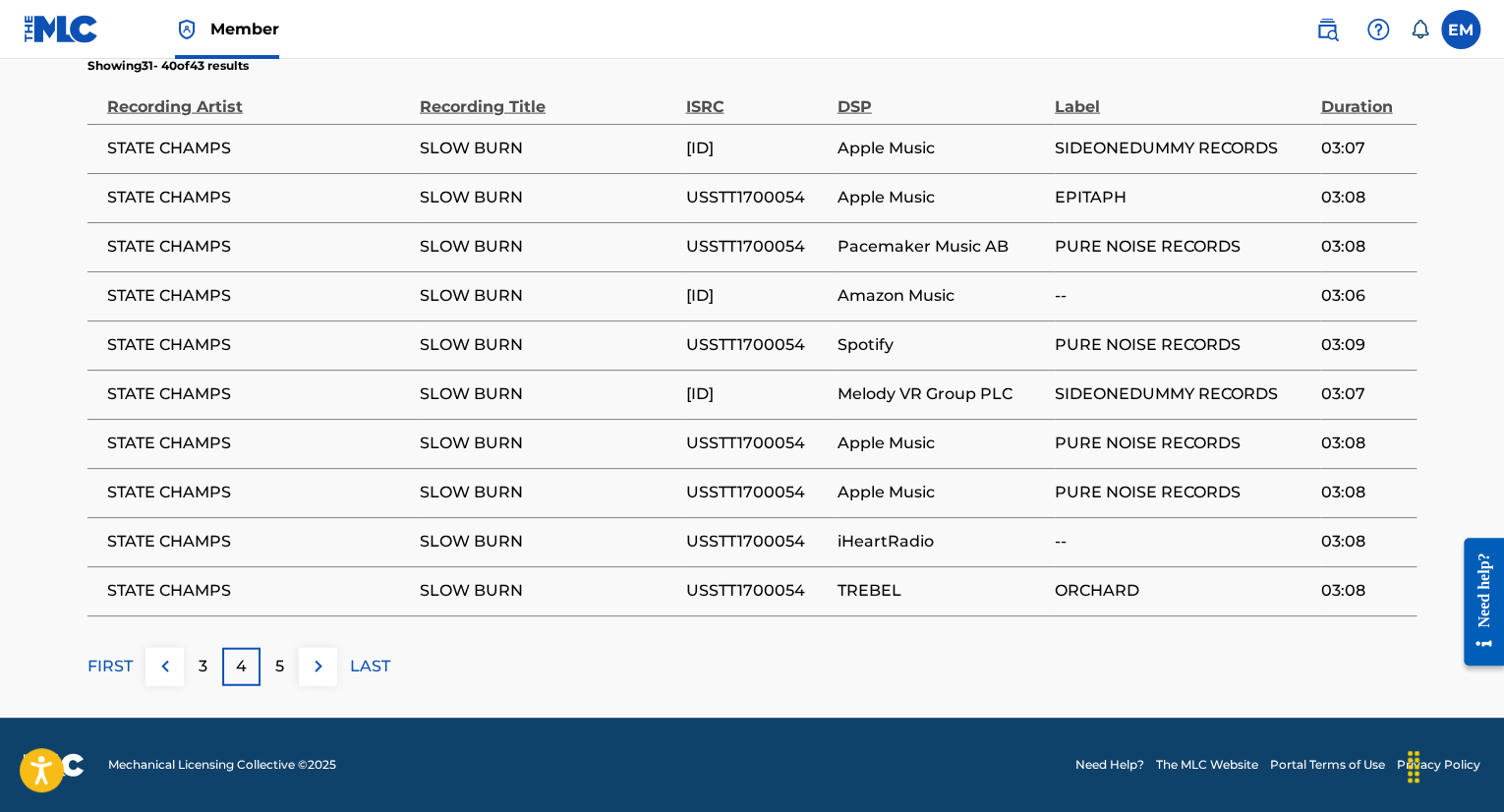 click at bounding box center [165, 667] 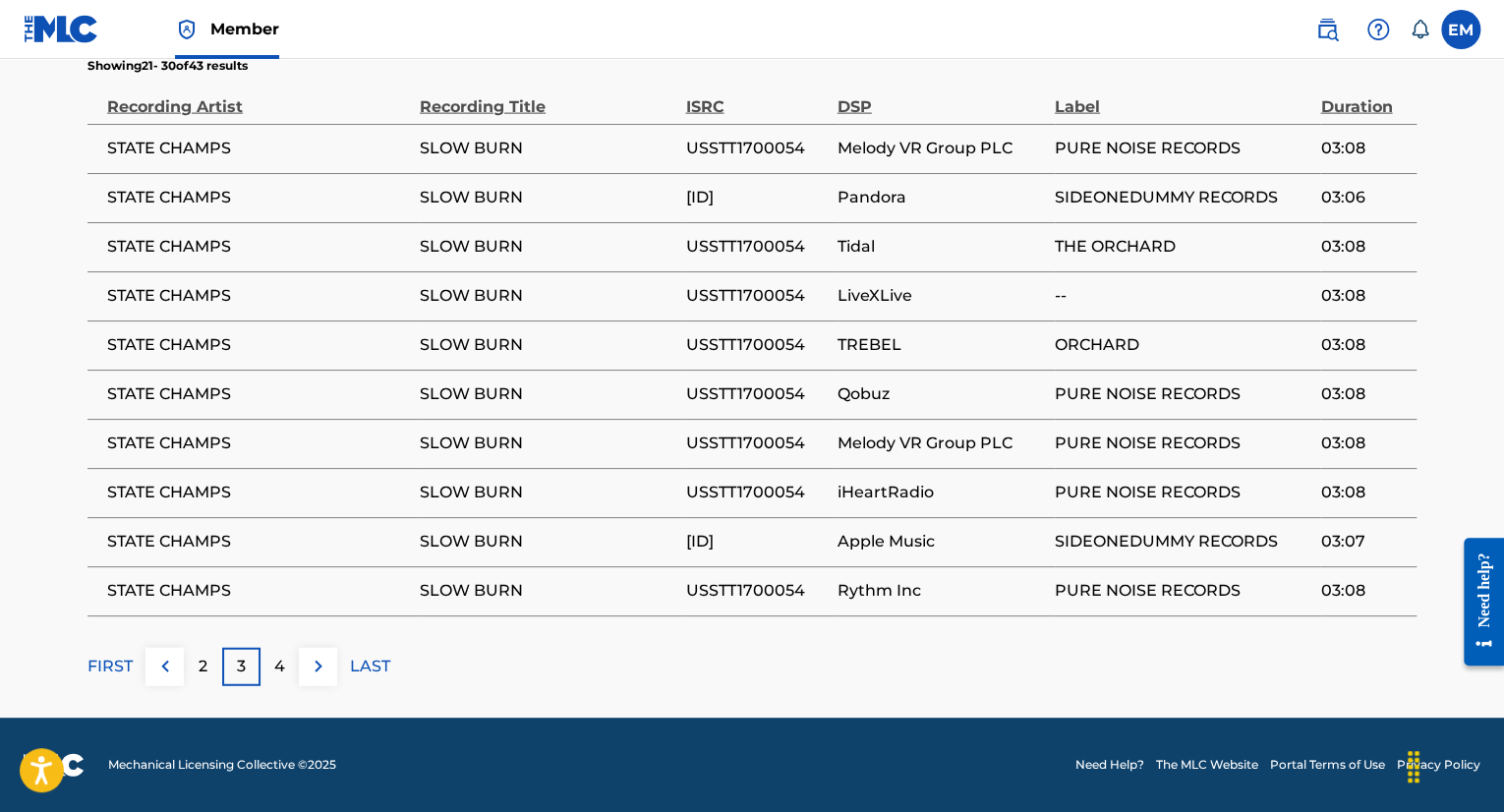 click on "2" at bounding box center (202, 667) 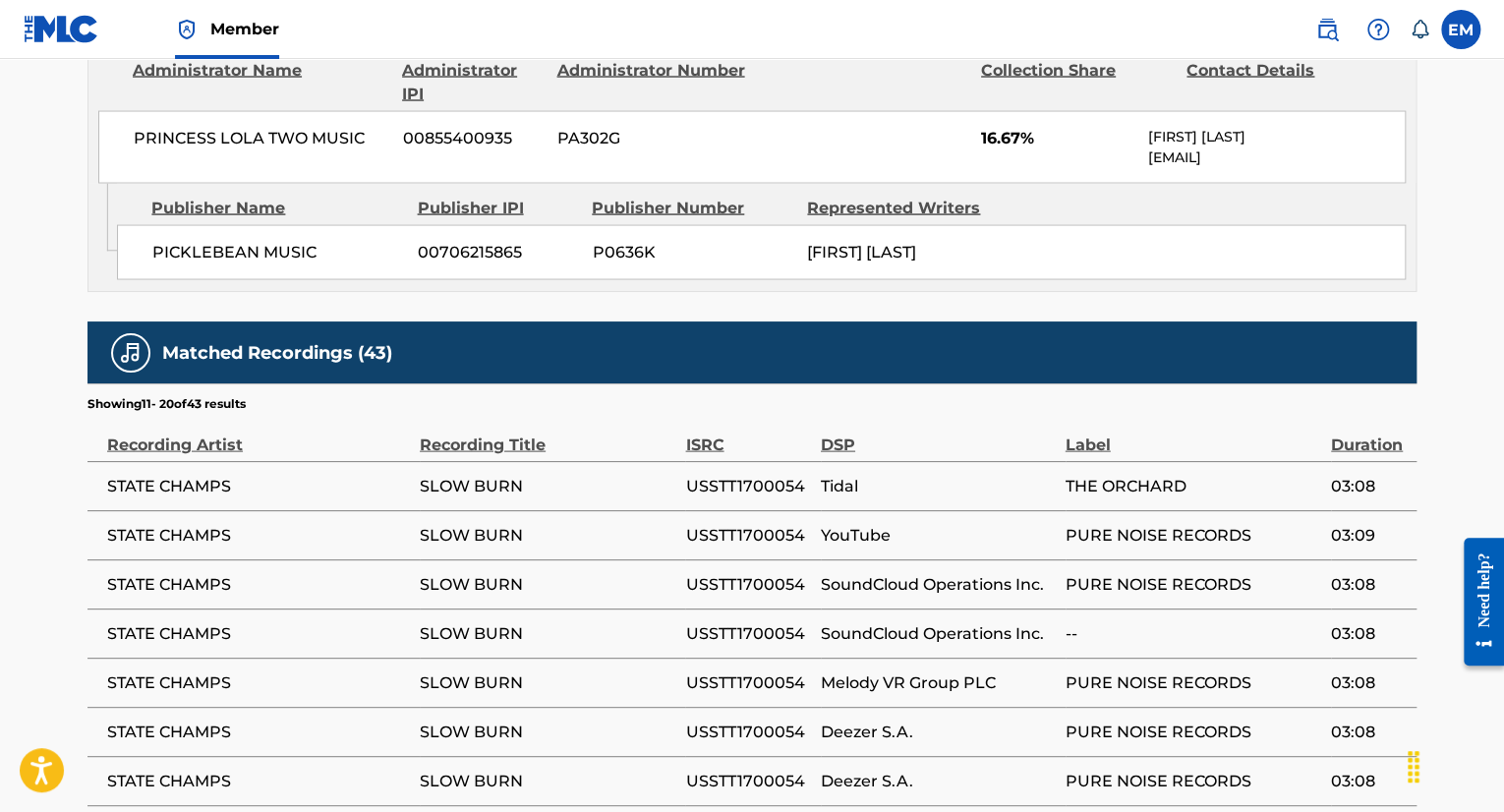scroll, scrollTop: 2359, scrollLeft: 0, axis: vertical 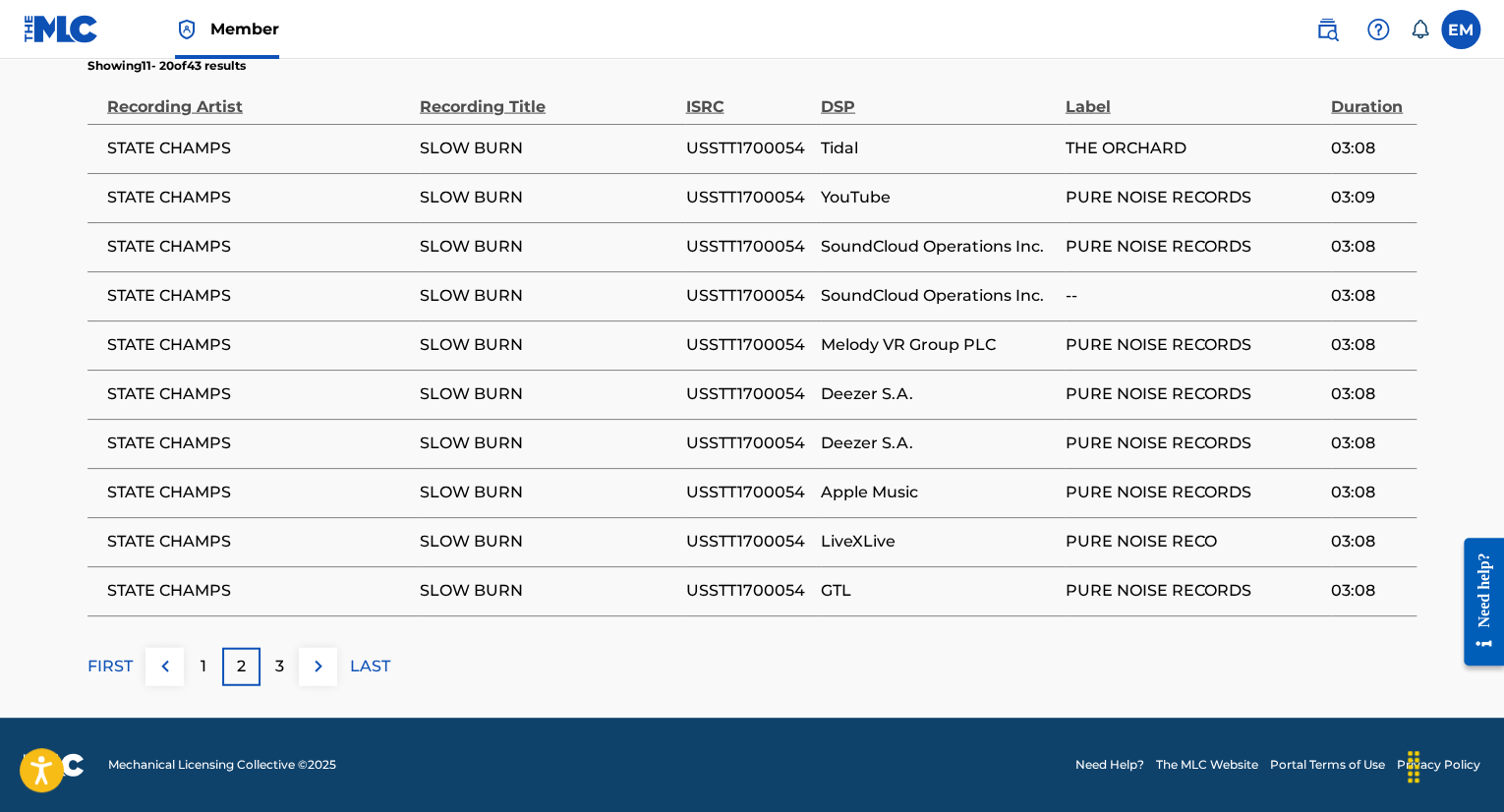 click on "SLOW BURN" at bounding box center (548, 148) 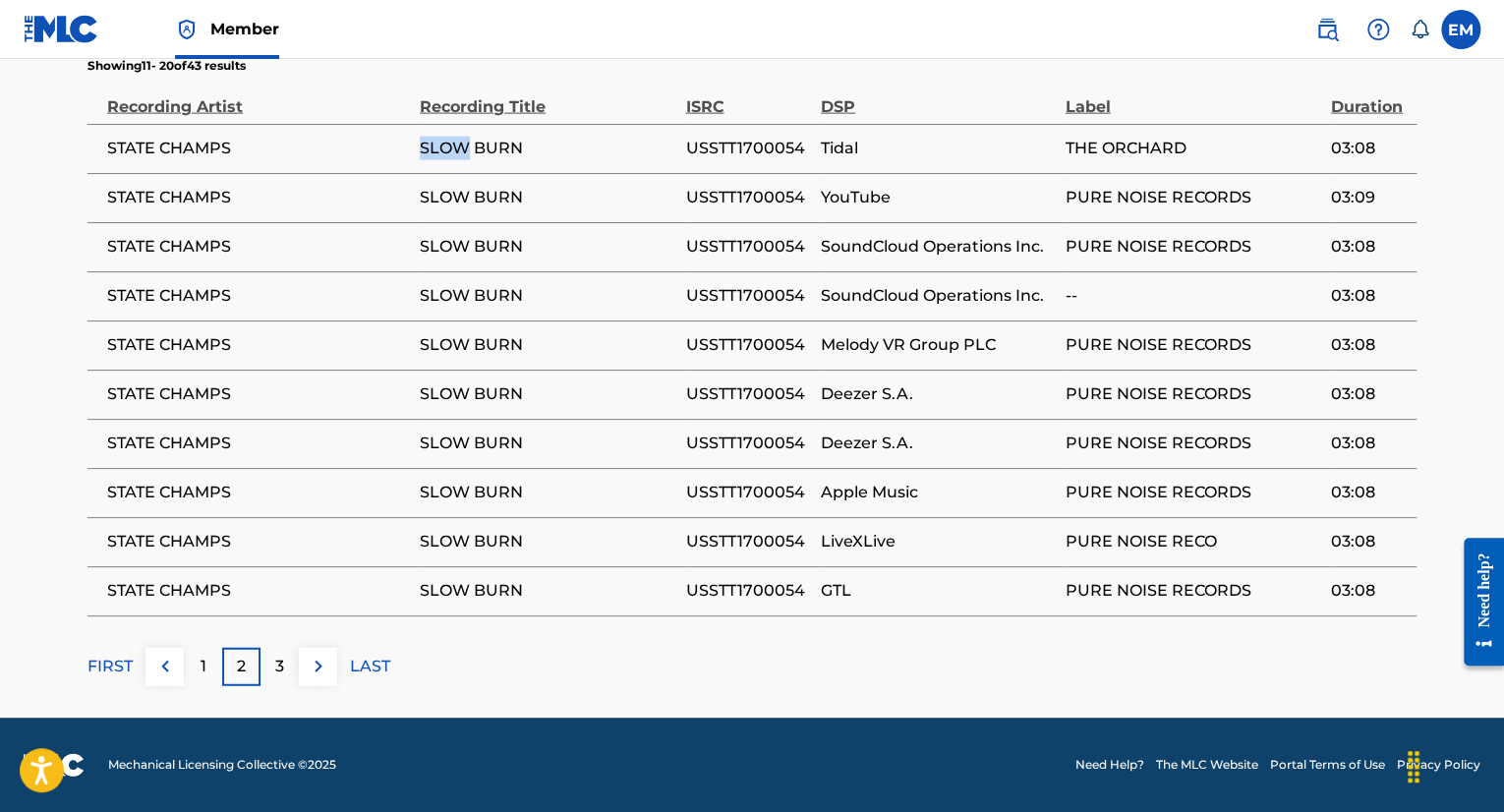 click on "SLOW BURN" at bounding box center (548, 148) 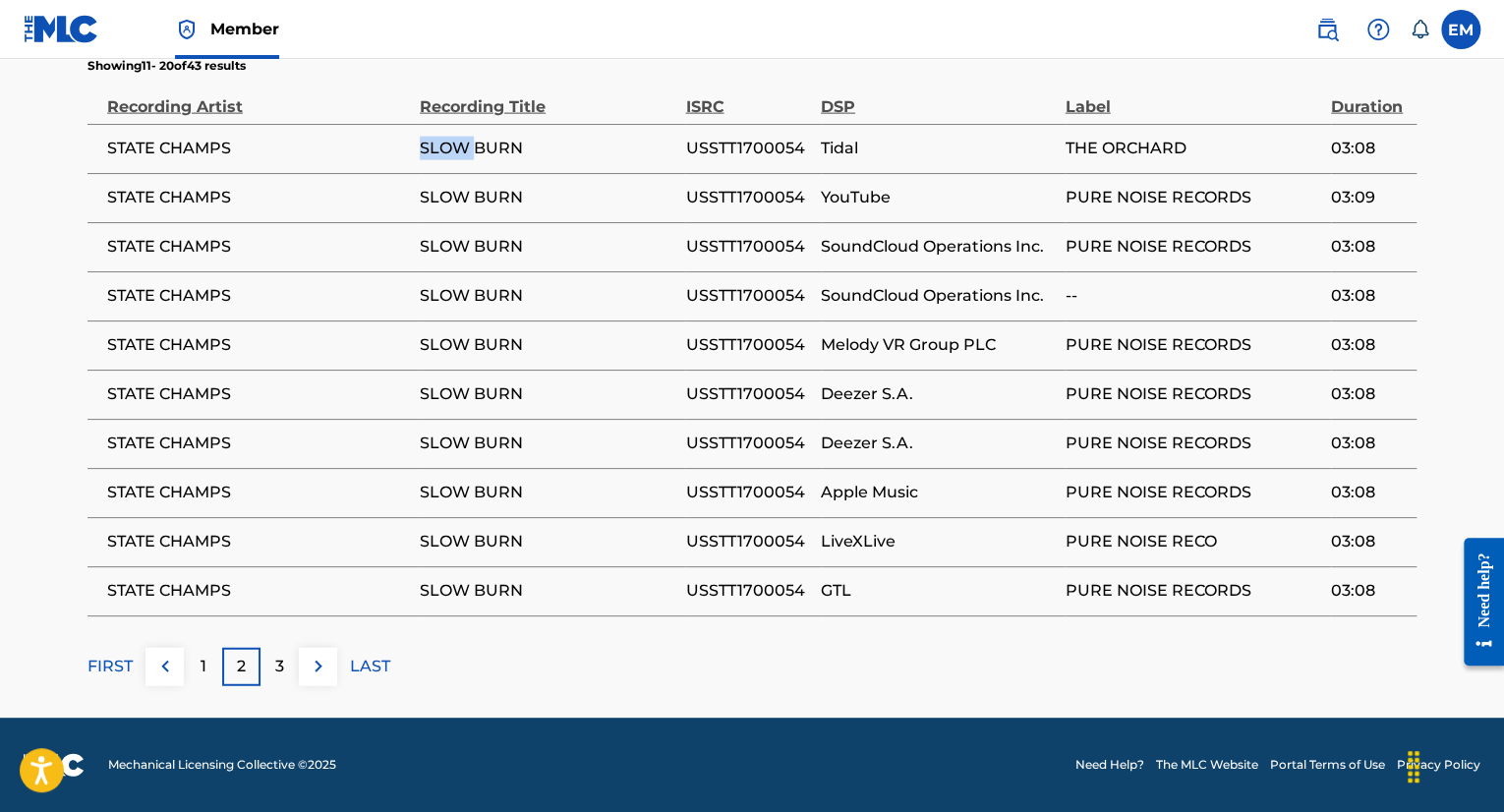 click on "SLOW BURN" at bounding box center [548, 148] 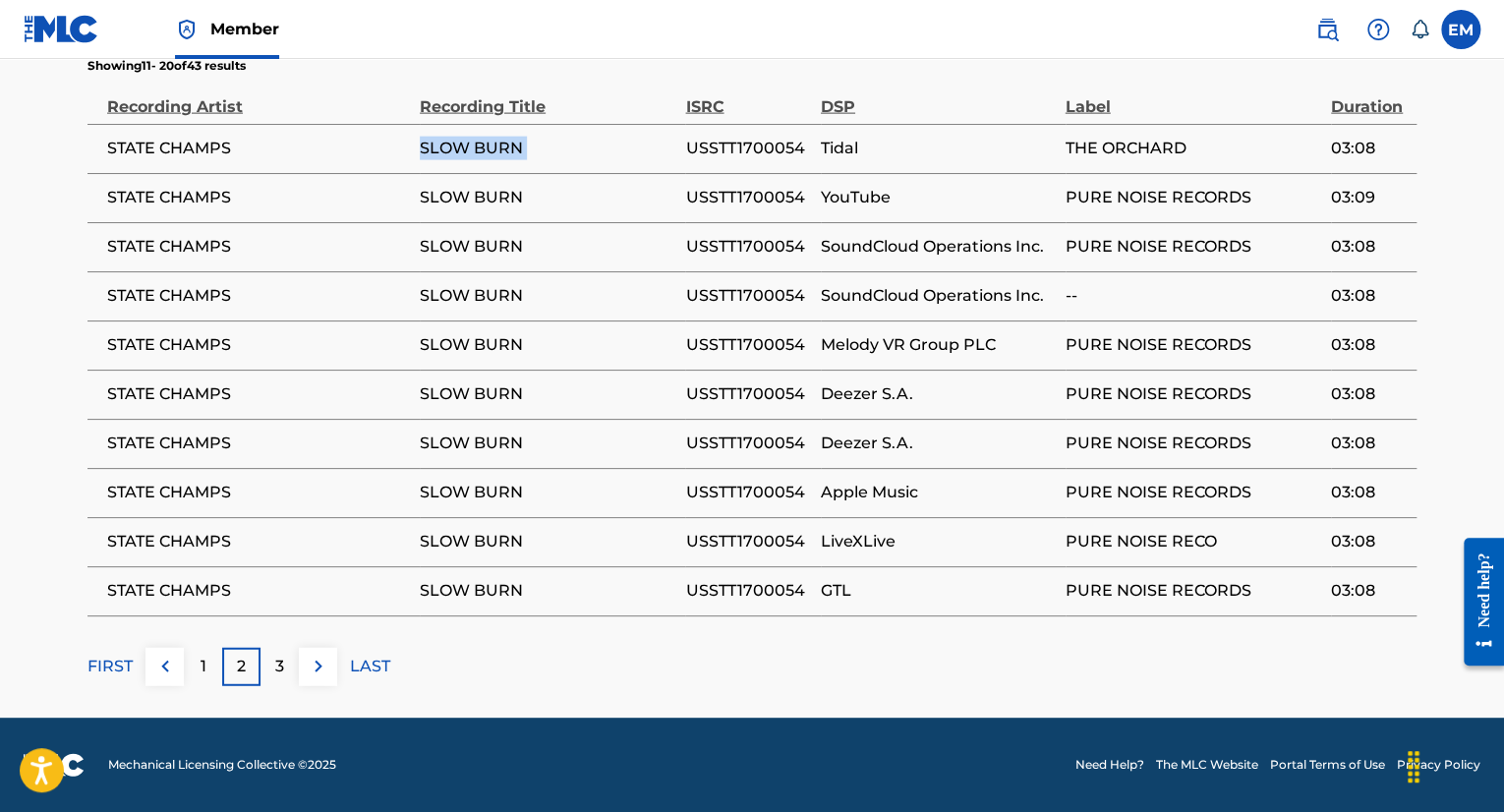 click on "SLOW BURN" at bounding box center (548, 148) 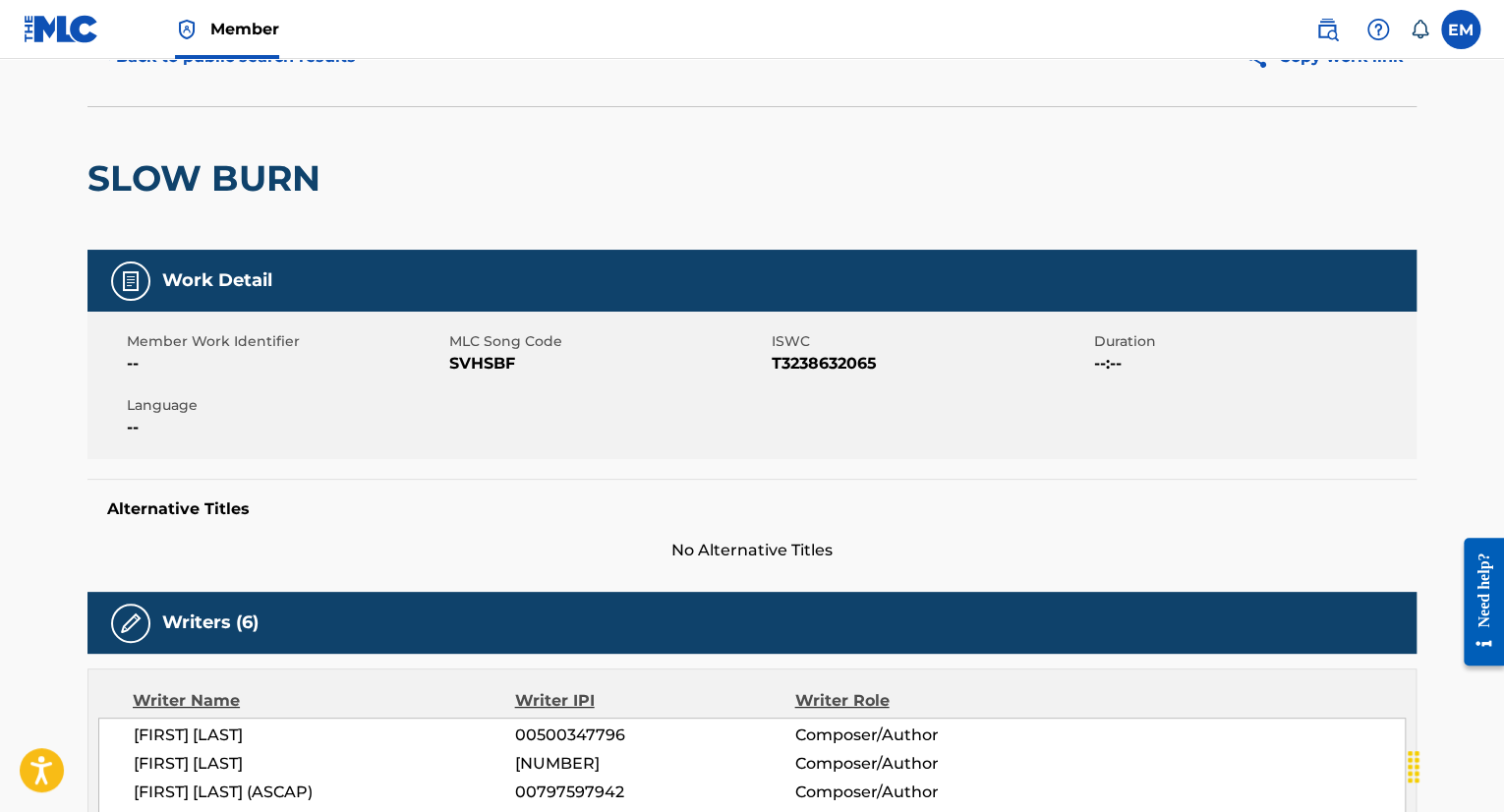 scroll, scrollTop: 0, scrollLeft: 0, axis: both 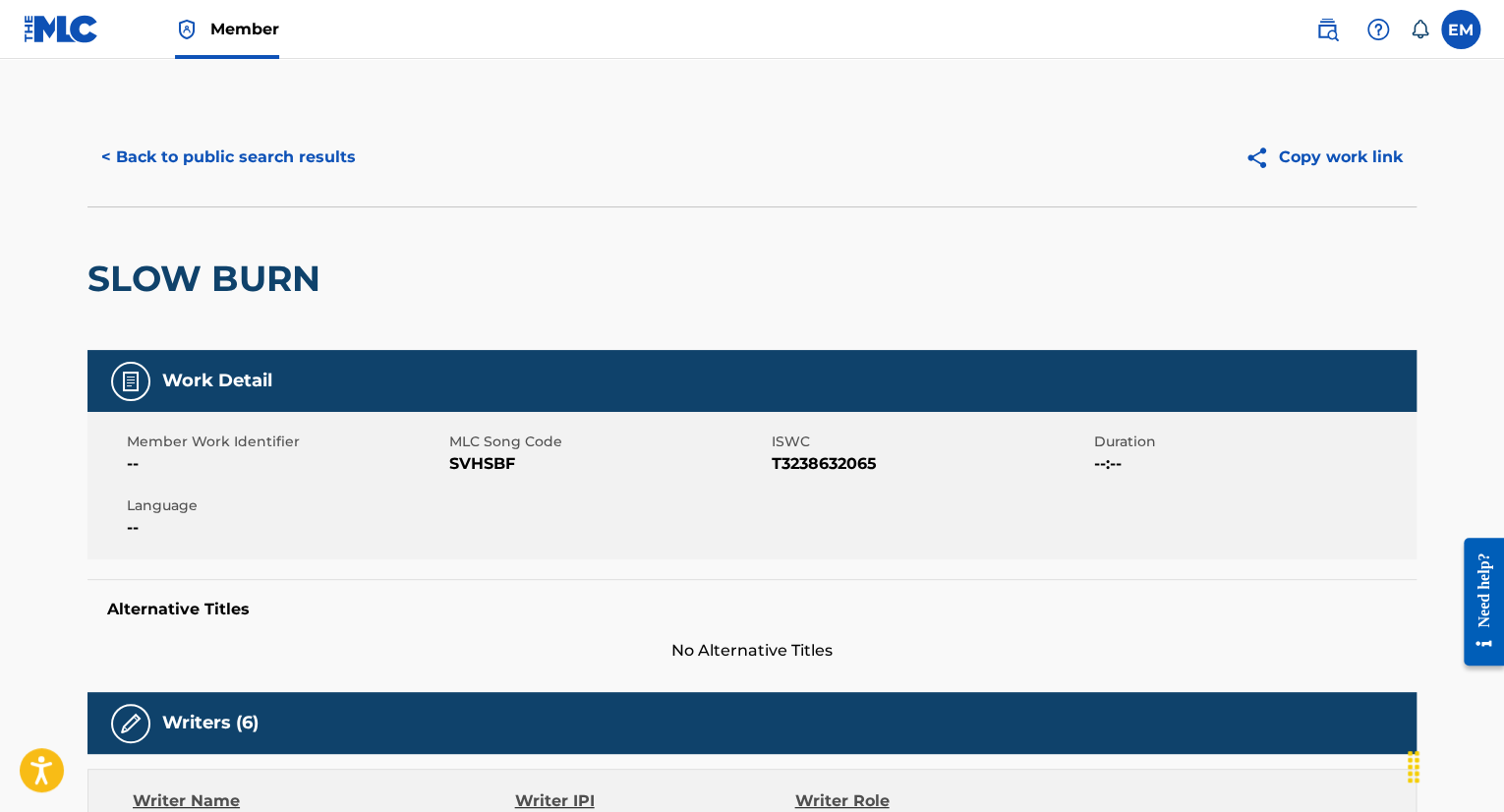 click on "SVHSBF" at bounding box center (607, 464) 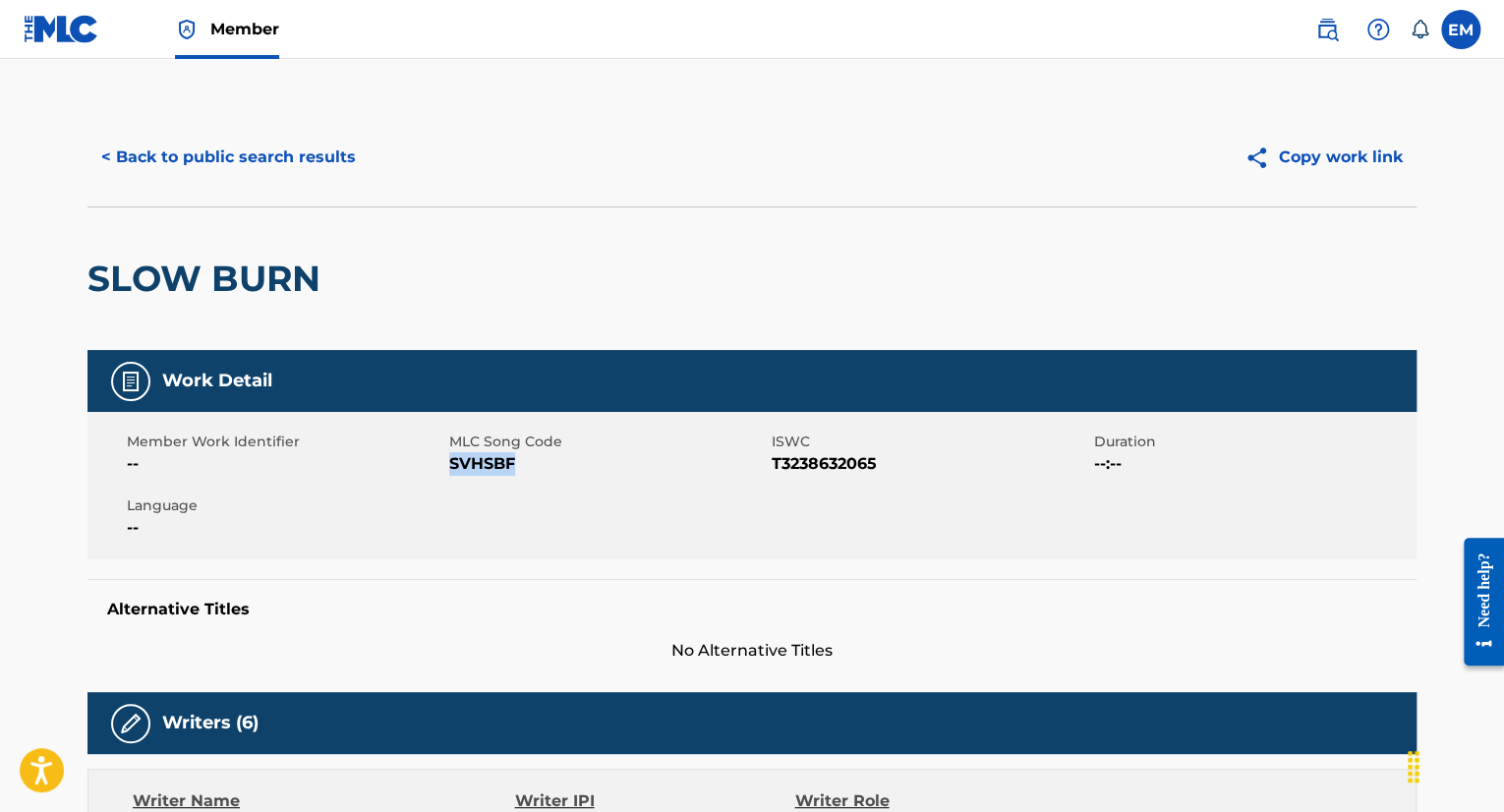click on "SVHSBF" at bounding box center [607, 464] 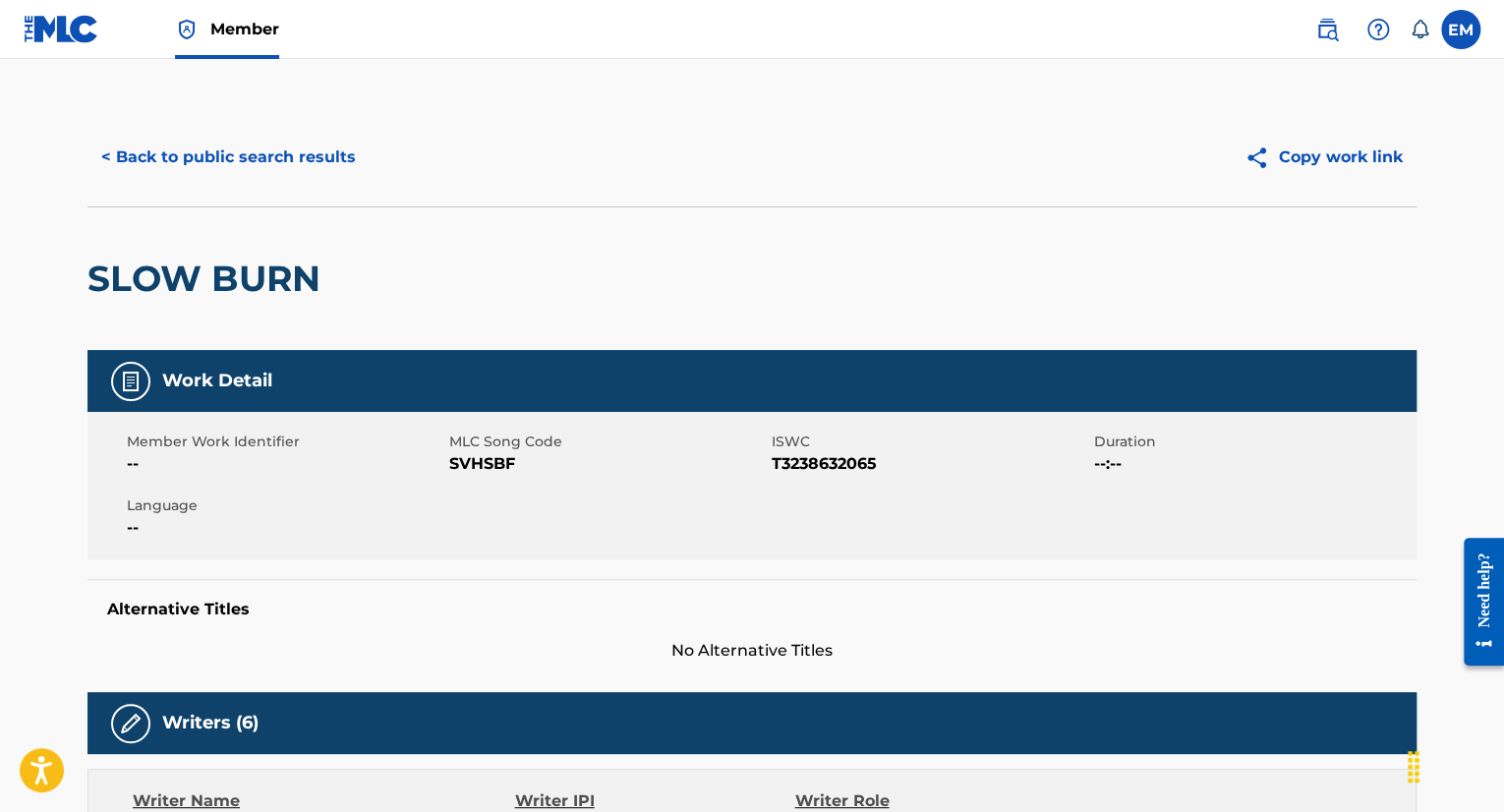 click on "< Back to public search results Copy work link" at bounding box center (752, 157) 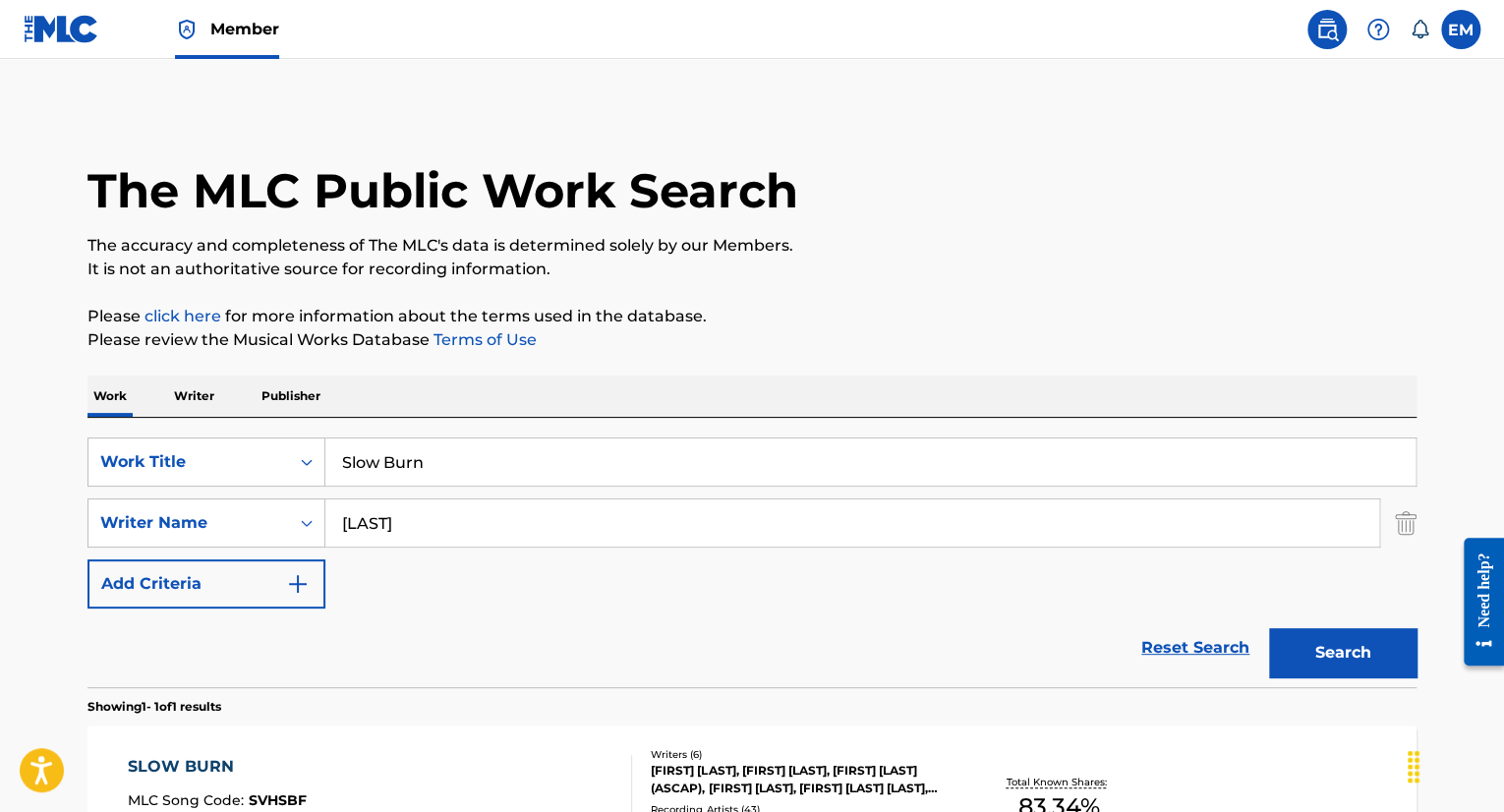 scroll, scrollTop: 145, scrollLeft: 0, axis: vertical 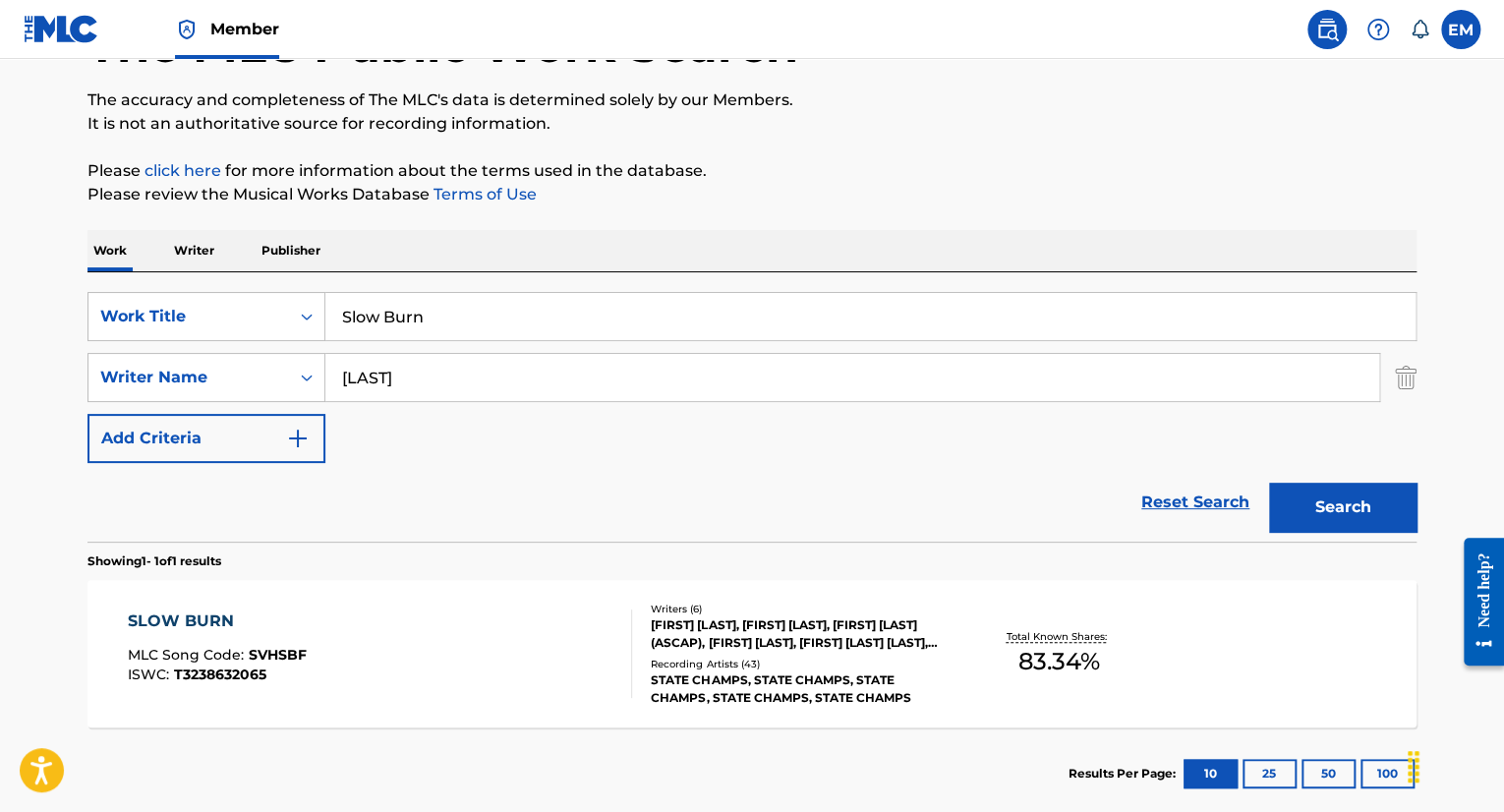 click on "Please review the Musical Works Database   Terms of Use" at bounding box center [752, 195] 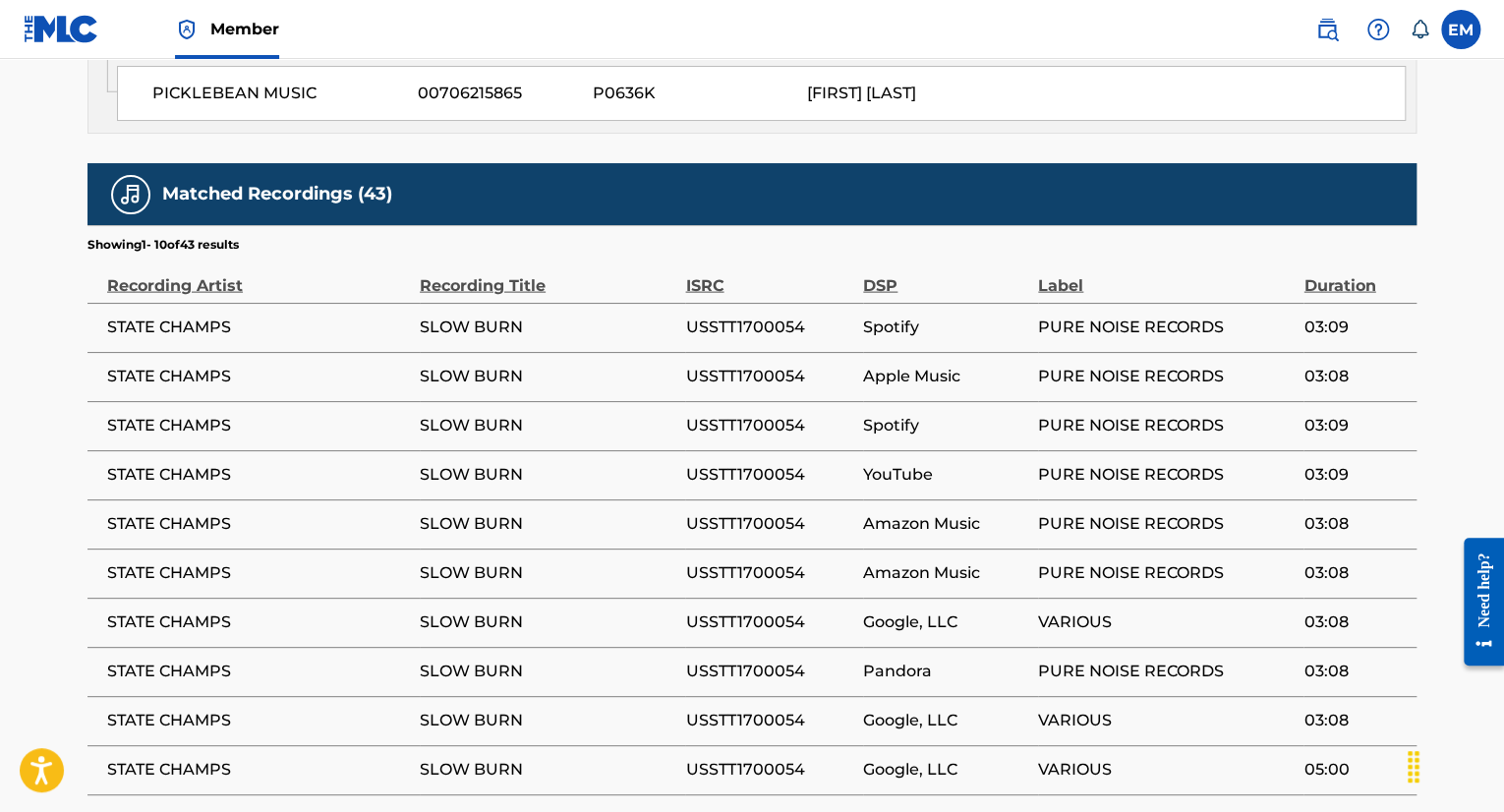 scroll, scrollTop: 2261, scrollLeft: 0, axis: vertical 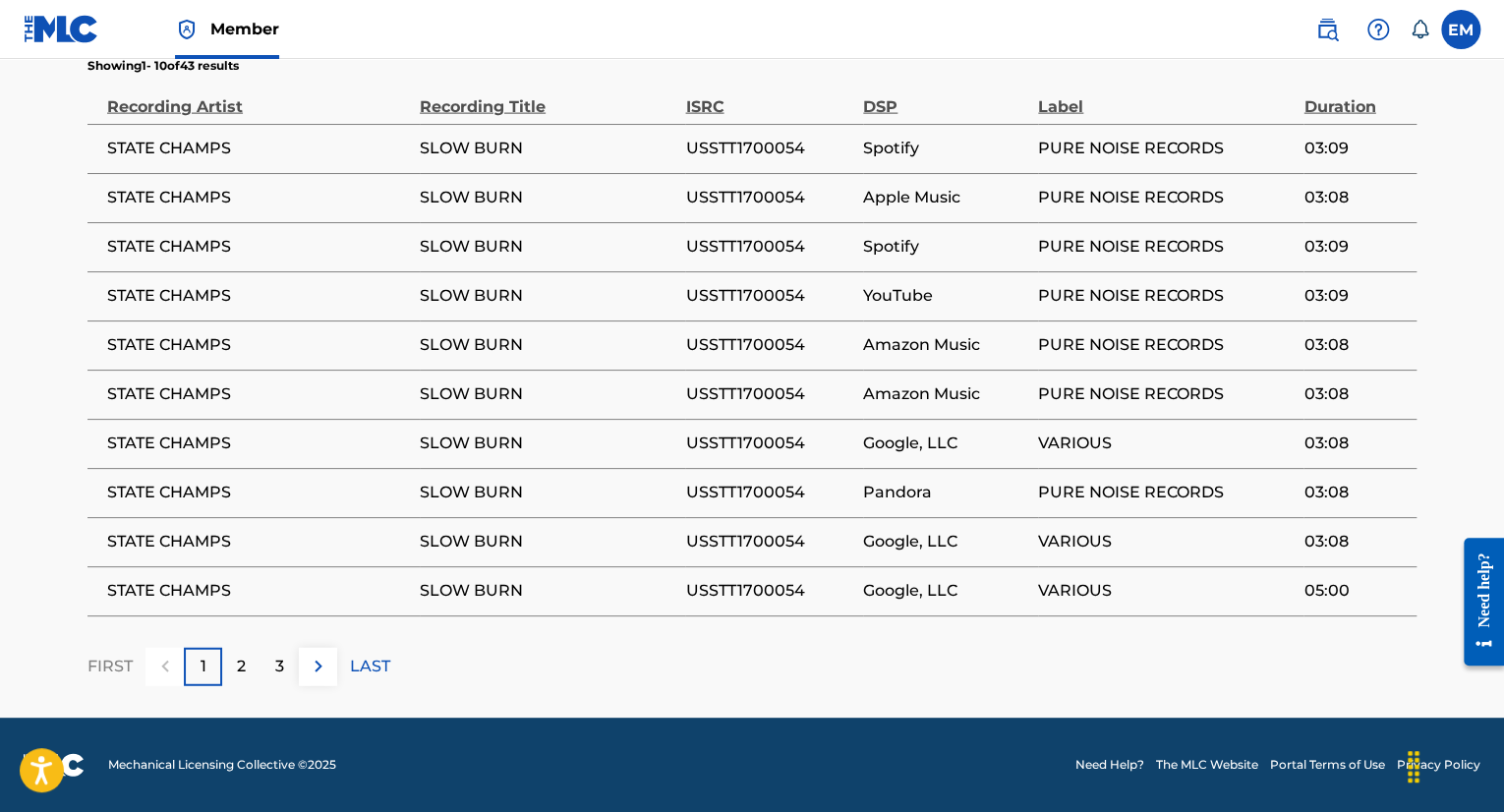 click on "2" at bounding box center (241, 667) 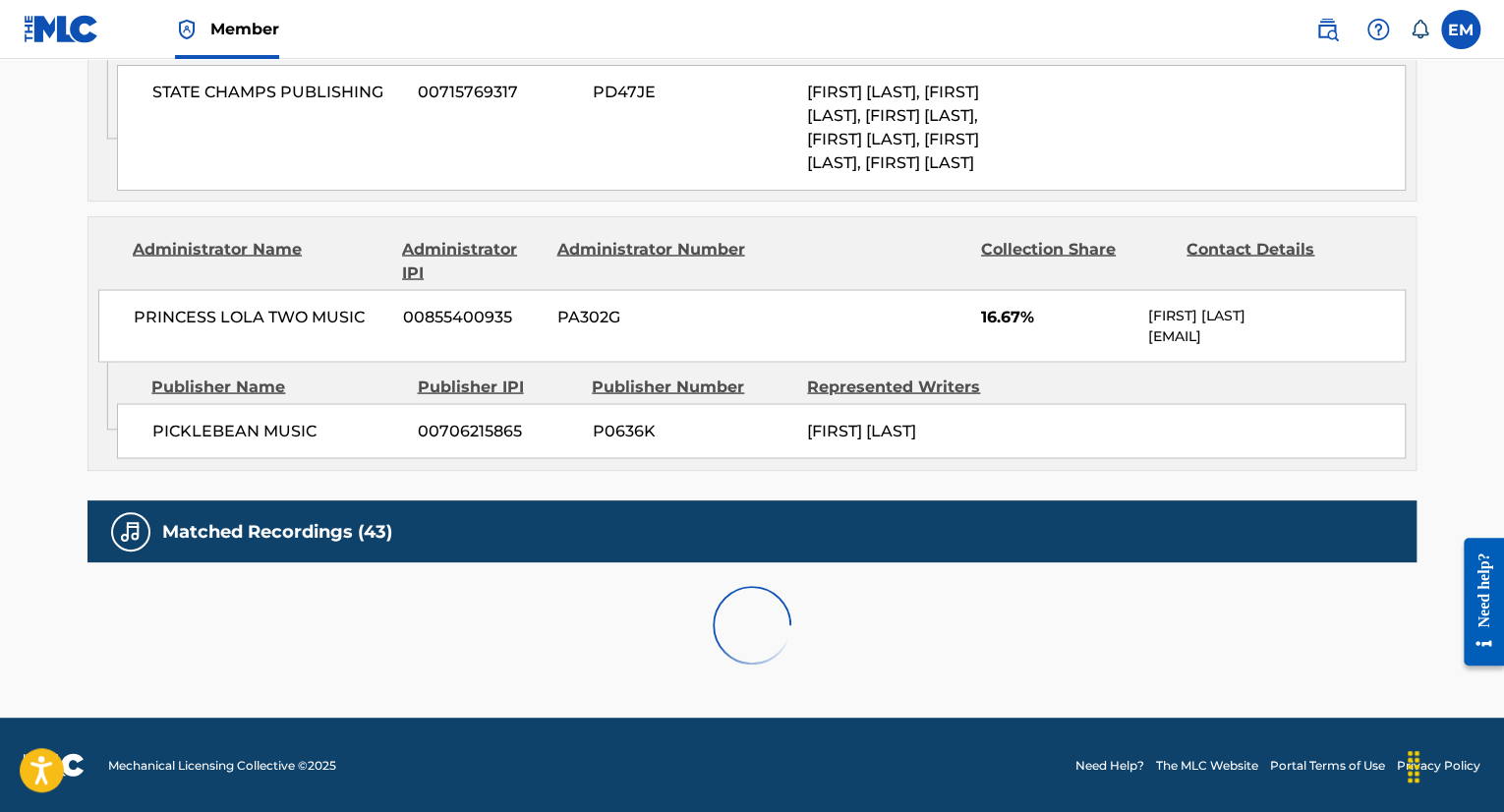 scroll, scrollTop: 2261, scrollLeft: 0, axis: vertical 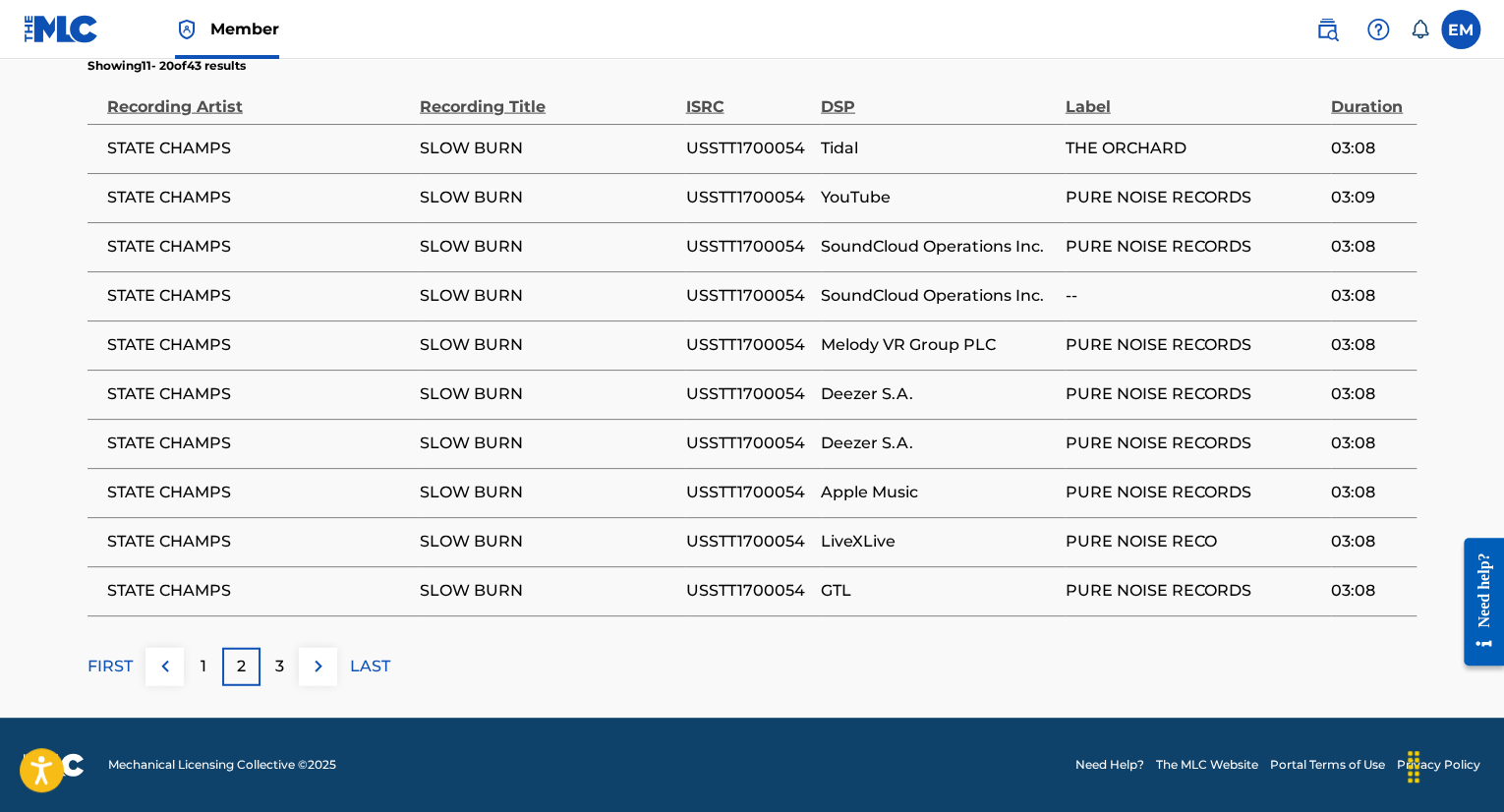 click on "3" at bounding box center [279, 667] 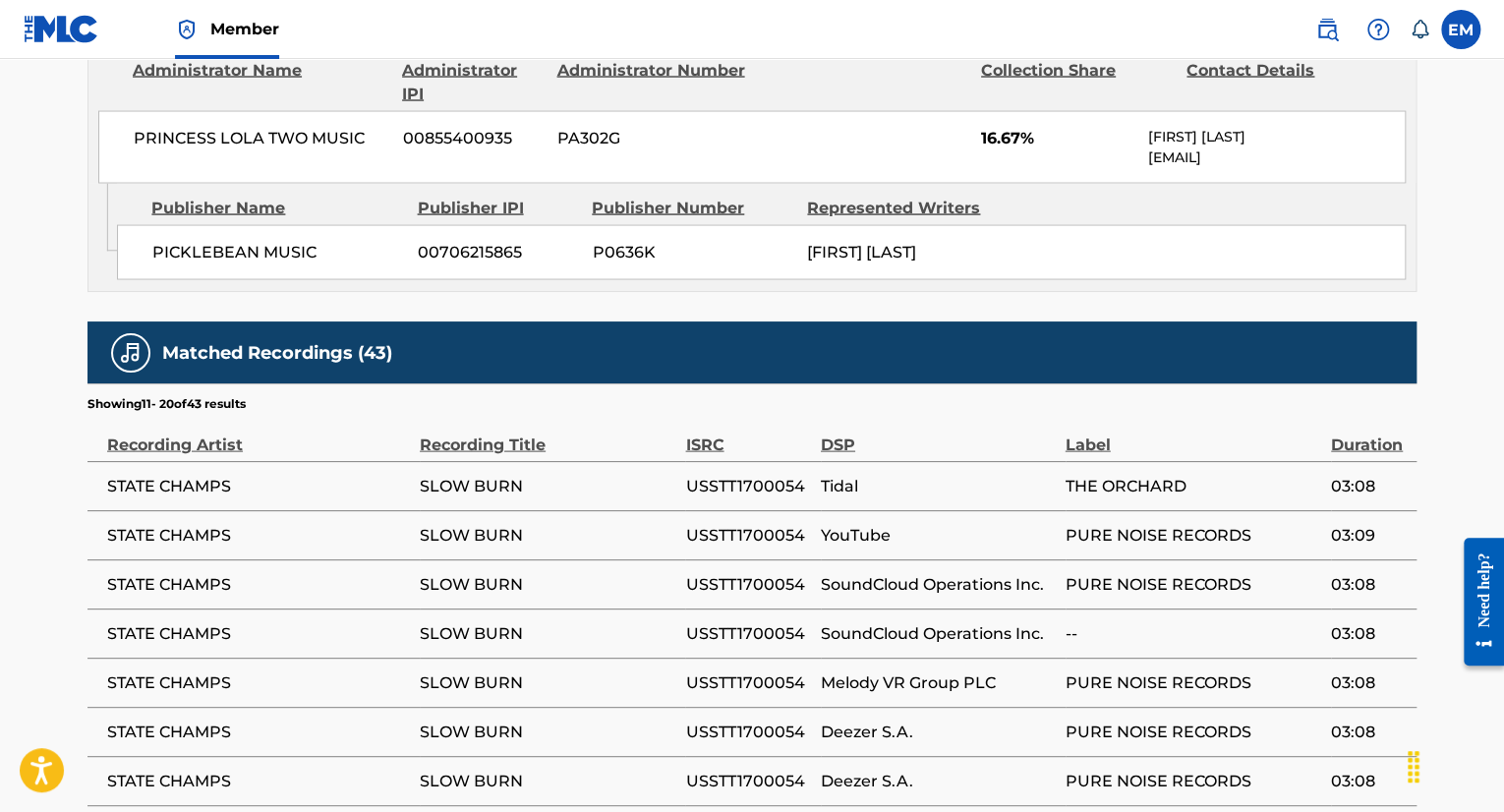 scroll, scrollTop: 2261, scrollLeft: 0, axis: vertical 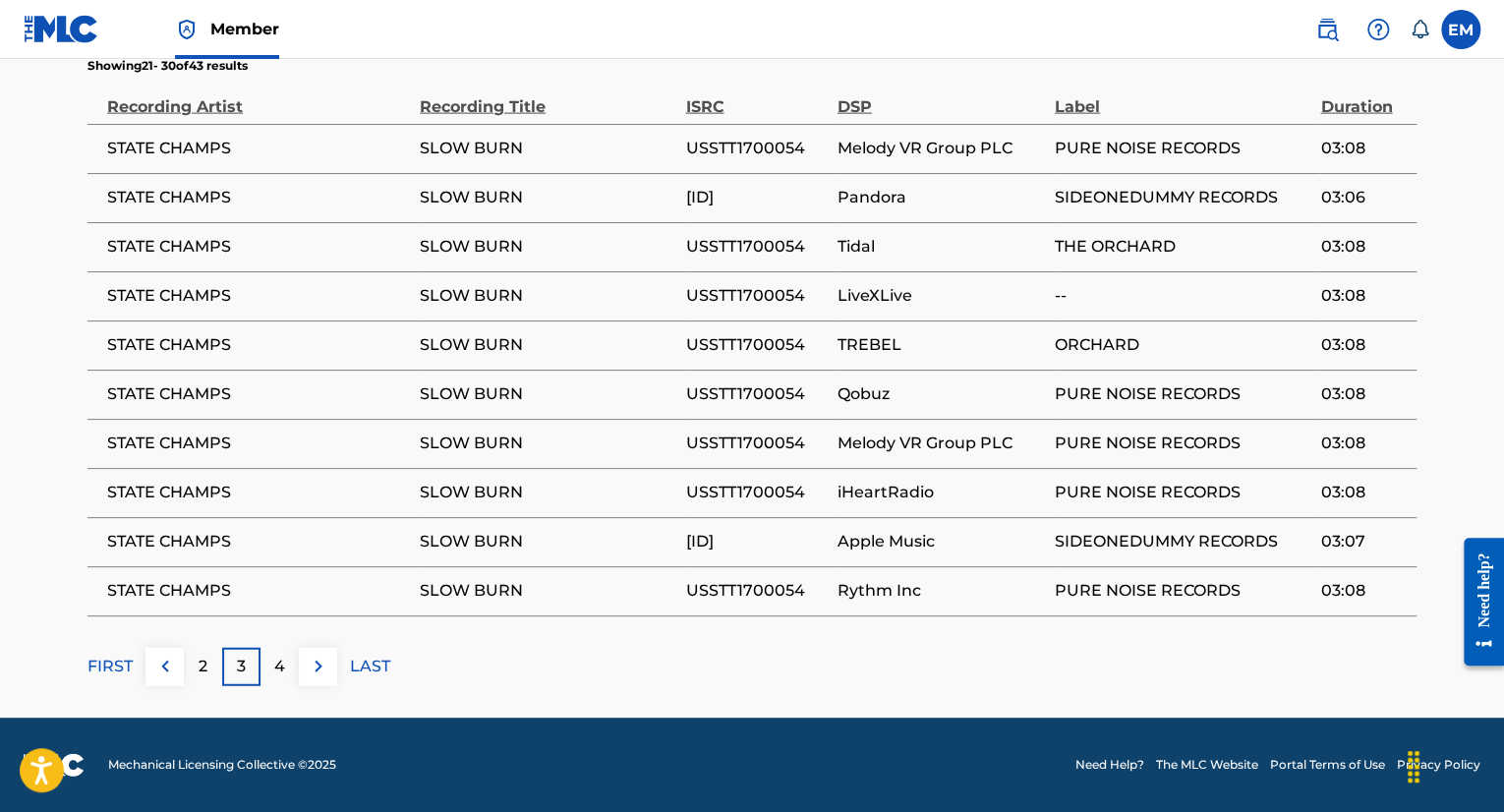 click on "2" at bounding box center [202, 667] 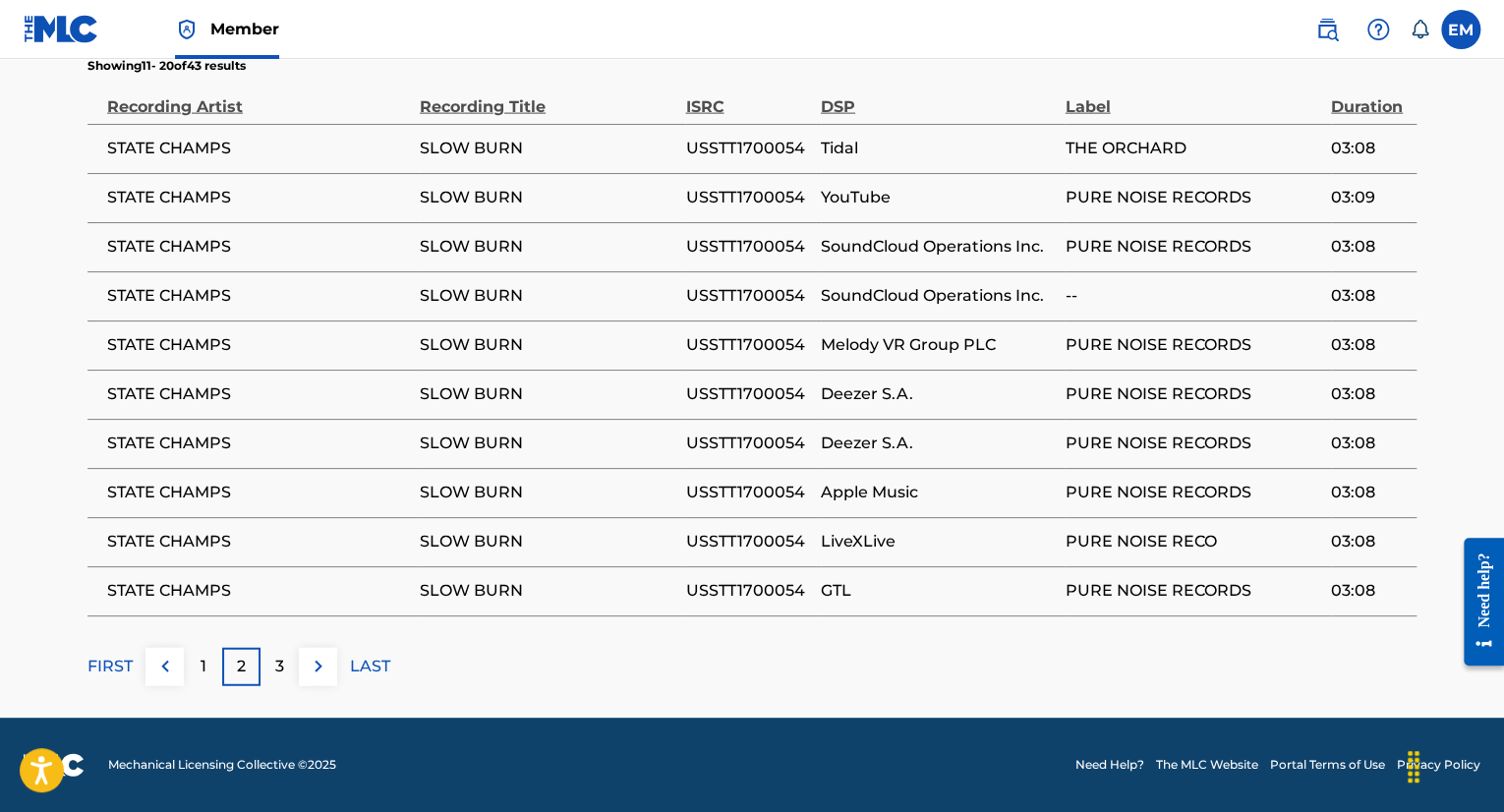 click on "USSTT1700054" at bounding box center (747, 148) 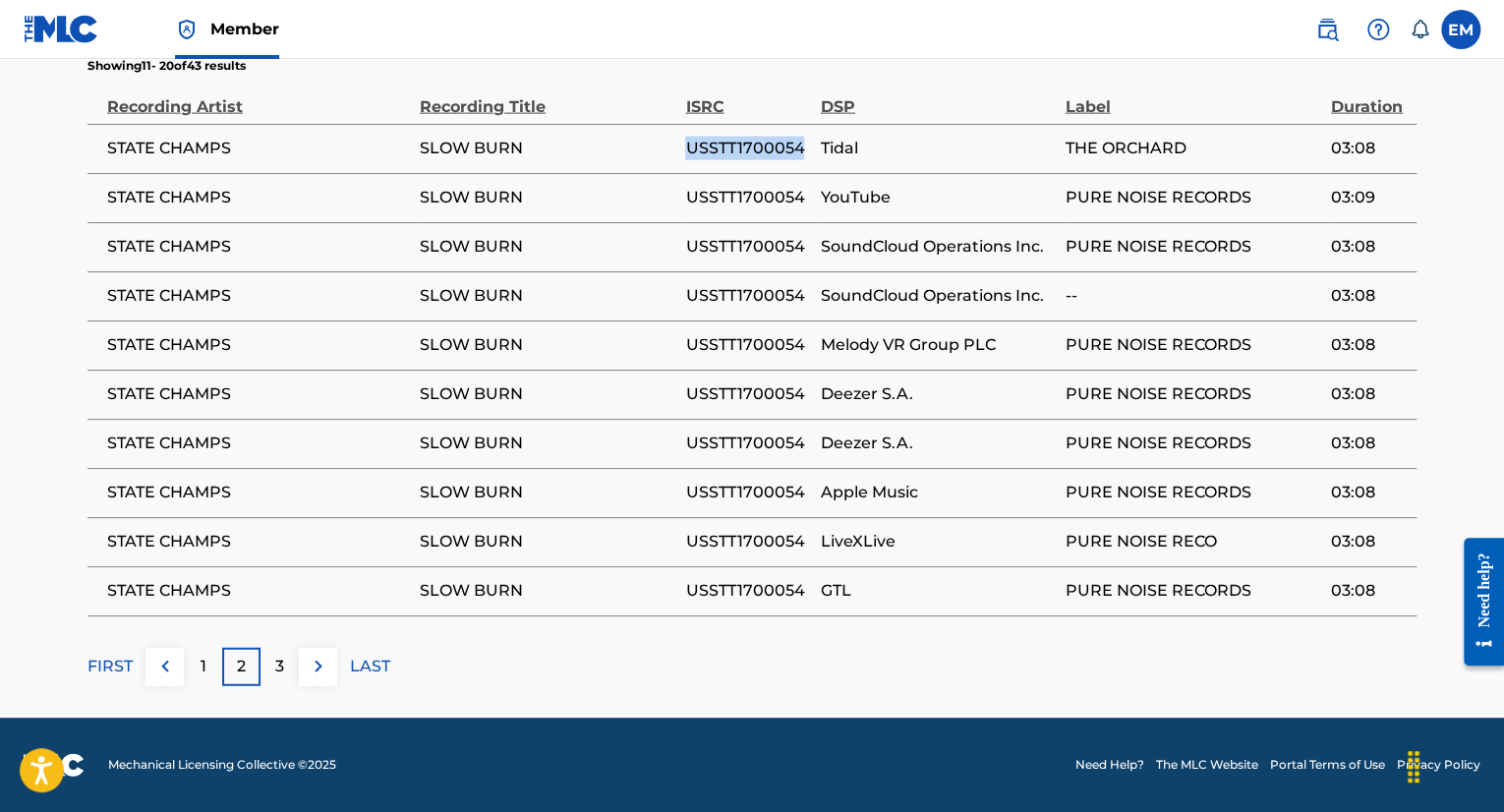 click on "USSTT1700054" at bounding box center (747, 148) 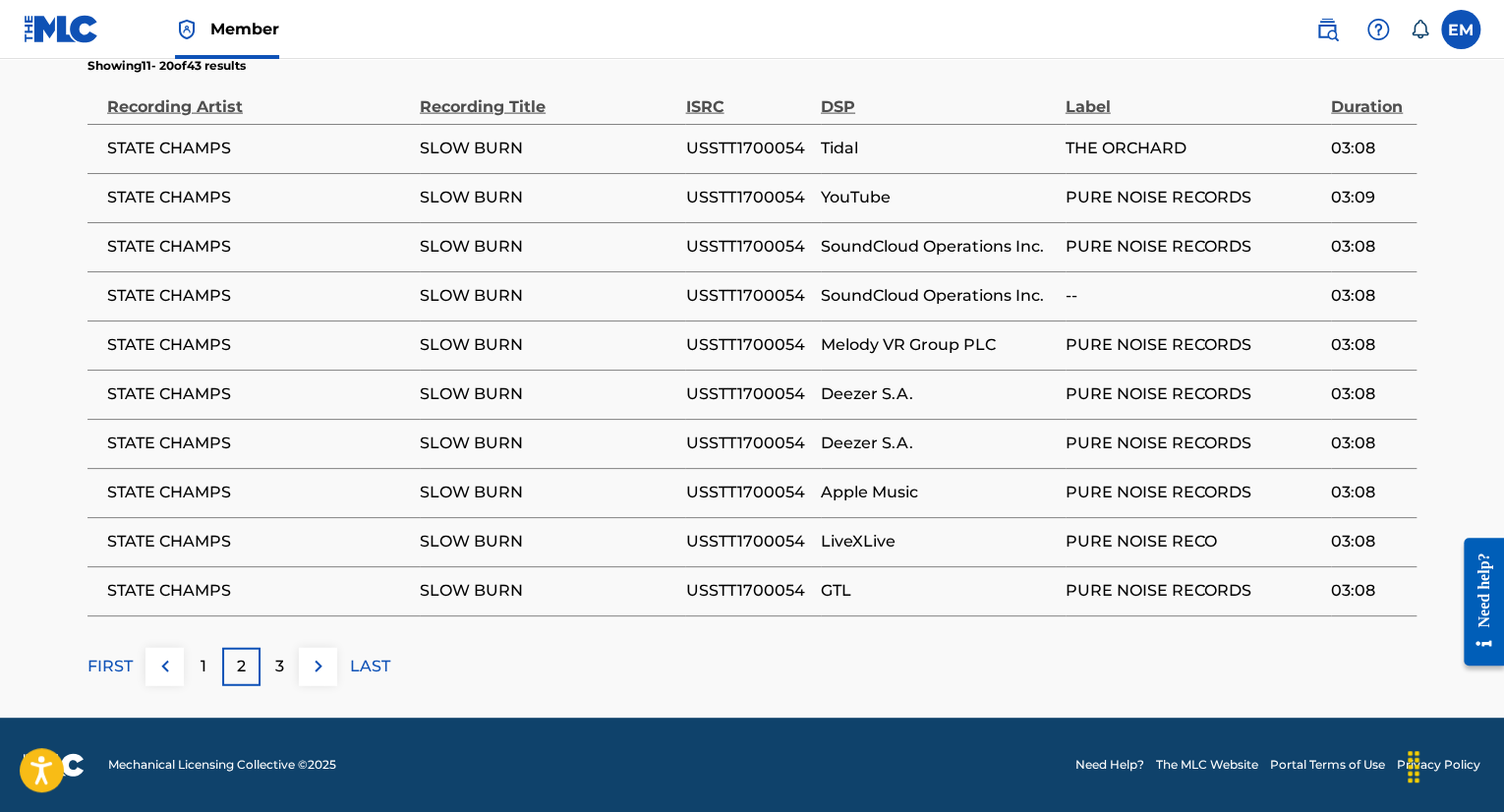 click on "3" at bounding box center [279, 667] 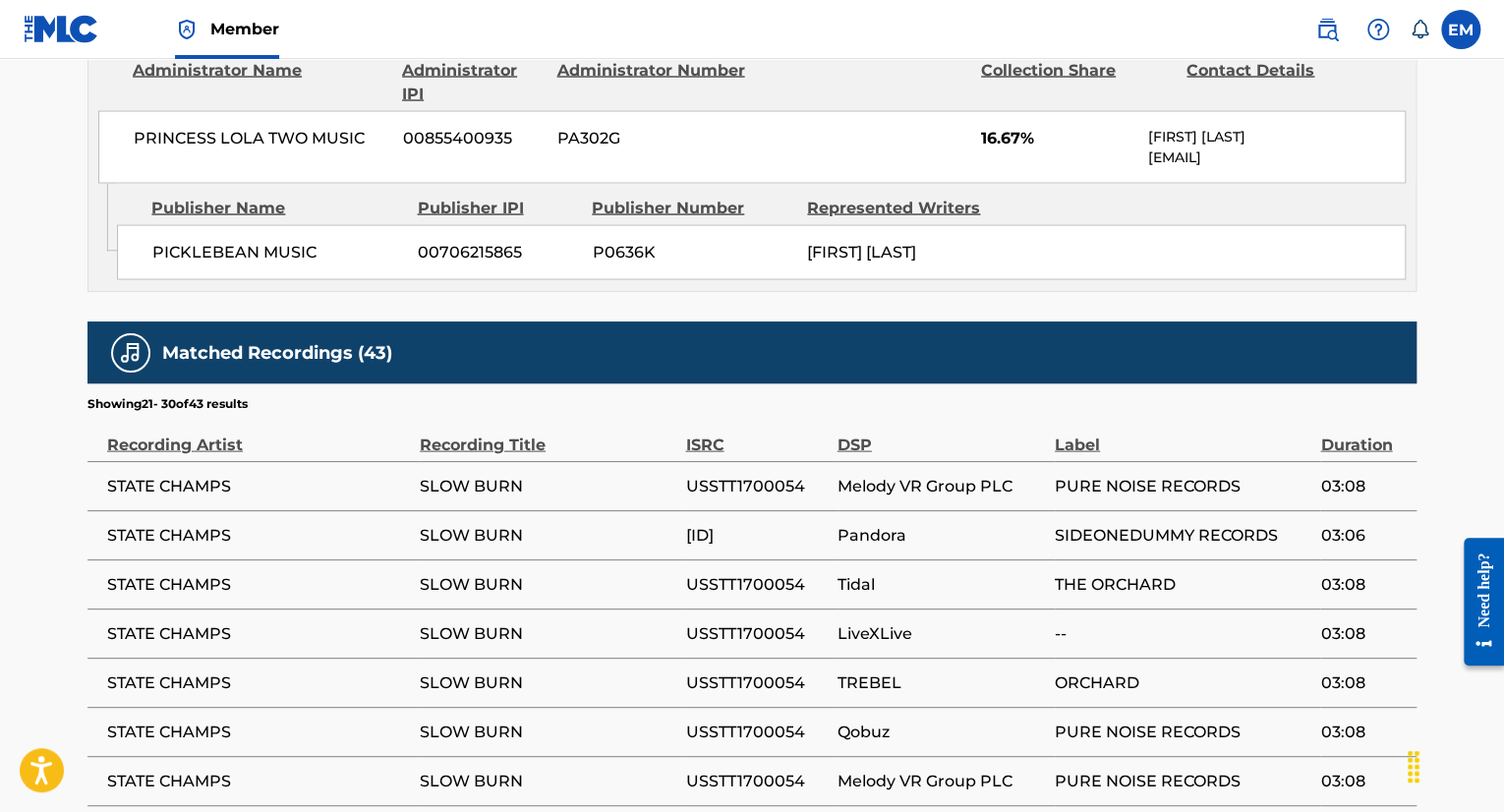 scroll, scrollTop: 2261, scrollLeft: 0, axis: vertical 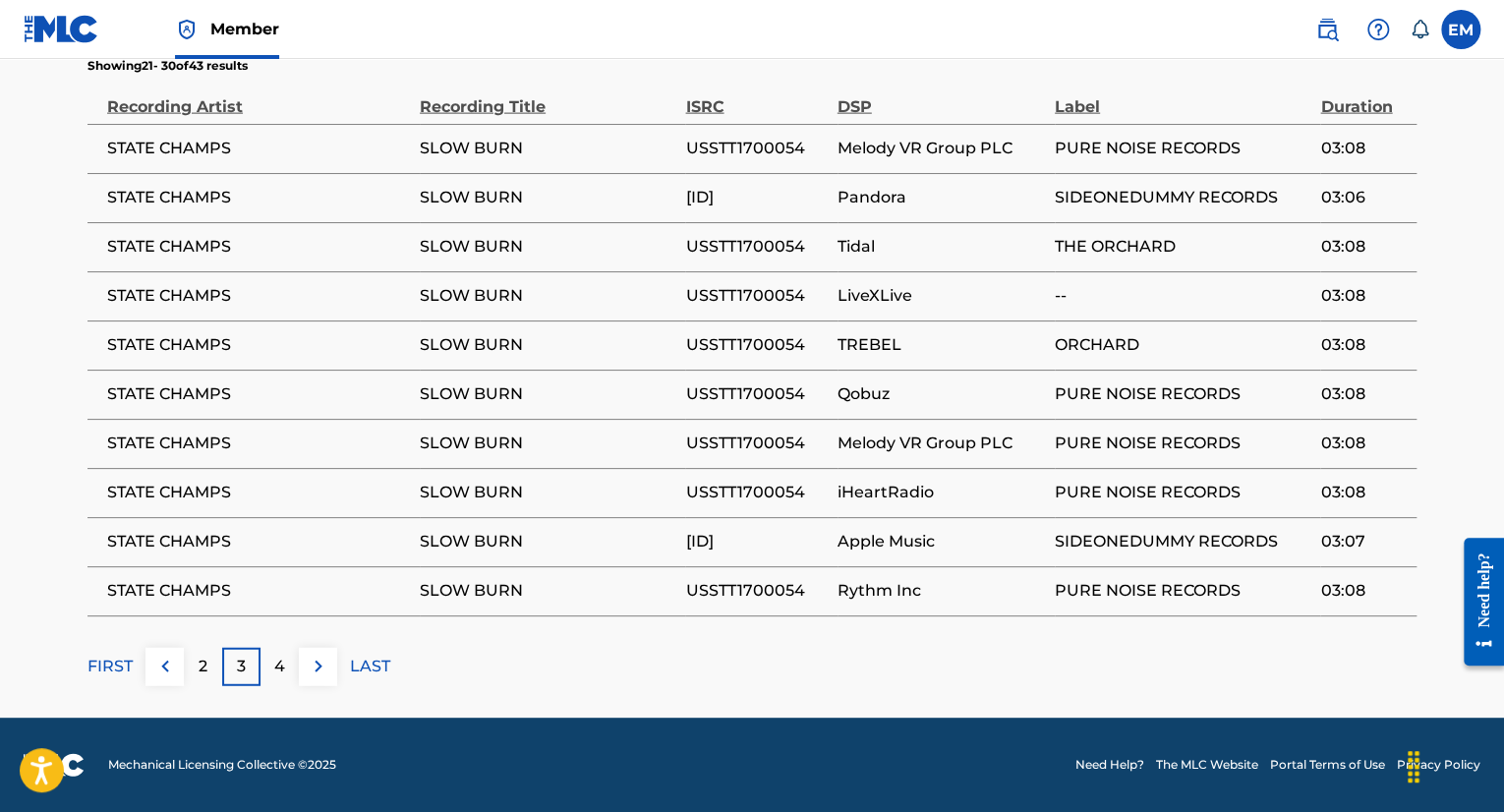 click on "[ID]" at bounding box center [756, 542] 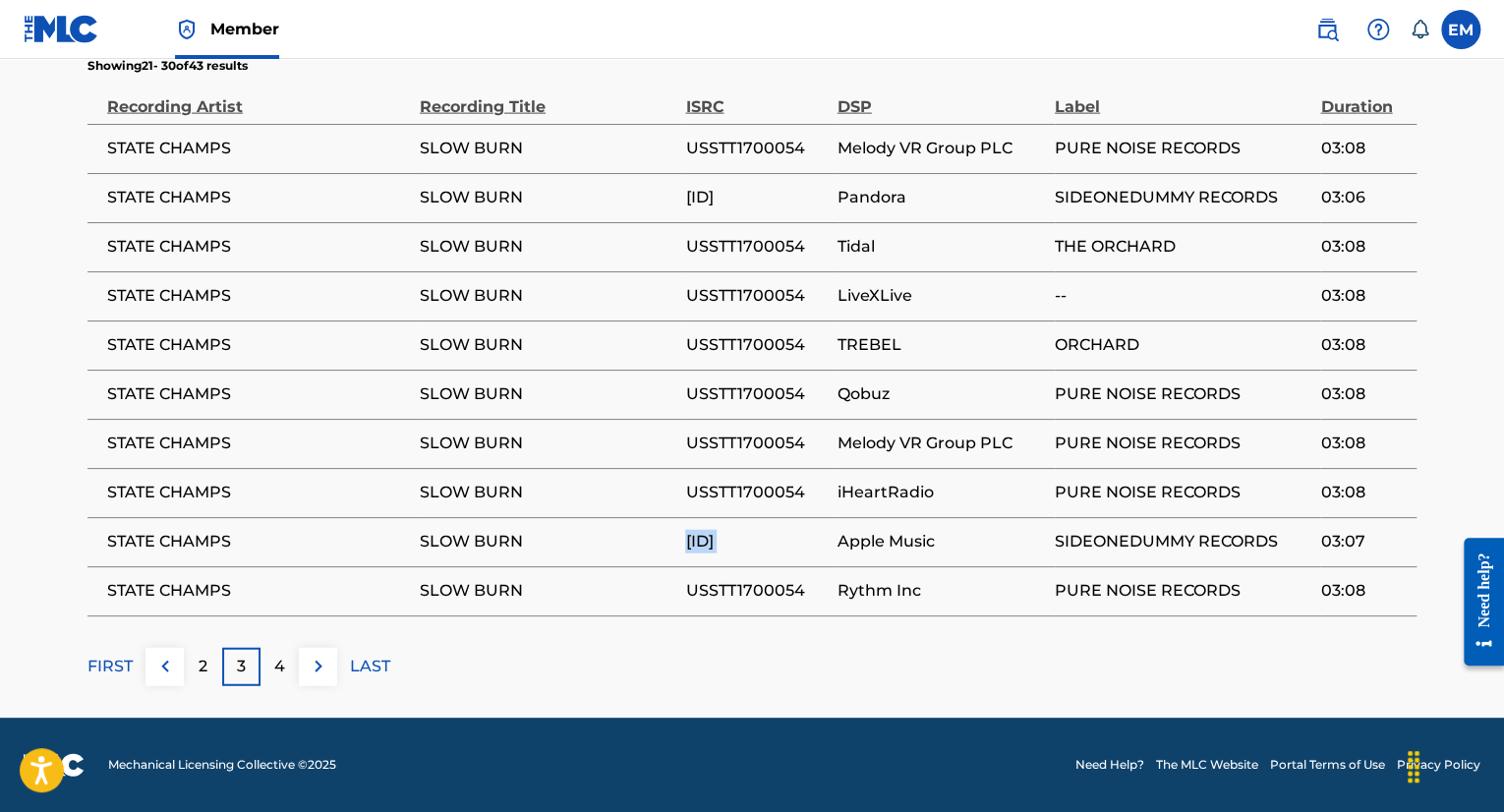 click on "[ID]" at bounding box center [756, 542] 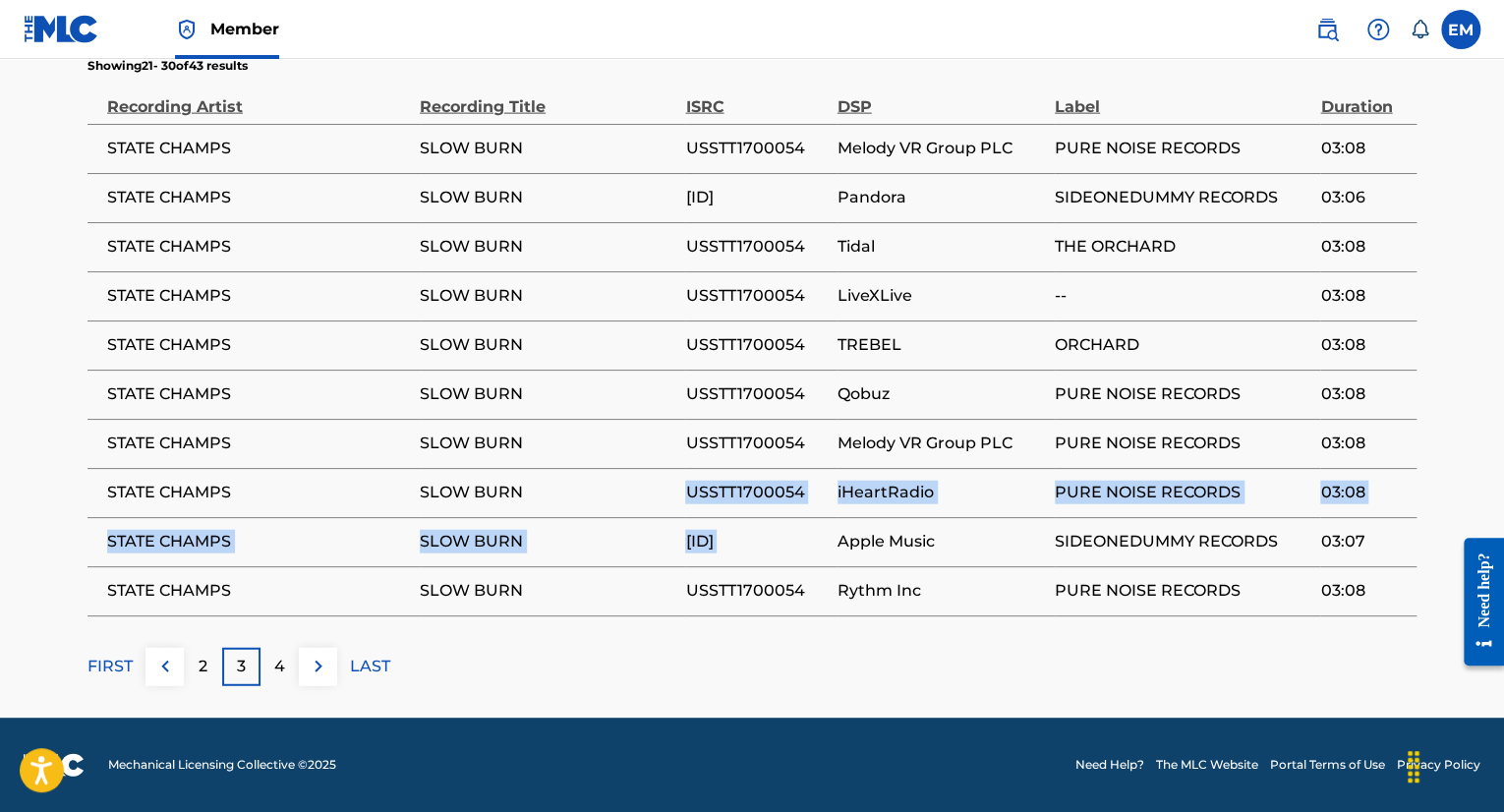 drag, startPoint x: 726, startPoint y: 662, endPoint x: 787, endPoint y: 264, distance: 402.64749 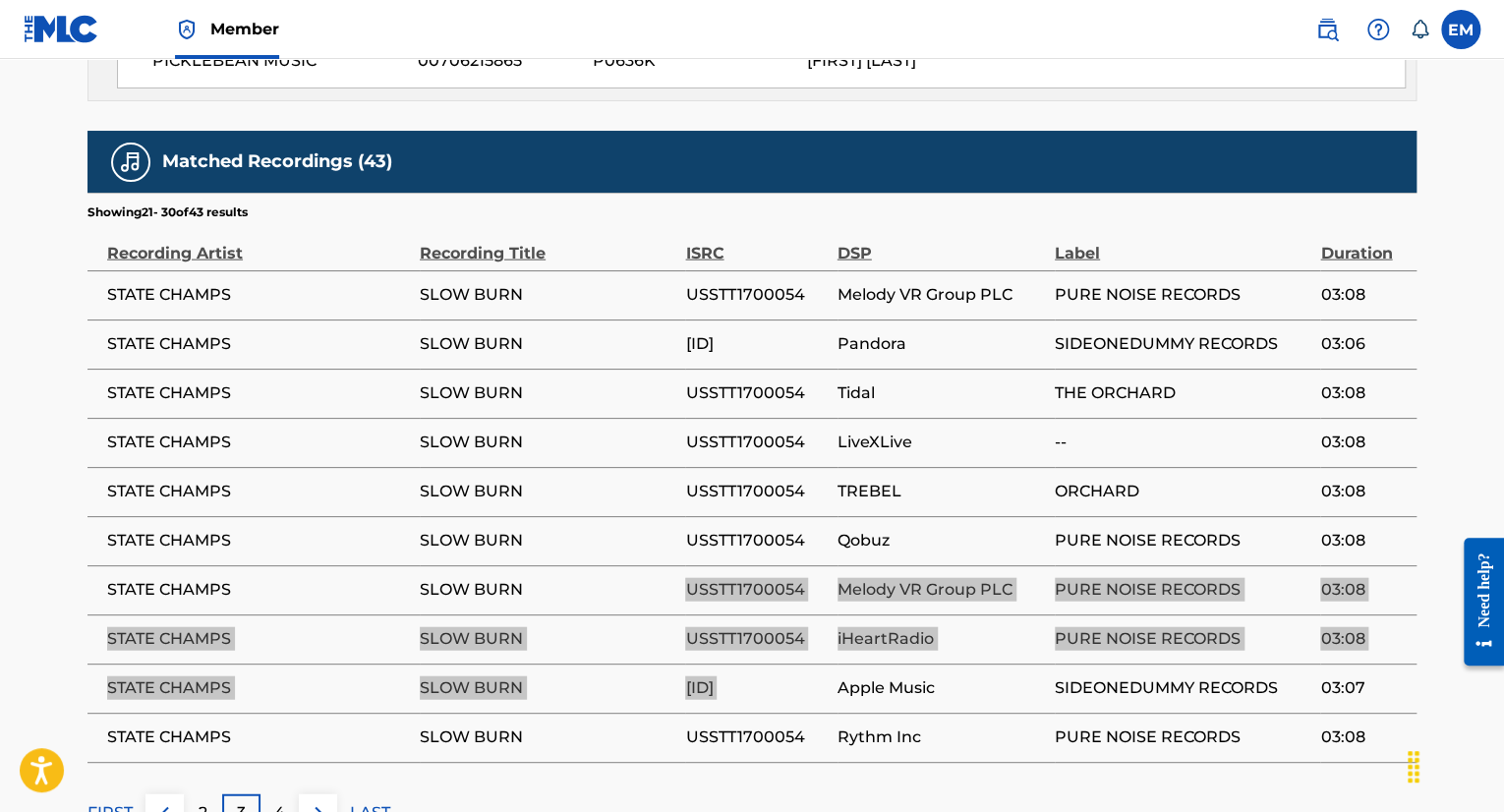 scroll, scrollTop: 2261, scrollLeft: 0, axis: vertical 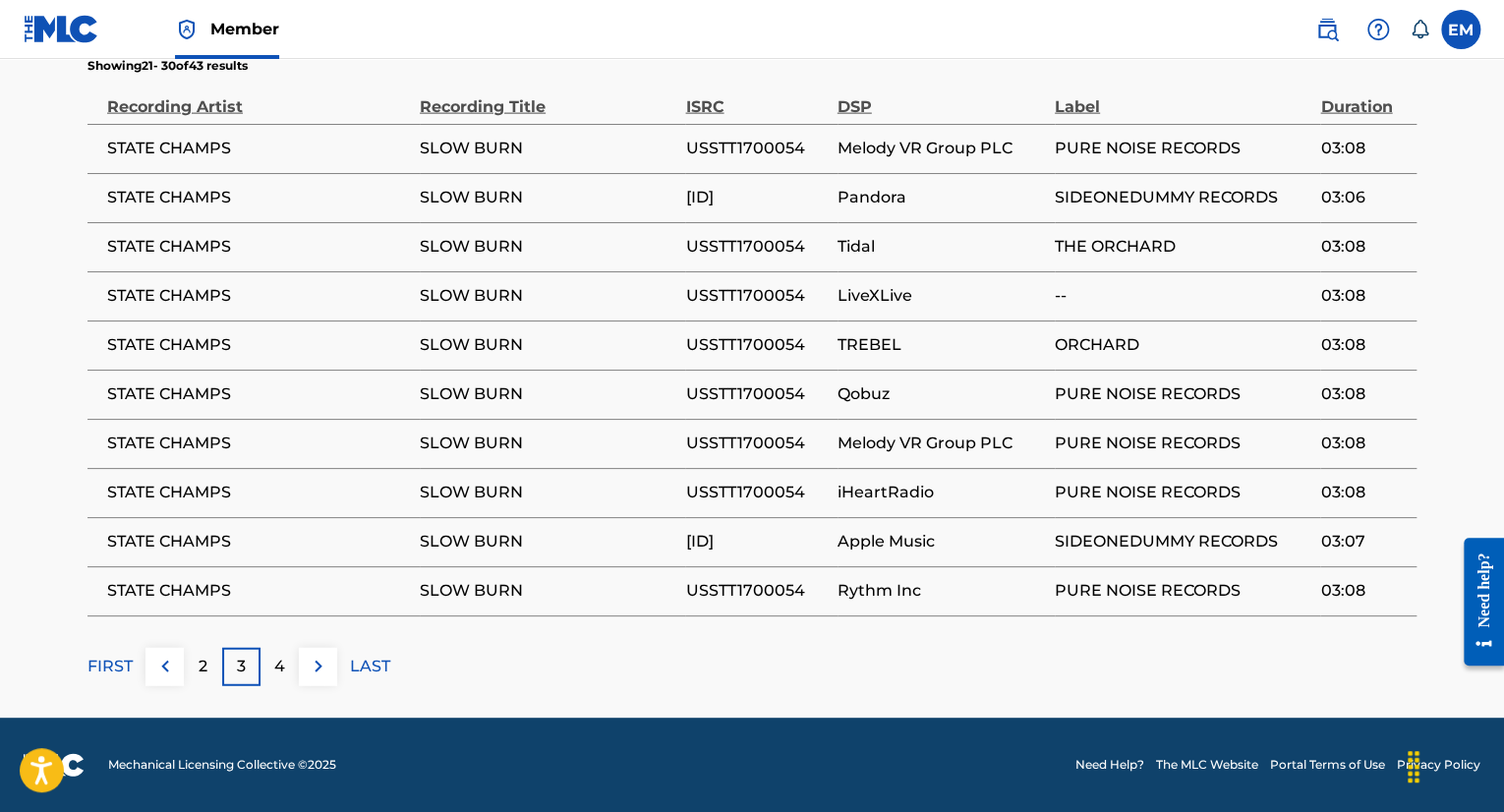 click on "SLOW BURN" at bounding box center [552, 296] 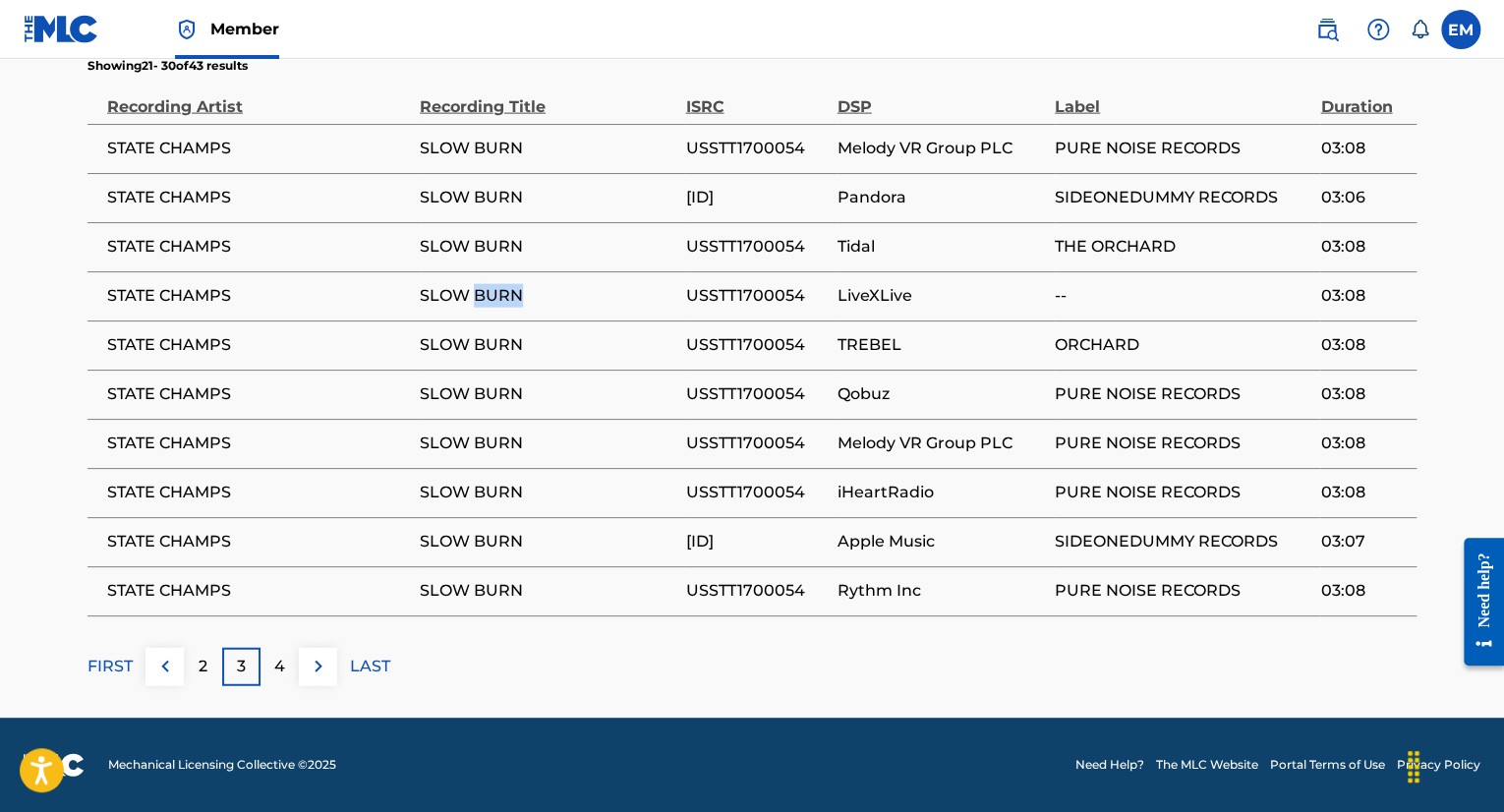 click on "SLOW BURN" at bounding box center (552, 296) 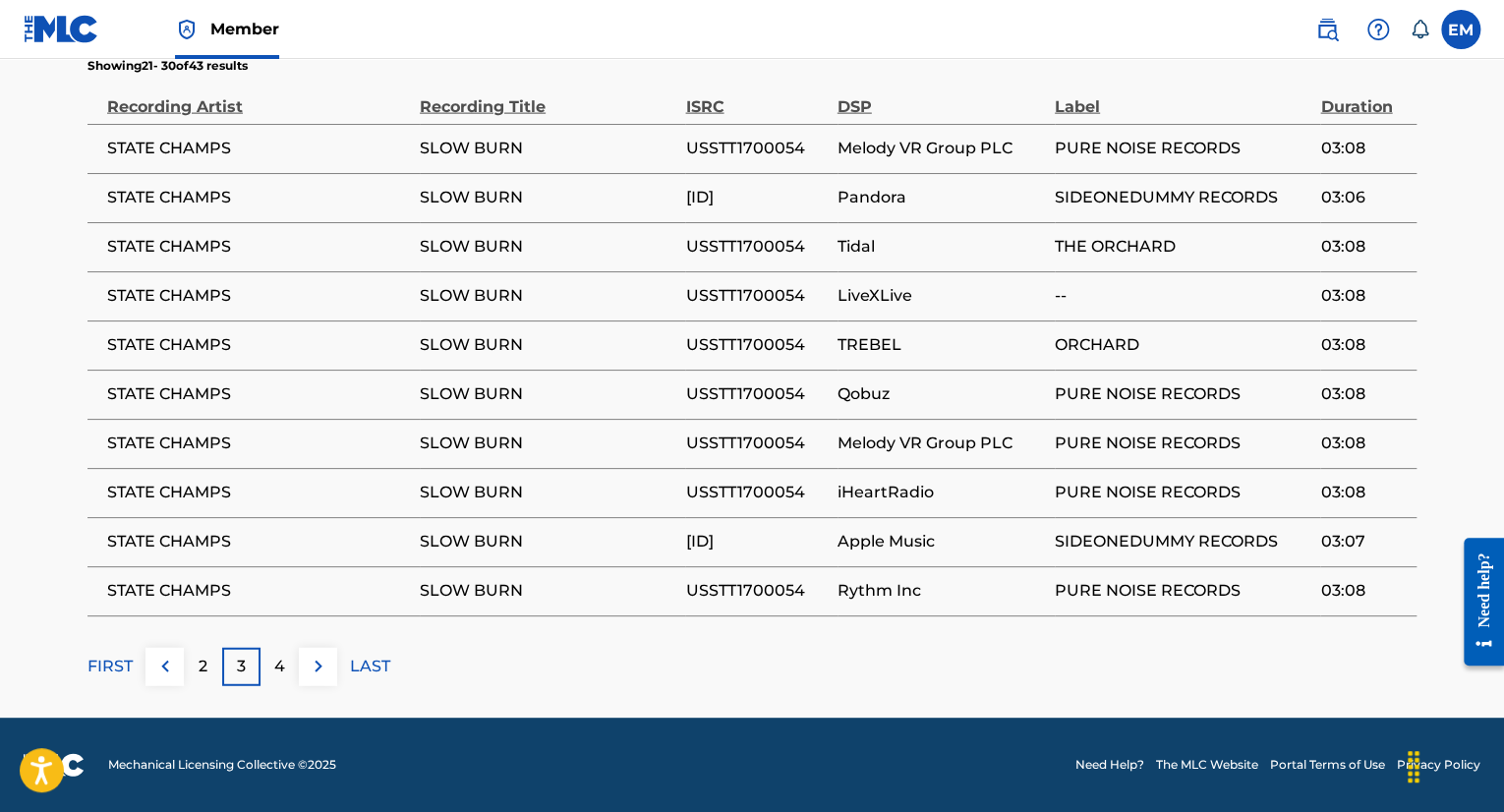 click on "SLOW BURN" at bounding box center (548, 247) 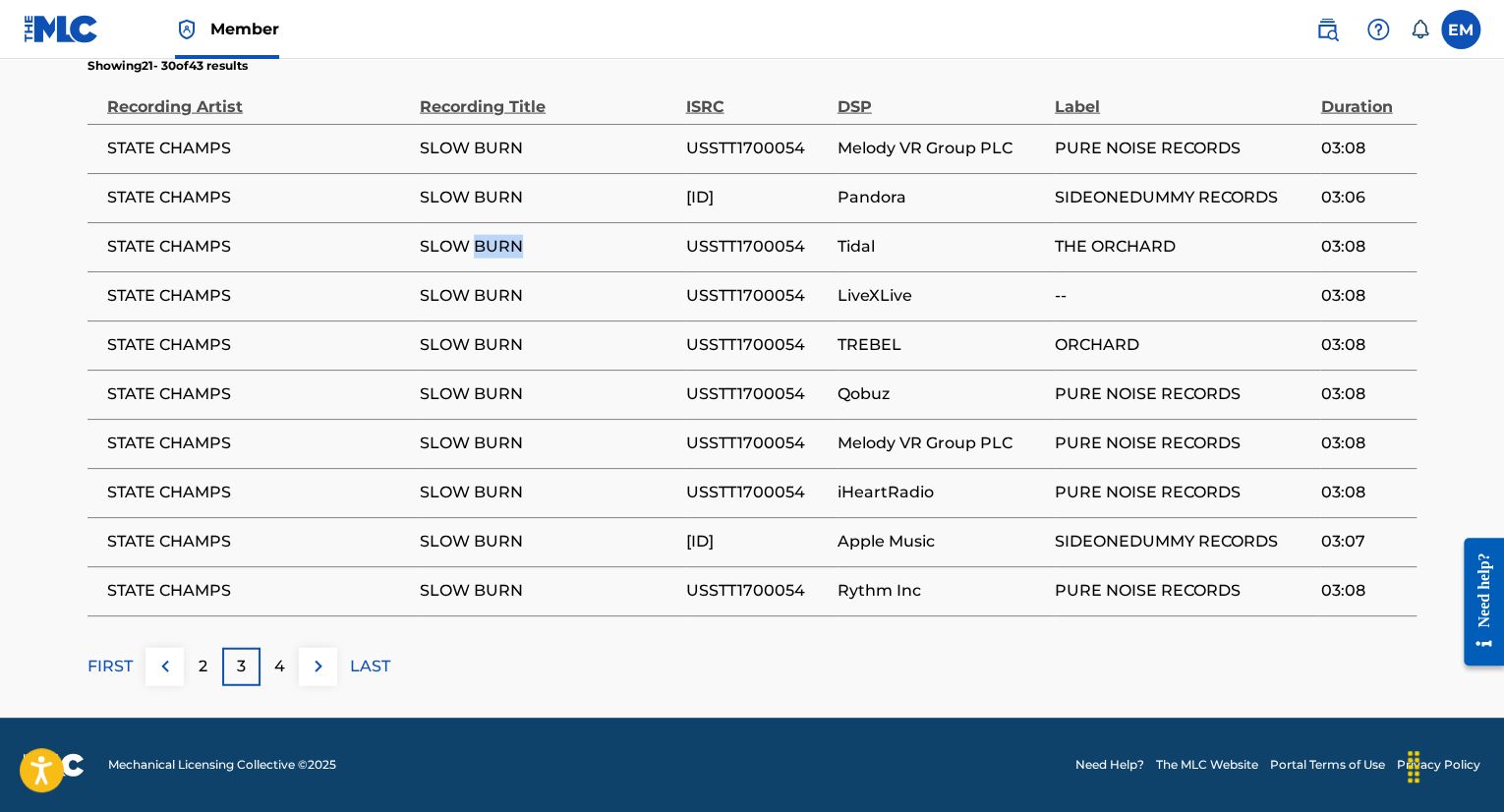 click on "SLOW BURN" at bounding box center (548, 247) 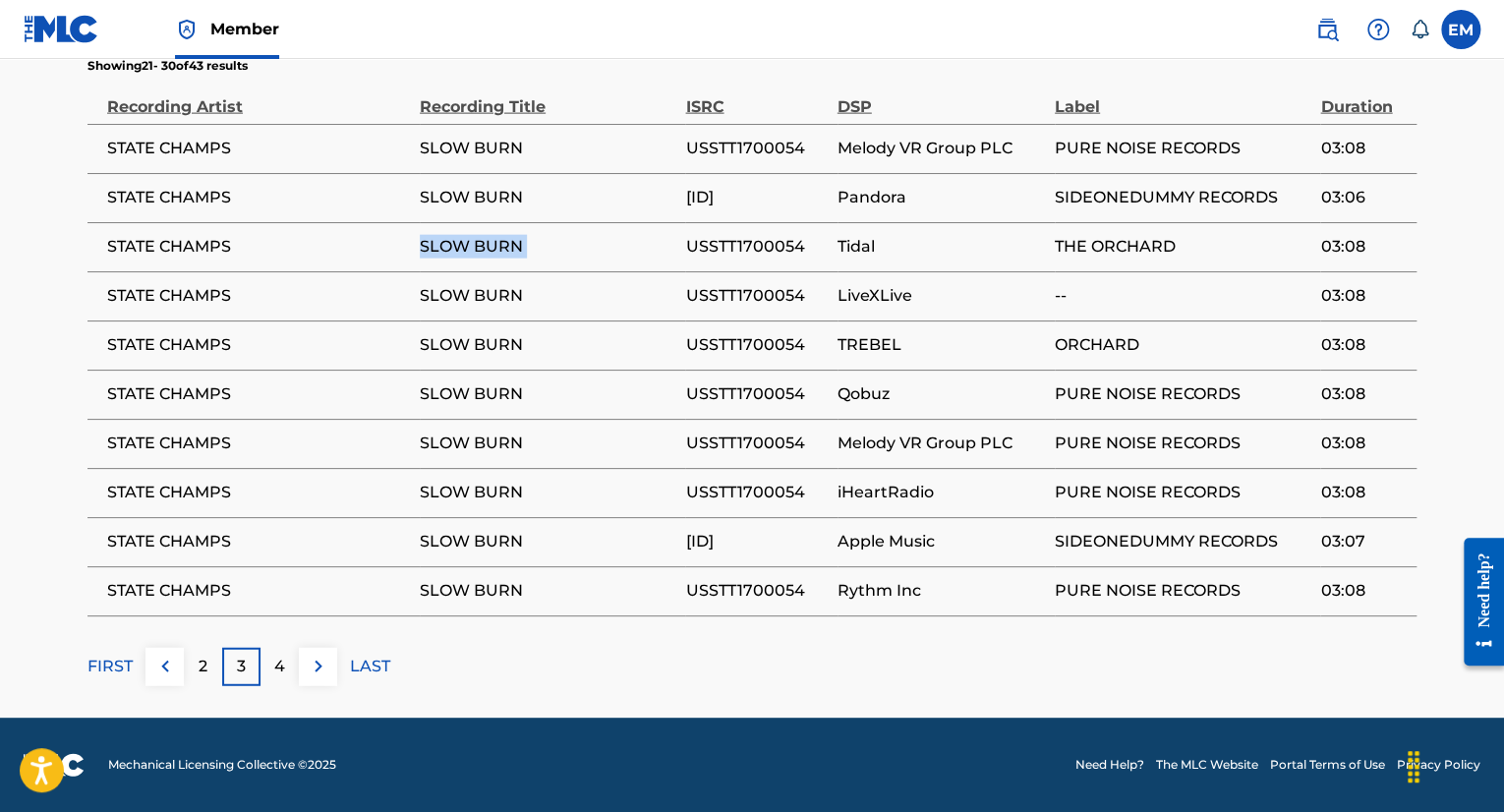 click on "SLOW BURN" at bounding box center (548, 247) 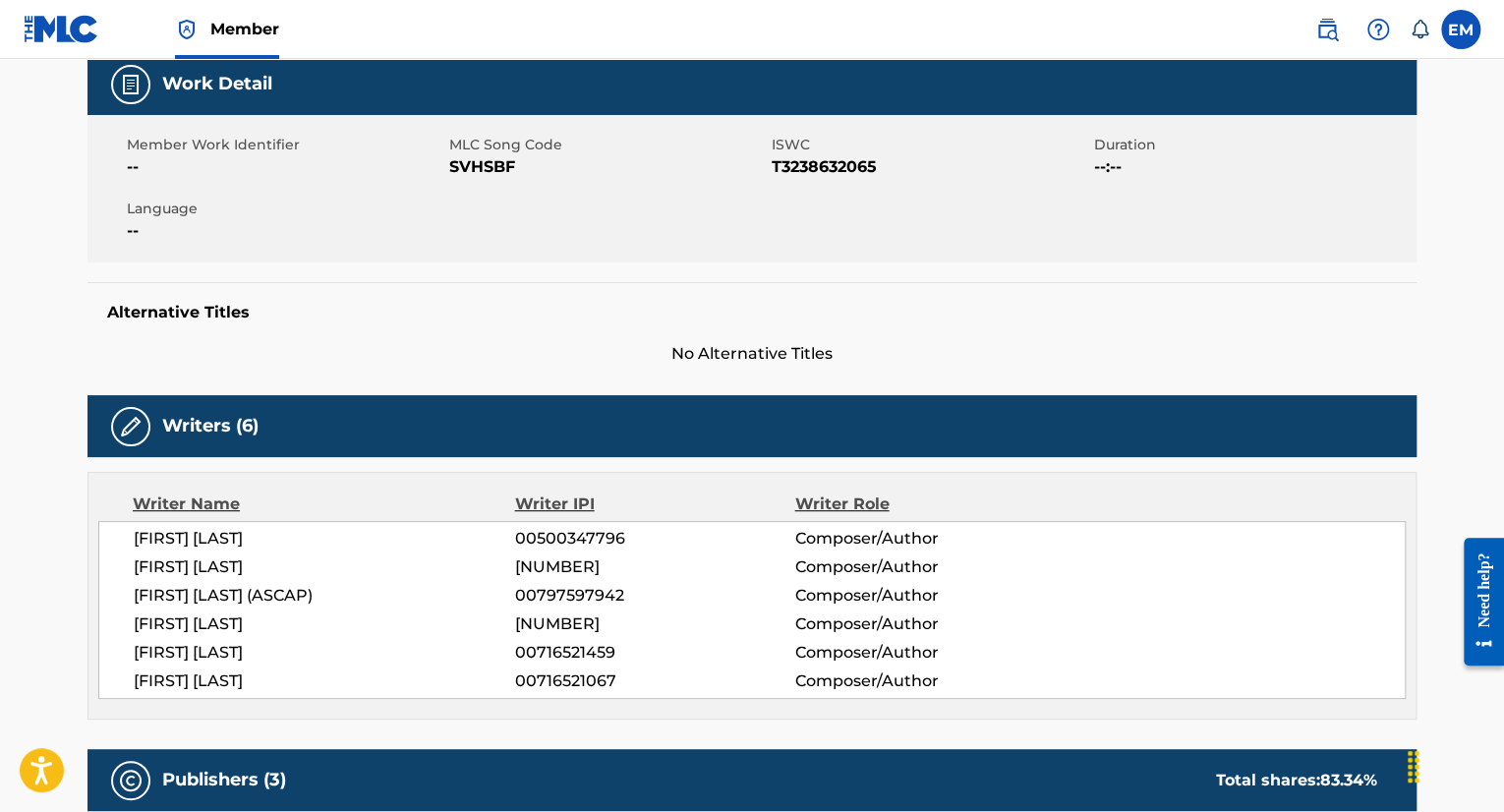 scroll, scrollTop: 295, scrollLeft: 0, axis: vertical 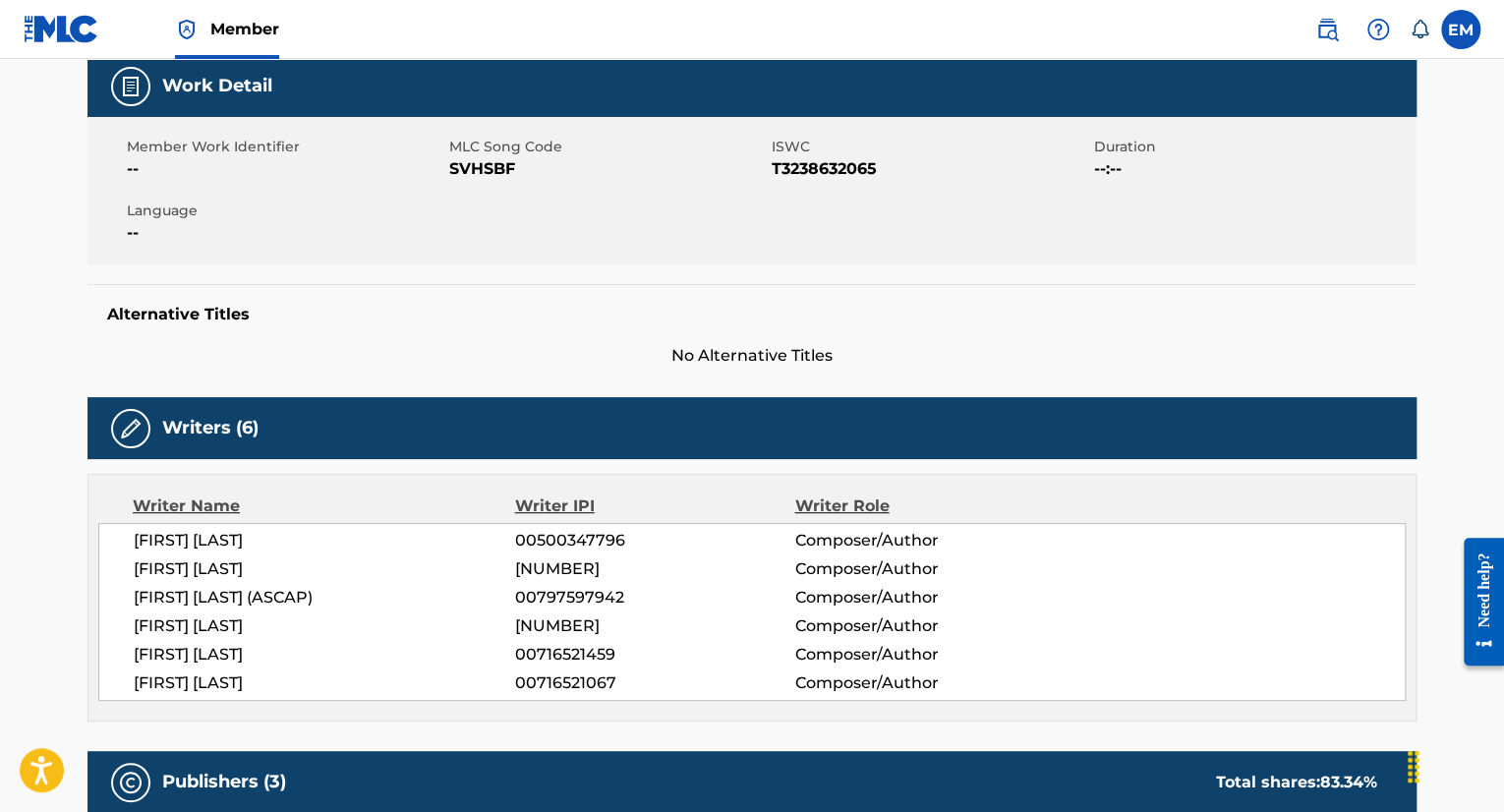 click on "SVHSBF" at bounding box center [607, 169] 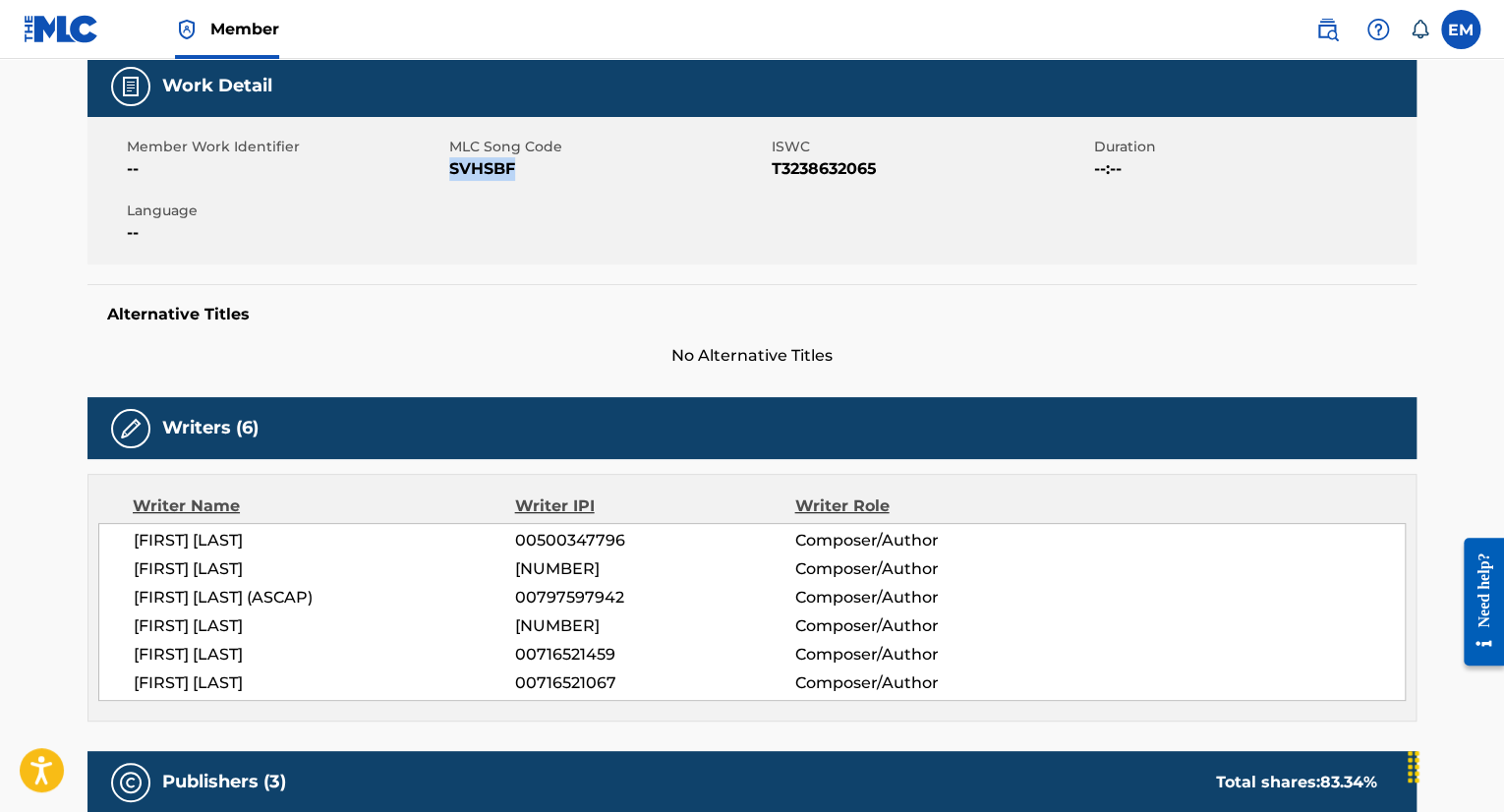 click on "SVHSBF" at bounding box center [607, 169] 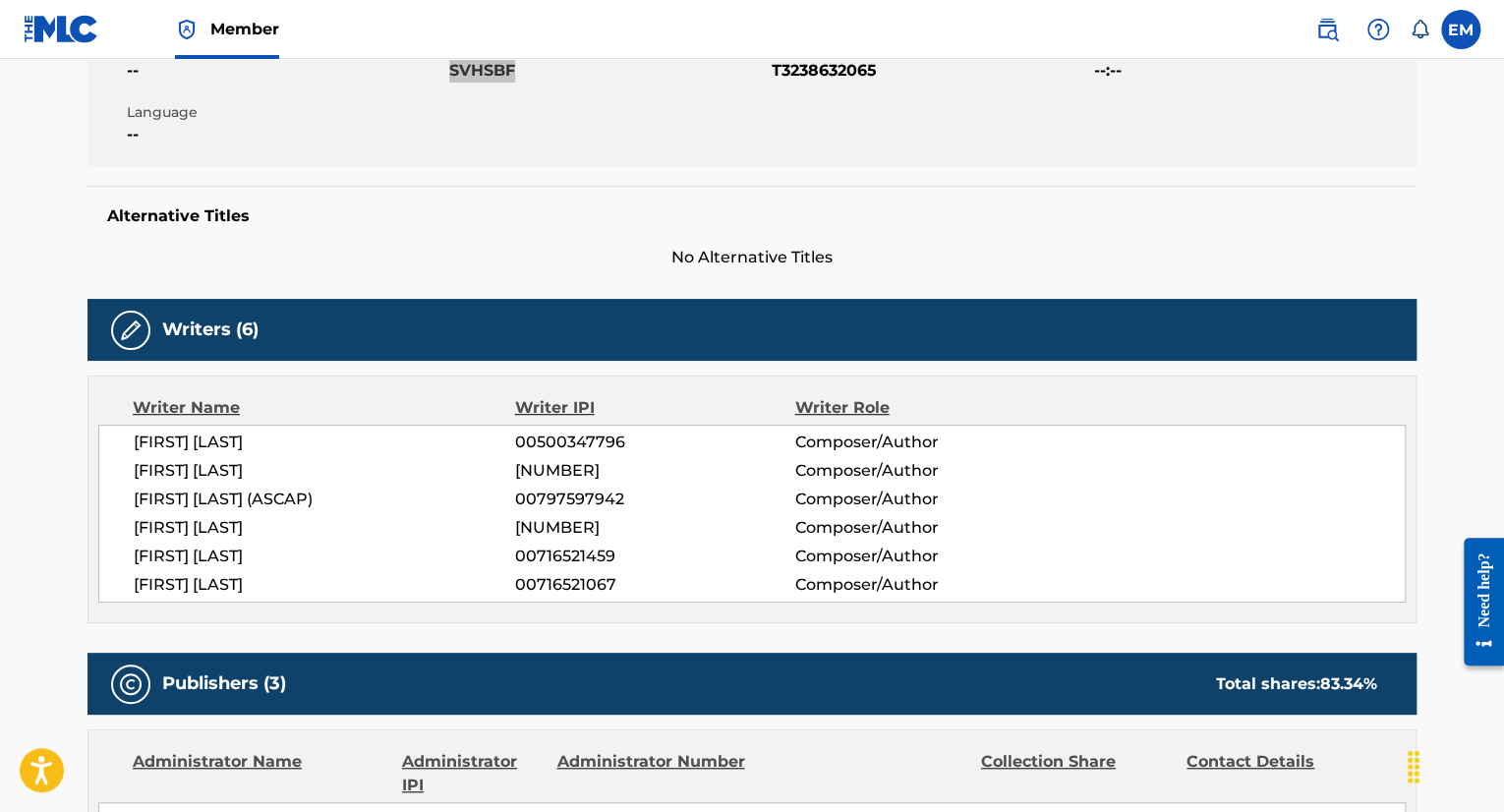scroll, scrollTop: 0, scrollLeft: 0, axis: both 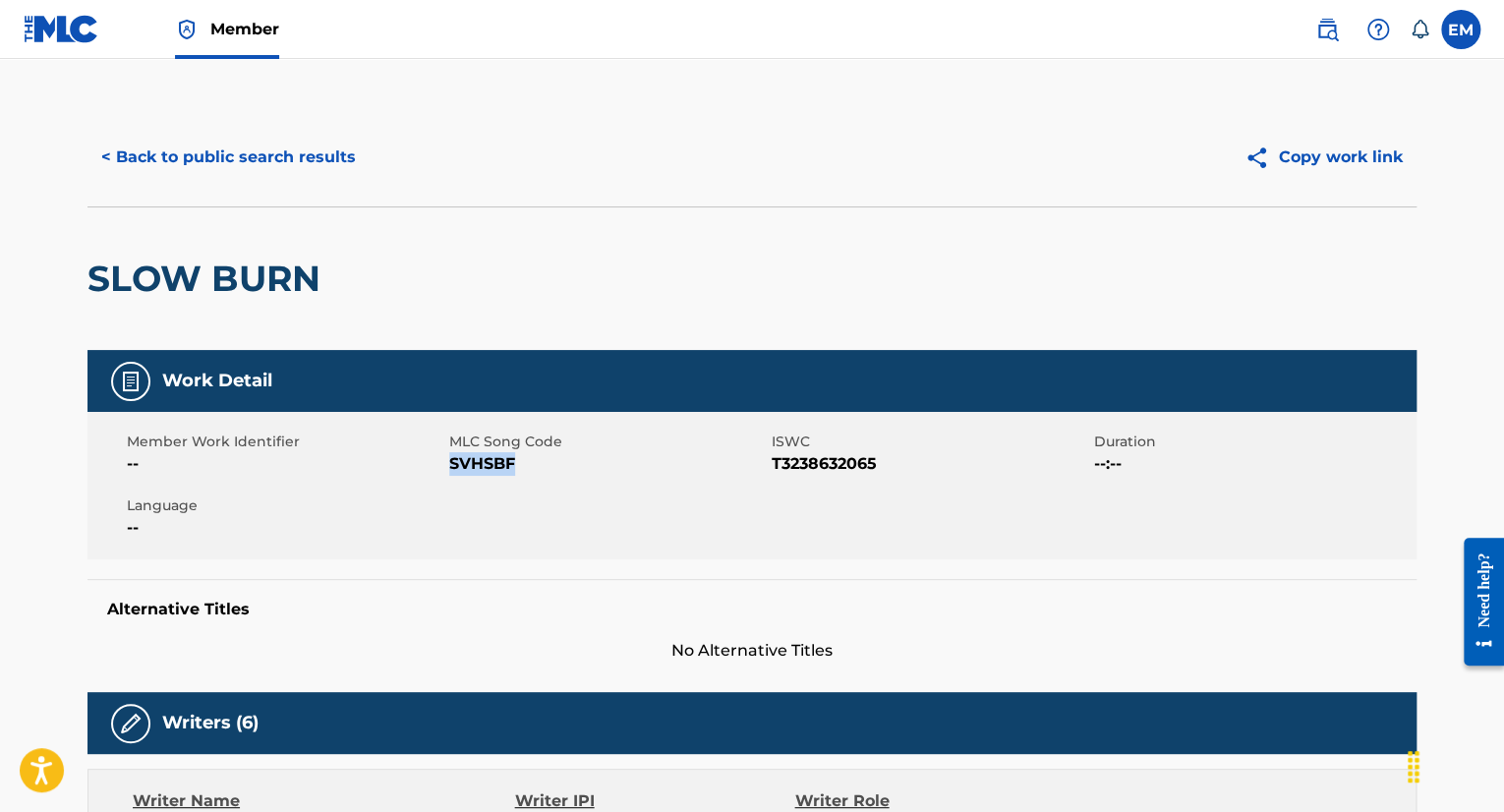 click on "< Back to public search results" at bounding box center [228, 157] 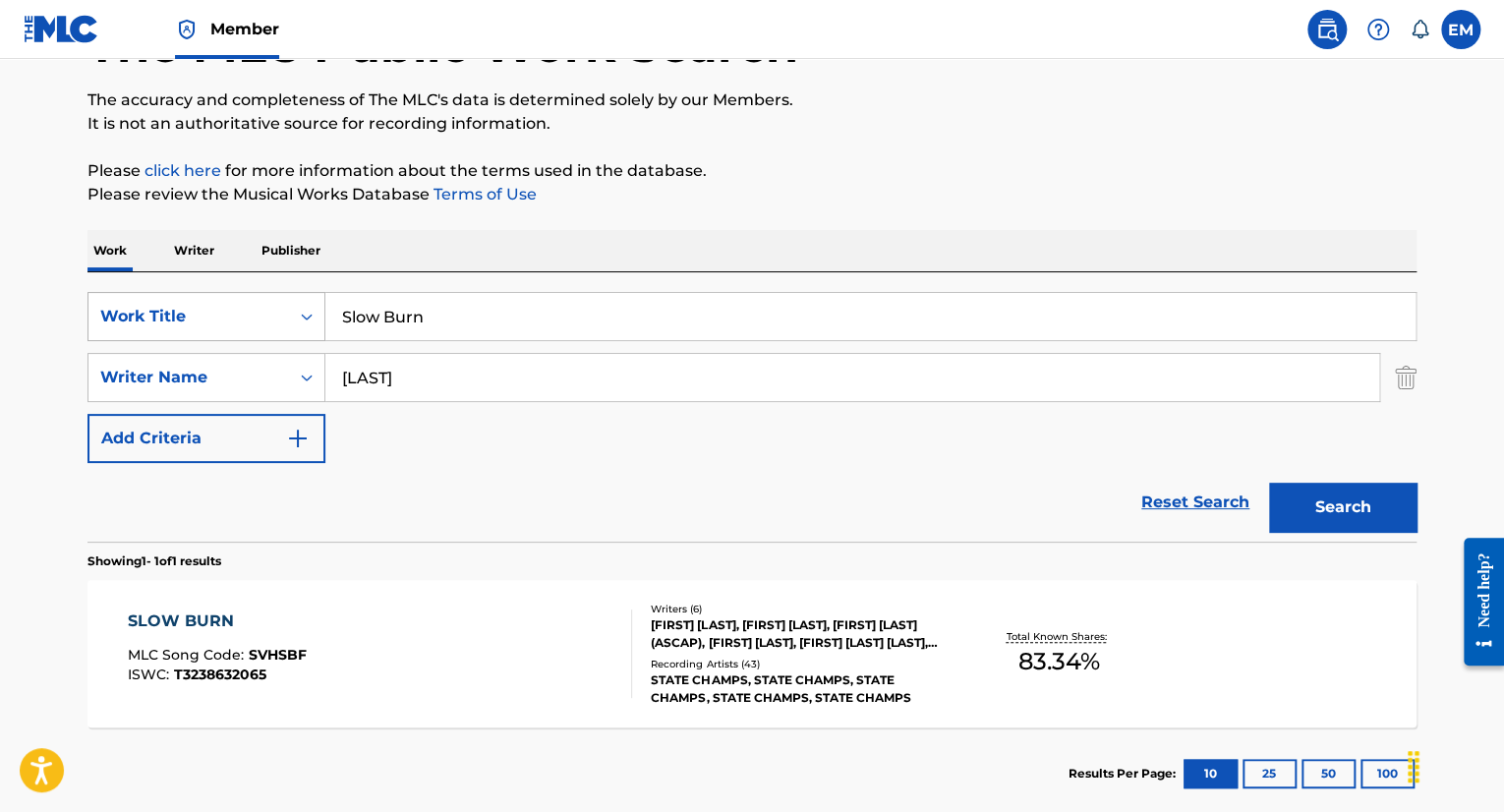 drag, startPoint x: 596, startPoint y: 312, endPoint x: 173, endPoint y: 311, distance: 423.00118 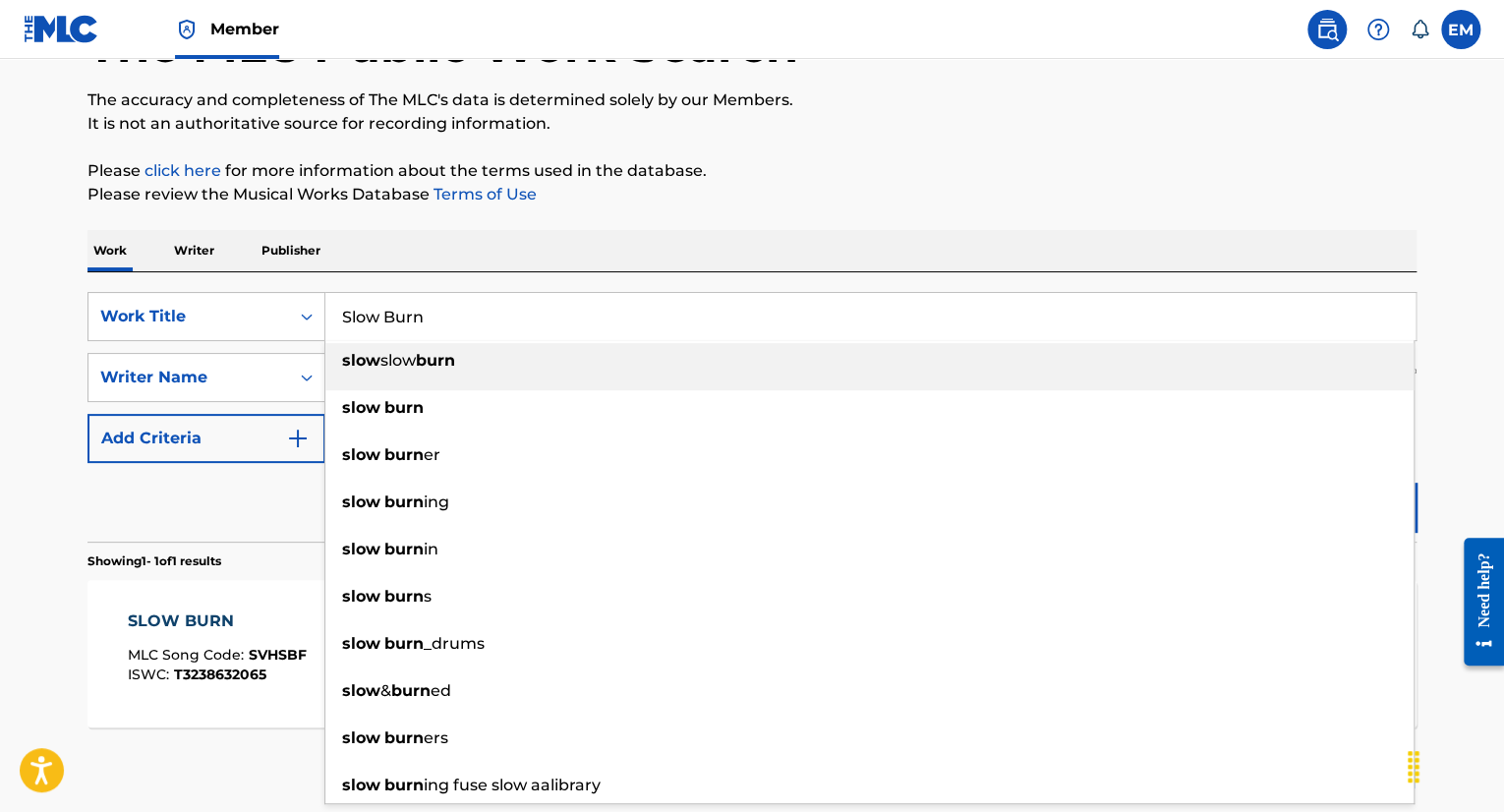 type on "v" 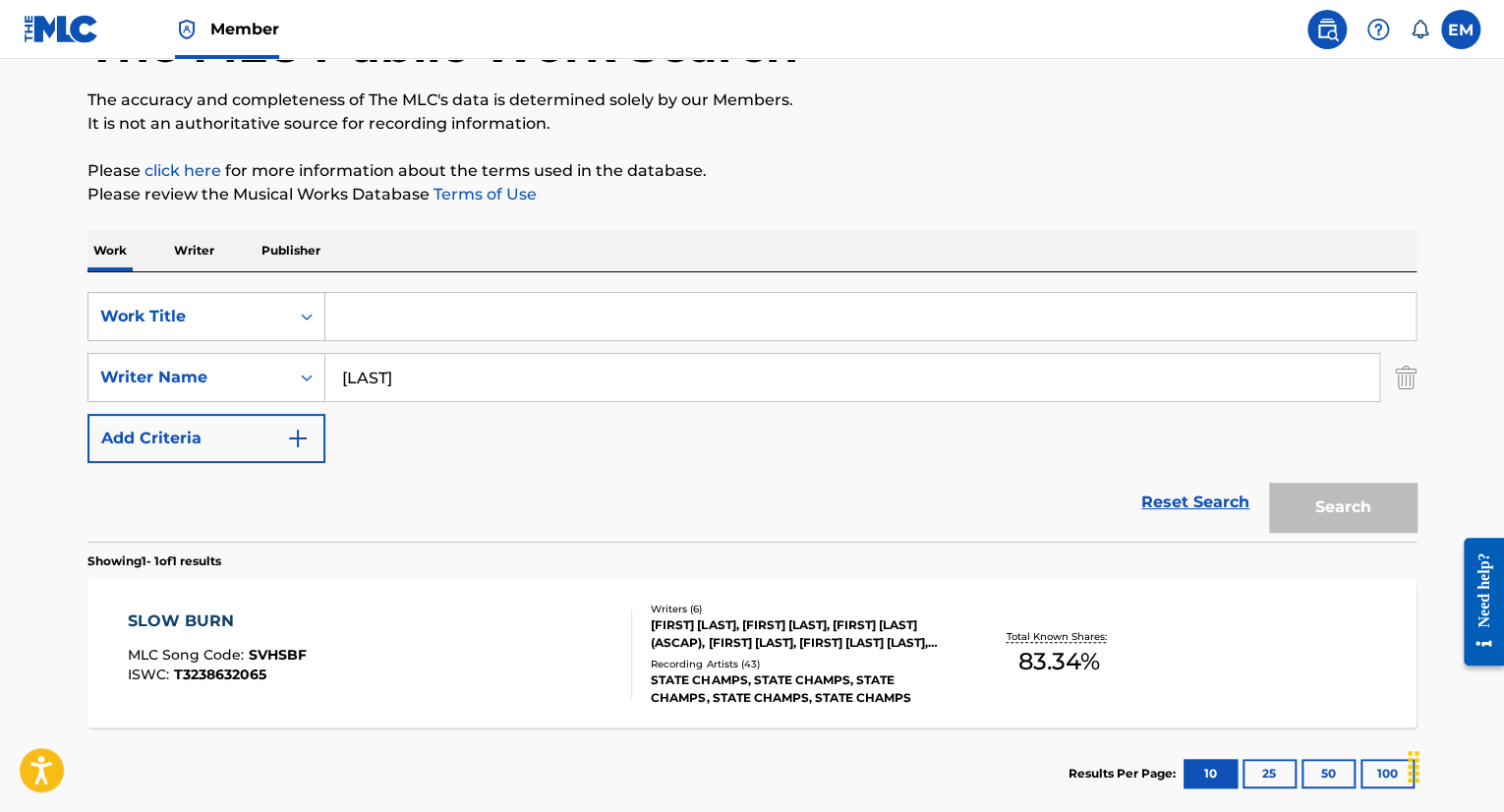 paste on "Small Talk" 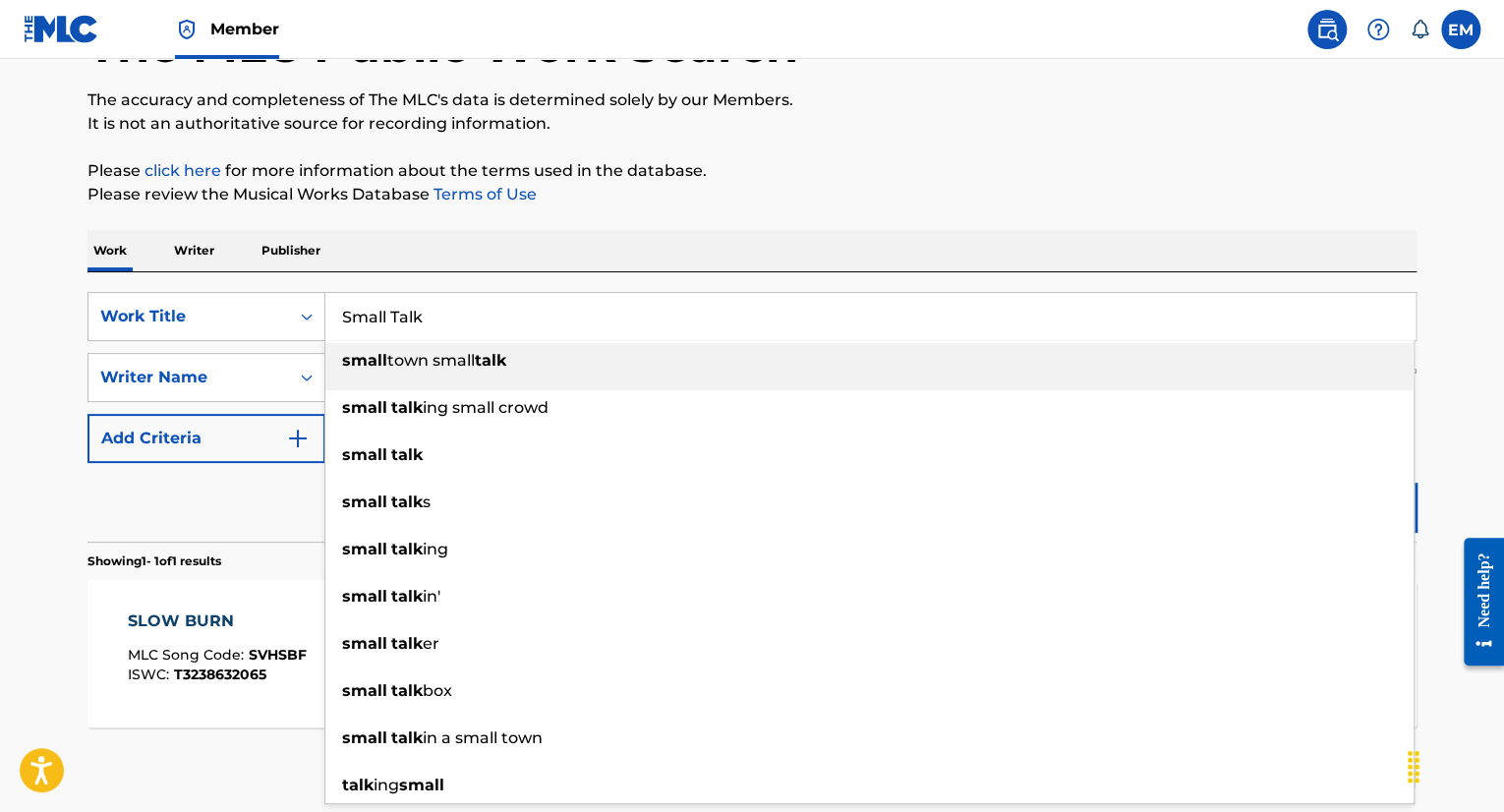 type on "Small Talk" 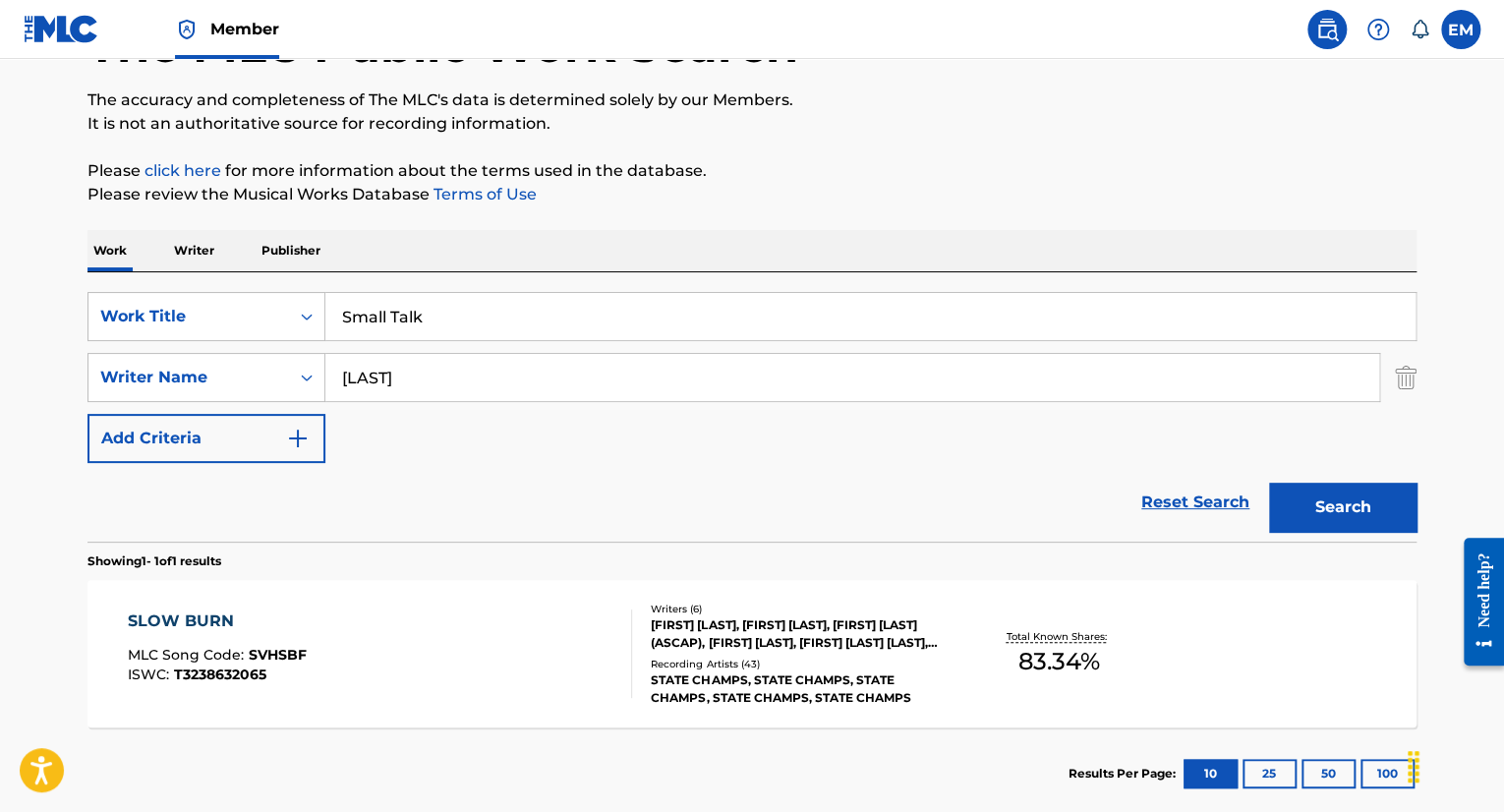 click on "Search" at bounding box center (1343, 507) 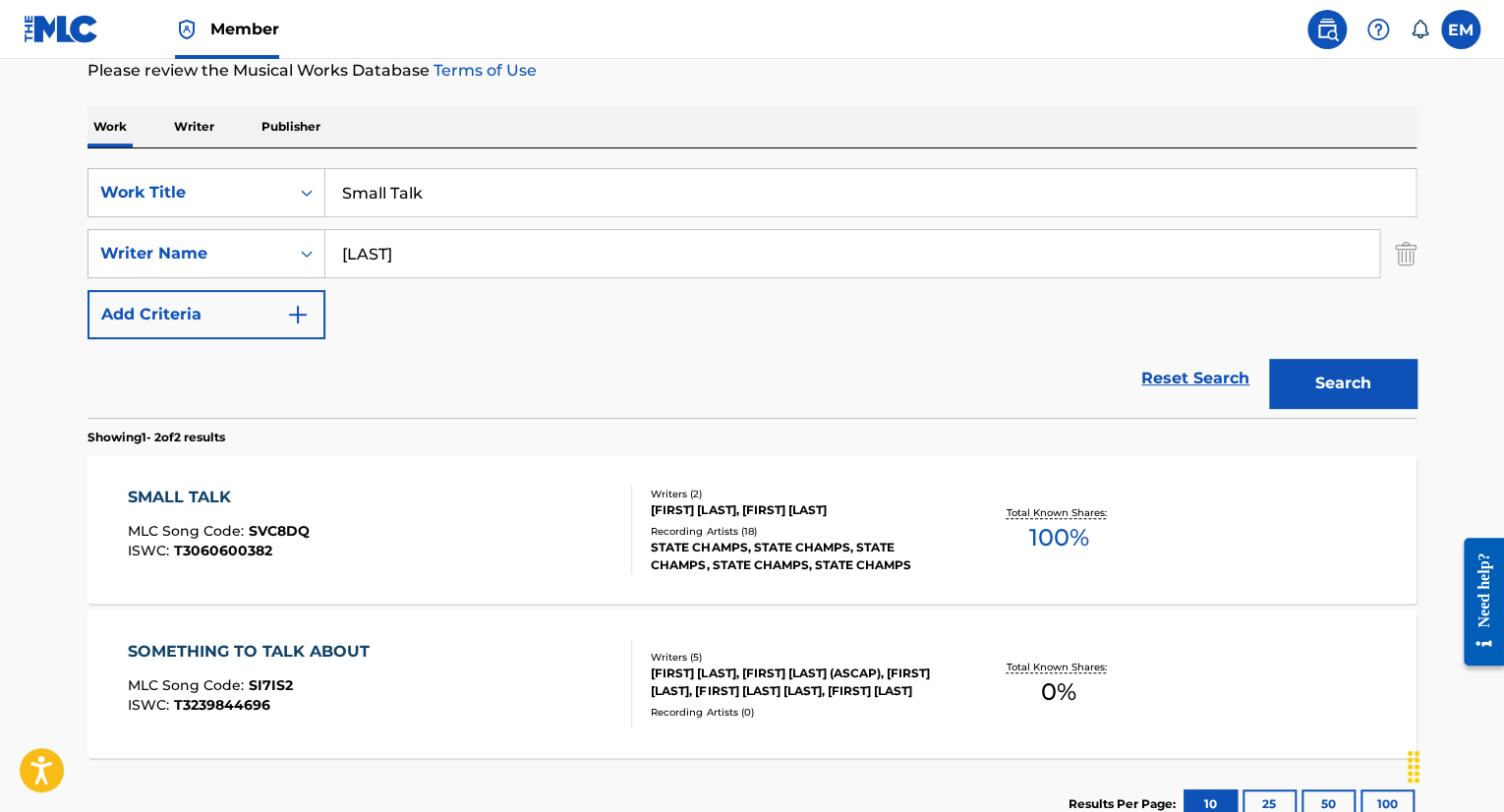 scroll, scrollTop: 412, scrollLeft: 0, axis: vertical 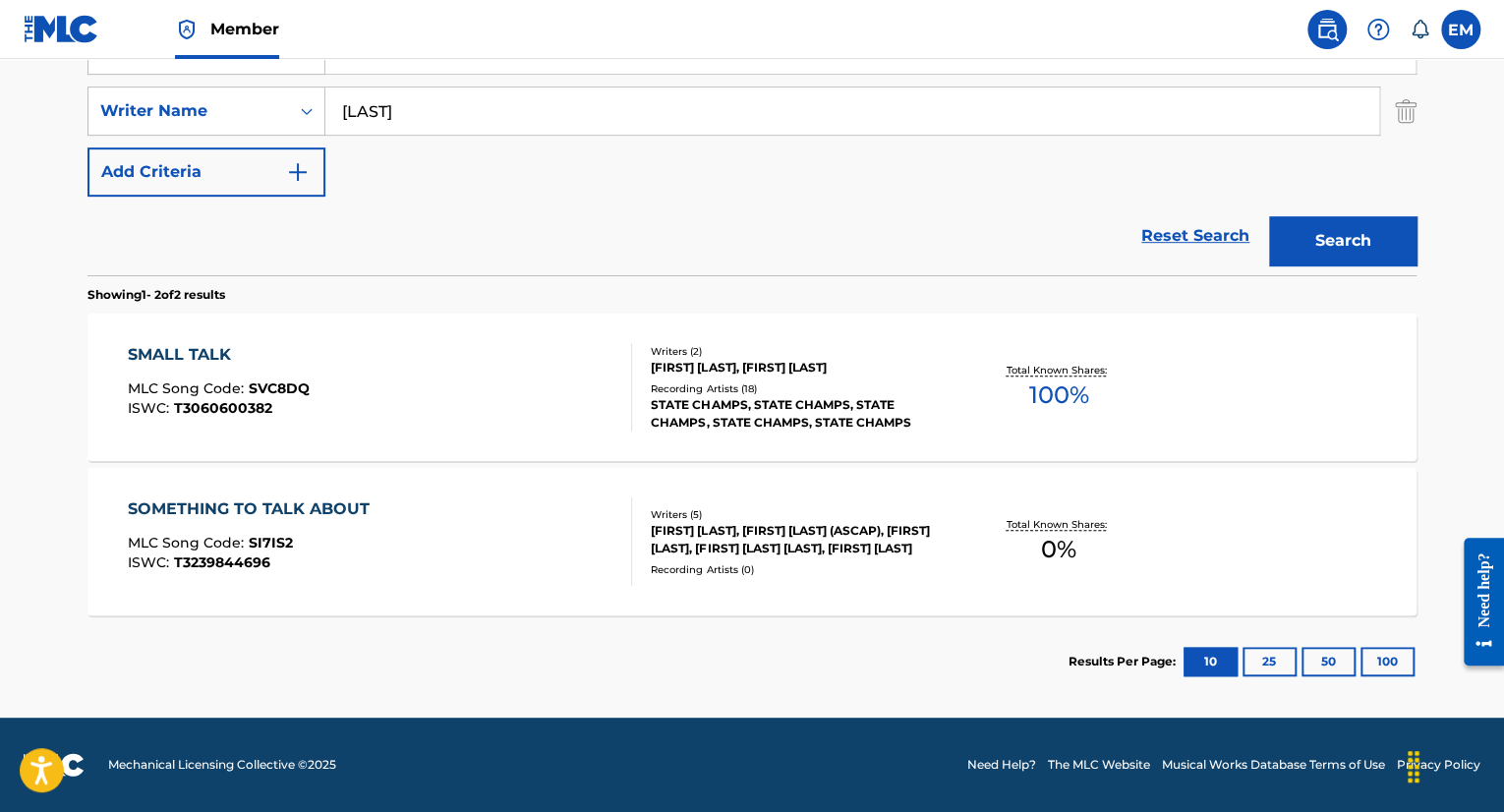 click on "SMALL TALK MLC Song Code : SVC8DQ ISWC : T3060600382" at bounding box center (380, 387) 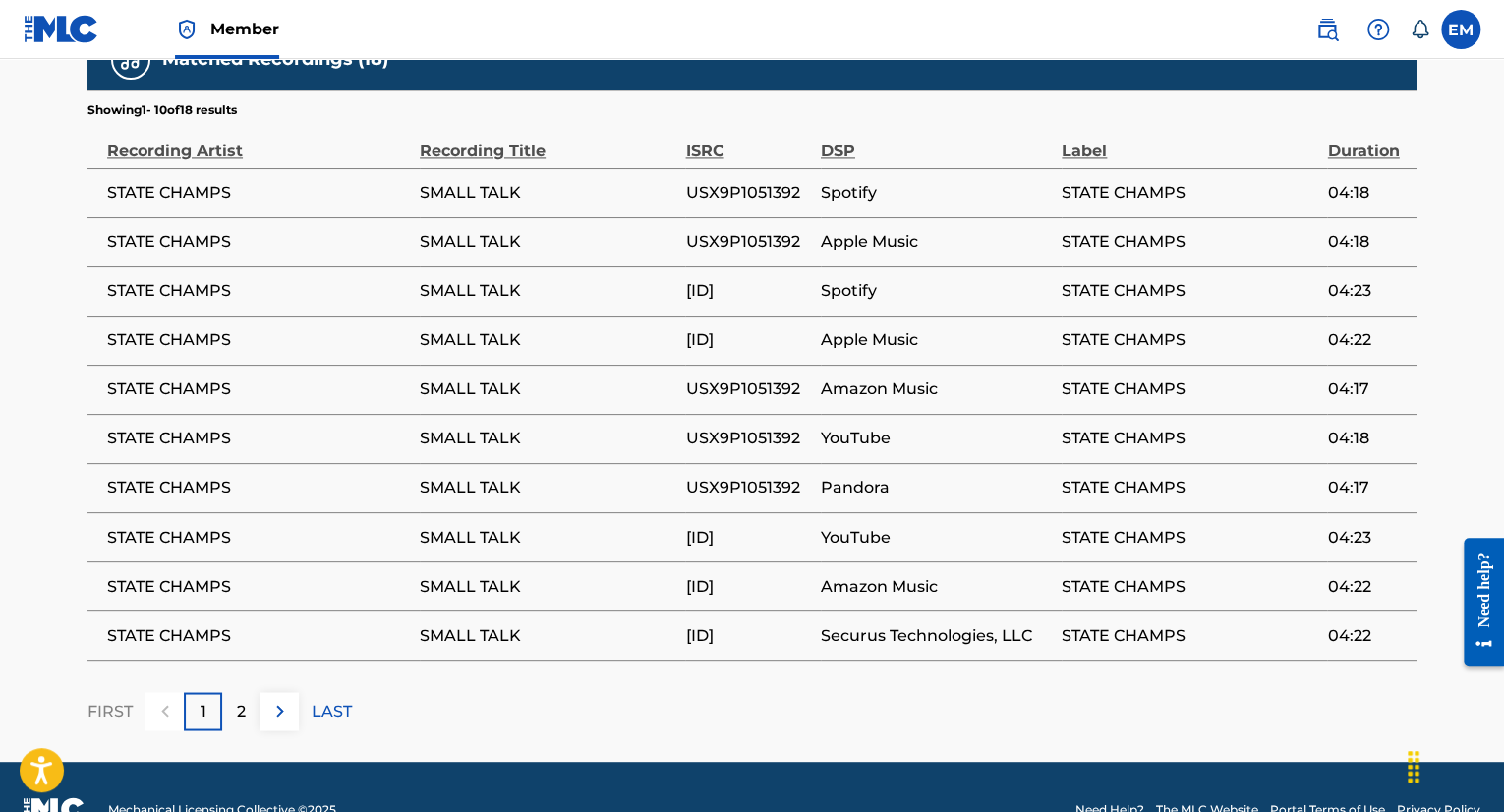 scroll, scrollTop: 1430, scrollLeft: 0, axis: vertical 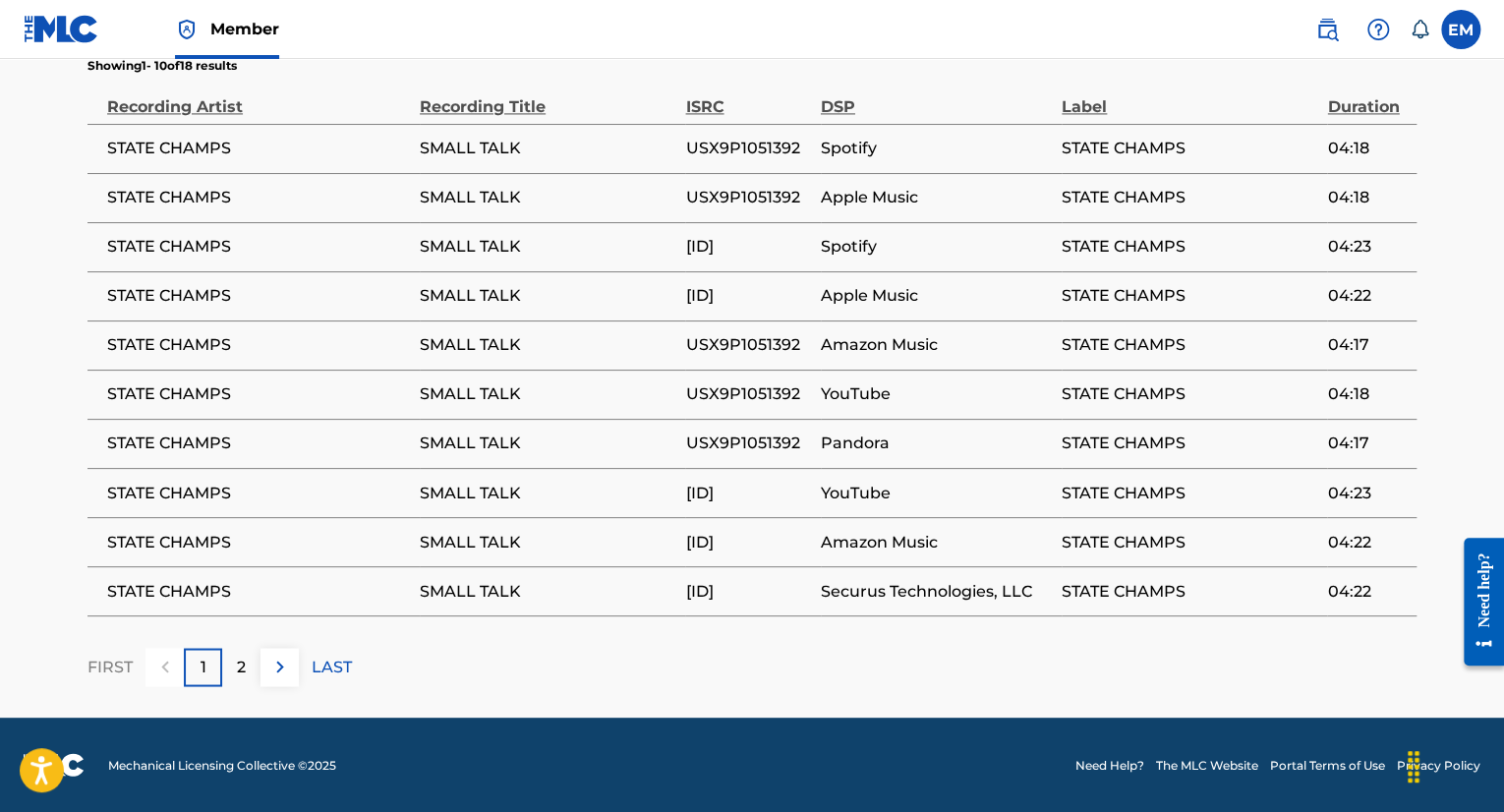 click on "USX9P1051392" at bounding box center (747, 148) 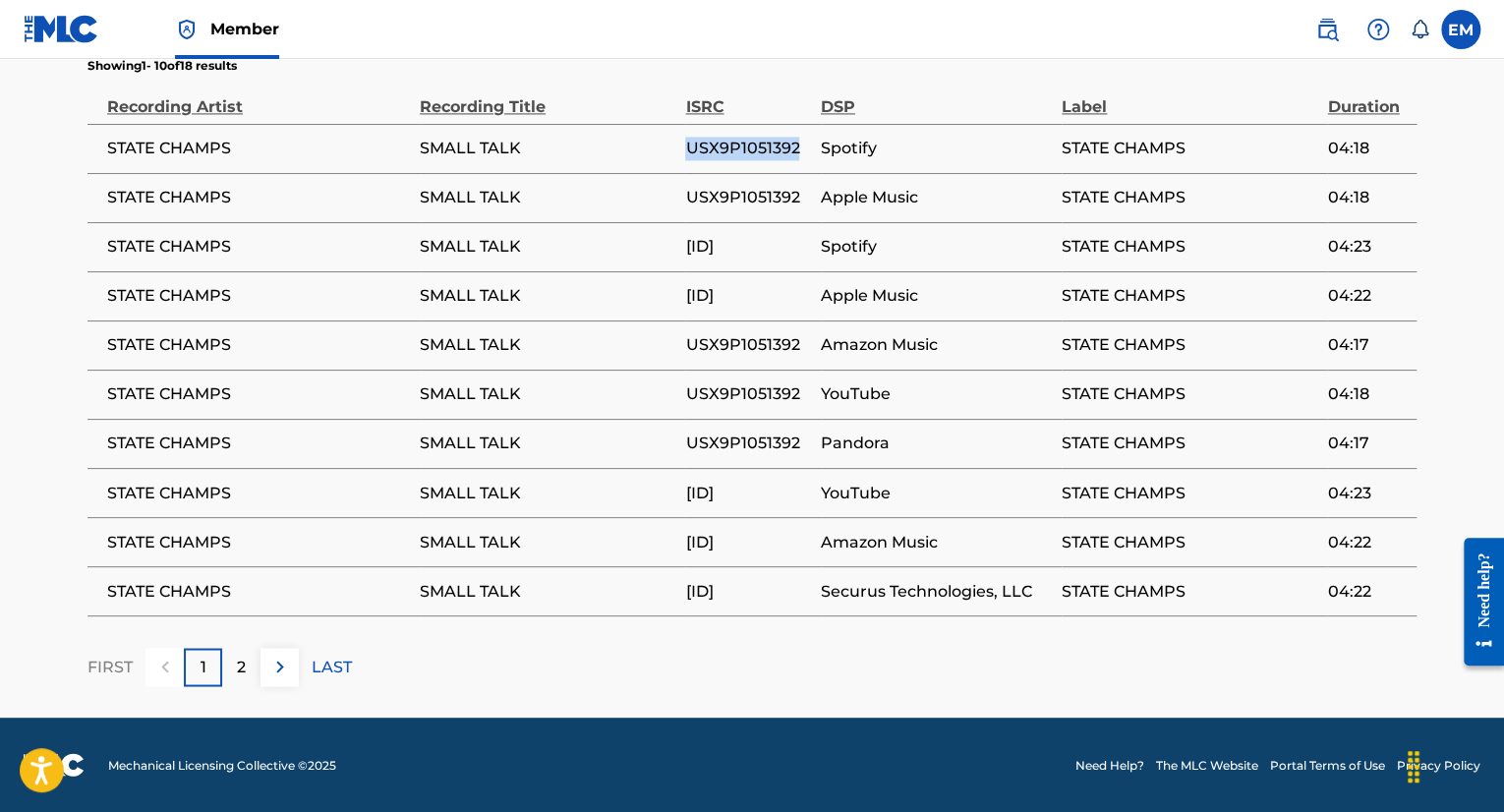 click on "USX9P1051392" at bounding box center [747, 148] 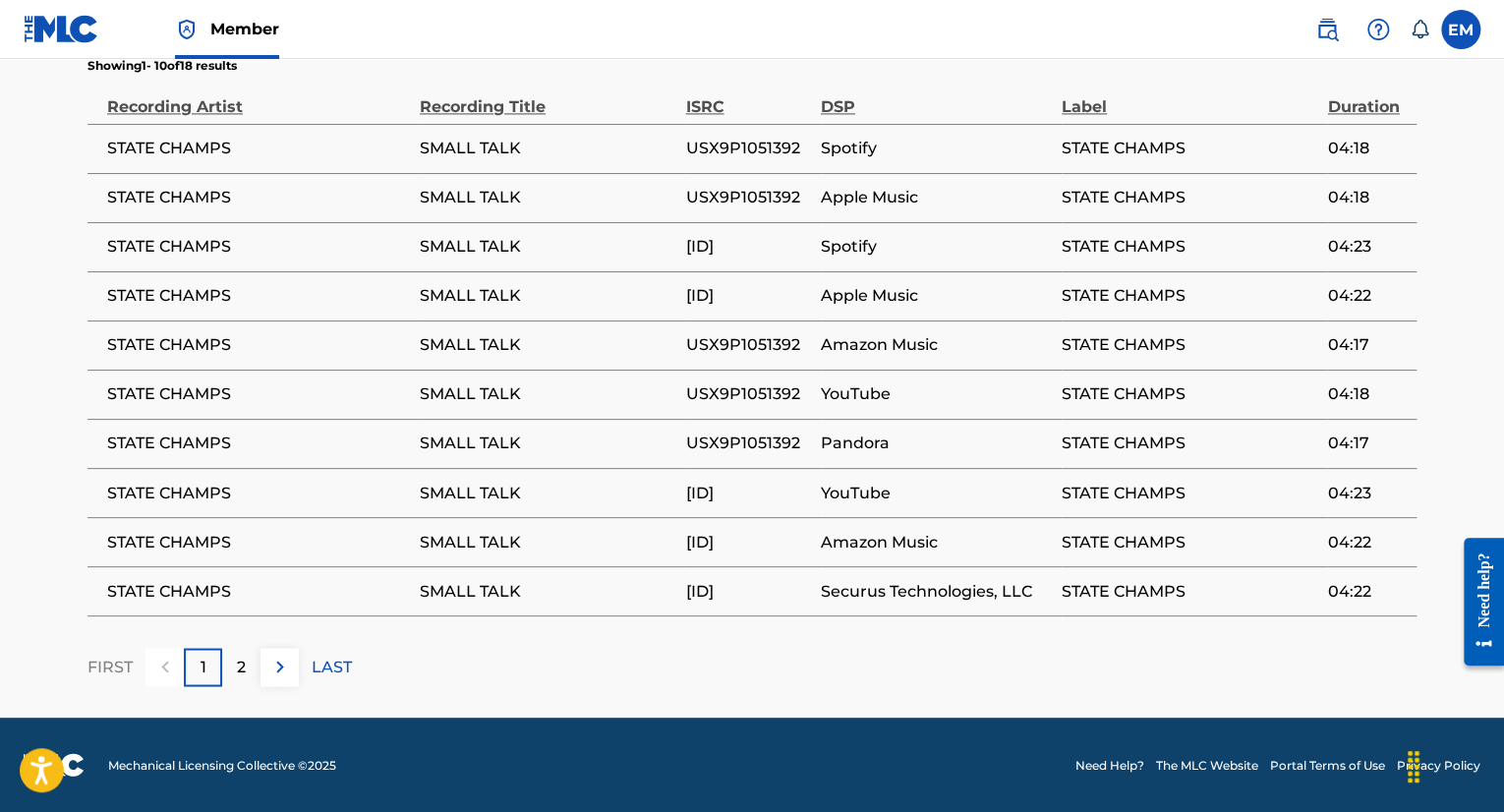 click on "[ID]" at bounding box center (747, 247) 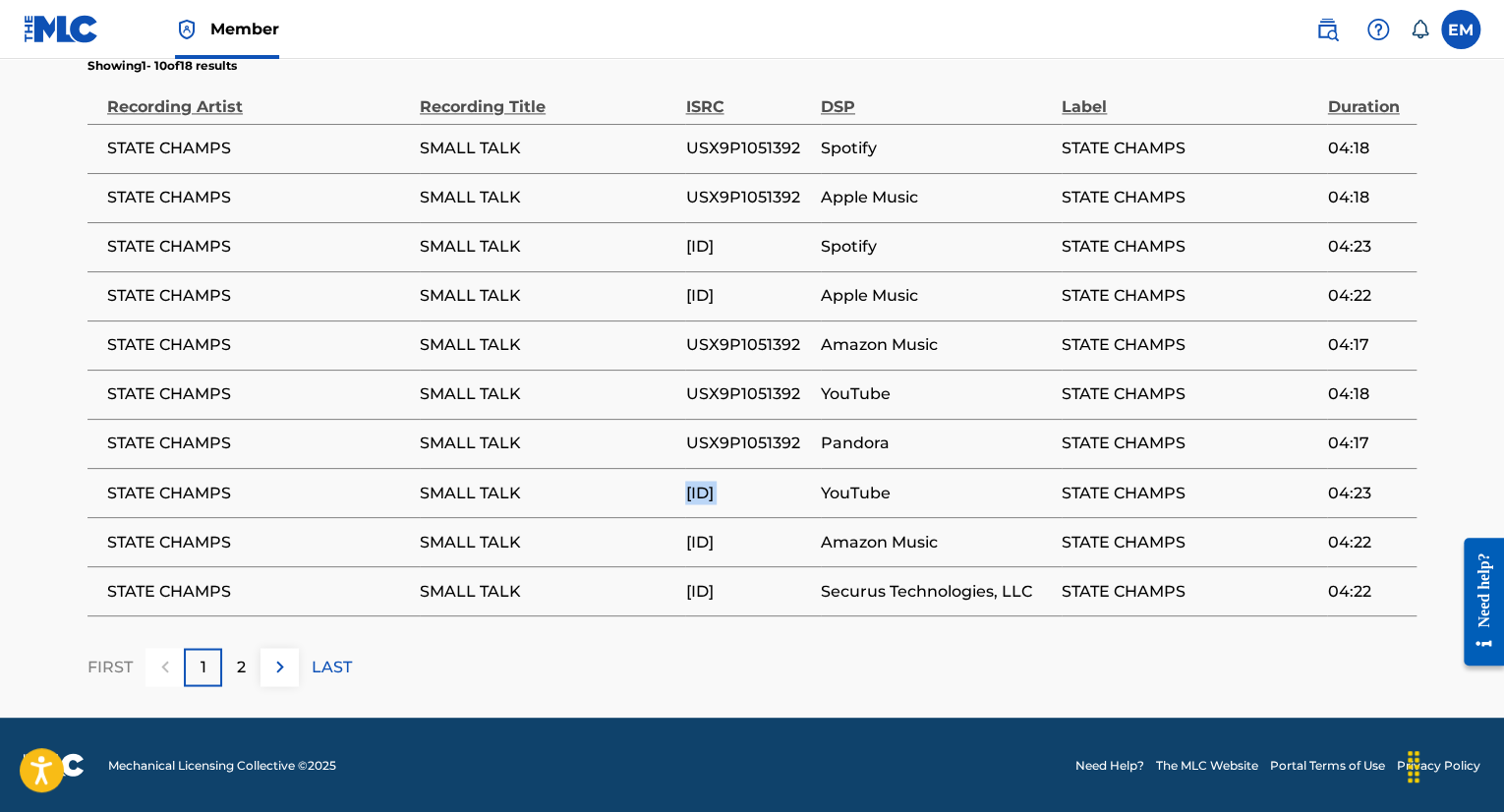 click on "[ID]" at bounding box center [747, 493] 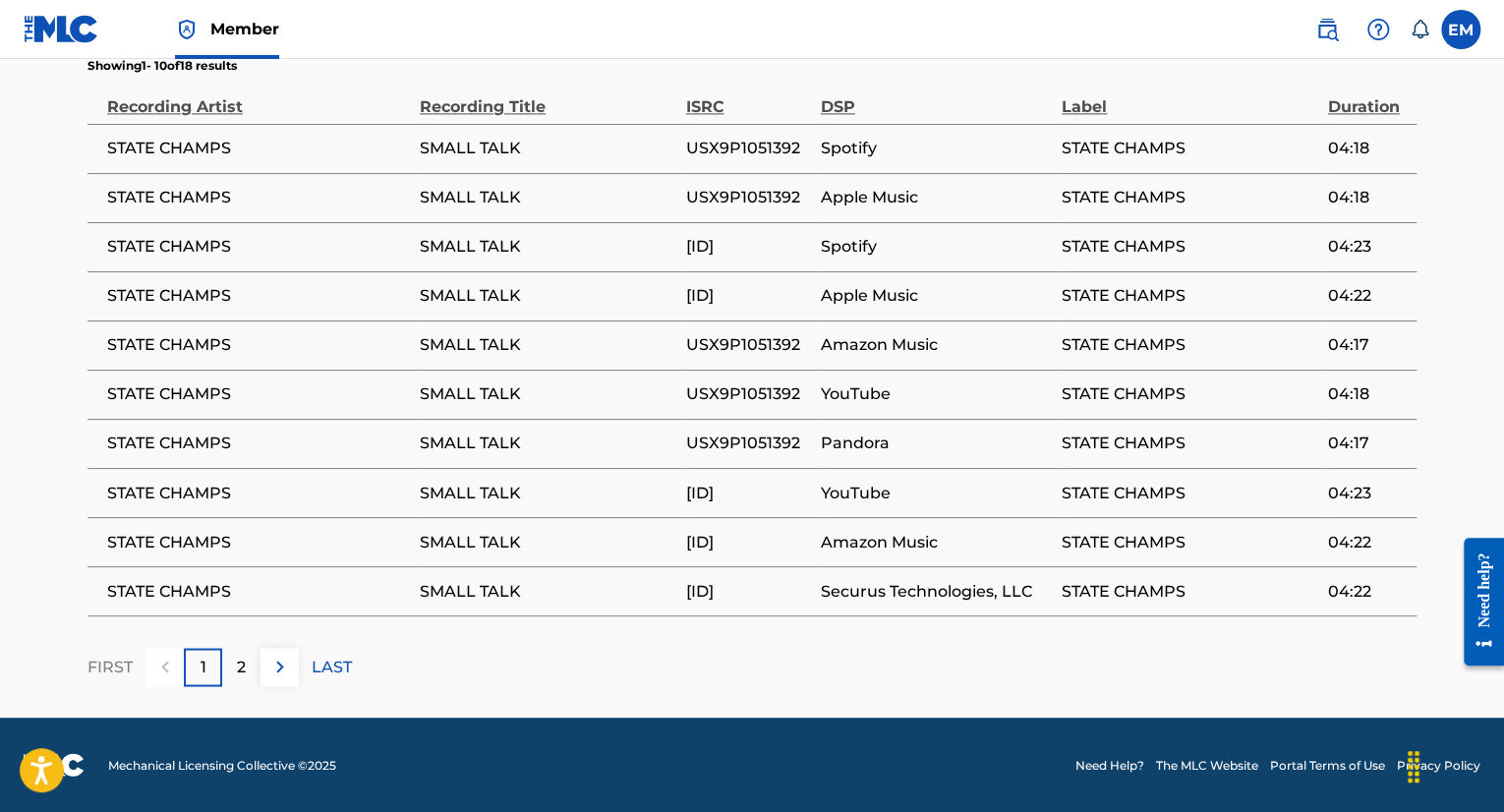 click on "SMALL TALK" at bounding box center [552, 542] 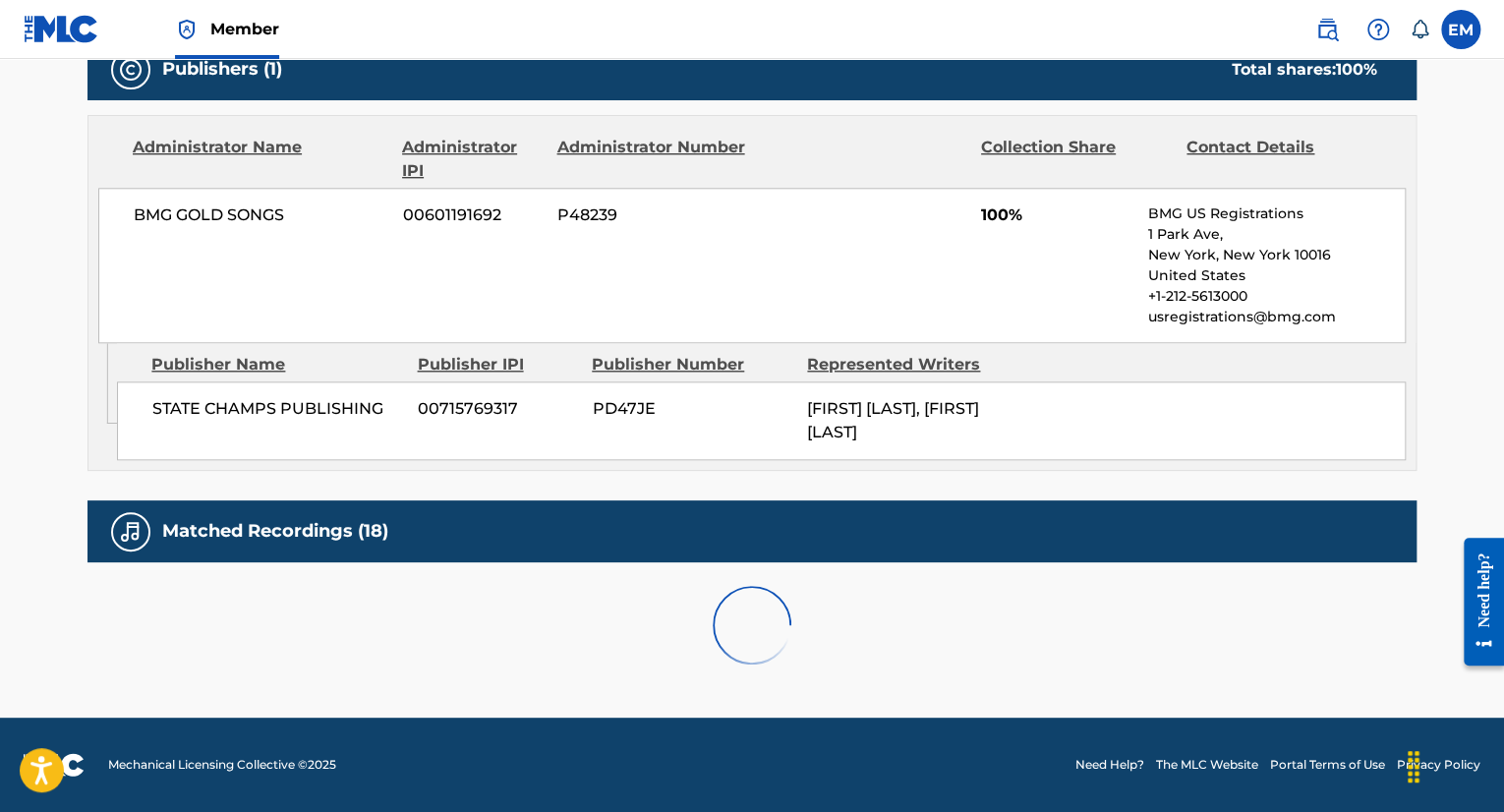 scroll, scrollTop: 1332, scrollLeft: 0, axis: vertical 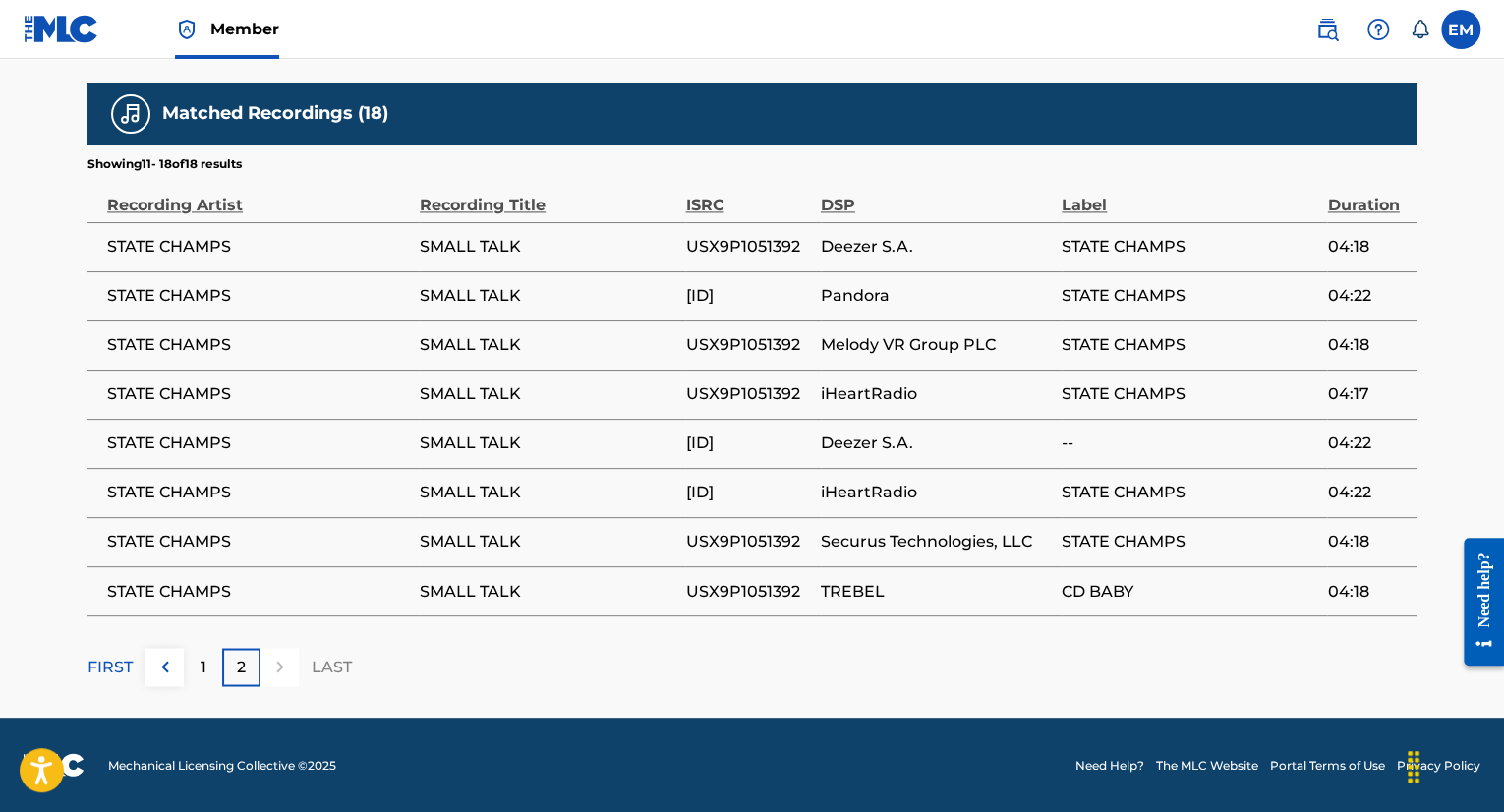 click on "SMALL TALK" at bounding box center [552, 394] 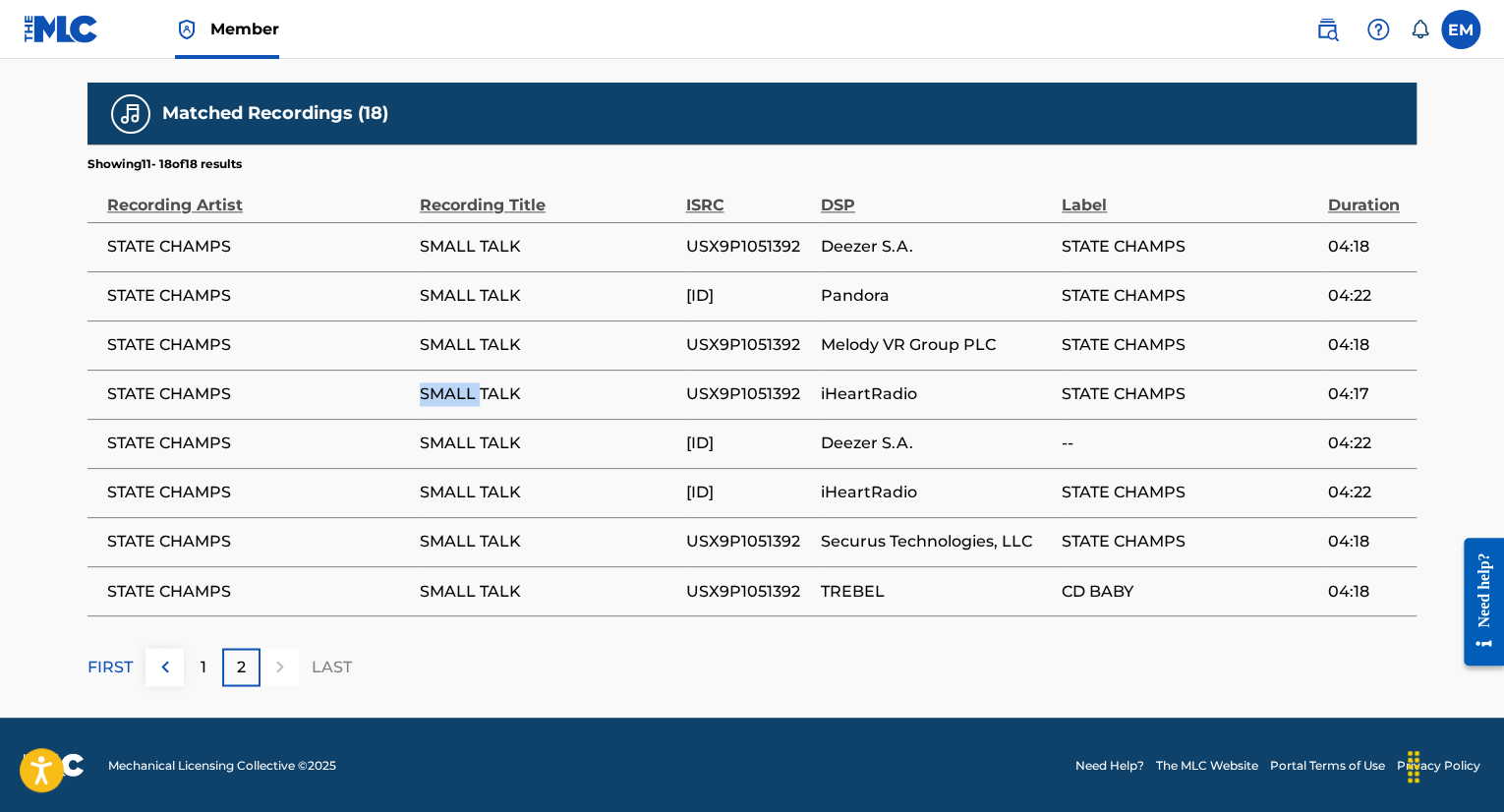 click on "SMALL TALK" at bounding box center (552, 394) 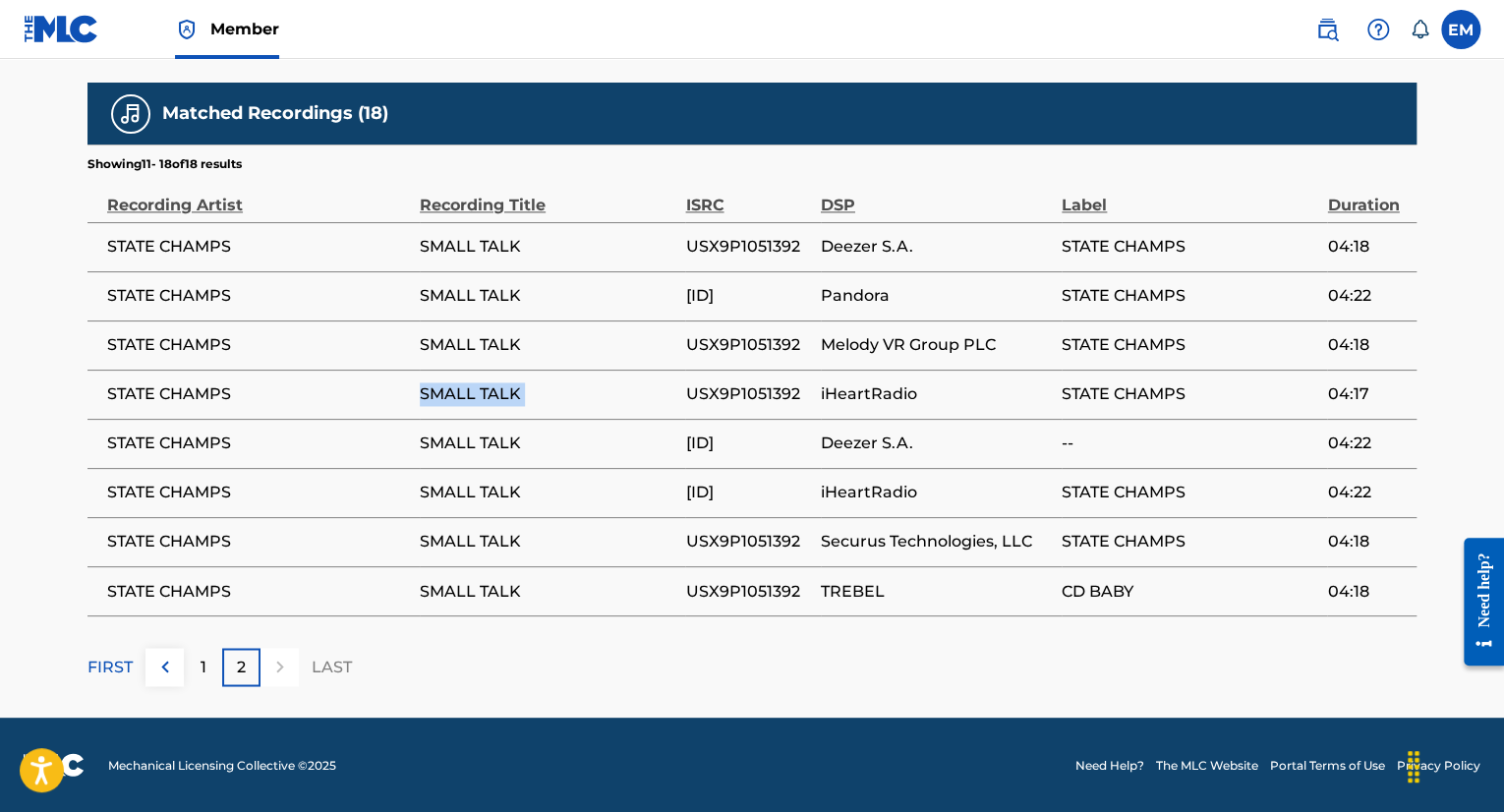 click on "SMALL TALK" at bounding box center (548, 394) 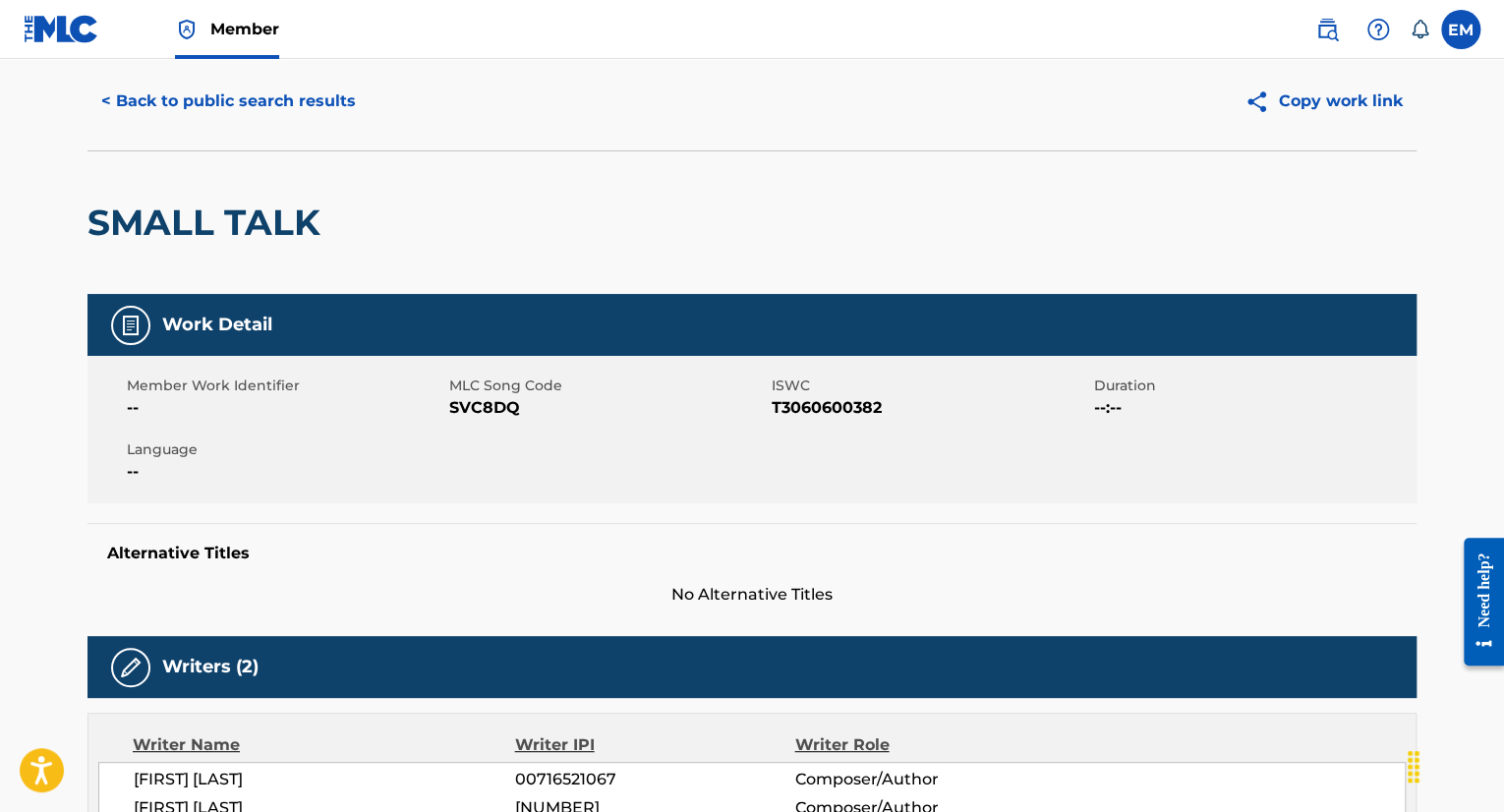 scroll, scrollTop: 0, scrollLeft: 0, axis: both 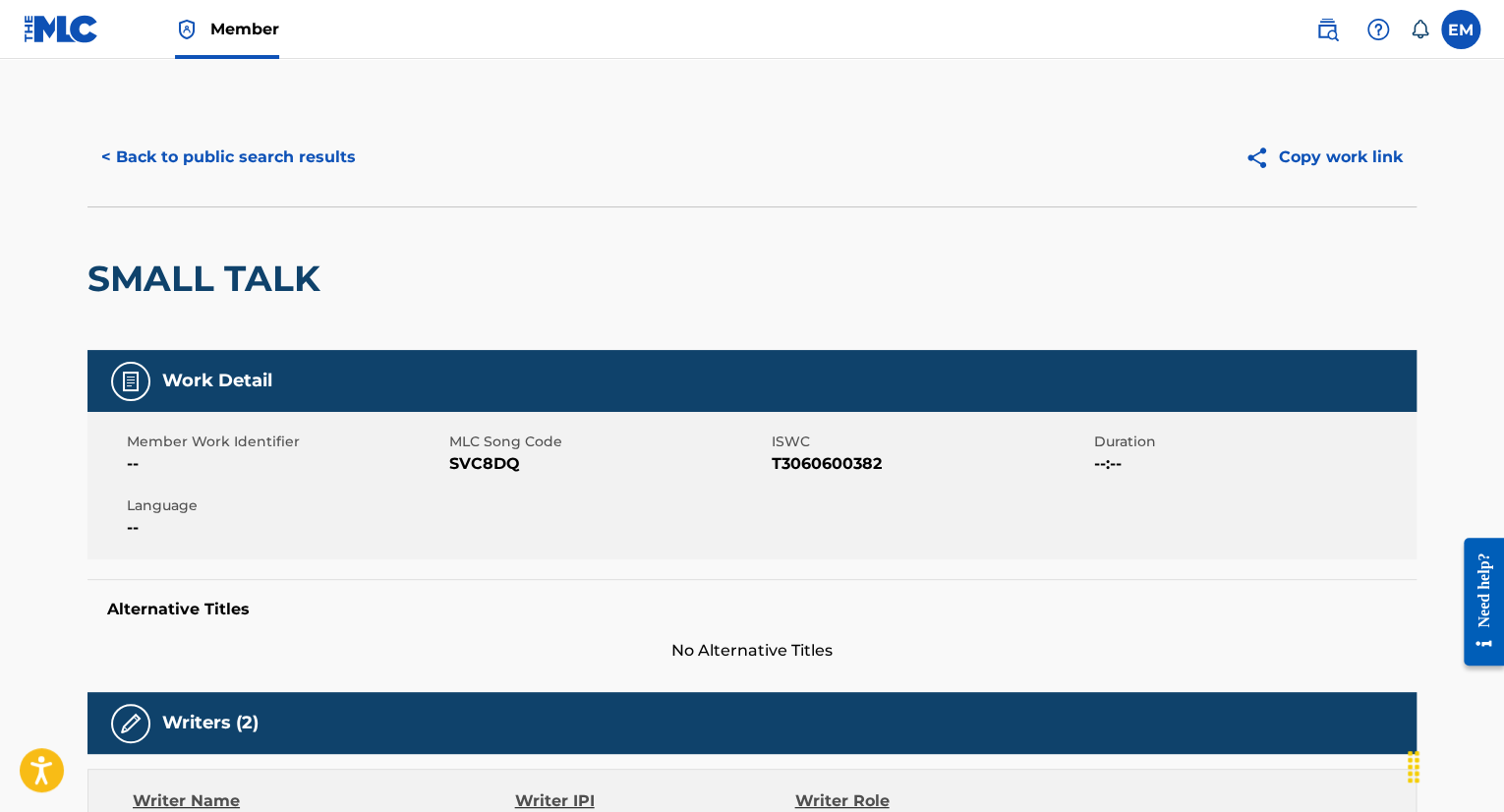 click on "SVC8DQ" at bounding box center (607, 464) 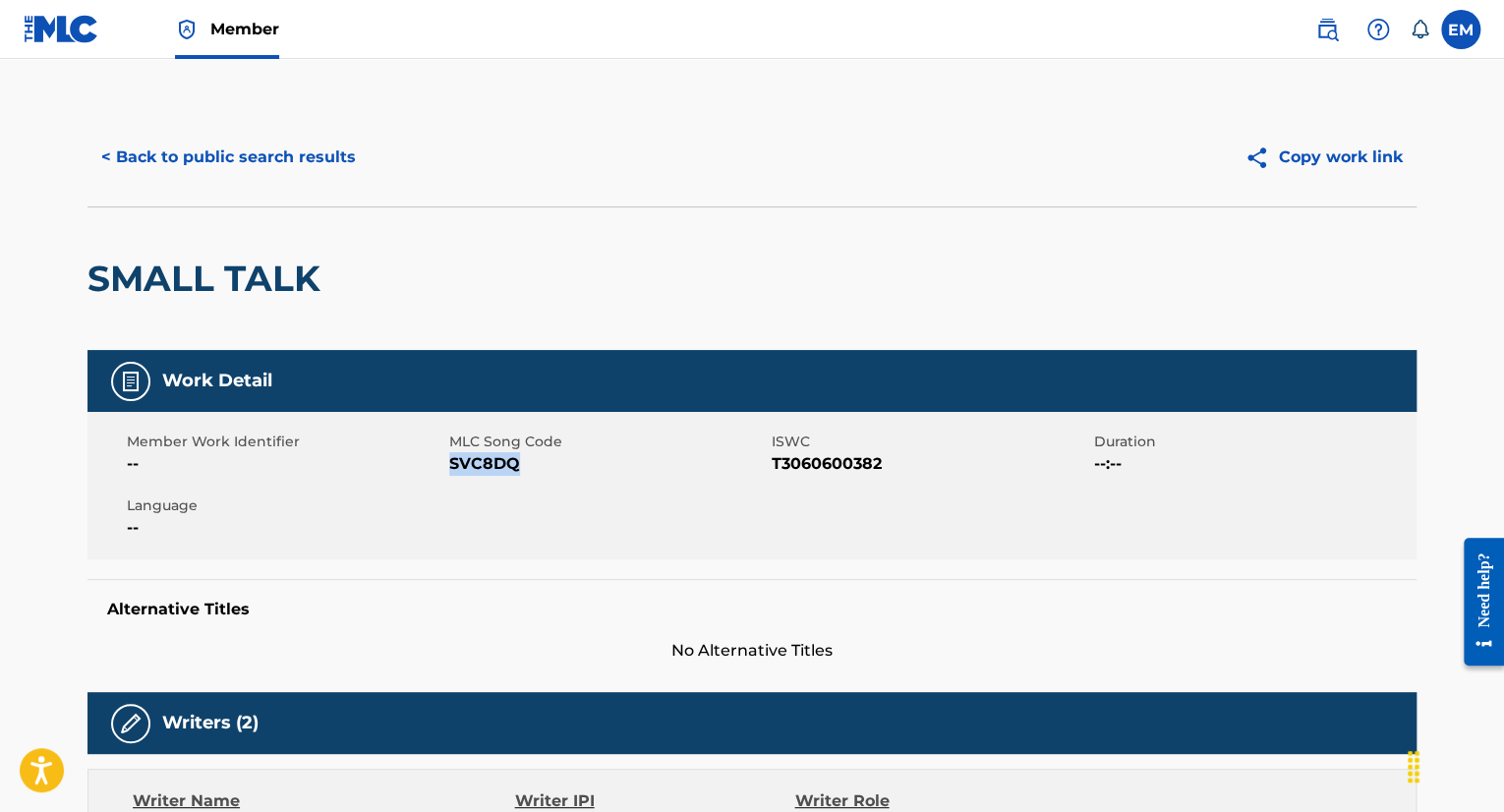 click on "SVC8DQ" at bounding box center (607, 464) 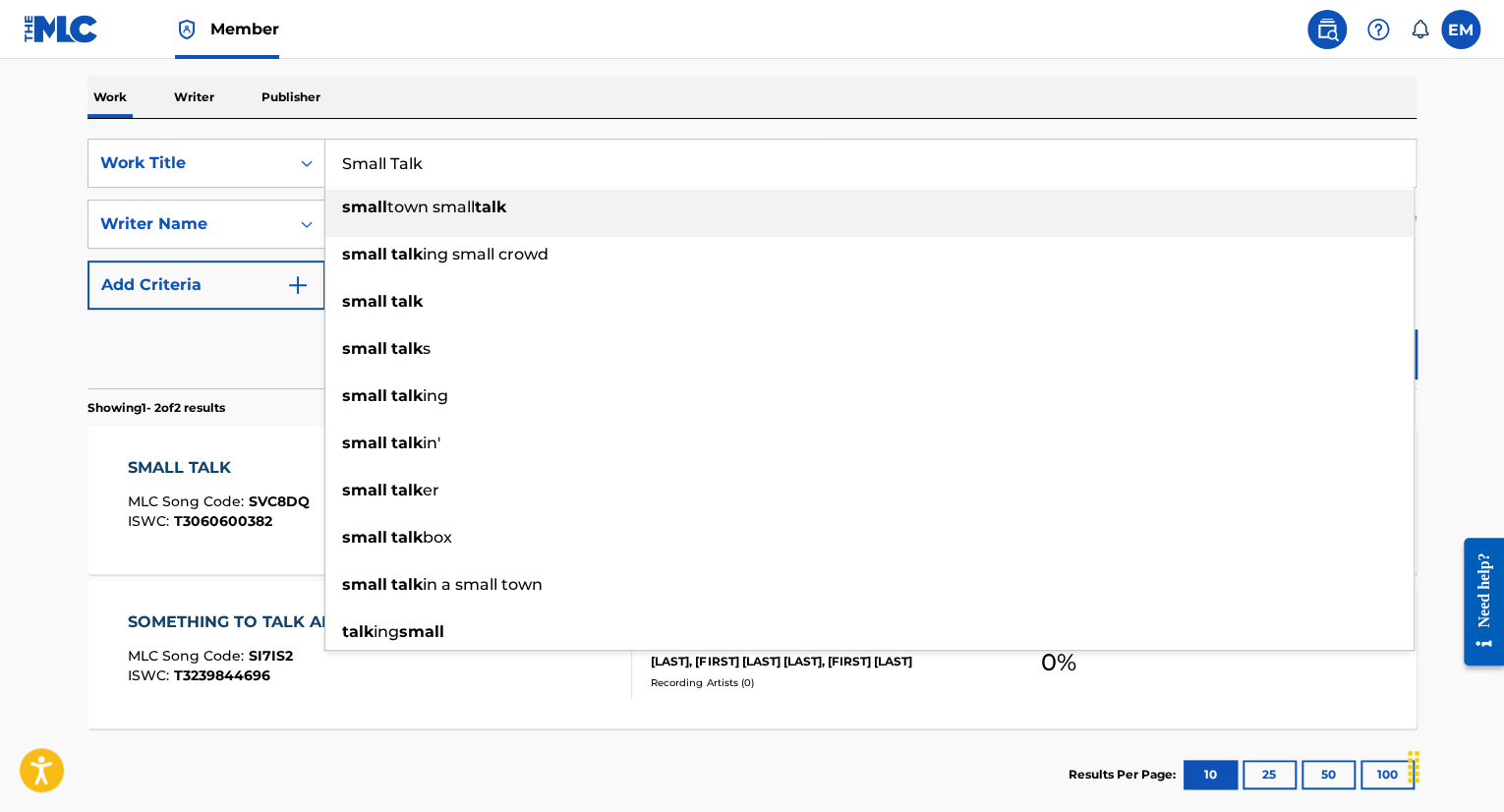 drag, startPoint x: 457, startPoint y: 165, endPoint x: 329, endPoint y: 157, distance: 128.24976 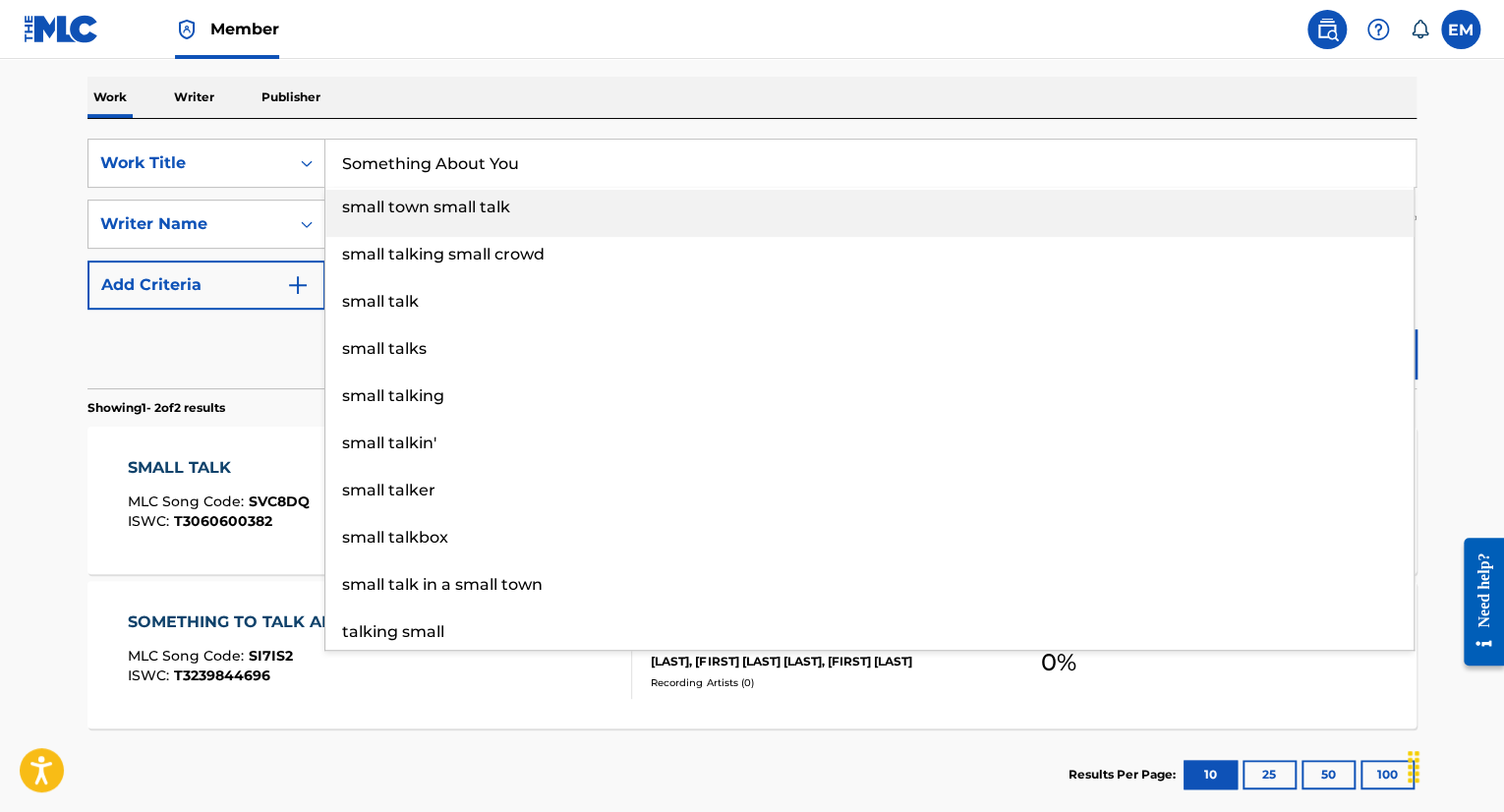 type on "Something About You" 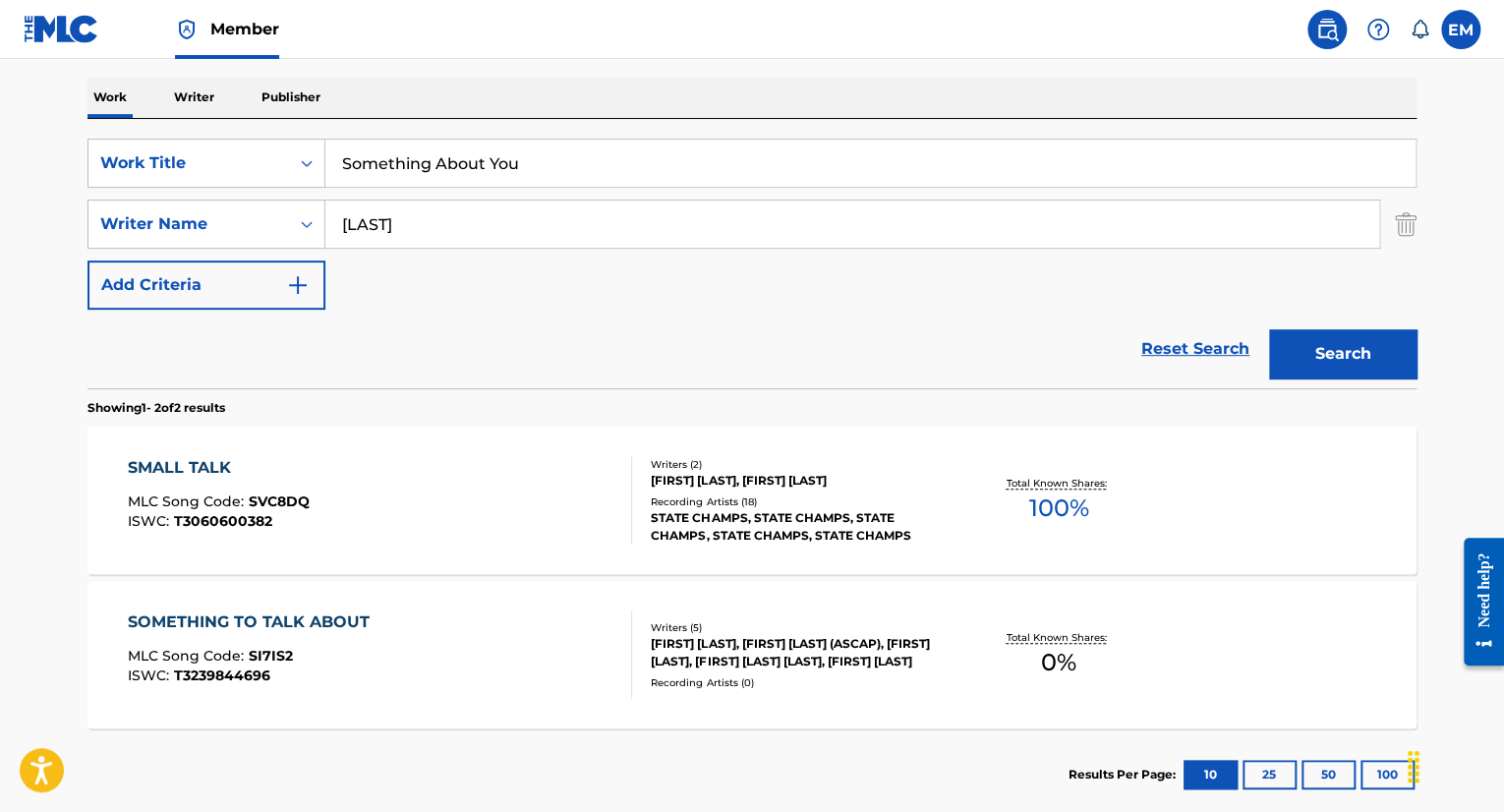 click on "Work Writer Publisher" at bounding box center [752, 97] 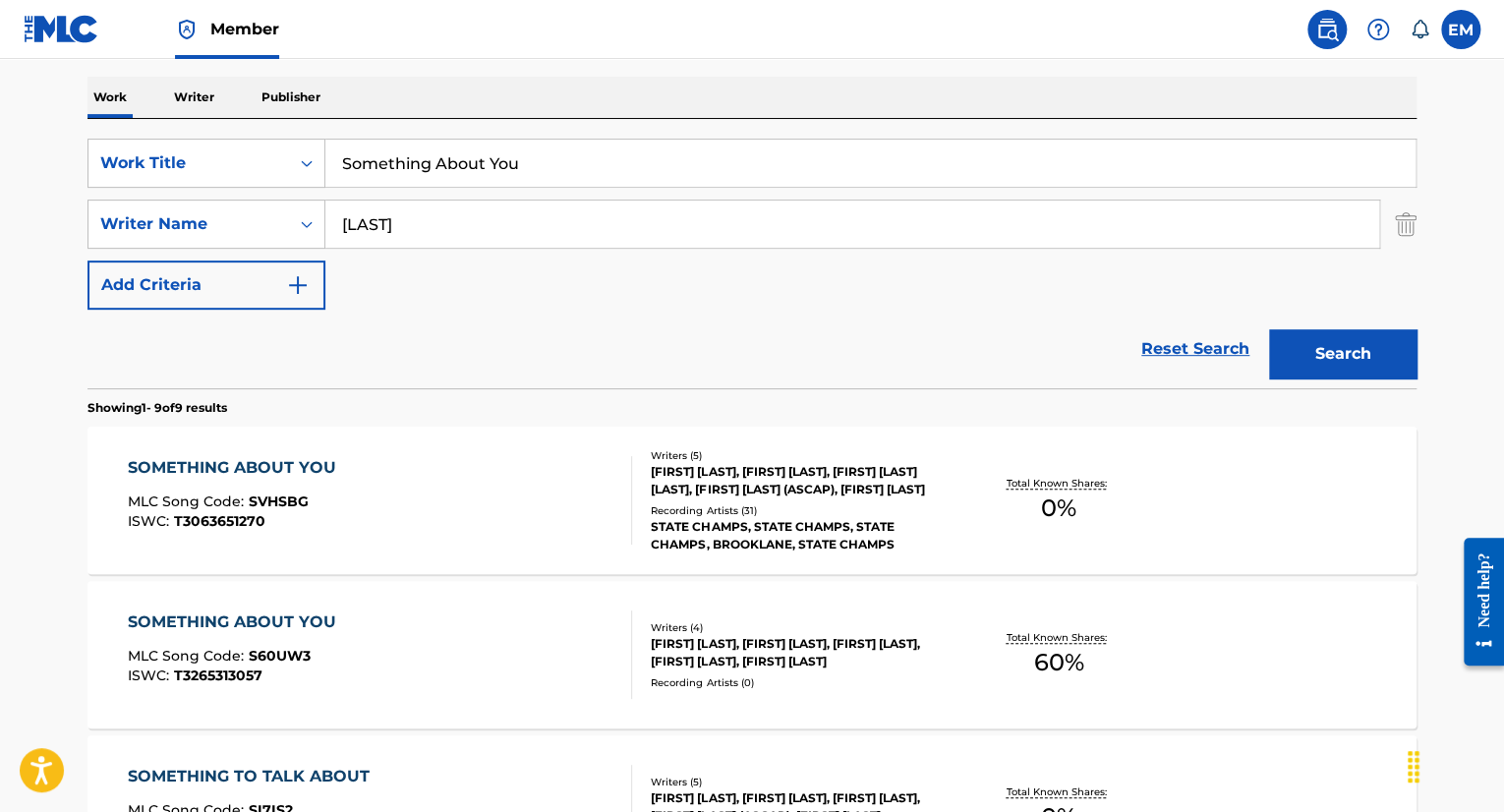 scroll, scrollTop: 397, scrollLeft: 0, axis: vertical 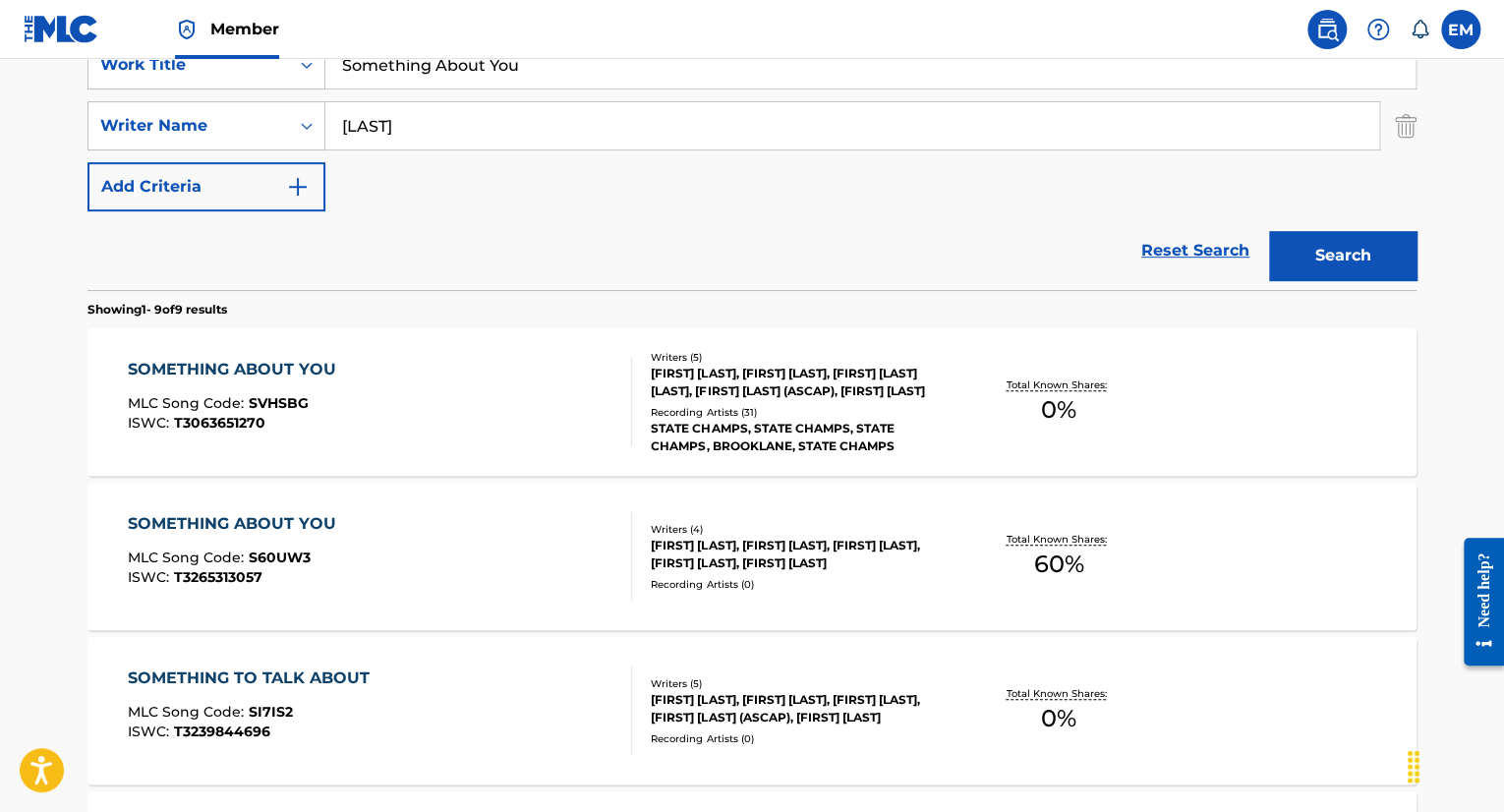 click on "SOMETHING ABOUT YOU MLC Song Code : S60UW3 ISWC : T3265313057" at bounding box center (380, 556) 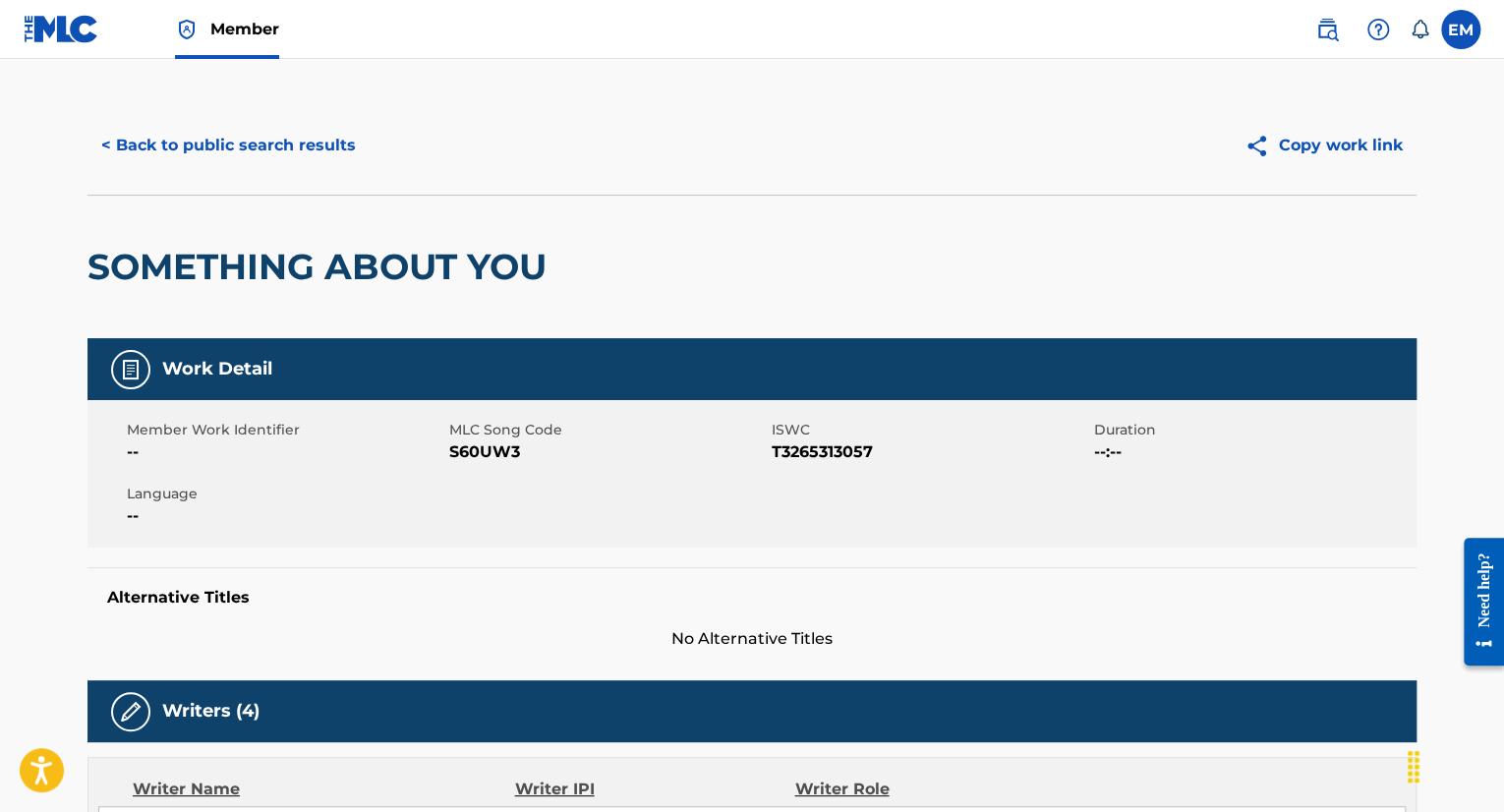 scroll, scrollTop: 0, scrollLeft: 0, axis: both 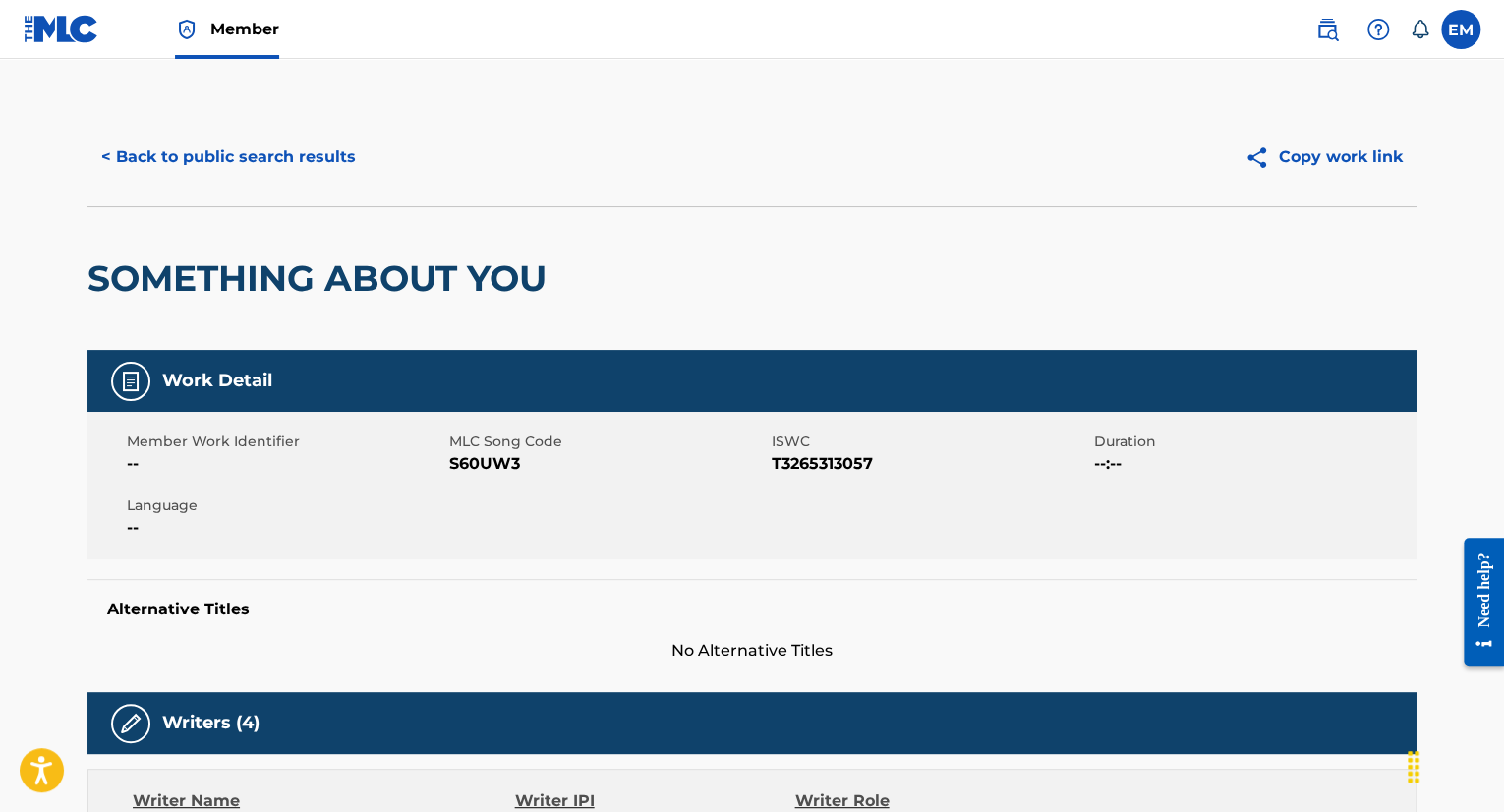 click on "< Back to public search results" at bounding box center [228, 157] 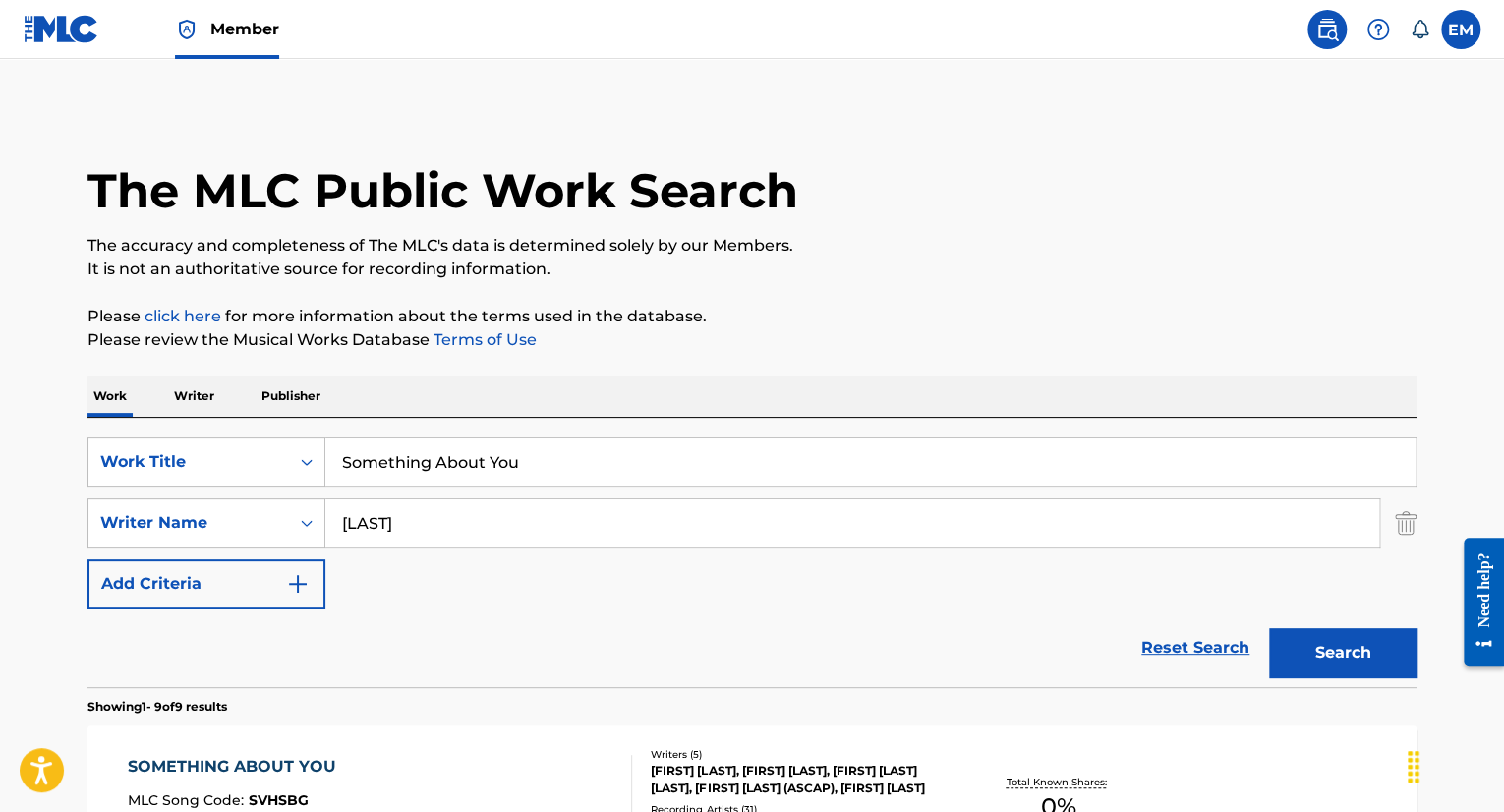 scroll, scrollTop: 397, scrollLeft: 0, axis: vertical 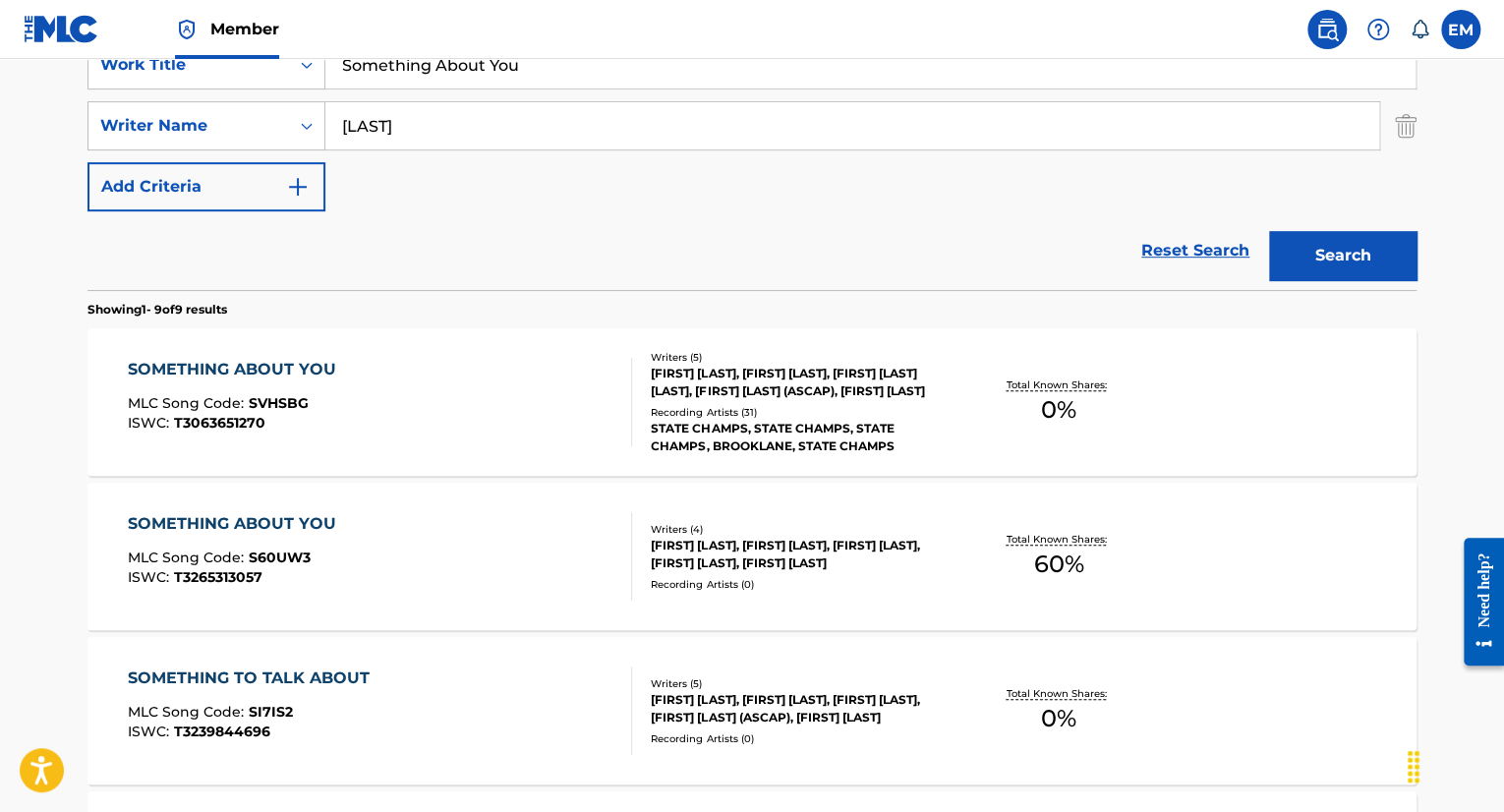 click on "SOMETHING ABOUT YOU MLC Song Code : SVHSBG ISWC : T3063651270" at bounding box center [380, 402] 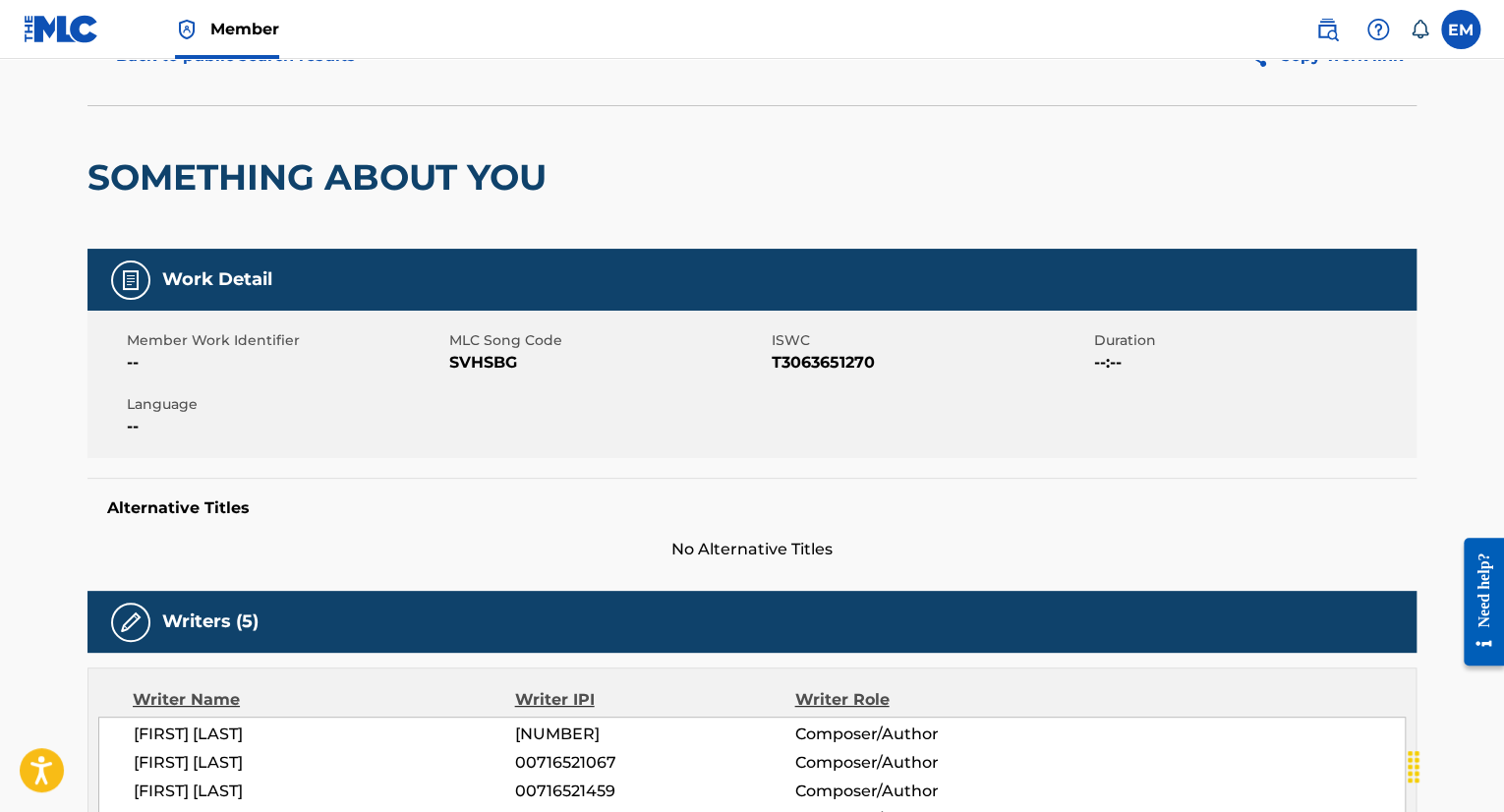 scroll, scrollTop: 98, scrollLeft: 0, axis: vertical 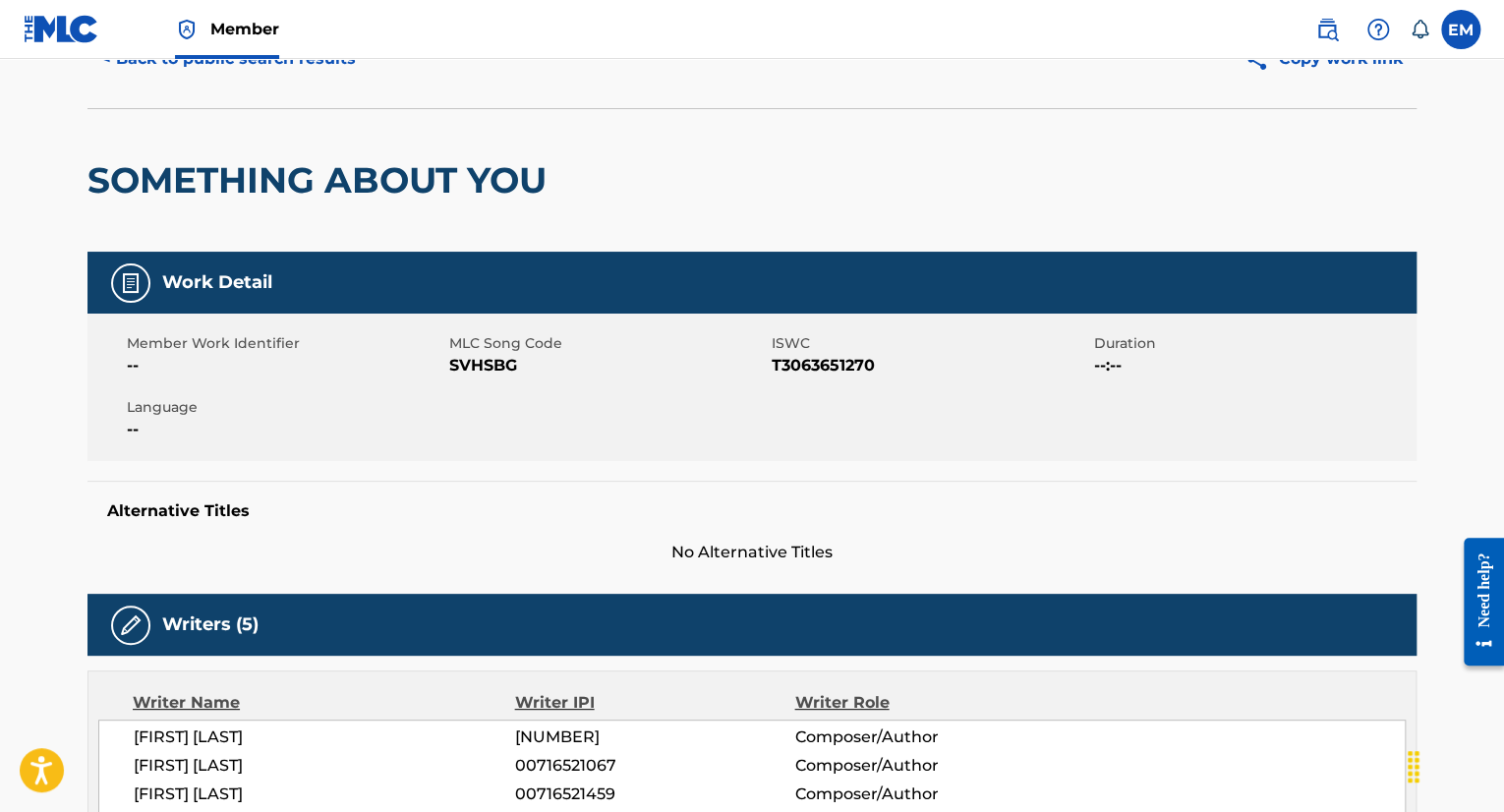 click on "< Back to public search results" at bounding box center (228, 59) 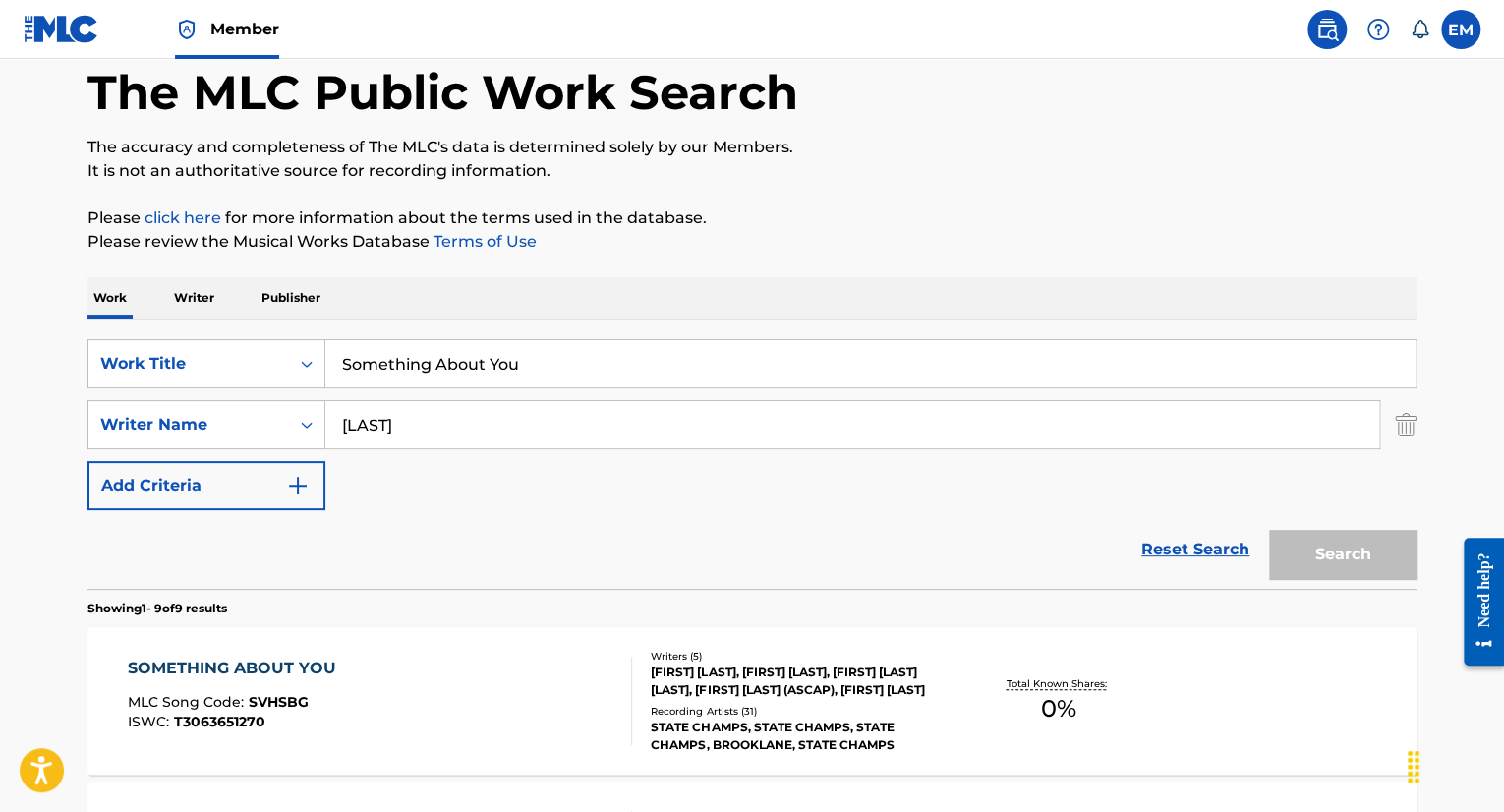 scroll, scrollTop: 397, scrollLeft: 0, axis: vertical 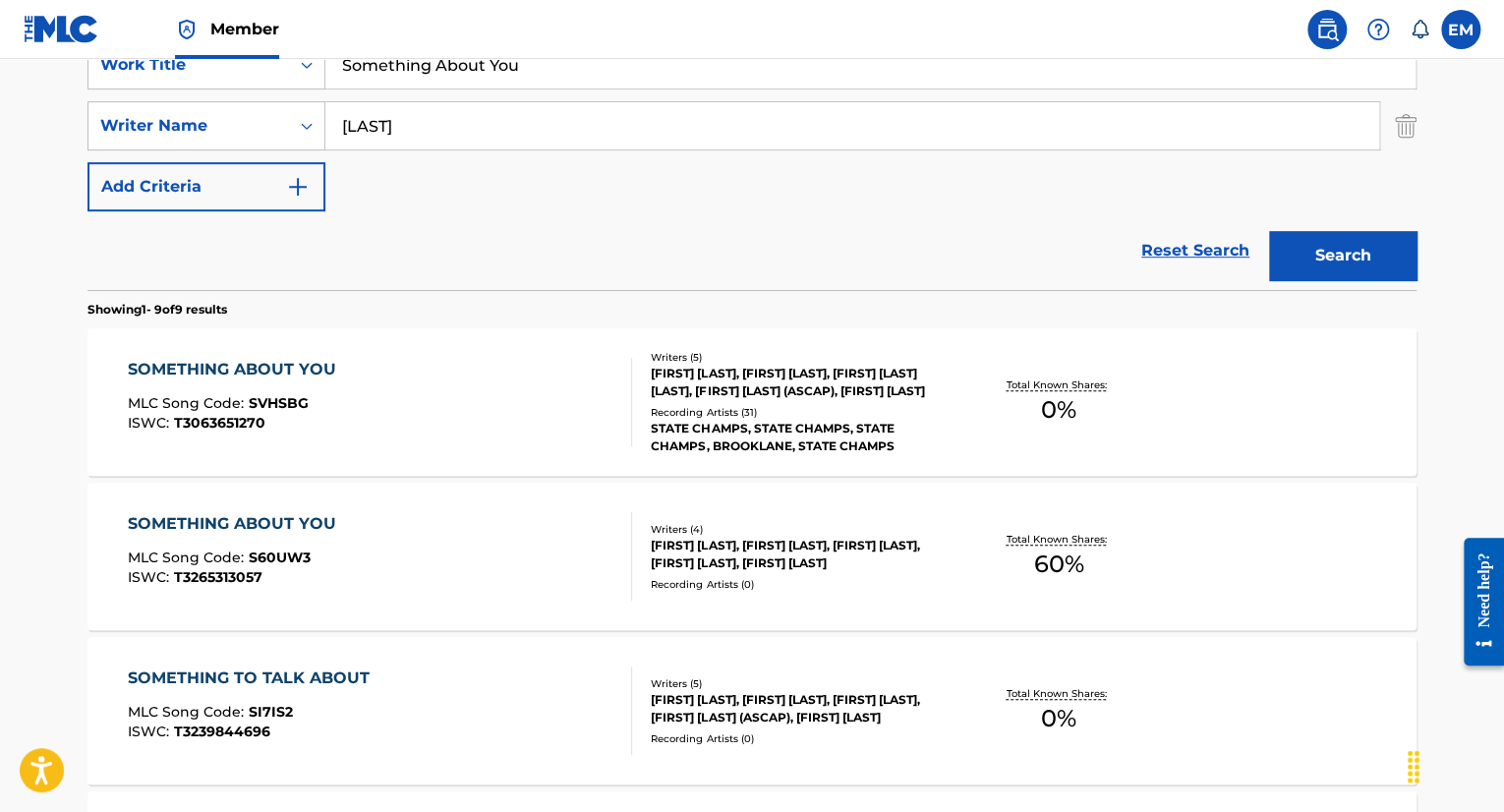 click on "Something About You" at bounding box center (870, 65) 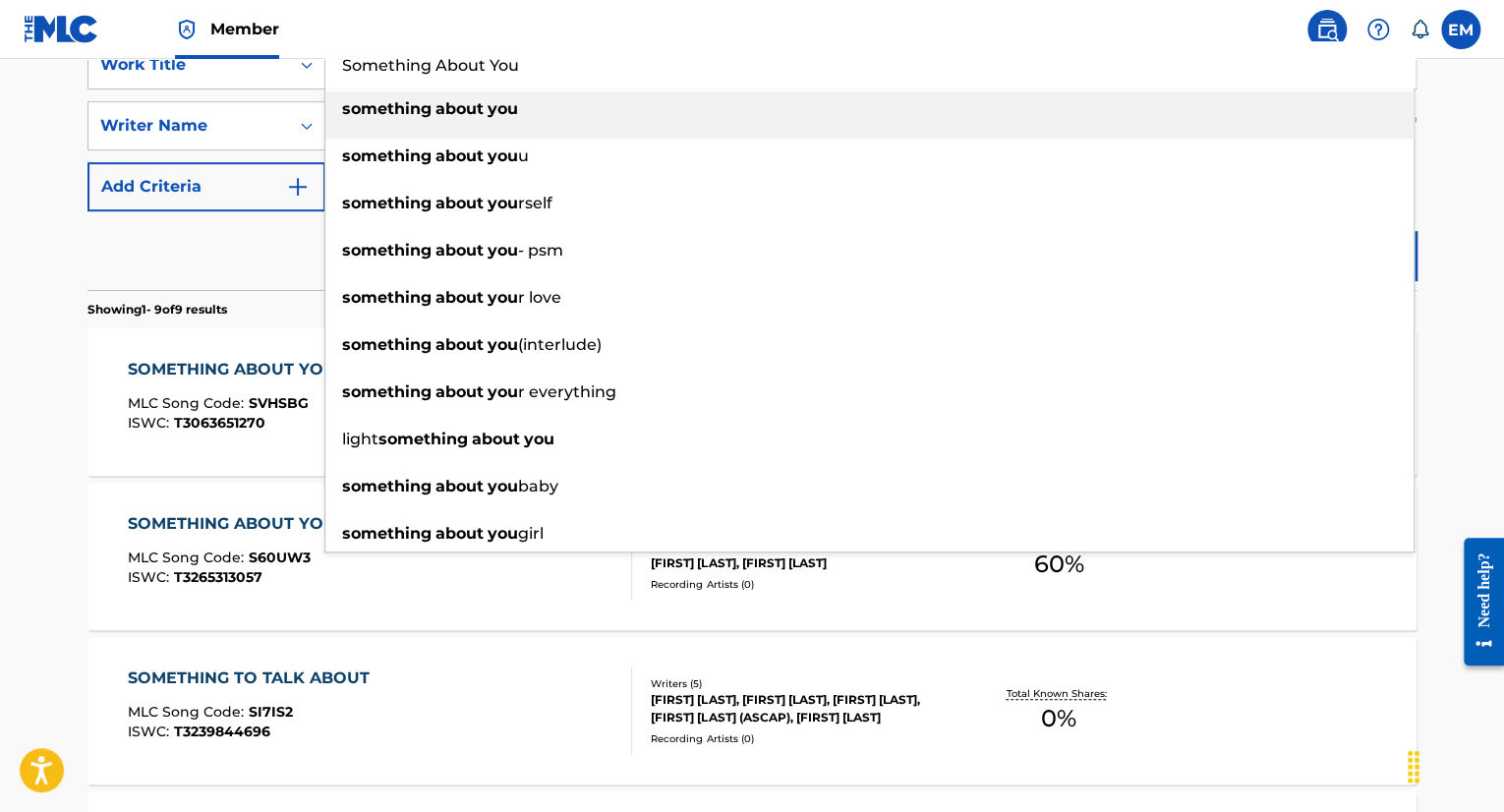 click on "Something About You" at bounding box center [870, 65] 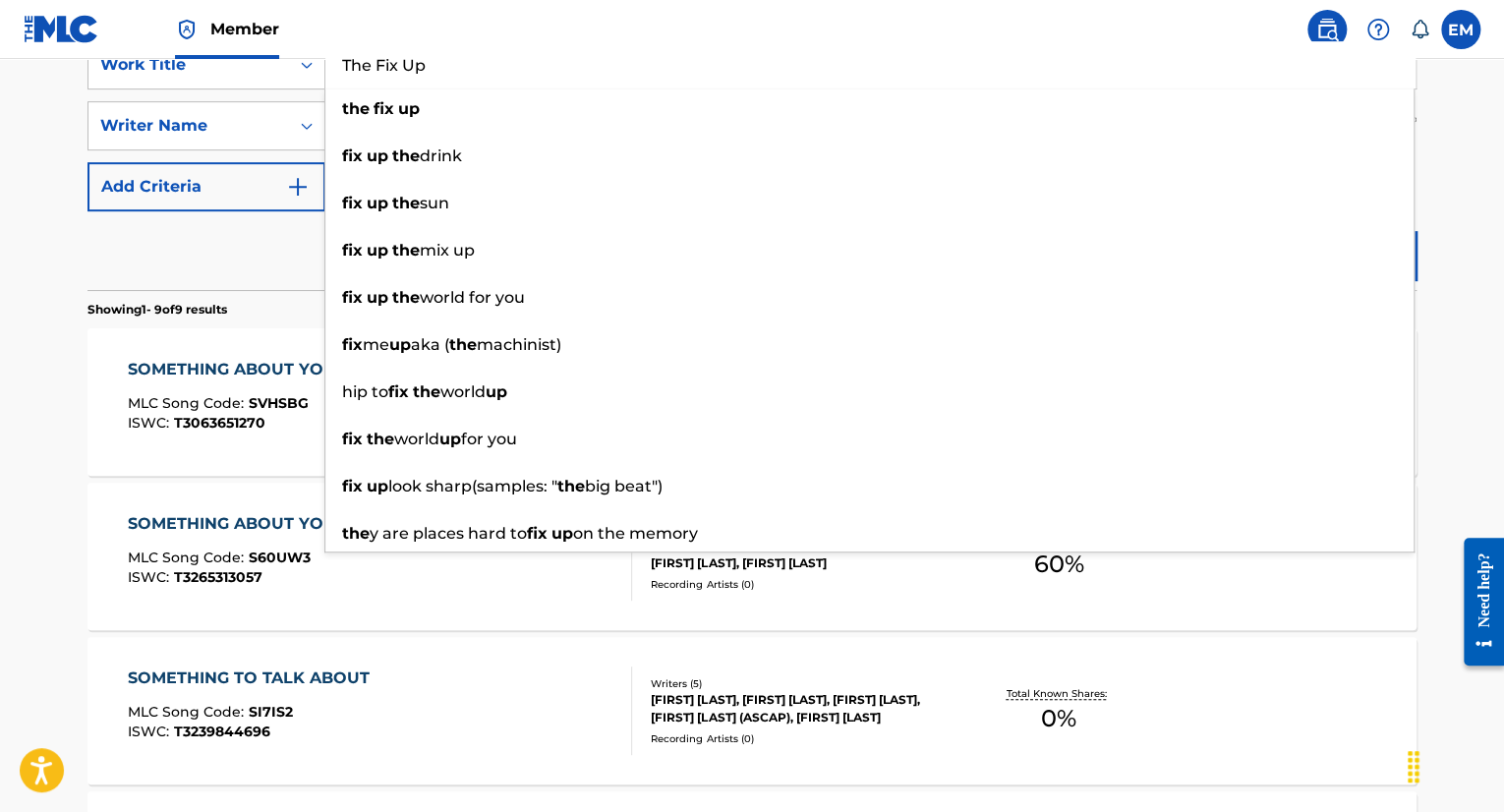 type on "The Fix Up" 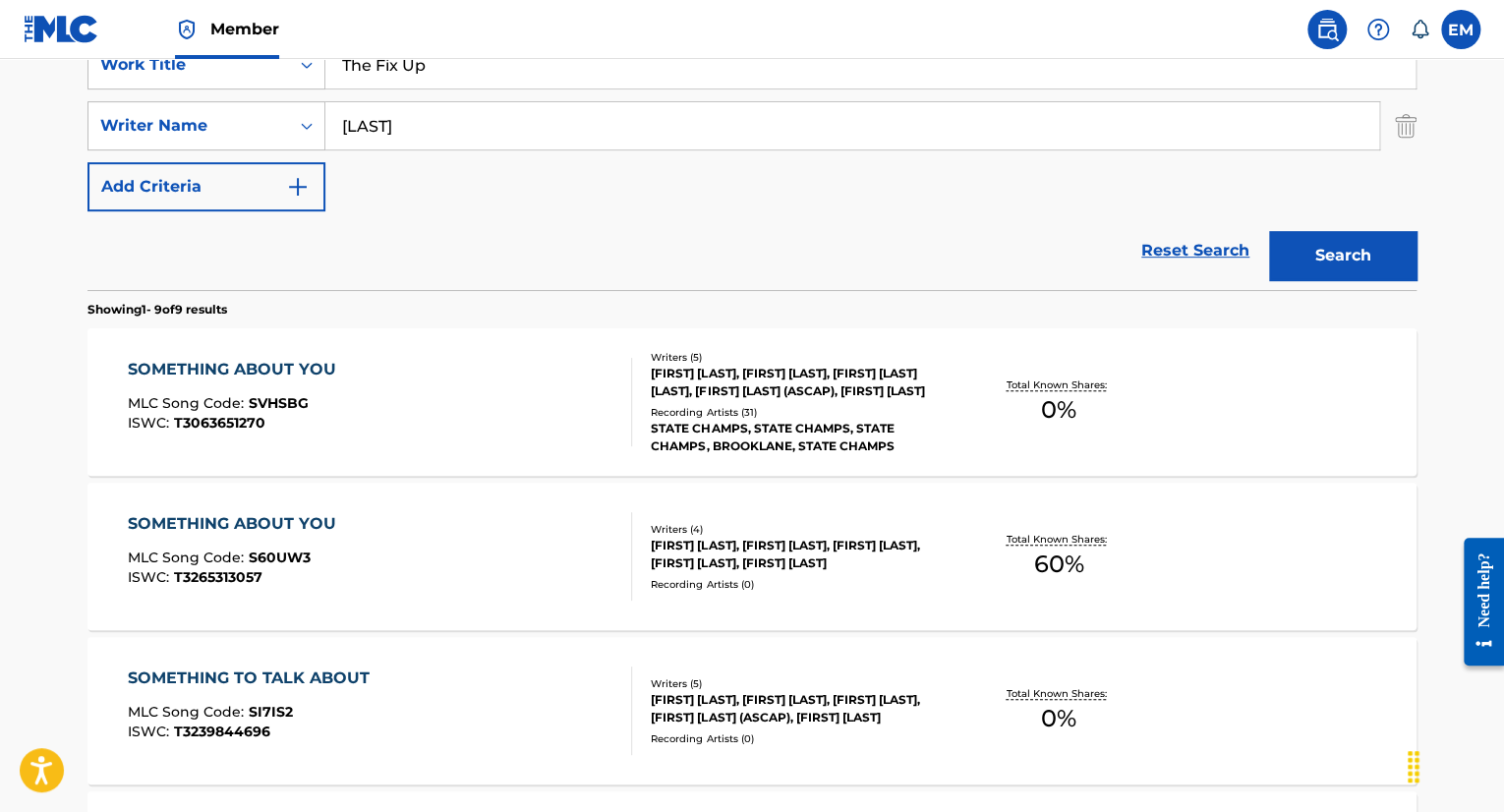 click on "Search" at bounding box center [1343, 256] 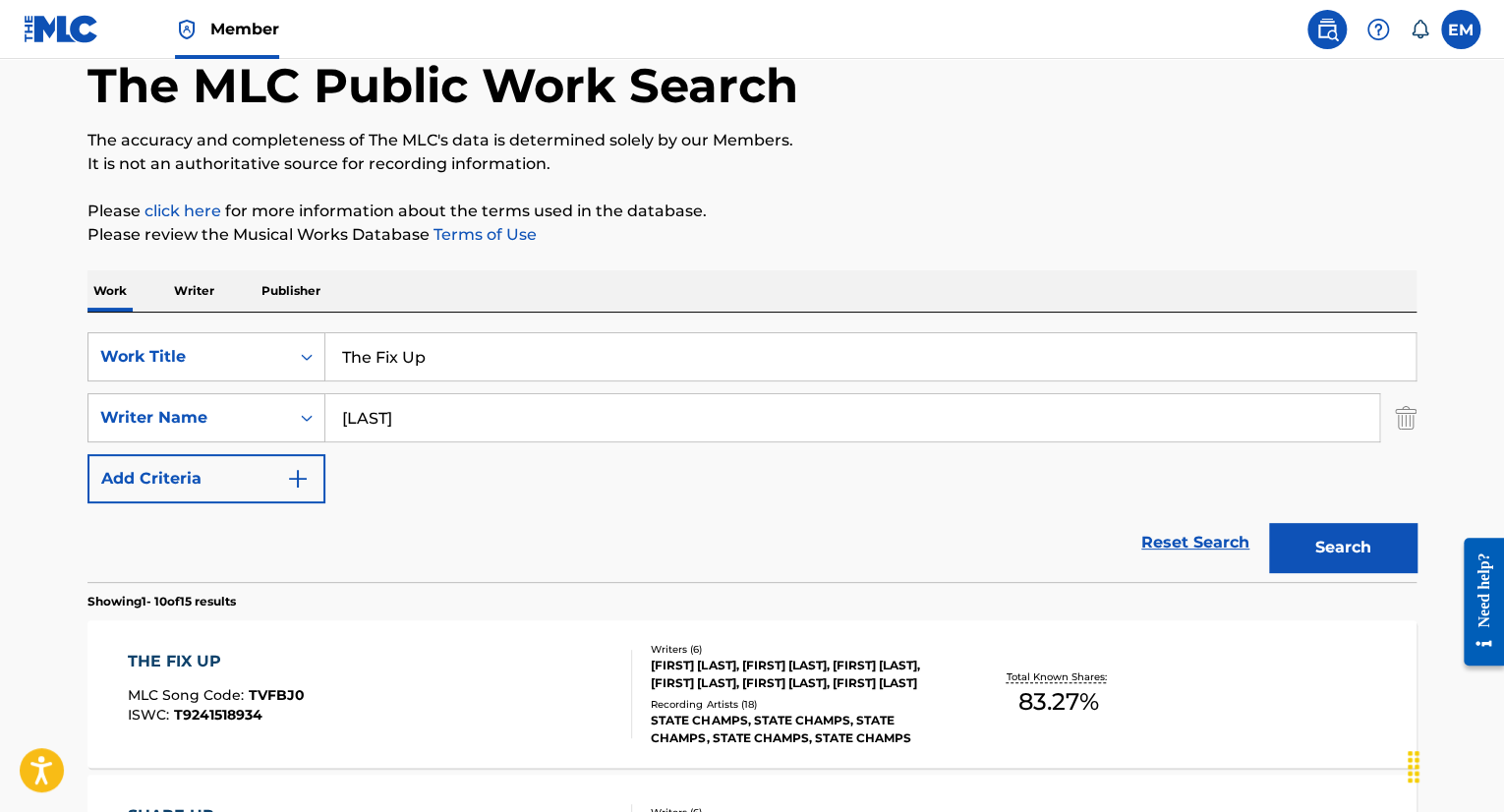 scroll, scrollTop: 397, scrollLeft: 0, axis: vertical 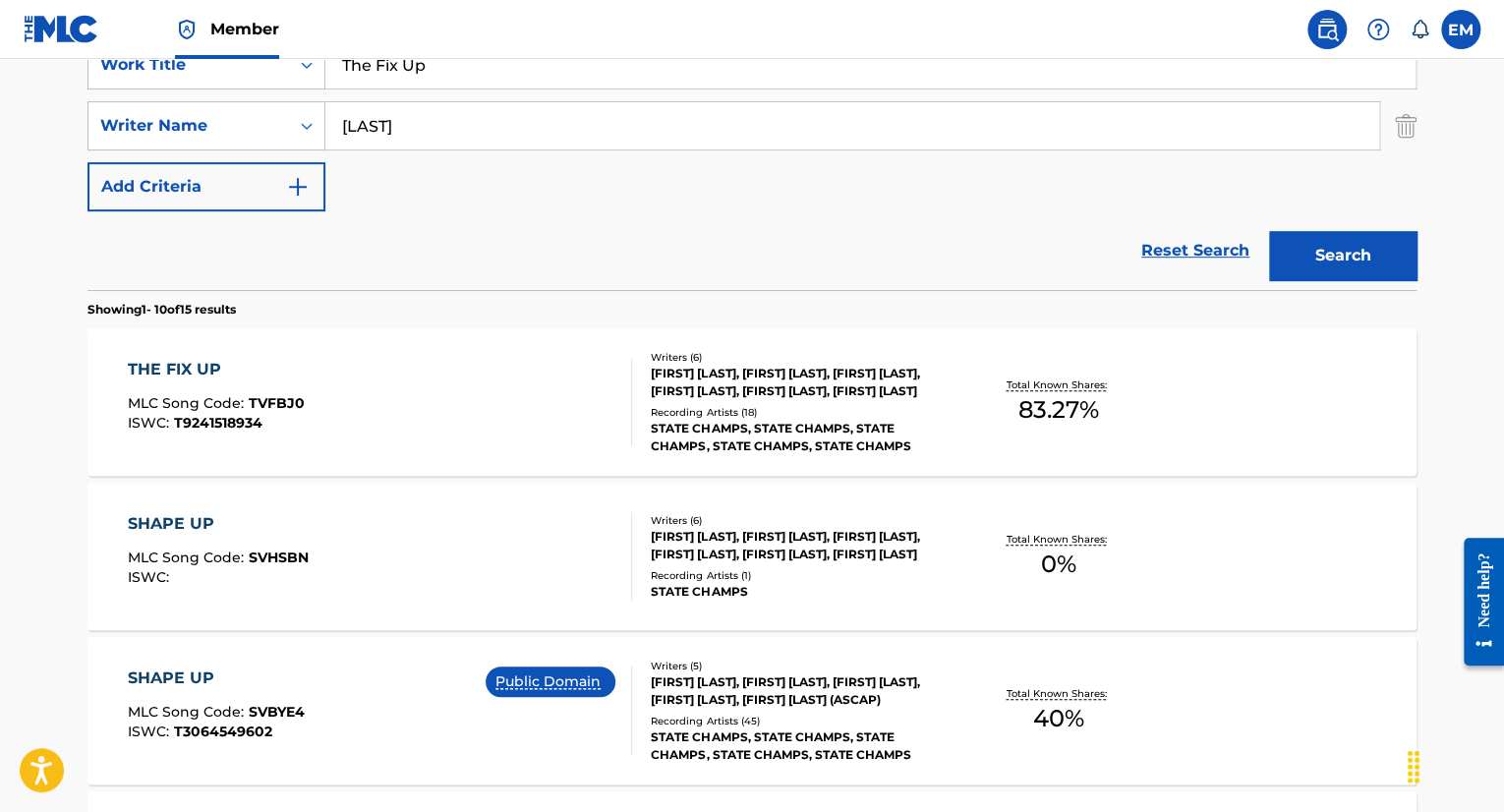 click on "THE FIX UP MLC Song Code : TVFBJ0 ISWC : T9241518934" at bounding box center [380, 402] 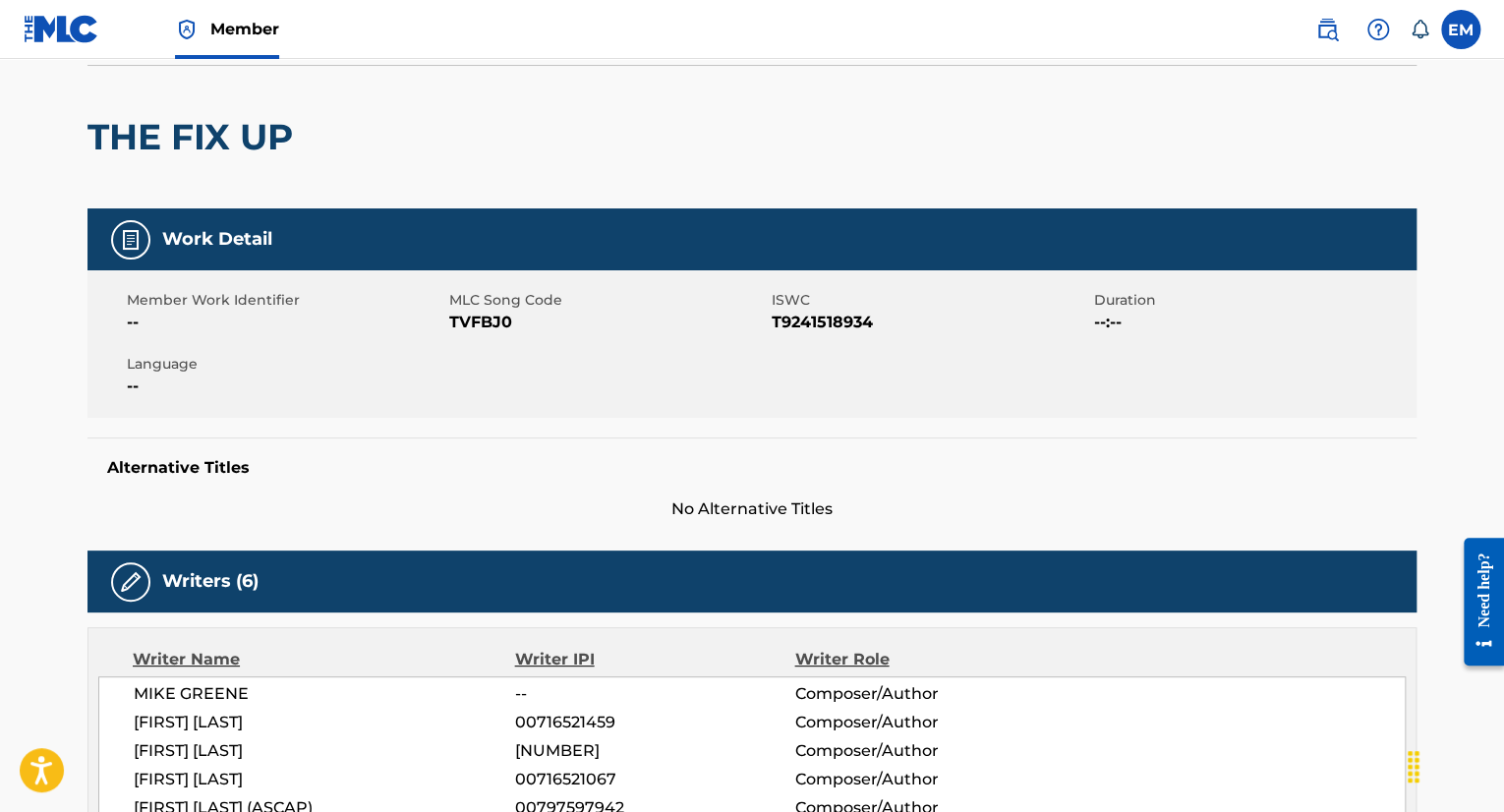 scroll, scrollTop: 66, scrollLeft: 0, axis: vertical 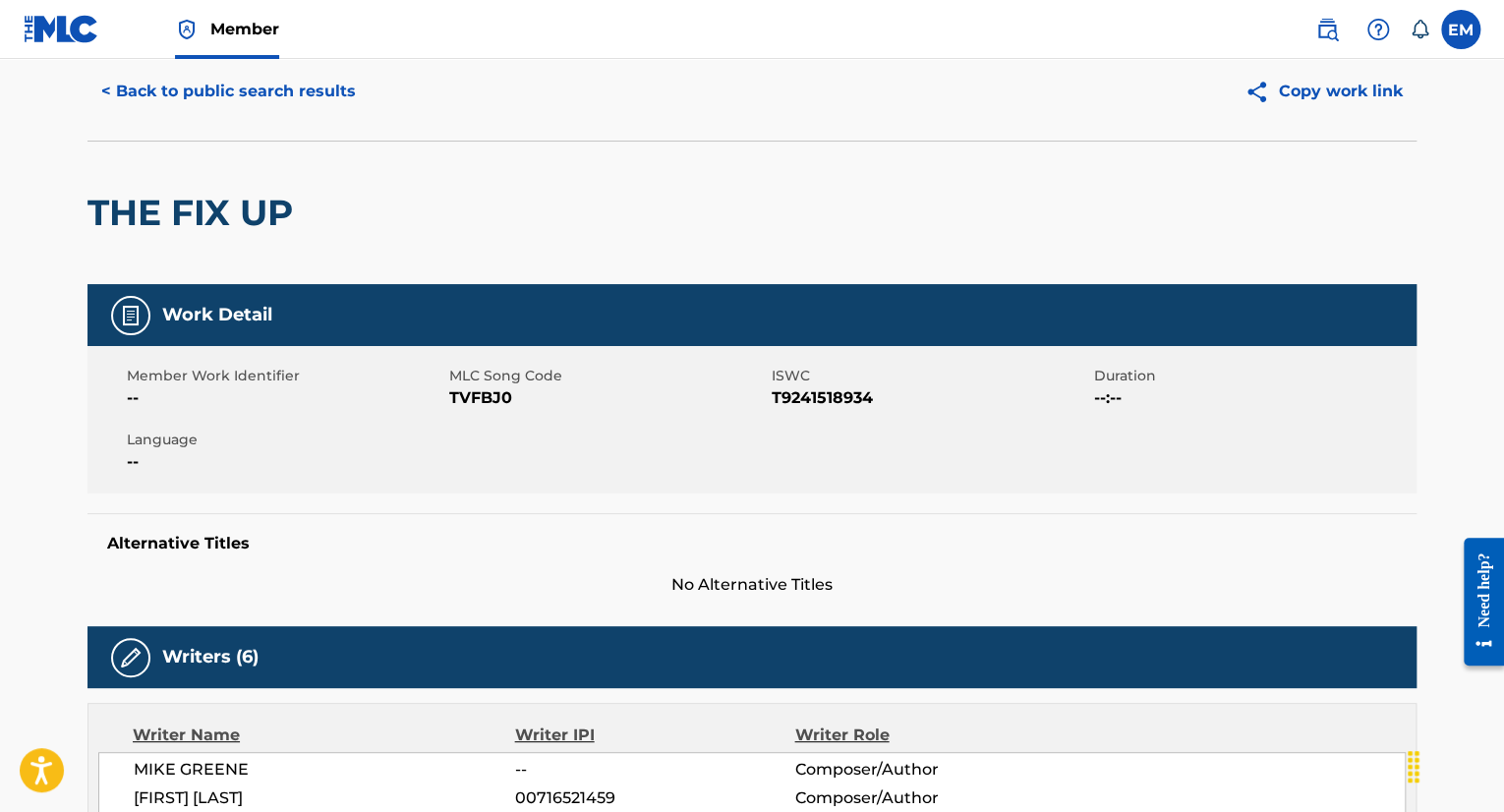 click on "TVFBJ0" at bounding box center (607, 398) 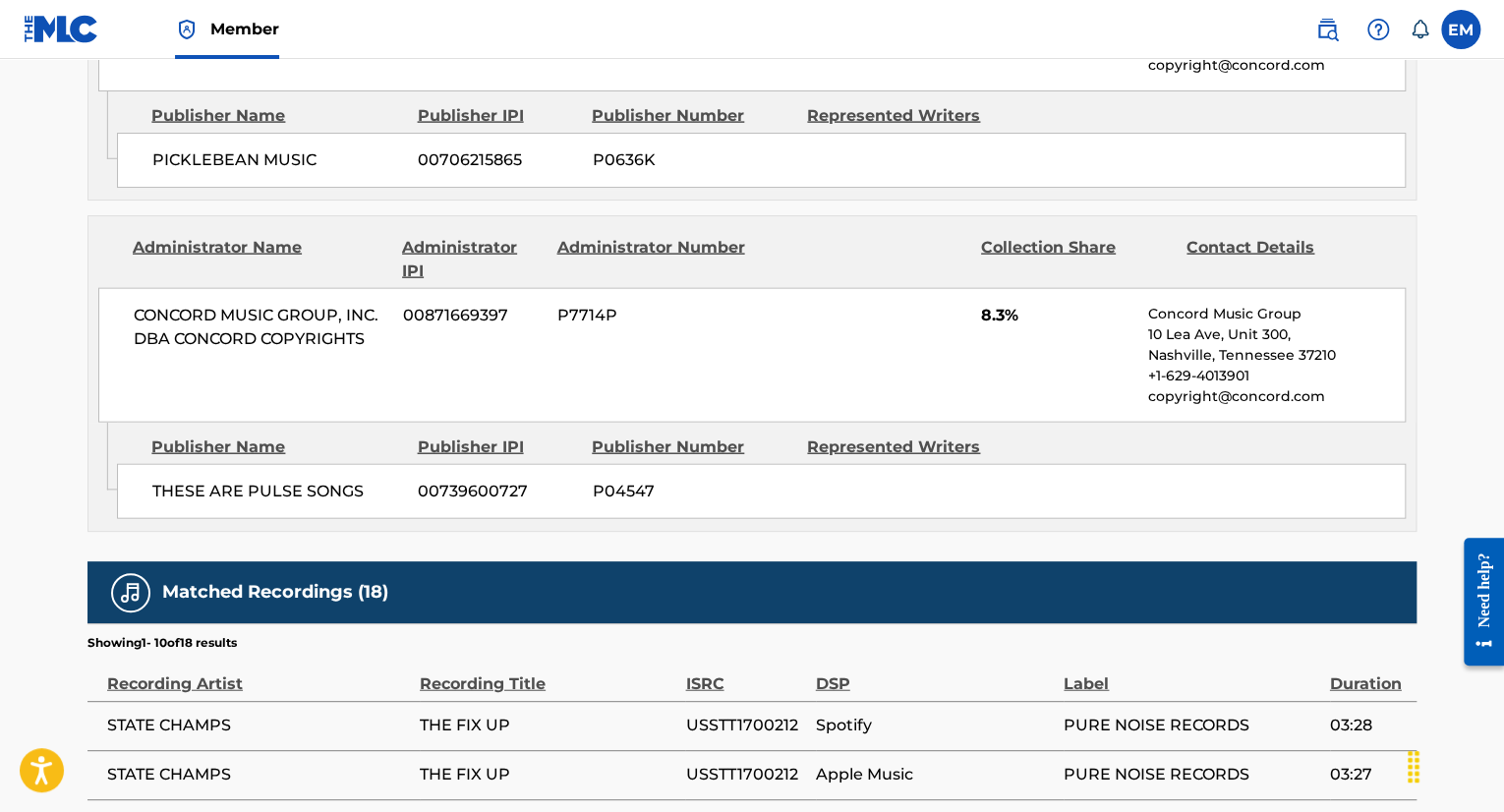 scroll, scrollTop: 2523, scrollLeft: 0, axis: vertical 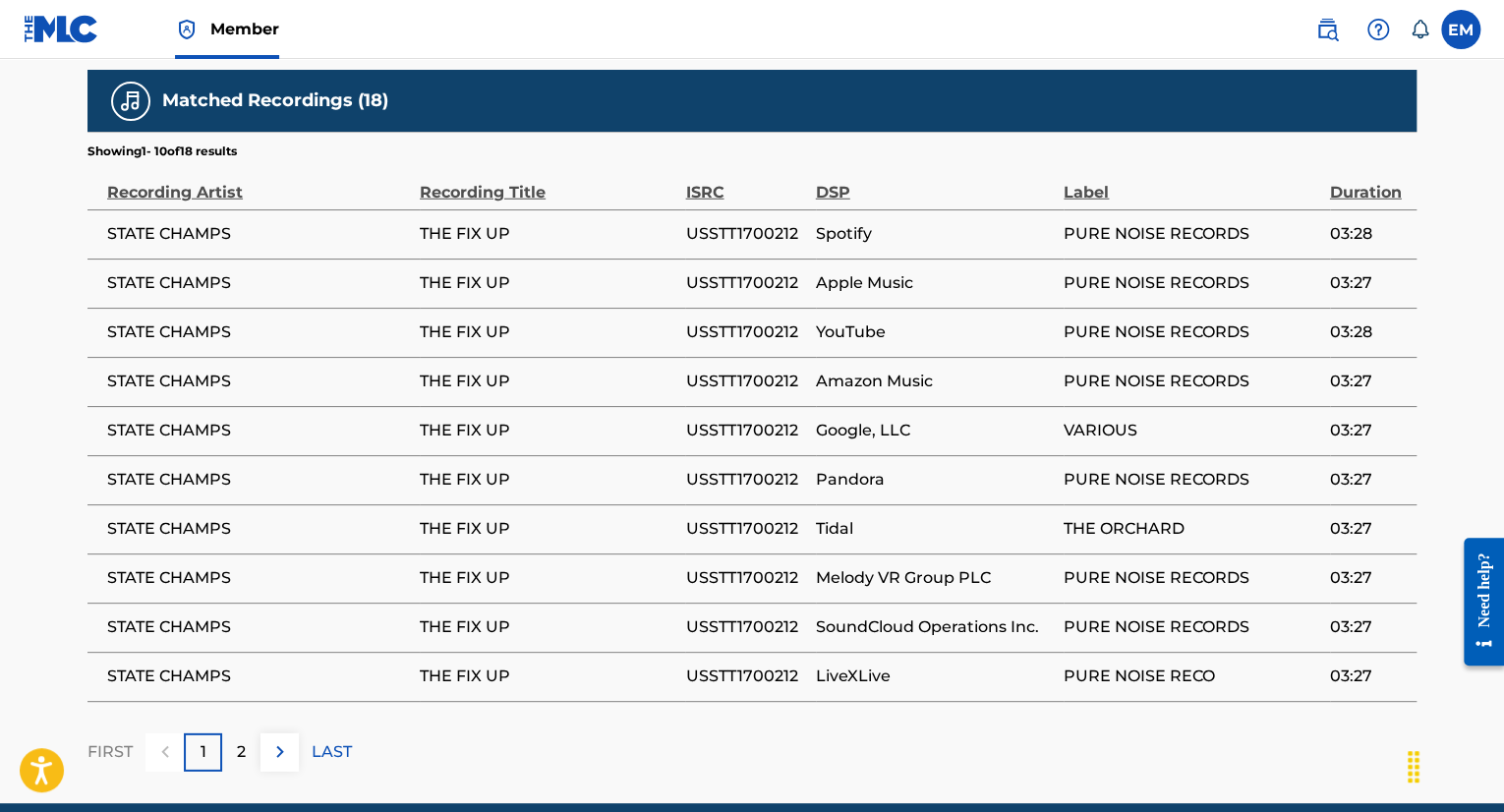 click on "USSTT1700212" at bounding box center [750, 234] 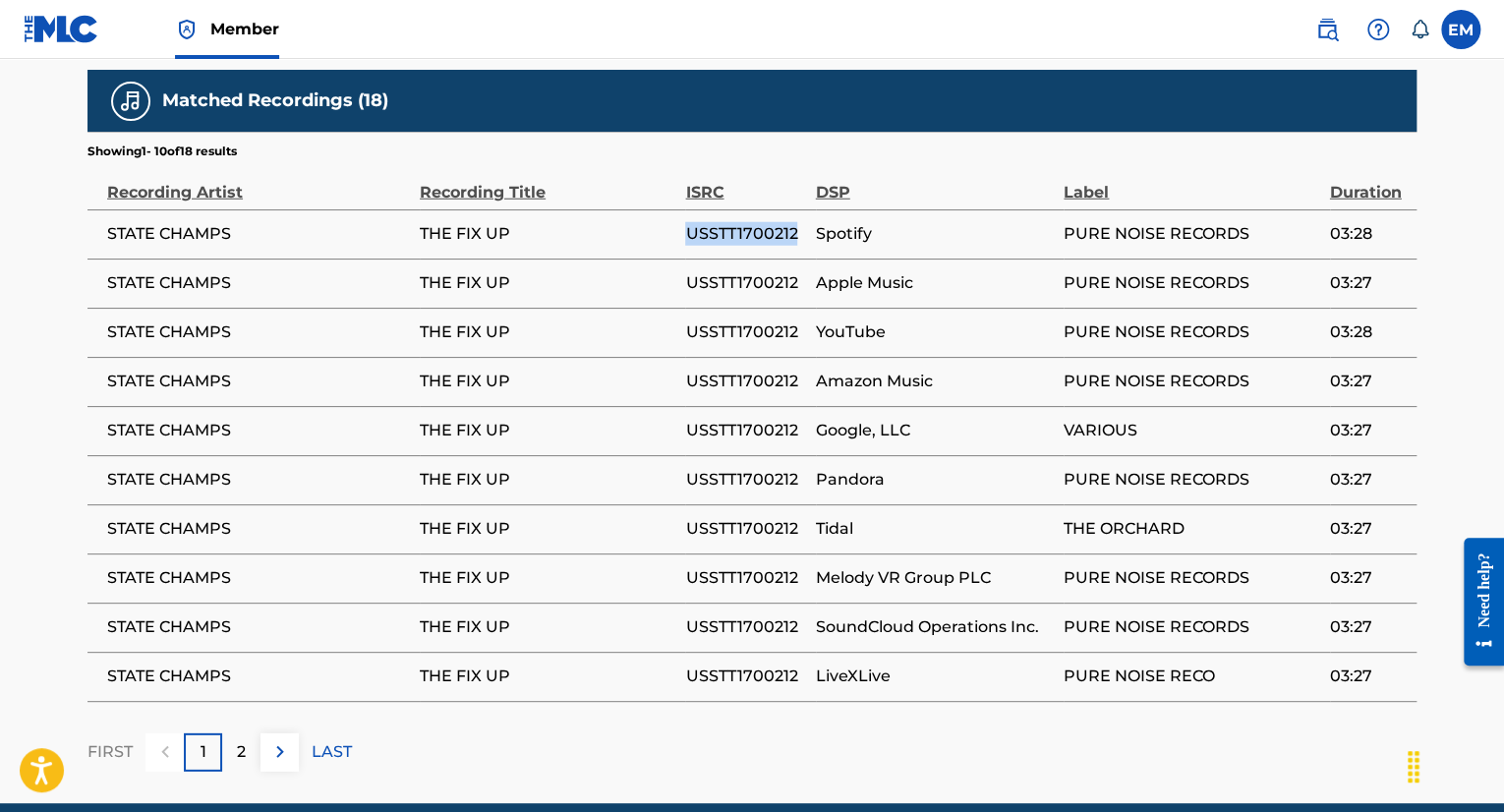 click on "USSTT1700212" at bounding box center [745, 234] 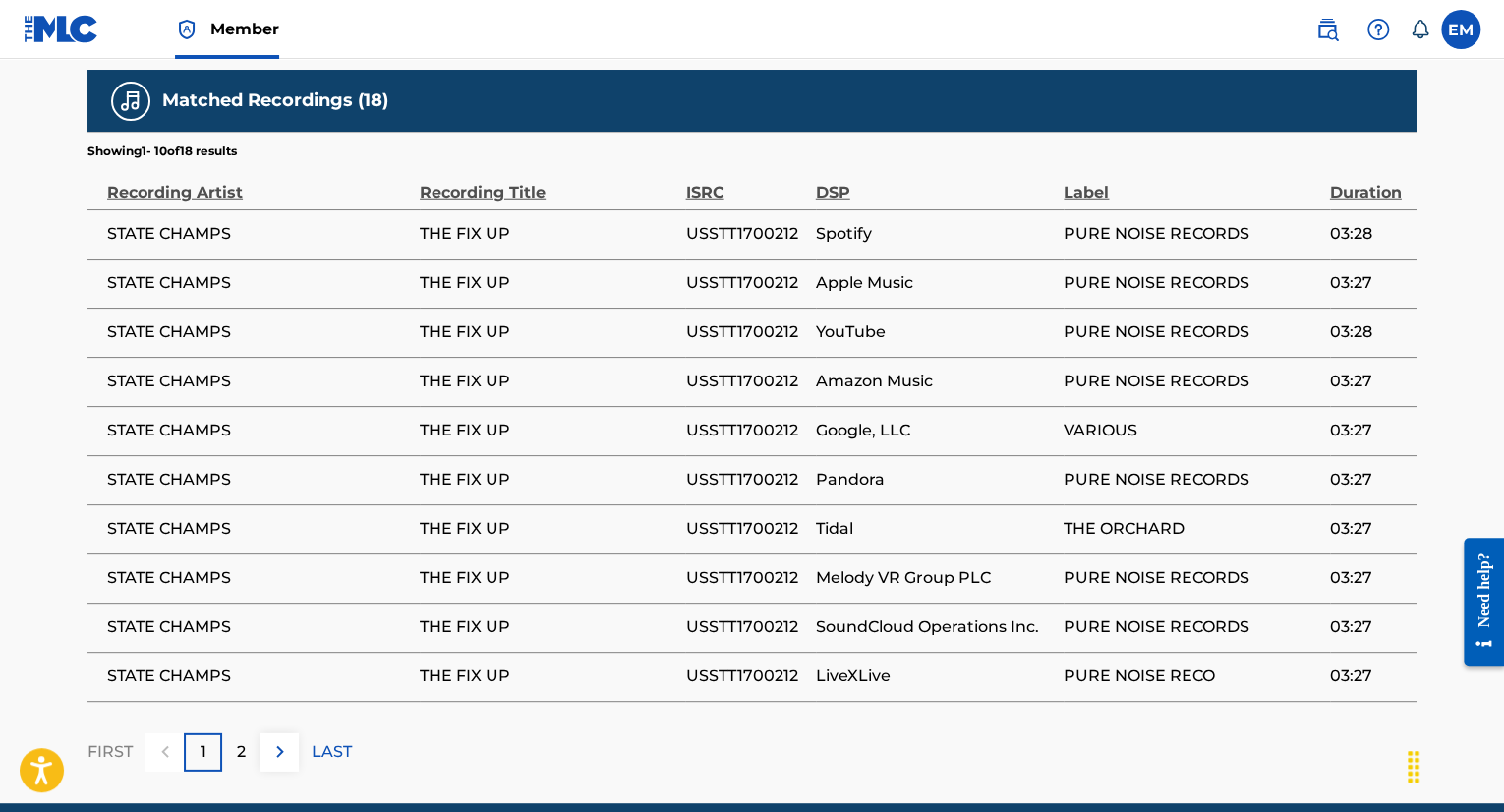click on "2" at bounding box center (241, 752) 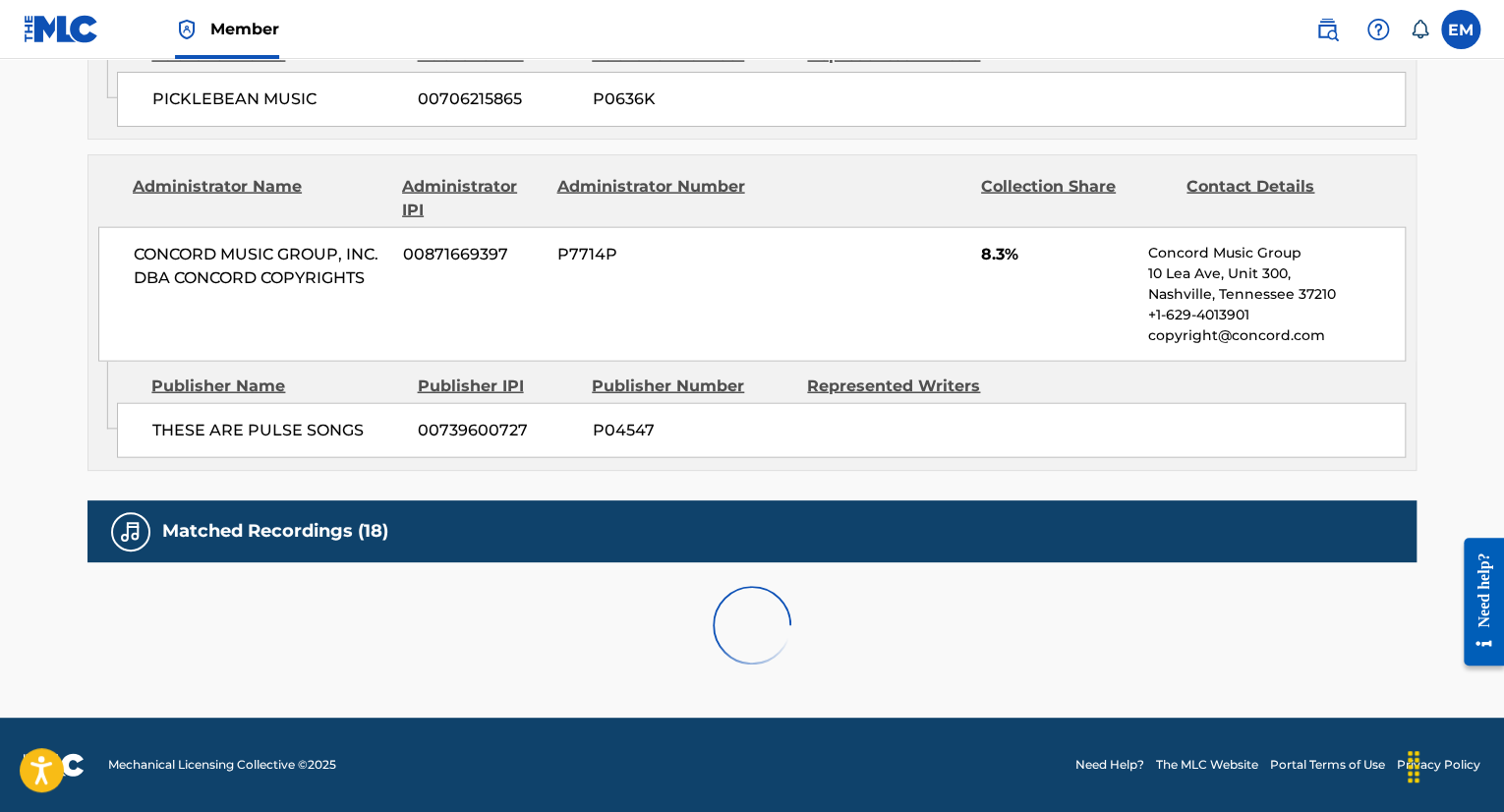 scroll, scrollTop: 2523, scrollLeft: 0, axis: vertical 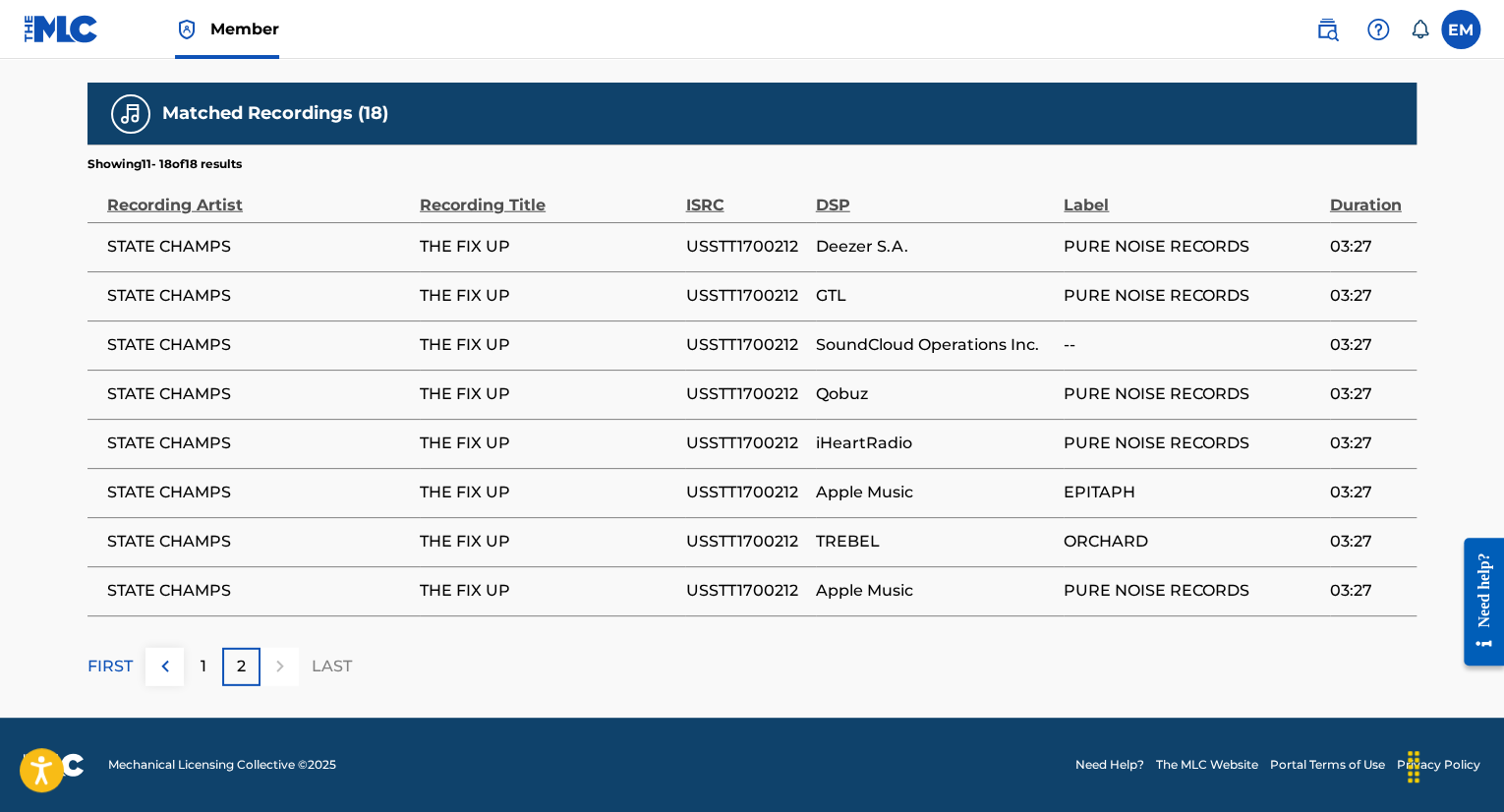 click on "THE FIX UP" at bounding box center [552, 345] 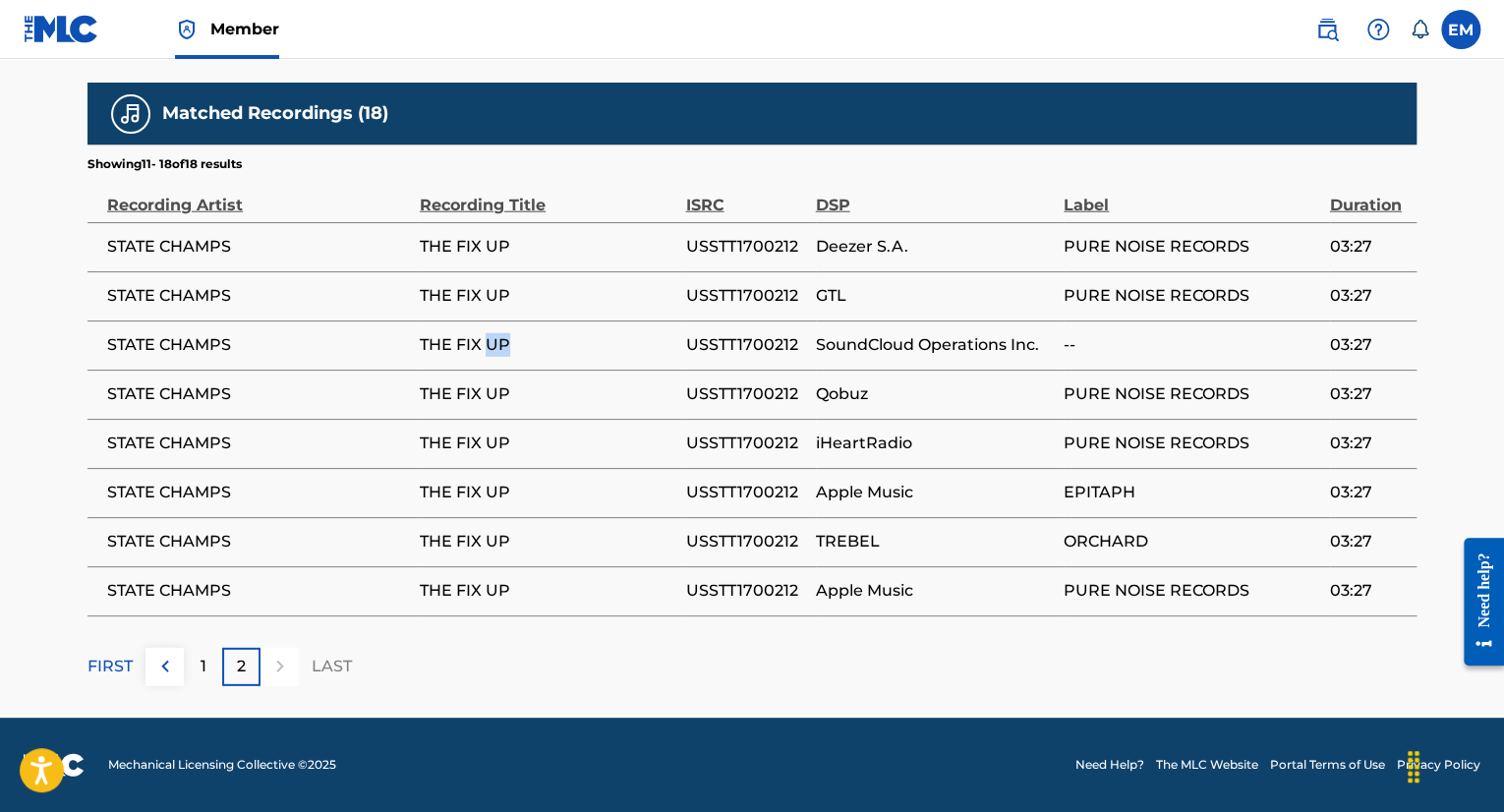 click on "THE FIX UP" at bounding box center [548, 345] 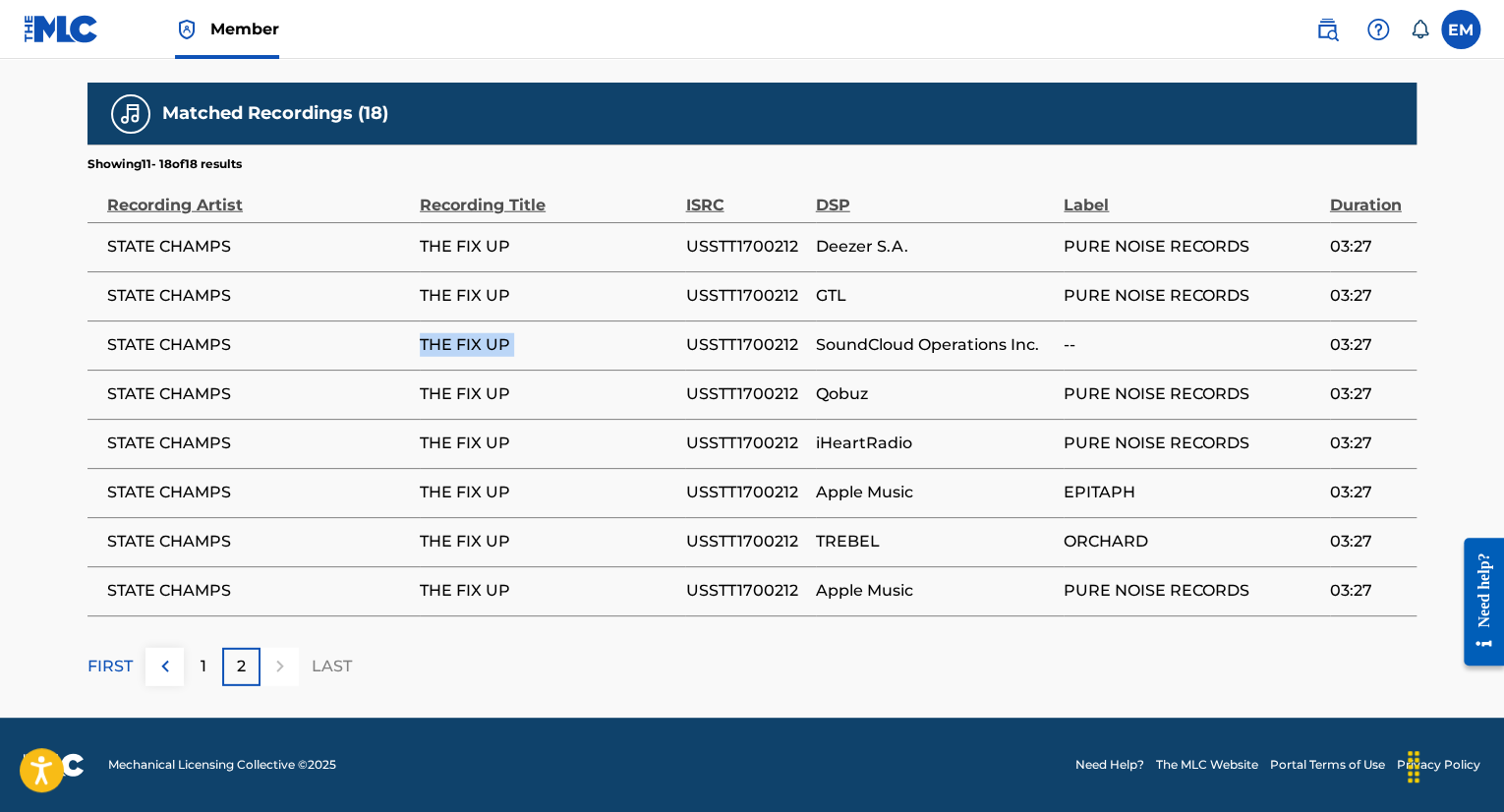 click on "THE FIX UP" at bounding box center (548, 345) 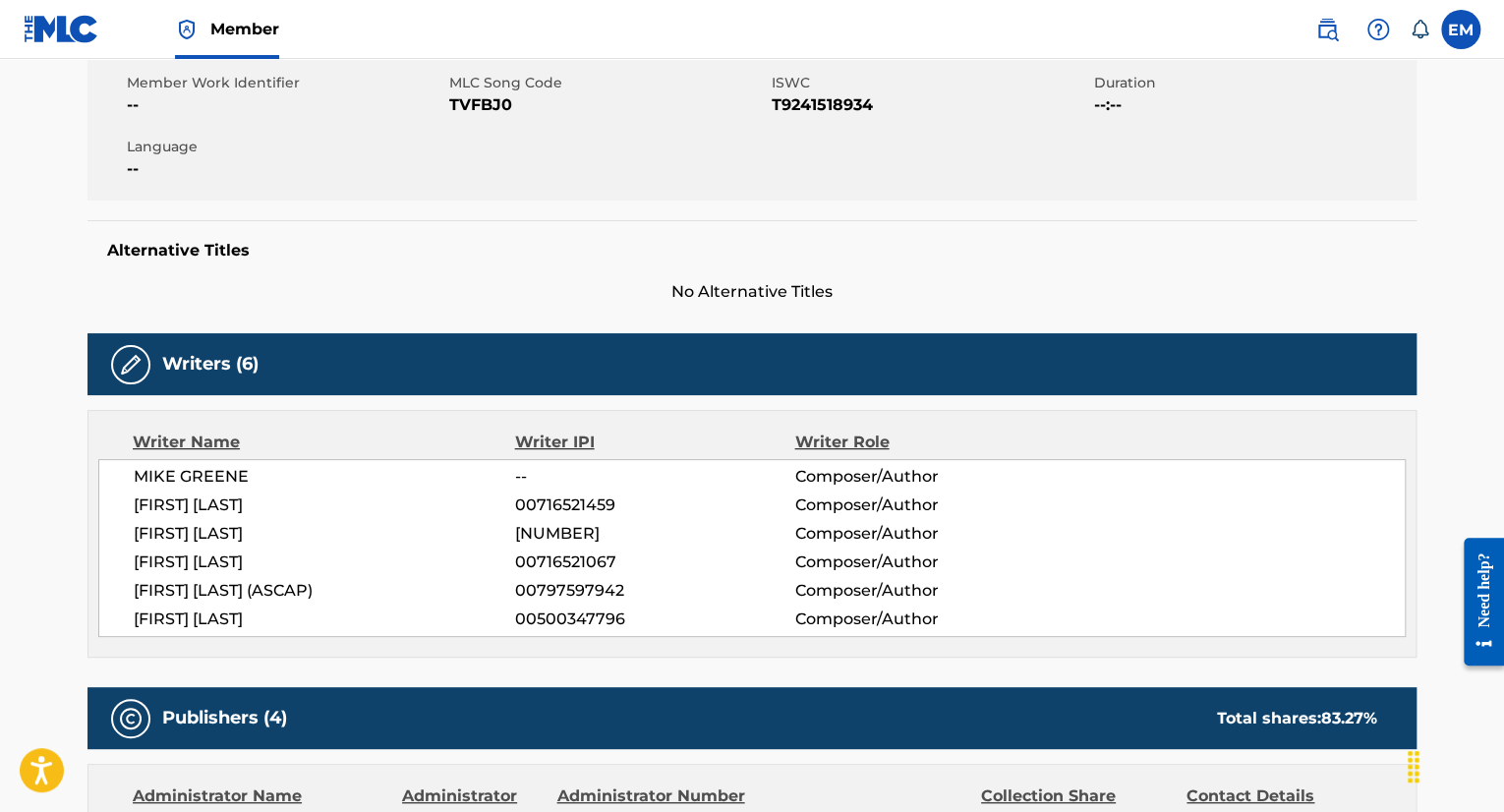 scroll, scrollTop: 164, scrollLeft: 0, axis: vertical 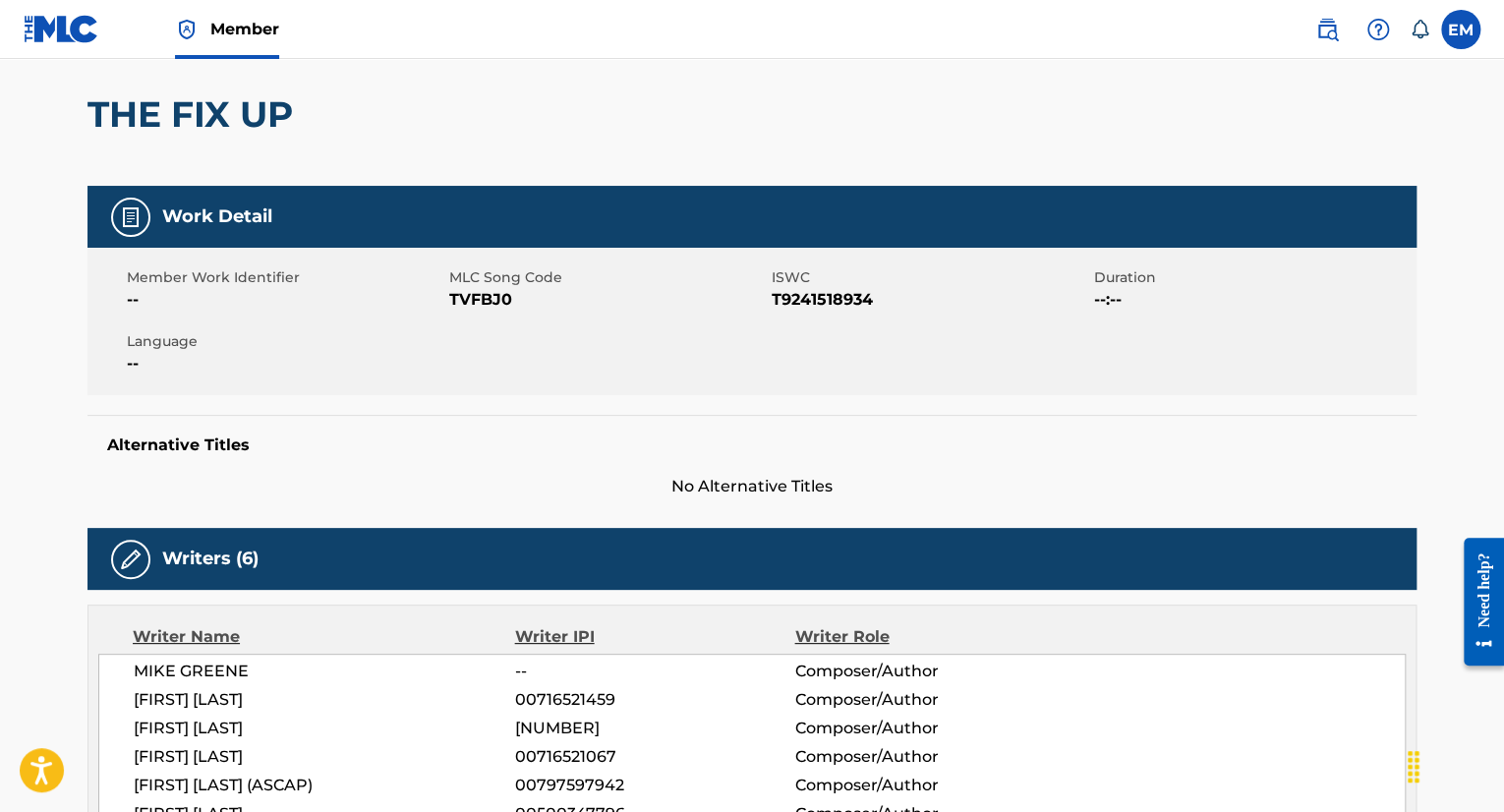 click on "TVFBJ0" at bounding box center [607, 300] 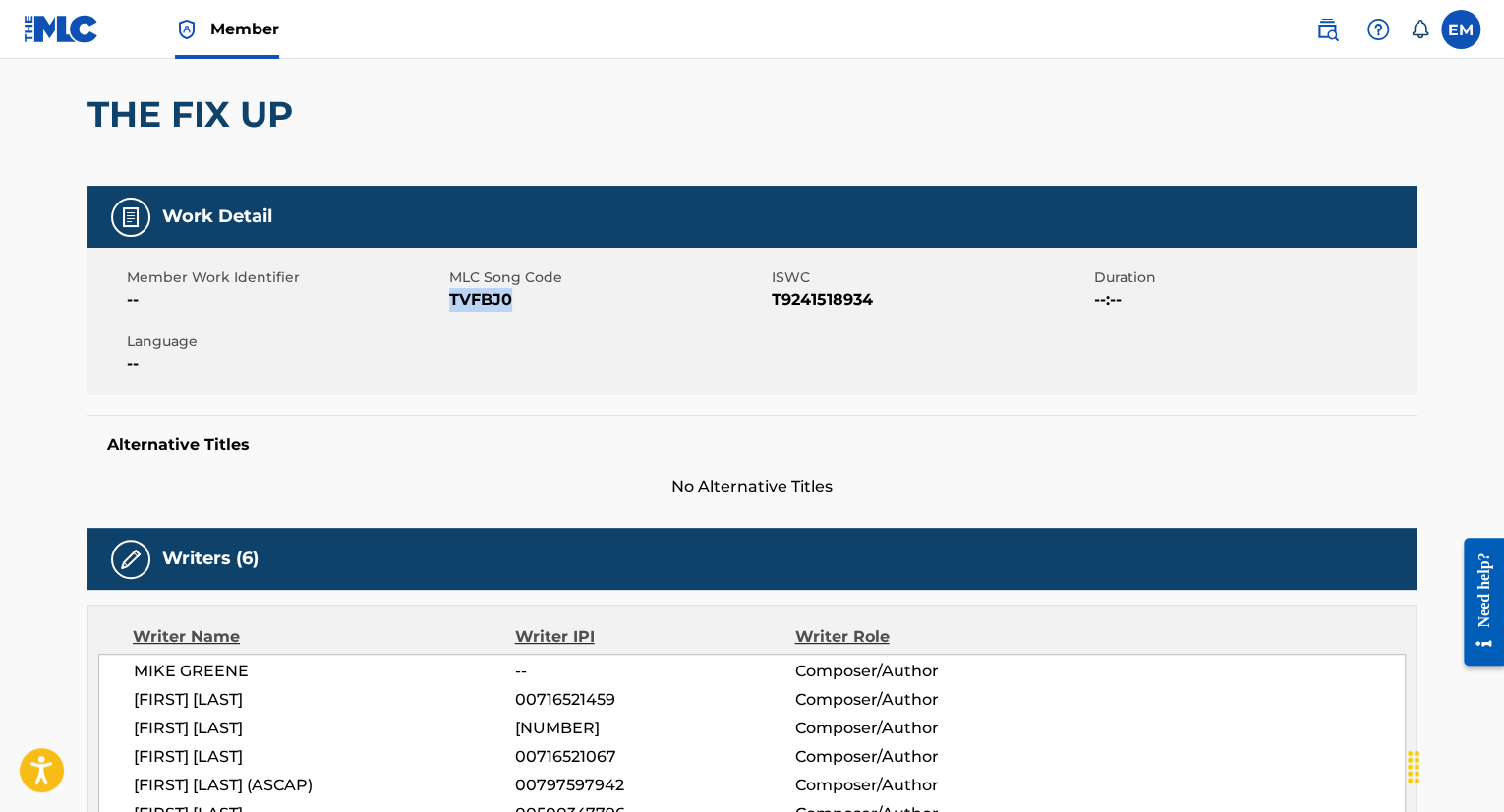 click on "TVFBJ0" at bounding box center (607, 300) 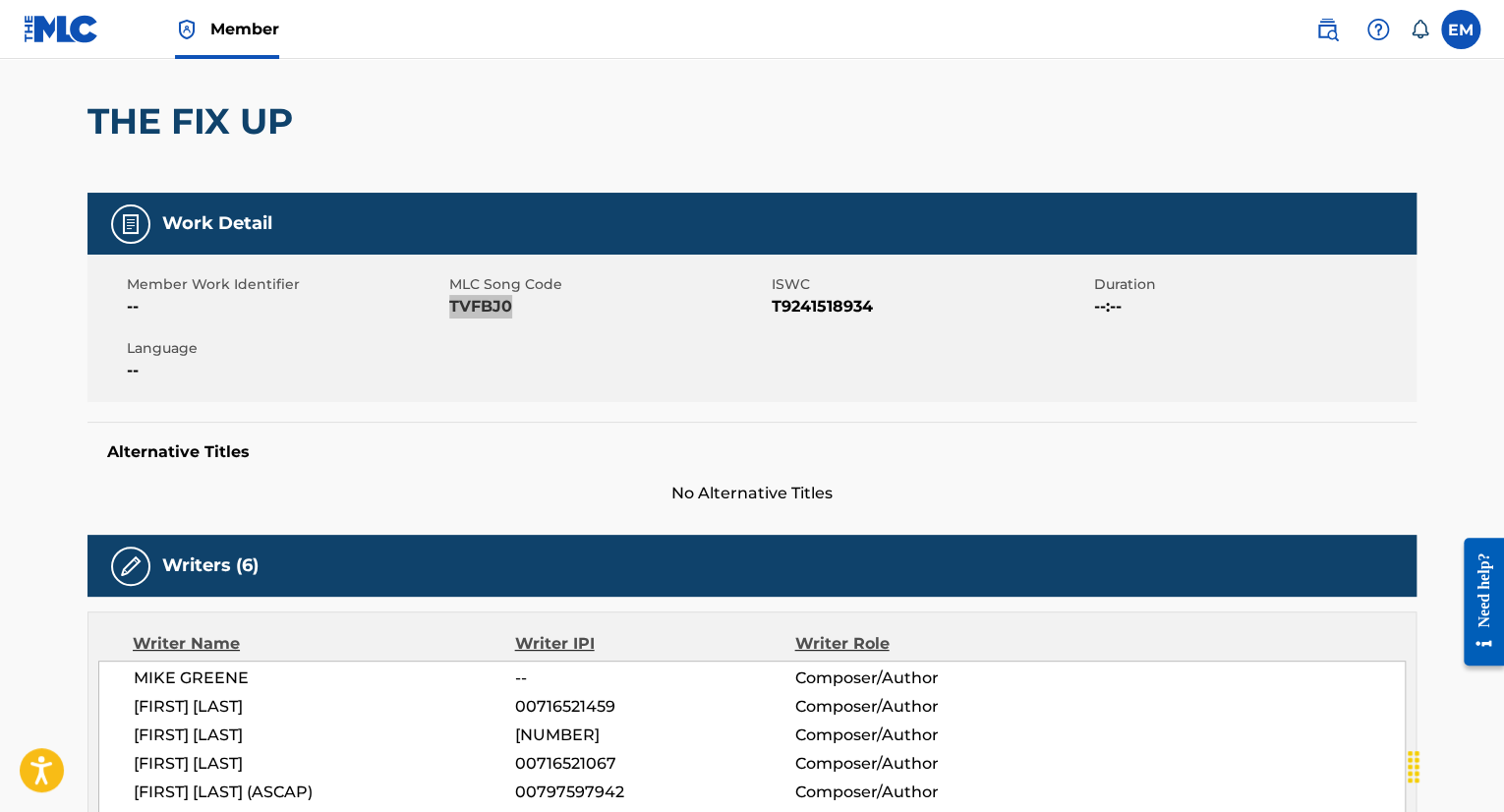 scroll, scrollTop: 0, scrollLeft: 0, axis: both 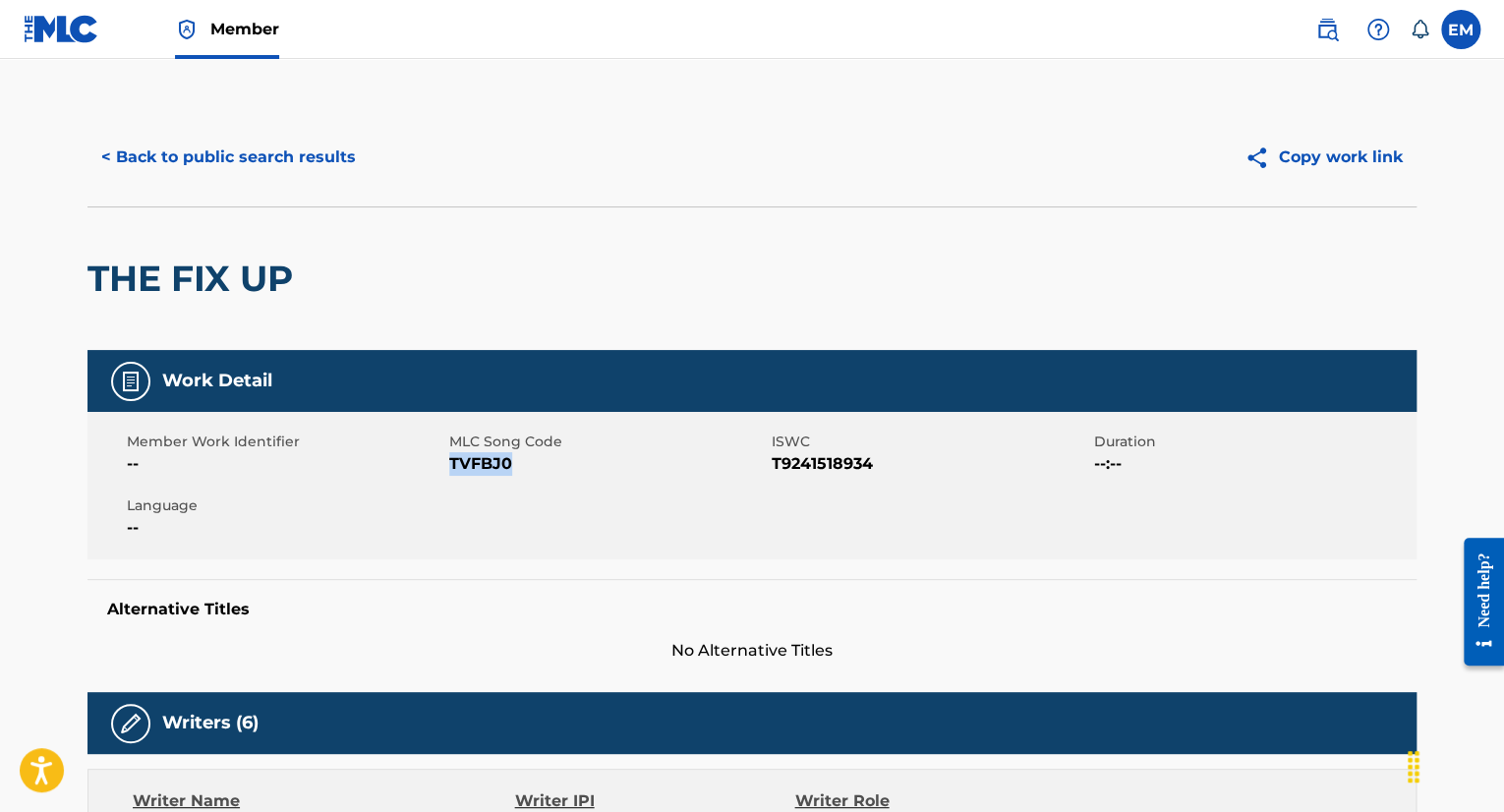 click on "< Back to public search results" at bounding box center [228, 157] 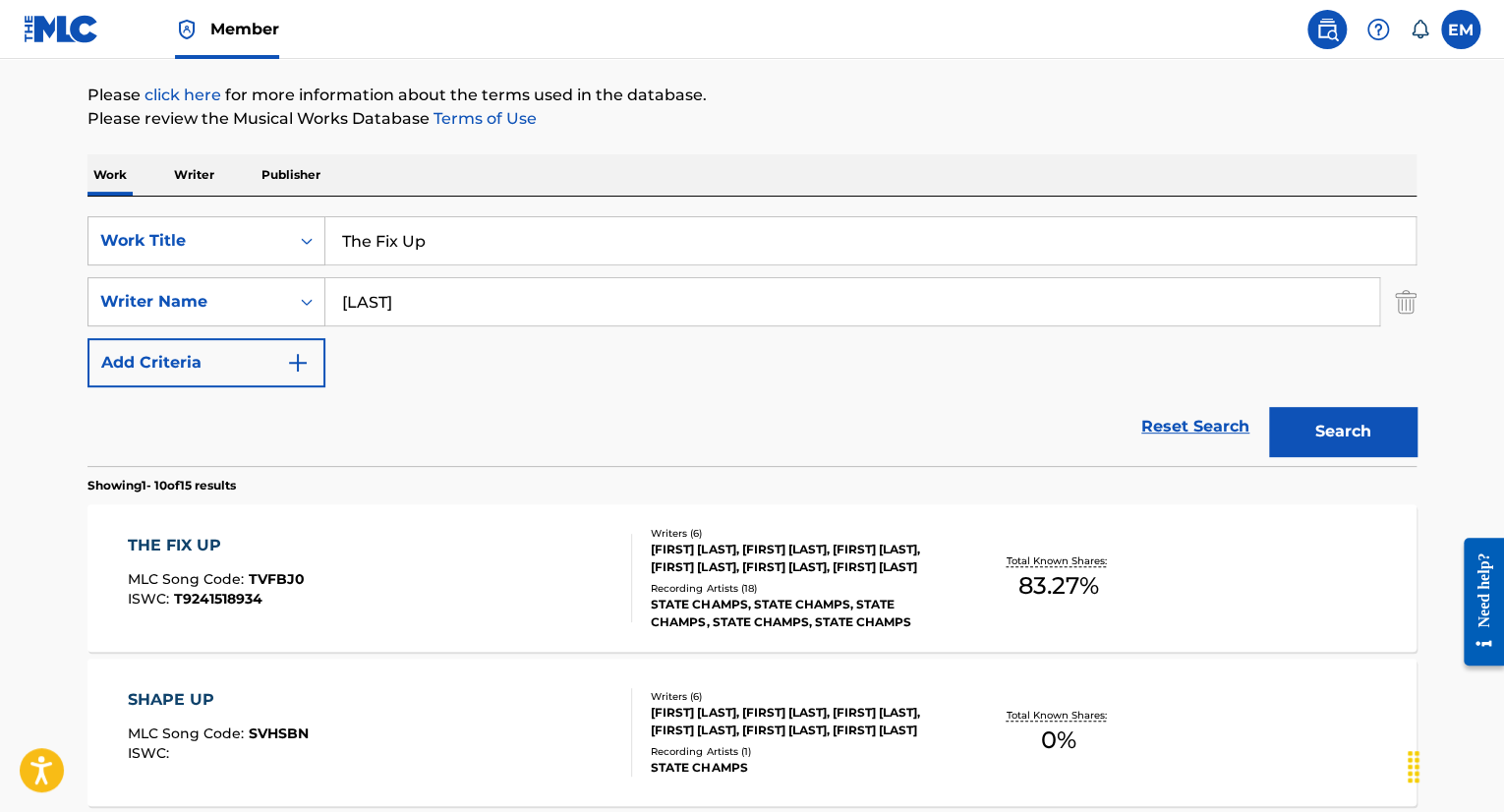 scroll, scrollTop: 201, scrollLeft: 0, axis: vertical 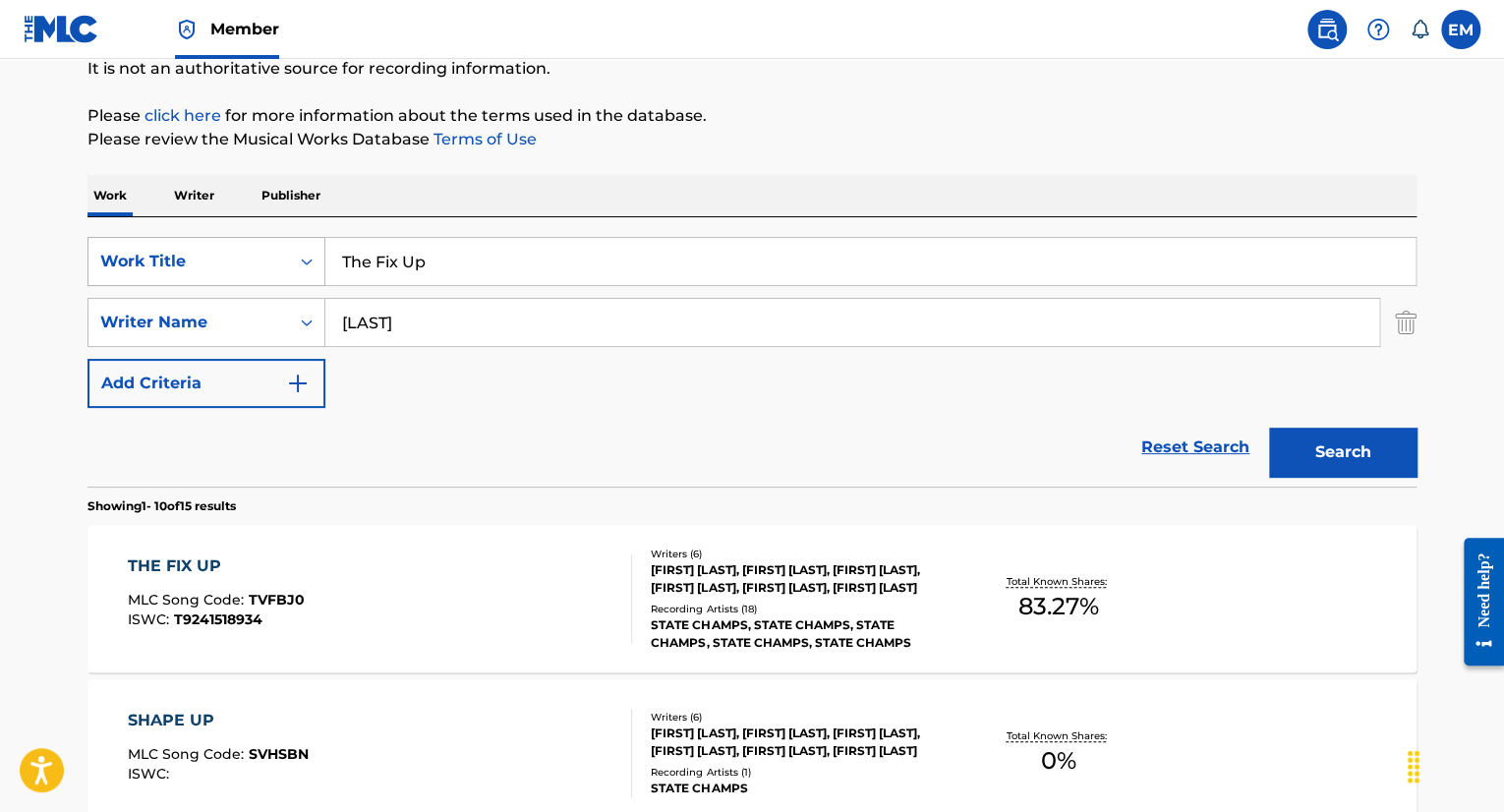 drag, startPoint x: 317, startPoint y: 247, endPoint x: 240, endPoint y: 245, distance: 77.02597 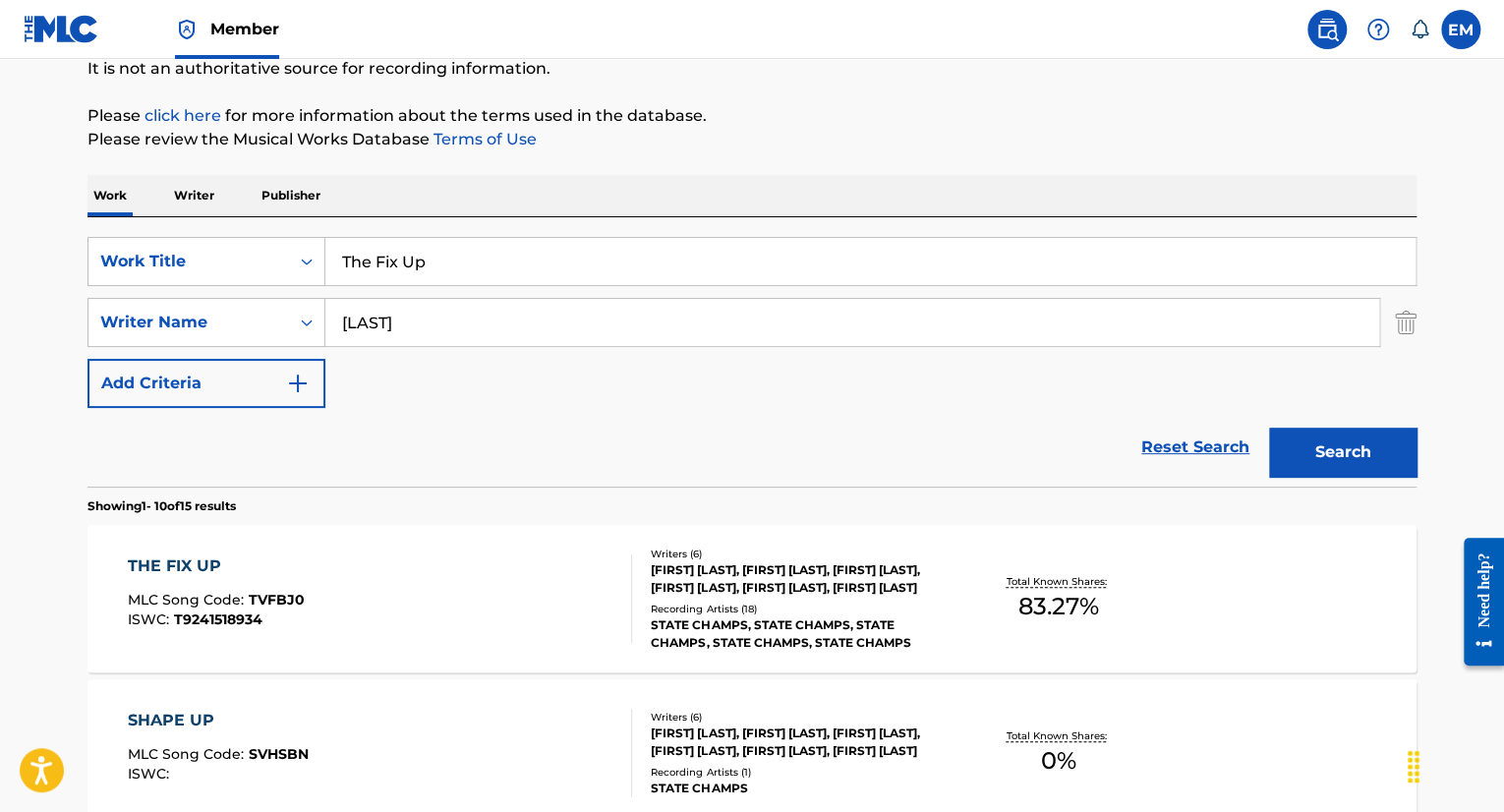 paste on "Record" 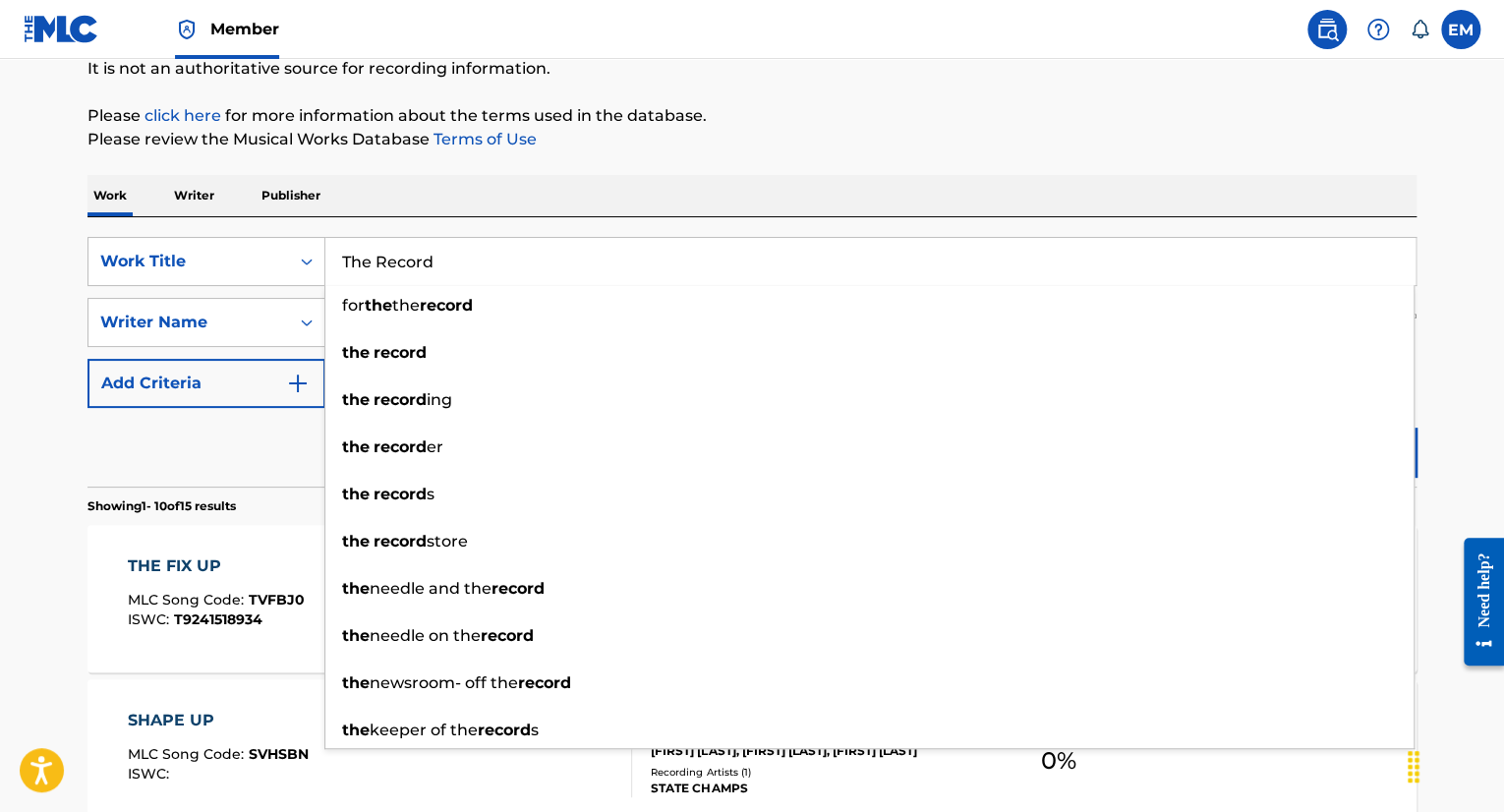 type on "The Record" 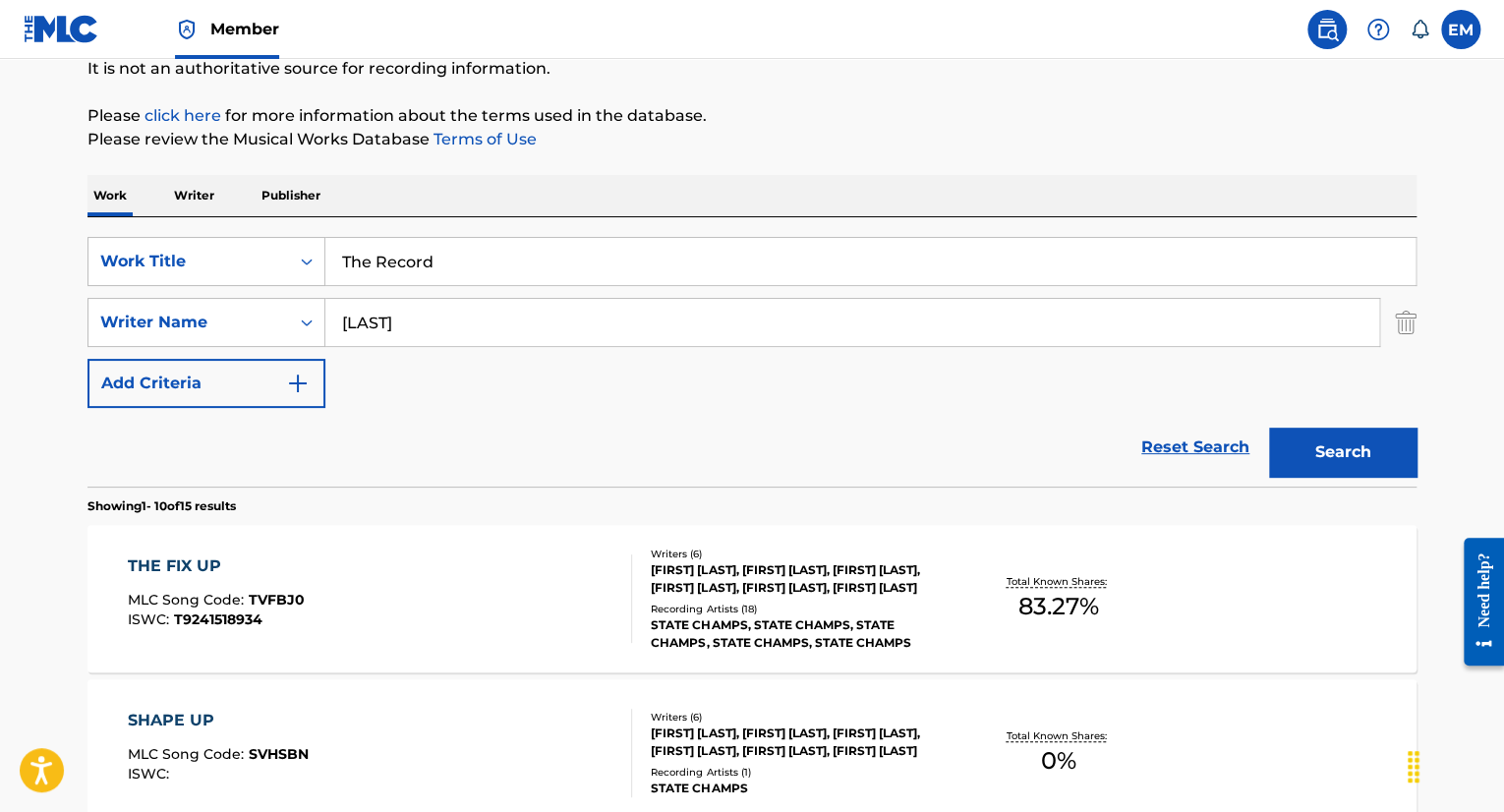 click on "Search" at bounding box center [1343, 452] 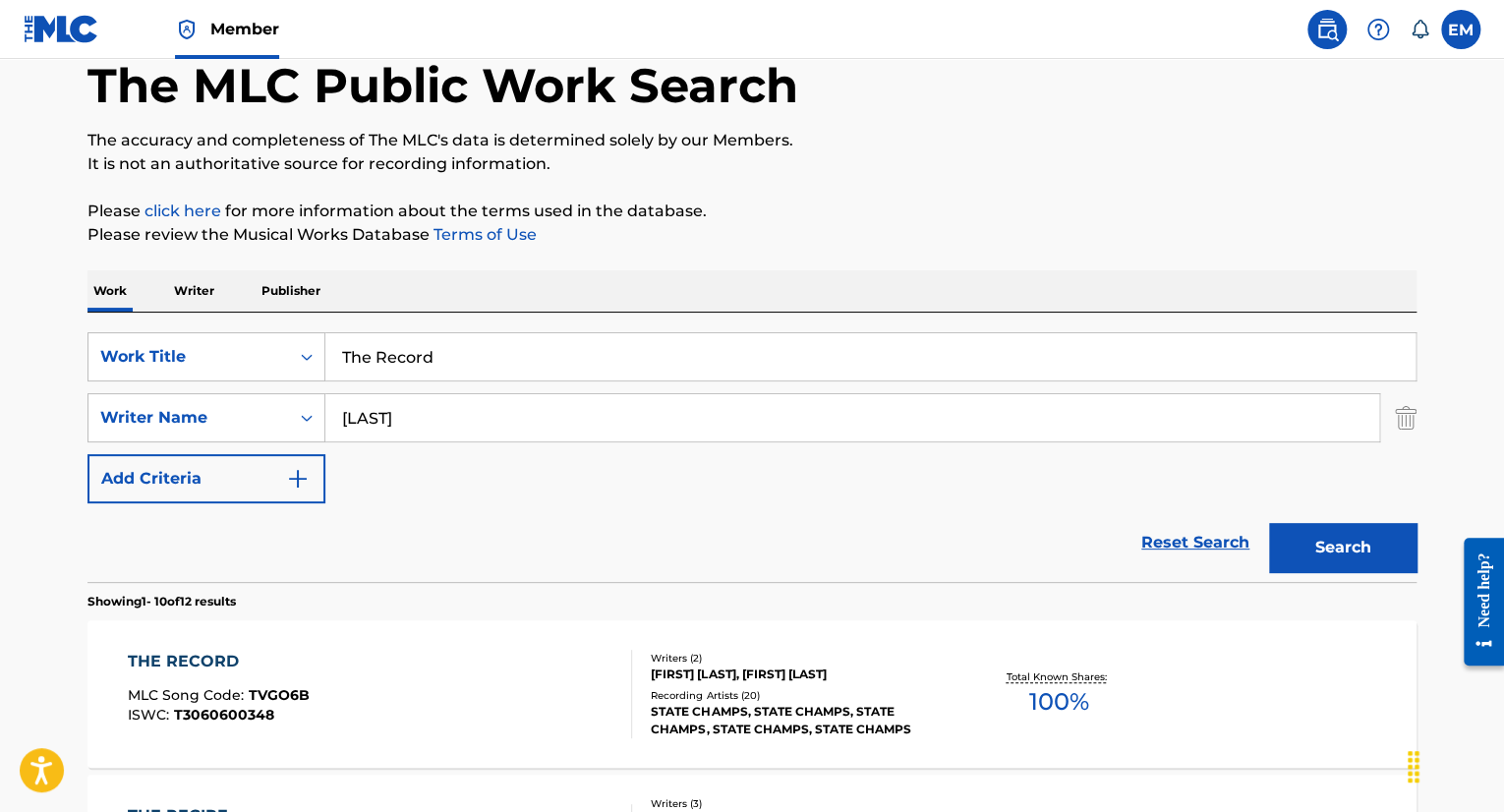 scroll, scrollTop: 201, scrollLeft: 0, axis: vertical 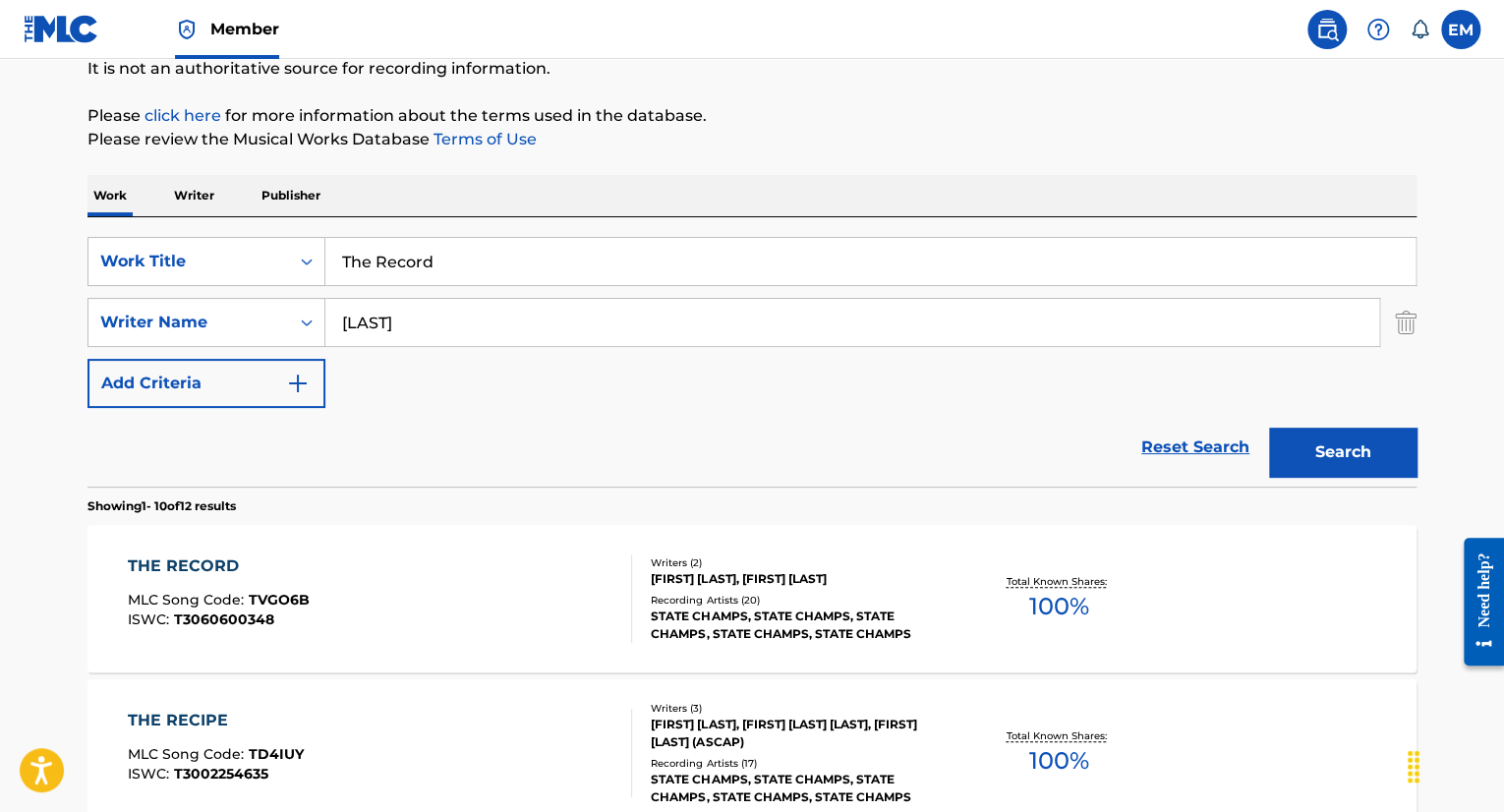 click on "THE RECORD MLC Song Code : TVGO6B ISWC : T3060600348" at bounding box center (380, 599) 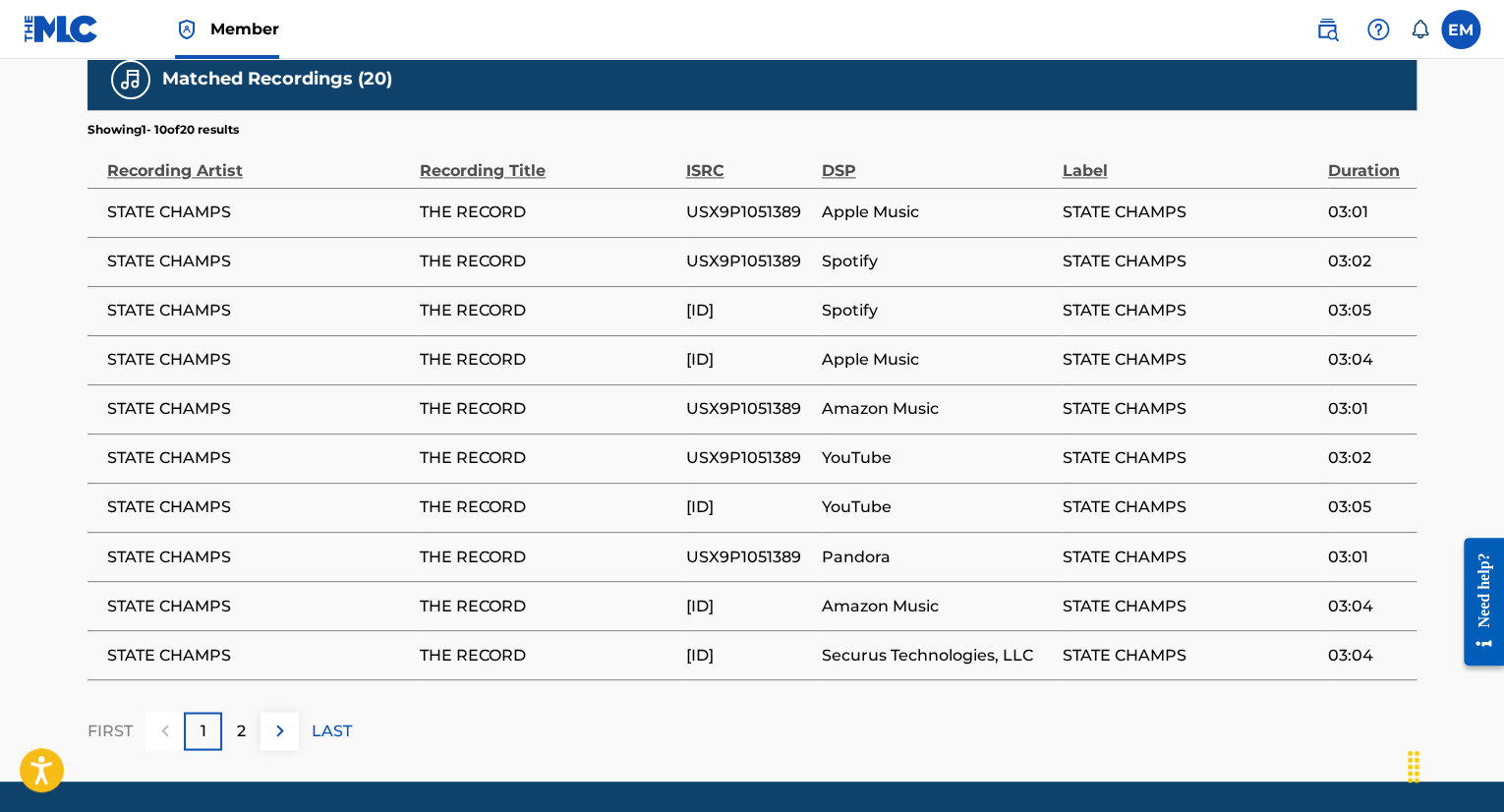scroll, scrollTop: 1430, scrollLeft: 0, axis: vertical 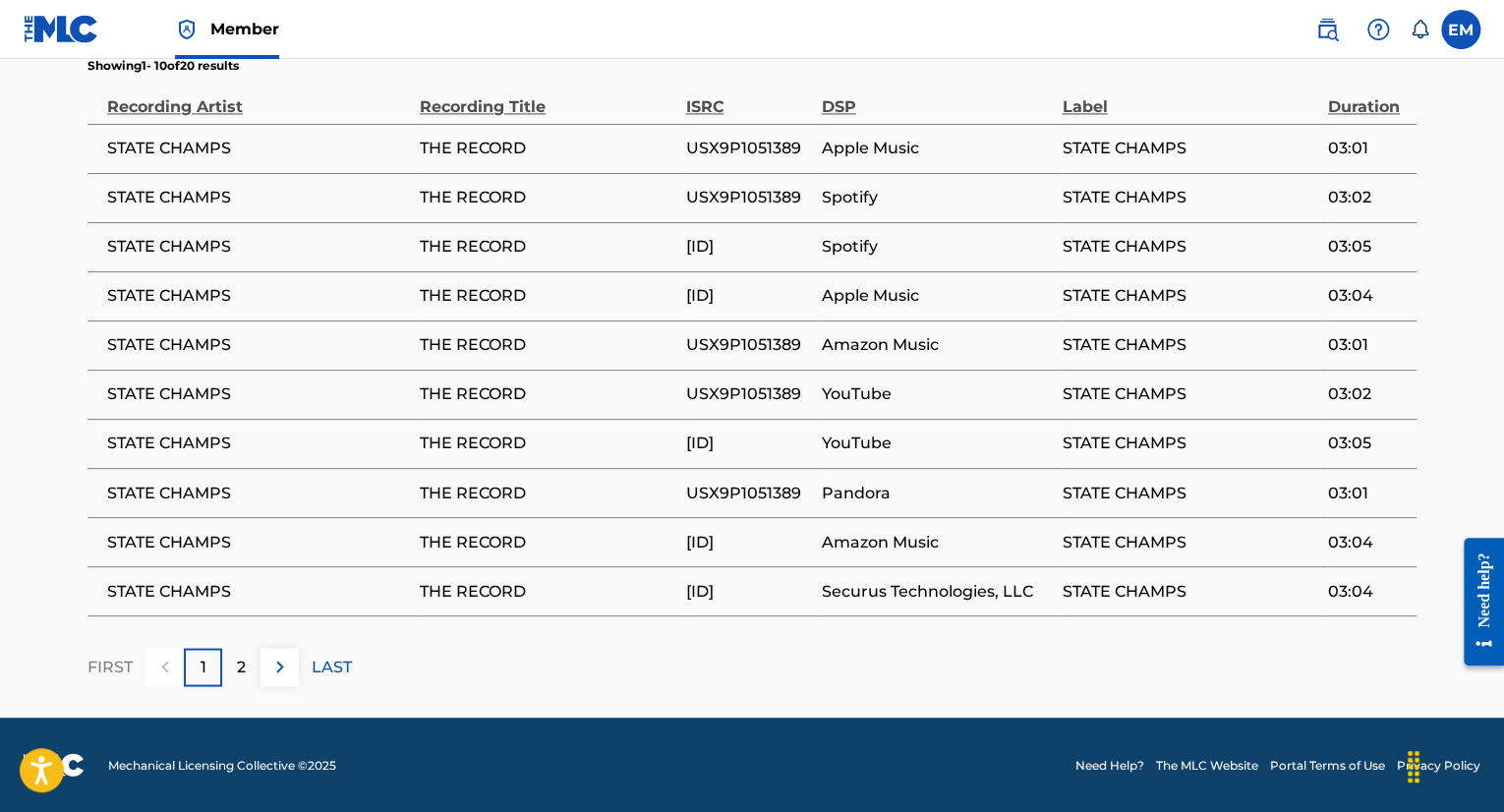 click on "USX9P1051389" at bounding box center (748, 148) 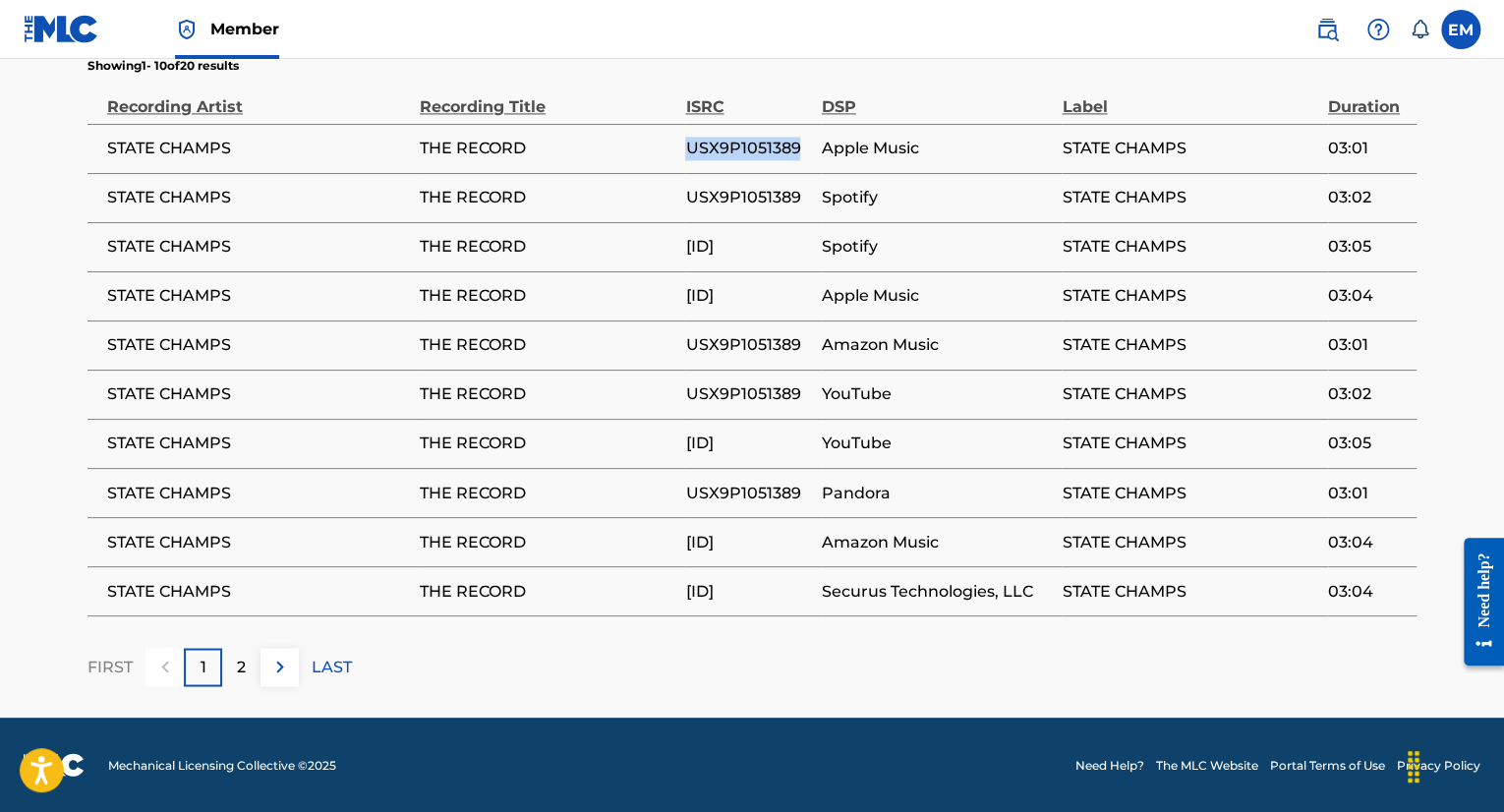 click on "USX9P1051389" at bounding box center [748, 148] 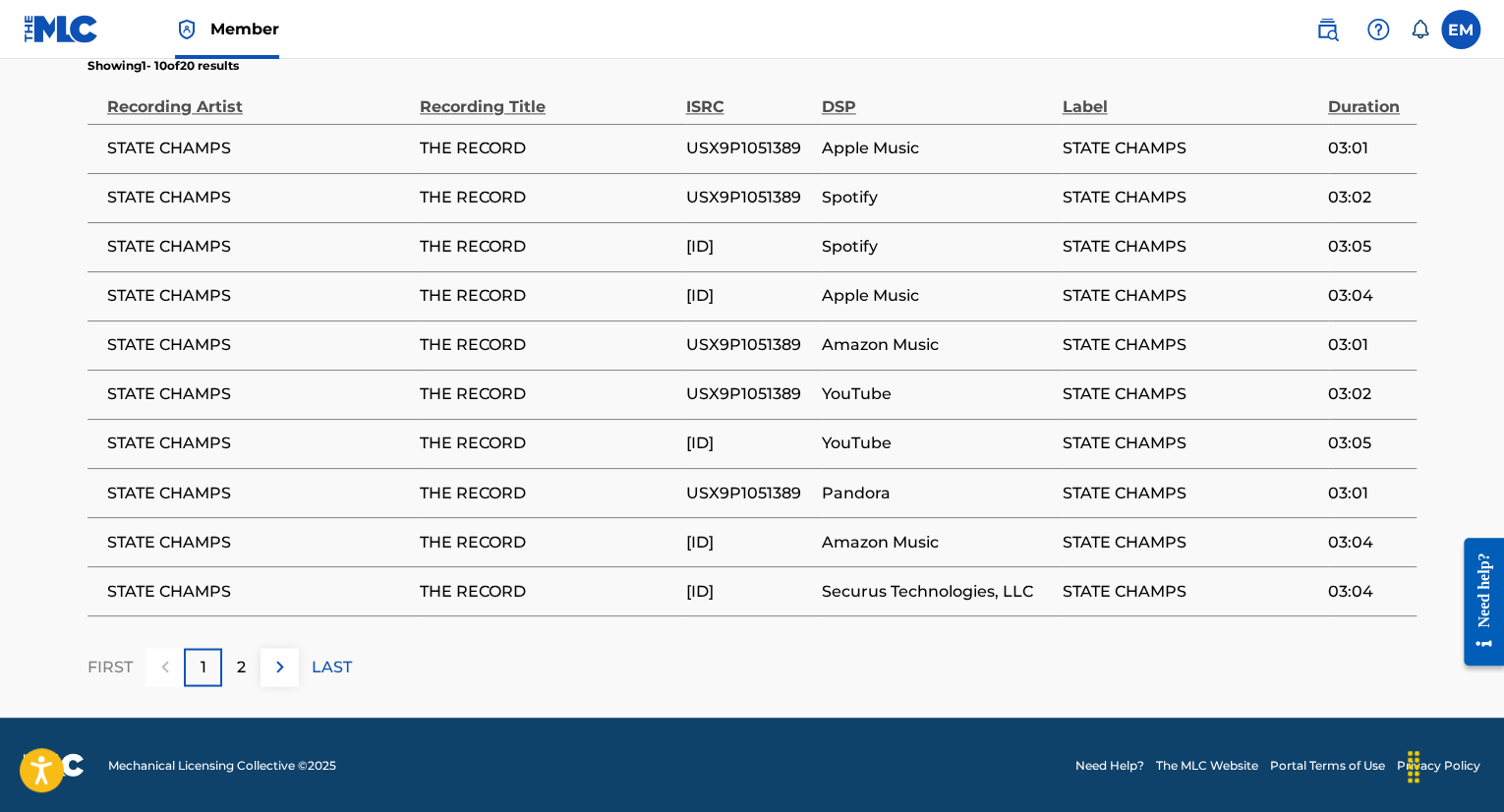 click on "[ID]" at bounding box center [748, 247] 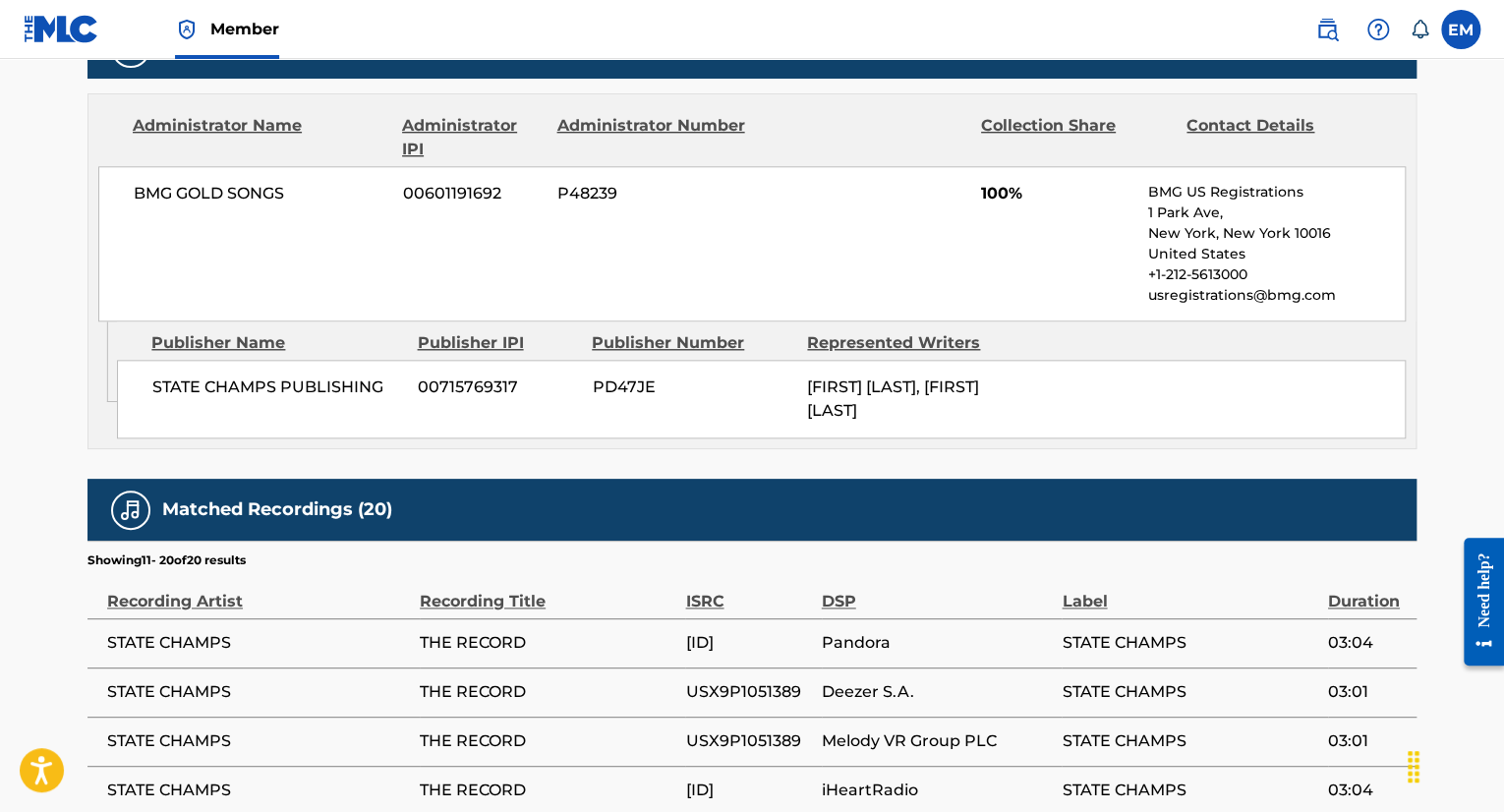 scroll, scrollTop: 1430, scrollLeft: 0, axis: vertical 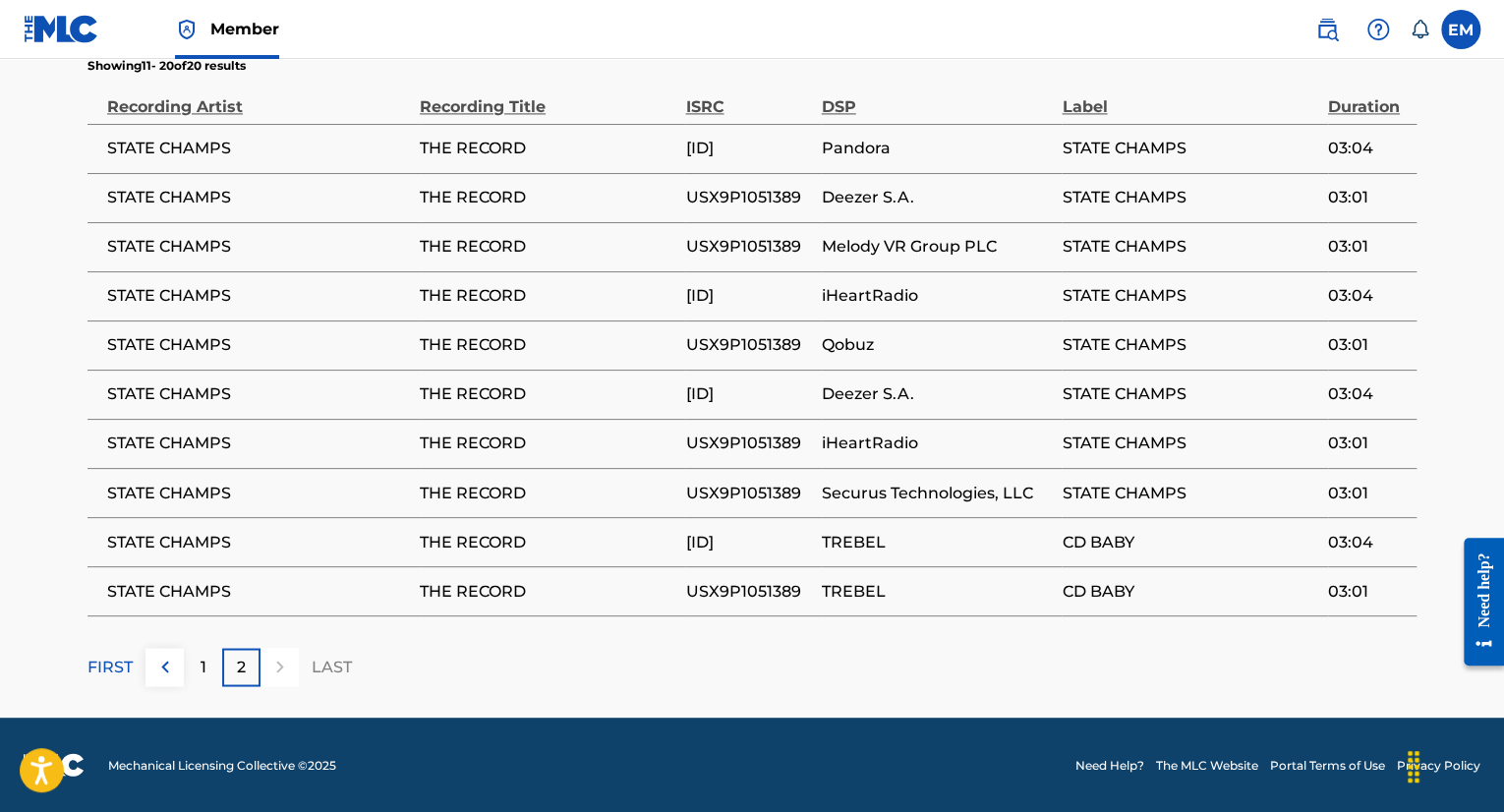 click on "THE RECORD" at bounding box center (548, 198) 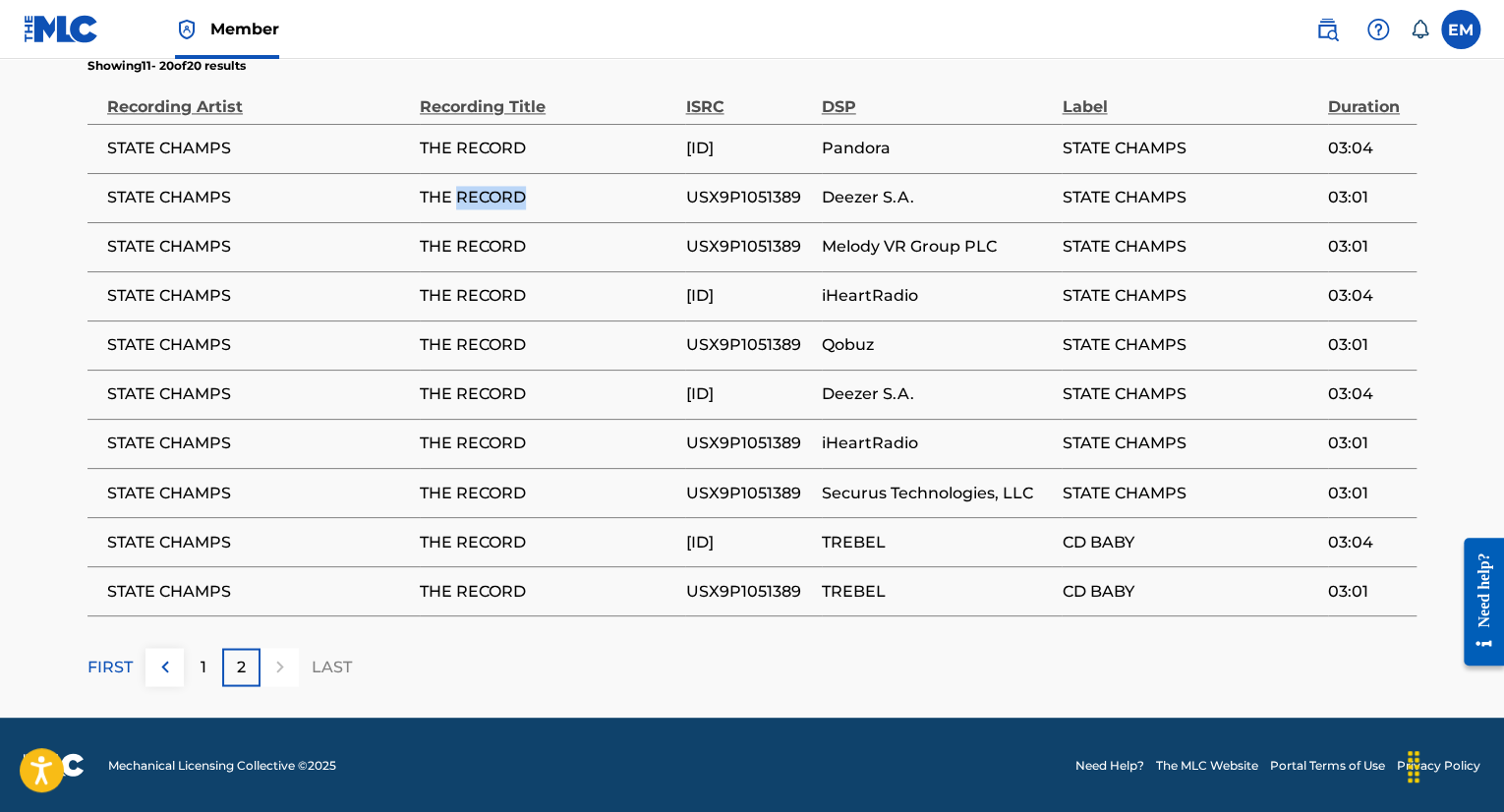 click on "THE RECORD" at bounding box center [548, 198] 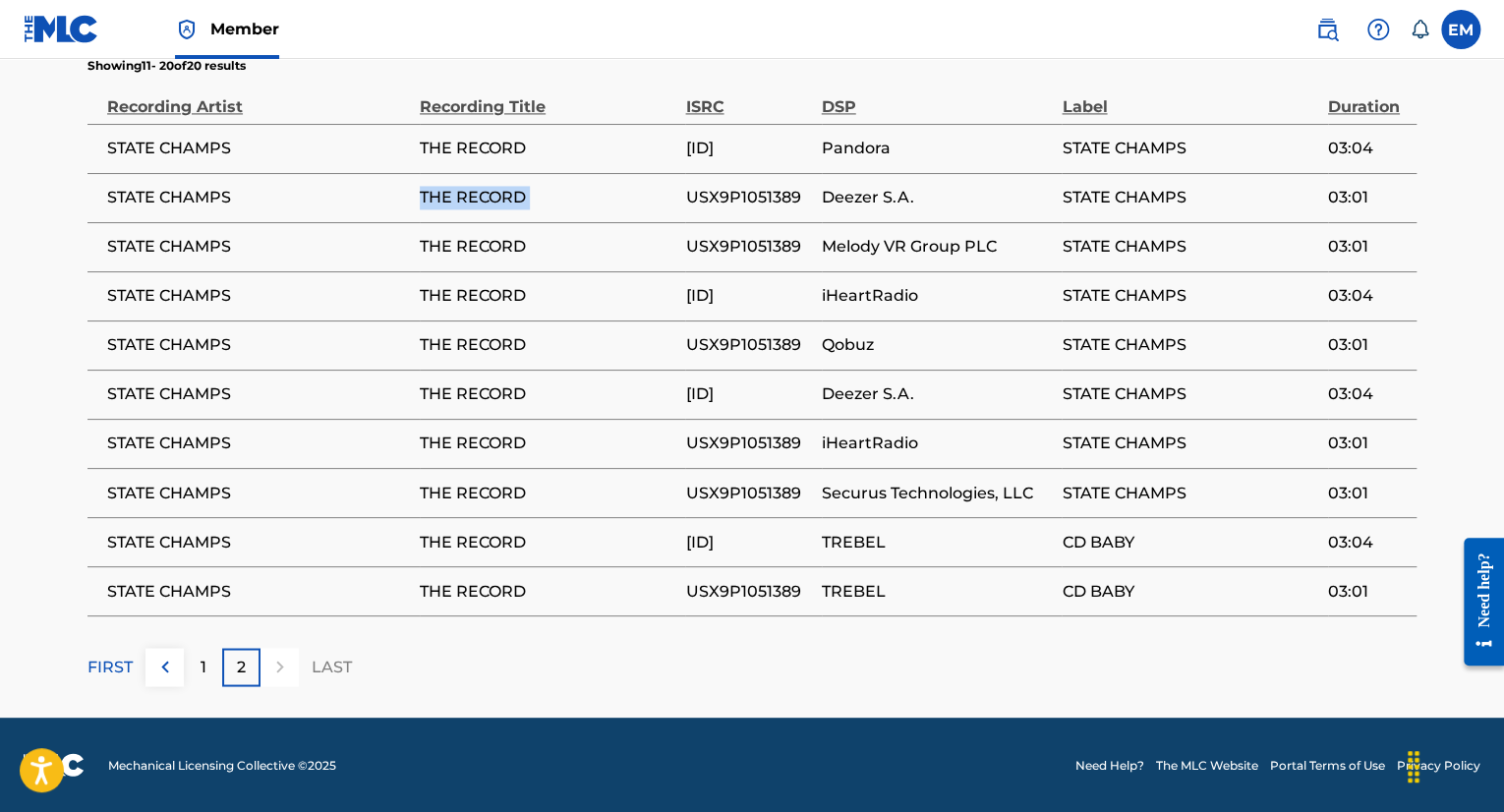 click on "THE RECORD" at bounding box center [548, 198] 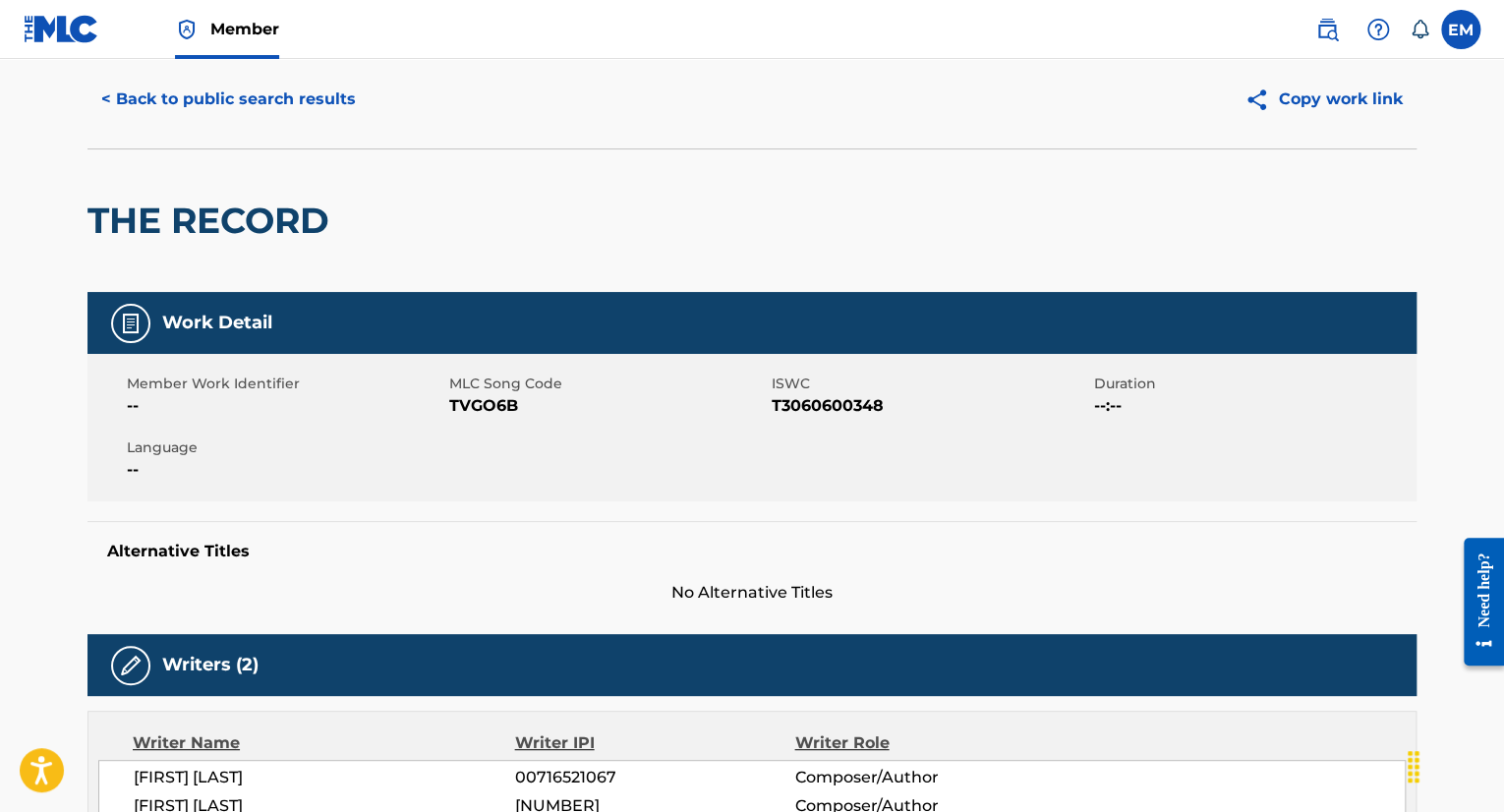 scroll, scrollTop: 0, scrollLeft: 0, axis: both 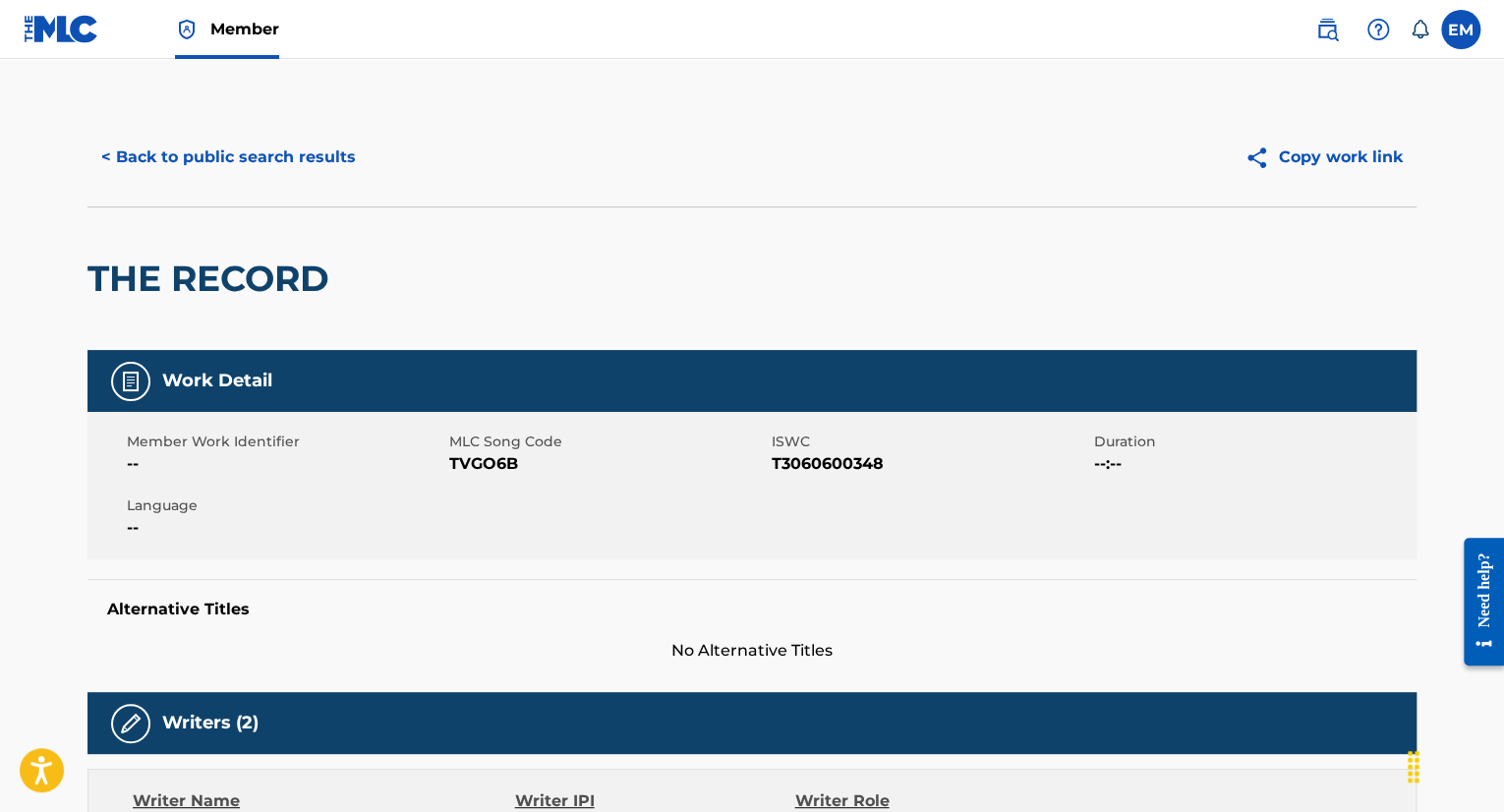 click on "TVGO6B" at bounding box center (607, 464) 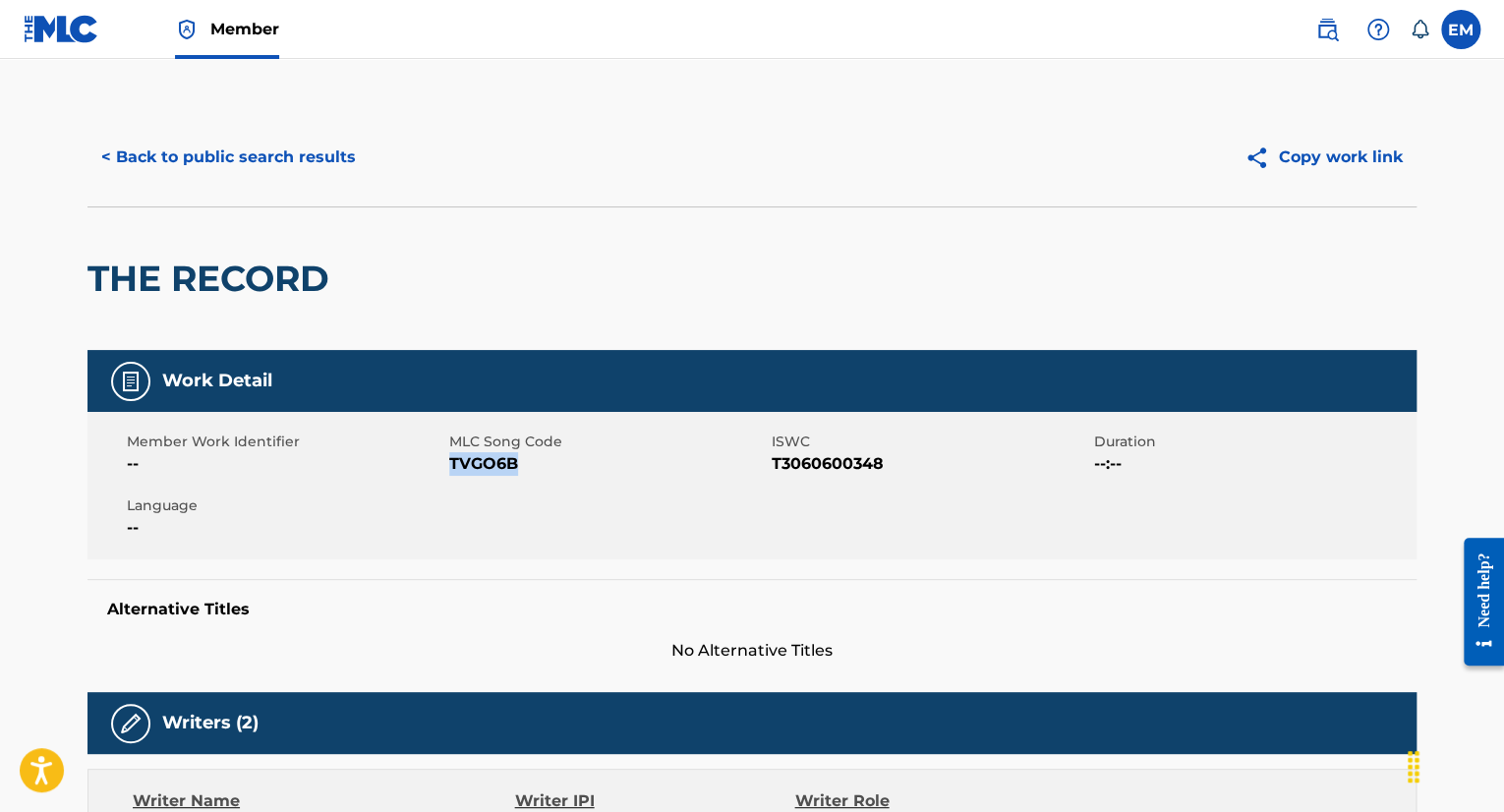 click on "TVGO6B" at bounding box center [607, 464] 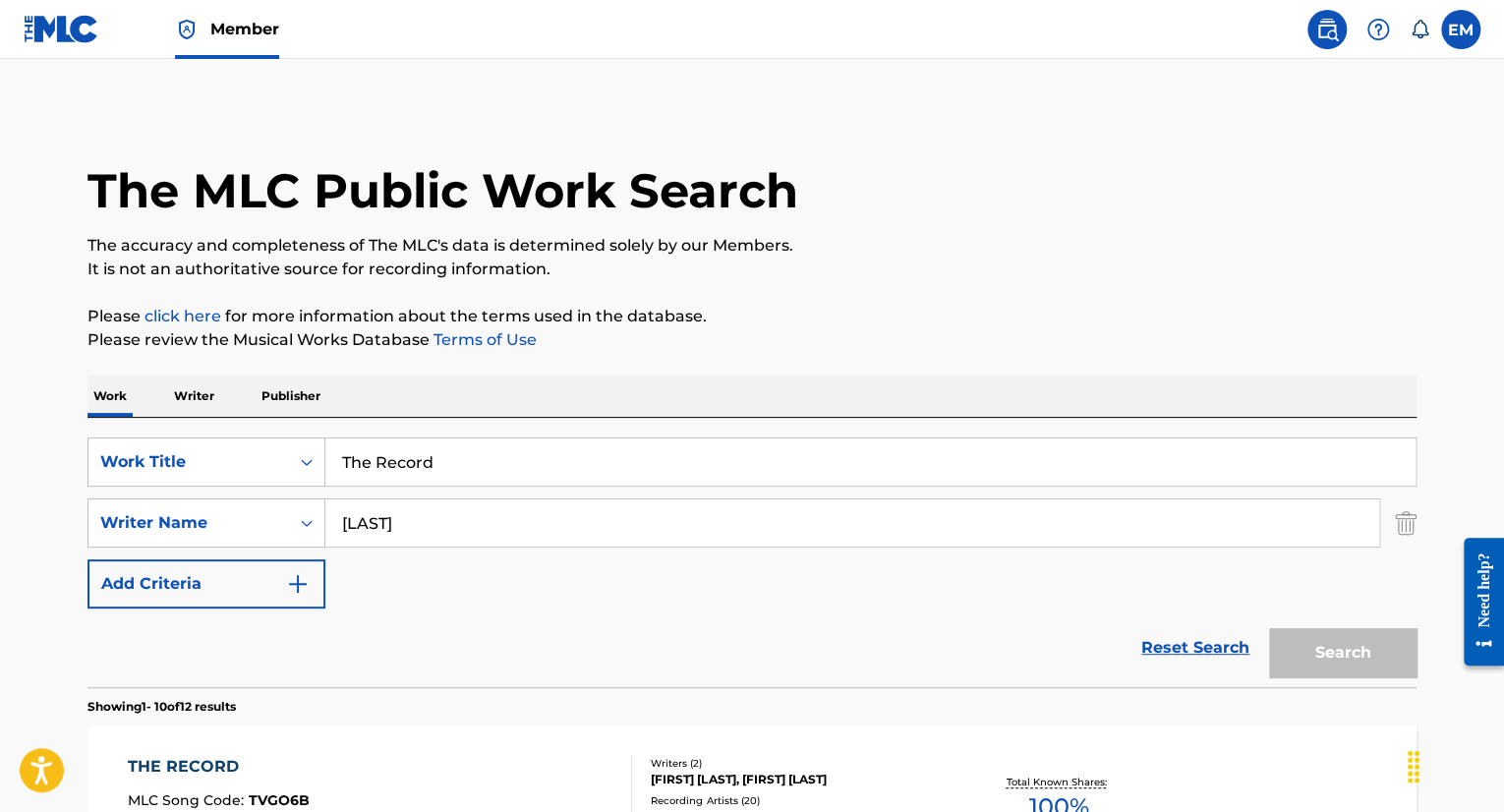 scroll, scrollTop: 201, scrollLeft: 0, axis: vertical 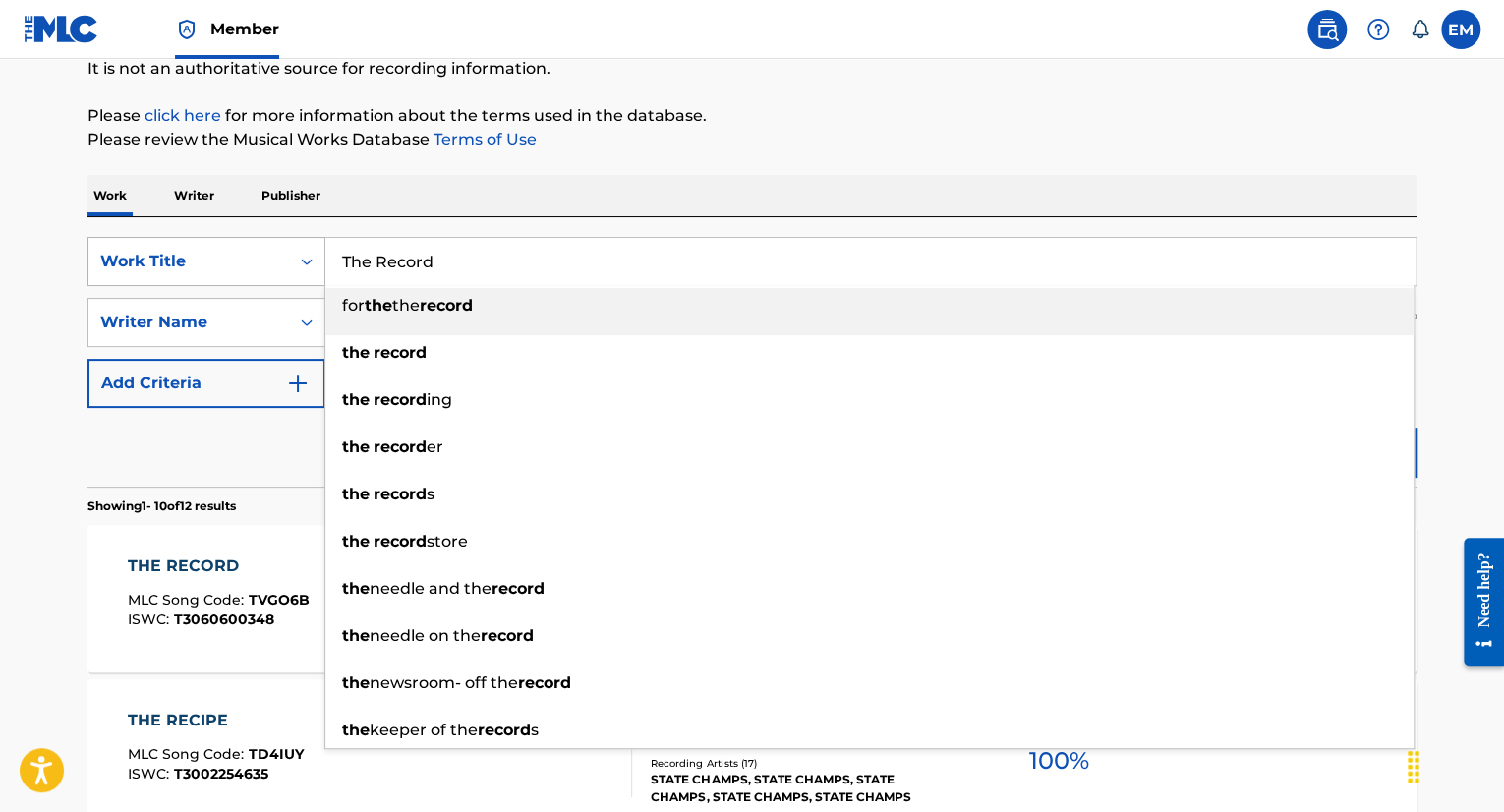 drag, startPoint x: 511, startPoint y: 246, endPoint x: 240, endPoint y: 241, distance: 271.0461 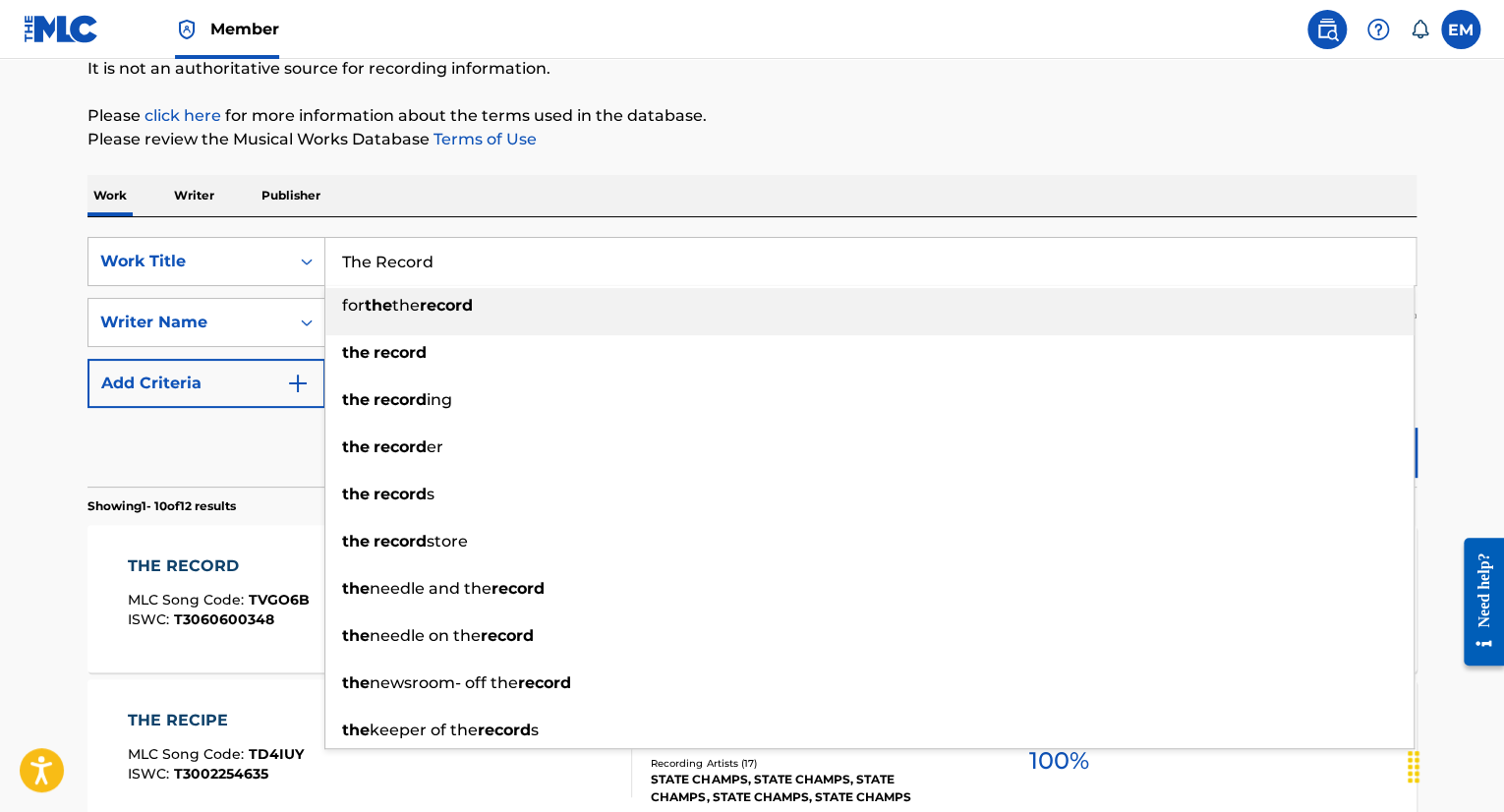 paste on "ime Machine" 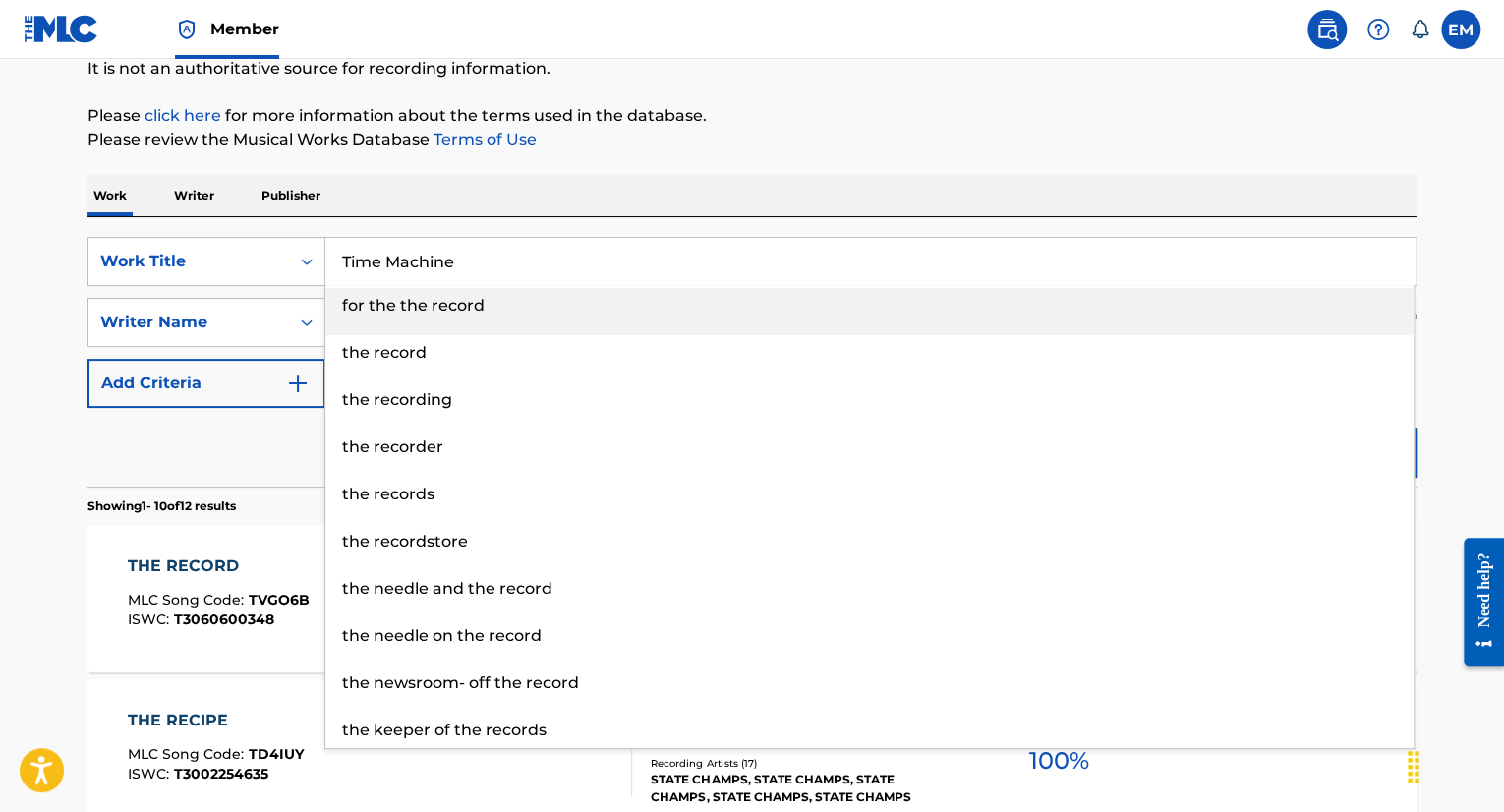type on "Time Machine" 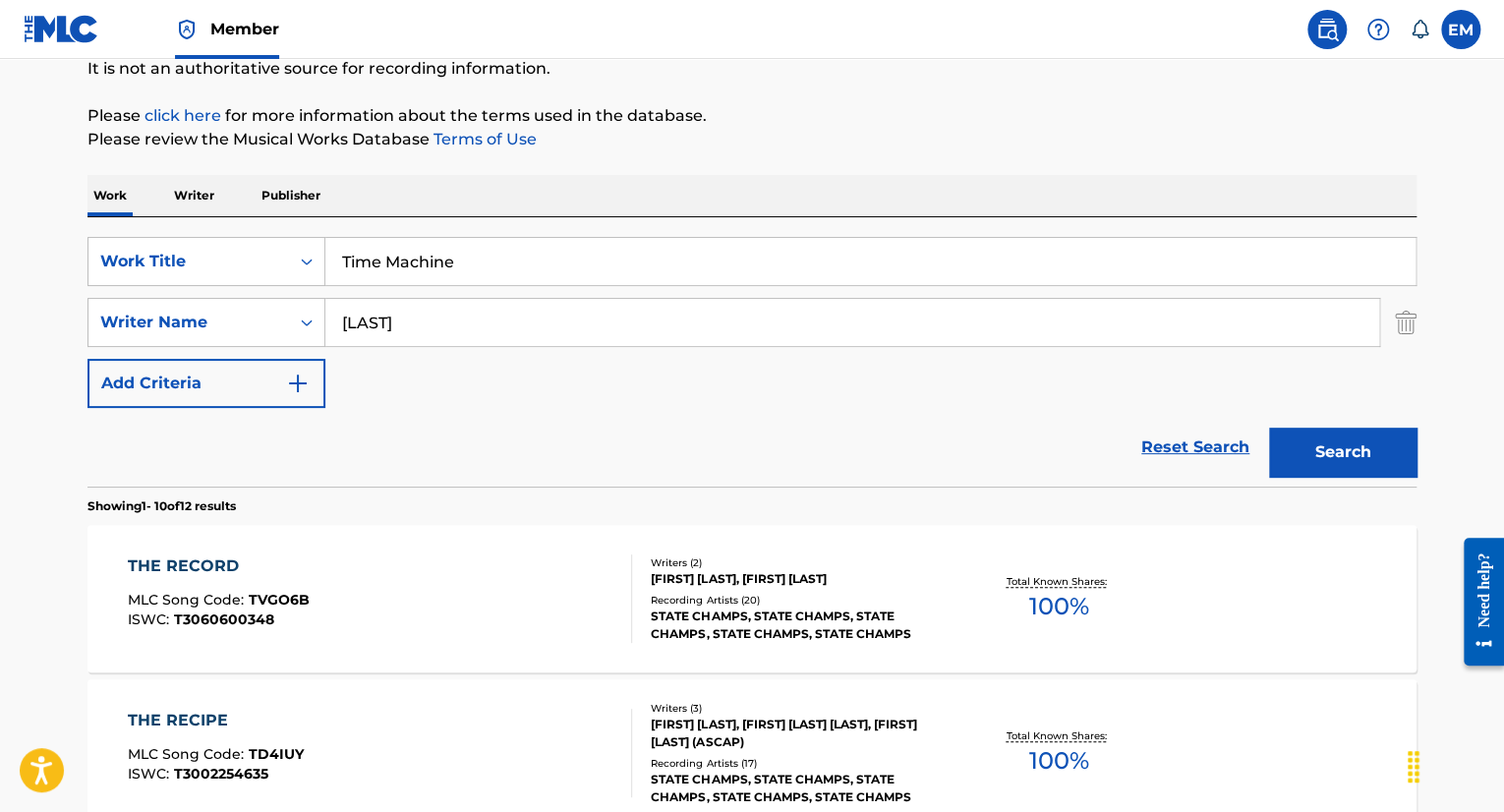 click on "Work Writer Publisher" at bounding box center (752, 196) 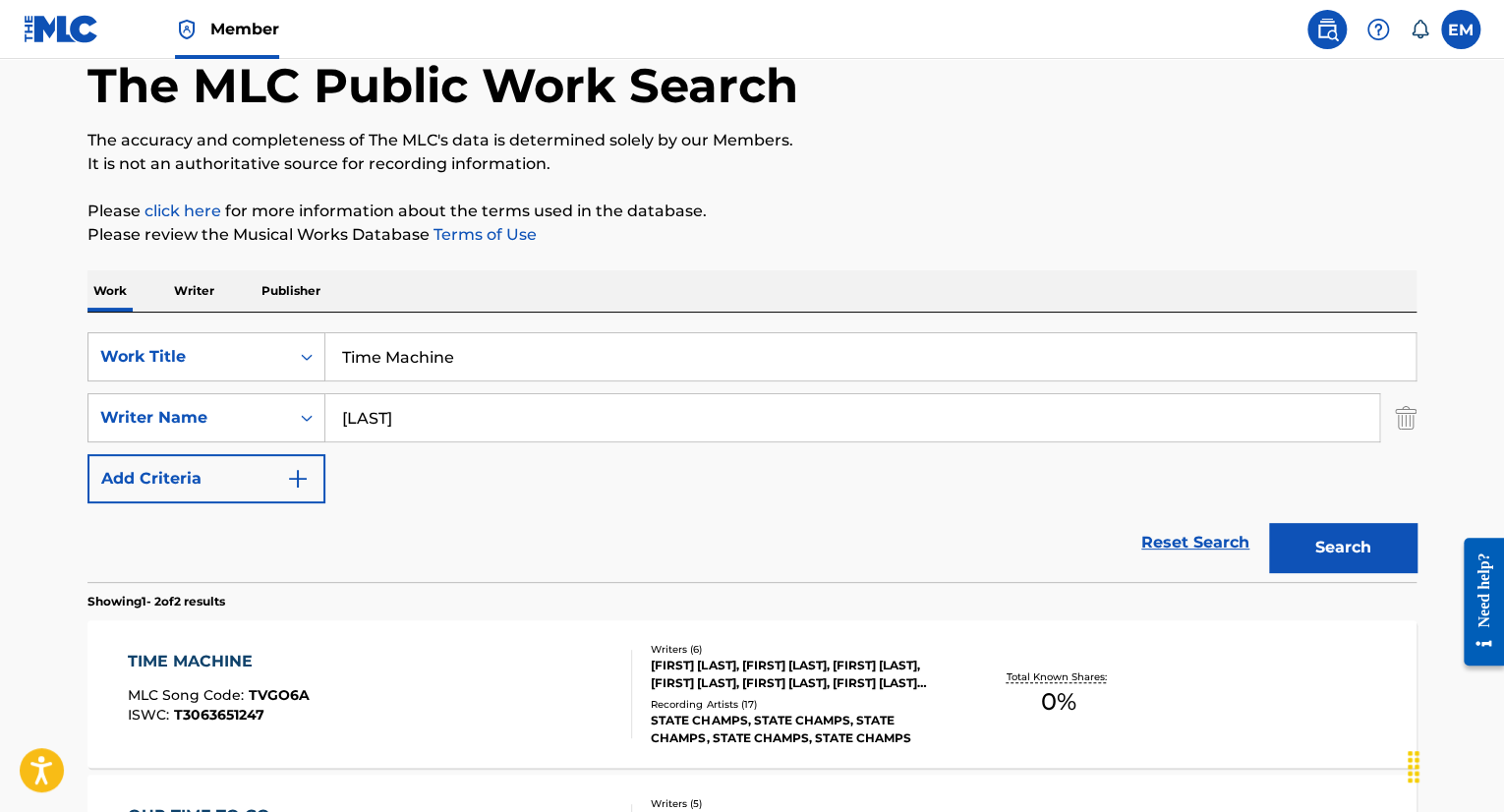 scroll, scrollTop: 201, scrollLeft: 0, axis: vertical 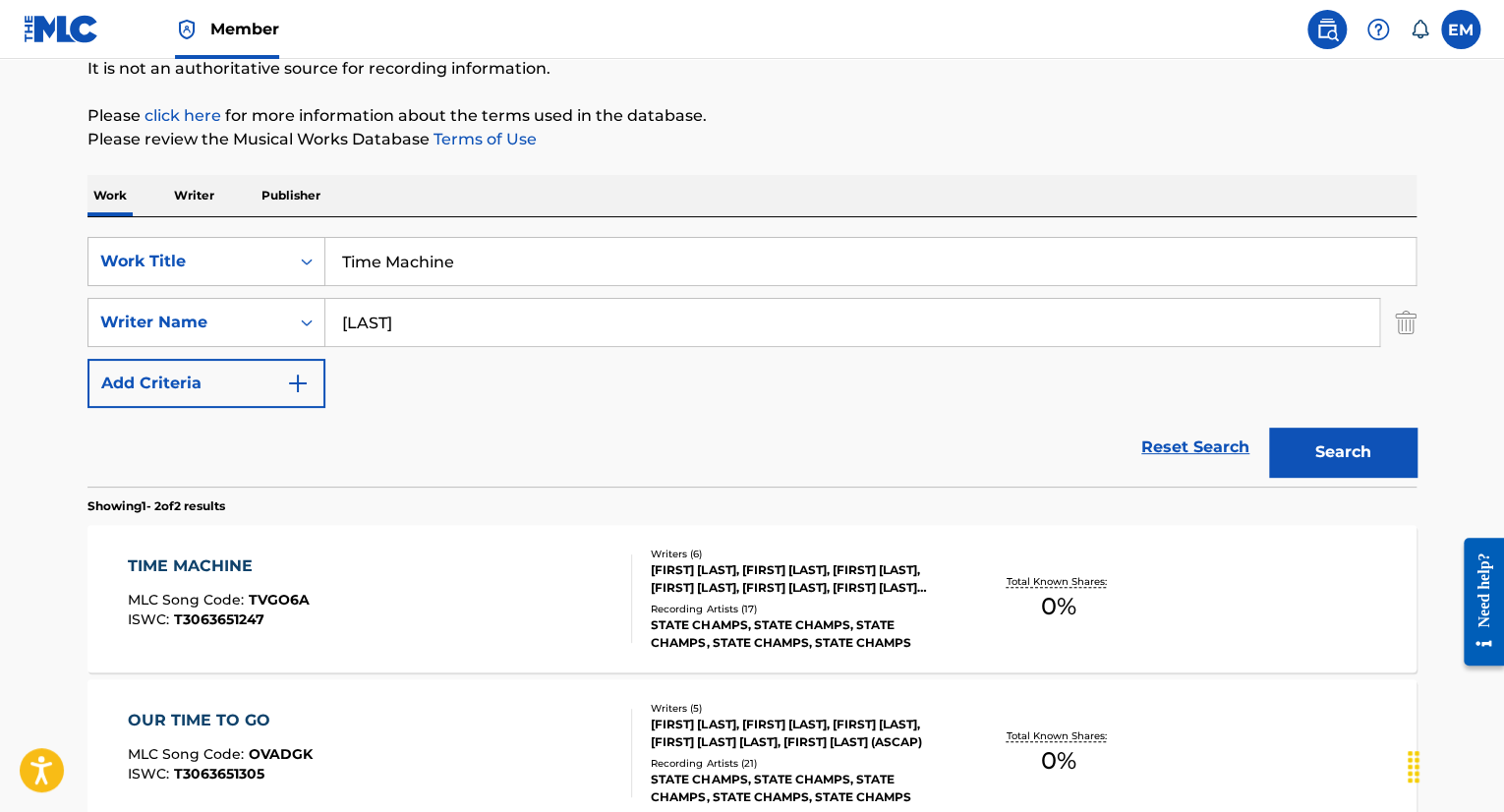 click on "TIME MACHINE MLC Song Code : TVGO6A ISWC : T3063651247" at bounding box center (380, 599) 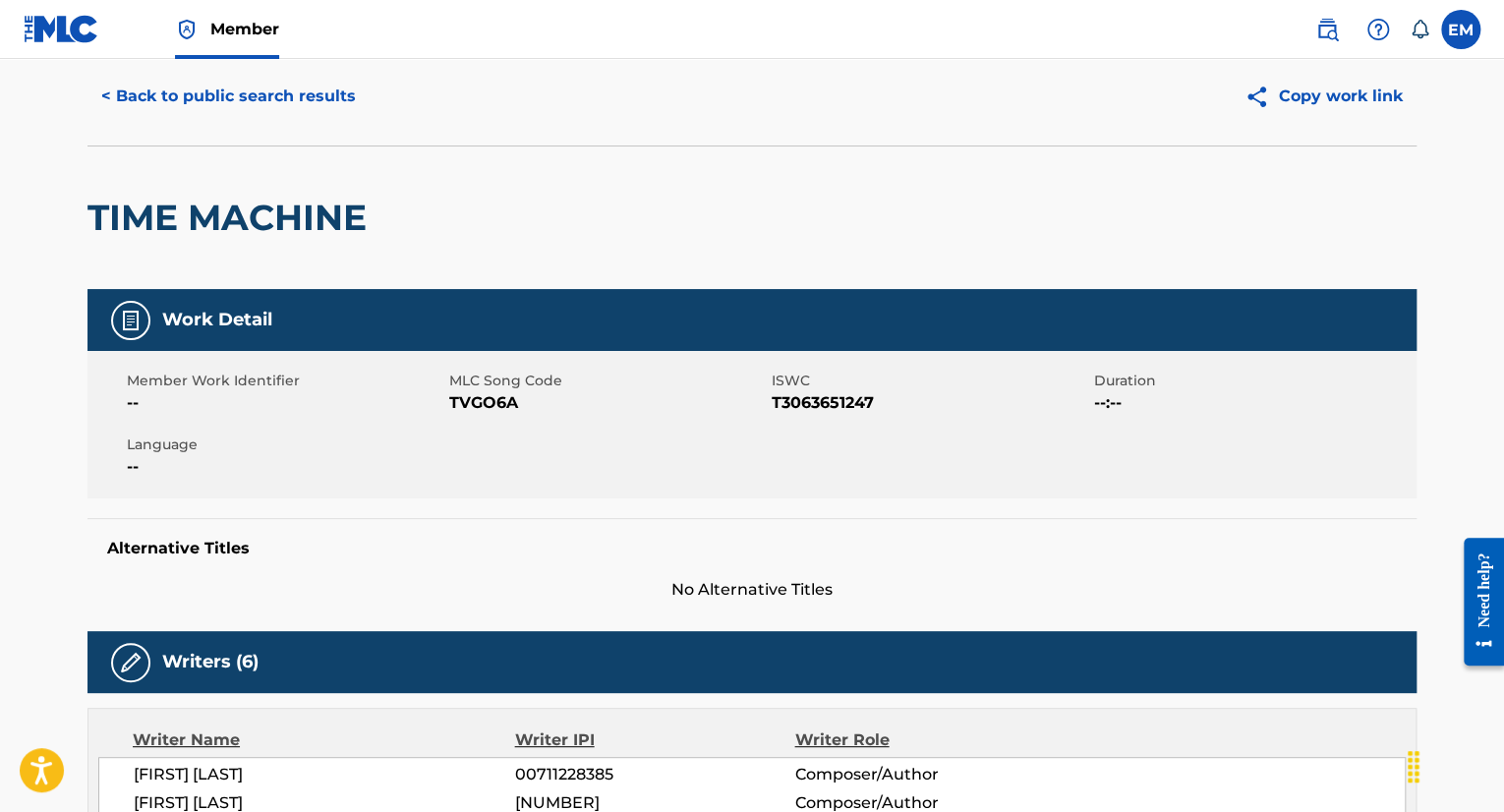 scroll, scrollTop: 0, scrollLeft: 0, axis: both 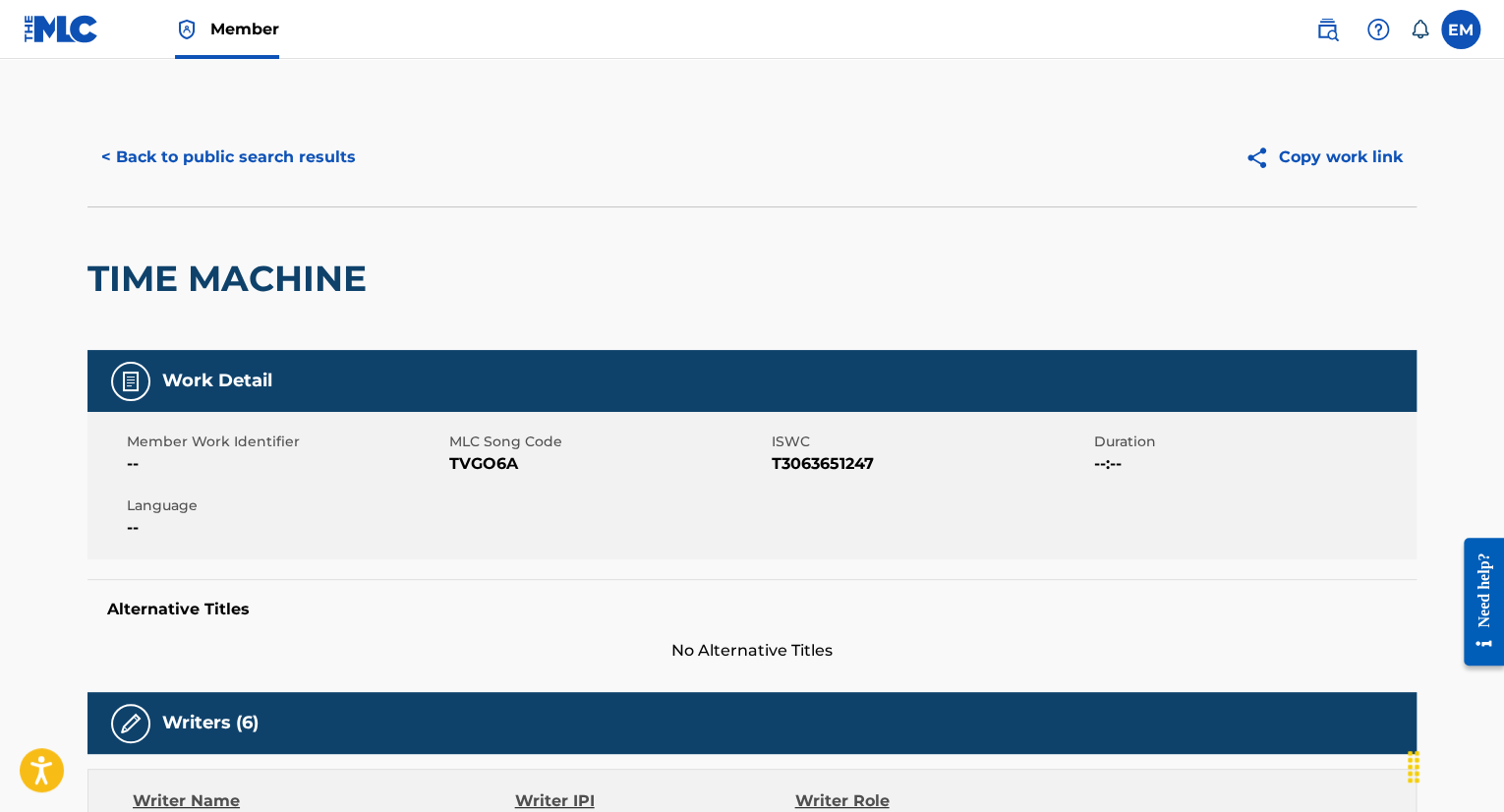 click on "< Back to public search results" at bounding box center (228, 157) 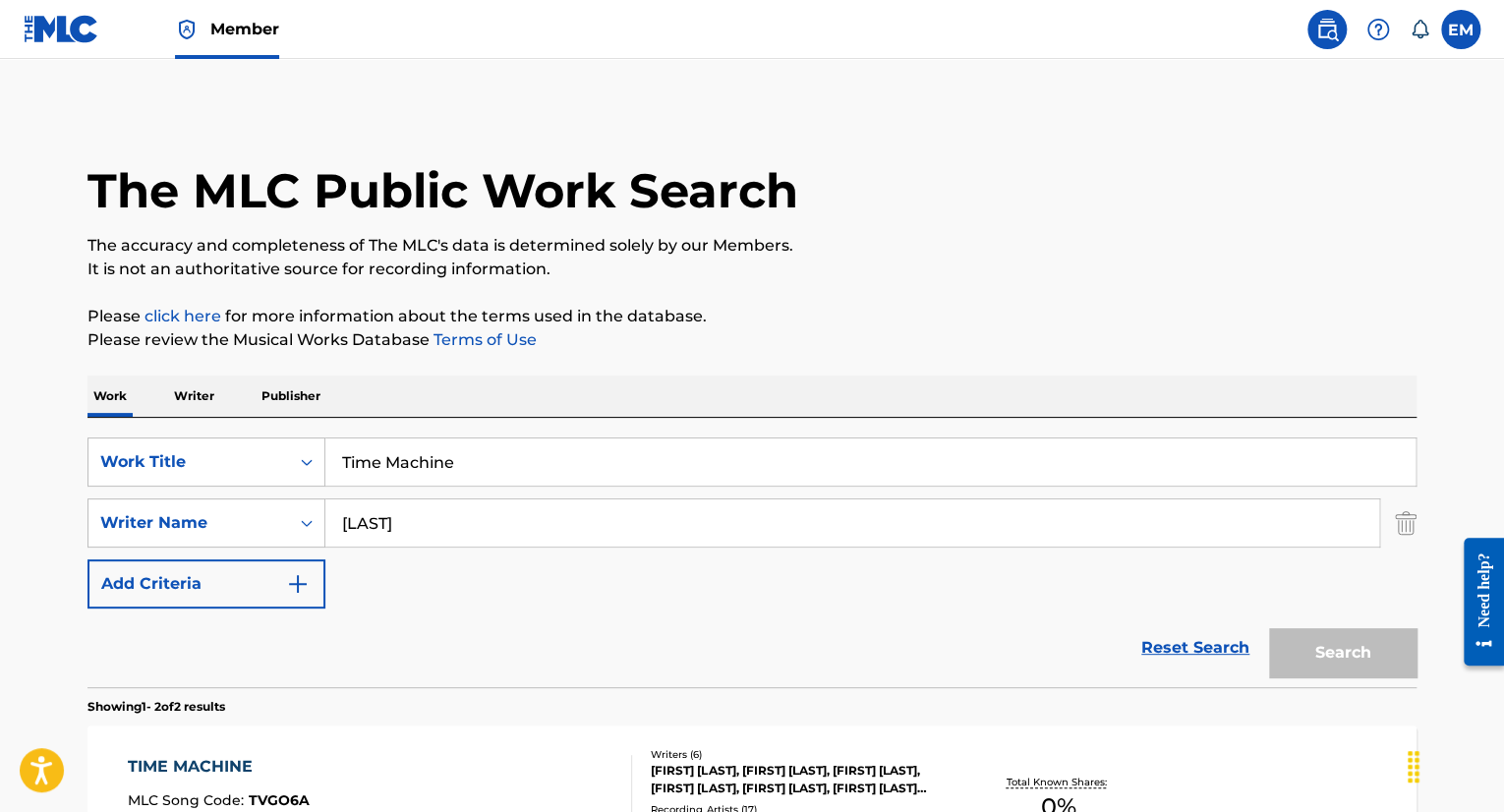 scroll, scrollTop: 201, scrollLeft: 0, axis: vertical 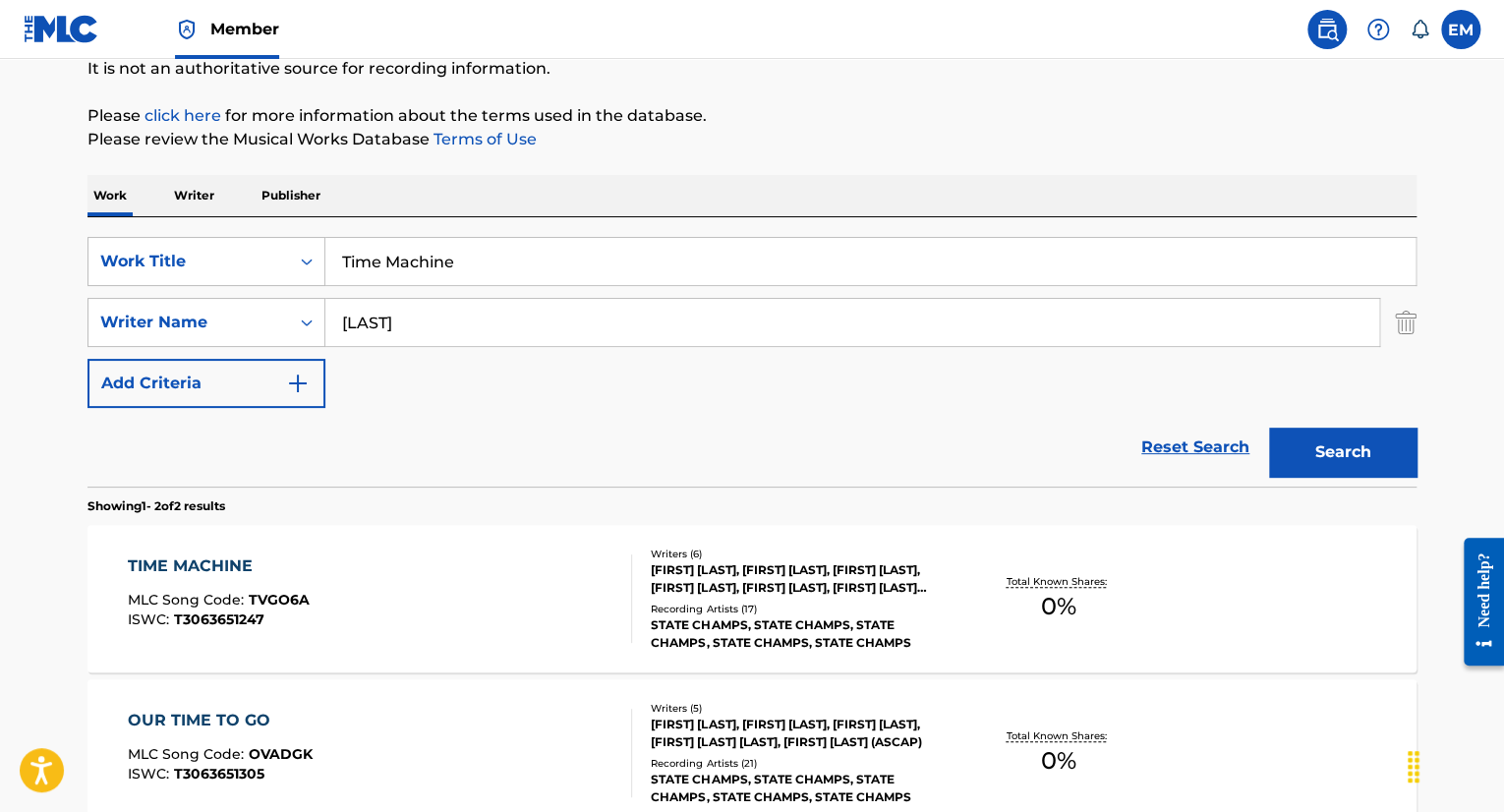 drag, startPoint x: 539, startPoint y: 249, endPoint x: 302, endPoint y: 234, distance: 237.47421 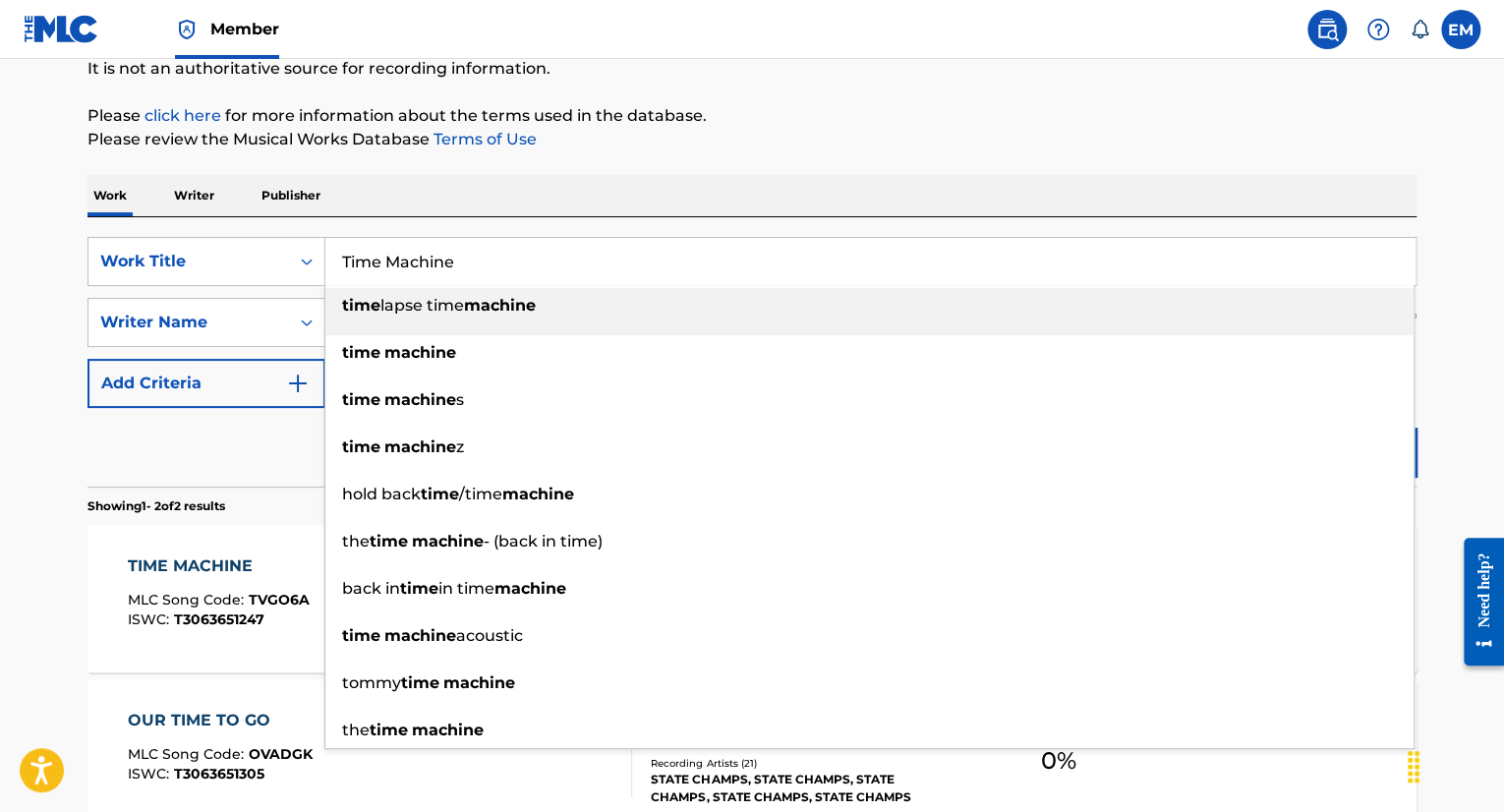 paste on "Hot And Bothered" 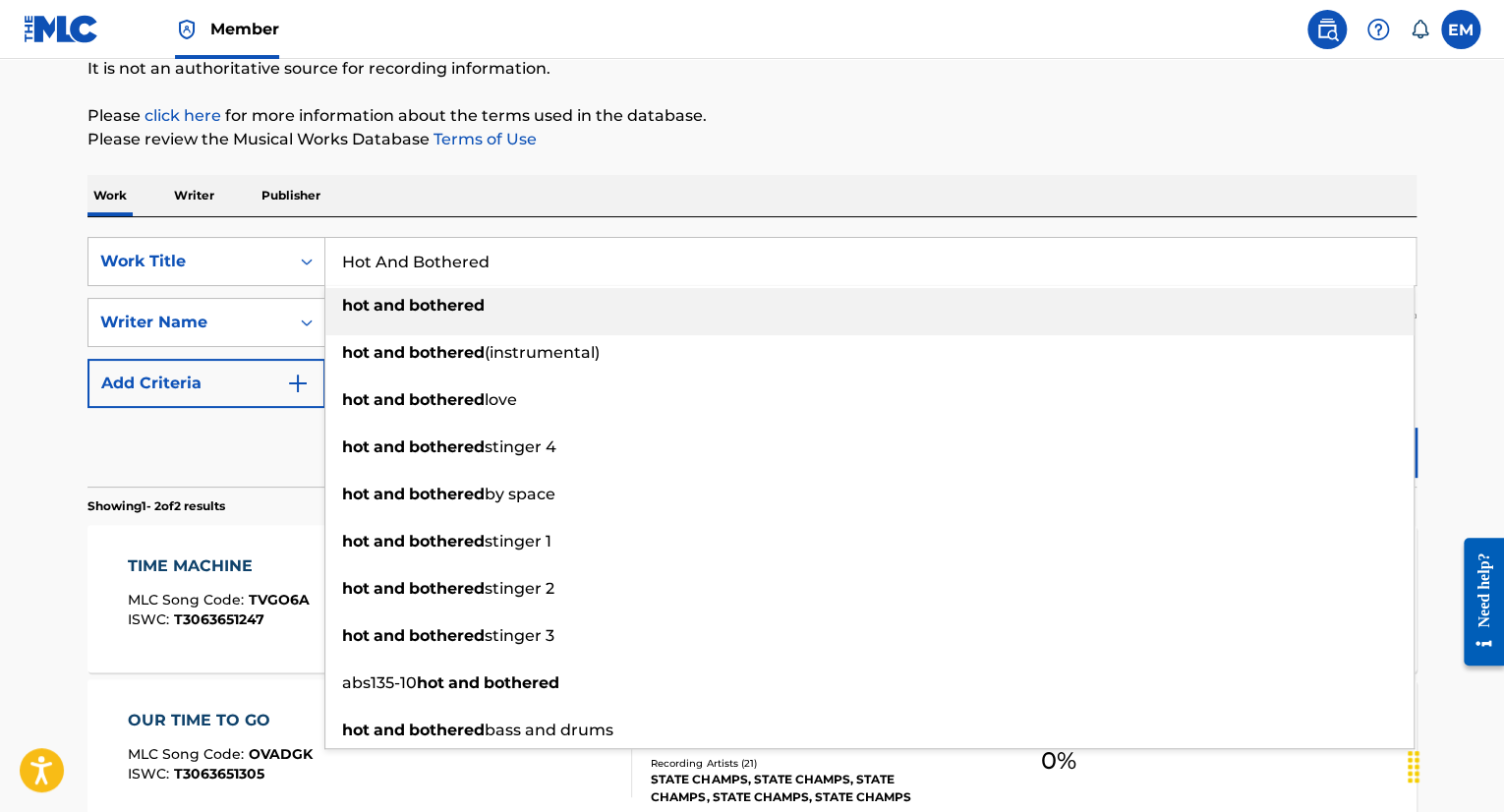 type on "Hot And Bothered" 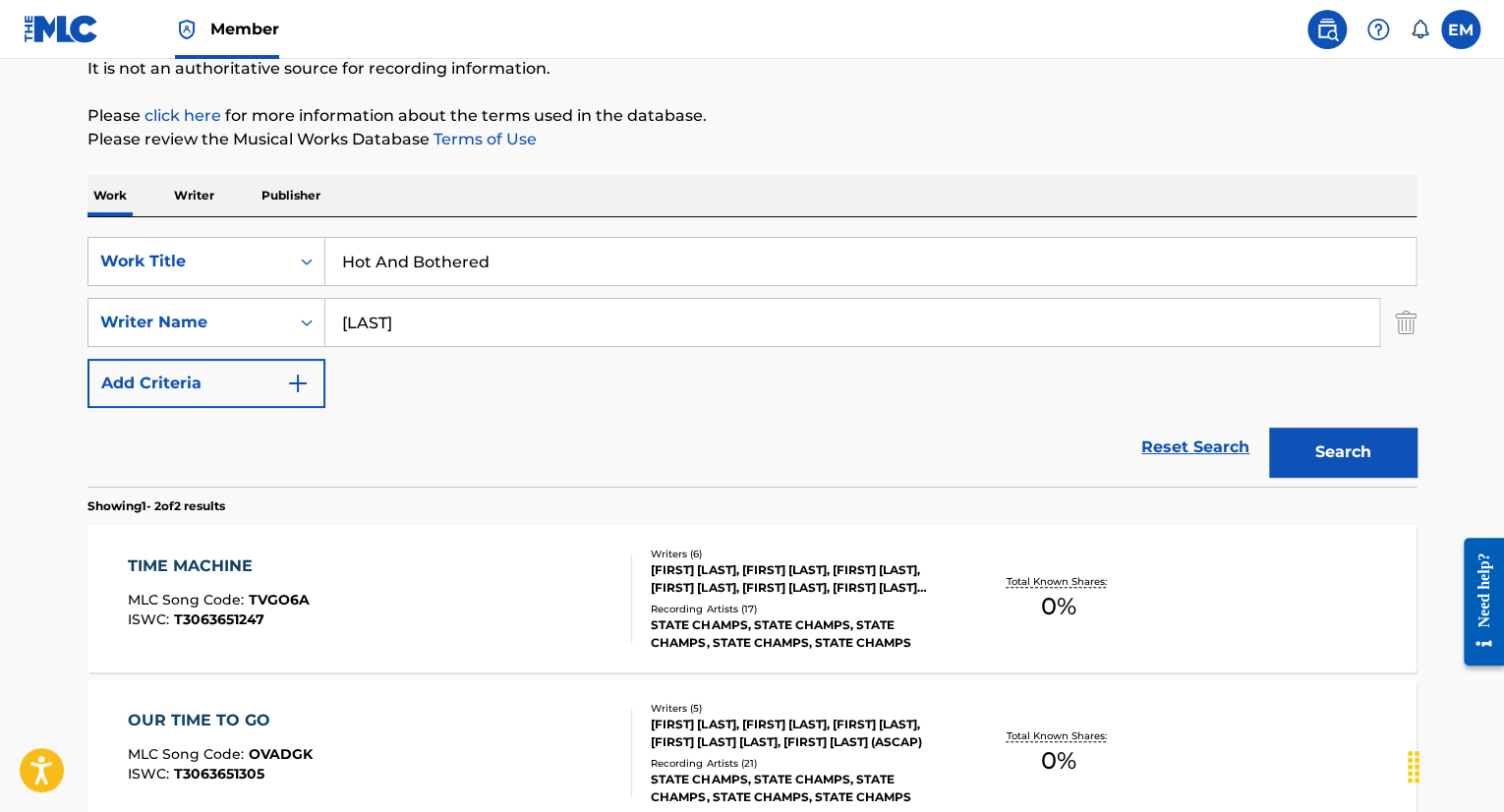 click on "Search" at bounding box center [1343, 452] 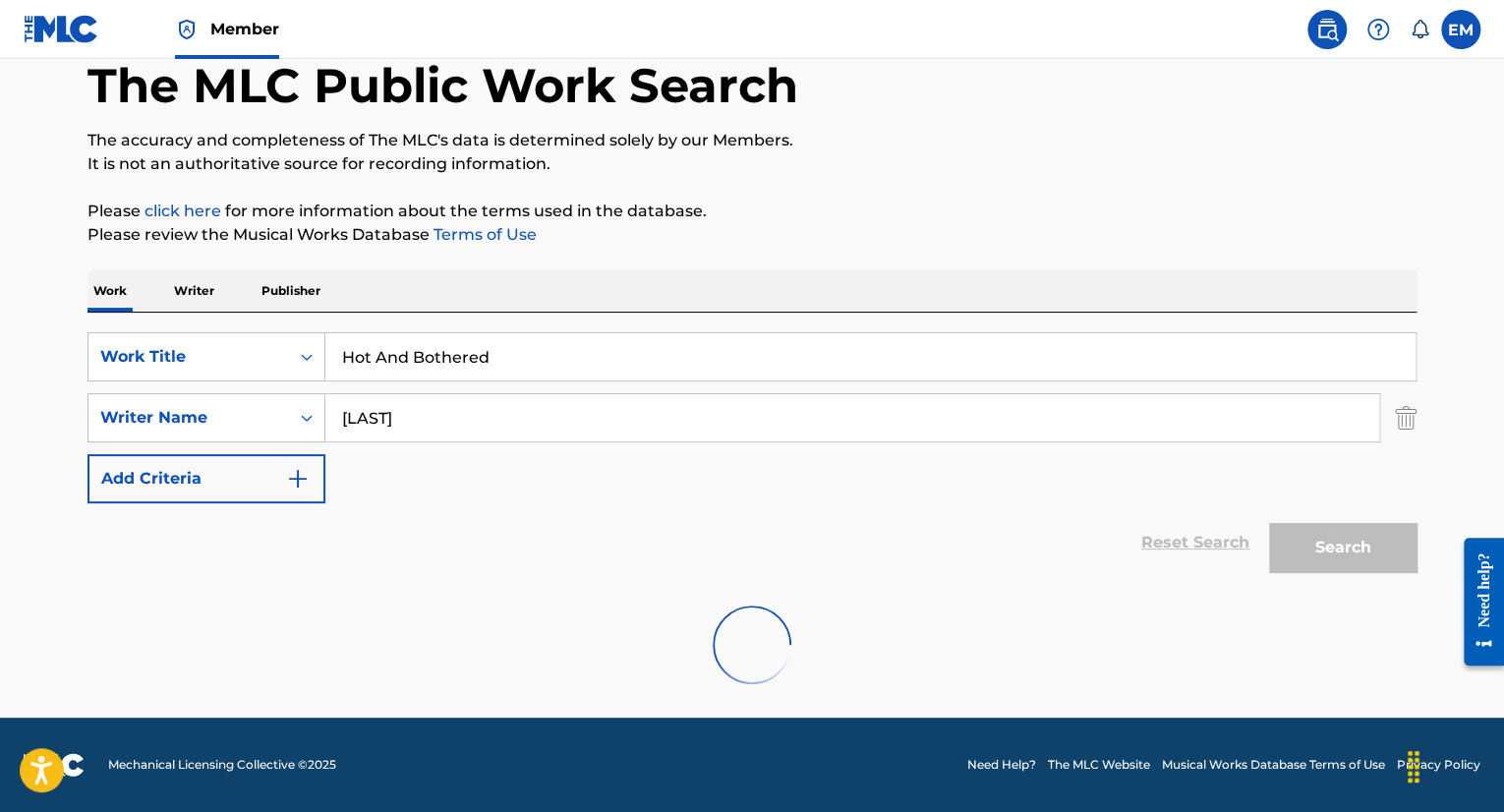 scroll, scrollTop: 201, scrollLeft: 0, axis: vertical 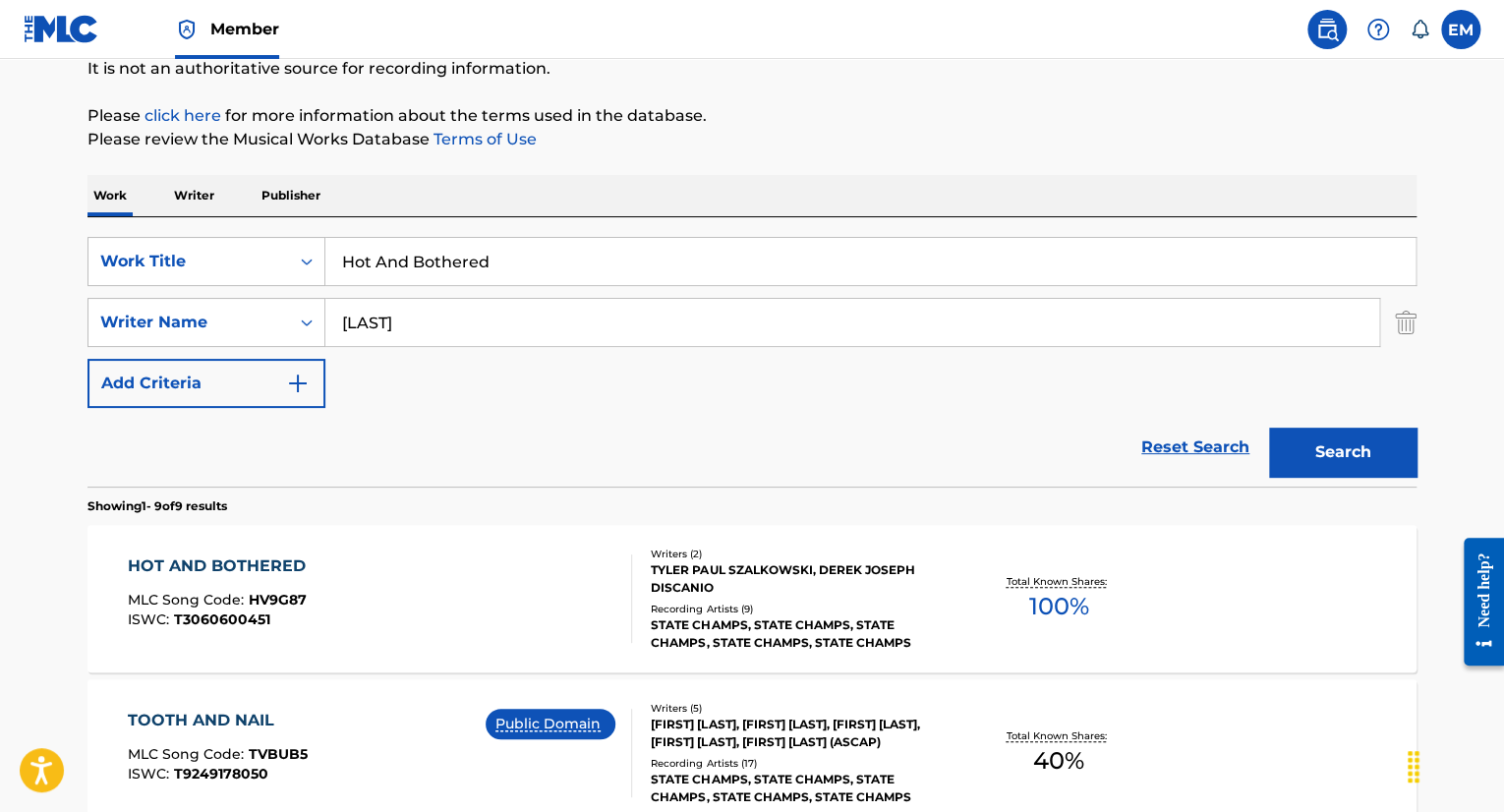 click on "HOT AND BOTHERED MLC Song Code : HV9G87 ISWC : T3060600451" at bounding box center (380, 599) 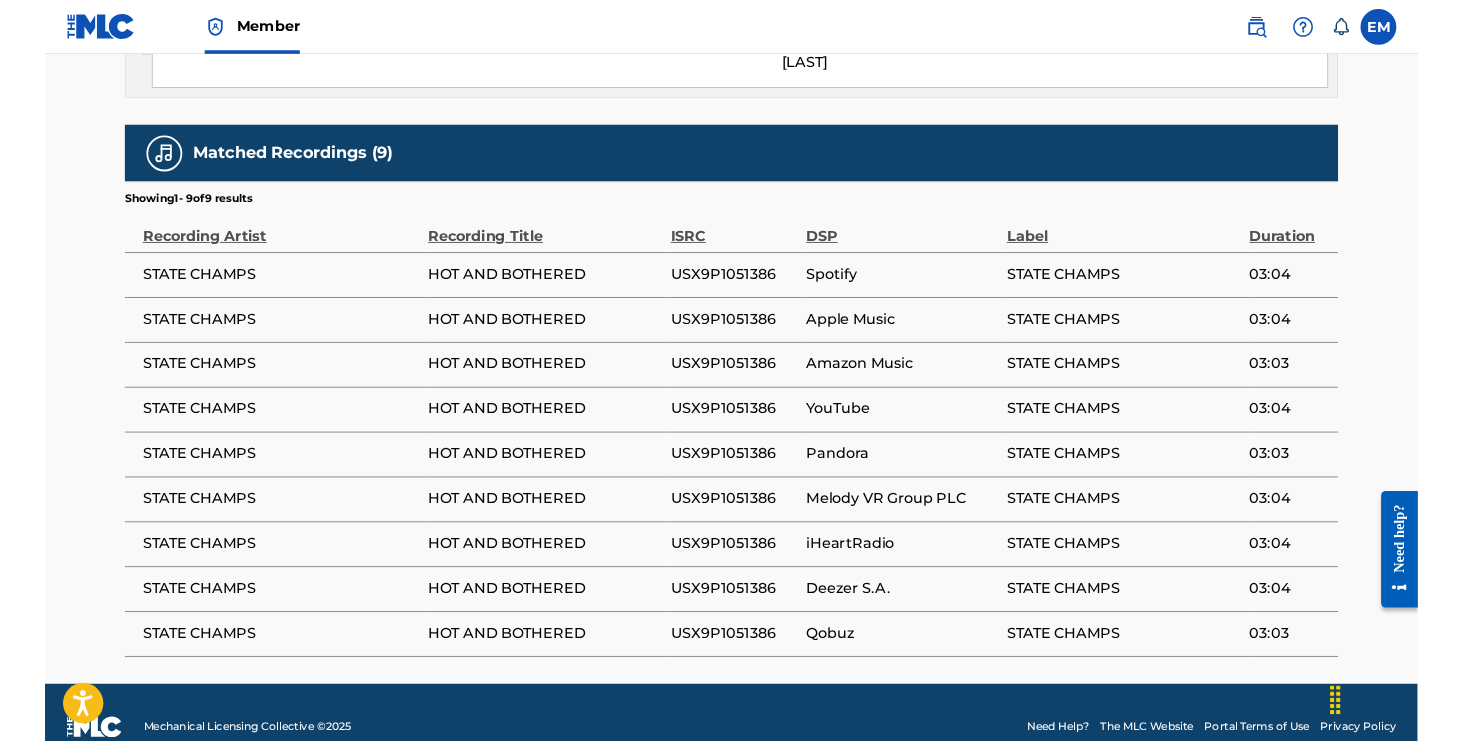 scroll, scrollTop: 1332, scrollLeft: 0, axis: vertical 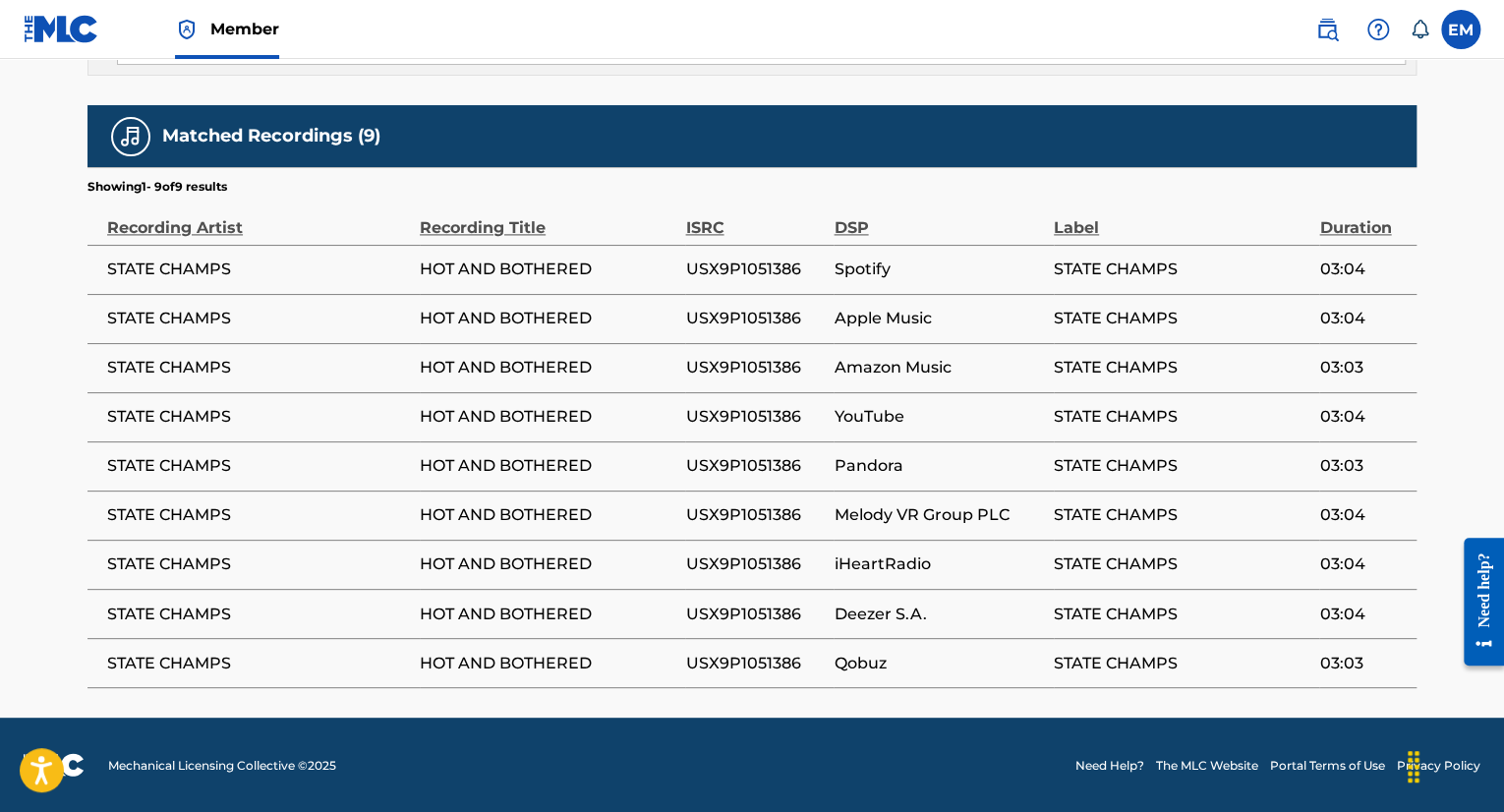 click on "USX9P1051386" at bounding box center (754, 269) 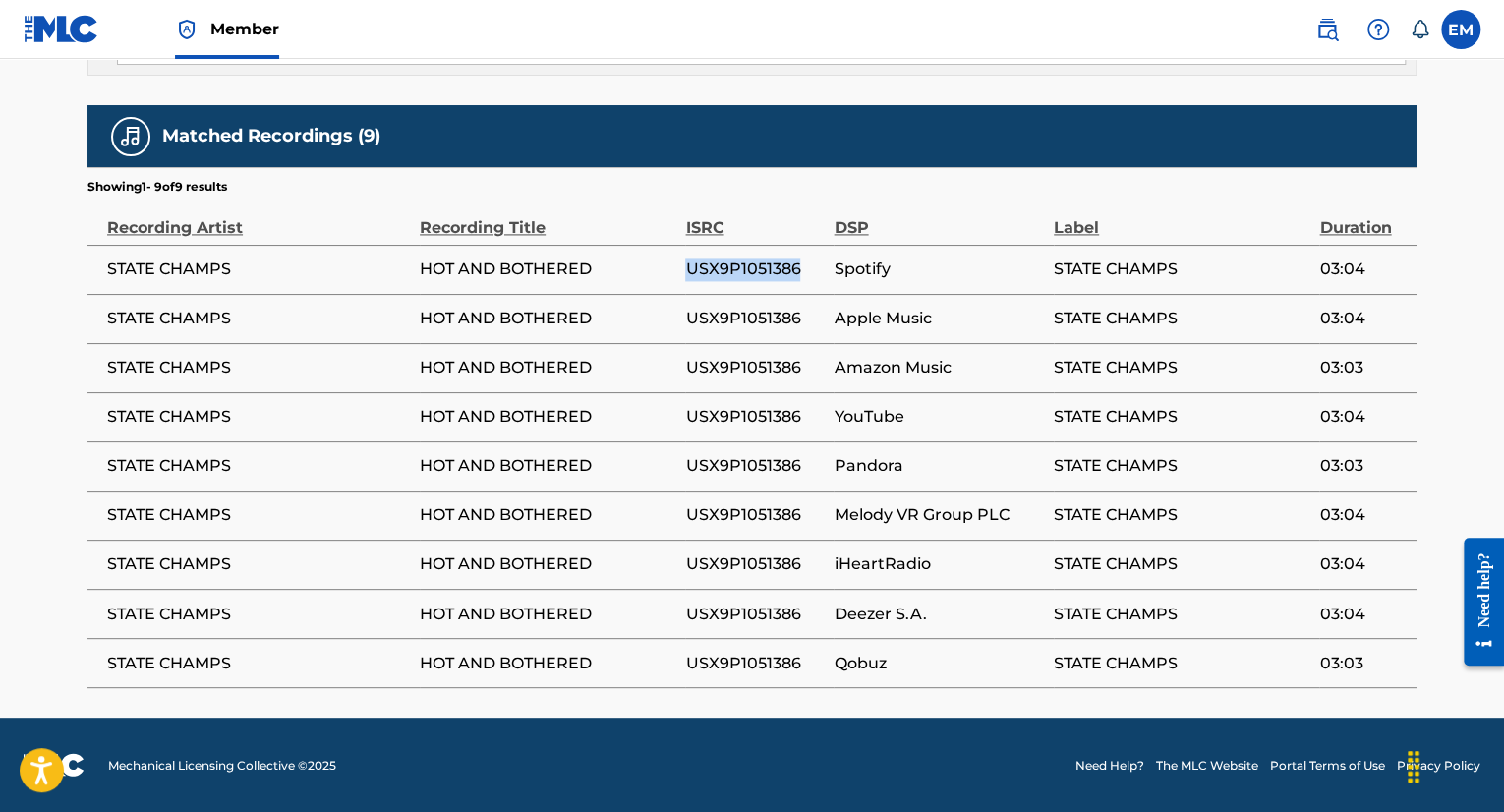 click on "USX9P1051386" at bounding box center [754, 269] 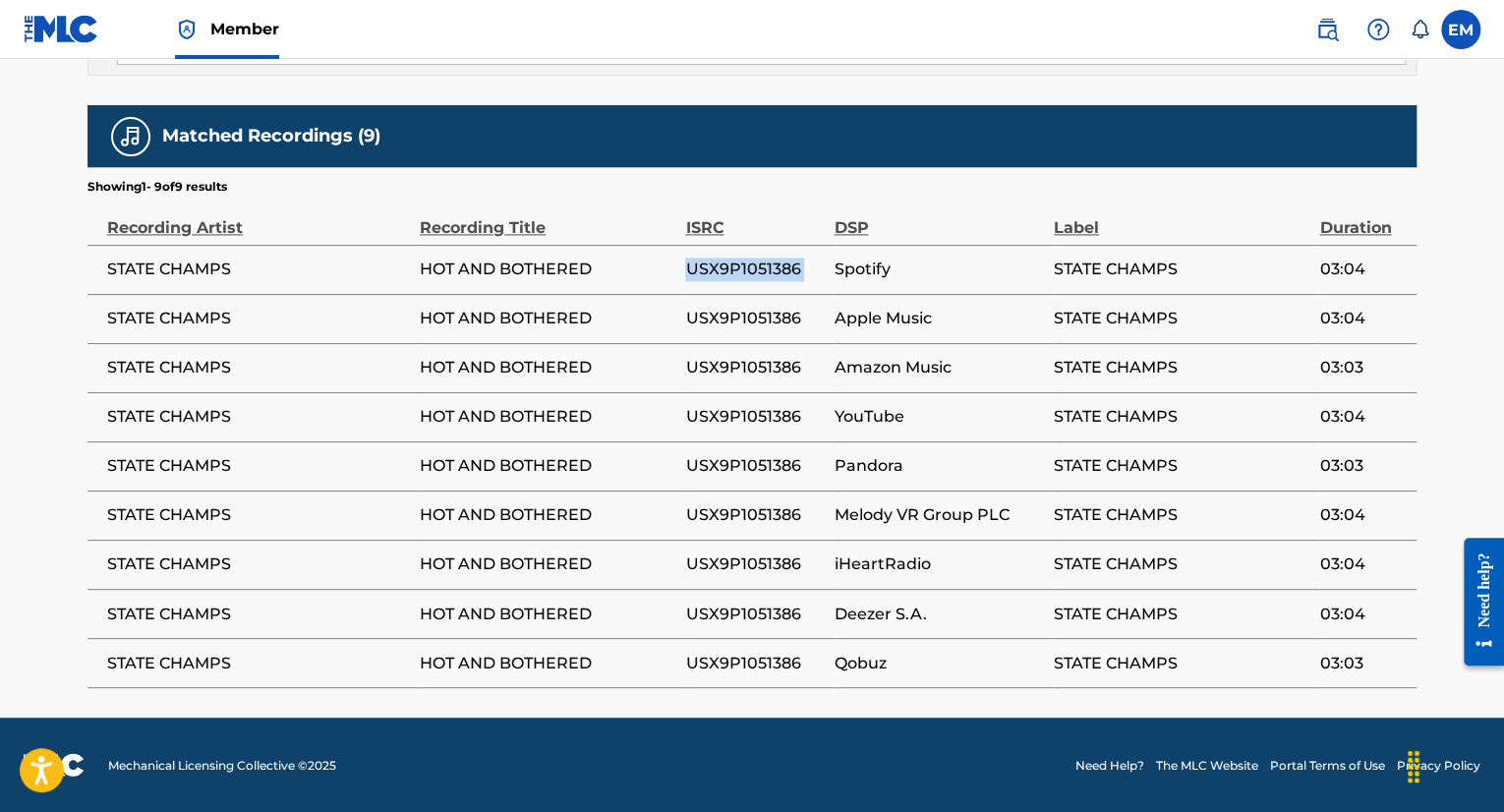 click on "USX9P1051386" at bounding box center [754, 269] 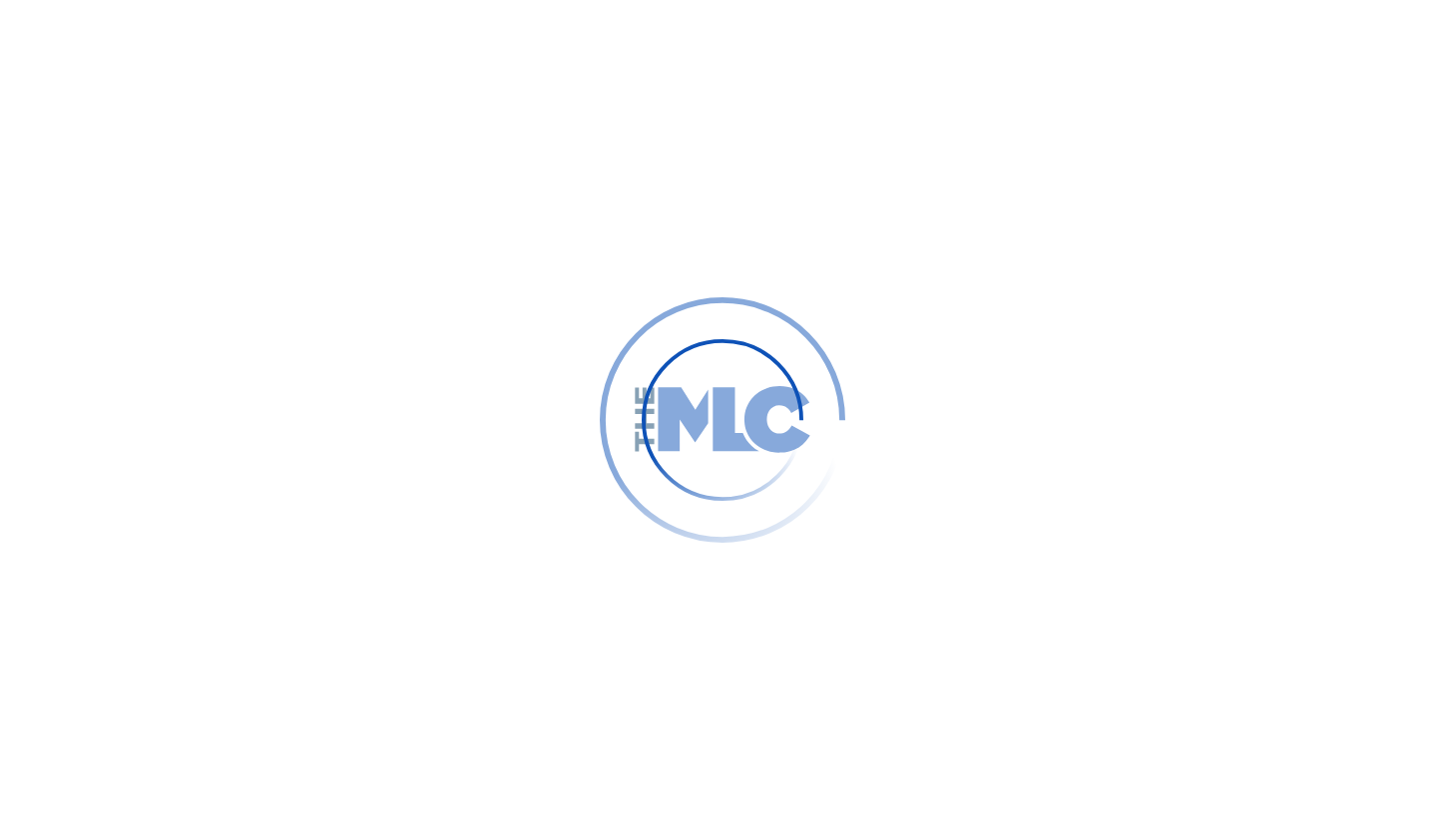 scroll, scrollTop: 0, scrollLeft: 0, axis: both 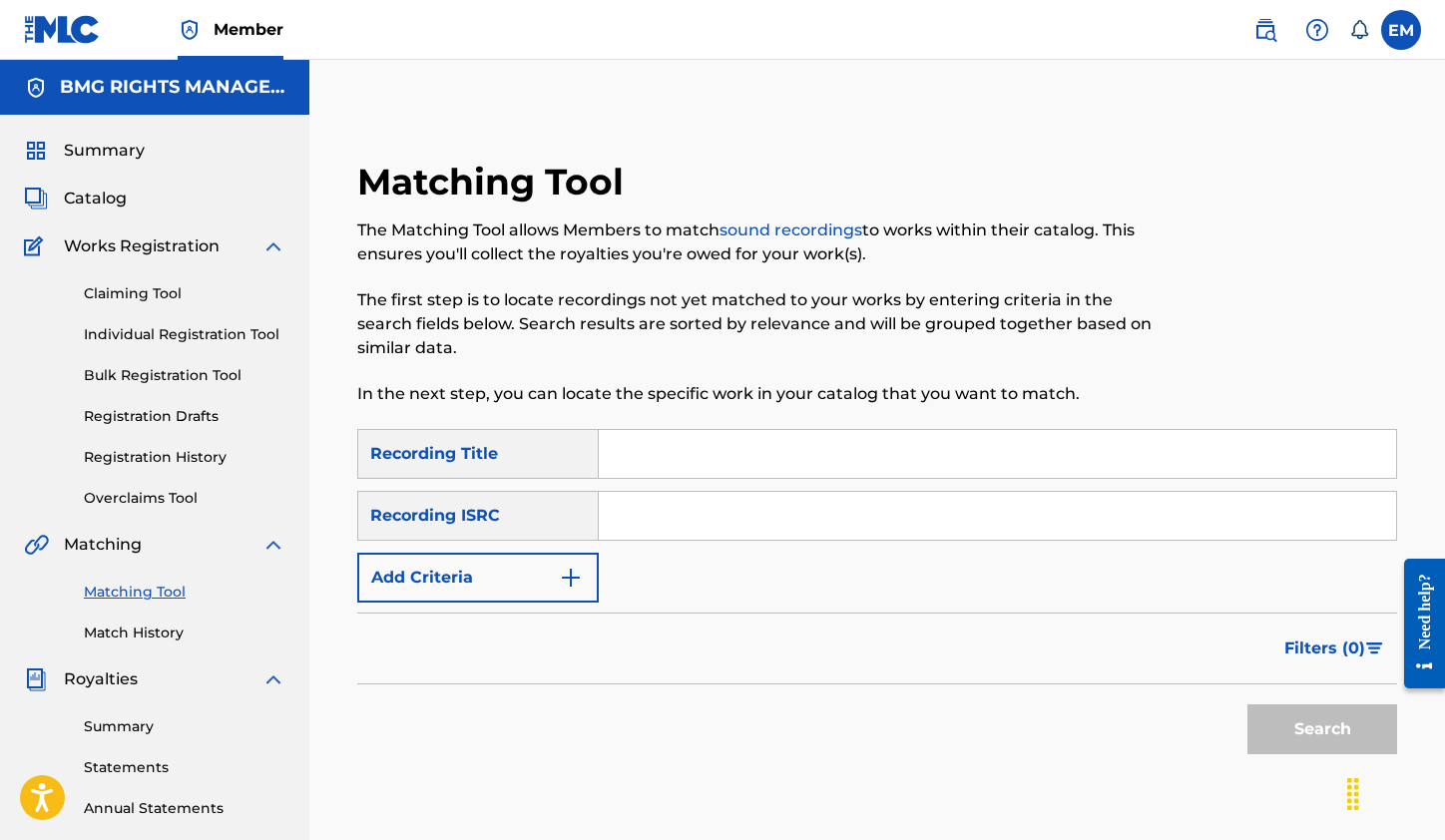 click at bounding box center (997, 516) 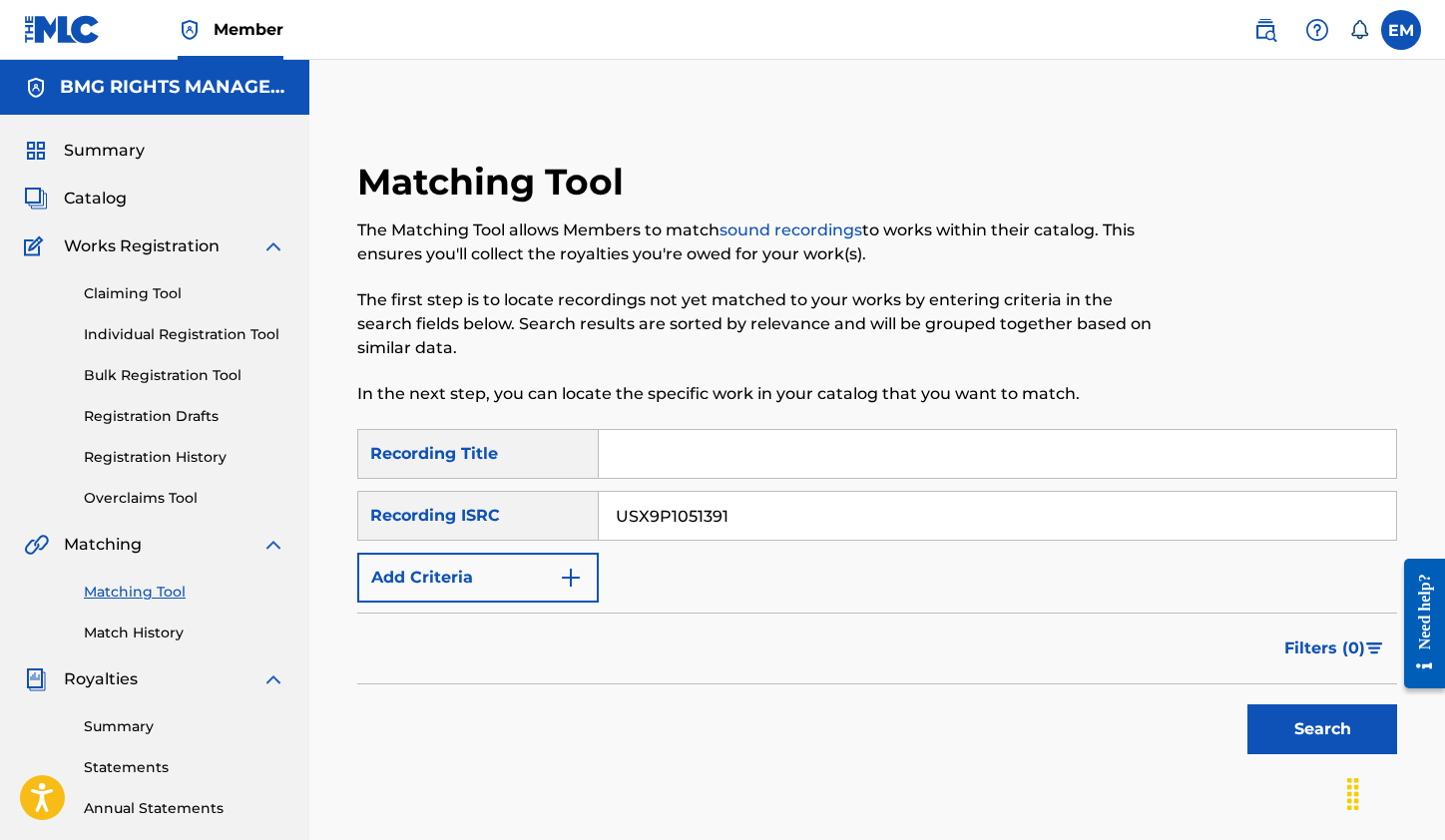 click on "Search" at bounding box center (1322, 729) 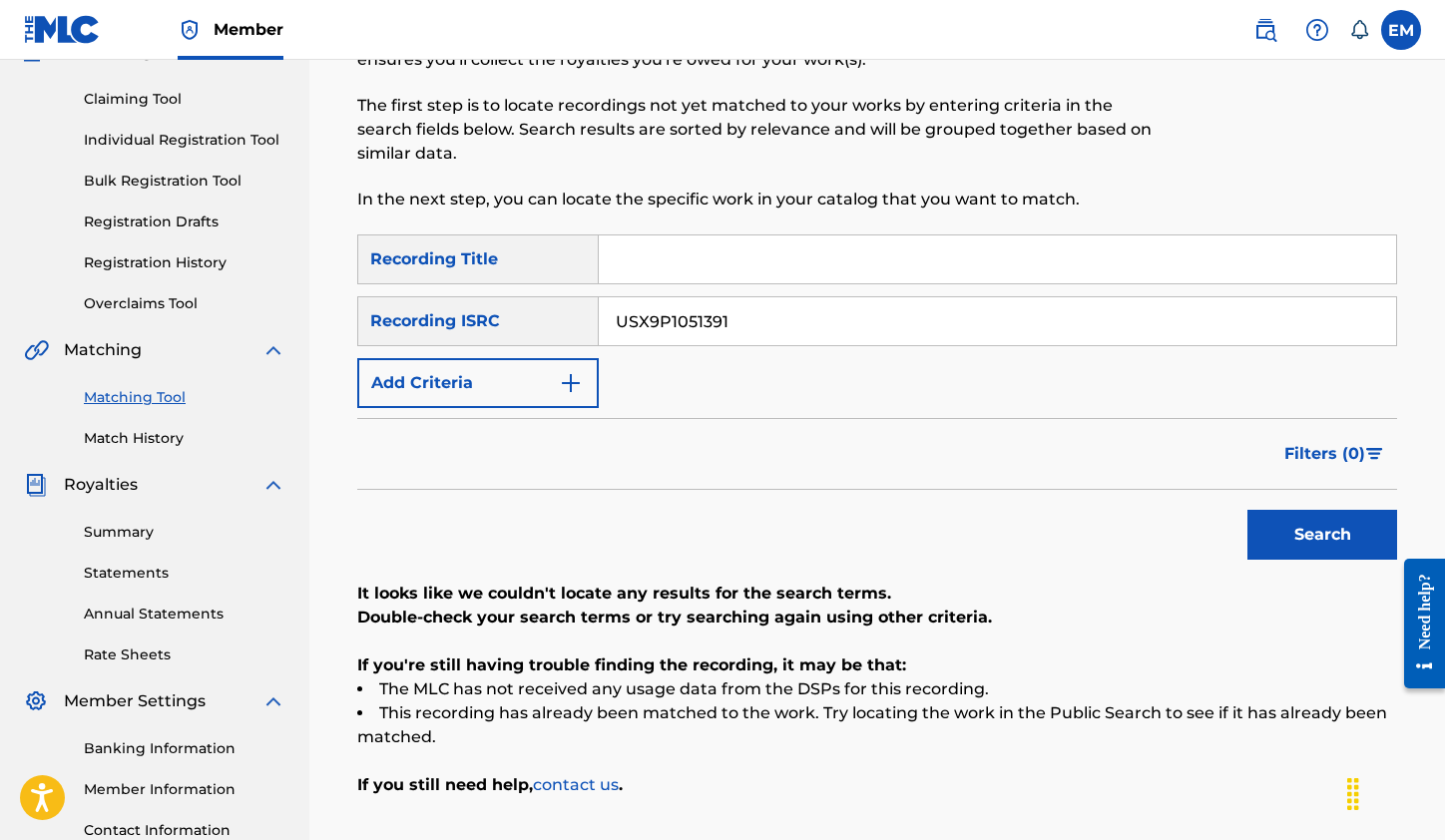 scroll, scrollTop: 200, scrollLeft: 0, axis: vertical 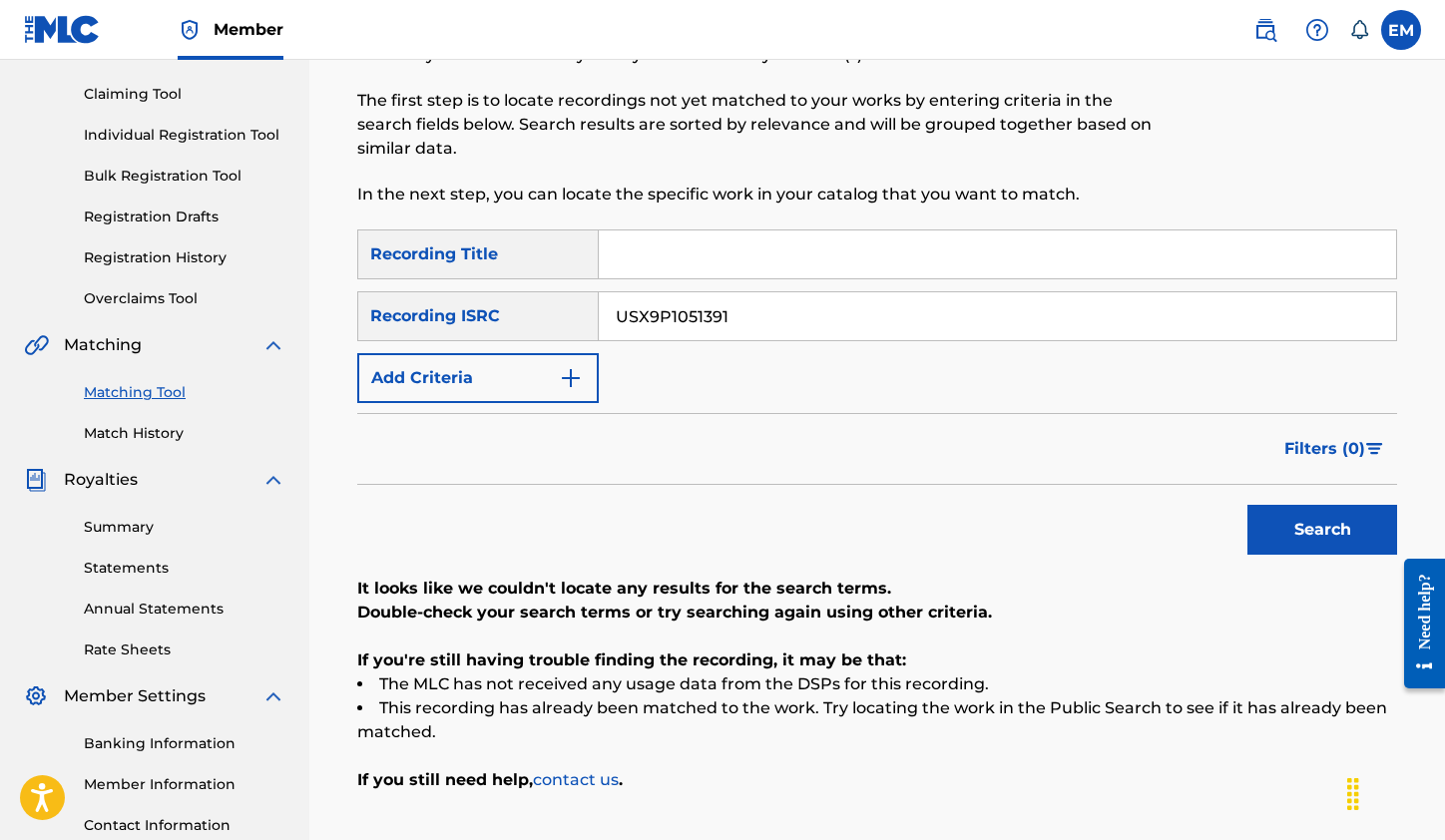 drag, startPoint x: 776, startPoint y: 316, endPoint x: 551, endPoint y: 285, distance: 227.1255 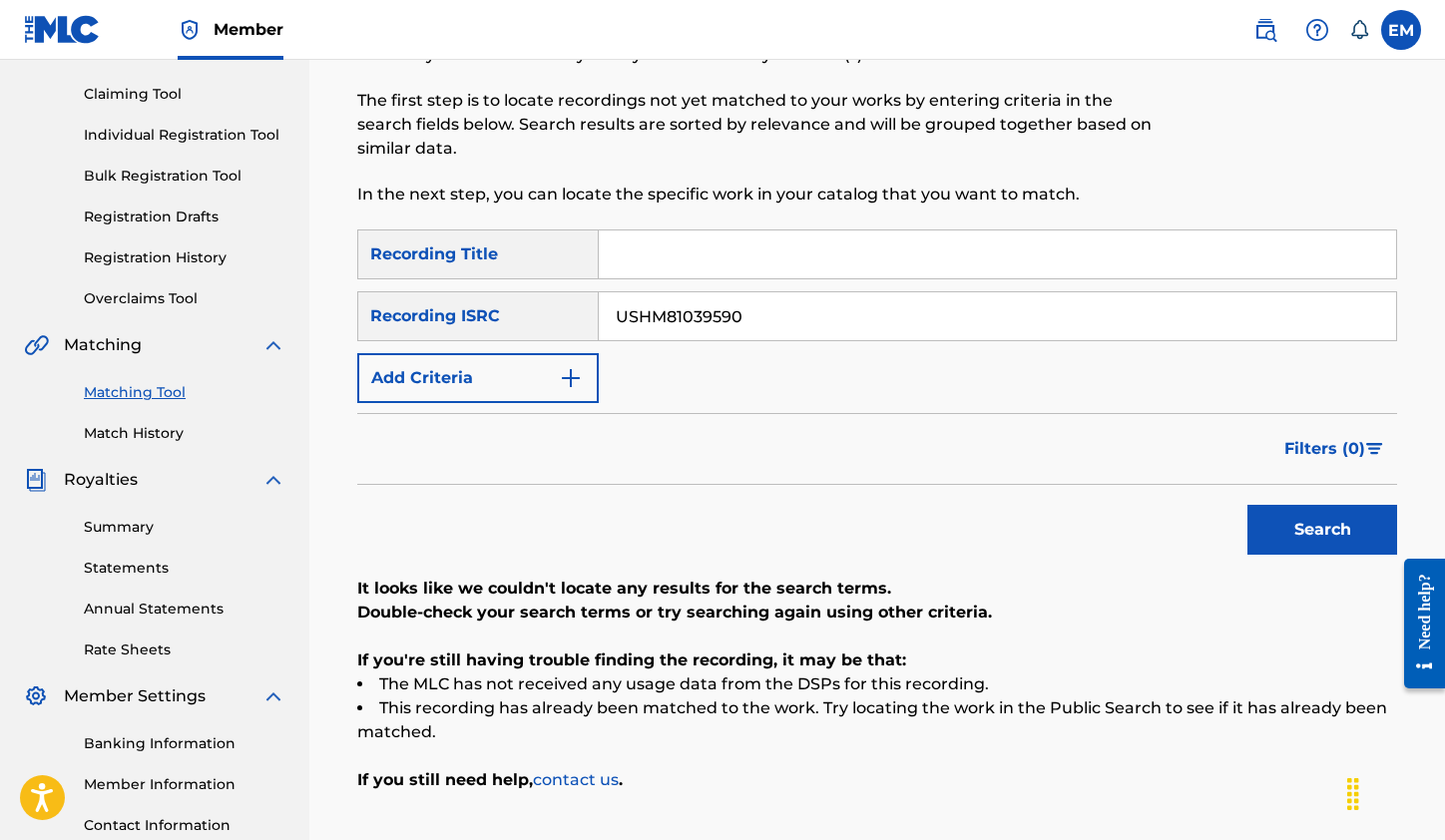 type on "USHM81039590" 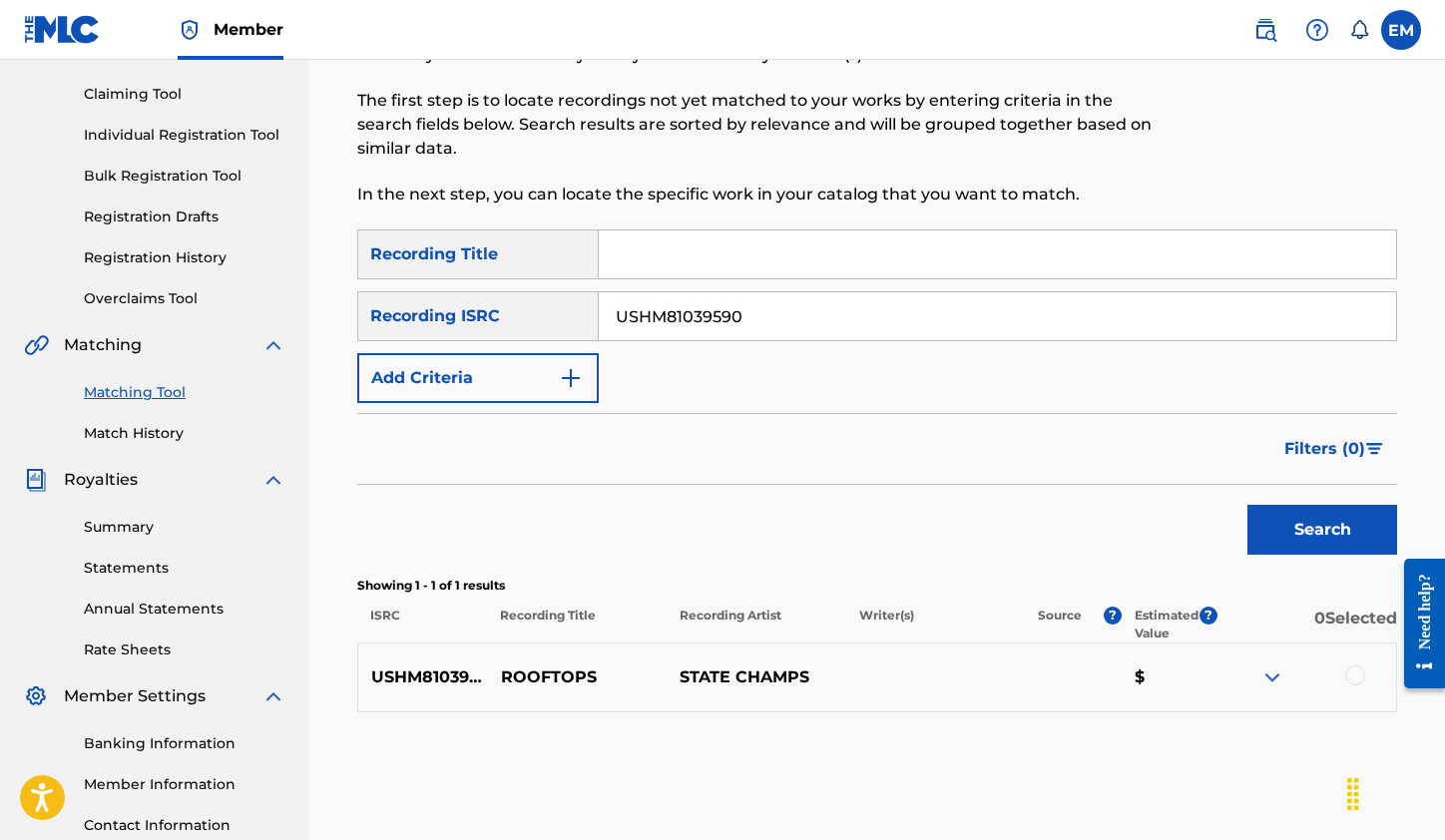 click at bounding box center (1355, 675) 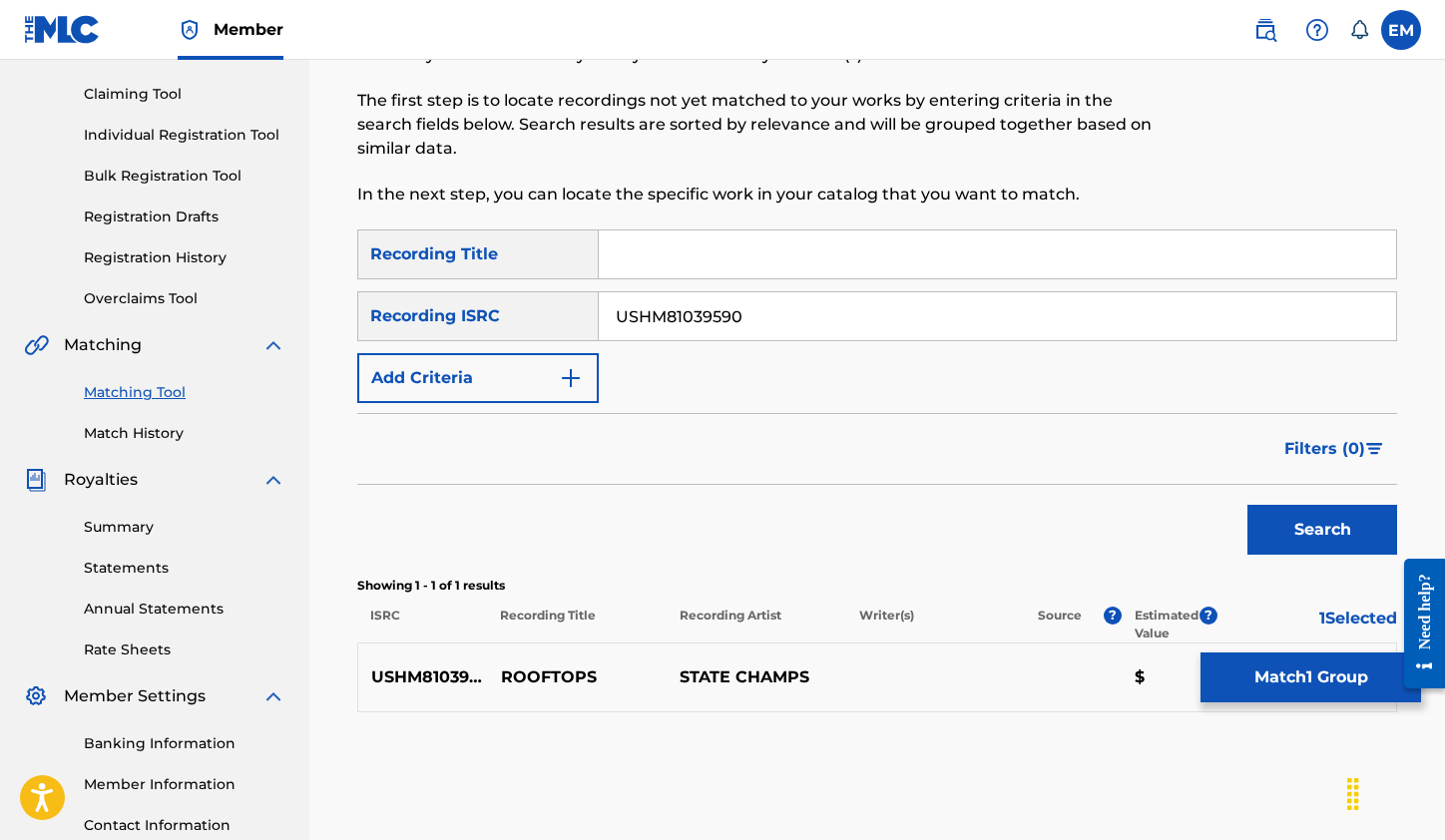 click on "Match  1 Group" at bounding box center (1310, 677) 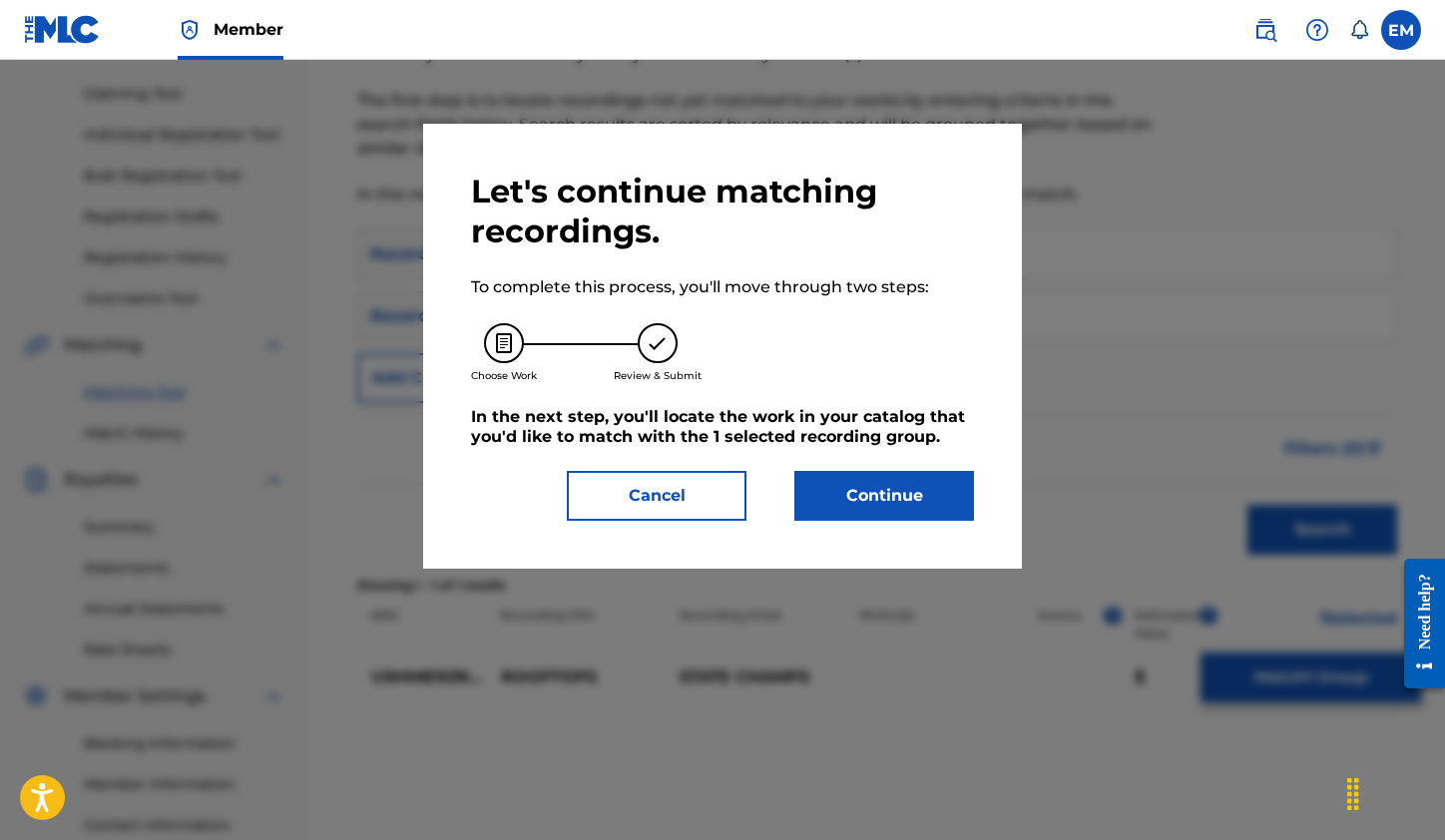 click on "Continue" at bounding box center (884, 496) 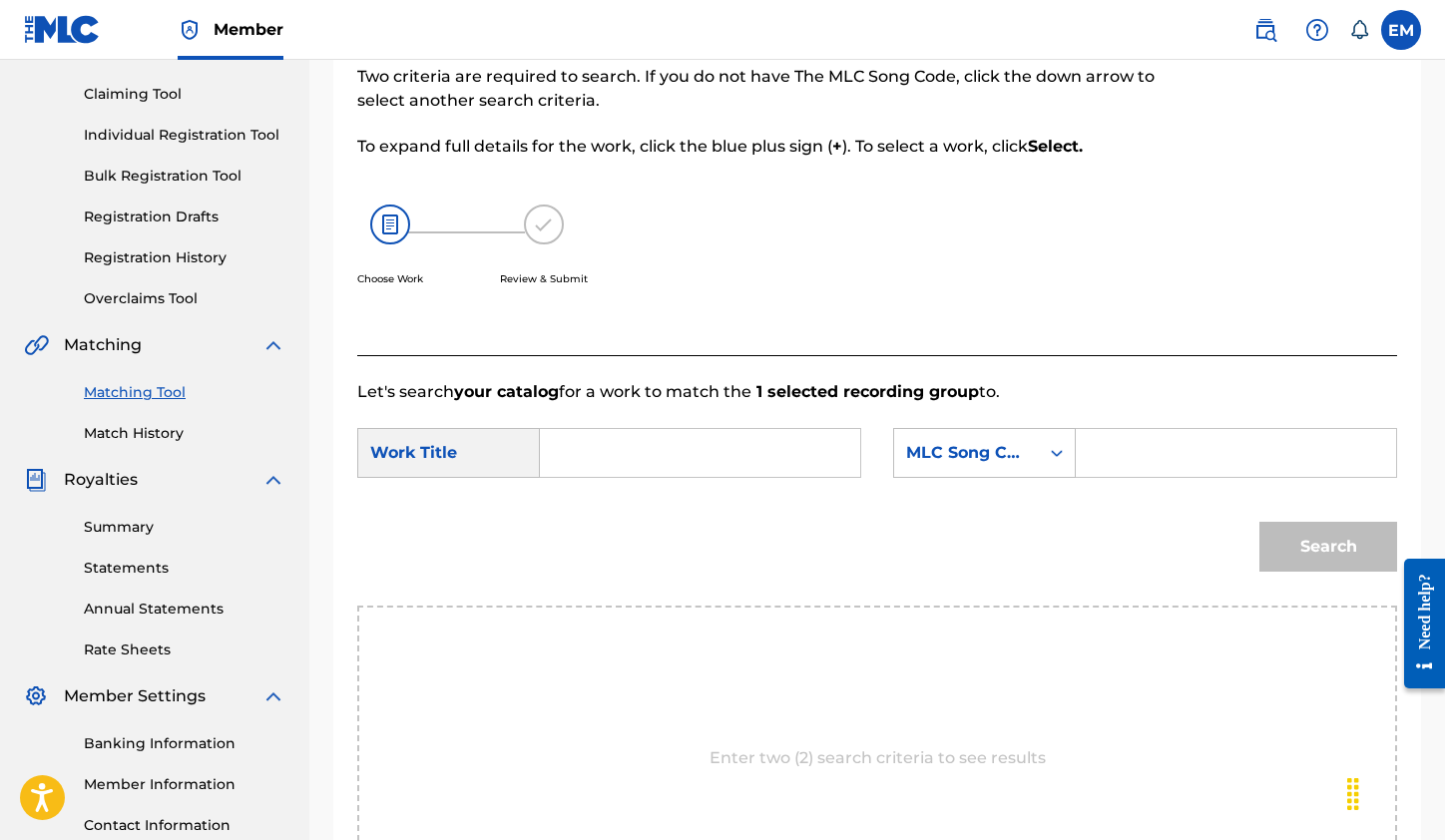 click at bounding box center [700, 453] 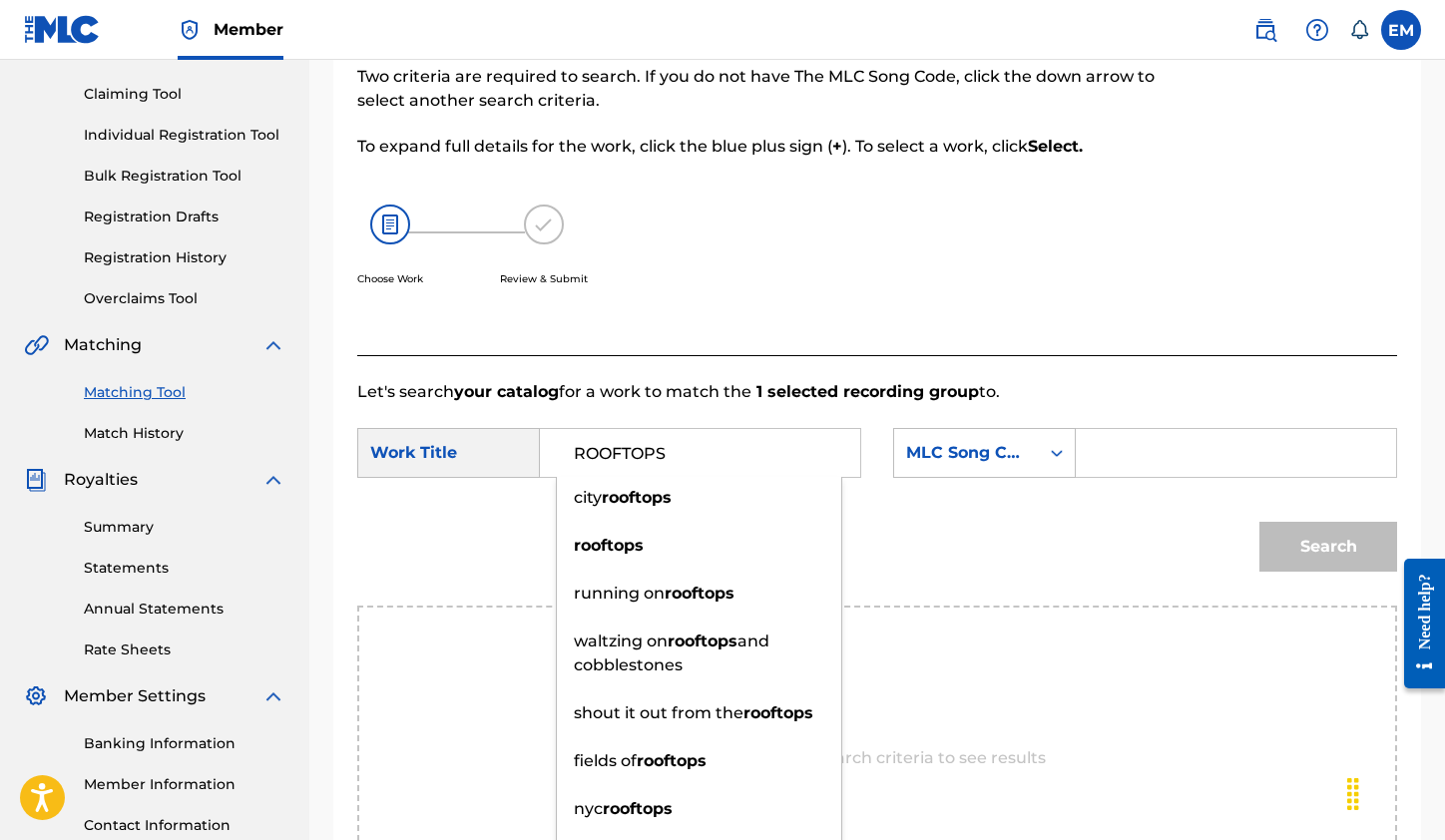 type on "ROOFTOPS" 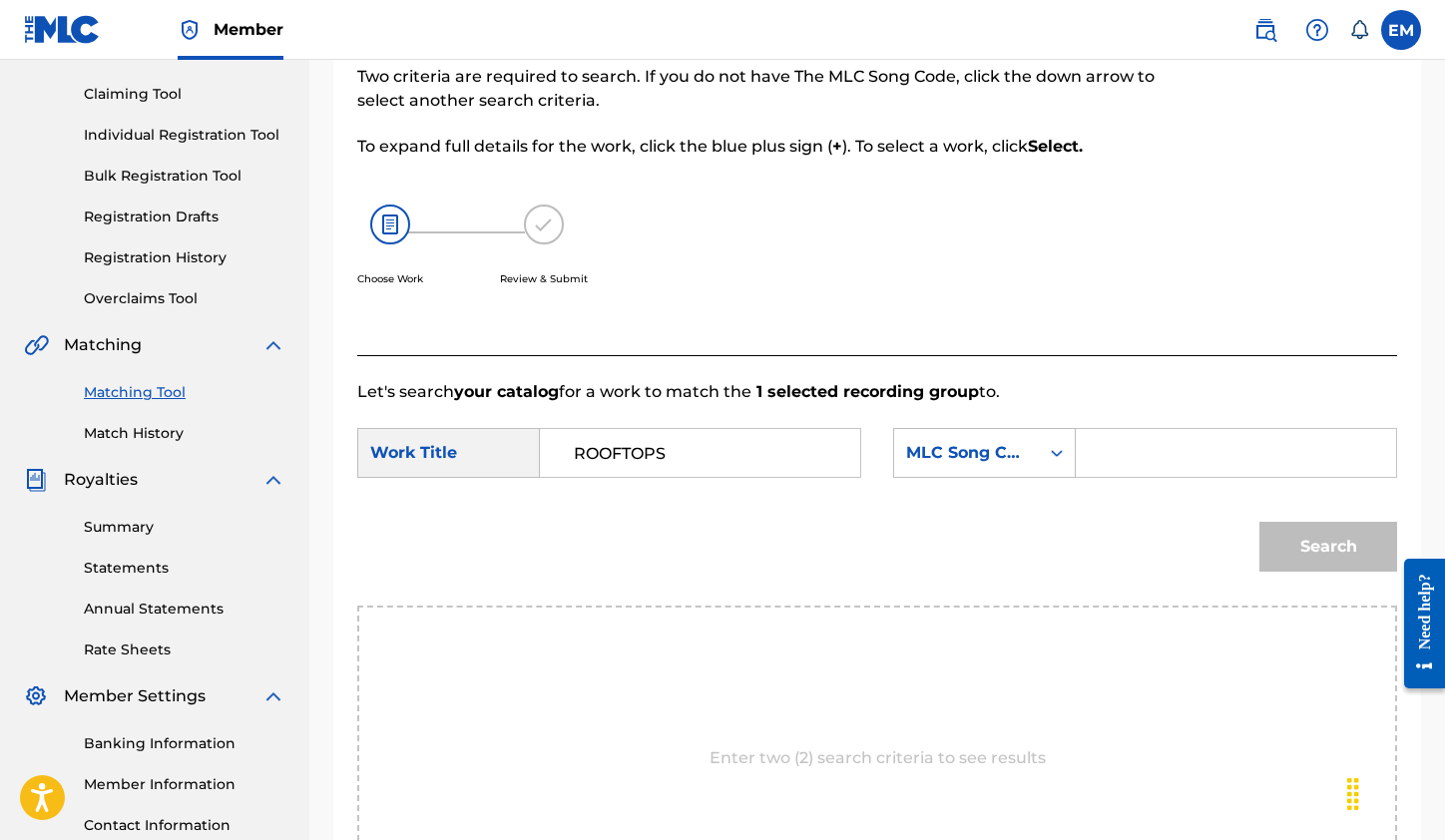 click at bounding box center (1235, 453) 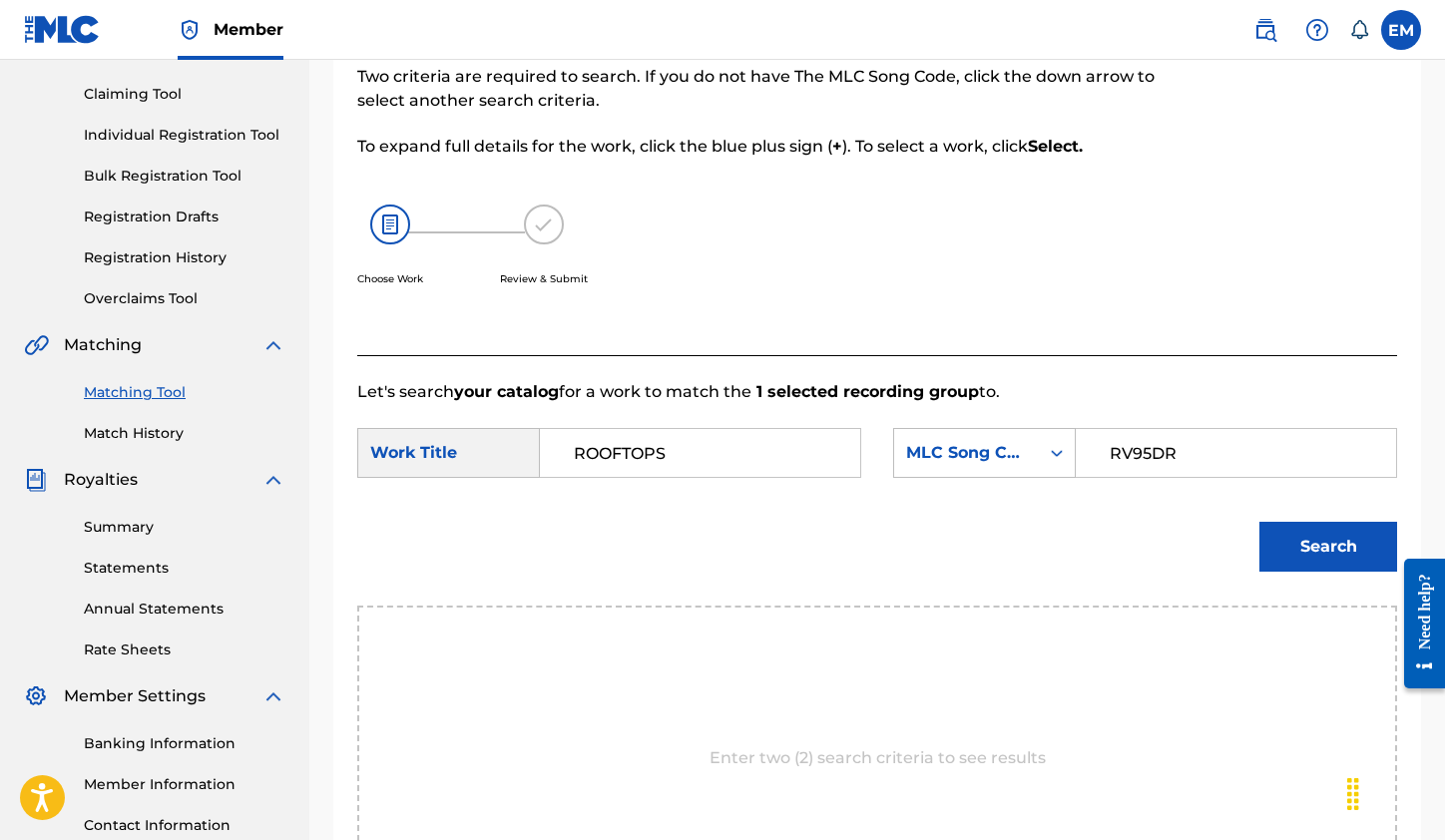 type on "[ID]" 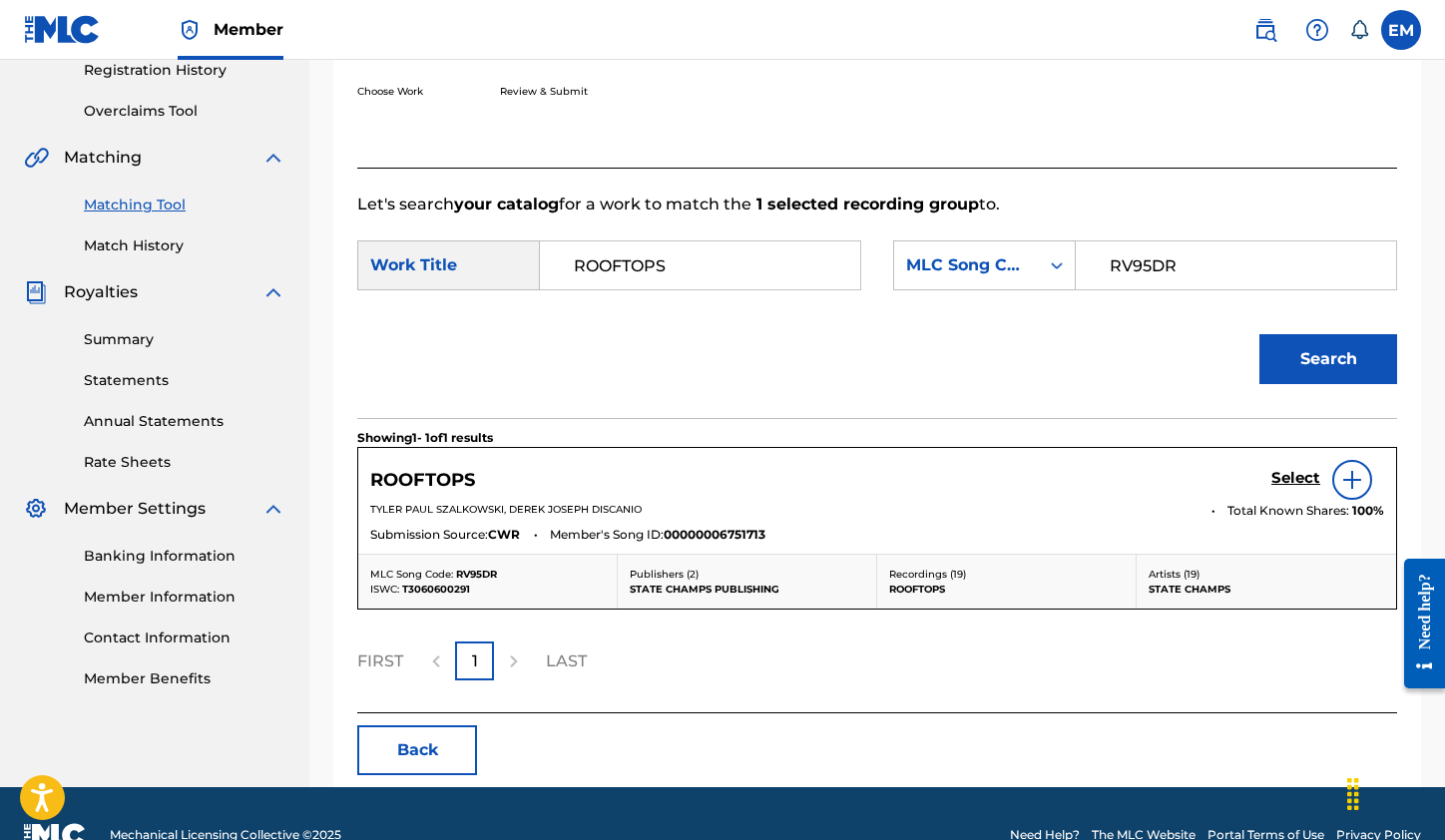 scroll, scrollTop: 399, scrollLeft: 0, axis: vertical 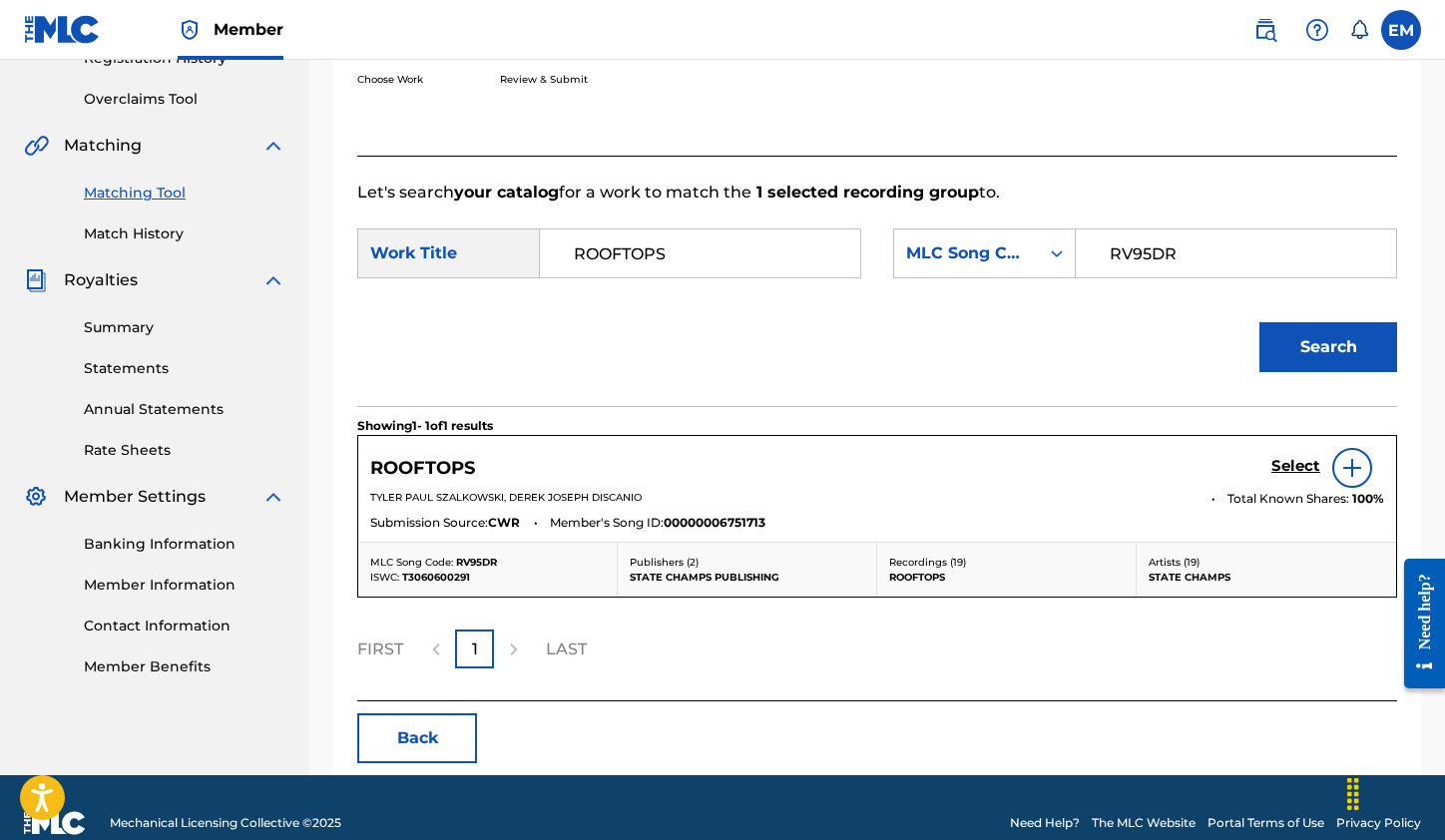 click on "Select" at bounding box center [1295, 466] 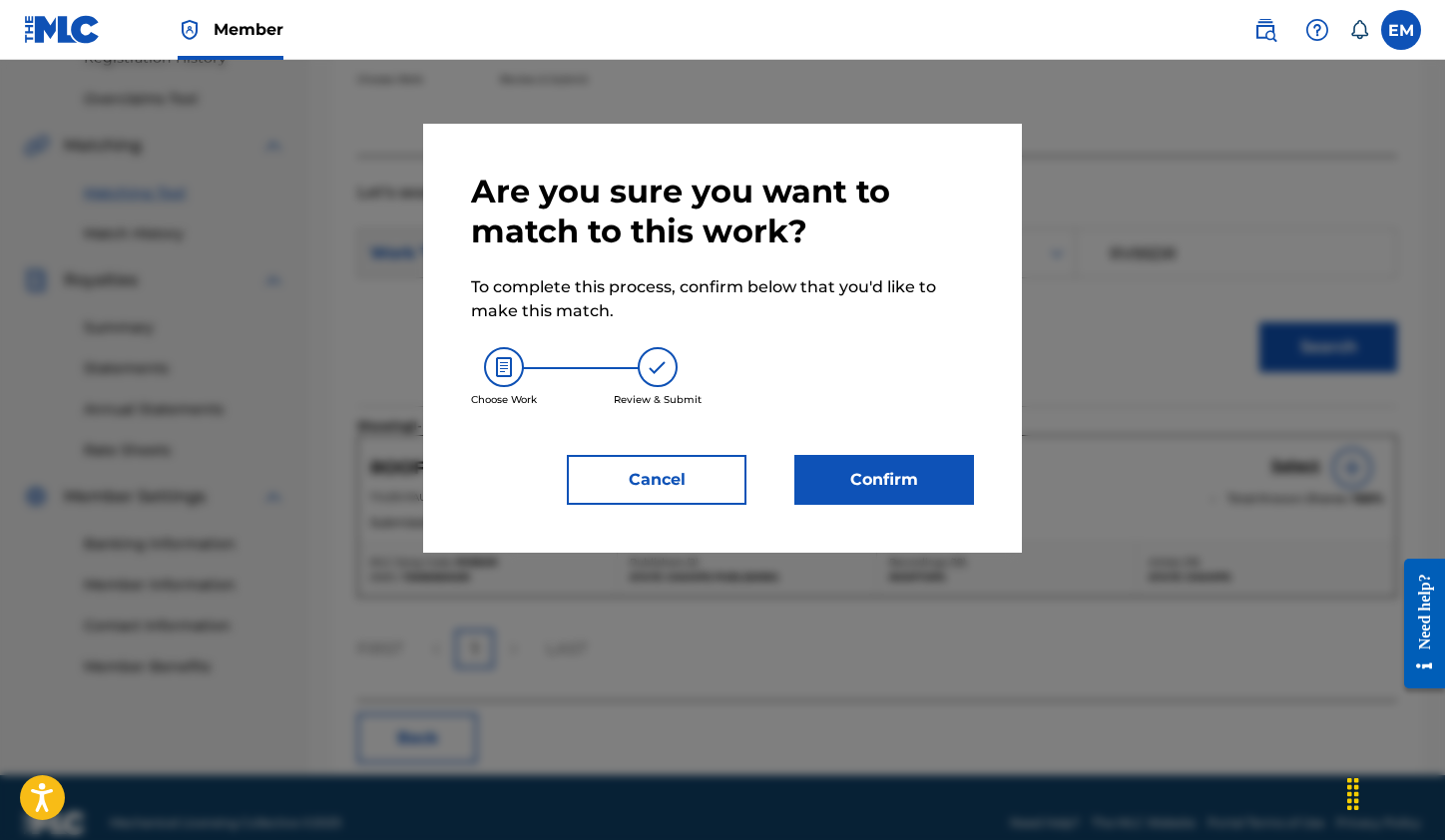 click on "Confirm" at bounding box center [884, 480] 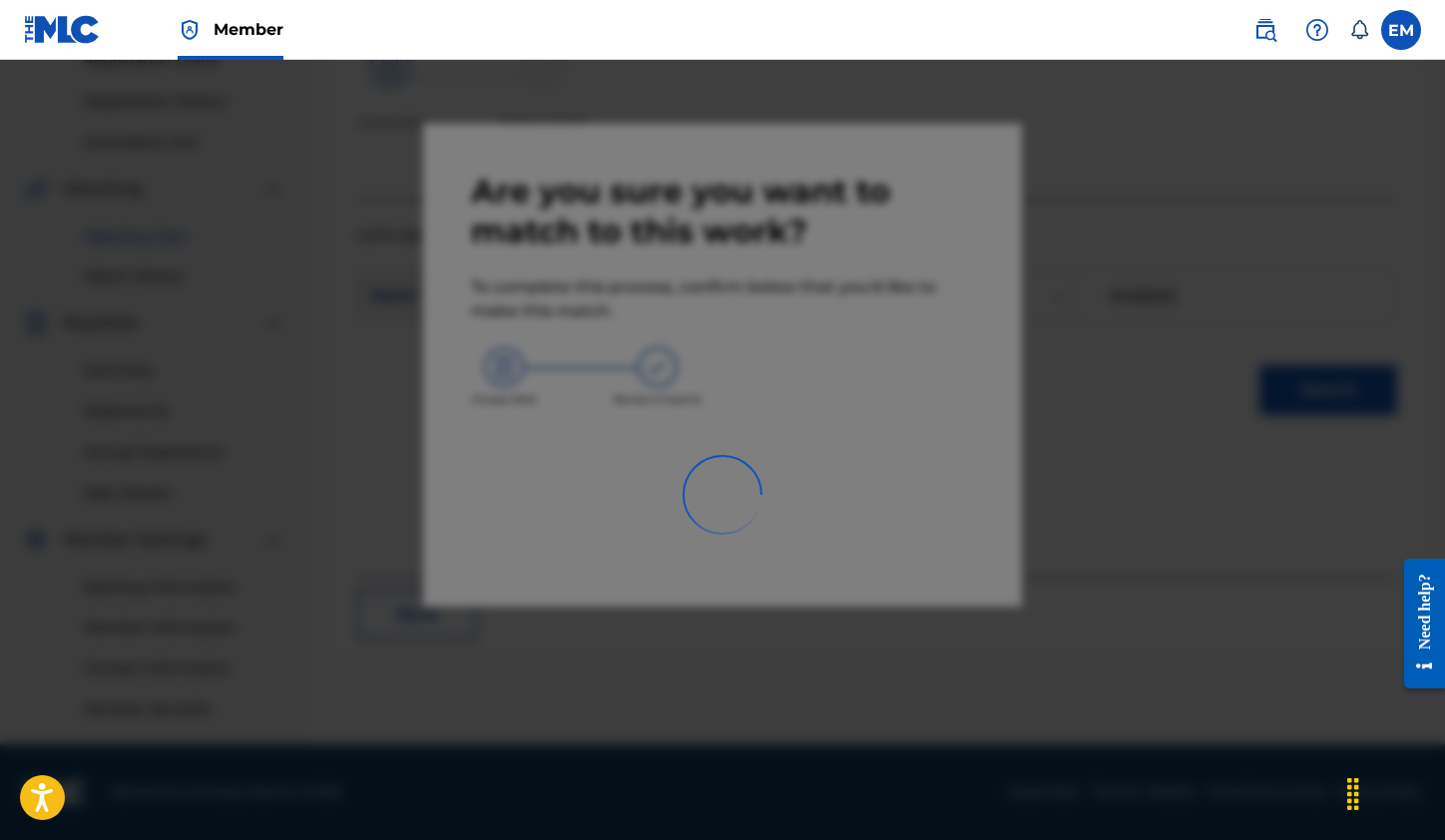 scroll, scrollTop: 356, scrollLeft: 0, axis: vertical 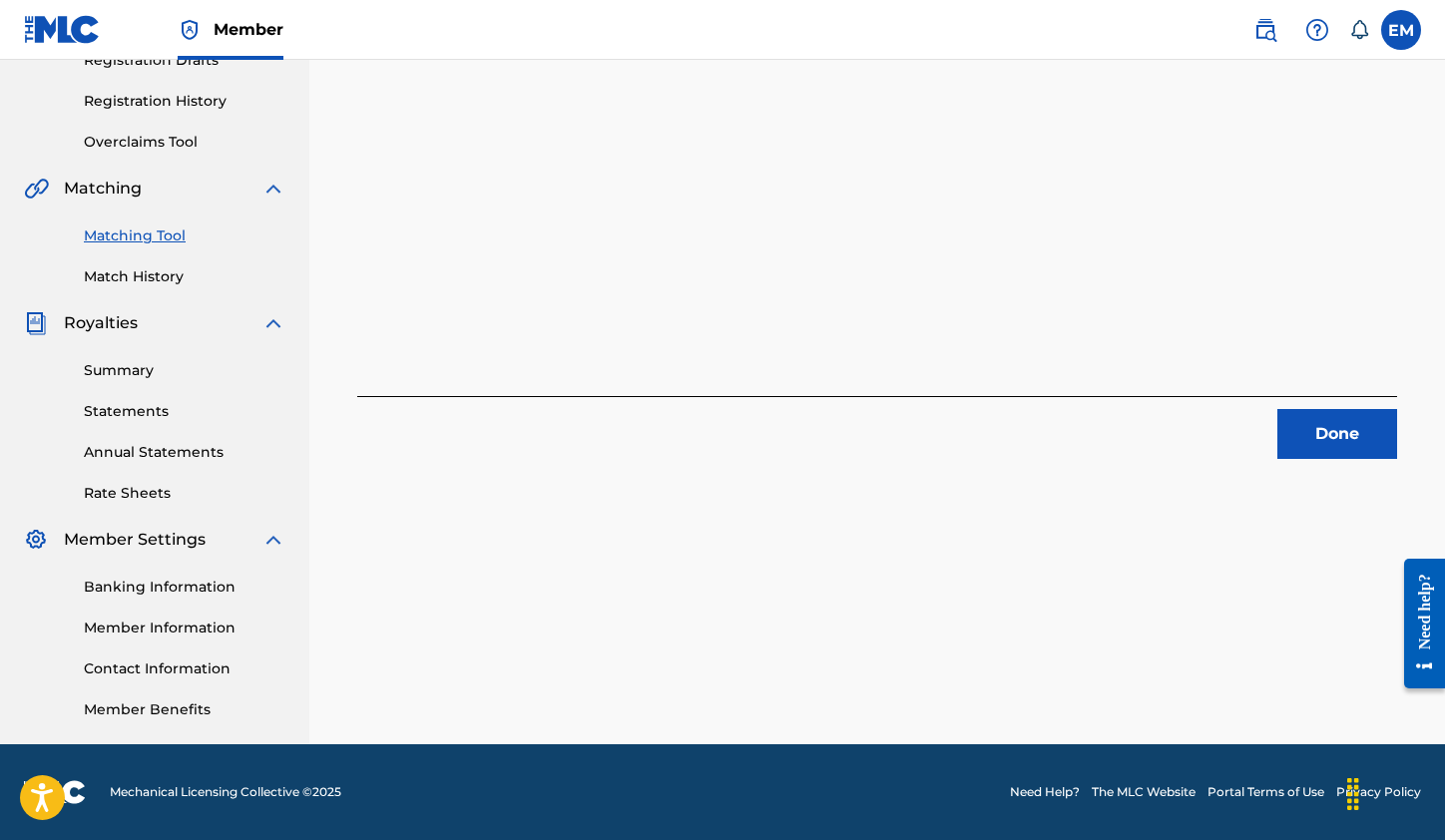 drag, startPoint x: 1349, startPoint y: 459, endPoint x: 1307, endPoint y: 440, distance: 46.09772 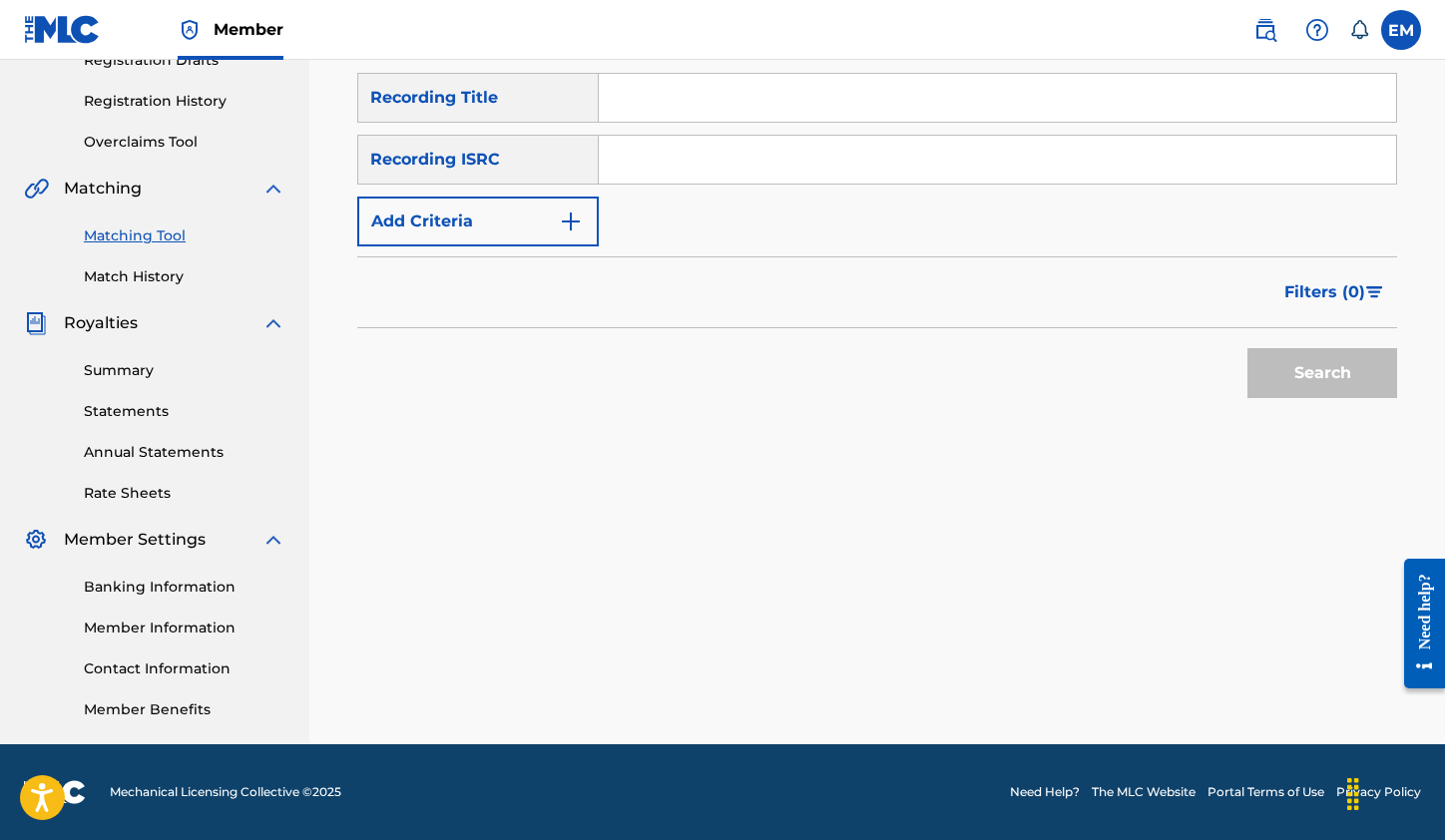 click at bounding box center (997, 160) 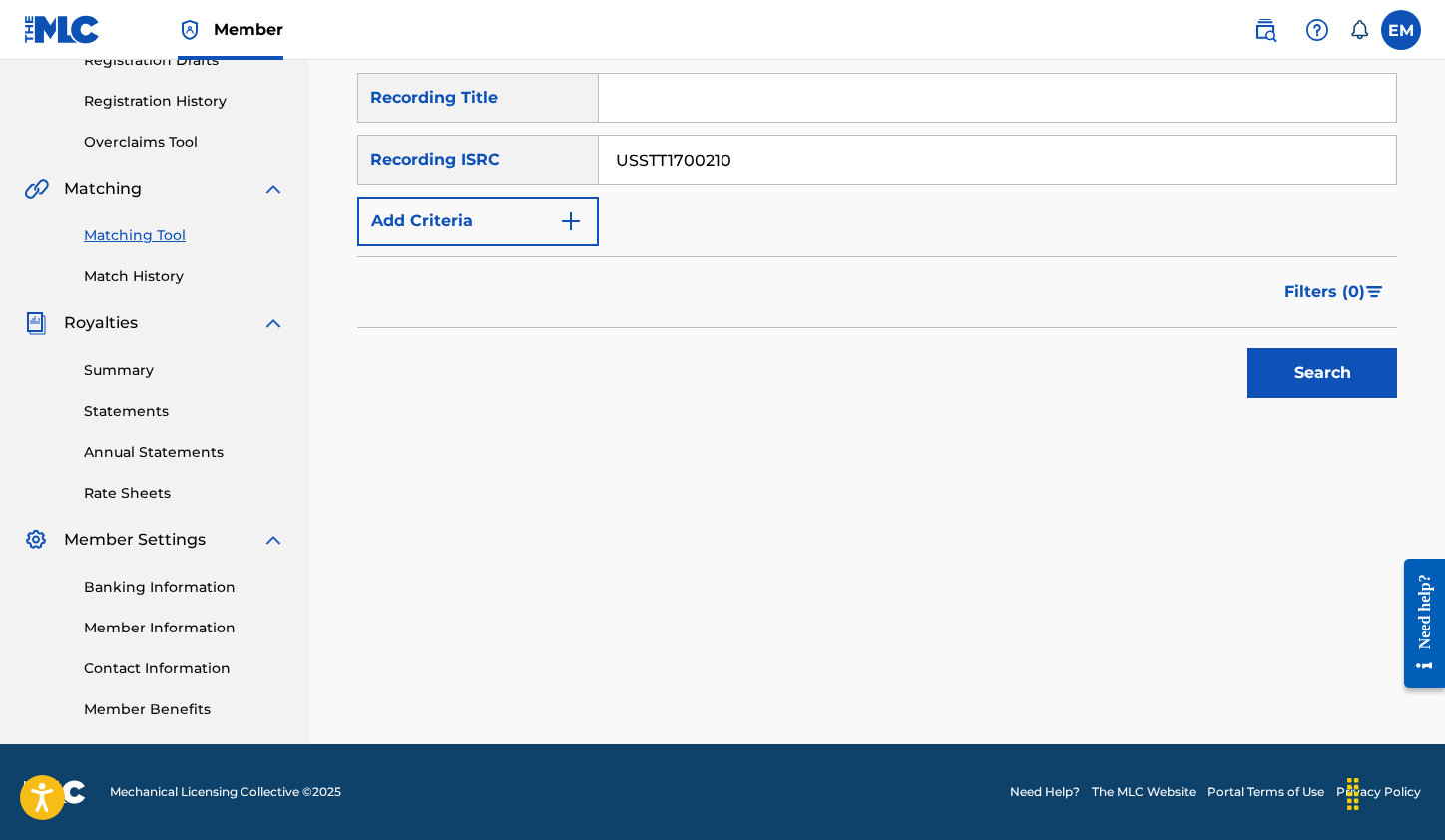 type on "USSTT1700210" 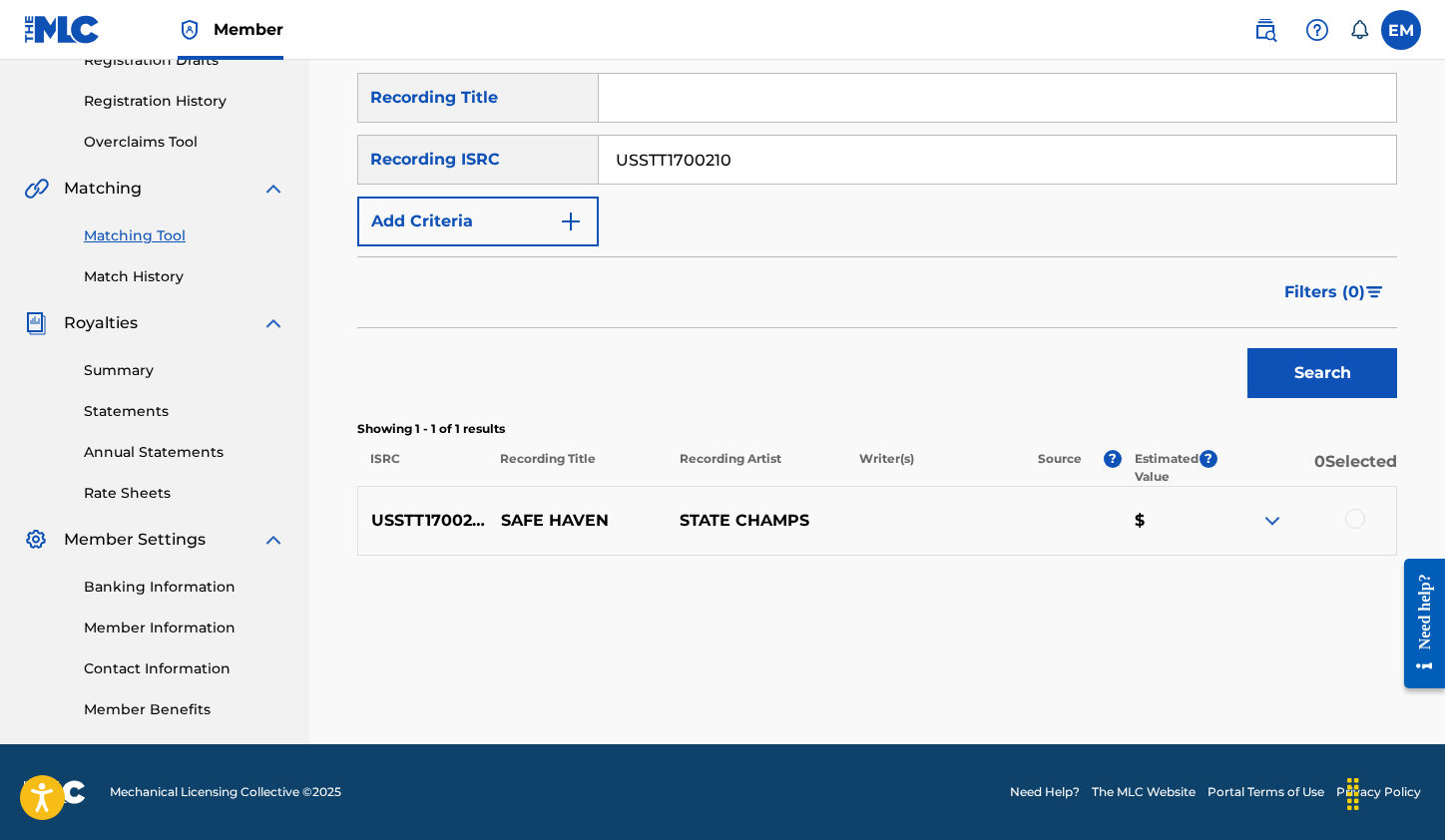 click at bounding box center [1355, 519] 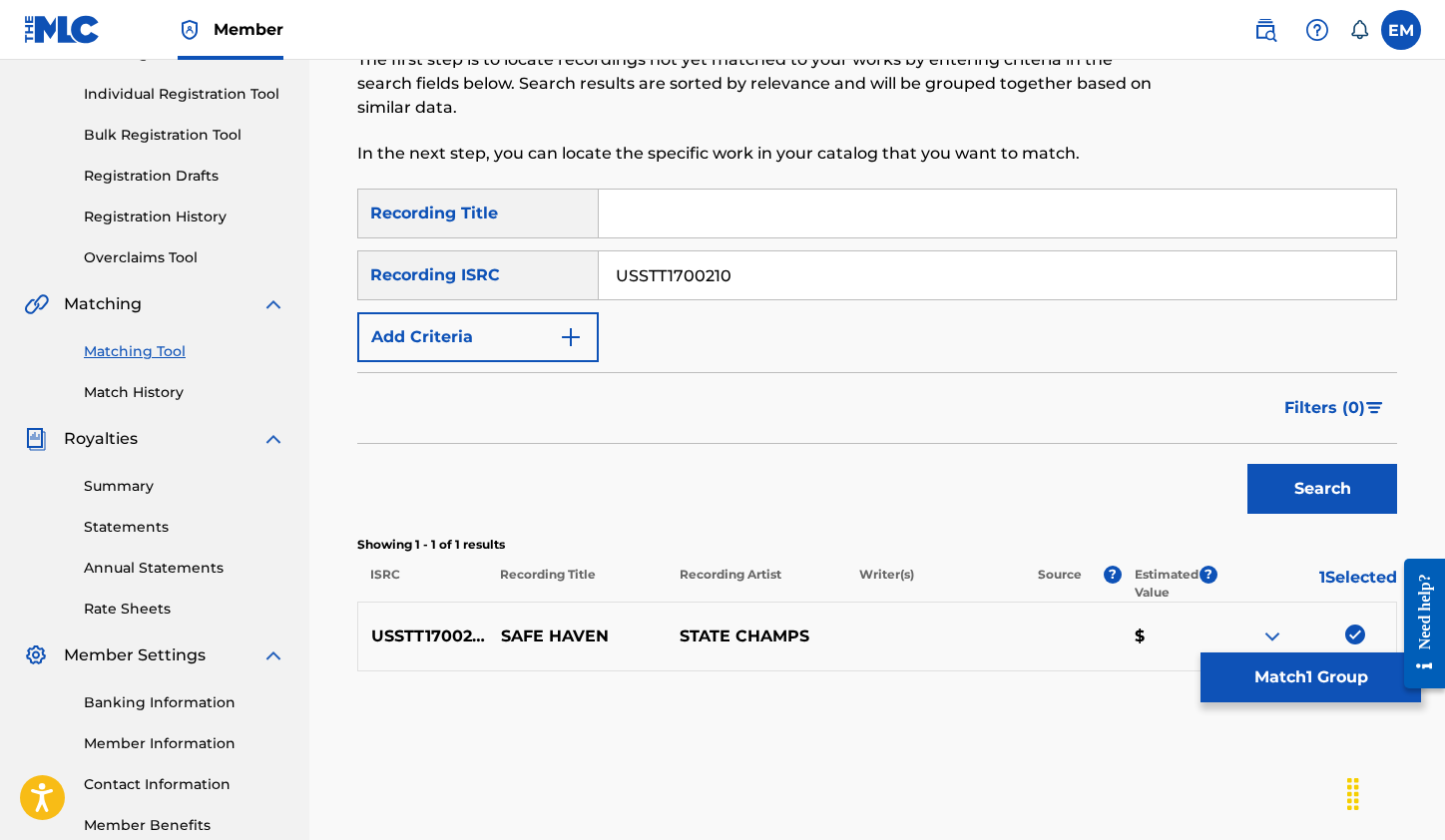 scroll, scrollTop: 356, scrollLeft: 0, axis: vertical 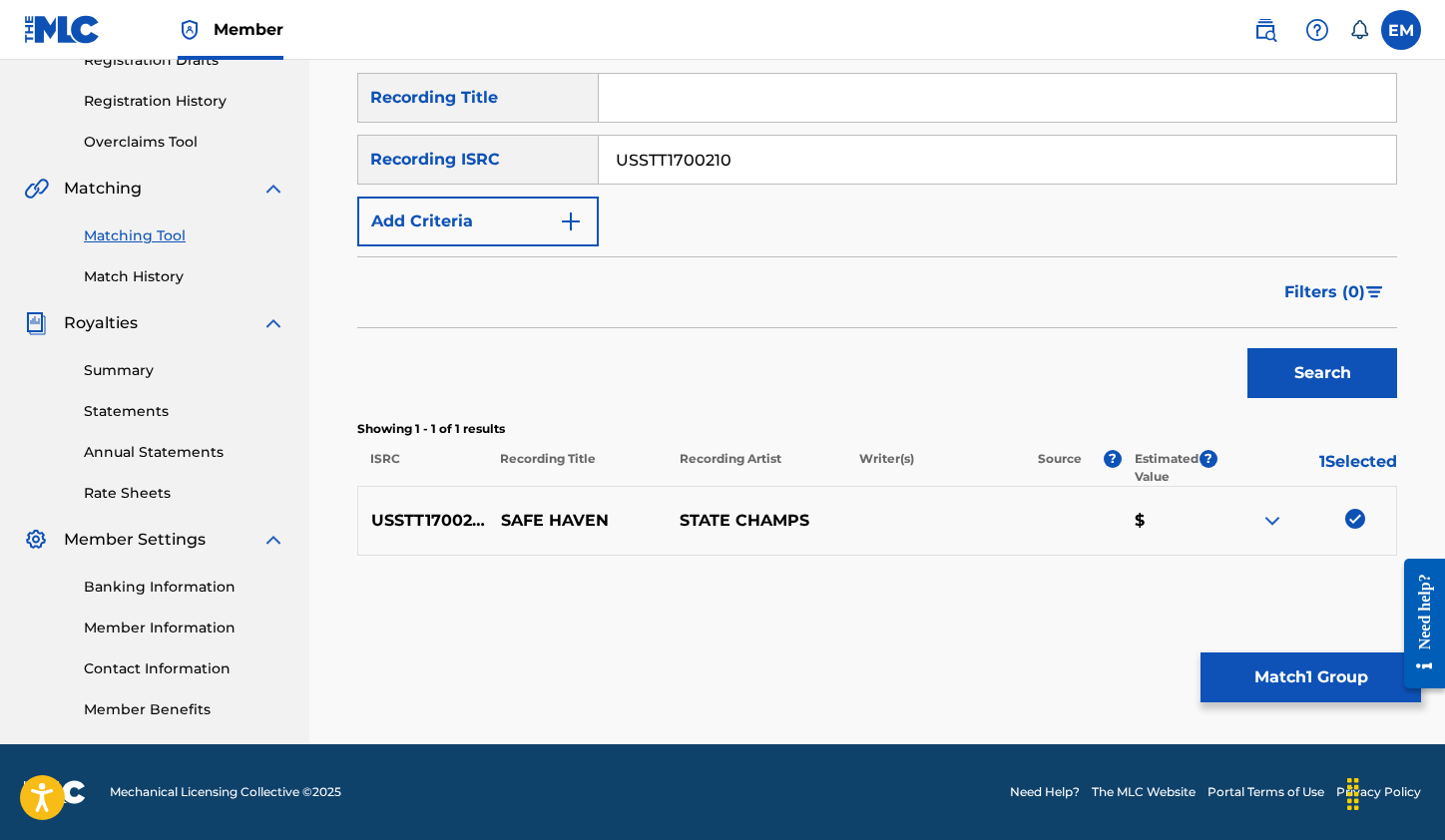 click on "Match  1 Group" at bounding box center (1310, 677) 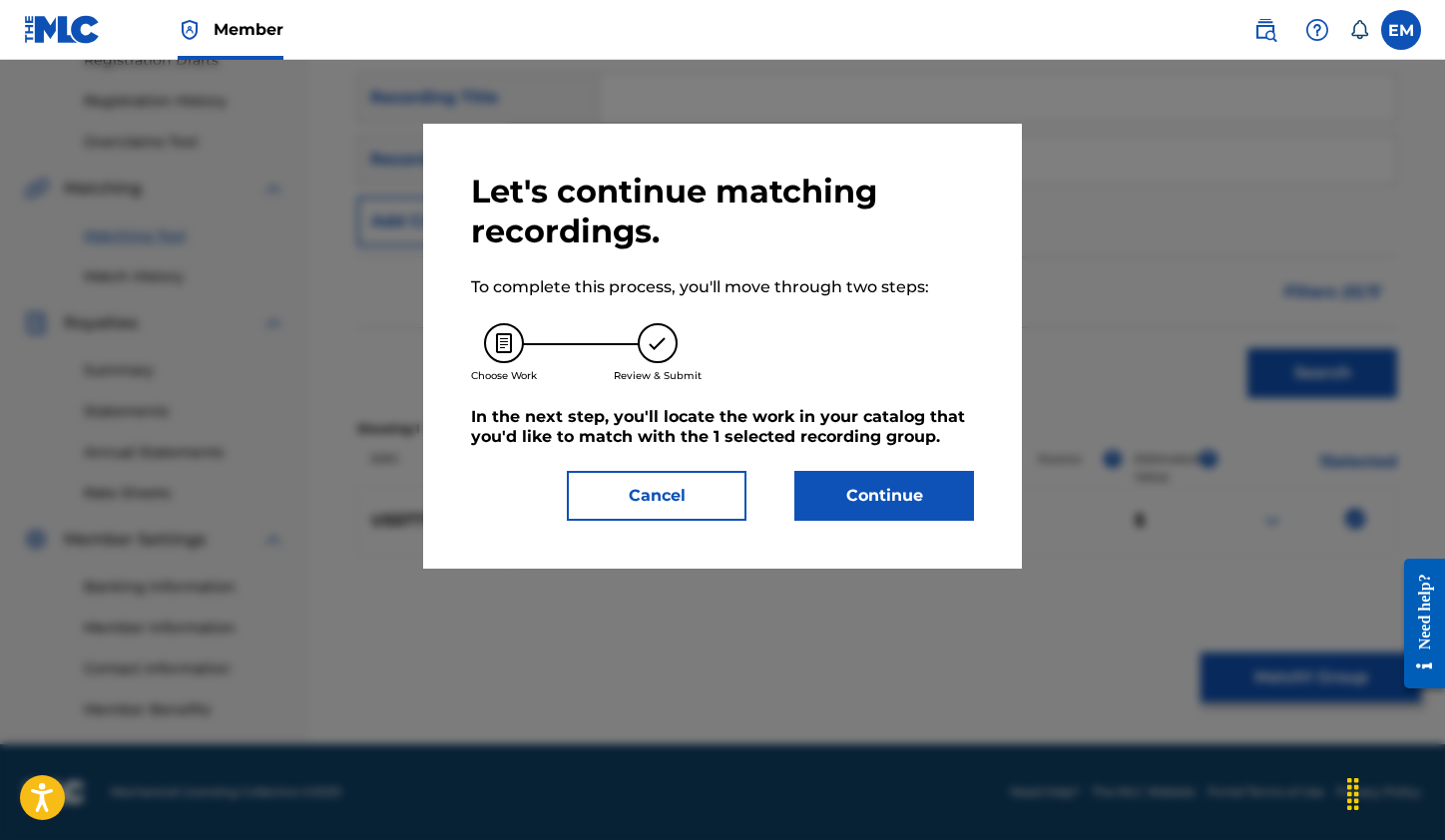 click on "Continue" at bounding box center (884, 496) 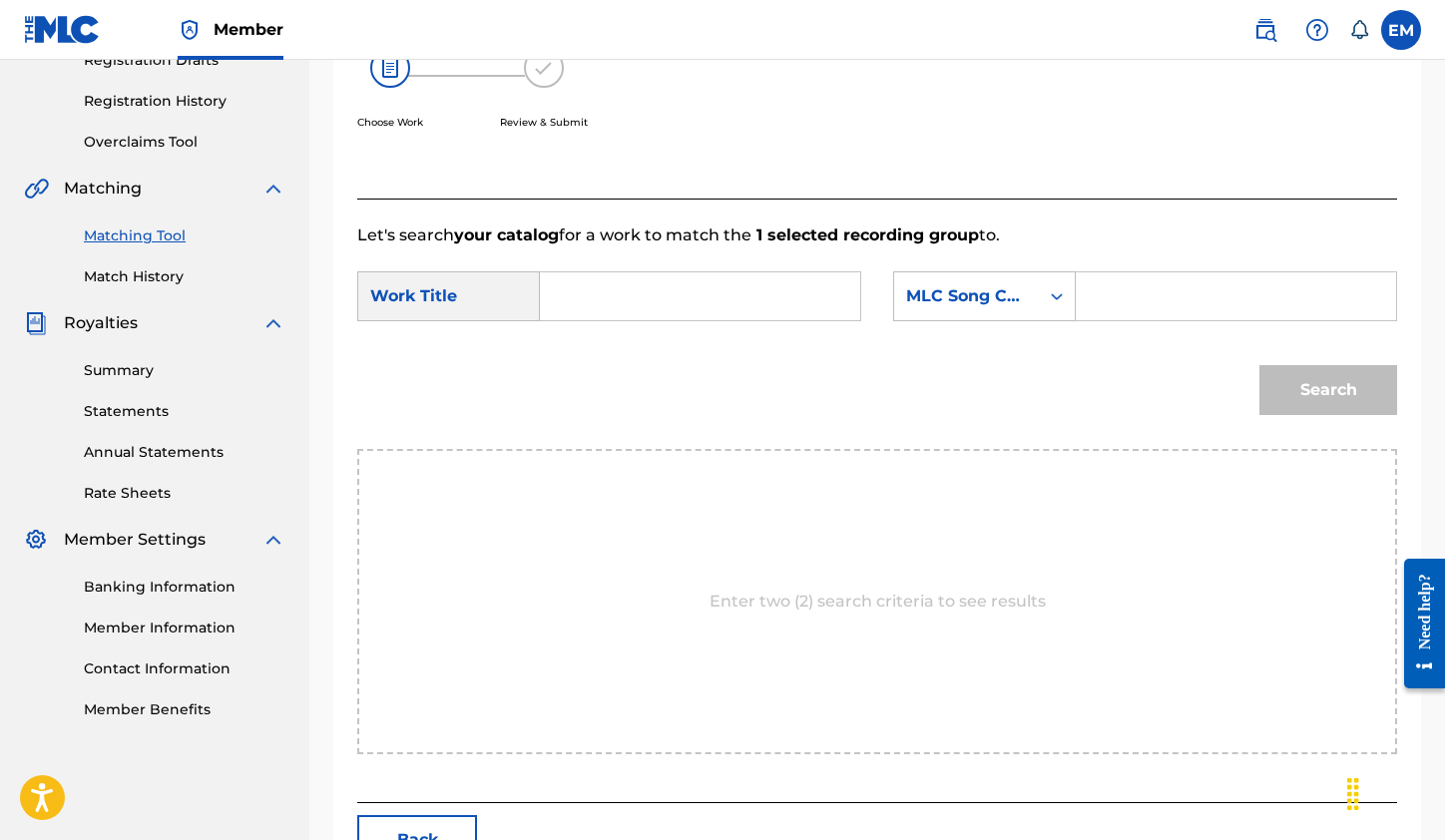 click at bounding box center [700, 296] 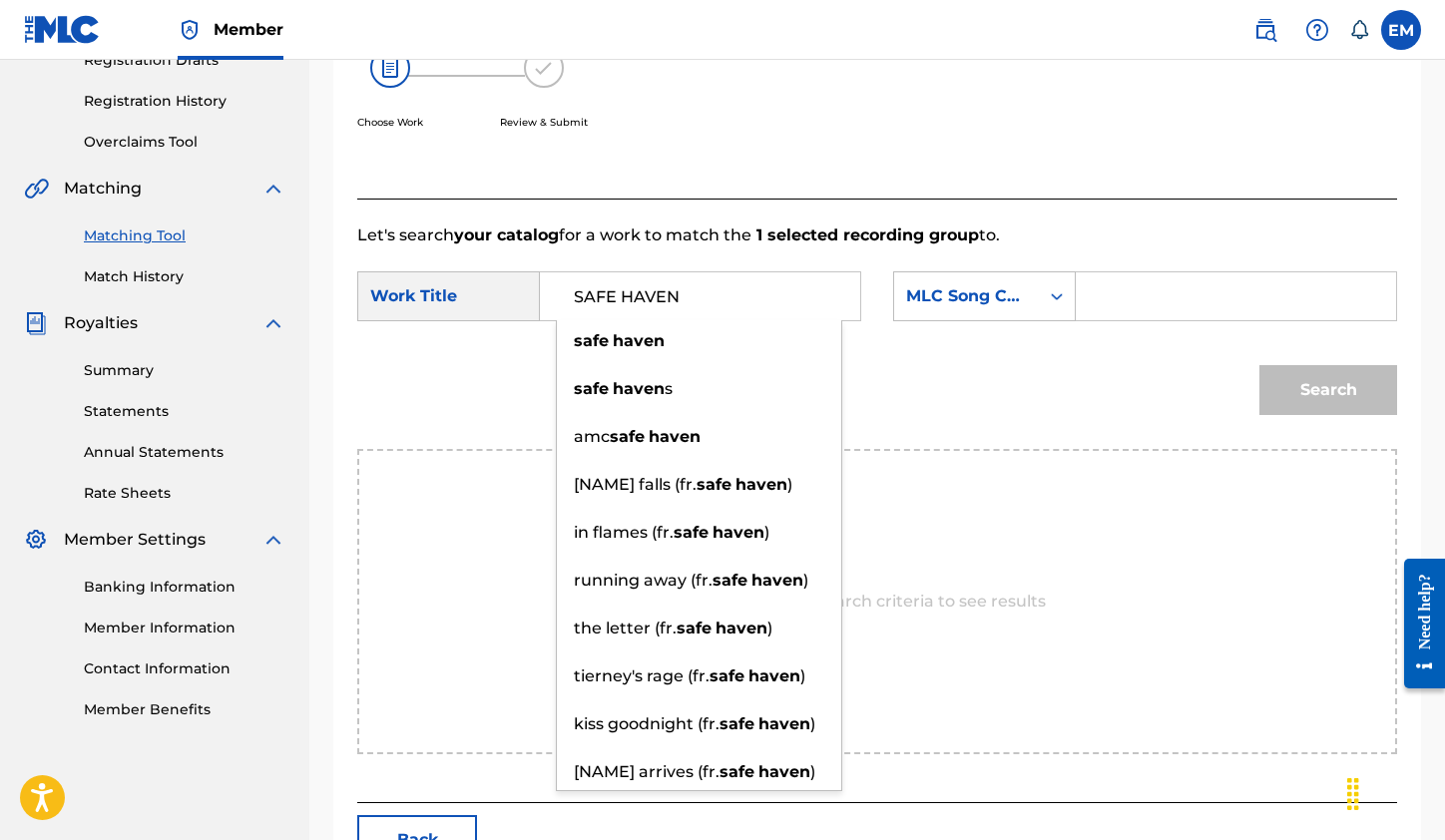 type on "SAFE HAVEN" 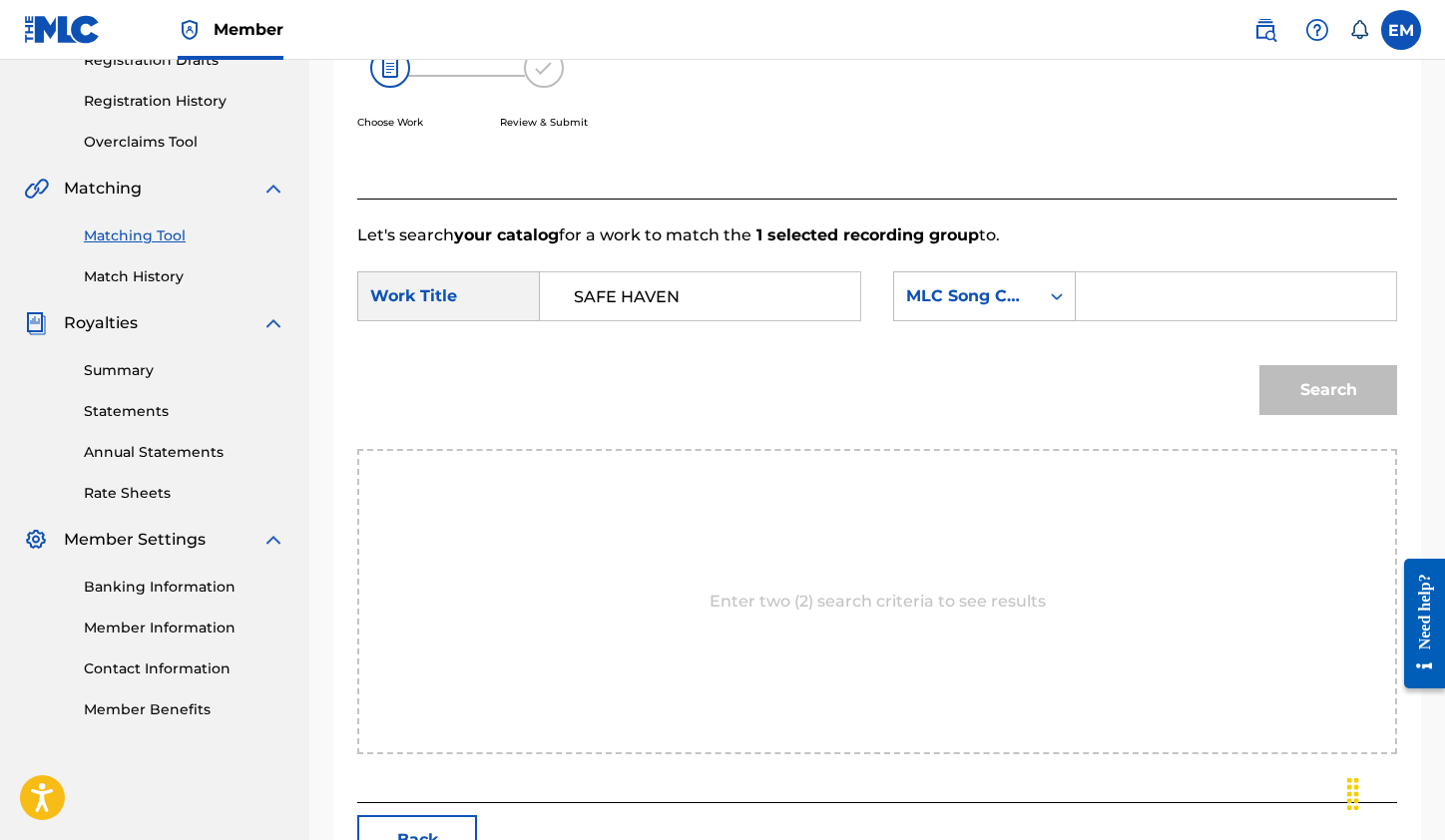 click at bounding box center [1235, 296] 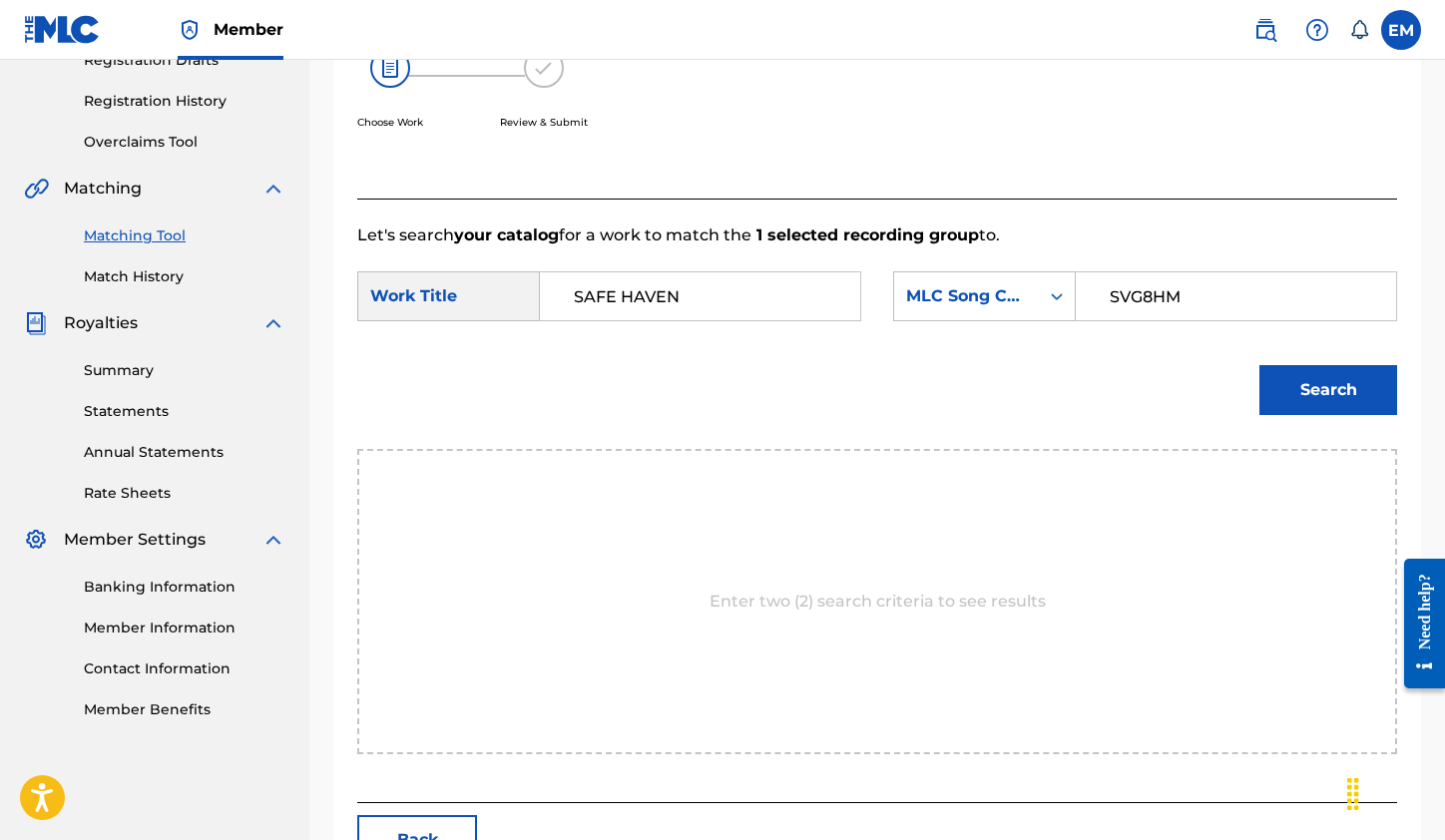 type on "SVG8HM" 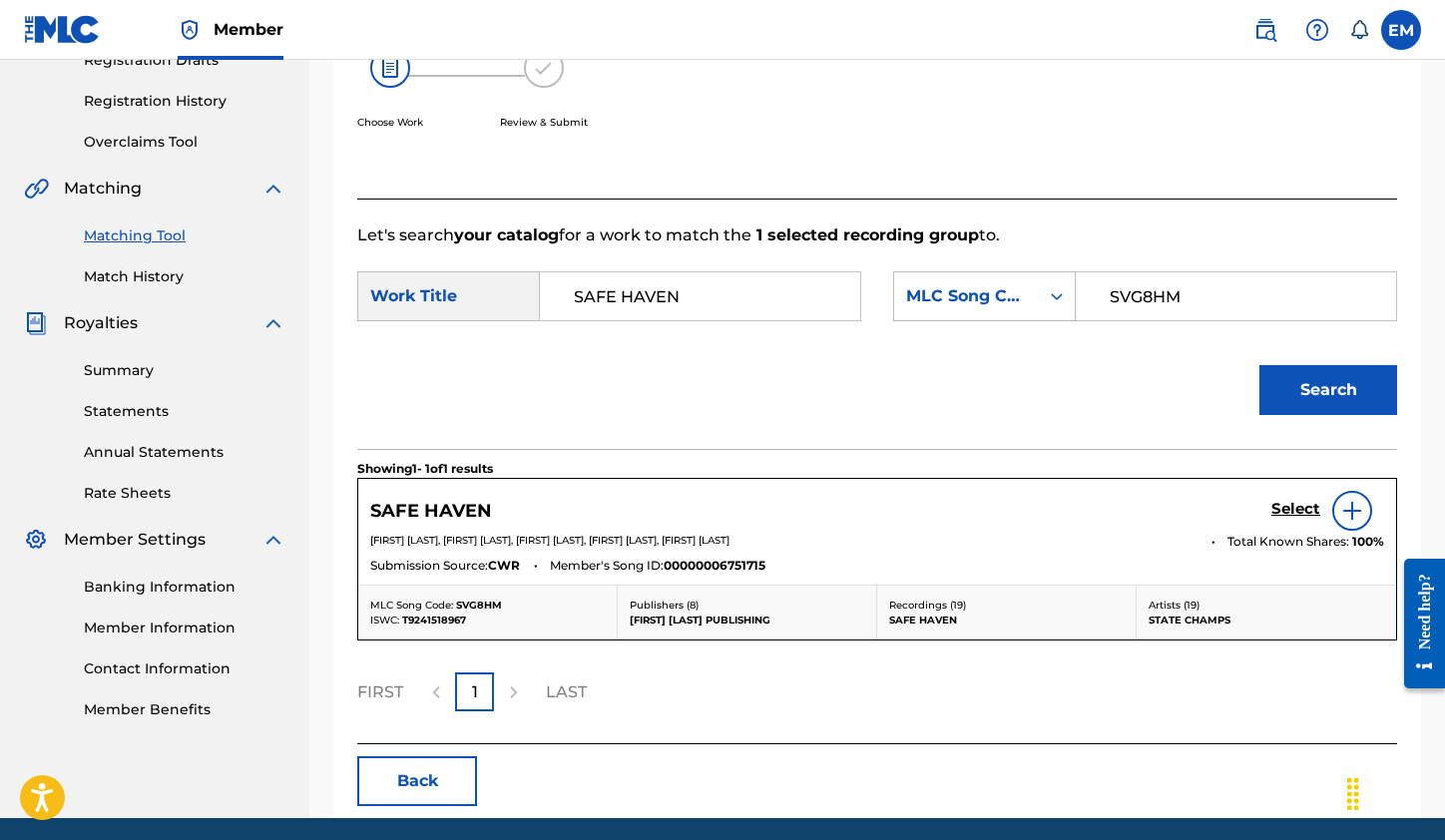 click on "Select" at bounding box center [1295, 509] 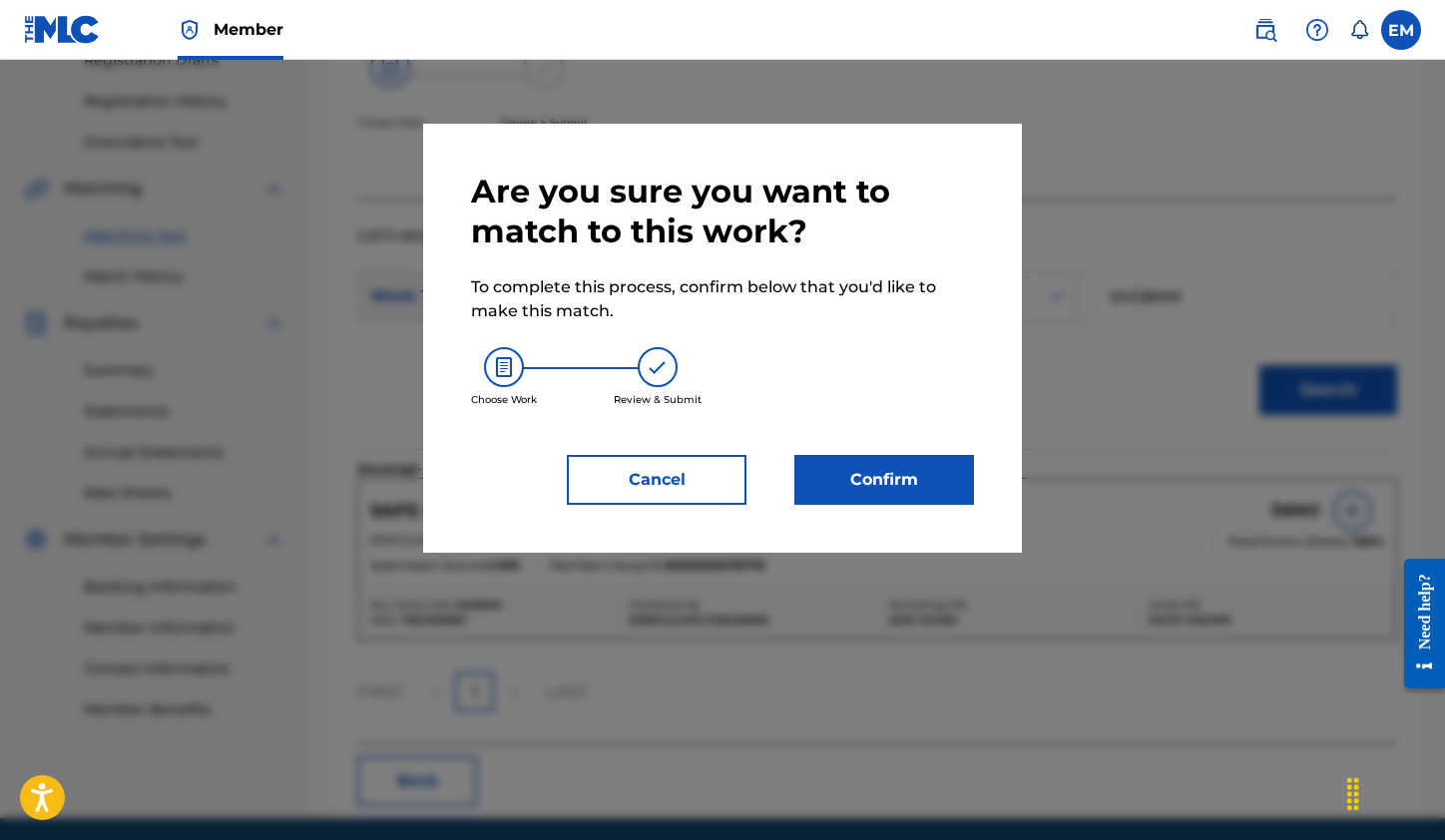 click on "Confirm" at bounding box center [884, 480] 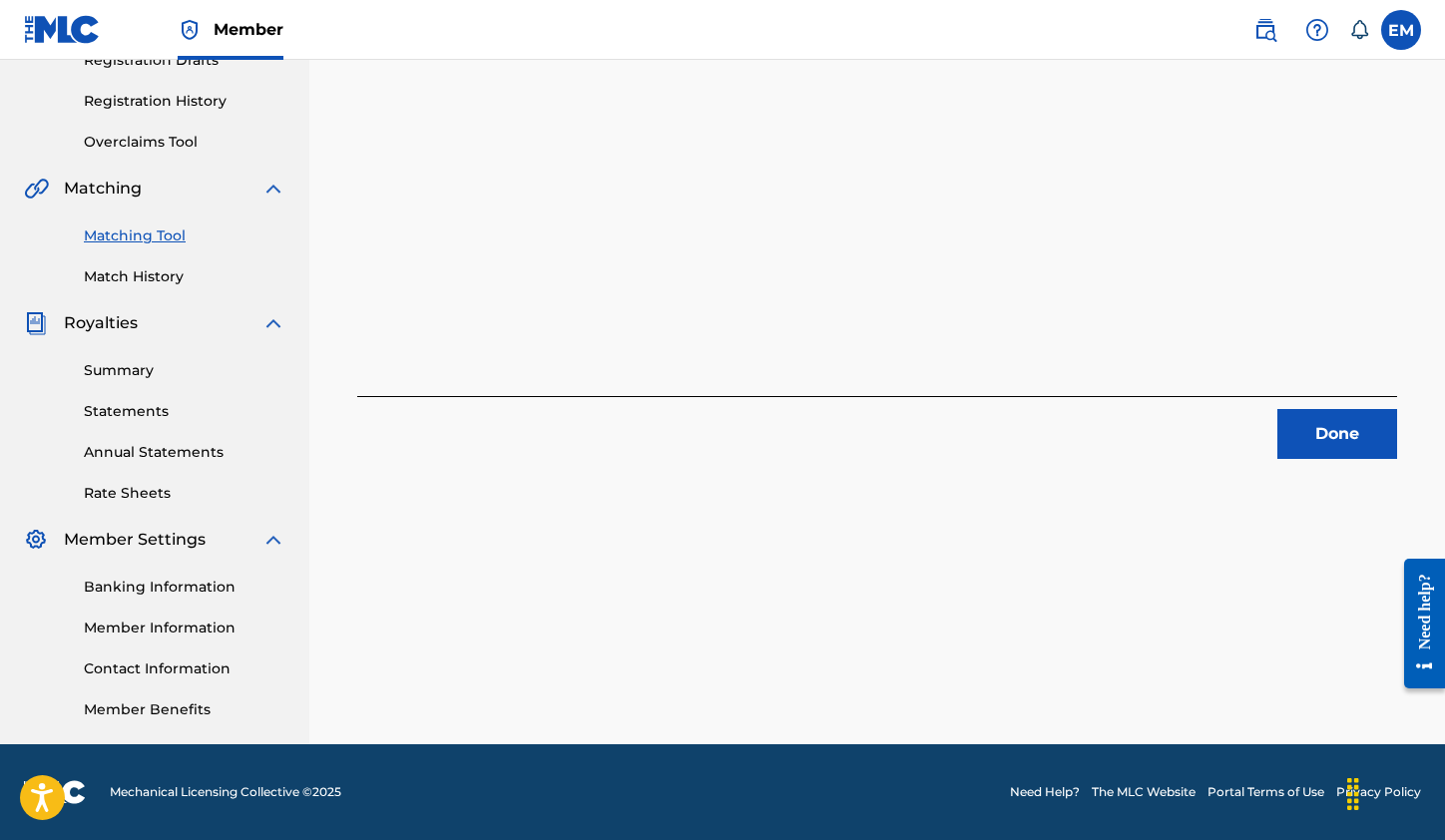 click on "Done" at bounding box center (1337, 434) 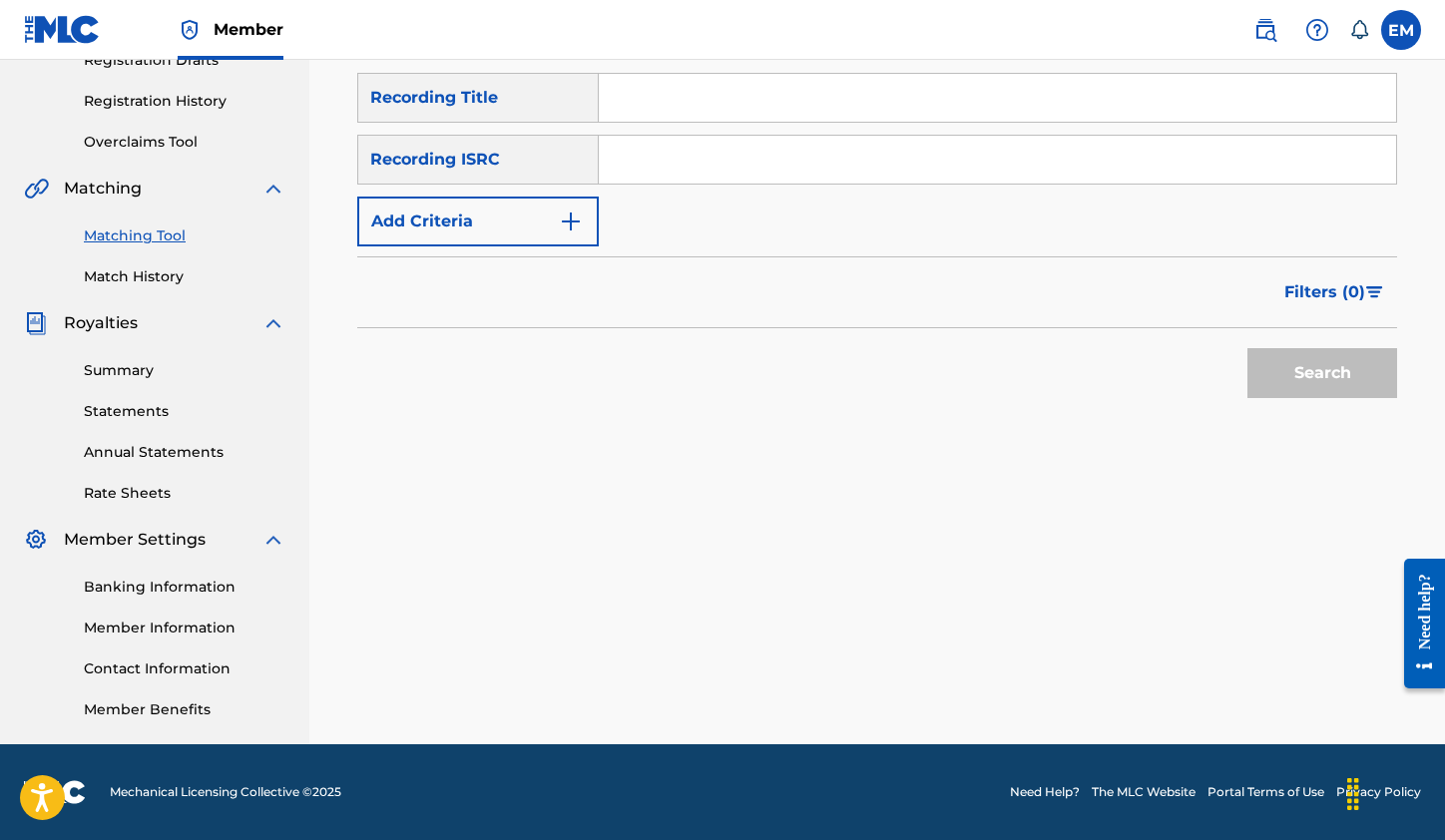 drag, startPoint x: 1098, startPoint y: 121, endPoint x: 993, endPoint y: 170, distance: 115.87062 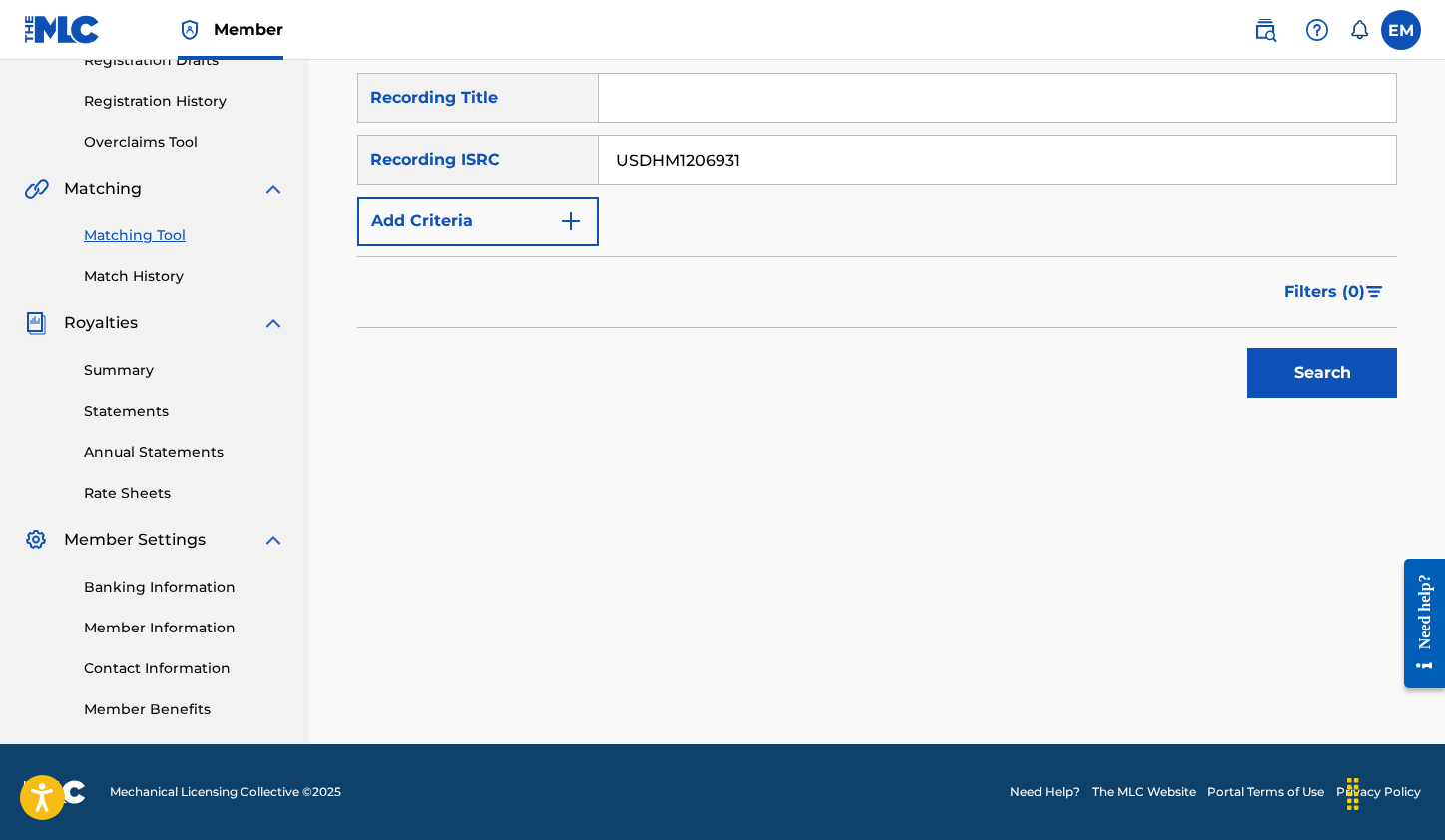 click on "Search" at bounding box center (1322, 373) 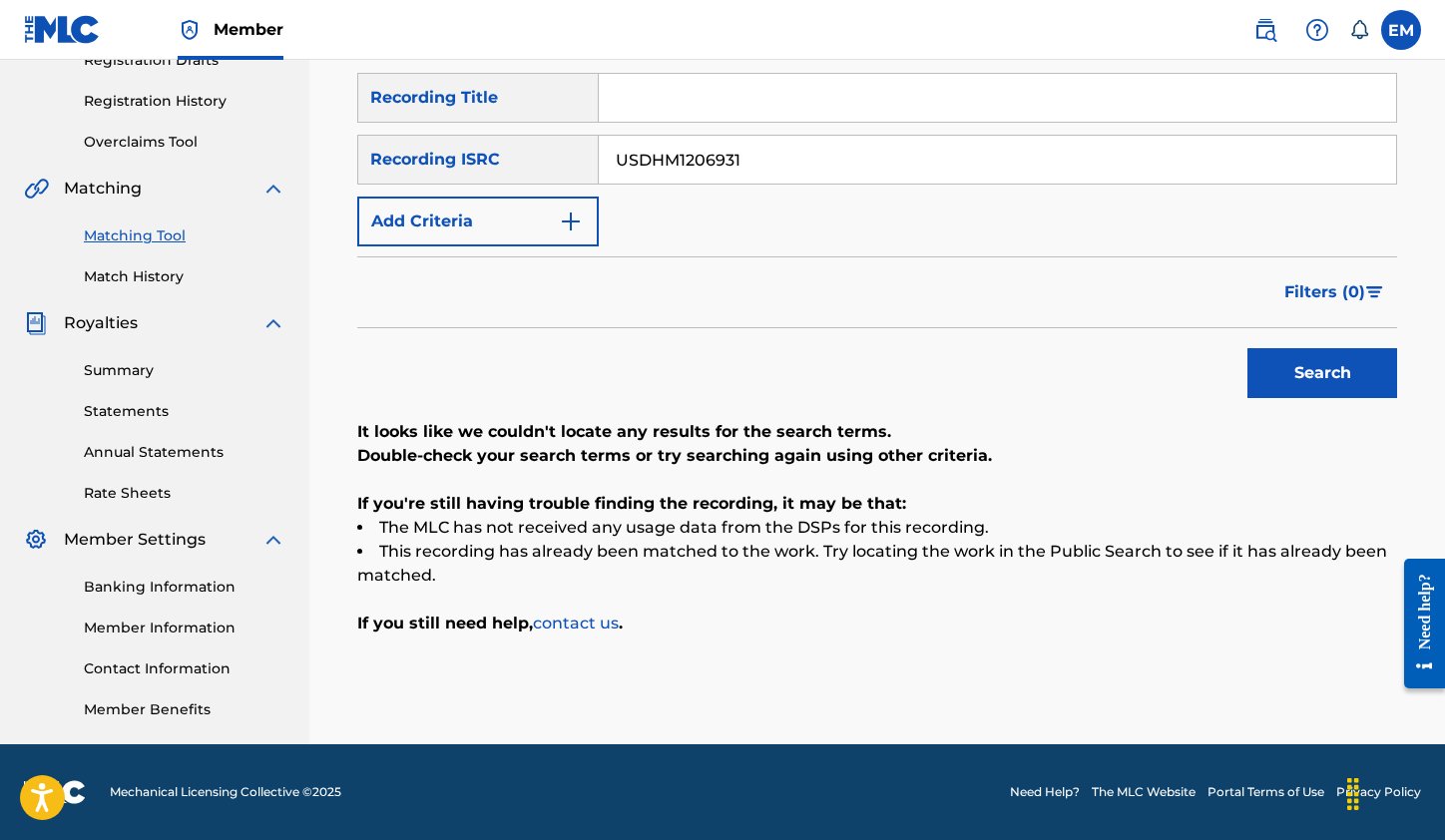 drag, startPoint x: 833, startPoint y: 152, endPoint x: 586, endPoint y: 155, distance: 247.01822 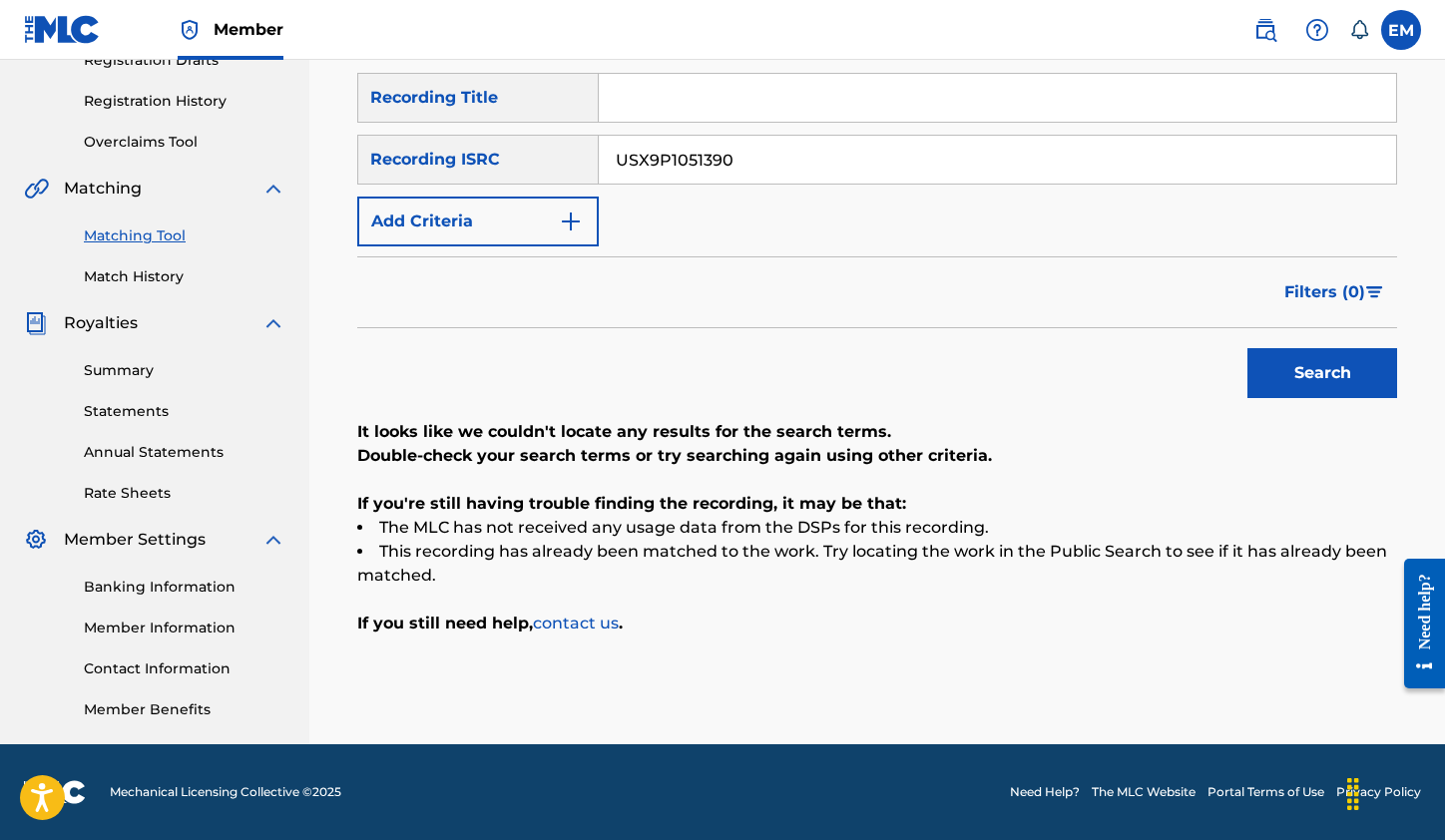 click on "Search" at bounding box center [1322, 373] 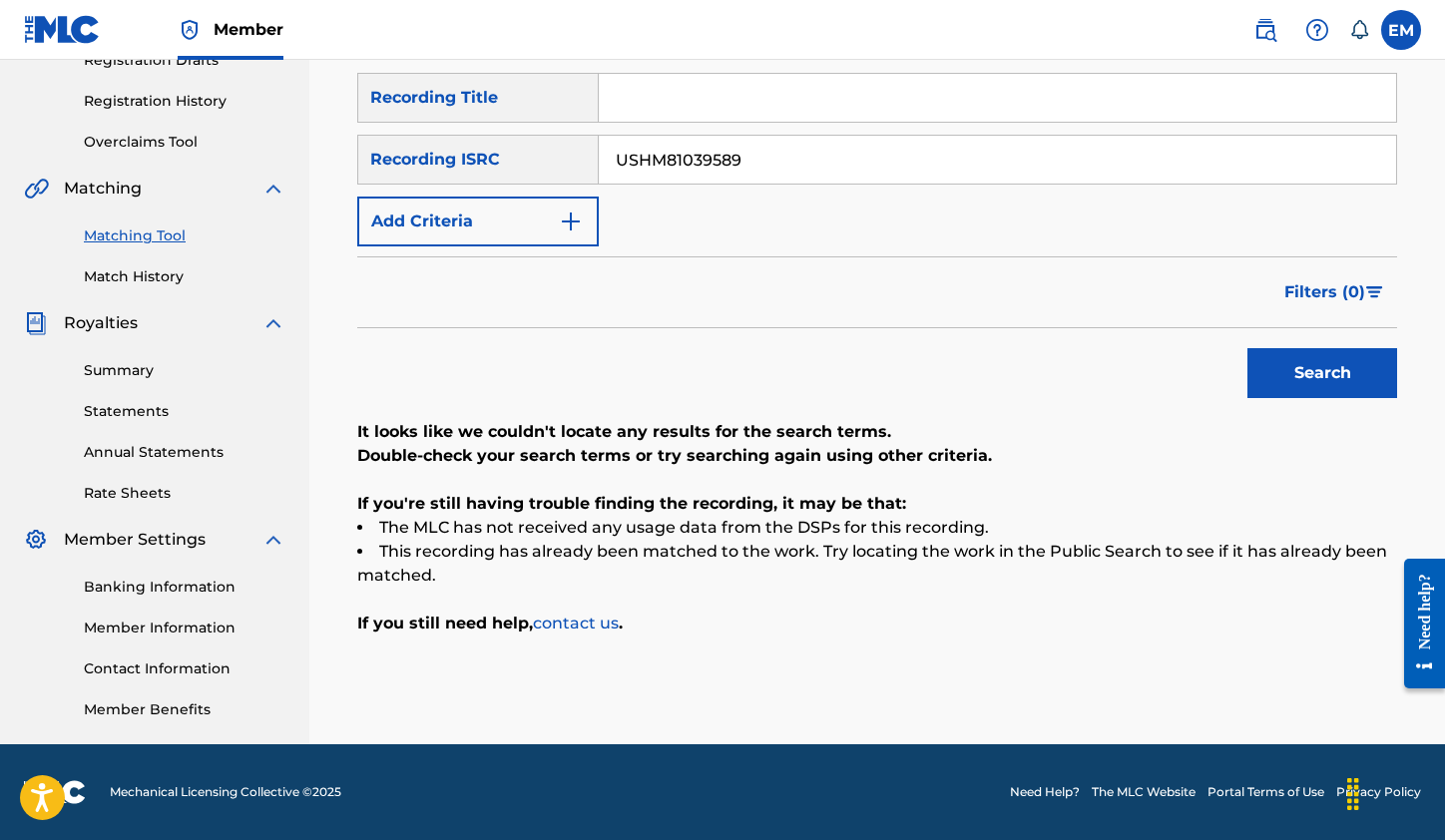 type on "USHM81039589" 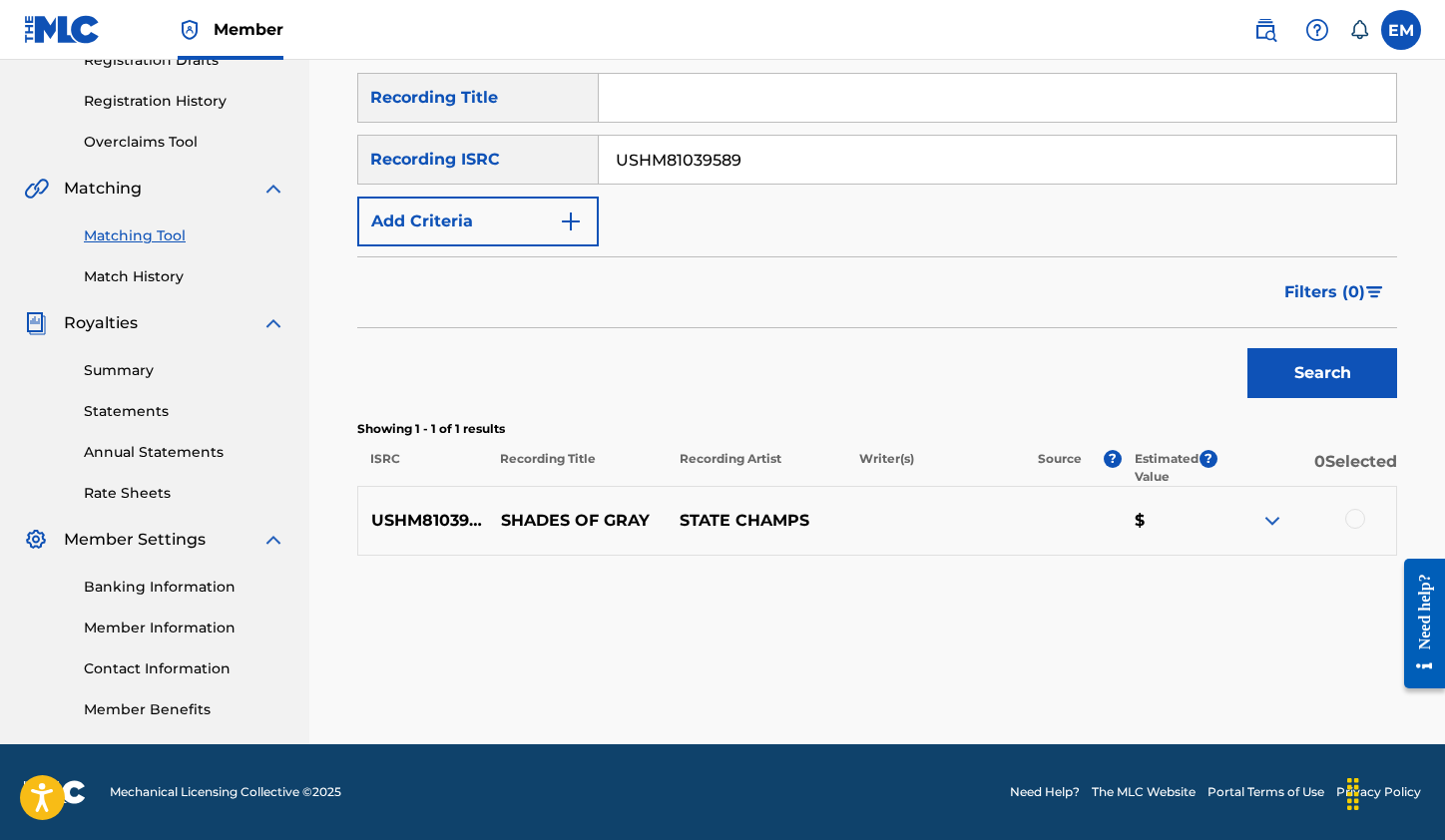 click at bounding box center (1306, 521) 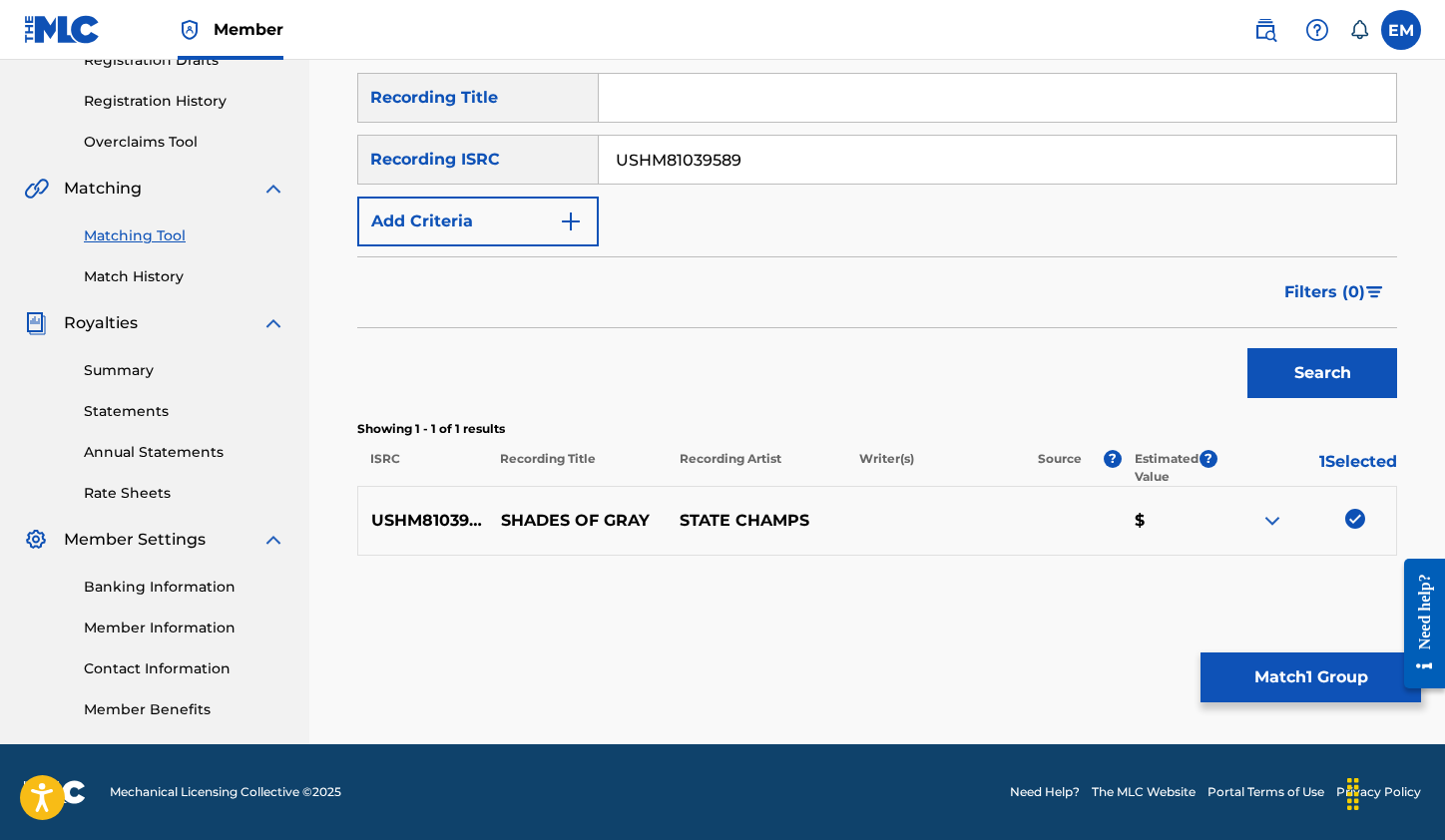 click on "Match  1 Group" at bounding box center (1310, 677) 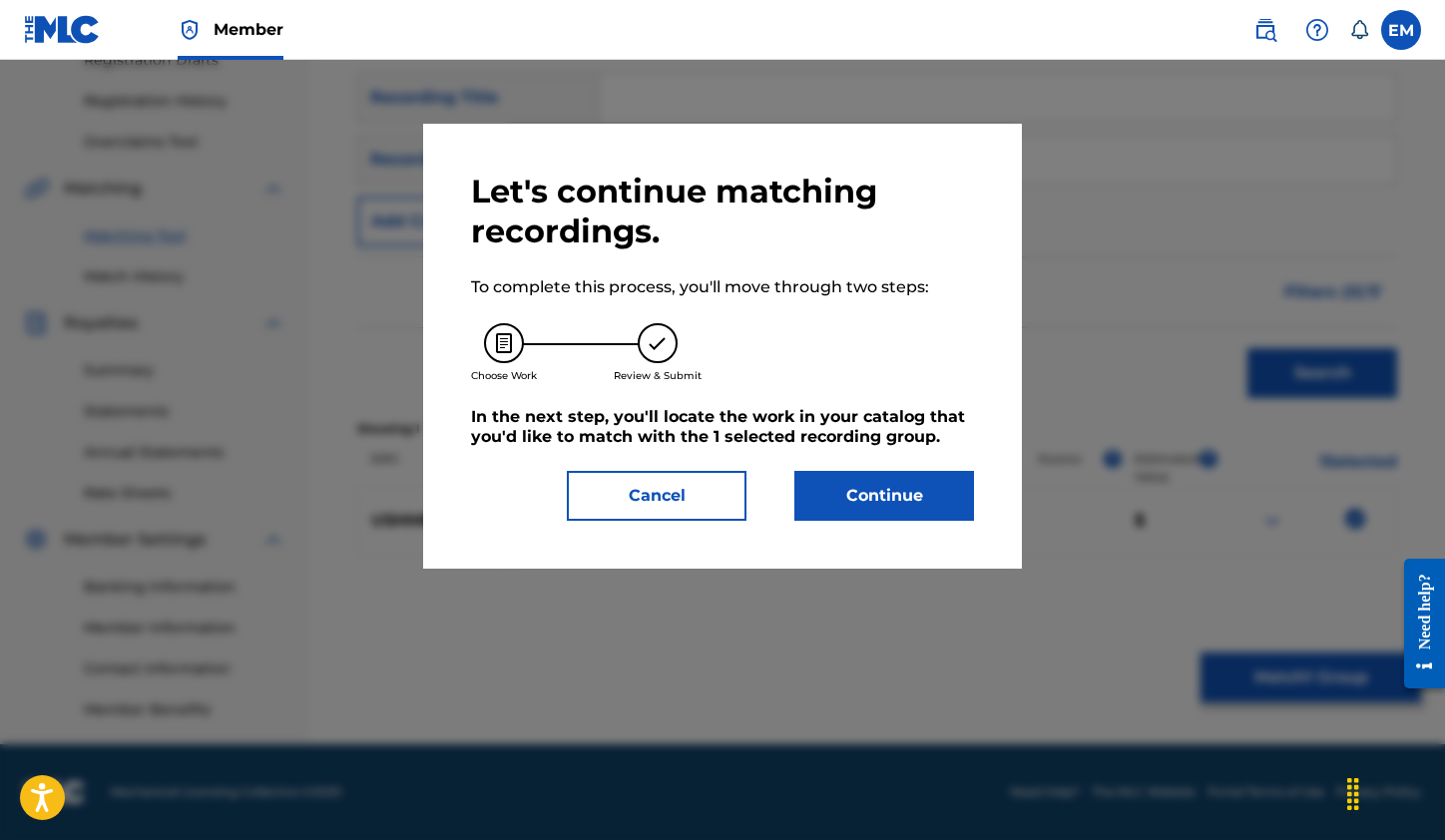 click on "Continue" at bounding box center (884, 496) 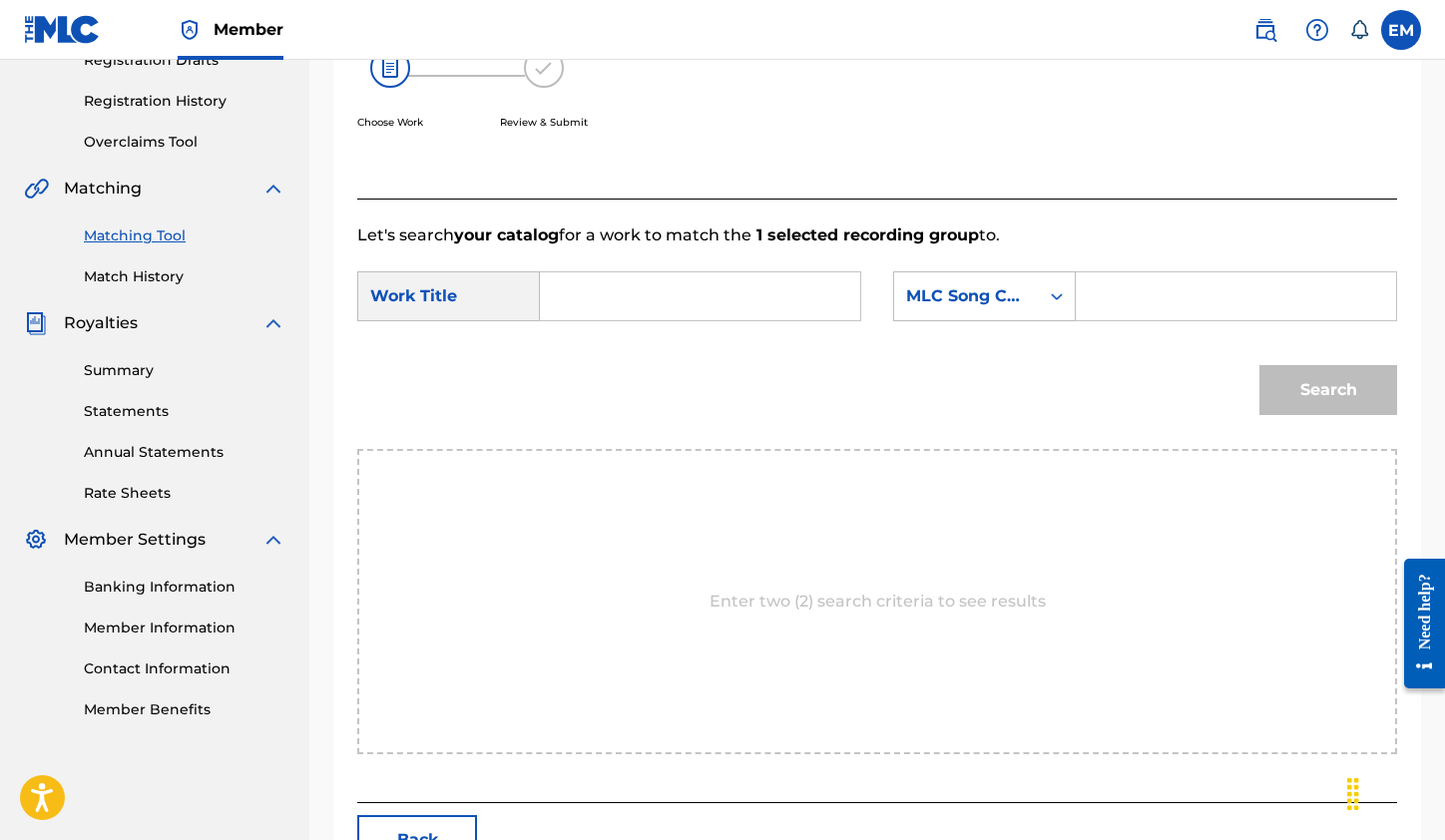 click at bounding box center (700, 296) 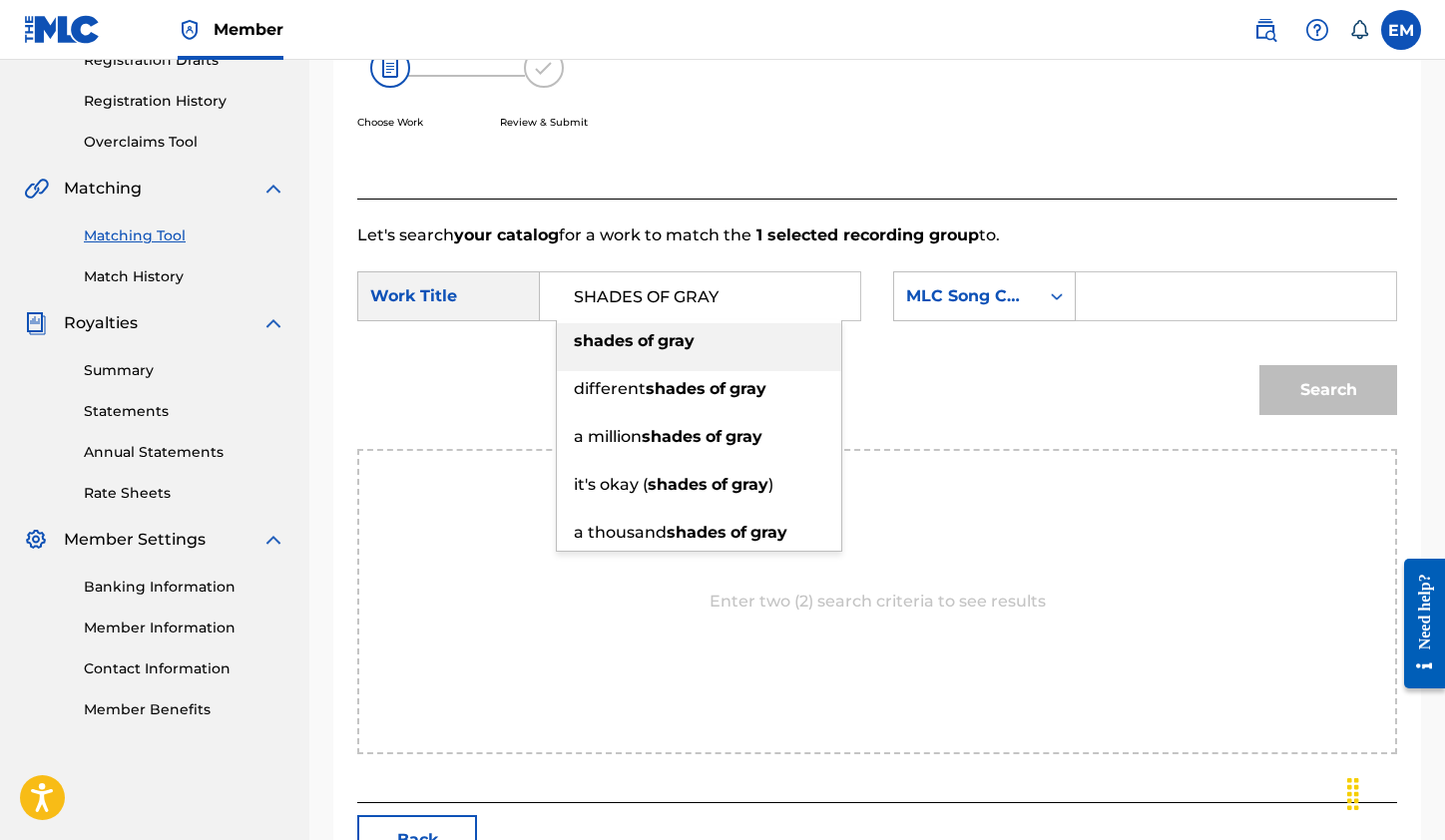 type on "SHADES OF GRAY" 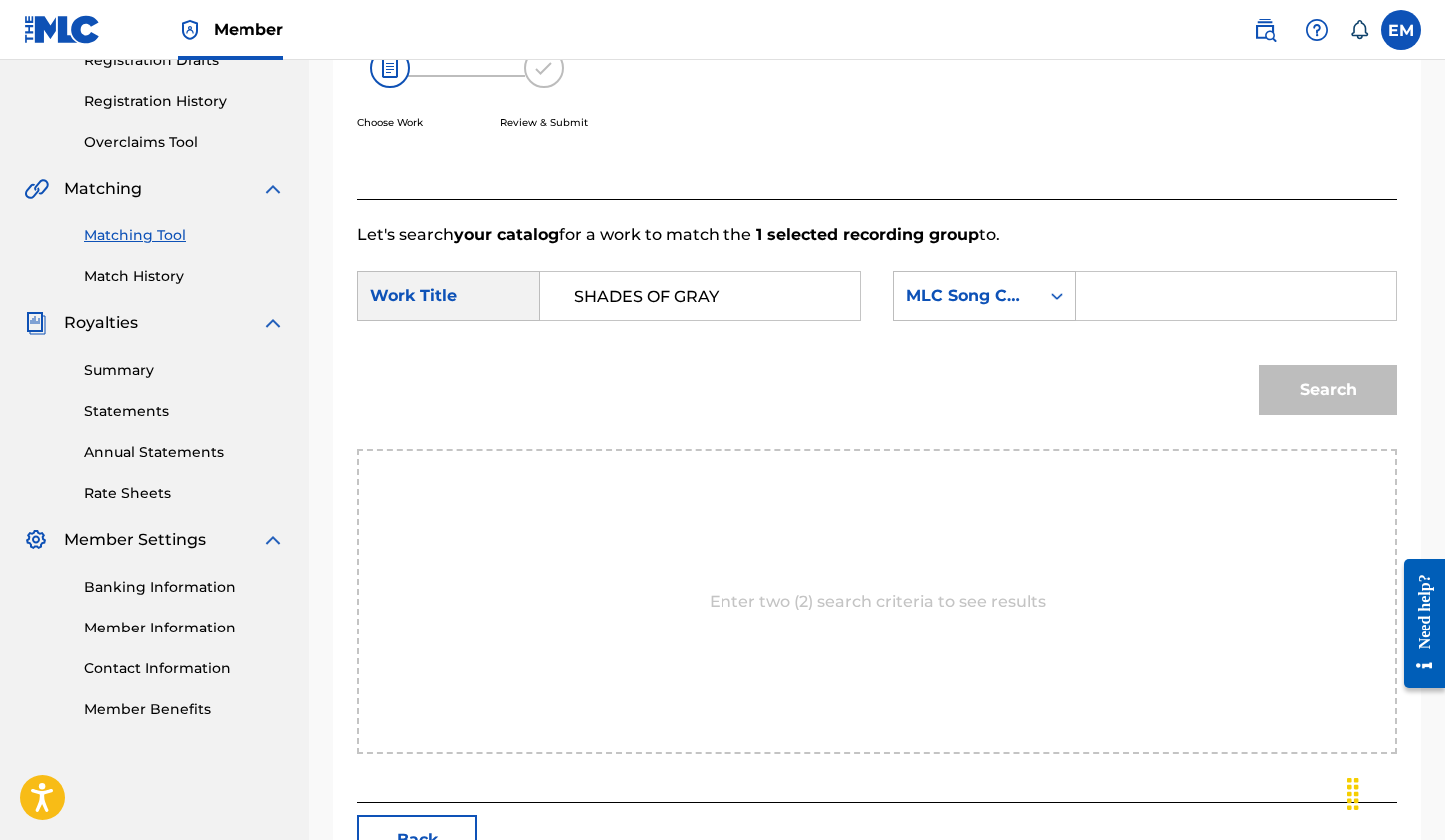 click at bounding box center [1235, 296] 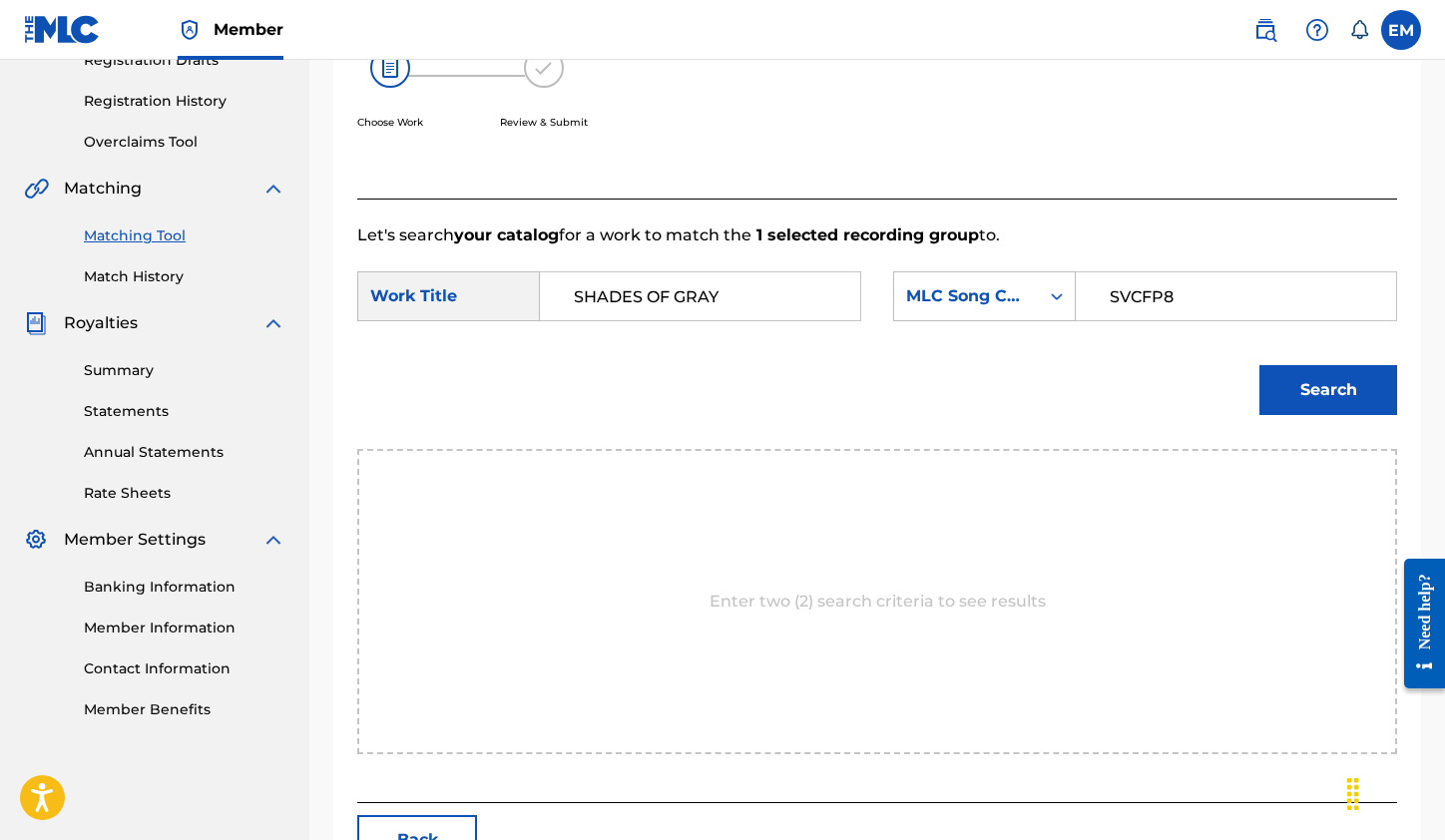 type on "[MLC_SONG_CODE]" 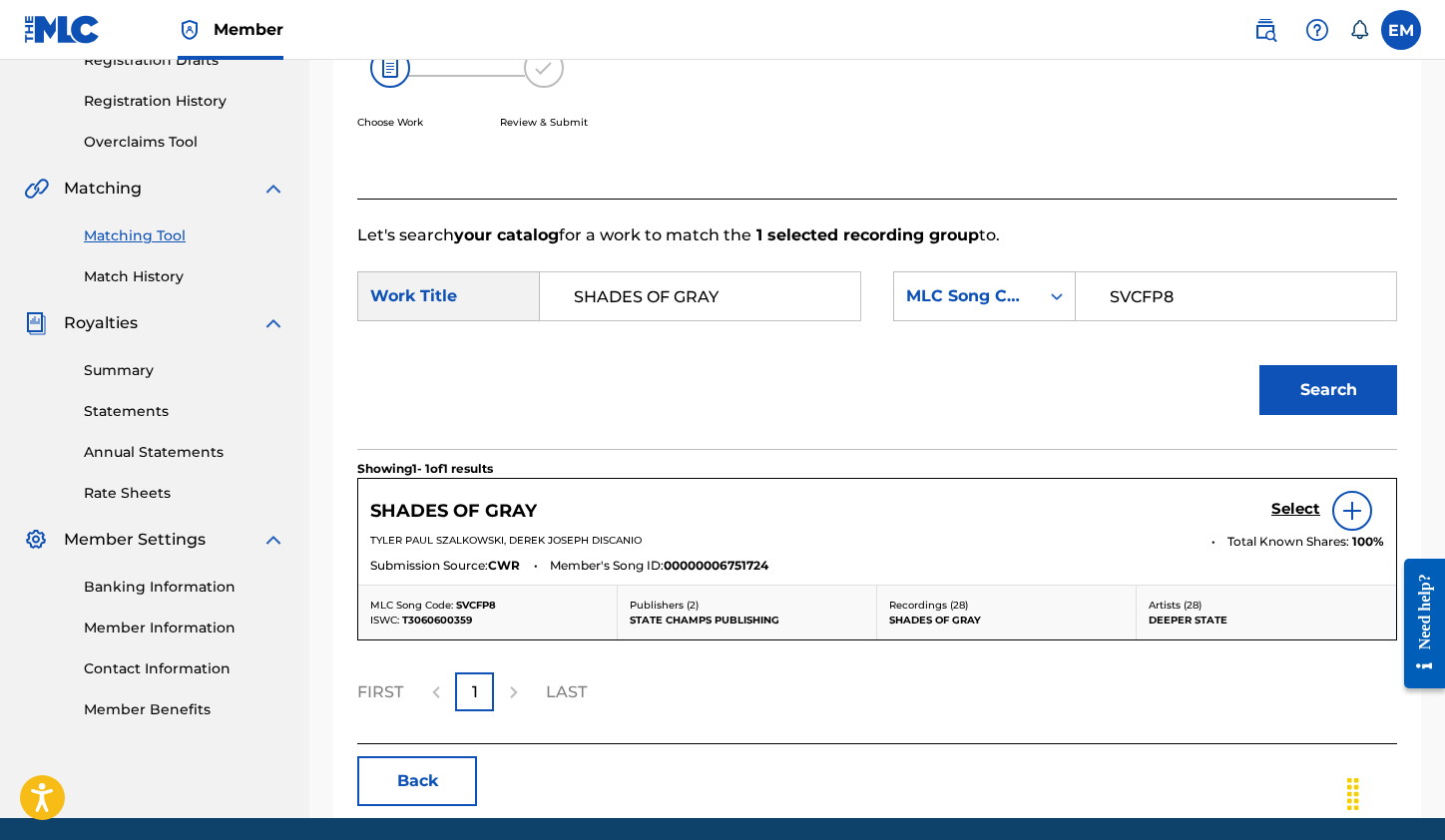 click on "Select" at bounding box center (1295, 509) 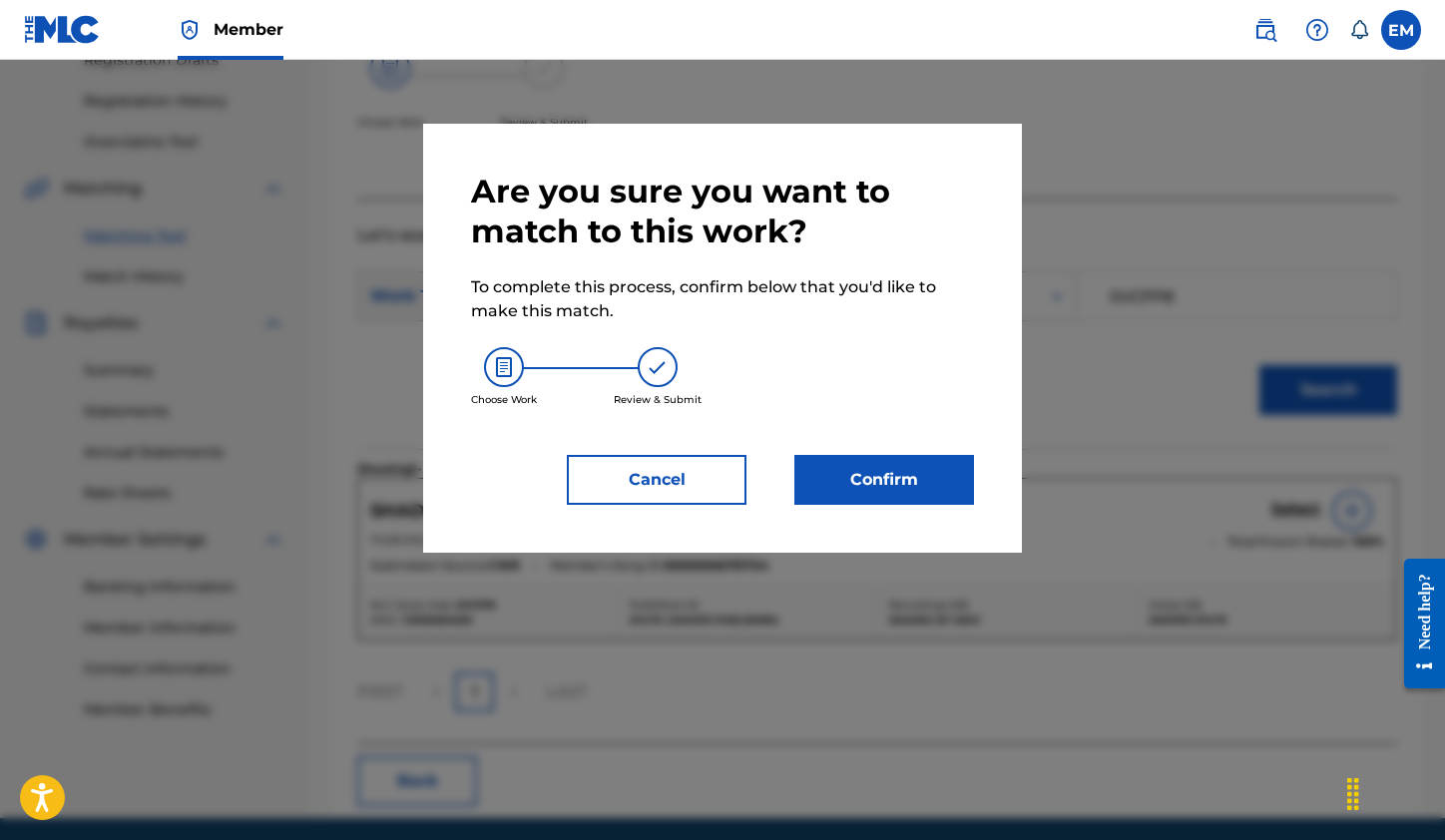 click on "Are you sure you want to match to this work? To complete this process, confirm below that you'd like to make this match. Choose Work Review & Submit Cancel Confirm" at bounding box center [722, 338] 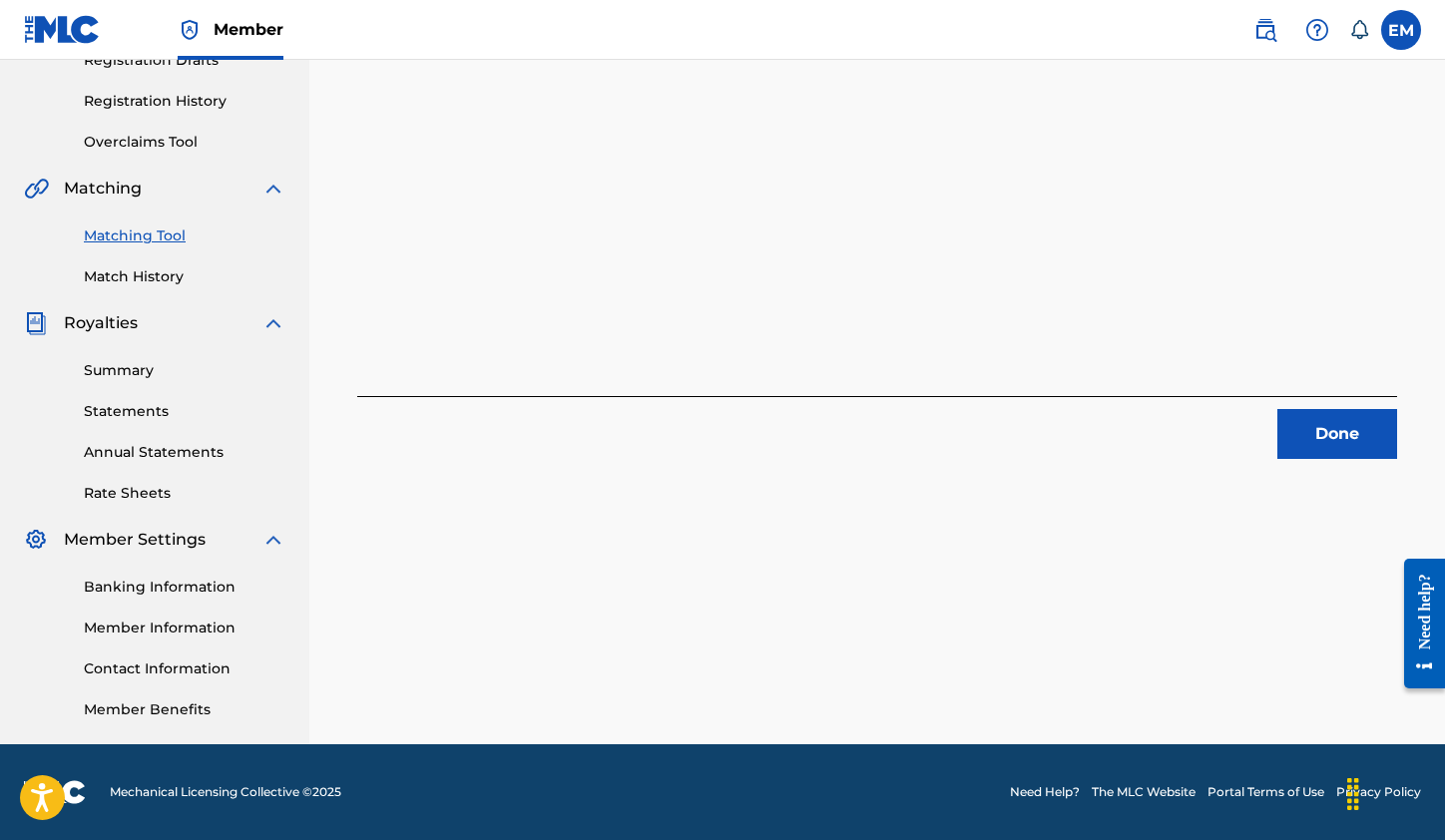 click on "Done" at bounding box center [1337, 434] 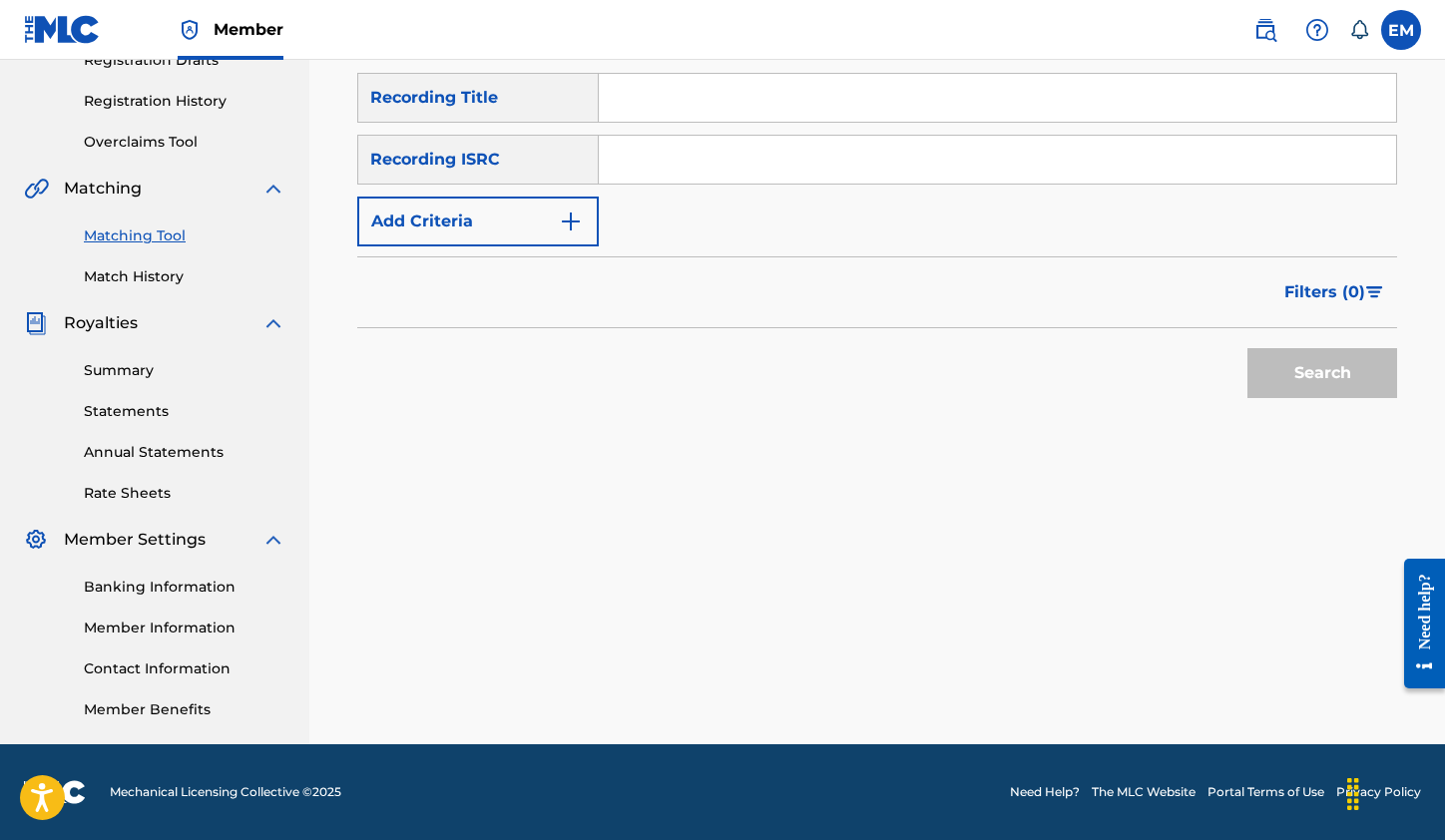 drag, startPoint x: 896, startPoint y: 164, endPoint x: 942, endPoint y: 163, distance: 46.010868 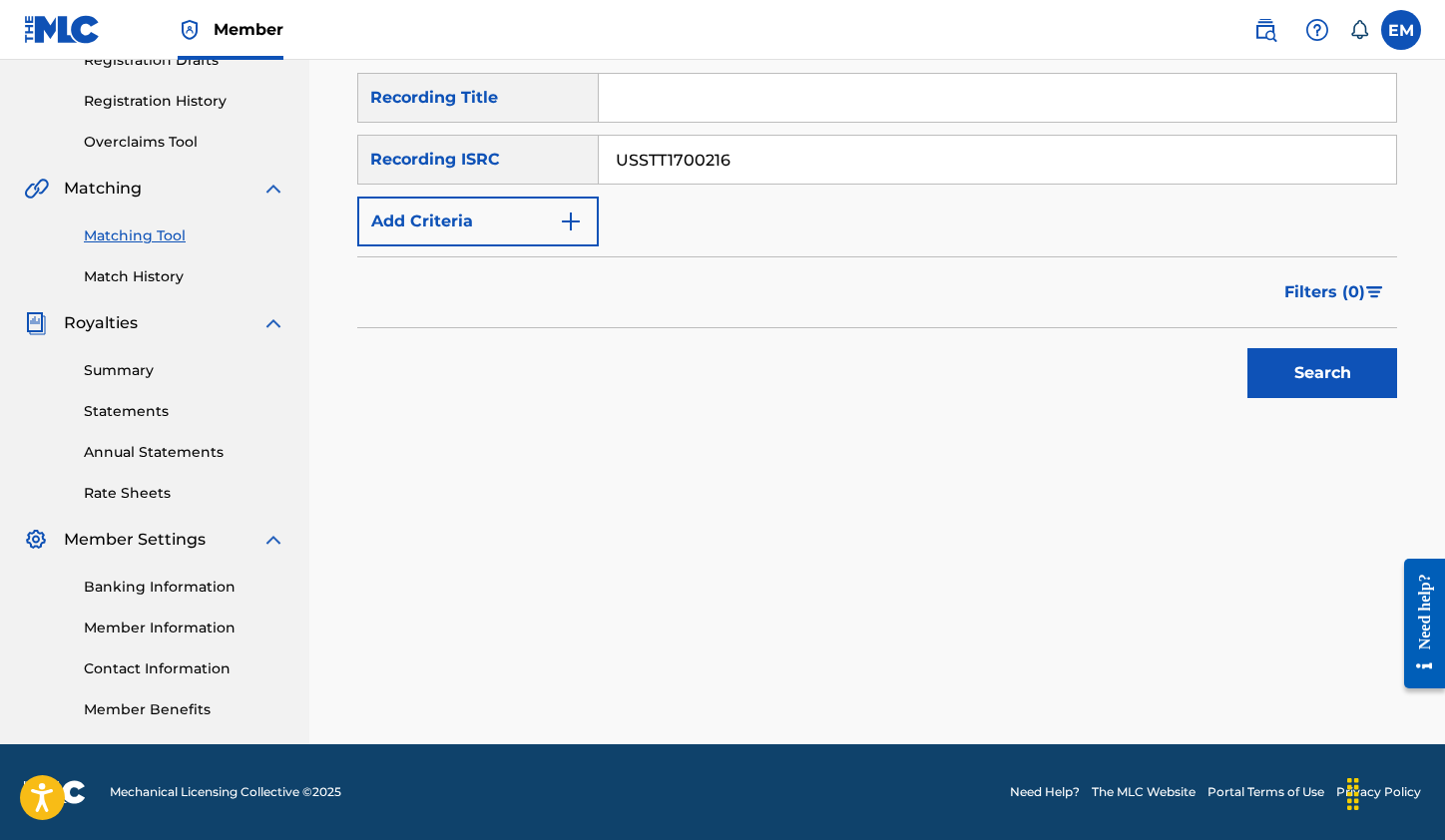 type on "USSTT1700216" 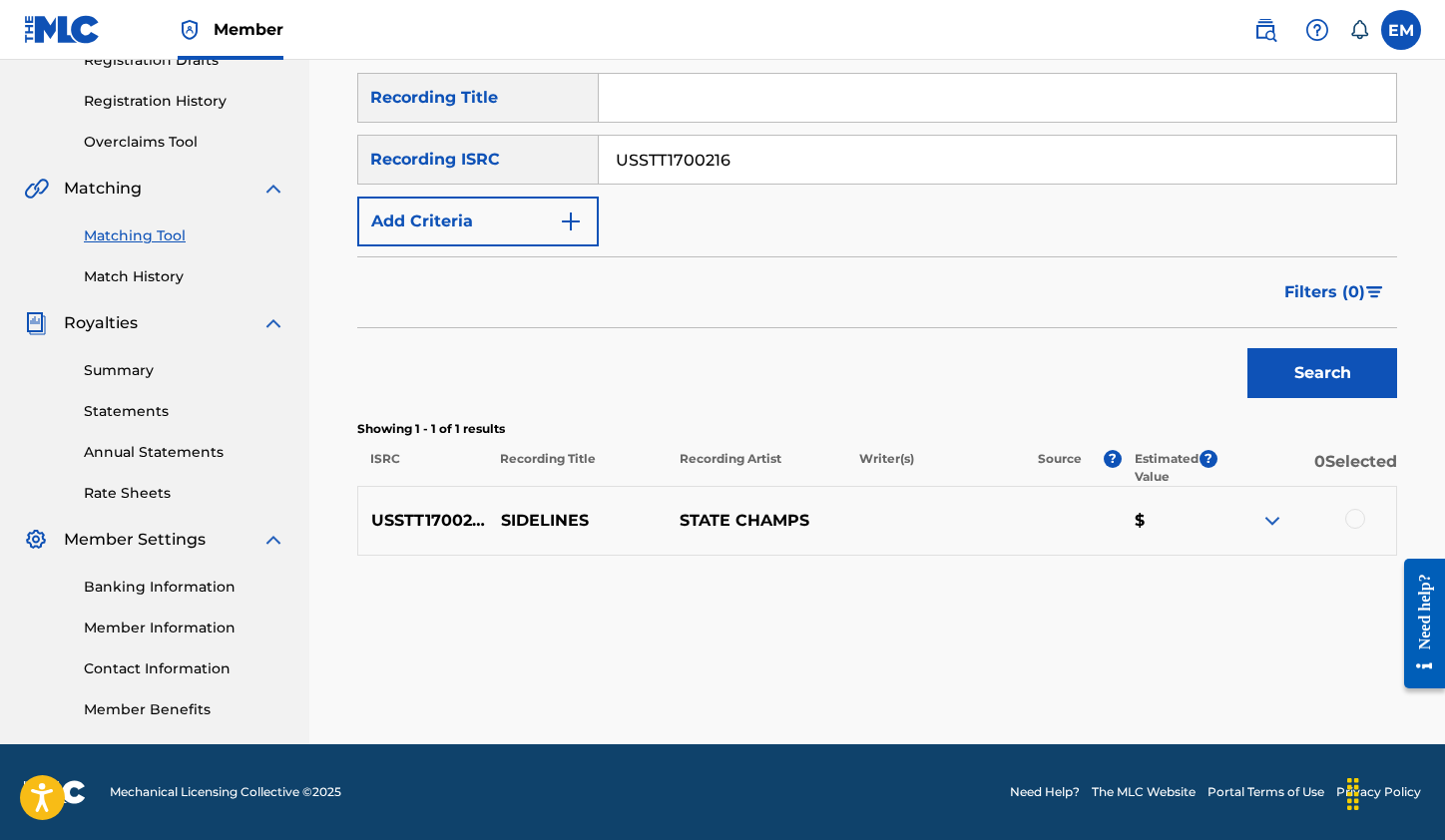 drag, startPoint x: 1352, startPoint y: 524, endPoint x: 1341, endPoint y: 525, distance: 11.045361 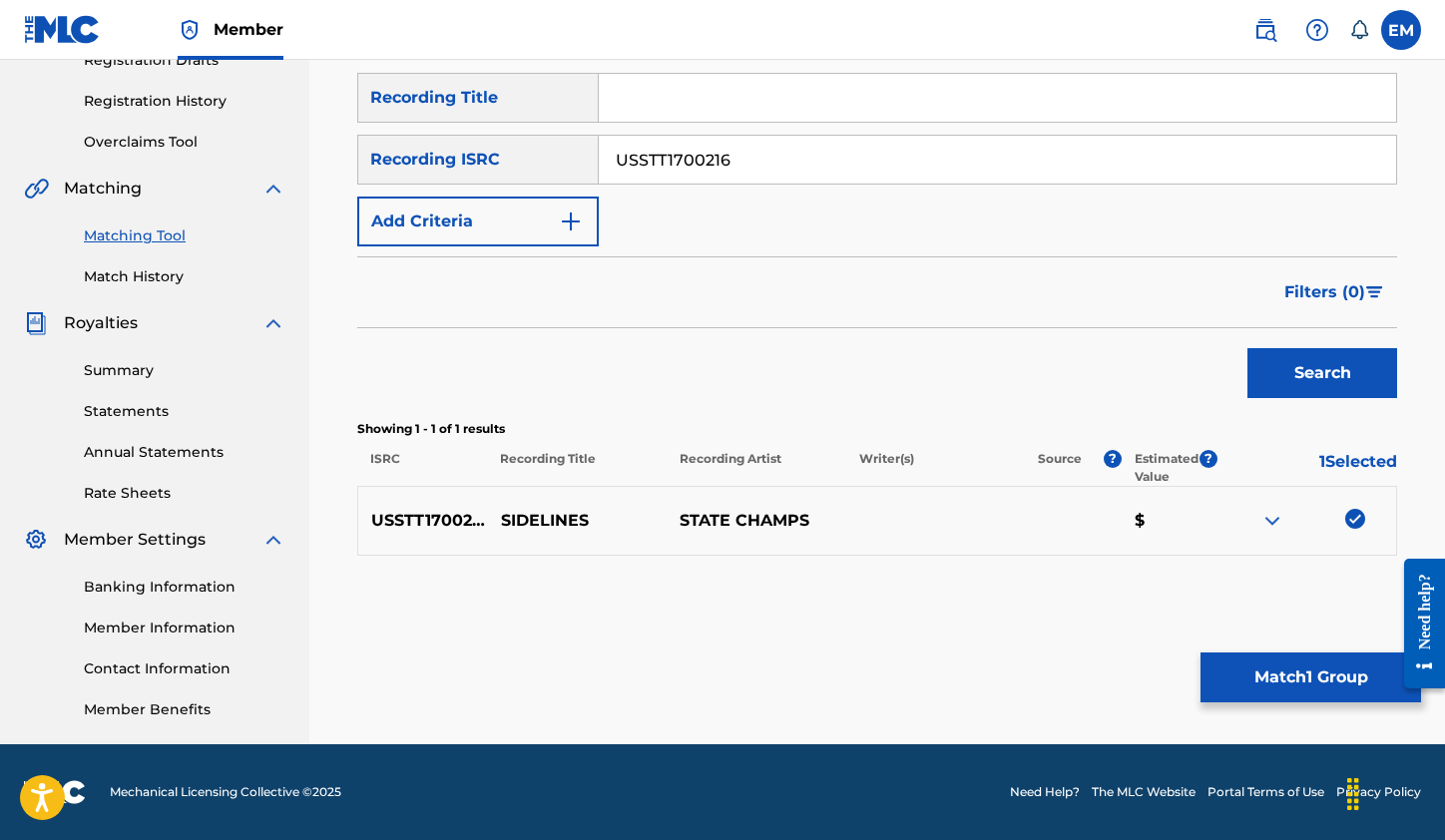 click on "Match  1 Group" at bounding box center (1310, 677) 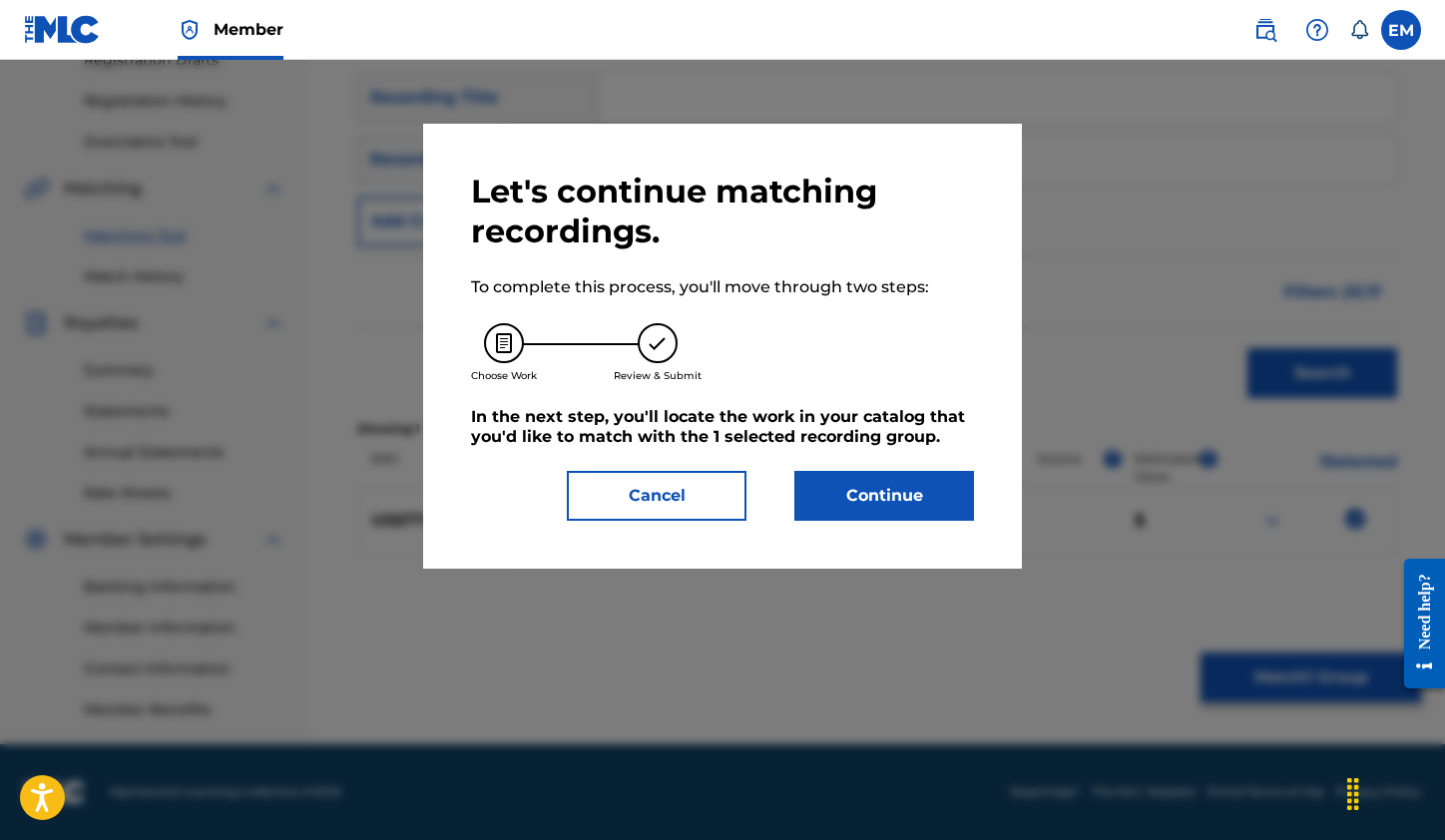 click on "Continue" at bounding box center [884, 496] 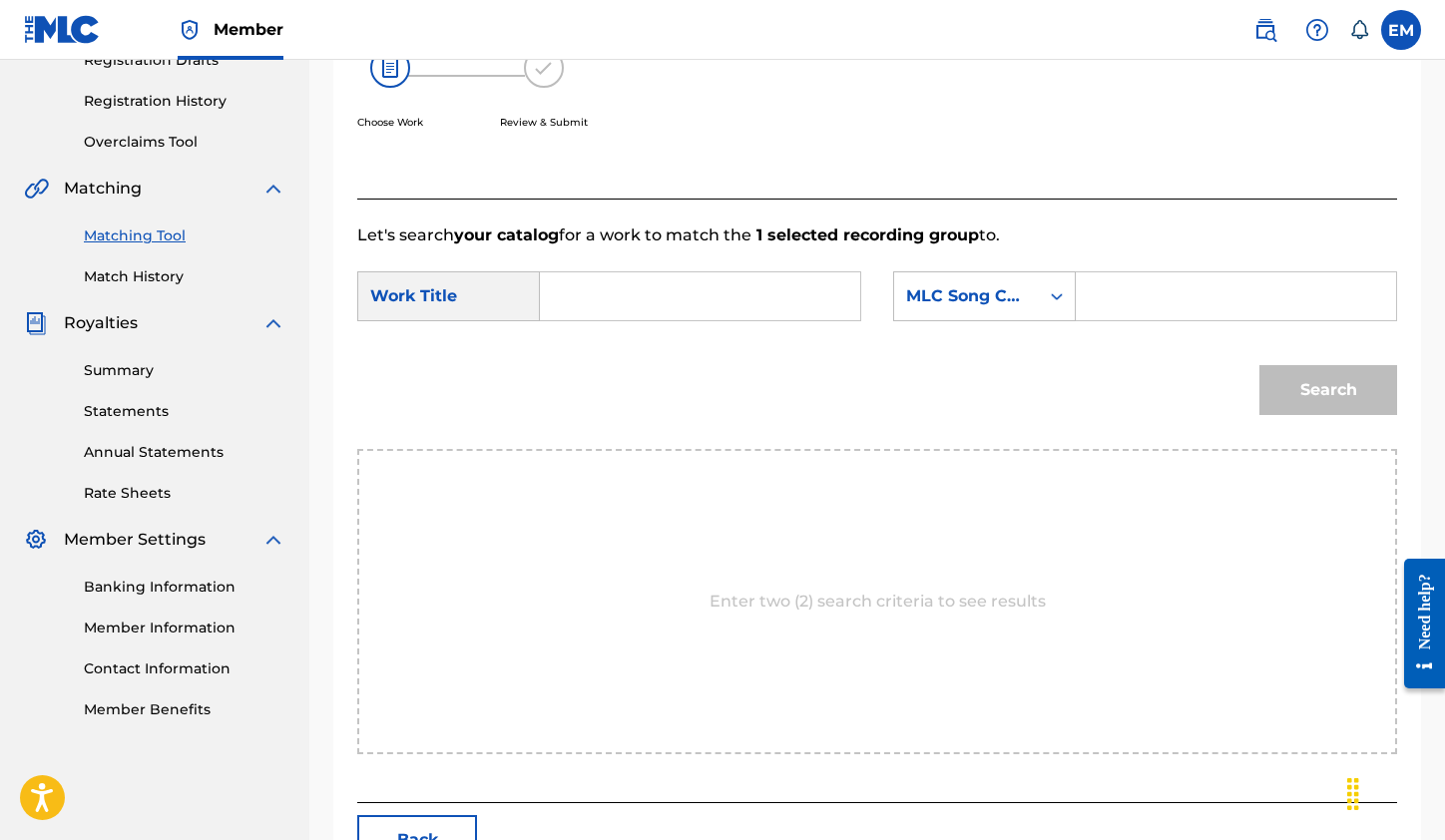 click at bounding box center (700, 296) 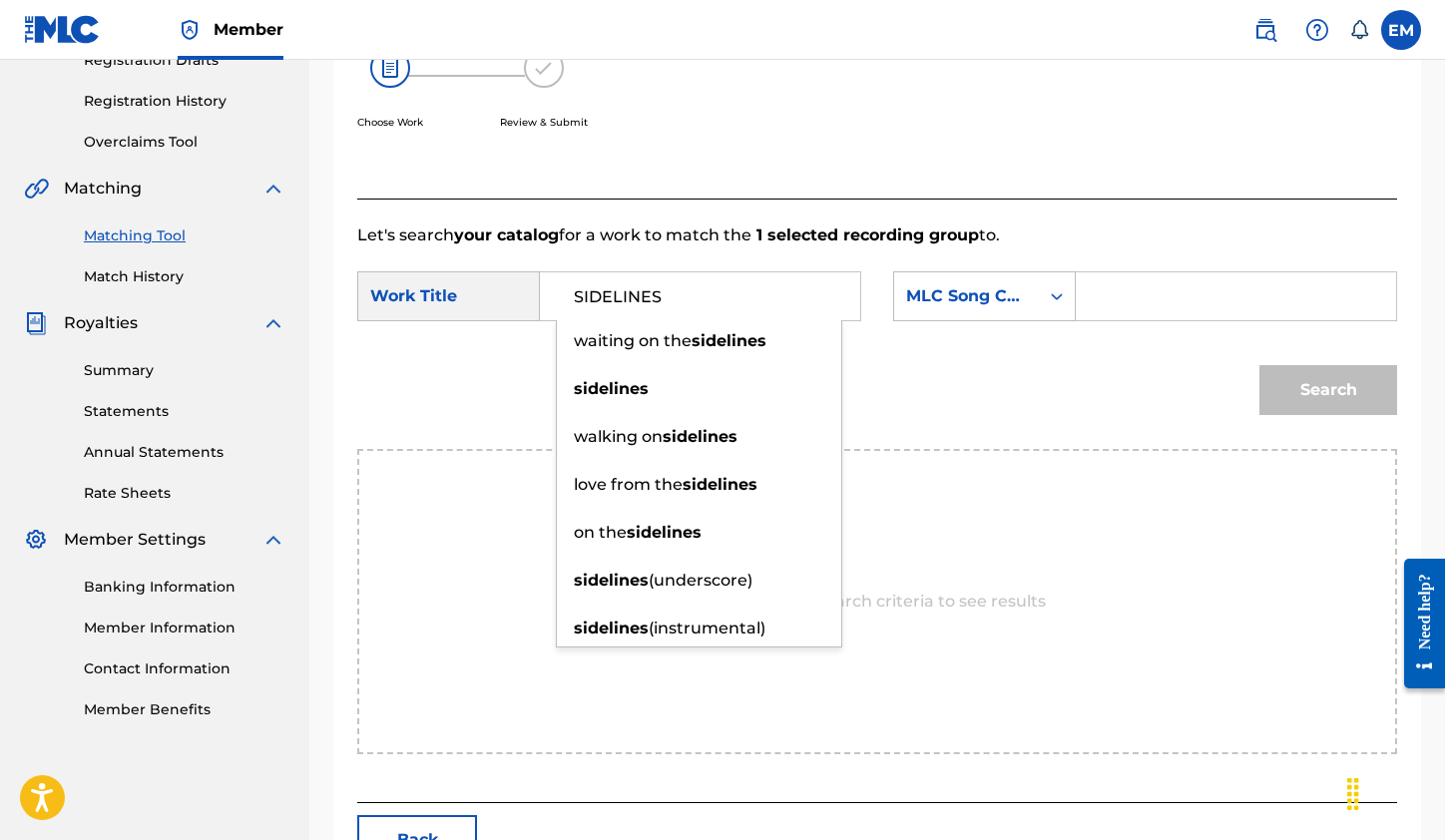 type on "SIDELINES" 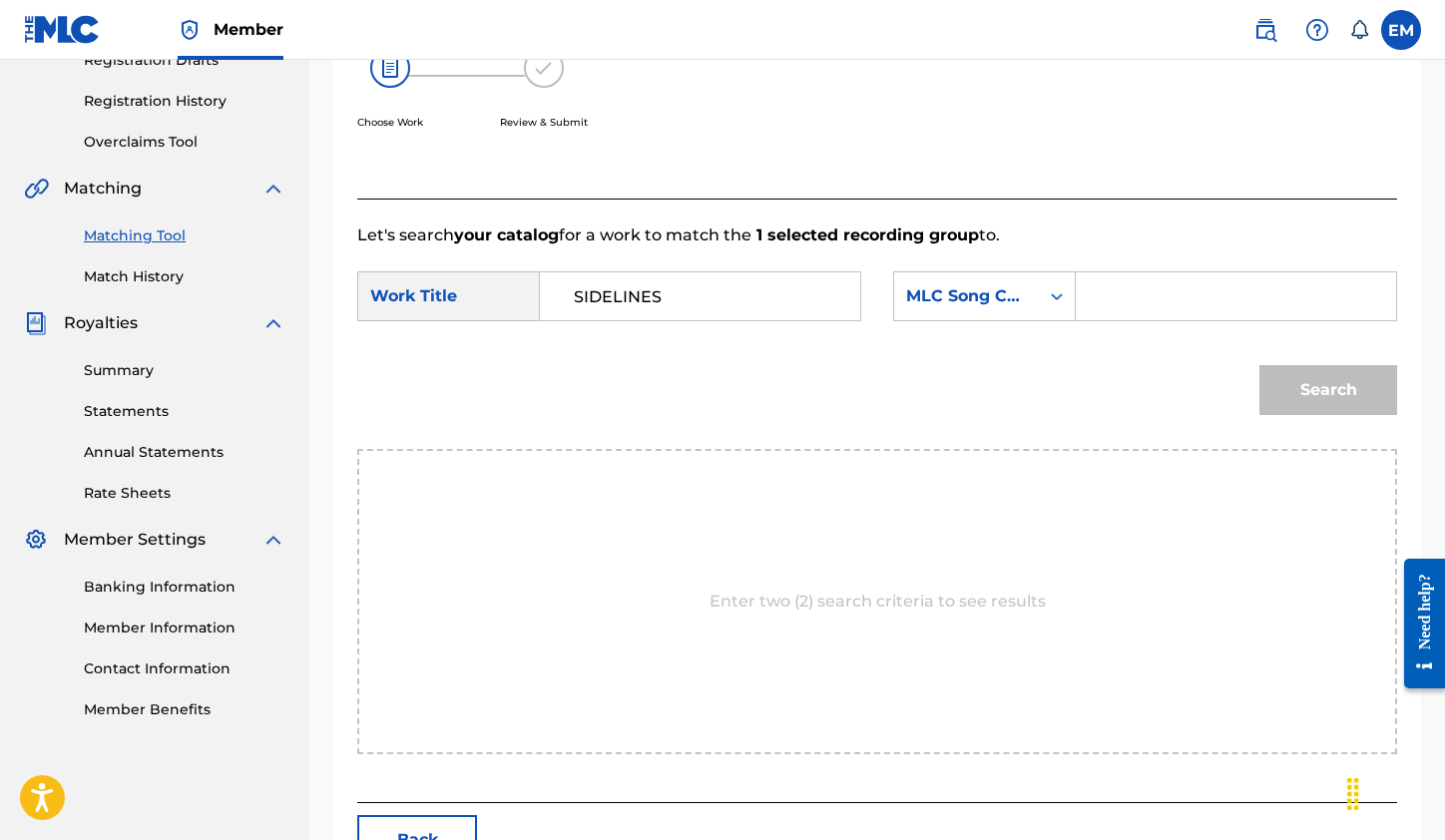click at bounding box center [1235, 296] 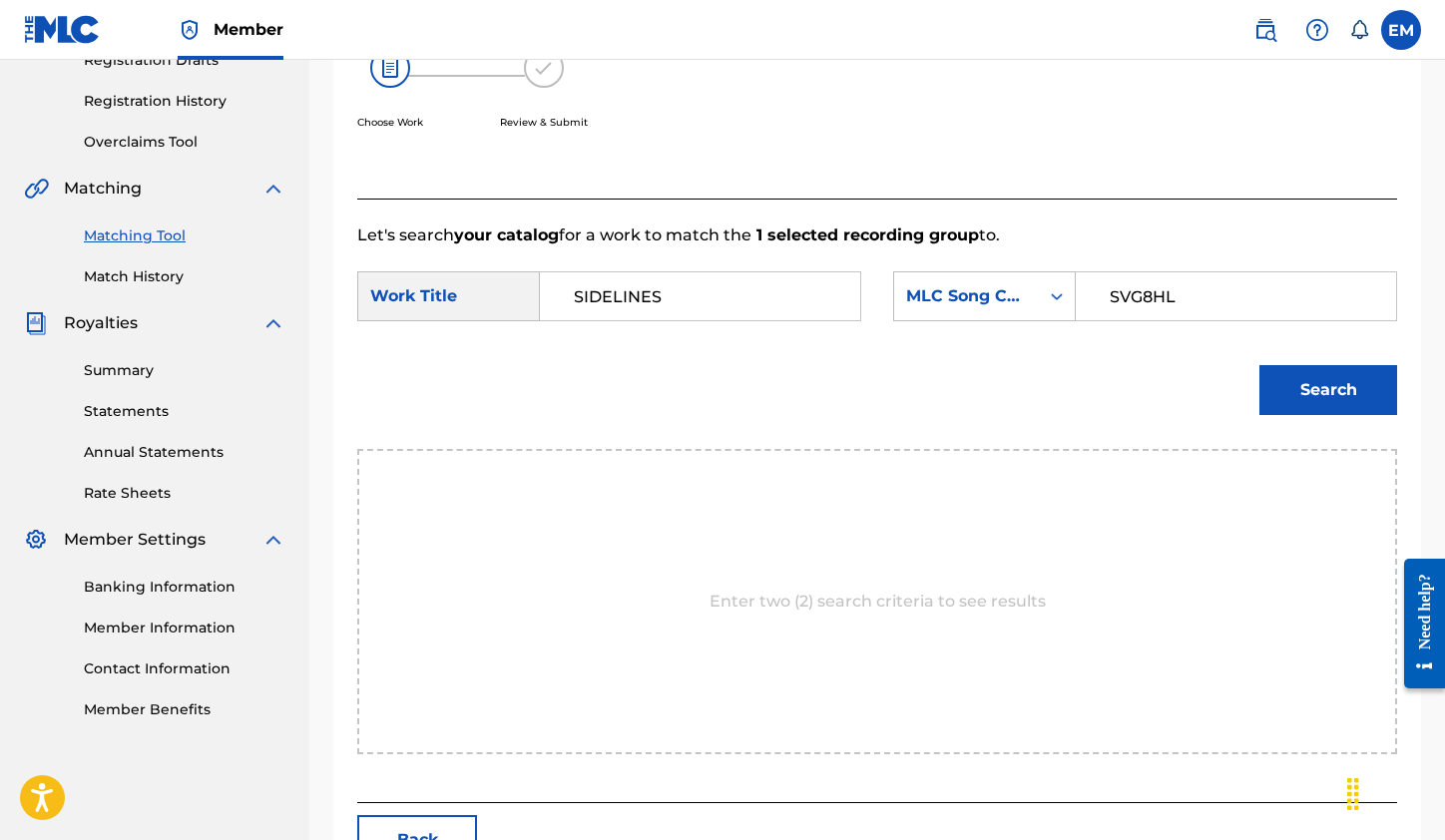 type on "SVG8HL" 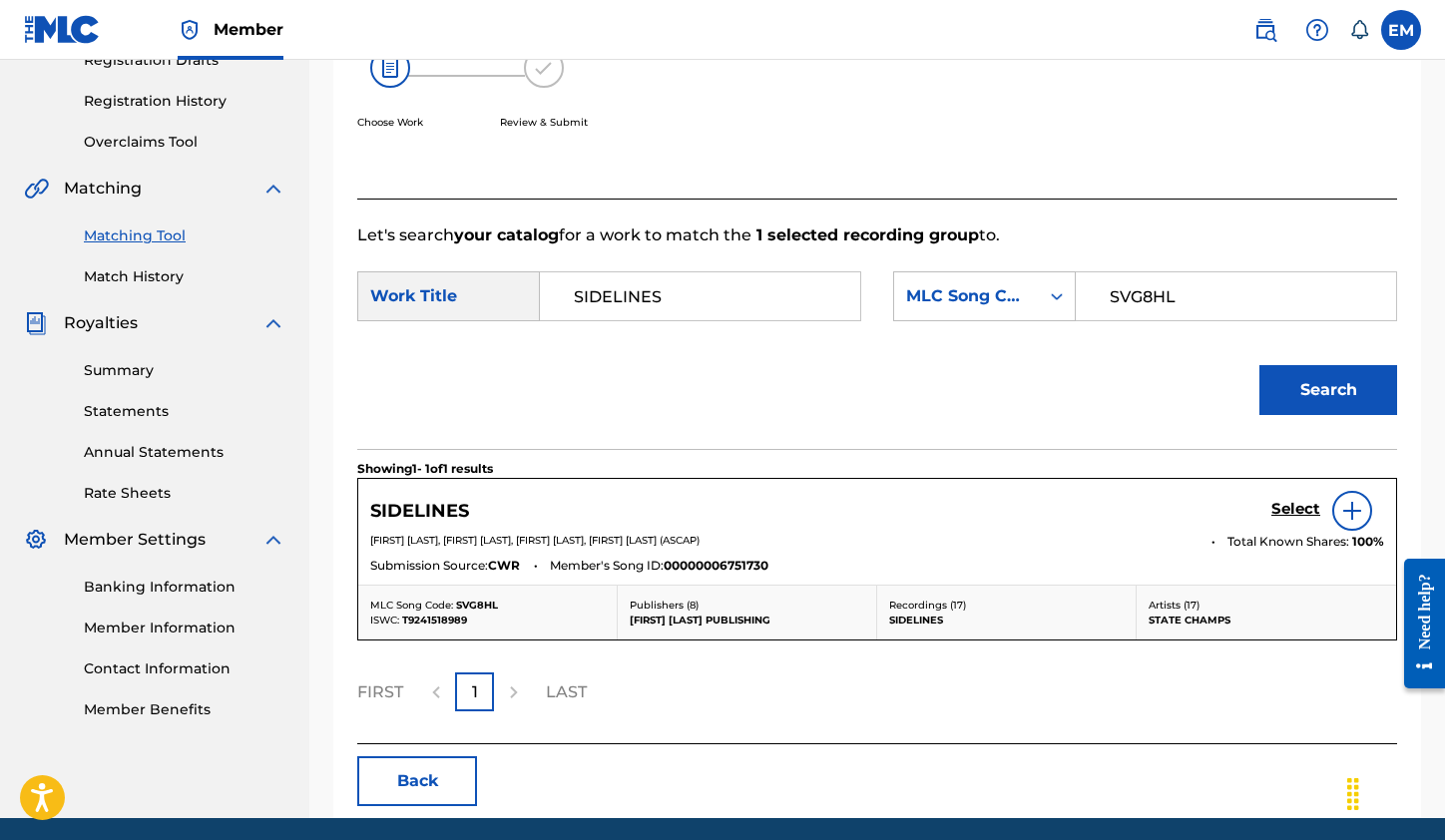 click on "Select" at bounding box center [1295, 509] 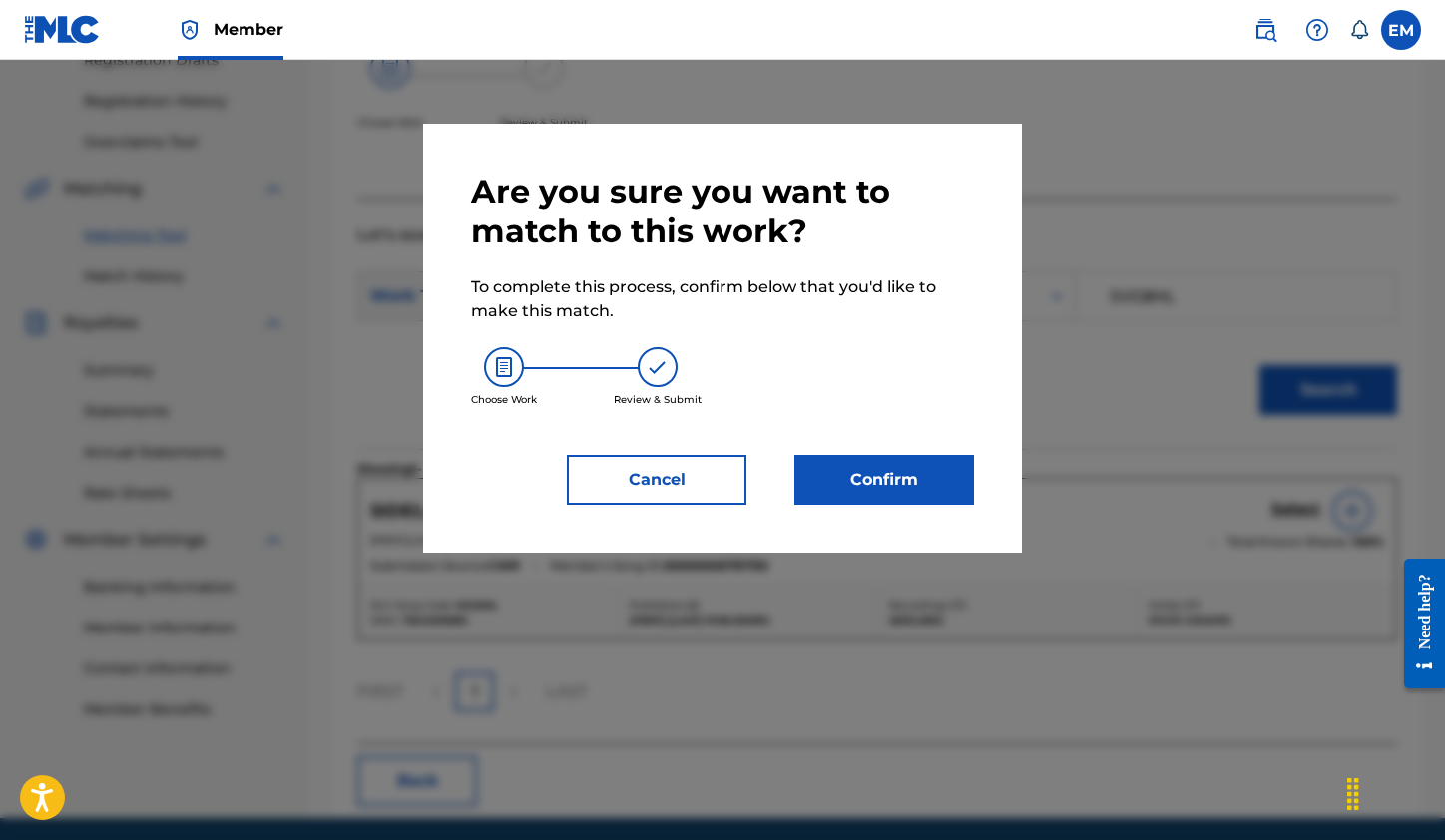 click on "Confirm" at bounding box center (884, 480) 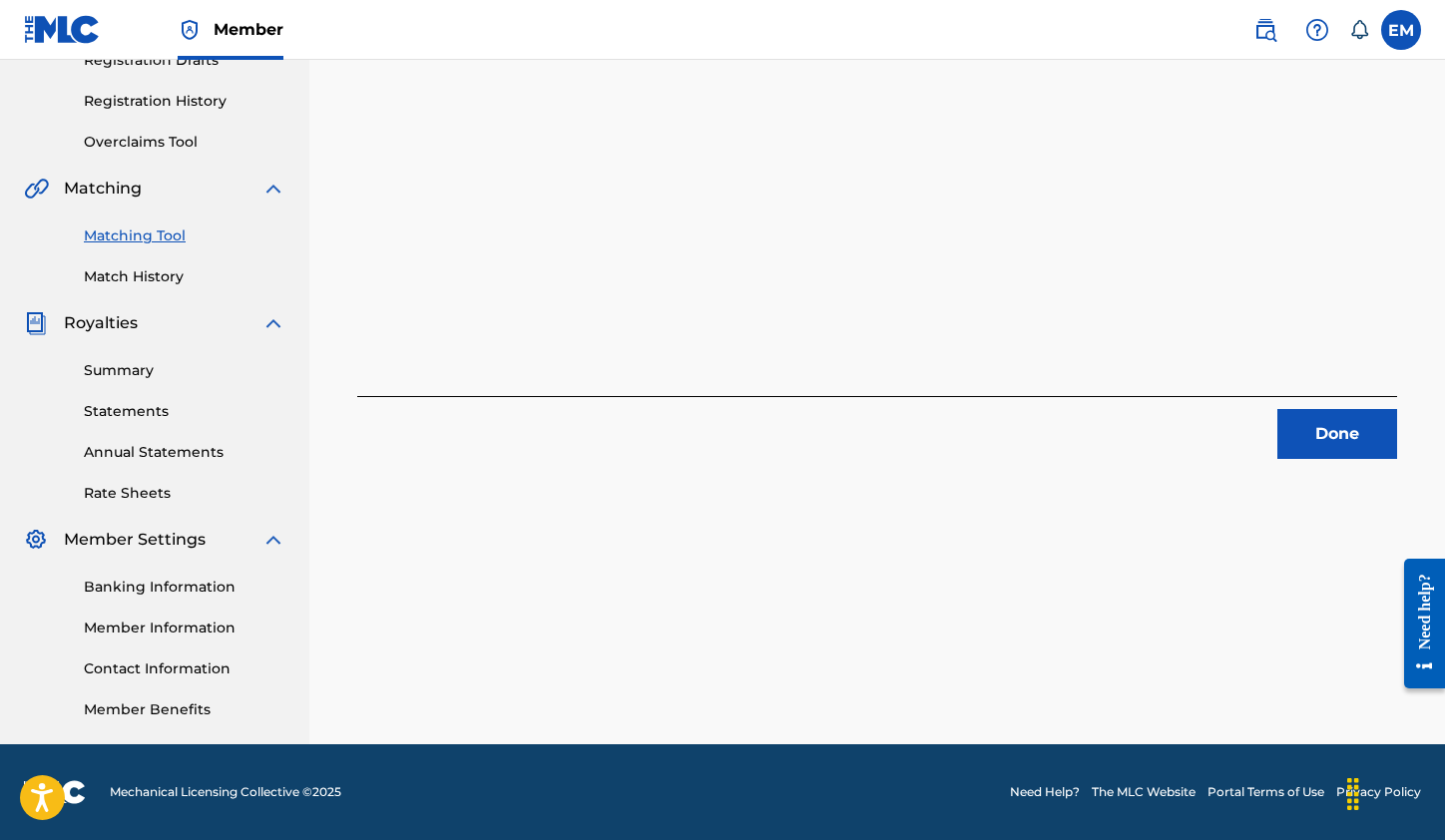 click on "Done" at bounding box center (1337, 434) 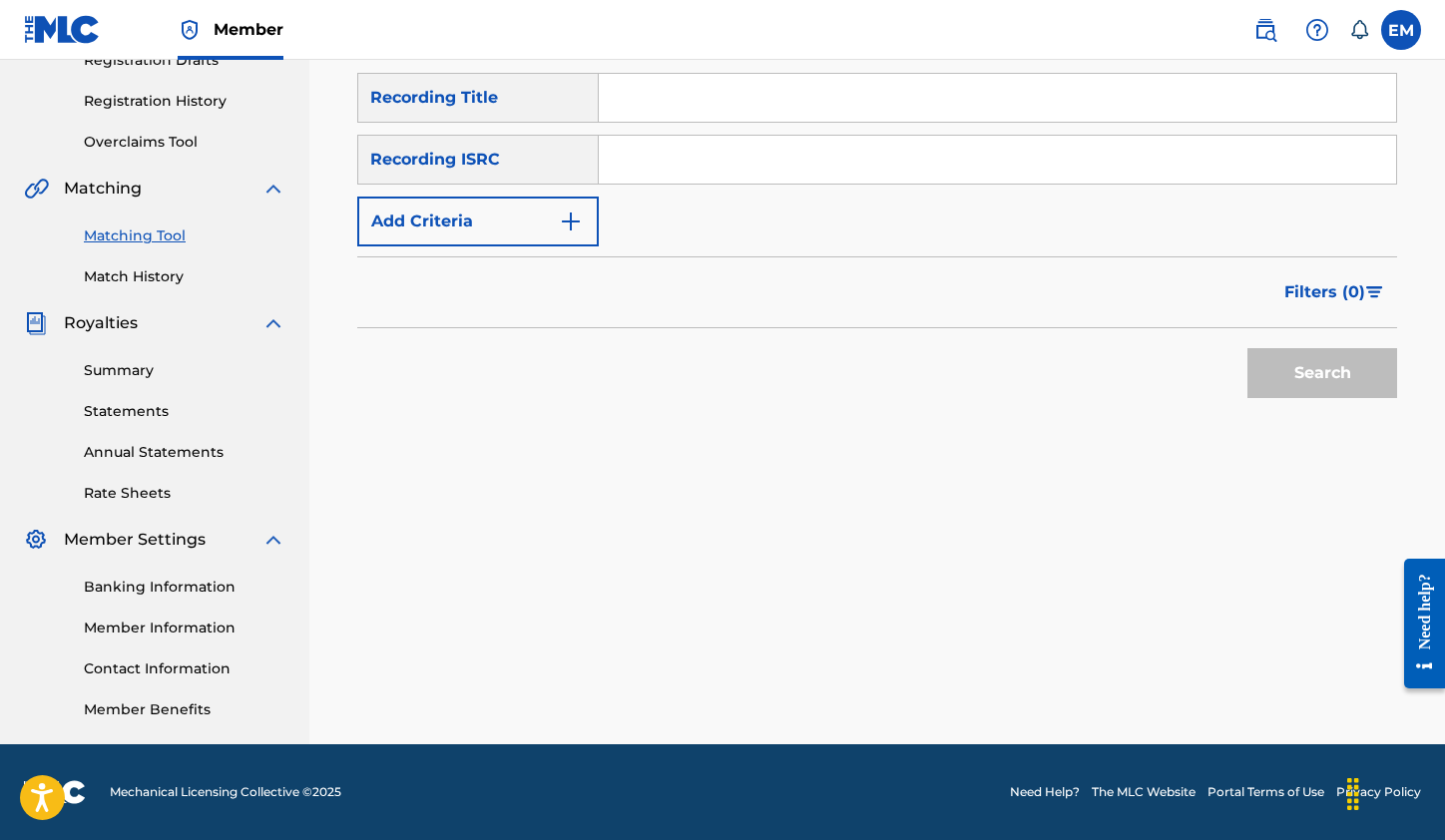 click on "SearchWithCriteria650befd4-7950-43c7-8425-25e74fad8633 Recording Title SearchWithCriteria9bac3fc6-d1eb-414d-99ed-41442c8b07f8 Recording ISRC Add Criteria" at bounding box center (877, 160) 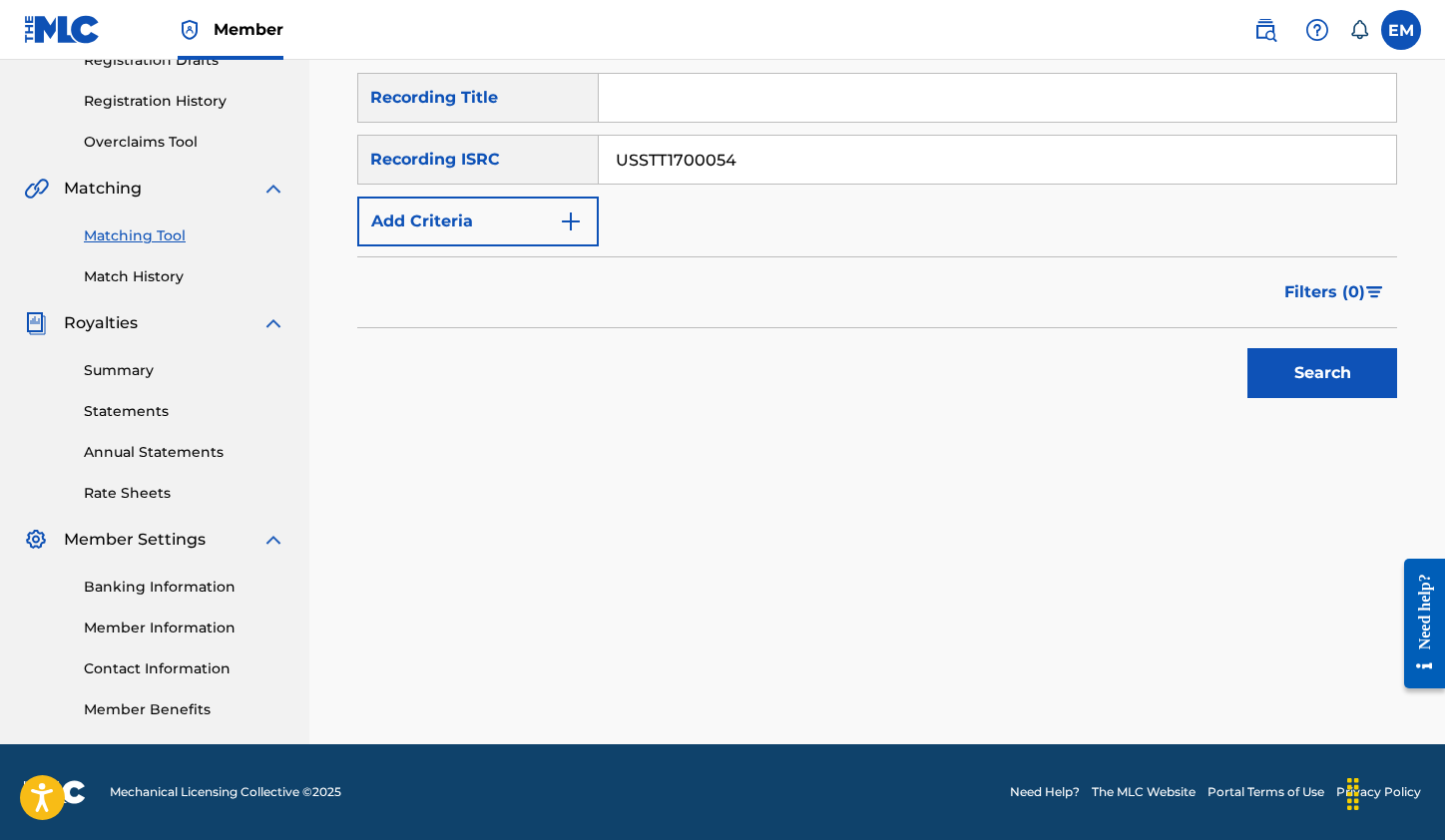click on "Search" at bounding box center (1322, 373) 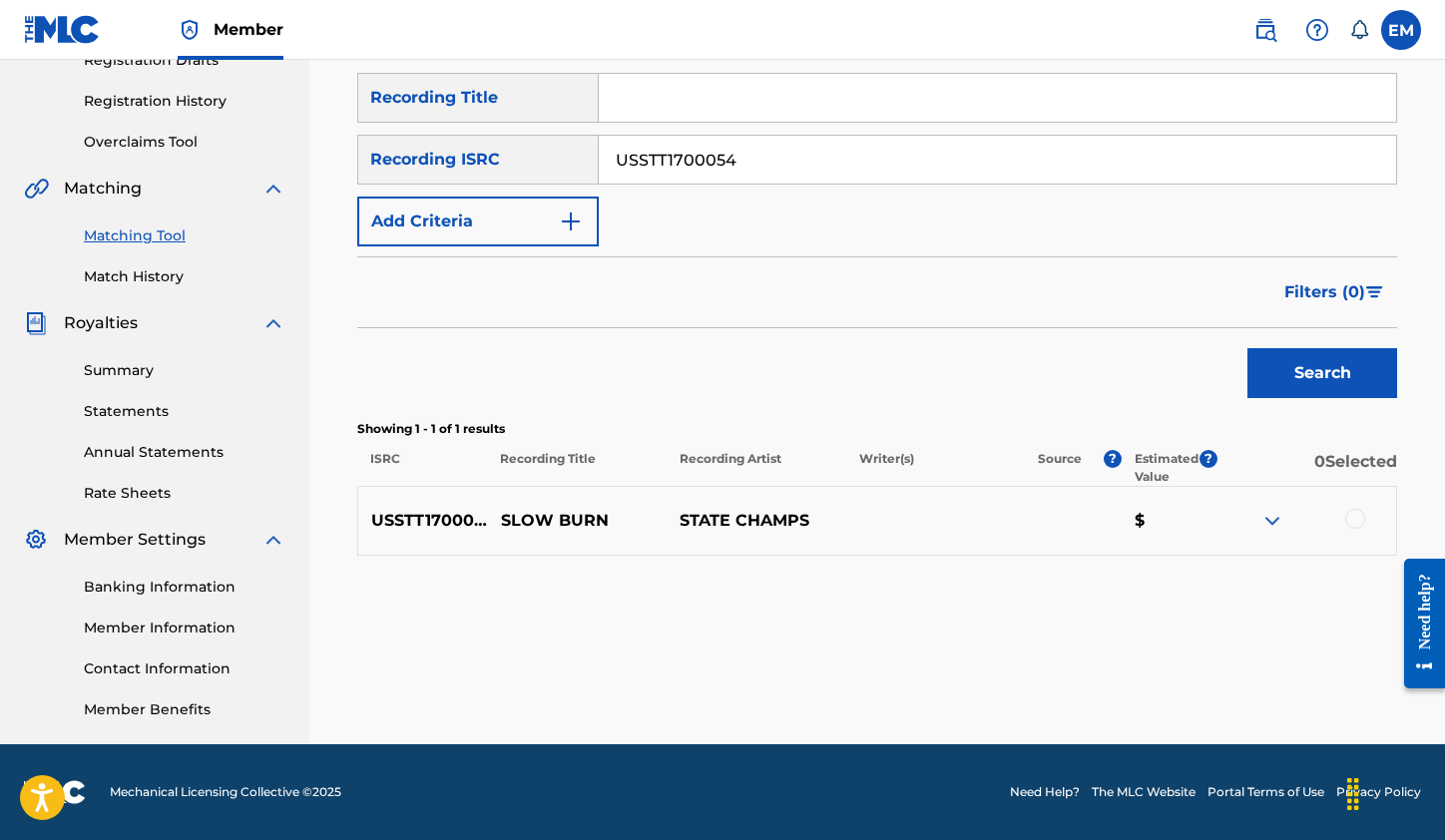 click at bounding box center [1355, 519] 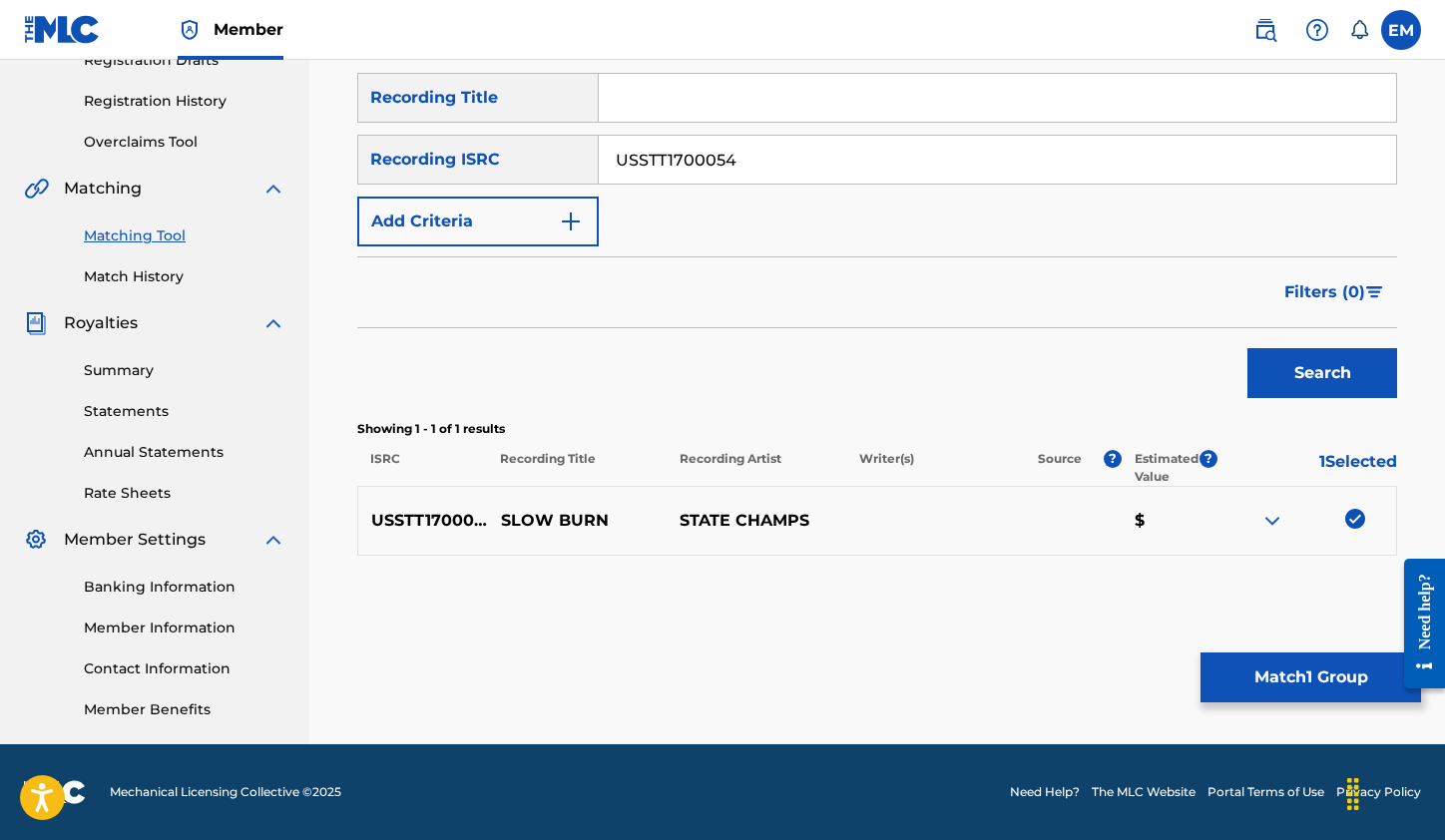paste on "A6G1870905" 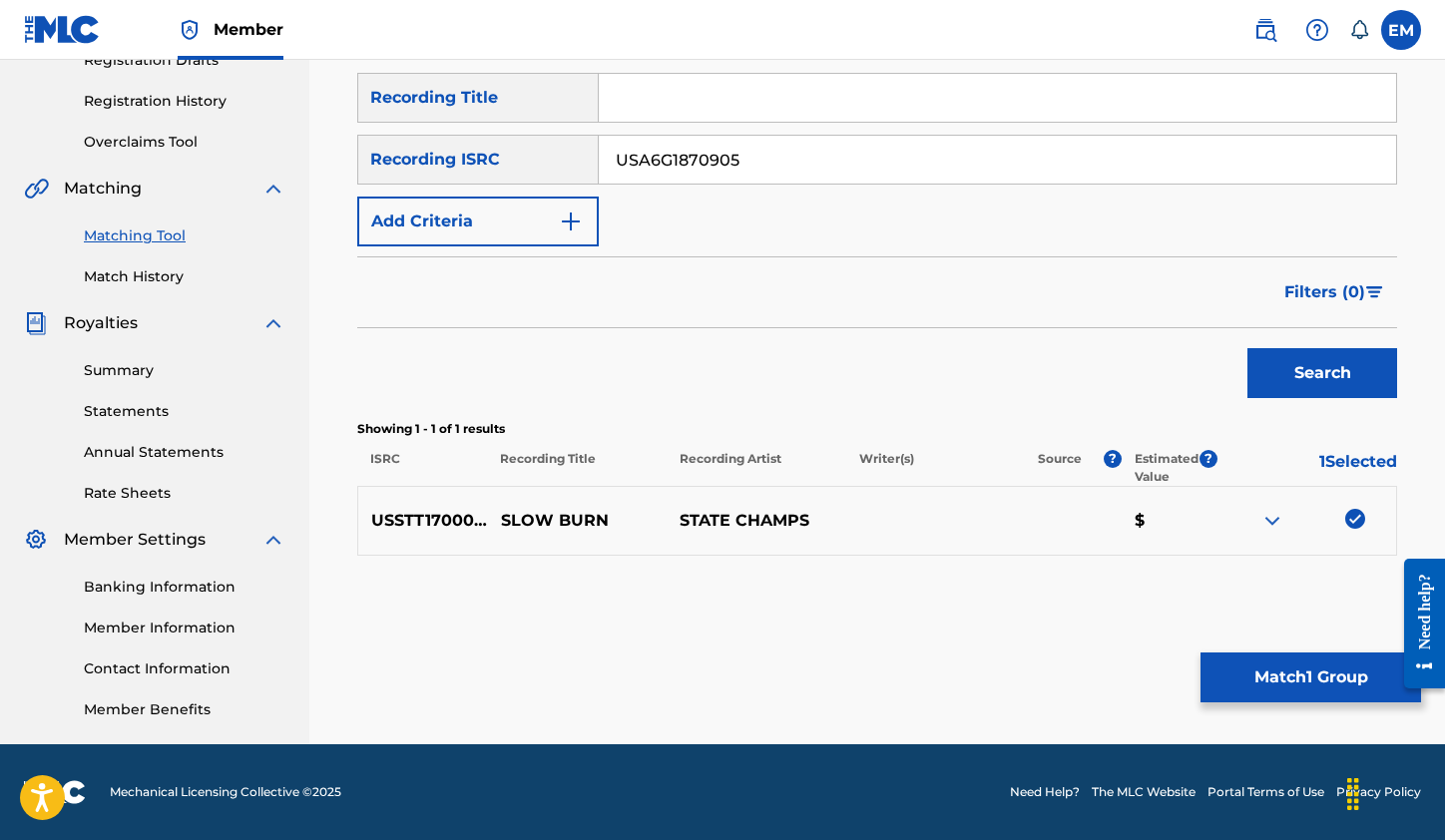 type on "[ID]" 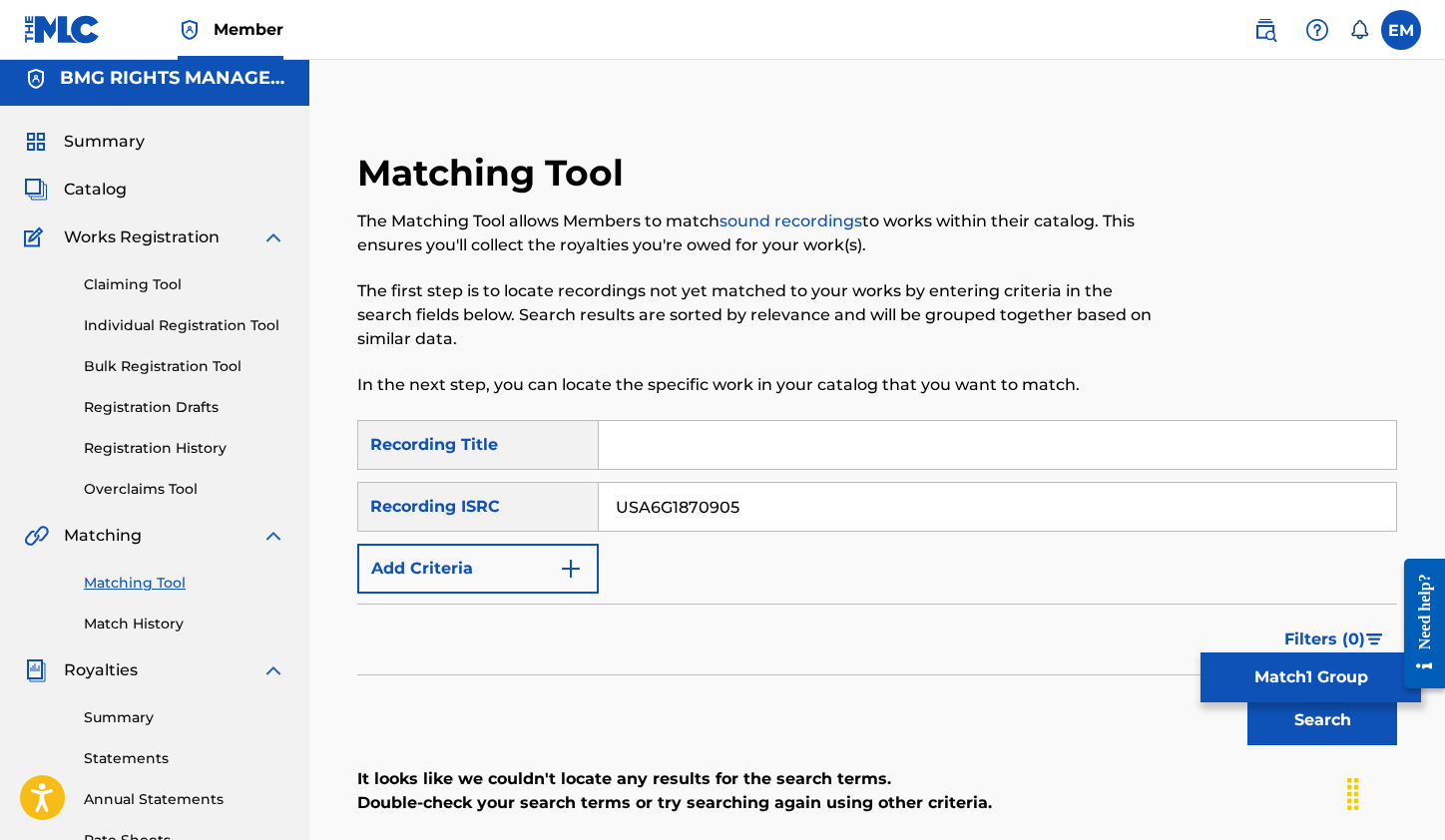 scroll, scrollTop: 0, scrollLeft: 0, axis: both 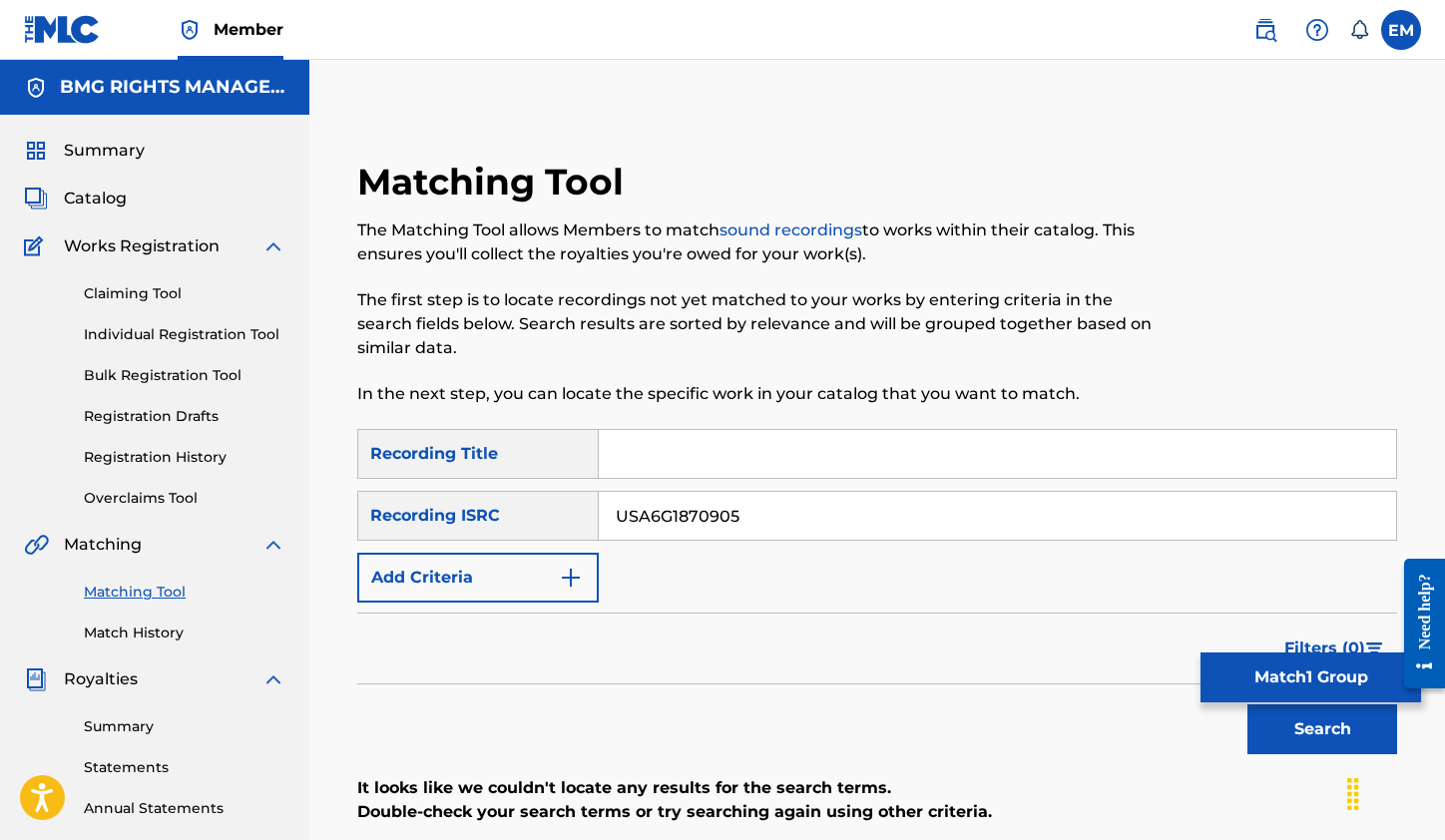 click on "Match  1 Group" at bounding box center (1310, 677) 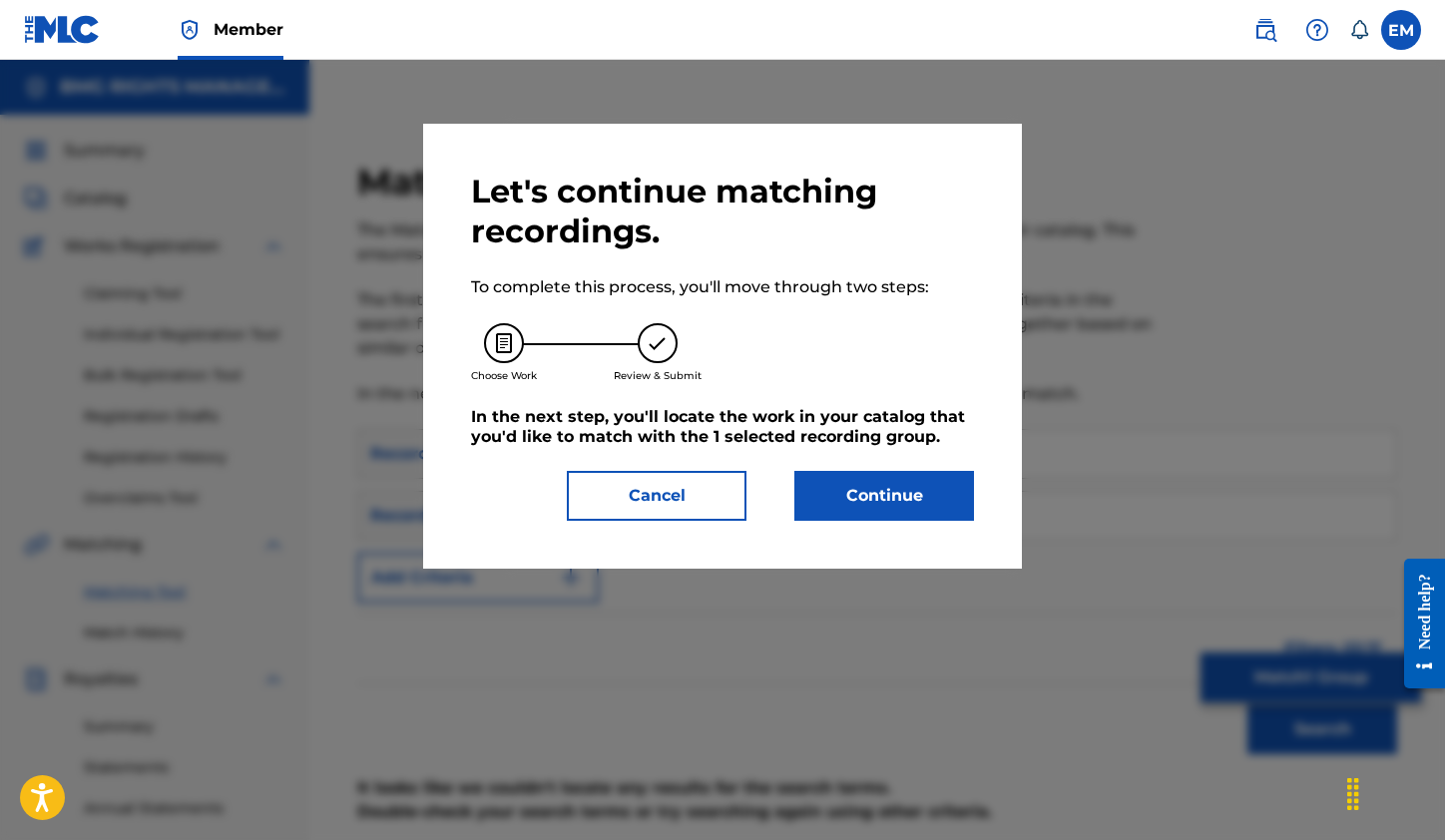 click on "Continue" at bounding box center (884, 496) 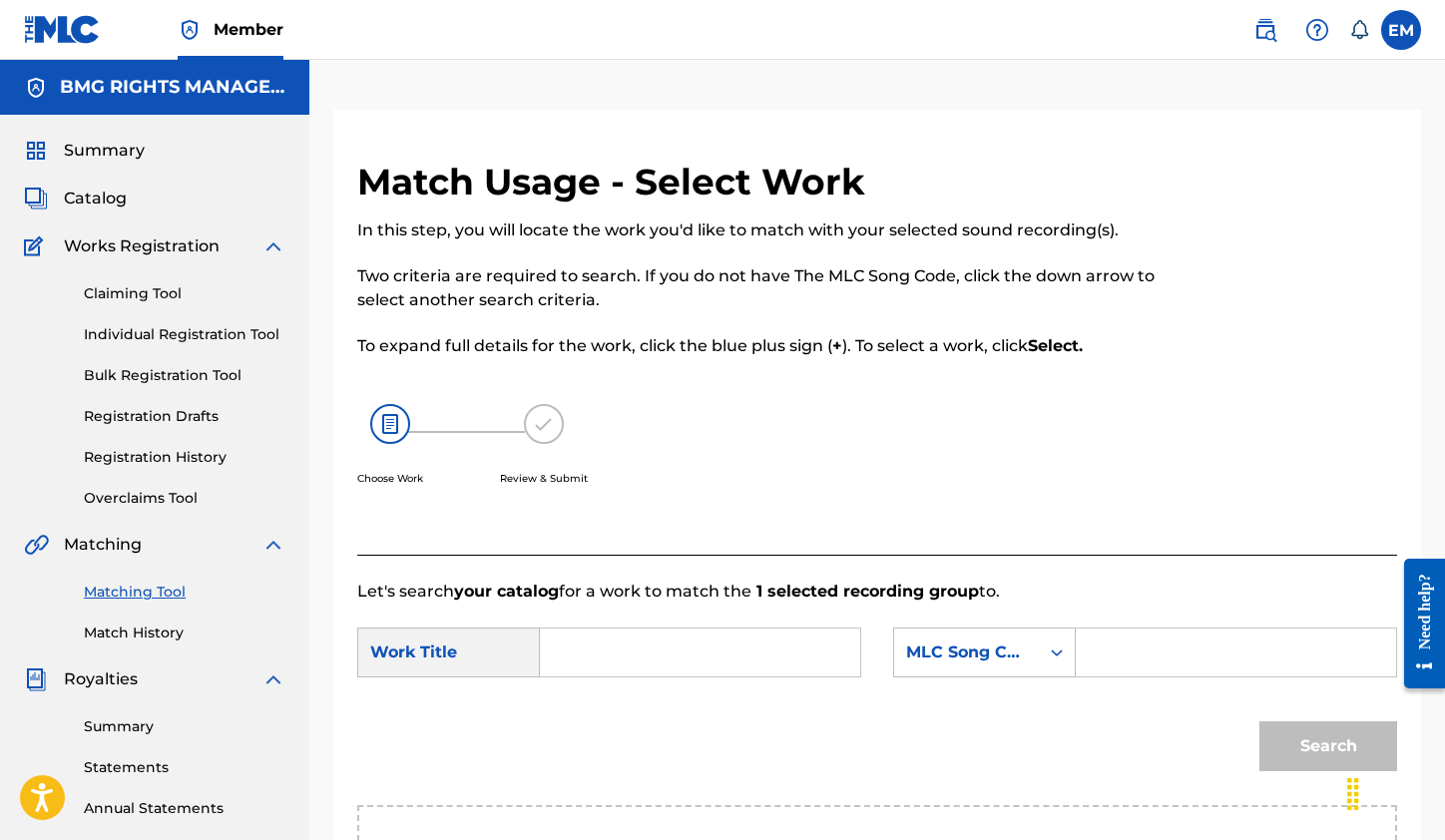 click at bounding box center [700, 652] 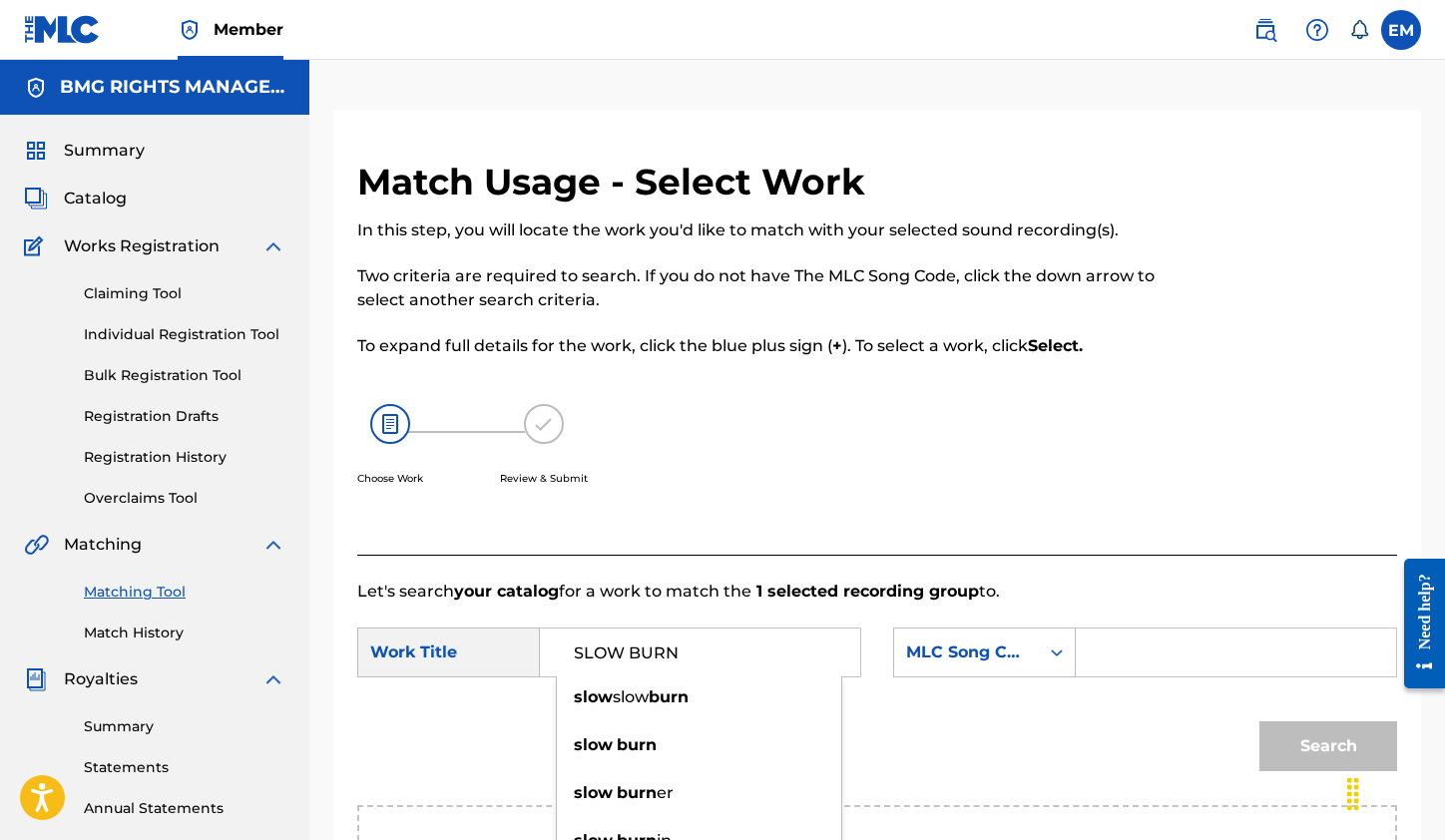 type on "SLOW BURN" 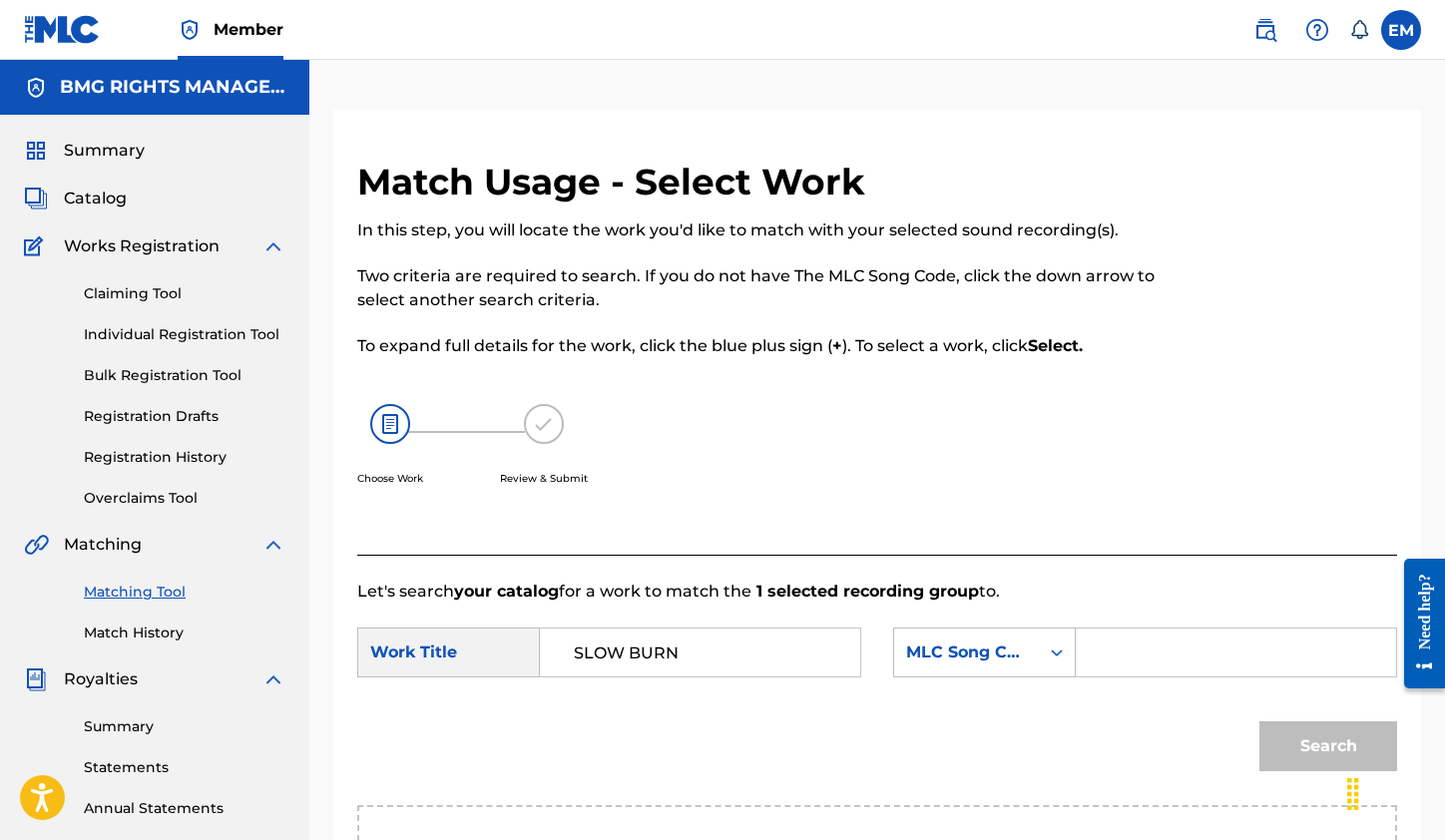 click at bounding box center (1235, 652) 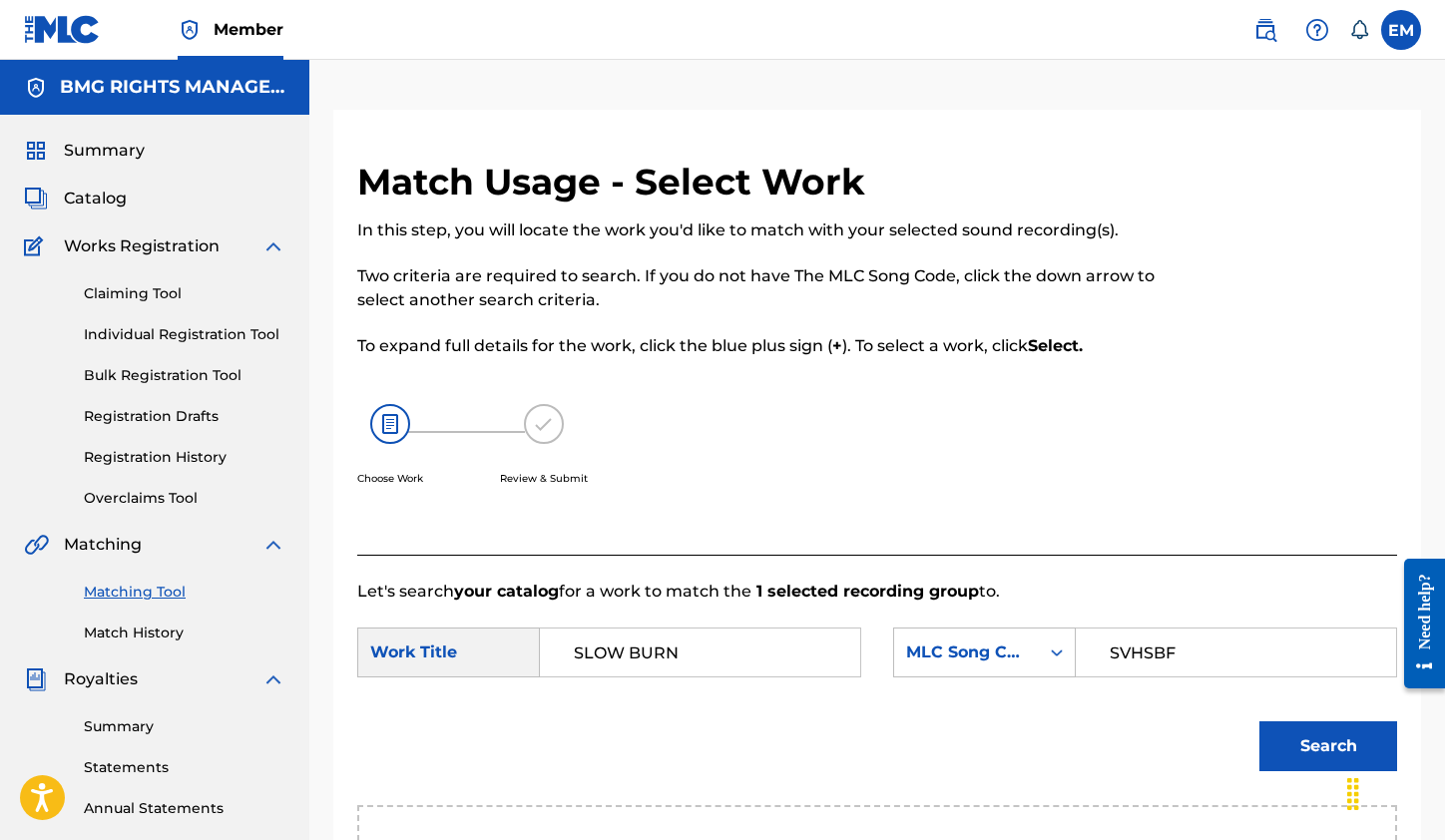 type on "SVHSBF" 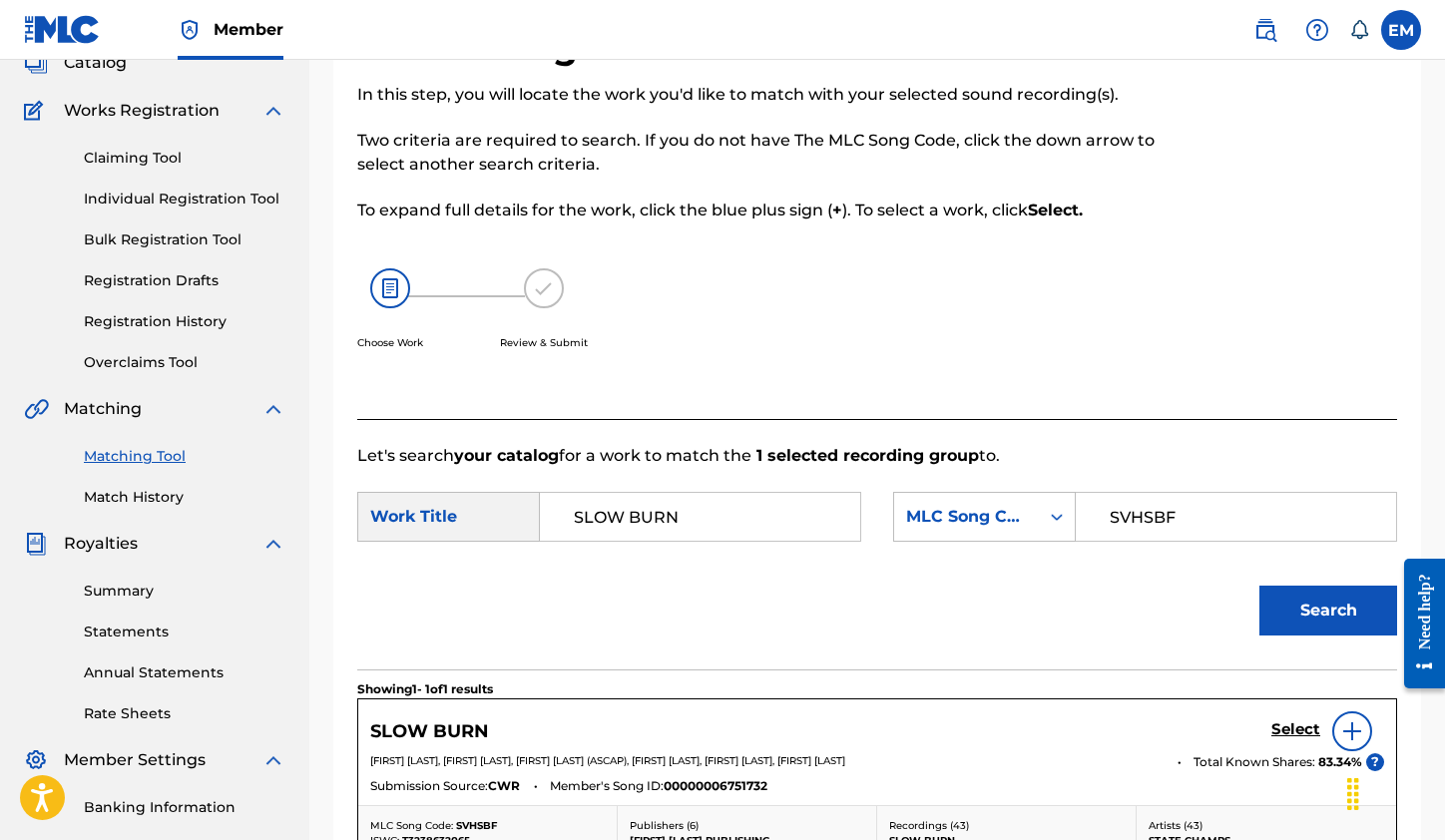 scroll, scrollTop: 399, scrollLeft: 0, axis: vertical 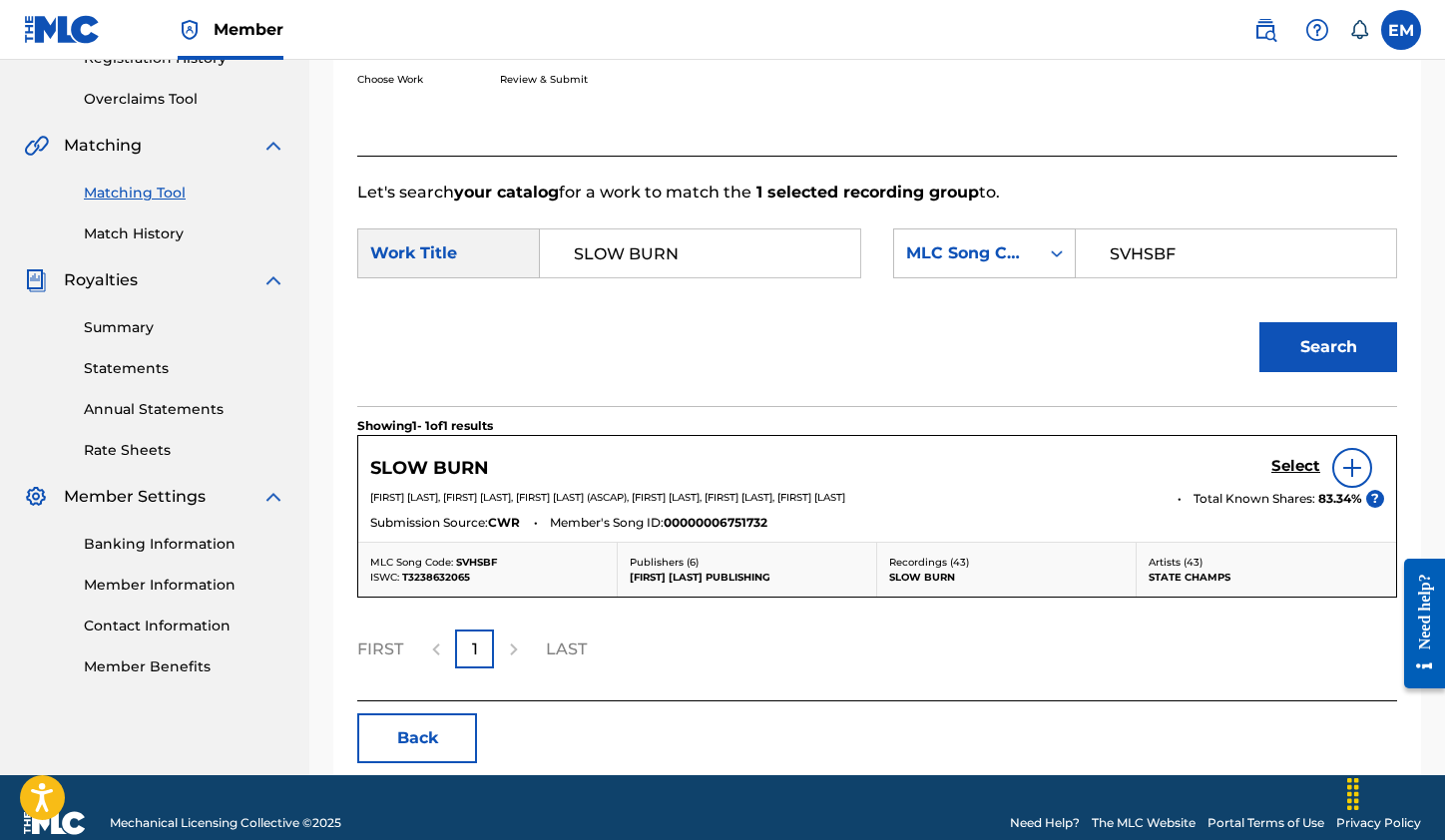 click on "Select" at bounding box center [1295, 466] 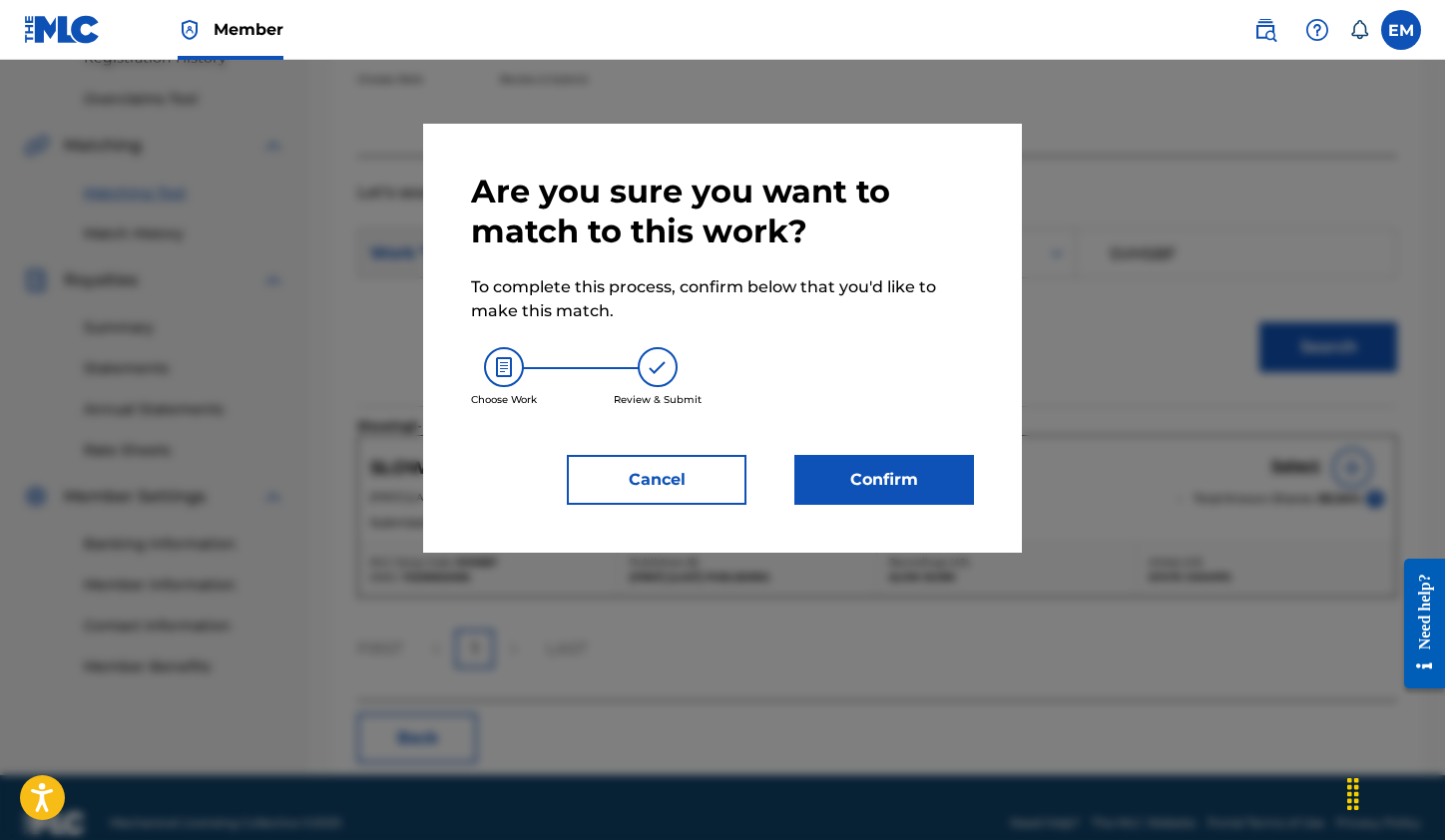 click on "Confirm" at bounding box center [884, 480] 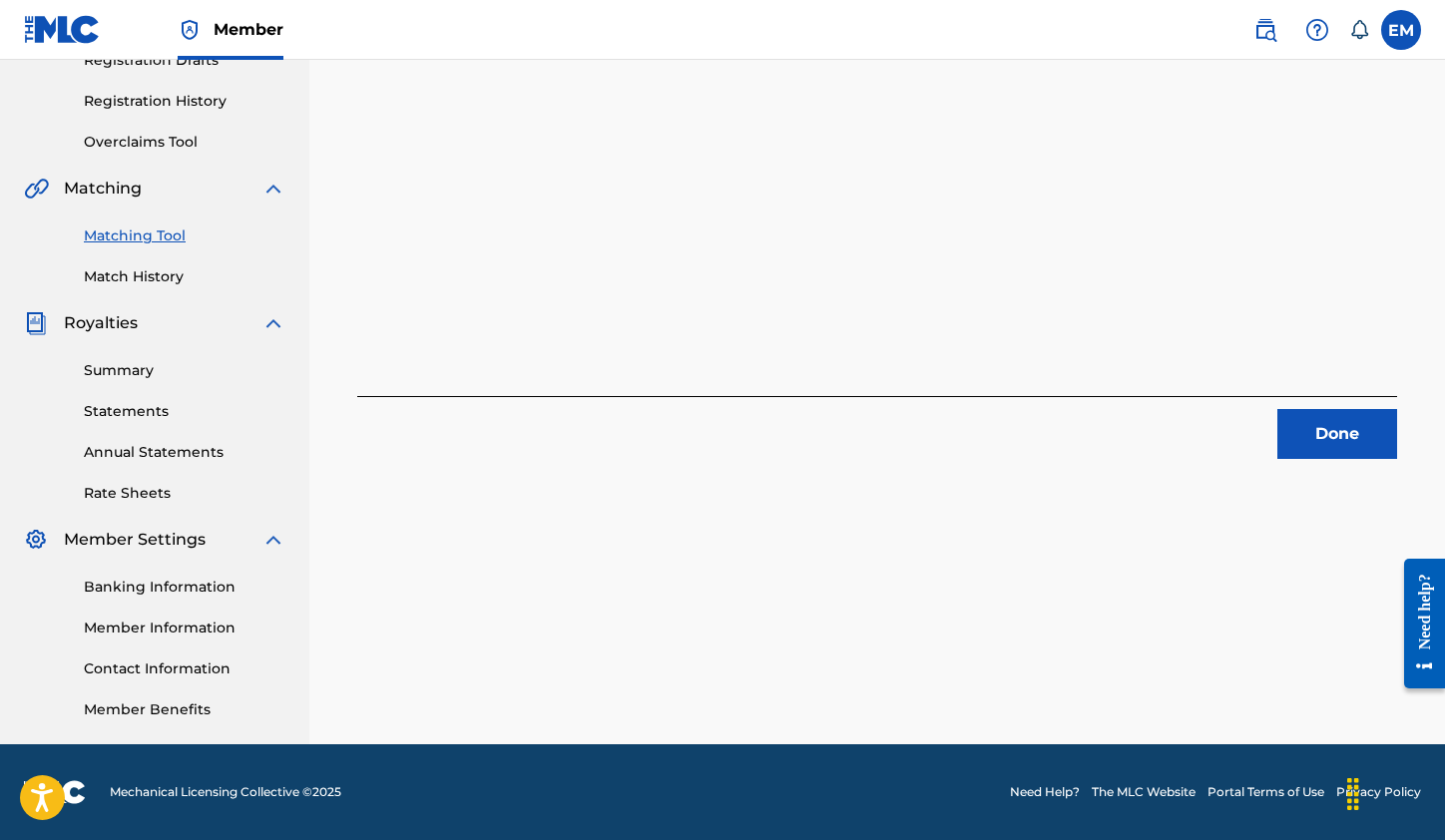 click on "Done" at bounding box center (877, 427) 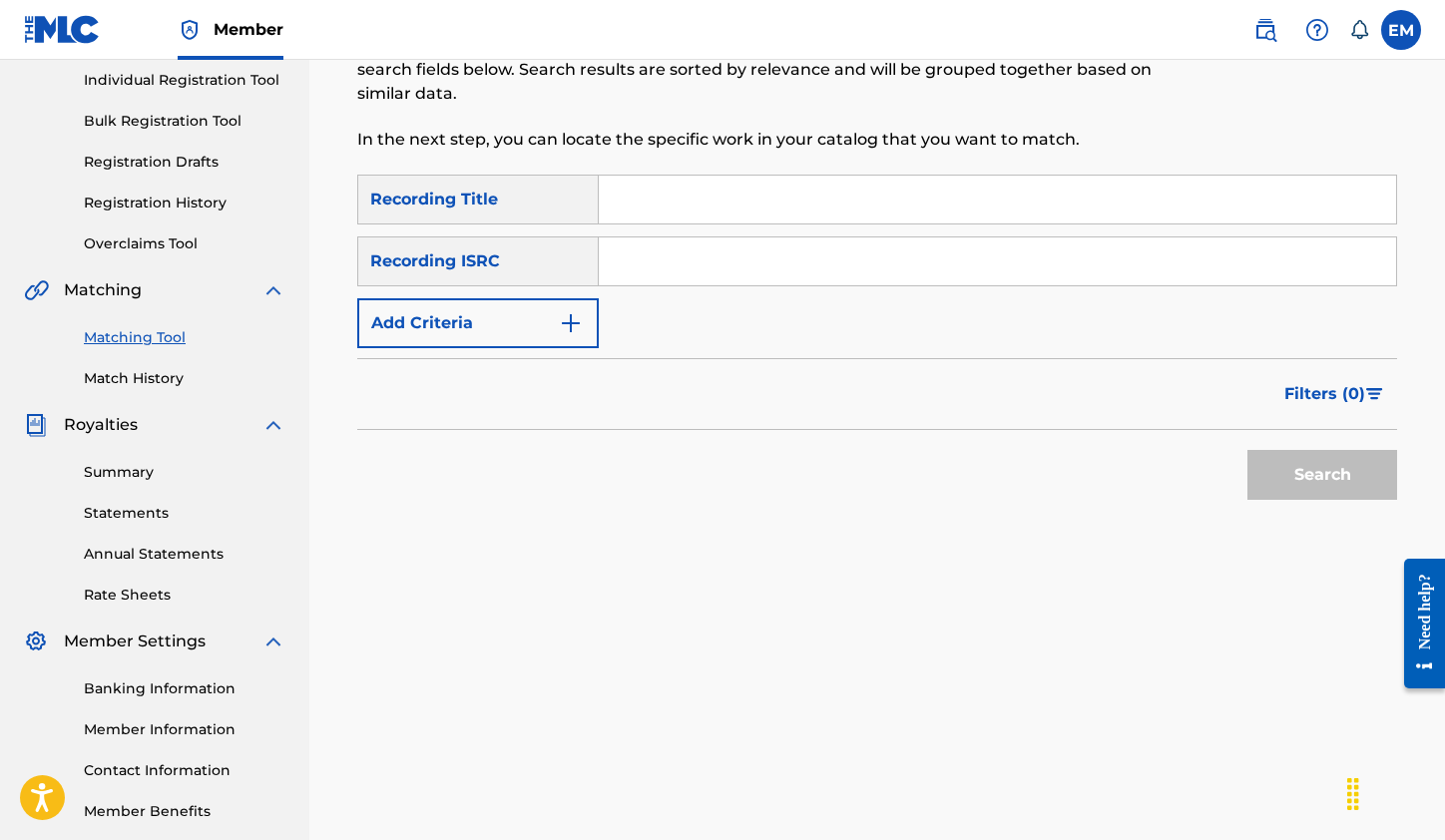 scroll, scrollTop: 157, scrollLeft: 0, axis: vertical 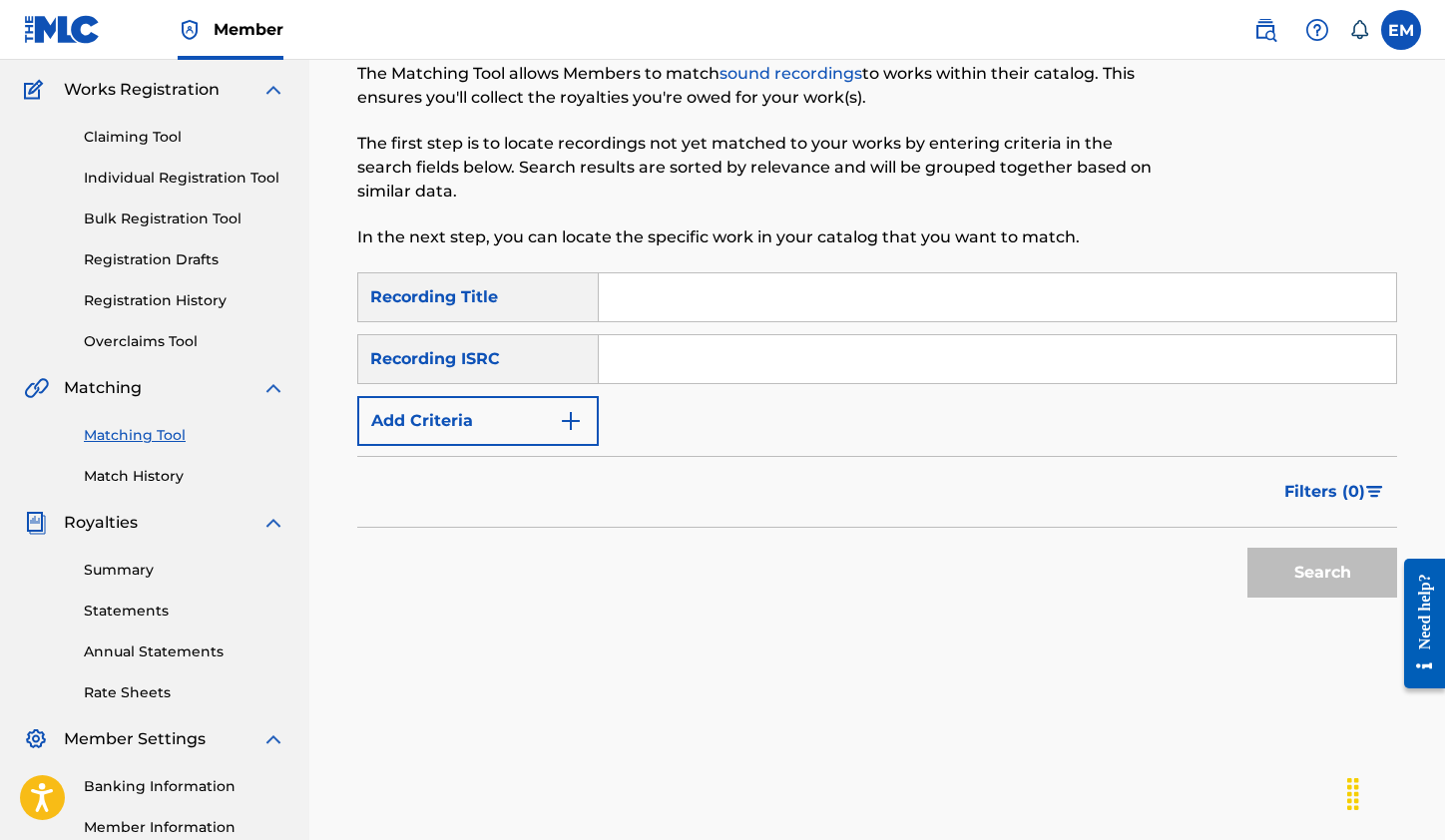 click on "SearchWithCriteria650befd4-7950-43c7-8425-25e74fad8633 Recording Title SearchWithCriteria9bac3fc6-d1eb-414d-99ed-41442c8b07f8 Recording ISRC Add Criteria" at bounding box center (877, 359) 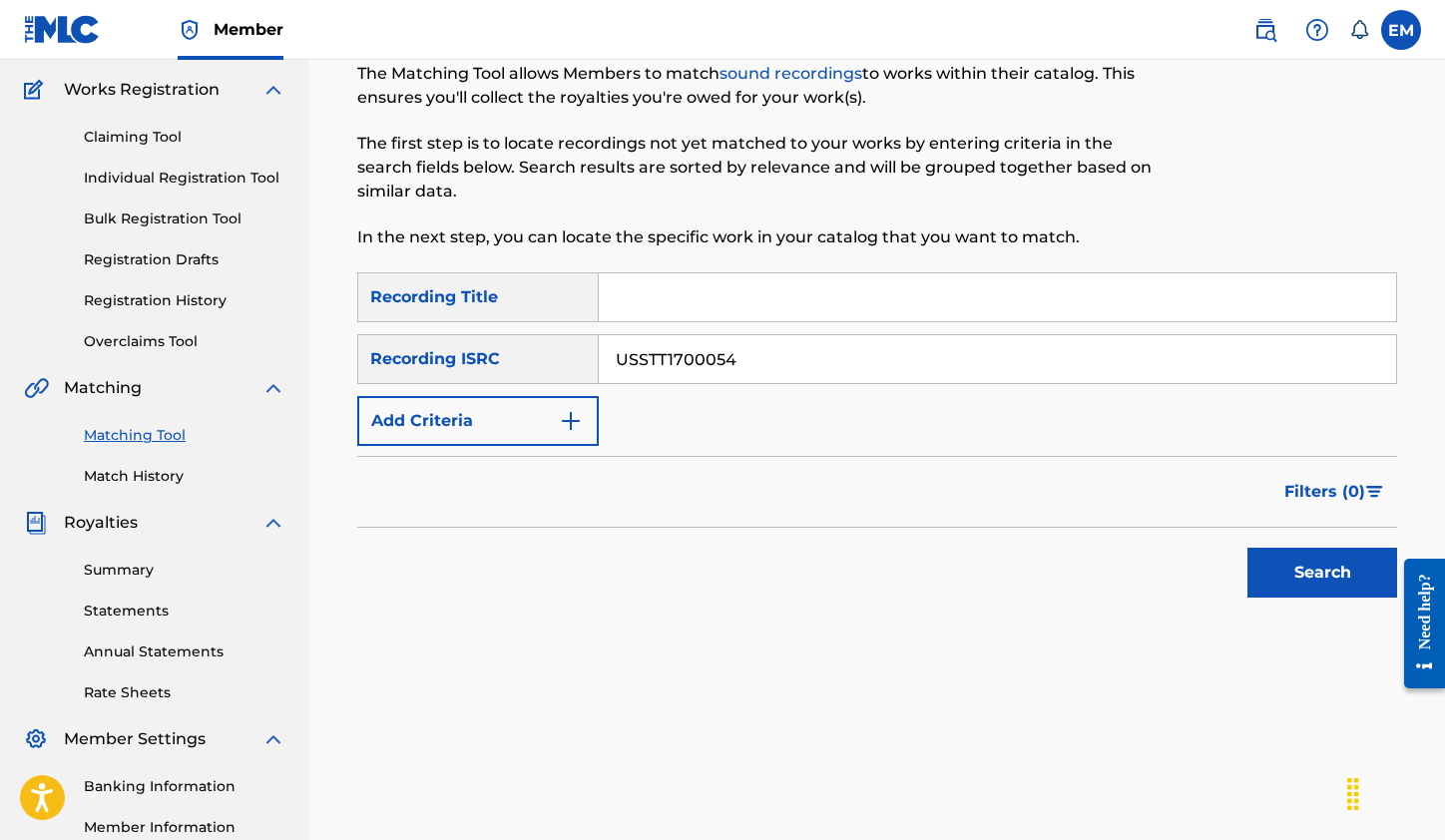 click on "Search" at bounding box center [1317, 568] 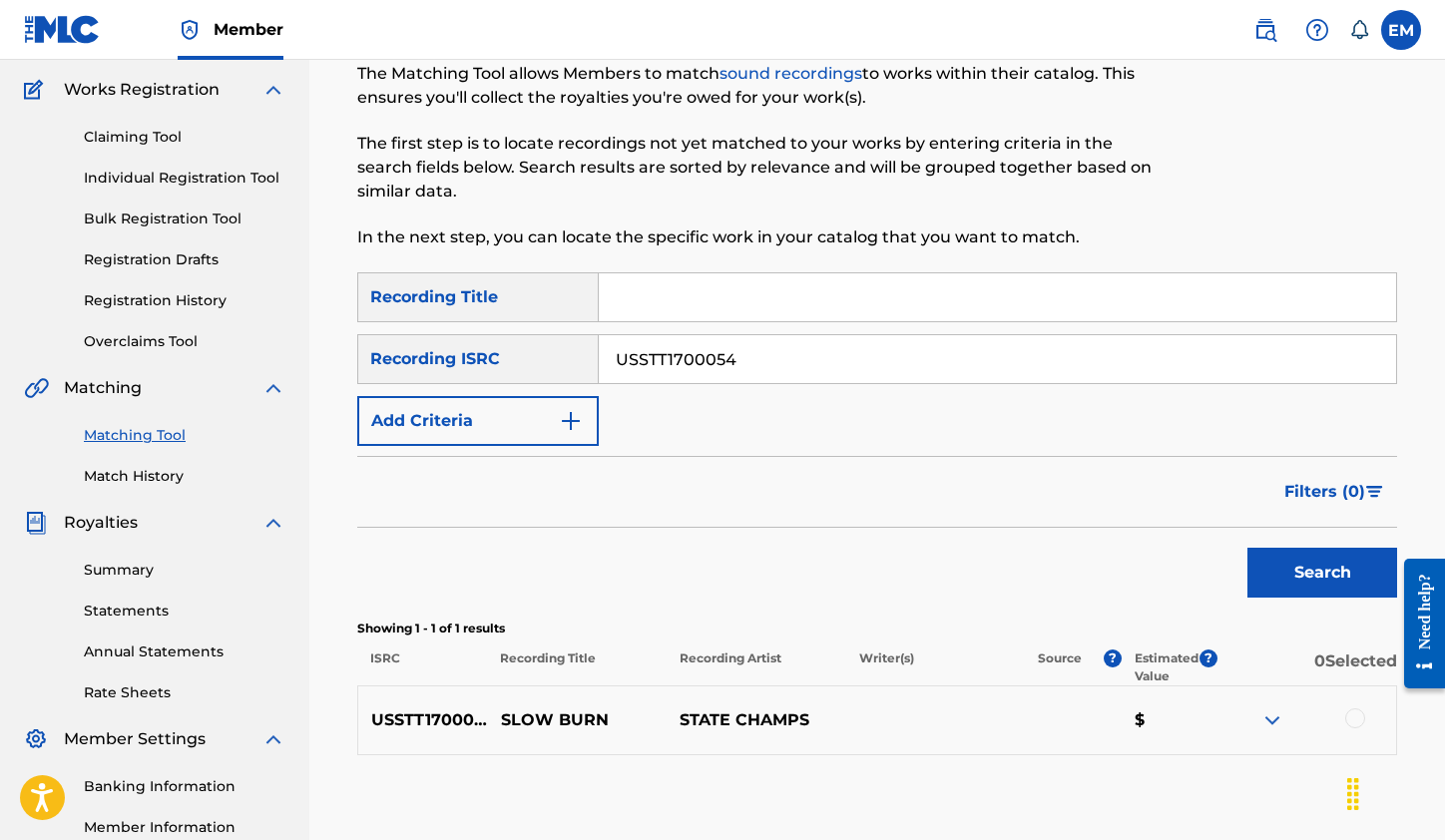 drag, startPoint x: 1378, startPoint y: 715, endPoint x: 1358, endPoint y: 715, distance: 20 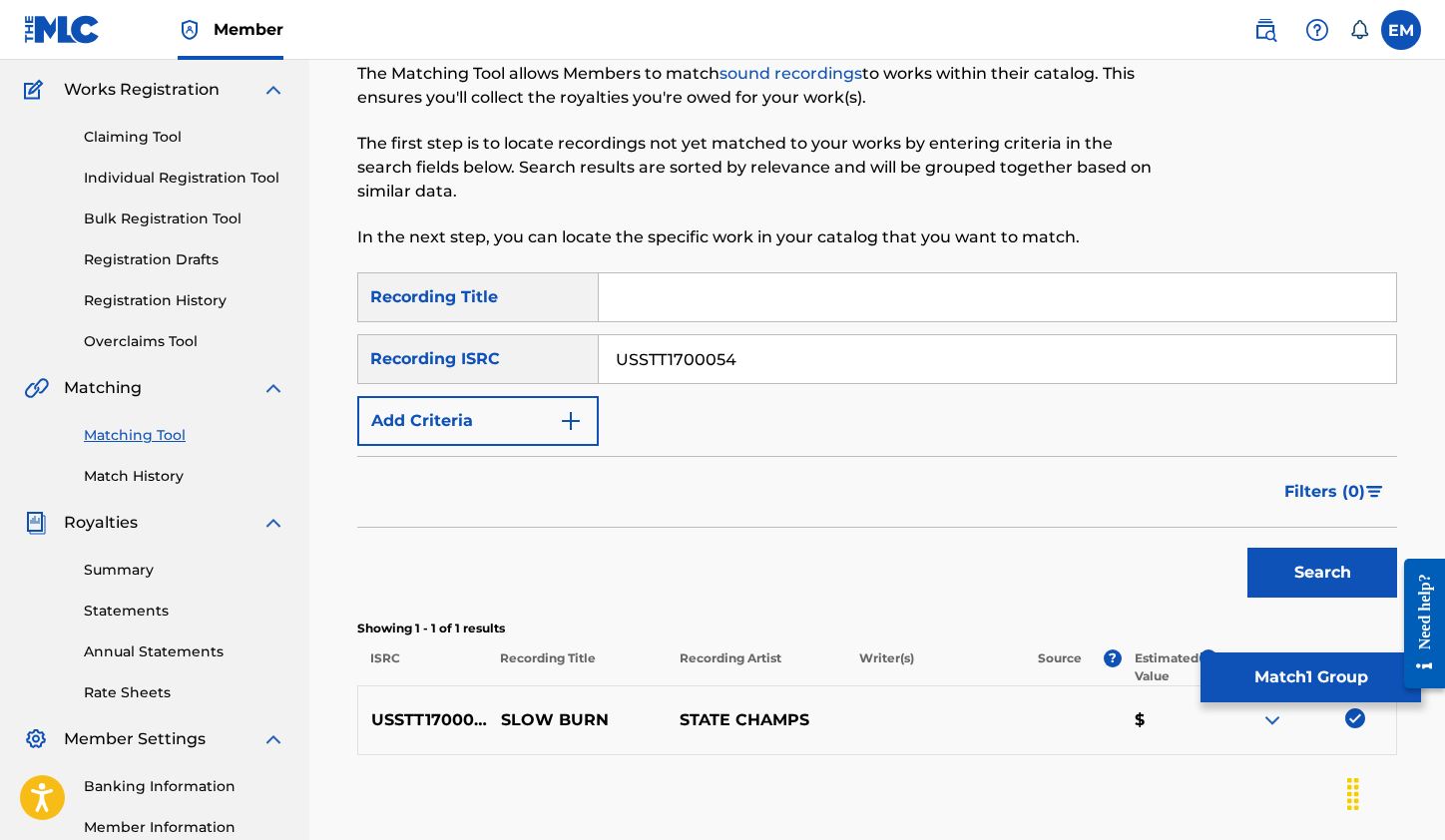 drag, startPoint x: 750, startPoint y: 363, endPoint x: 574, endPoint y: 375, distance: 176.40862 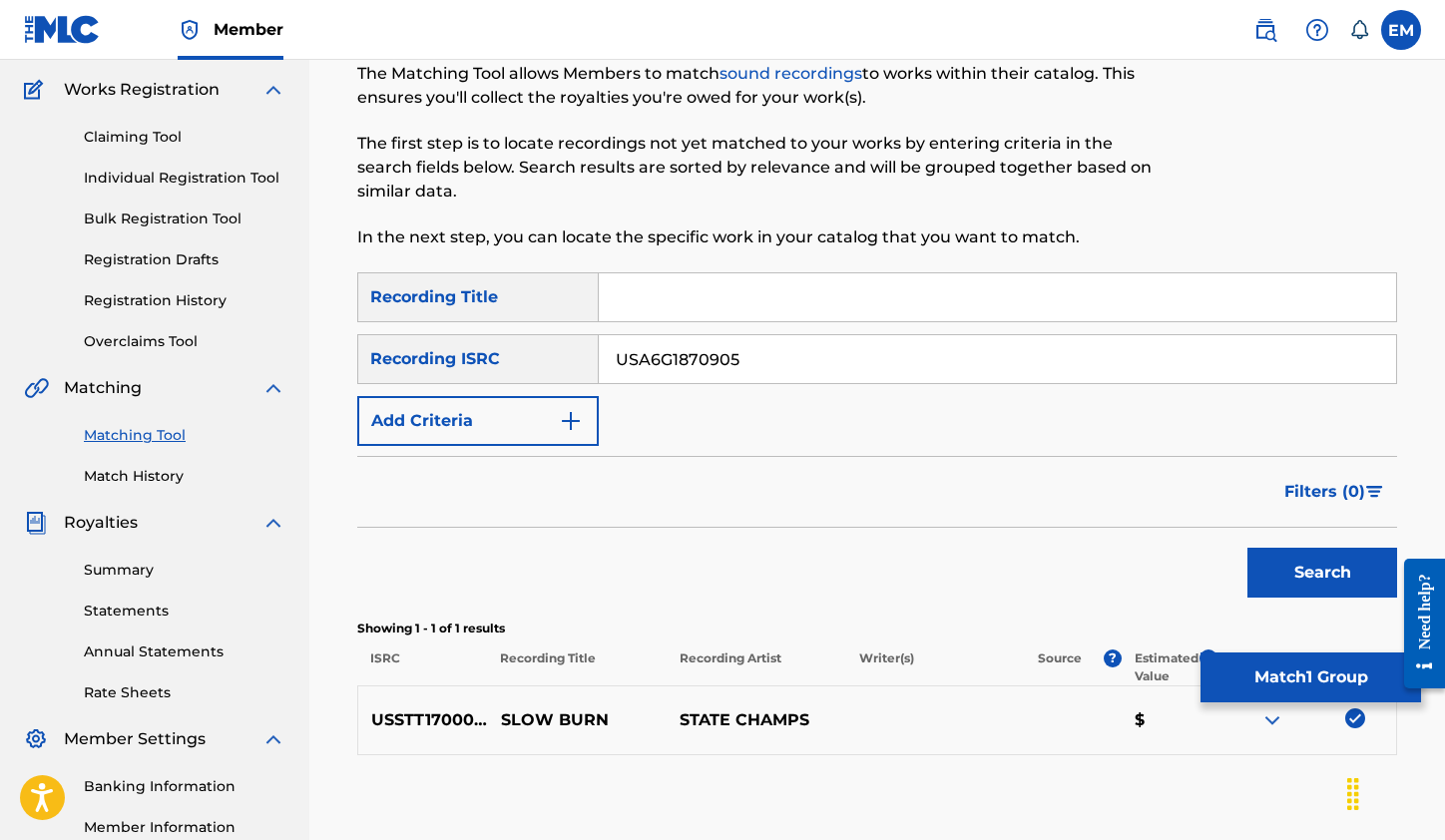 type on "[ID]" 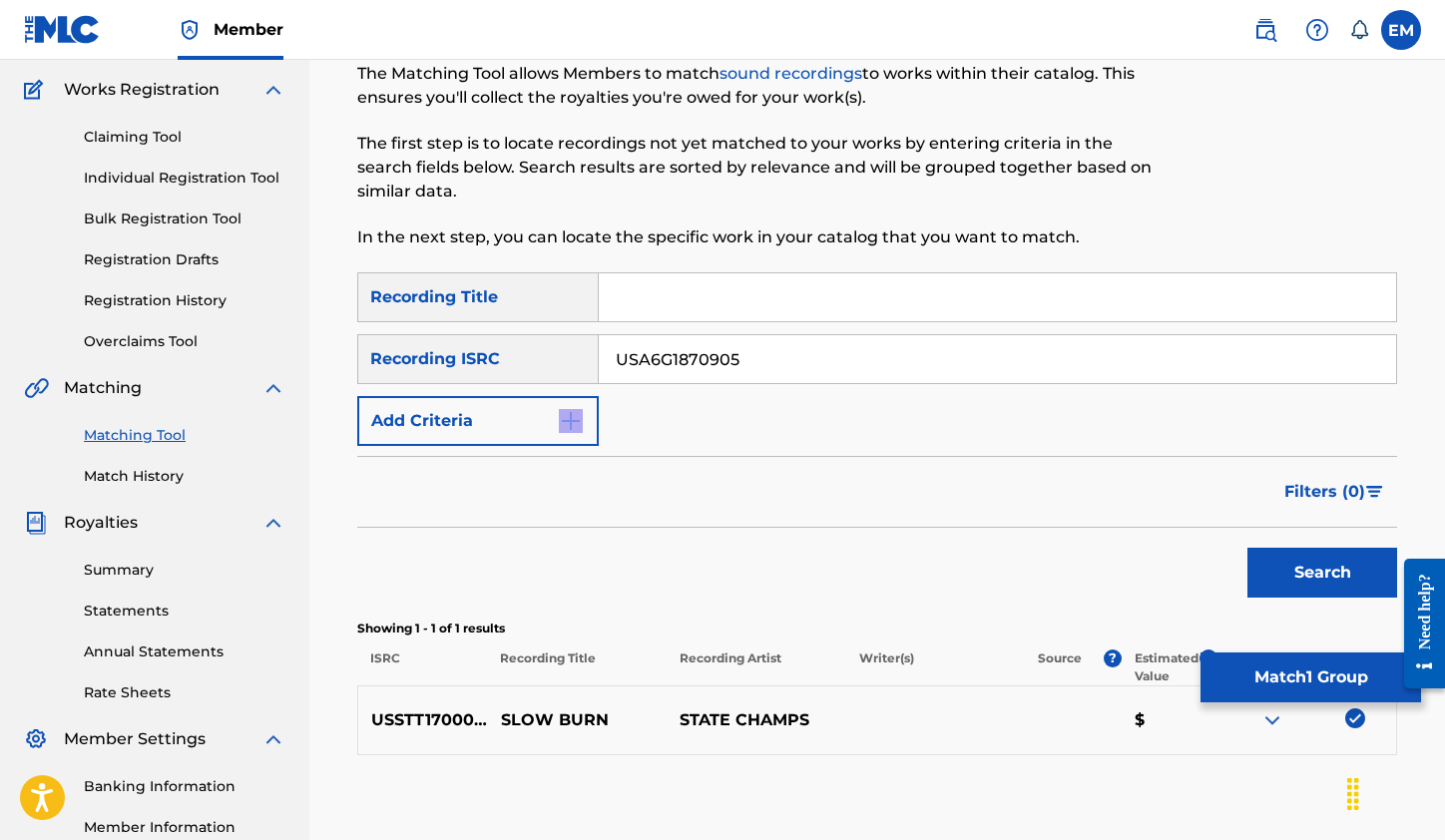 drag, startPoint x: 985, startPoint y: 404, endPoint x: 1112, endPoint y: 510, distance: 165.4237 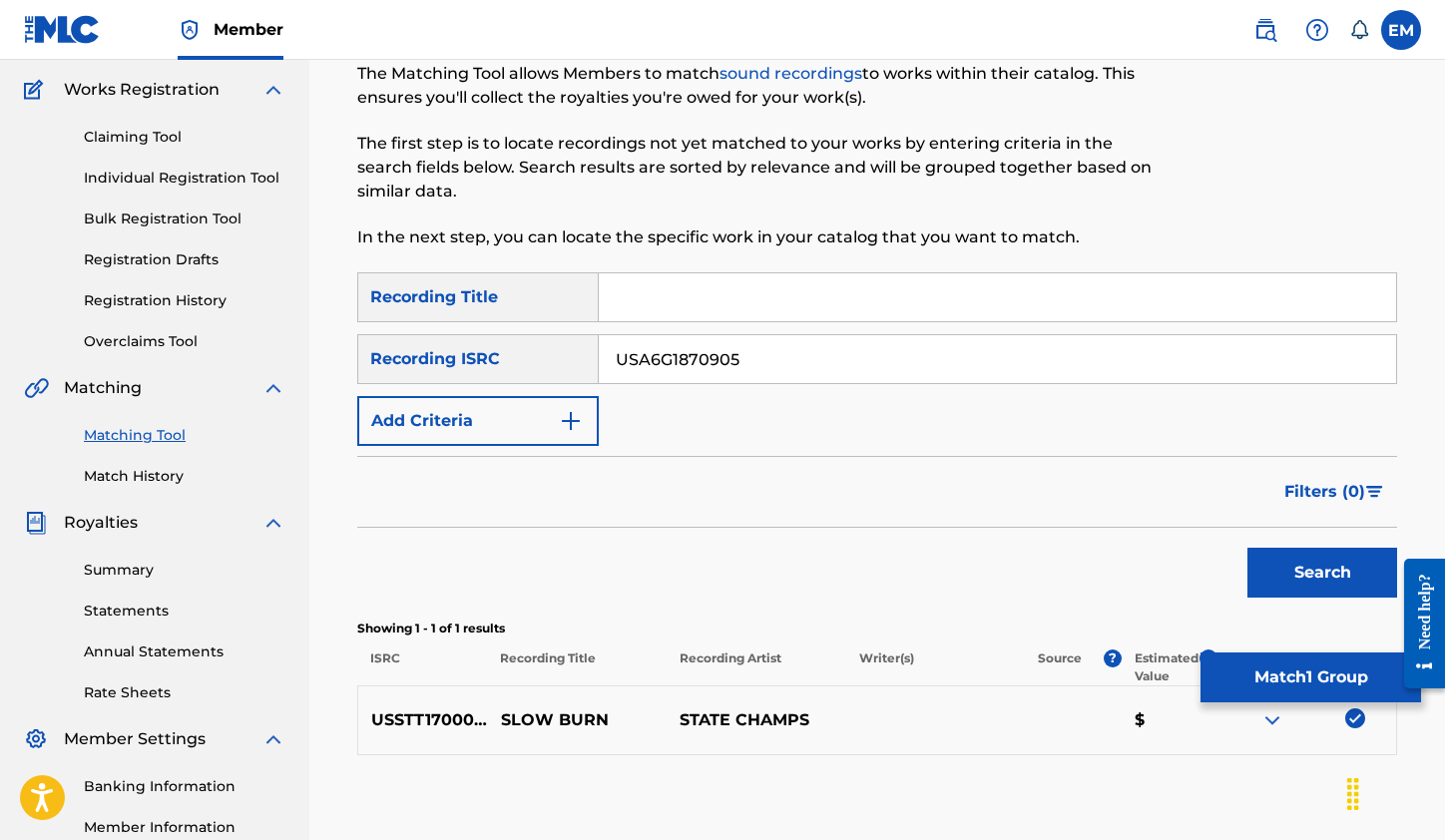 click on "Search" at bounding box center (1322, 573) 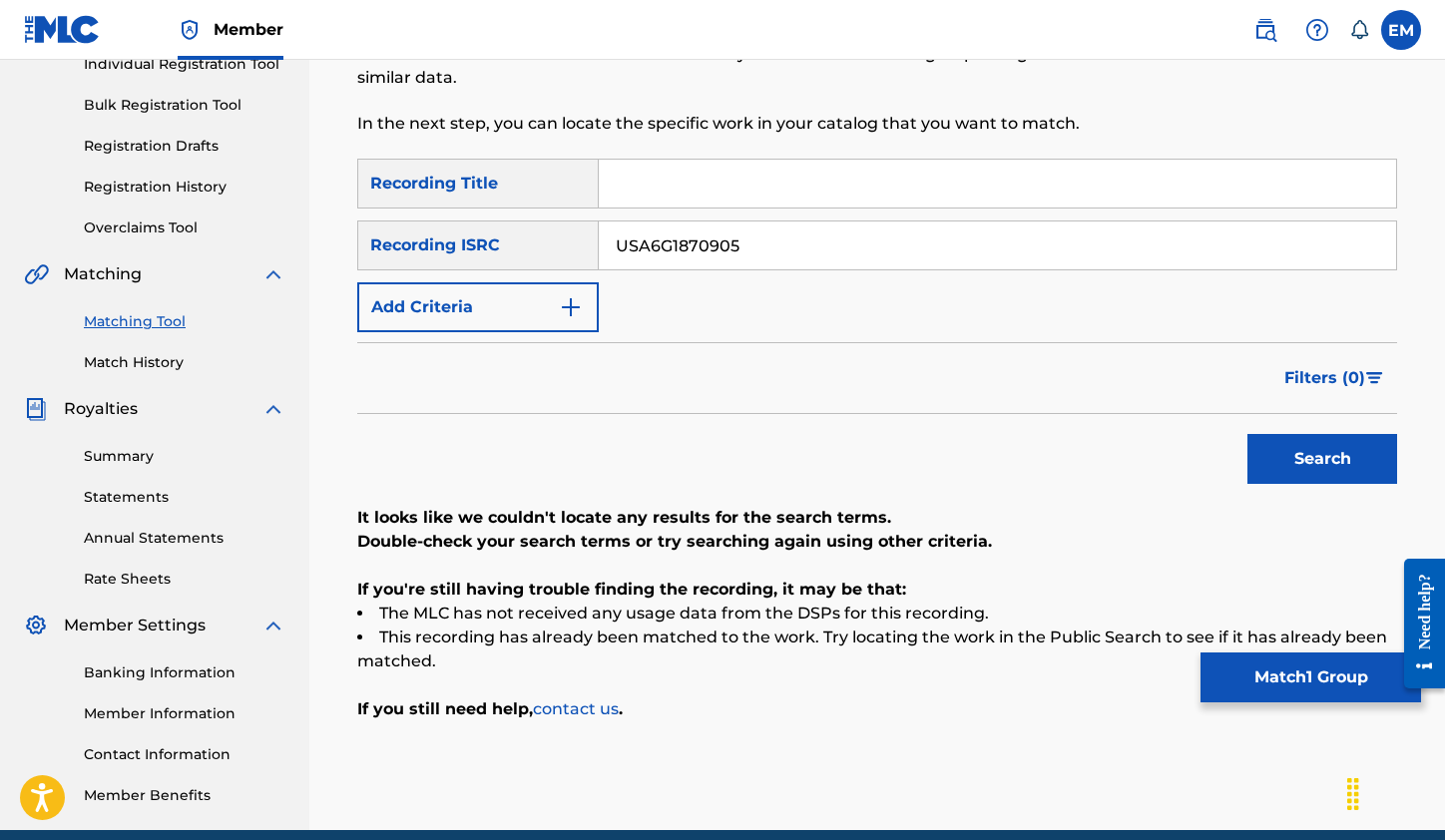 scroll, scrollTop: 356, scrollLeft: 0, axis: vertical 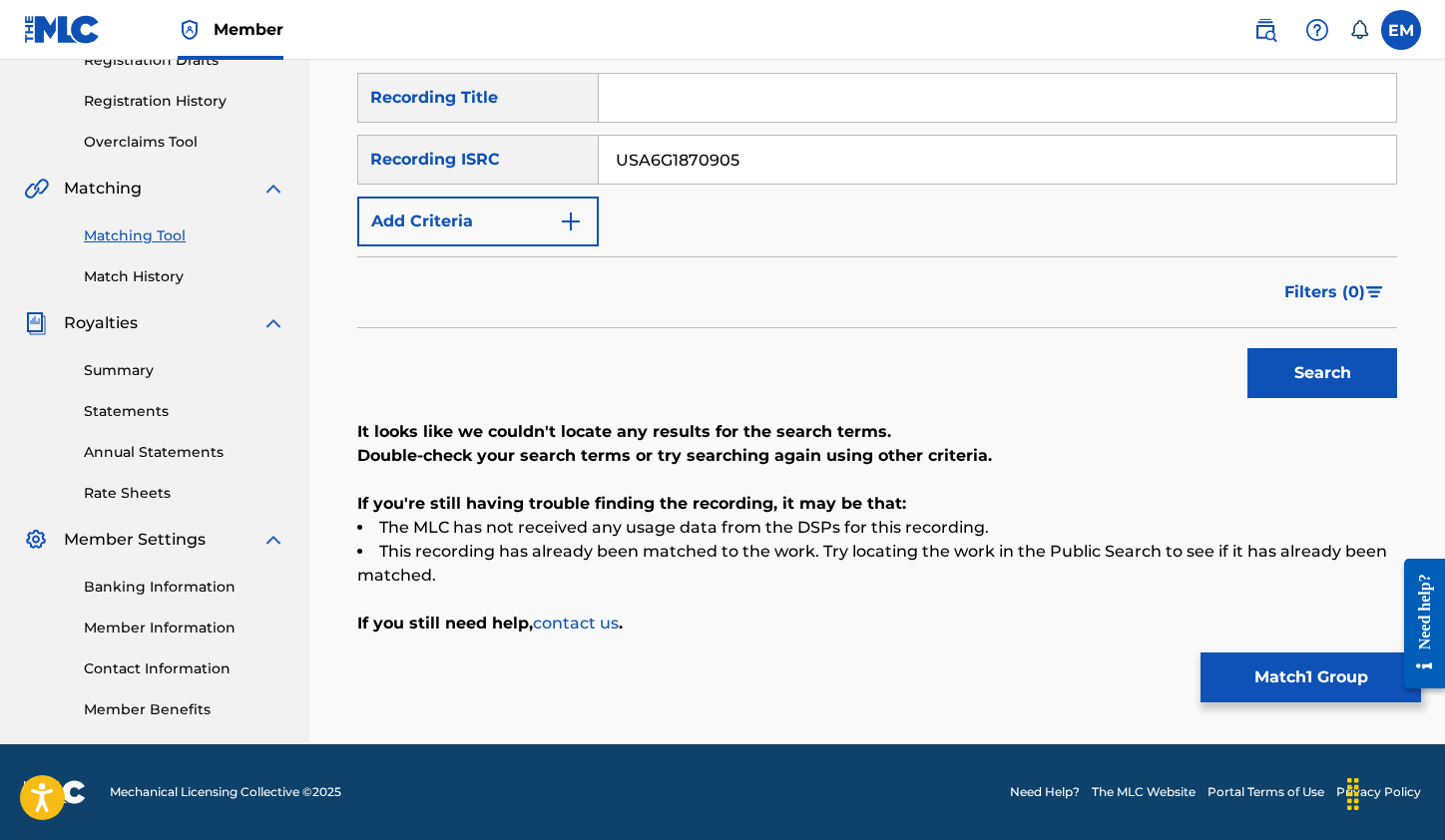 click on "Match  1 Group" at bounding box center [1310, 677] 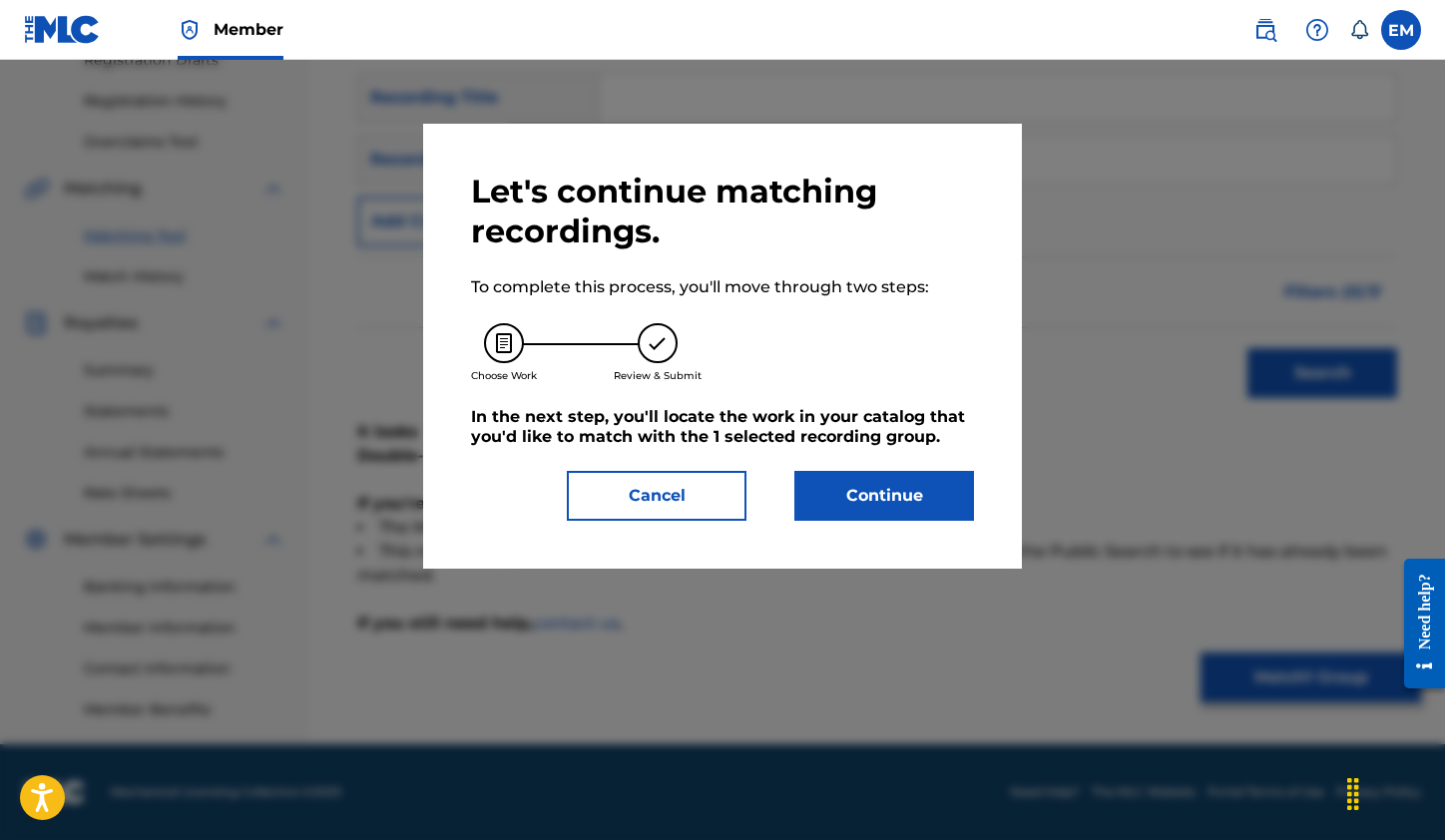 click on "Continue" at bounding box center (884, 496) 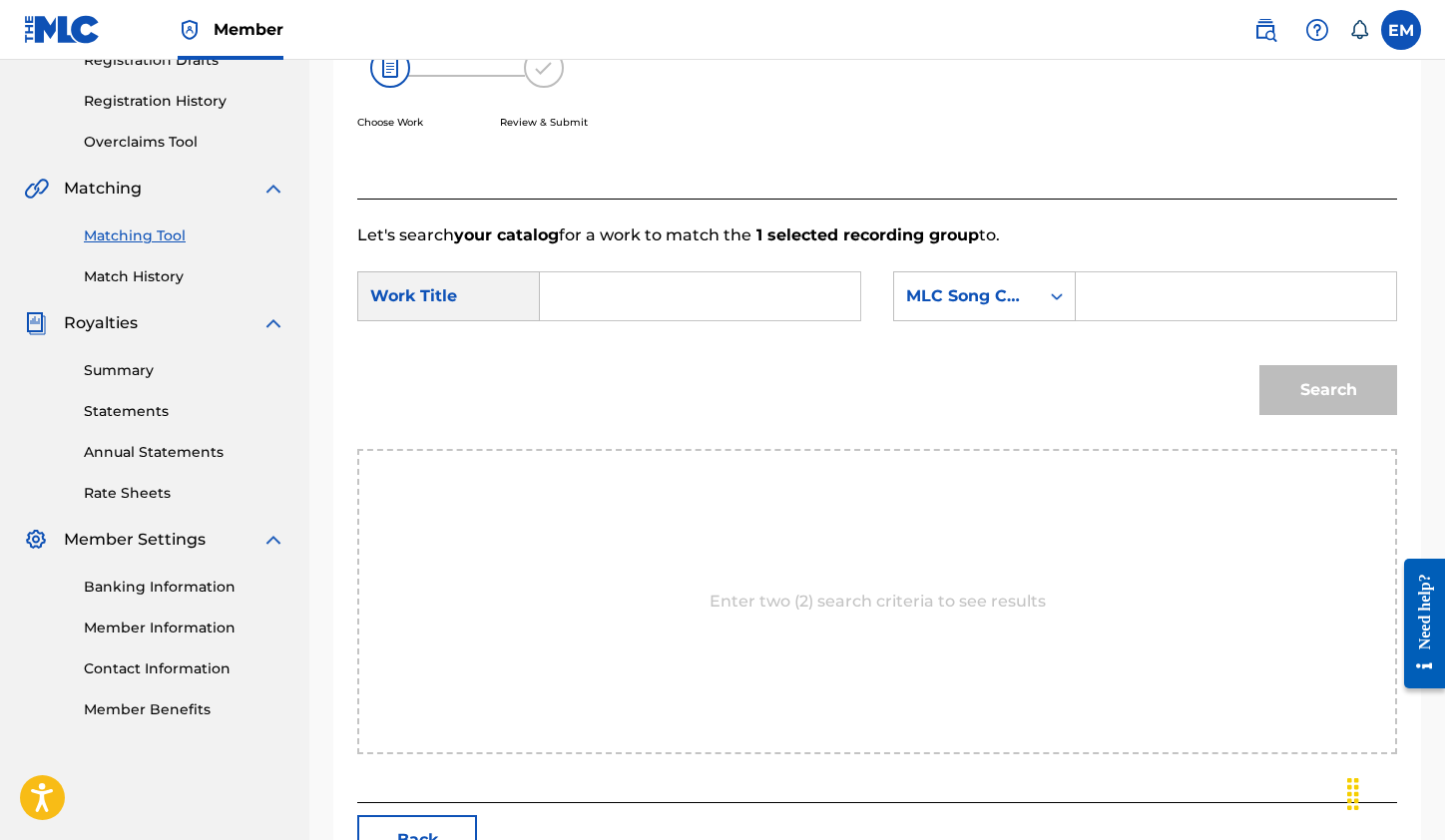 drag, startPoint x: 674, startPoint y: 281, endPoint x: 686, endPoint y: 271, distance: 15.6205 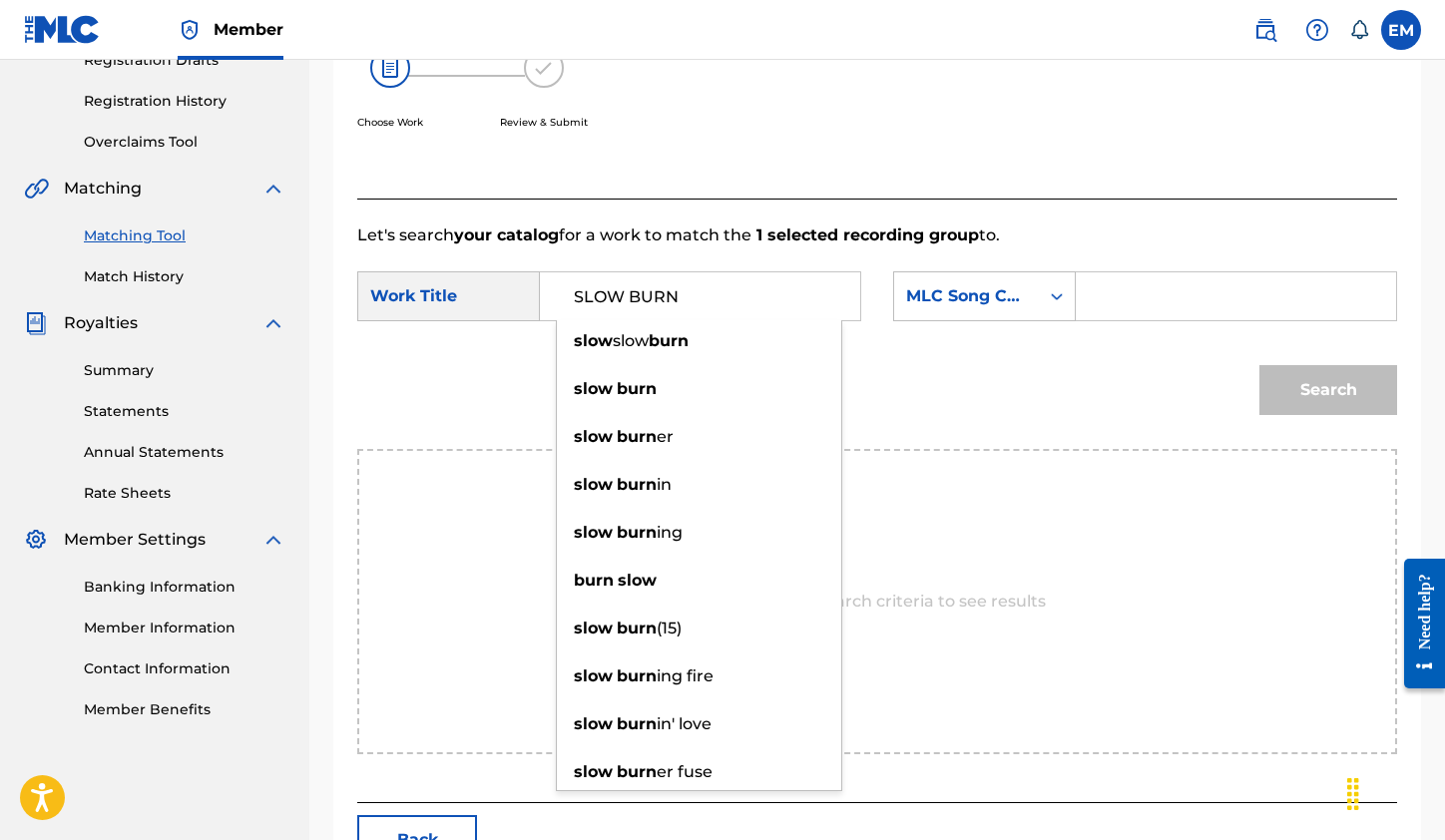 type on "SLOW BURN" 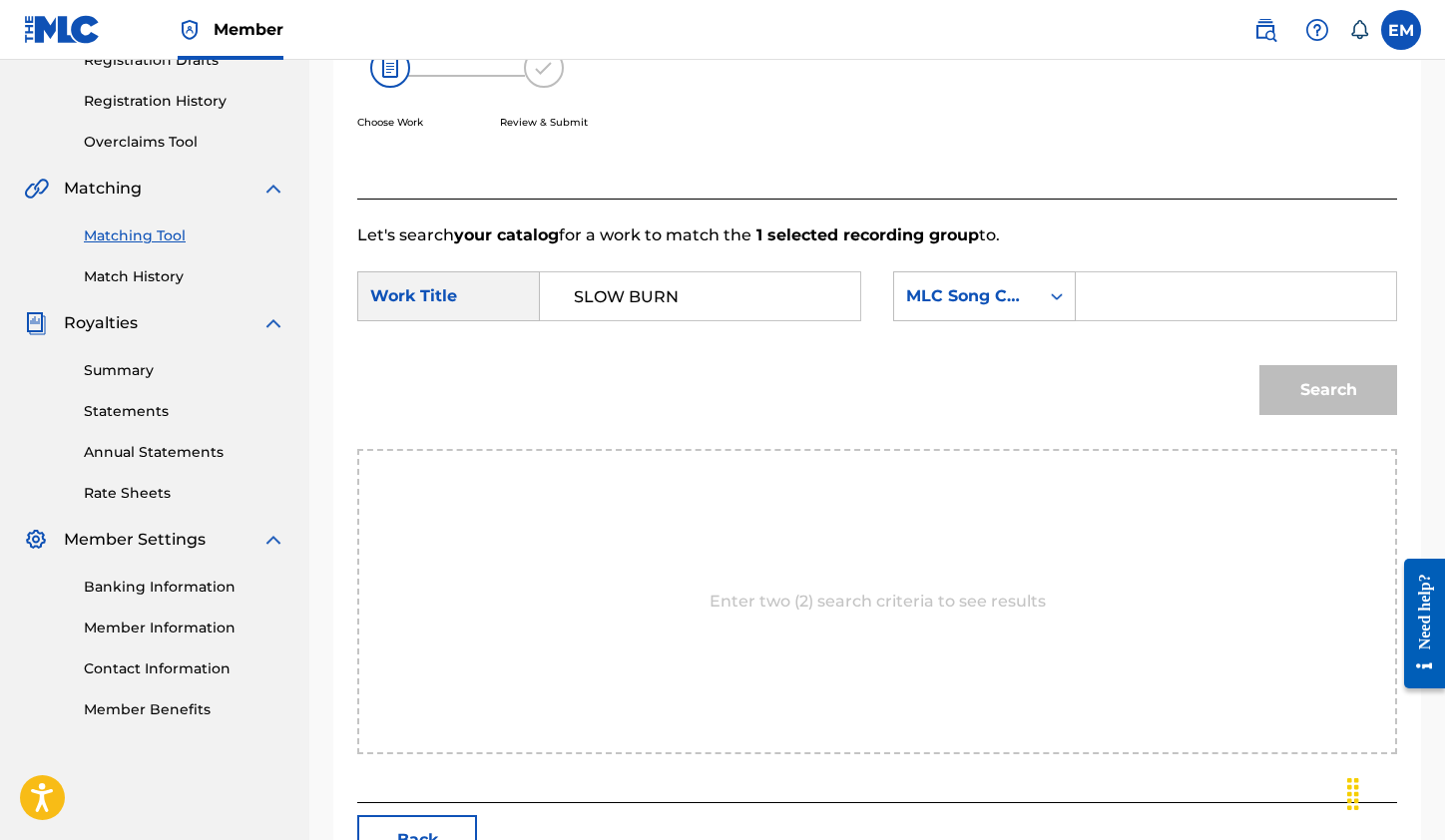 click at bounding box center [1235, 296] 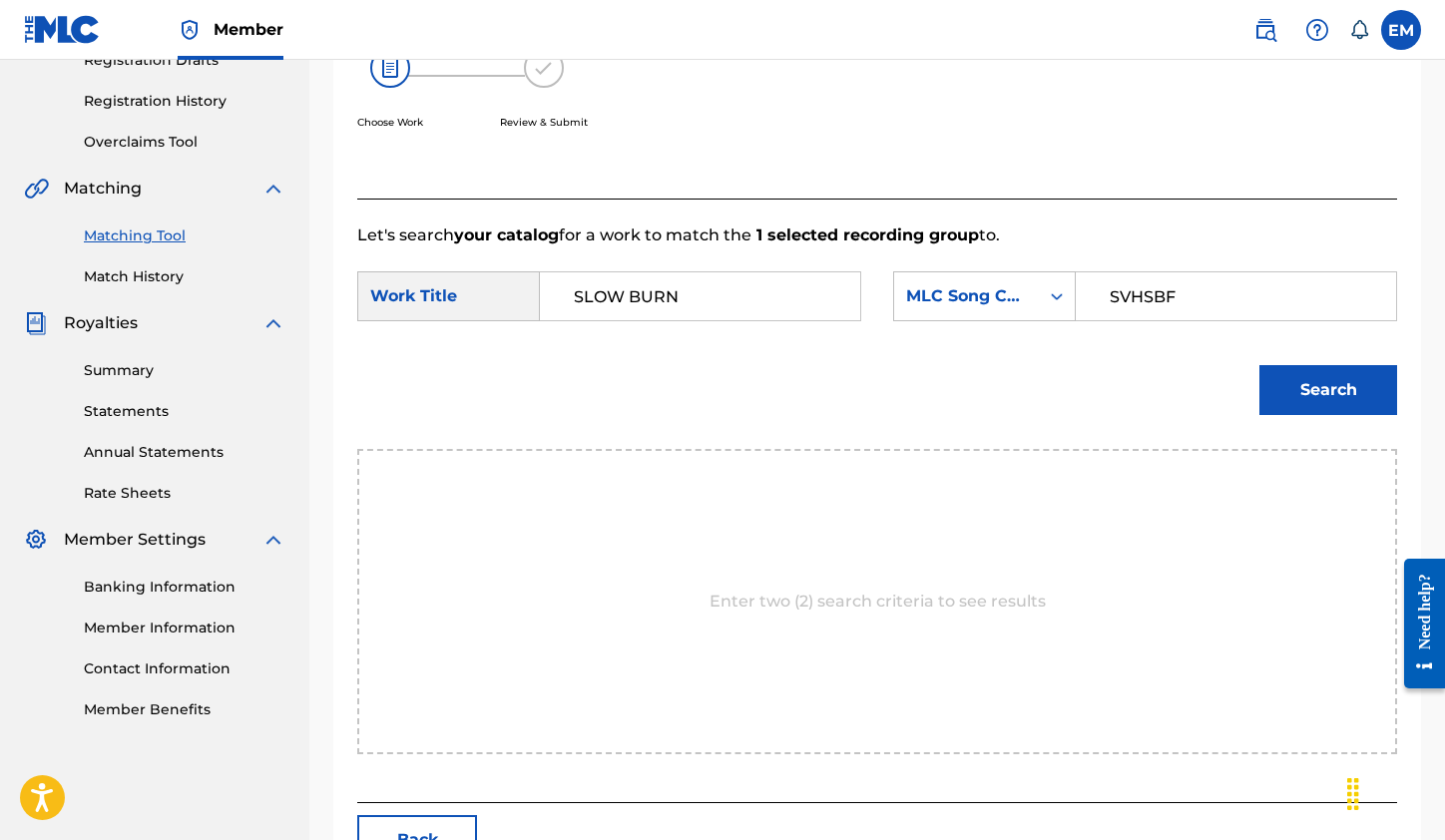 type on "SVHSBF" 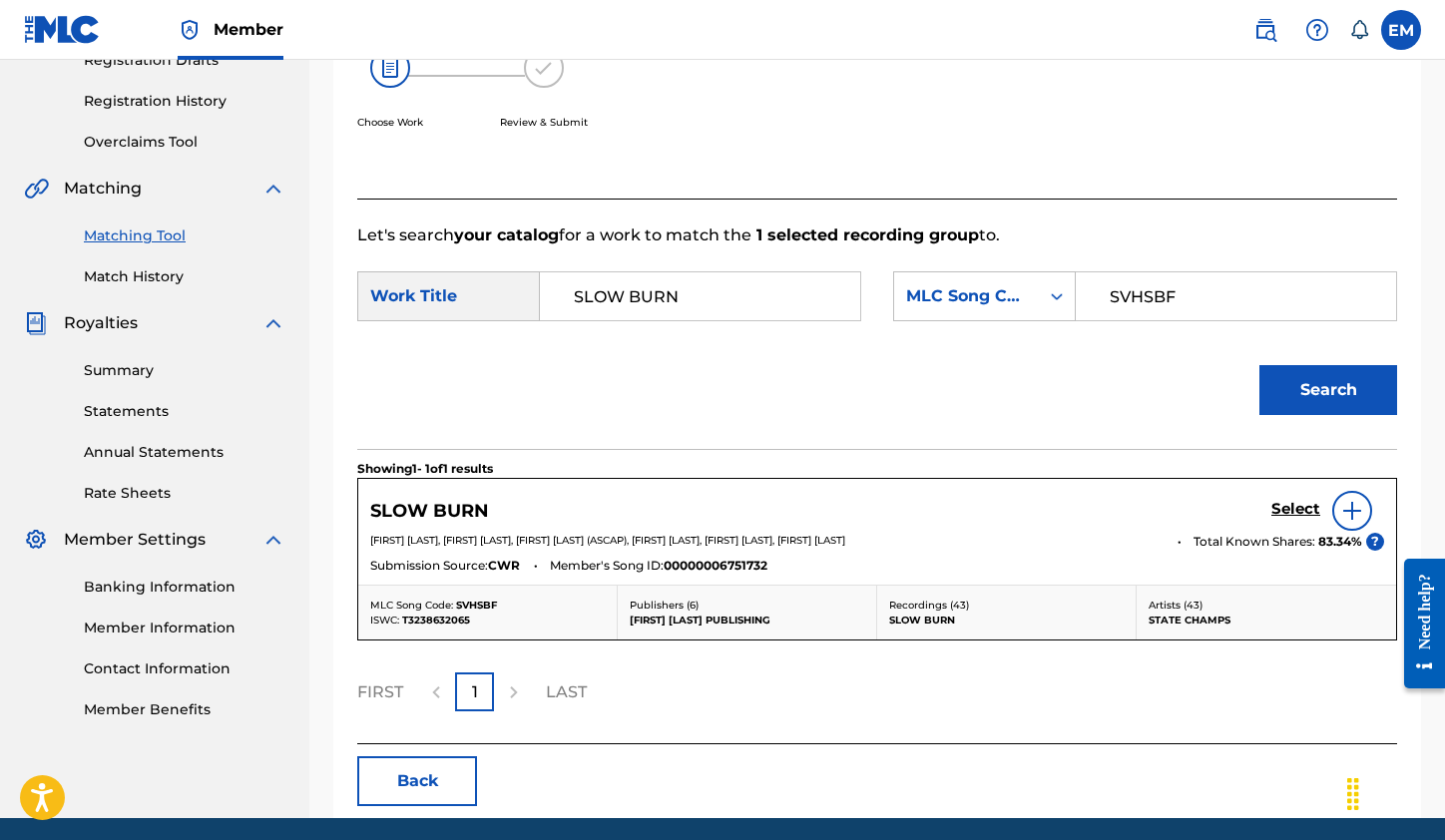 click on "Select" at bounding box center [1295, 509] 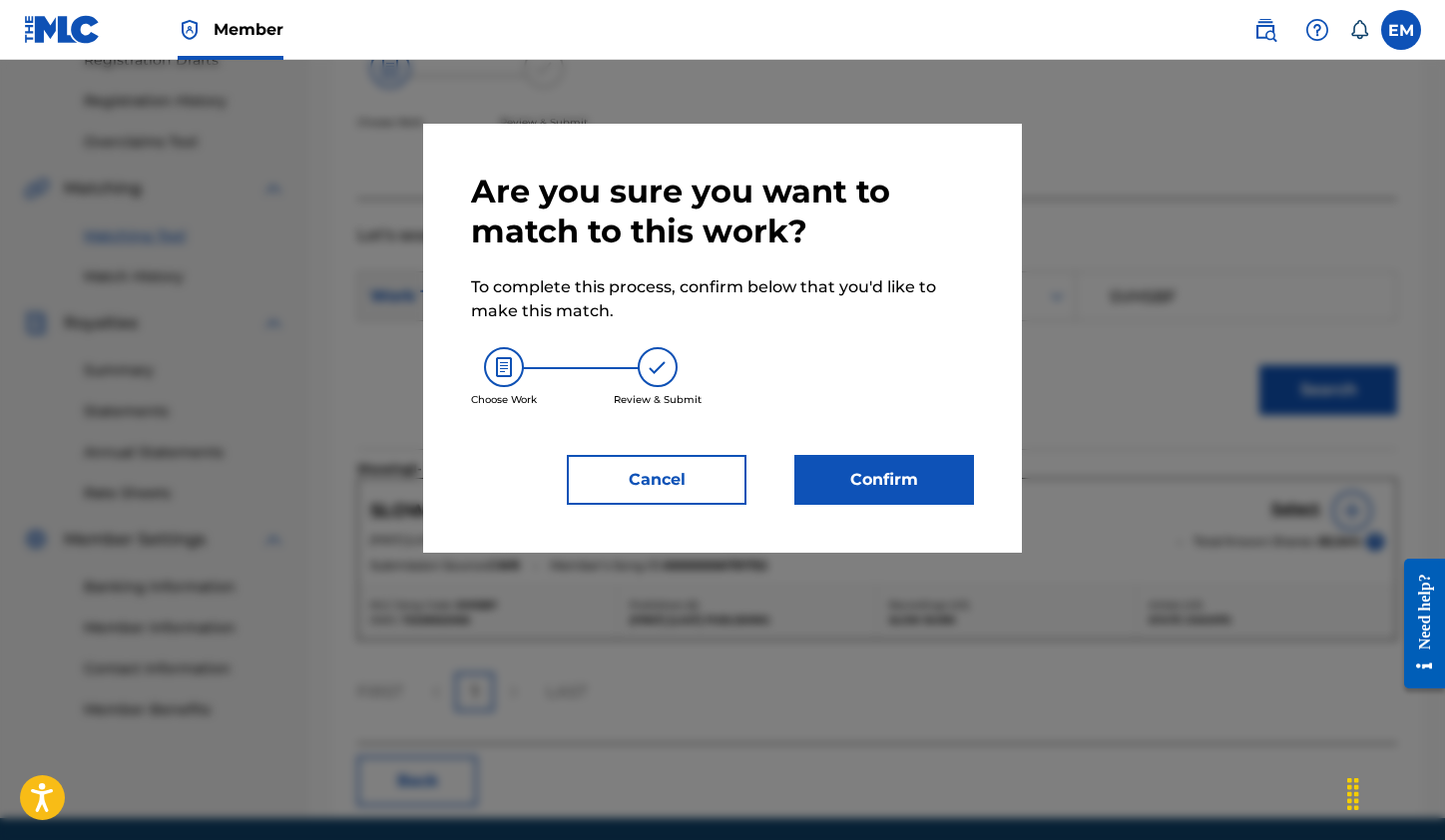 click on "Confirm" at bounding box center [884, 480] 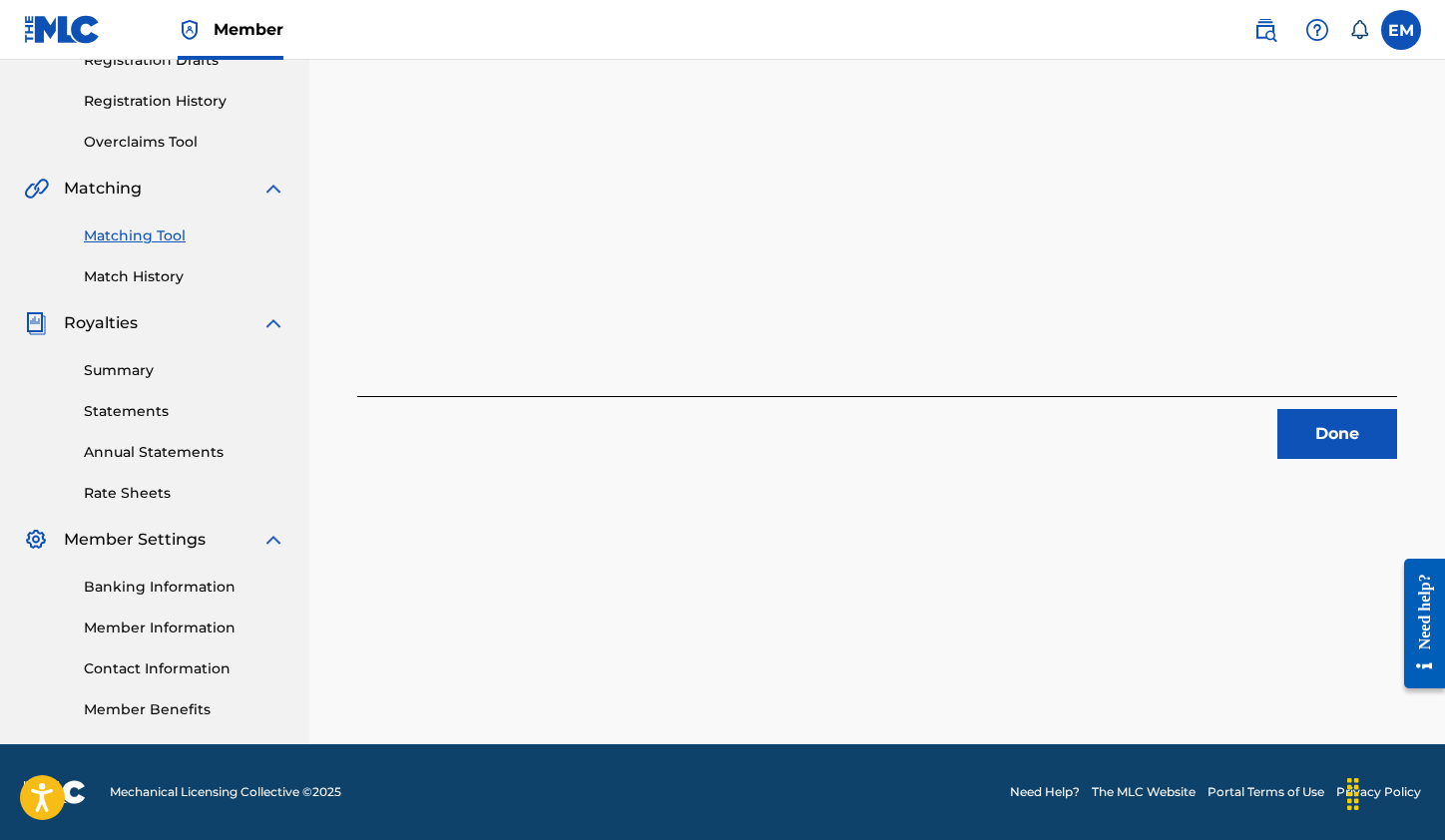 click on "Done" at bounding box center (1337, 434) 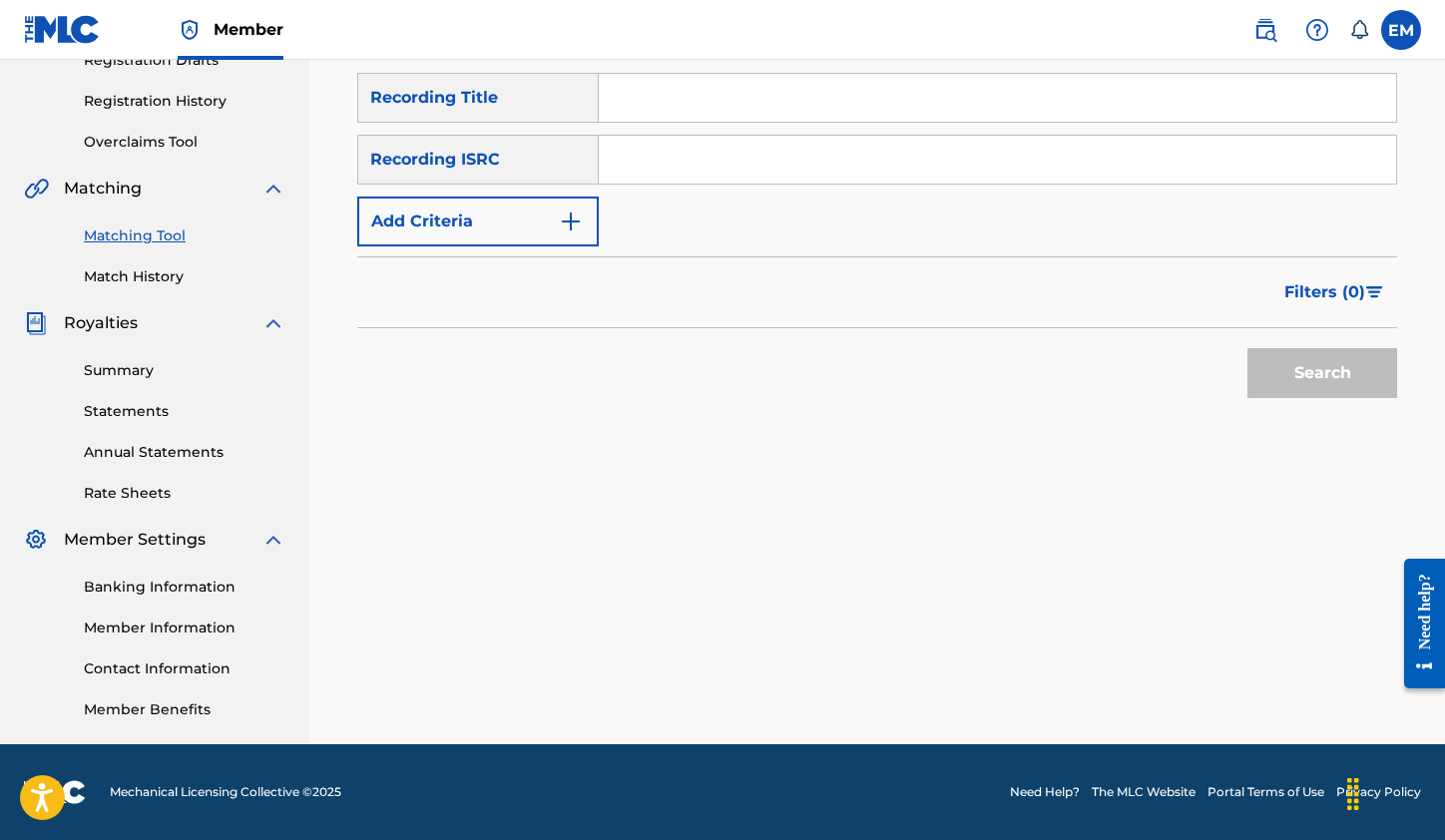 click at bounding box center (997, 160) 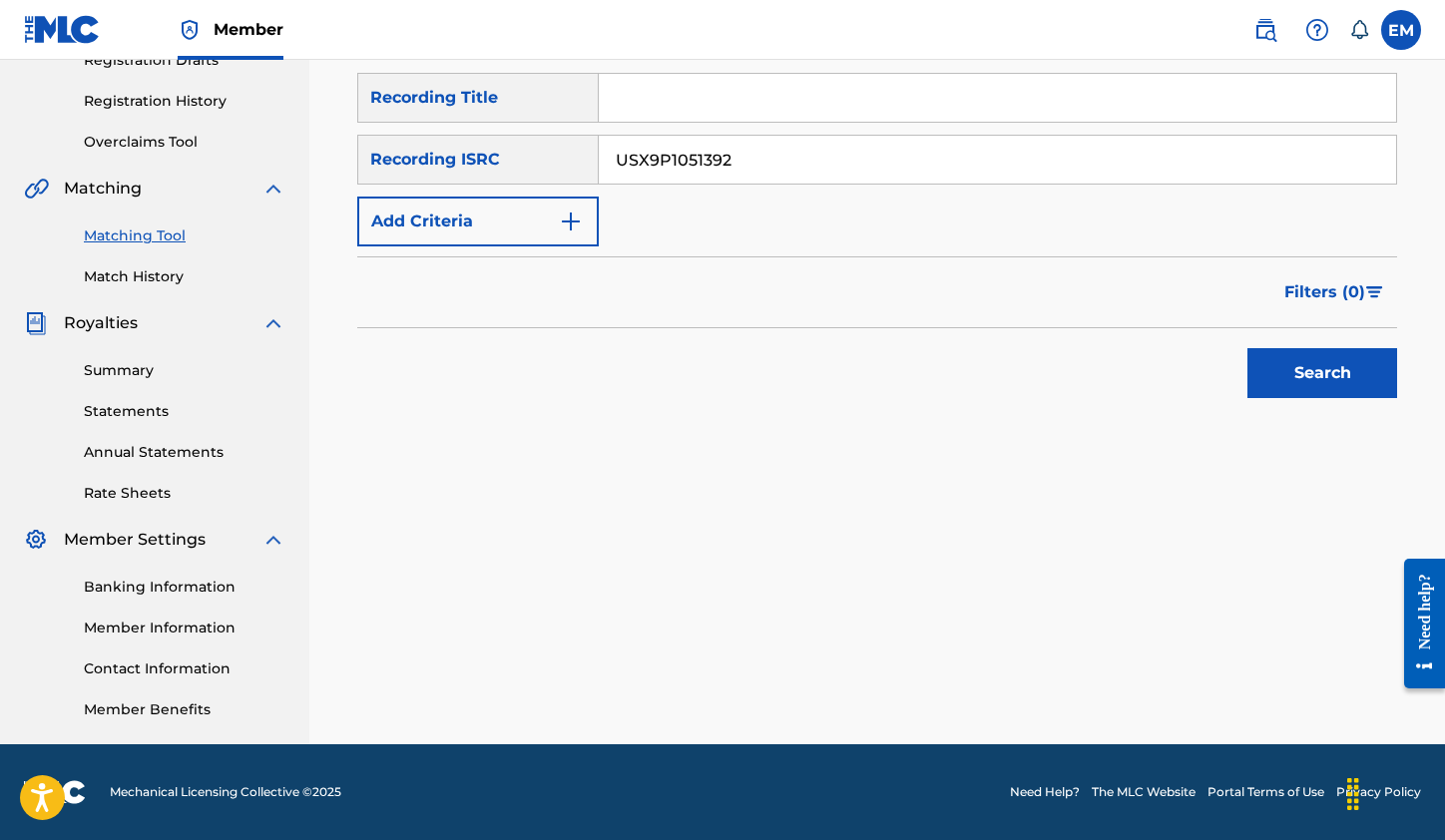 click on "Search" at bounding box center [1322, 373] 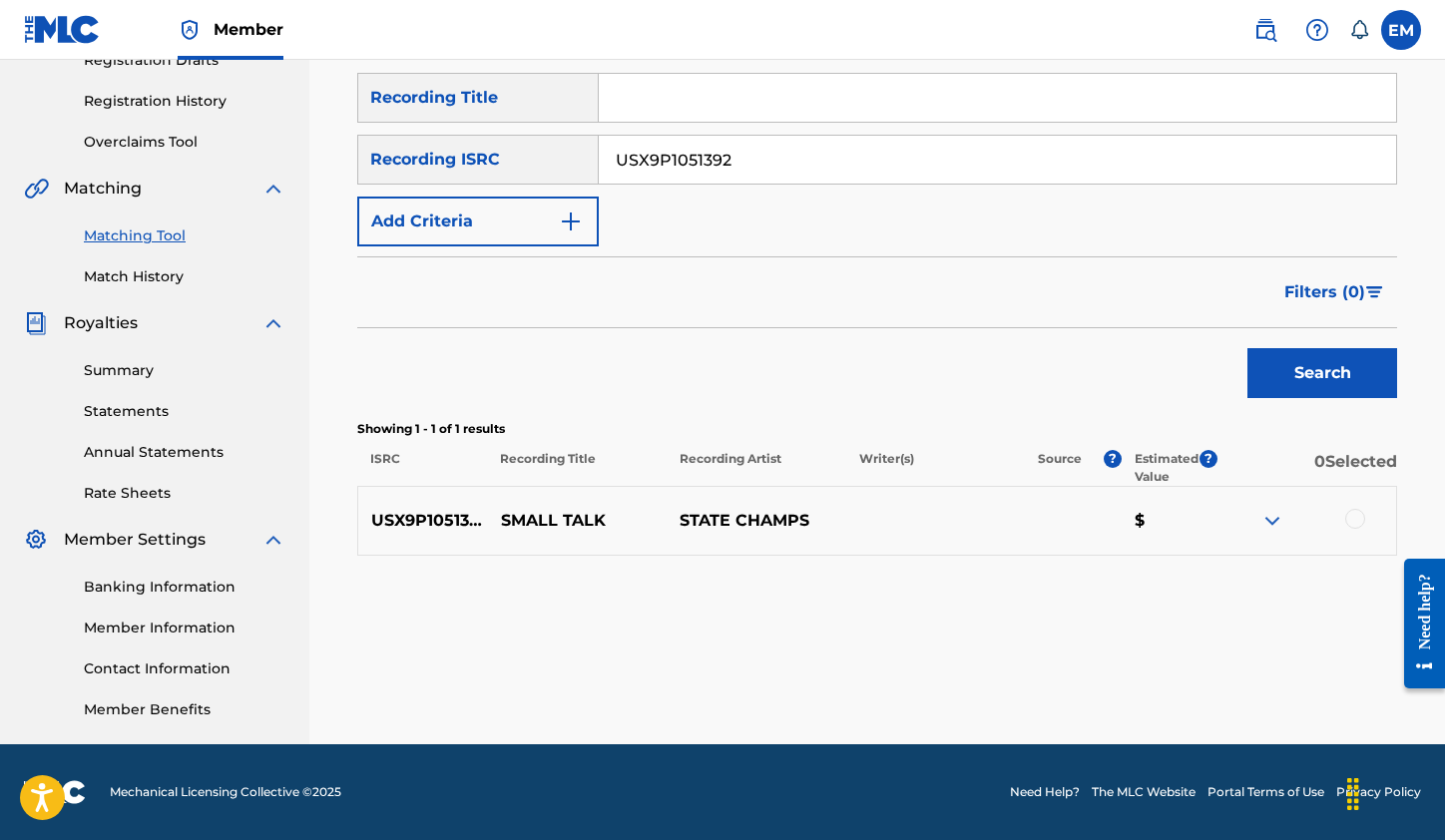 click at bounding box center (1355, 519) 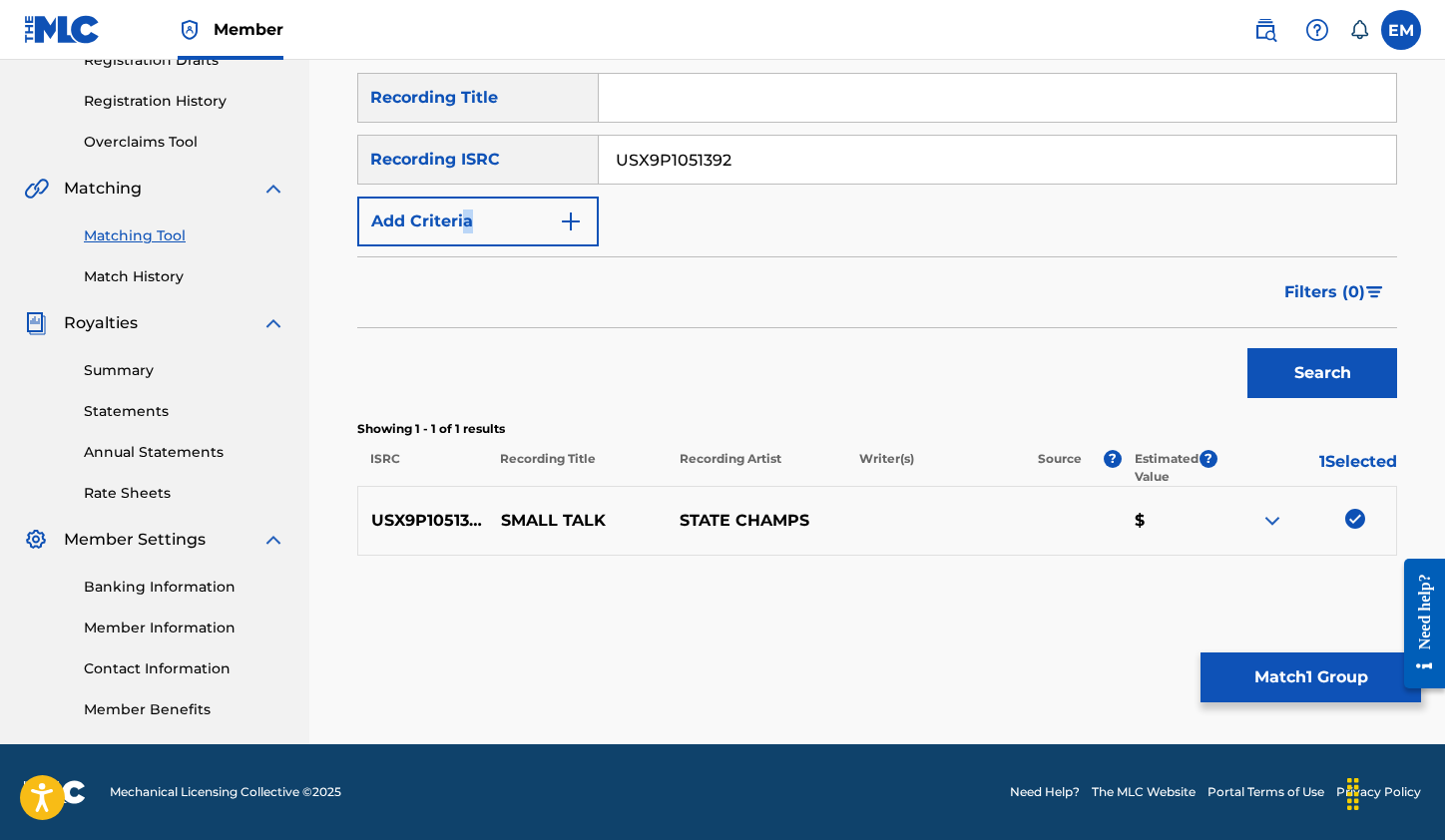 drag, startPoint x: 667, startPoint y: 183, endPoint x: 463, endPoint y: 187, distance: 204.03921 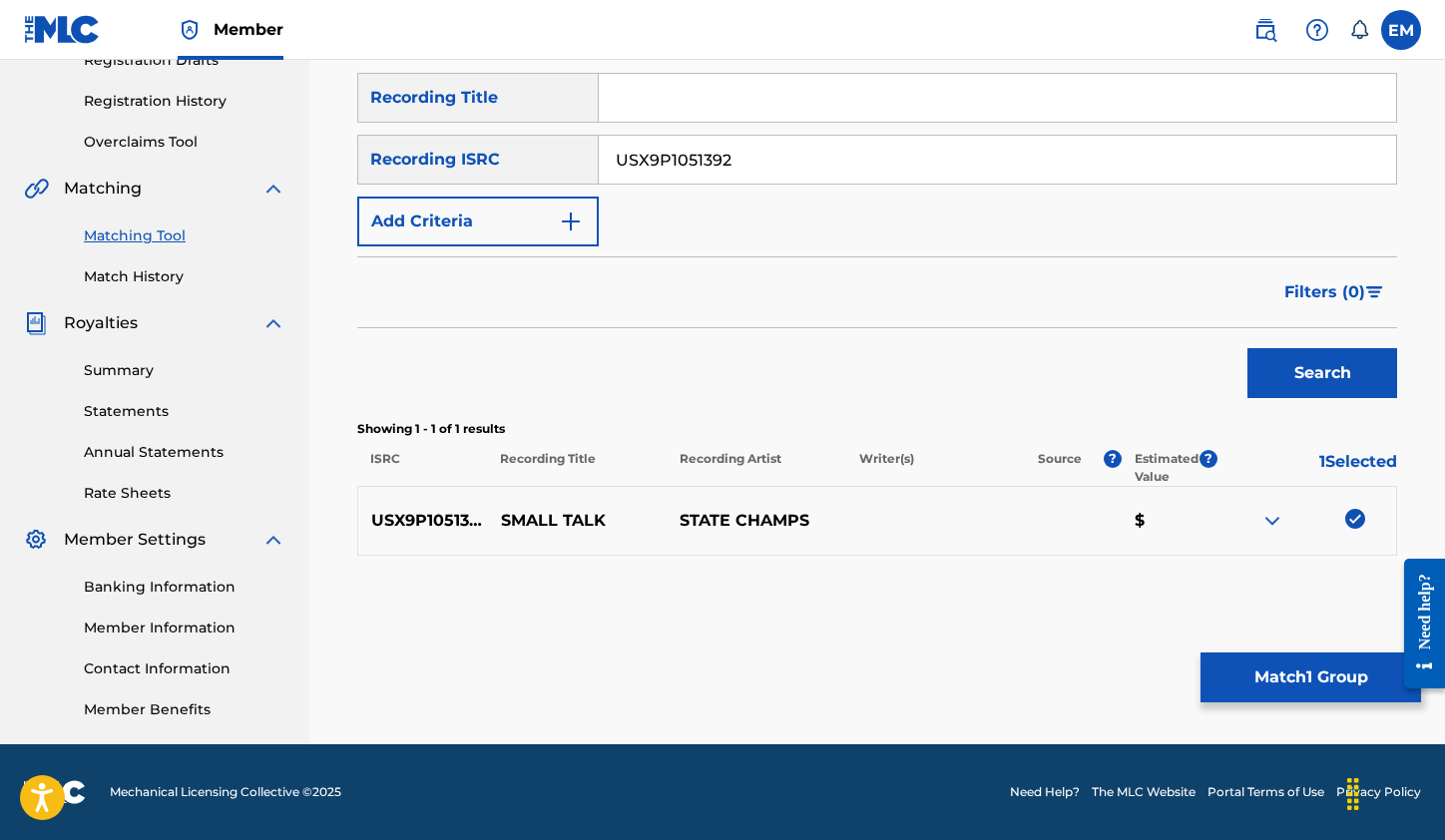 click on "USX9P1051392" at bounding box center [997, 160] 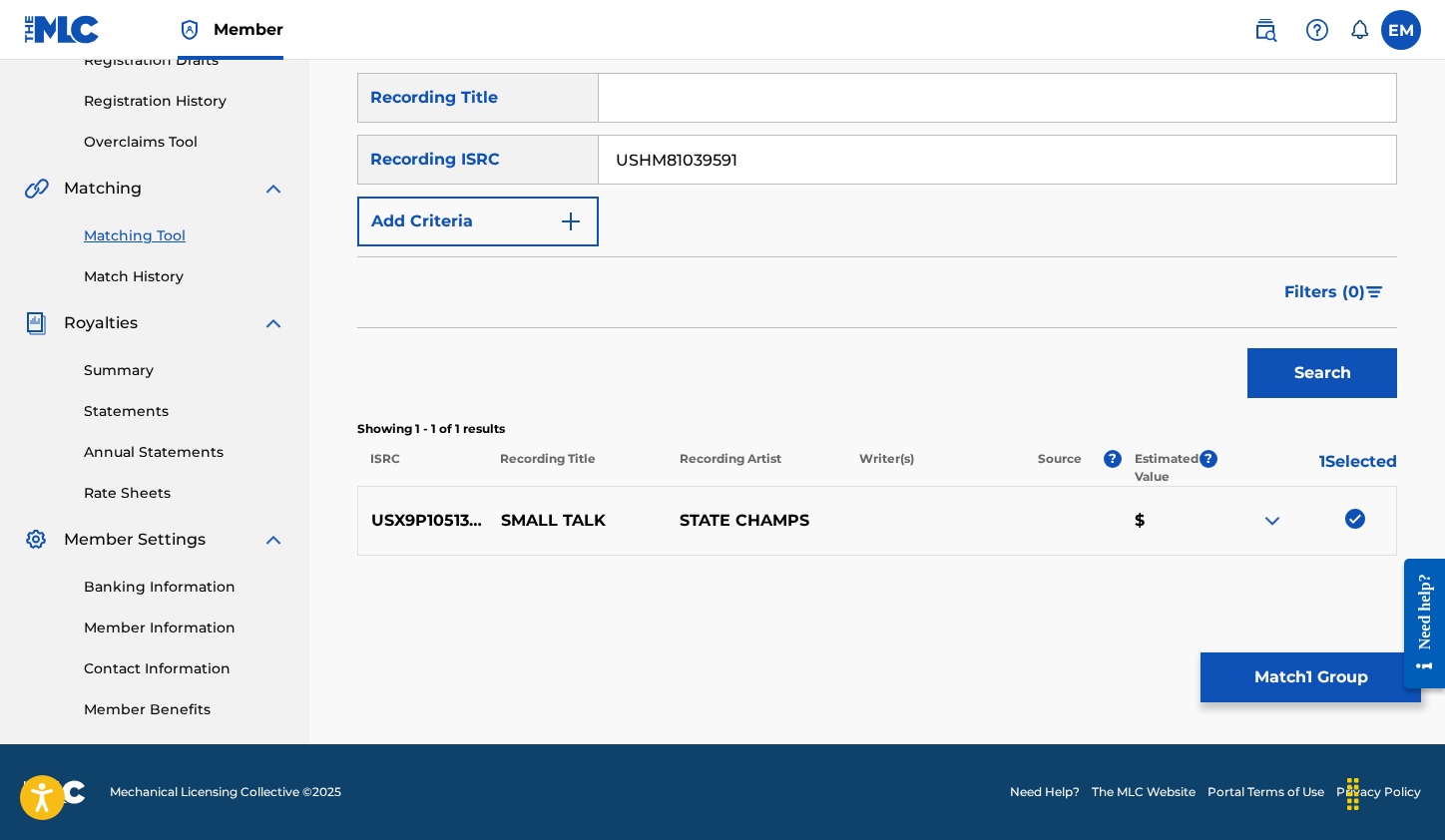 type on "[ID]" 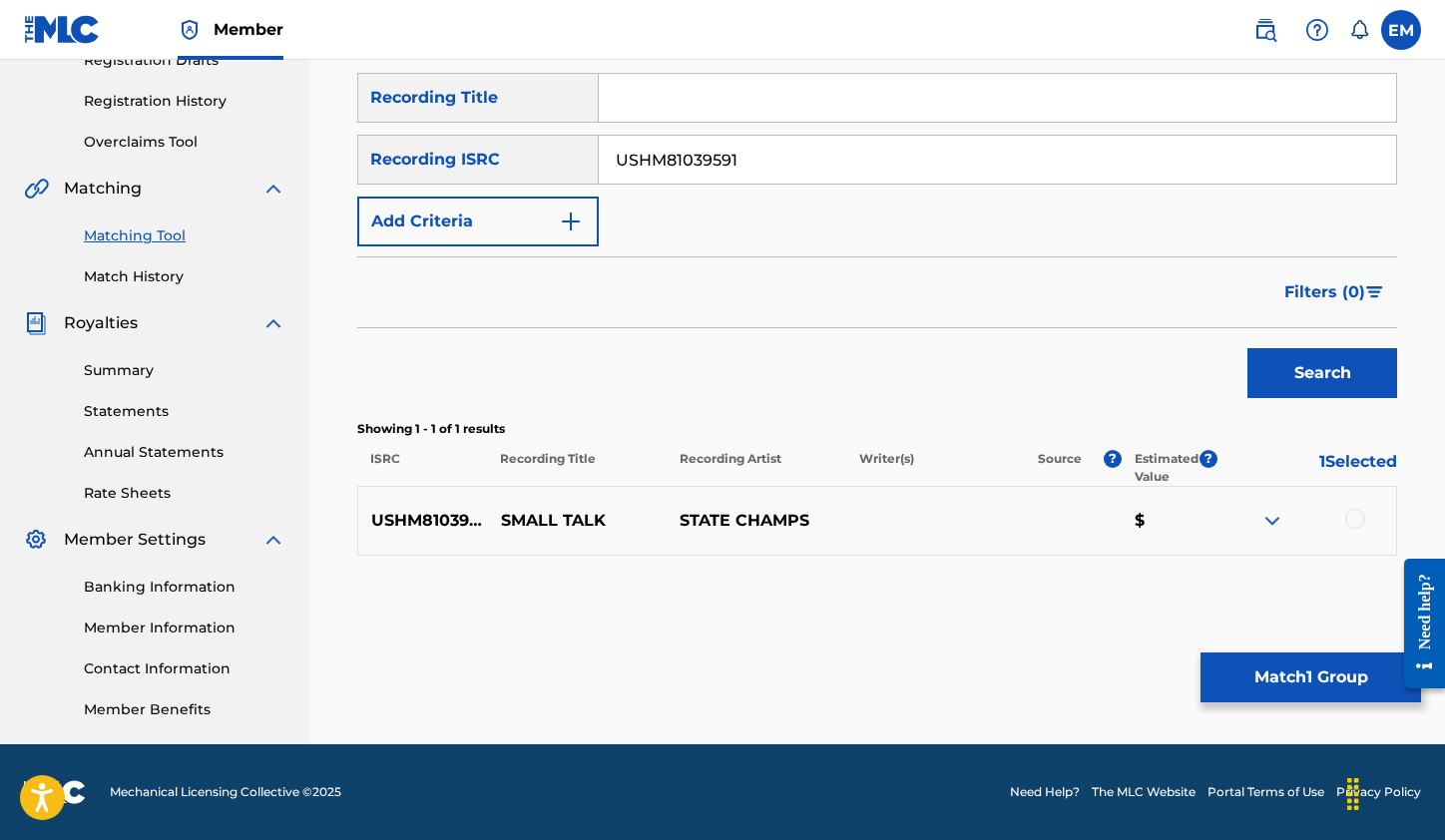 click at bounding box center [1306, 521] 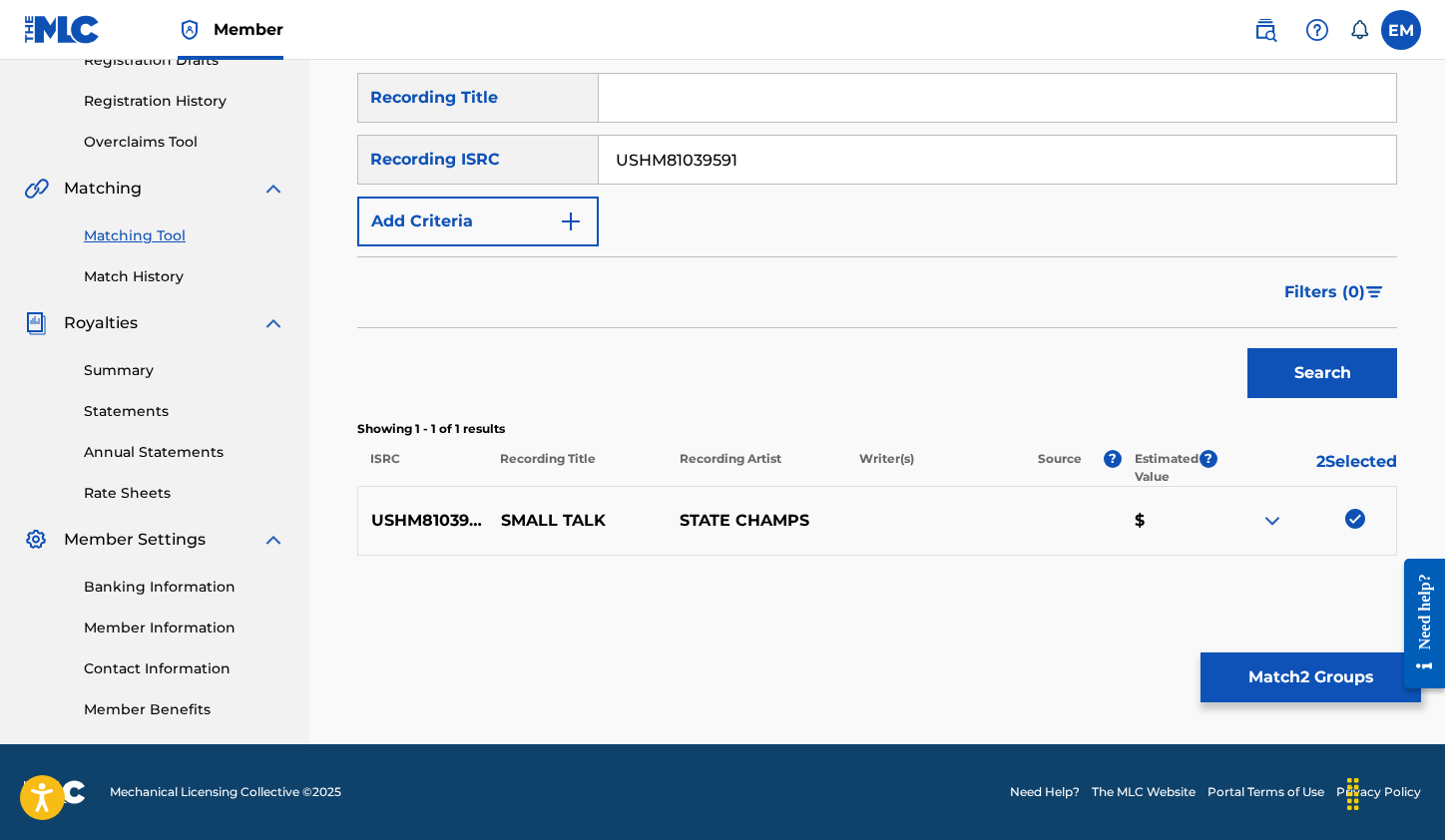 click on "Match  2 Groups" at bounding box center (1310, 677) 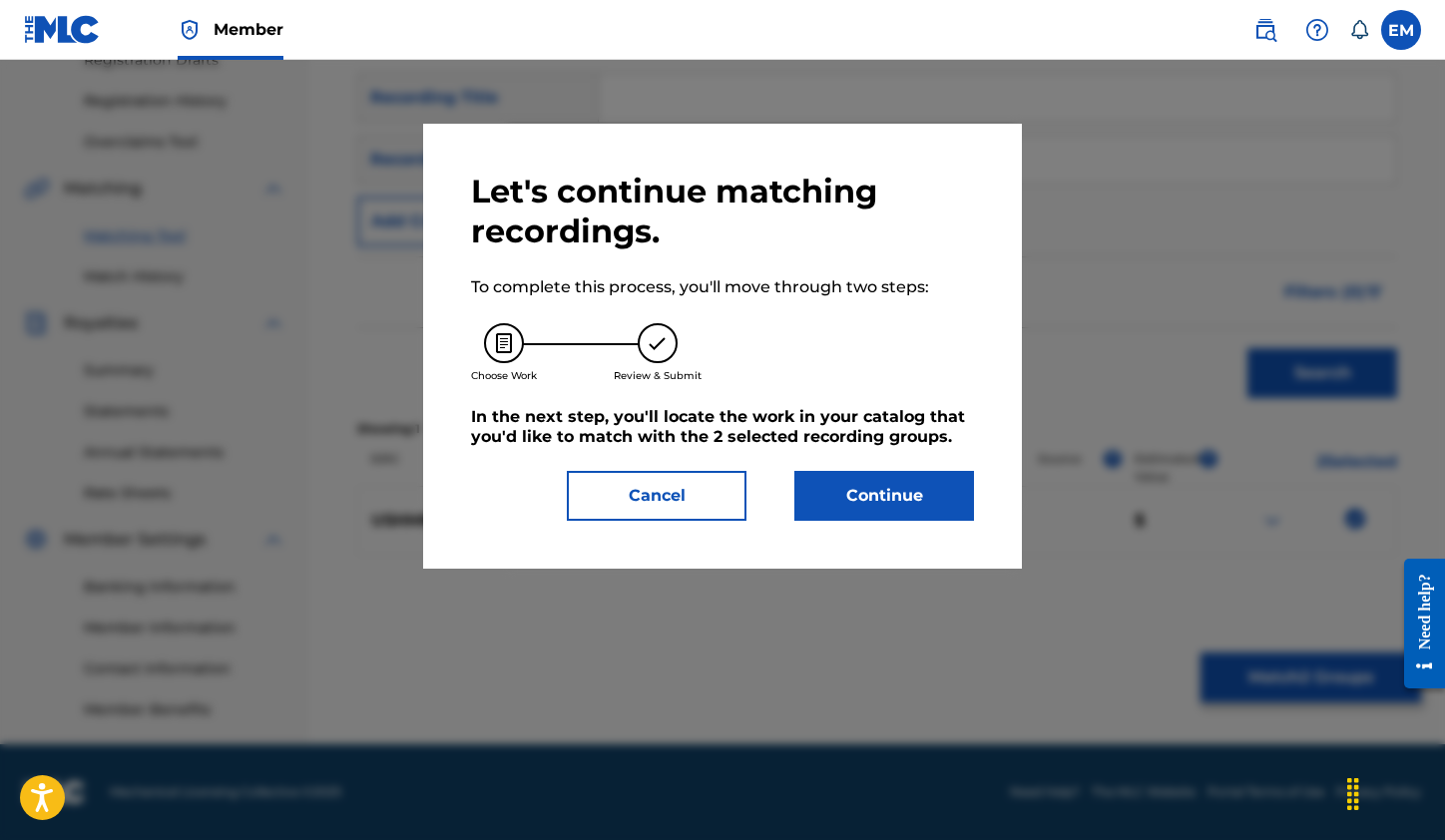click on "Continue" at bounding box center [884, 496] 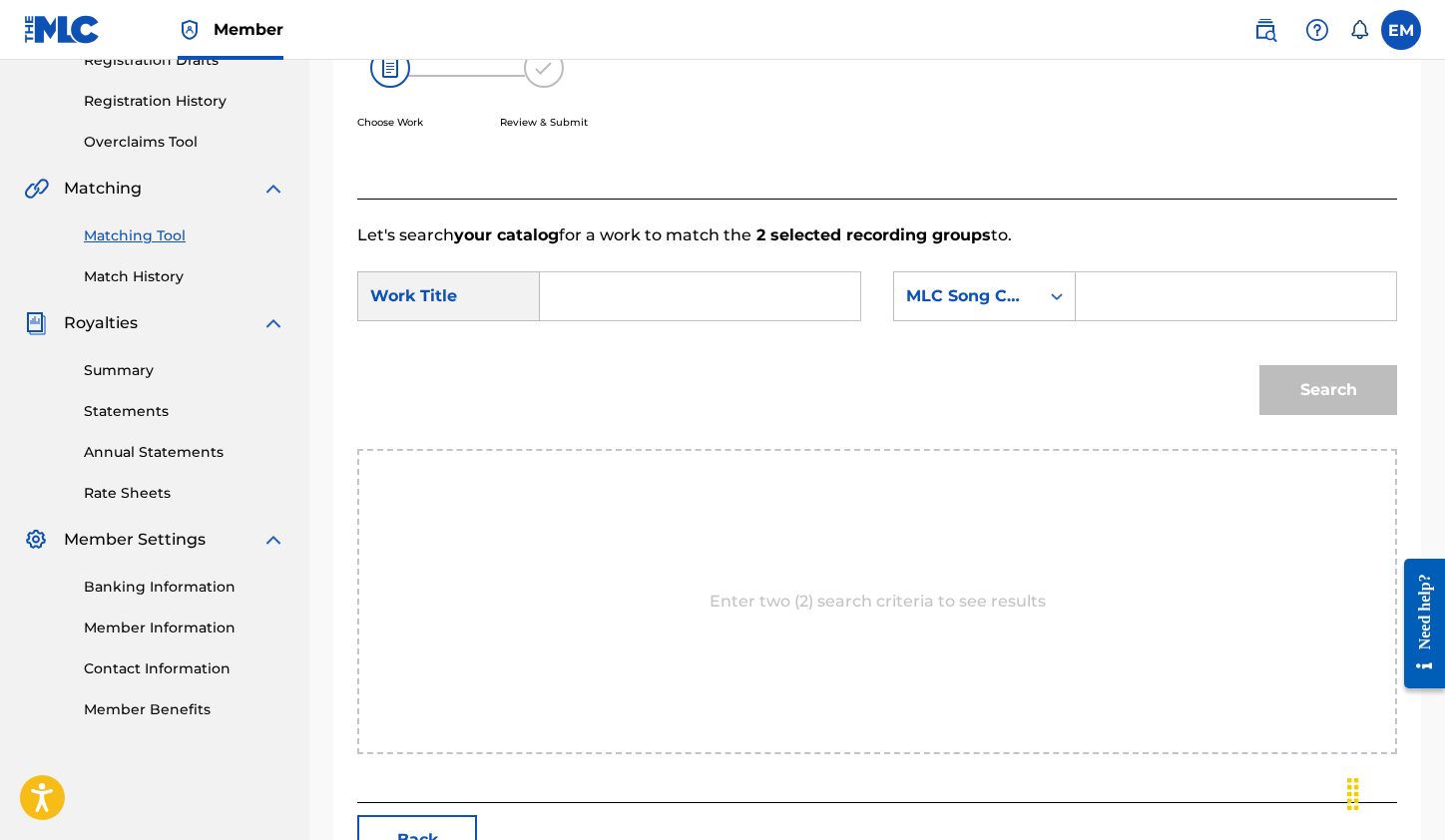 click at bounding box center (700, 296) 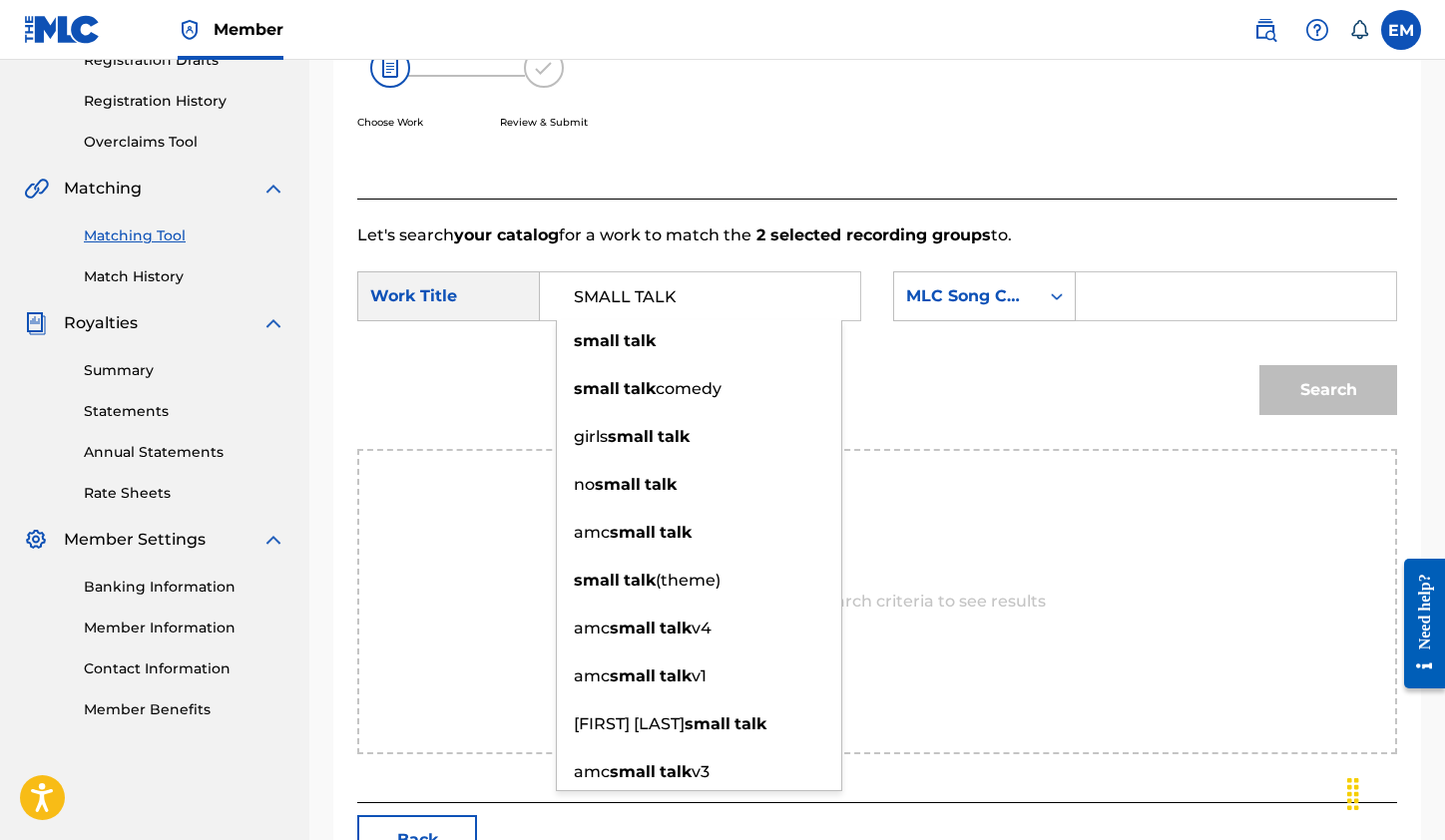 type on "SMALL TALK" 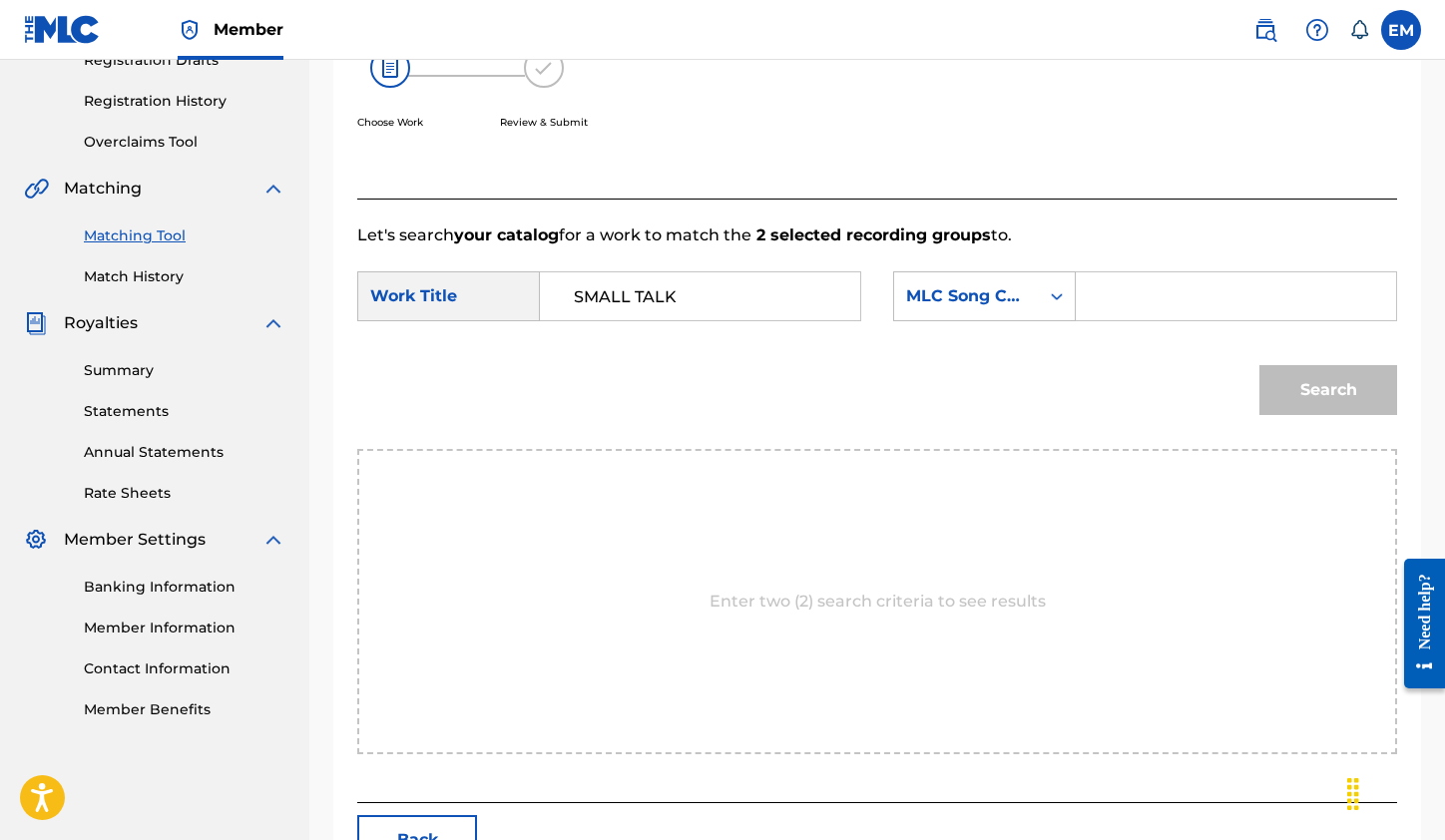 click at bounding box center [1235, 296] 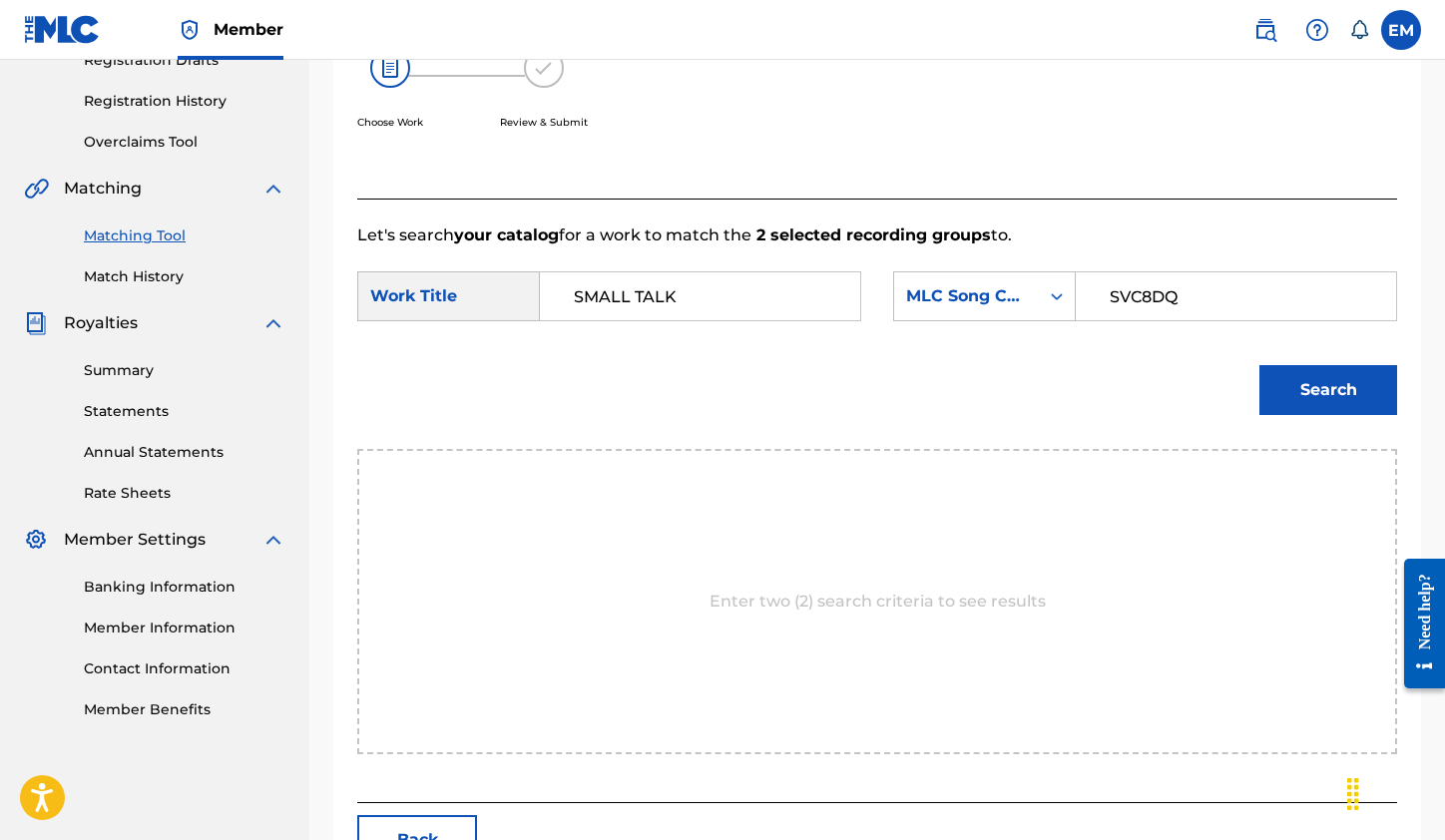 type on "SVC8DQ" 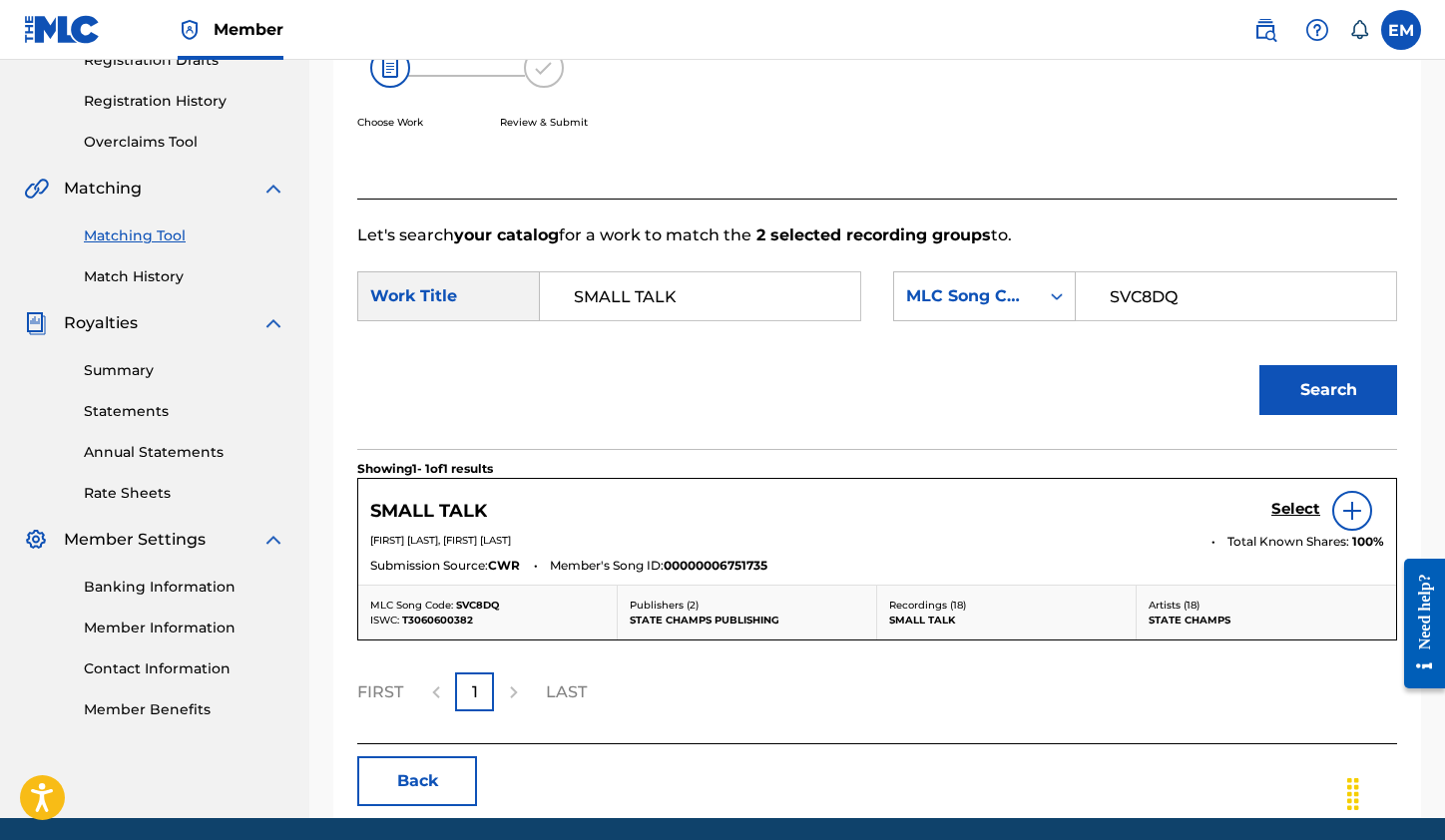 click on "Select" at bounding box center [1295, 509] 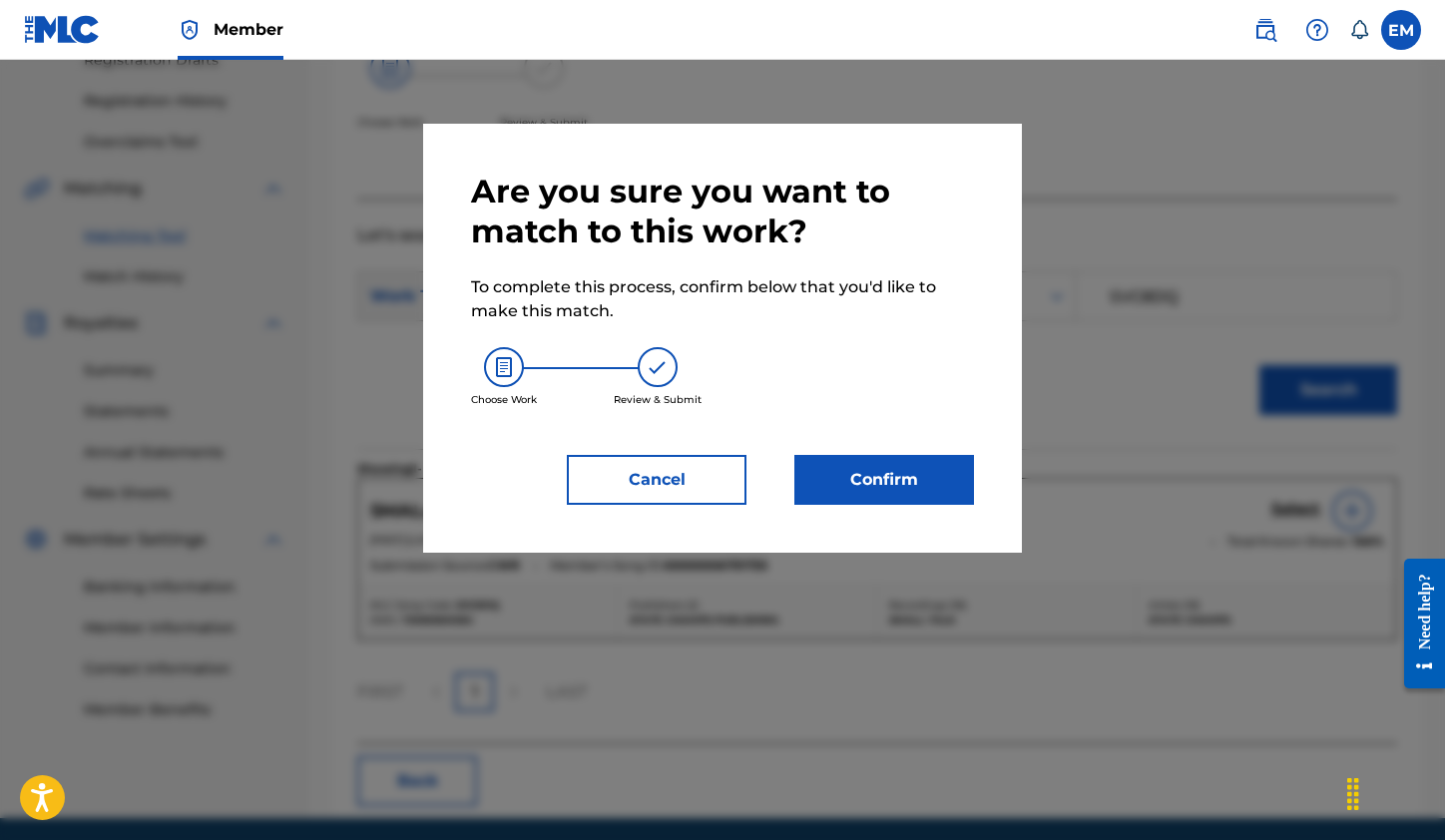 click on "Confirm" at bounding box center (884, 480) 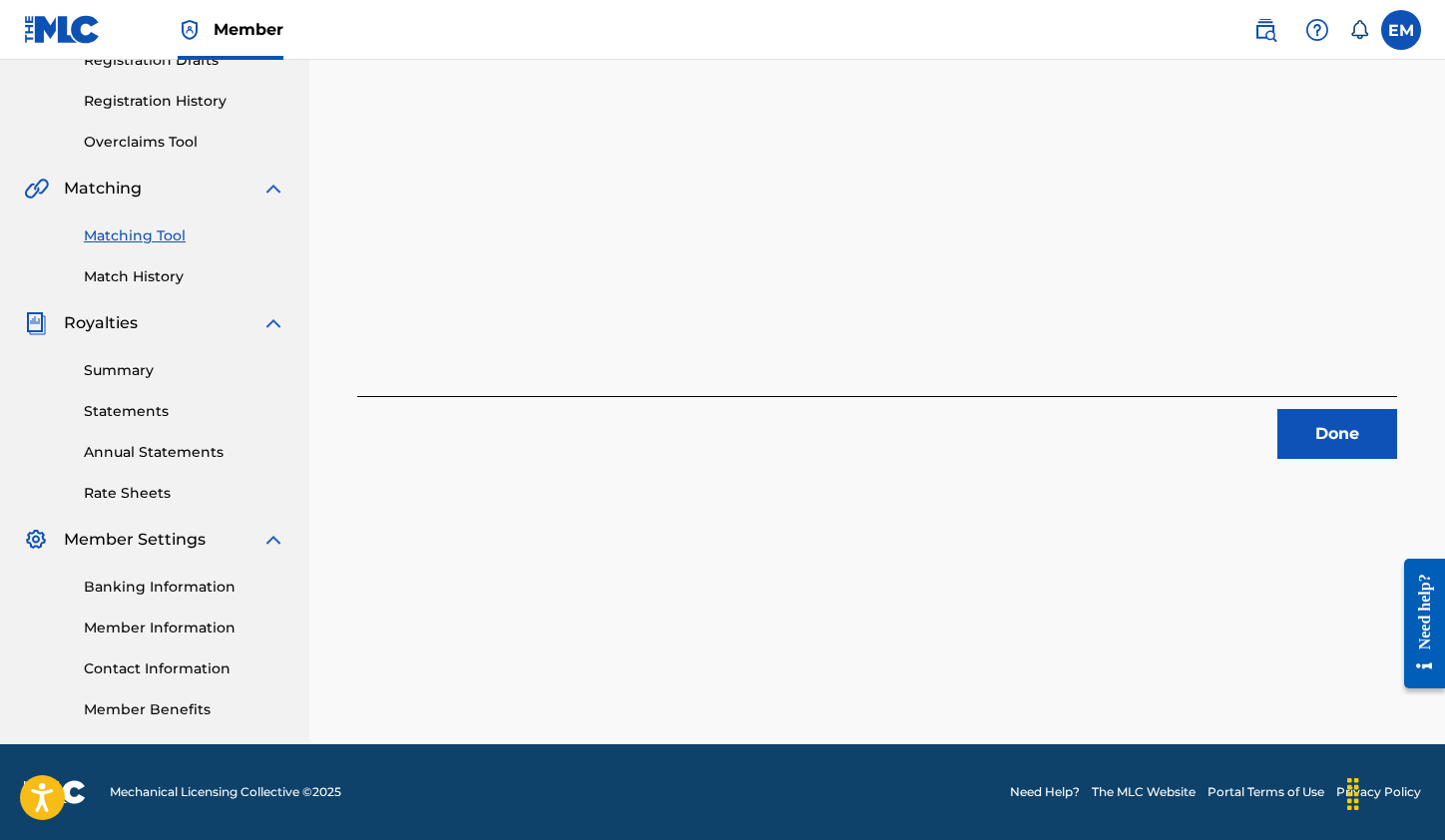 click on "Done" at bounding box center [1337, 434] 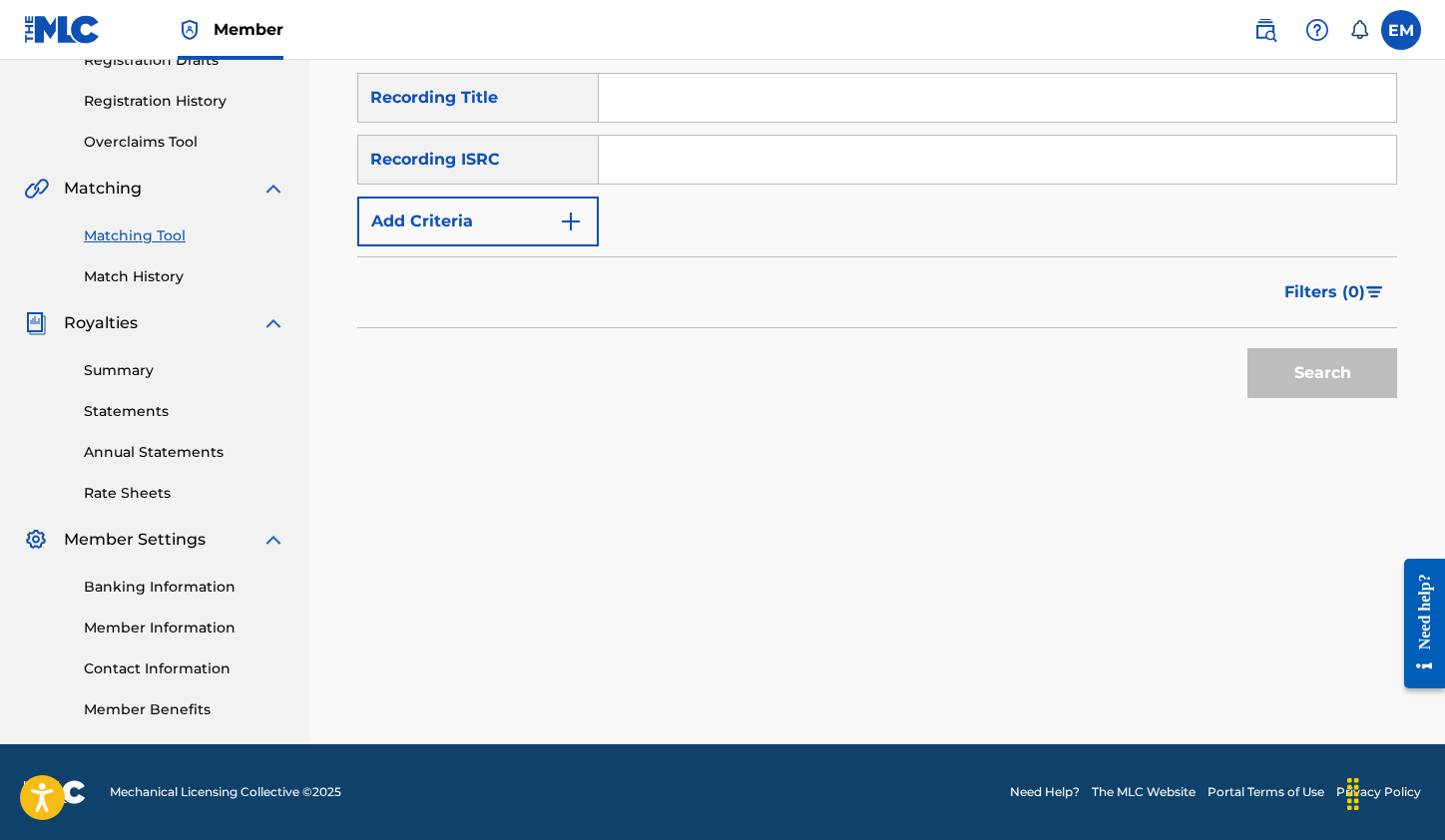 scroll, scrollTop: 0, scrollLeft: 0, axis: both 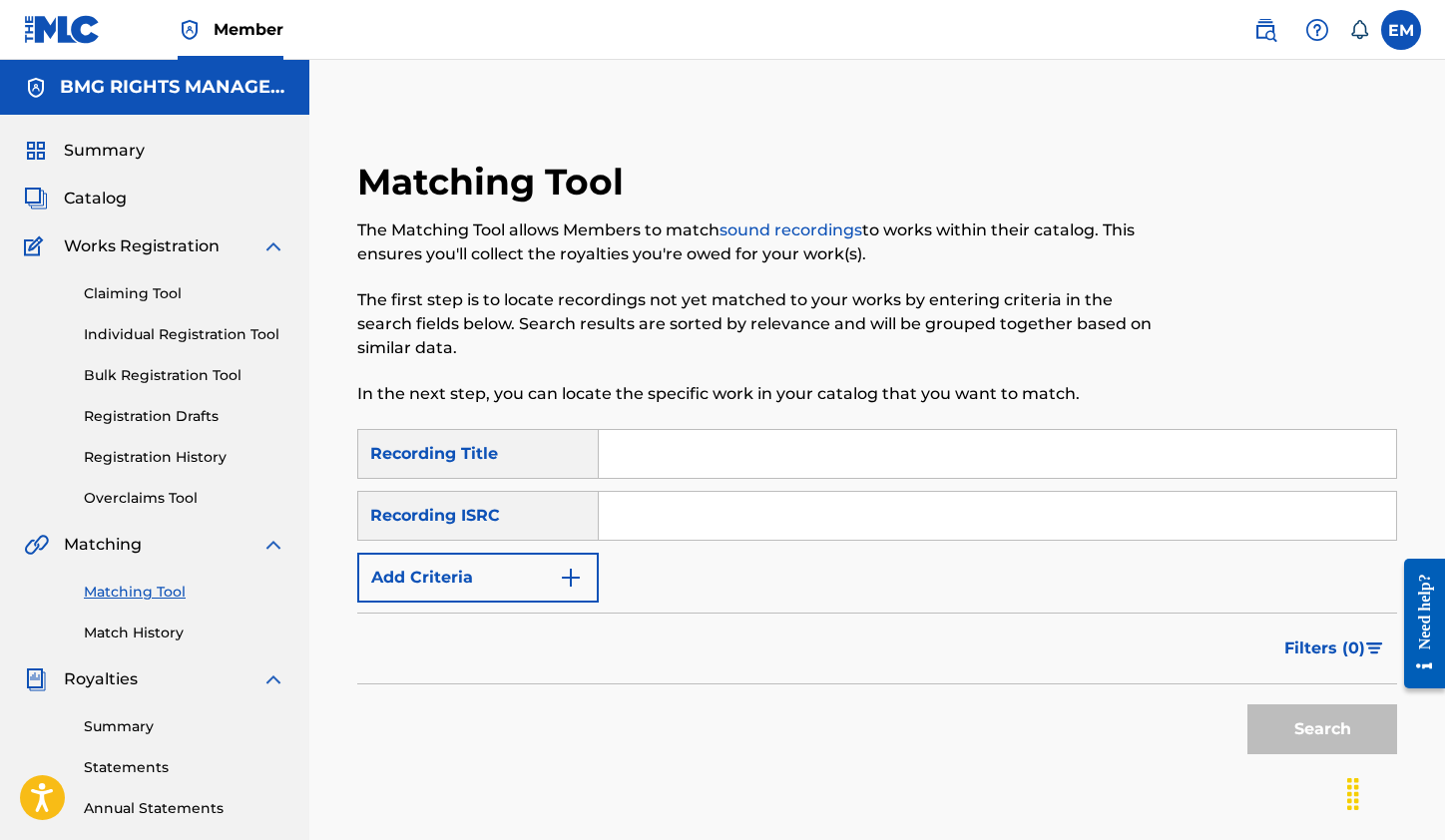 click on "SearchWithCriteria650befd4-7950-43c7-8425-25e74fad8633 Recording Title SearchWithCriteria9bac3fc6-d1eb-414d-99ed-41442c8b07f8 Recording ISRC Add Criteria" at bounding box center (877, 516) 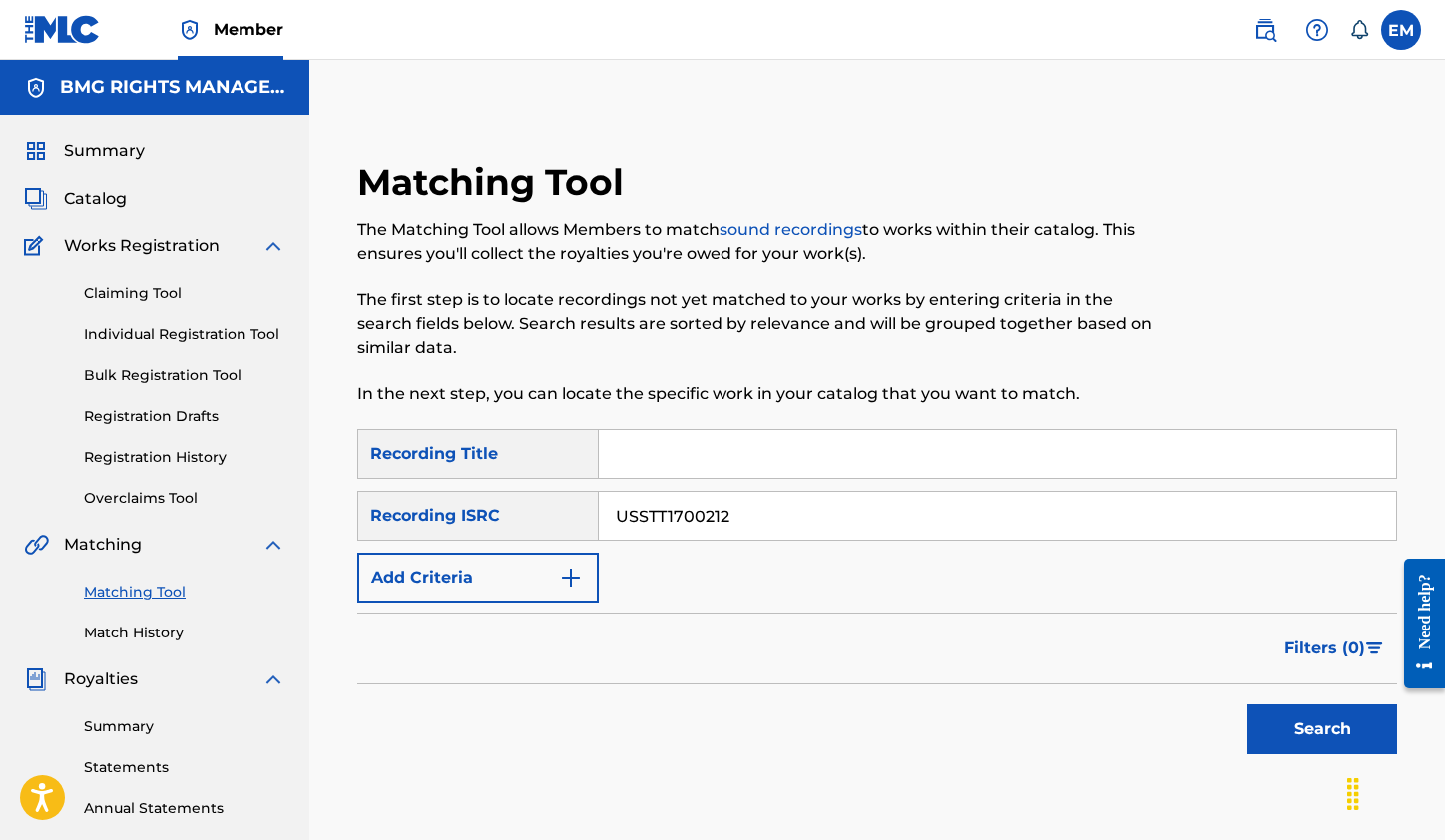 type on "USSTT1700212" 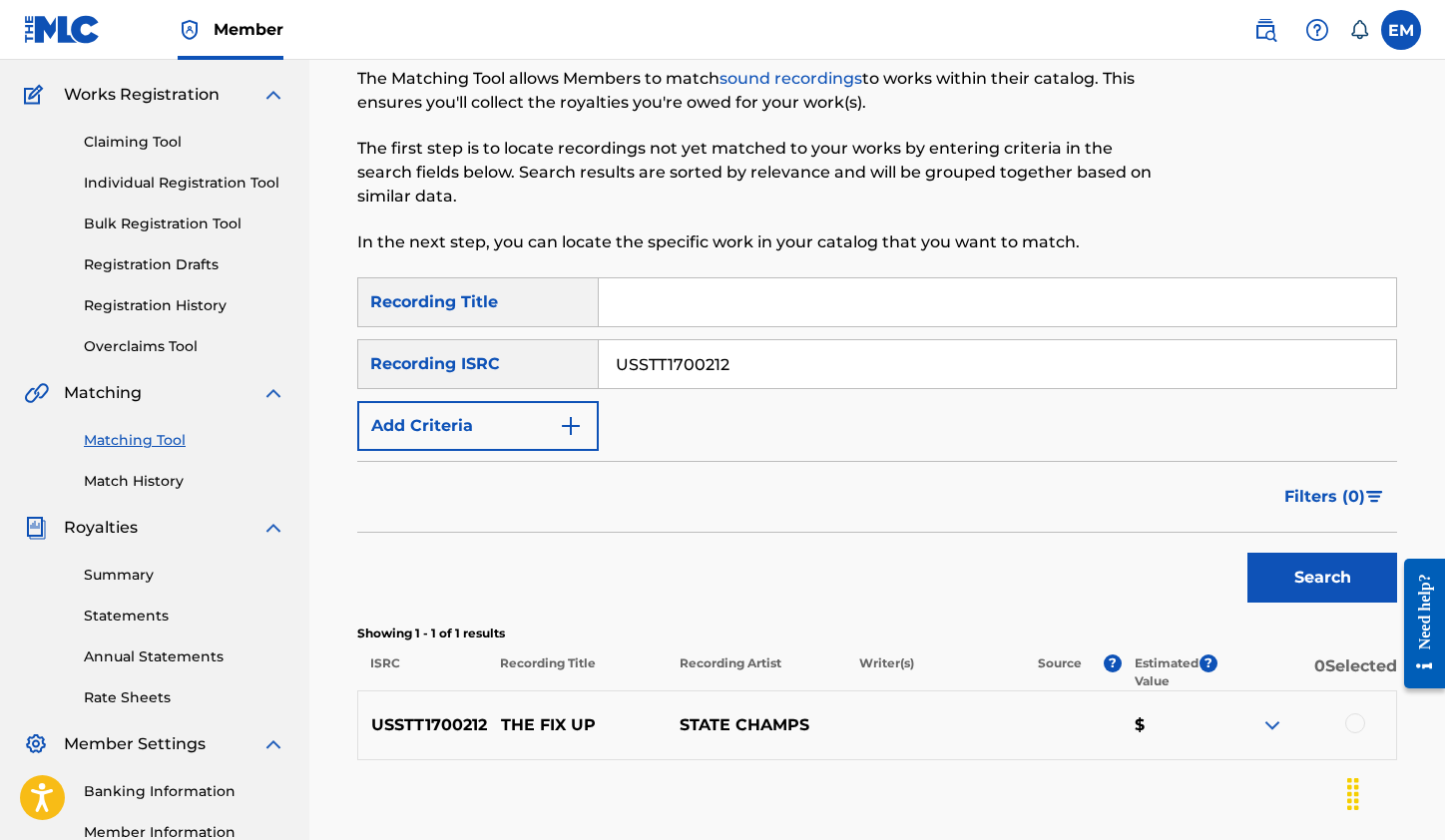 scroll, scrollTop: 356, scrollLeft: 0, axis: vertical 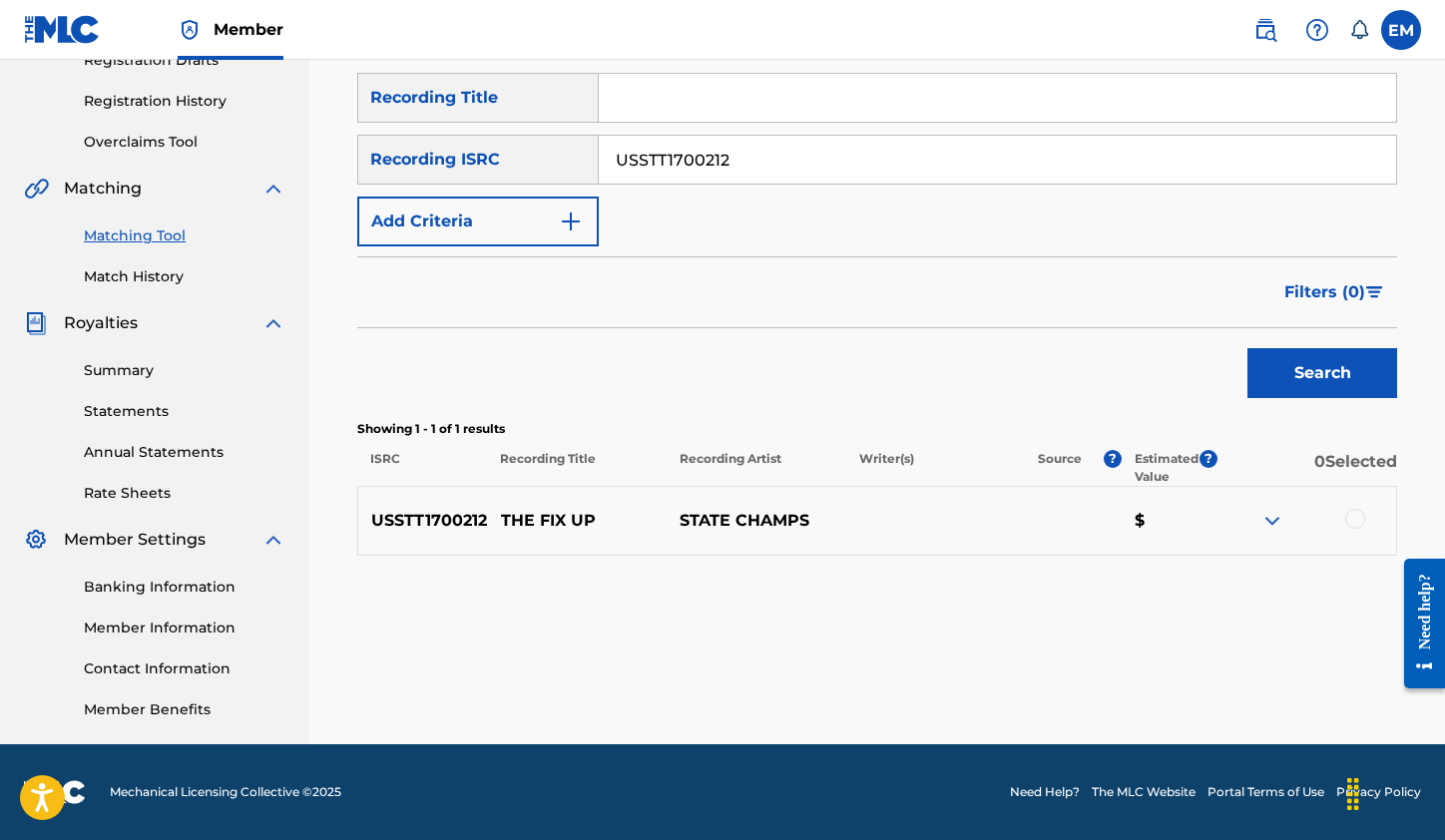 click at bounding box center (1306, 521) 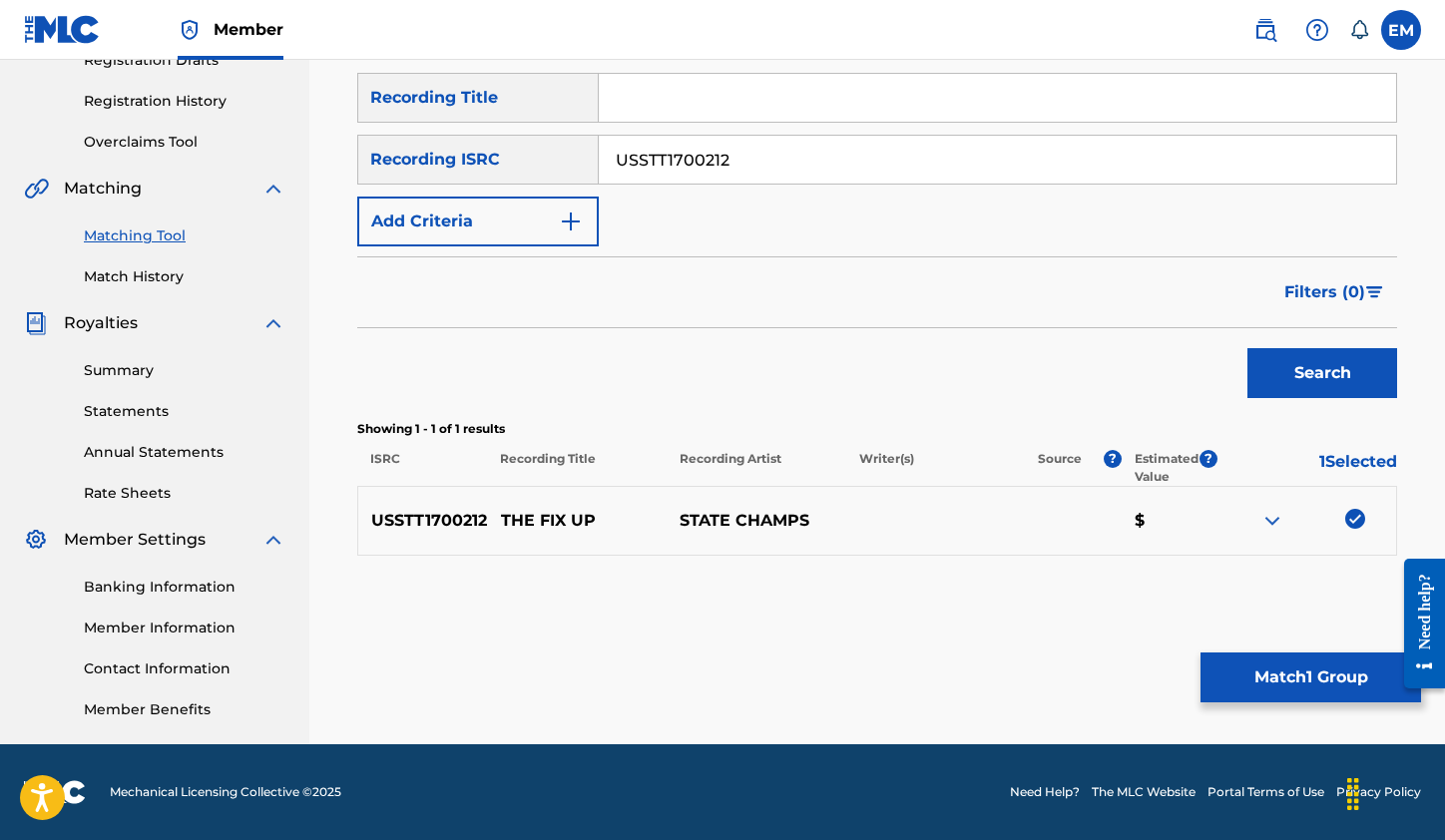 click on "Match  1 Group" at bounding box center (1310, 677) 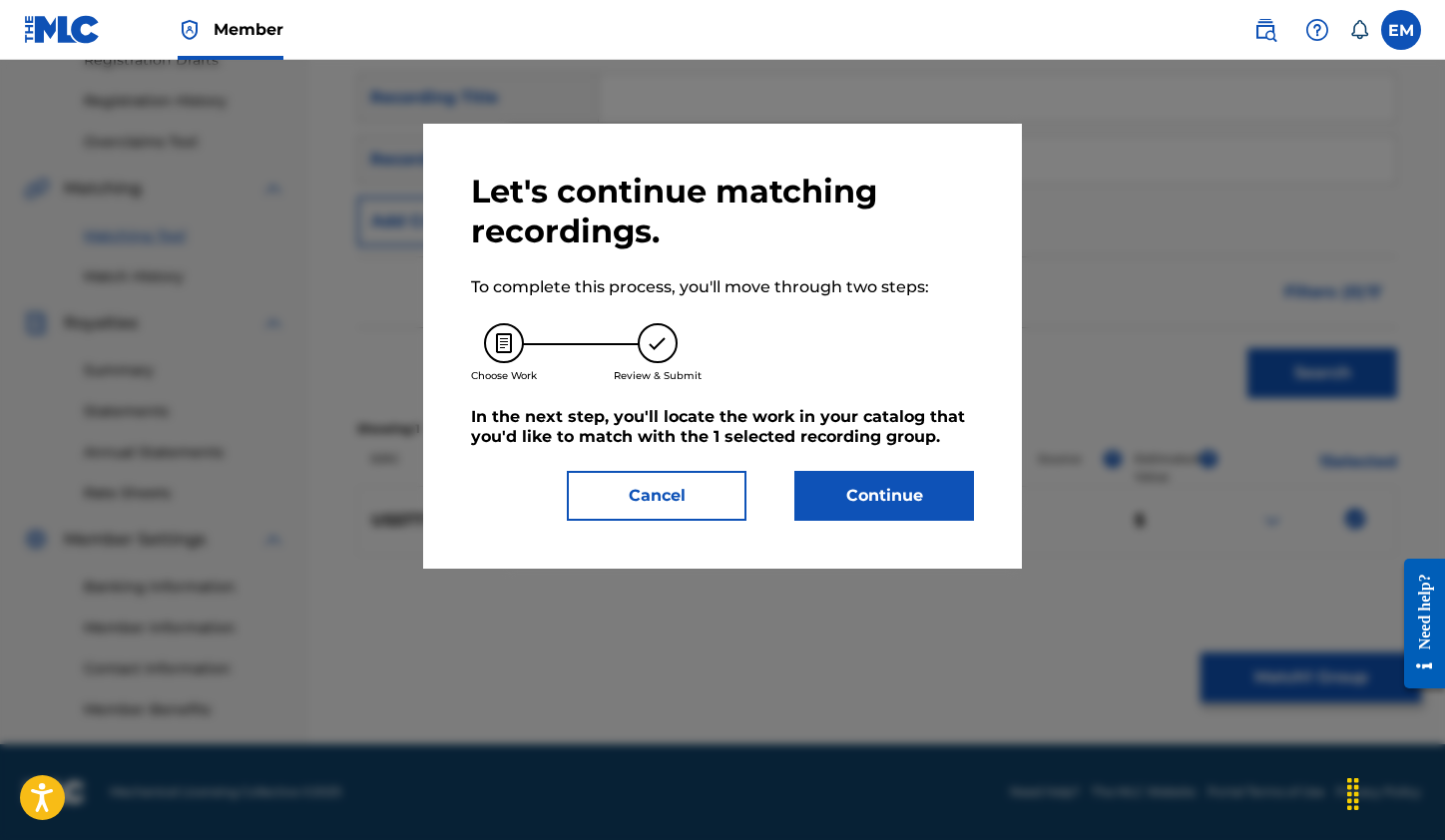 click on "Continue" at bounding box center [884, 496] 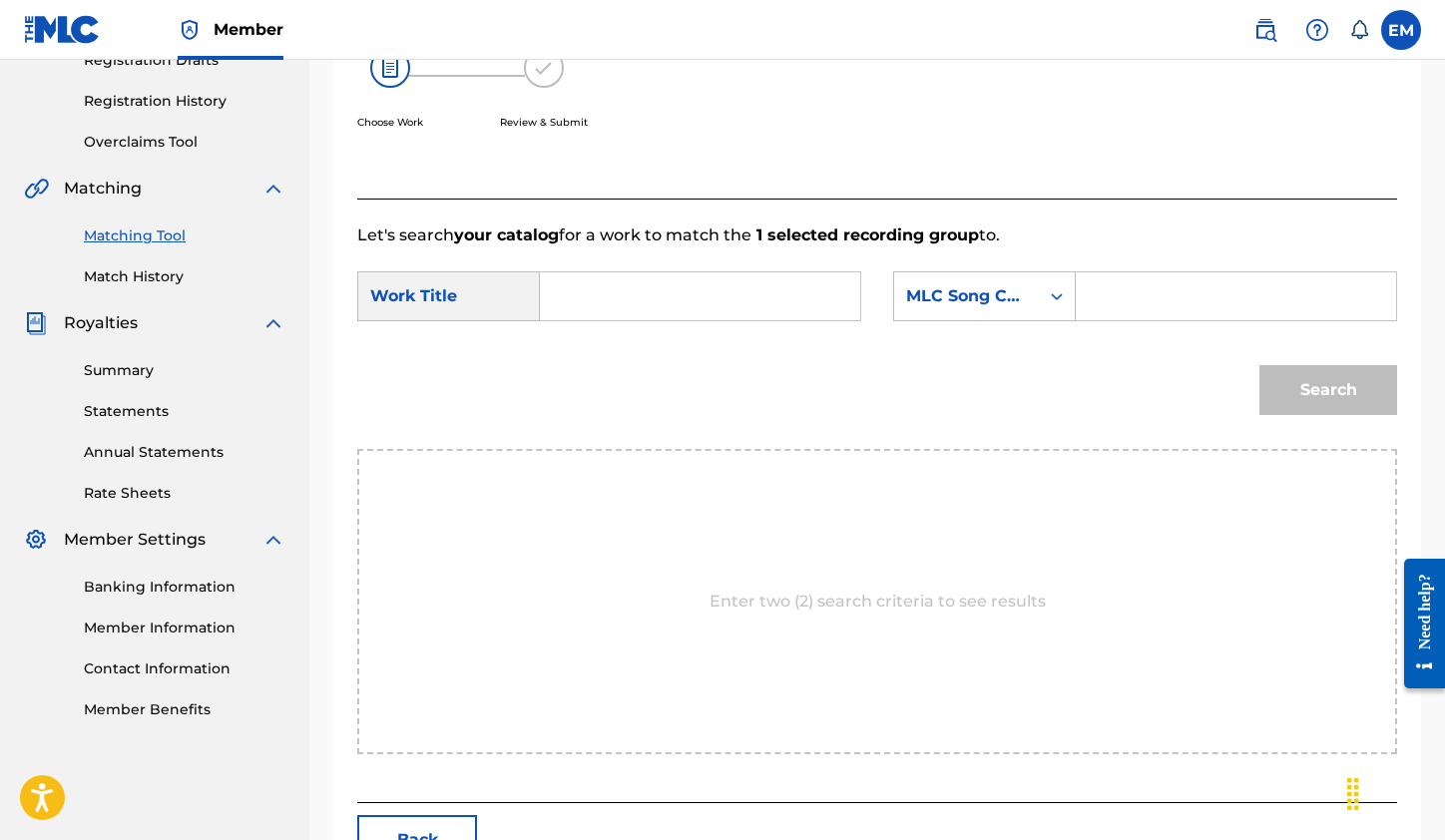 drag, startPoint x: 644, startPoint y: 303, endPoint x: 341, endPoint y: 558, distance: 396.02273 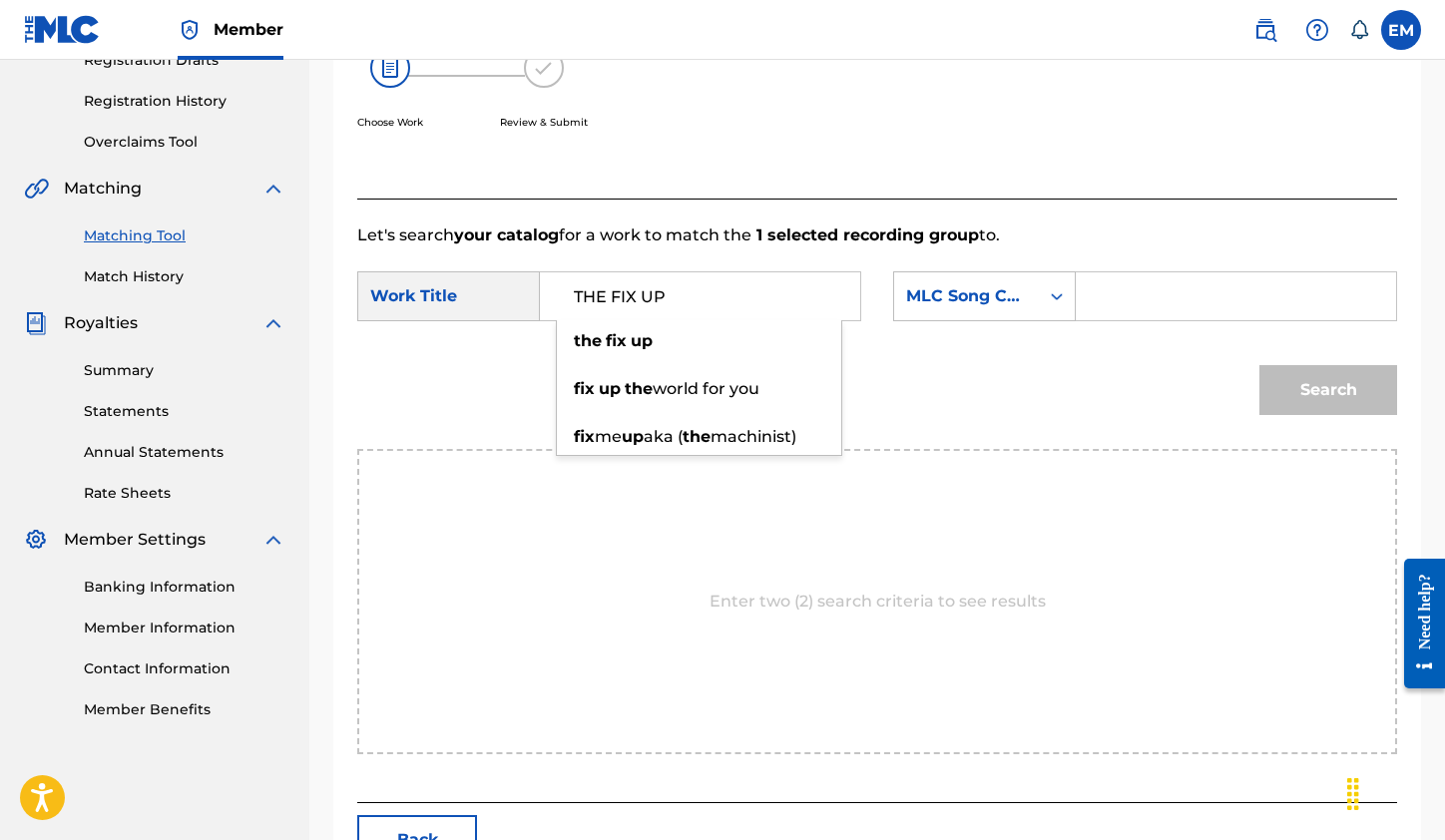type on "THE FIX UP" 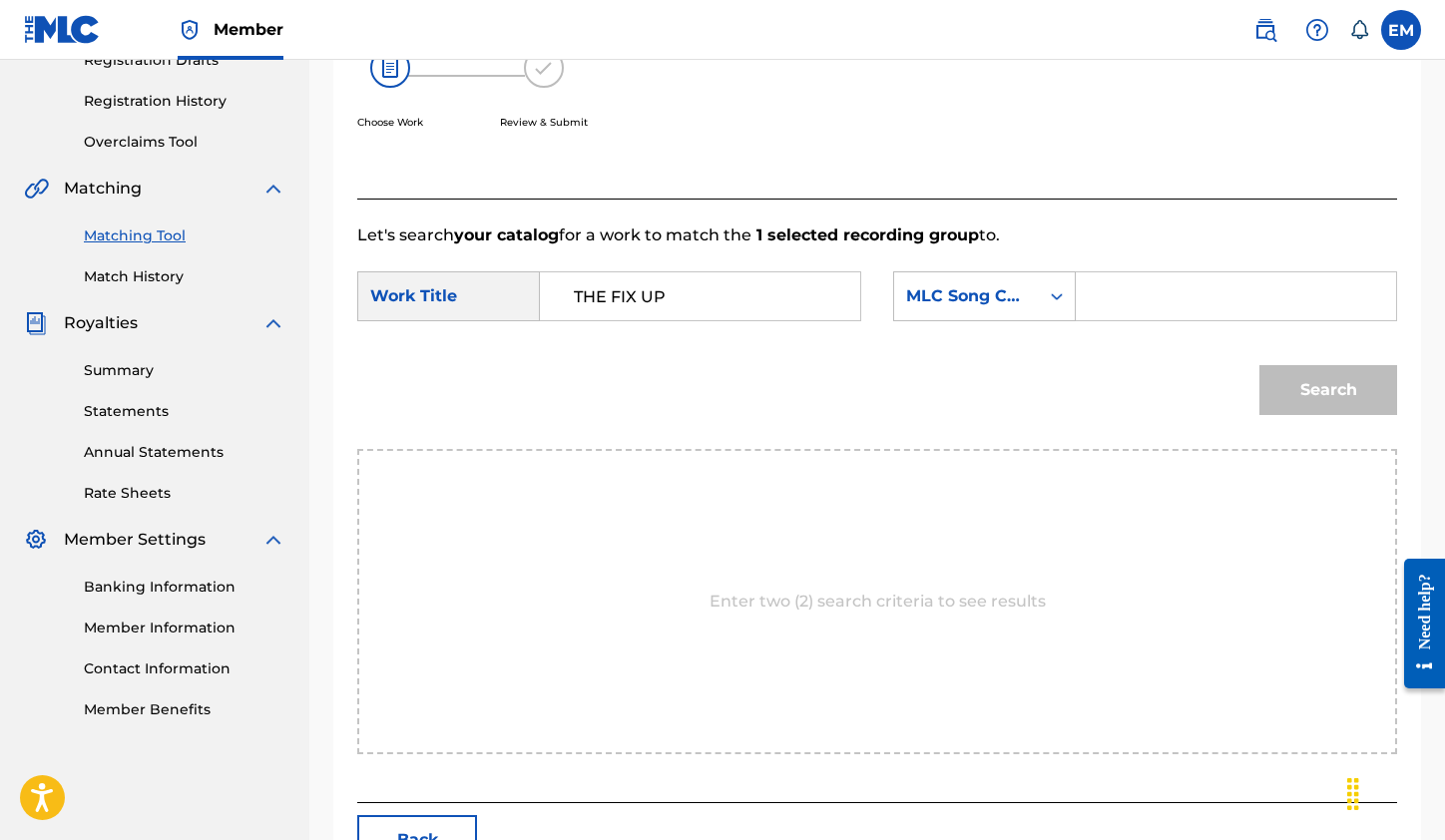 click at bounding box center [1235, 296] 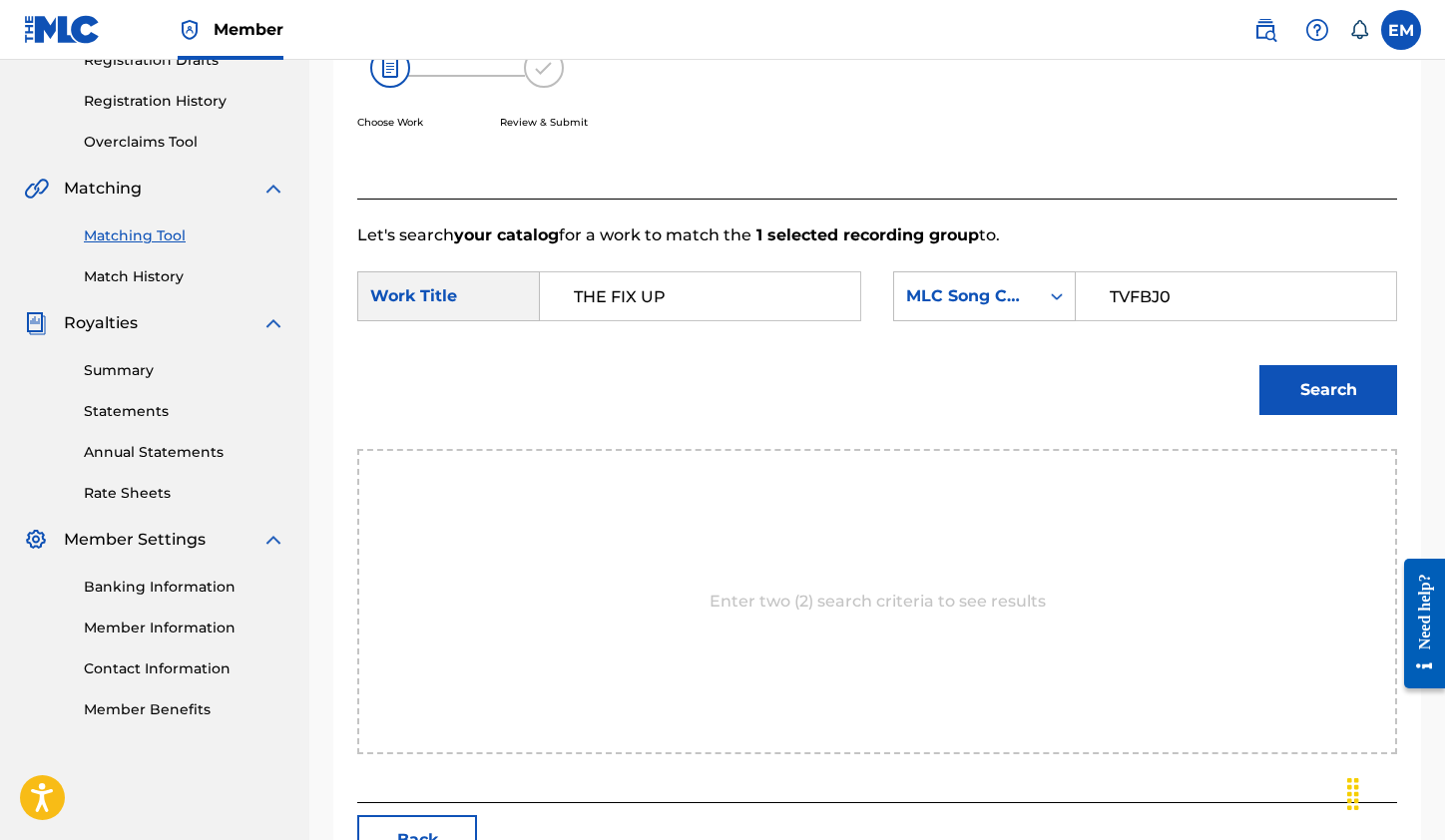 drag, startPoint x: 1251, startPoint y: 325, endPoint x: 1031, endPoint y: 449, distance: 252.53911 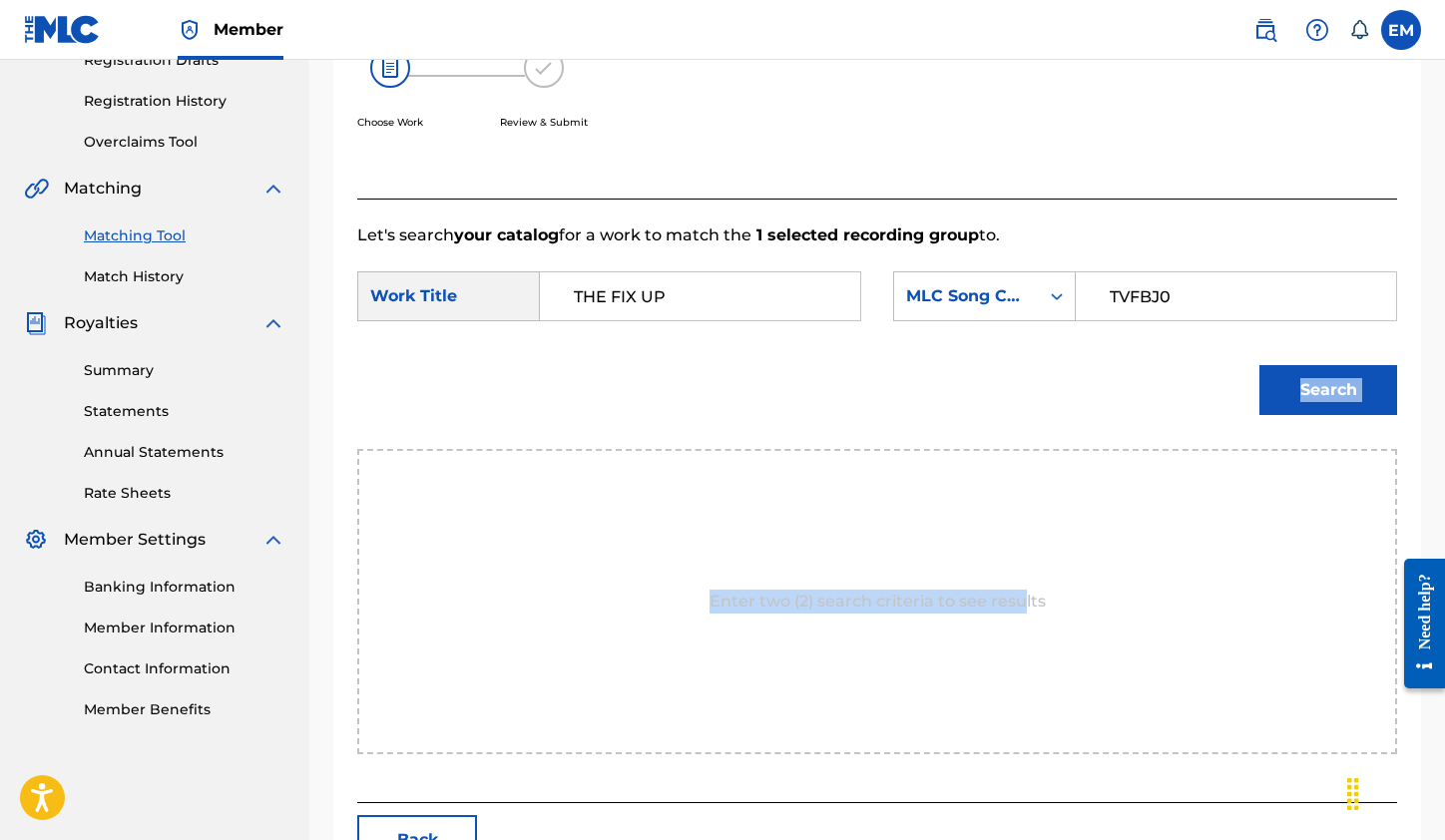 click on "Search" at bounding box center (1328, 390) 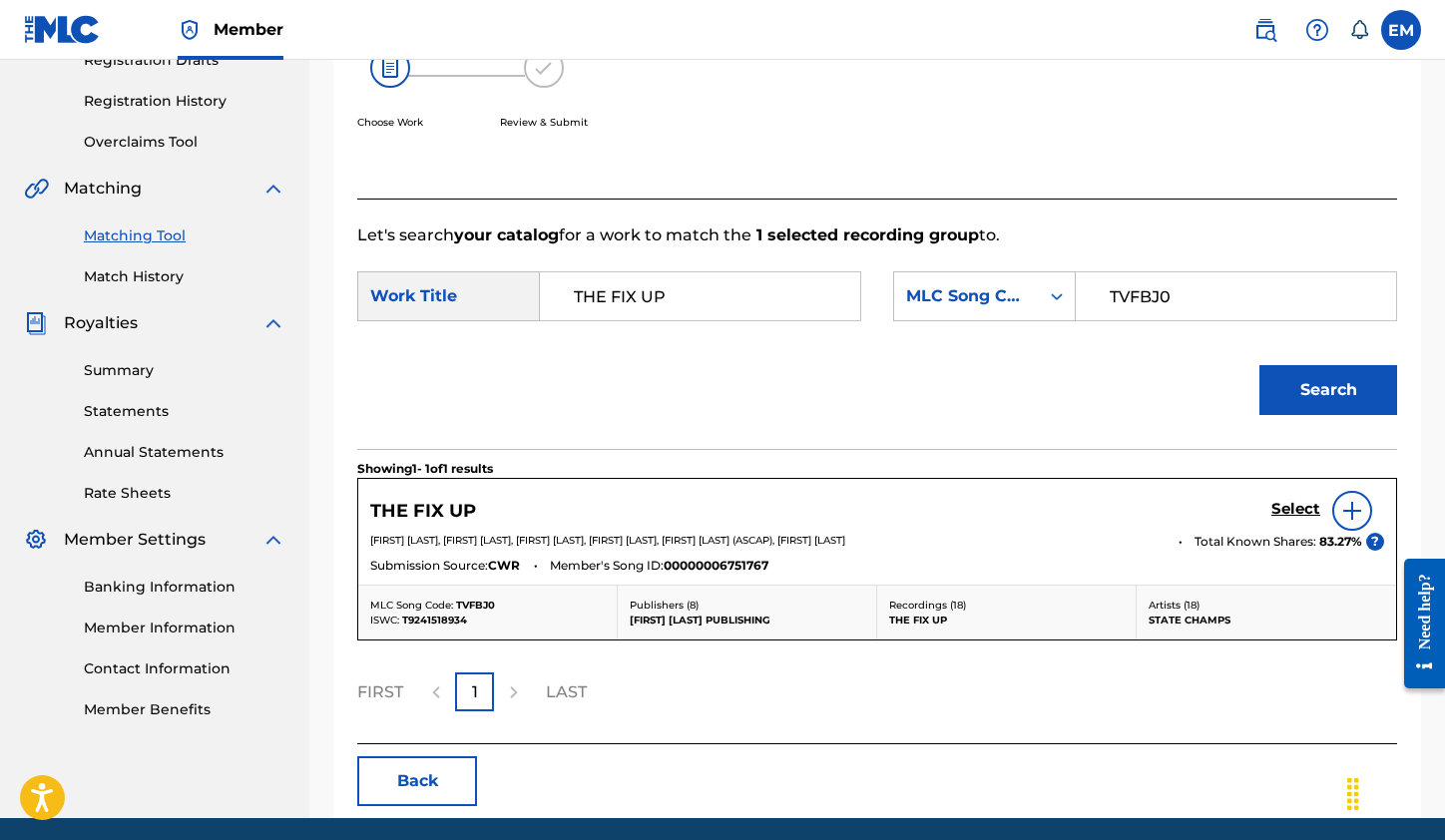 click on "Select" at bounding box center [1295, 509] 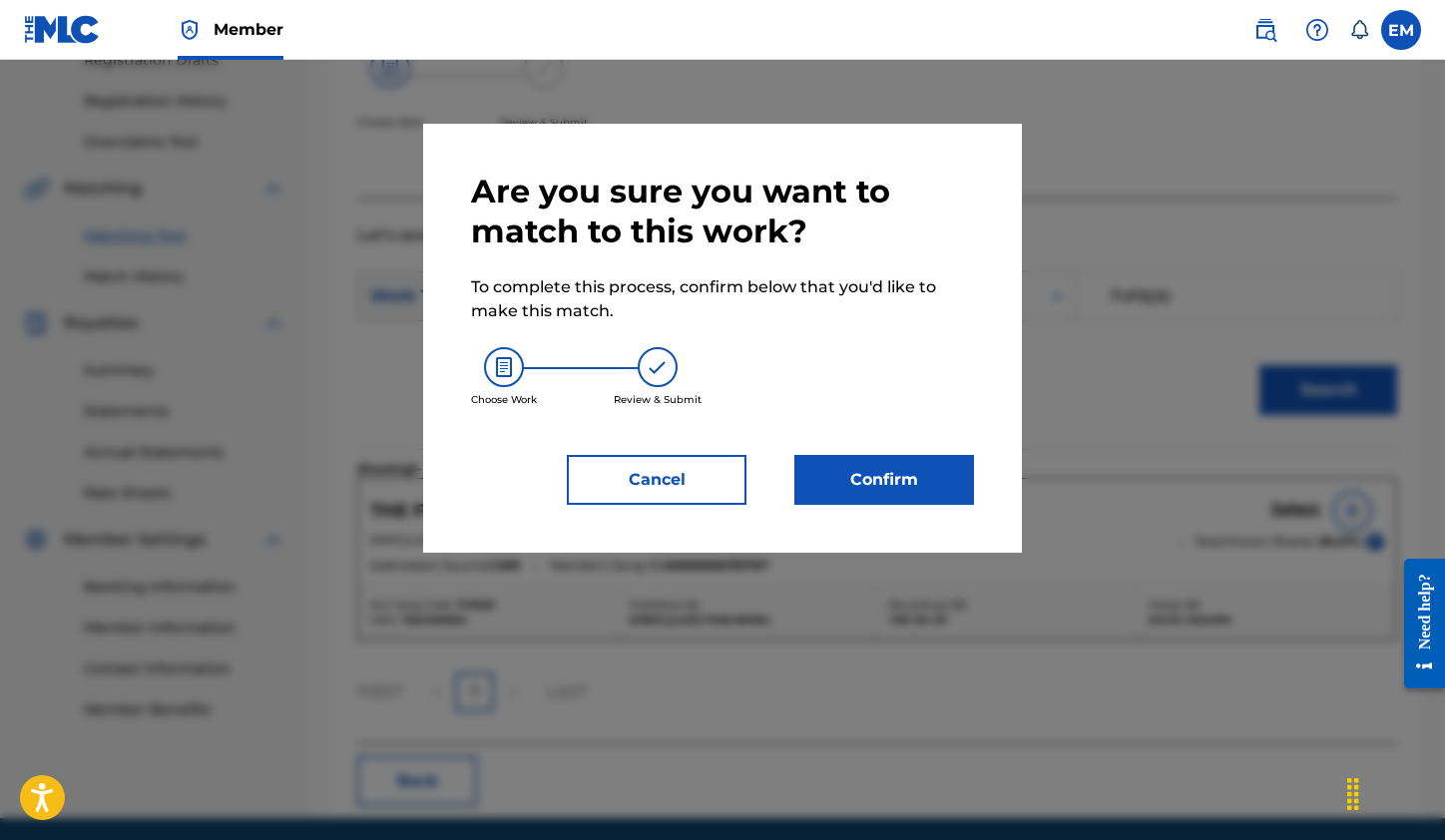 click on "Confirm" at bounding box center [884, 480] 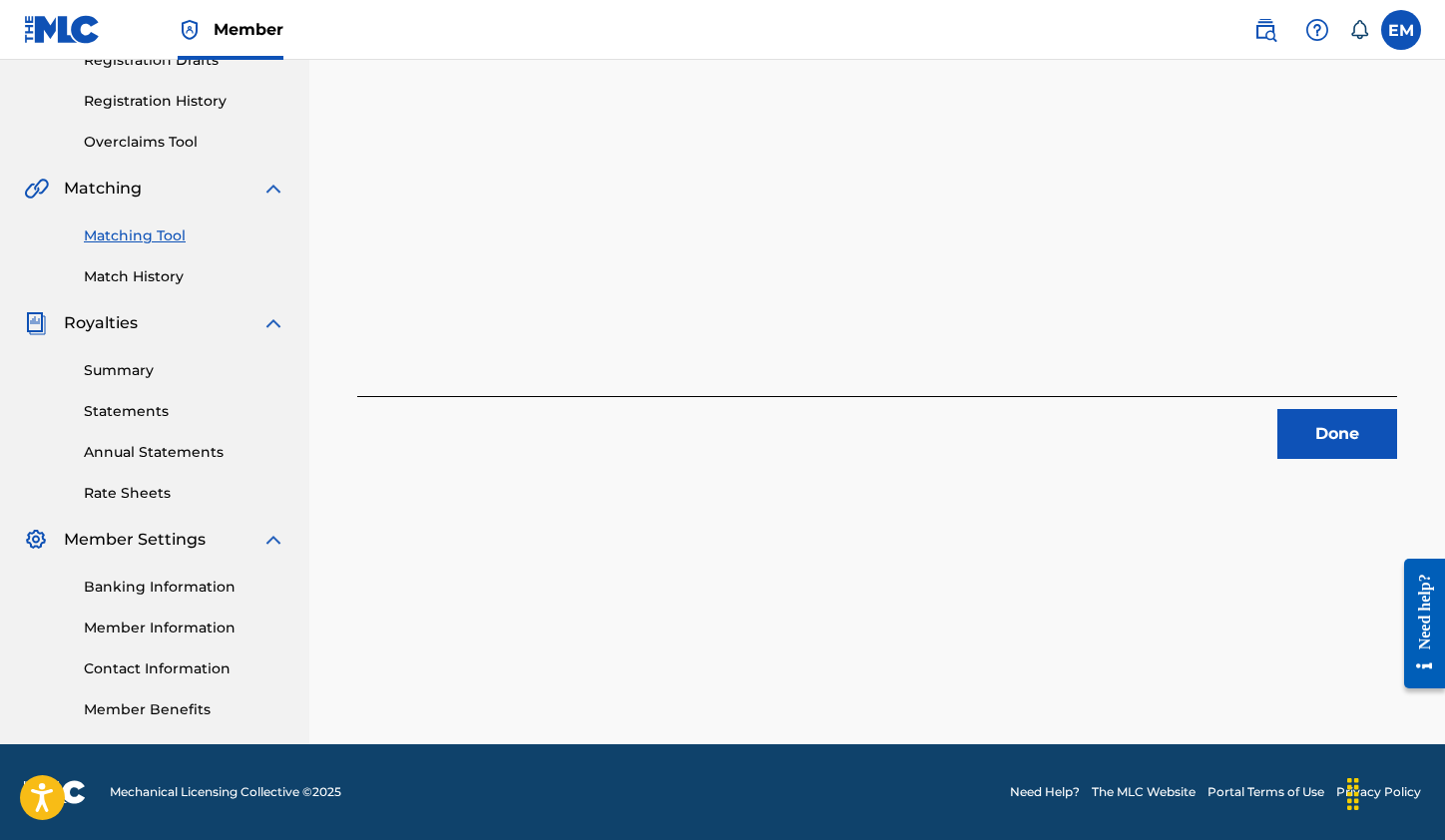click on "Done" at bounding box center (1337, 434) 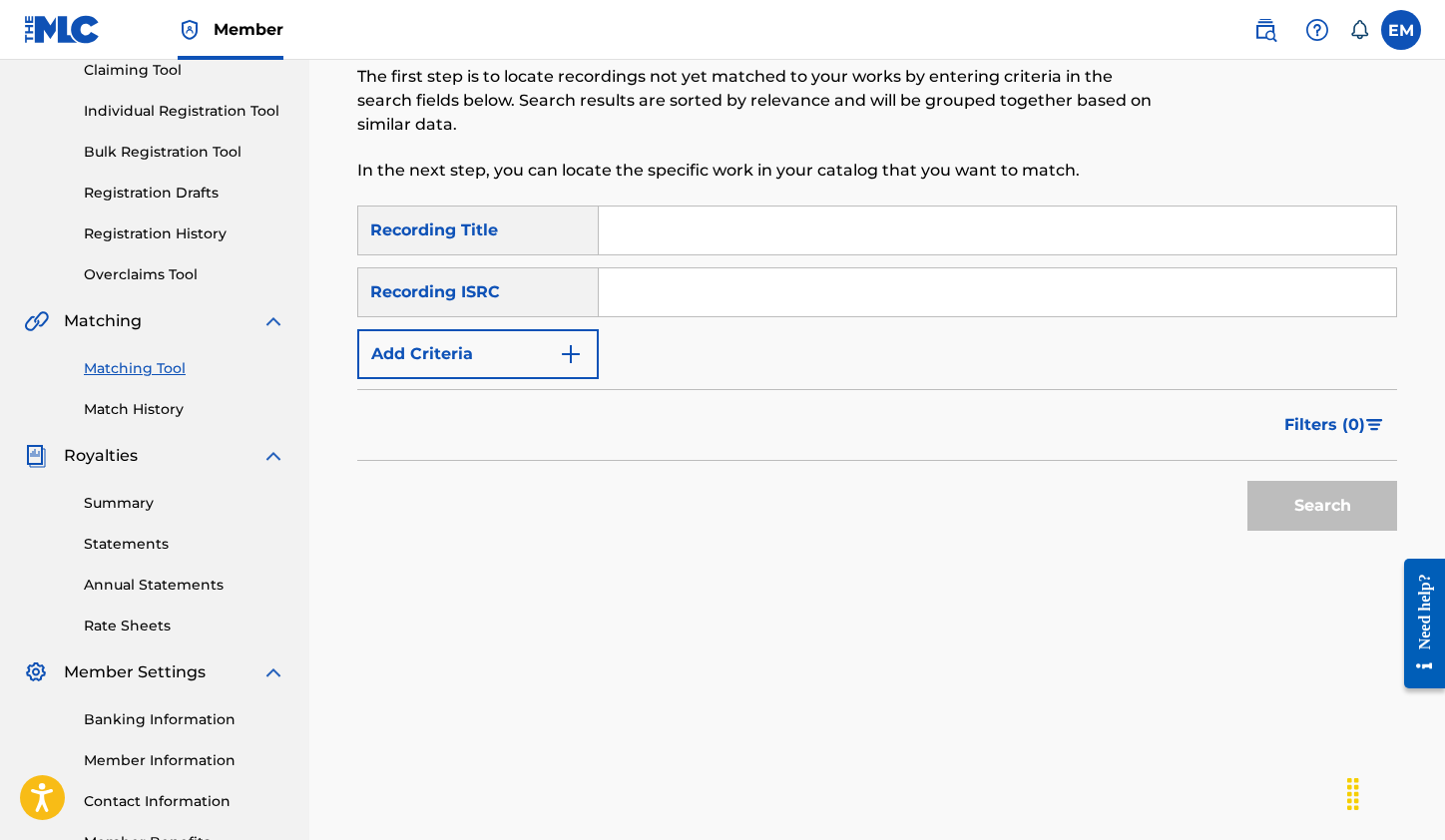 scroll, scrollTop: 57, scrollLeft: 0, axis: vertical 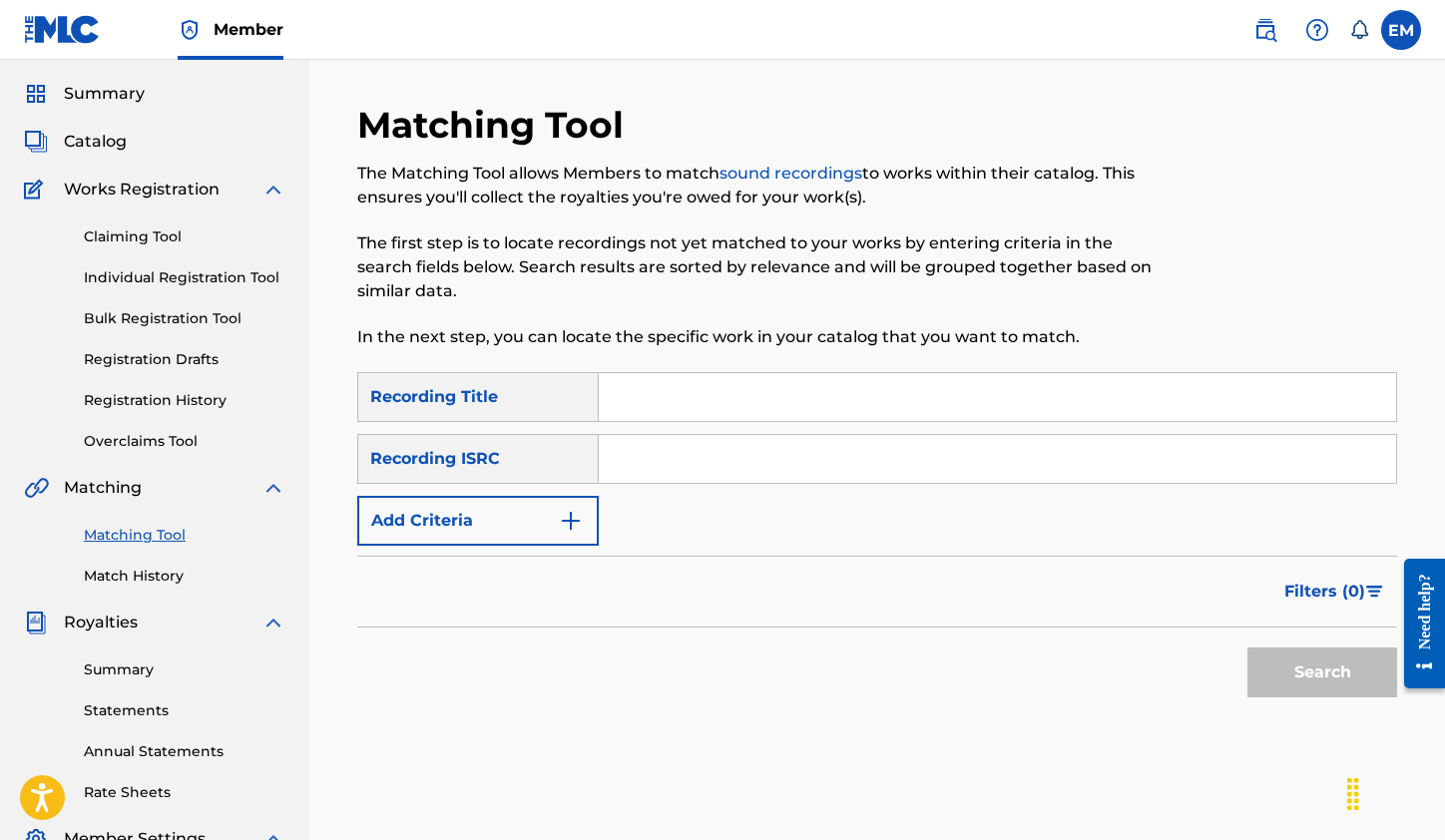 click on "SearchWithCriteria650befd4-7950-43c7-8425-25e74fad8633 Recording Title SearchWithCriteria9bac3fc6-d1eb-414d-99ed-41442c8b07f8 Recording ISRC Add Criteria" at bounding box center [877, 459] 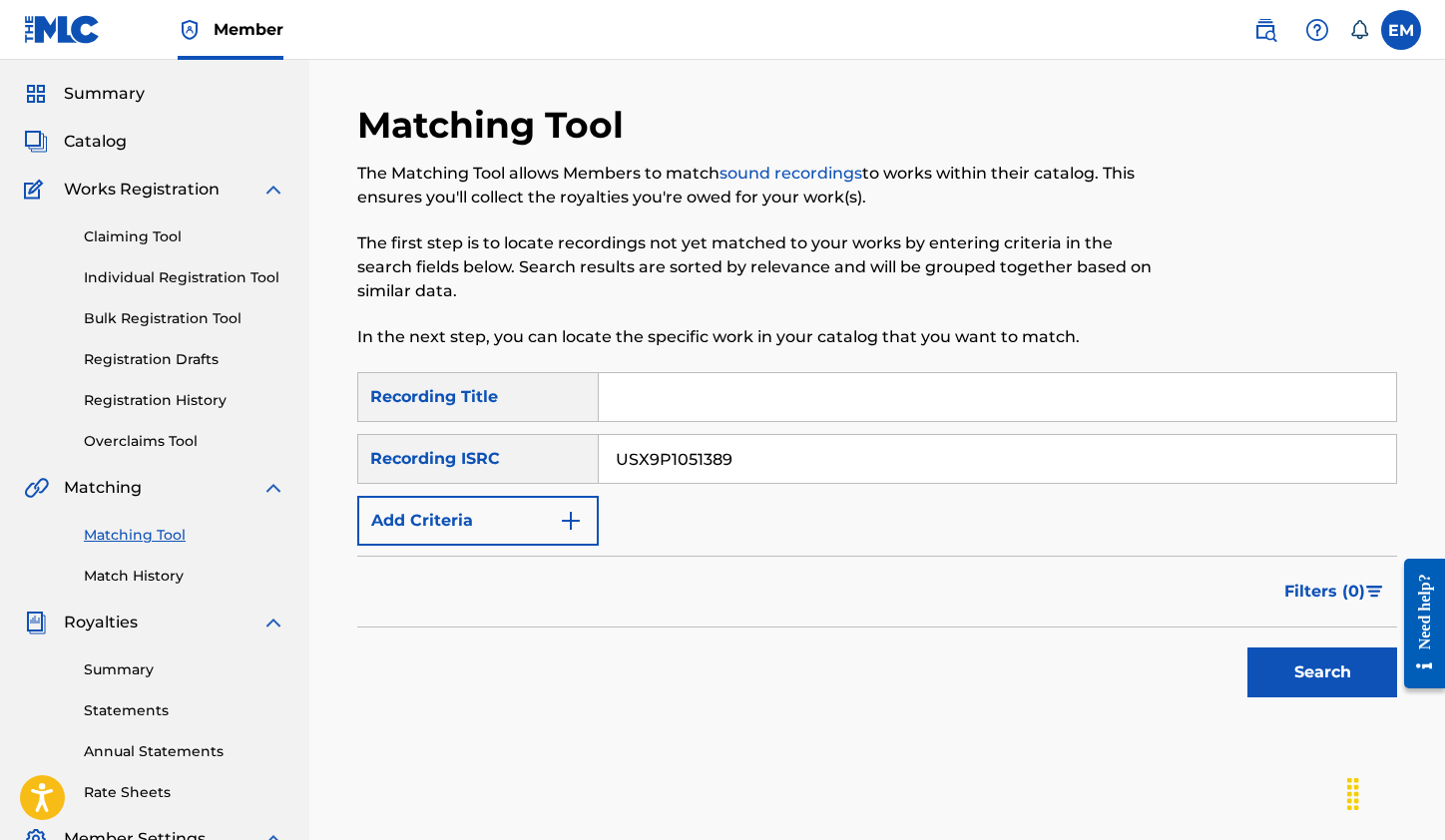 click on "Search" at bounding box center [1322, 672] 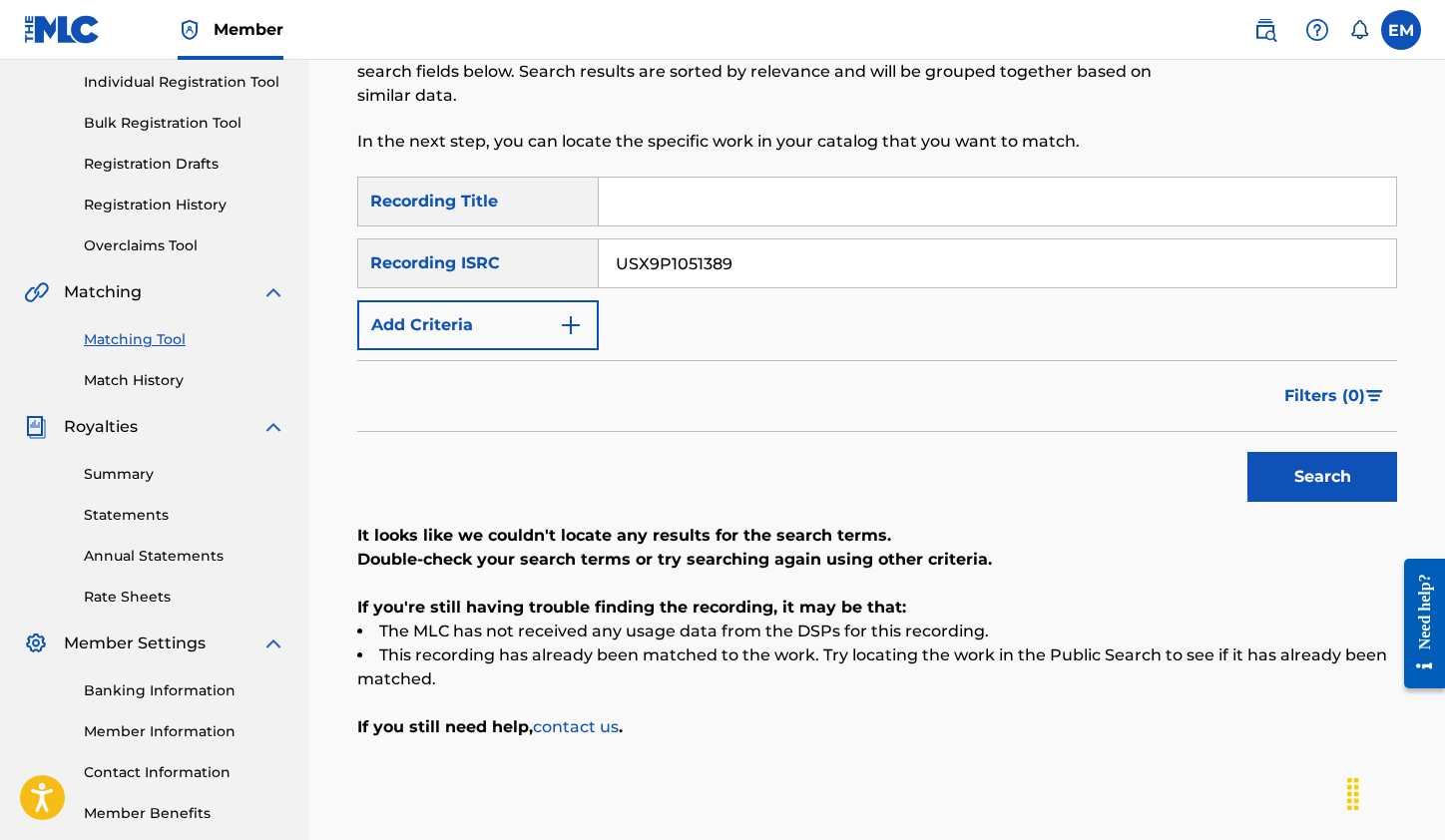 scroll, scrollTop: 356, scrollLeft: 0, axis: vertical 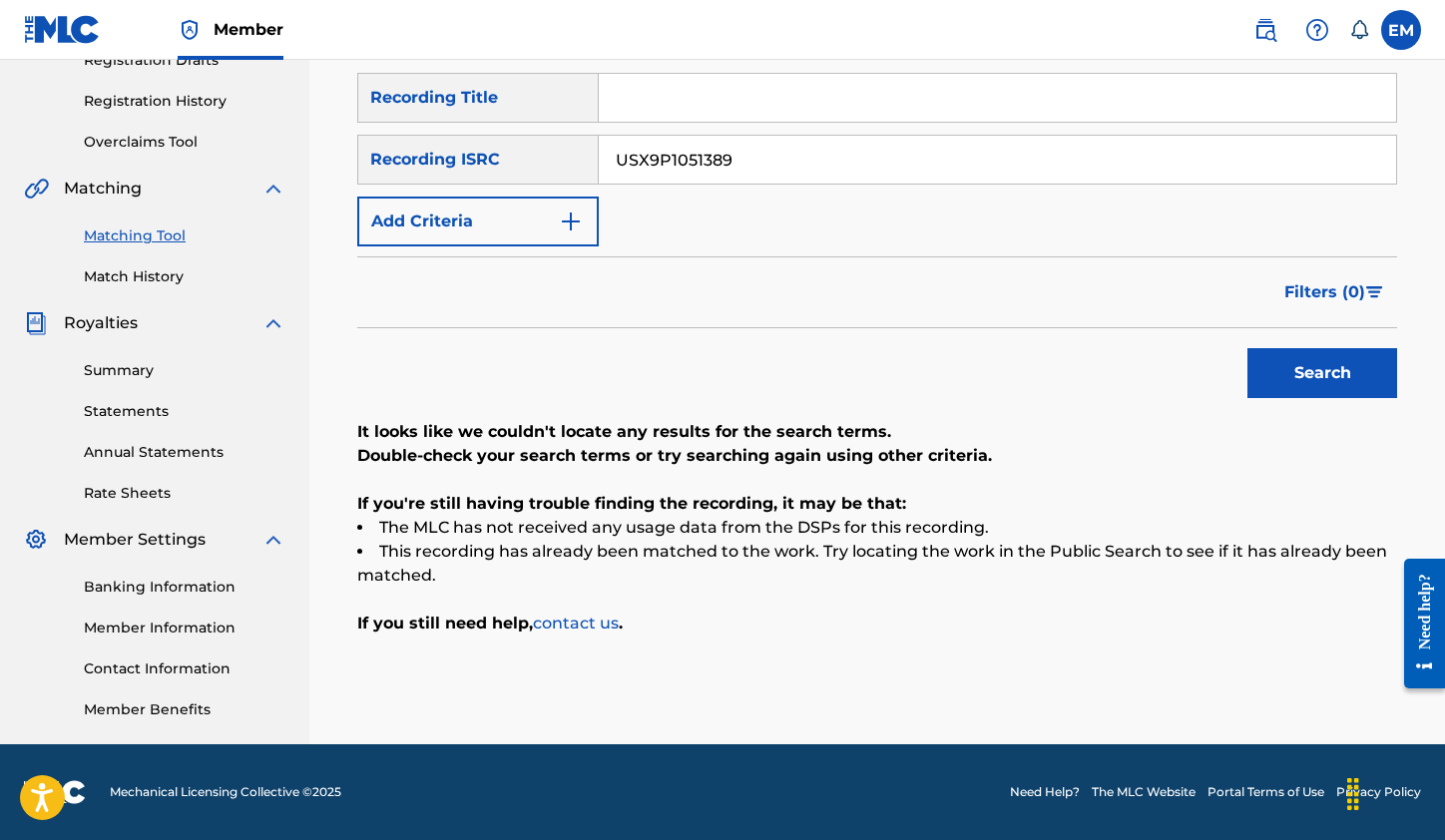 click at bounding box center [997, 98] 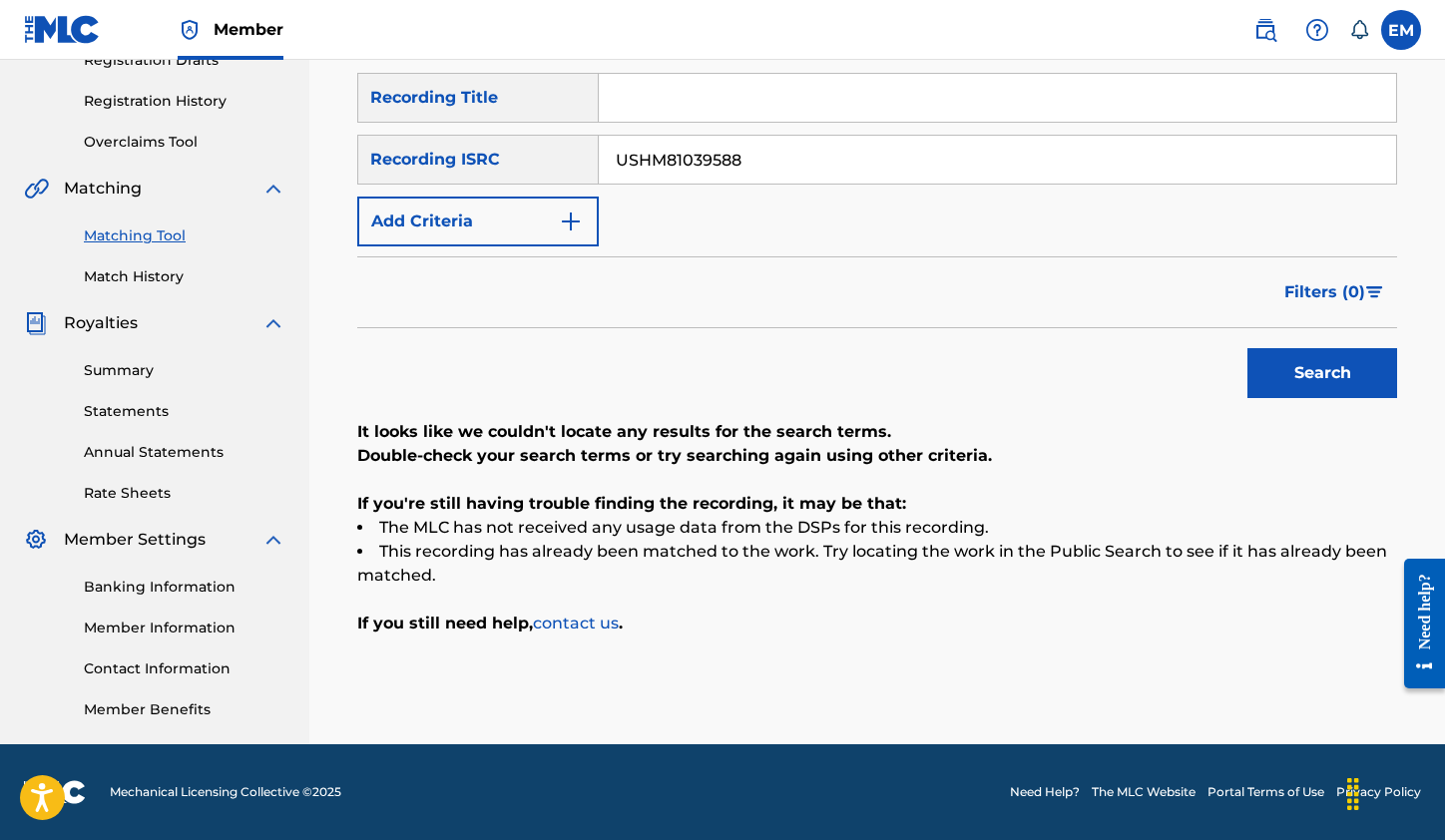 type on "[ID]" 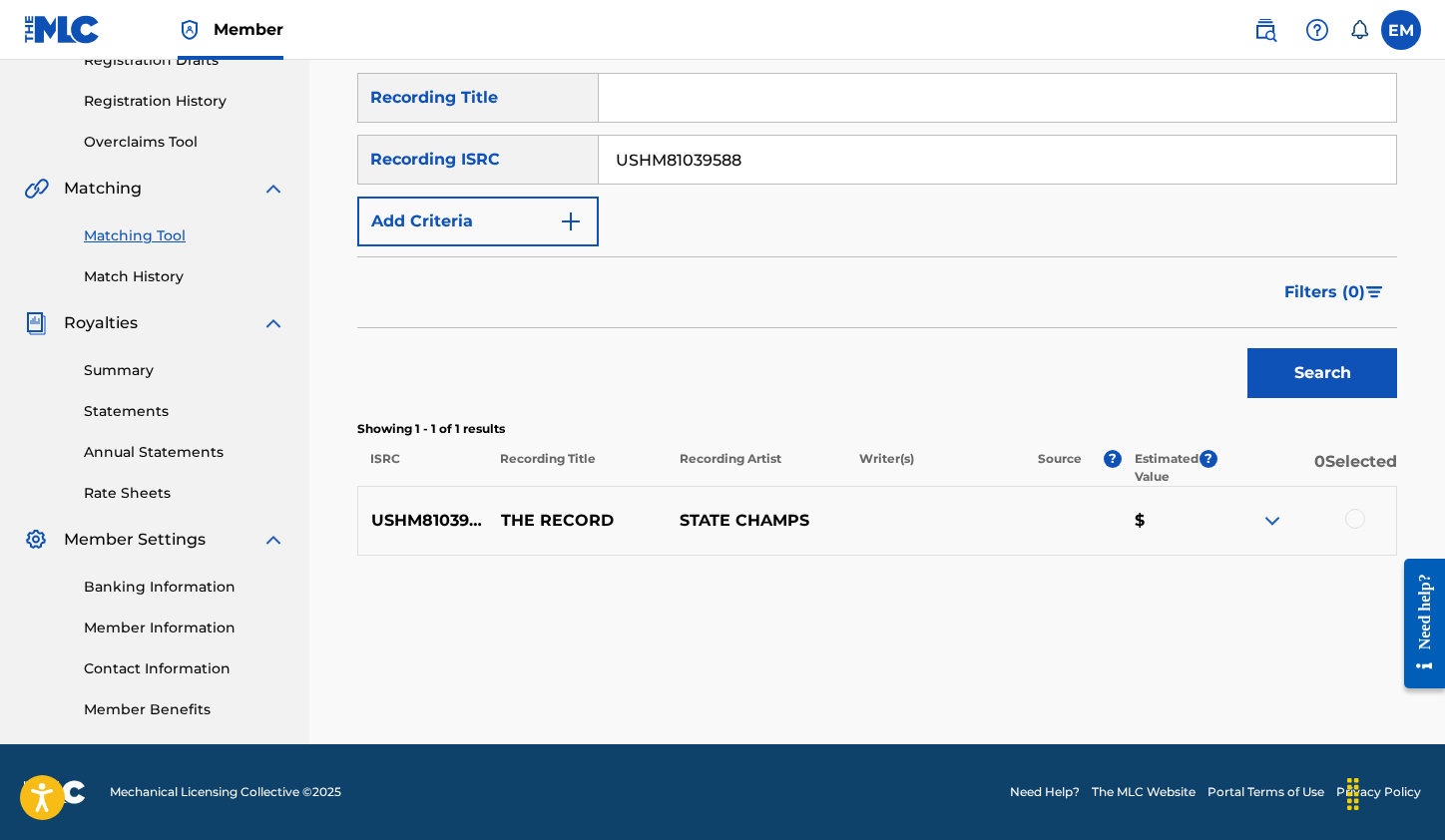 click at bounding box center [1355, 519] 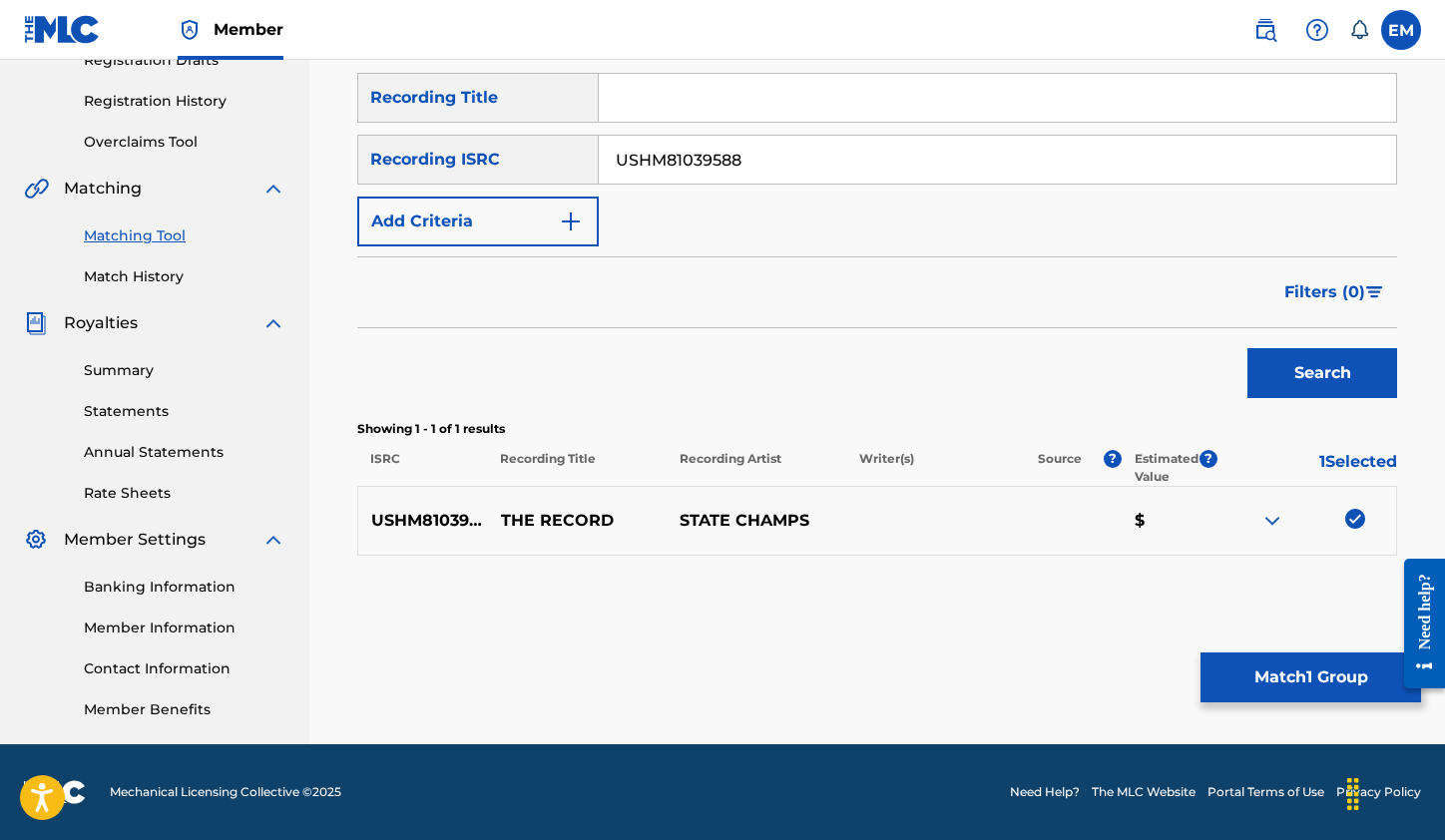 click on "Match  1 Group" at bounding box center (1310, 677) 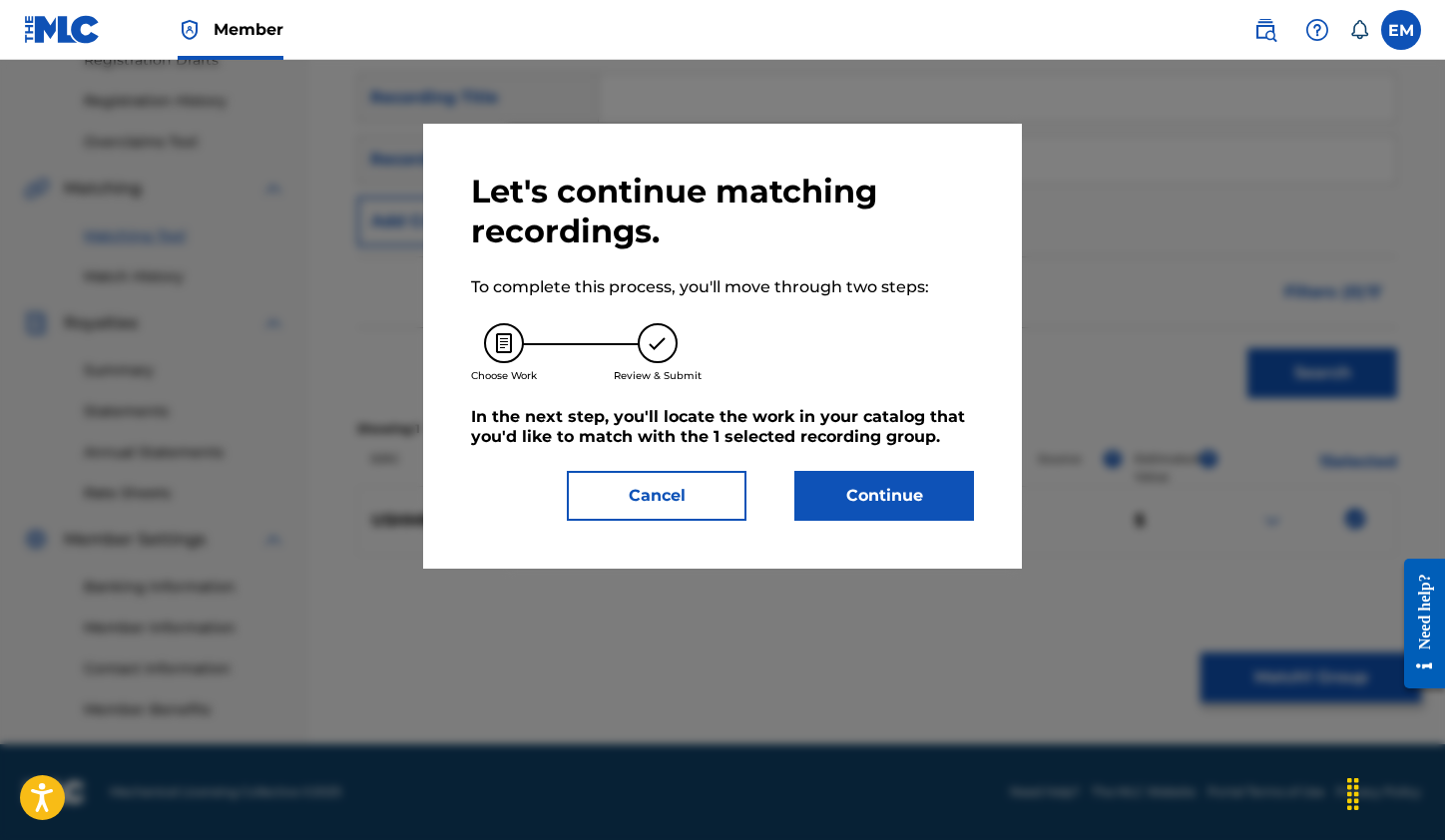 click on "Continue" at bounding box center (884, 496) 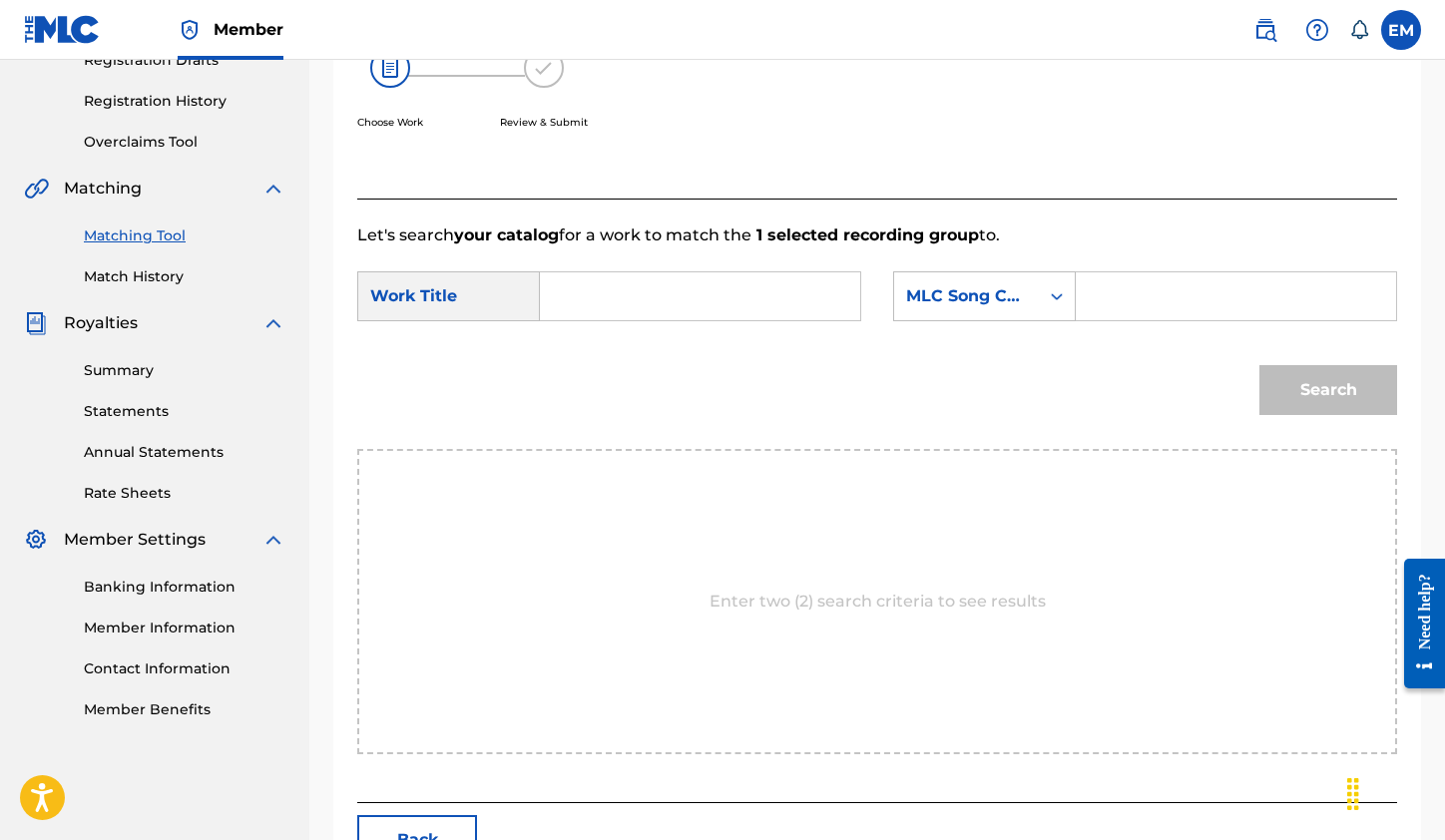 click at bounding box center (700, 296) 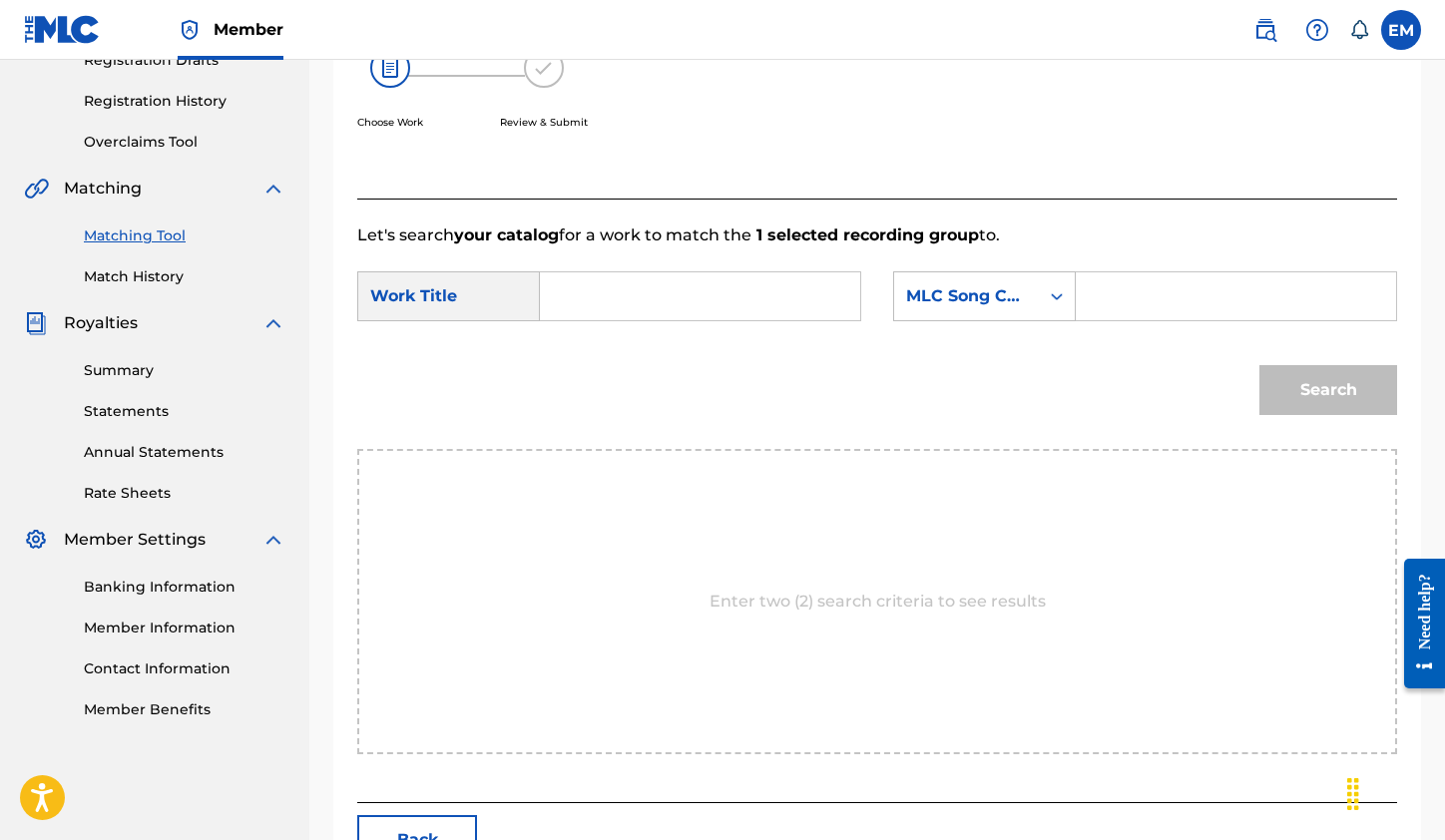 click at bounding box center [700, 296] 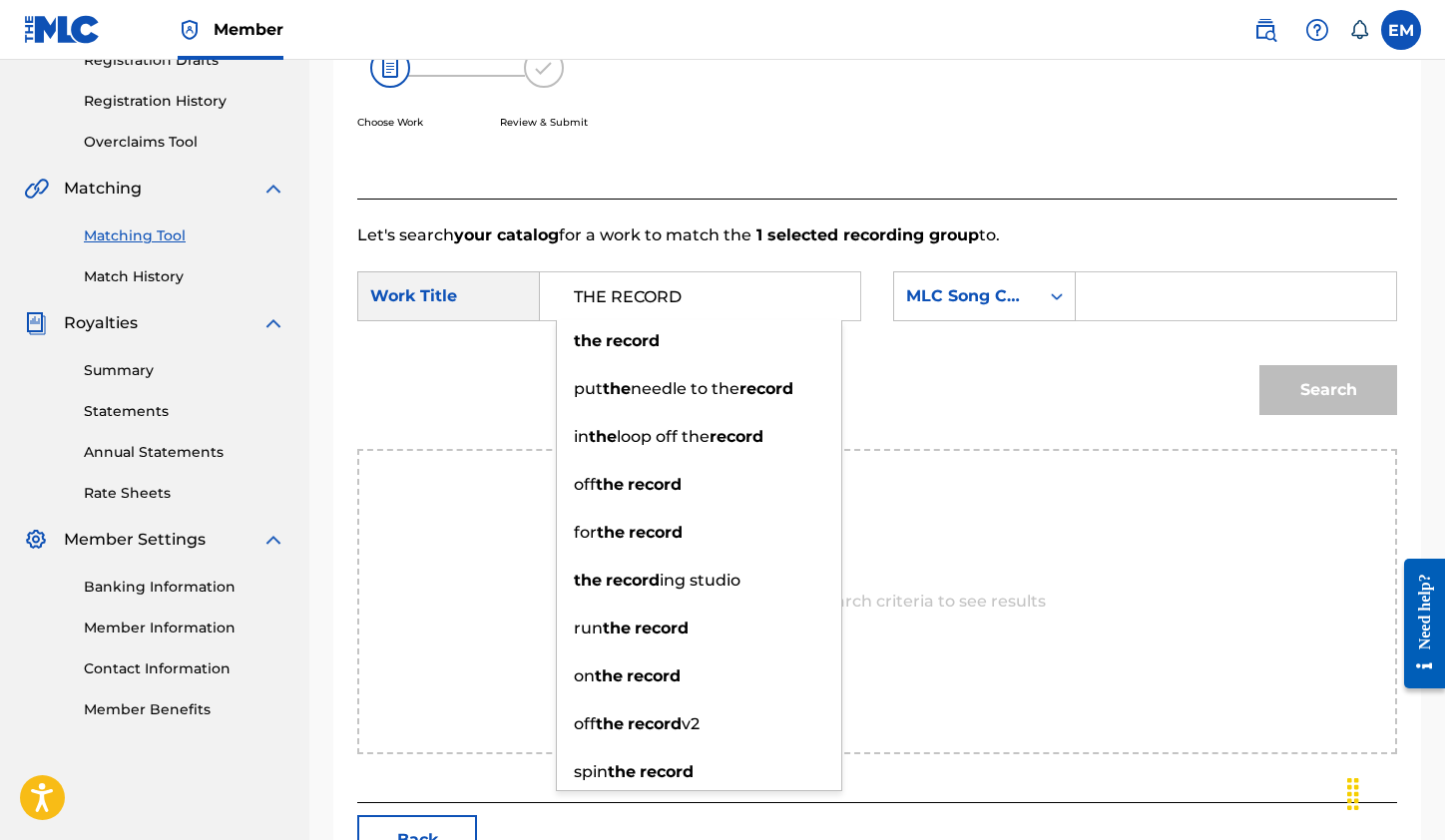 type on "THE RECORD" 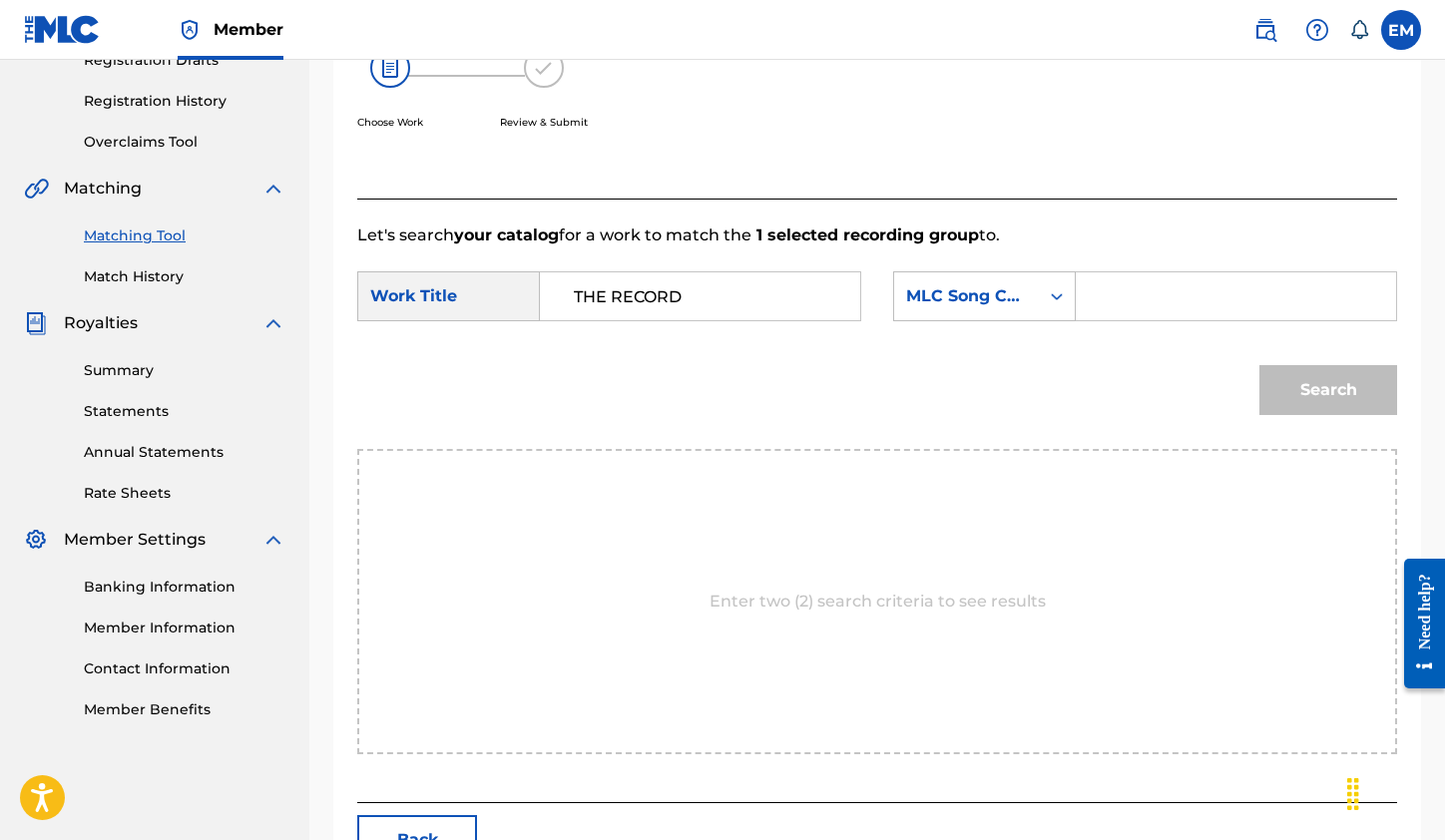drag, startPoint x: 1222, startPoint y: 295, endPoint x: 1212, endPoint y: 300, distance: 11.18034 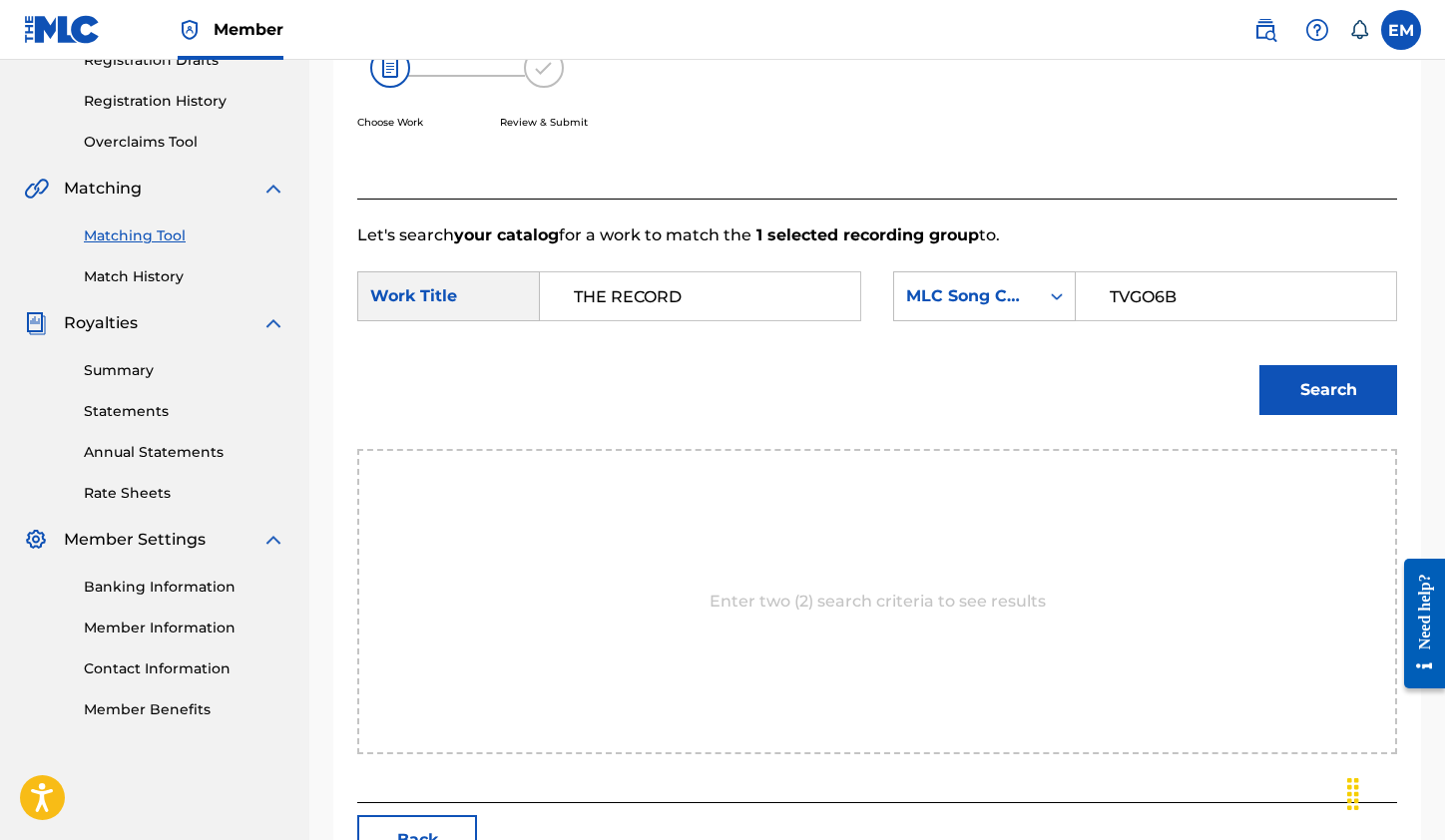 type on "TVGO6B" 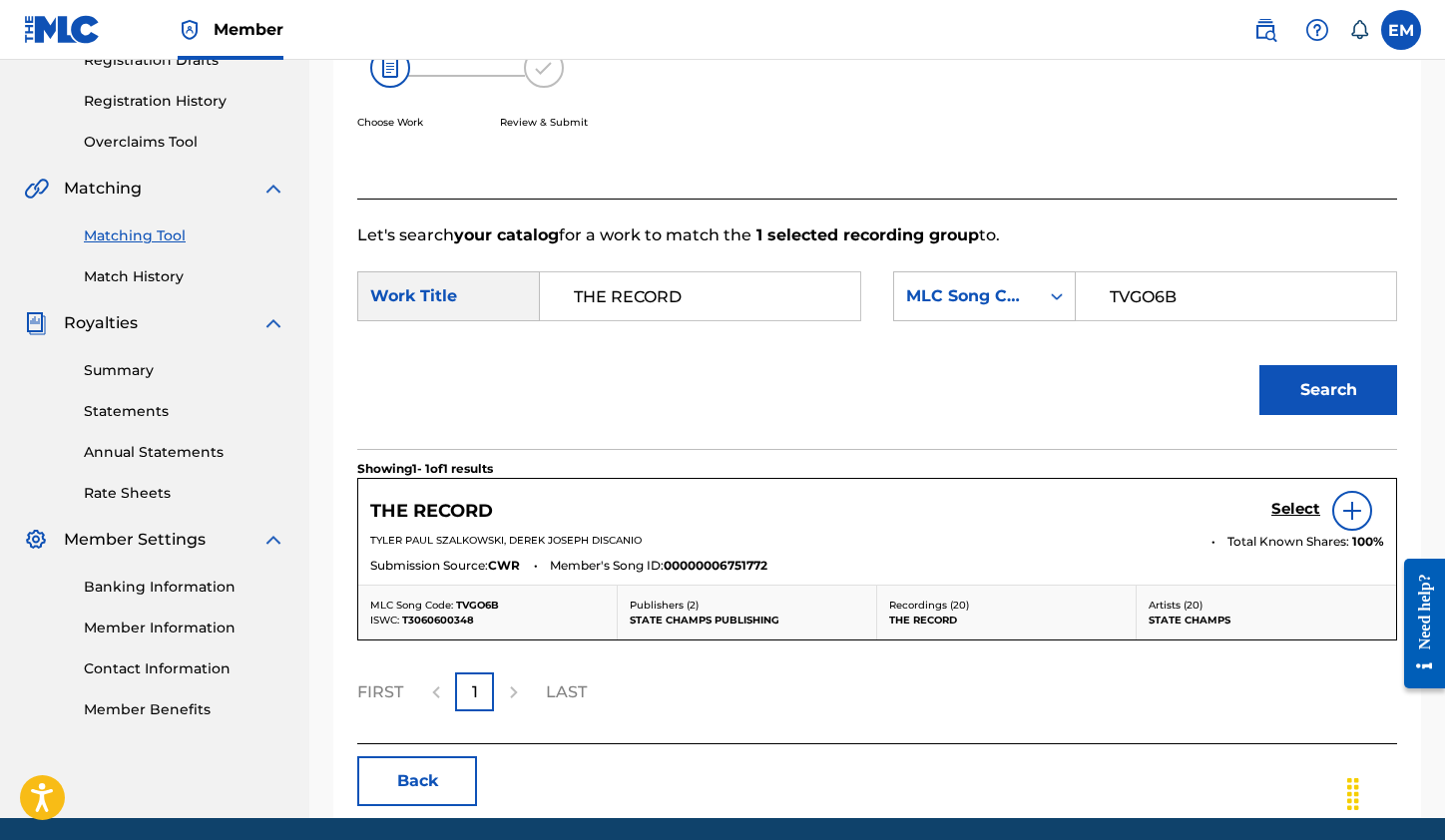 click on "Select" at bounding box center [1295, 509] 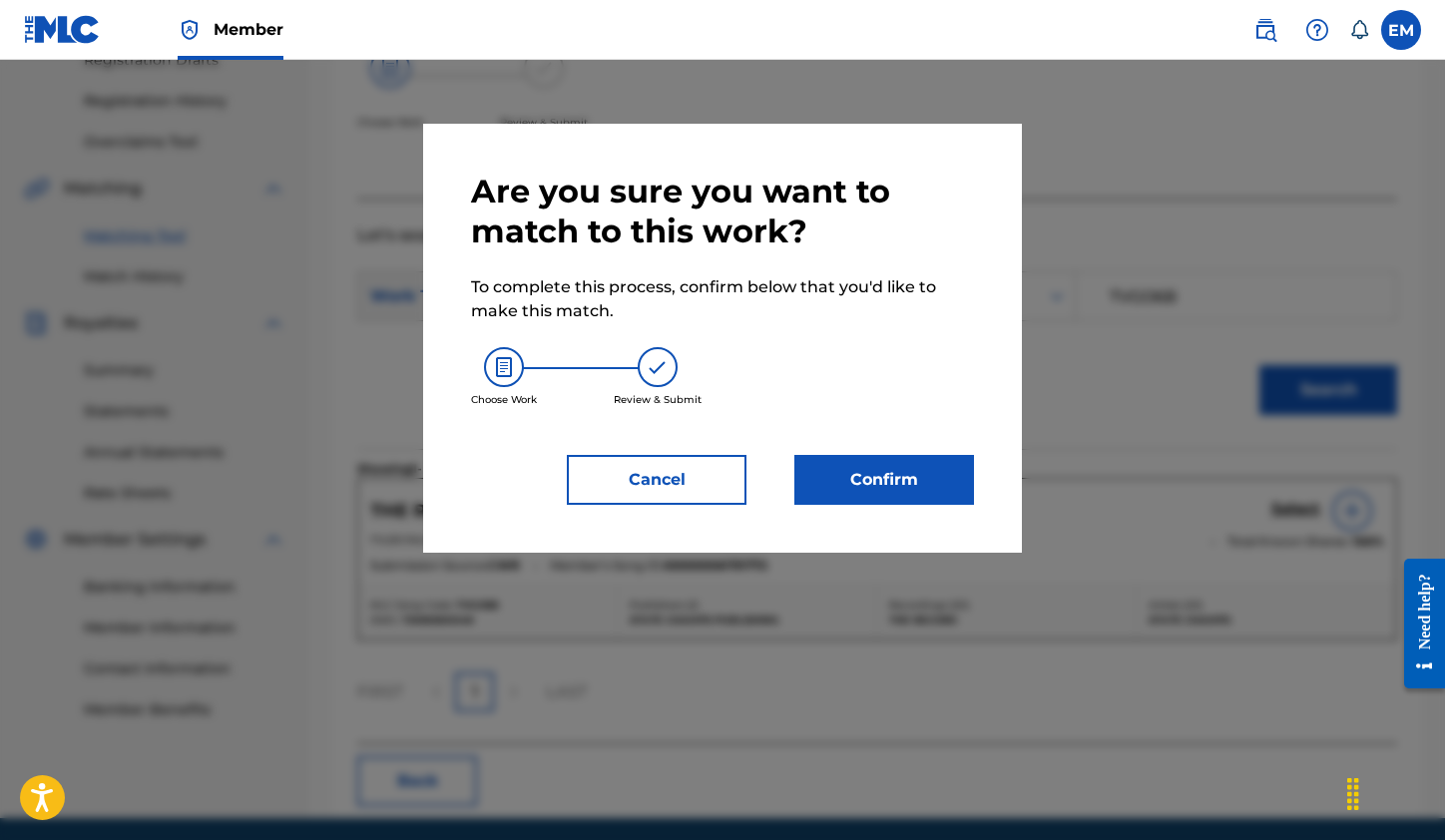 click on "Confirm" at bounding box center [884, 480] 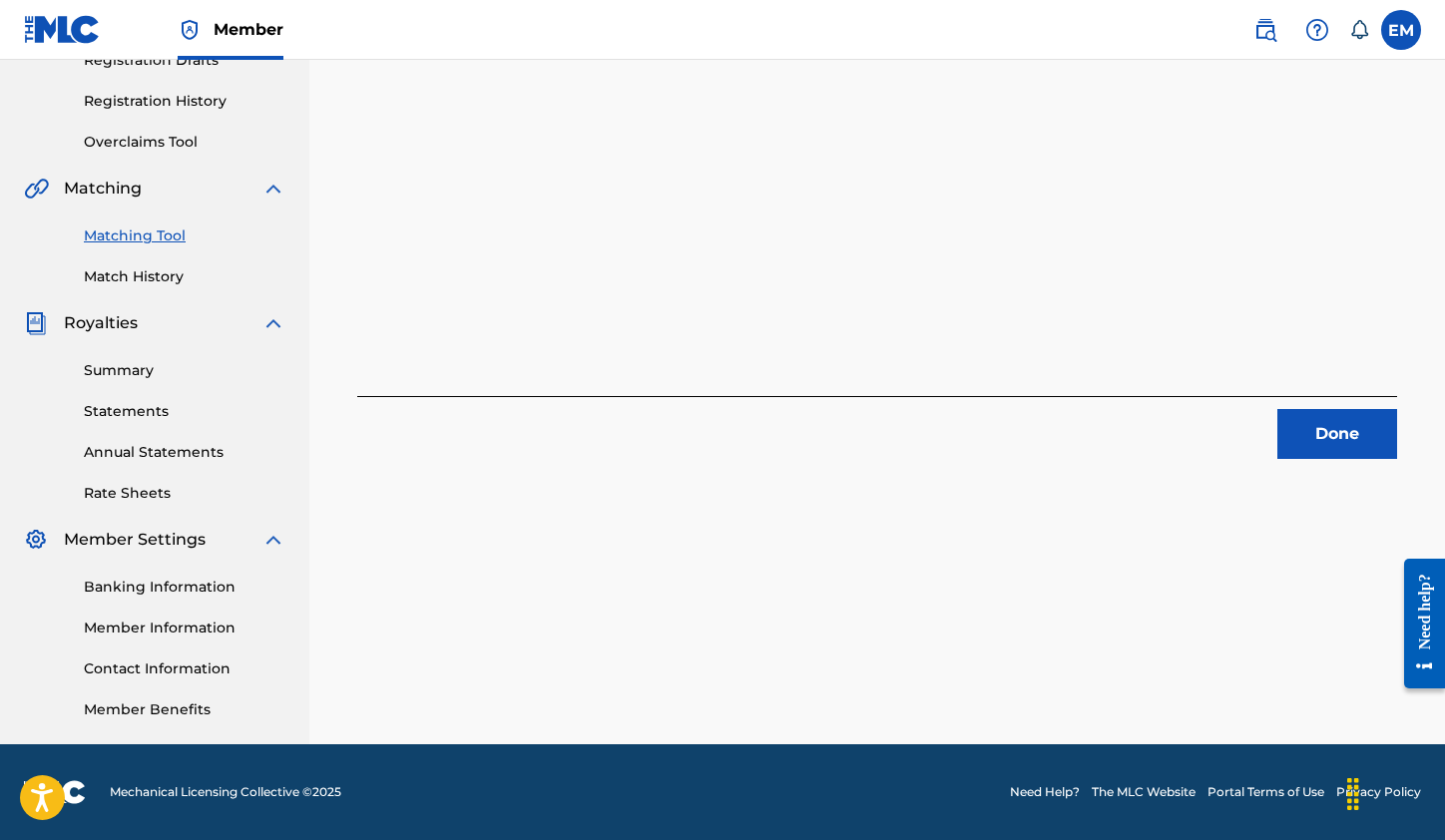 click on "Done" at bounding box center [1337, 434] 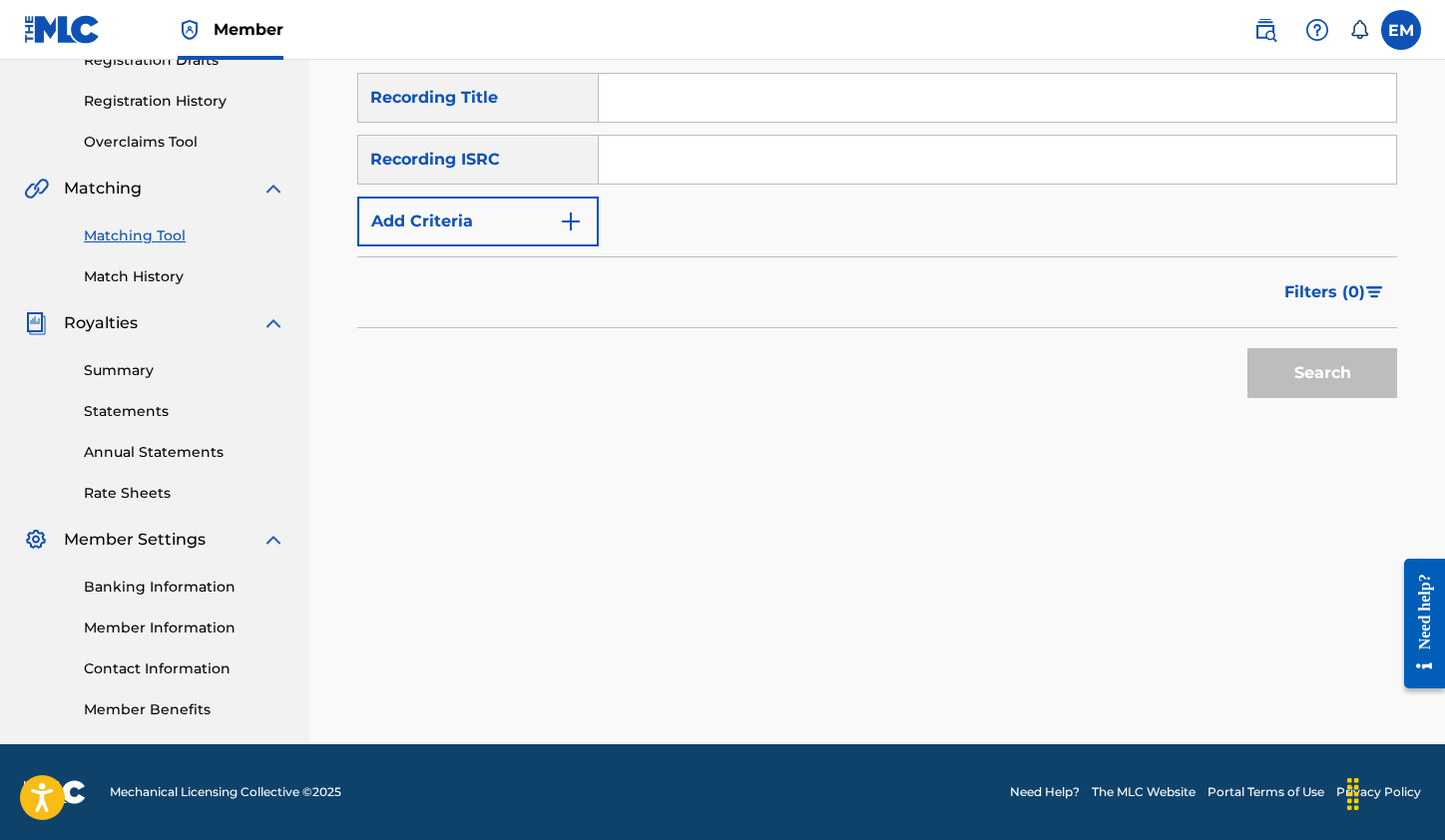 drag, startPoint x: 799, startPoint y: 140, endPoint x: 768, endPoint y: 167, distance: 41.10961 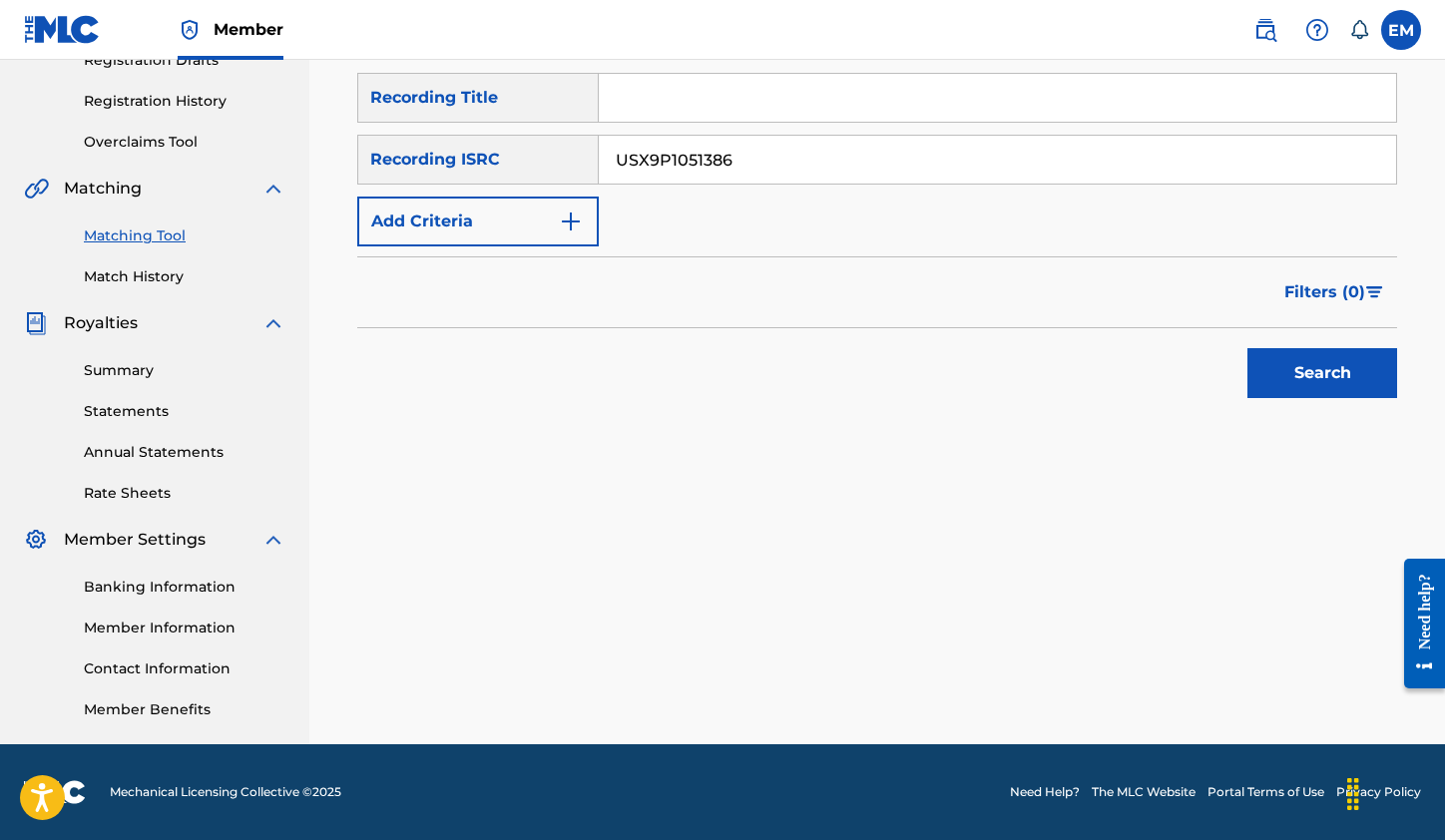 type on "USX9P1051386" 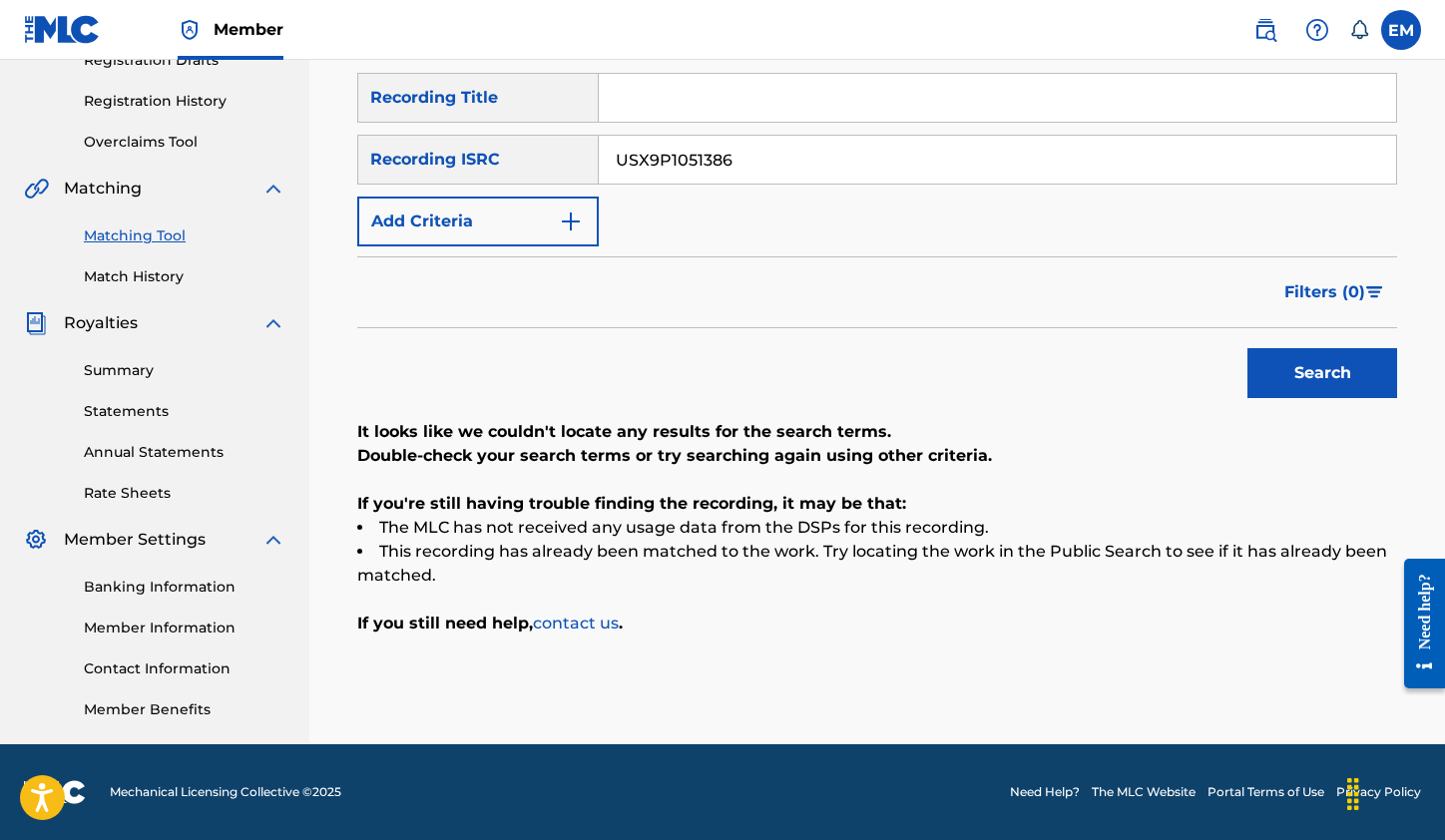 drag, startPoint x: 682, startPoint y: 466, endPoint x: 666, endPoint y: 460, distance: 17.088007 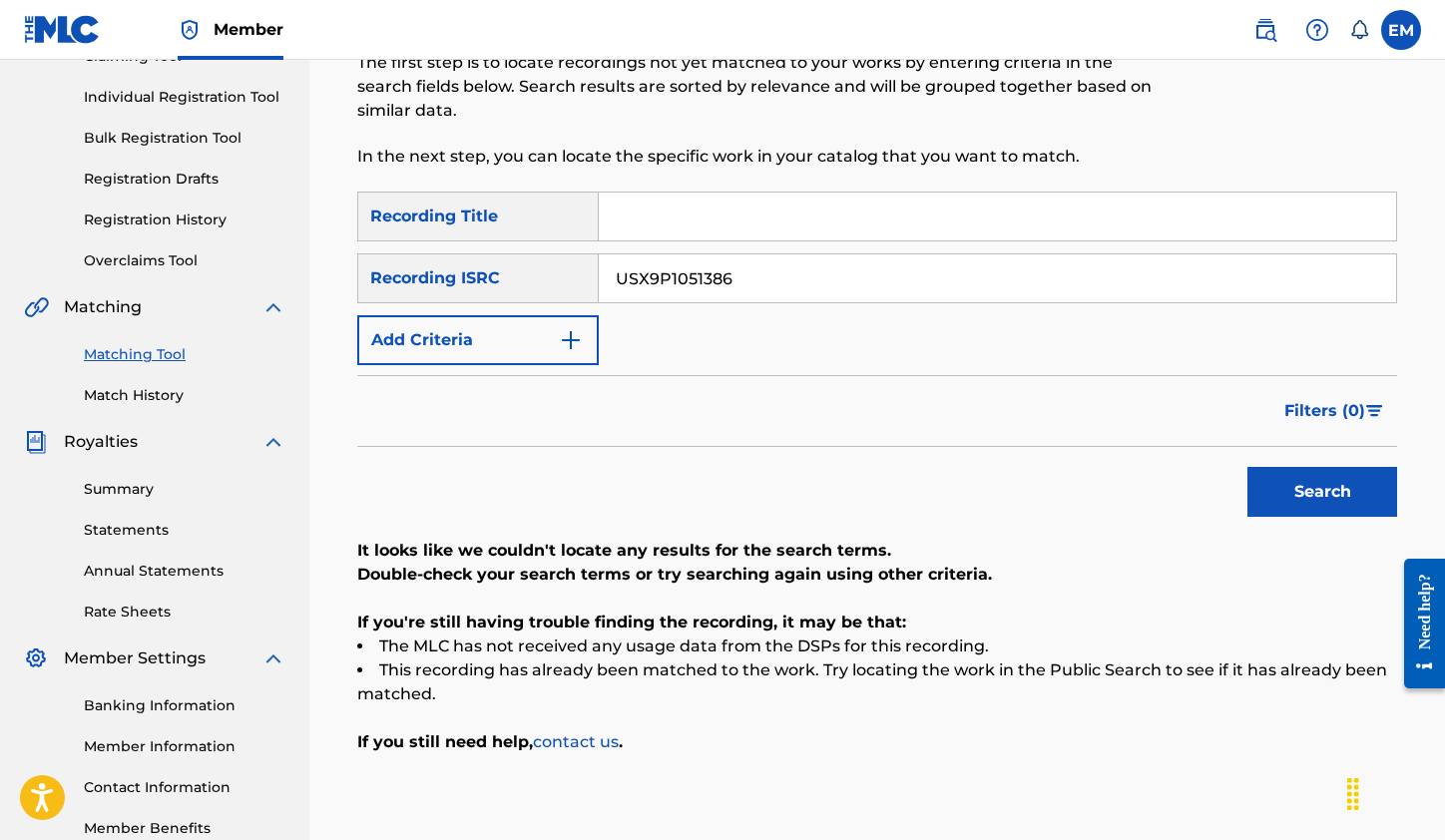 scroll, scrollTop: 157, scrollLeft: 0, axis: vertical 